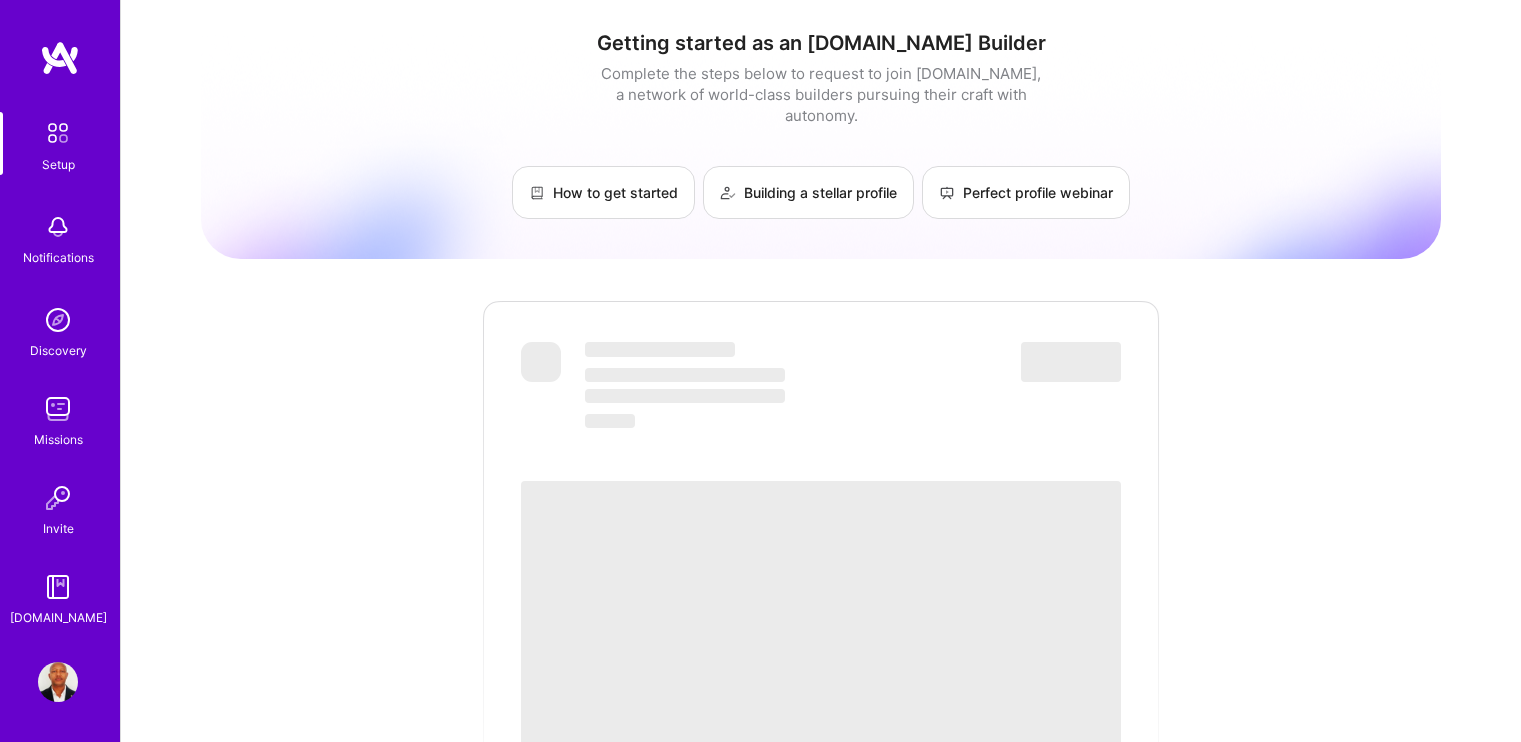 scroll, scrollTop: 0, scrollLeft: 0, axis: both 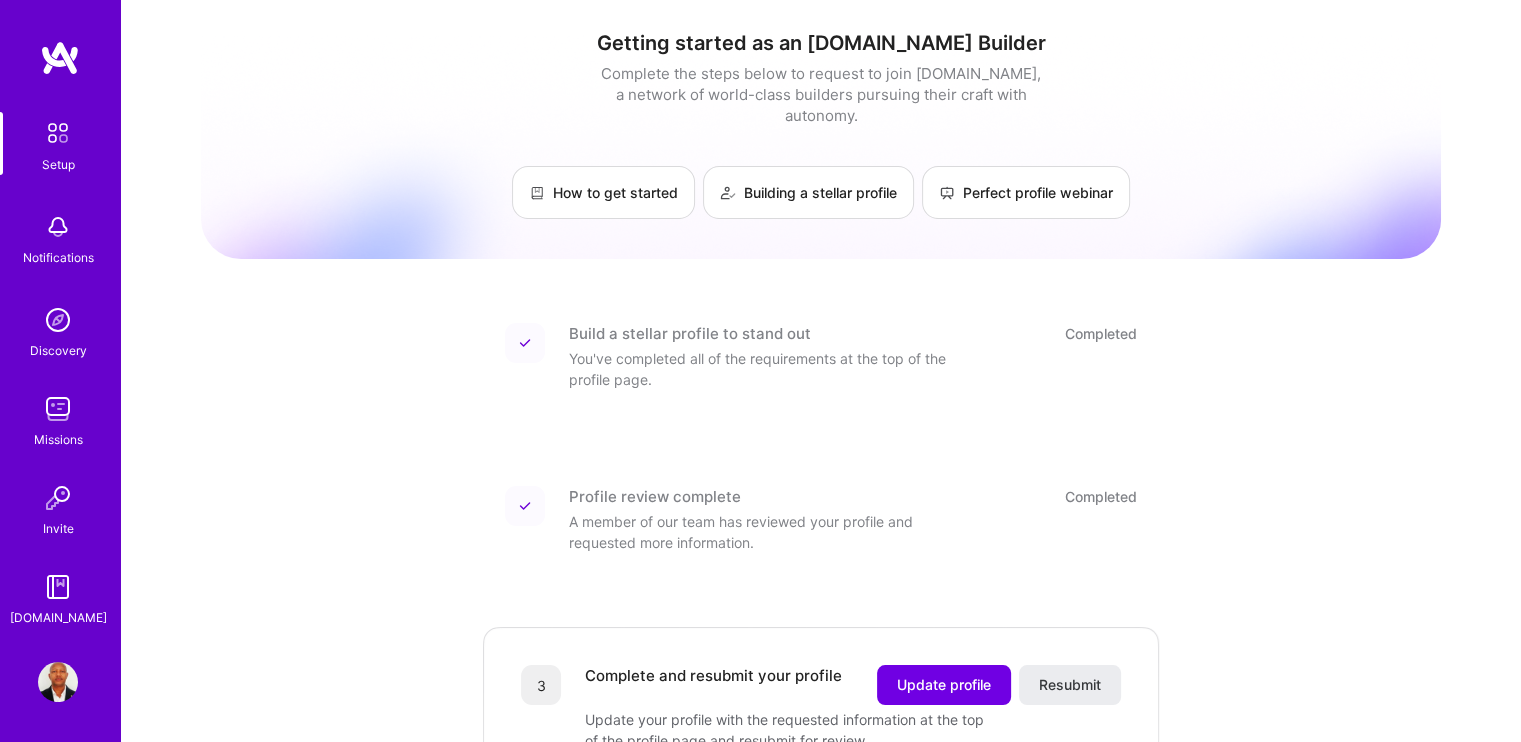 click at bounding box center (60, 58) 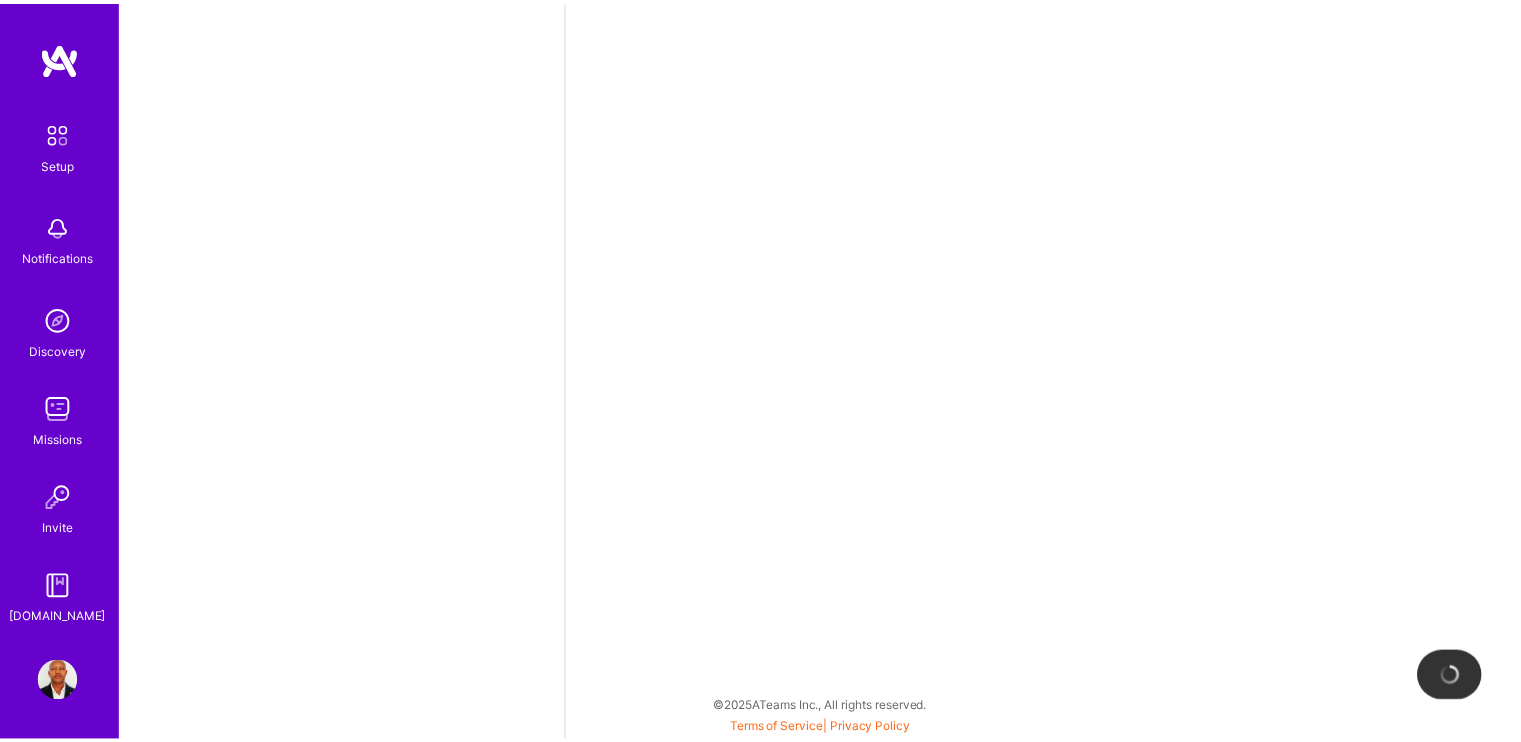 scroll, scrollTop: 0, scrollLeft: 0, axis: both 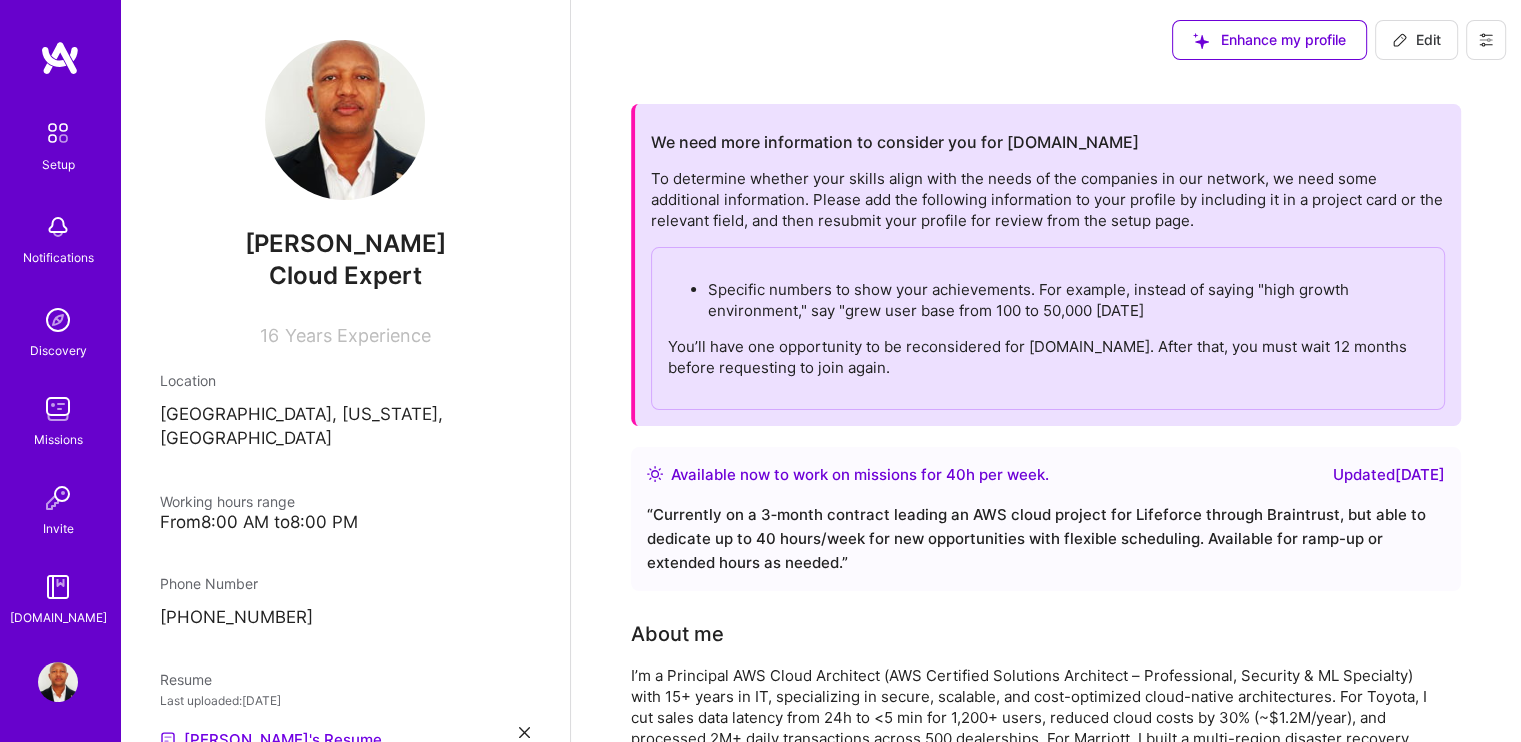 click at bounding box center [58, 133] 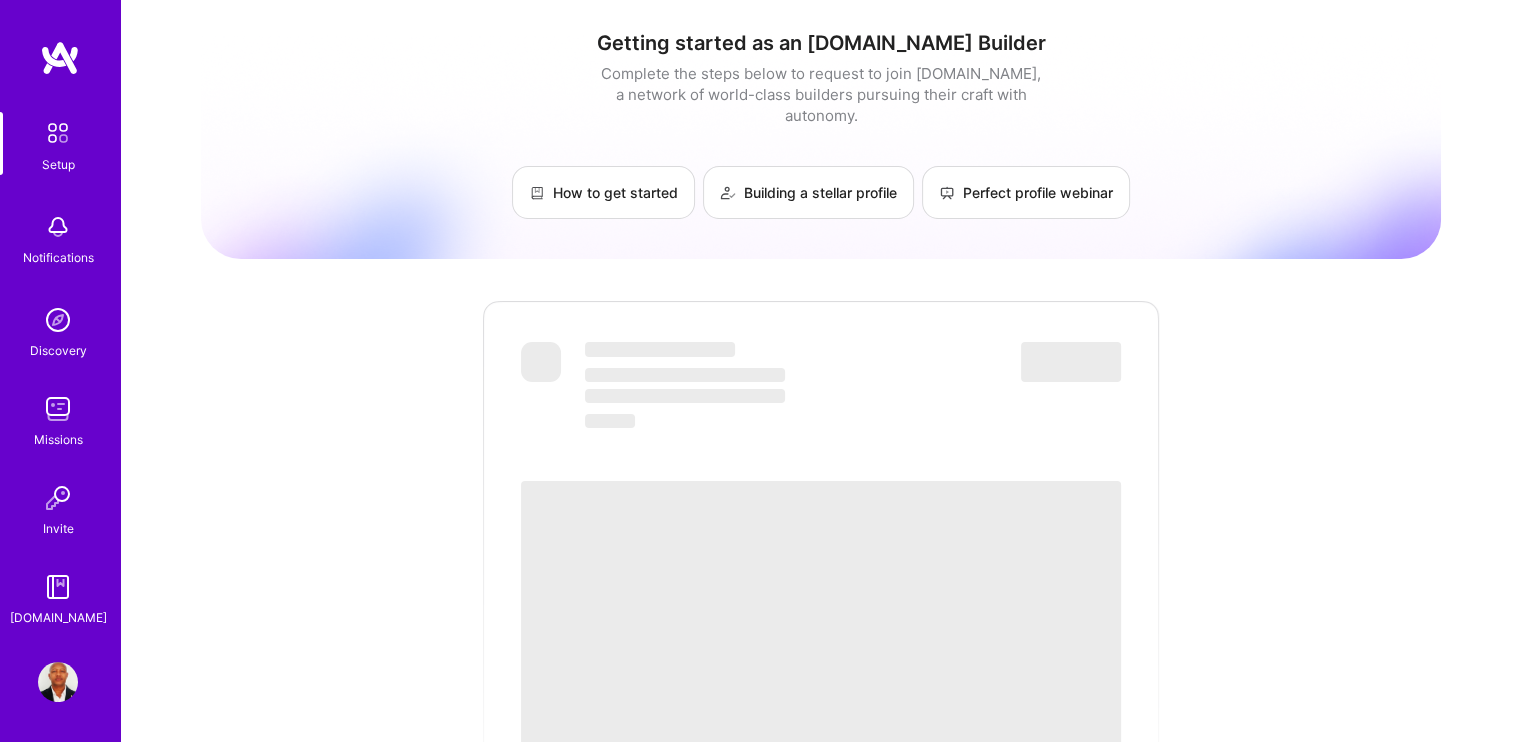scroll, scrollTop: 0, scrollLeft: 0, axis: both 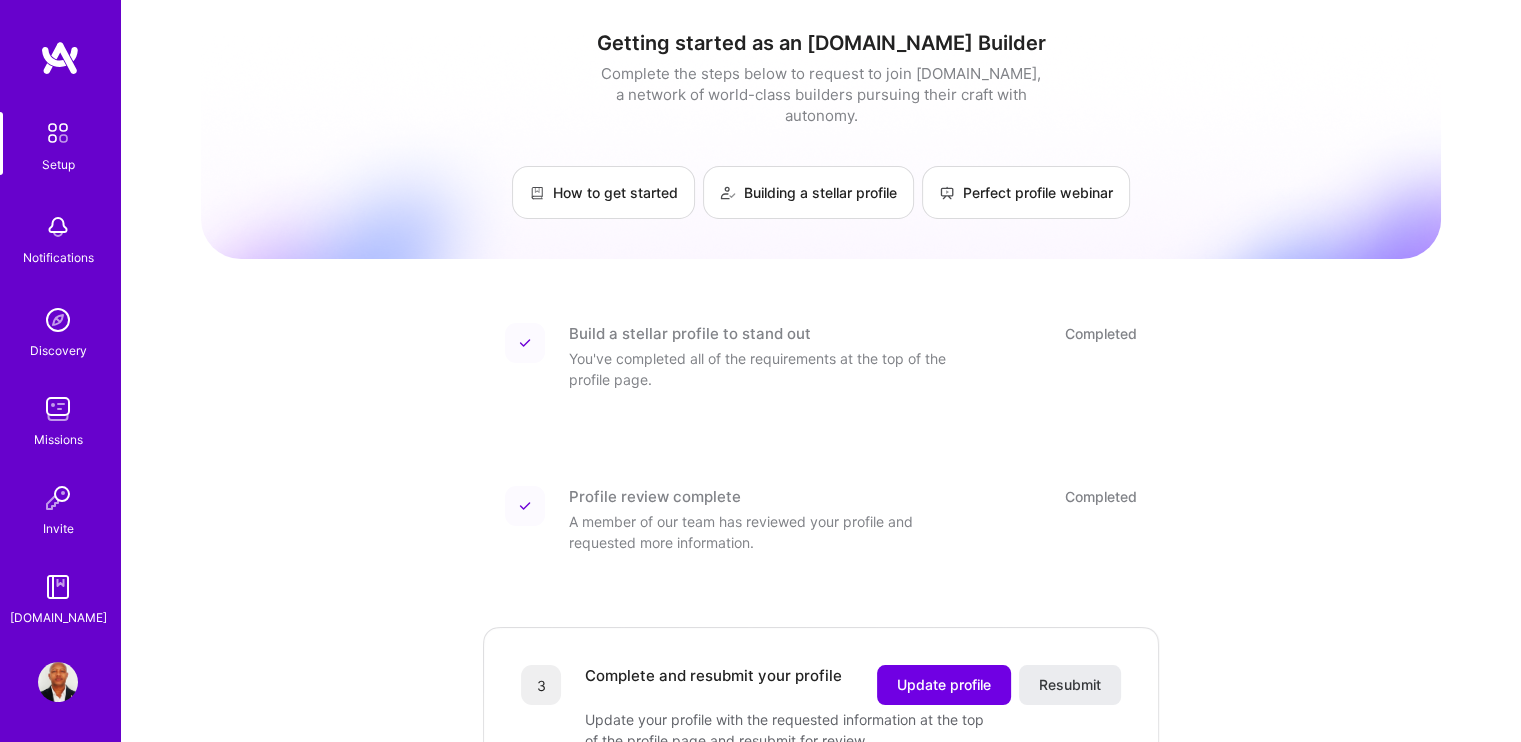 click at bounding box center (60, 58) 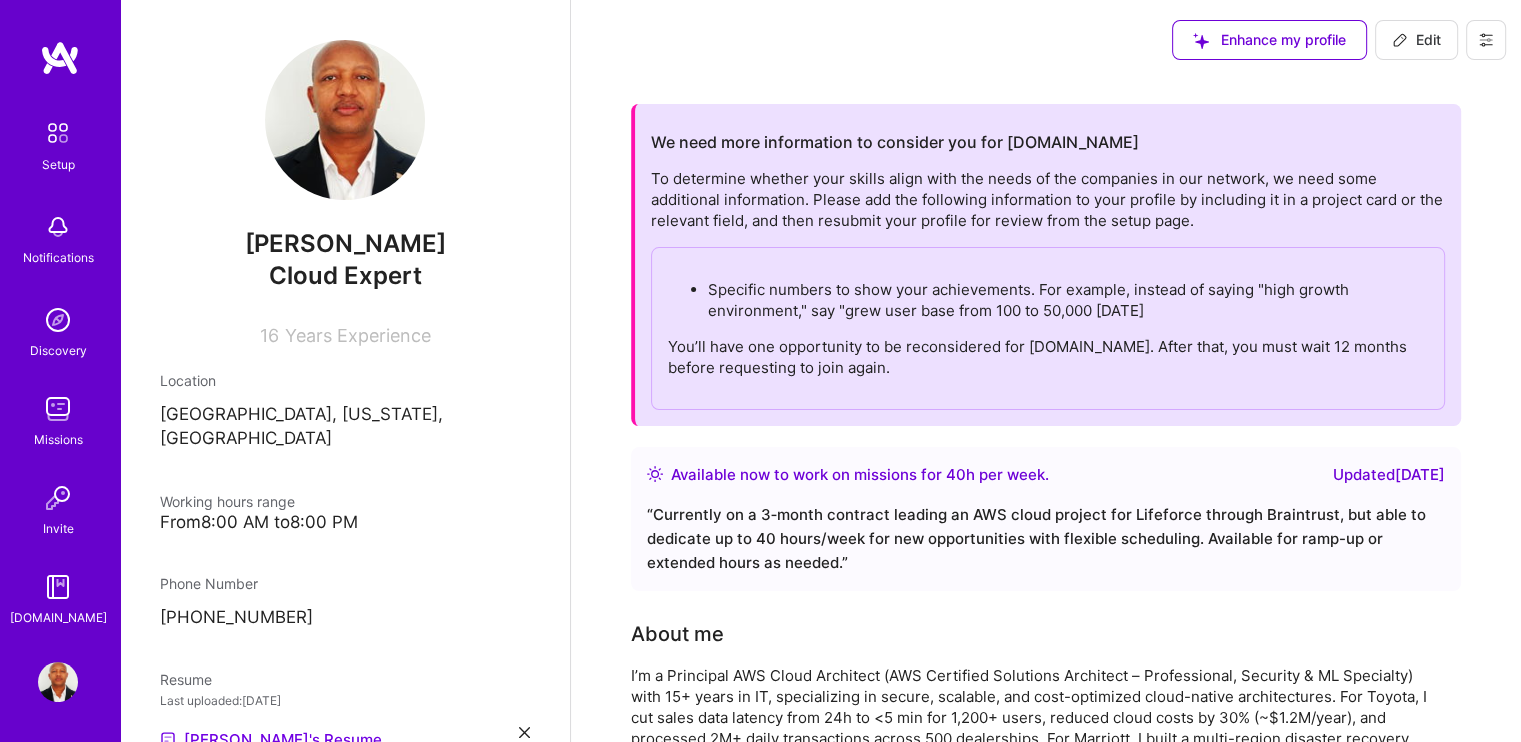 scroll, scrollTop: 0, scrollLeft: 0, axis: both 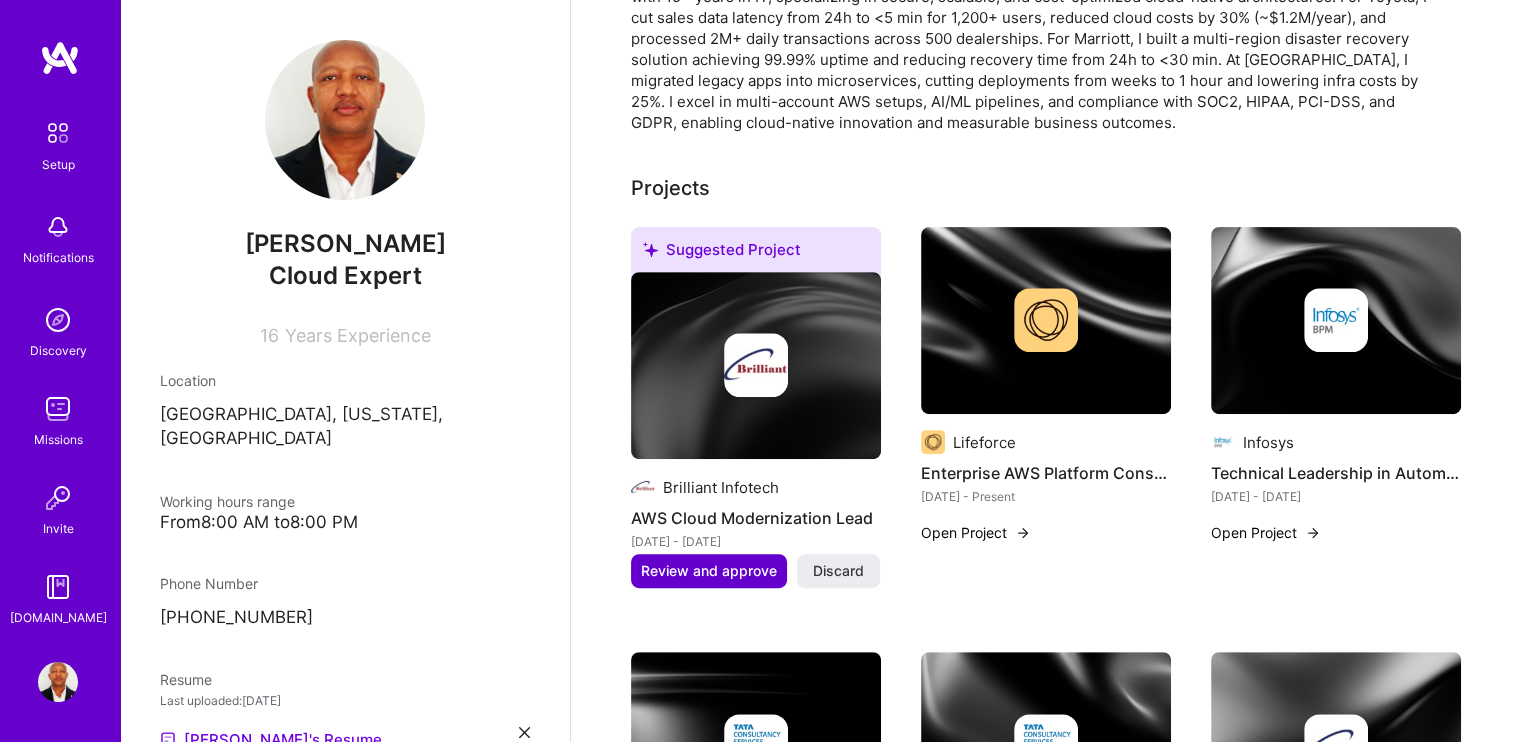 click on "Review and approve" at bounding box center (709, 571) 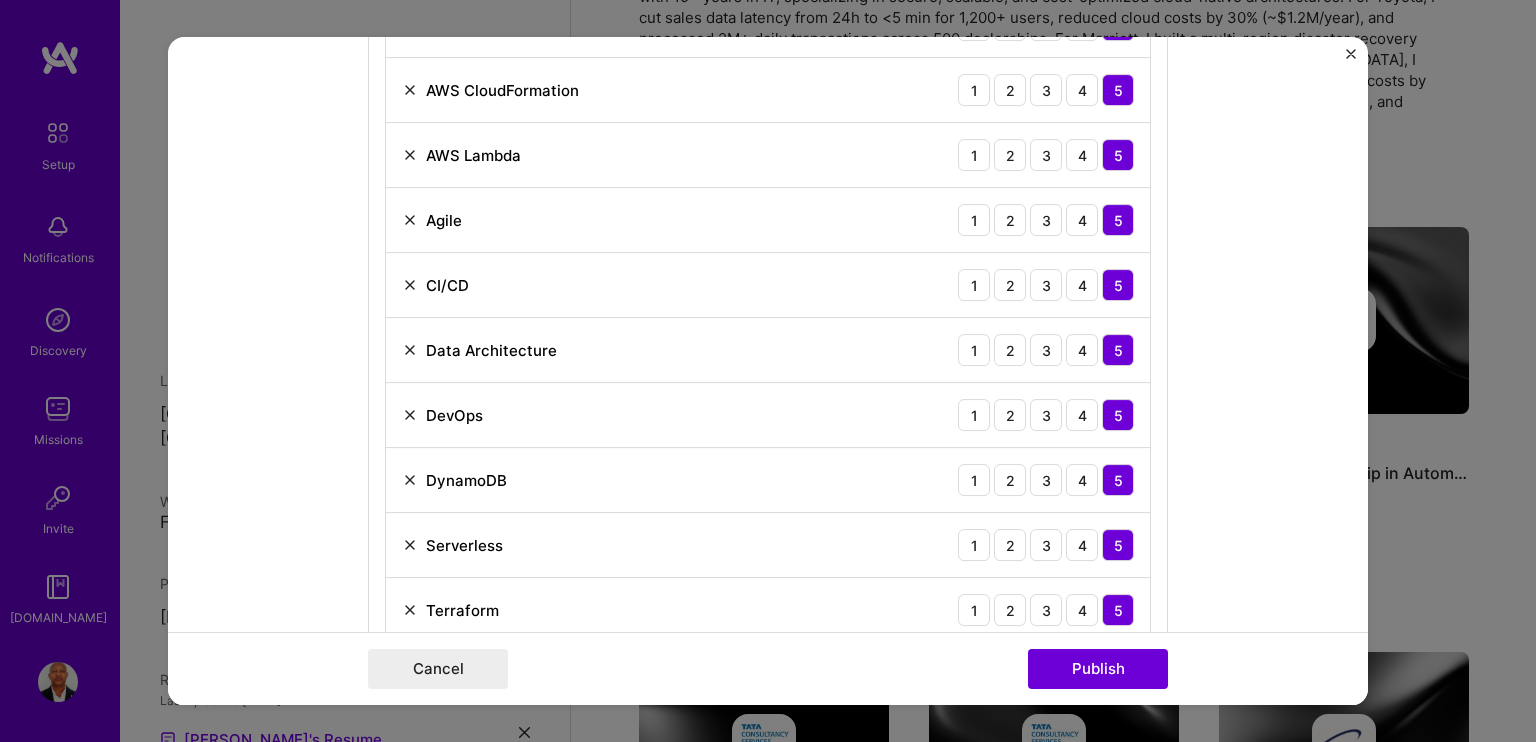 scroll, scrollTop: 1200, scrollLeft: 0, axis: vertical 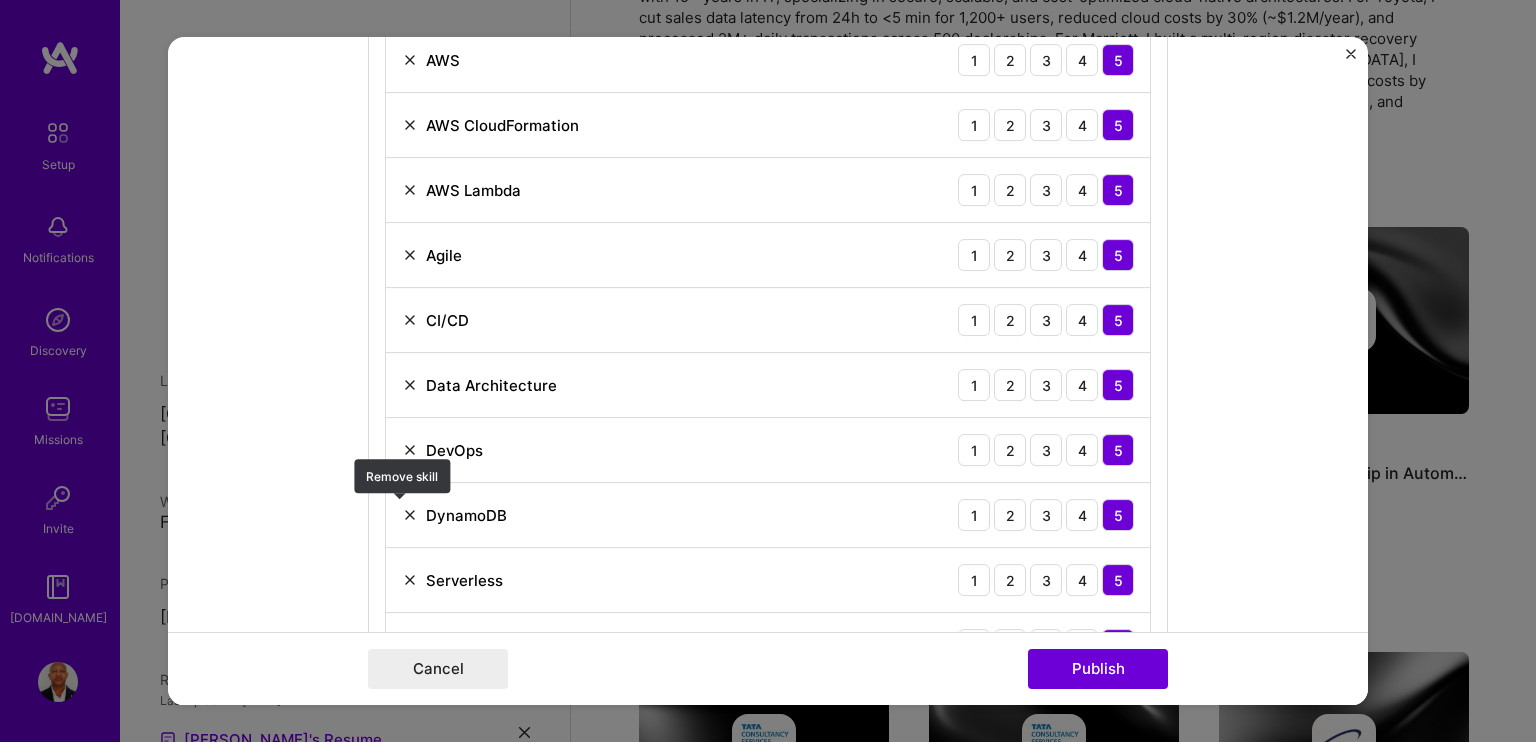 click at bounding box center (410, 515) 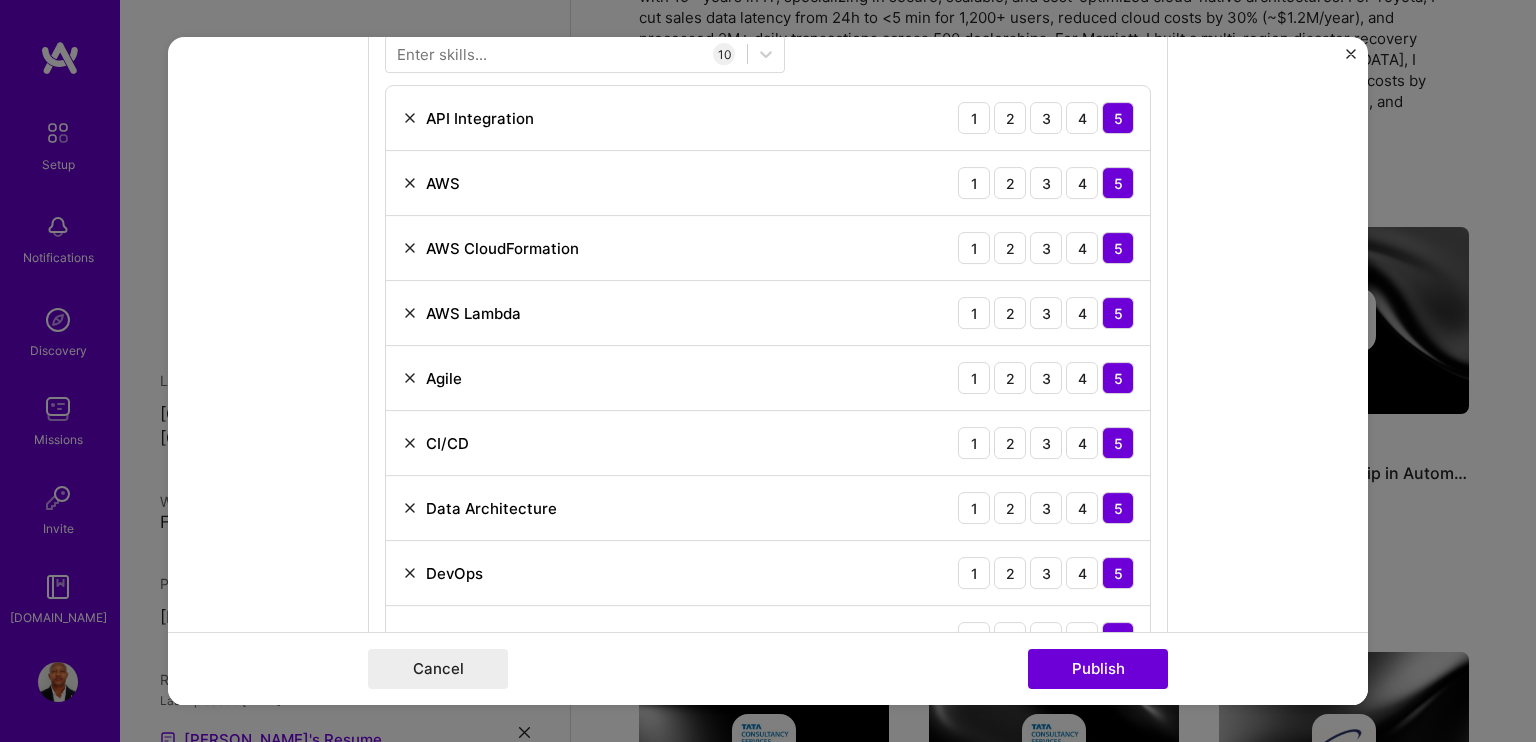 scroll, scrollTop: 1000, scrollLeft: 0, axis: vertical 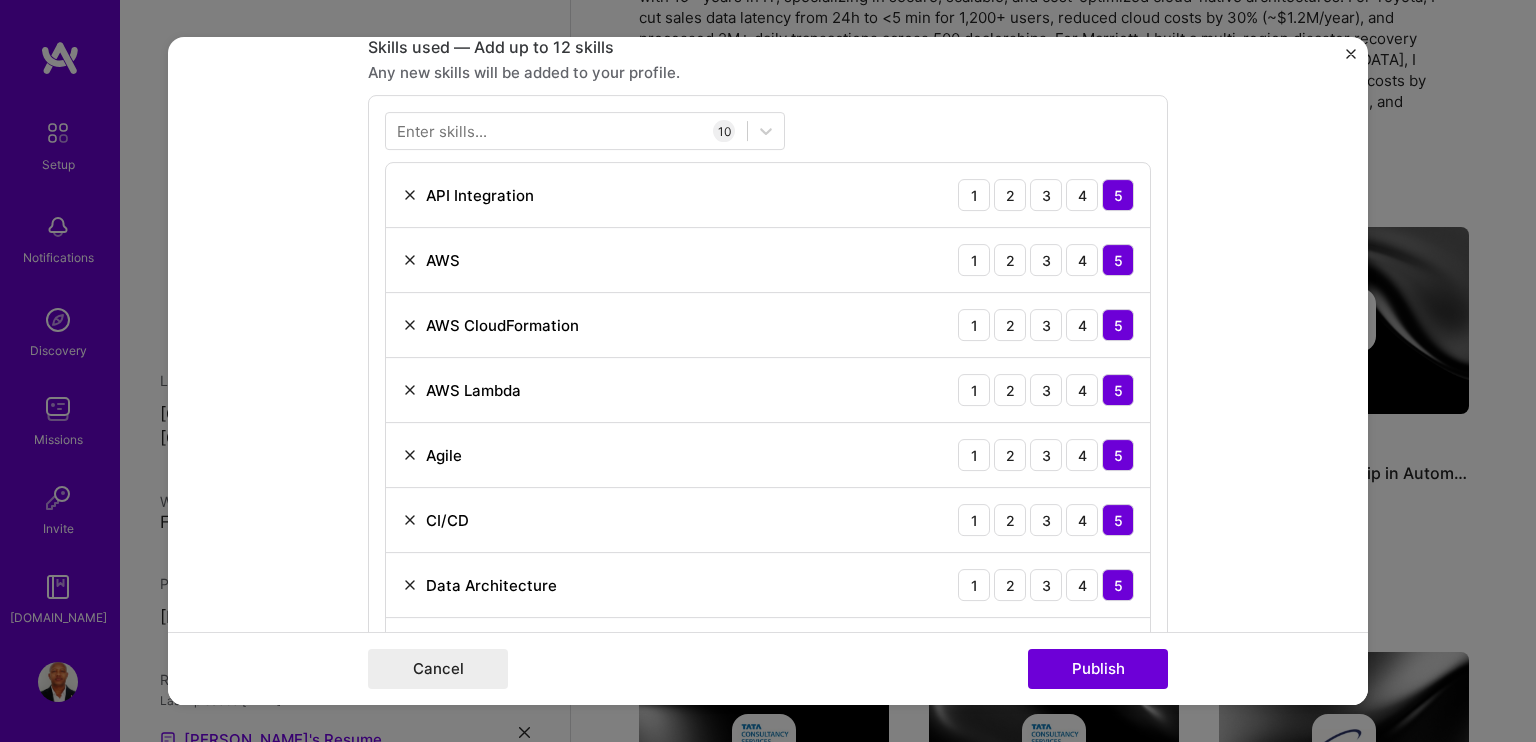 click at bounding box center [410, 520] 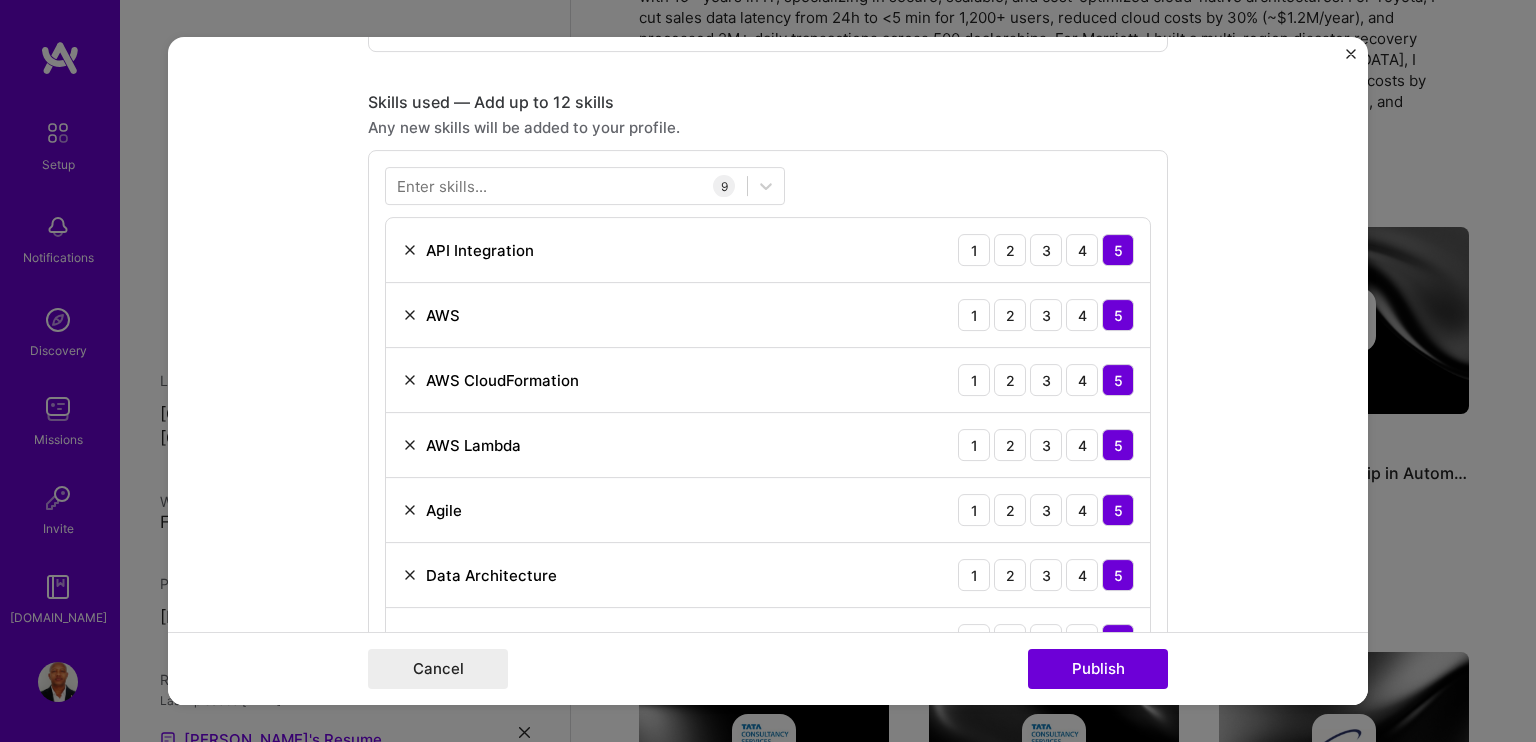 scroll, scrollTop: 900, scrollLeft: 0, axis: vertical 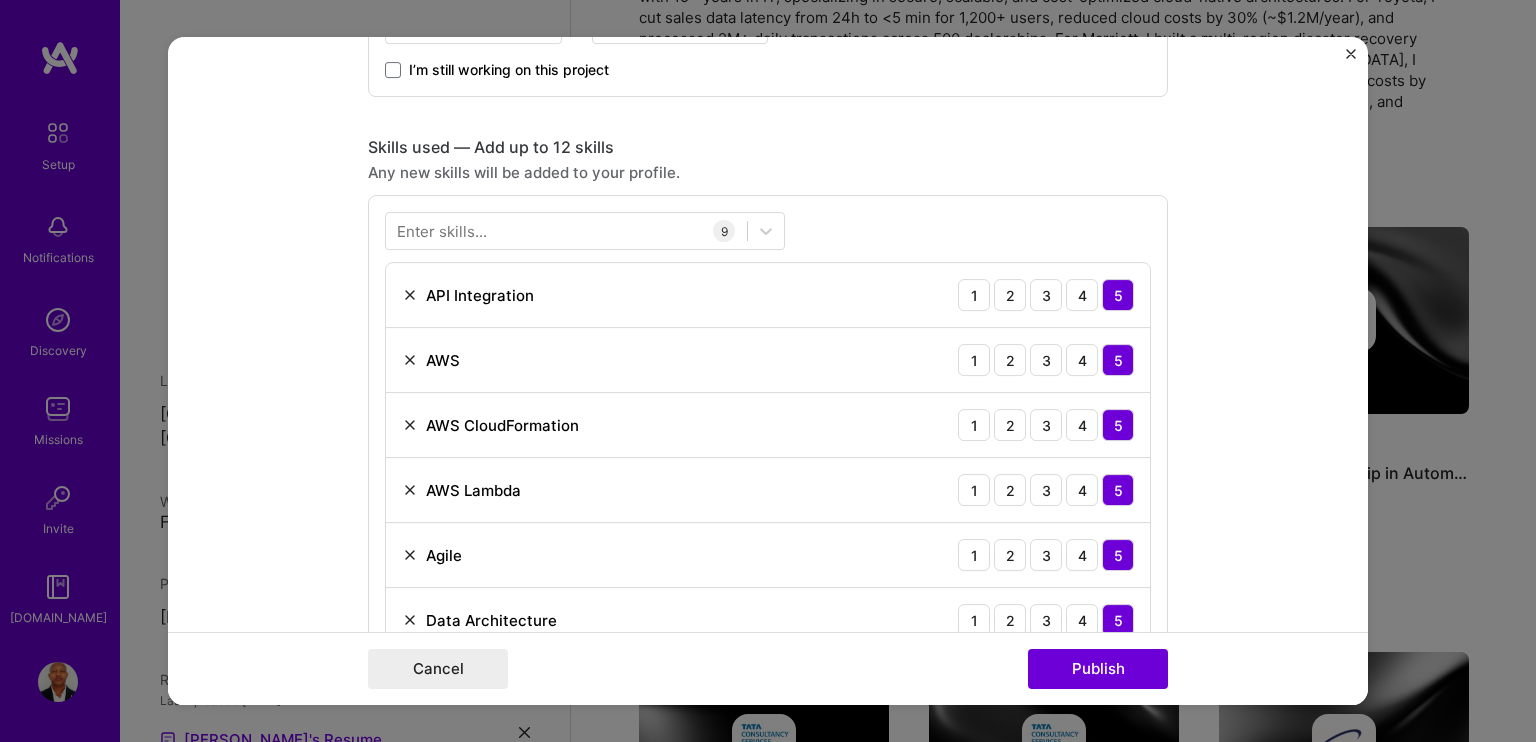 click at bounding box center (410, 490) 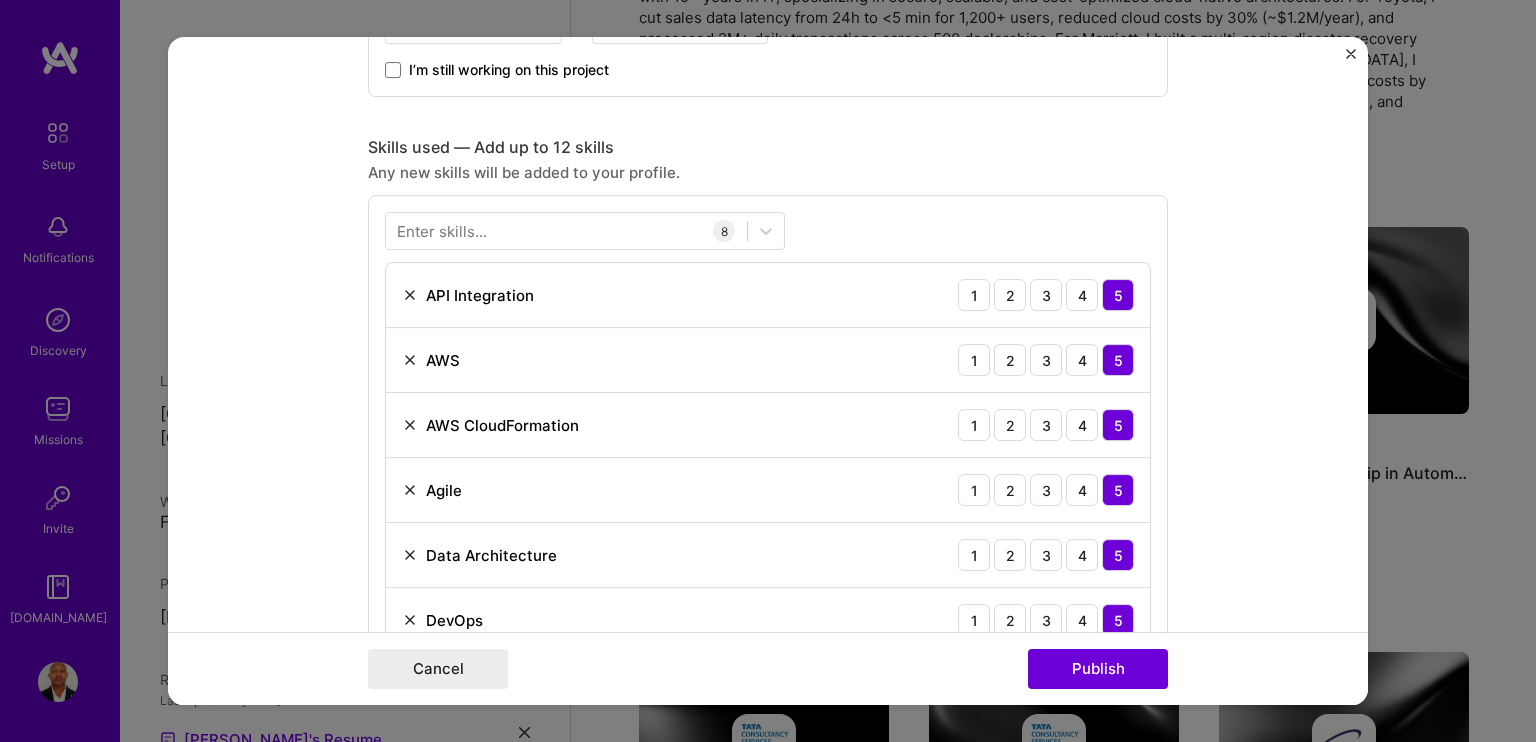 click on "API Integration" at bounding box center [468, 295] 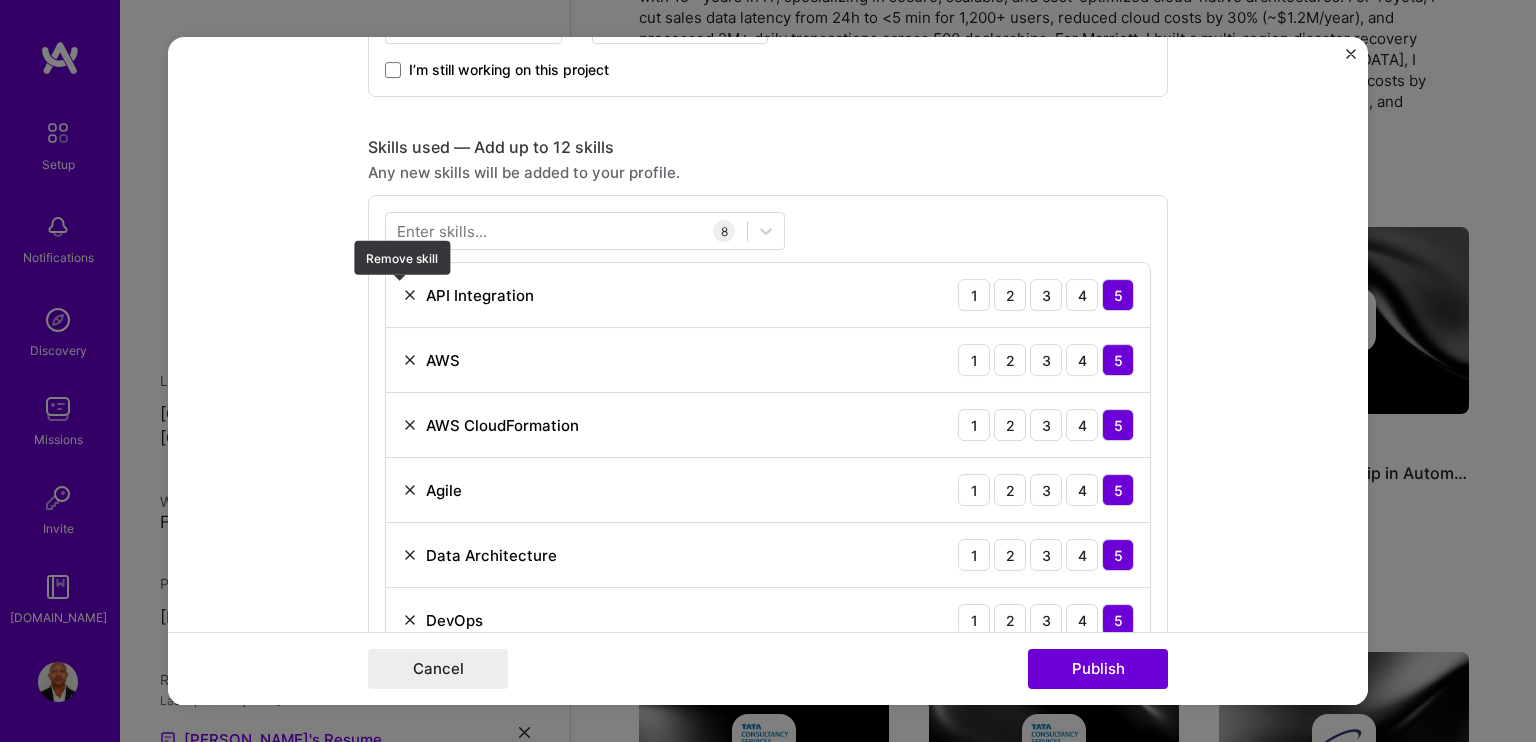 click at bounding box center [410, 295] 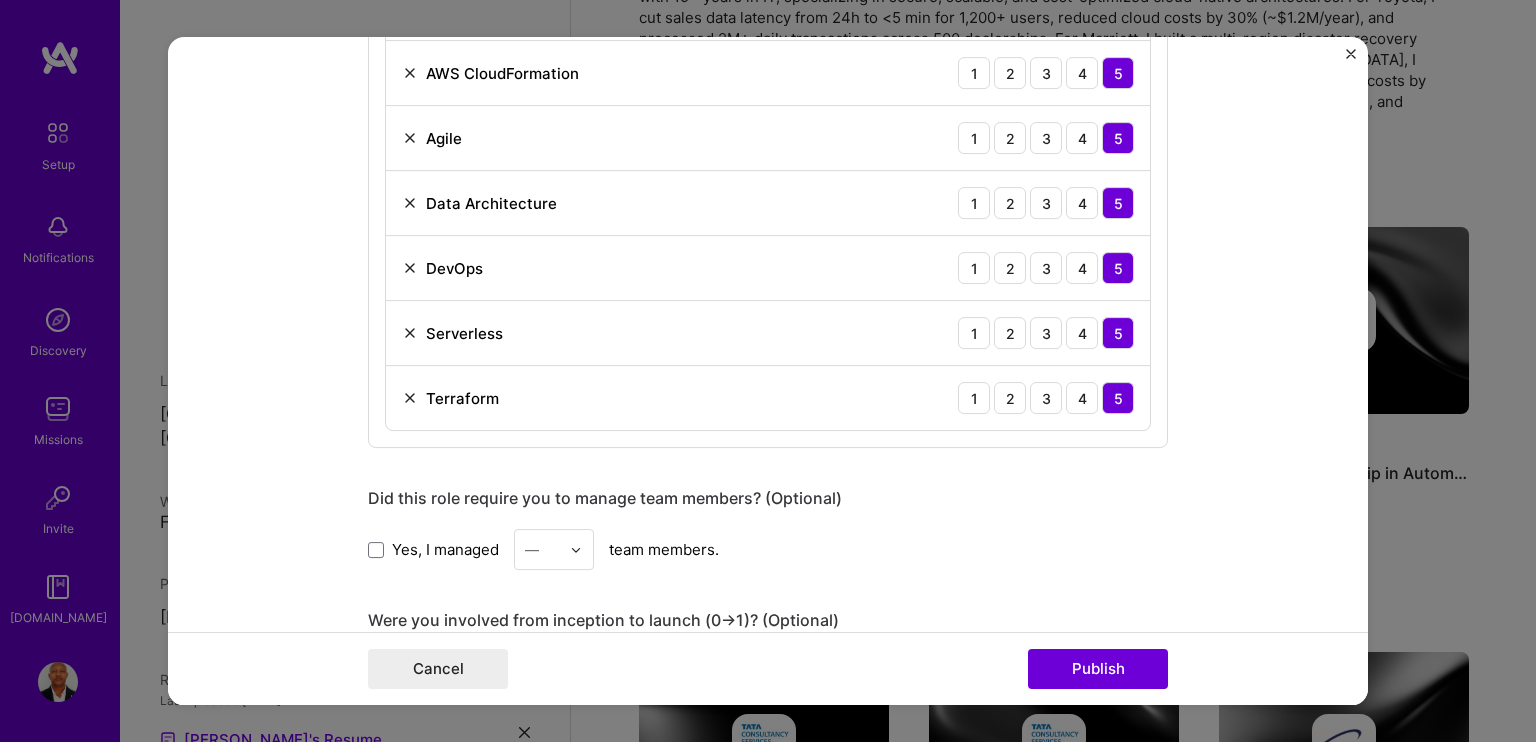 scroll, scrollTop: 1200, scrollLeft: 0, axis: vertical 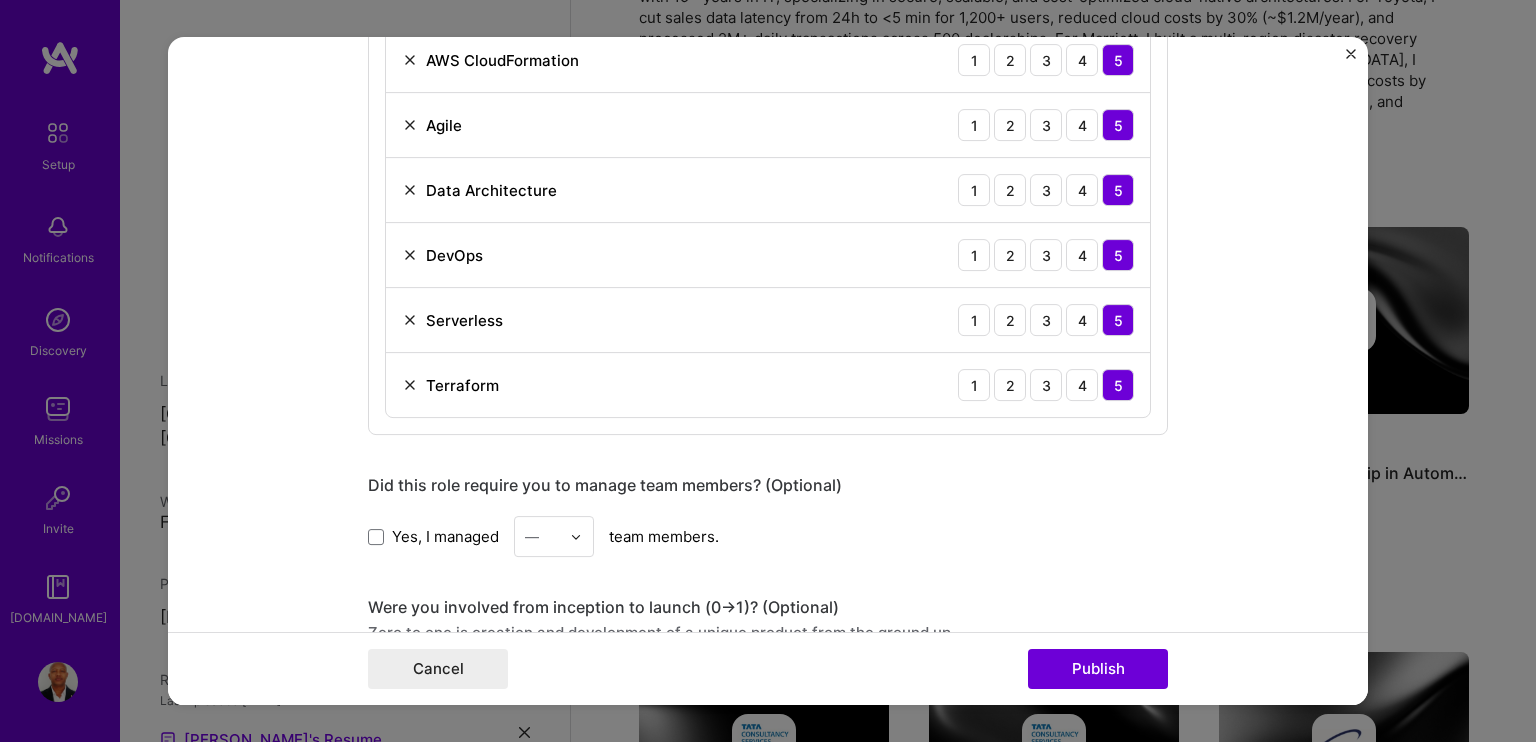 click on "Yes, I managed — team members." at bounding box center (768, 536) 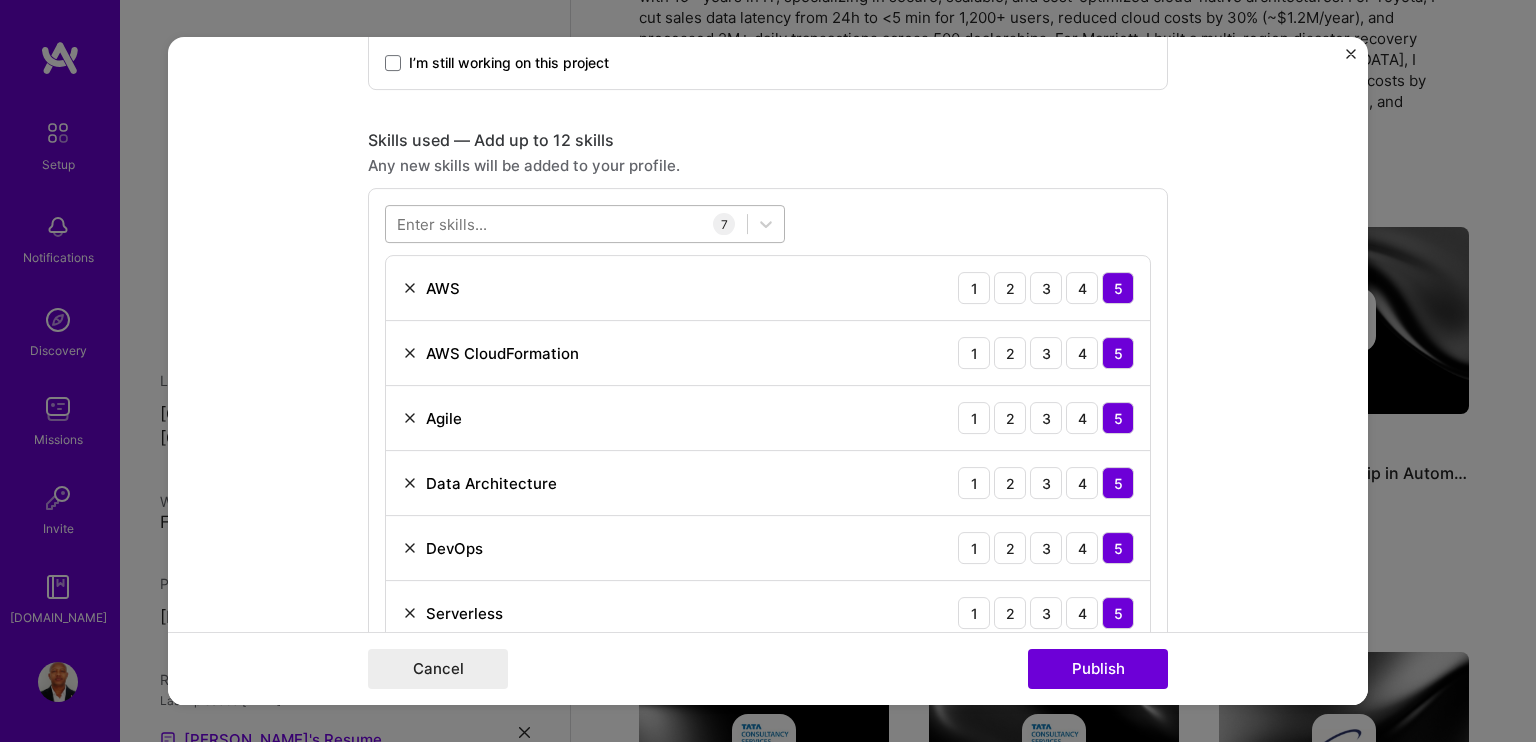 scroll, scrollTop: 900, scrollLeft: 0, axis: vertical 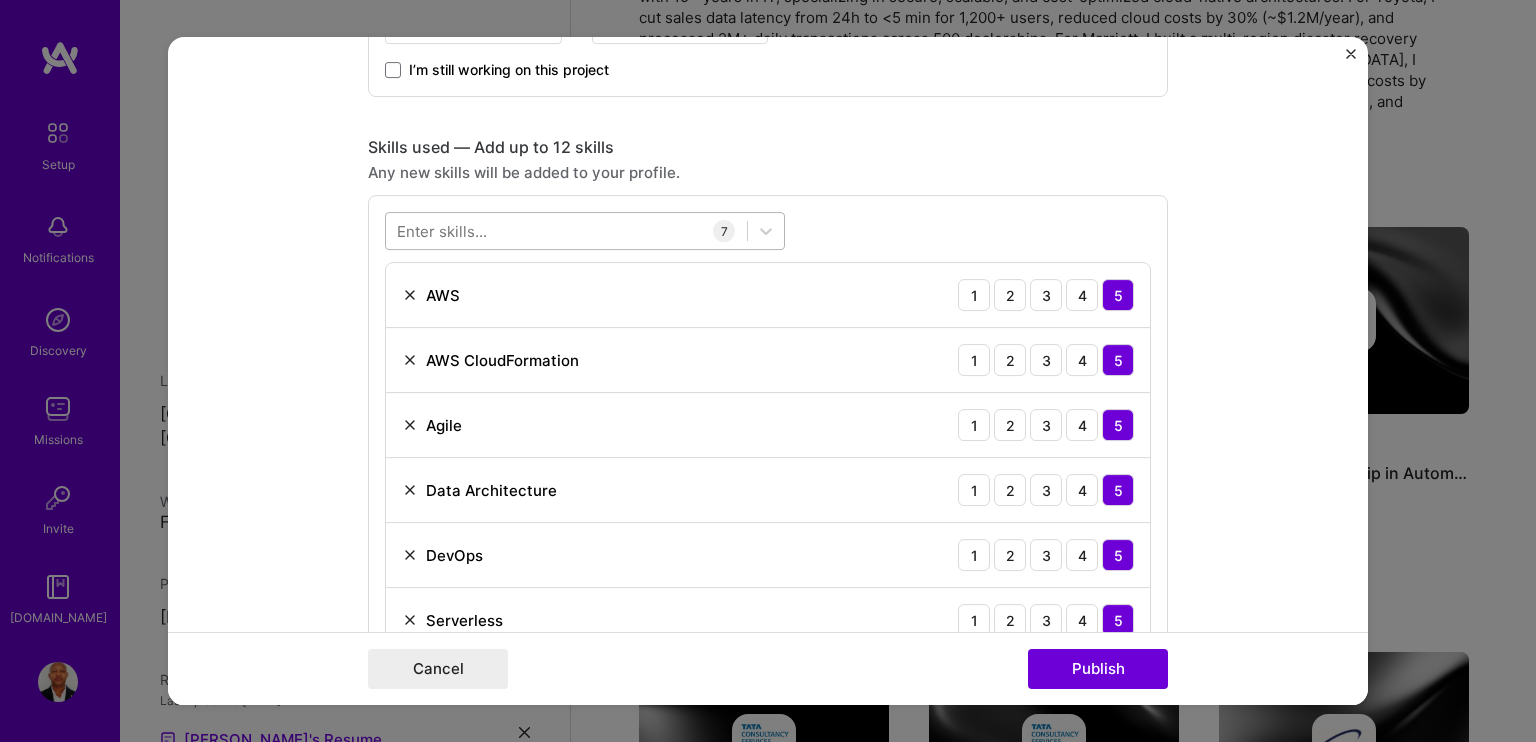 click at bounding box center (566, 231) 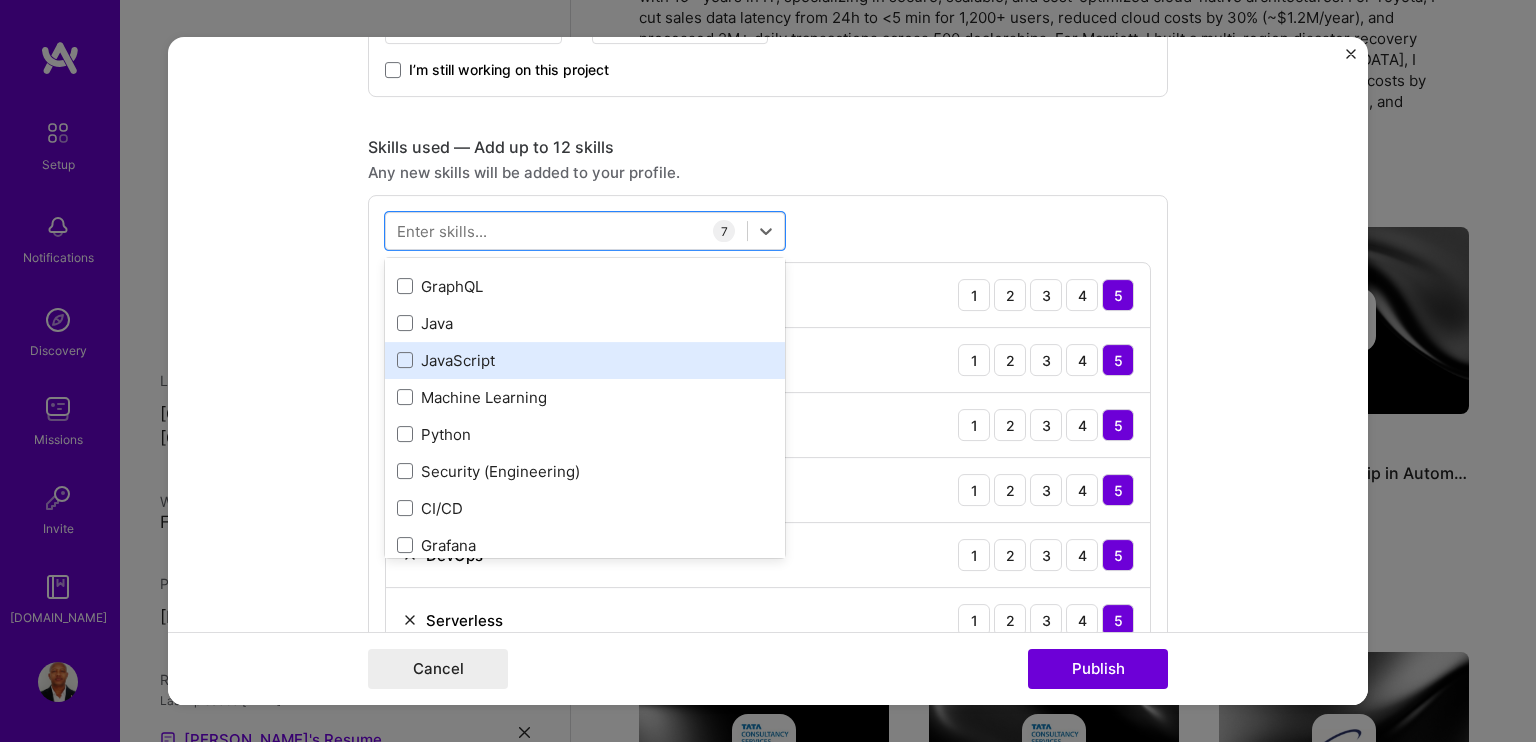 scroll, scrollTop: 200, scrollLeft: 0, axis: vertical 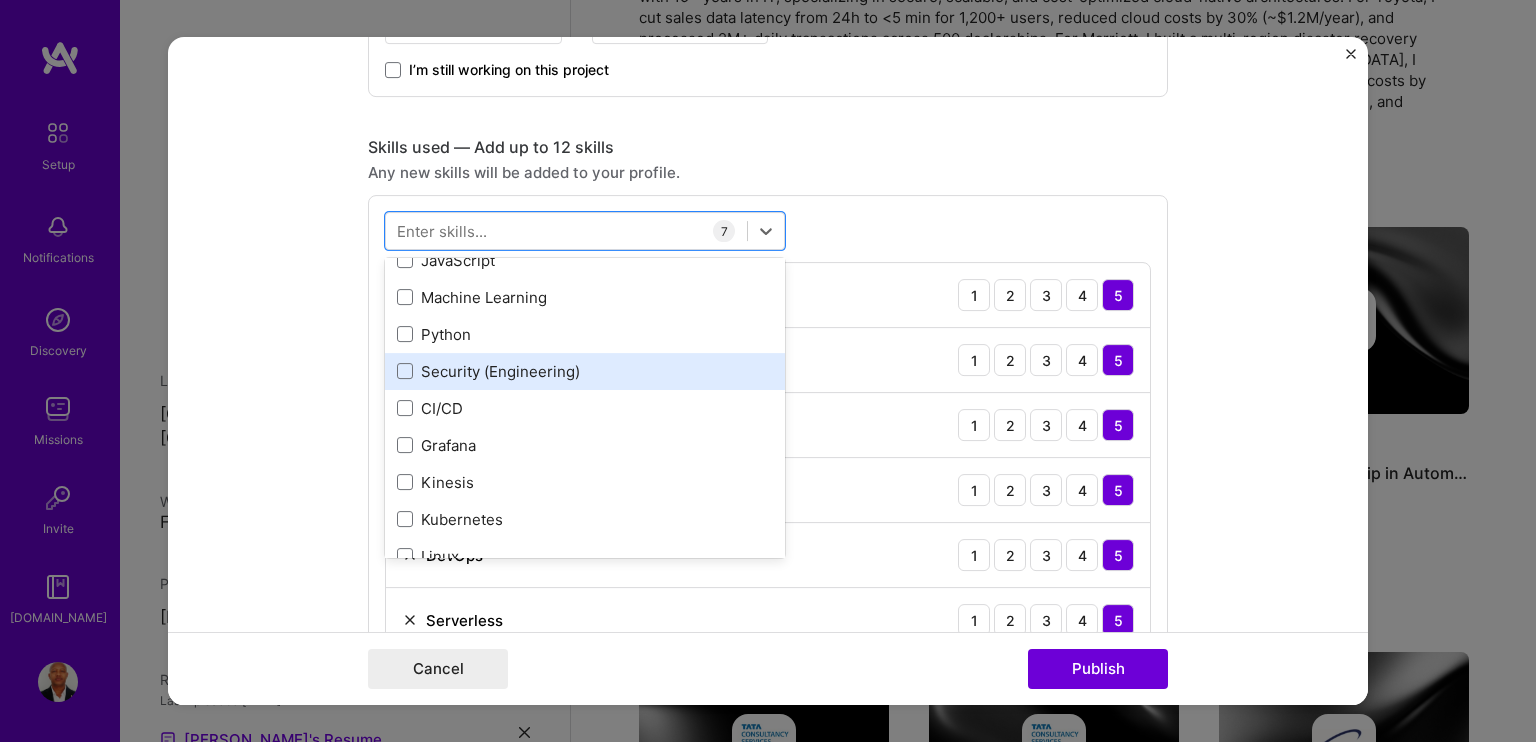 click on "Security (Engineering)" at bounding box center [585, 371] 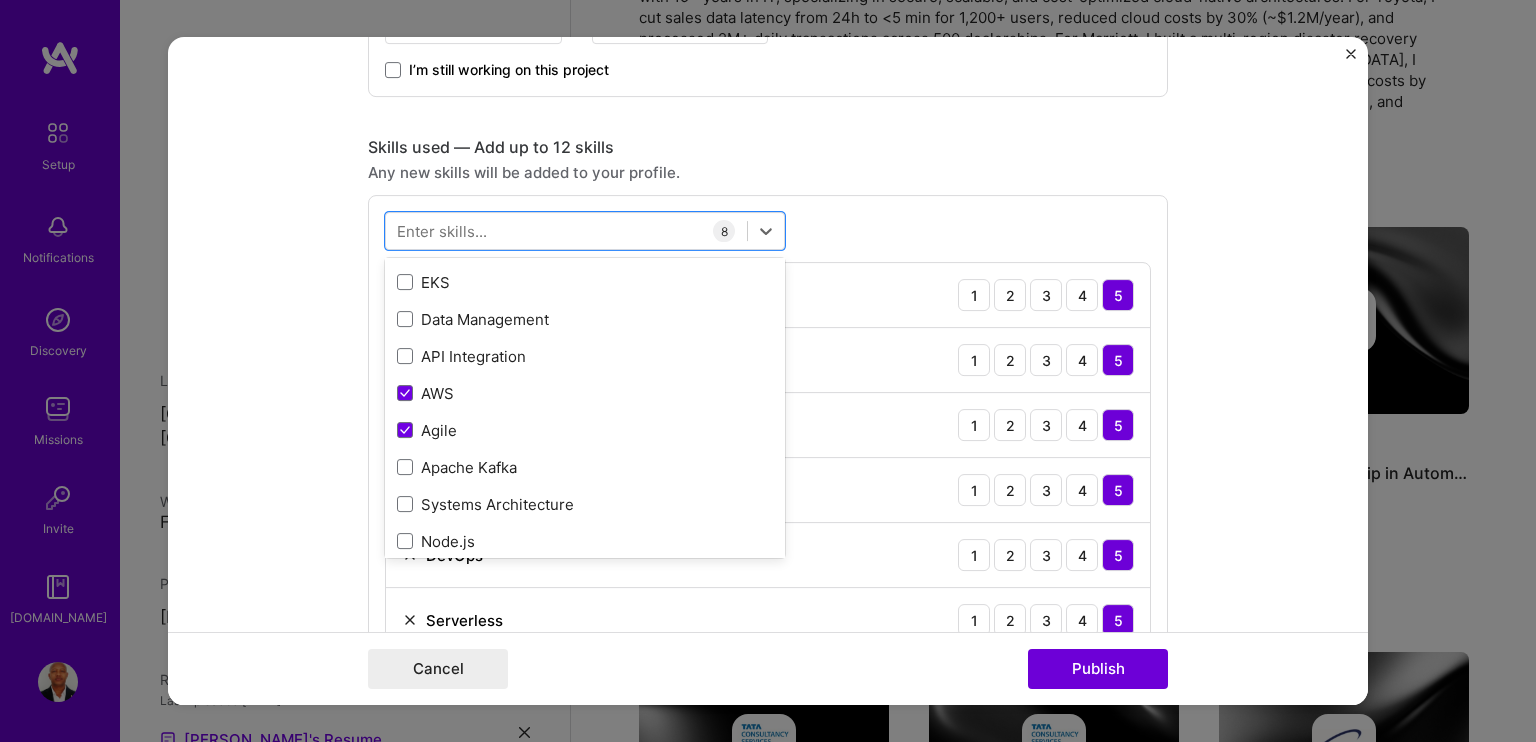 scroll, scrollTop: 1000, scrollLeft: 0, axis: vertical 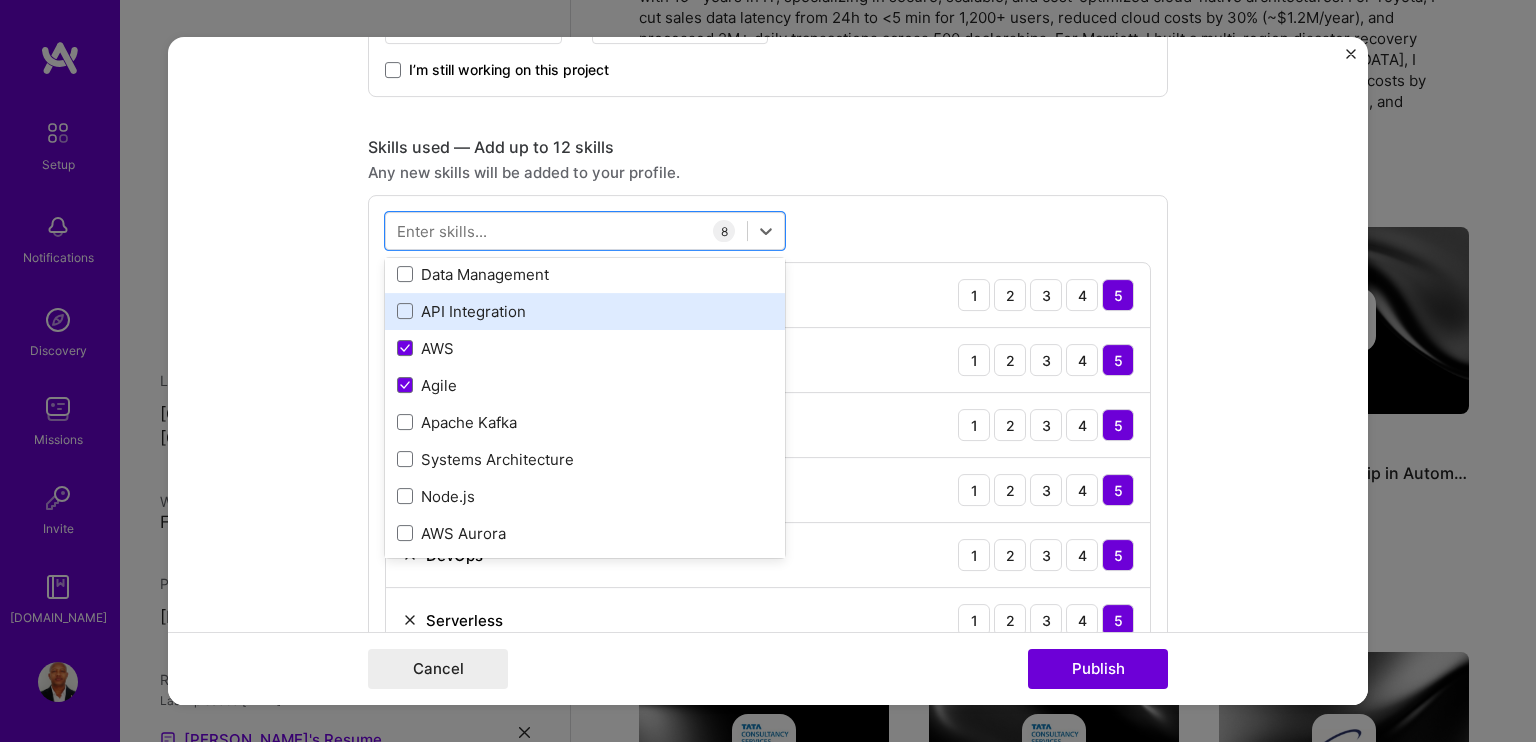 click on "API Integration" at bounding box center (585, 311) 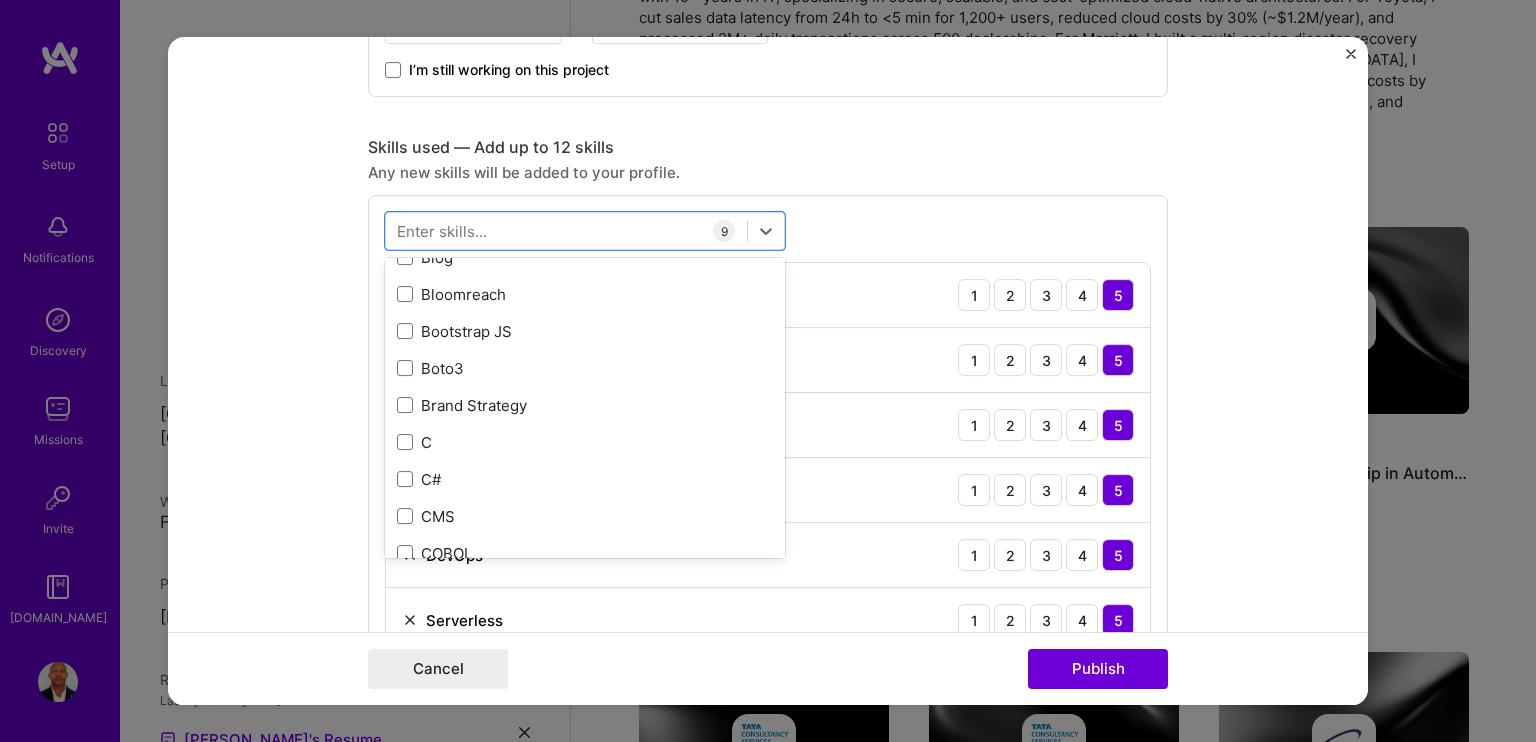 scroll, scrollTop: 3473, scrollLeft: 0, axis: vertical 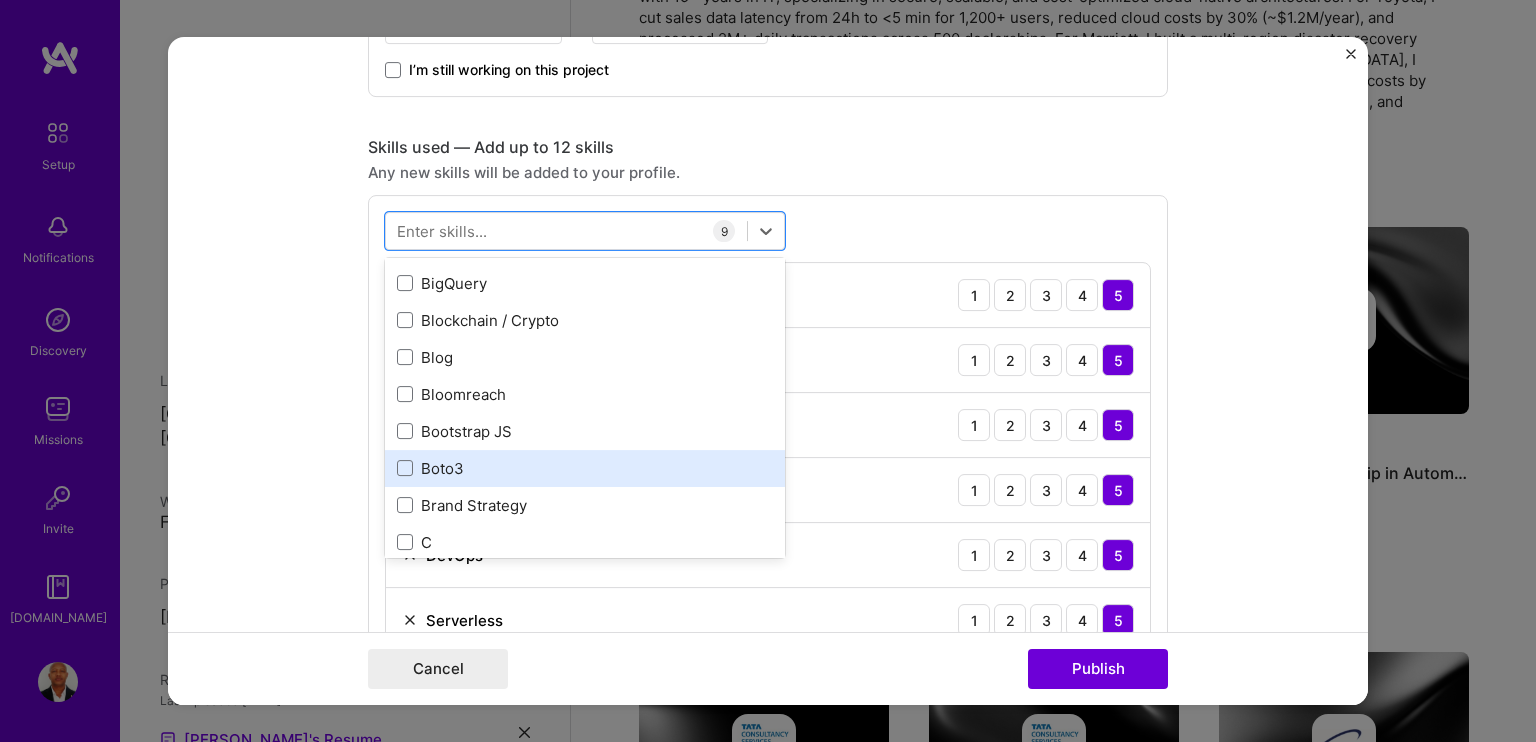 click on "Boto3" at bounding box center (585, 468) 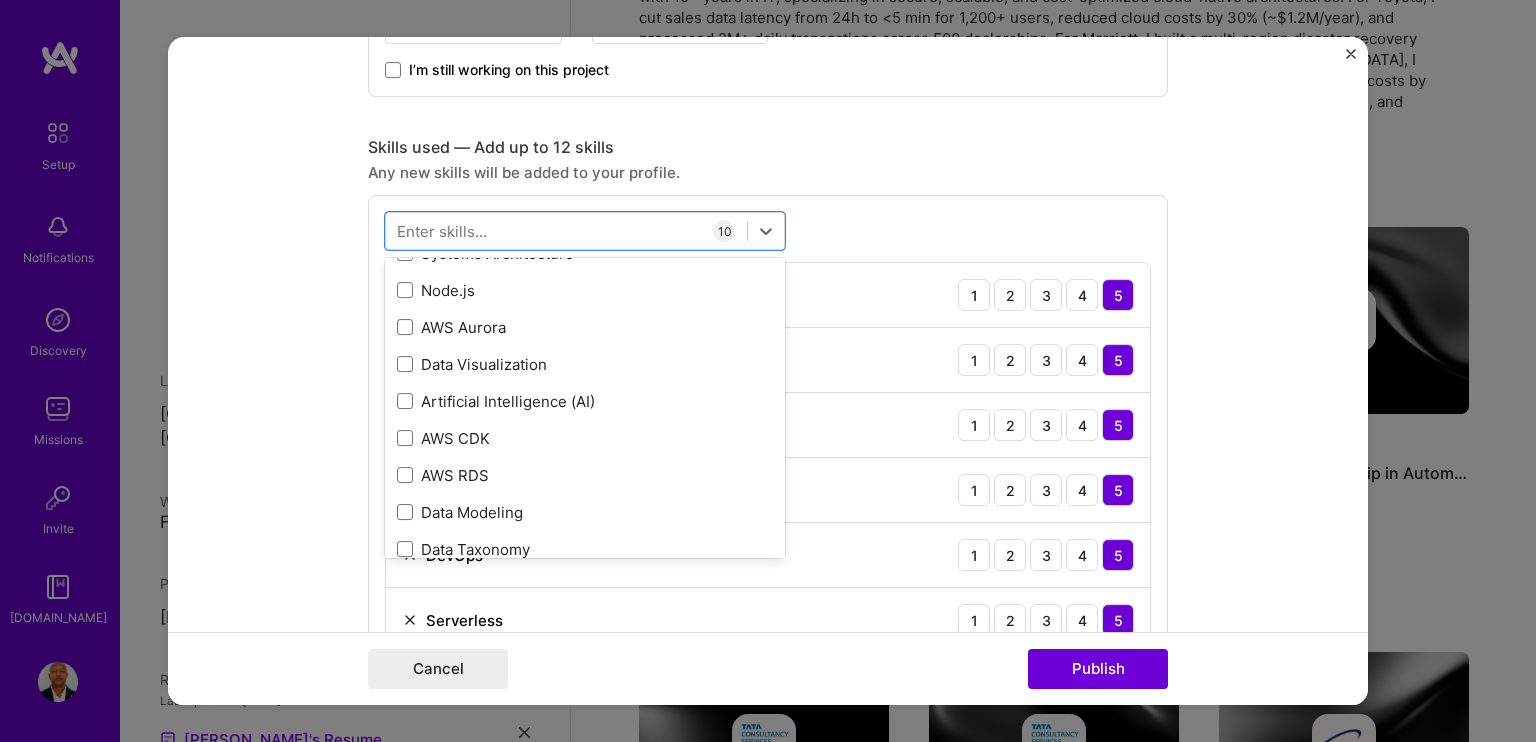 scroll, scrollTop: 1173, scrollLeft: 0, axis: vertical 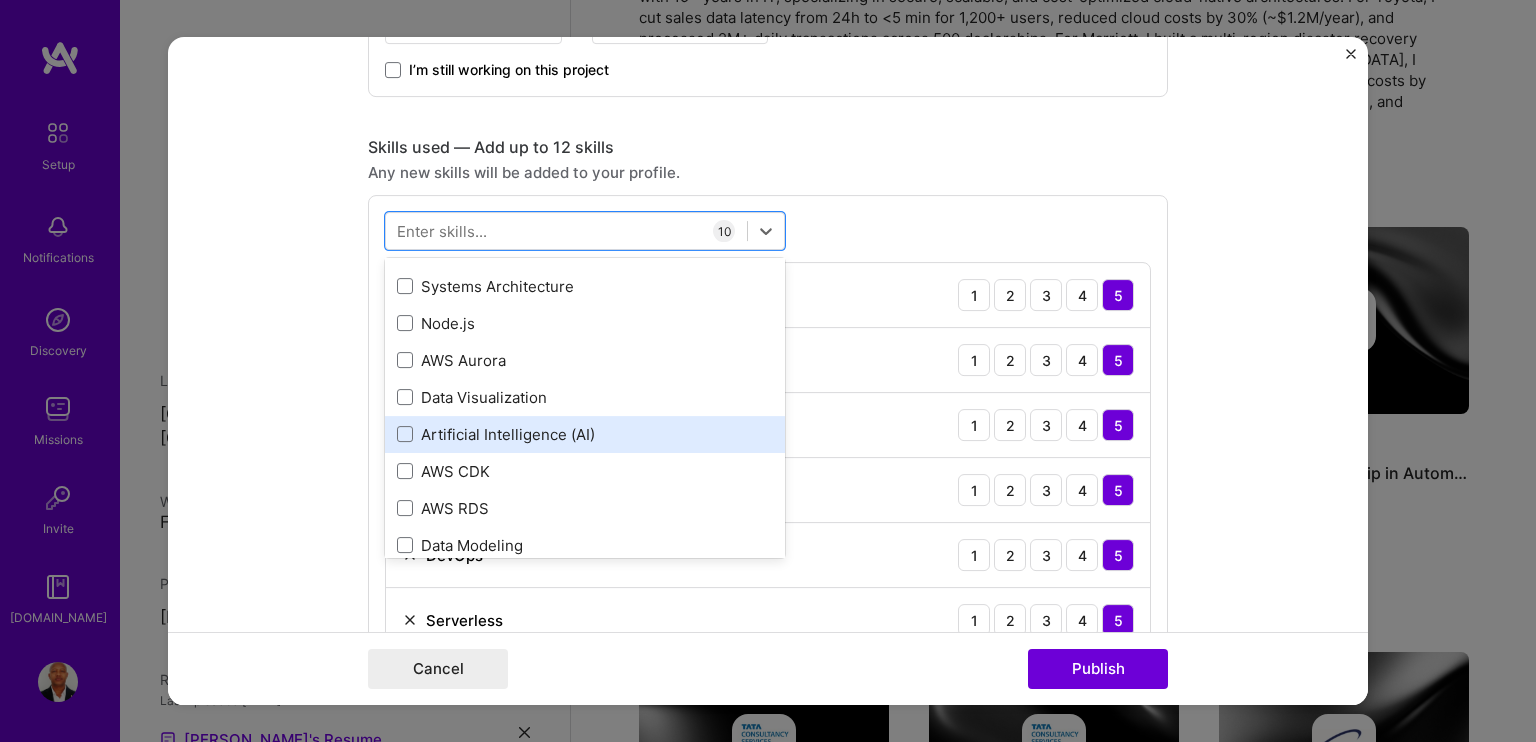 click on "Artificial Intelligence (AI)" at bounding box center [585, 434] 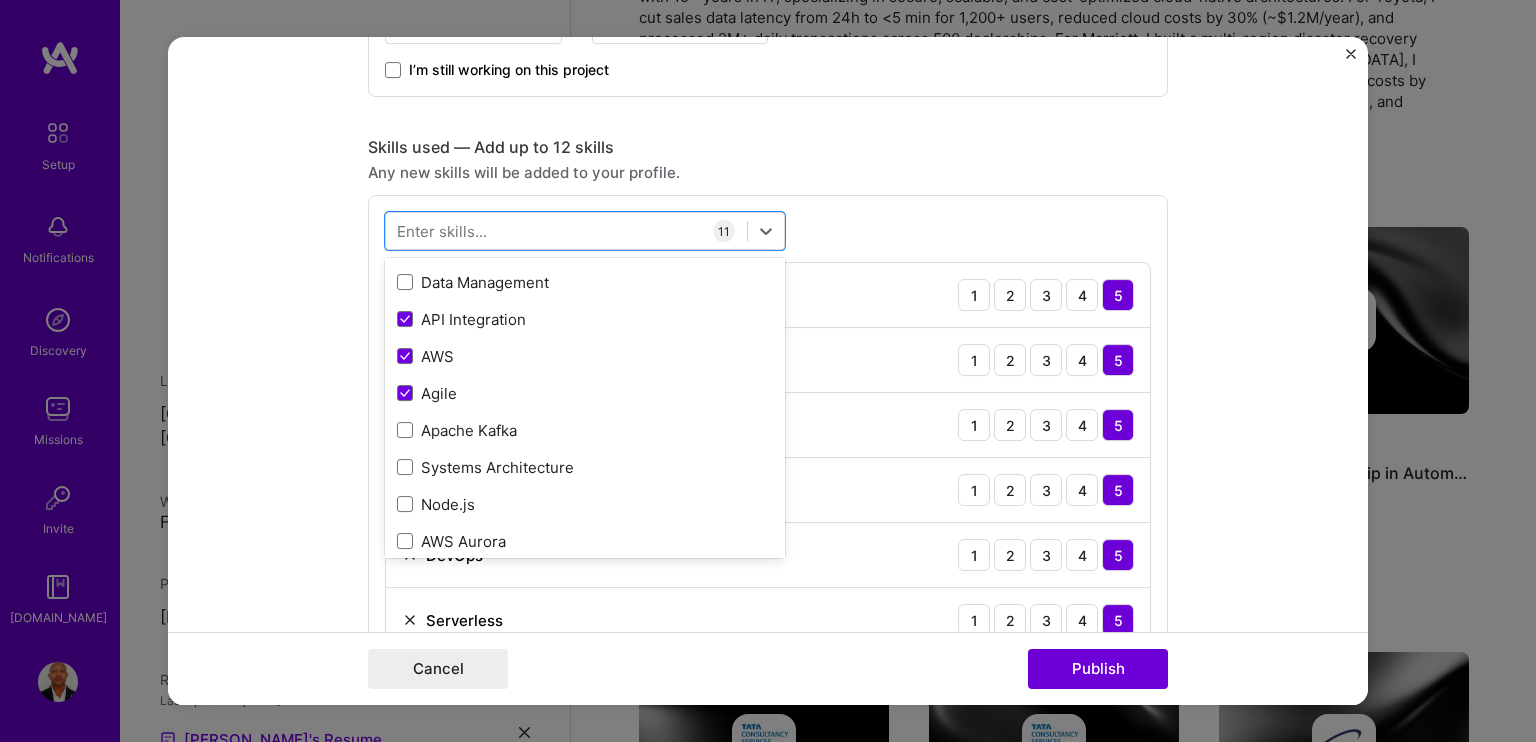 scroll, scrollTop: 973, scrollLeft: 0, axis: vertical 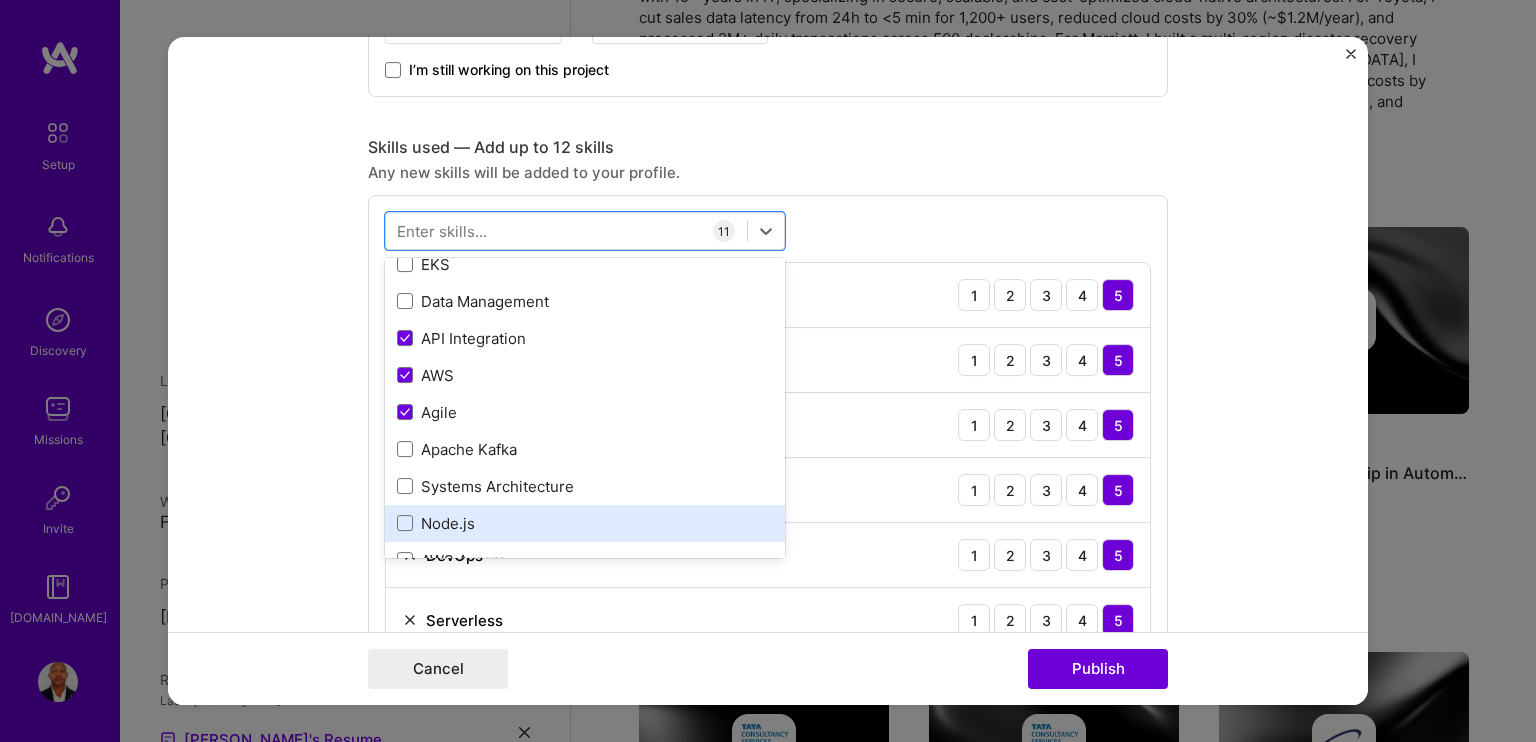 click on "Node.js" at bounding box center (585, 523) 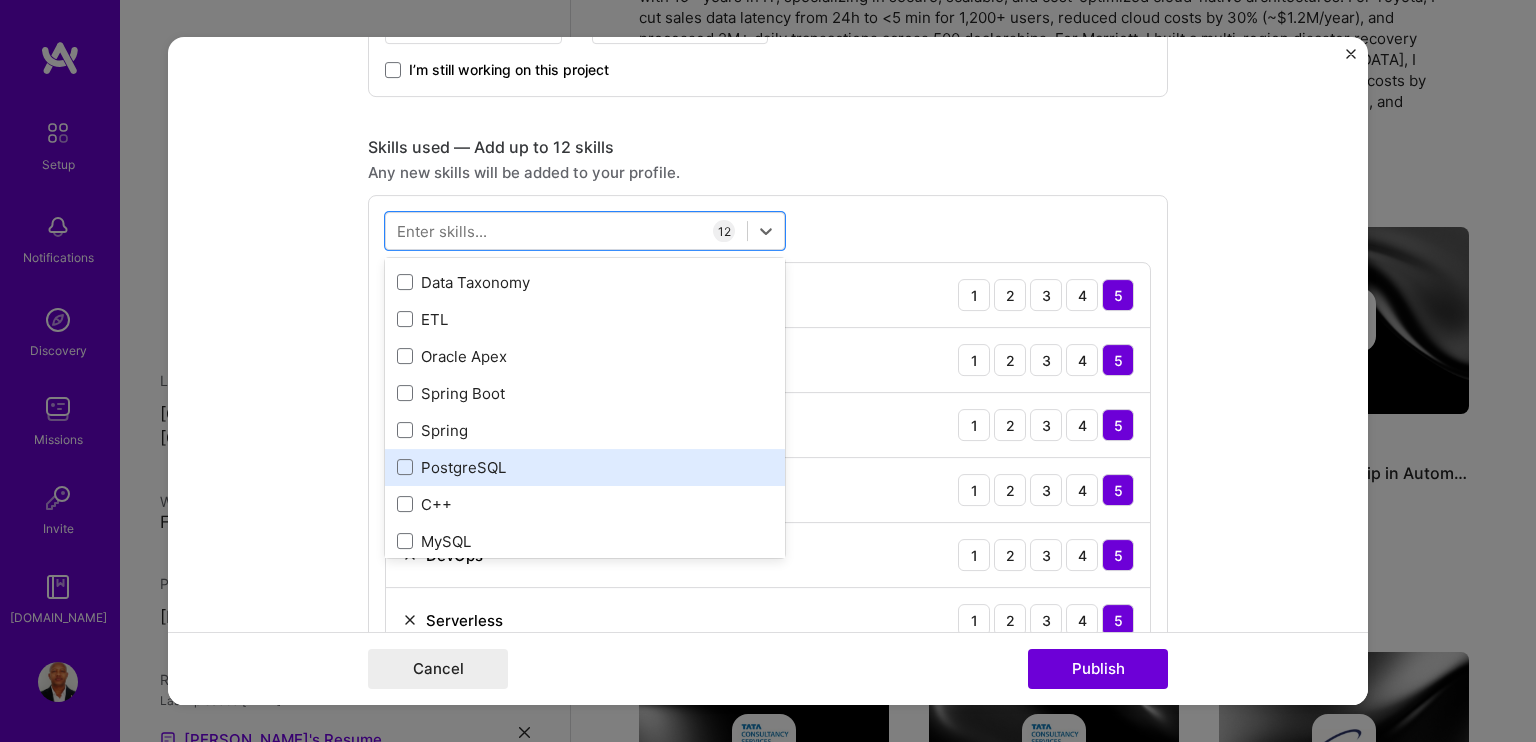 scroll, scrollTop: 873, scrollLeft: 0, axis: vertical 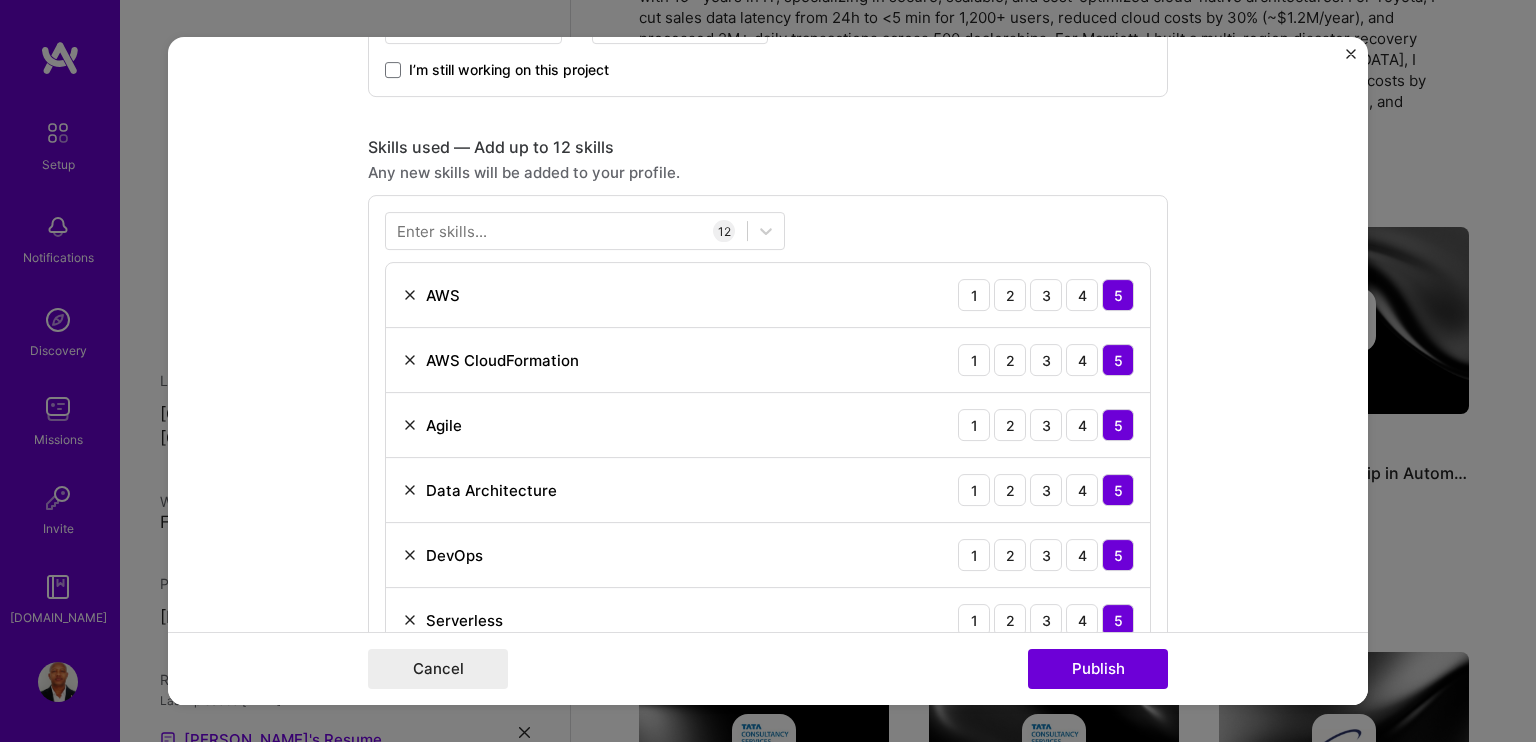 click on "Editing suggested project This project is suggested based on your LinkedIn, resume or [DOMAIN_NAME] activity. Project title AWS Cloud Modernization Lead Company Brilliant Infotech
Project industry Industry 2 Project Link (Optional)
Drag and drop an image or   Upload file Upload file We recommend uploading at least 4 images. 1600x1200px or higher recommended. Max 5MB each. Role Senior AWS Solution Architect Select role type [DATE]
to [DATE]
I’m still working on this project Skills used — Add up to 12 skills Any new skills will be added to your profile. Enter skills... 12 AWS 1 2 3 4 5 AWS CloudFormation 1 2 3 4 5 Agile 1 2 3 4 5 Data Architecture 1 2 3 4 5 DevOps 1 2 3 4 5 Serverless 1 2 3 4 5 Terraform 1 2 3 4 5 Security (Engineering) 1 2 3 4 5 API Integration 1 2 3 4 5 Boto3 1 2 3 4 5 Artificial Intelligence (AI) 1 2 3 4 5 Node.js 1 2 3 4 5 Yes, I managed — team members. ->   /" at bounding box center [768, 371] 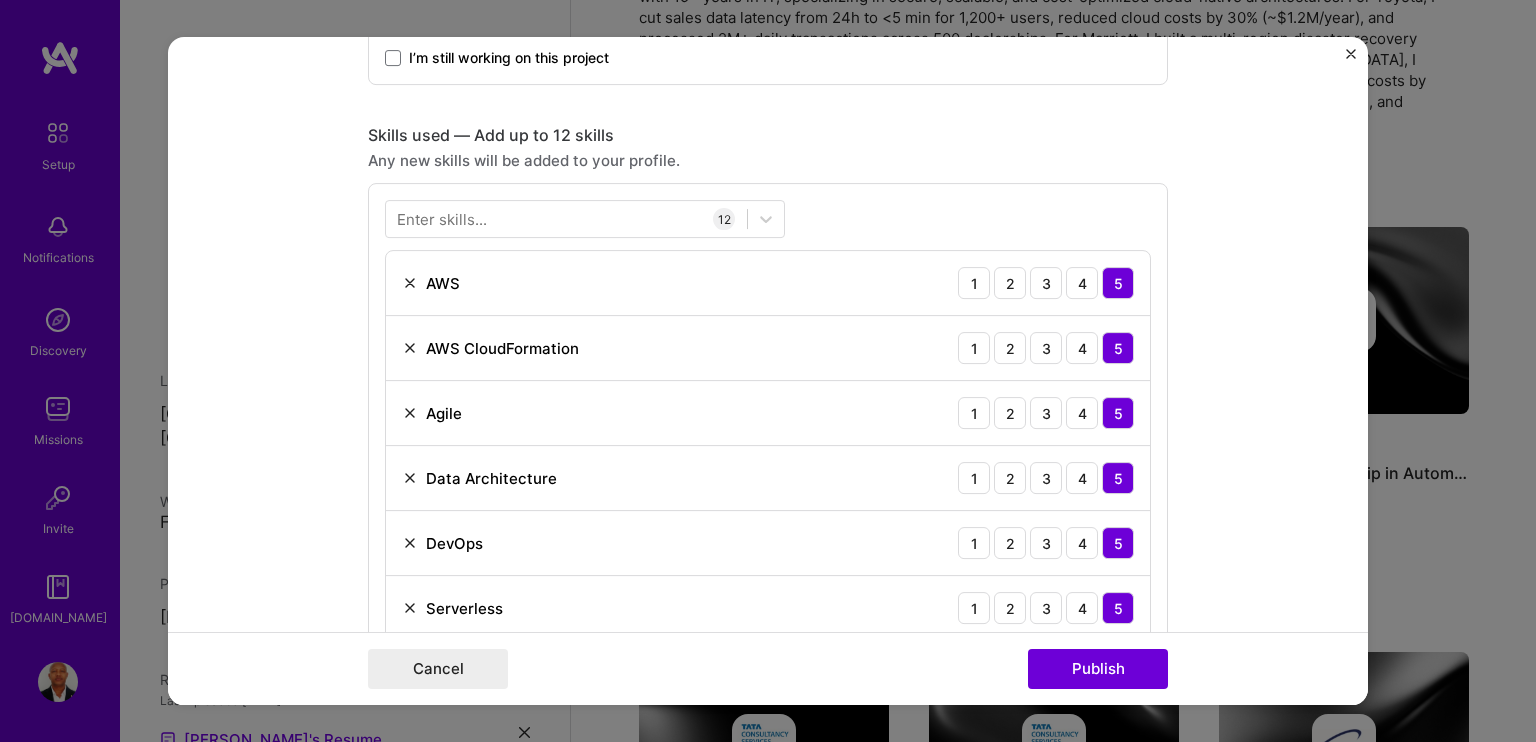 scroll, scrollTop: 900, scrollLeft: 0, axis: vertical 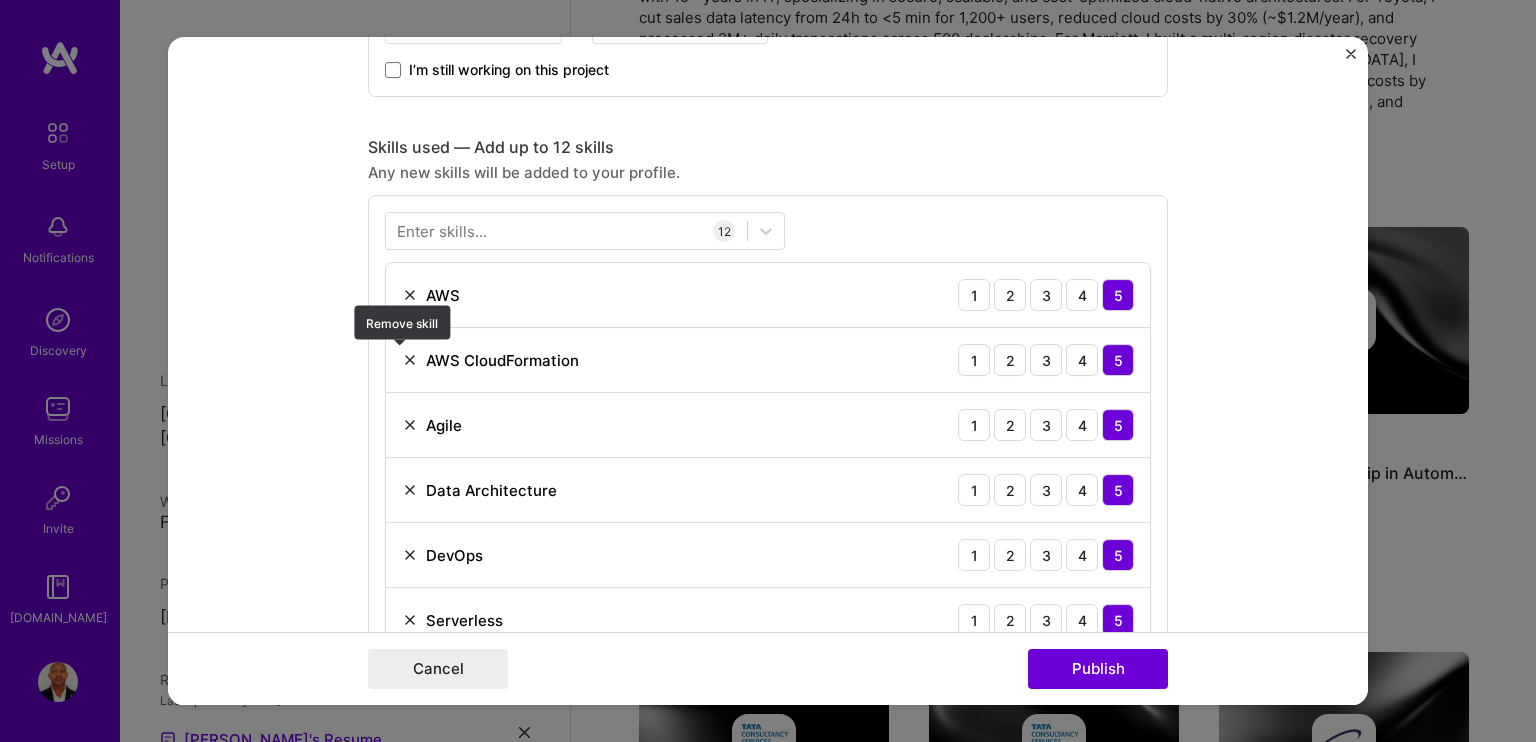 click at bounding box center (410, 360) 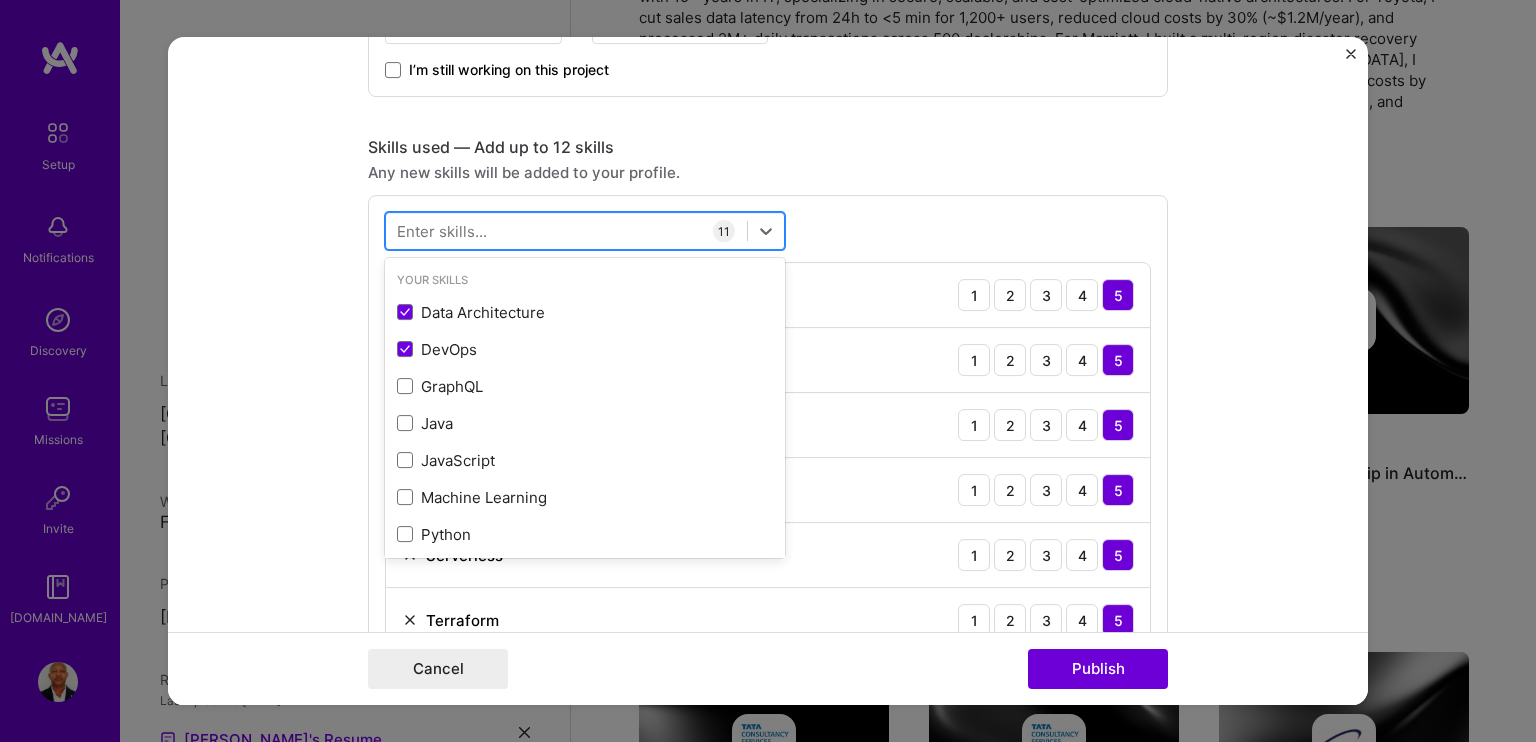 click at bounding box center (566, 231) 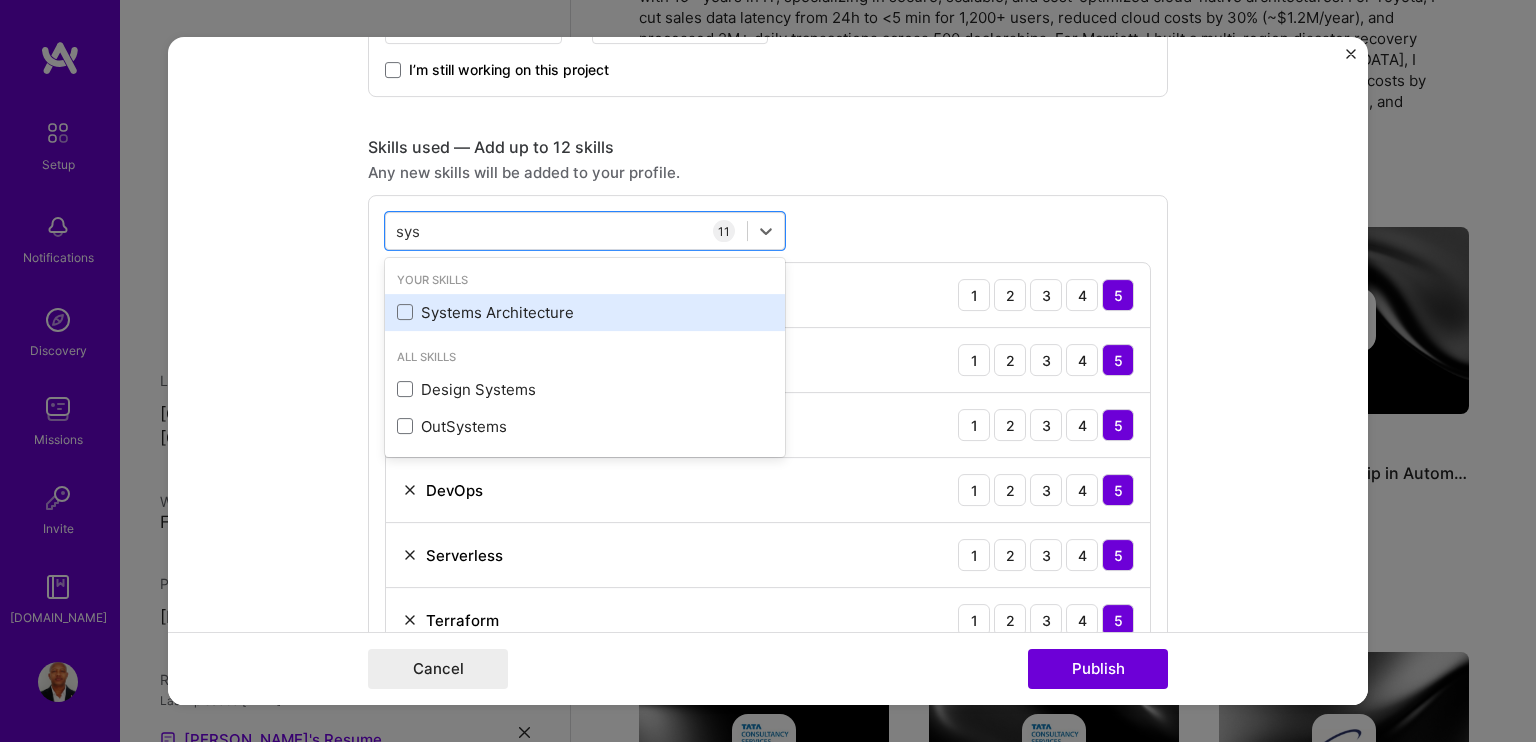click on "Systems Architecture" at bounding box center [585, 312] 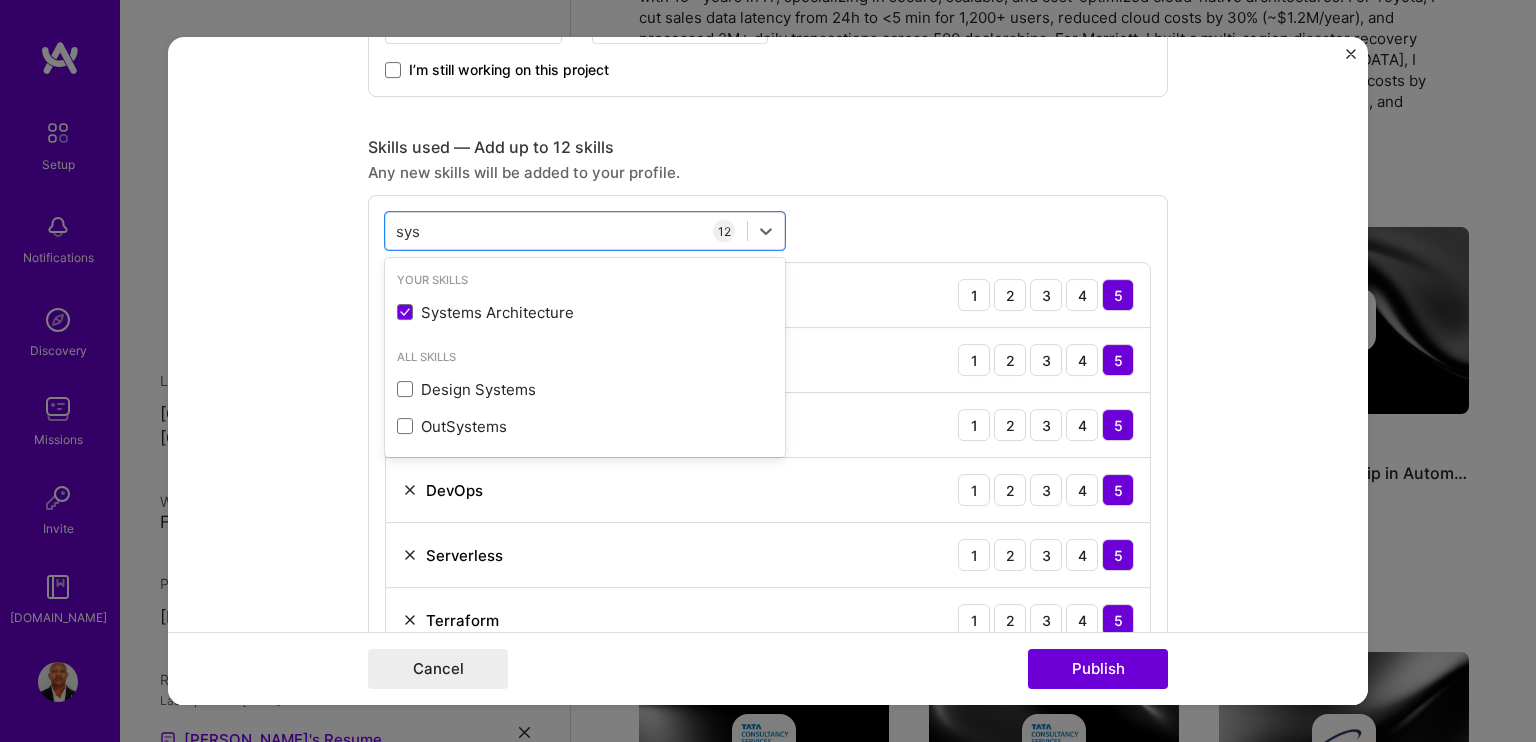 type on "sys" 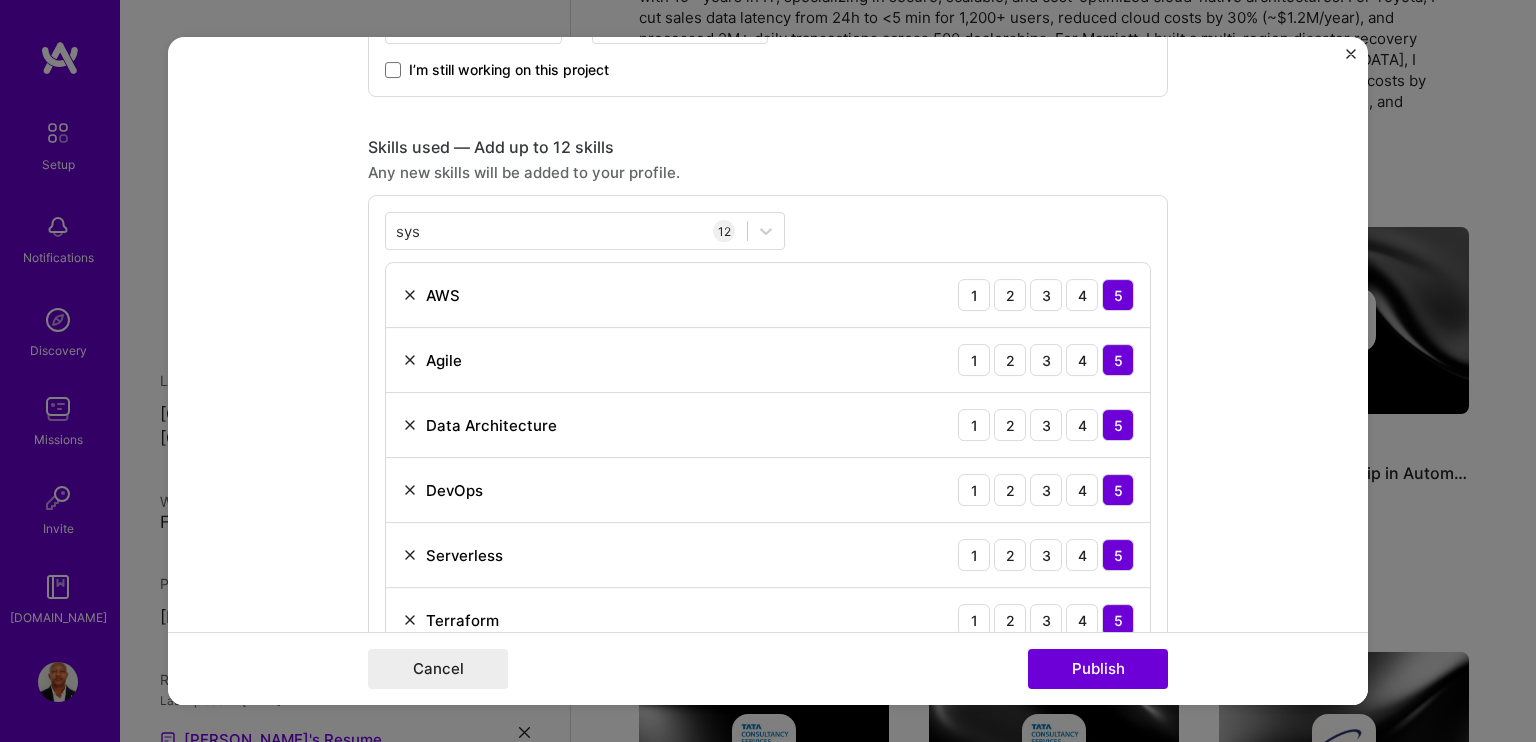 click on "Editing suggested project This project is suggested based on your LinkedIn, resume or [DOMAIN_NAME] activity. Project title AWS Cloud Modernization Lead Company Brilliant Infotech
Project industry Industry 2 Project Link (Optional)
Drag and drop an image or   Upload file Upload file We recommend uploading at least 4 images. 1600x1200px or higher recommended. Max 5MB each. Role Senior AWS Solution Architect Select role type [DATE]
to [DATE]
I’m still working on this project Skills used — Add up to 12 skills Any new skills will be added to your profile. sys sys 12 AWS 1 2 3 4 5 Agile 1 2 3 4 5 Data Architecture 1 2 3 4 5 DevOps 1 2 3 4 5 Serverless 1 2 3 4 5 Terraform 1 2 3 4 5 Security (Engineering) 1 2 3 4 5 API Integration 1 2 3 4 5 Boto3 1 2 3 4 5 Artificial Intelligence (AI) 1 2 3 4 5 Node.js 1 2 3 4 5 Systems Architecture 1 2 3 4 5 Yes, I managed — team members. ->   633 /" at bounding box center [768, 371] 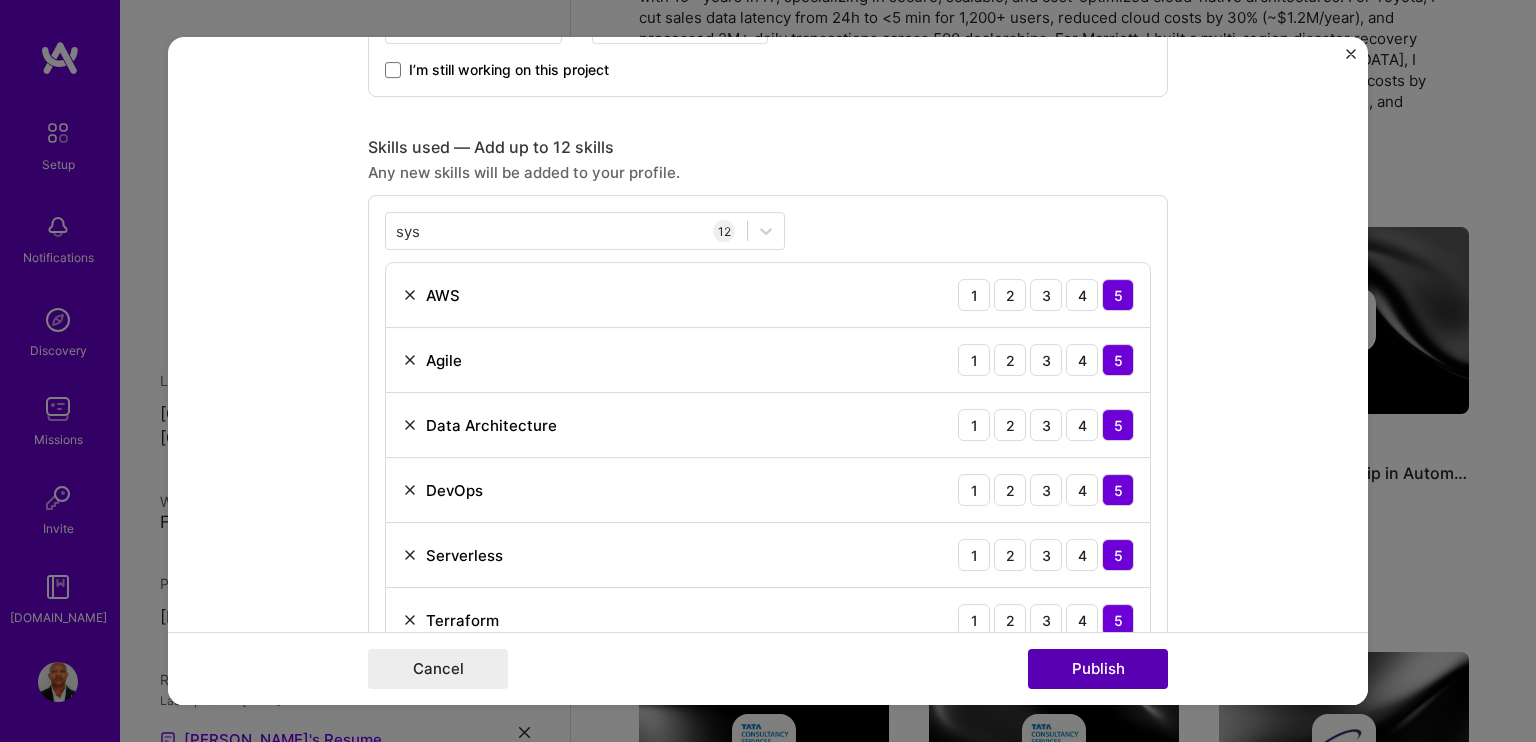 click on "Publish" at bounding box center (1098, 669) 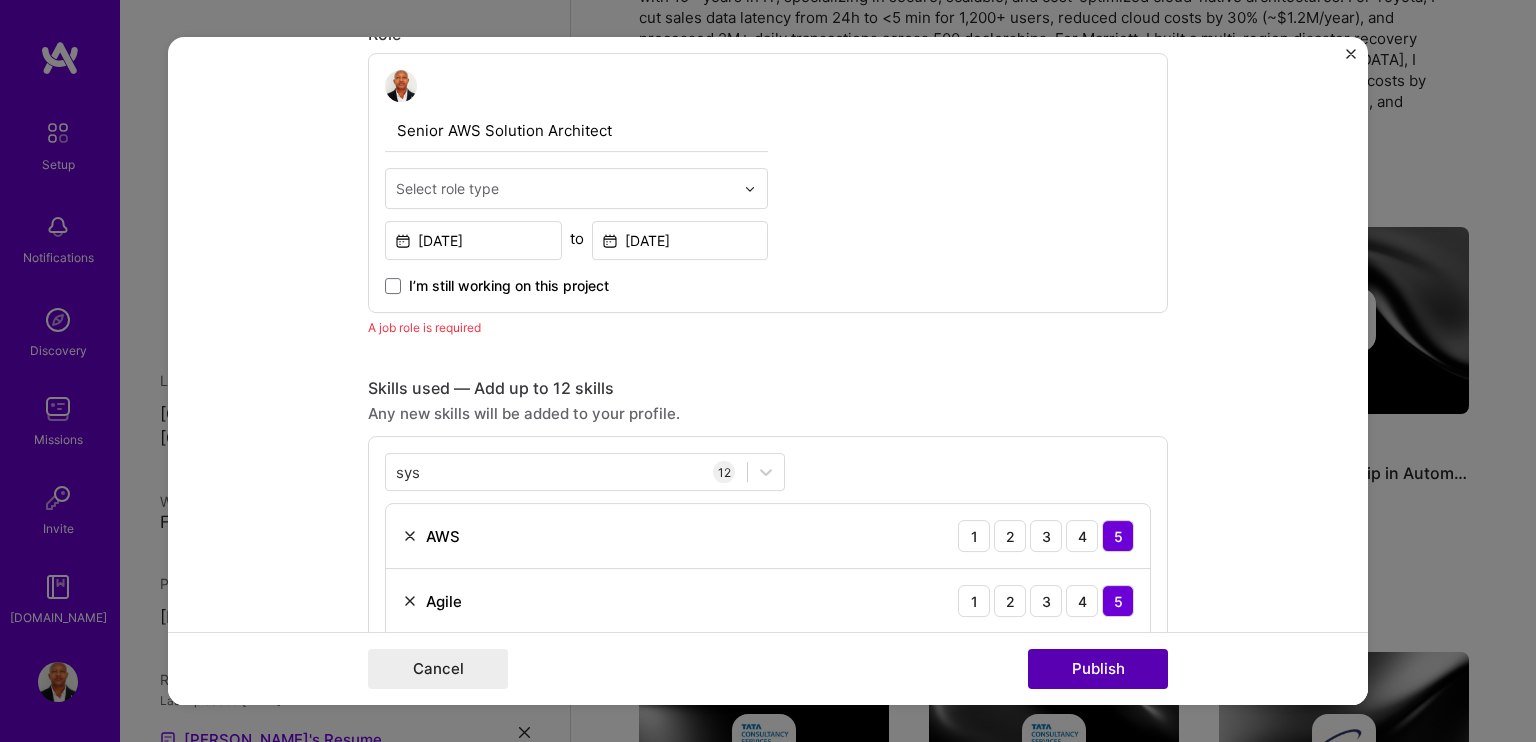 scroll, scrollTop: 670, scrollLeft: 0, axis: vertical 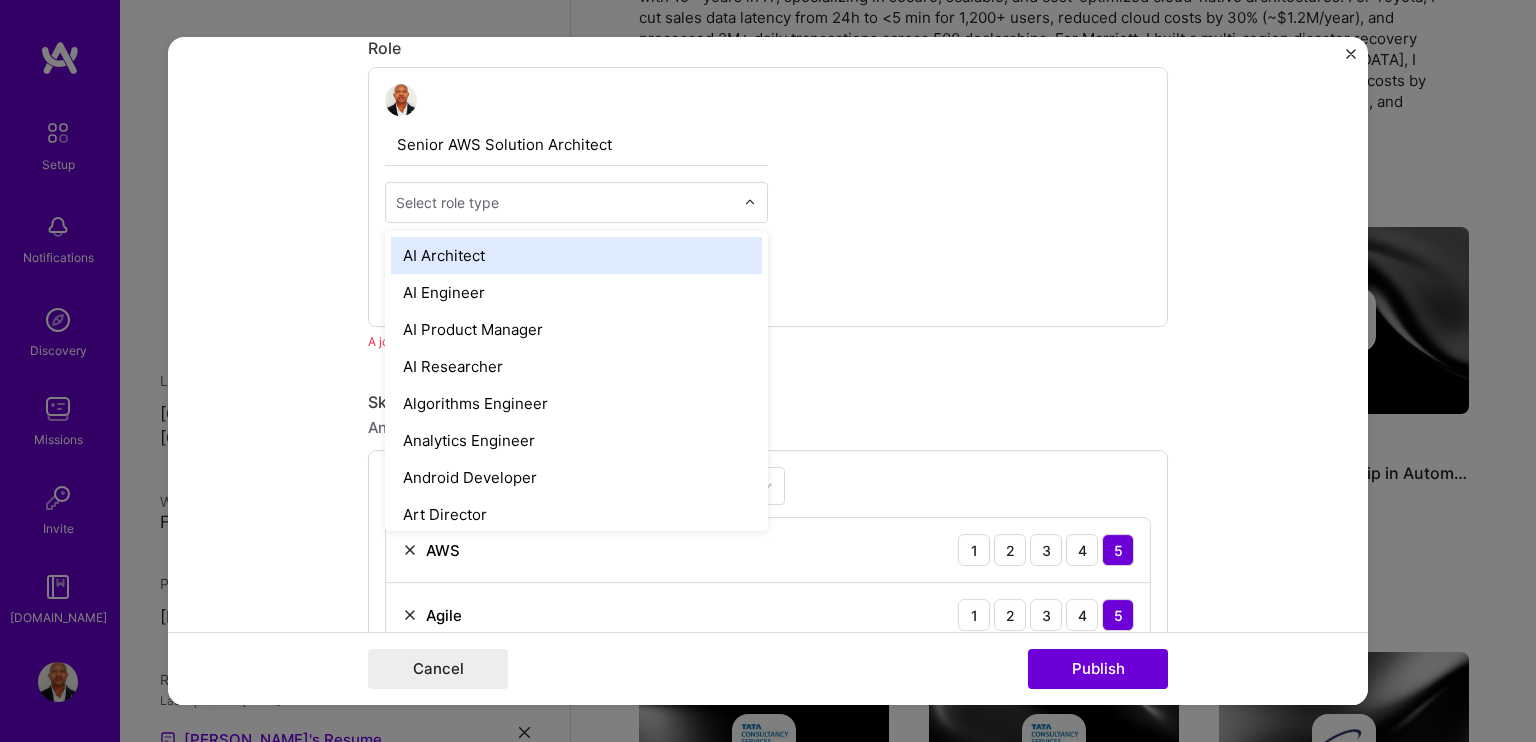 click at bounding box center (755, 202) 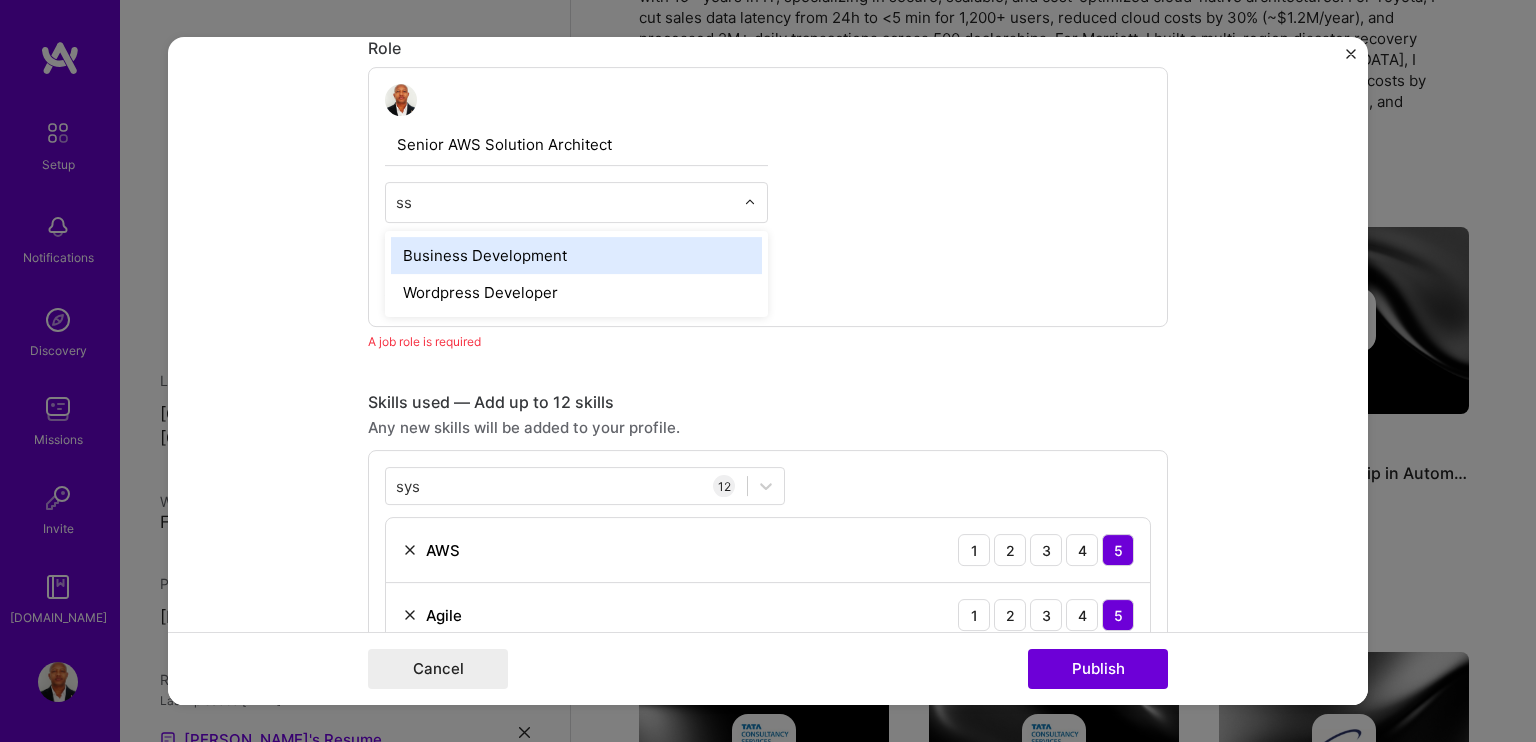 scroll, scrollTop: 0, scrollLeft: 0, axis: both 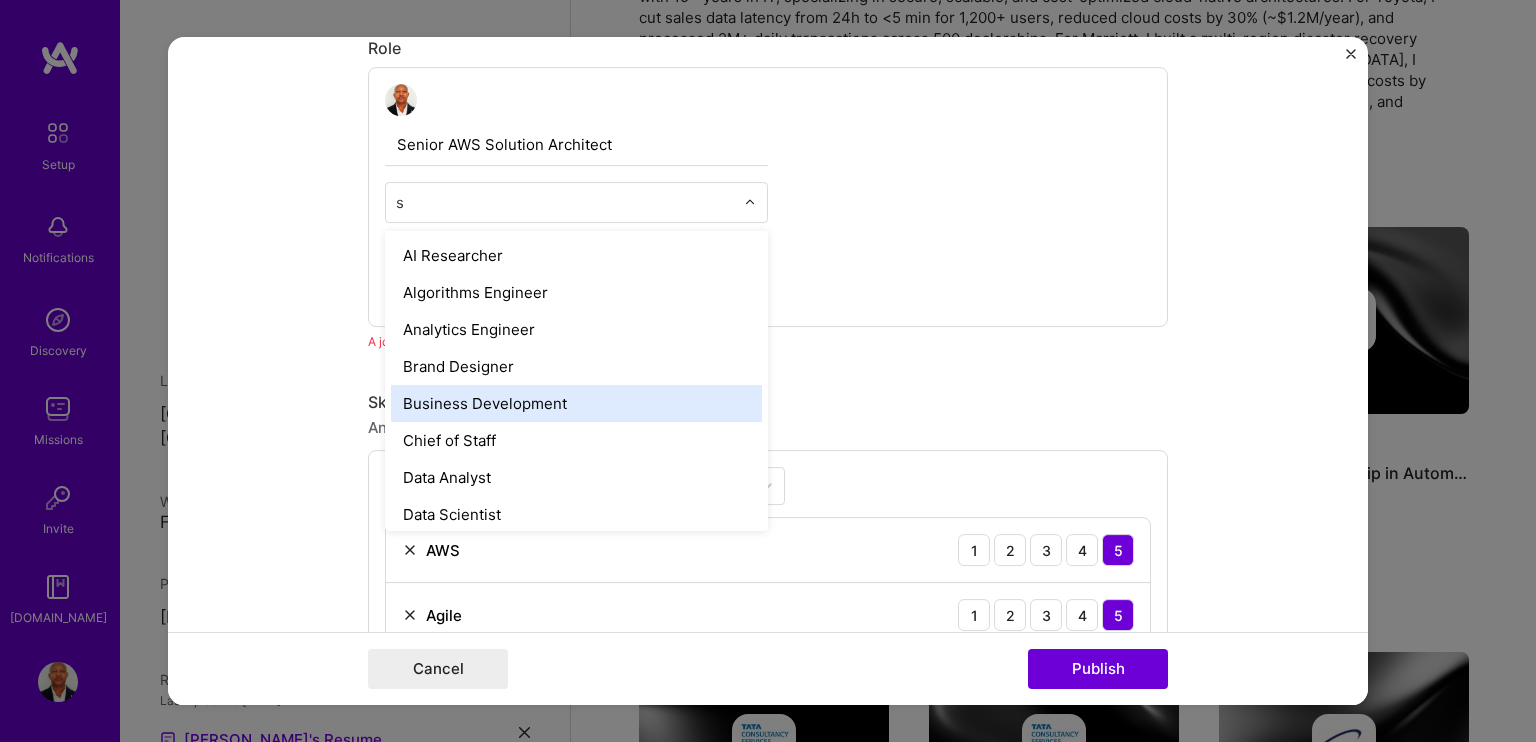 type on "so" 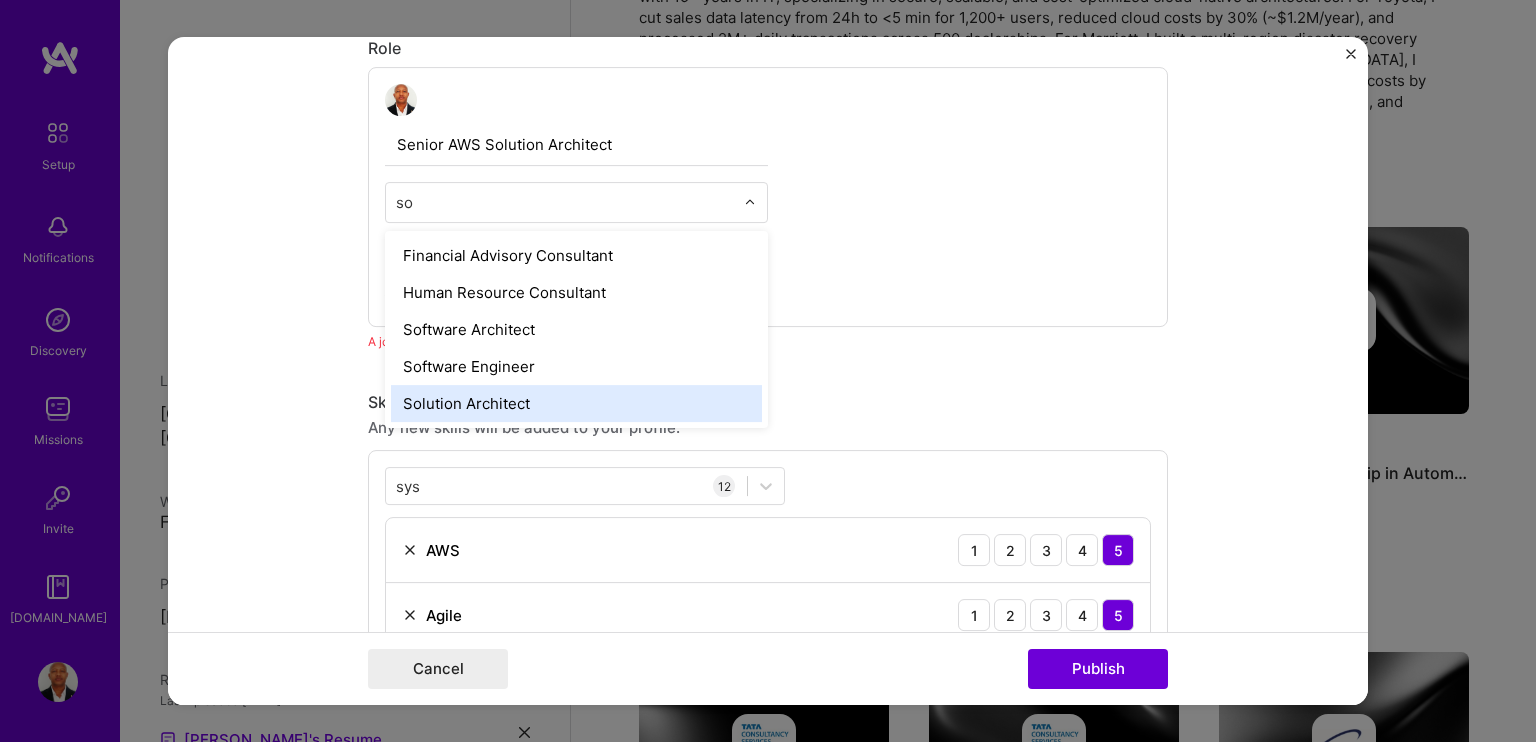 click on "Solution Architect" at bounding box center (576, 403) 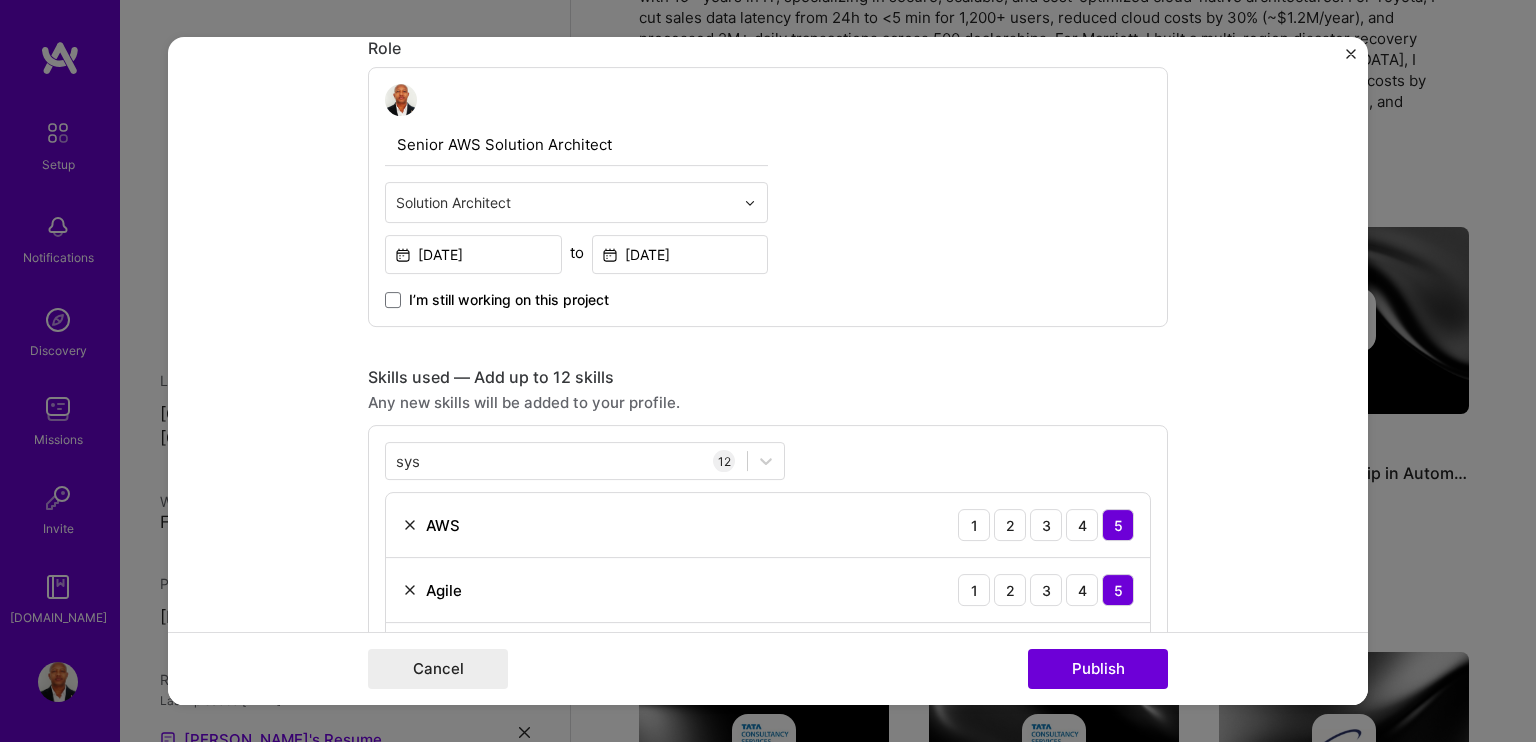 scroll, scrollTop: 570, scrollLeft: 0, axis: vertical 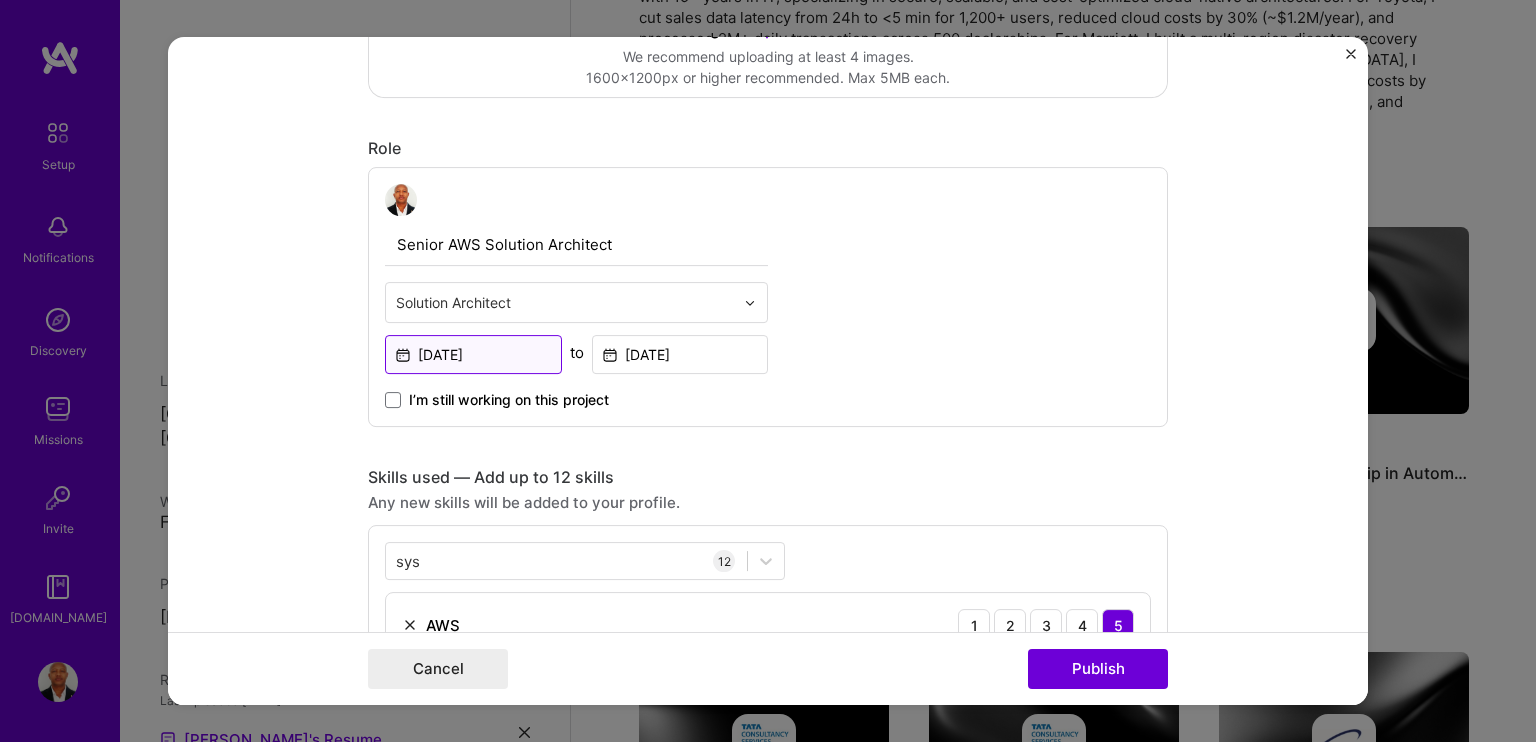 click on "[DATE]" at bounding box center [473, 354] 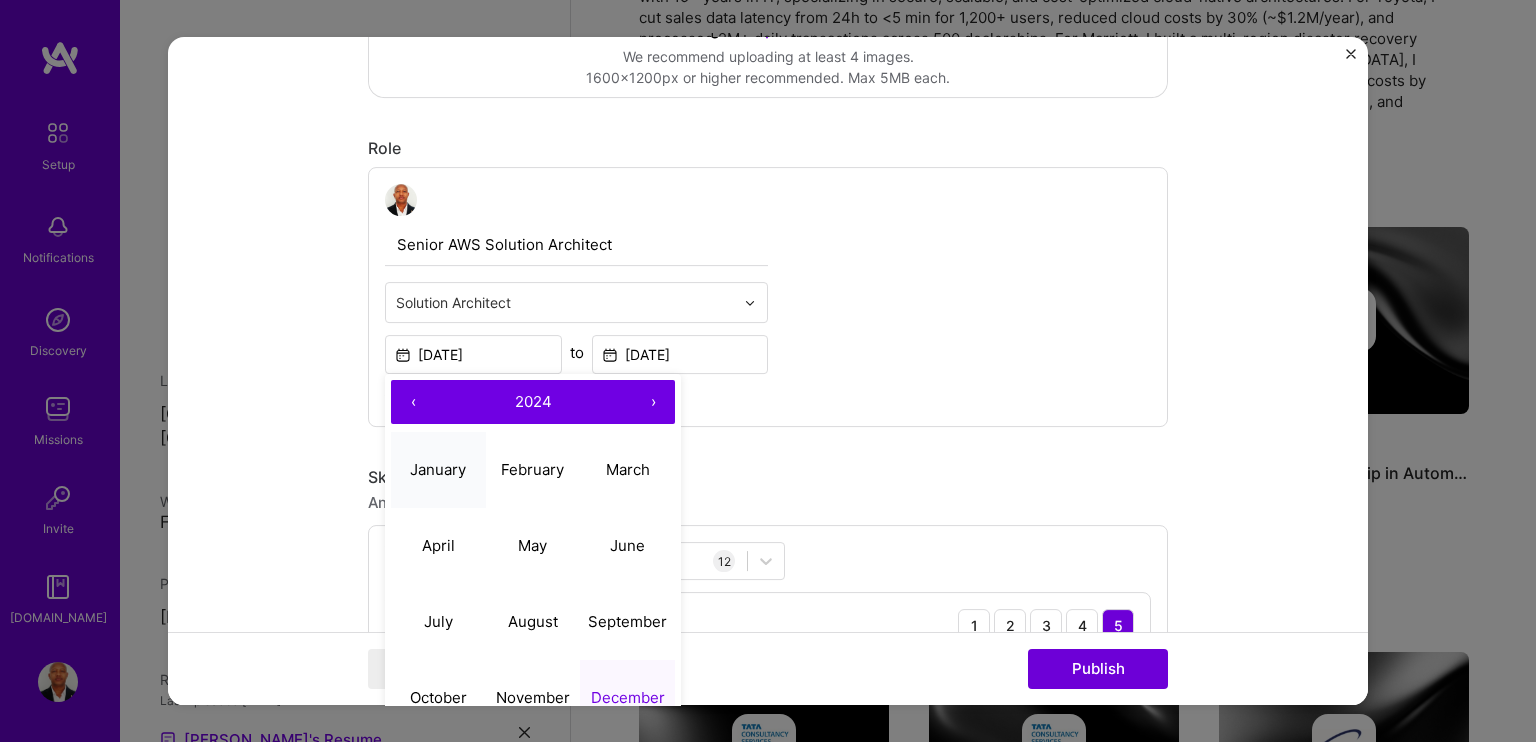 click on "January" at bounding box center [438, 470] 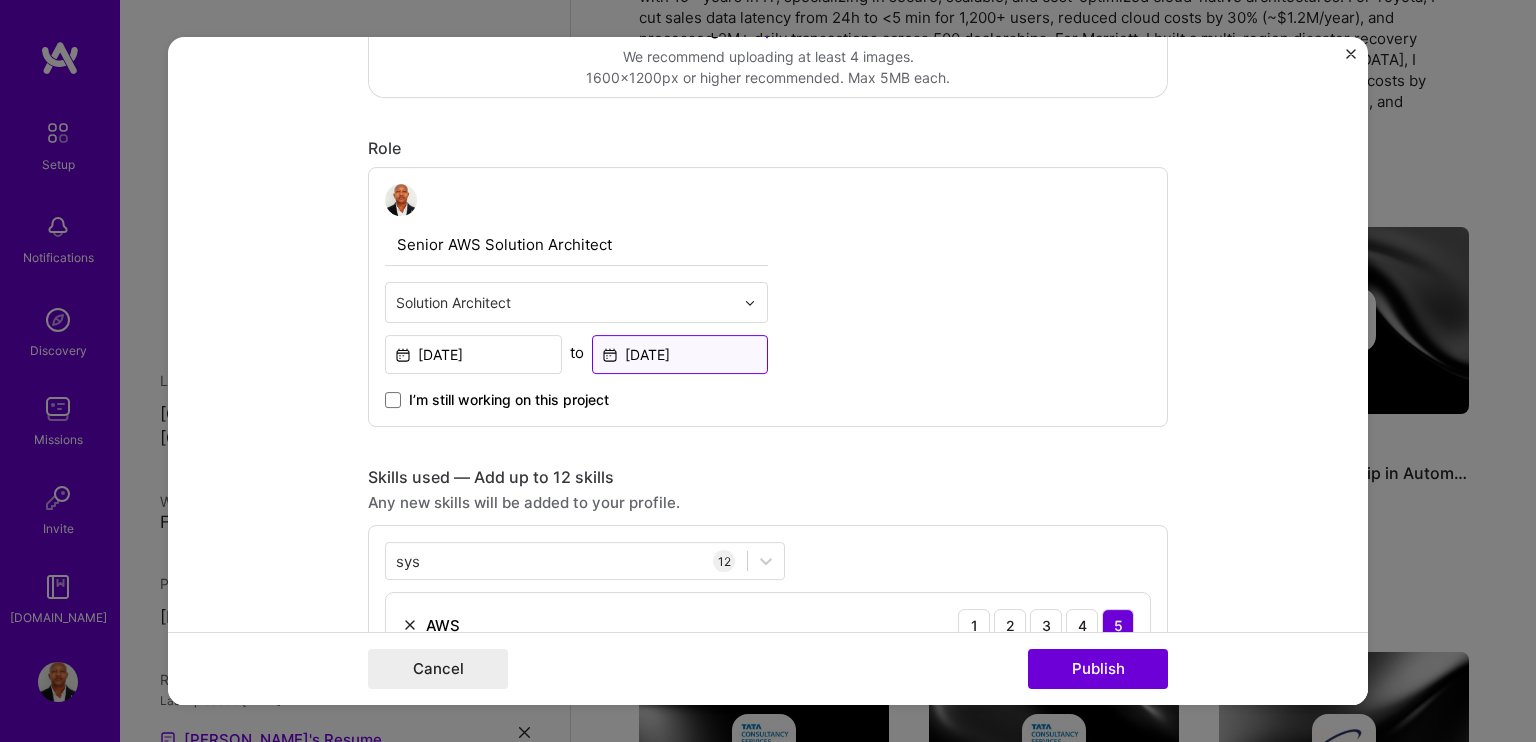 click on "[DATE]" at bounding box center [680, 354] 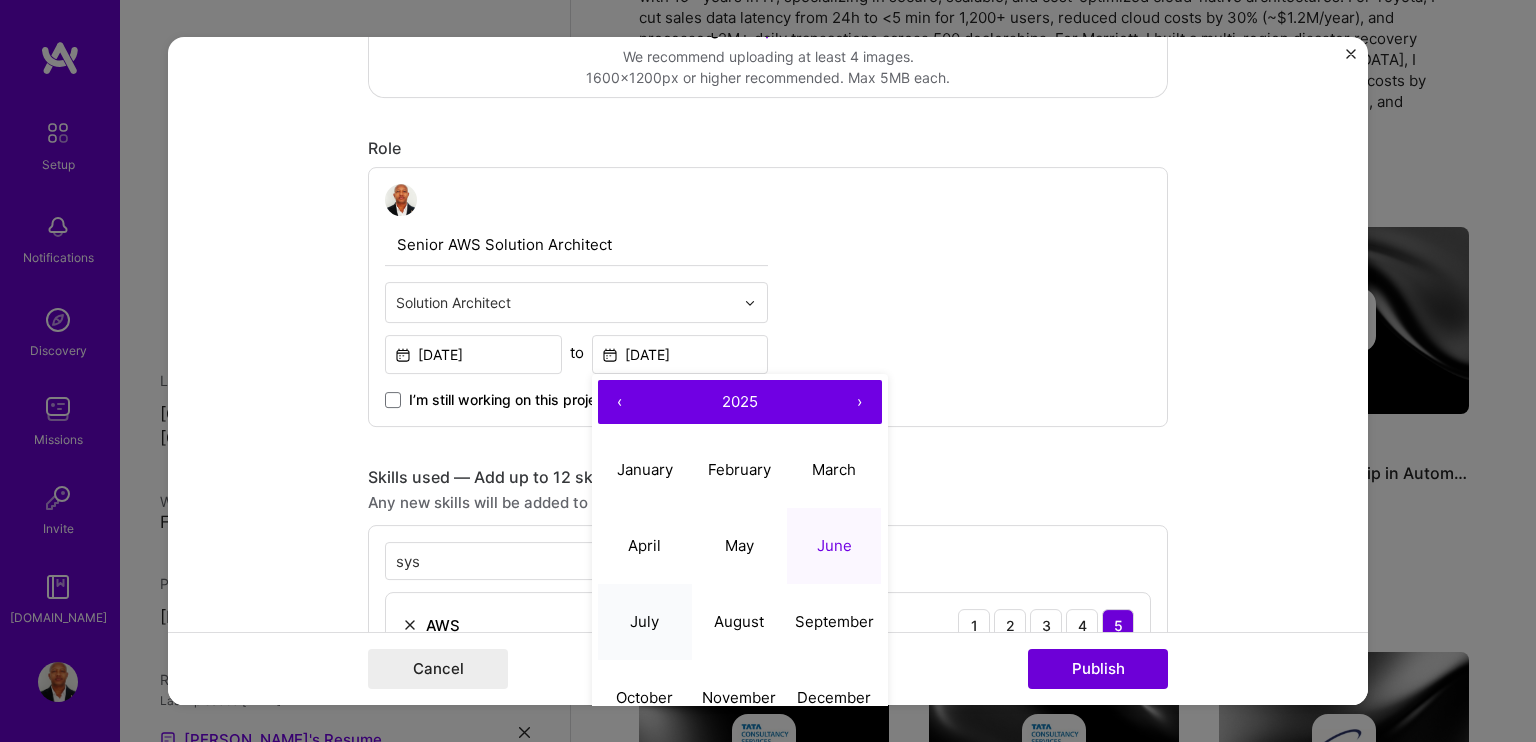 click on "July" at bounding box center [644, 621] 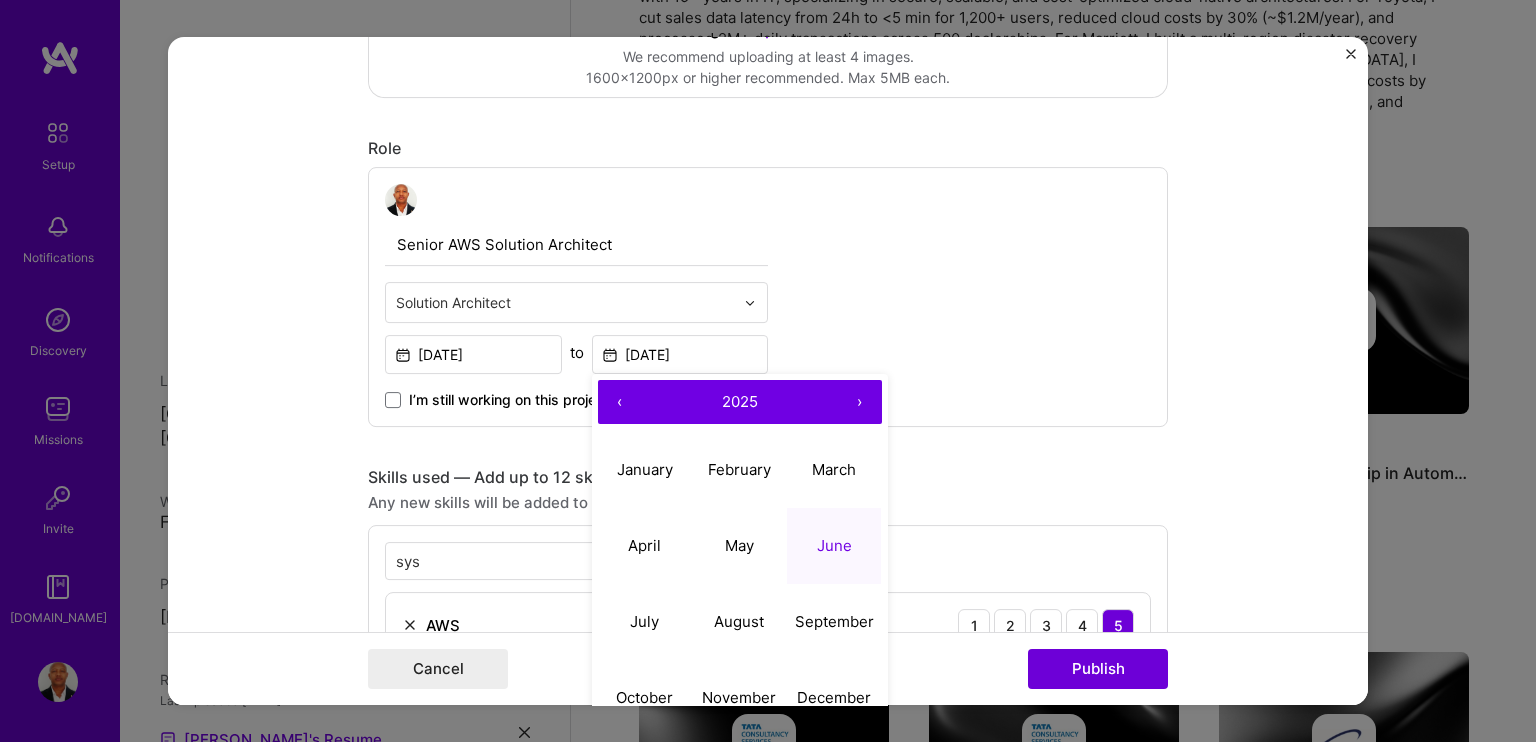 type on "[DATE]" 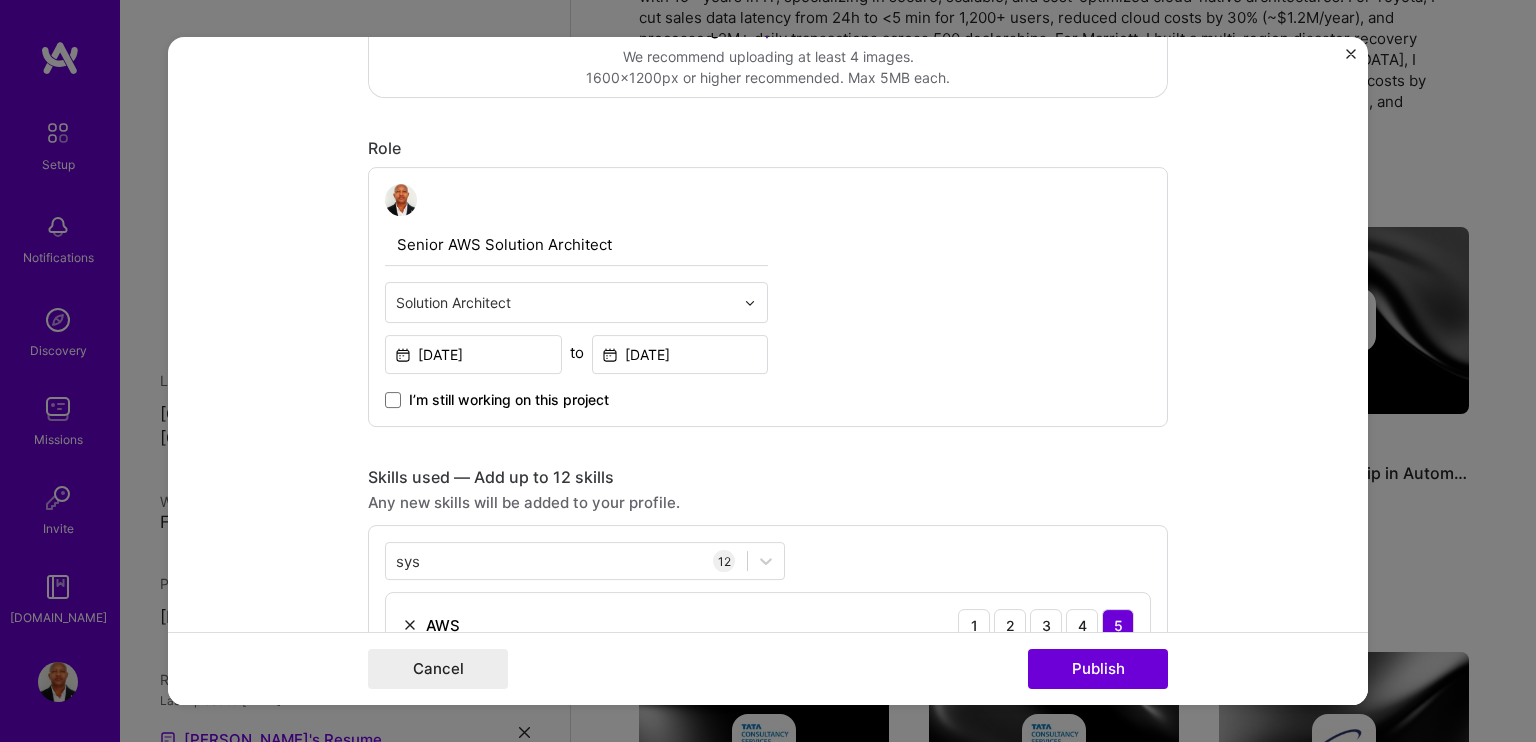 click on "Senior AWS Solution Architect Solution Architect [DATE]
to [DATE]
I’m still working on this project" at bounding box center (768, 297) 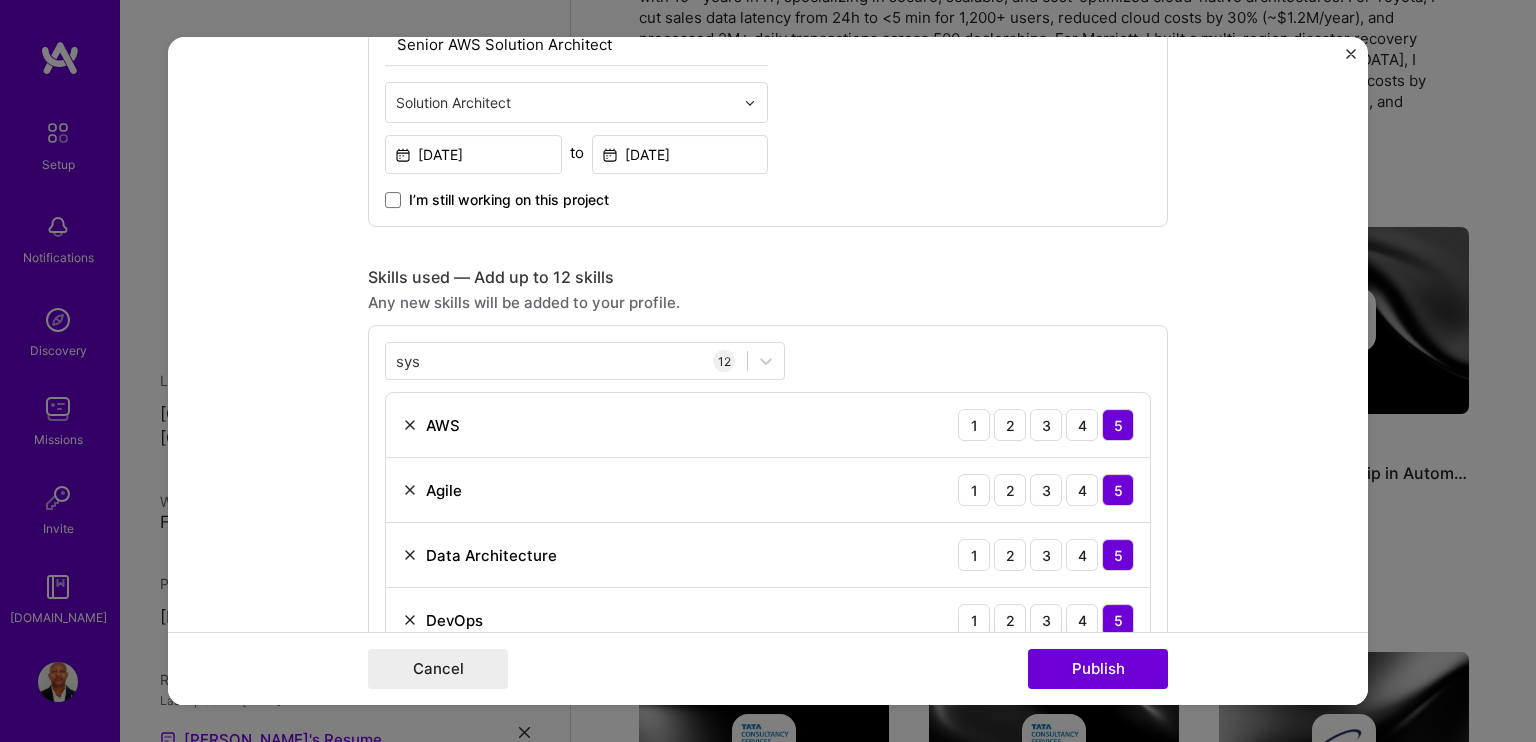scroll, scrollTop: 1270, scrollLeft: 0, axis: vertical 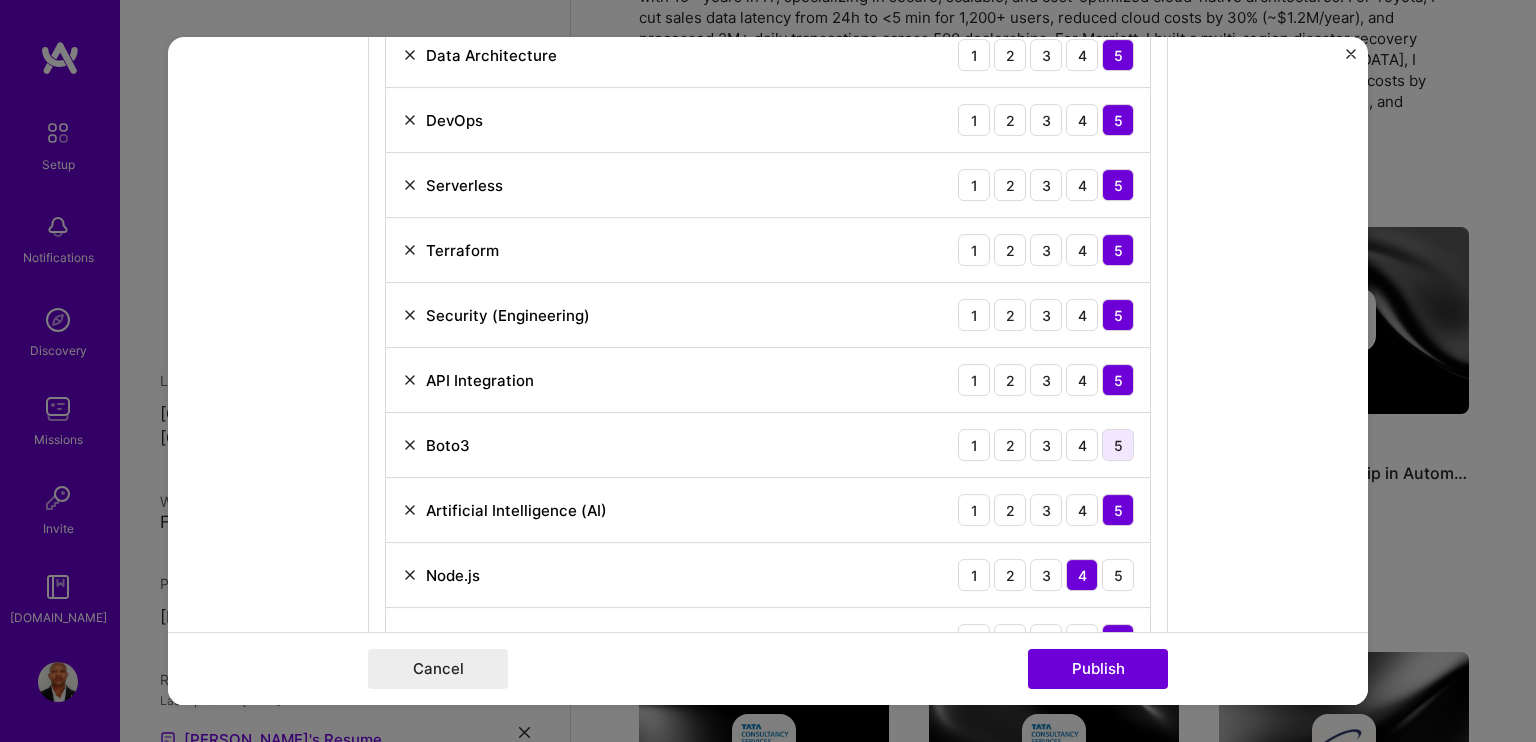 click on "5" at bounding box center (1118, 445) 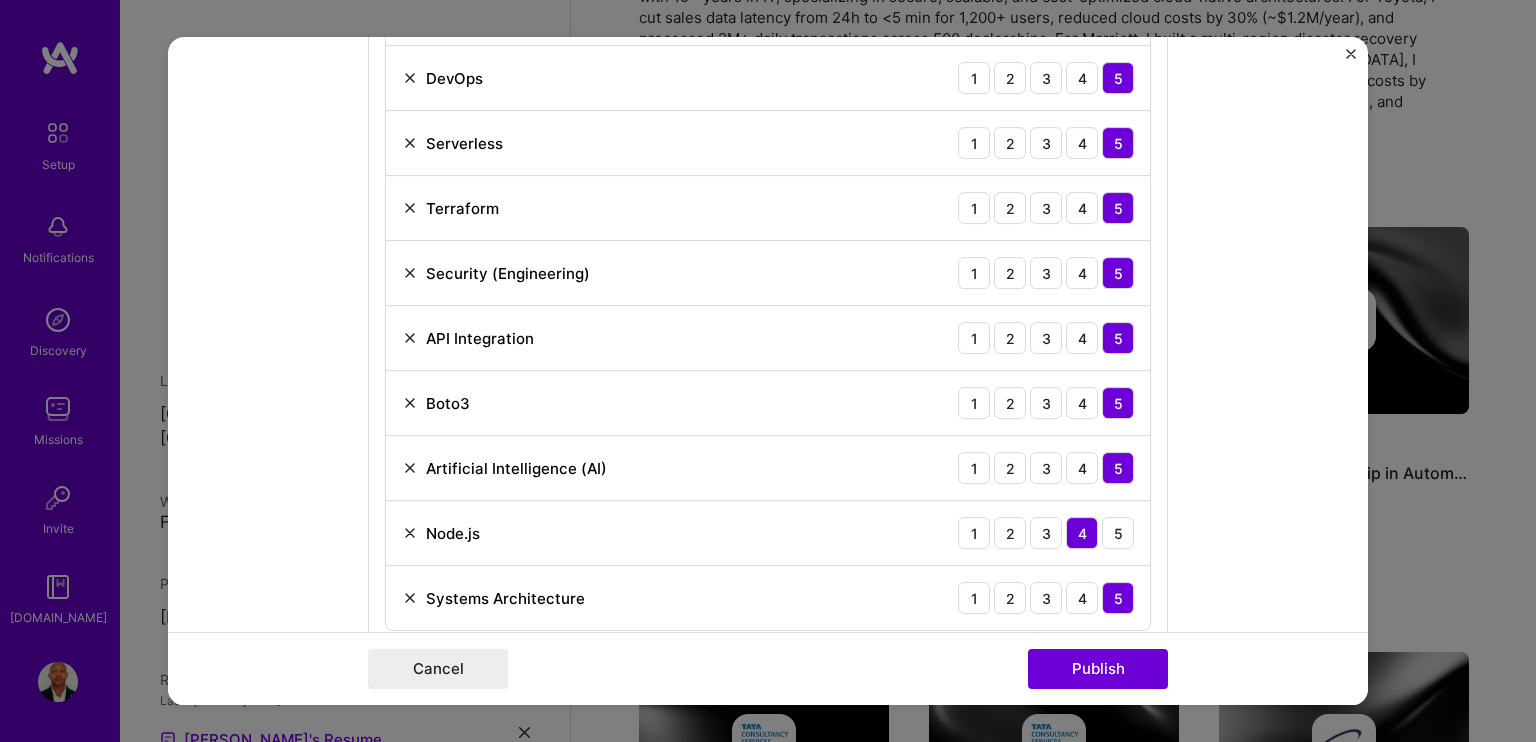 scroll, scrollTop: 970, scrollLeft: 0, axis: vertical 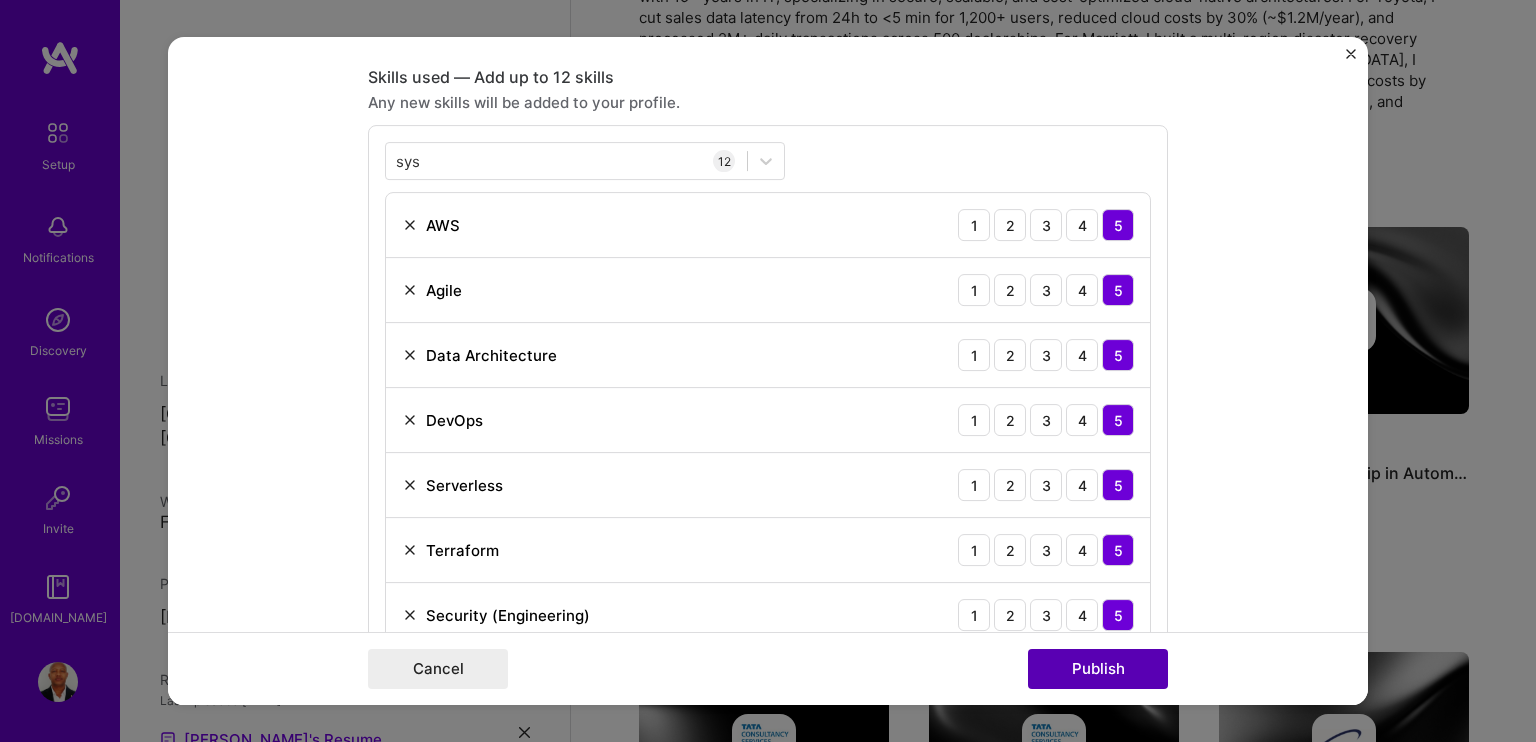 click on "Publish" at bounding box center (1098, 669) 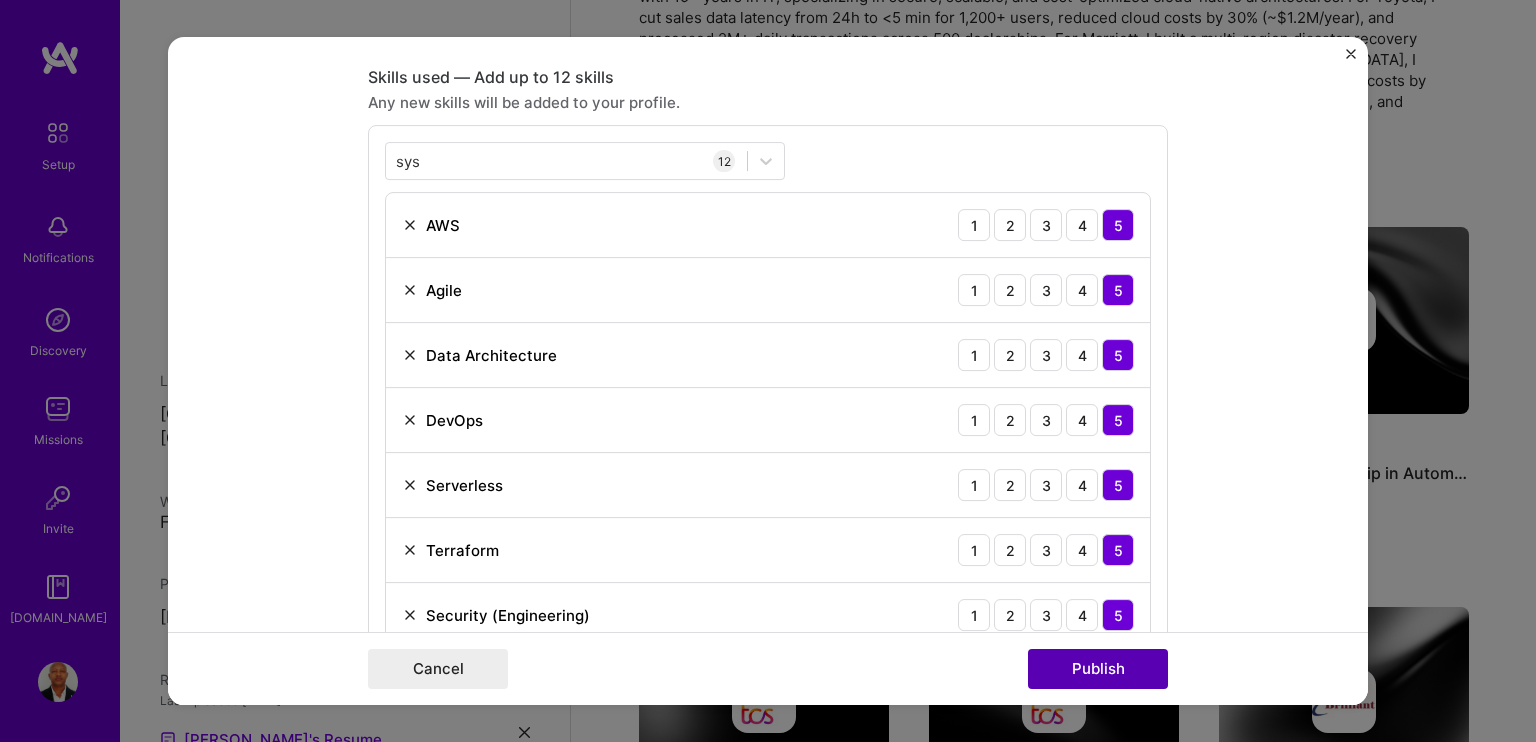 type 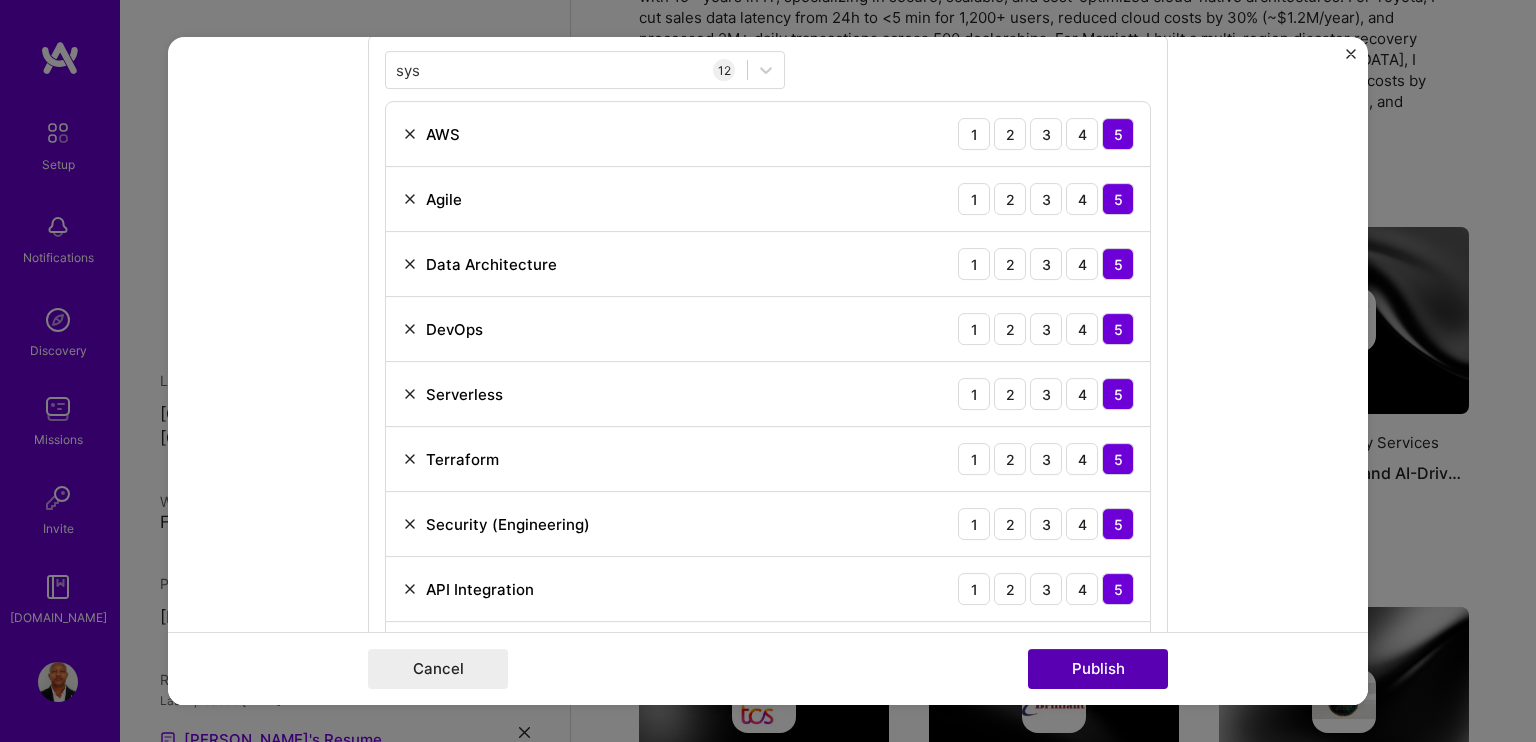 scroll, scrollTop: 880, scrollLeft: 0, axis: vertical 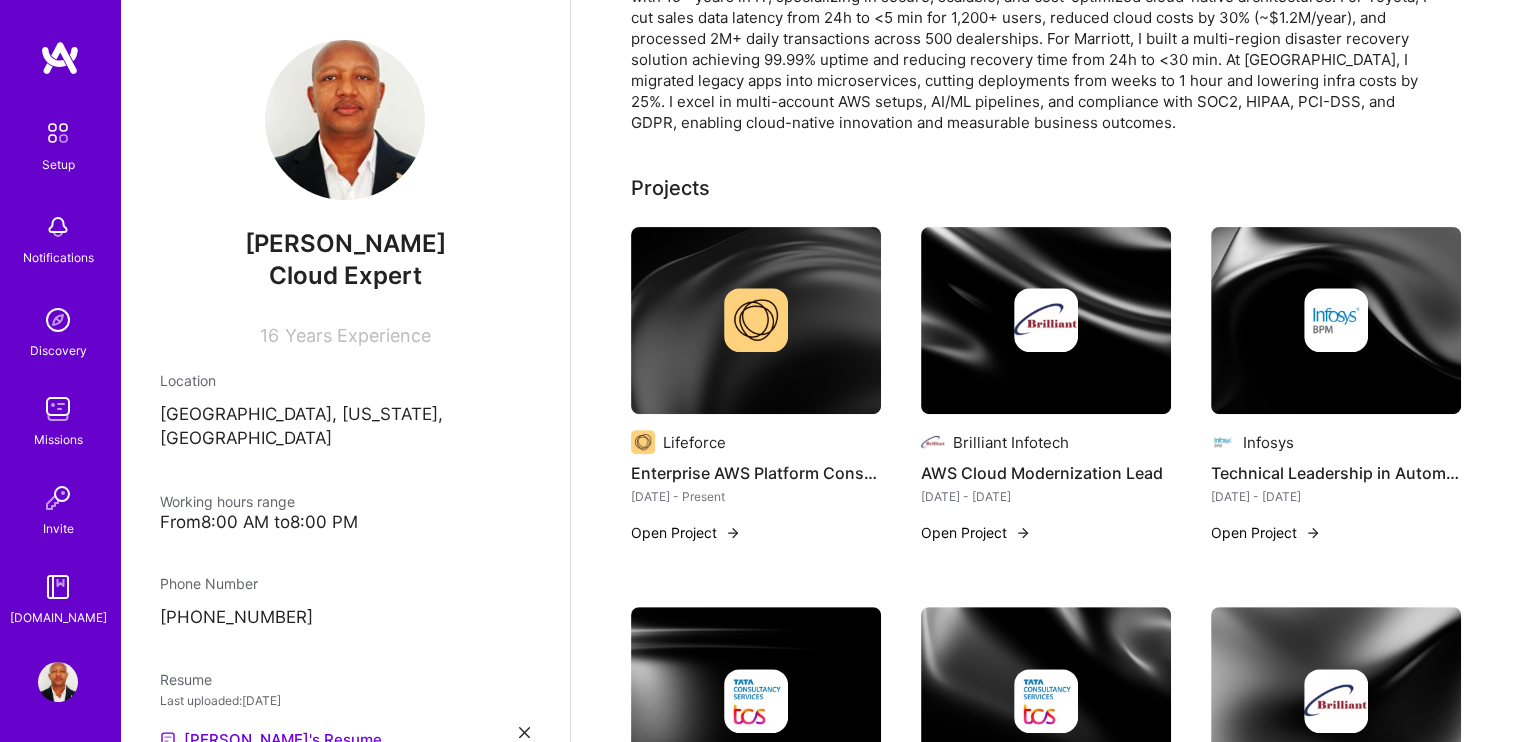 click at bounding box center [1046, 321] 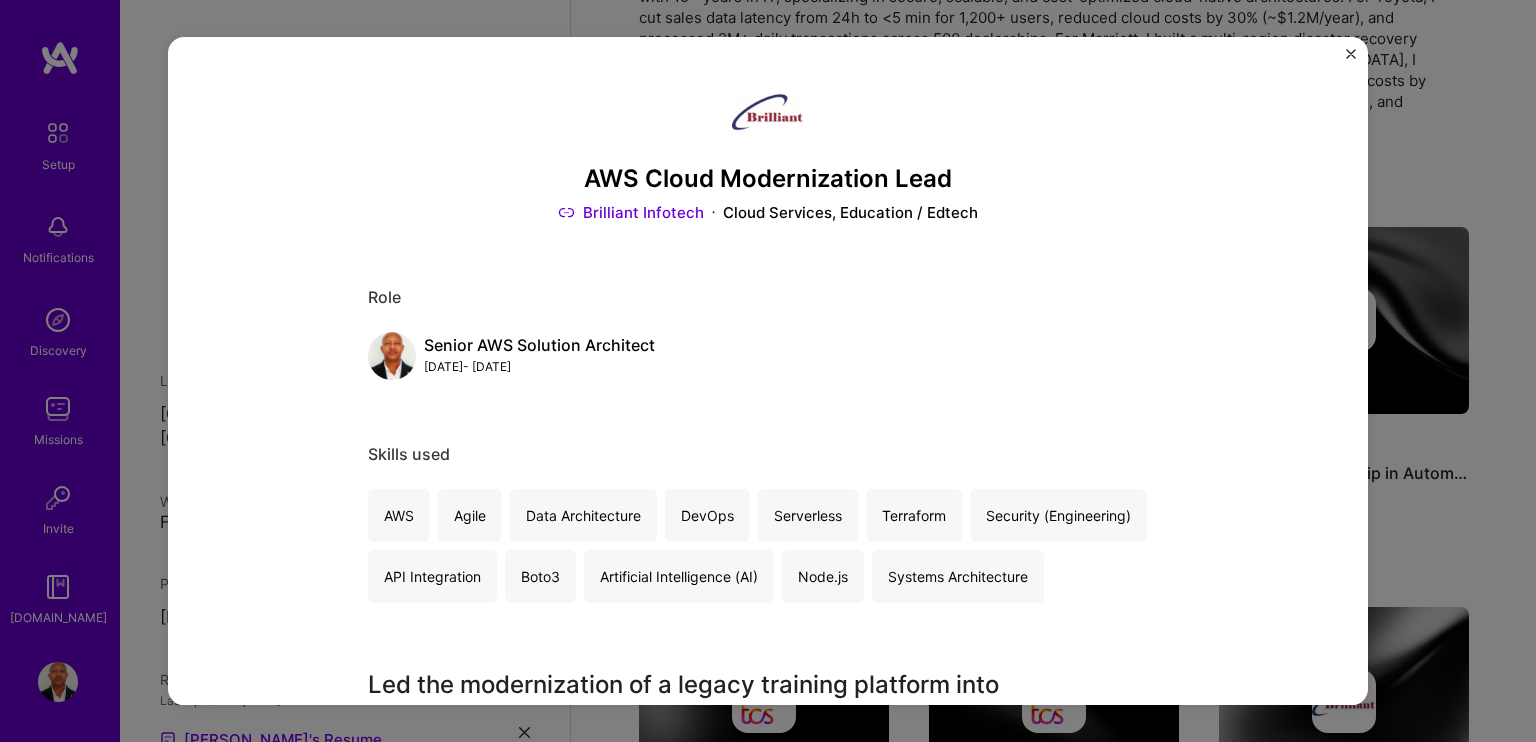 scroll, scrollTop: 0, scrollLeft: 0, axis: both 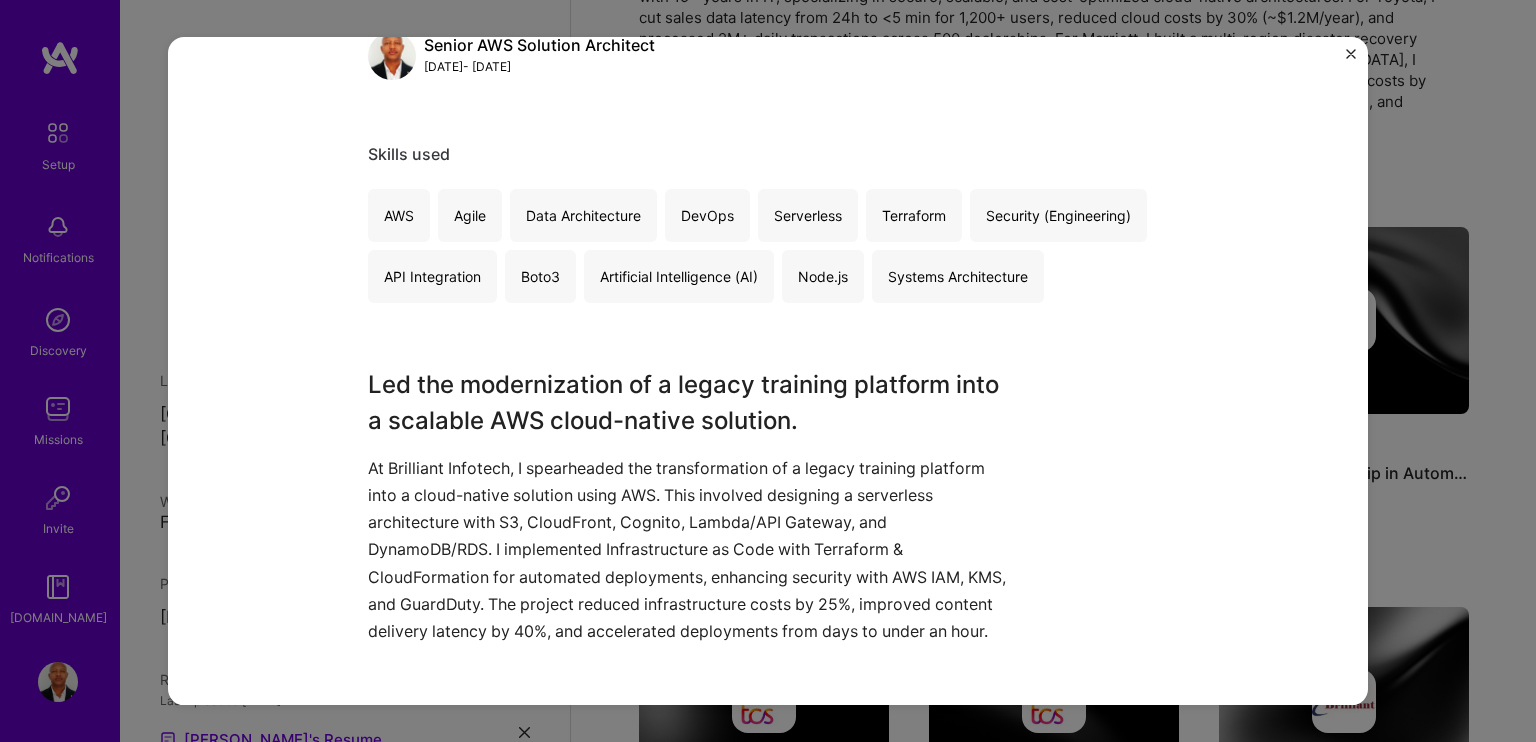 click on "At Brilliant Infotech, I spearheaded the transformation of a legacy training platform into a cloud-native solution using AWS. This involved designing a serverless architecture with S3, CloudFront, Cognito, Lambda/API Gateway, and DynamoDB/RDS. I implemented Infrastructure as Code with Terraform & CloudFormation for automated deployments, enhancing security with AWS IAM, KMS, and GuardDuty. The project reduced infrastructure costs by 25%, improved content delivery latency by 40%, and accelerated deployments from days to under an hour." at bounding box center [693, 550] 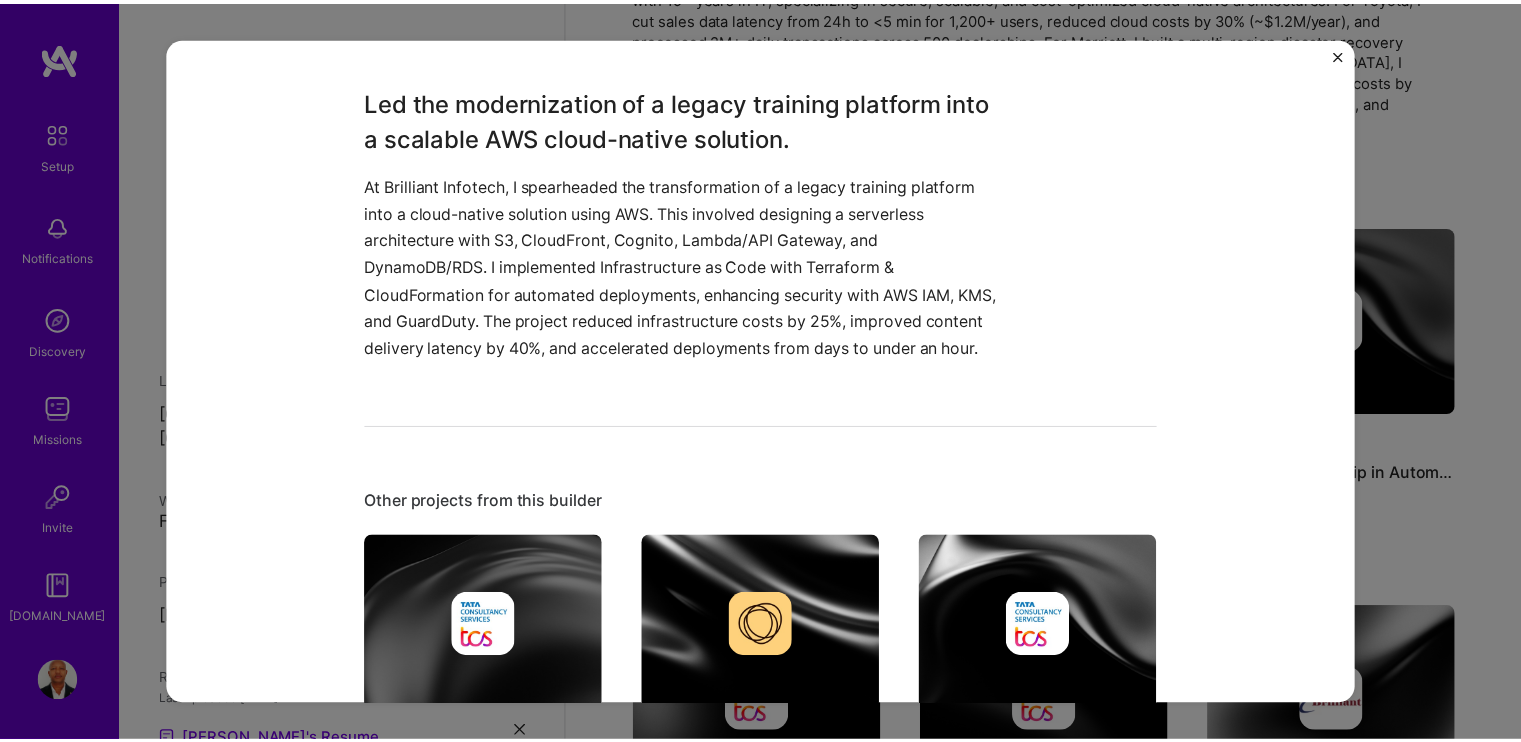 scroll, scrollTop: 700, scrollLeft: 0, axis: vertical 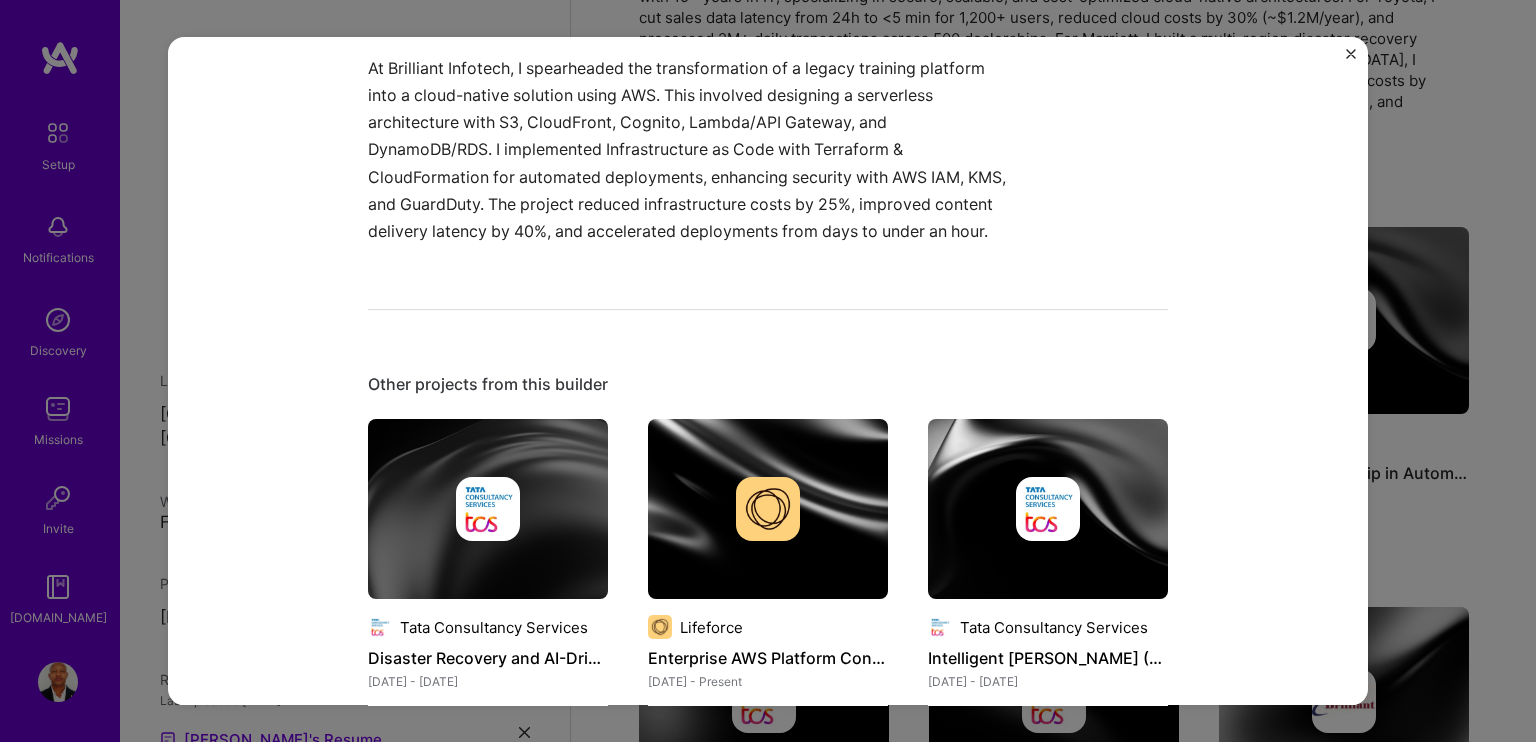 click at bounding box center (1351, 54) 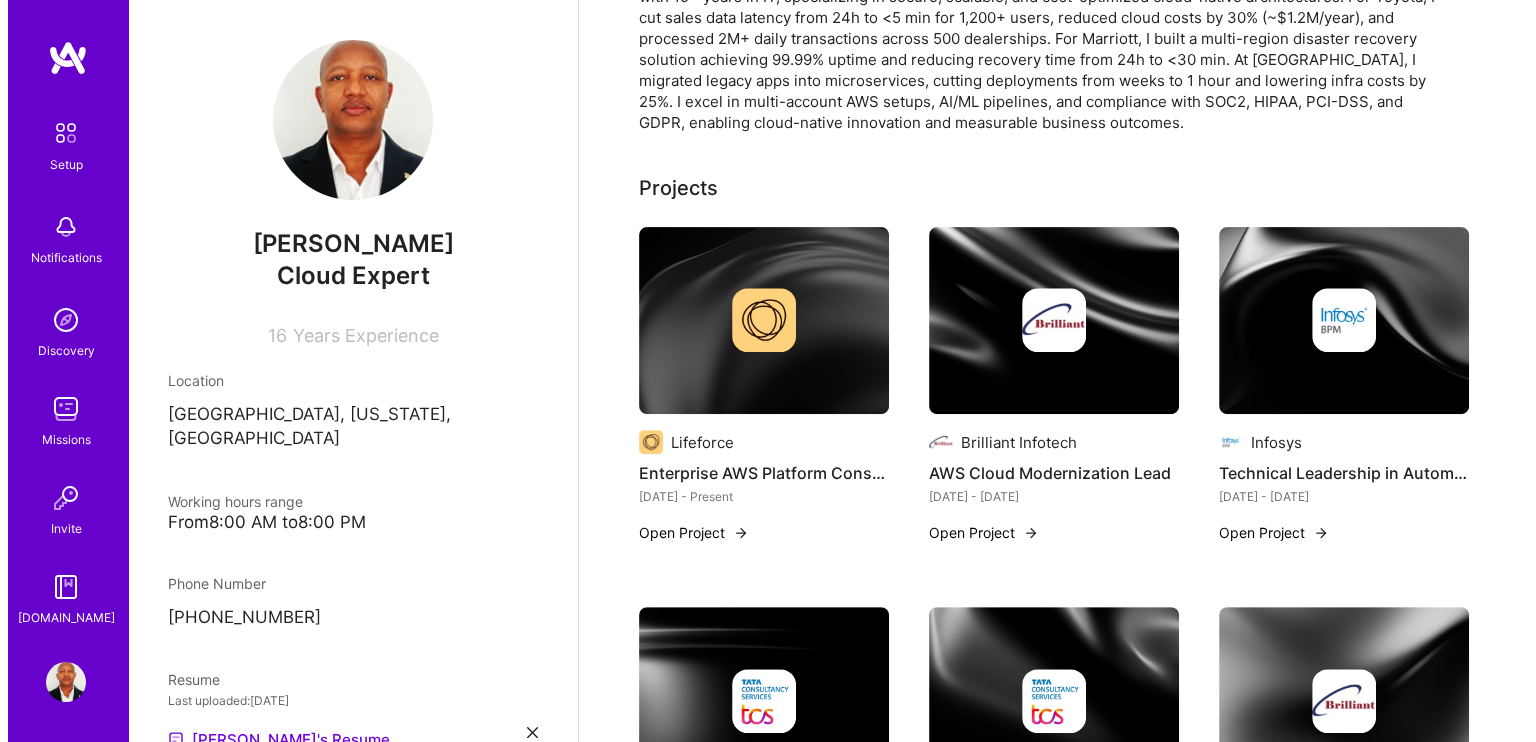 scroll, scrollTop: 0, scrollLeft: 0, axis: both 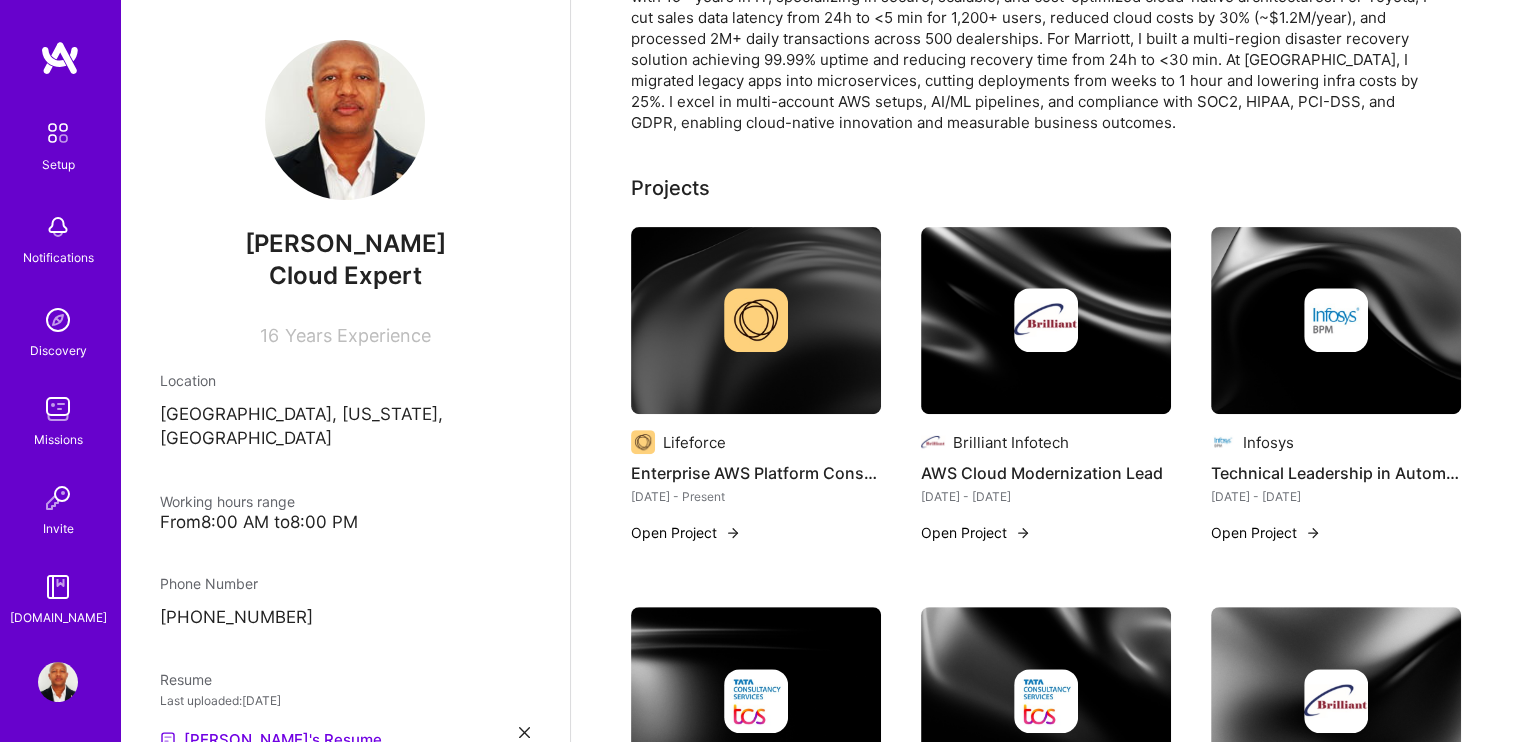 click on "Open Project" at bounding box center [976, 532] 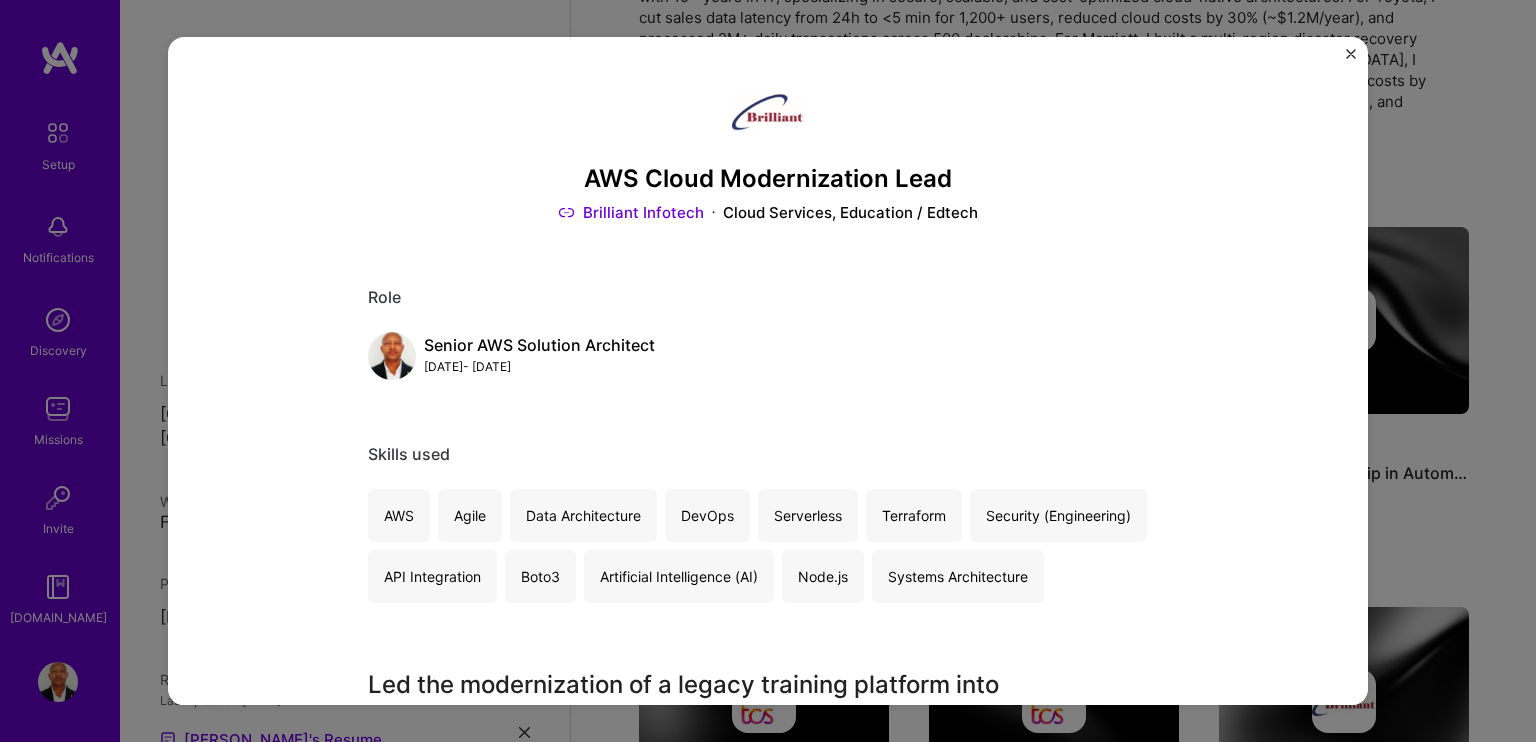 scroll, scrollTop: 0, scrollLeft: 0, axis: both 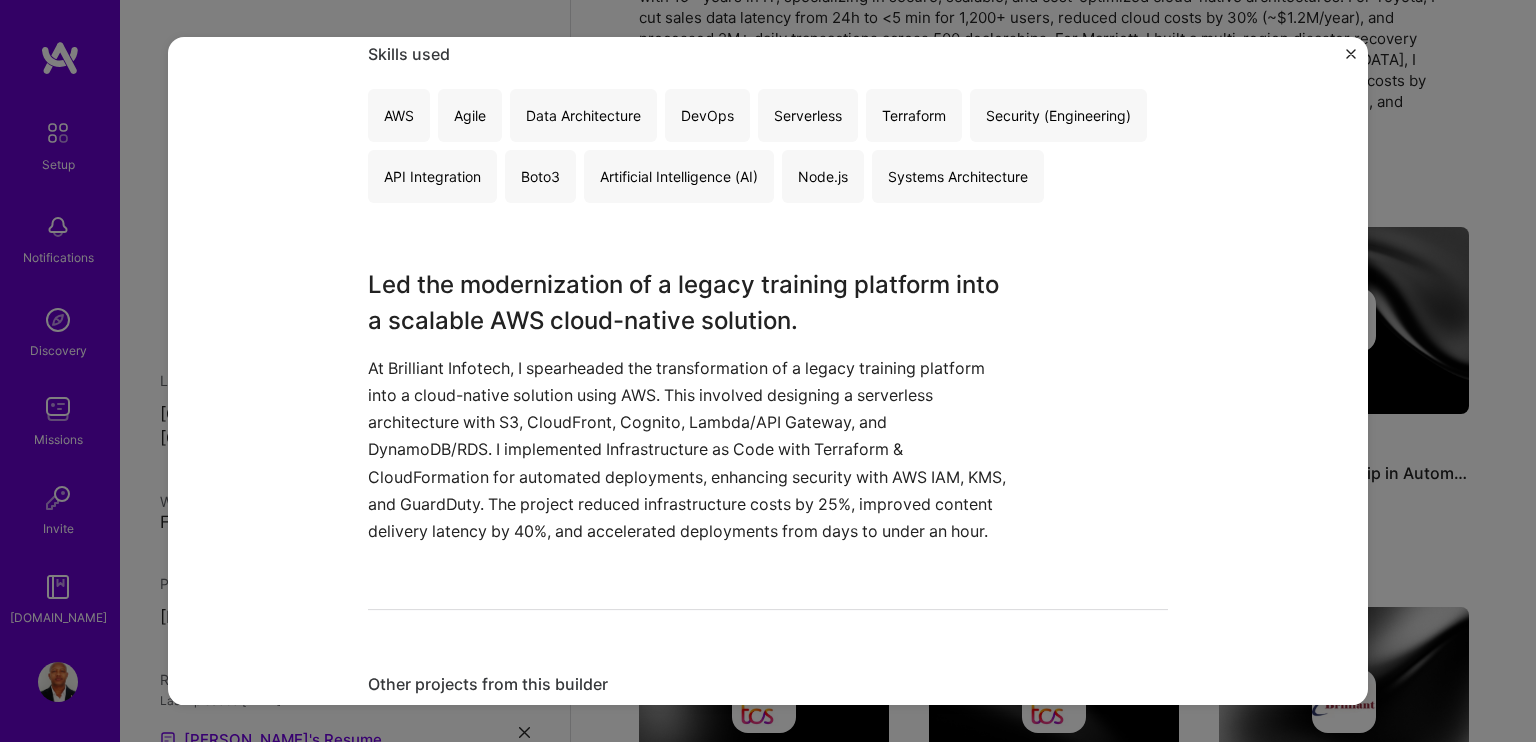click on "At Brilliant Infotech, I spearheaded the transformation of a legacy training platform into a cloud-native solution using AWS. This involved designing a serverless architecture with S3, CloudFront, Cognito, Lambda/API Gateway, and DynamoDB/RDS. I implemented Infrastructure as Code with Terraform & CloudFormation for automated deployments, enhancing security with AWS IAM, KMS, and GuardDuty. The project reduced infrastructure costs by 25%, improved content delivery latency by 40%, and accelerated deployments from days to under an hour." at bounding box center (693, 450) 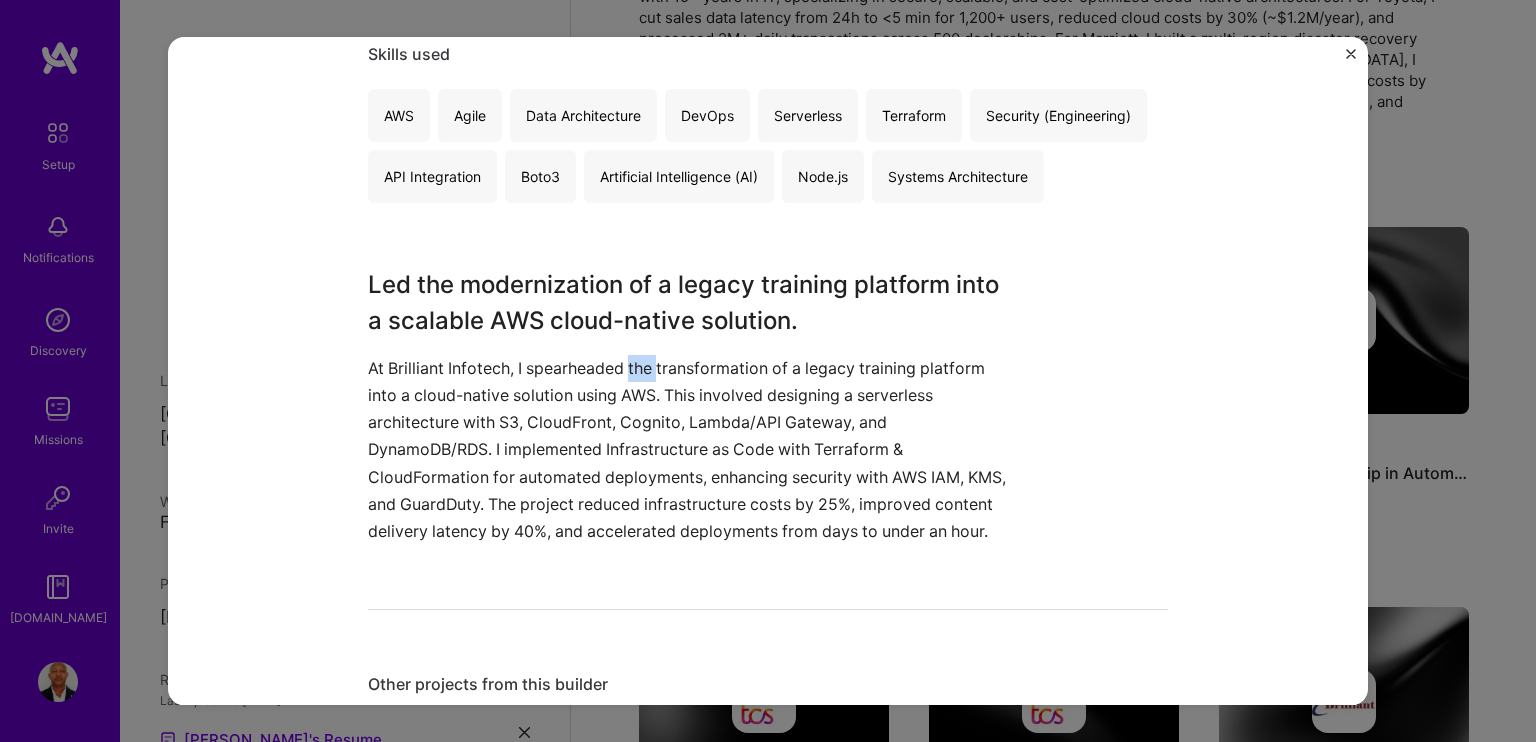 click on "At Brilliant Infotech, I spearheaded the transformation of a legacy training platform into a cloud-native solution using AWS. This involved designing a serverless architecture with S3, CloudFront, Cognito, Lambda/API Gateway, and DynamoDB/RDS. I implemented Infrastructure as Code with Terraform & CloudFormation for automated deployments, enhancing security with AWS IAM, KMS, and GuardDuty. The project reduced infrastructure costs by 25%, improved content delivery latency by 40%, and accelerated deployments from days to under an hour." at bounding box center (693, 450) 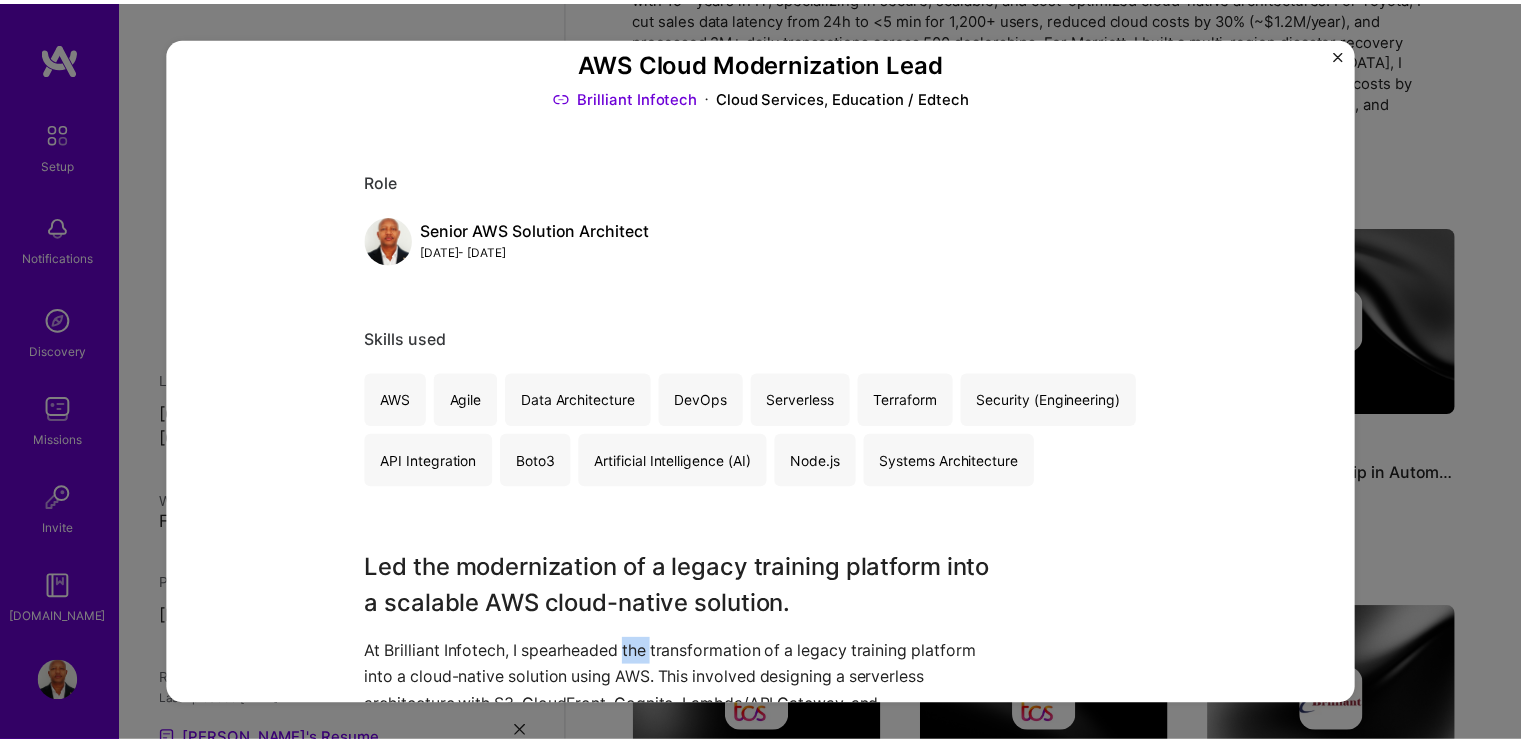 scroll, scrollTop: 0, scrollLeft: 0, axis: both 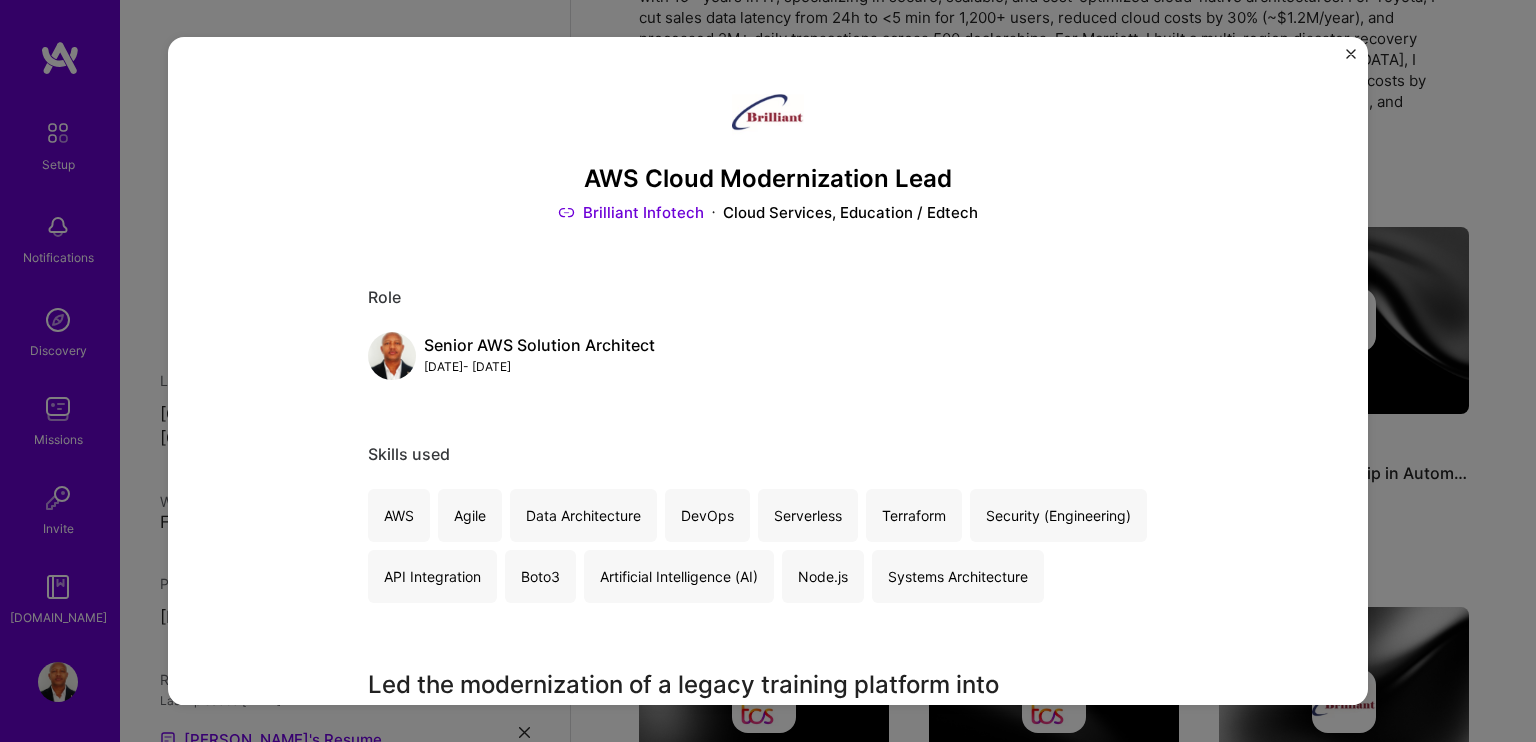 click at bounding box center [1351, 54] 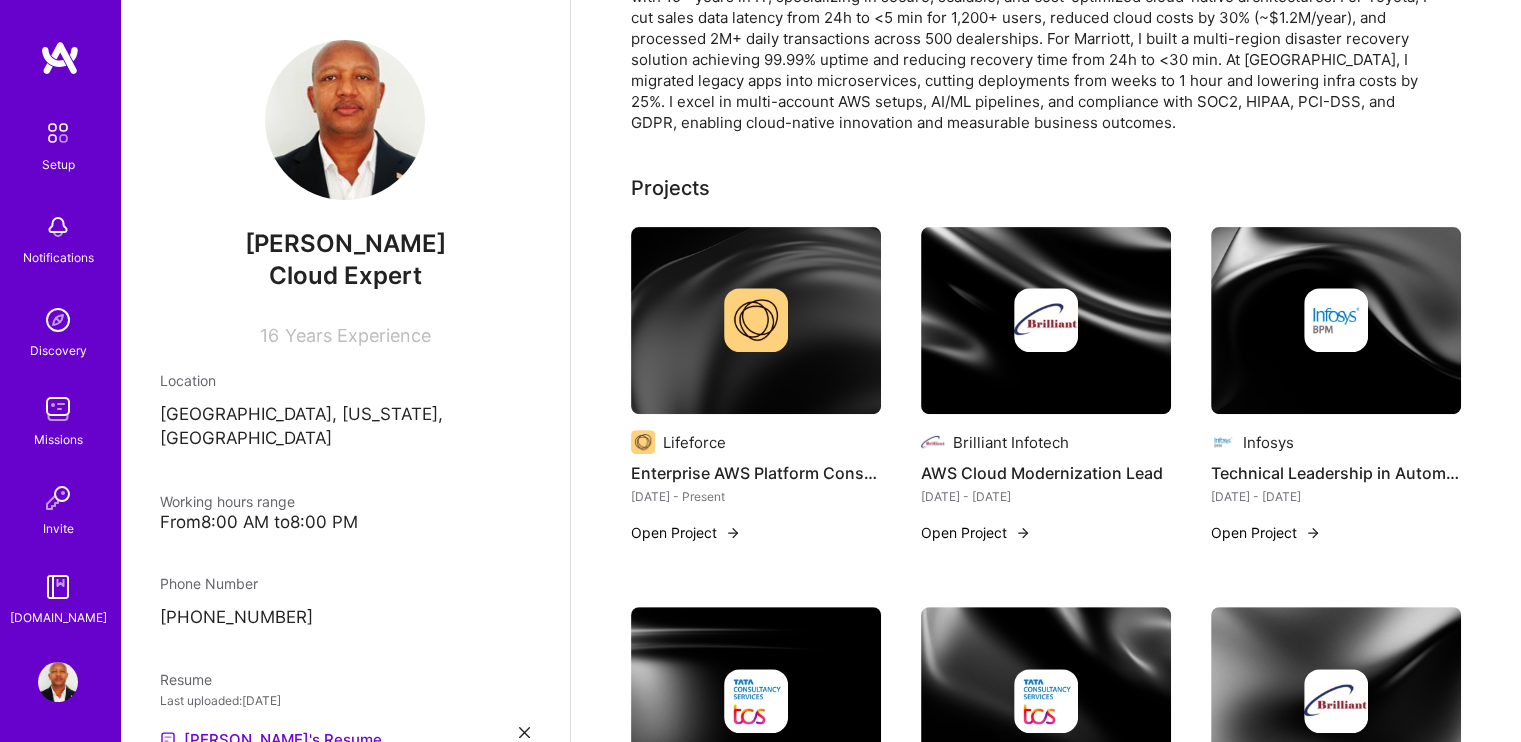 scroll, scrollTop: 0, scrollLeft: 0, axis: both 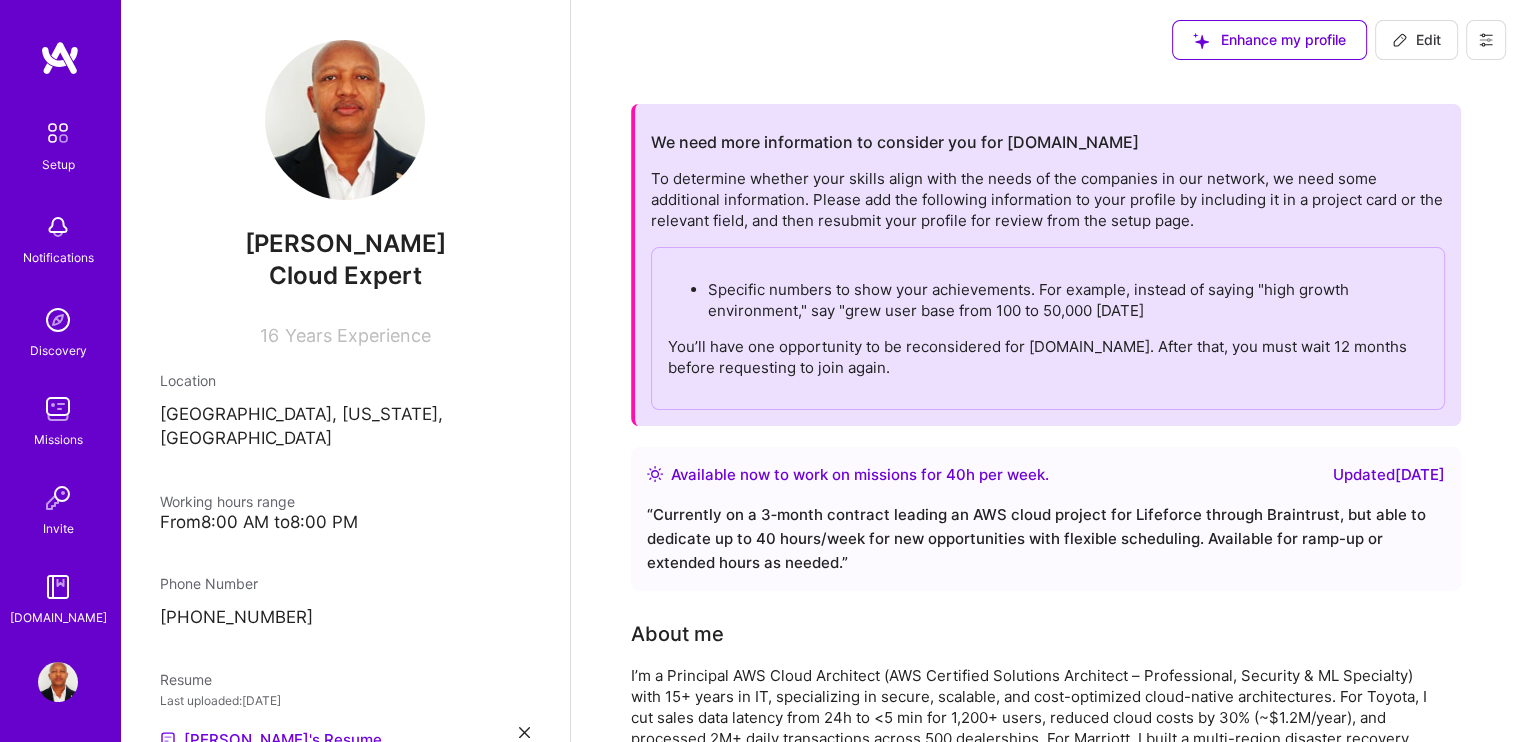 click on "Edit" at bounding box center (1416, 40) 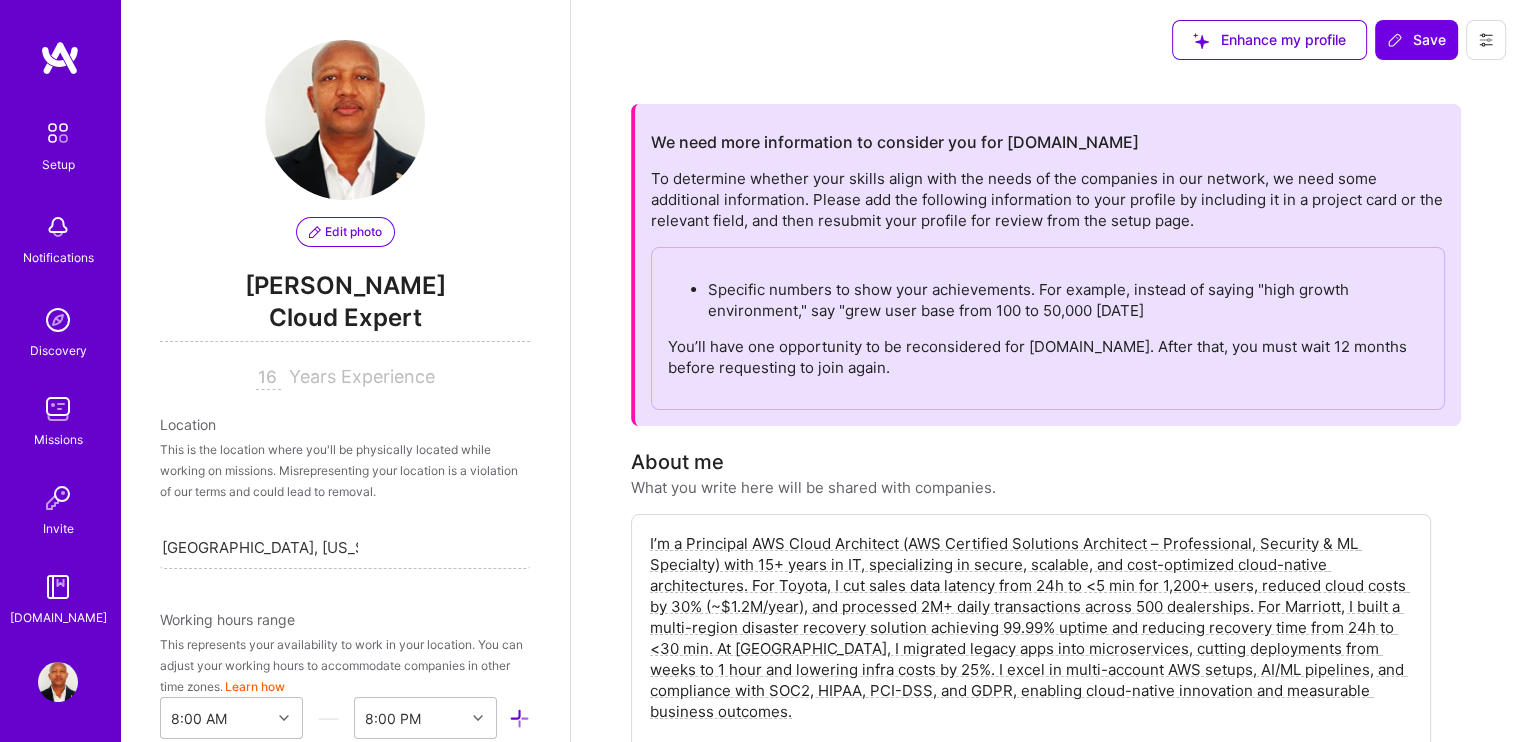 scroll, scrollTop: 798, scrollLeft: 0, axis: vertical 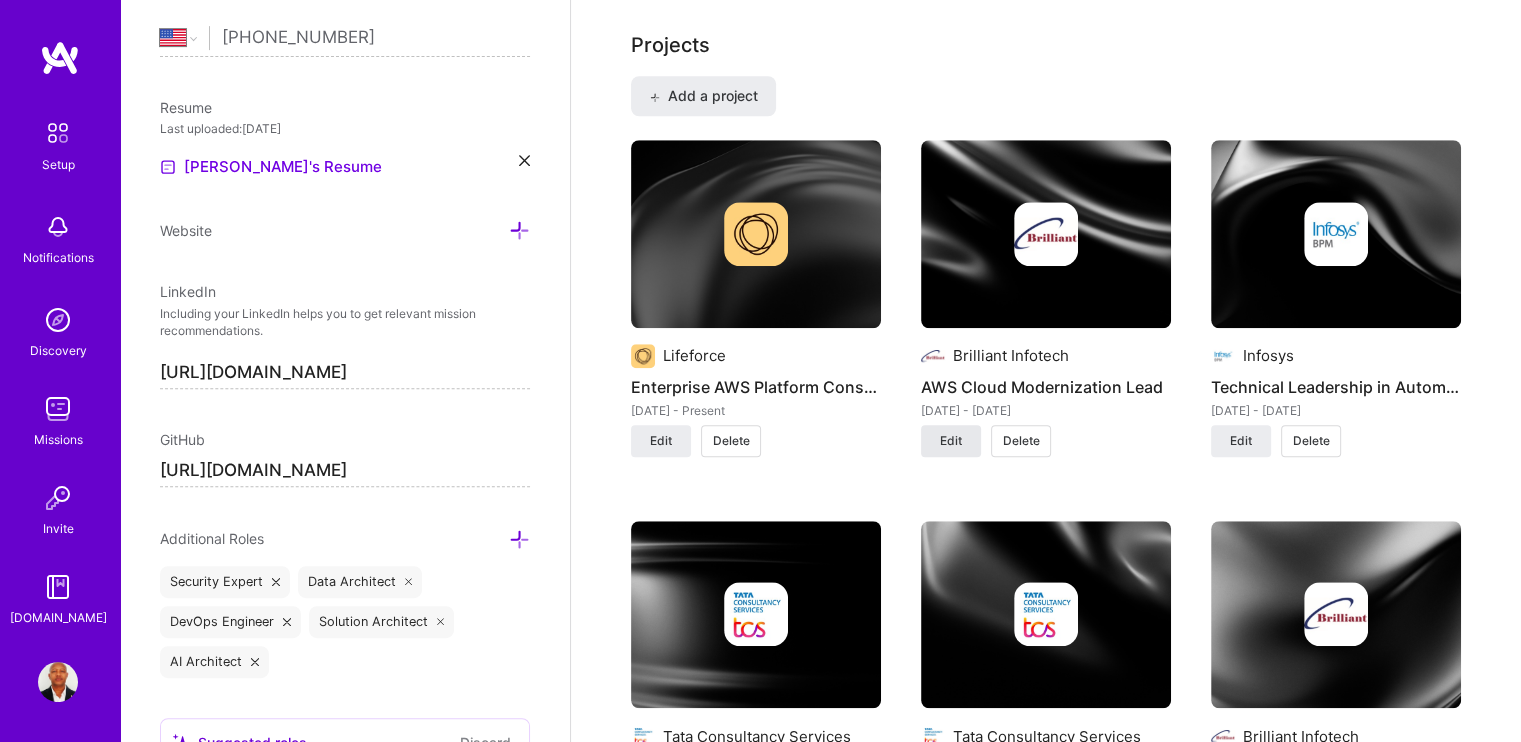 click on "Edit" at bounding box center (951, 441) 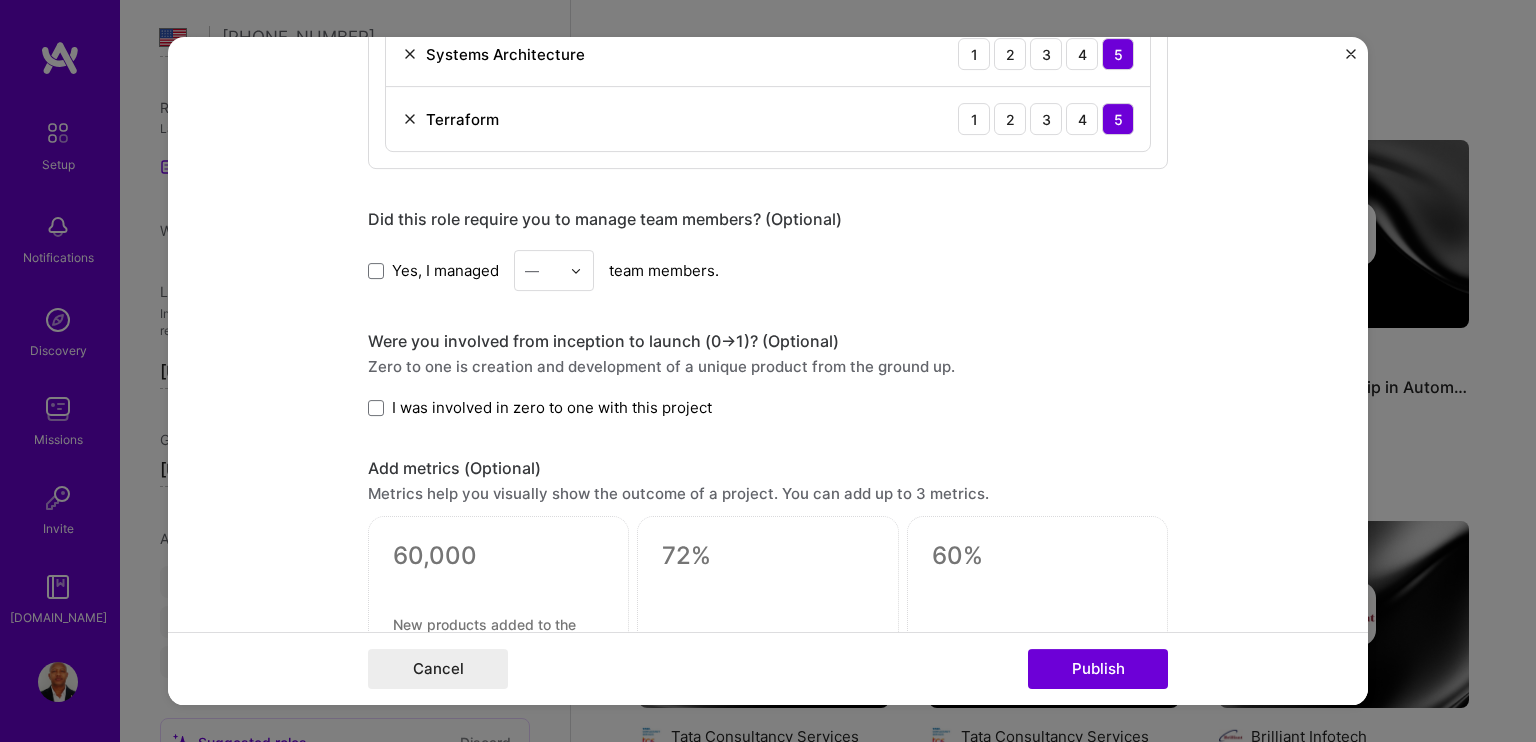 scroll, scrollTop: 1800, scrollLeft: 0, axis: vertical 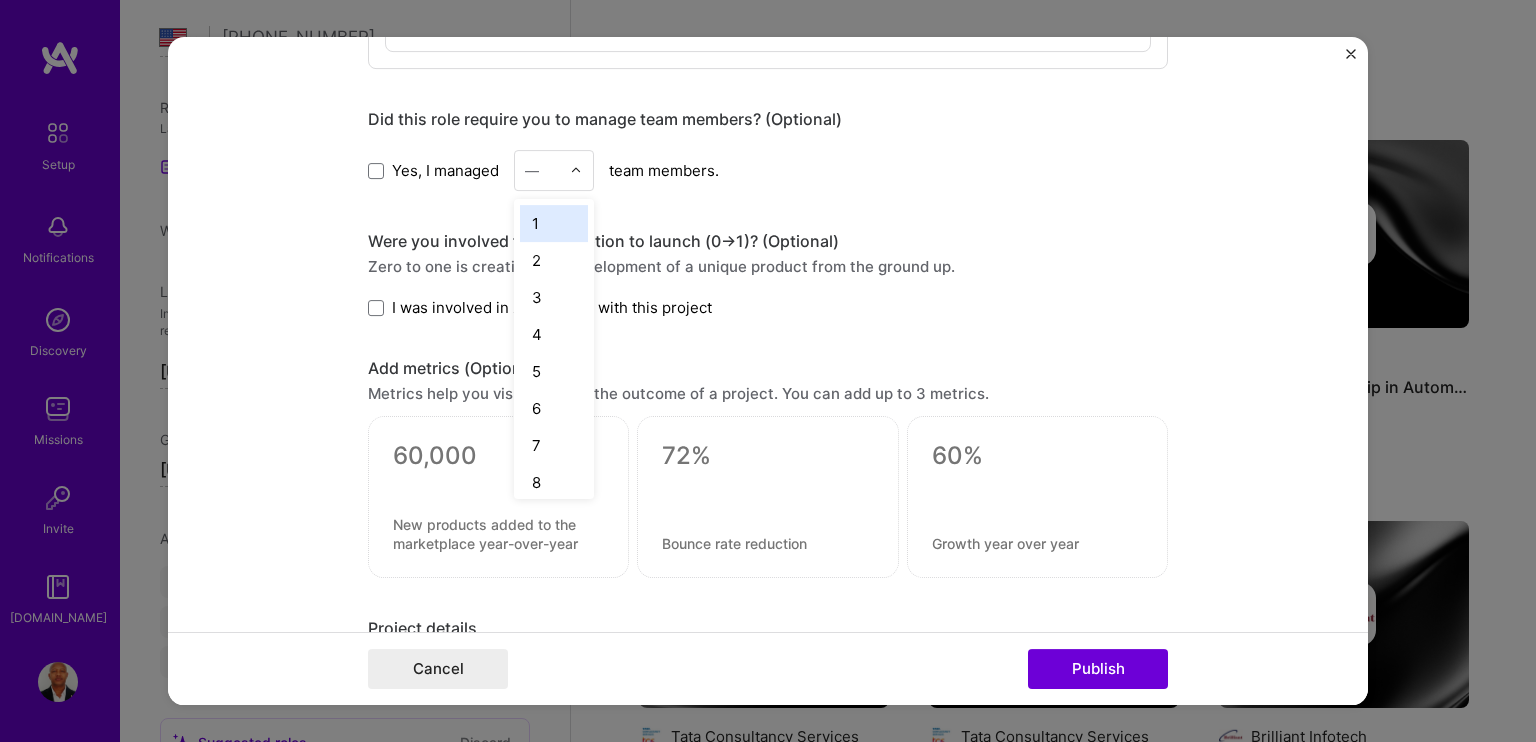 click at bounding box center (576, 171) 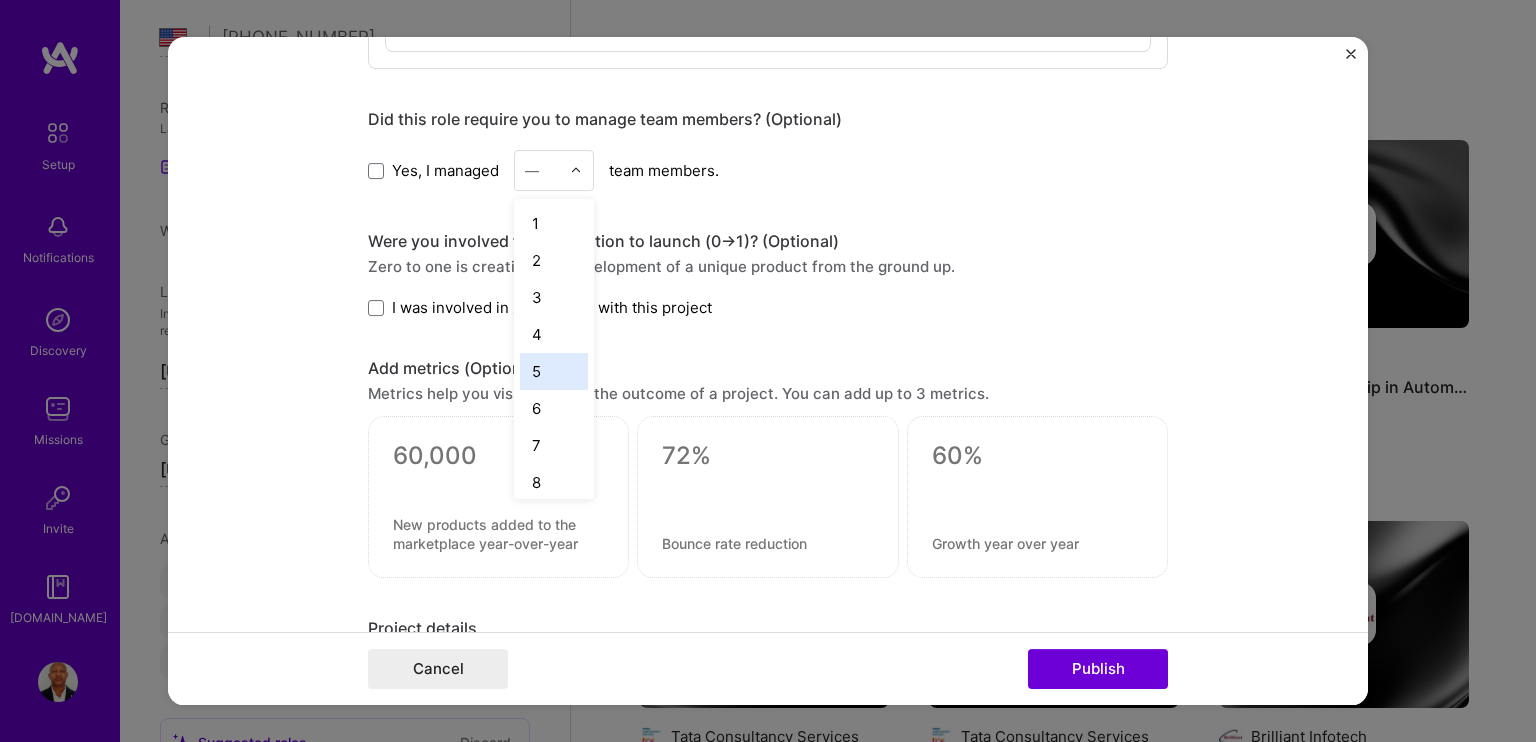 click on "5" at bounding box center (554, 371) 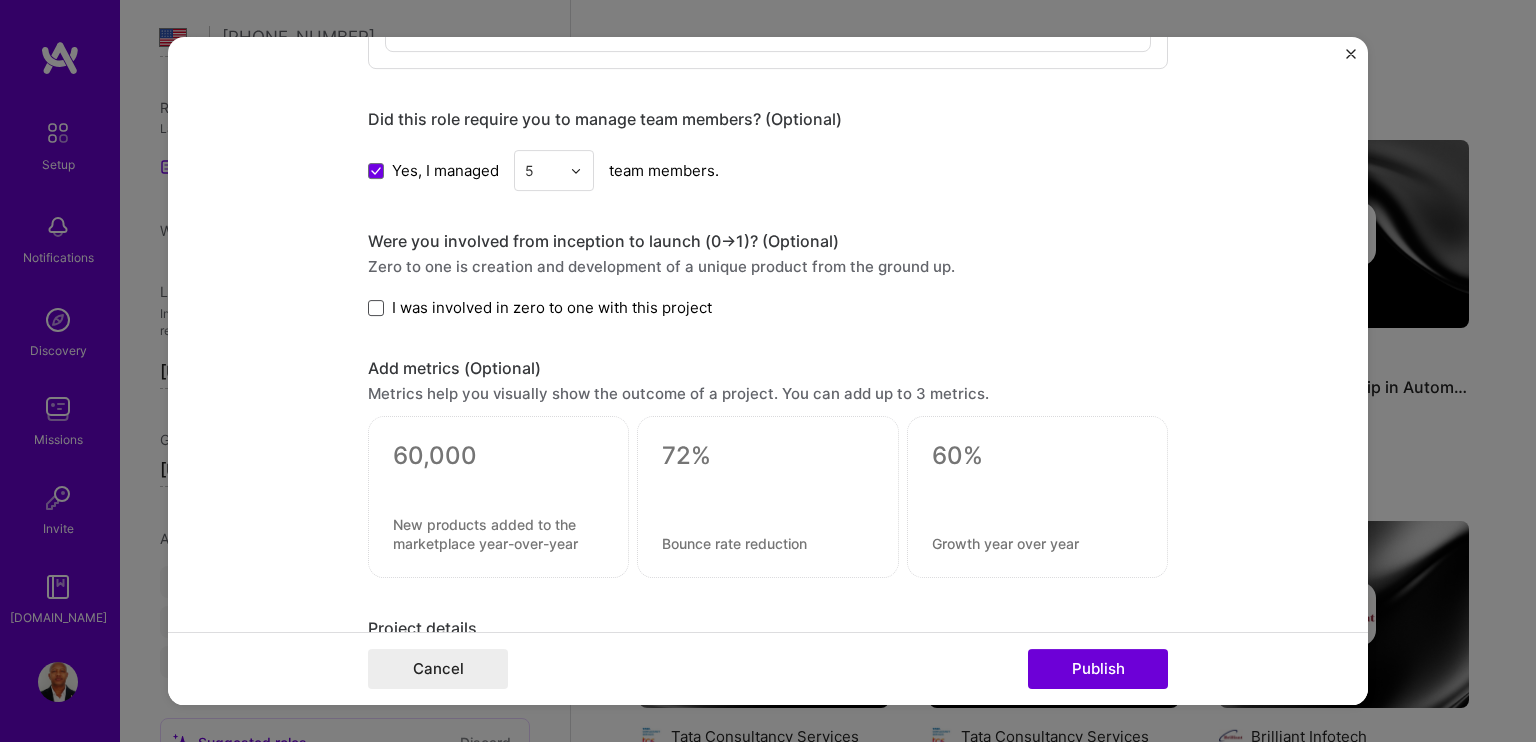 click at bounding box center [376, 308] 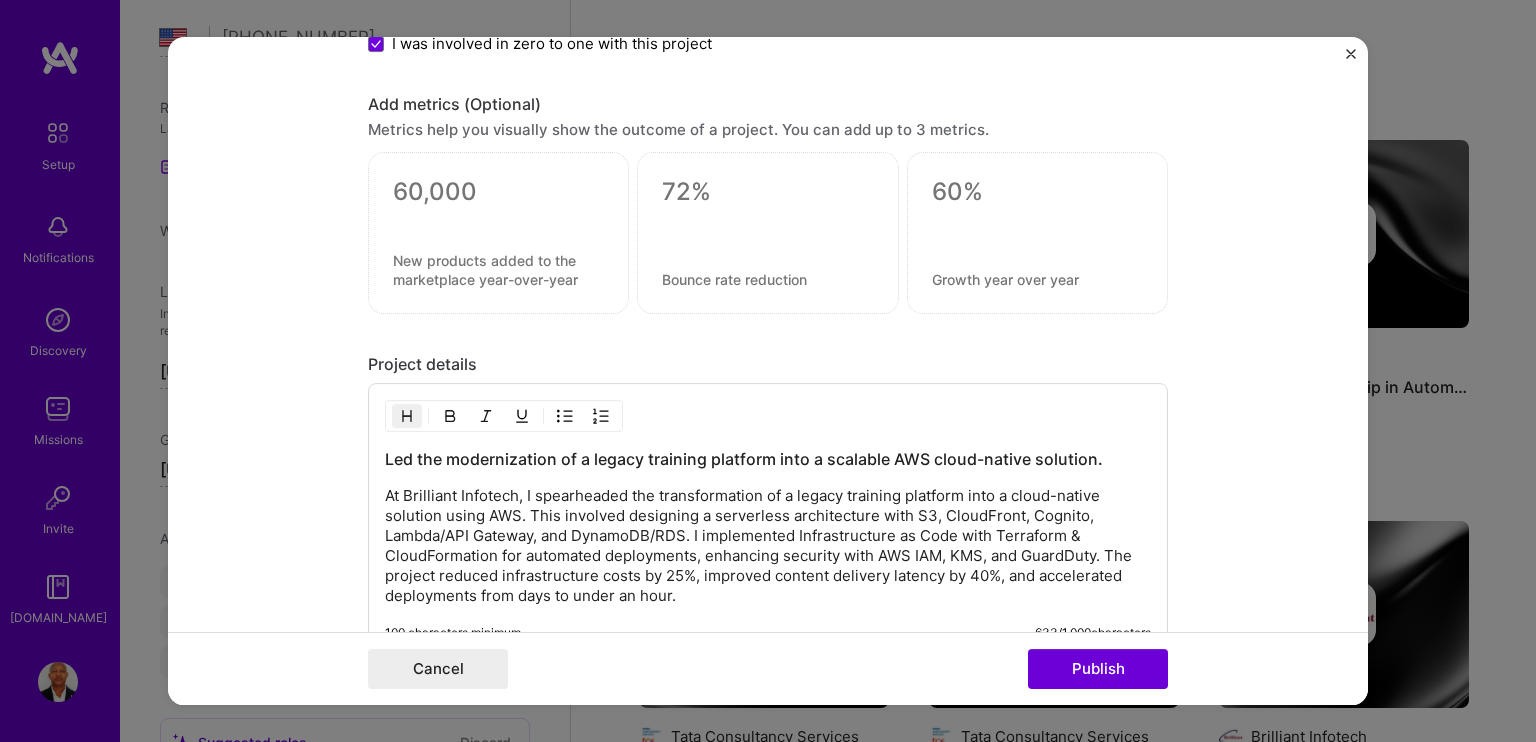 scroll, scrollTop: 1900, scrollLeft: 0, axis: vertical 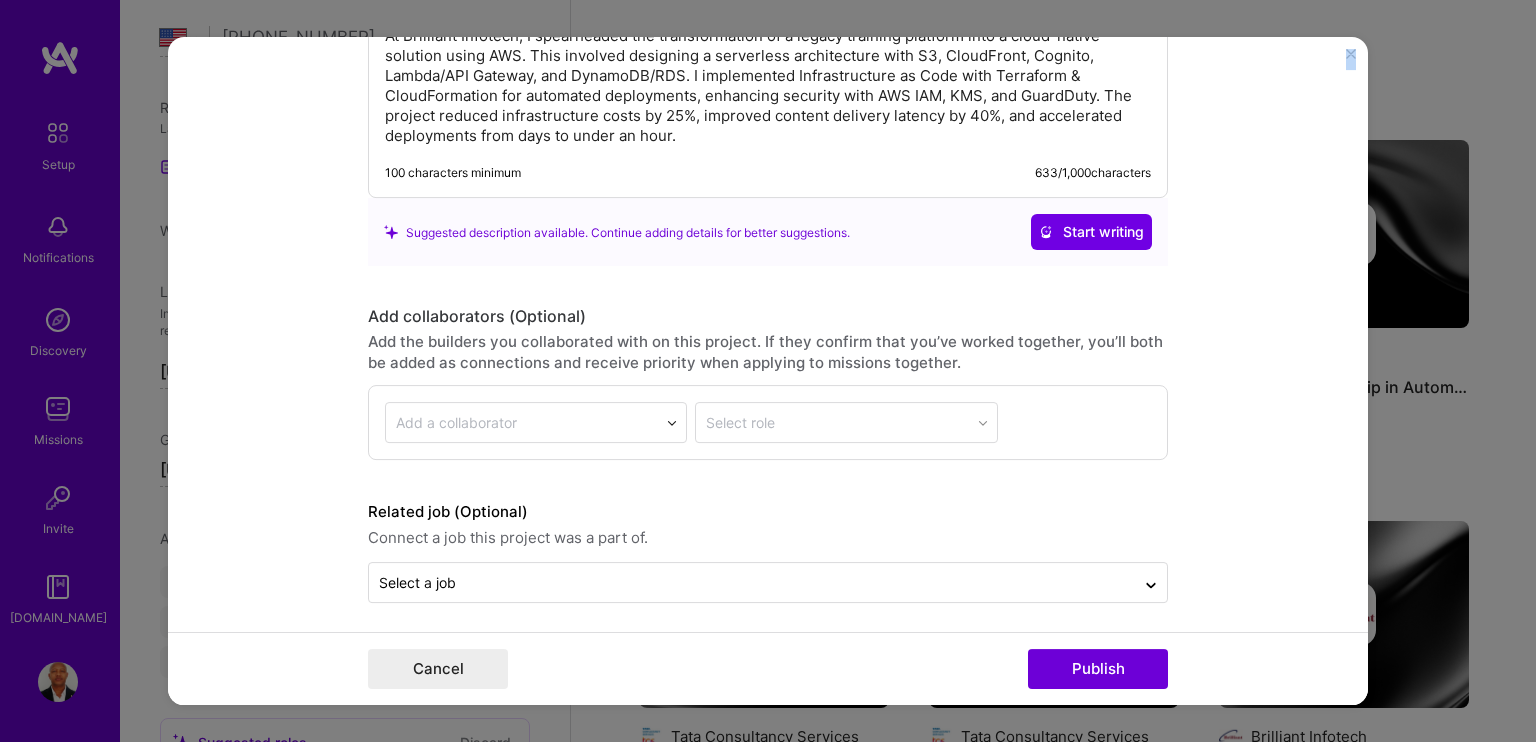 drag, startPoint x: 350, startPoint y: 267, endPoint x: 1141, endPoint y: 164, distance: 797.67786 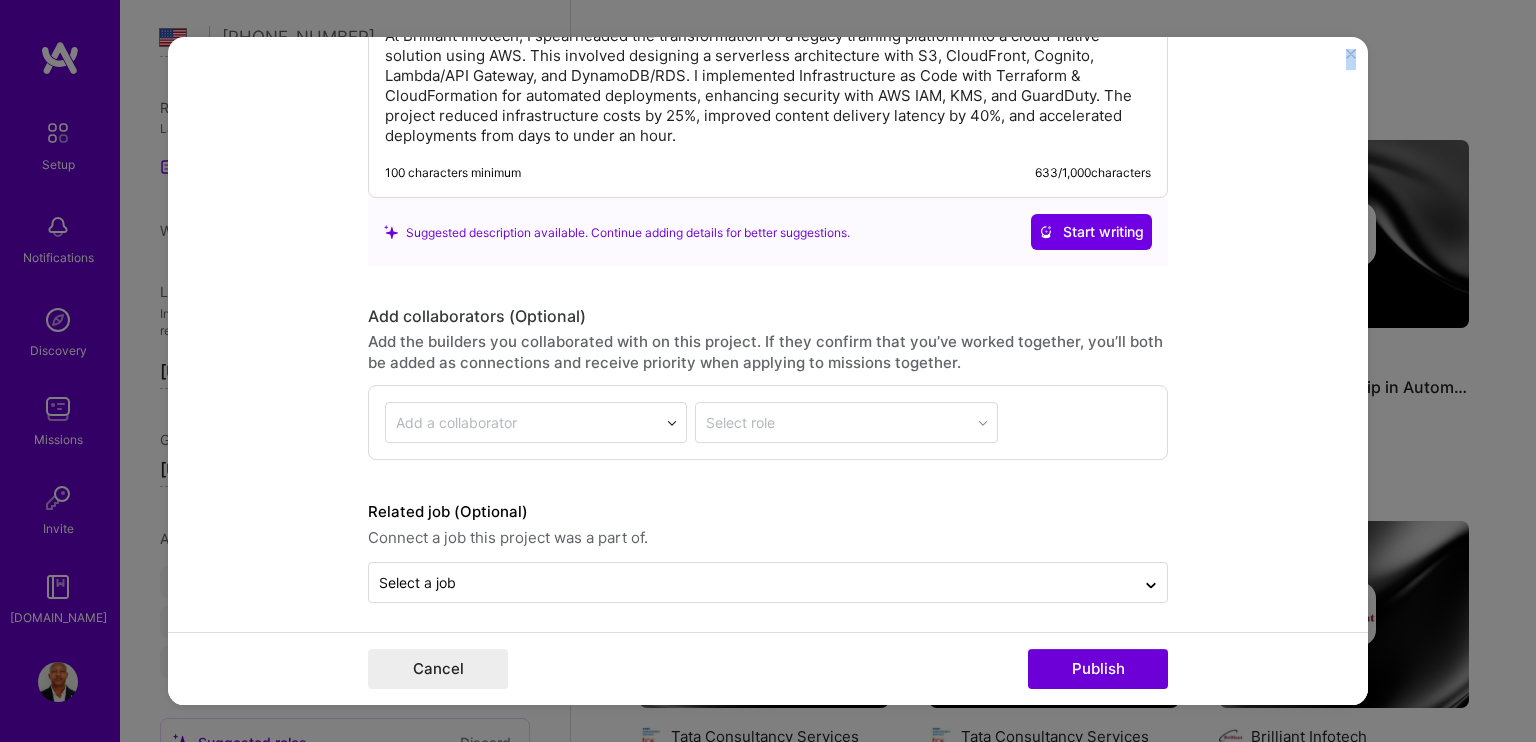 copy on "Add metrics (Optional) Metrics help you visually show the outcome of a project. You can add up to 3 metrics. Project details   Led the modernization of a legacy training platform into a scalable AWS cloud-native solution. At Brilliant Infotech, I spearheaded the transformation of a legacy training platform into a cloud-native solution using AWS. This involved designing a serverless architecture with S3, CloudFront, Cognito, Lambda/API Gateway, and DynamoDB/RDS. I implemented Infrastructure as Code with Terraform & CloudFormation for automated deployments, enhancing security with AWS IAM, KMS, and GuardDuty. The project reduced infrastructure costs by 25%, improved content delivery latency by 40%, and accelerated deployments from days to under an hour. 100 characters minimum 633 / 1,000  characters" 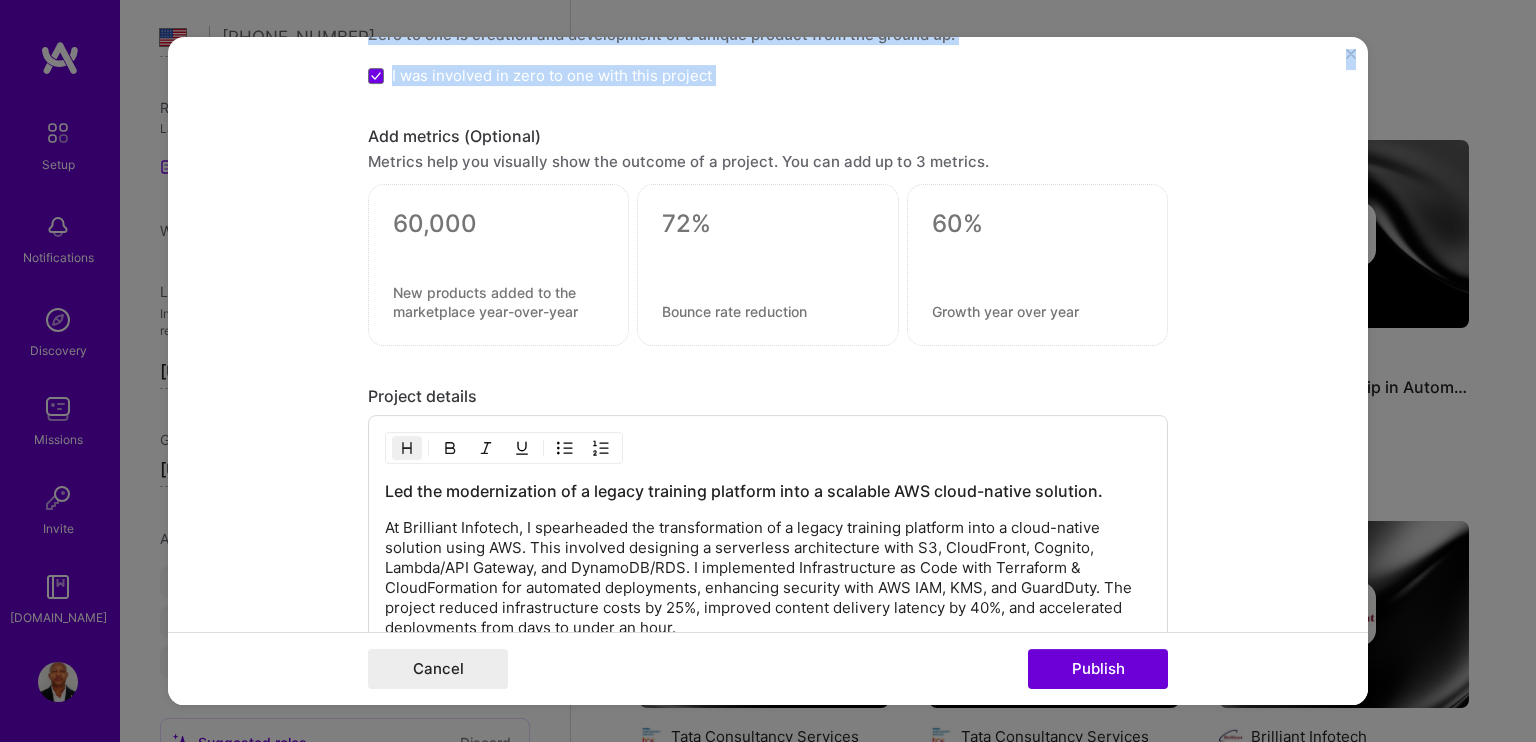 scroll, scrollTop: 2024, scrollLeft: 0, axis: vertical 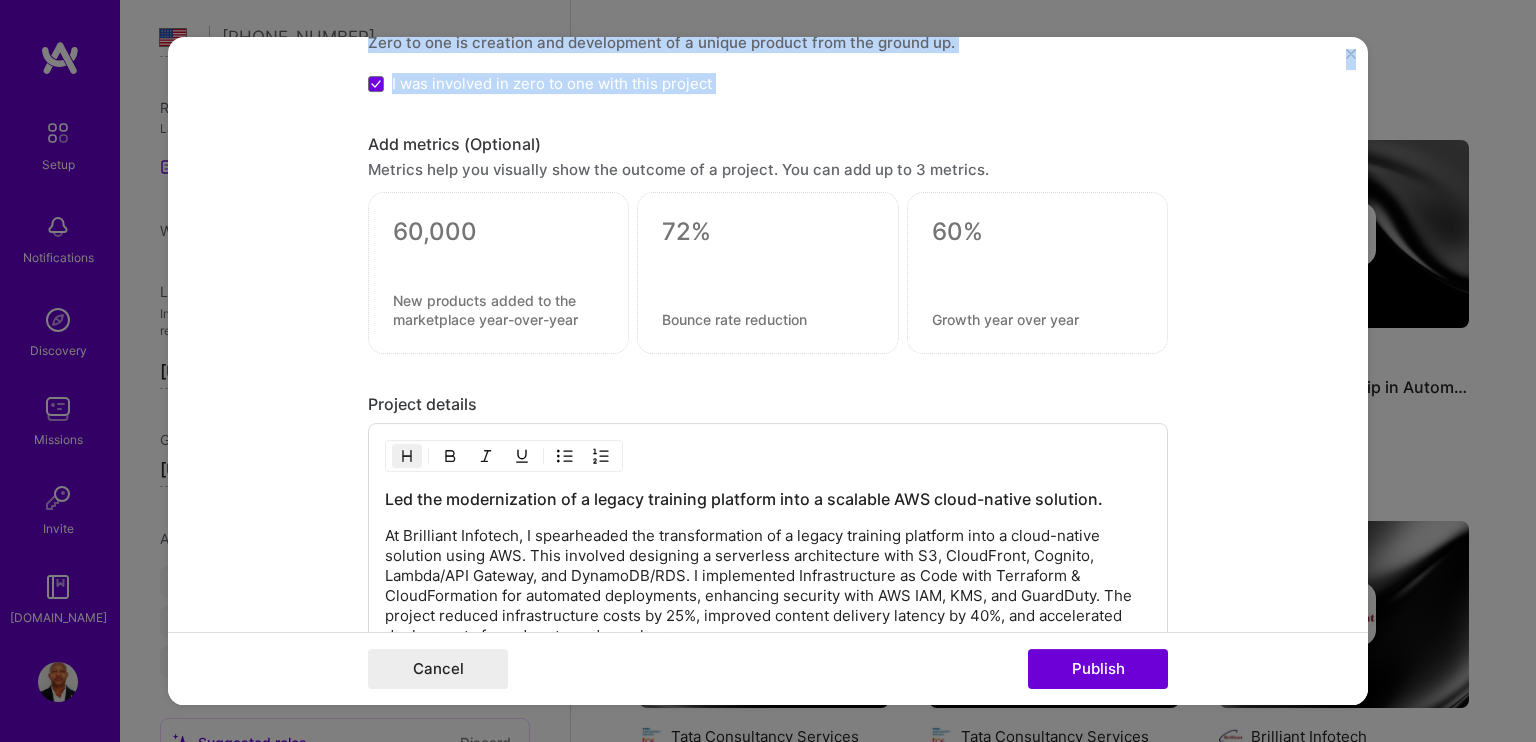 click at bounding box center [498, 233] 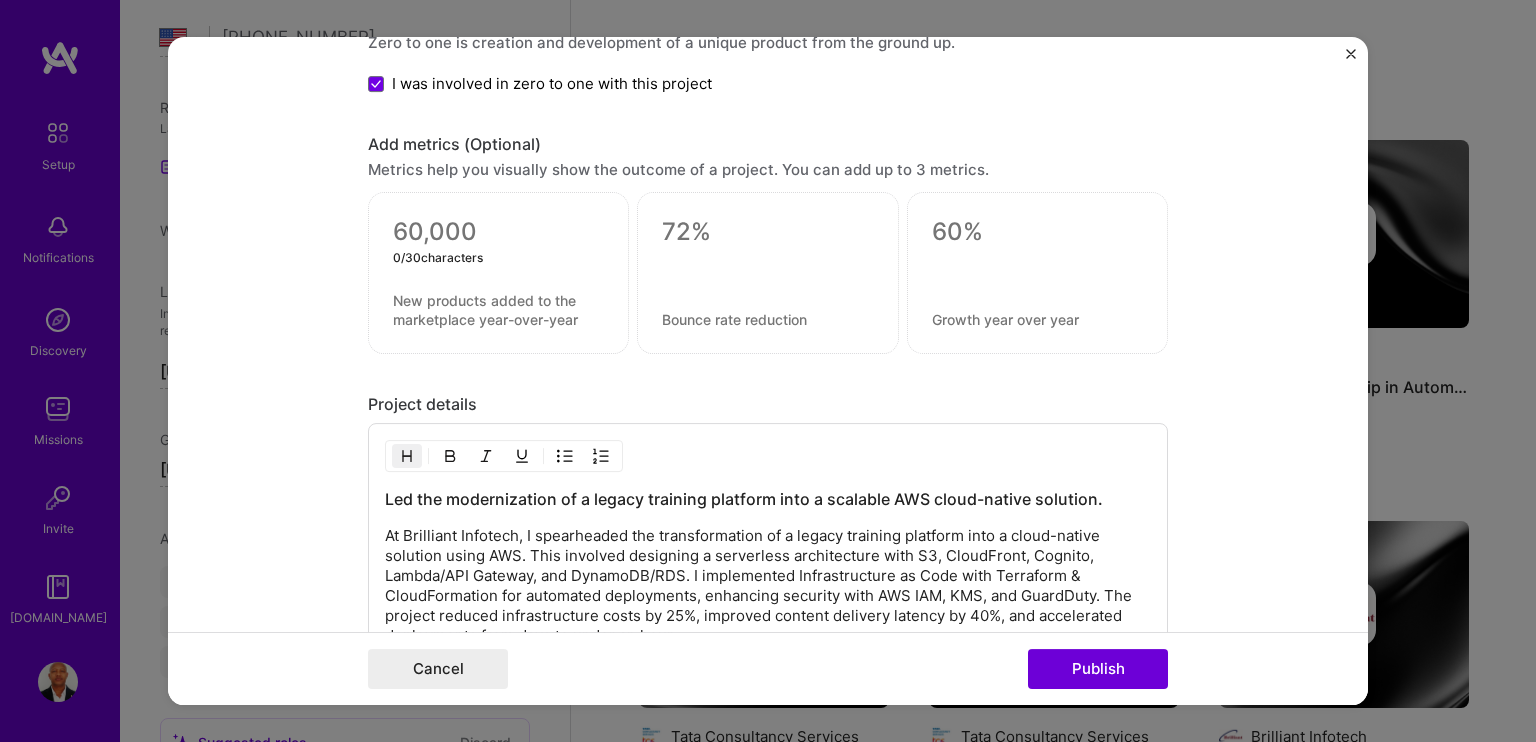 paste on "60,000+ new products added to the marketplace year-over-year
72% reduction in bounce rate, improving user engagement
60% year-over-year growth in platform adoption" 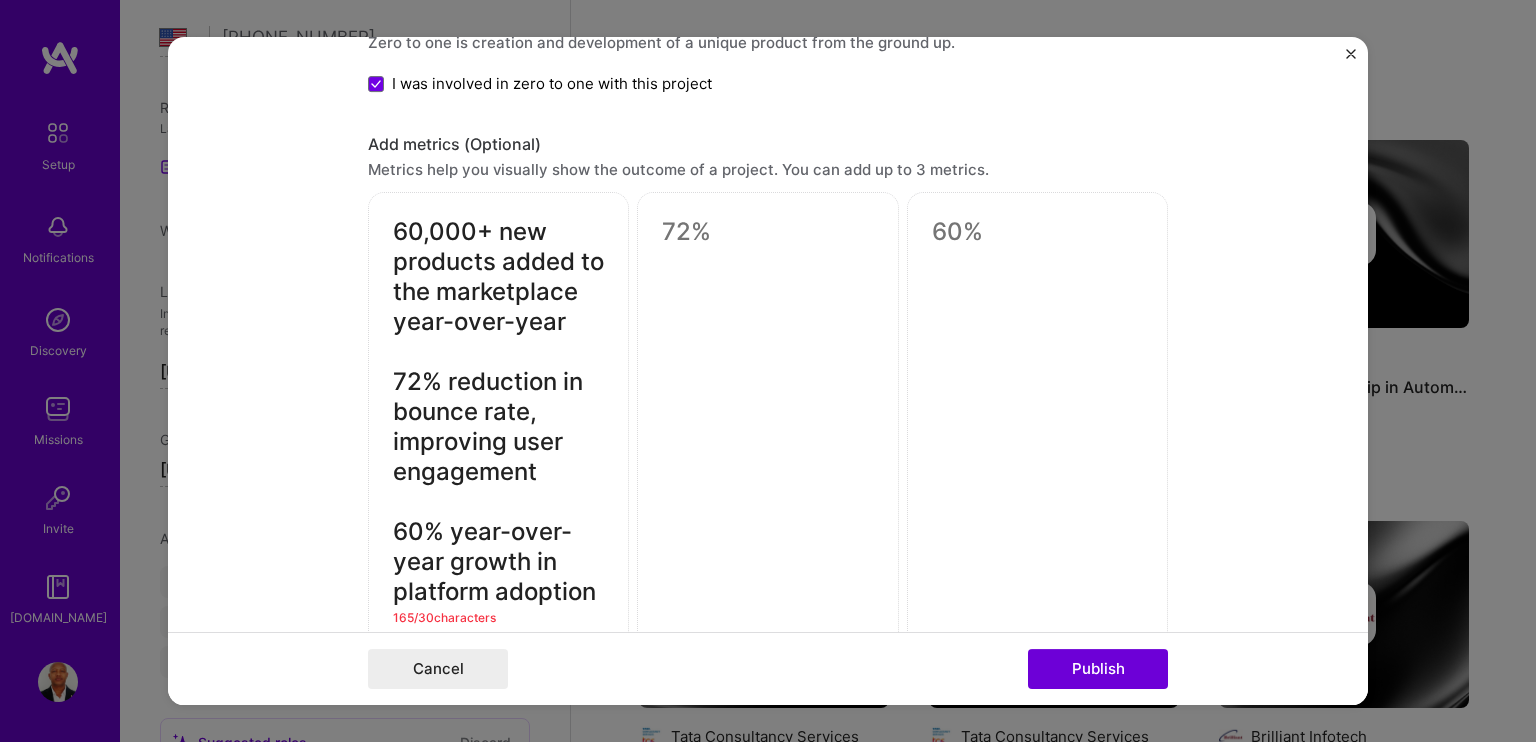 drag, startPoint x: 596, startPoint y: 585, endPoint x: 375, endPoint y: 377, distance: 303.48807 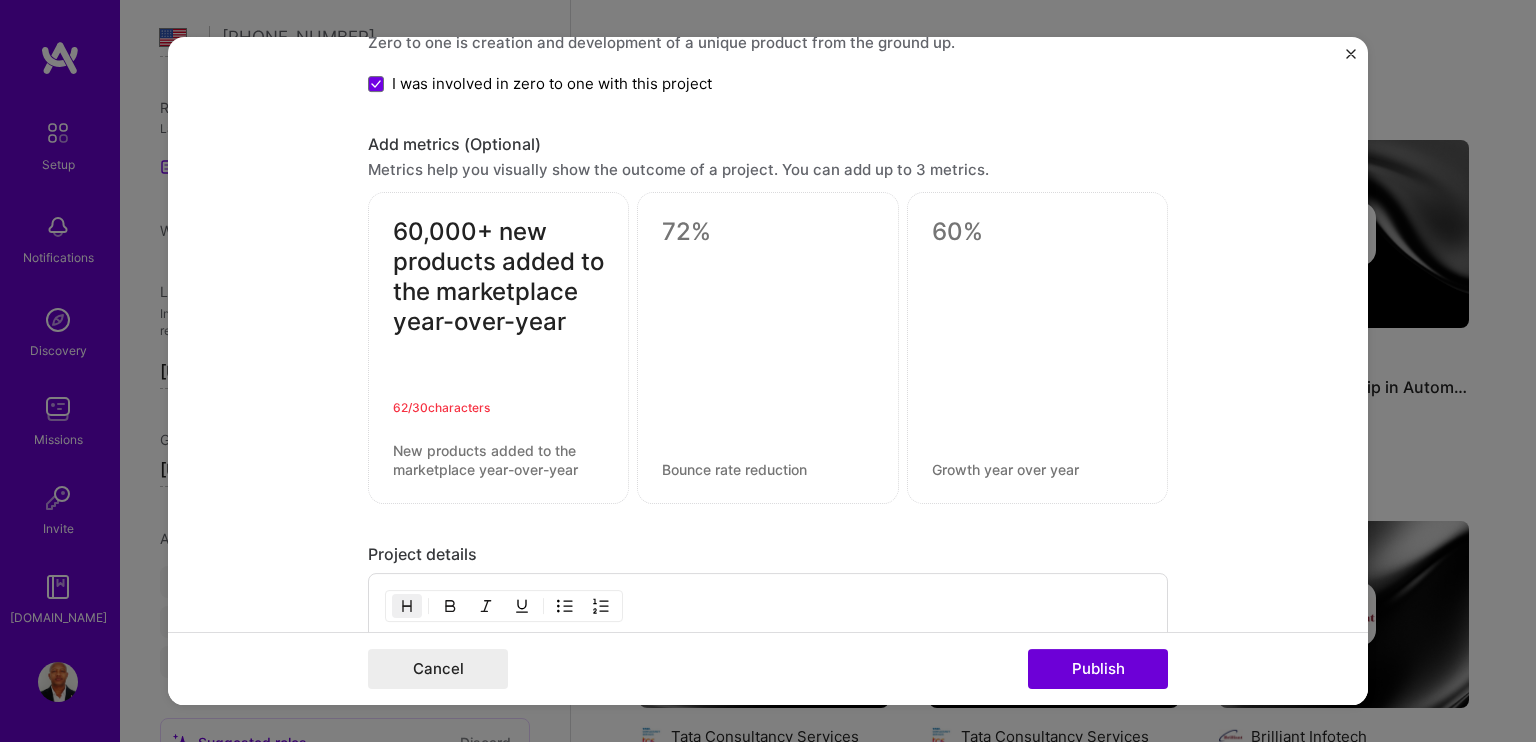 type on "60,000+ new products added to the marketplace year-over-year" 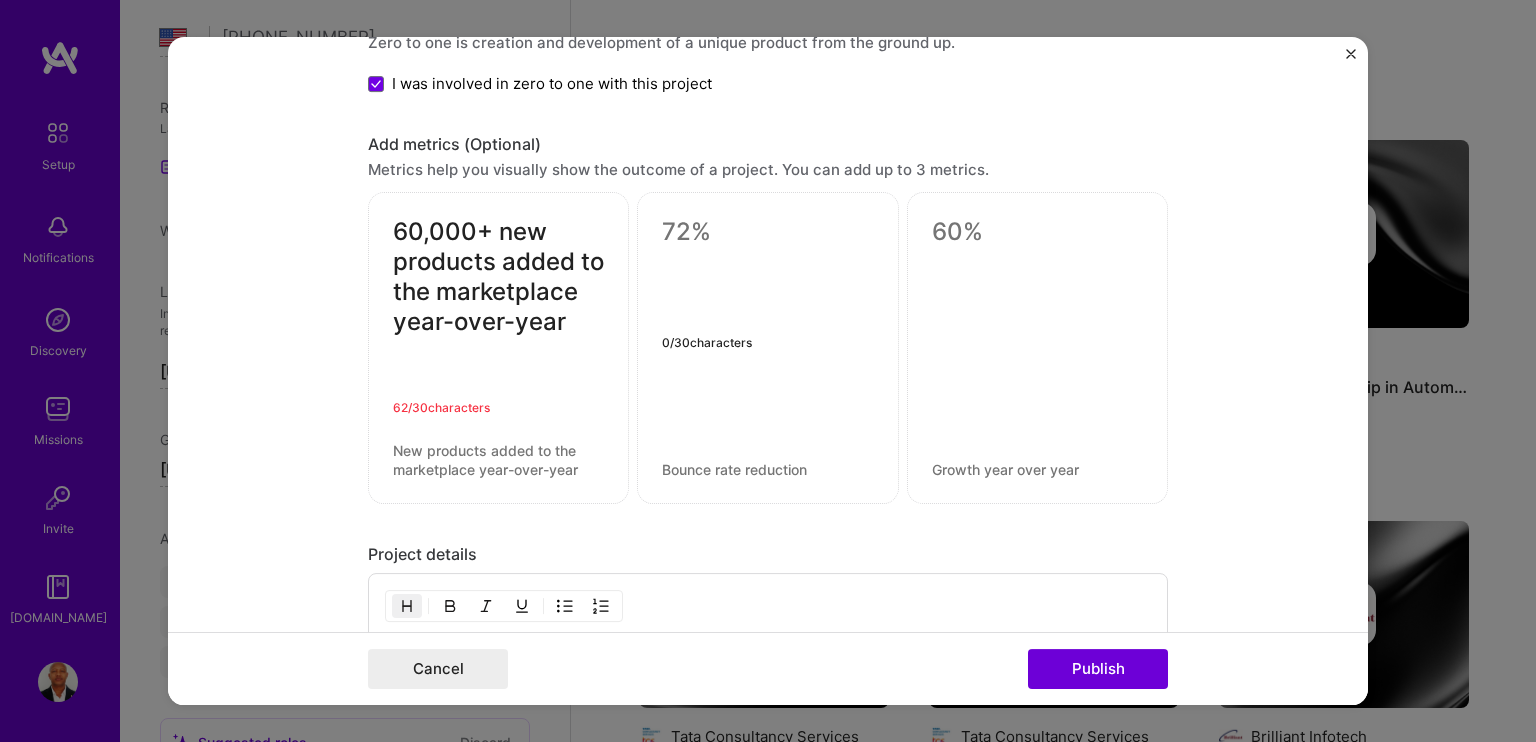 click at bounding box center [767, 233] 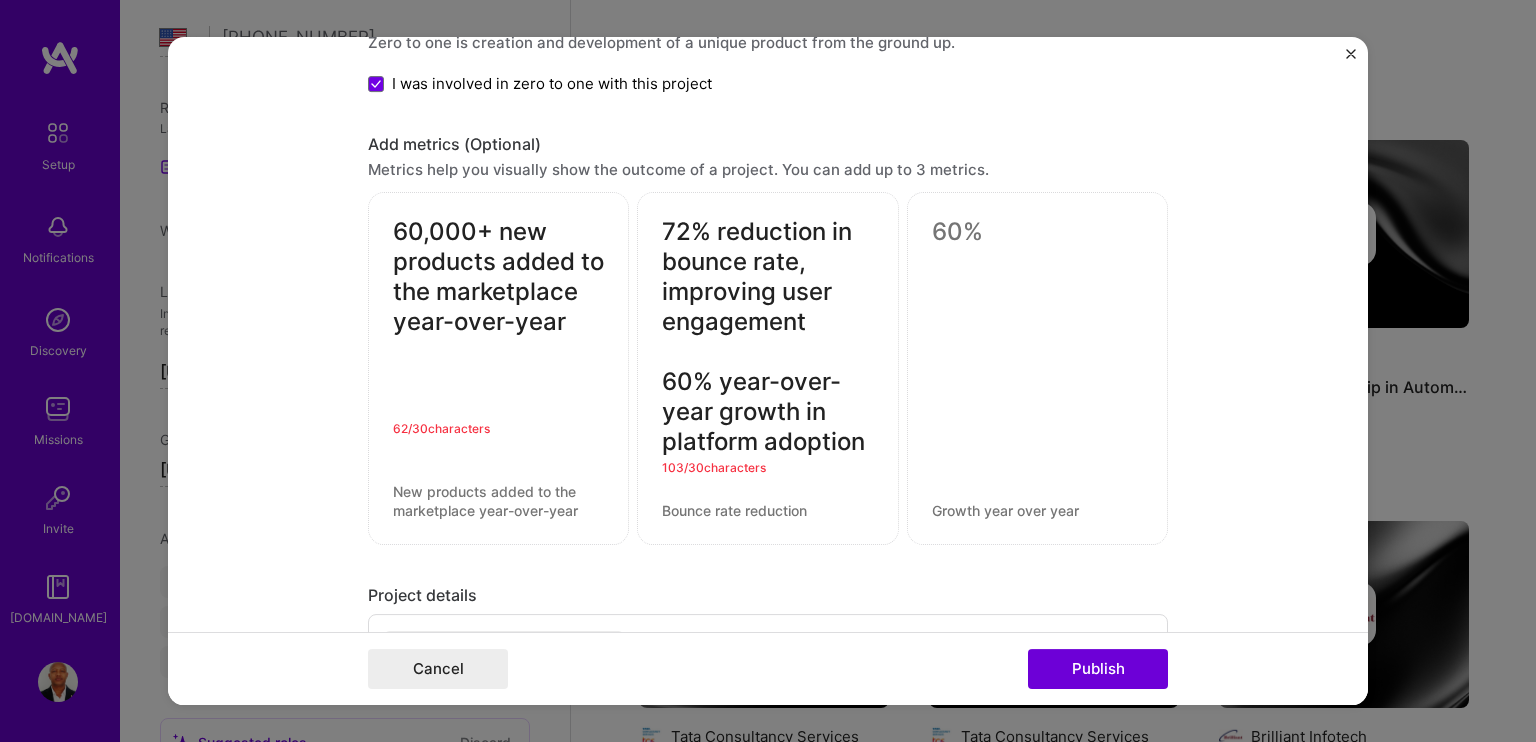 drag, startPoint x: 868, startPoint y: 439, endPoint x: 722, endPoint y: 400, distance: 151.11916 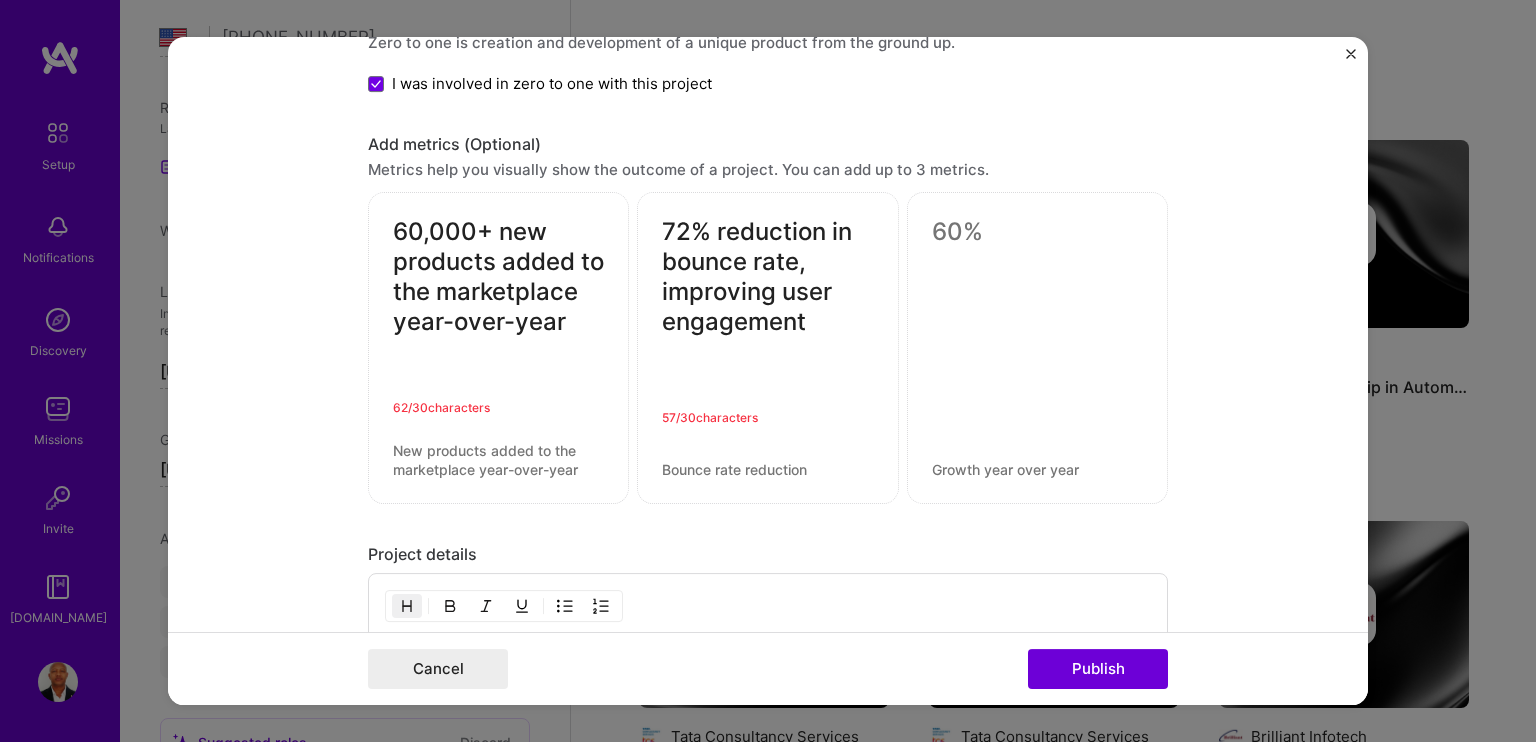 type on "72% reduction in bounce rate, improving user engagement" 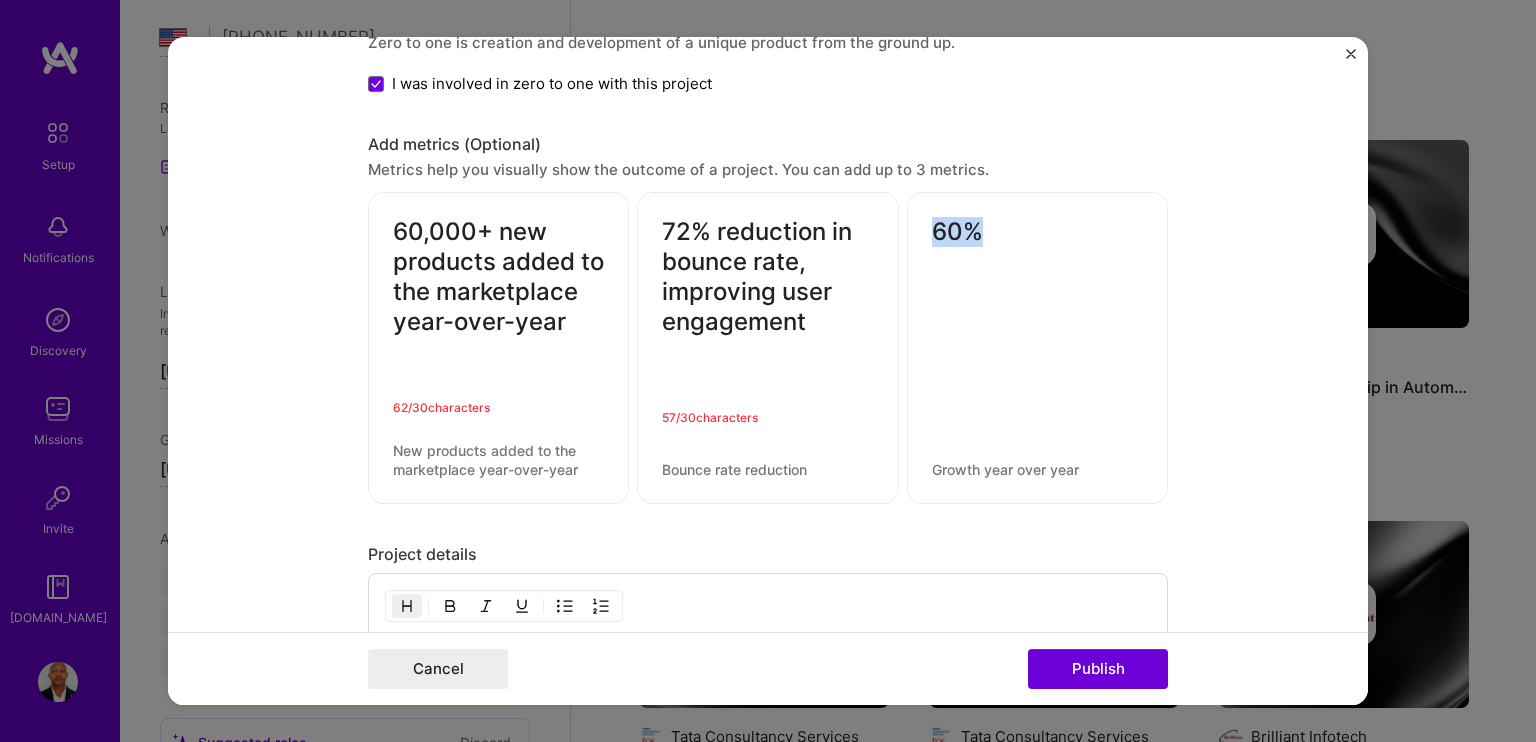 click at bounding box center (1037, 349) 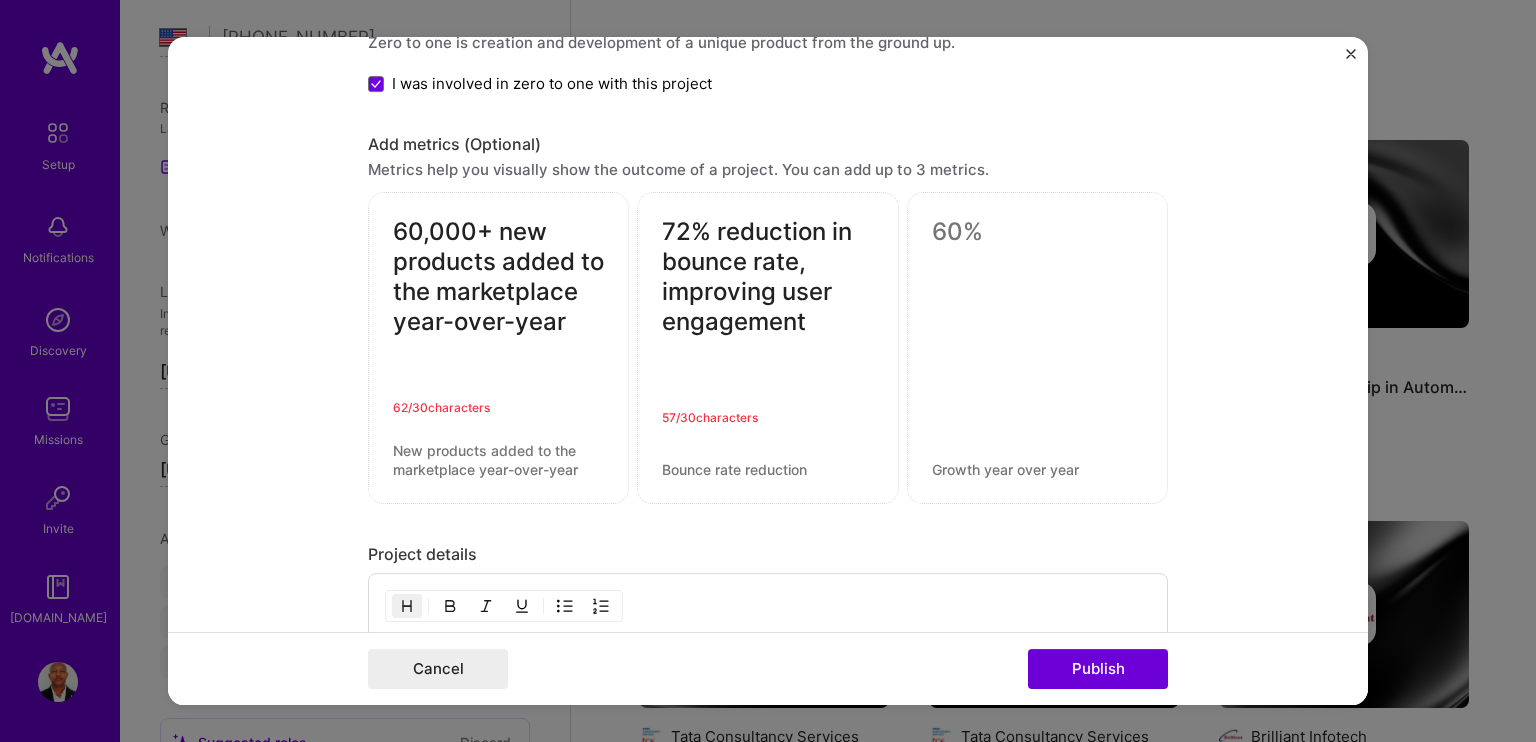 click at bounding box center (1037, 349) 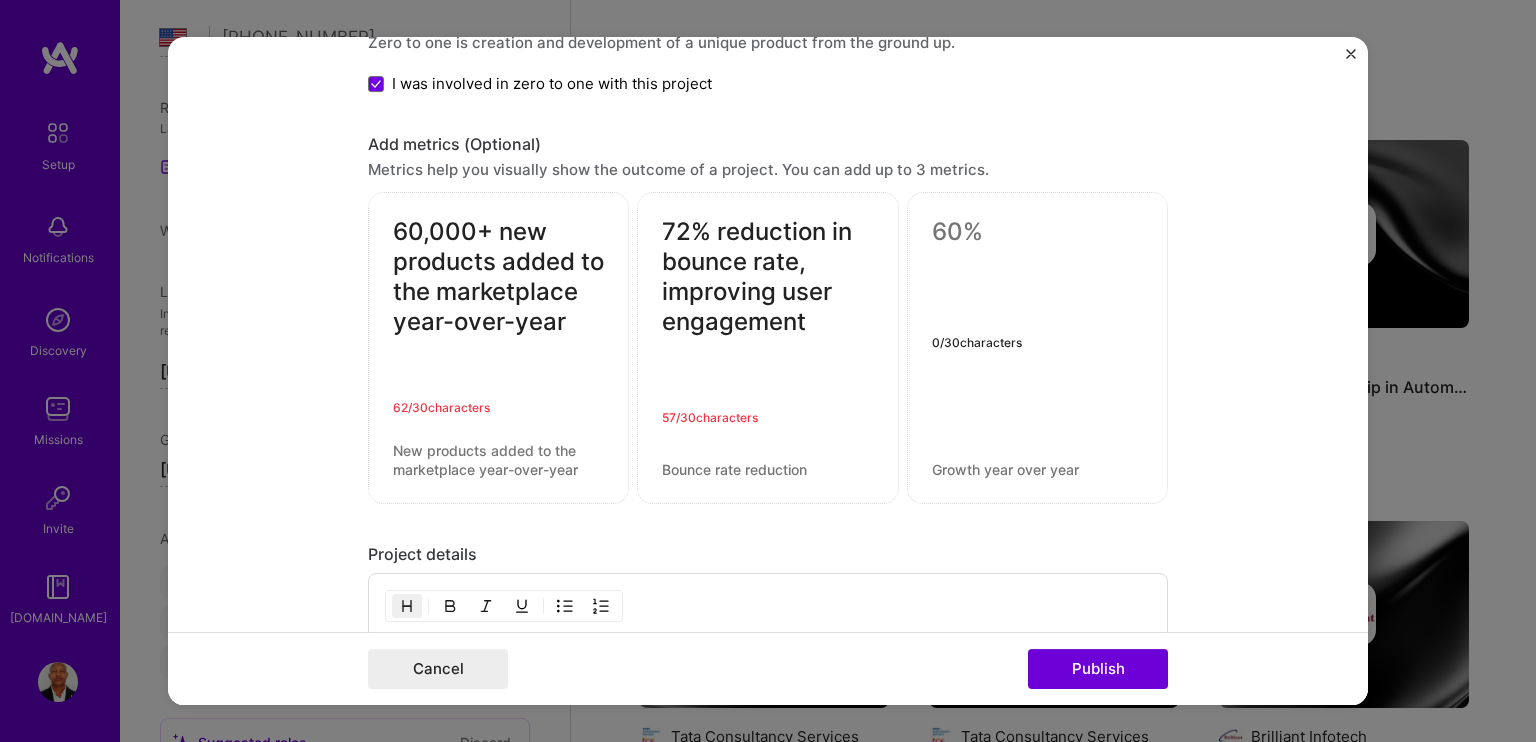 click at bounding box center [1037, 233] 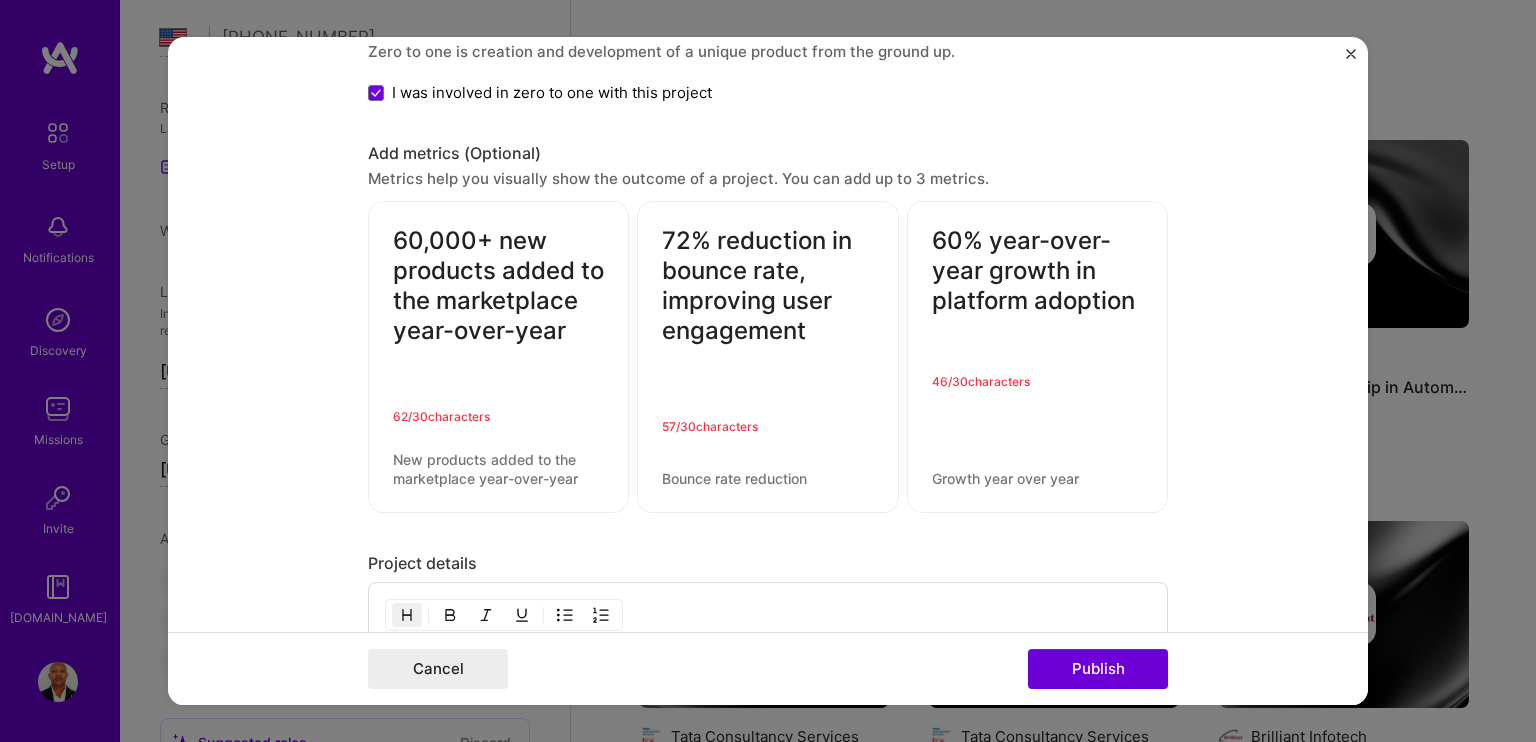 scroll, scrollTop: 2024, scrollLeft: 0, axis: vertical 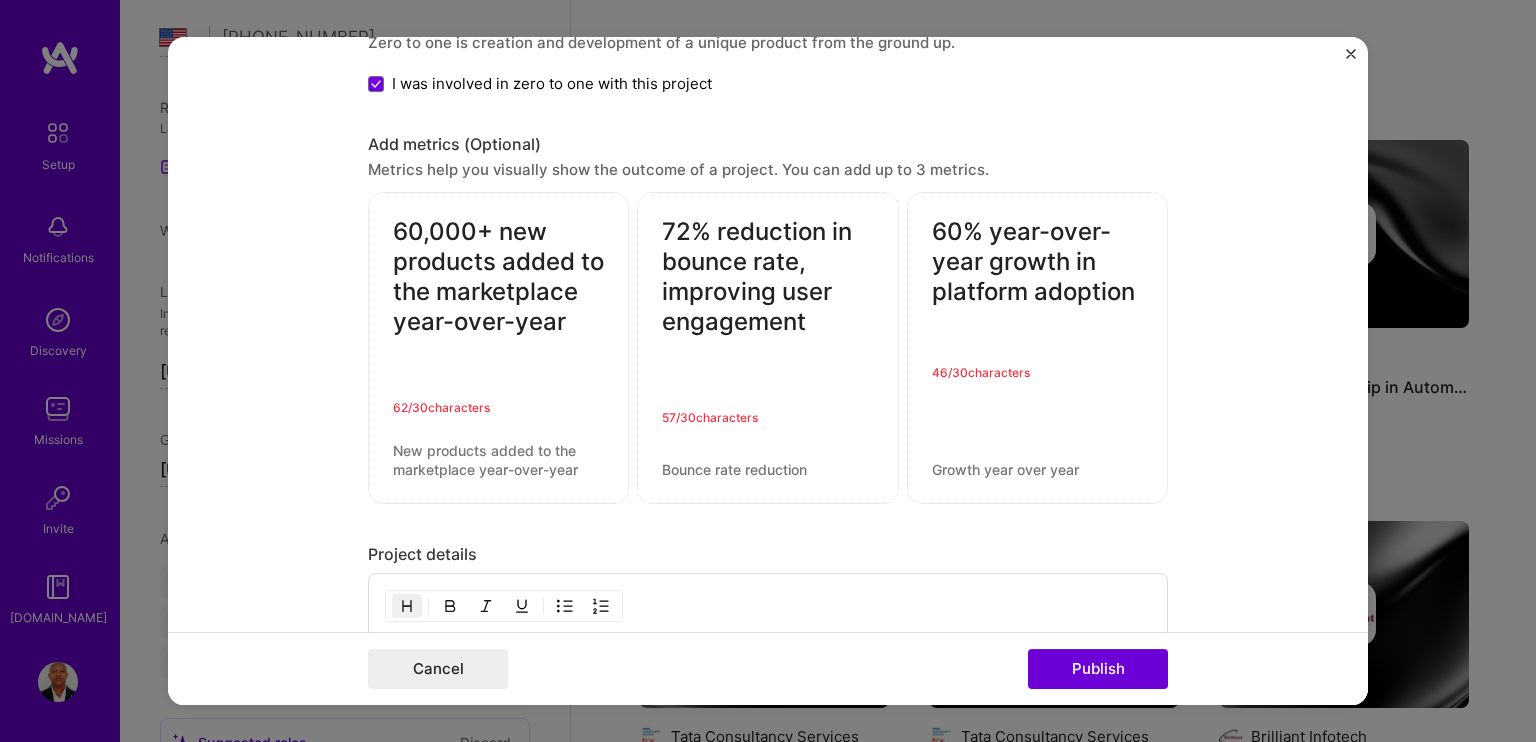 type on "60% year-over-year growth in platform adoption" 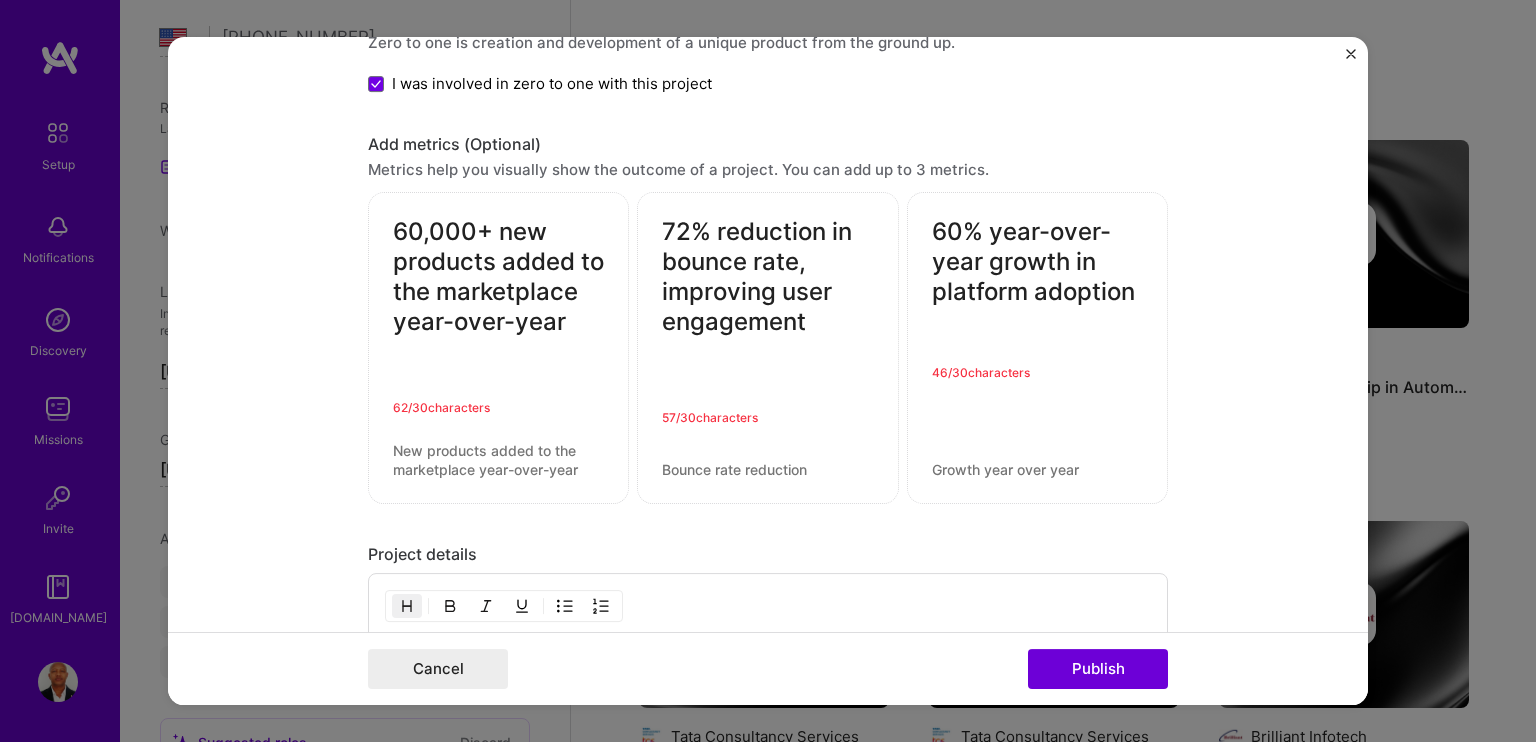 click on "60,000+ new products added to the marketplace year-over-year" at bounding box center (498, 308) 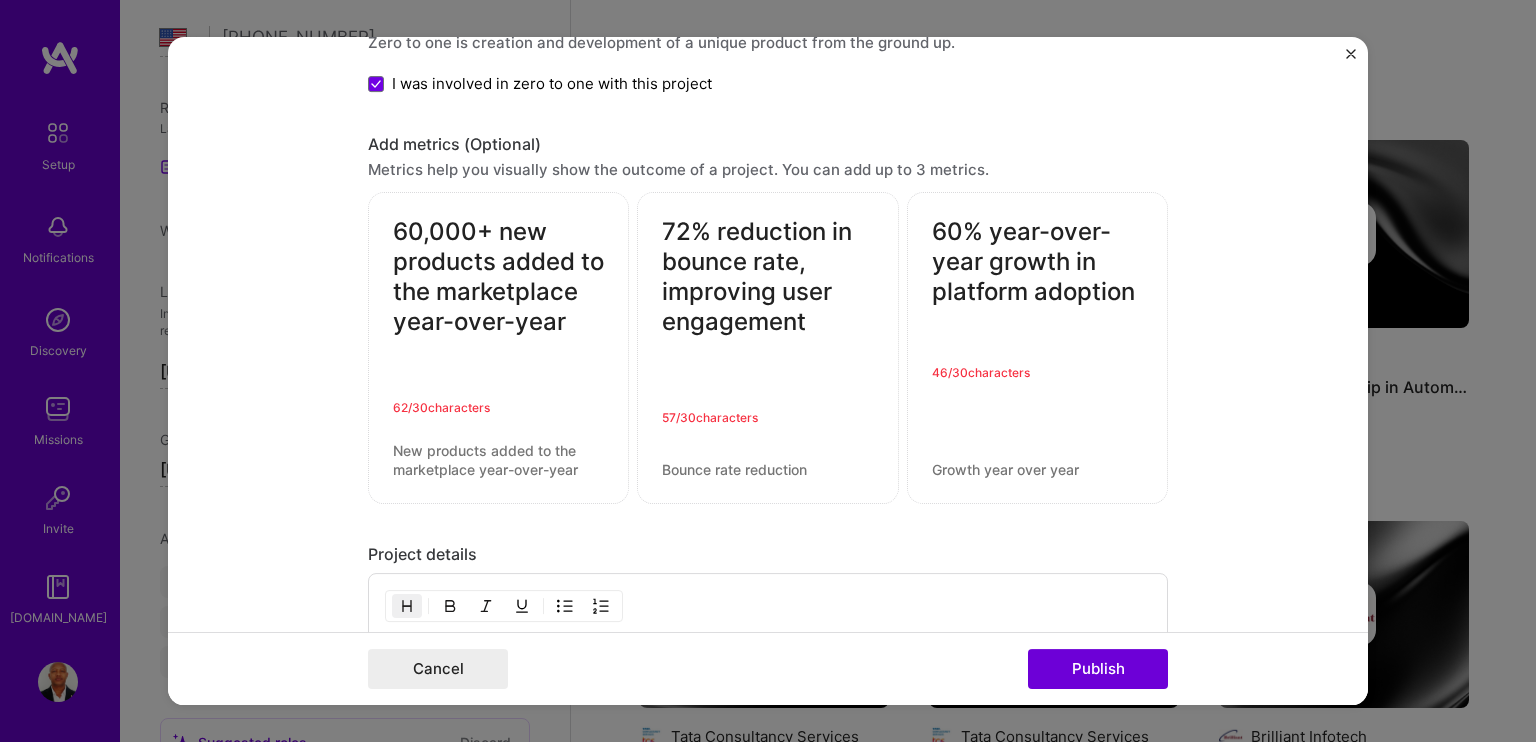 drag, startPoint x: 391, startPoint y: 219, endPoint x: 1117, endPoint y: 491, distance: 775.2806 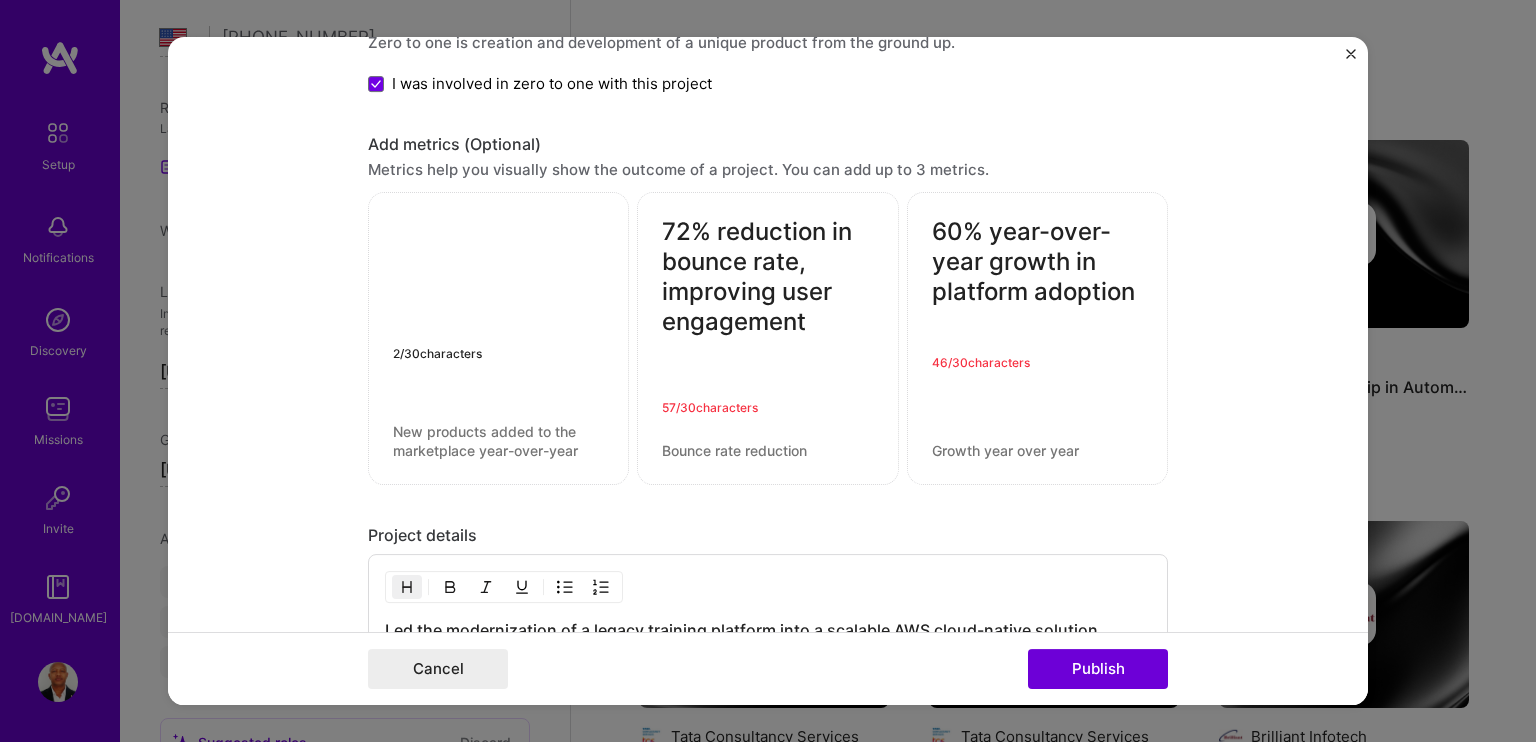 paste on "40% improvement in content delivery latency, enhancing learner experience
25% reduction in infrastructure costs through serverless optimization
3x faster deployment cycles, reducing release time from days to under an hour" 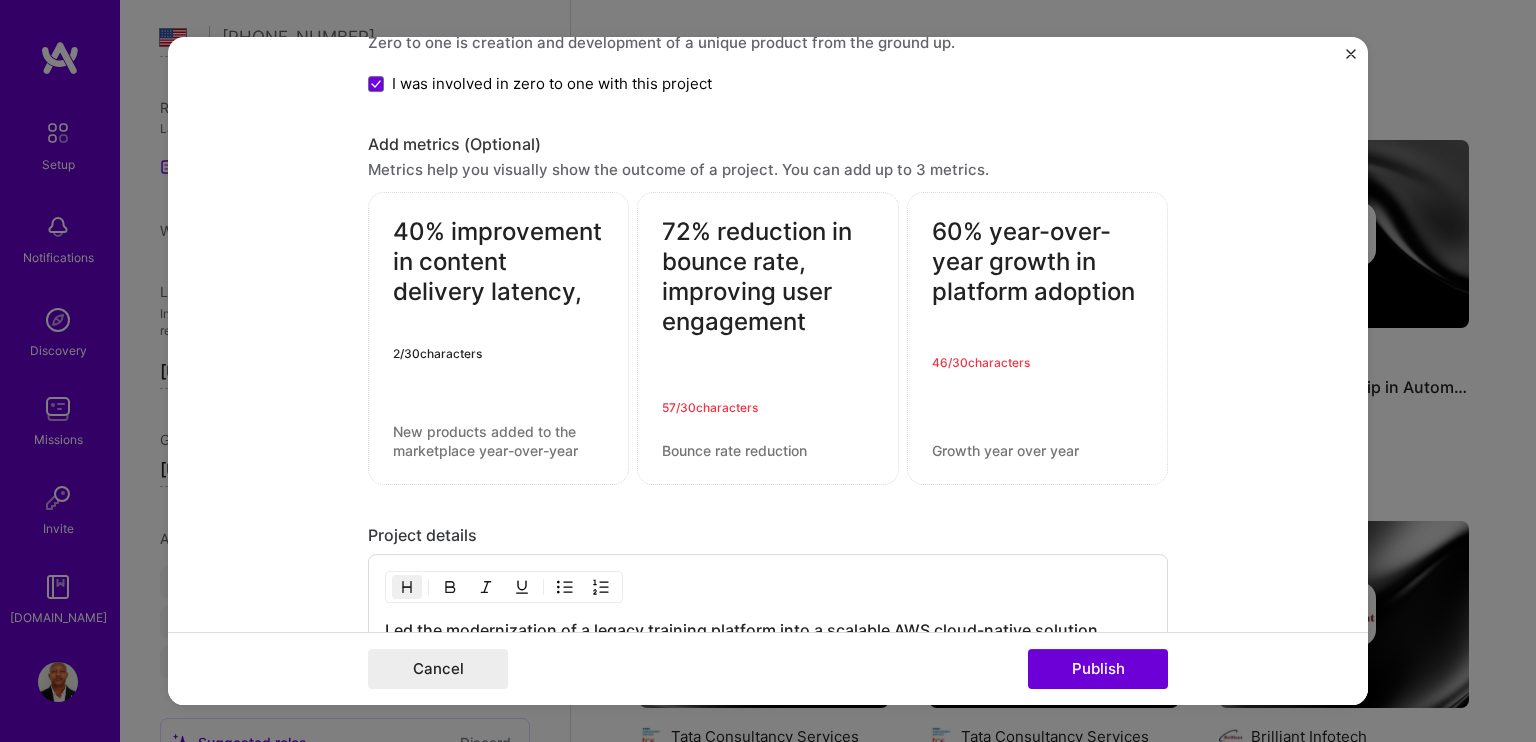 scroll, scrollTop: 2069, scrollLeft: 0, axis: vertical 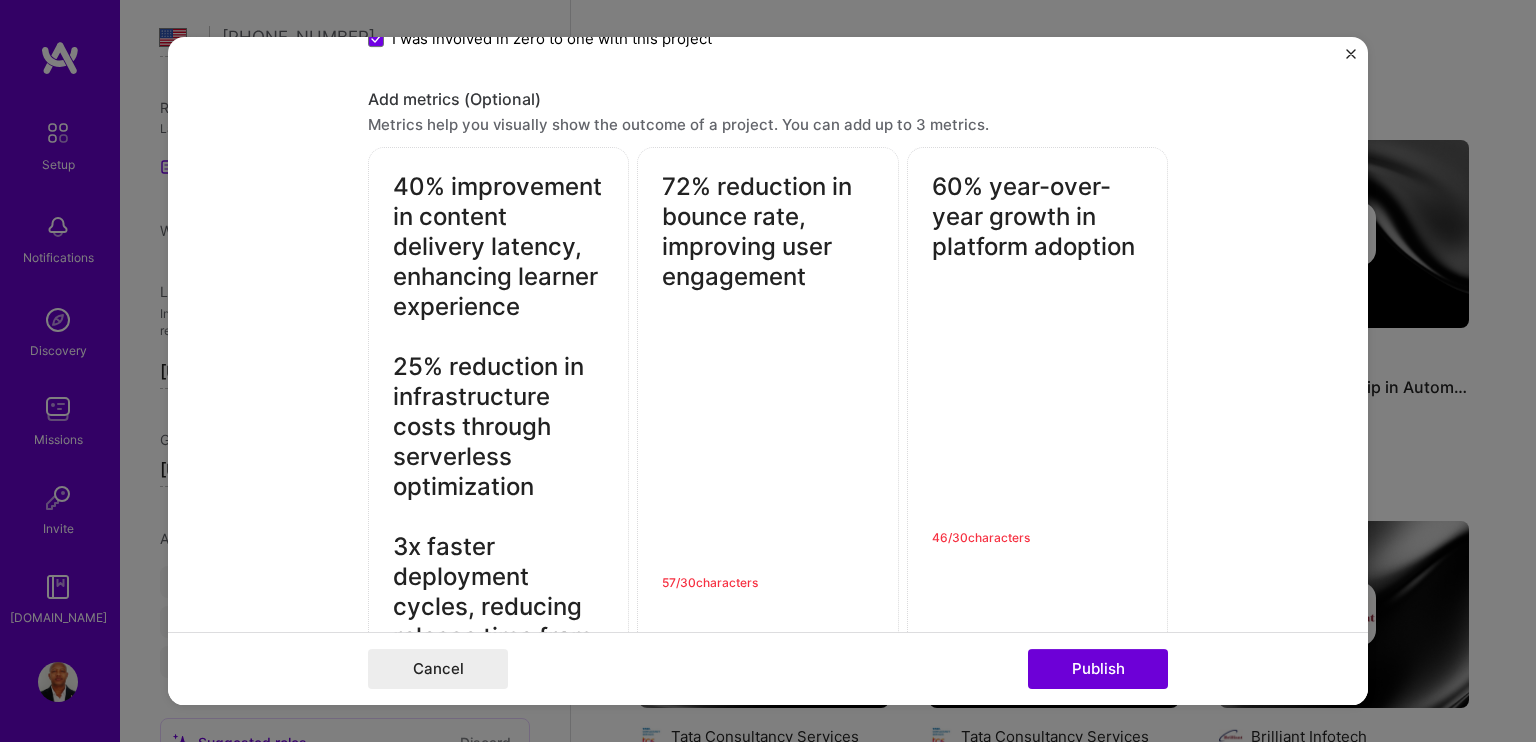drag, startPoint x: 536, startPoint y: 480, endPoint x: 411, endPoint y: 399, distance: 148.94966 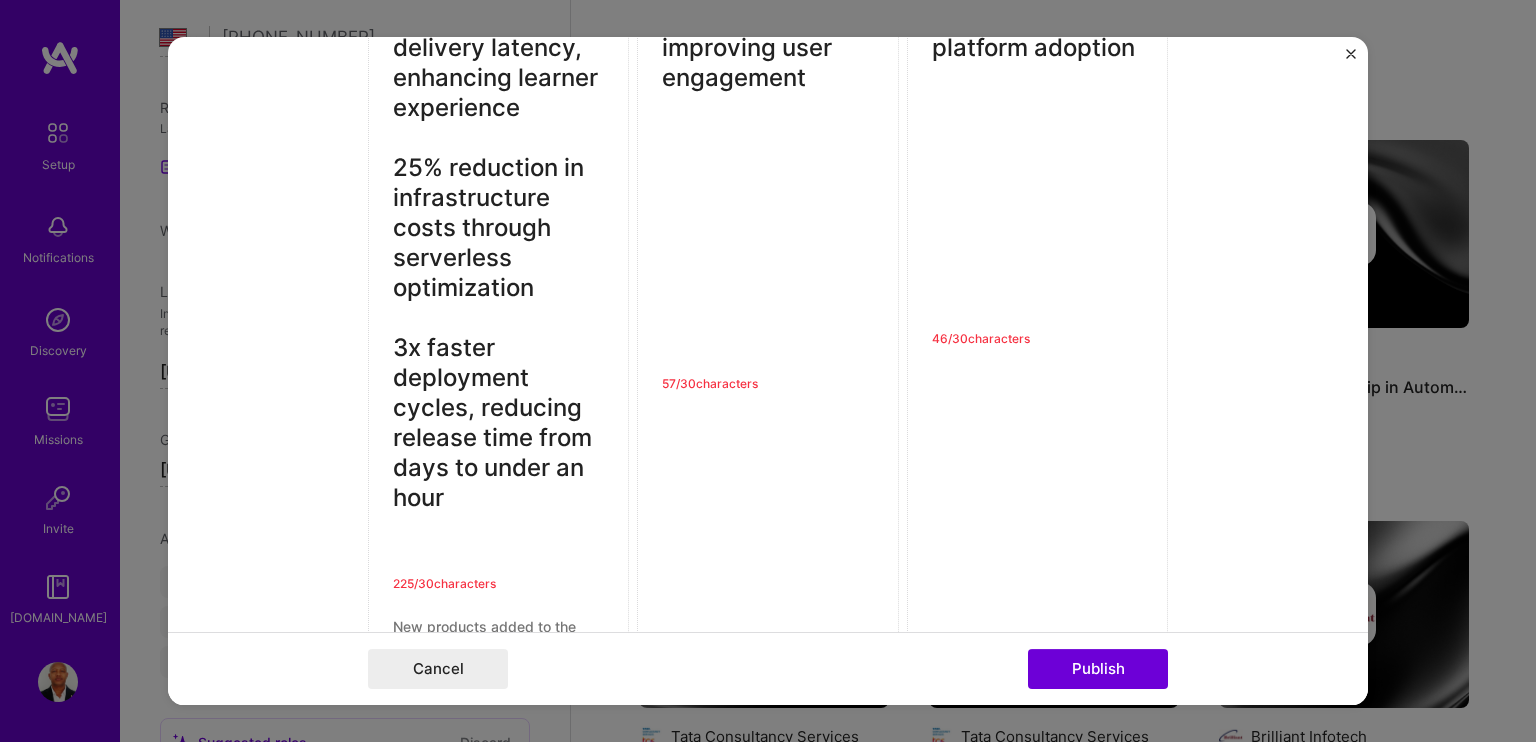 scroll, scrollTop: 2269, scrollLeft: 0, axis: vertical 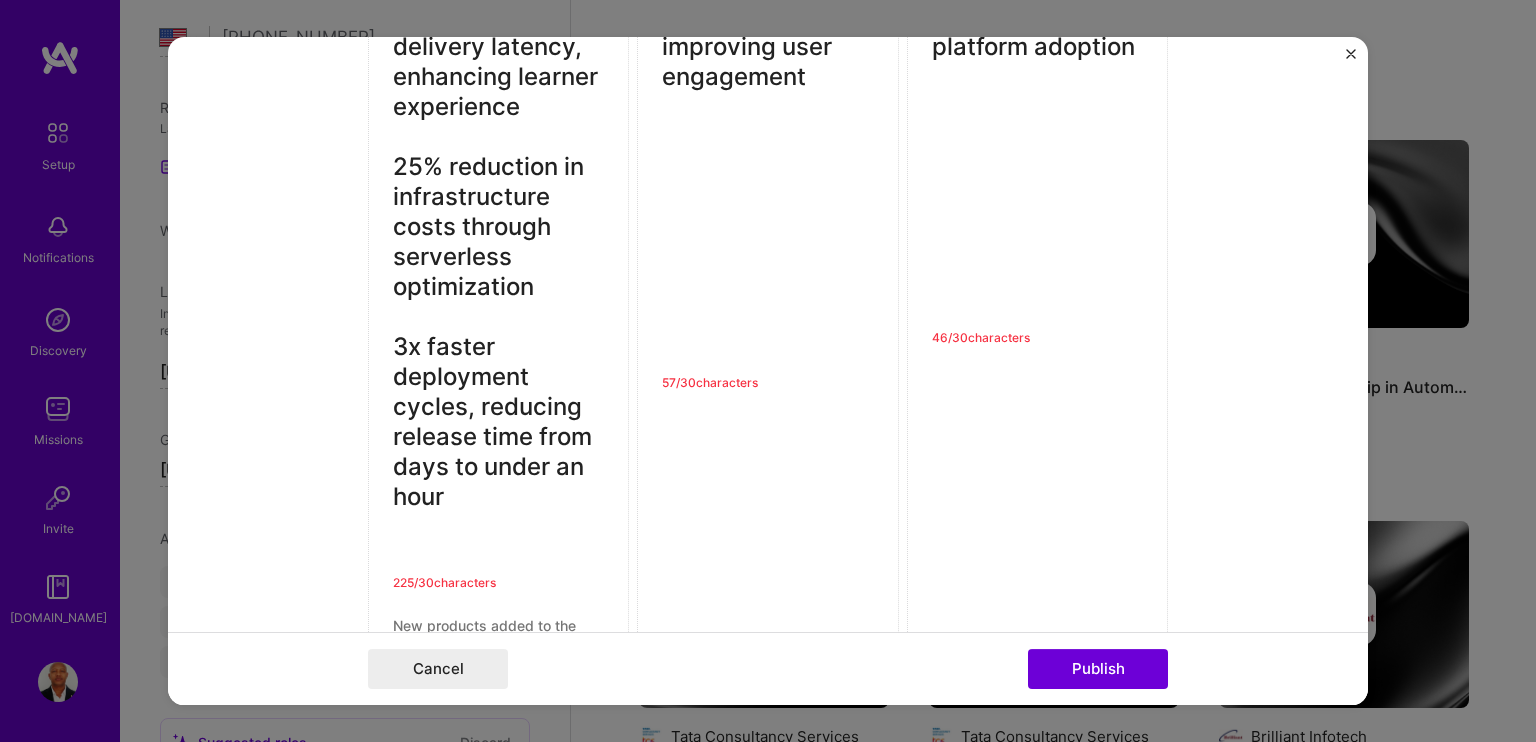 drag, startPoint x: 436, startPoint y: 495, endPoint x: 371, endPoint y: 344, distance: 164.39586 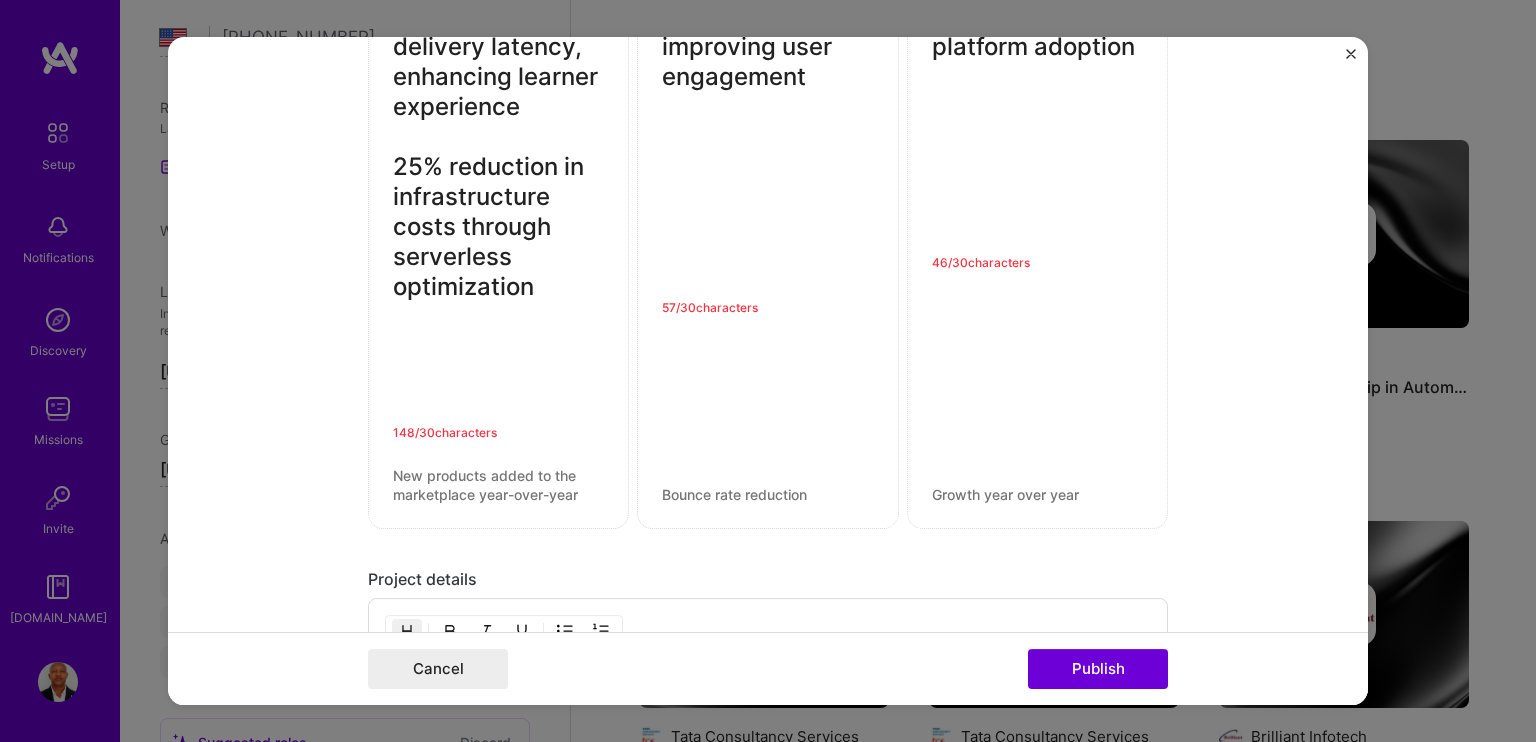 scroll, scrollTop: 1869, scrollLeft: 0, axis: vertical 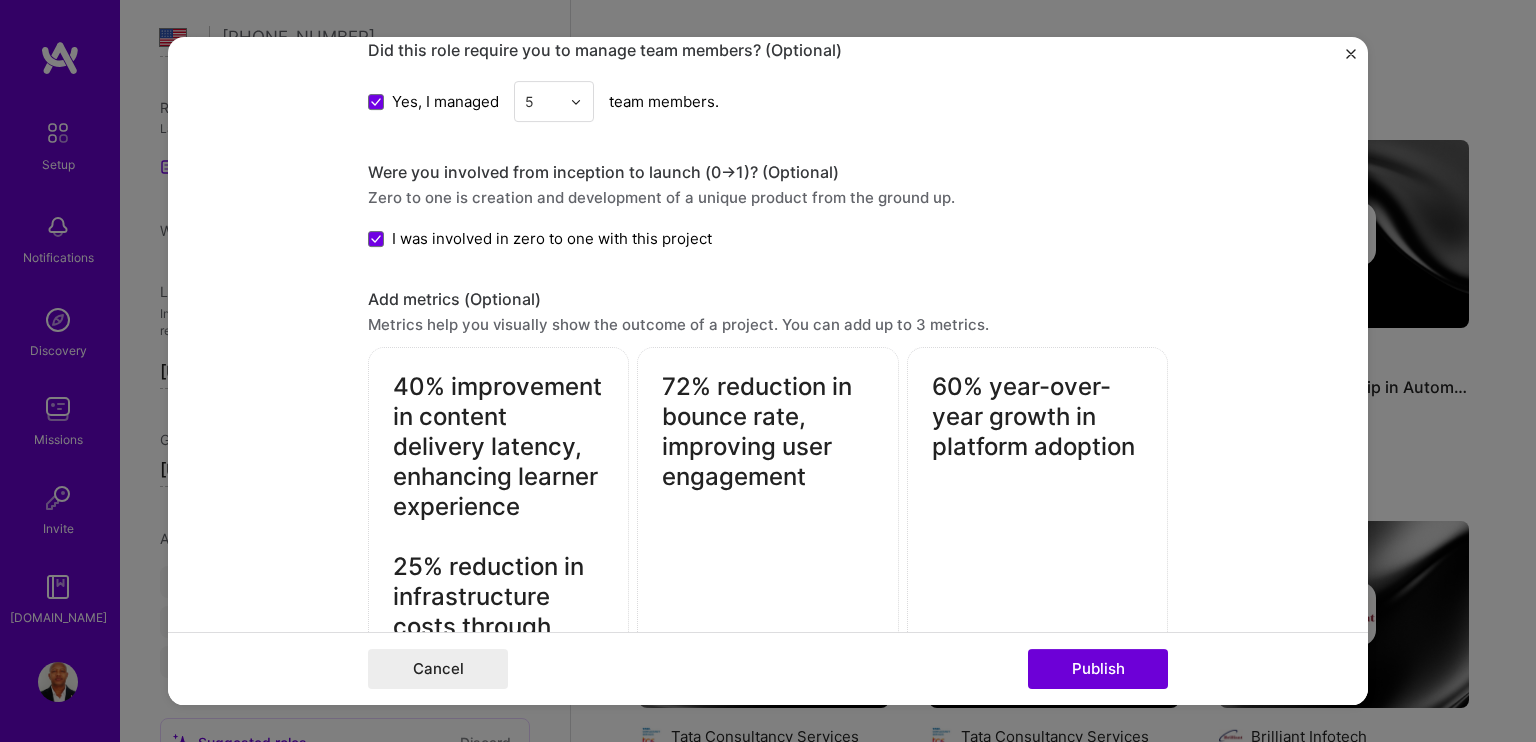 type on "40% improvement in content delivery latency, enhancing learner experience
25% reduction in infrastructure costs through serverless optimization" 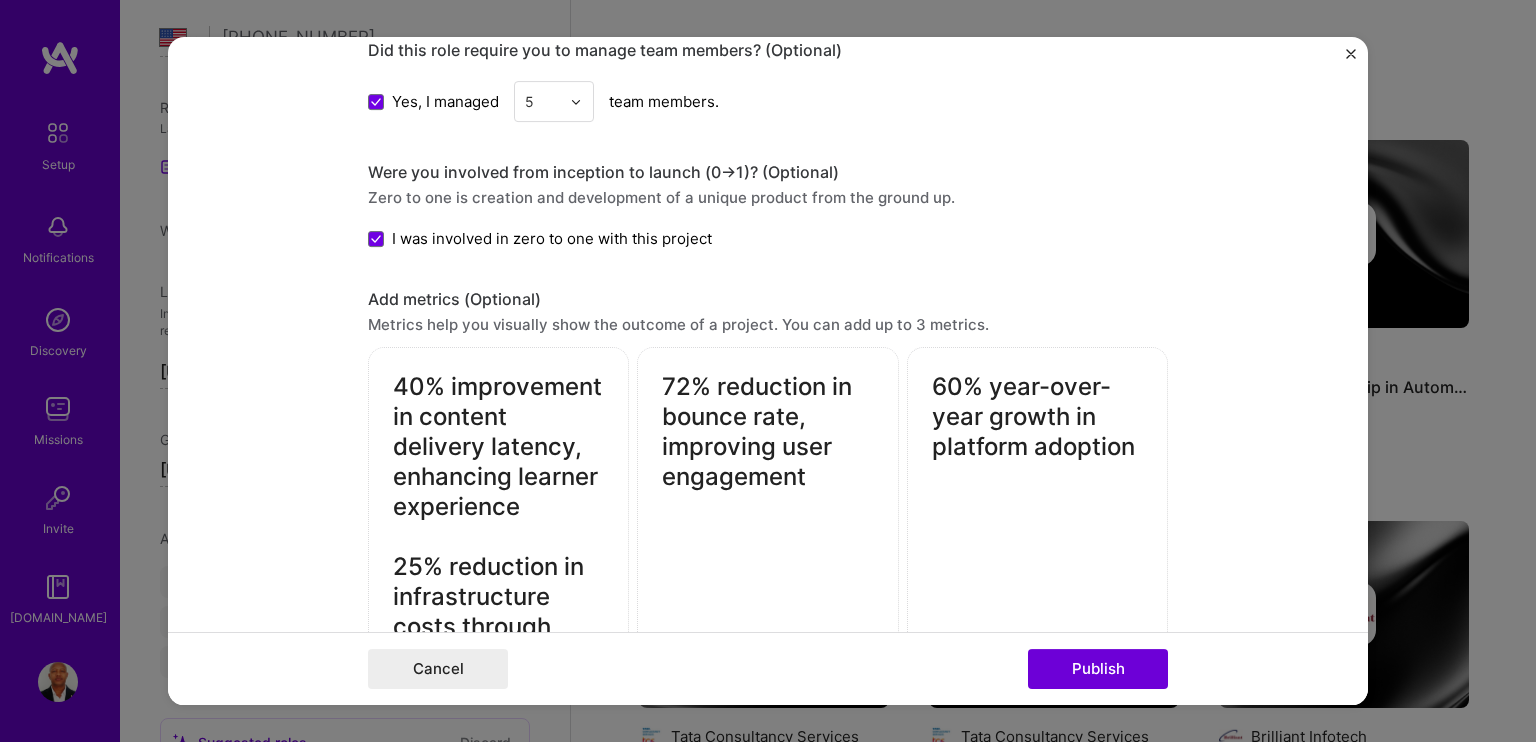 drag, startPoint x: 1131, startPoint y: 444, endPoint x: 907, endPoint y: 364, distance: 237.8571 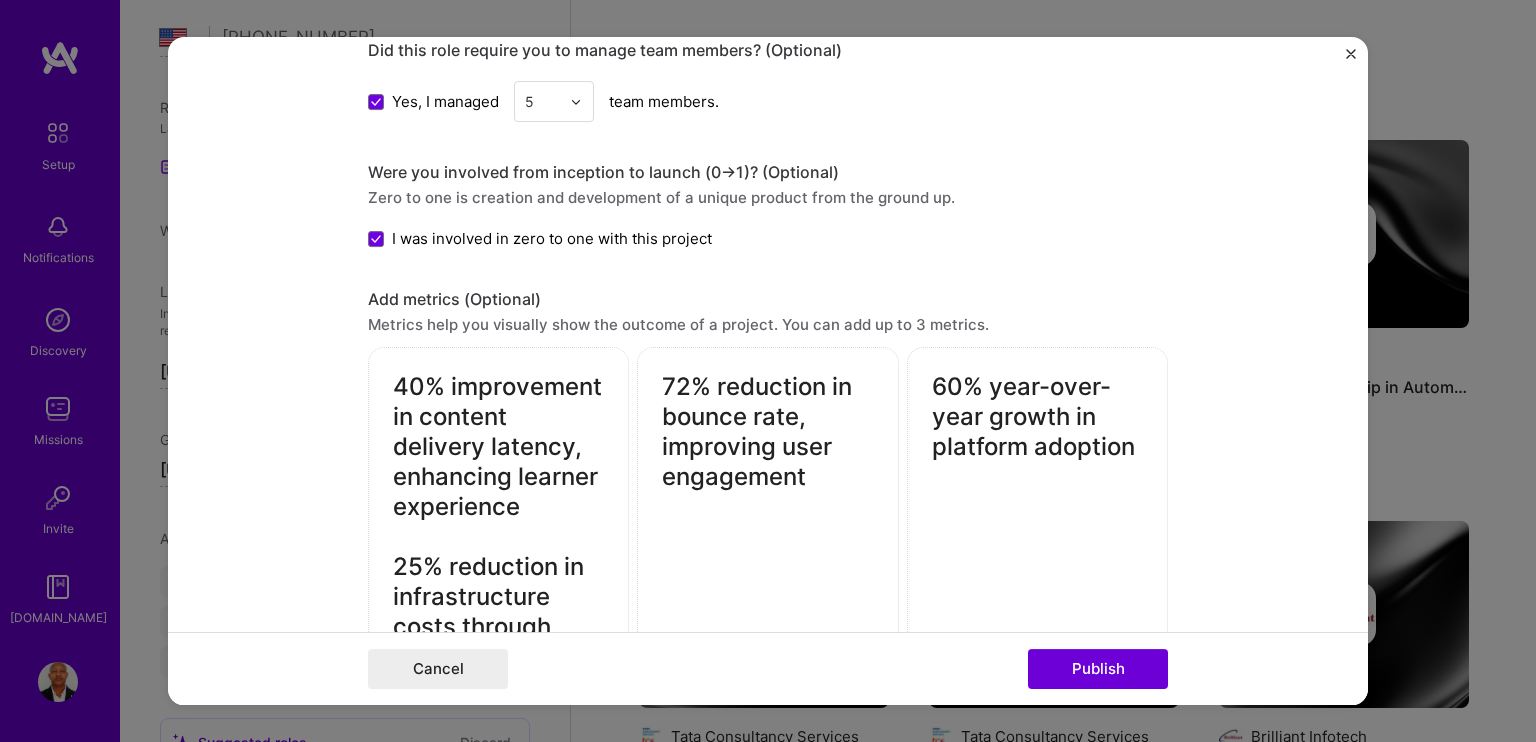 click on "60% year-over-year growth in platform adoption 46 / 30  characters" at bounding box center [1037, 639] 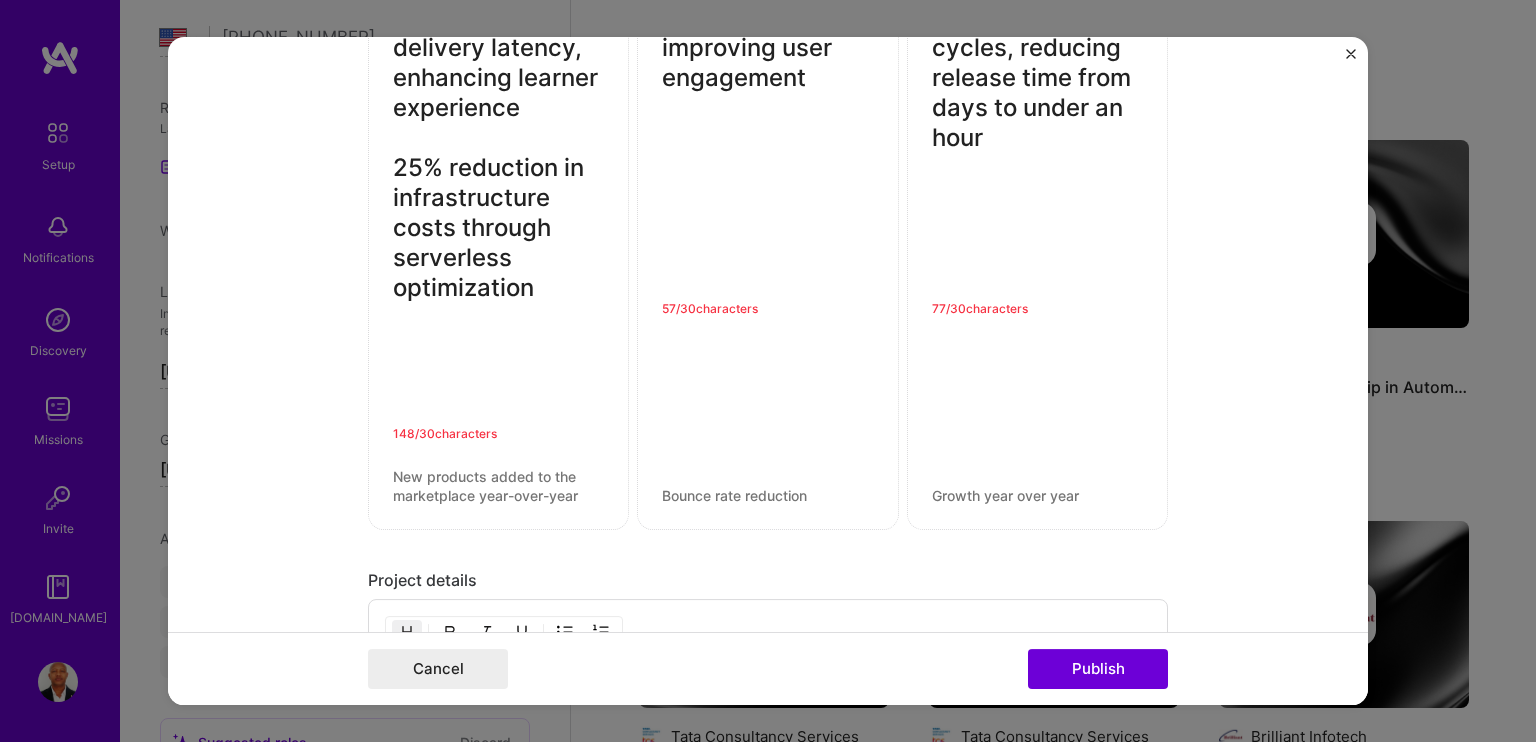 scroll, scrollTop: 2269, scrollLeft: 0, axis: vertical 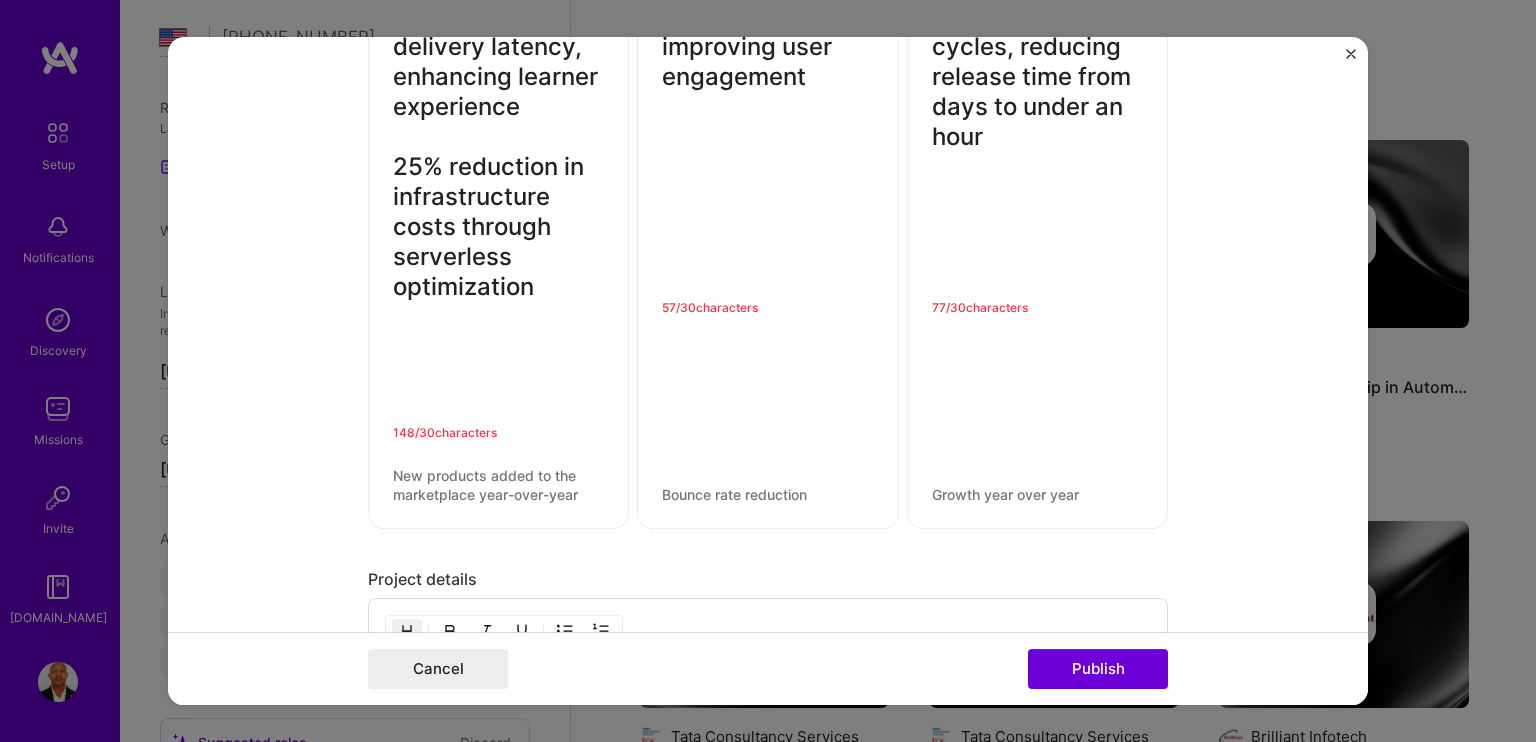 type on "3x faster deployment cycles, reducing release time from days to under an hour" 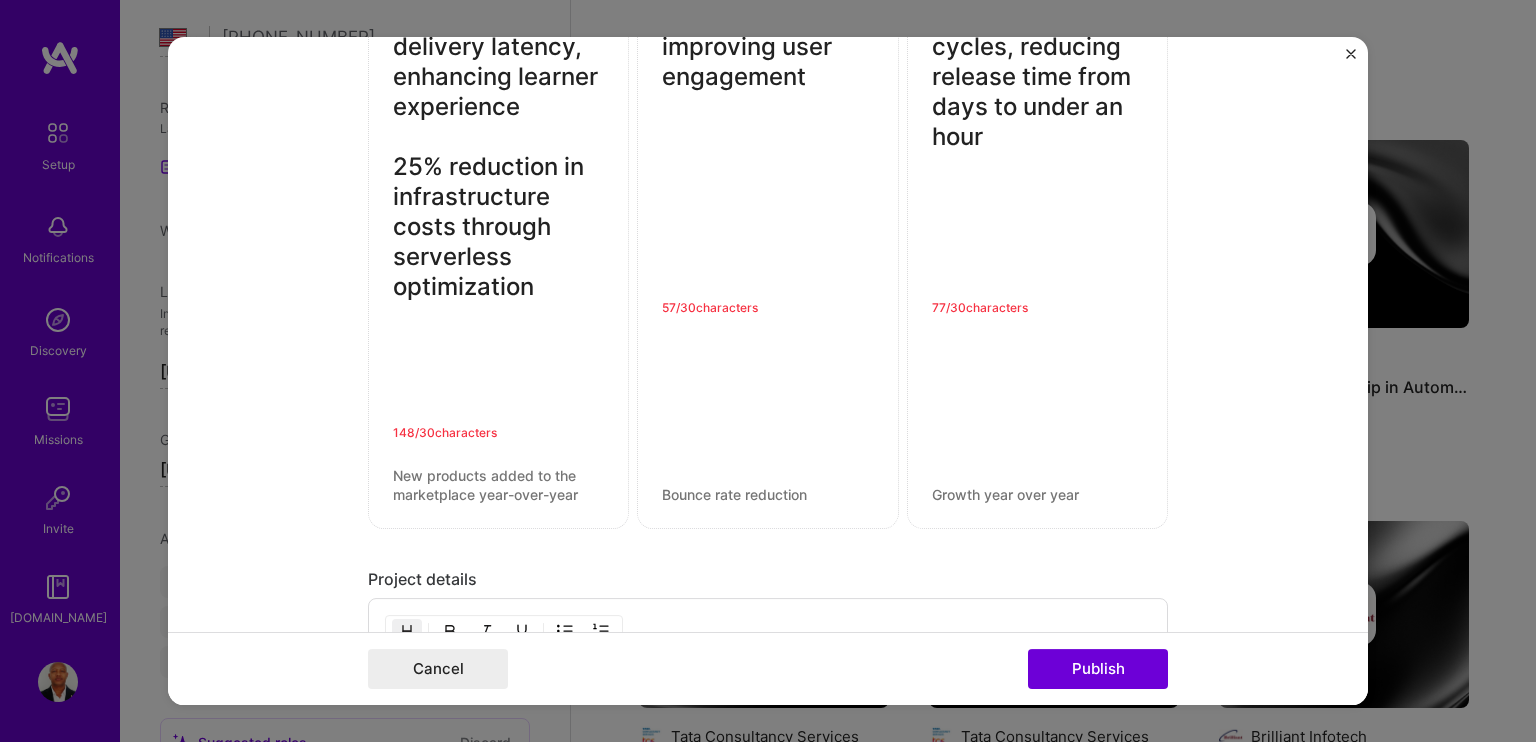 drag, startPoint x: 531, startPoint y: 292, endPoint x: 382, endPoint y: 168, distance: 193.84789 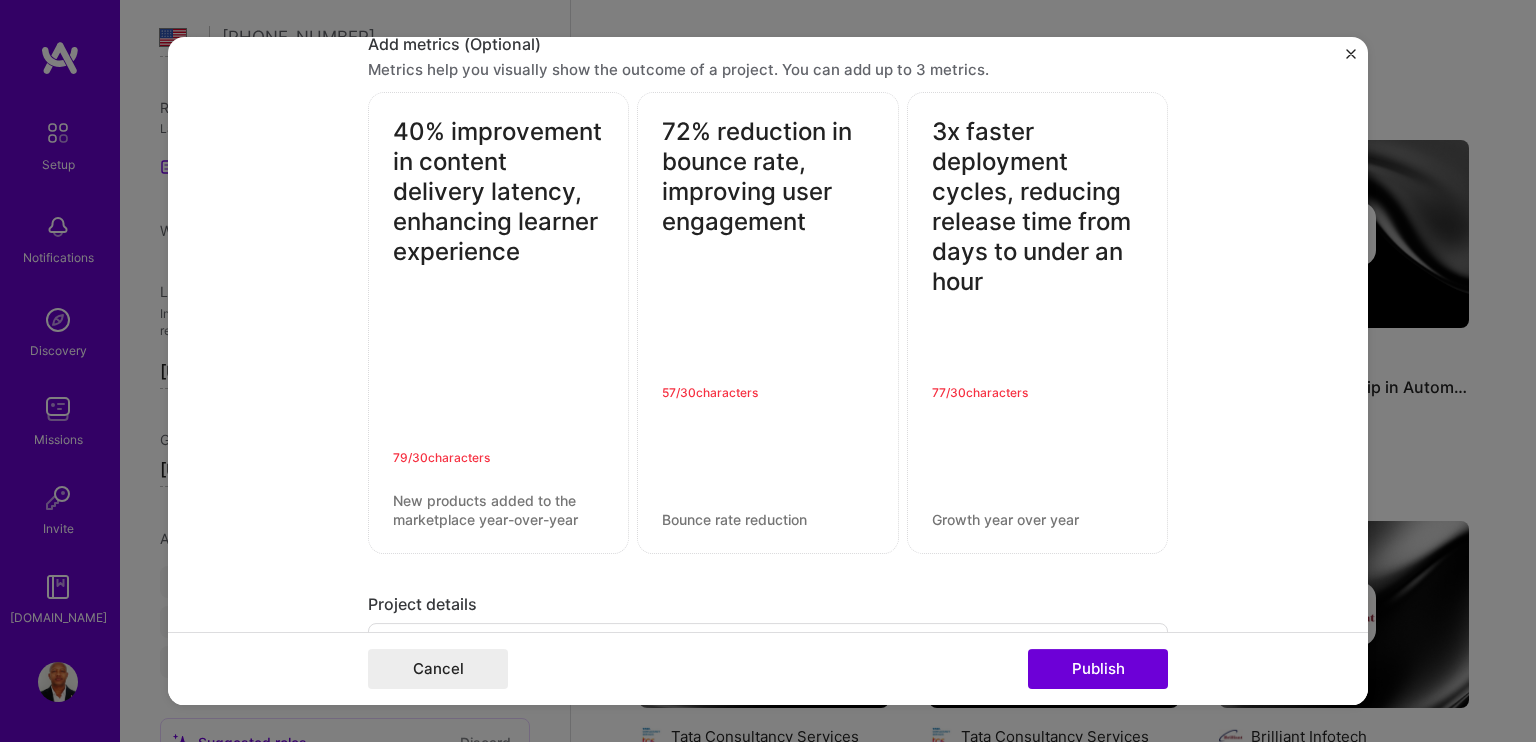 scroll, scrollTop: 1969, scrollLeft: 0, axis: vertical 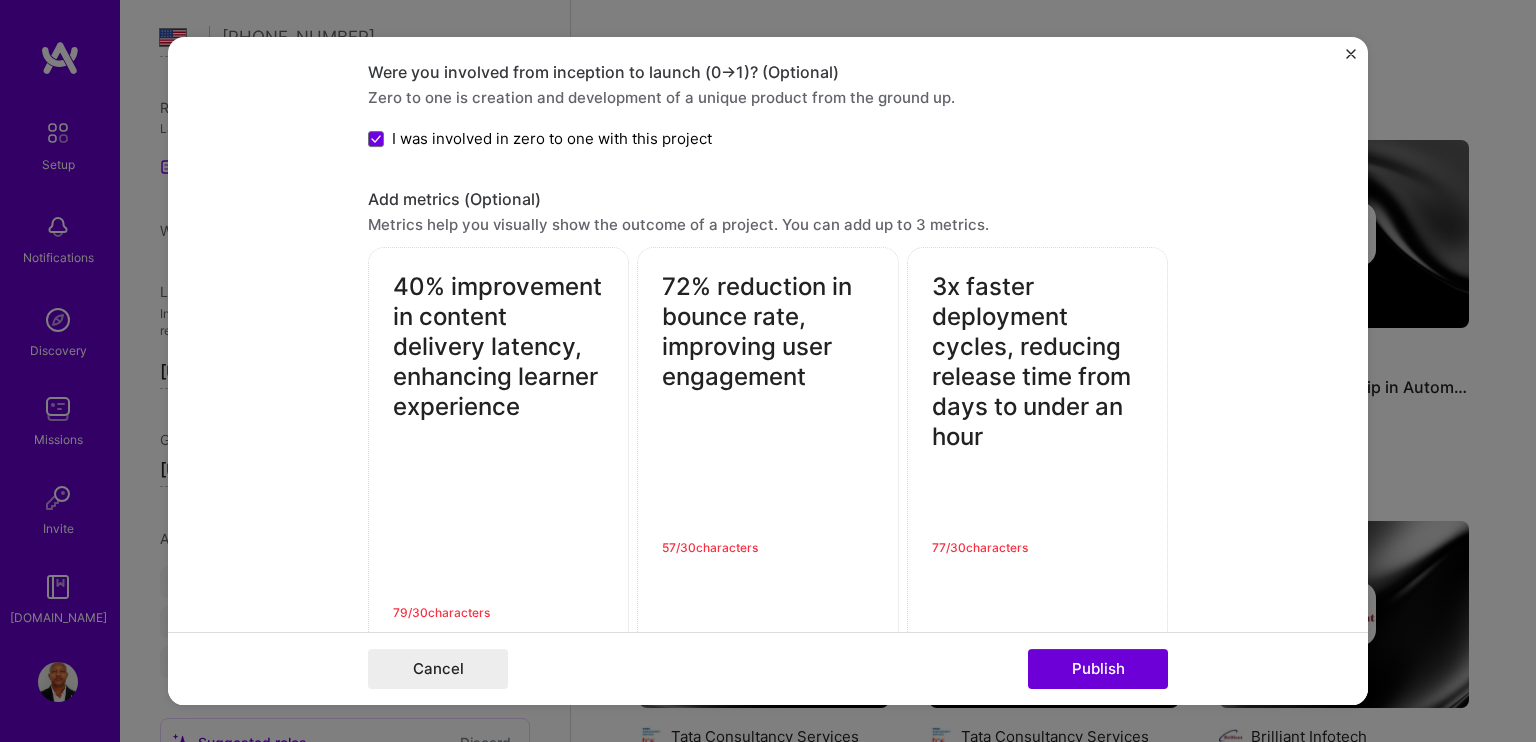 type on "40% improvement in content delivery latency, enhancing learner experience" 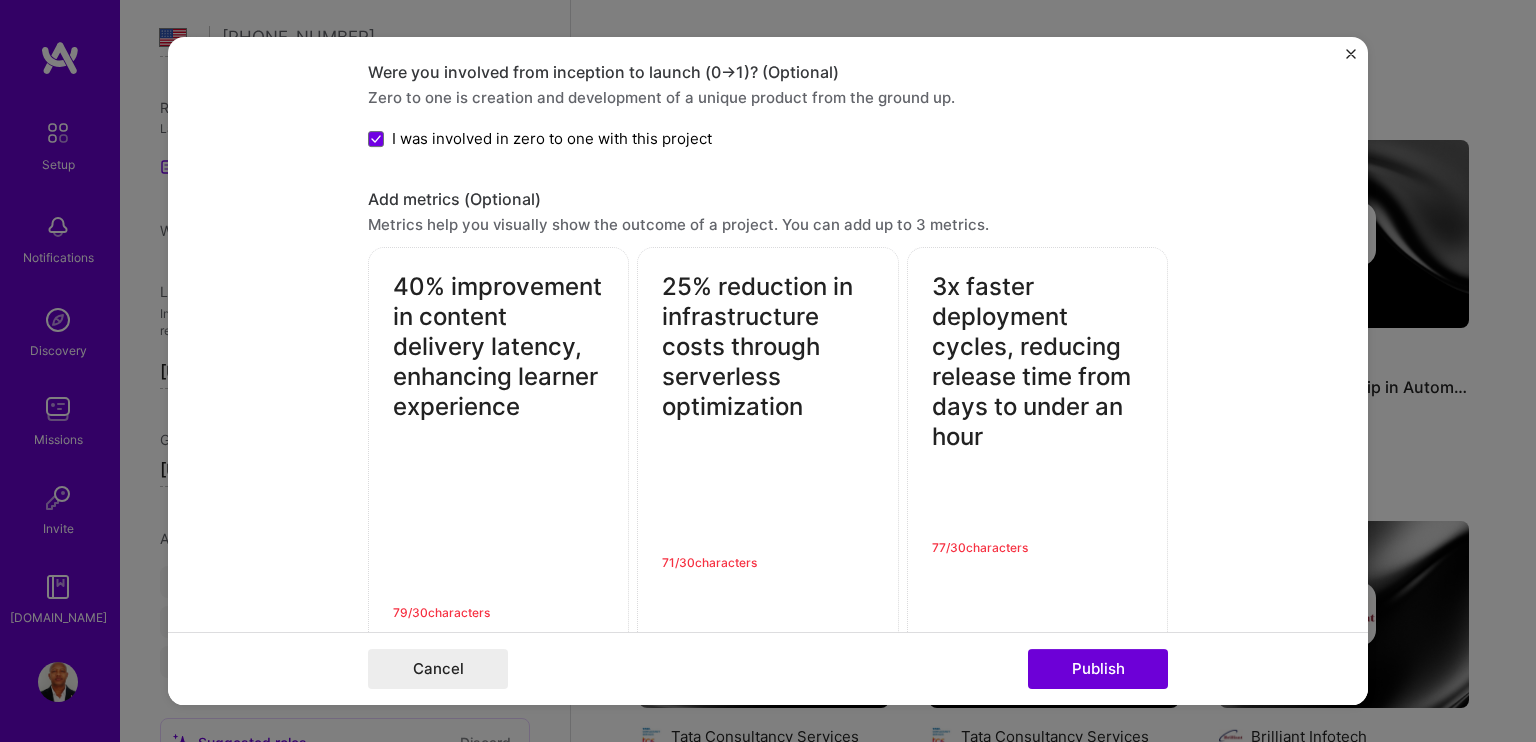 drag, startPoint x: 391, startPoint y: 317, endPoint x: 599, endPoint y: 401, distance: 224.3212 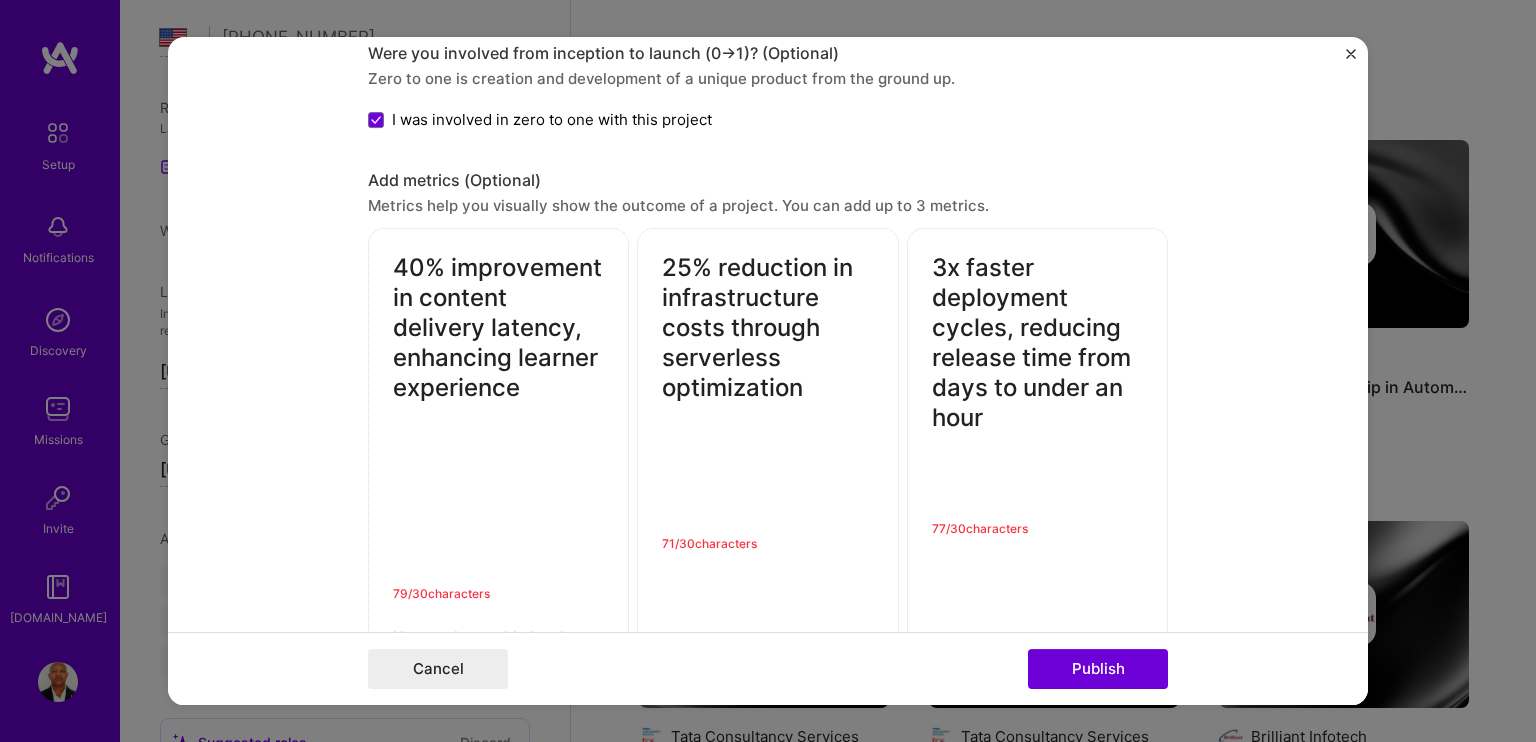 scroll, scrollTop: 1969, scrollLeft: 0, axis: vertical 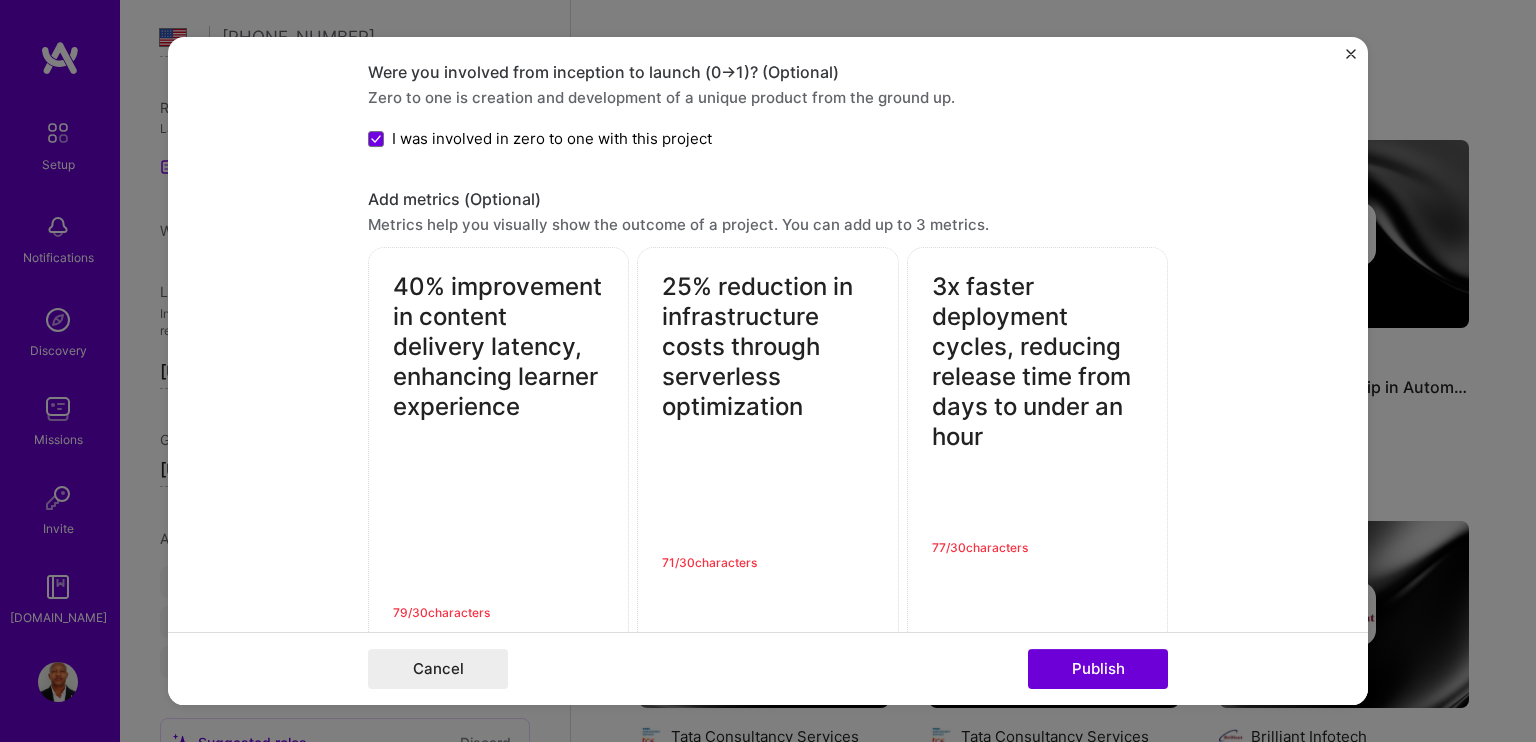 drag, startPoint x: 724, startPoint y: 339, endPoint x: 819, endPoint y: 409, distance: 118.004234 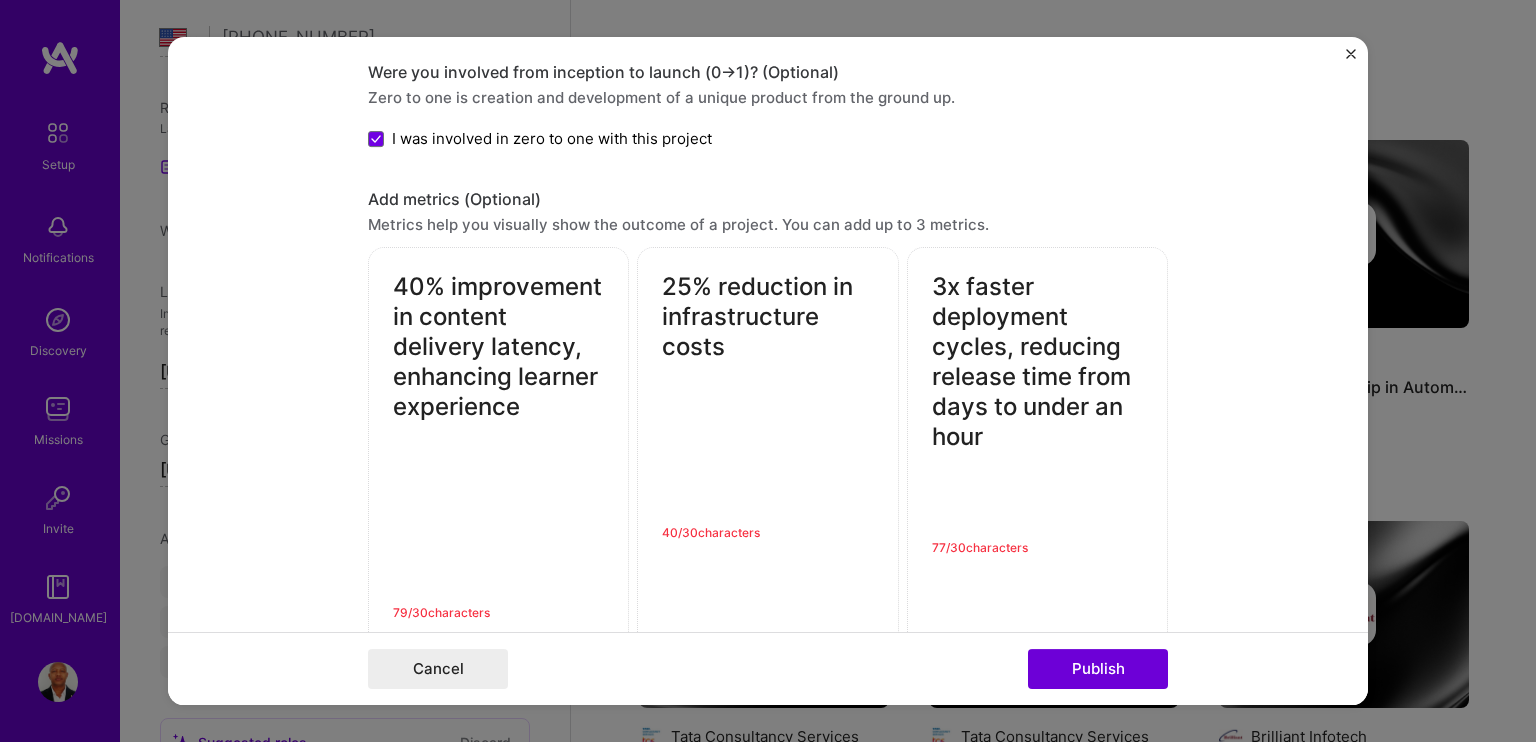 click on "40 / 30  characters" at bounding box center [767, 532] 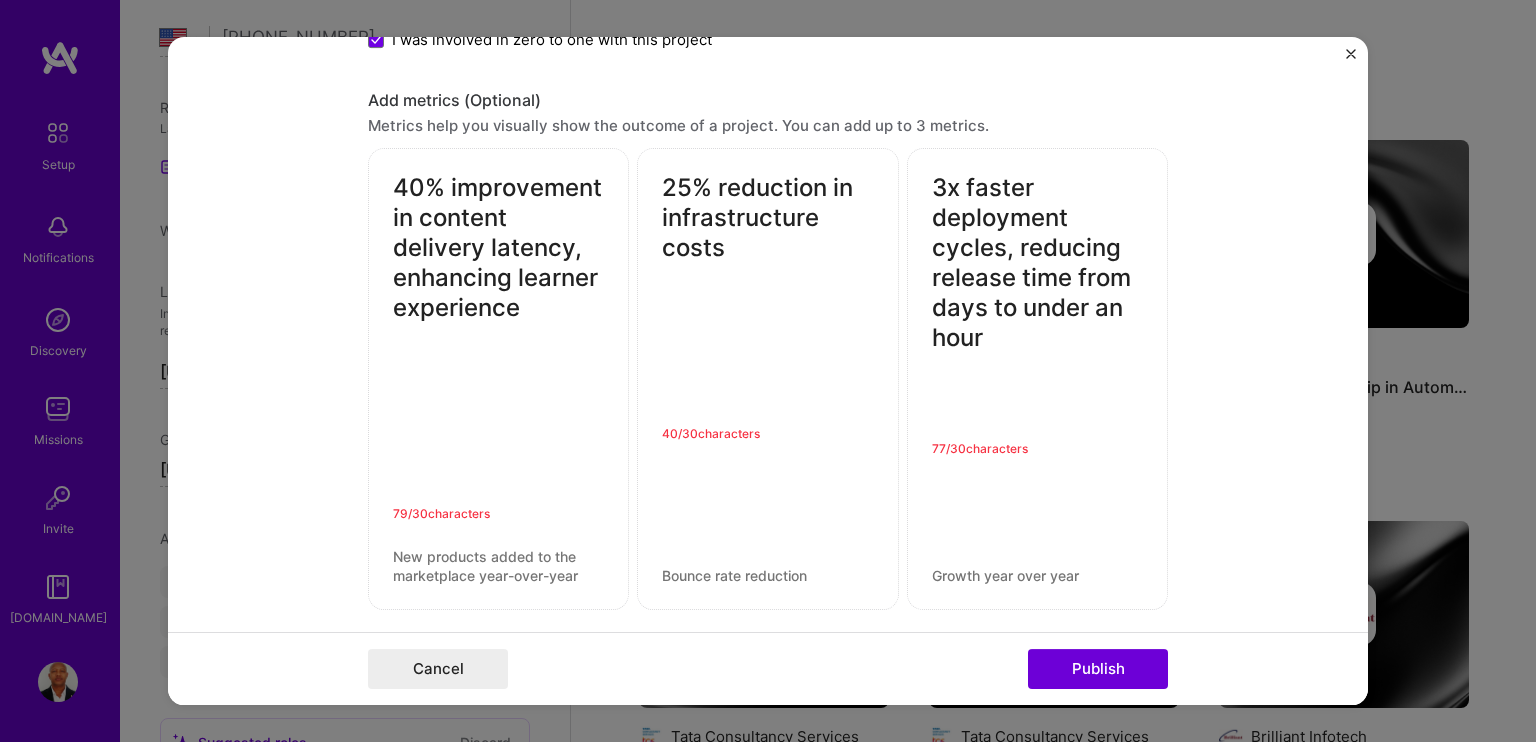 scroll, scrollTop: 2069, scrollLeft: 0, axis: vertical 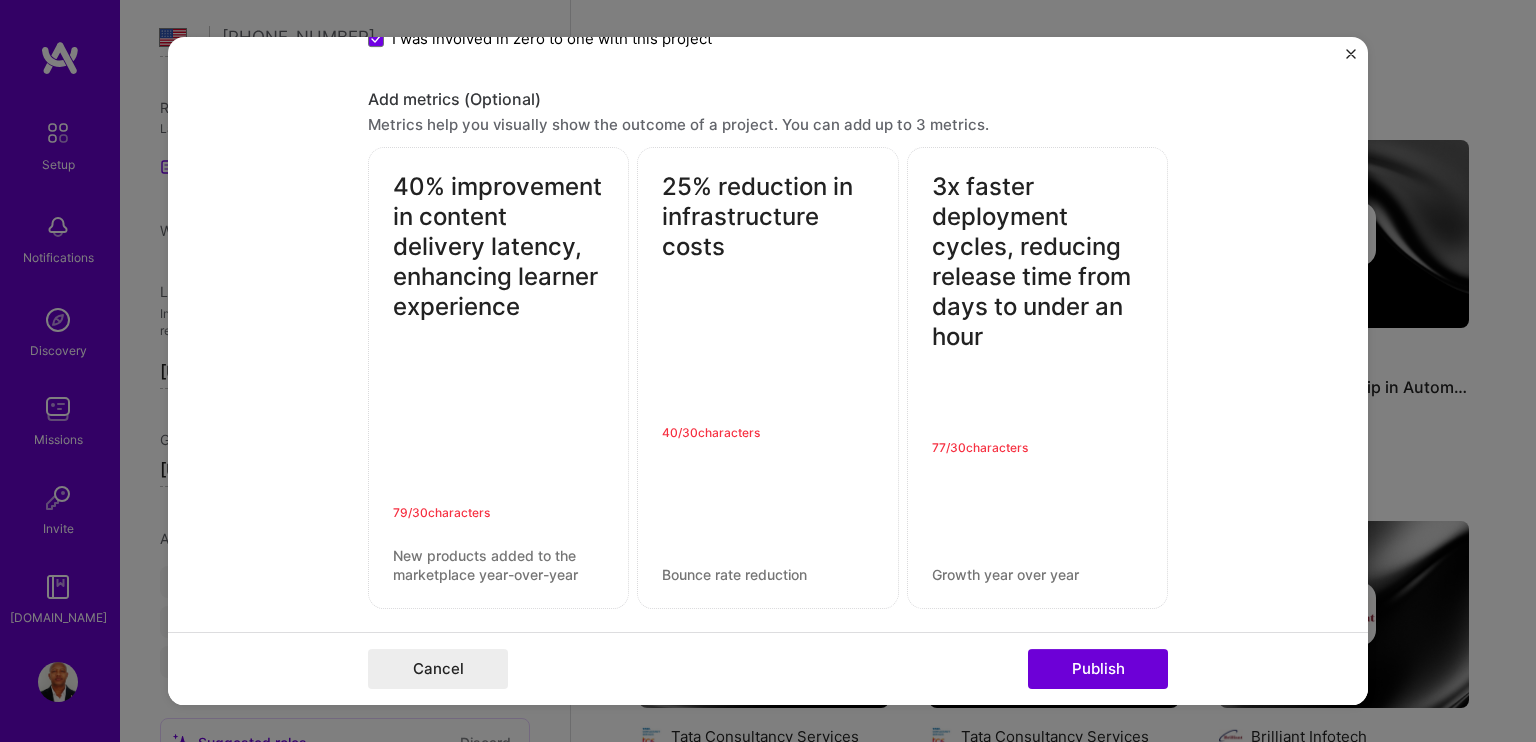 click on "25% reduction in infrastructure costs
40 / 30  characters" at bounding box center [767, 379] 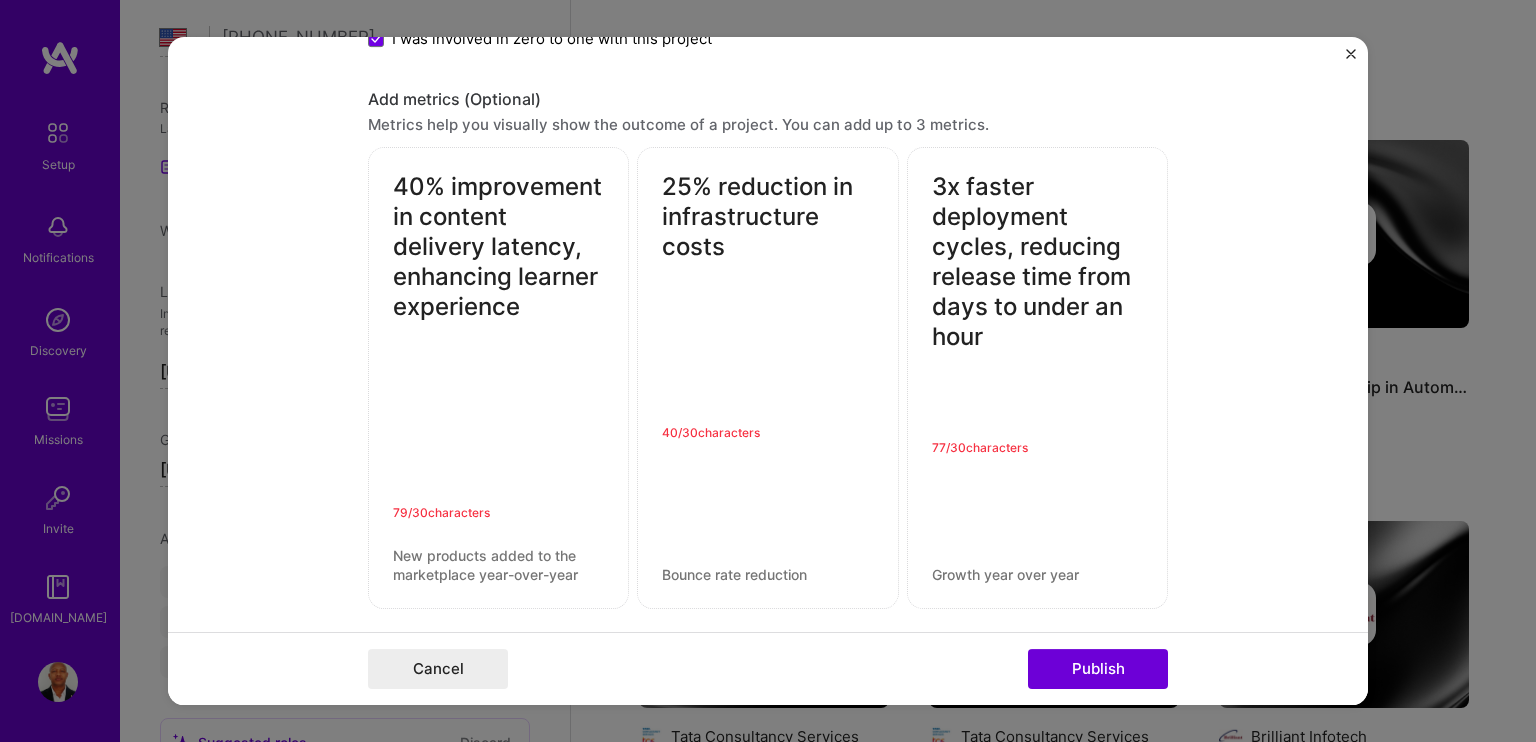 click on "25% reduction in infrastructure costs" at bounding box center (767, 248) 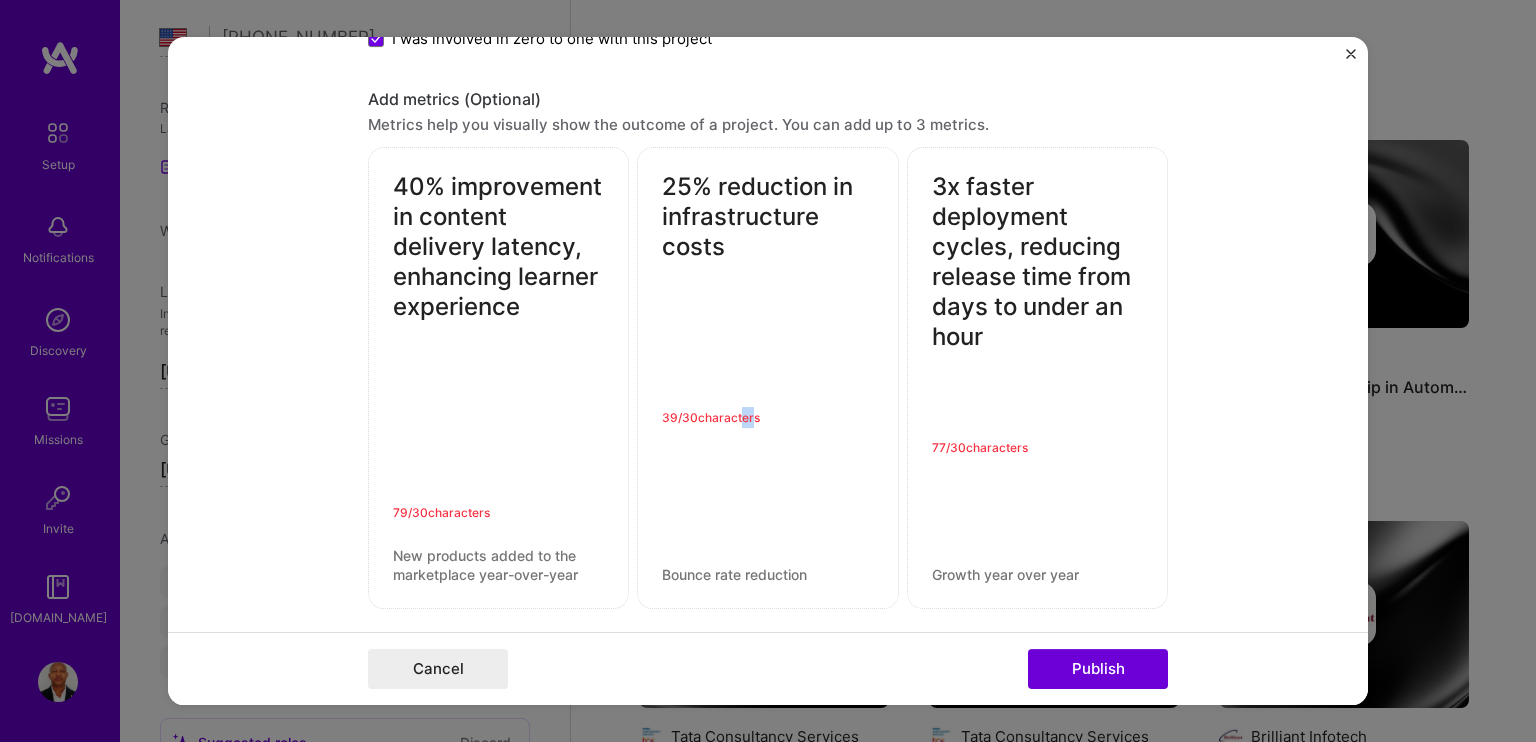 click on "25% reduction in infrastructure costs
39 / 30  characters" at bounding box center [767, 379] 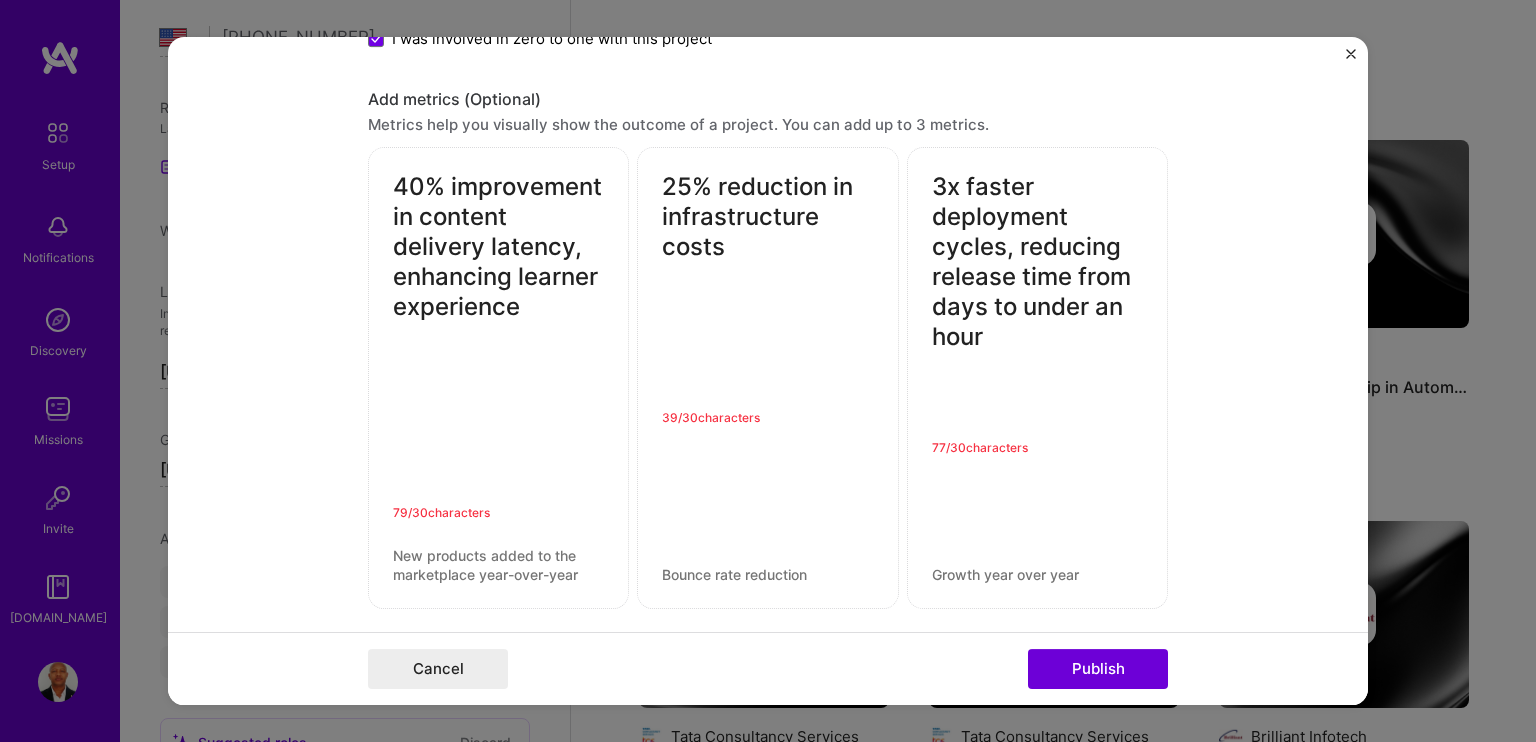 click on "25% reduction in infrastructure costs
39 / 30  characters" at bounding box center (767, 379) 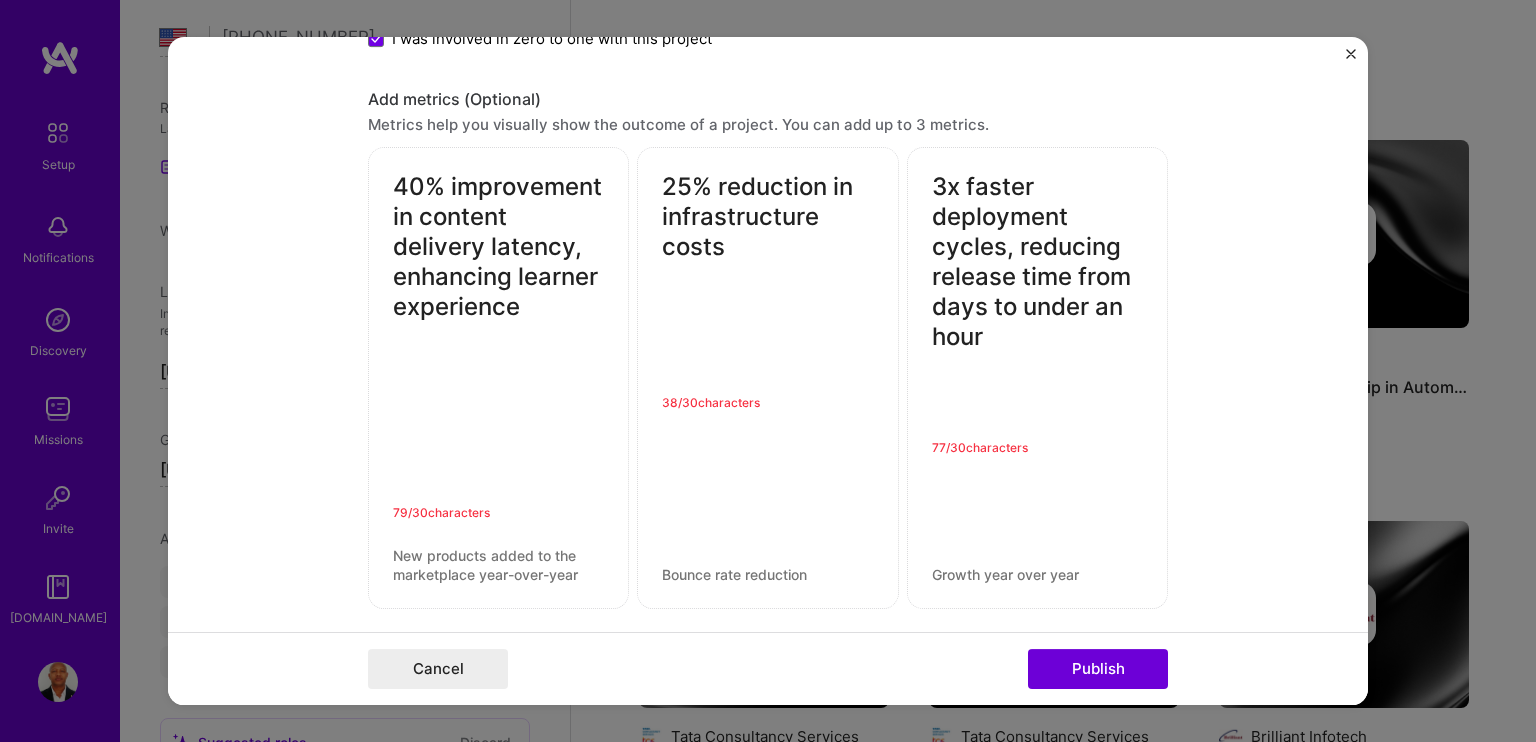 type on "25% reduction in infrastructure costs" 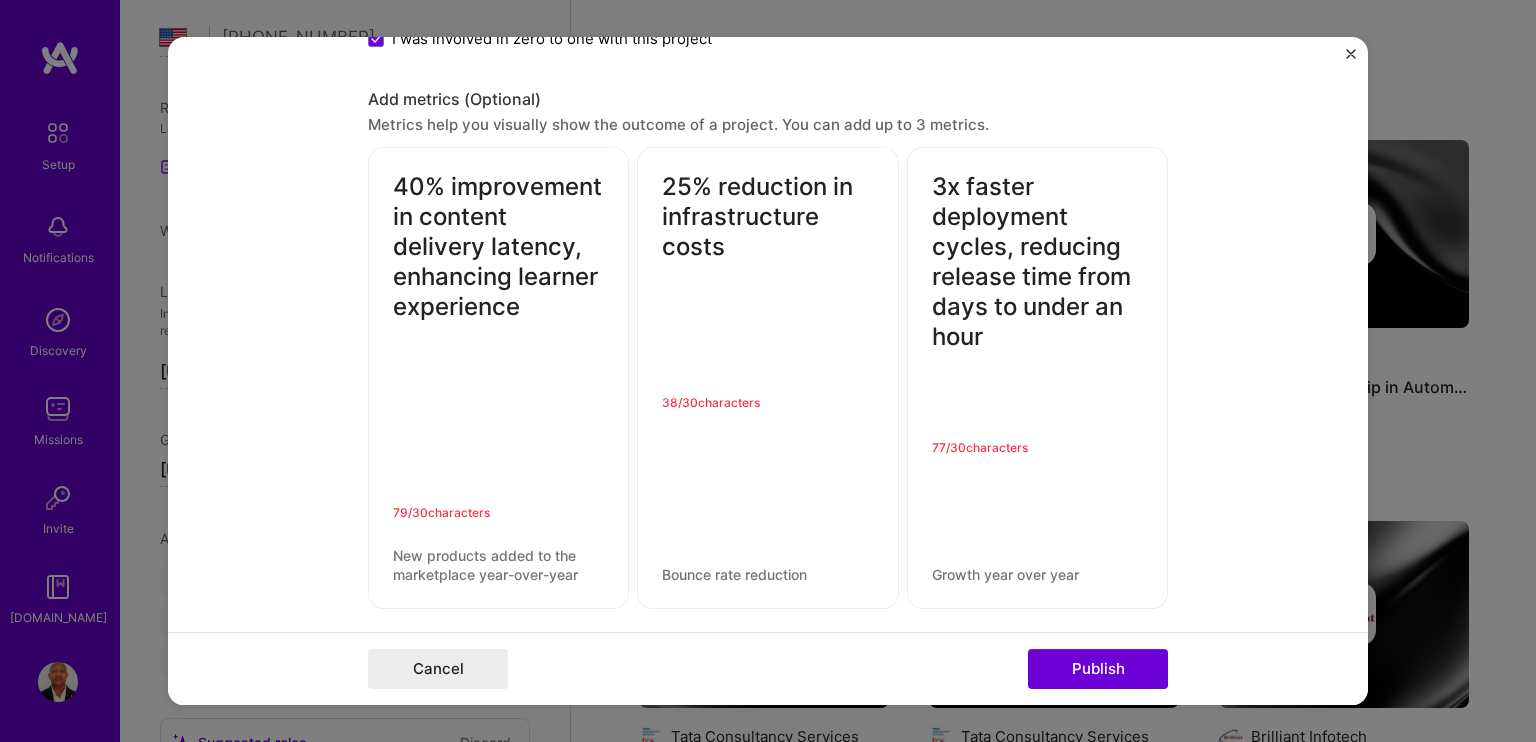 drag, startPoint x: 740, startPoint y: 293, endPoint x: 742, endPoint y: 281, distance: 12.165525 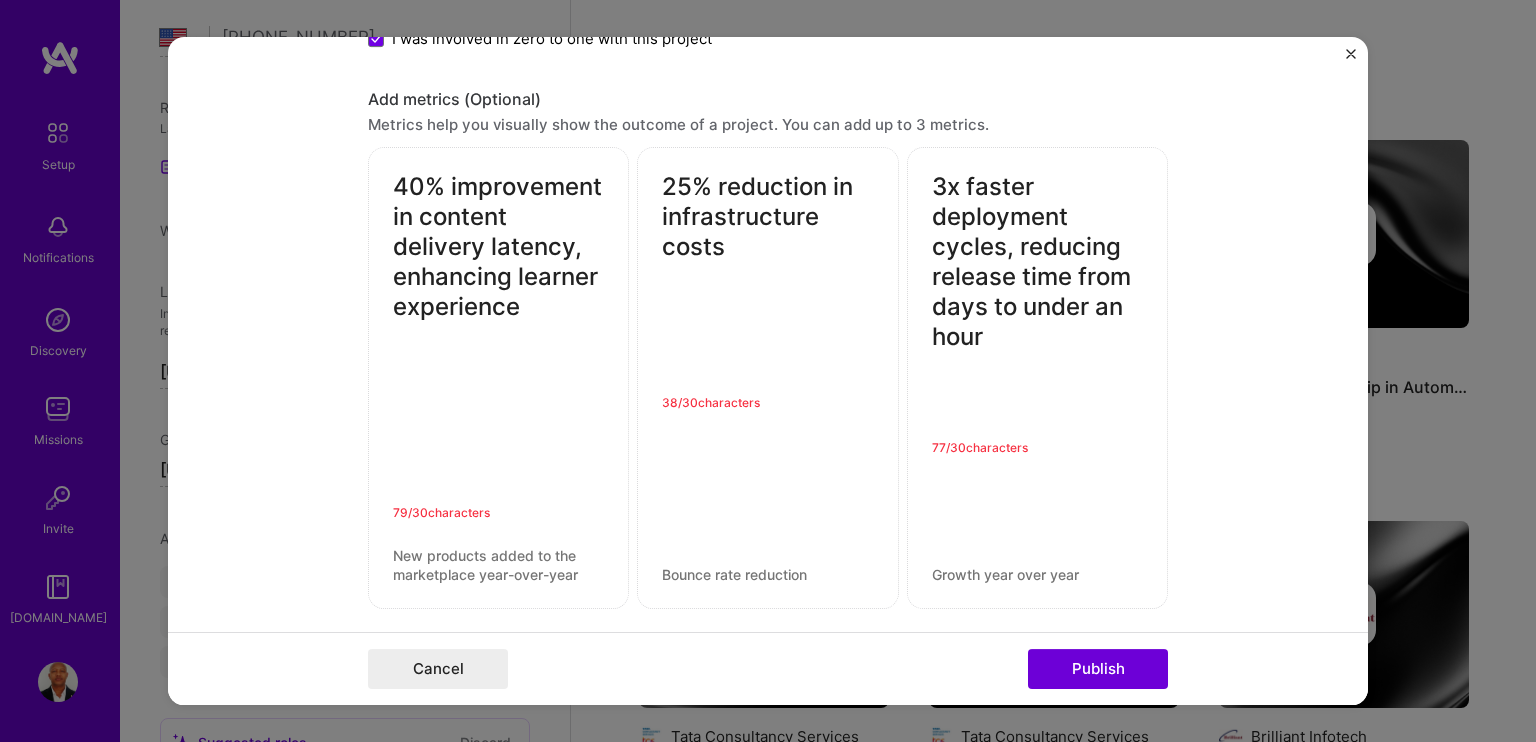 click on "25% reduction in infrastructure costs  38 / 30  characters" at bounding box center [767, 379] 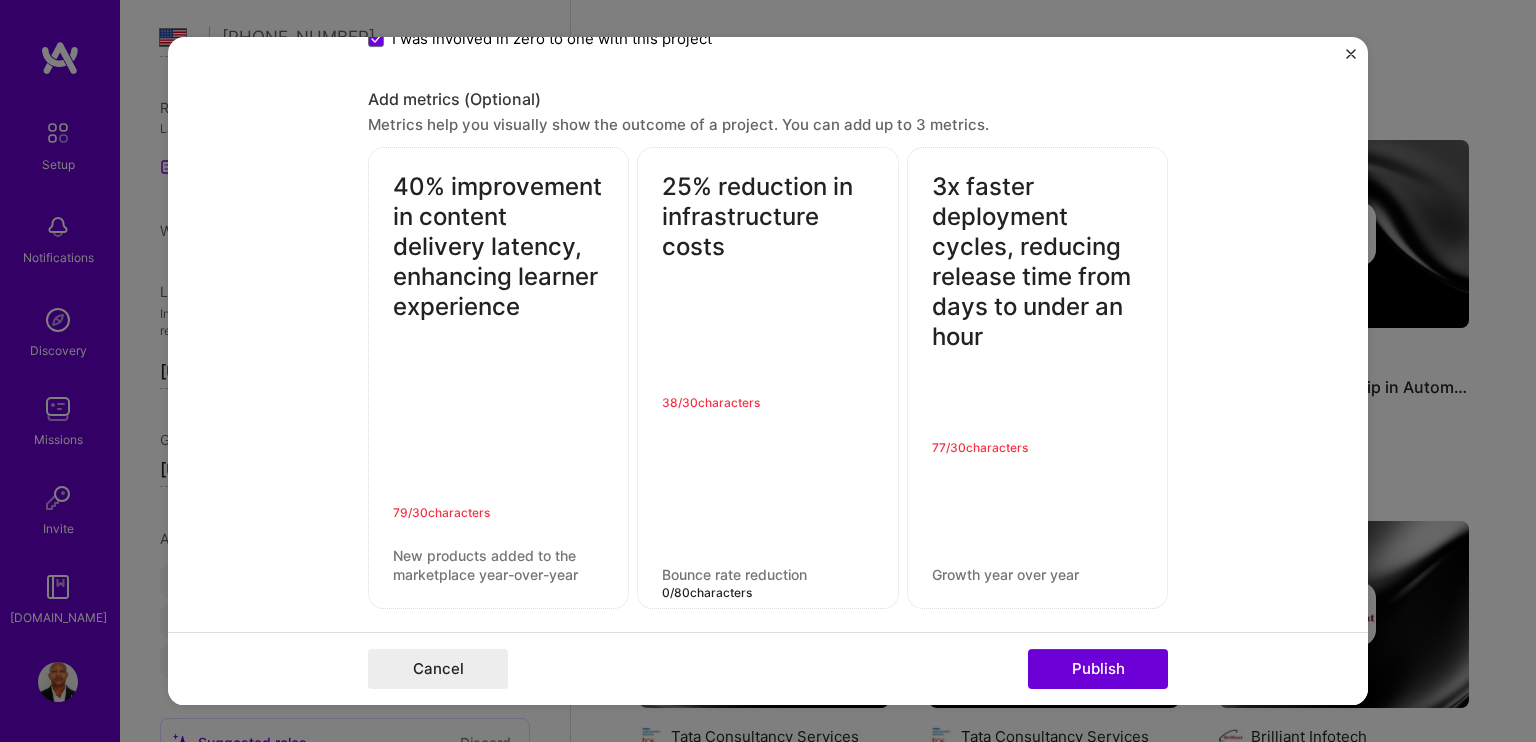 click at bounding box center (767, 575) 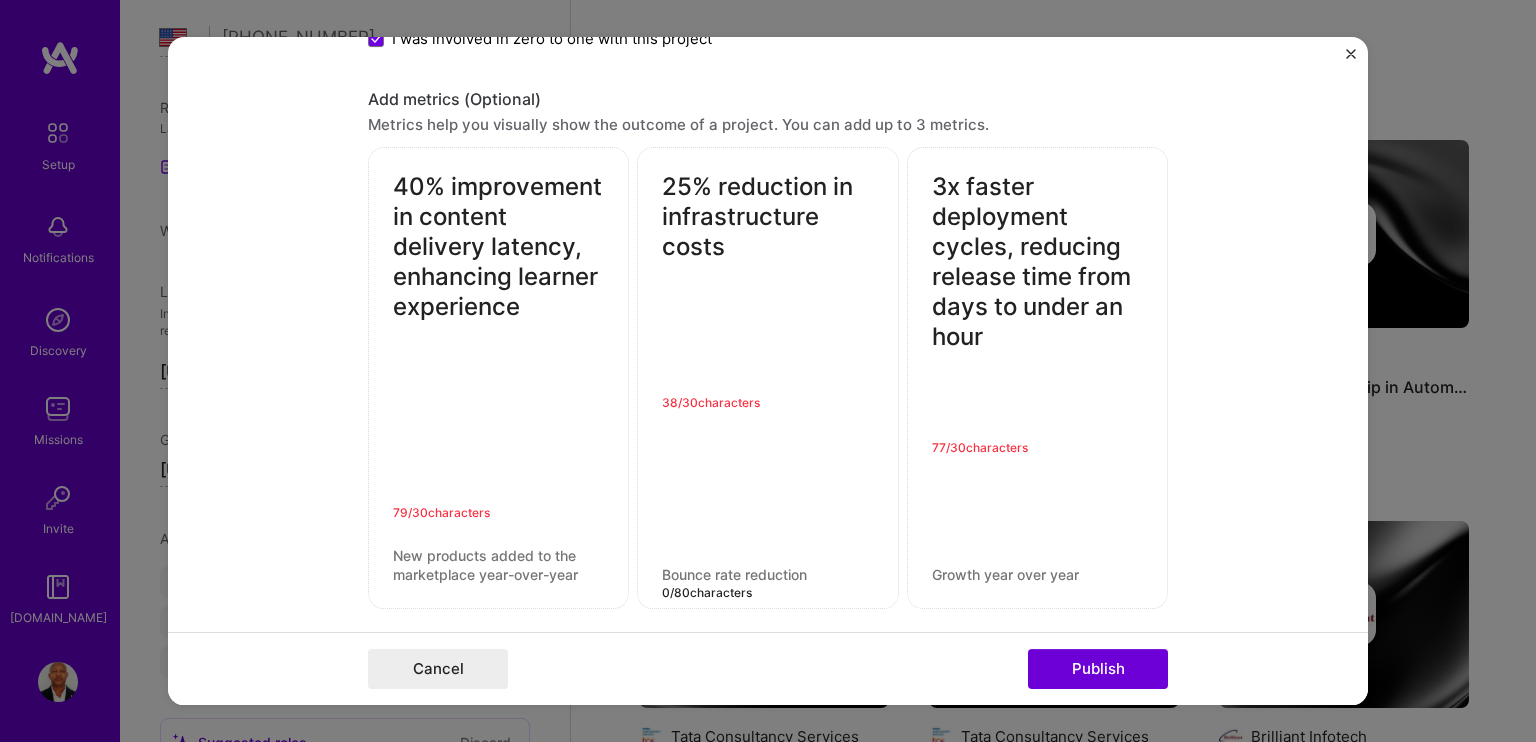 paste on "through serverless optimization" 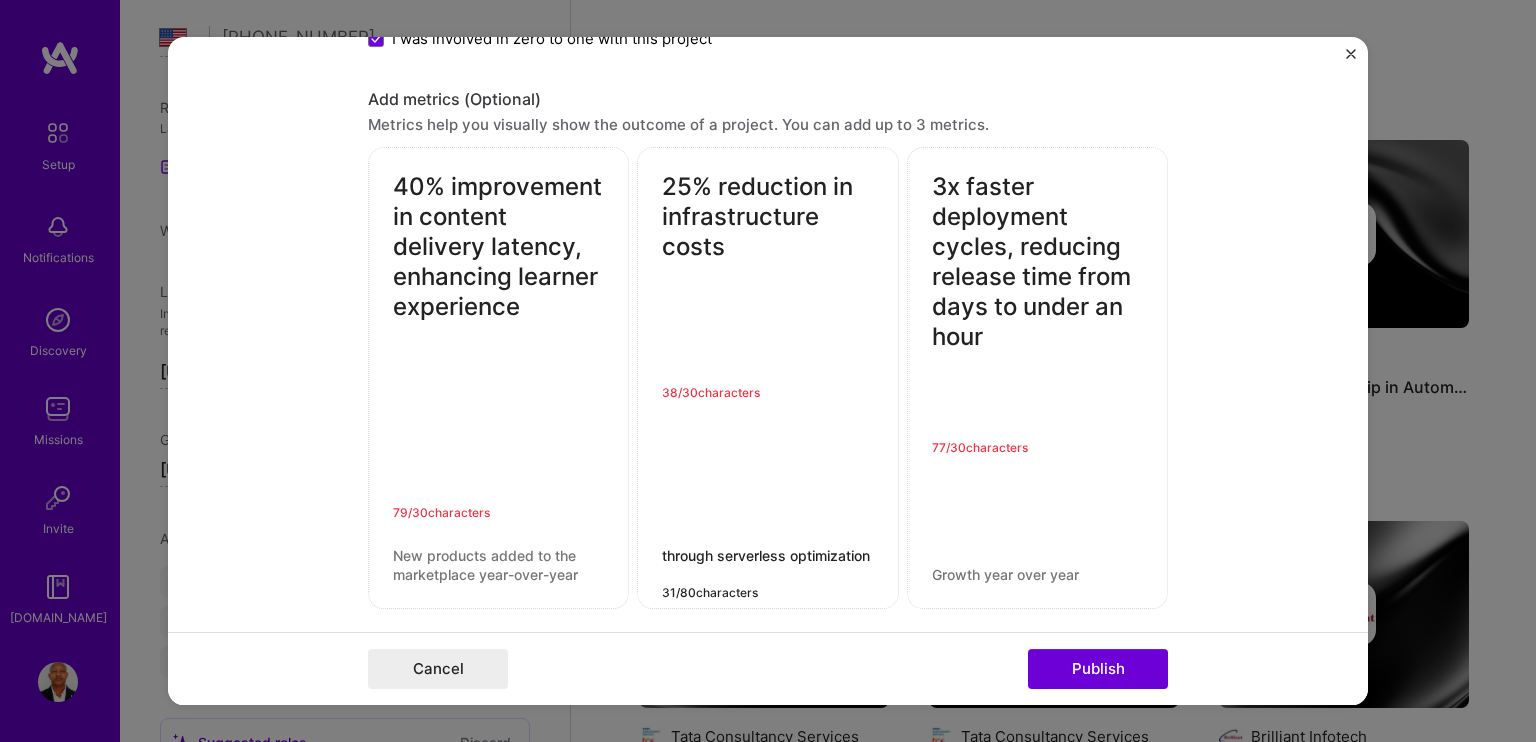 type on "through serverless optimization" 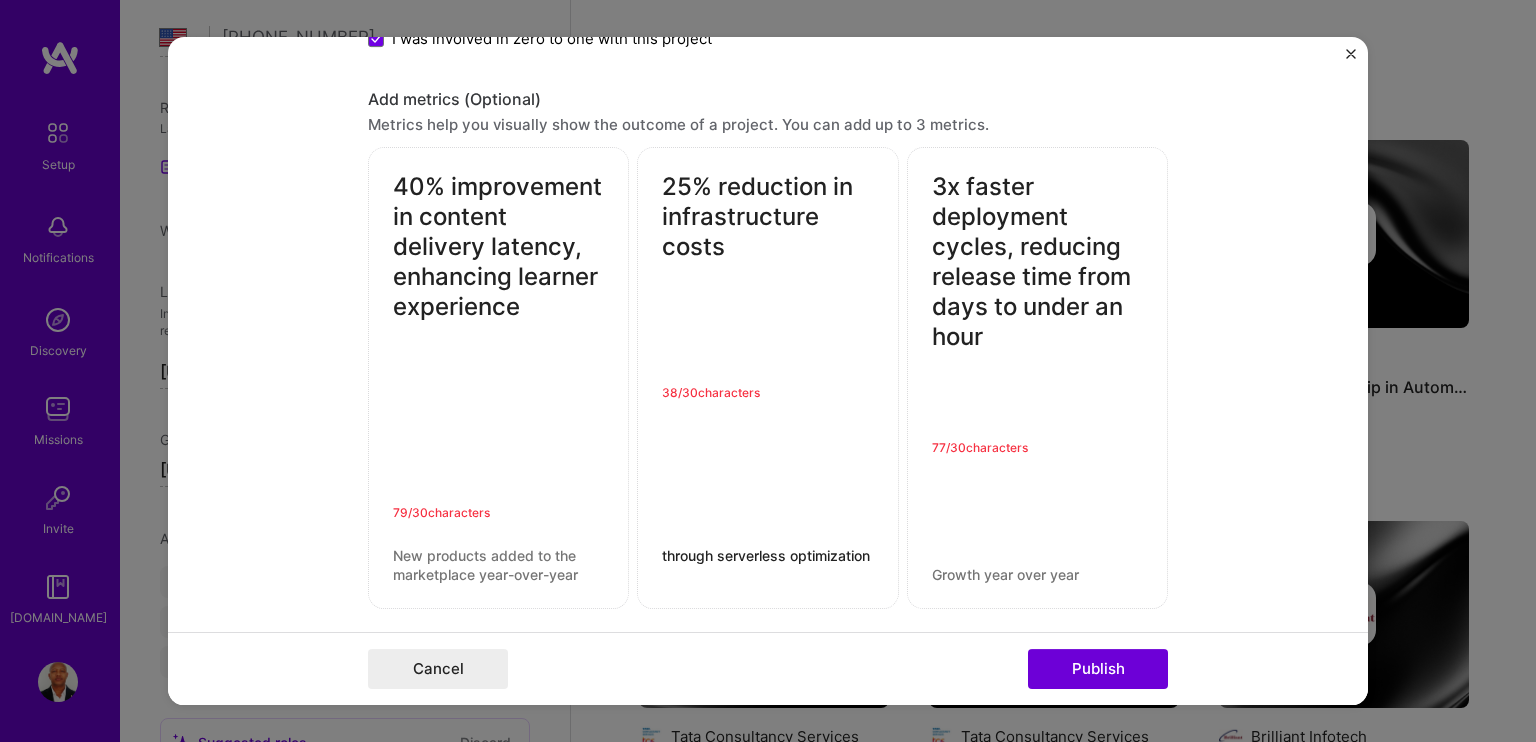click on "40% improvement in content delivery latency, enhancing learner experience" at bounding box center [498, 338] 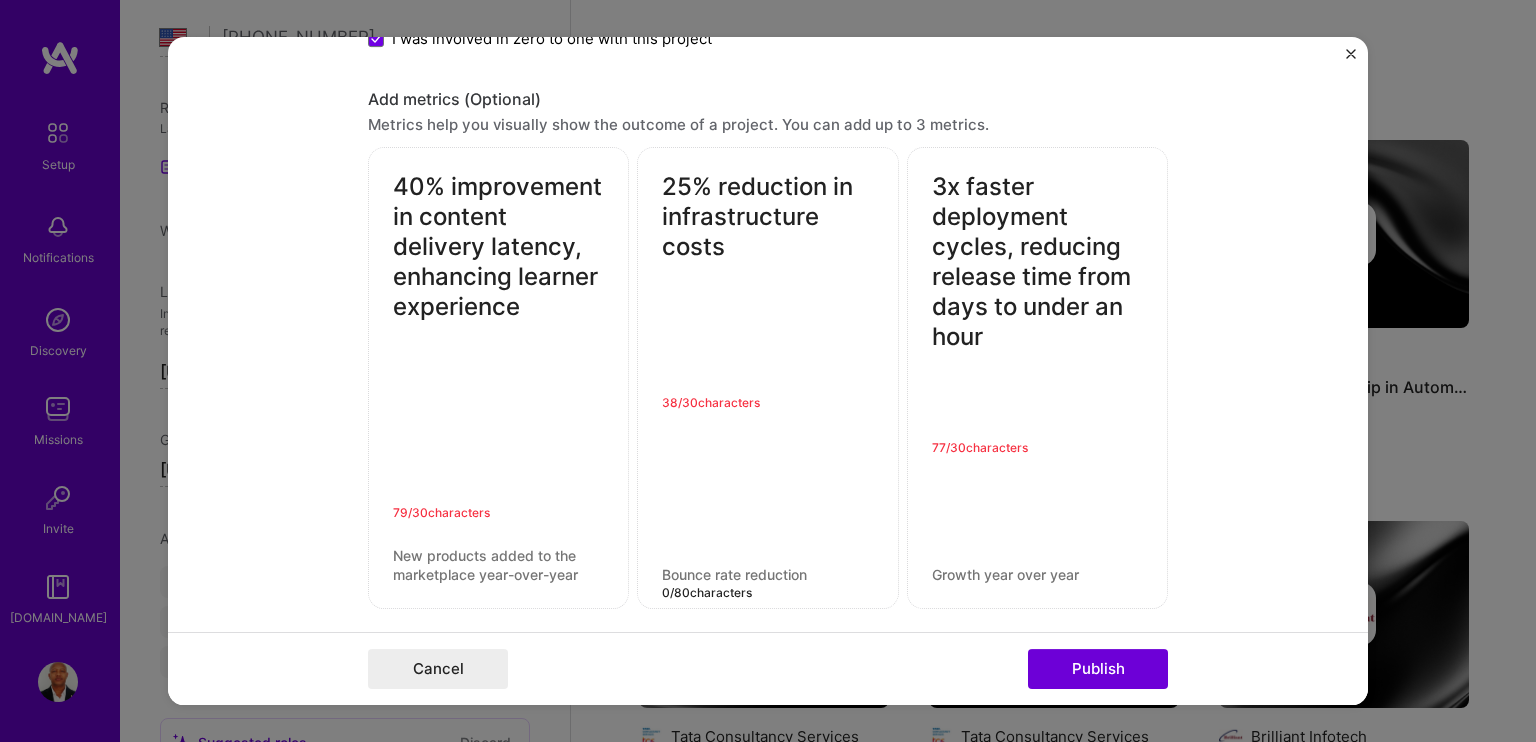 type 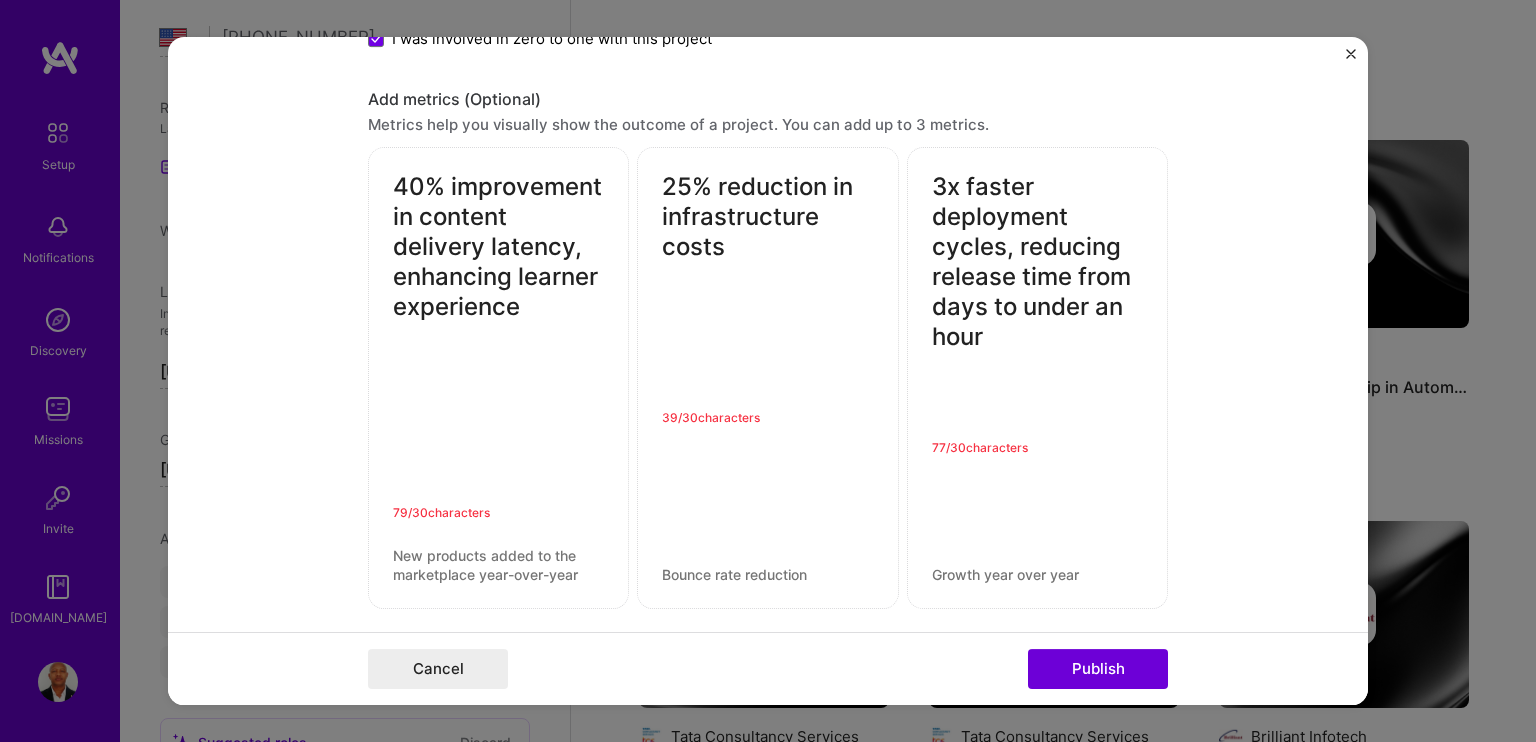 type on "25% reduction in infrastructure costs" 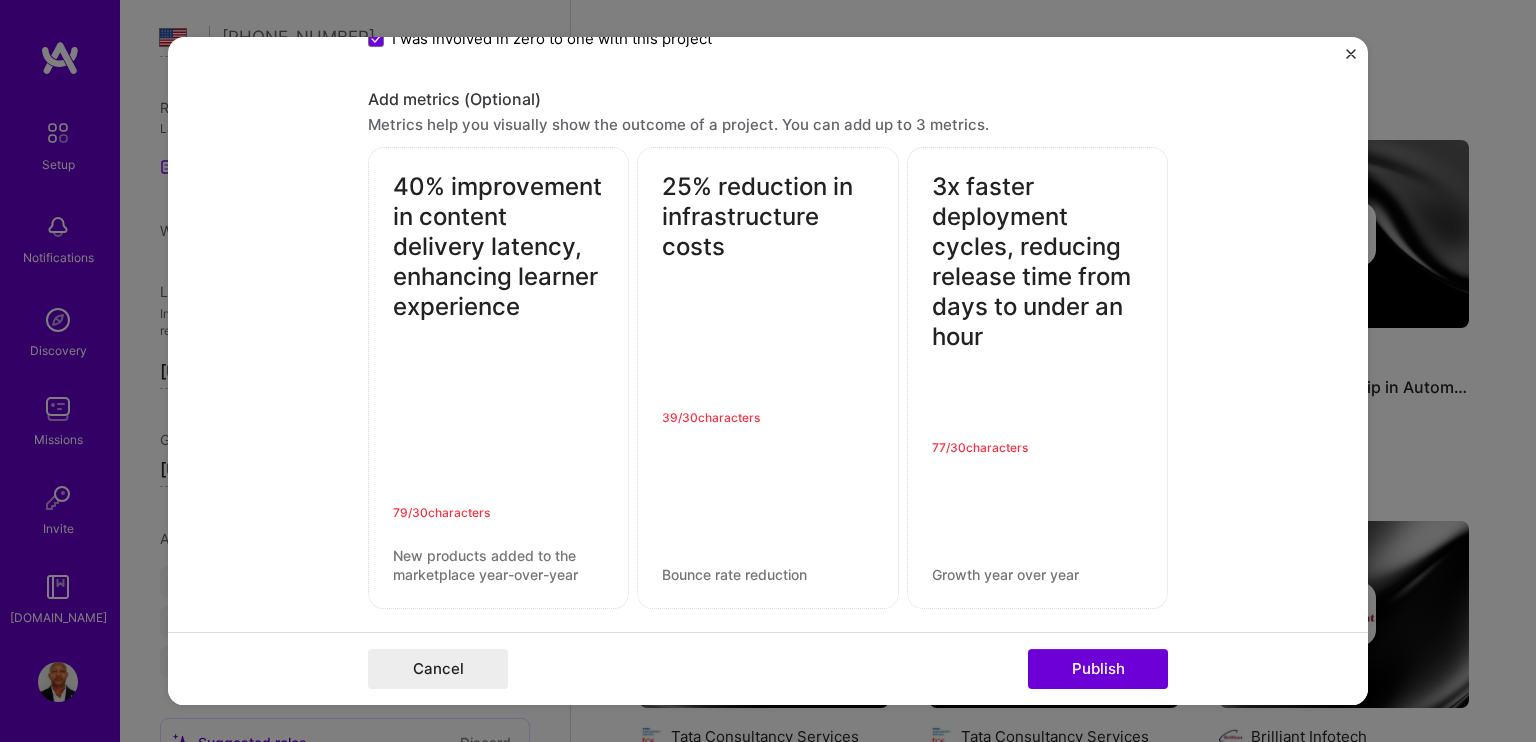 drag, startPoint x: 527, startPoint y: 307, endPoint x: 379, endPoint y: 151, distance: 215.03488 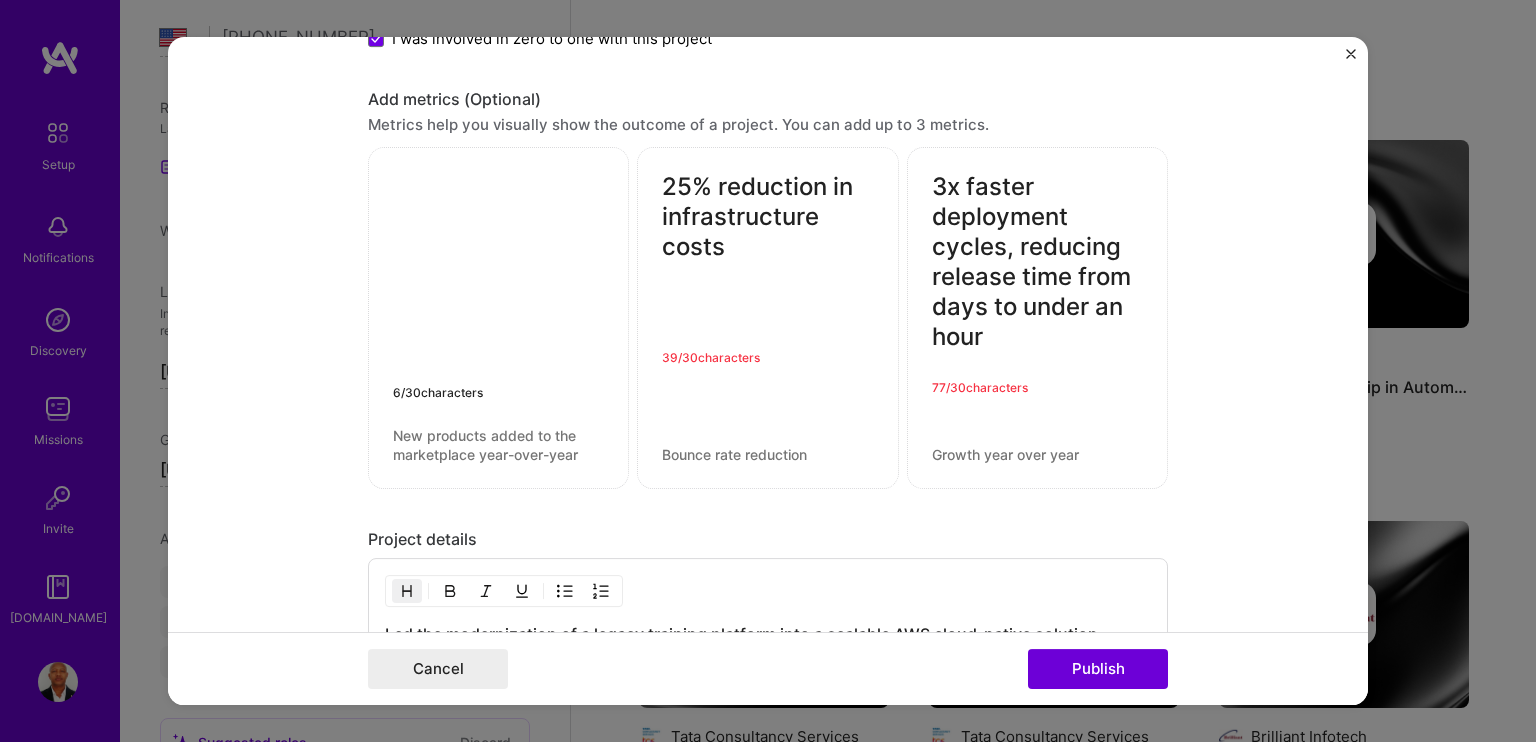 paste on "Achieved 40% faster content delivery via CloudFront optimization, cut infra costs by 25% with serverless, and 3x faster deployments using Terraform & CloudFormation." 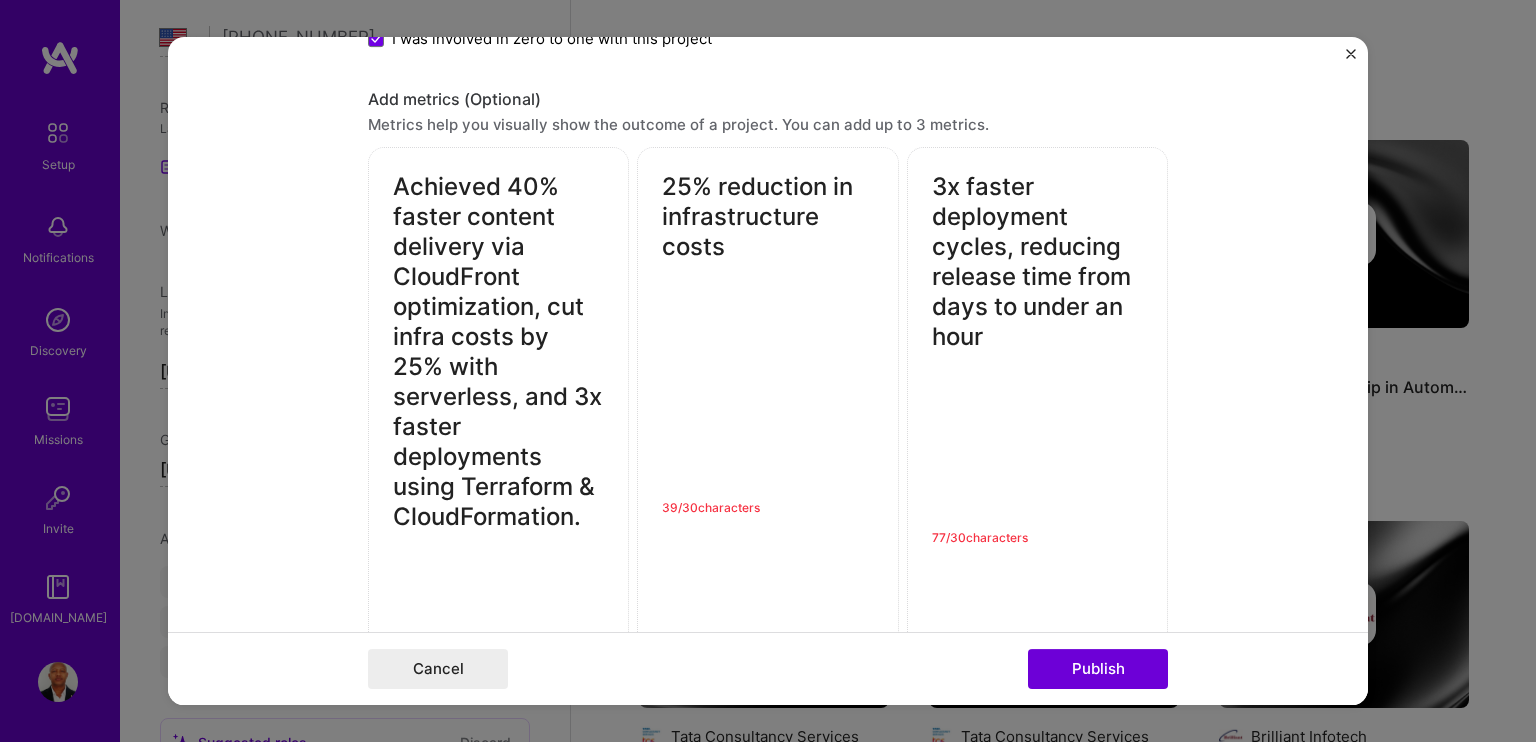 drag, startPoint x: 540, startPoint y: 307, endPoint x: 595, endPoint y: 429, distance: 133.82451 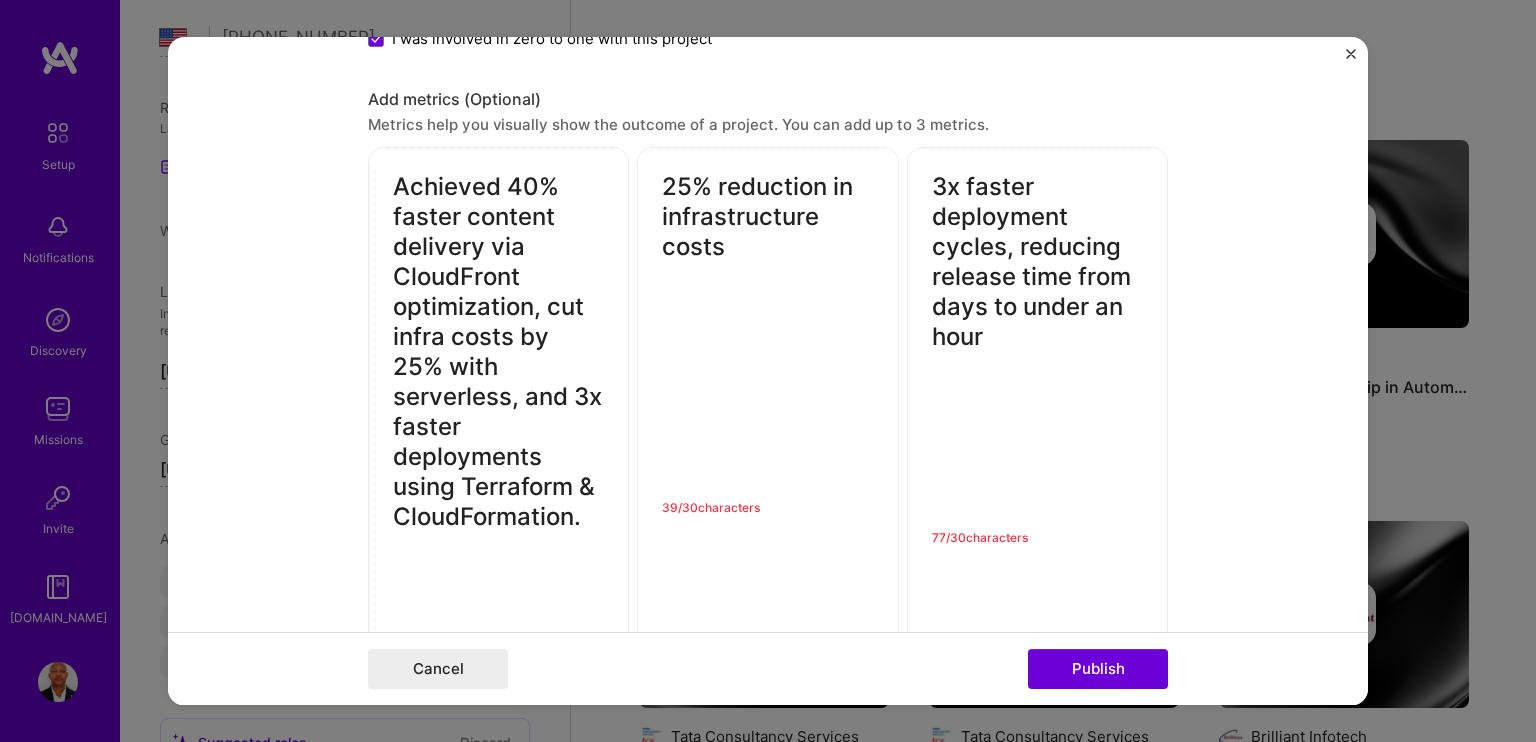 click on "Achieved 40% faster content delivery via CloudFront optimization, cut infra costs by 25% with serverless, and 3x faster deployments using Terraform & CloudFormation." at bounding box center [498, 428] 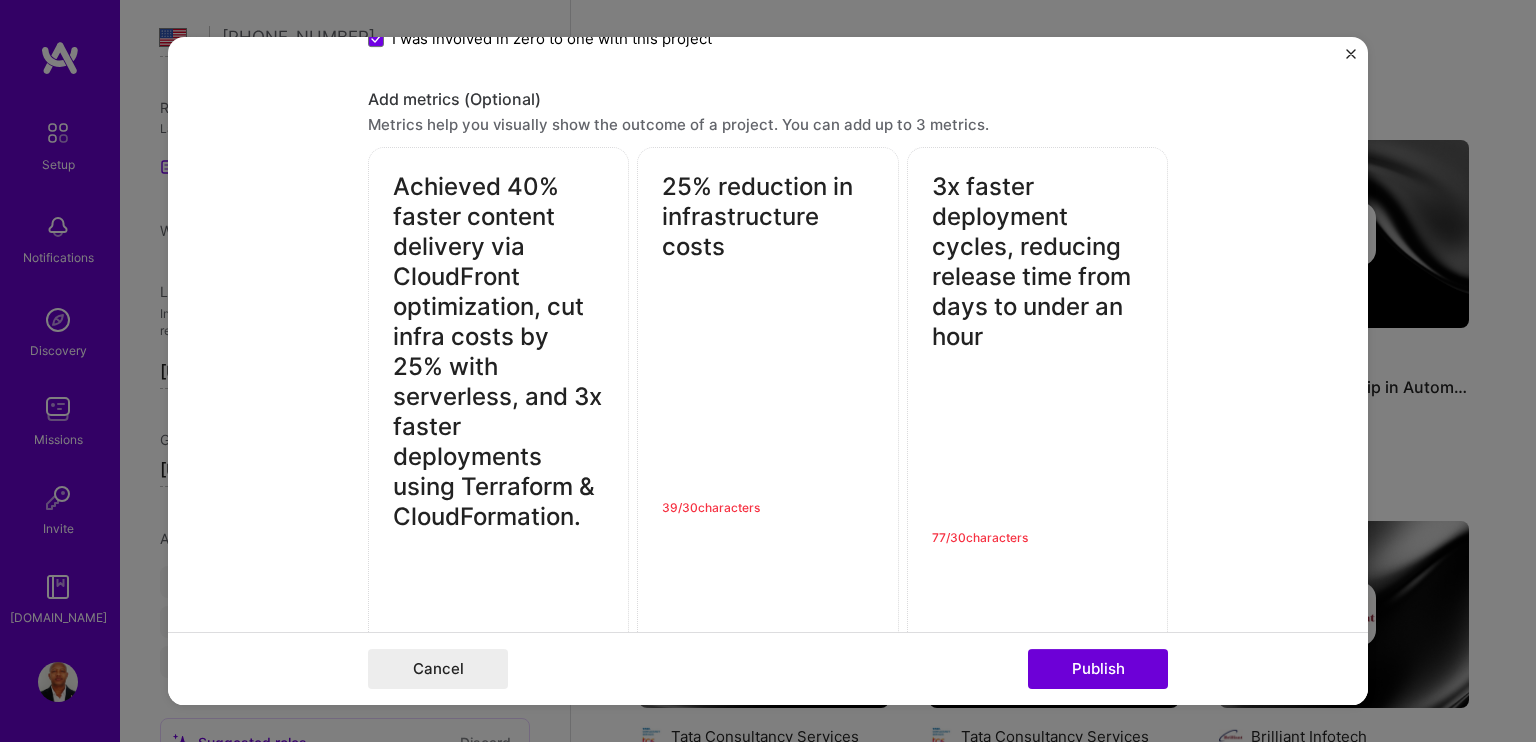 click on "Achieved 40% faster content delivery via CloudFront optimization, cut infra costs by 25% with serverless, and 3x faster deployments using Terraform & CloudFormation." at bounding box center [498, 428] 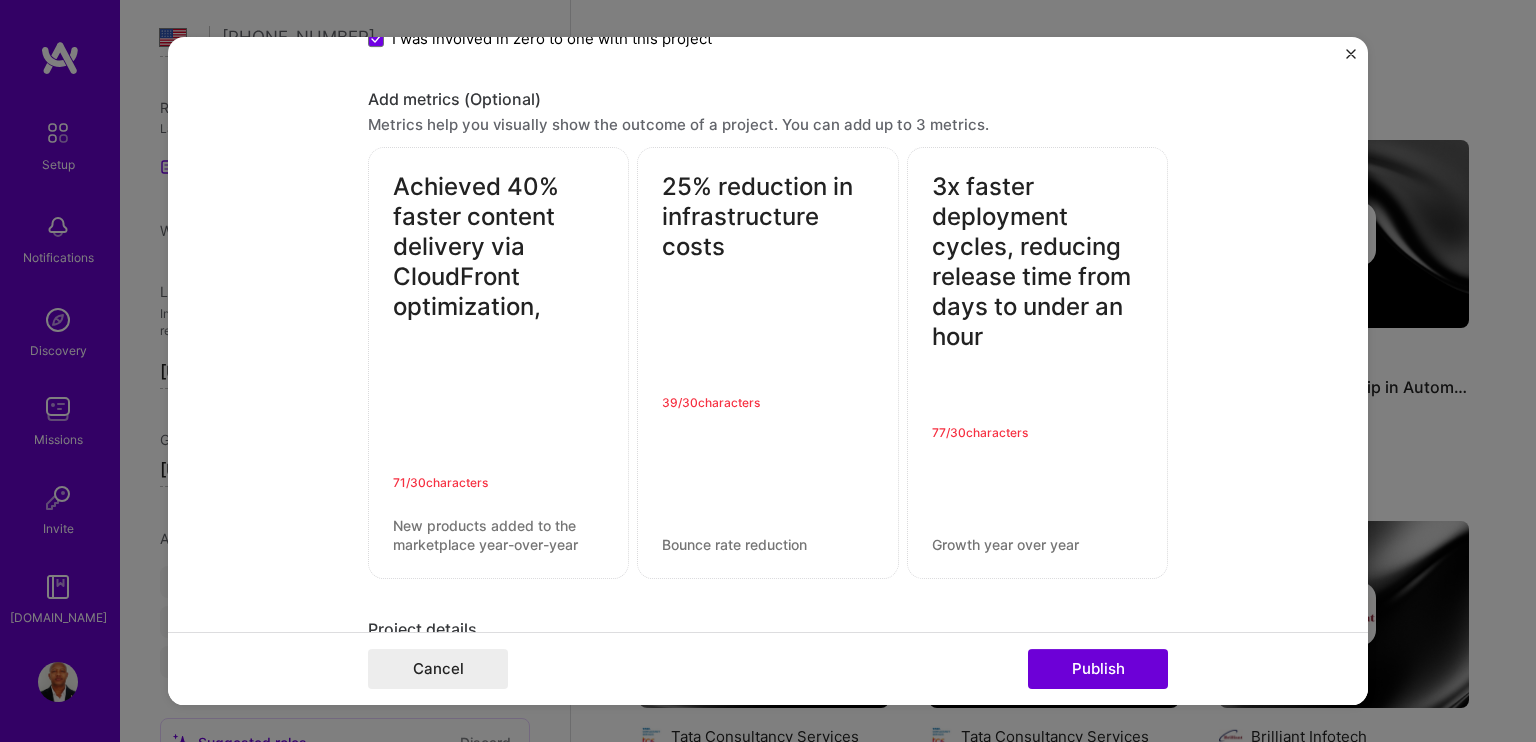 type on "Achieved 40% faster content delivery via CloudFront optimization," 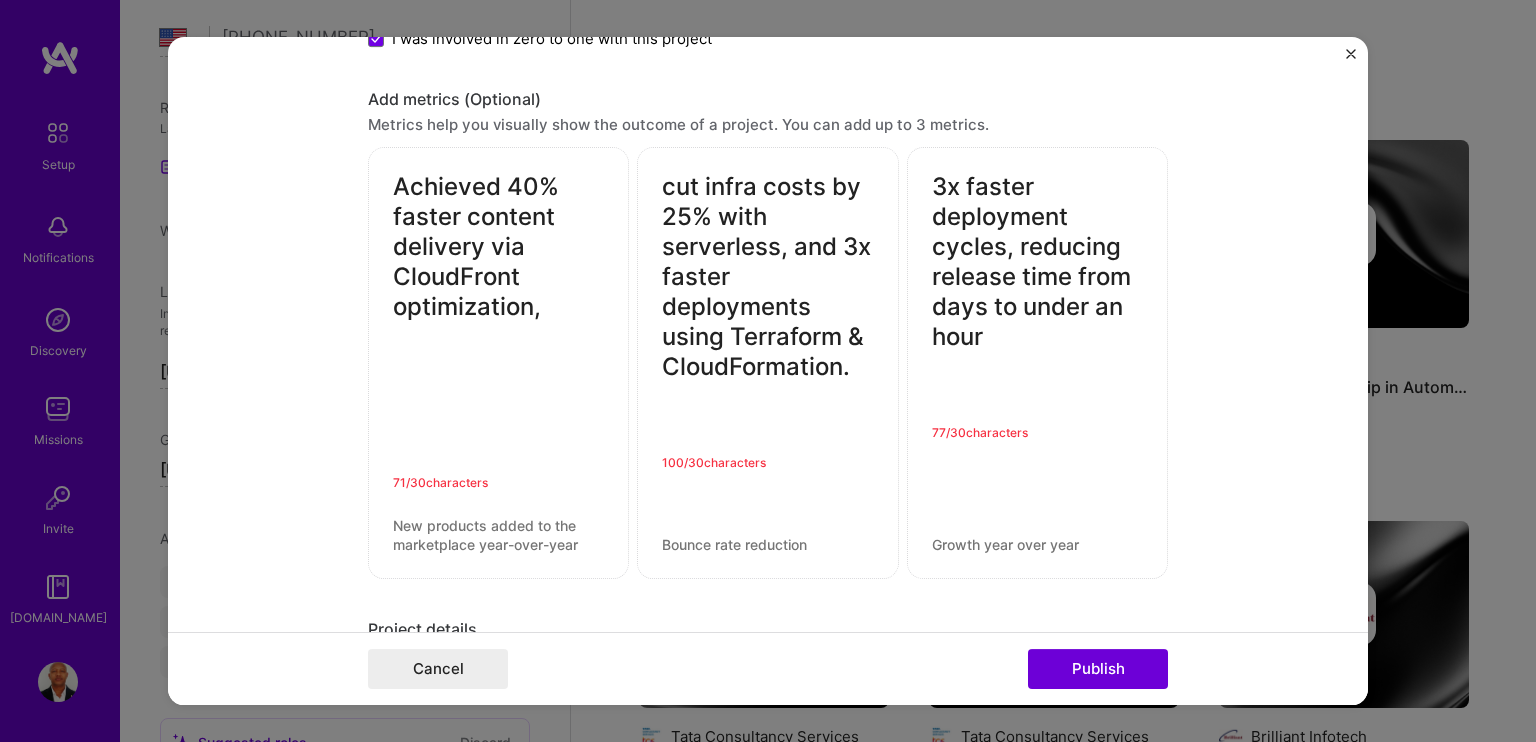 drag, startPoint x: 830, startPoint y: 238, endPoint x: 856, endPoint y: 351, distance: 115.952576 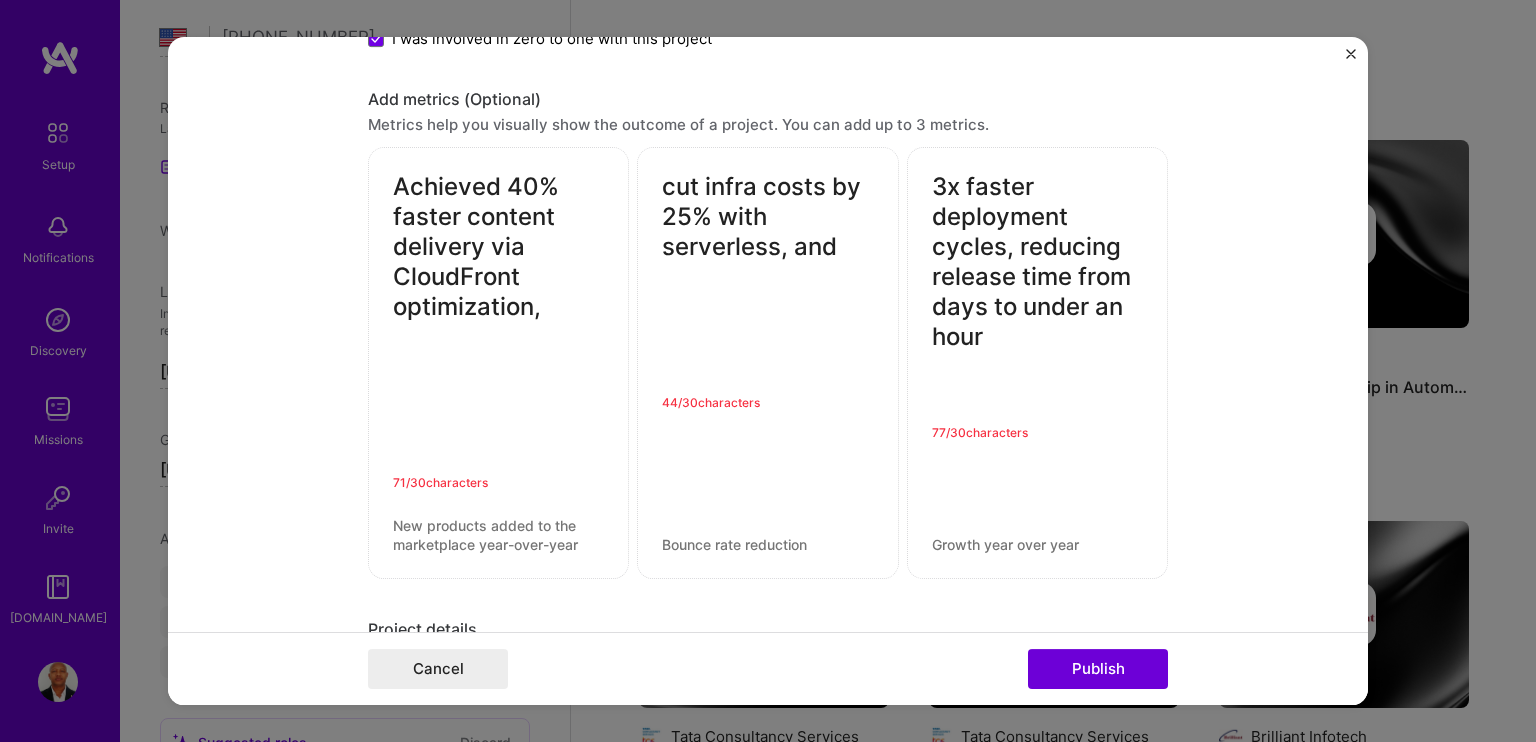 type on "cut infra costs by 25% with serverless, and" 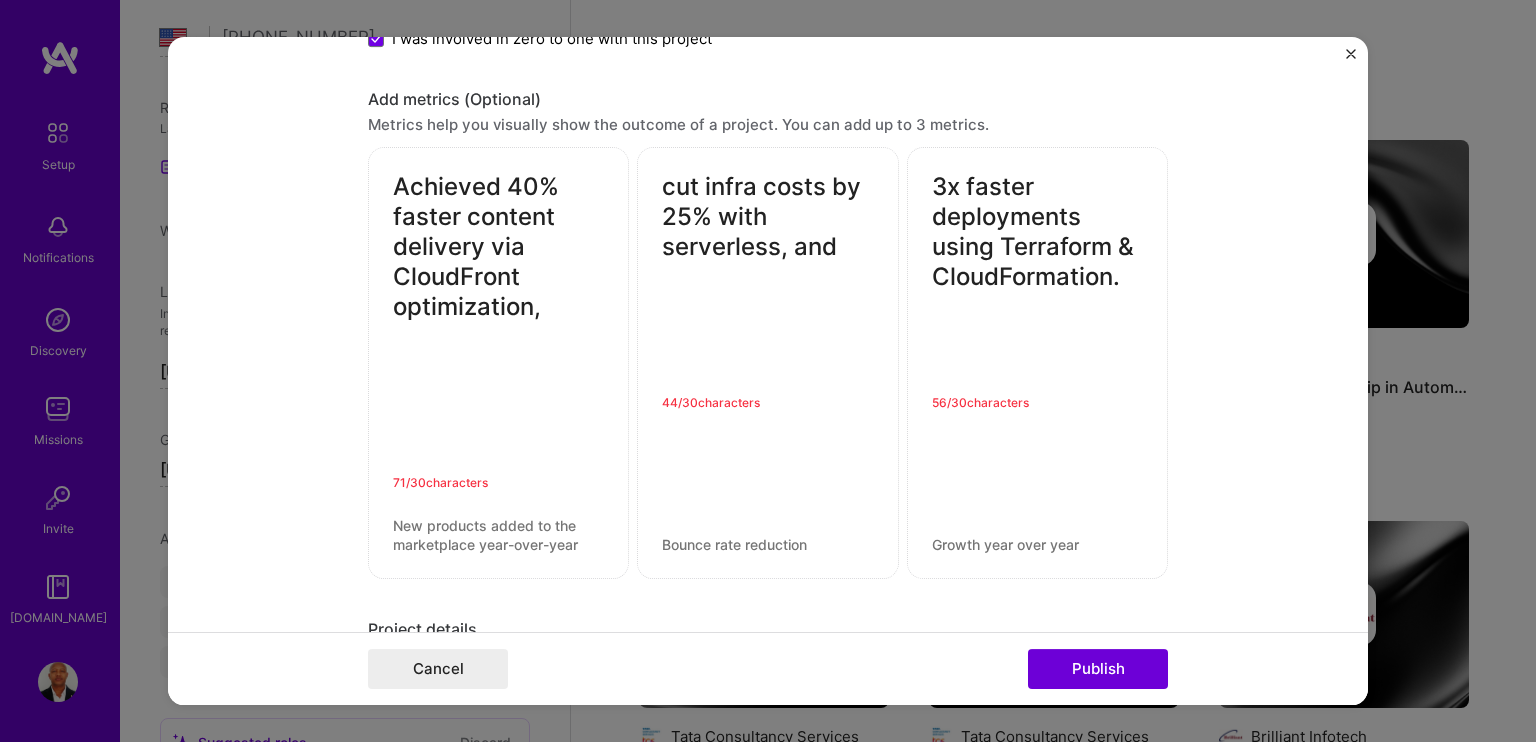 type on "3x faster deployments using Terraform & CloudFormation." 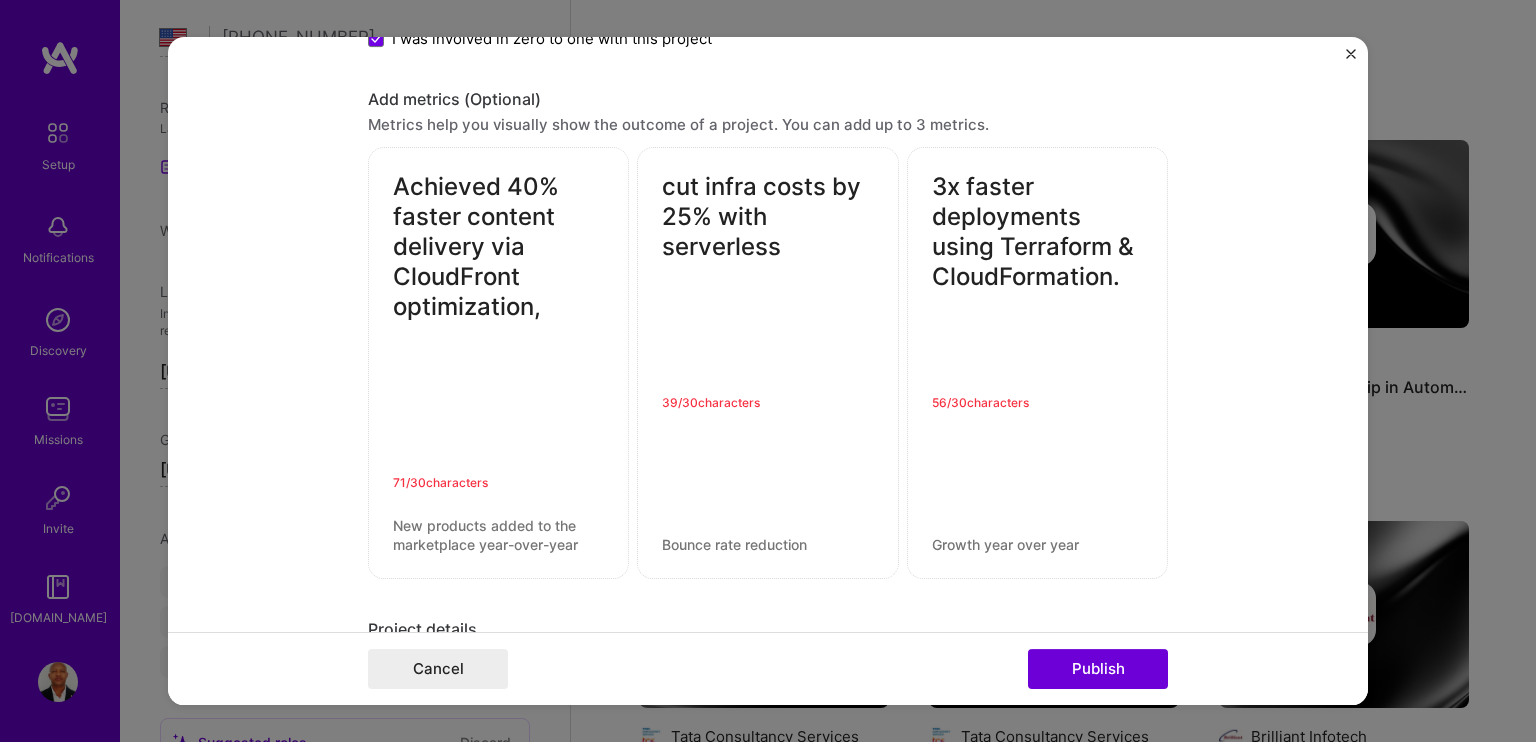 drag, startPoint x: 712, startPoint y: 212, endPoint x: 787, endPoint y: 246, distance: 82.346825 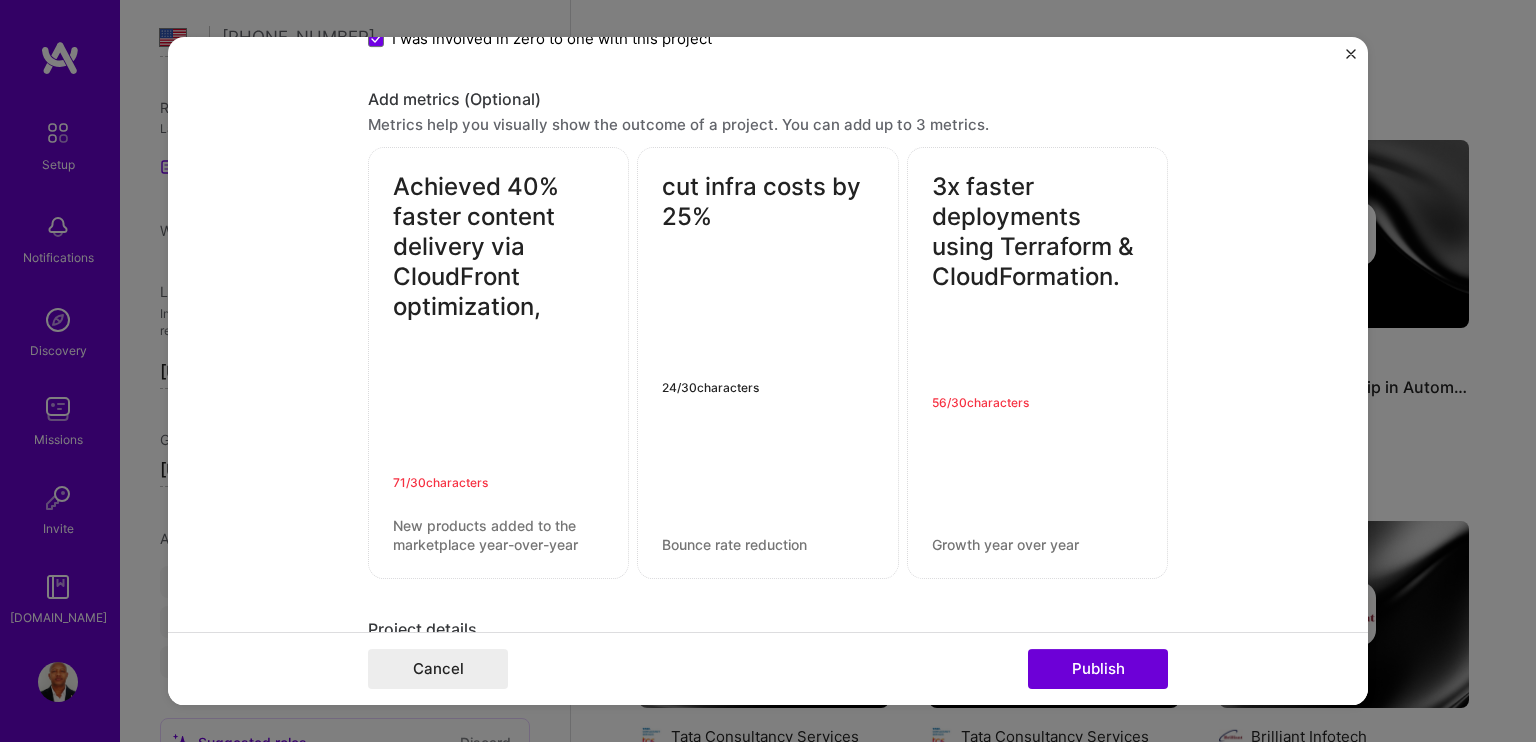 type on "cut infra costs by 25%" 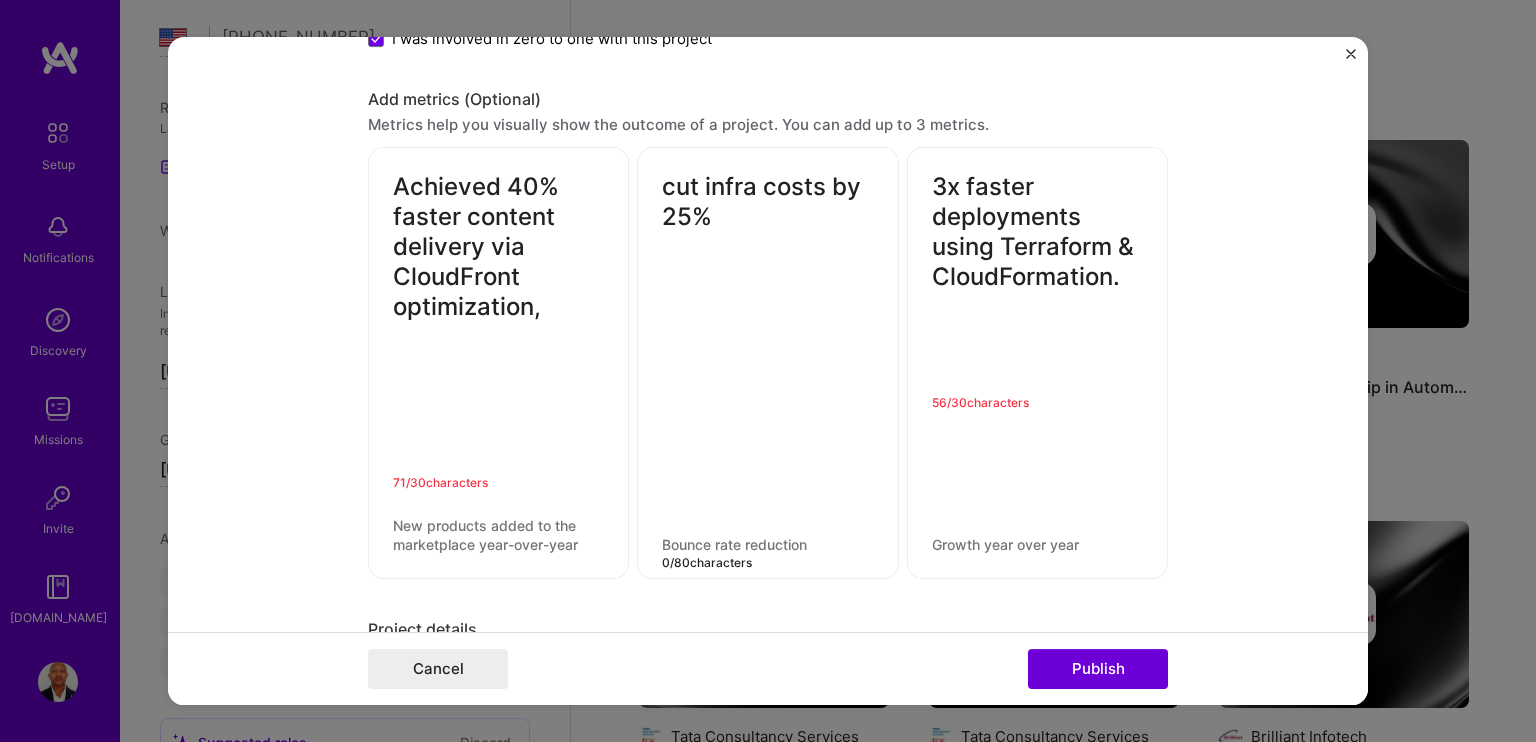 paste on "with serverless" 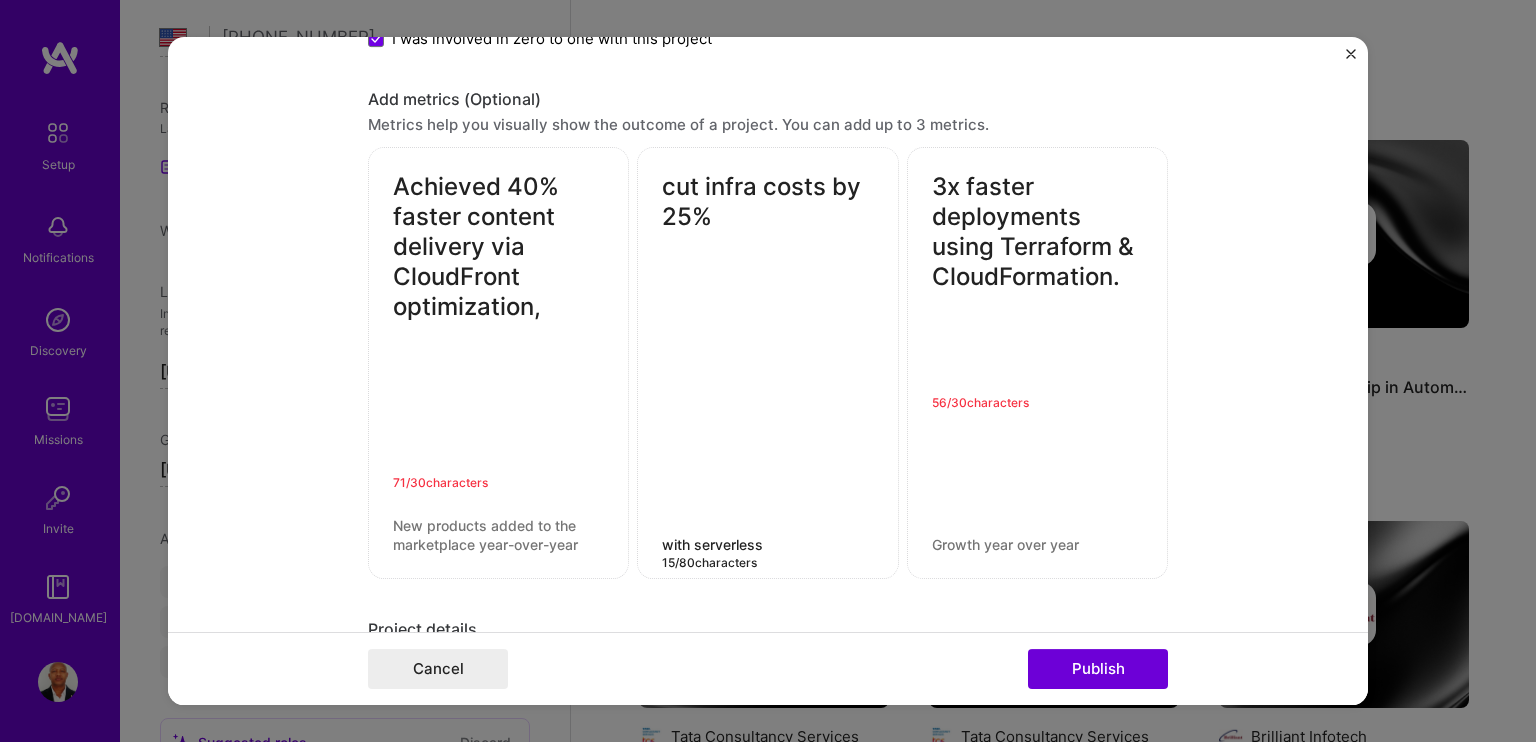 type on "with serverless" 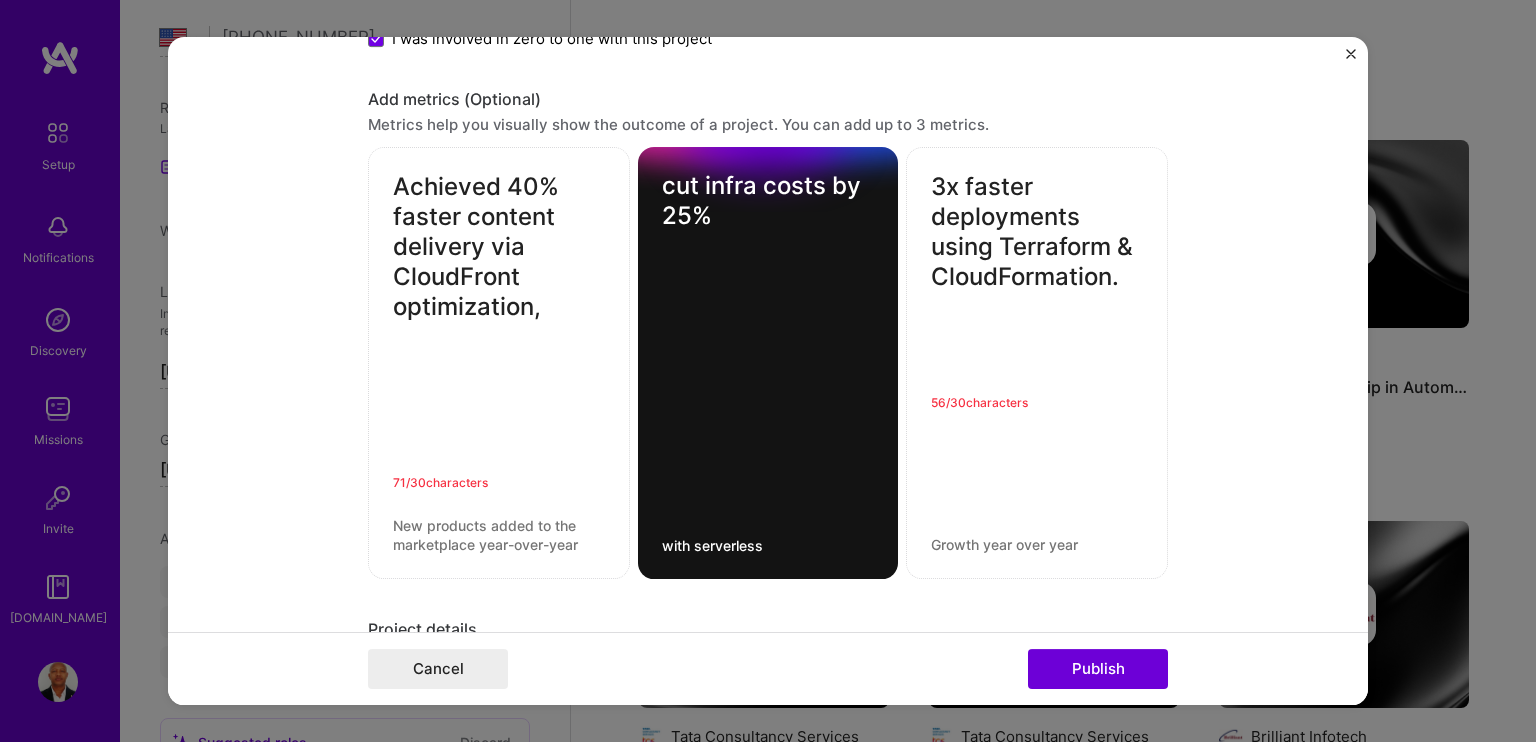 drag, startPoint x: 483, startPoint y: 239, endPoint x: 535, endPoint y: 307, distance: 85.60374 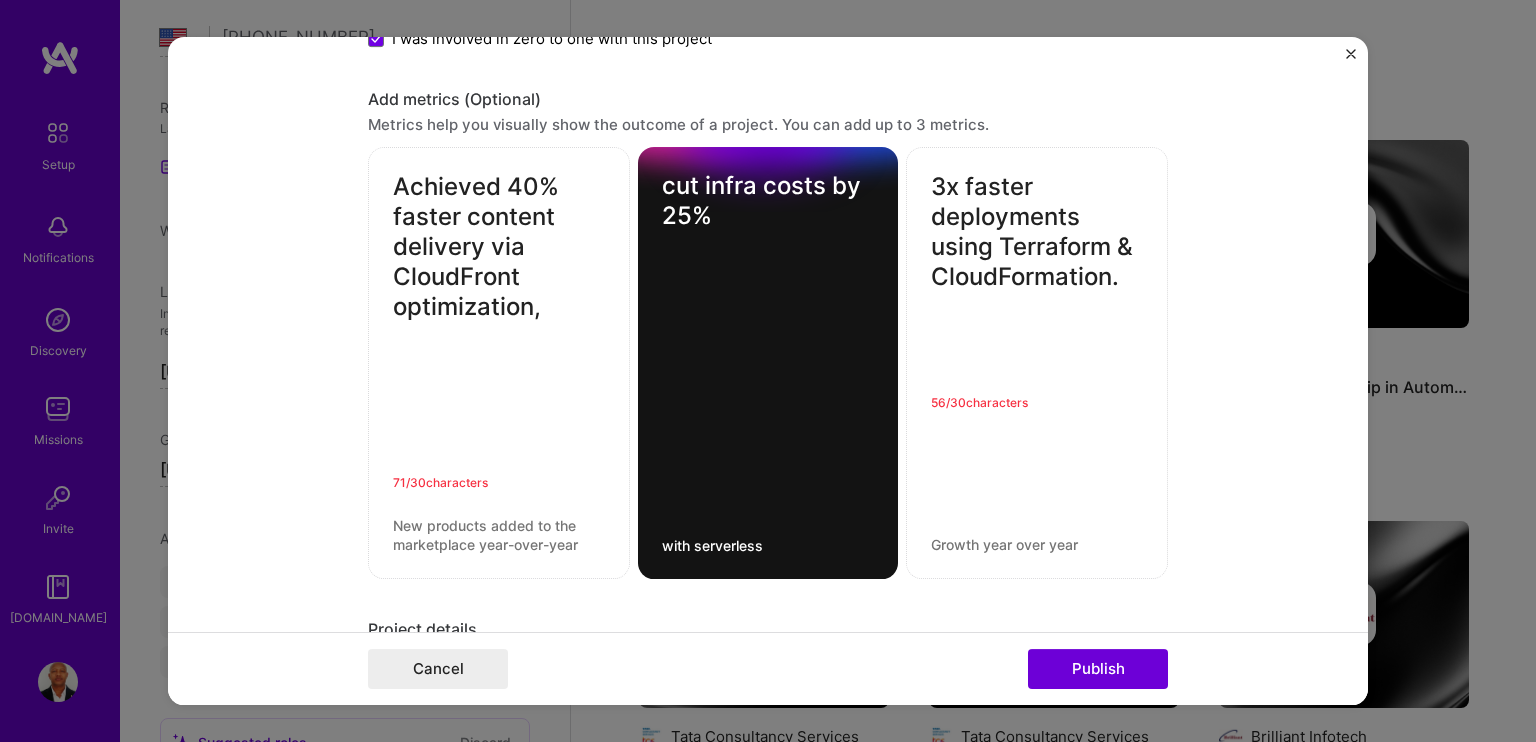 click on "Achieved 40% faster content delivery via CloudFront optimization," at bounding box center (499, 323) 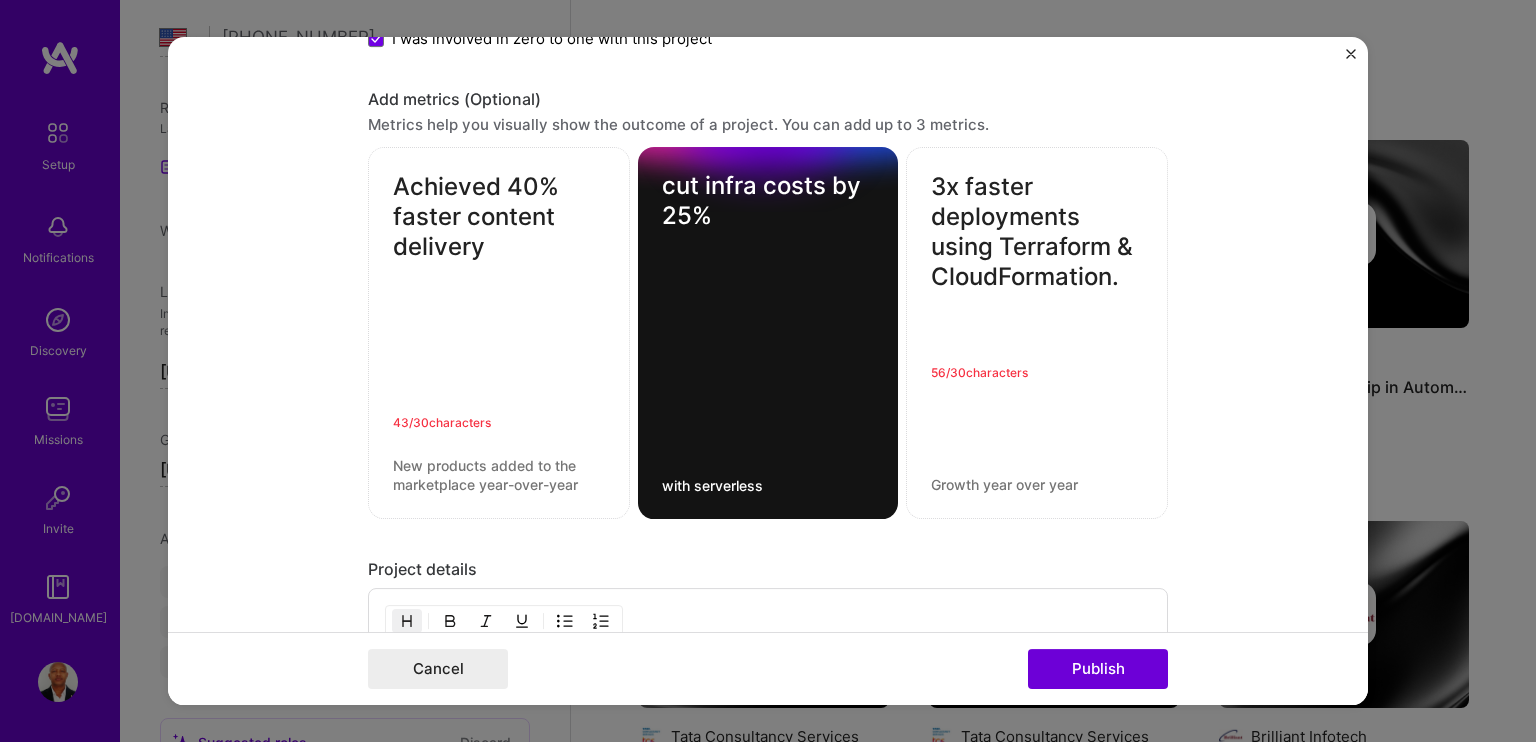 type on "Achieved 40% faster content delivery" 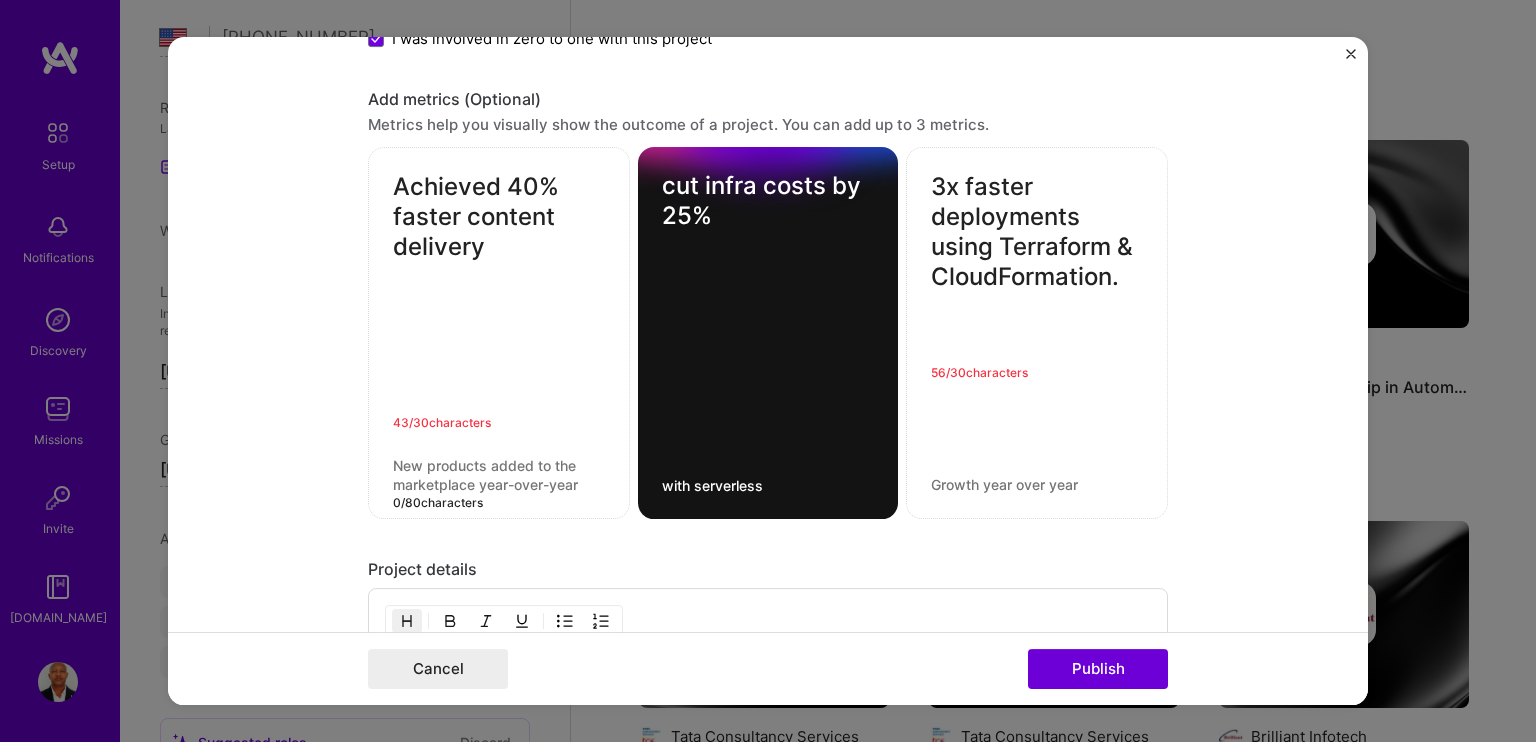 click at bounding box center [499, 476] 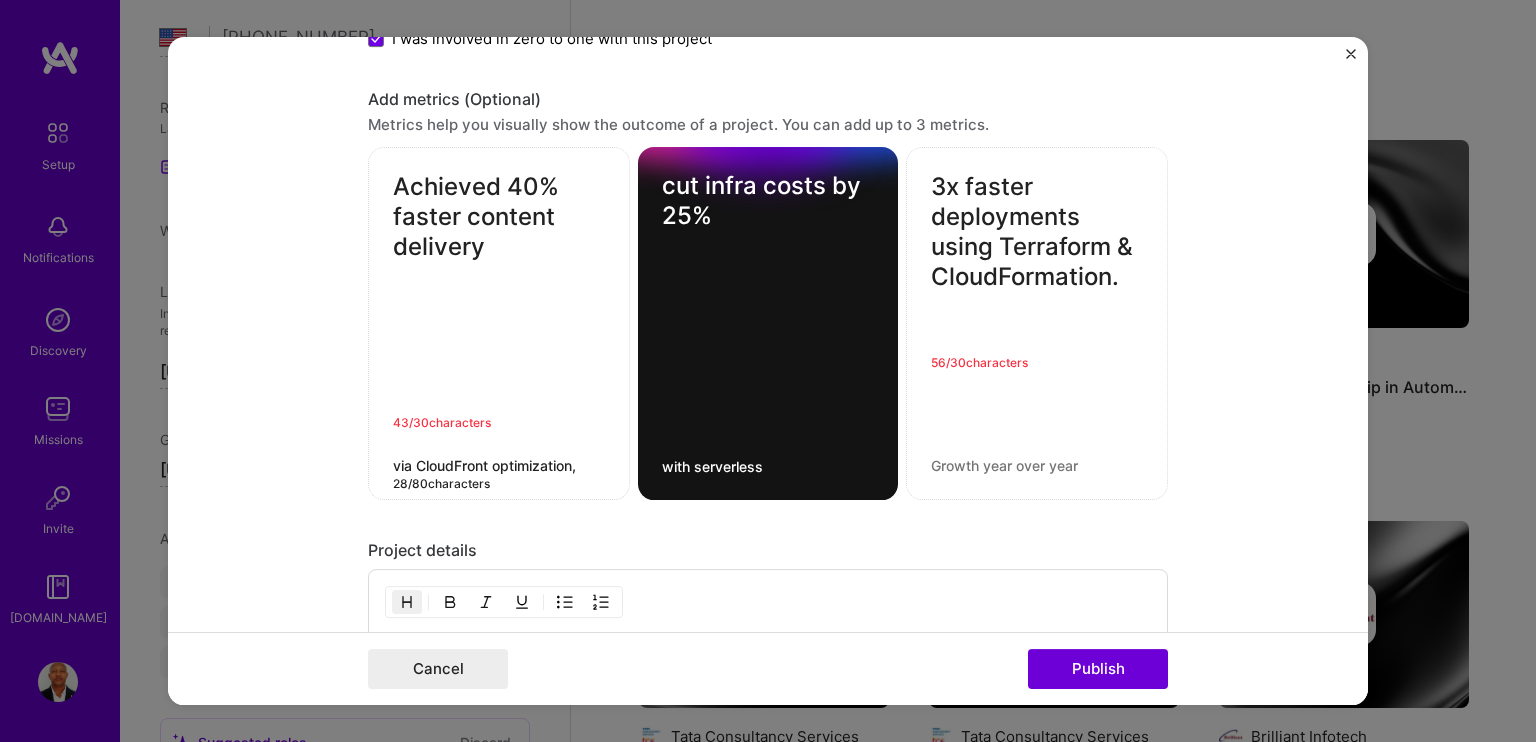 type on "via CloudFront optimization," 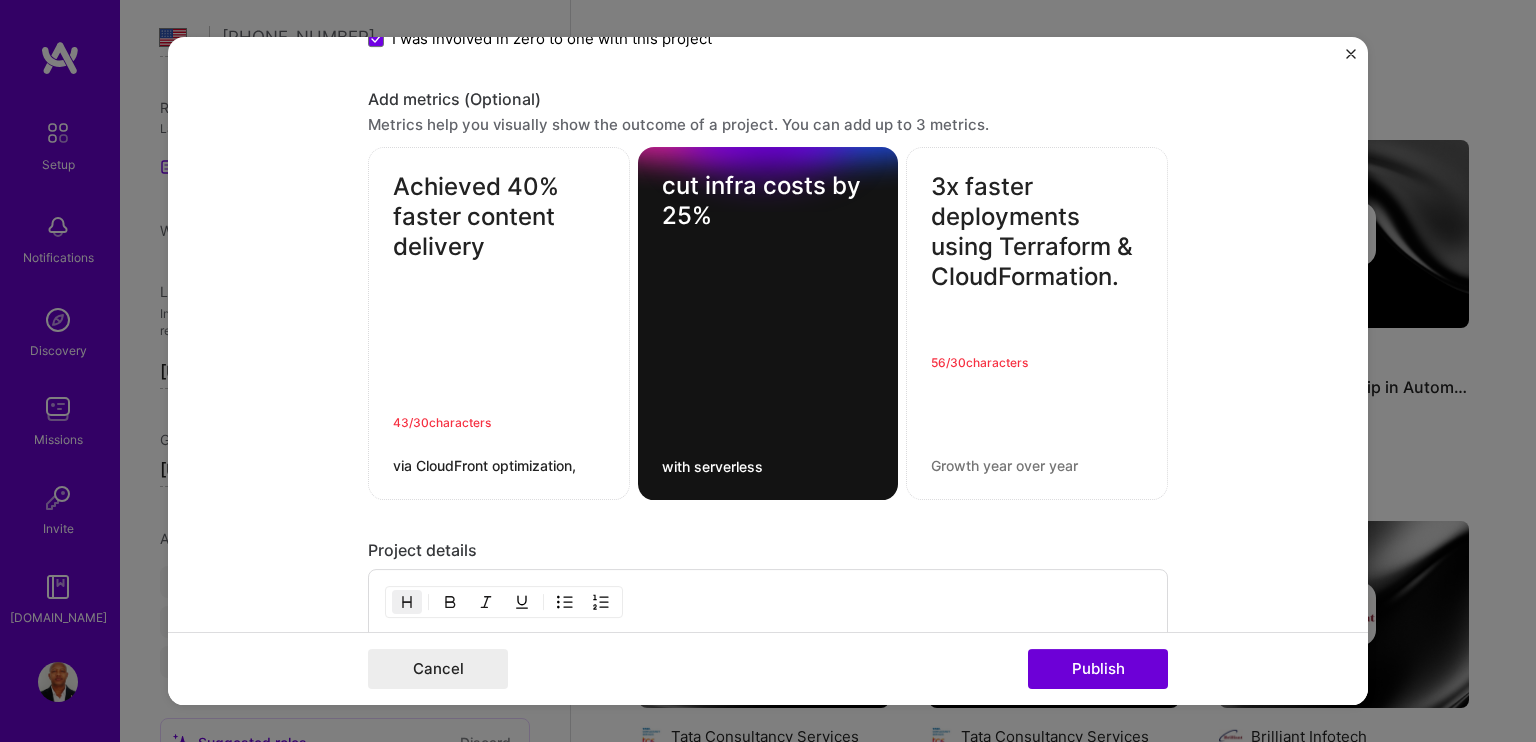 click on "Achieved 40% faster content delivery" at bounding box center (499, 293) 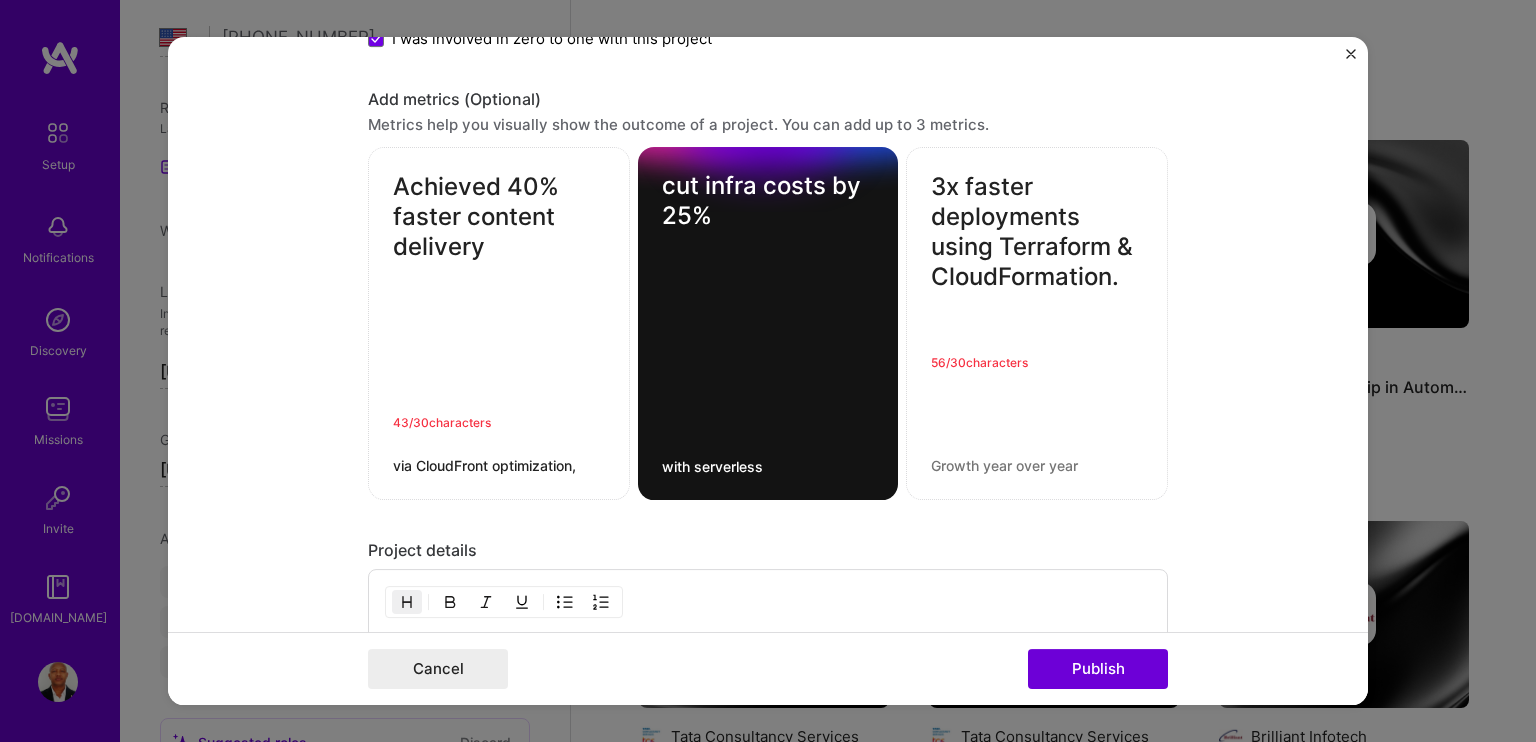 click on "3x faster deployments using Terraform & CloudFormation." at bounding box center (1037, 233) 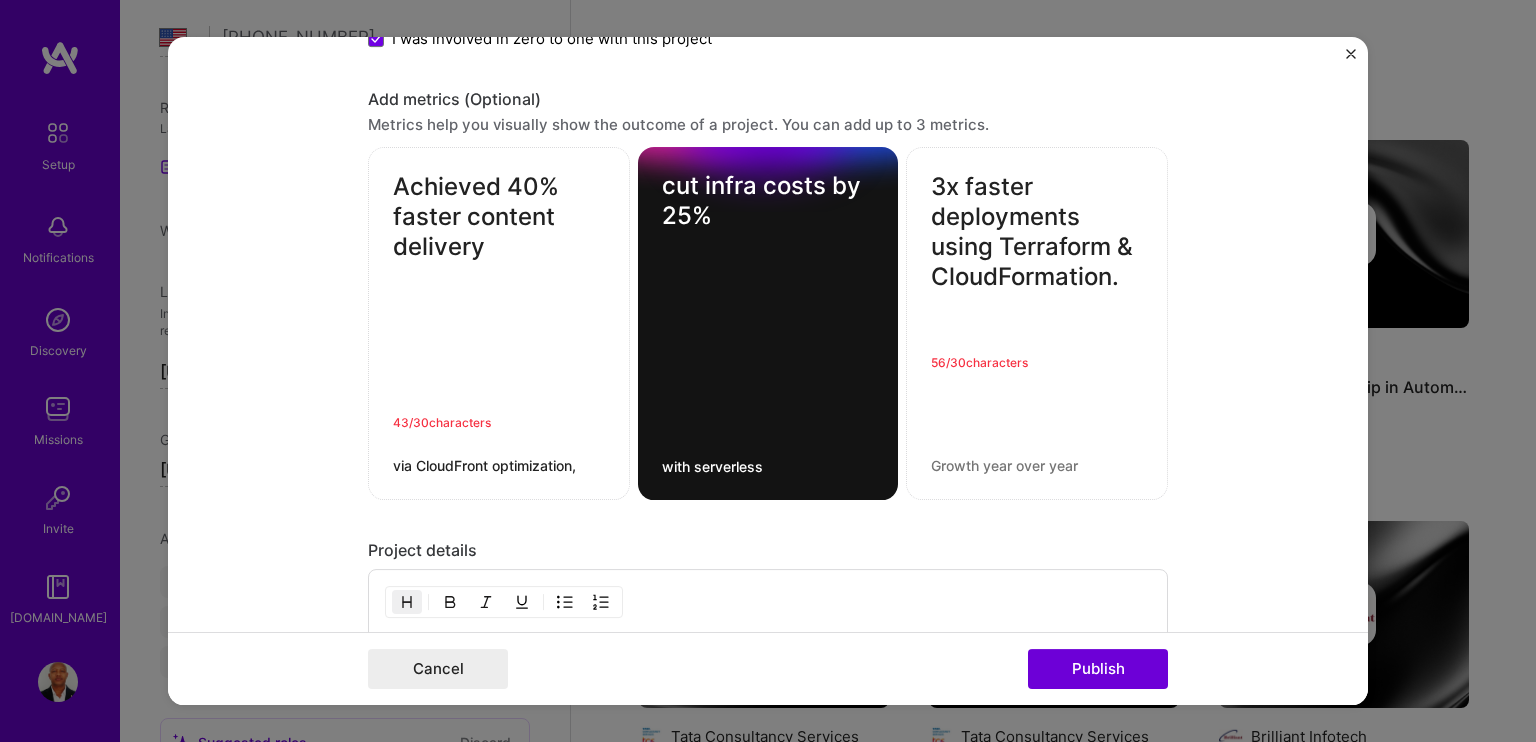 click on "Achieved 40% faster content delivery" at bounding box center (499, 293) 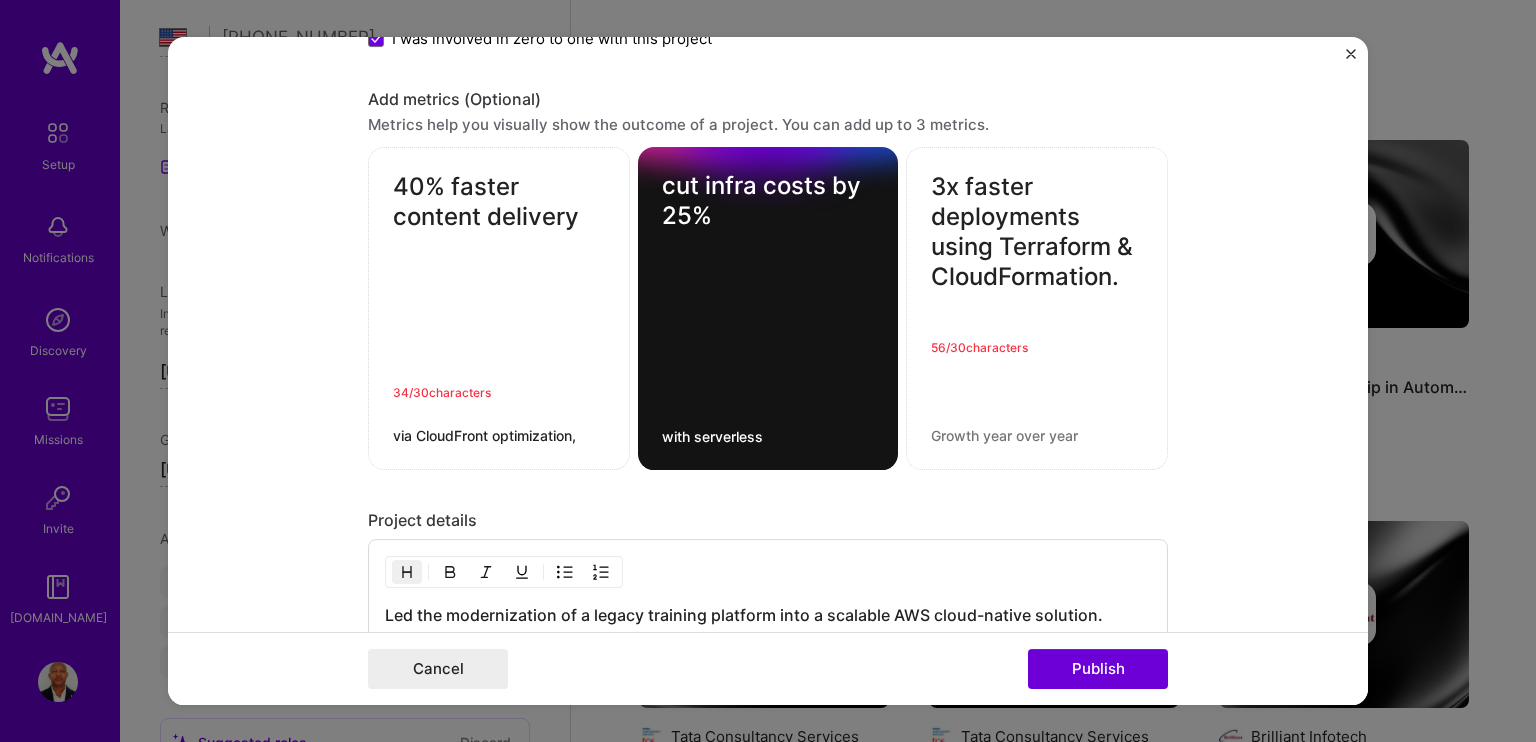 click on "40% faster content delivery" at bounding box center (499, 278) 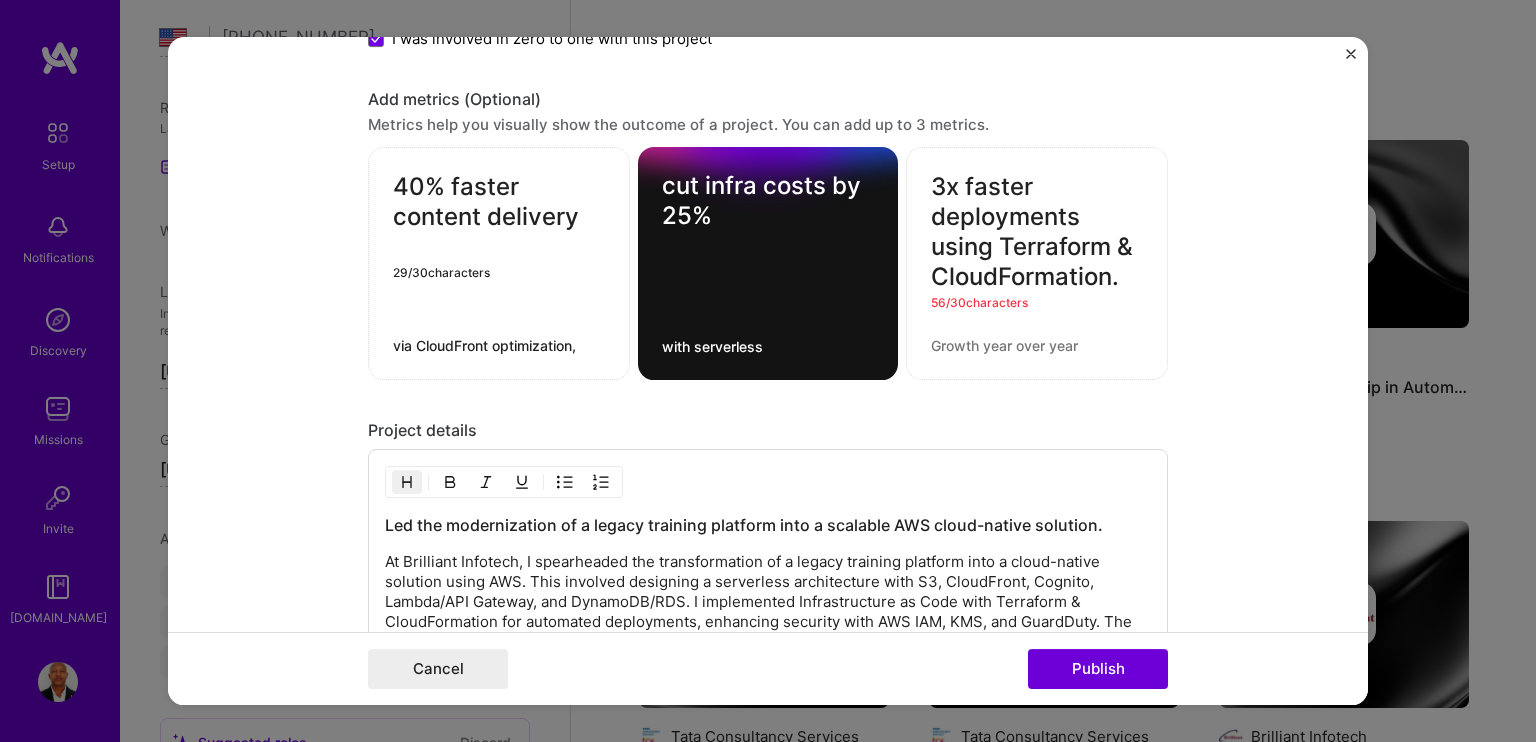 type on "40% faster content delivery" 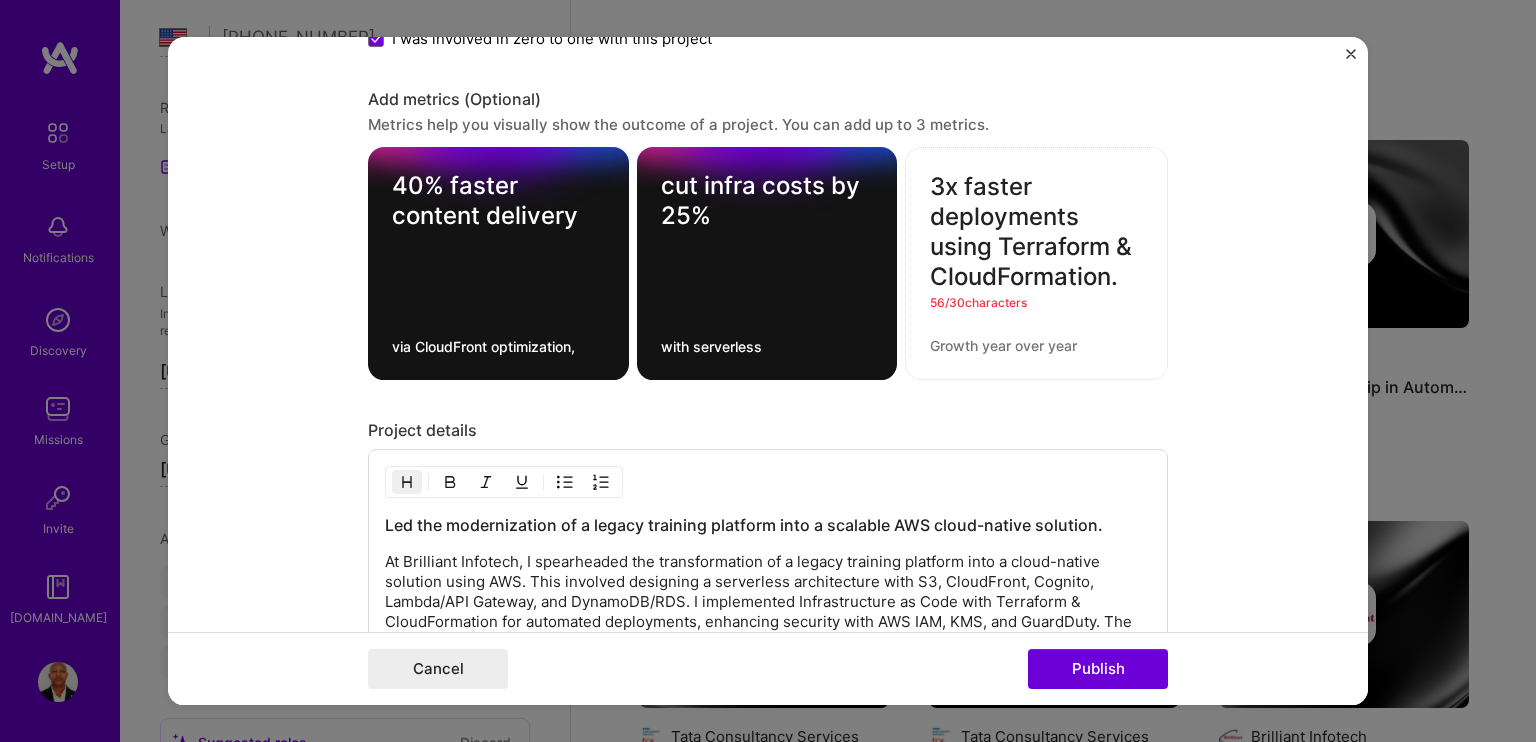 drag, startPoint x: 922, startPoint y: 240, endPoint x: 1139, endPoint y: 285, distance: 221.61679 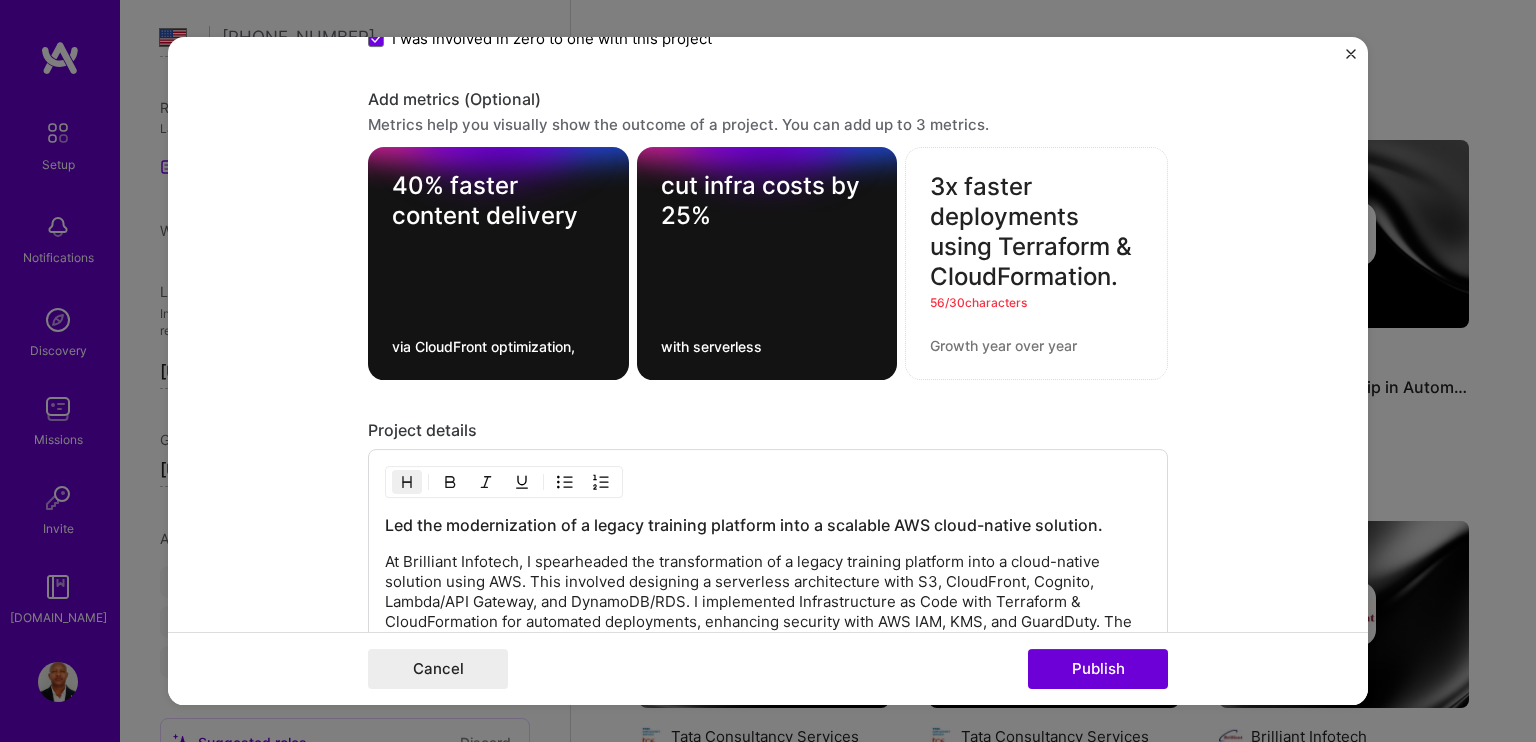 click on "3x faster deployments using Terraform & CloudFormation. 56 / 30  characters" at bounding box center [1036, 264] 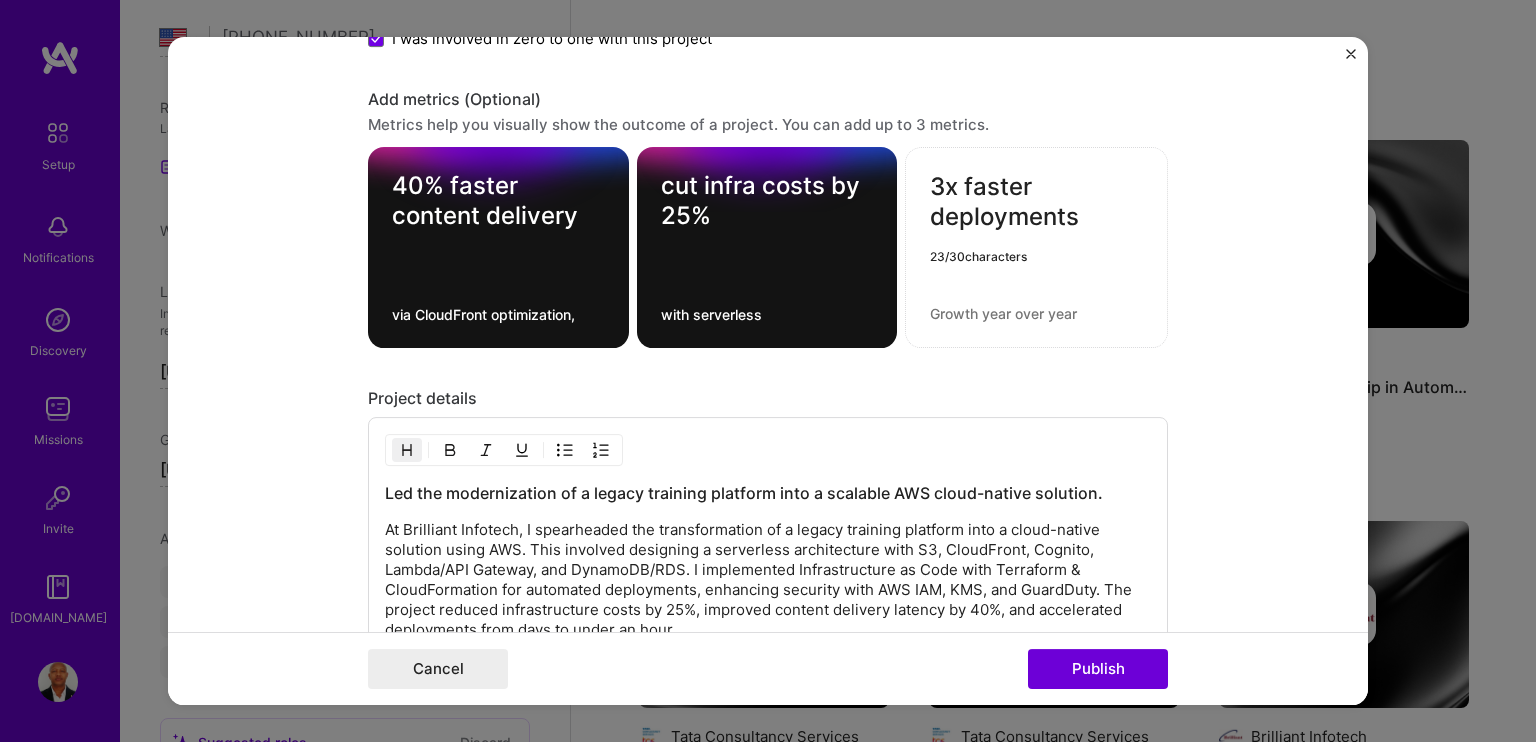 type on "3x faster deployments" 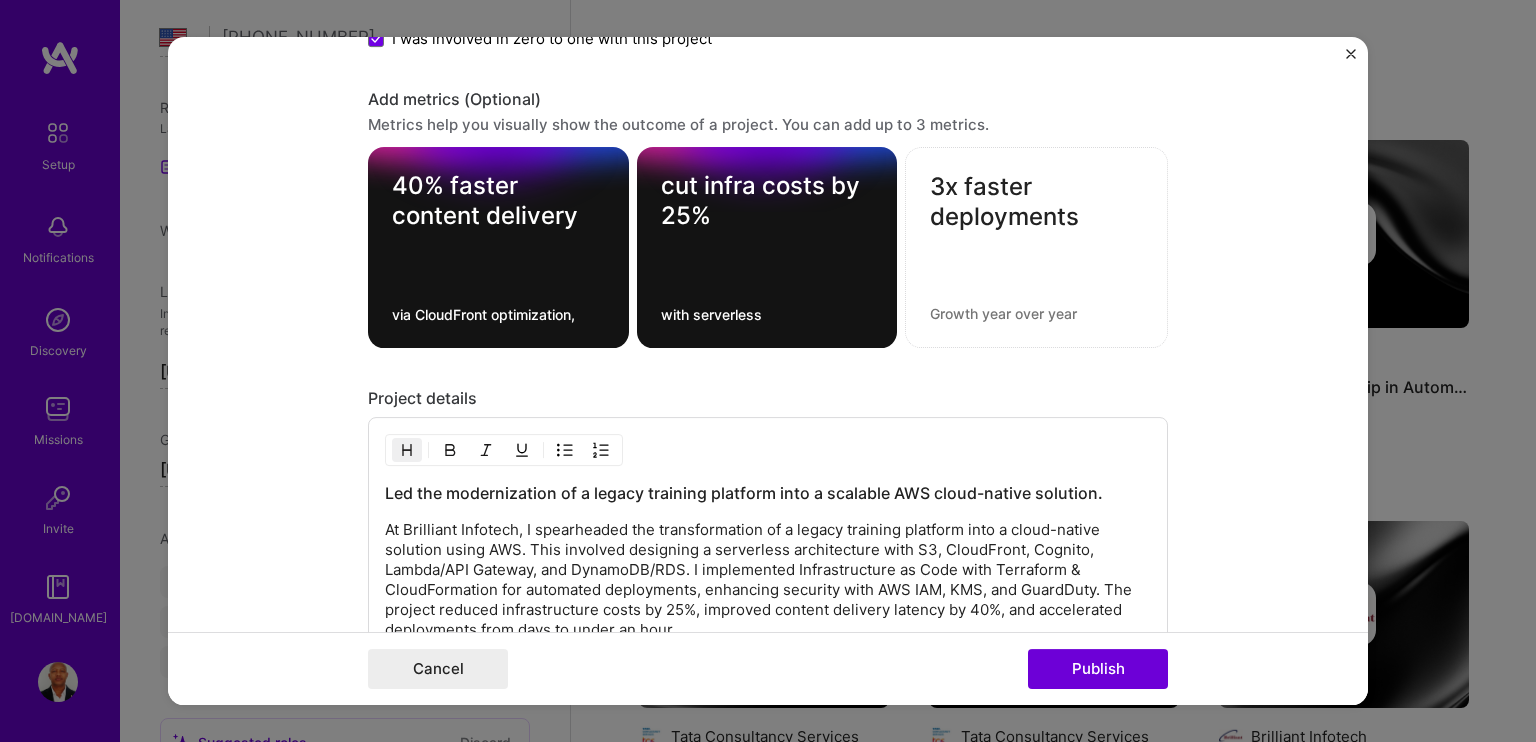 click on "3x faster deployments" at bounding box center [1036, 248] 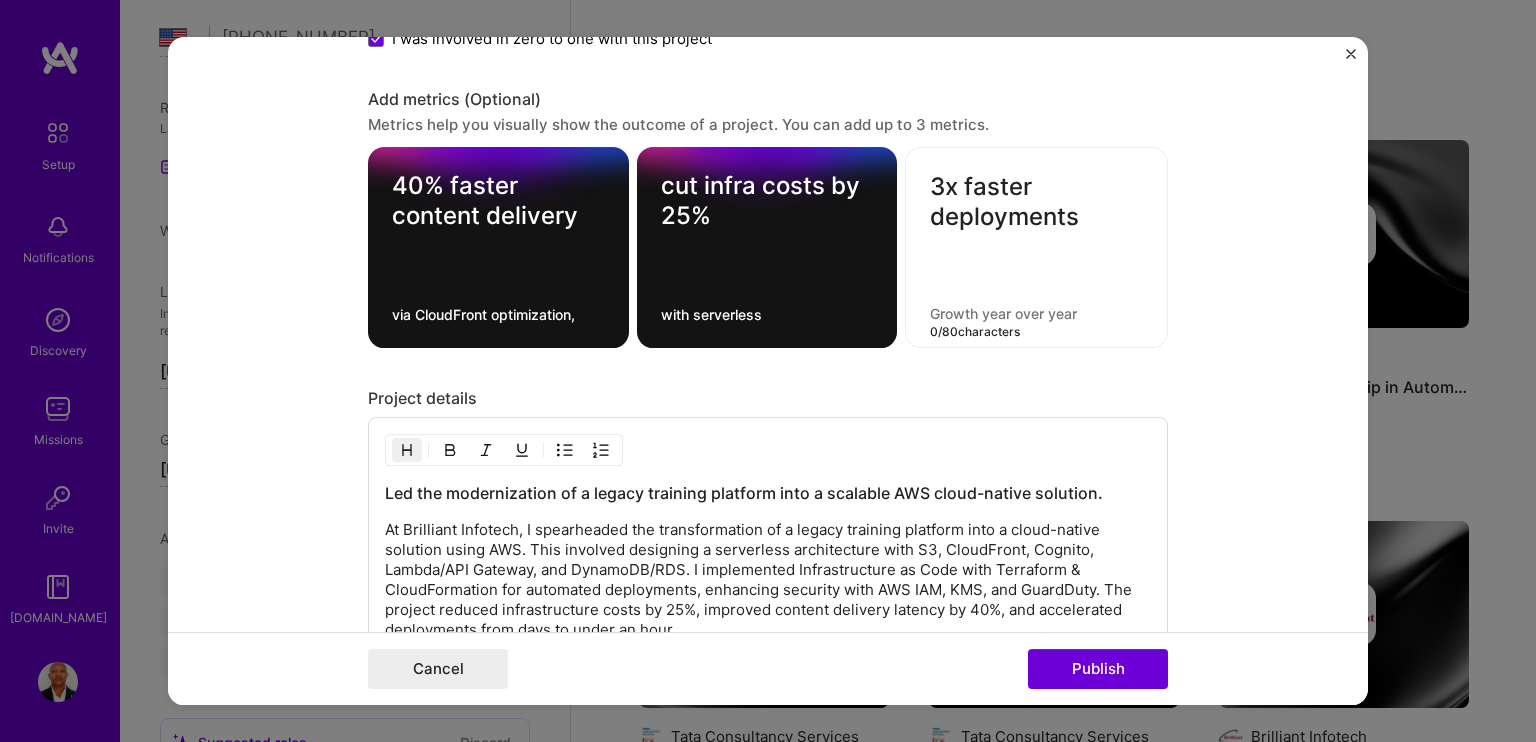 click at bounding box center [1036, 314] 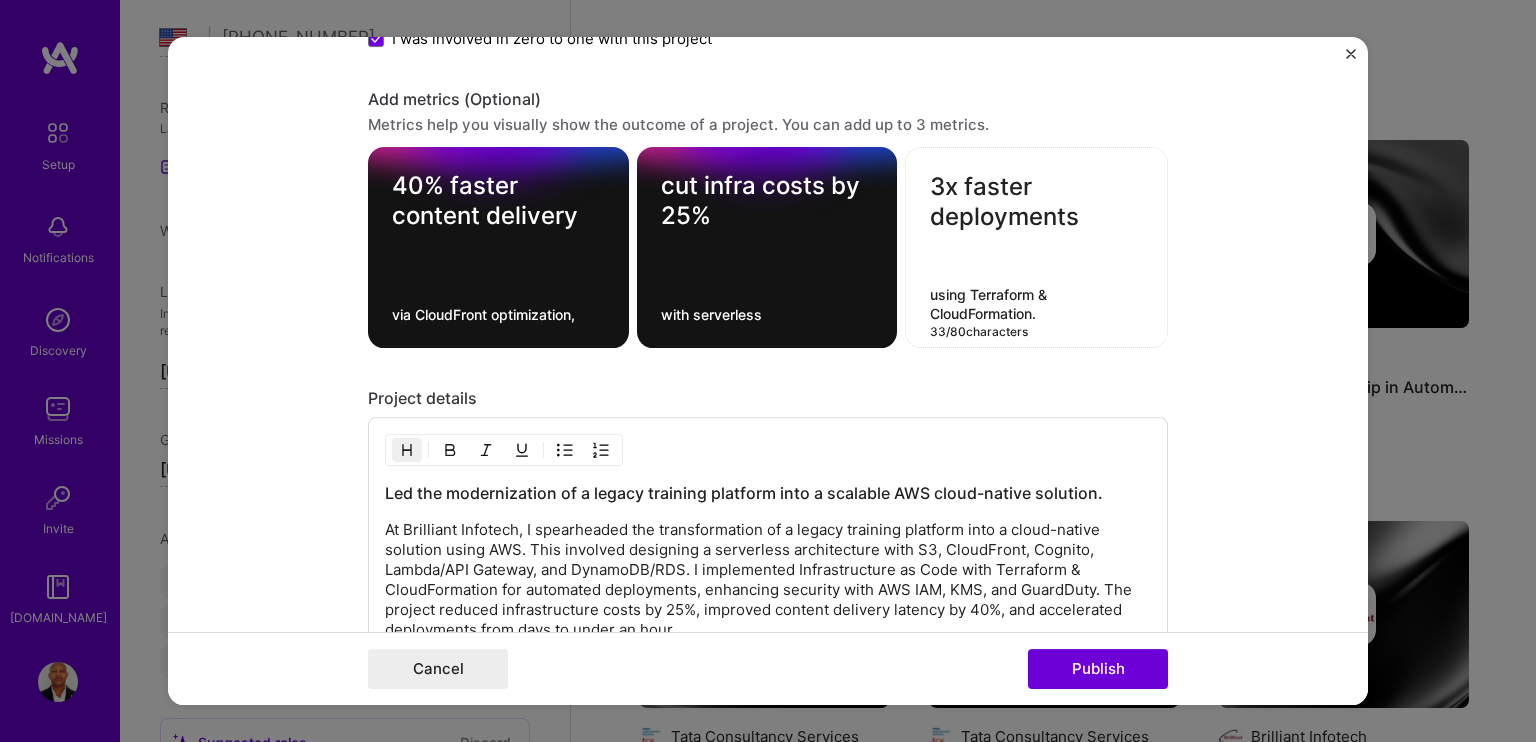 type on "using Terraform & CloudFormation." 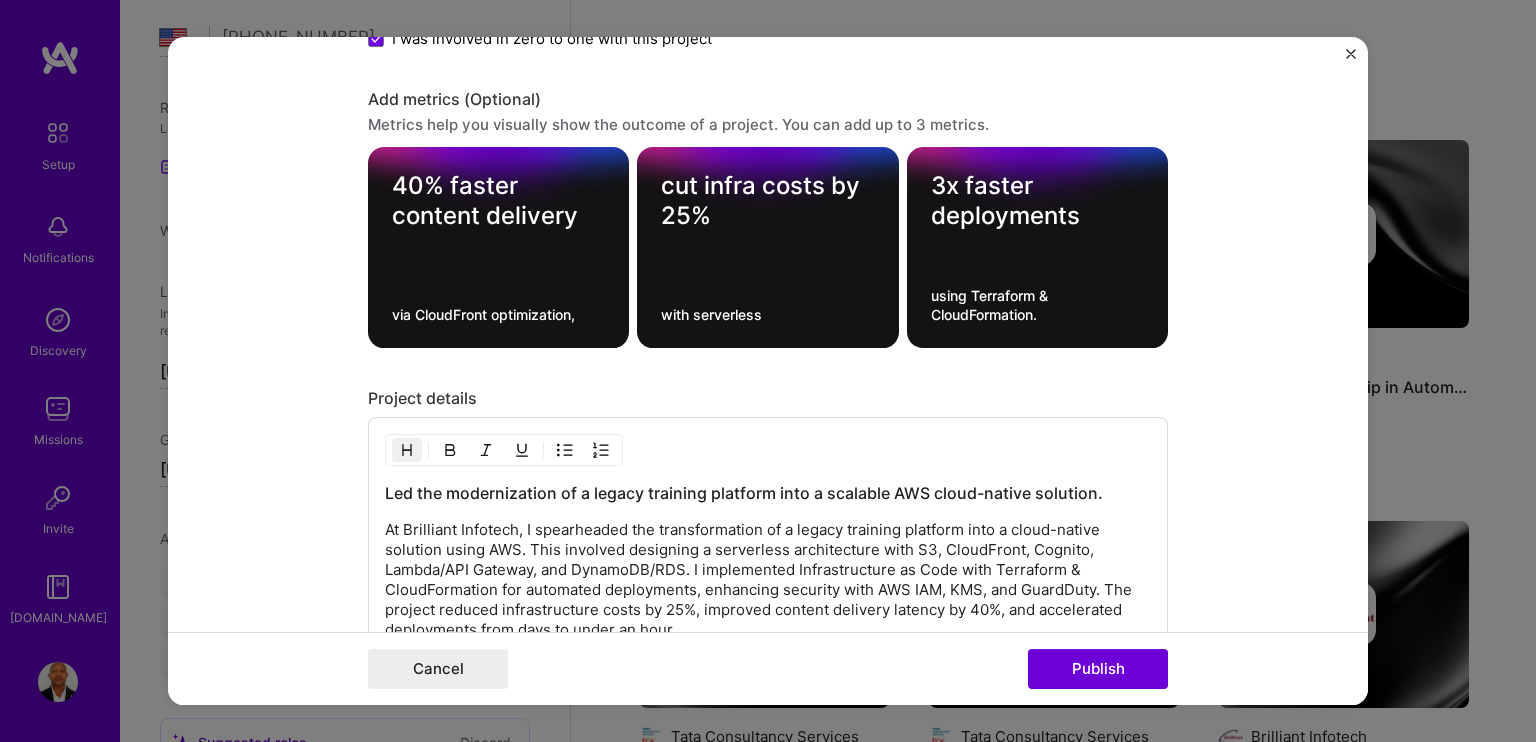 click on "3x faster deployments  using Terraform & CloudFormation." at bounding box center (1037, 248) 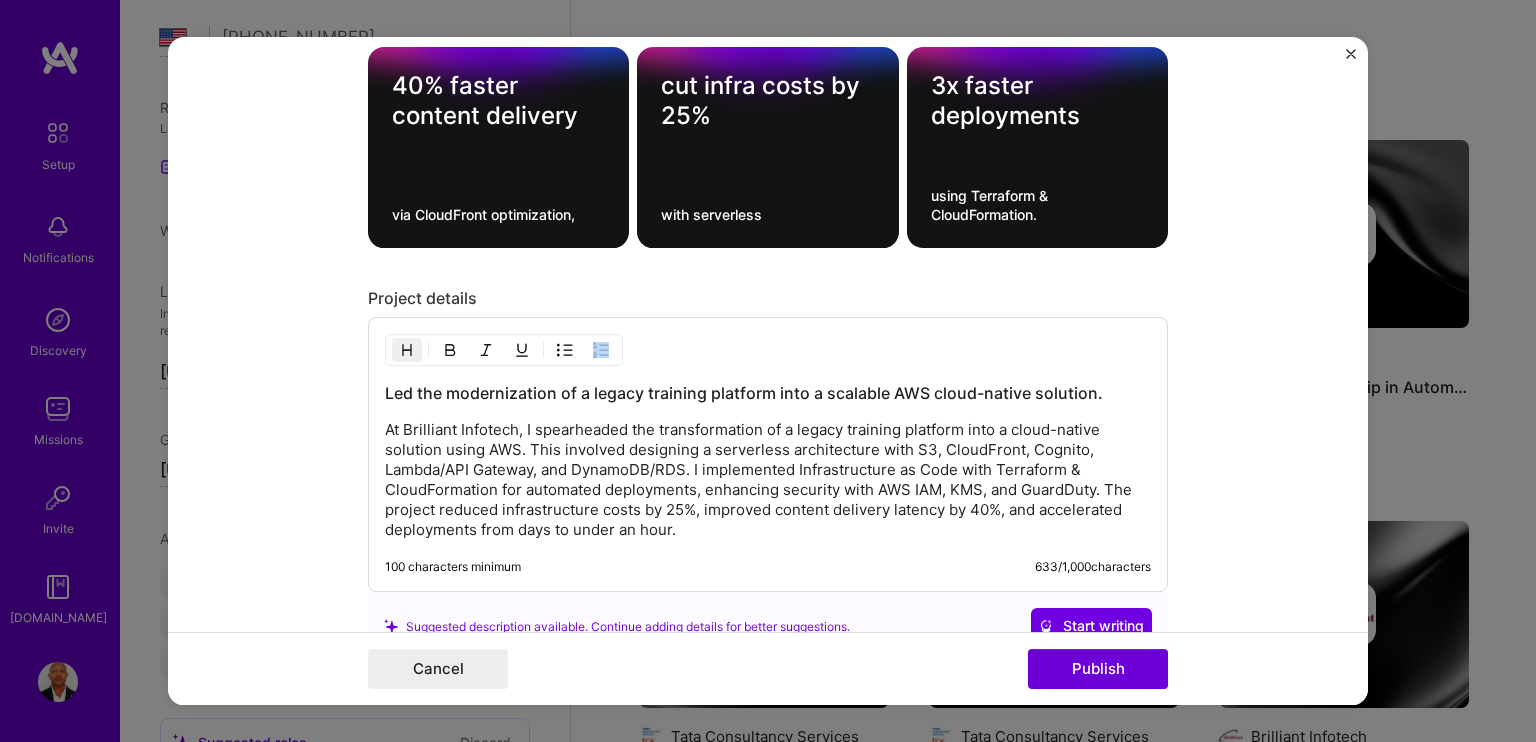 drag, startPoint x: 371, startPoint y: 384, endPoint x: 740, endPoint y: 482, distance: 381.79184 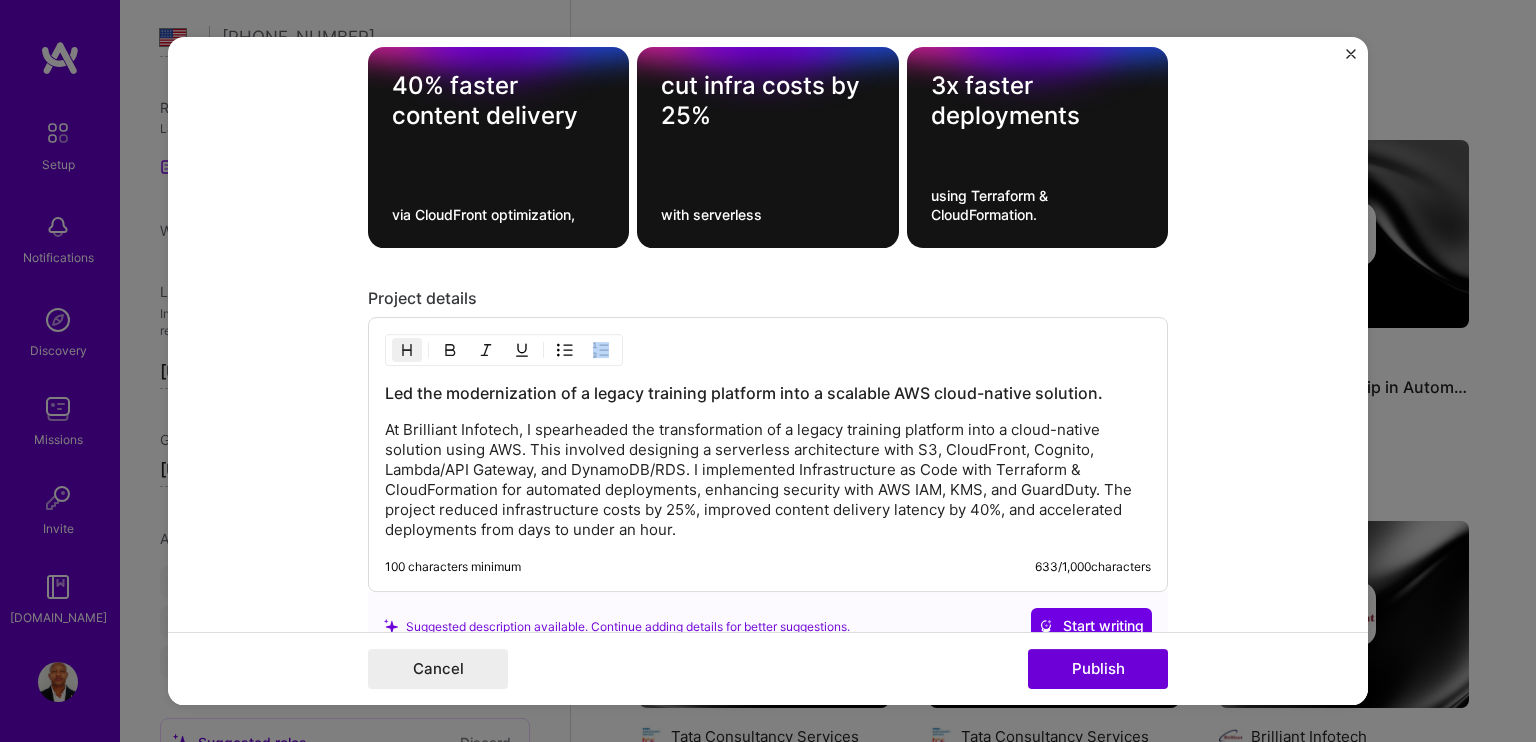 click on "Led the modernization of a legacy training platform into a scalable AWS cloud-native solution. At Brilliant Infotech, I spearheaded the transformation of a legacy training platform into a cloud-native solution using AWS. This involved designing a serverless architecture with S3, CloudFront, Cognito, Lambda/API Gateway, and DynamoDB/RDS. I implemented Infrastructure as Code with Terraform & CloudFormation for automated deployments, enhancing security with AWS IAM, KMS, and GuardDuty. The project reduced infrastructure costs by 25%, improved content delivery latency by 40%, and accelerated deployments from days to under an hour. 100 characters minimum 633 / 1,000  characters" at bounding box center [768, 455] 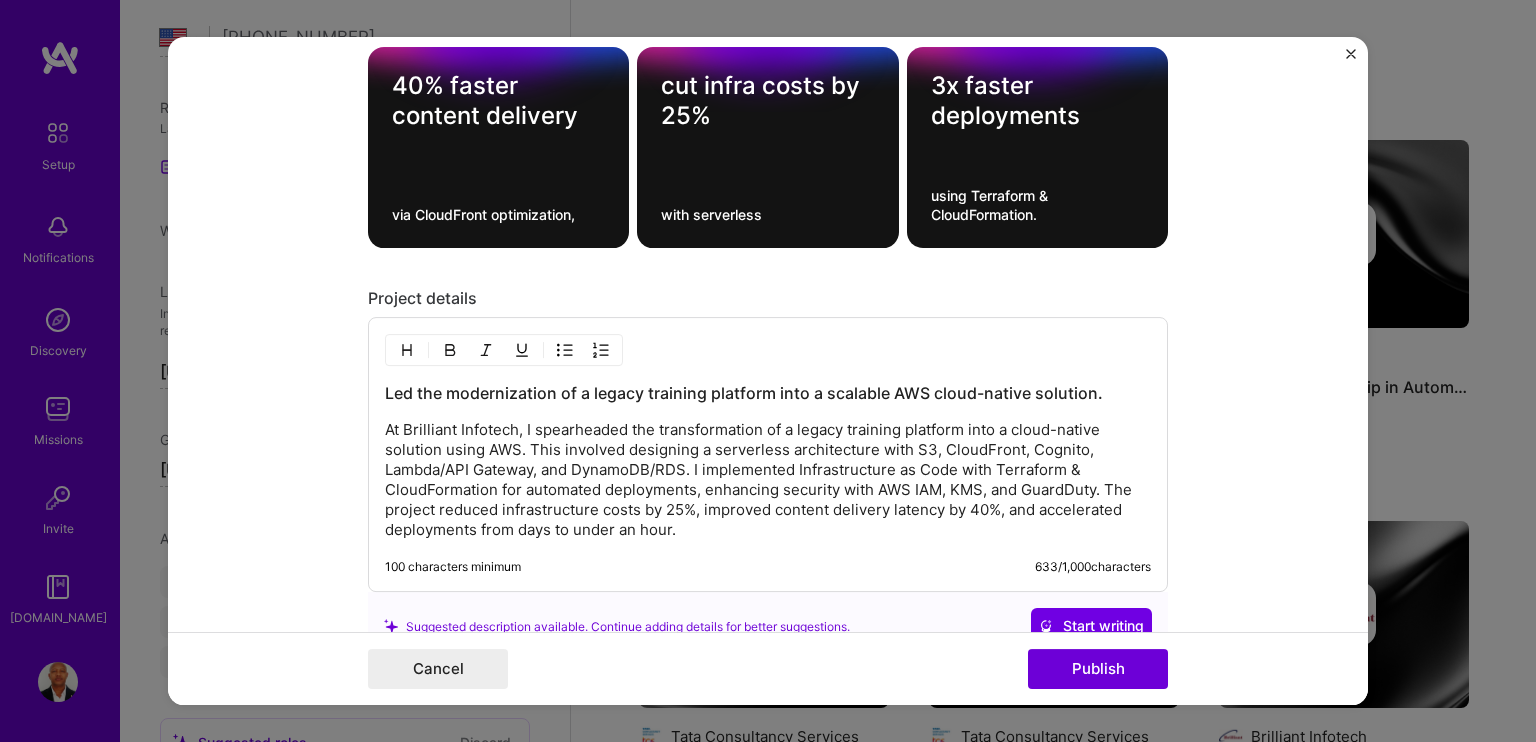 click on "At Brilliant Infotech, I spearheaded the transformation of a legacy training platform into a cloud-native solution using AWS. This involved designing a serverless architecture with S3, CloudFront, Cognito, Lambda/API Gateway, and DynamoDB/RDS. I implemented Infrastructure as Code with Terraform & CloudFormation for automated deployments, enhancing security with AWS IAM, KMS, and GuardDuty. The project reduced infrastructure costs by 25%, improved content delivery latency by 40%, and accelerated deployments from days to under an hour." at bounding box center (768, 481) 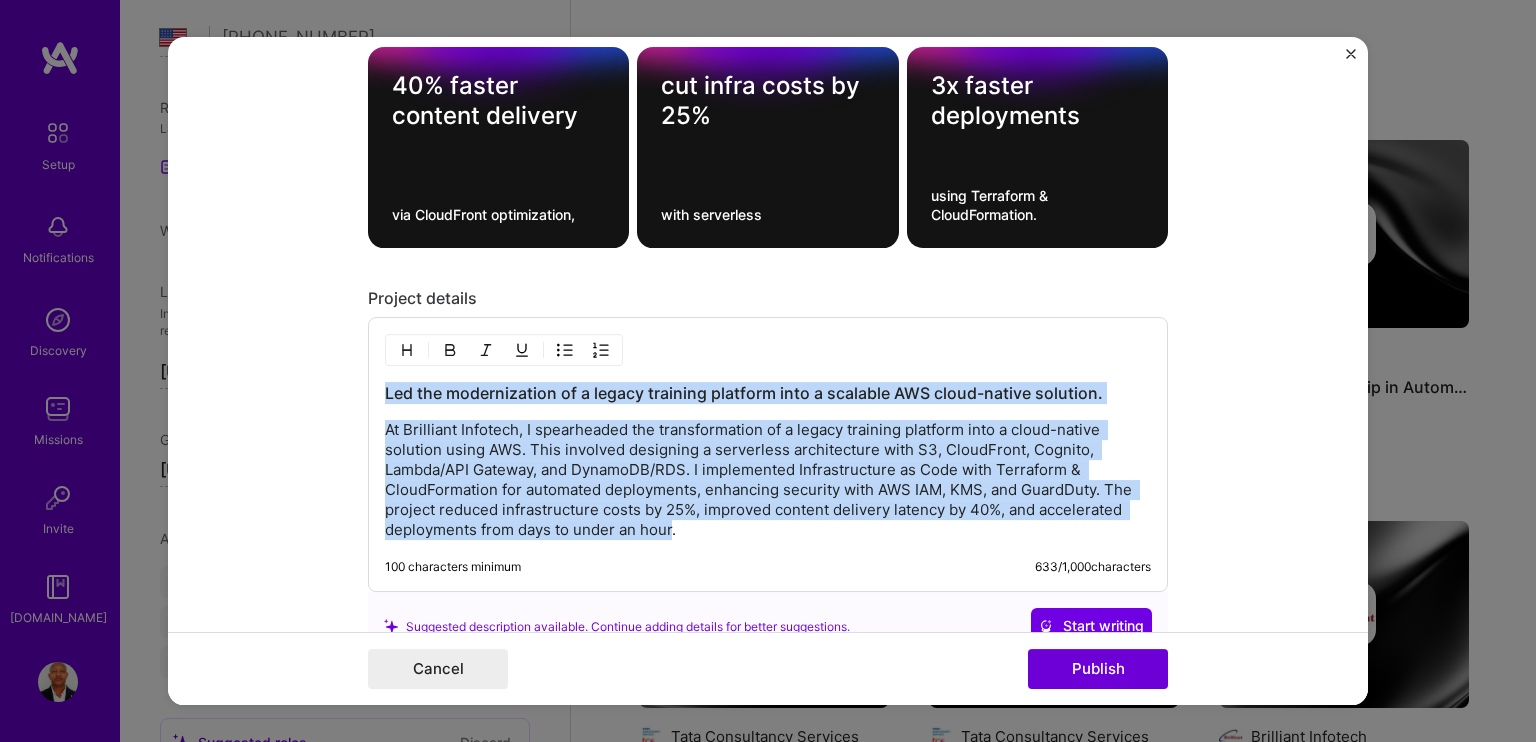 drag, startPoint x: 664, startPoint y: 527, endPoint x: 376, endPoint y: 388, distance: 319.789 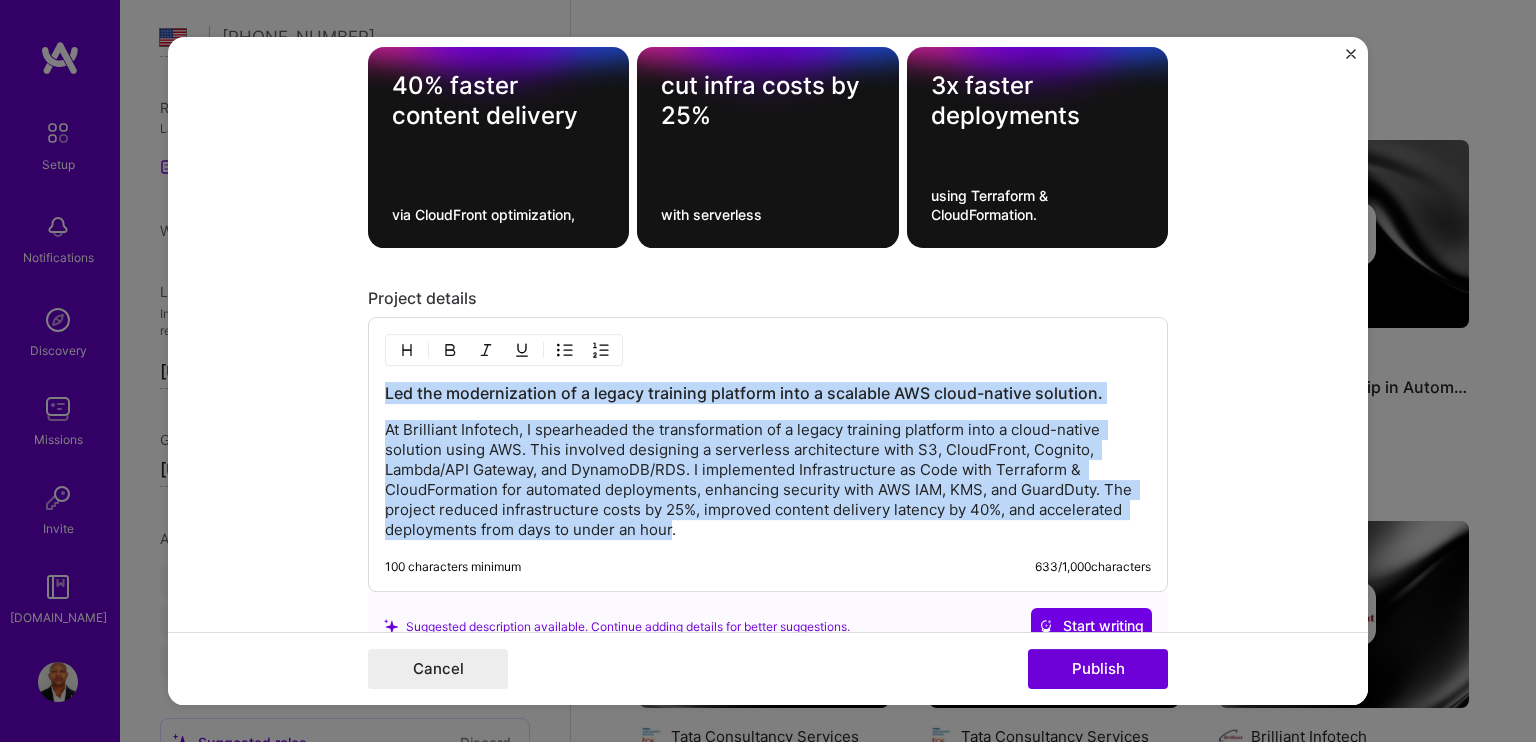 click on "Led the modernization of a legacy training platform into a scalable AWS cloud-native solution. At Brilliant Infotech, I spearheaded the transformation of a legacy training platform into a cloud-native solution using AWS. This involved designing a serverless architecture with S3, CloudFront, Cognito, Lambda/API Gateway, and DynamoDB/RDS. I implemented Infrastructure as Code with Terraform & CloudFormation for automated deployments, enhancing security with AWS IAM, KMS, and GuardDuty. The project reduced infrastructure costs by 25%, improved content delivery latency by 40%, and accelerated deployments from days to under an hour. 100 characters minimum 633 / 1,000  characters" at bounding box center [768, 455] 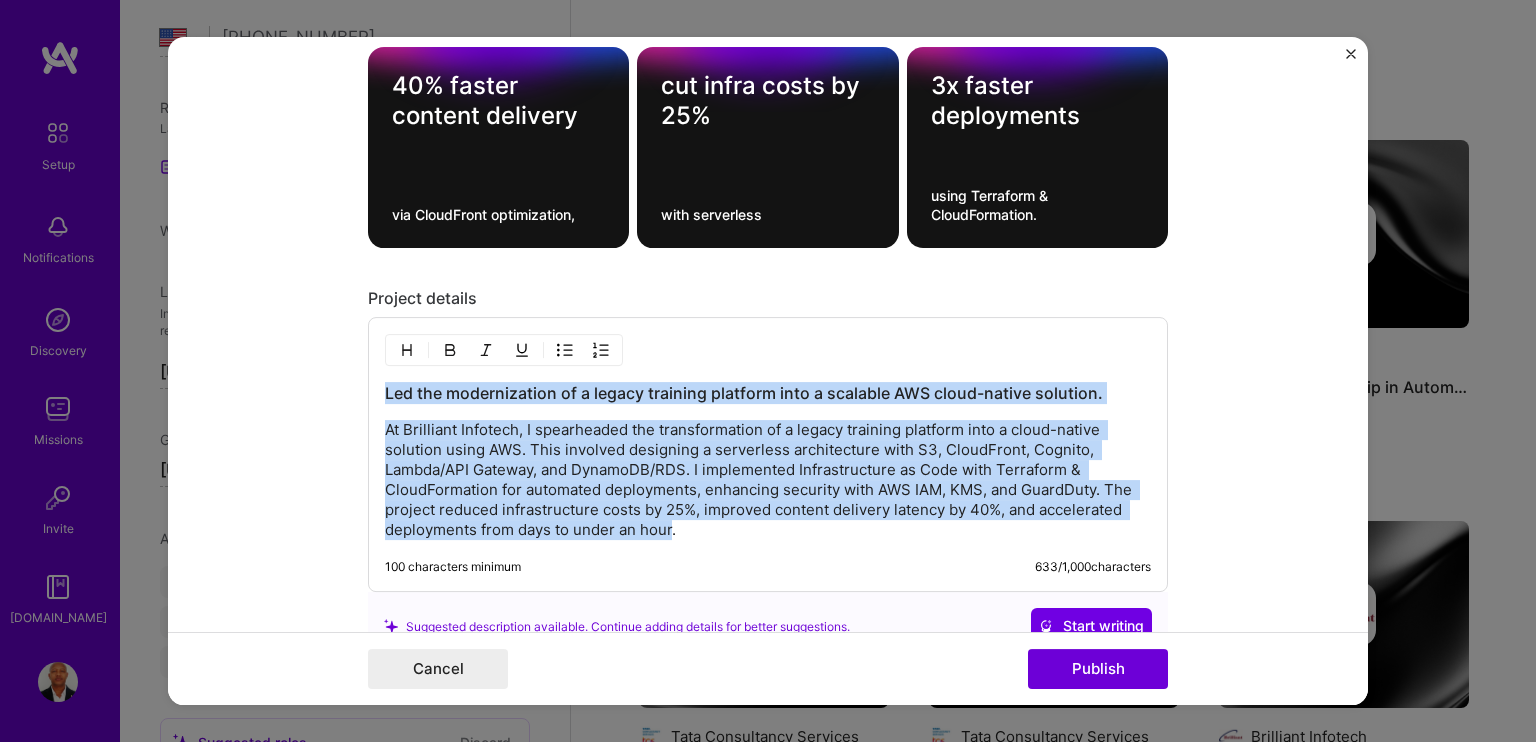copy on "Led the modernization of a legacy training platform into a scalable AWS cloud-native solution. At Brilliant Infotech, I spearheaded the transformation of a legacy training platform into a cloud-native solution using AWS. This involved designing a serverless architecture with S3, CloudFront, Cognito, Lambda/API Gateway, and DynamoDB/RDS. I implemented Infrastructure as Code with Terraform & CloudFormation for automated deployments, enhancing security with AWS IAM, KMS, and GuardDuty. The project reduced infrastructure costs by 25%, improved content delivery latency by 40%, and accelerated deployments from days to under an hour" 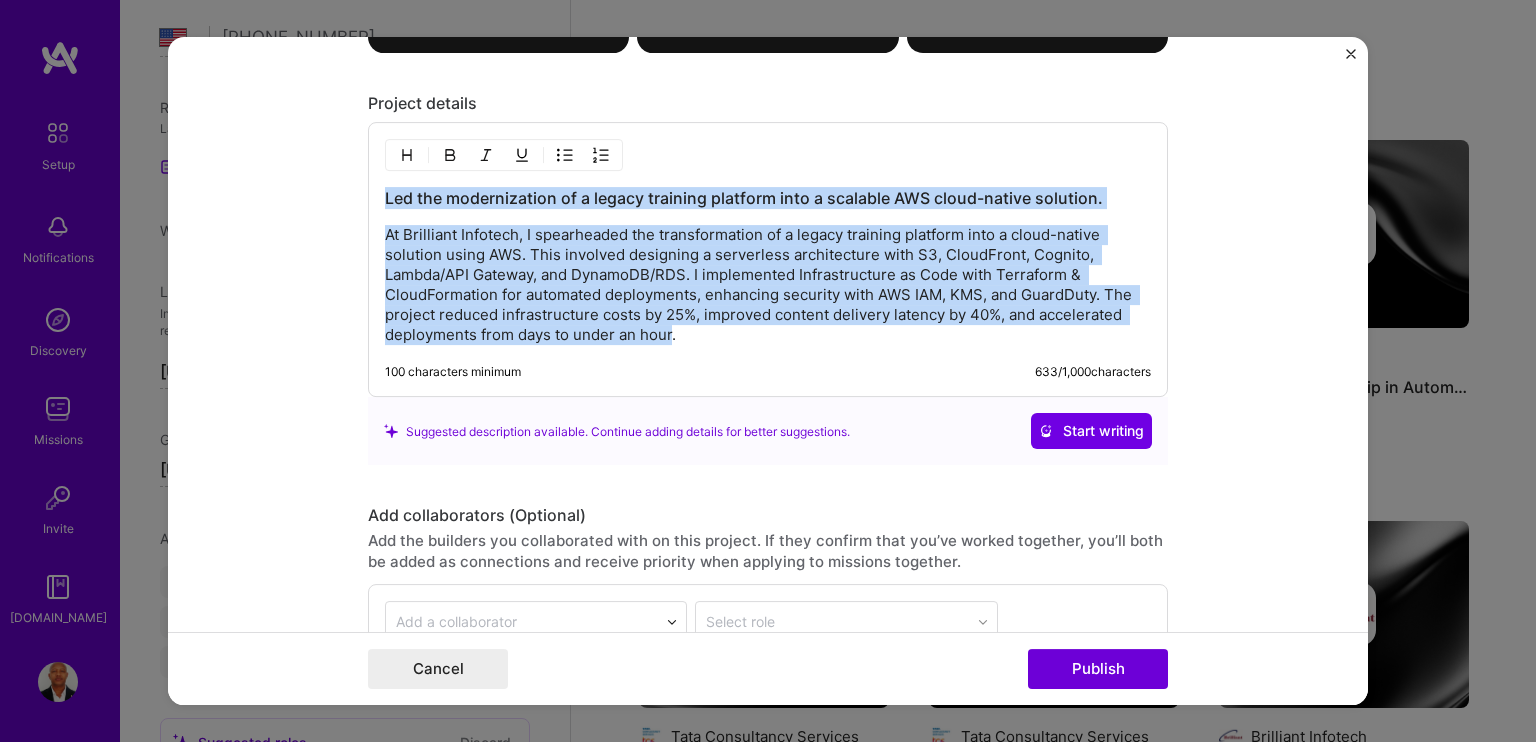 scroll, scrollTop: 2464, scrollLeft: 0, axis: vertical 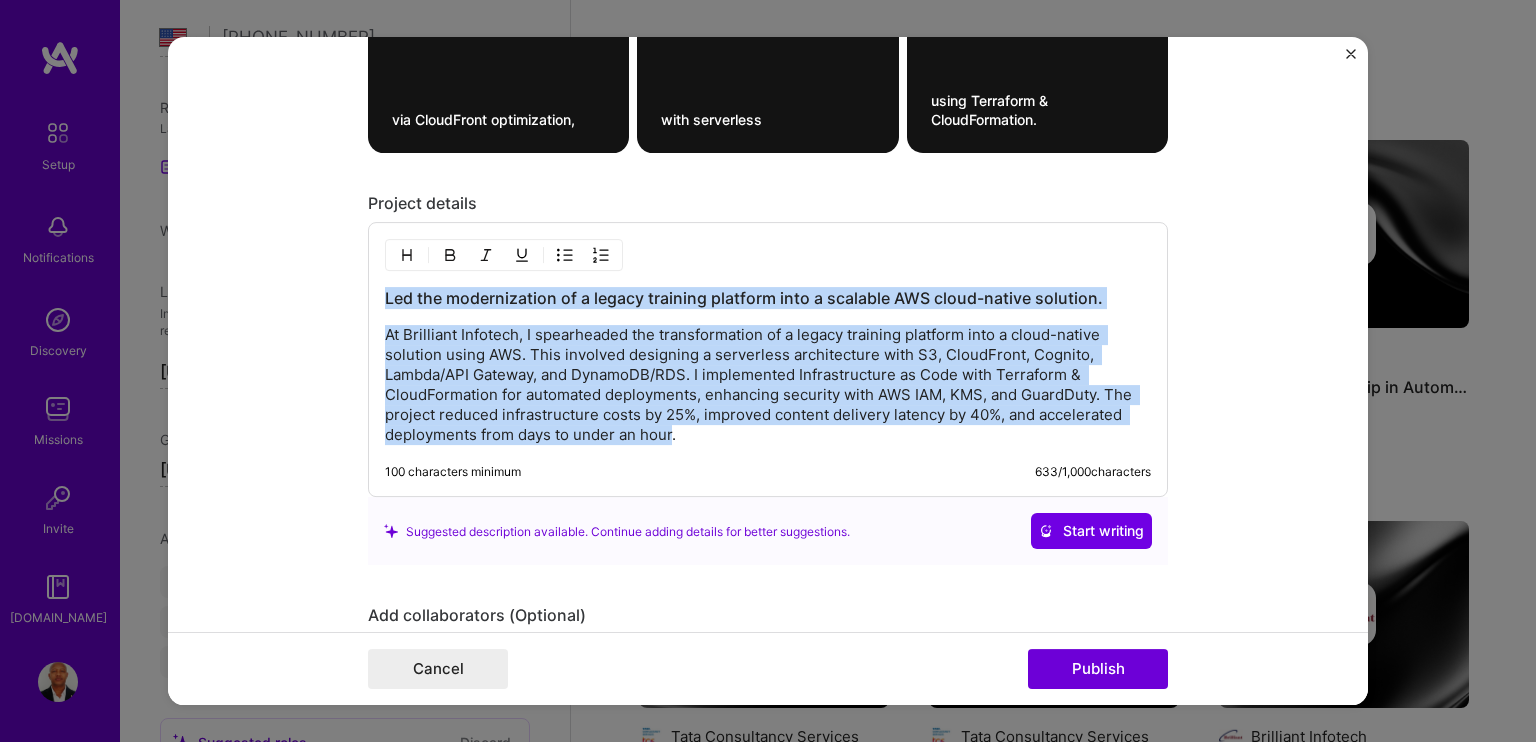 click on "At Brilliant Infotech, I spearheaded the transformation of a legacy training platform into a cloud-native solution using AWS. This involved designing a serverless architecture with S3, CloudFront, Cognito, Lambda/API Gateway, and DynamoDB/RDS. I implemented Infrastructure as Code with Terraform & CloudFormation for automated deployments, enhancing security with AWS IAM, KMS, and GuardDuty. The project reduced infrastructure costs by 25%, improved content delivery latency by 40%, and accelerated deployments from days to under an hour." at bounding box center (768, 386) 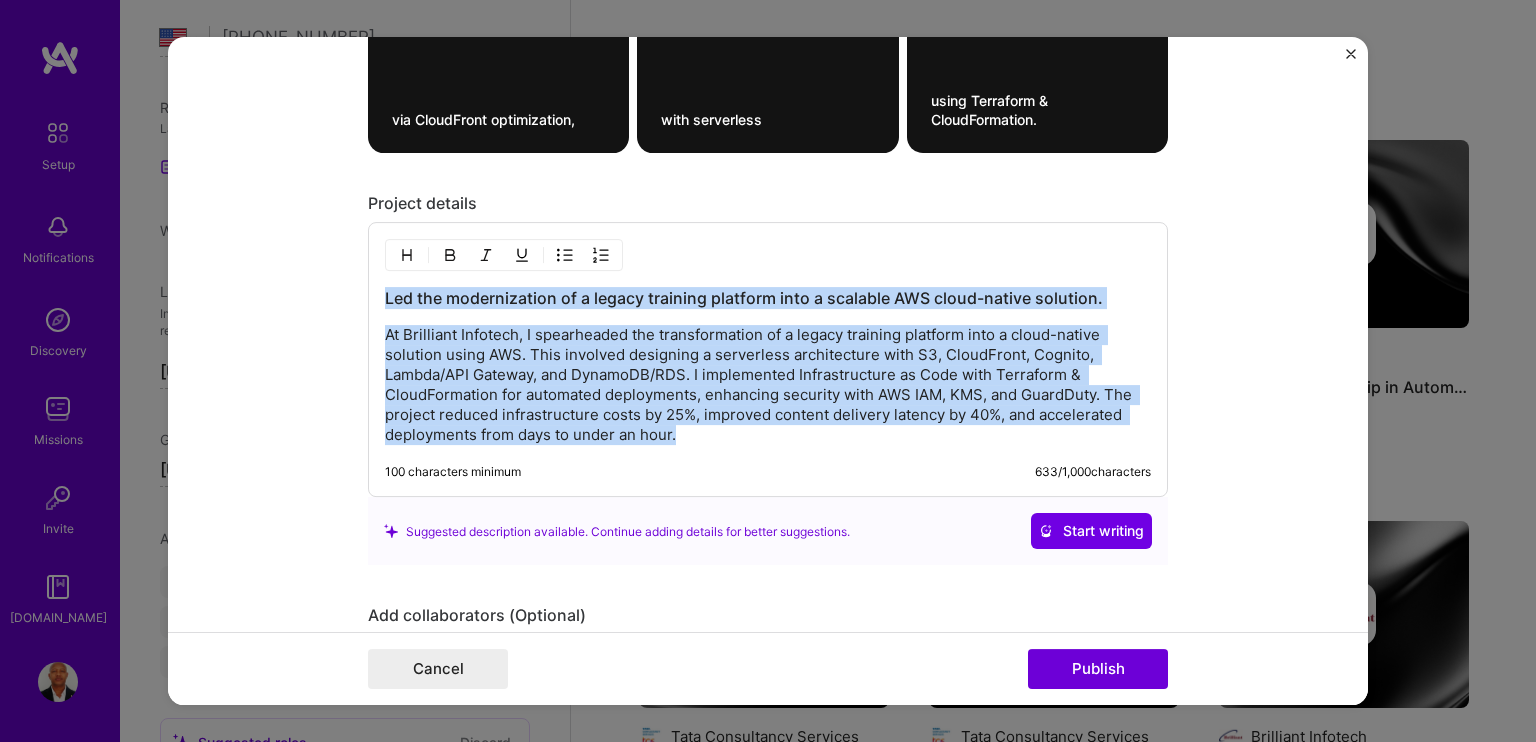 drag, startPoint x: 687, startPoint y: 433, endPoint x: 324, endPoint y: 287, distance: 391.26077 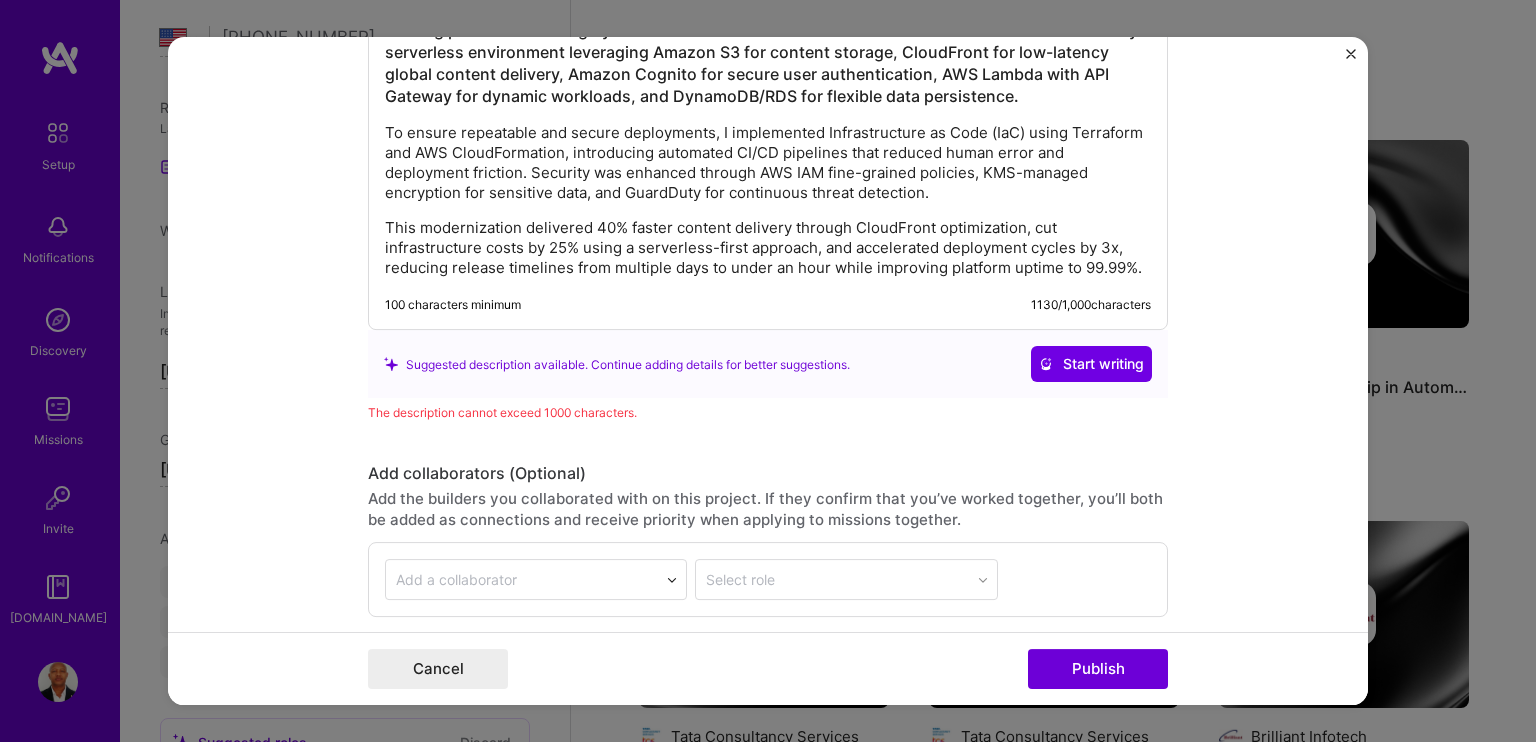 scroll, scrollTop: 2564, scrollLeft: 0, axis: vertical 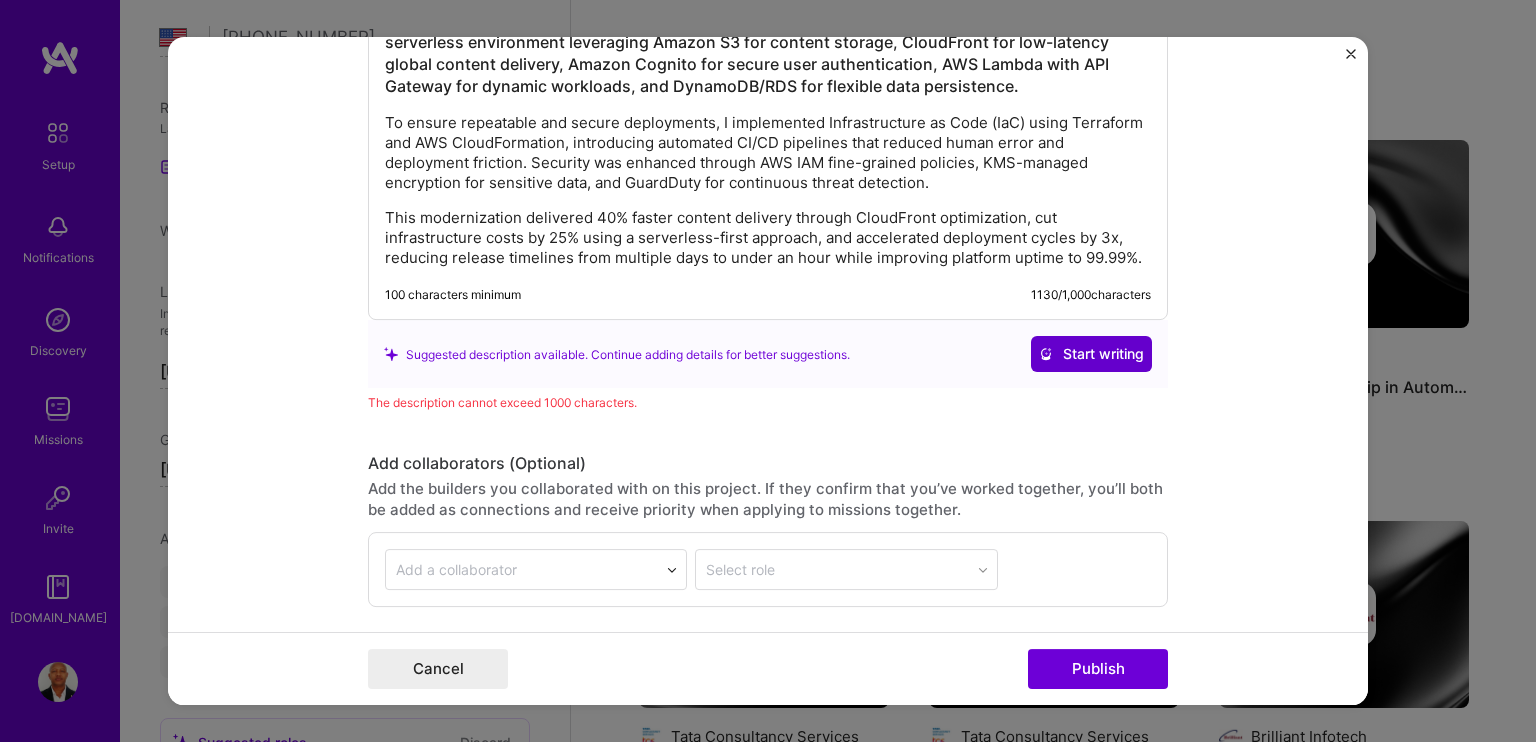 click on "Start writing" at bounding box center [1091, 355] 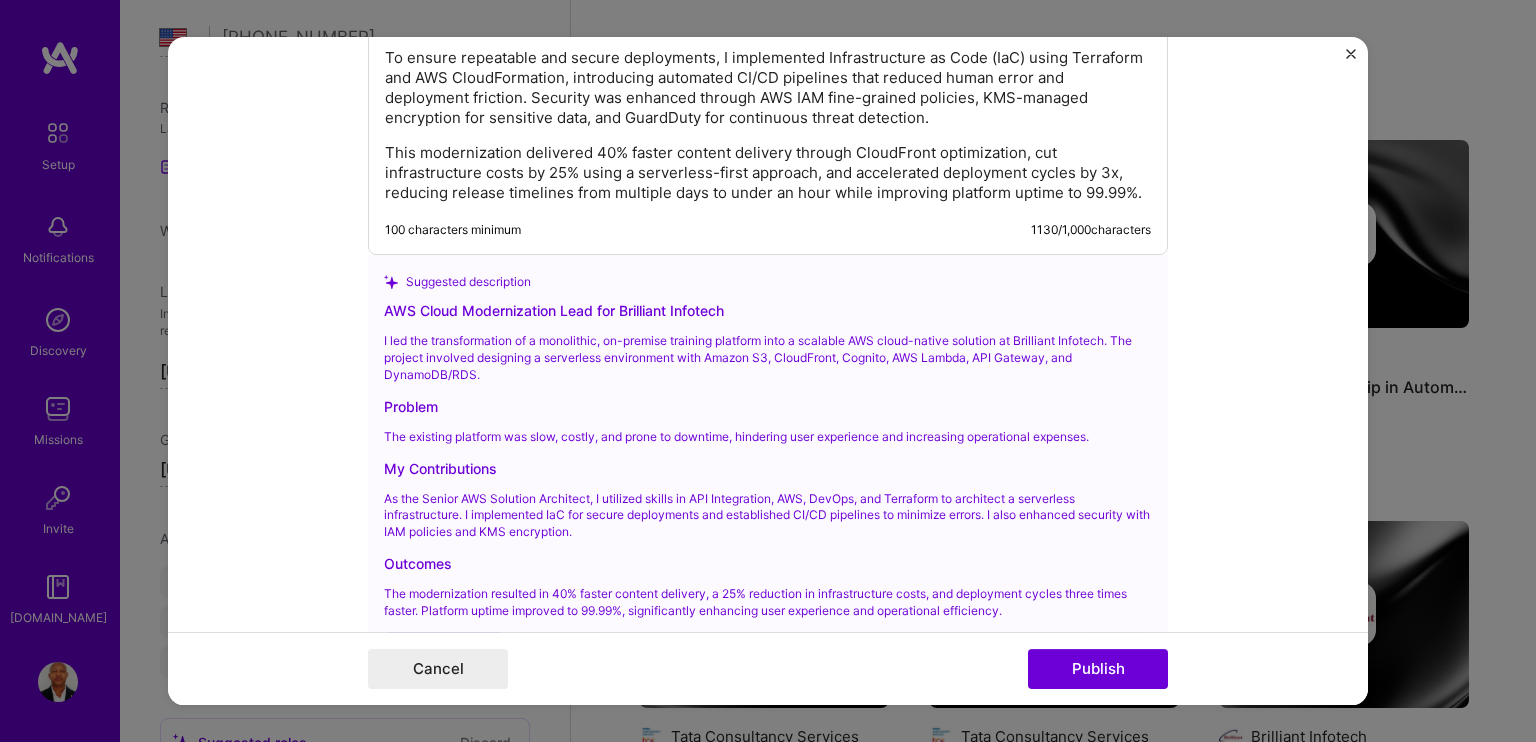 scroll, scrollTop: 2764, scrollLeft: 0, axis: vertical 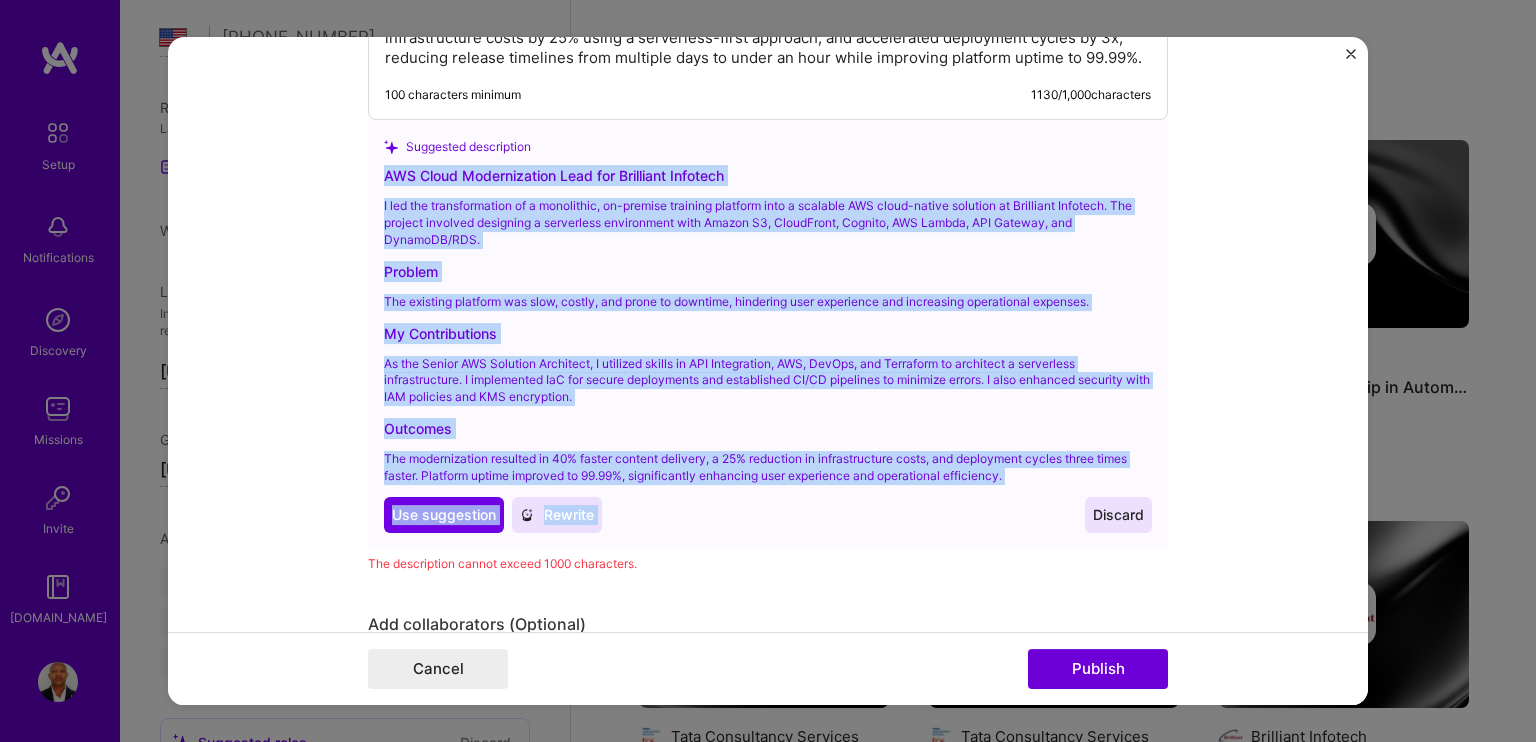 drag, startPoint x: 375, startPoint y: 169, endPoint x: 1025, endPoint y: 479, distance: 720.13885 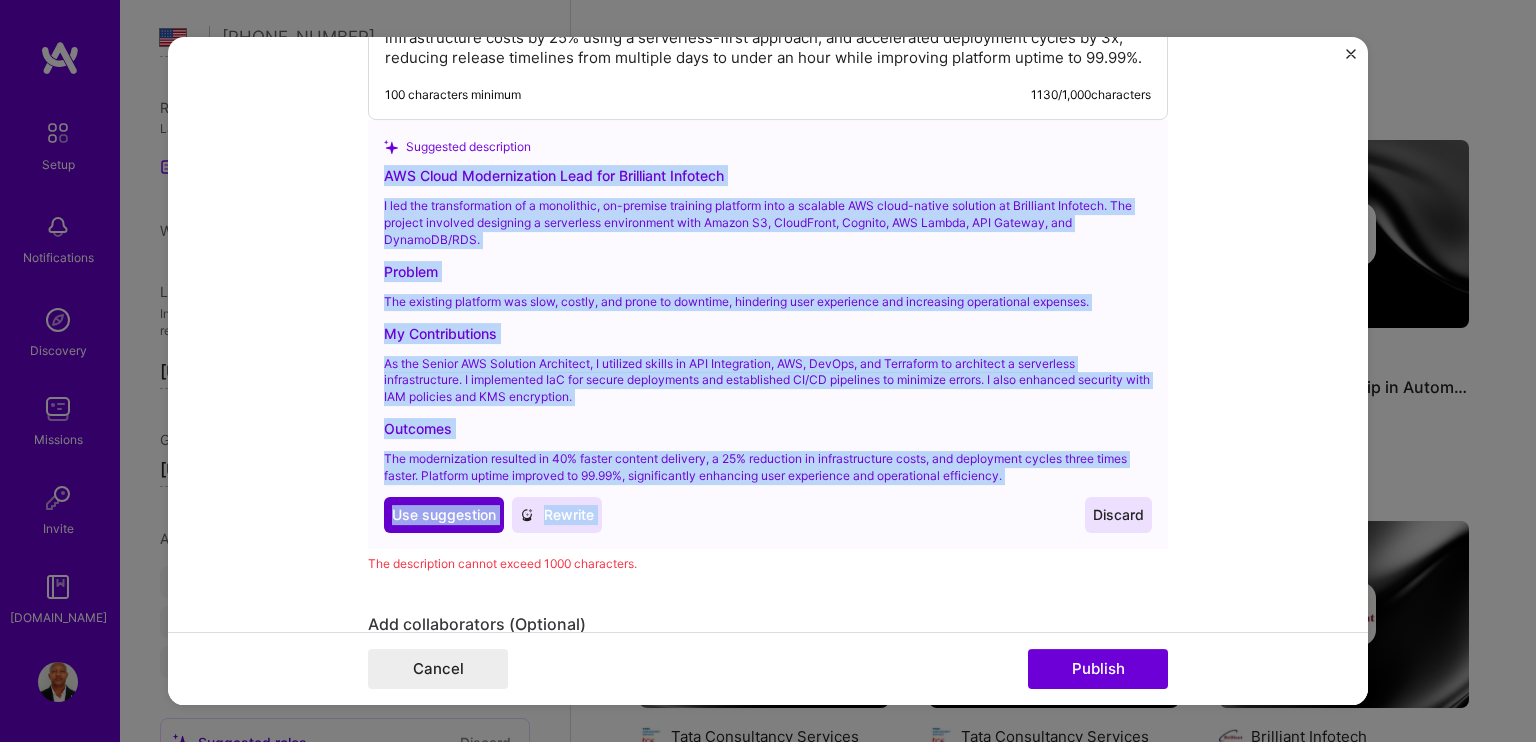 click on "Use suggestion" at bounding box center (444, 515) 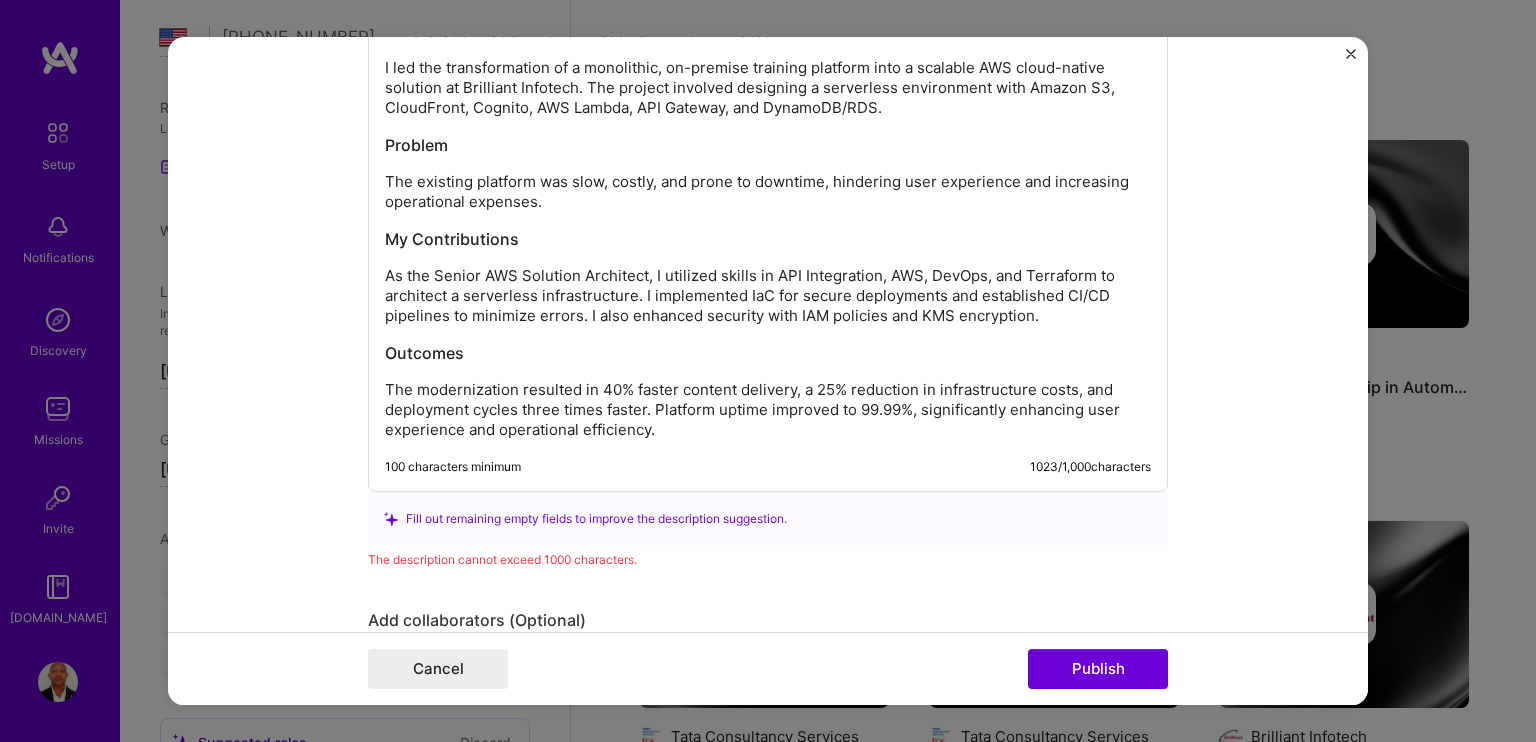 scroll, scrollTop: 2494, scrollLeft: 0, axis: vertical 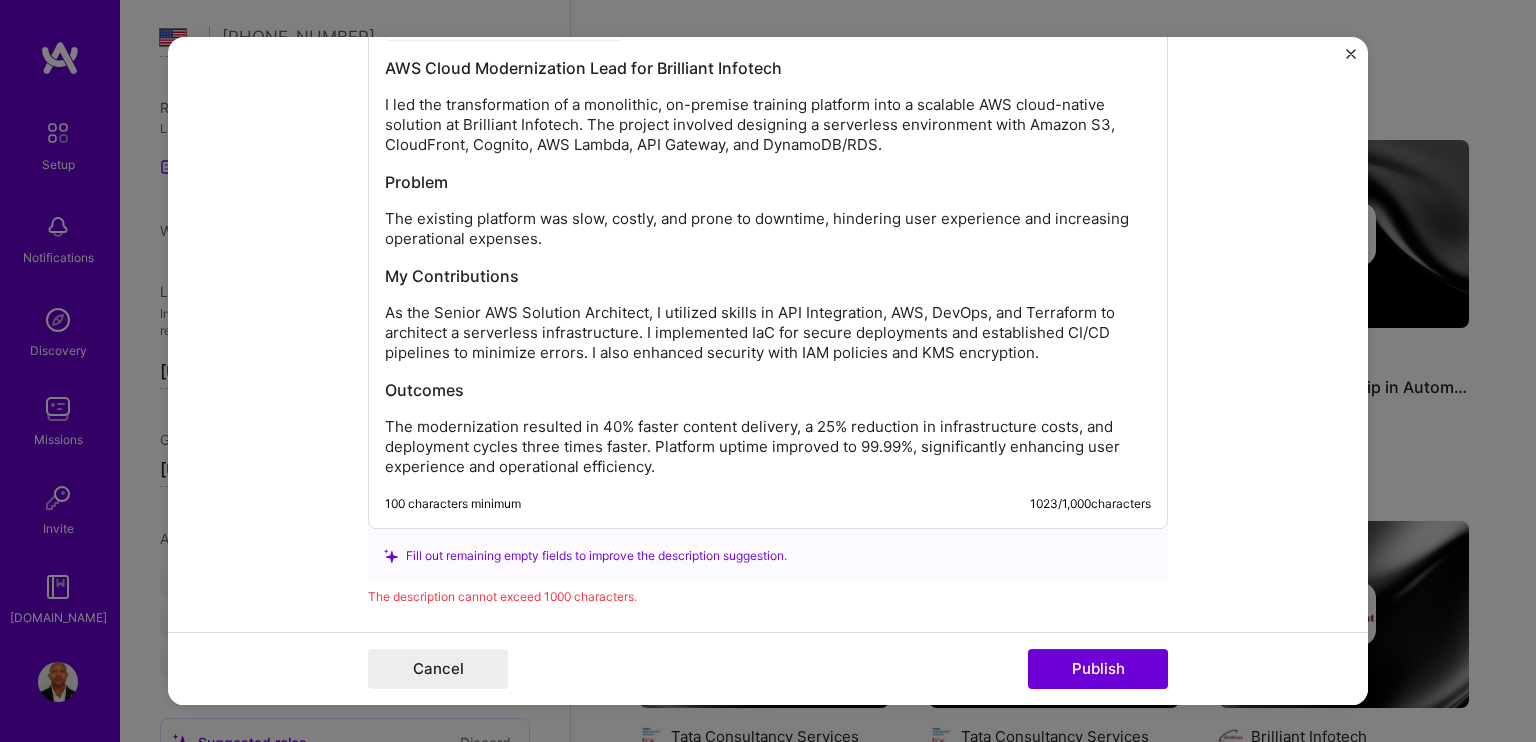 click on "Outcomes" at bounding box center (768, 391) 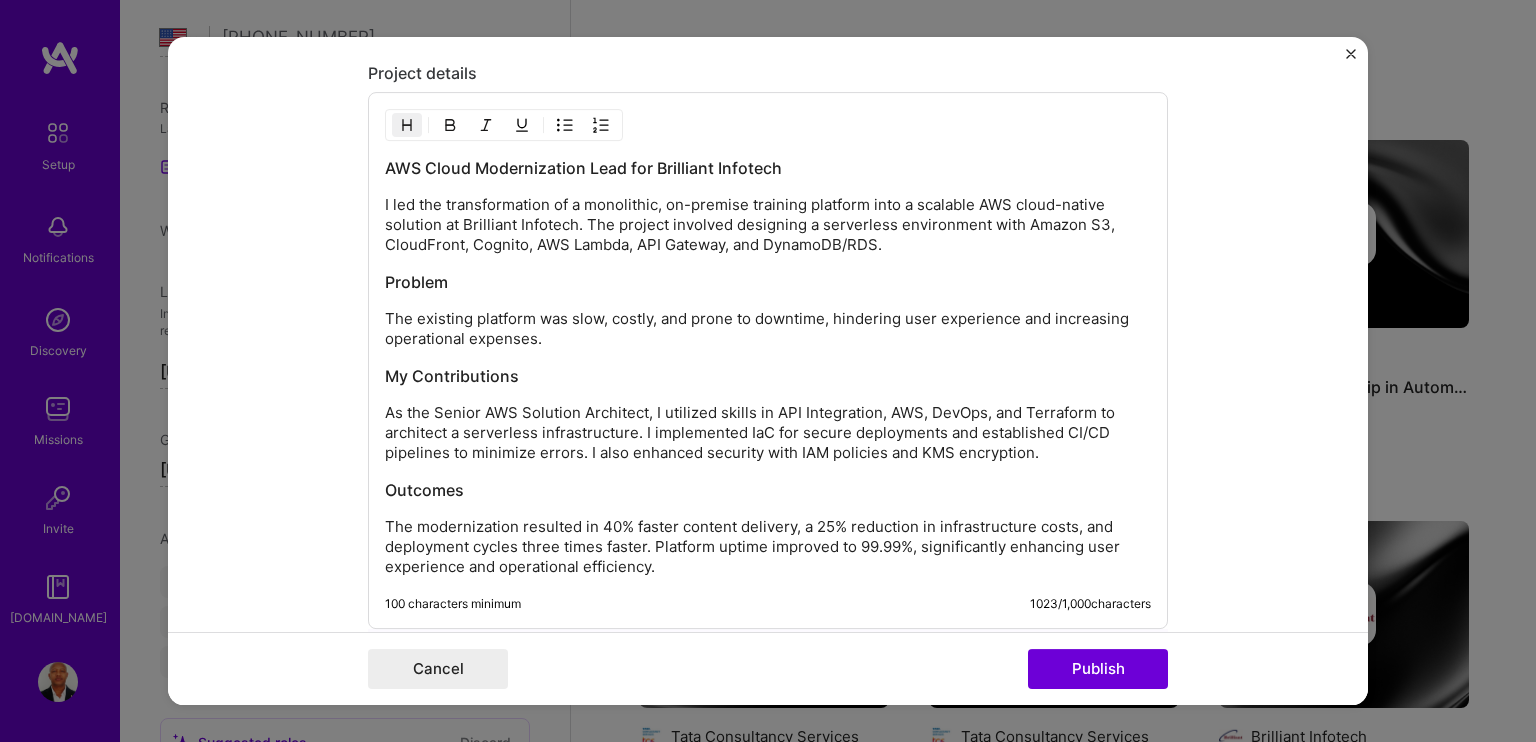 click on "AWS Cloud Modernization Lead for Brilliant Infotech I led the transformation of a monolithic, on-premise training platform into a scalable AWS cloud-native solution at Brilliant Infotech. The project involved designing a serverless environment with Amazon S3, CloudFront, Cognito, AWS Lambda, API Gateway, and DynamoDB/RDS. Problem The existing platform was slow, costly, and prone to downtime, hindering user experience and increasing operational expenses. My Contributions As the Senior AWS Solution Architect, I utilized skills in API Integration, AWS, DevOps, and Terraform to architect a serverless infrastructure. I implemented IaC for secure deployments and established CI/CD pipelines to minimize errors. I also enhanced security with IAM policies and KMS encryption. Outcomes" at bounding box center (768, 368) 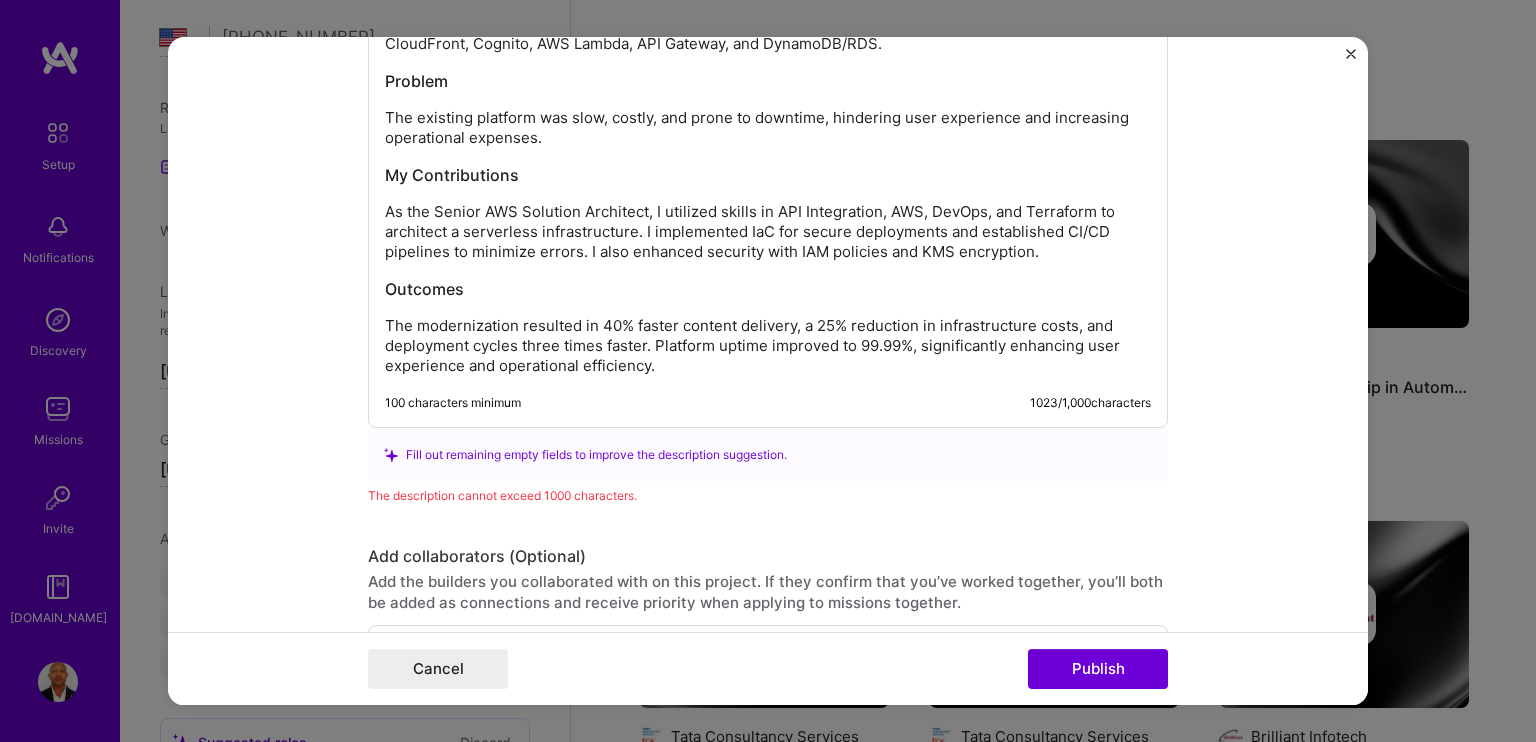 scroll, scrollTop: 2594, scrollLeft: 0, axis: vertical 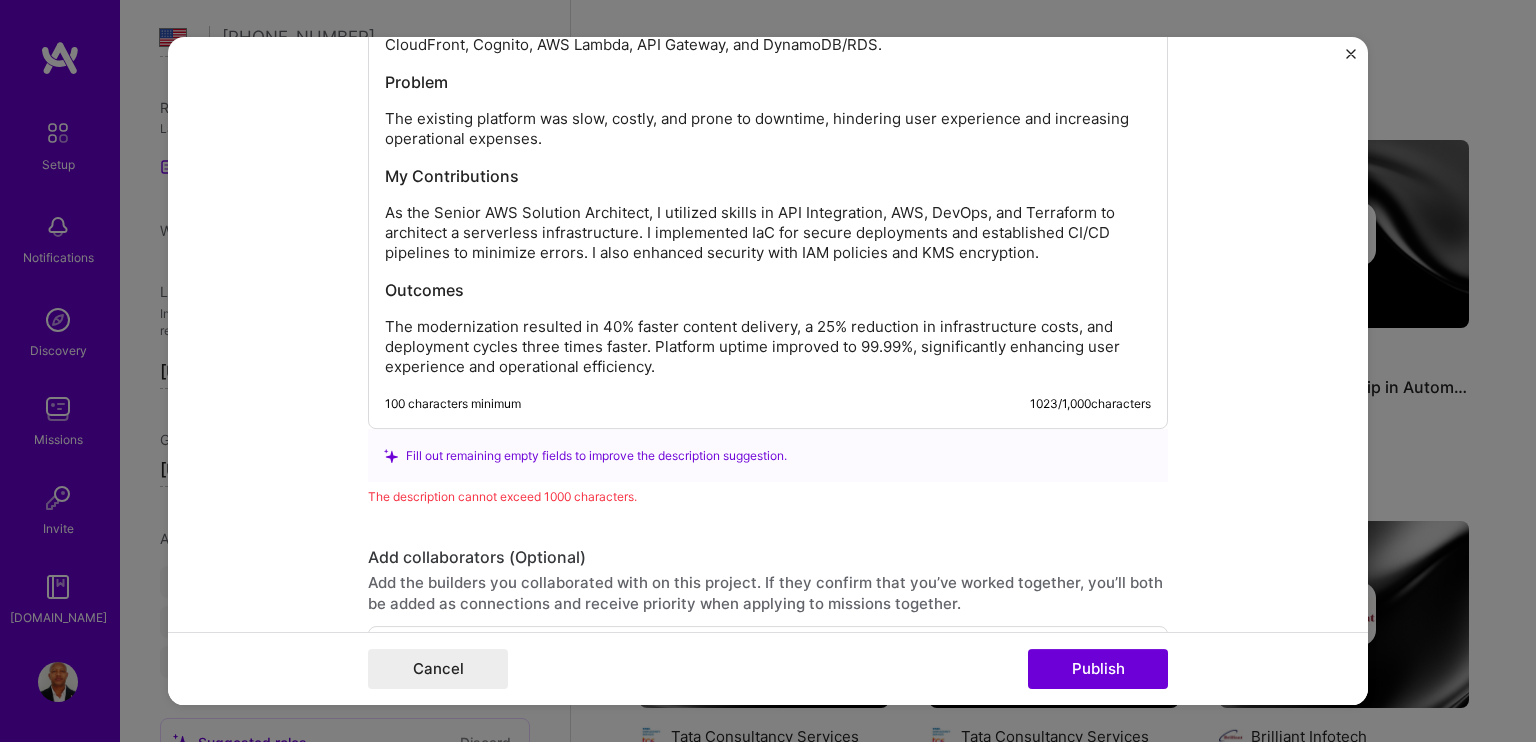 click on "AWS Cloud Modernization Lead for Brilliant Infotech I led the transformation of a monolithic, on-premise training platform into a scalable AWS cloud-native solution at Brilliant Infotech. The project involved designing a serverless environment with Amazon S3, CloudFront, Cognito, AWS Lambda, API Gateway, and DynamoDB/RDS. Problem The existing platform was slow, costly, and prone to downtime, hindering user experience and increasing operational expenses. My Contributions As the Senior AWS Solution Architect, I utilized skills in API Integration, AWS, DevOps, and Terraform to architect a serverless infrastructure. I implemented IaC for secure deployments and established CI/CD pipelines to minimize errors. I also enhanced security with IAM policies and KMS encryption. Outcomes" at bounding box center (768, 168) 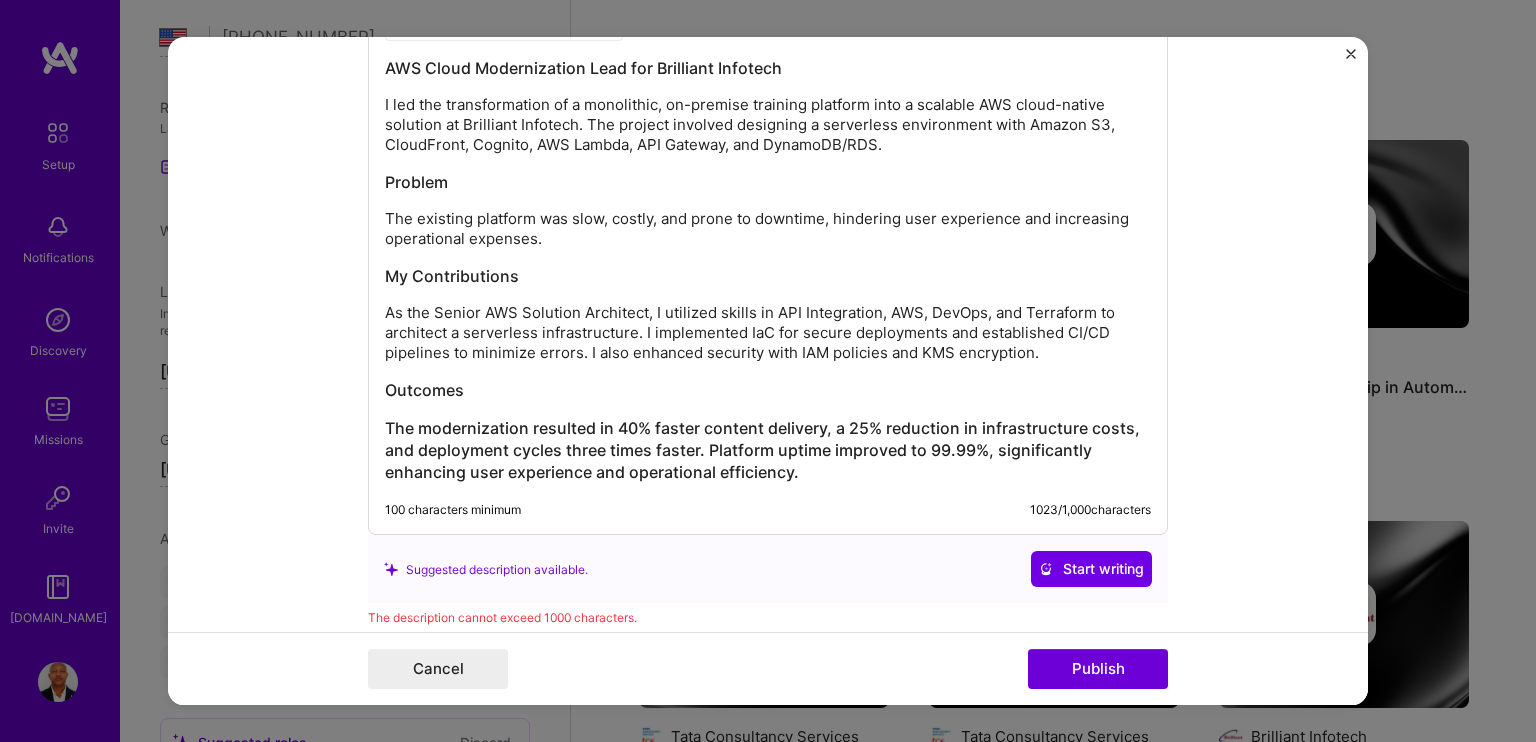 scroll, scrollTop: 2394, scrollLeft: 0, axis: vertical 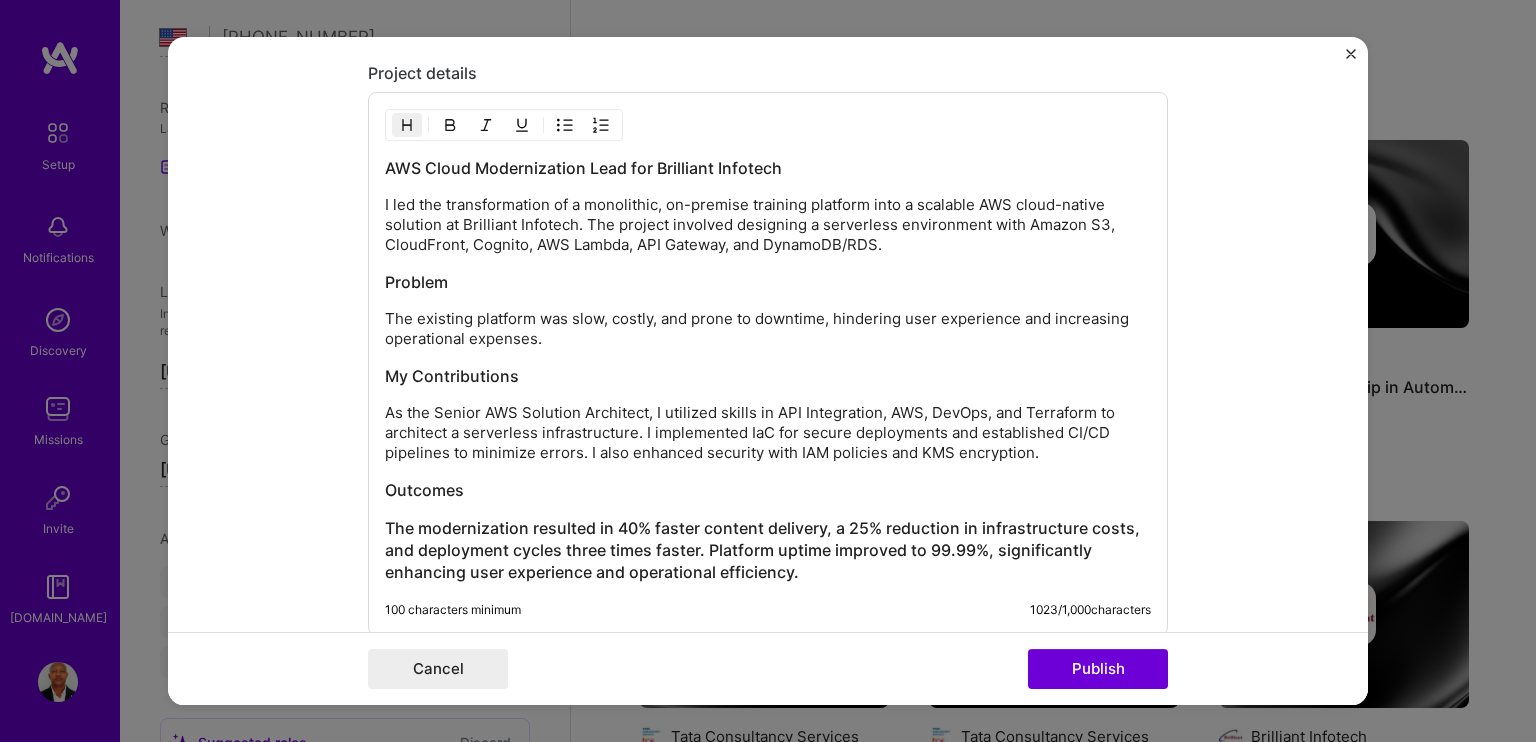 click on "Outcomes" at bounding box center (768, 491) 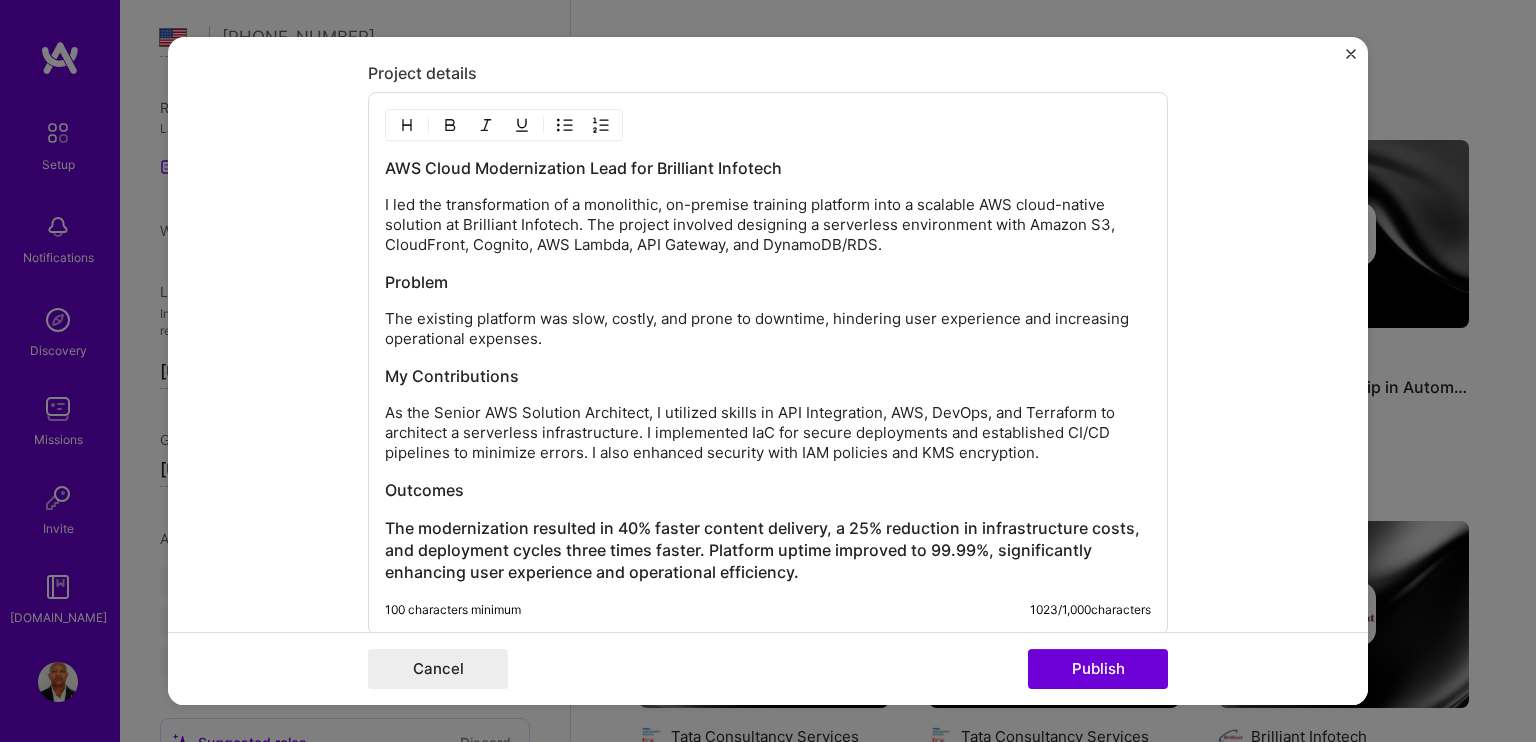click on "AWS Cloud Modernization Lead for Brilliant Infotech I led the transformation of a monolithic, on-premise training platform into a scalable AWS cloud-native solution at Brilliant Infotech. The project involved designing a serverless environment with Amazon S3, CloudFront, Cognito, AWS Lambda, API Gateway, and DynamoDB/RDS. Problem The existing platform was slow, costly, and prone to downtime, hindering user experience and increasing operational expenses. My Contributions As the Senior AWS Solution Architect, I utilized skills in API Integration, AWS, DevOps, and Terraform to architect a serverless infrastructure. I implemented IaC for secure deployments and established CI/CD pipelines to minimize errors. I also enhanced security with IAM policies and KMS encryption. Outcomes" at bounding box center (768, 371) 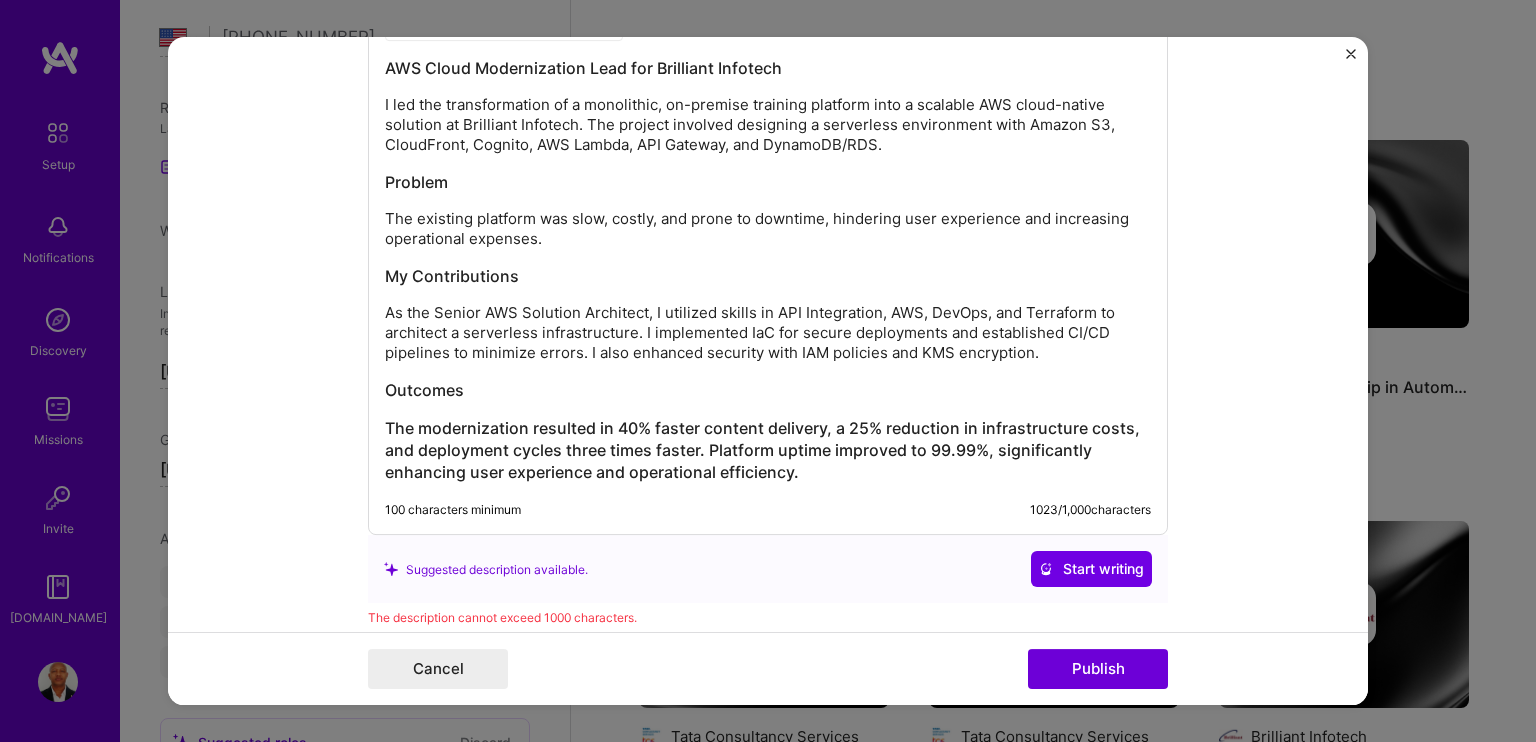 click on "My Contributions" at bounding box center [768, 277] 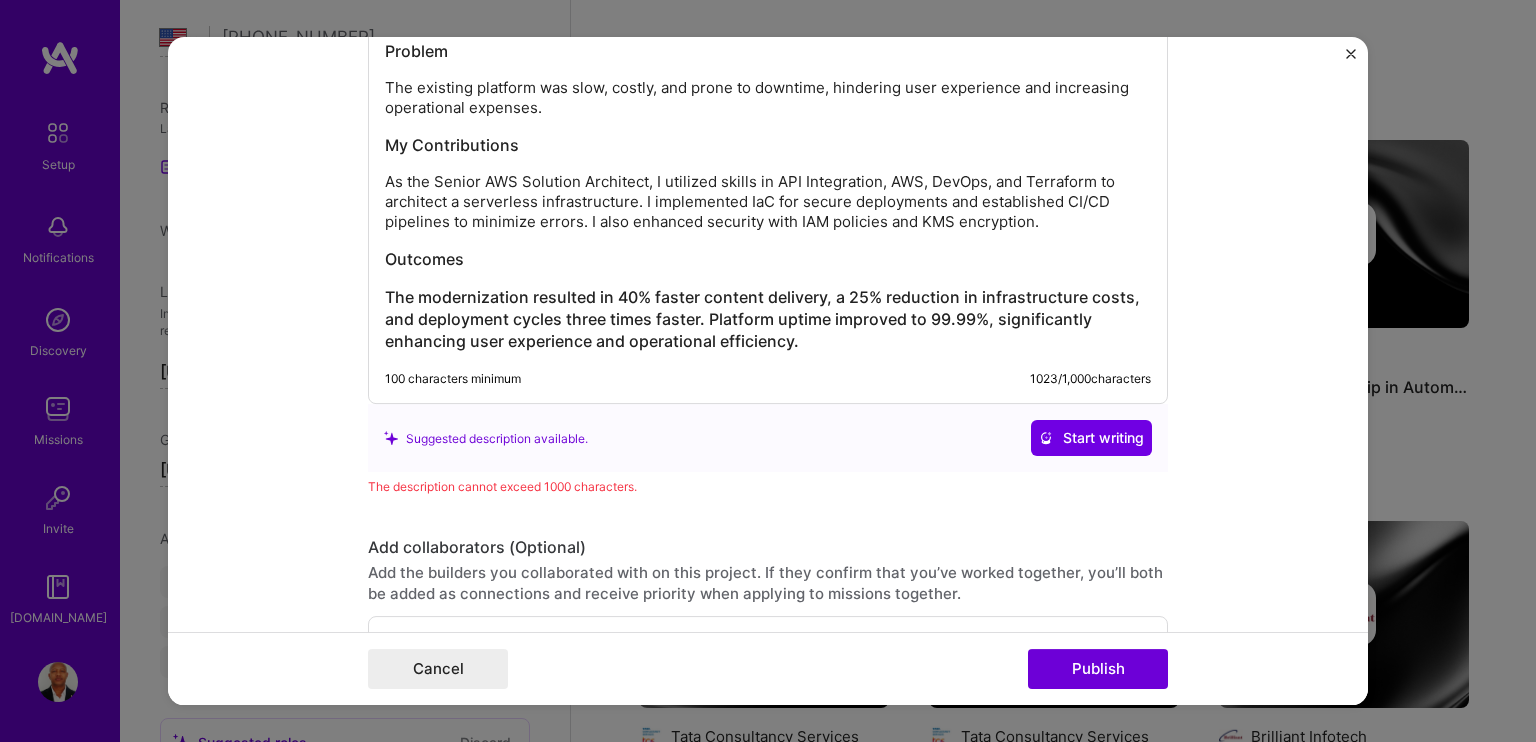 scroll, scrollTop: 2594, scrollLeft: 0, axis: vertical 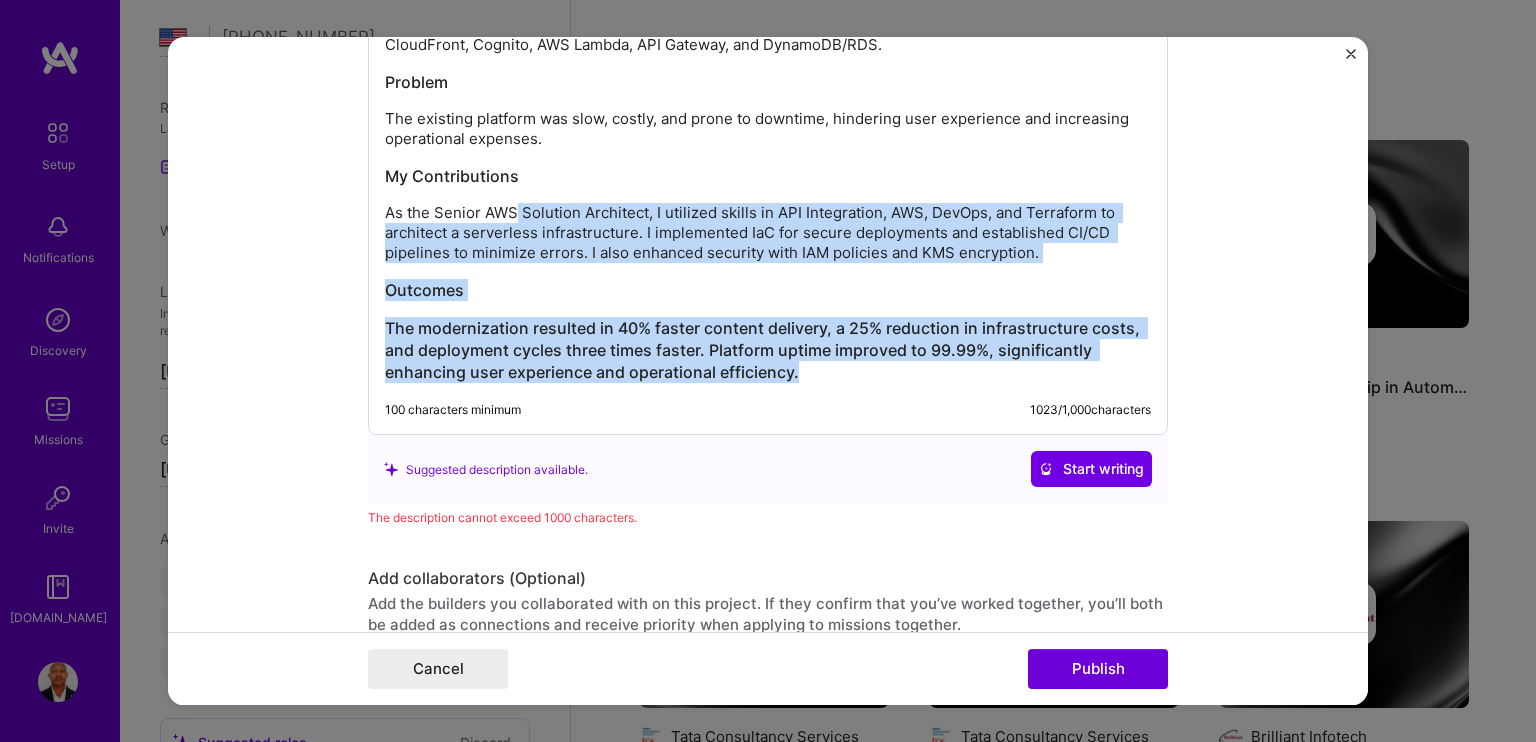 drag, startPoint x: 821, startPoint y: 371, endPoint x: 507, endPoint y: 191, distance: 361.9337 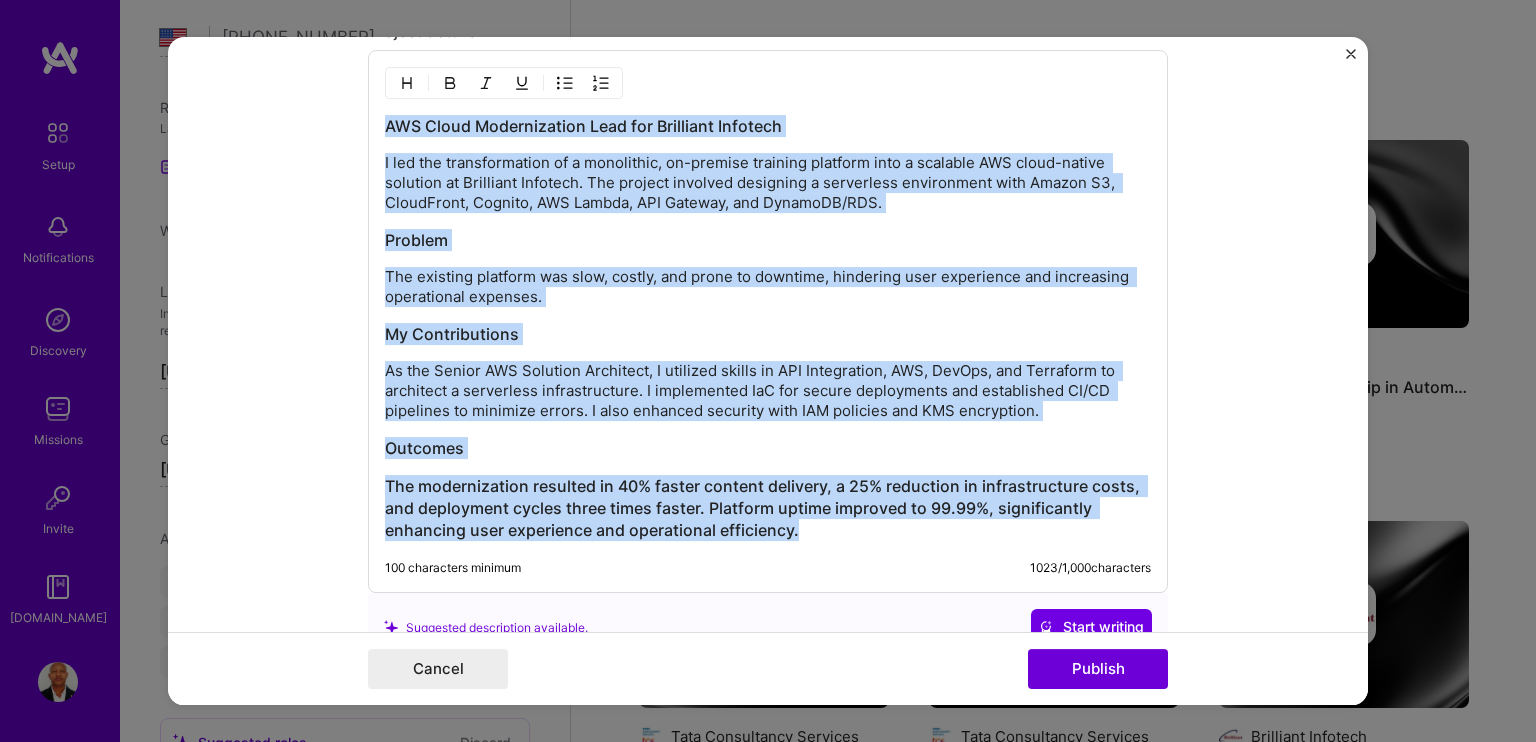 scroll, scrollTop: 2055, scrollLeft: 0, axis: vertical 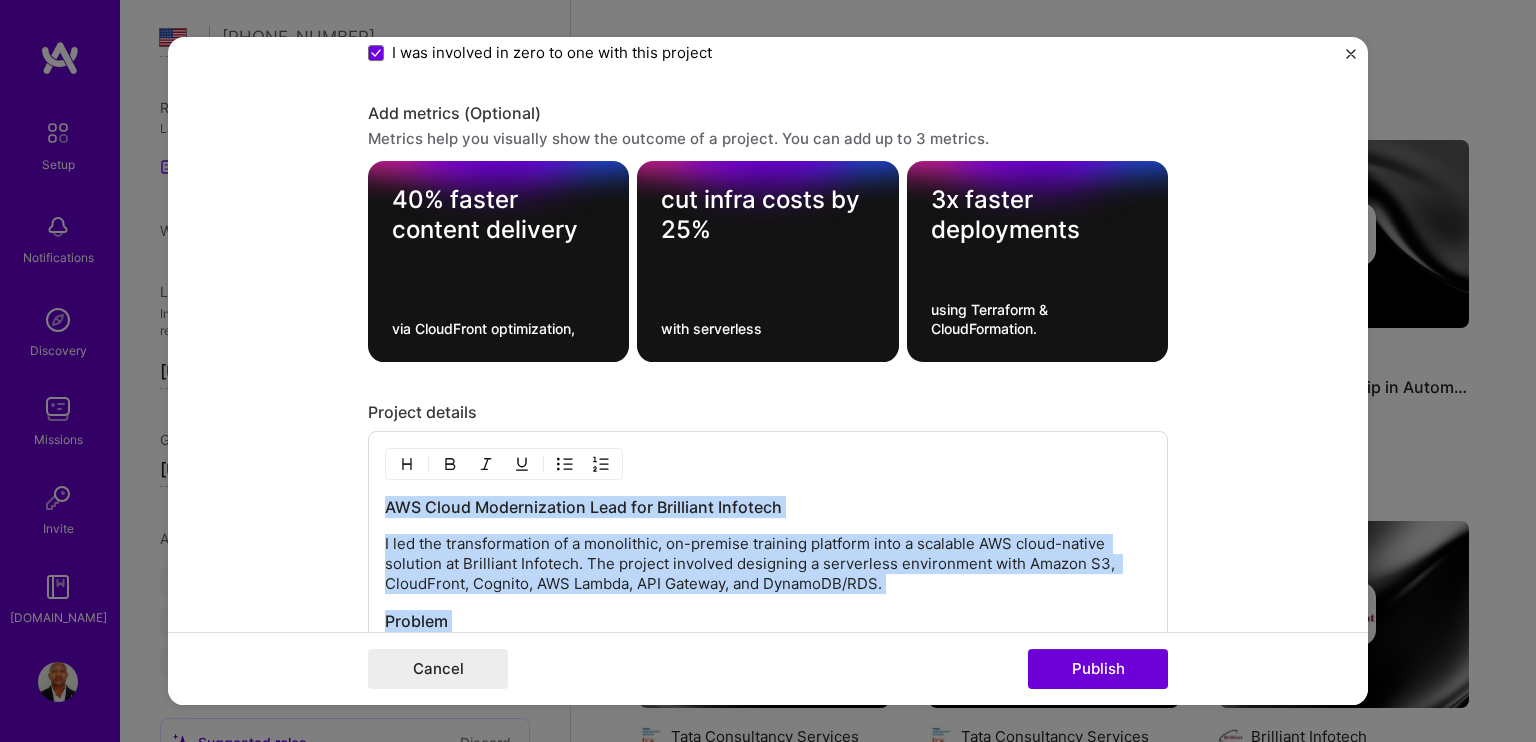 drag, startPoint x: 815, startPoint y: 365, endPoint x: 393, endPoint y: 497, distance: 442.16287 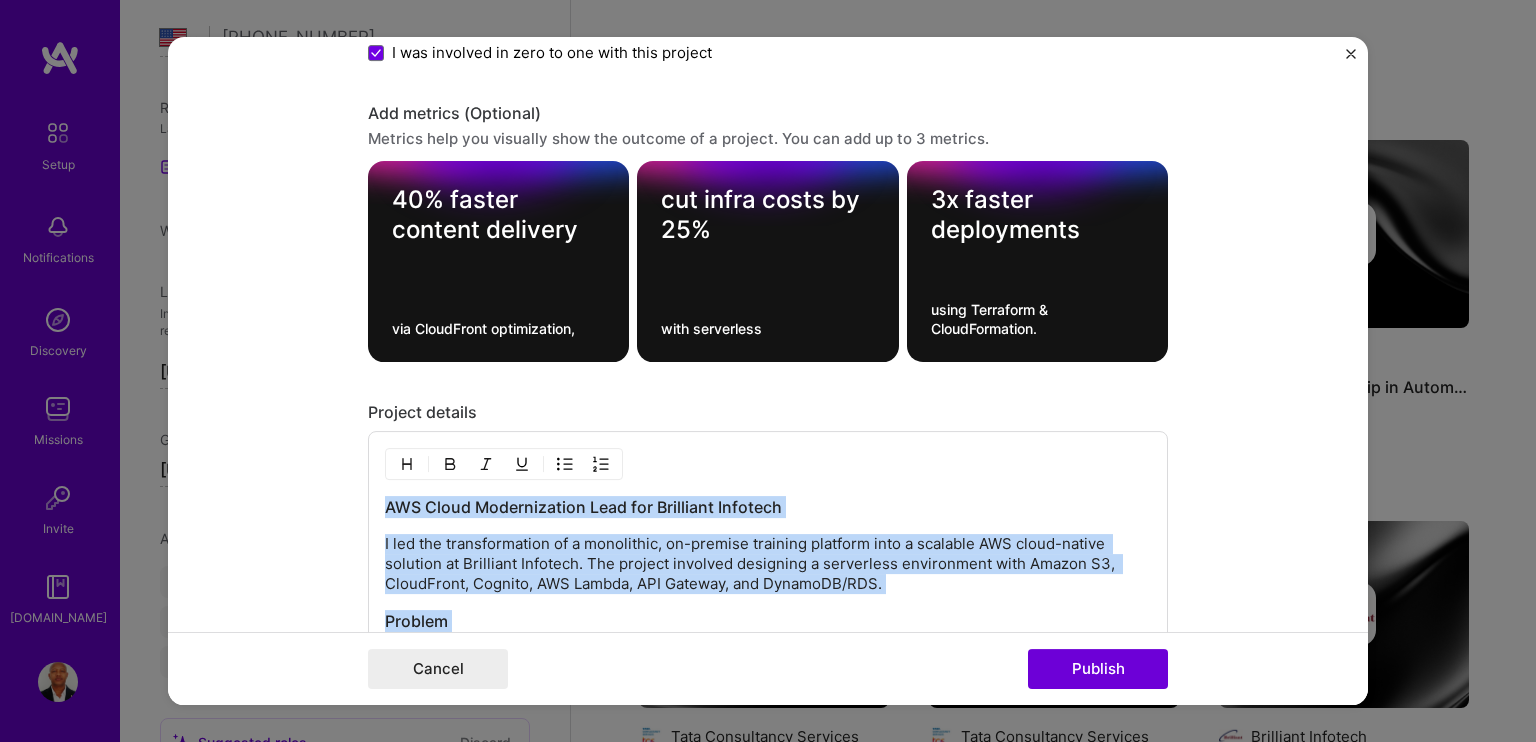 click on "Project title AWS Cloud Modernization Lead Company Brilliant Infotech
Project industry Industry 2 Project Link (Optional)
Drag and drop an image or   Upload file Upload file We recommend uploading at least 4 images. 1600x1200px or higher recommended. Max 5MB each. Role Senior AWS Solution Architect Solution Architect [DATE]
to [DATE]
I’m still working on this project Skills used — Add up to 12 skills Any new skills will be added to your profile. Enter skills... 12 API Integration 1 2 3 4 5 AWS 1 2 3 4 5 Agile 1 2 3 4 5 Artificial Intelligence (AI) 1 2 3 4 5 Boto3 1 2 3 4 5 Data Architecture 1 2 3 4 5 DevOps 1 2 3 4 5 Node.js 1 2 3 4 5 Security (Engineering) 1 2 3 4 5 Serverless 1 2 3 4 5 Systems Architecture 1 2 3 4 5 Terraform 1 2 3 4 5 Did this role require you to manage team members? (Optional) Yes, I managed 5 team members. Were you involved from inception to launch (0" at bounding box center [768, 371] 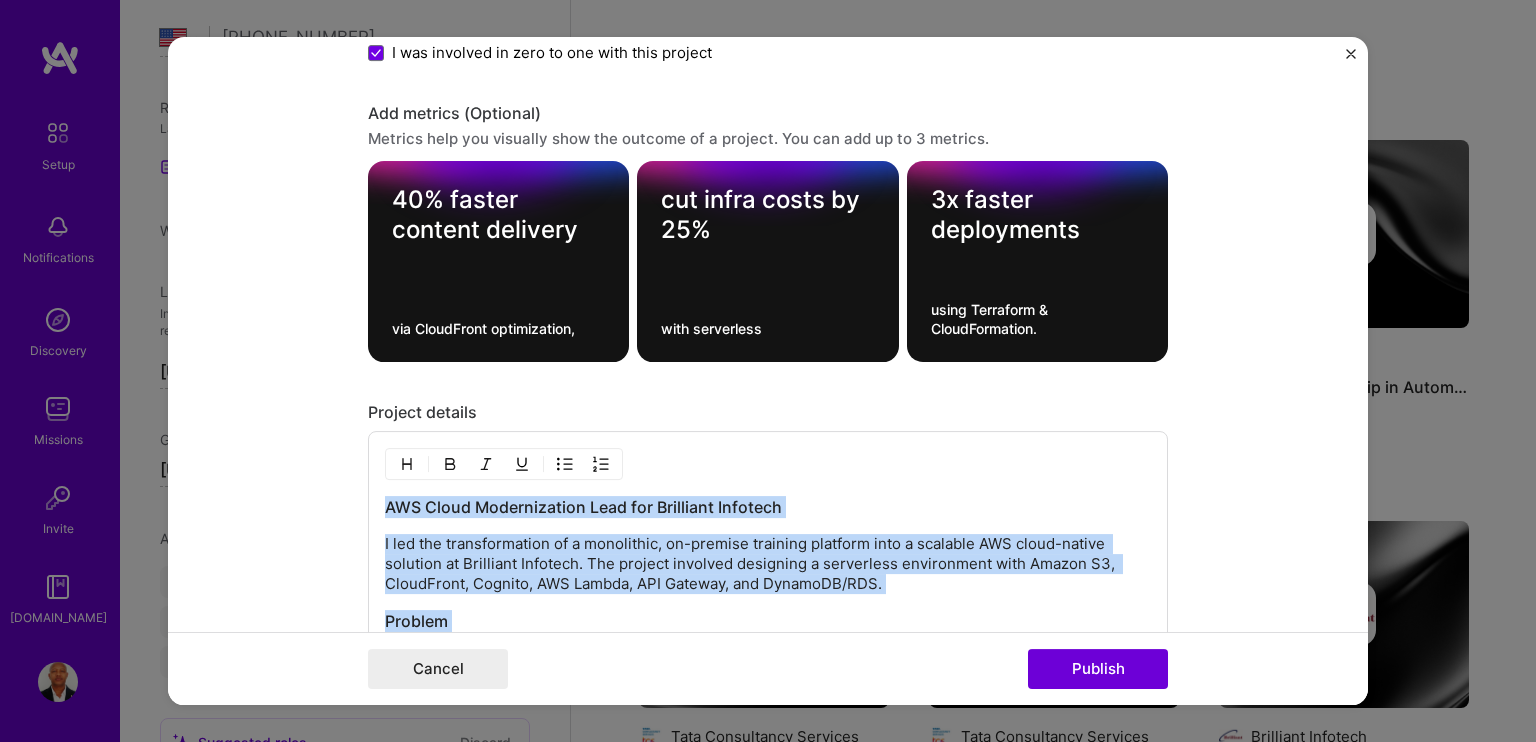 drag, startPoint x: 400, startPoint y: 499, endPoint x: 592, endPoint y: 611, distance: 222.2791 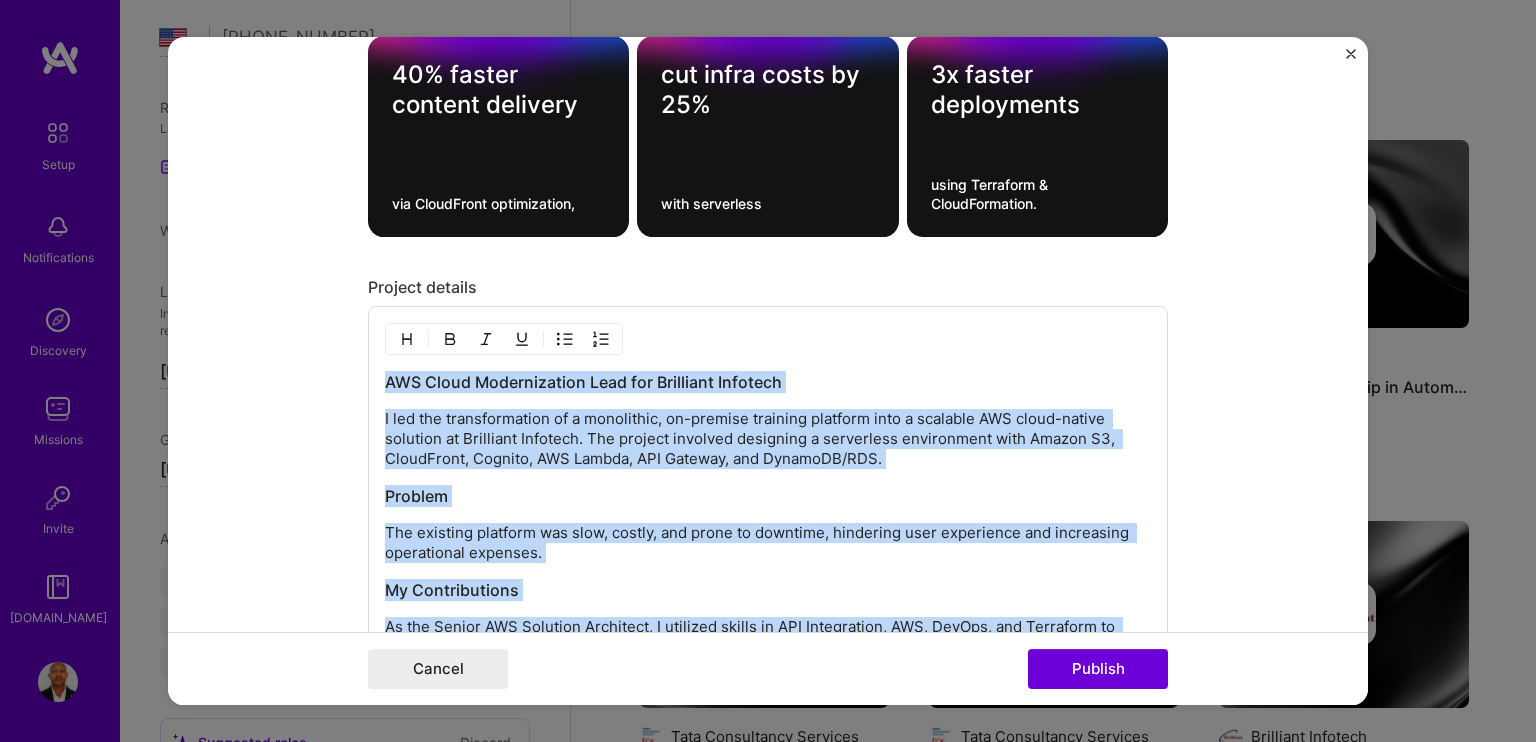 scroll, scrollTop: 2355, scrollLeft: 0, axis: vertical 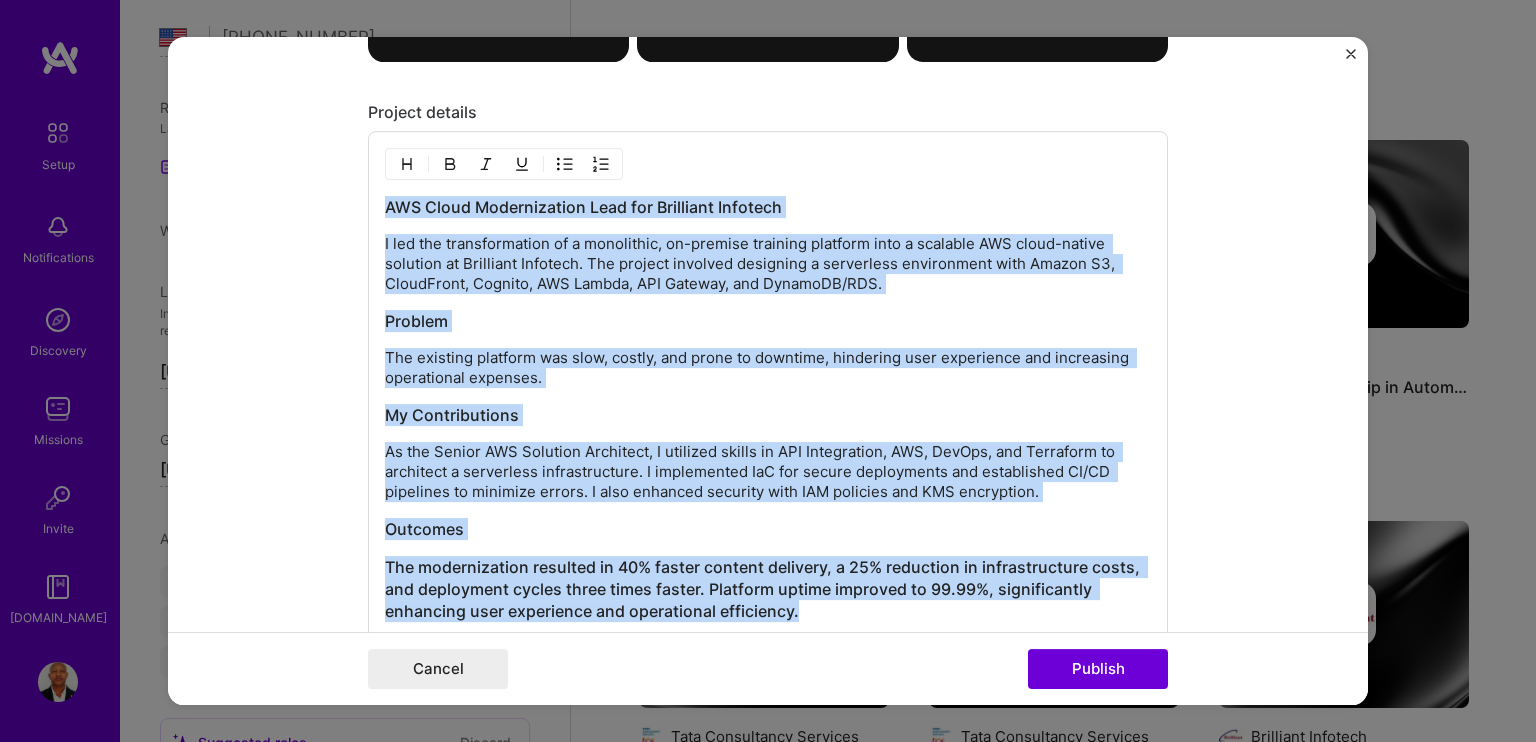 click on "My Contributions" at bounding box center (768, 416) 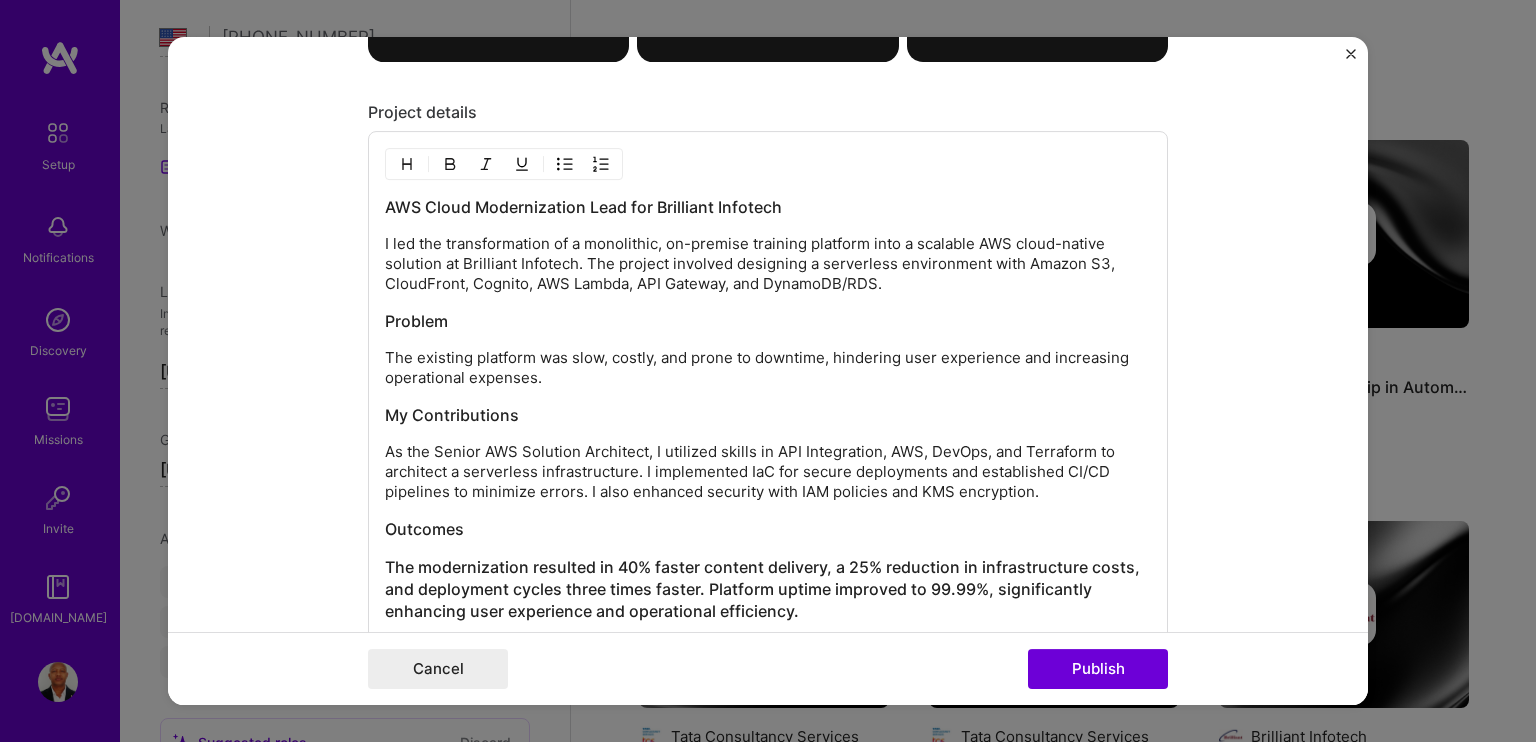 click on "As the Senior AWS Solution Architect, I utilized skills in API Integration, AWS, DevOps, and Terraform to architect a serverless infrastructure. I implemented IaC for secure deployments and established CI/CD pipelines to minimize errors. I also enhanced security with IAM policies and KMS encryption." at bounding box center [768, 473] 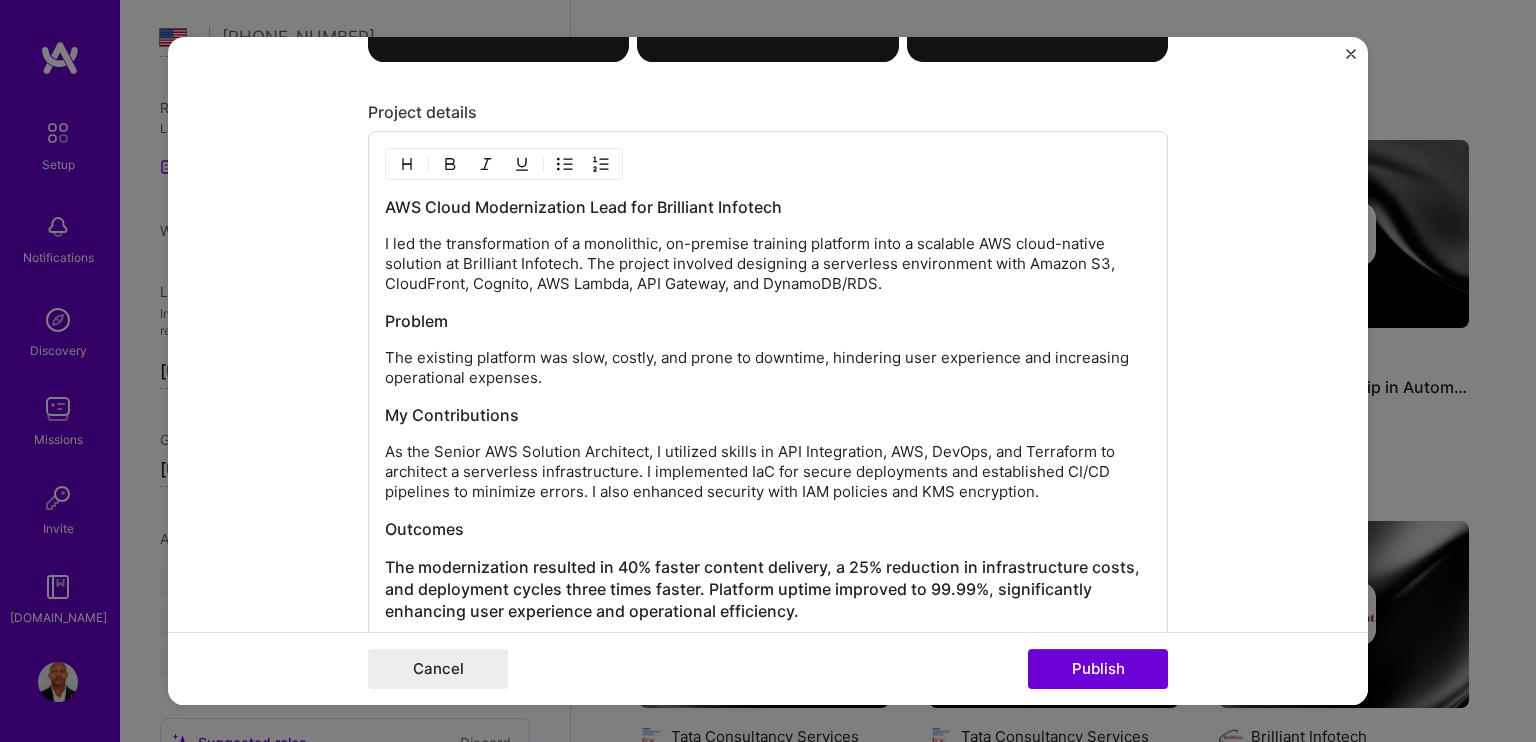 click on "As the Senior AWS Solution Architect, I utilized skills in API Integration, AWS, DevOps, and Terraform to architect a serverless infrastructure. I implemented IaC for secure deployments and established CI/CD pipelines to minimize errors. I also enhanced security with IAM policies and KMS encryption." at bounding box center (768, 473) 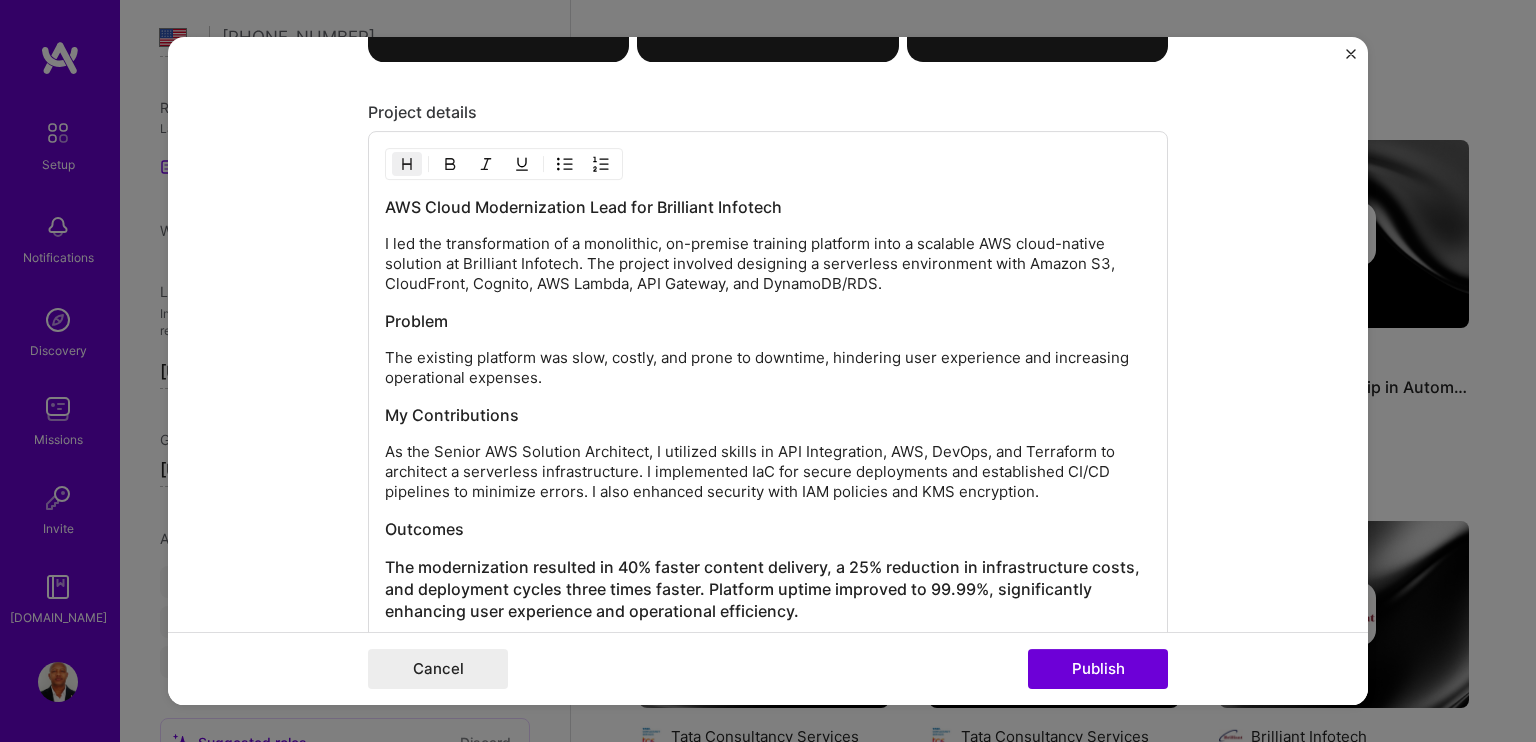 click on "AWS Cloud Modernization Lead for Brilliant Infotech I led the transformation of a monolithic, on-premise training platform into a scalable AWS cloud-native solution at Brilliant Infotech. The project involved designing a serverless environment with Amazon S3, CloudFront, Cognito, AWS Lambda, API Gateway, and DynamoDB/RDS. Problem The existing platform was slow, costly, and prone to downtime, hindering user experience and increasing operational expenses. My Contributions As the Senior AWS Solution Architect, I utilized skills in API Integration, AWS, DevOps, and Terraform to architect a serverless infrastructure. I implemented IaC for secure deployments and established CI/CD pipelines to minimize errors. I also enhanced security with IAM policies and KMS encryption. Outcomes" at bounding box center [768, 410] 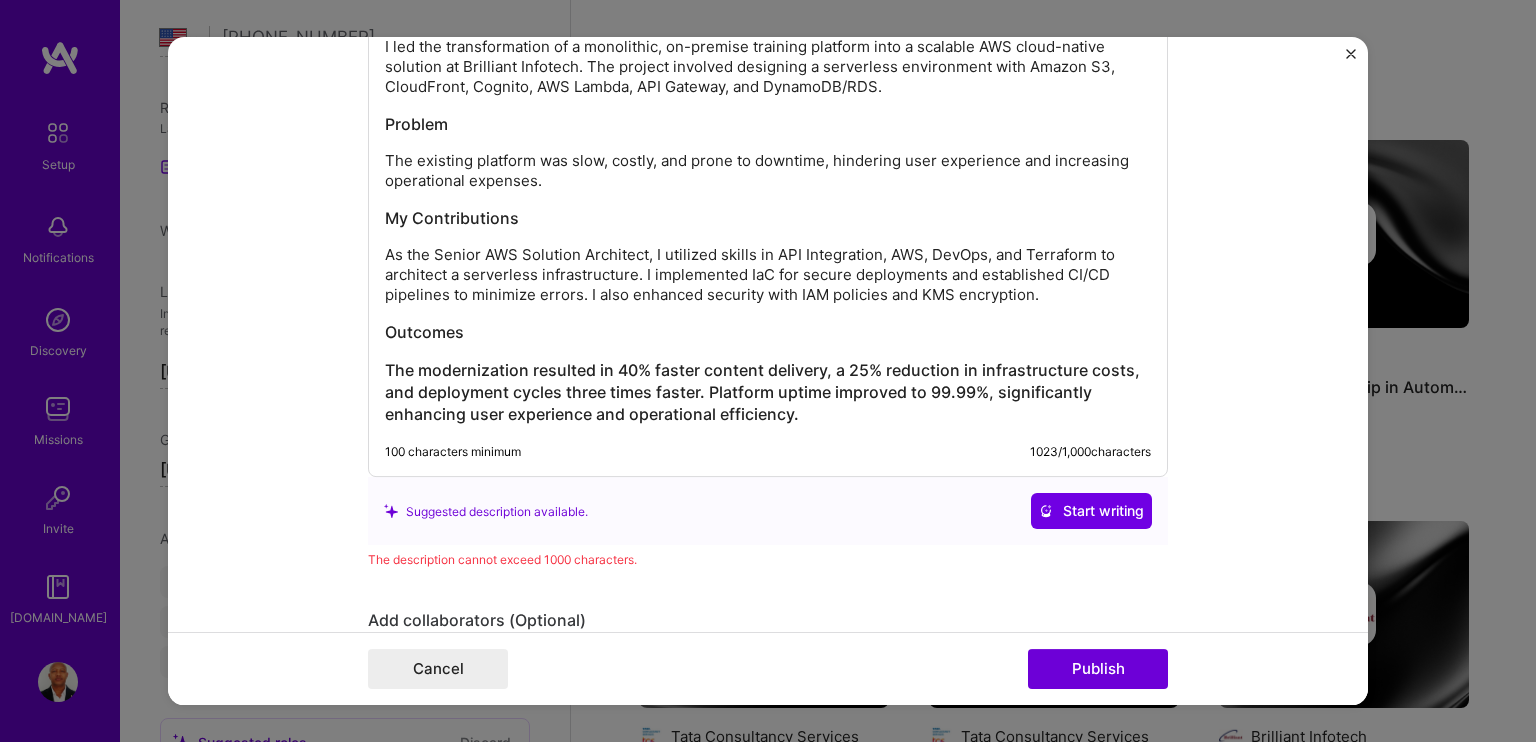 scroll, scrollTop: 2555, scrollLeft: 0, axis: vertical 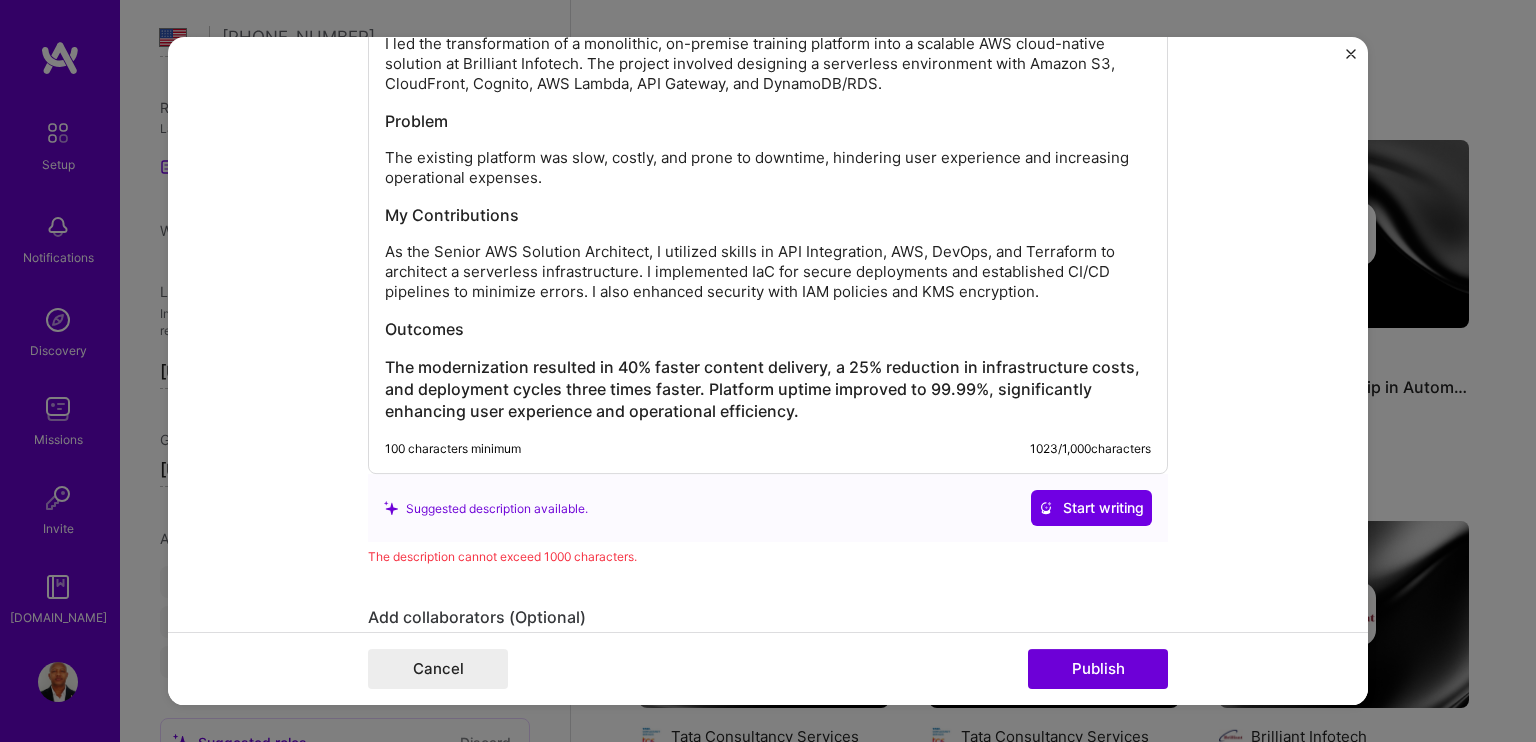 click on "Outcomes" at bounding box center [768, 330] 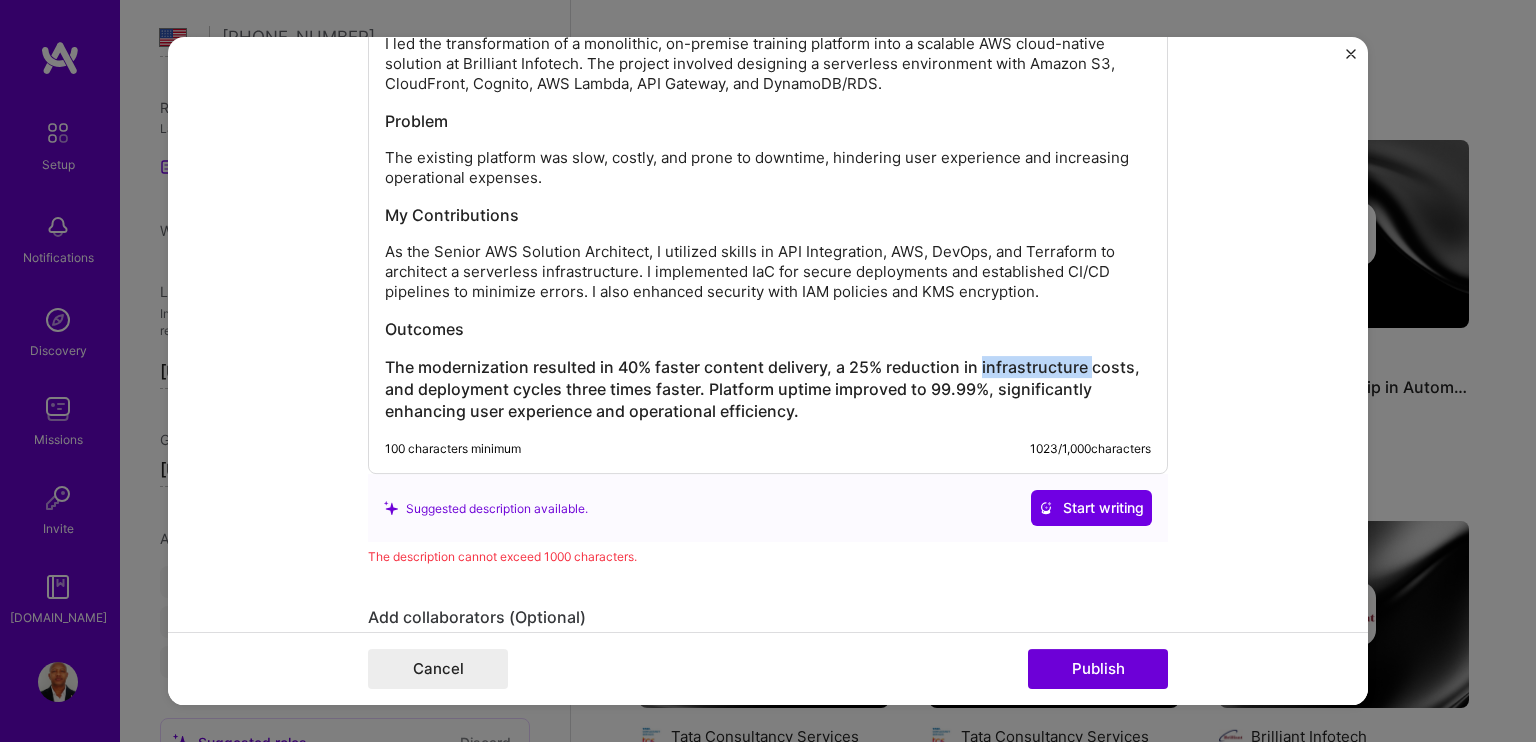 drag, startPoint x: 1081, startPoint y: 357, endPoint x: 973, endPoint y: 354, distance: 108.04166 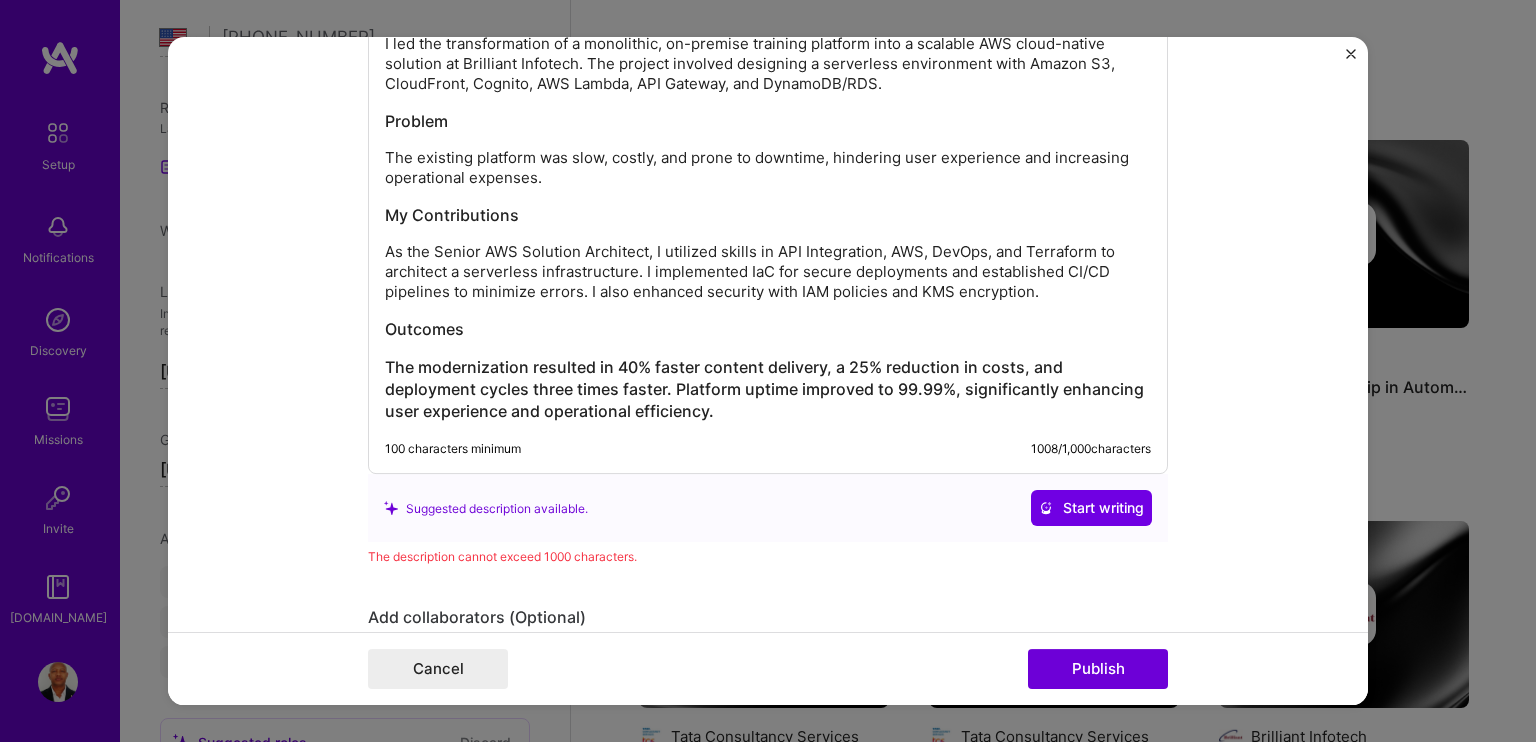 click on "The modernization resulted in 40% faster content delivery, a 25% reduction in costs, and deployment cycles three times faster. Platform uptime improved to 99.99%, significantly enhancing user experience and operational efficiency." at bounding box center (768, 390) 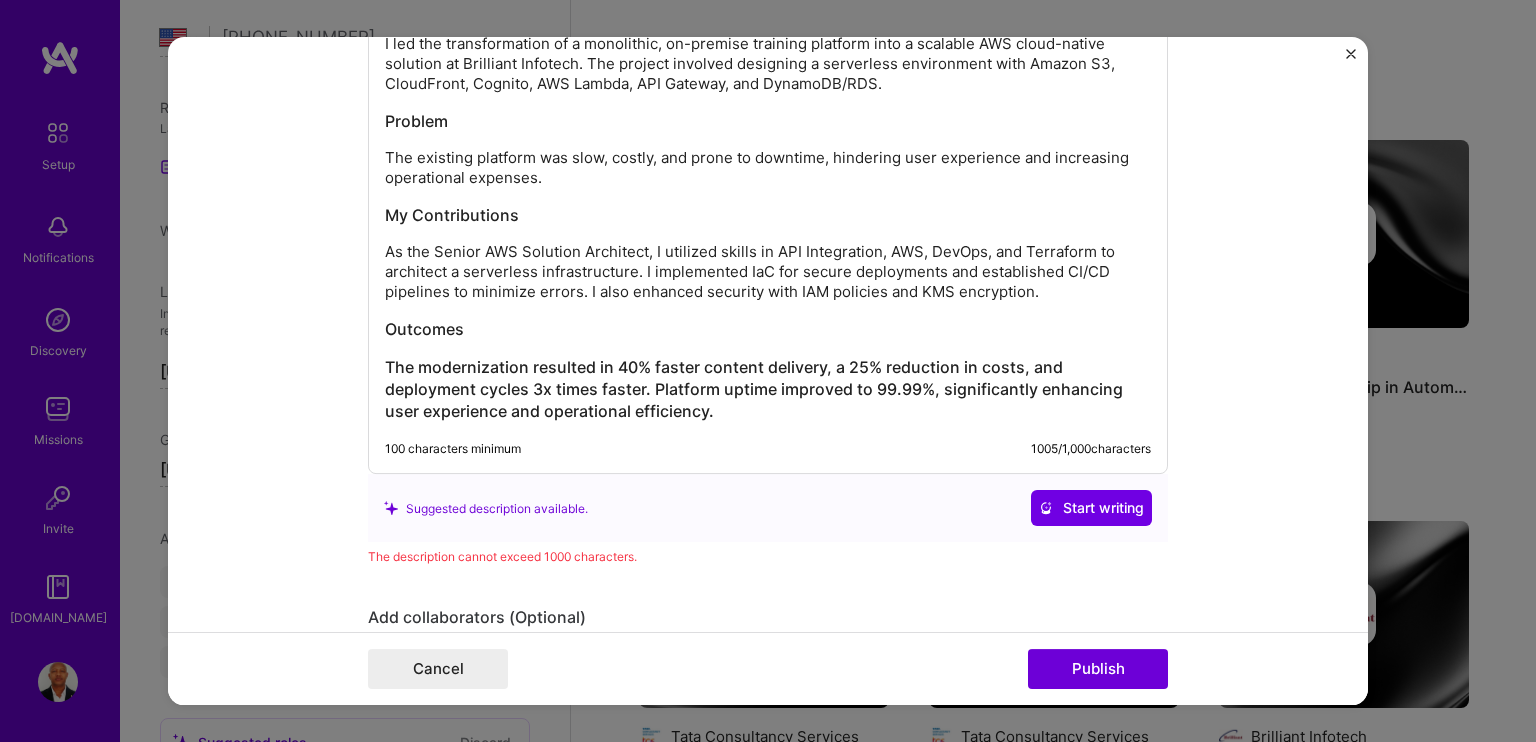 click on "The modernization resulted in 40% faster content delivery, a 25% reduction in costs, and deployment cycles 3x times faster. Platform uptime improved to 99.99%, significantly enhancing user experience and operational efficiency." at bounding box center [768, 390] 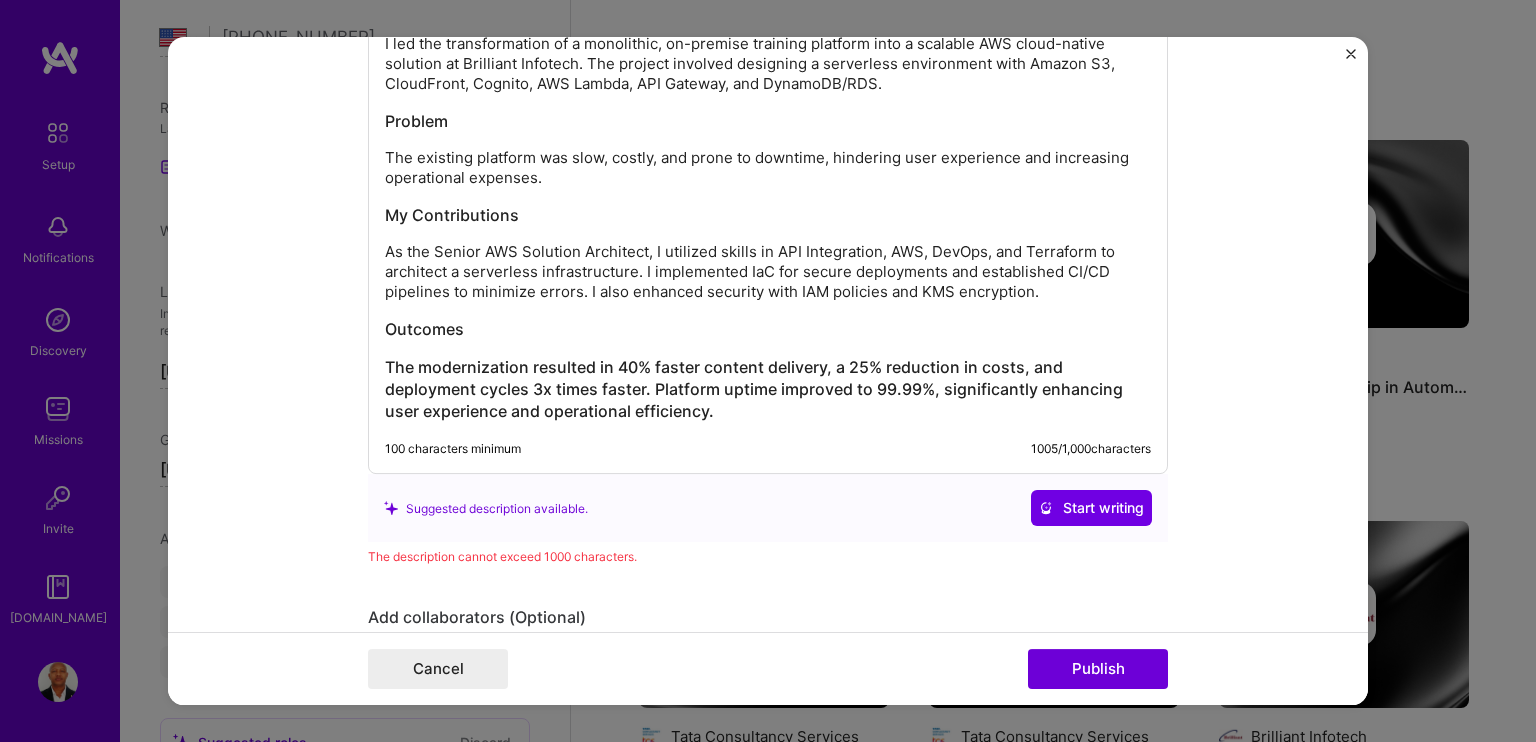 click on "The modernization resulted in 40% faster content delivery, a 25% reduction in costs, and deployment cycles 3x times faster. Platform uptime improved to 99.99%, significantly enhancing user experience and operational efficiency." at bounding box center (768, 390) 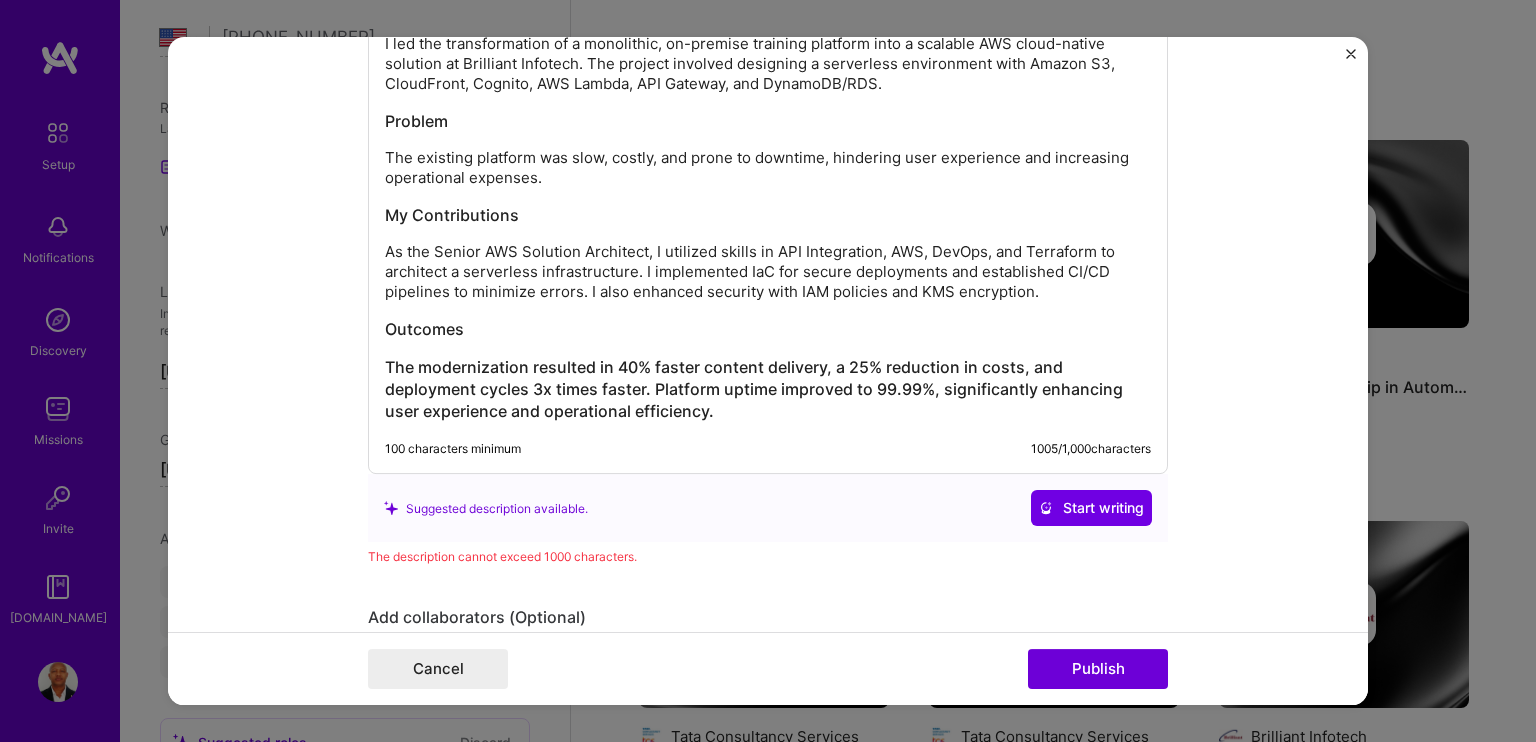 click on "The modernization resulted in 40% faster content delivery, a 25% reduction in costs, and deployment cycles 3x times faster. Platform uptime improved to 99.99%, significantly enhancing user experience and operational efficiency." at bounding box center (768, 390) 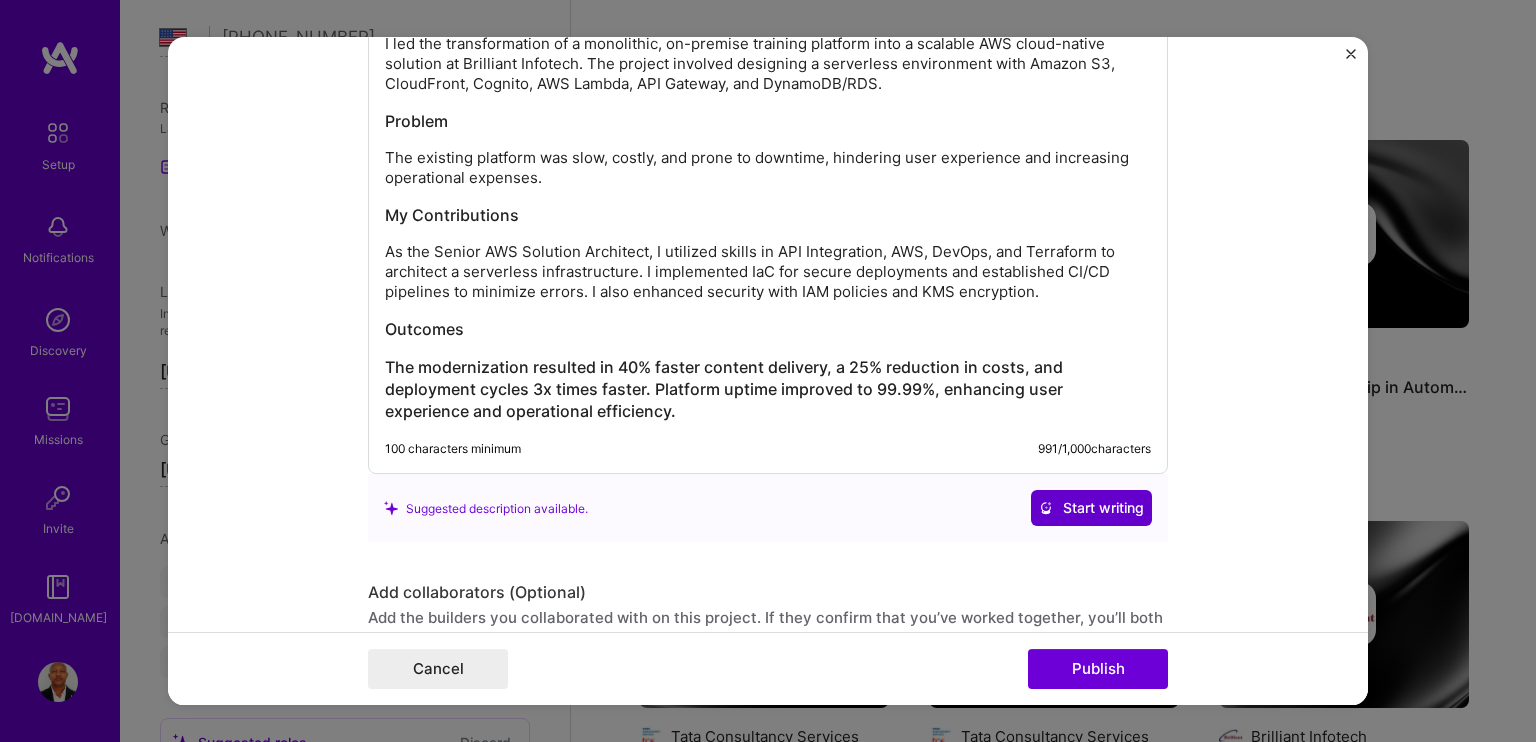 click on "Start writing" at bounding box center [1091, 509] 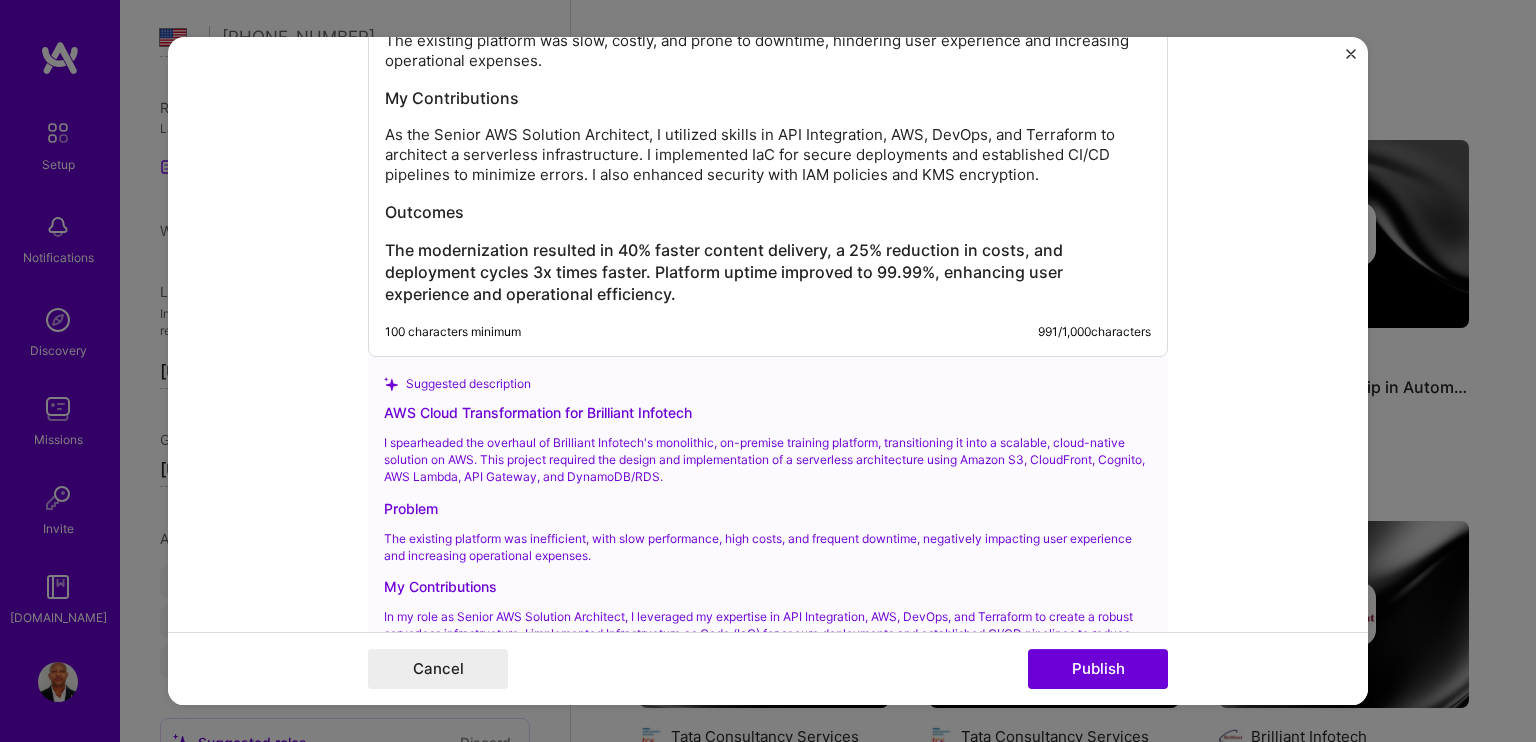 scroll, scrollTop: 2855, scrollLeft: 0, axis: vertical 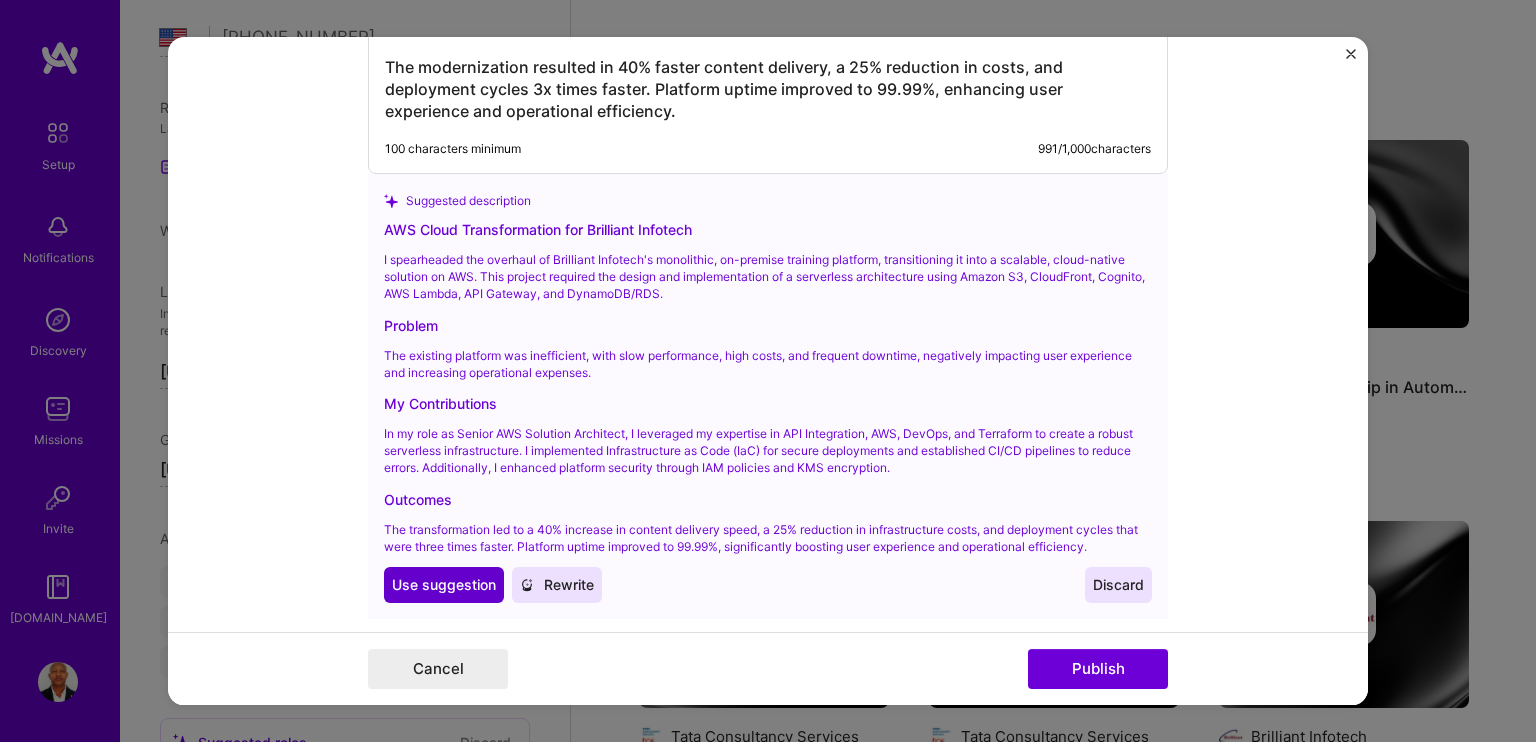 click on "Use suggestion" at bounding box center [444, 586] 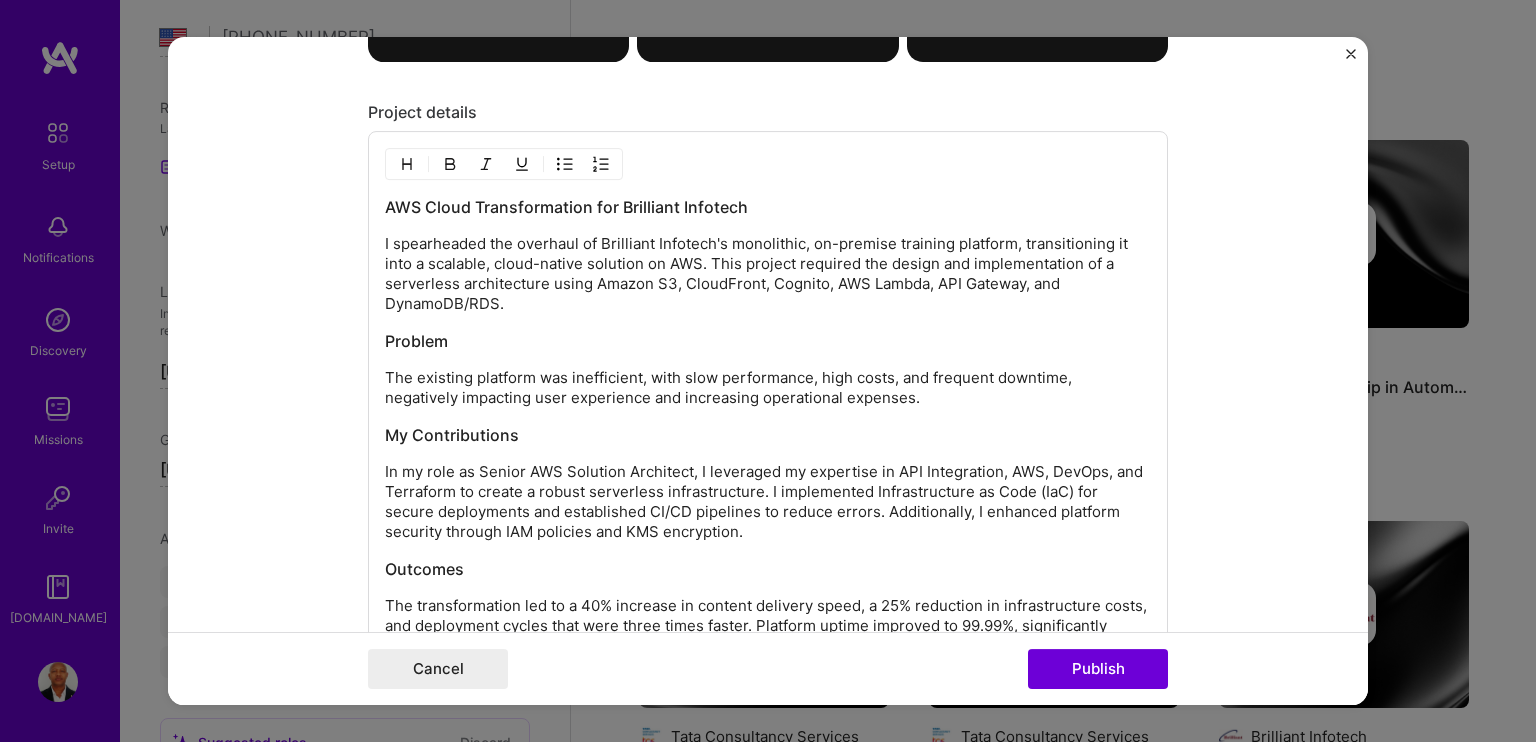scroll, scrollTop: 2455, scrollLeft: 0, axis: vertical 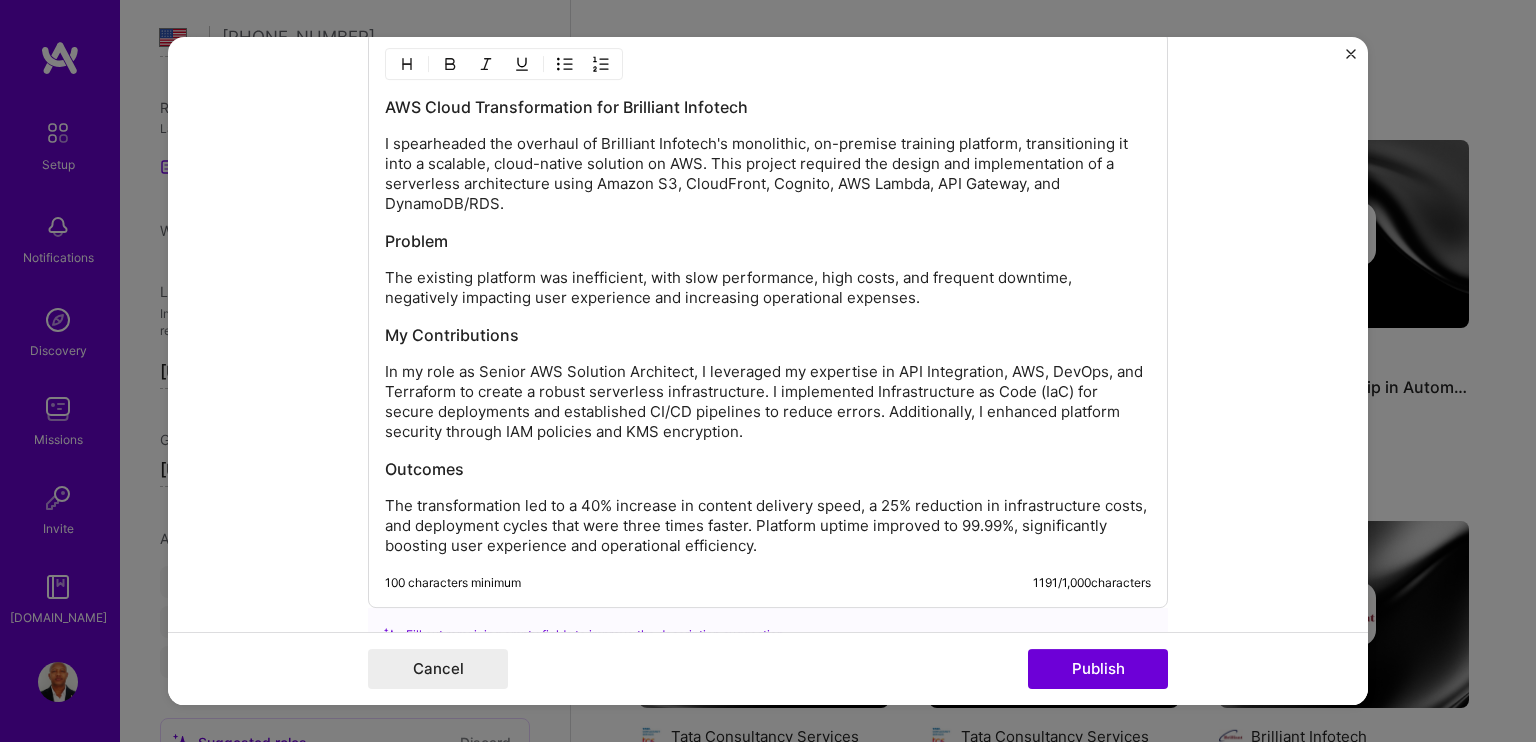 click on "In my role as Senior AWS Solution Architect, I leveraged my expertise in API Integration, AWS, DevOps, and Terraform to create a robust serverless infrastructure. I implemented Infrastructure as Code (IaC) for secure deployments and established CI/CD pipelines to reduce errors. Additionally, I enhanced platform security through IAM policies and KMS encryption." at bounding box center (768, 403) 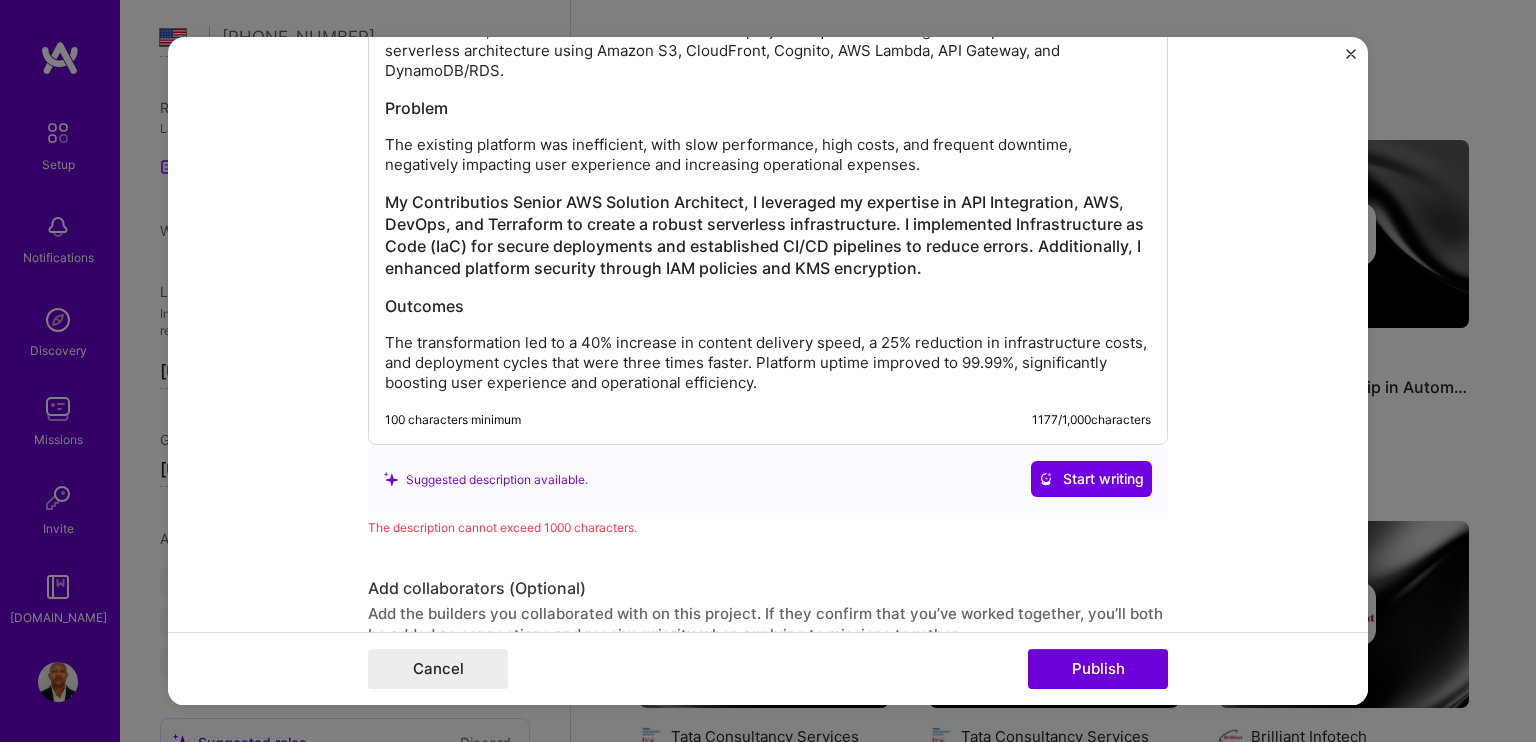 scroll, scrollTop: 2455, scrollLeft: 0, axis: vertical 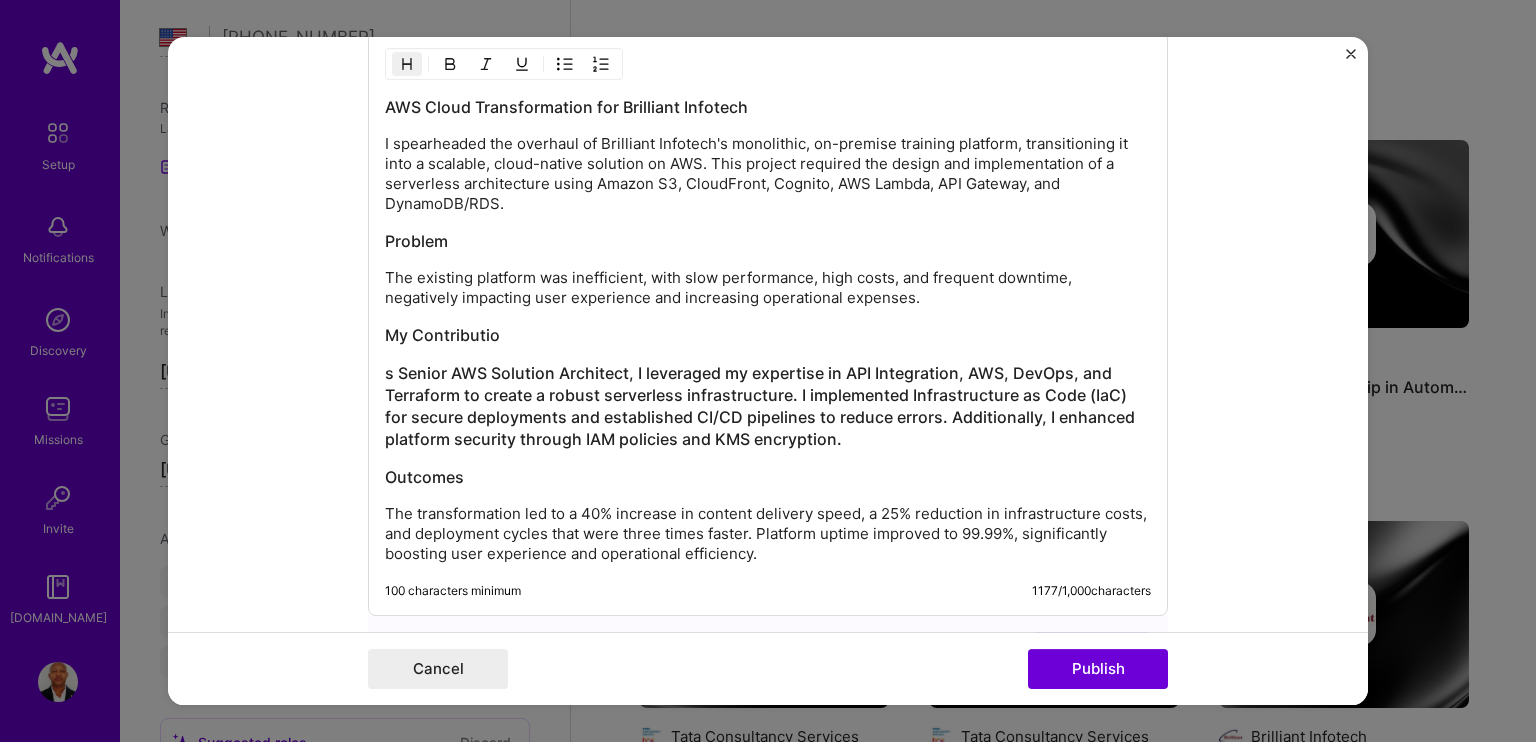 click on "My Contributio" at bounding box center [768, 336] 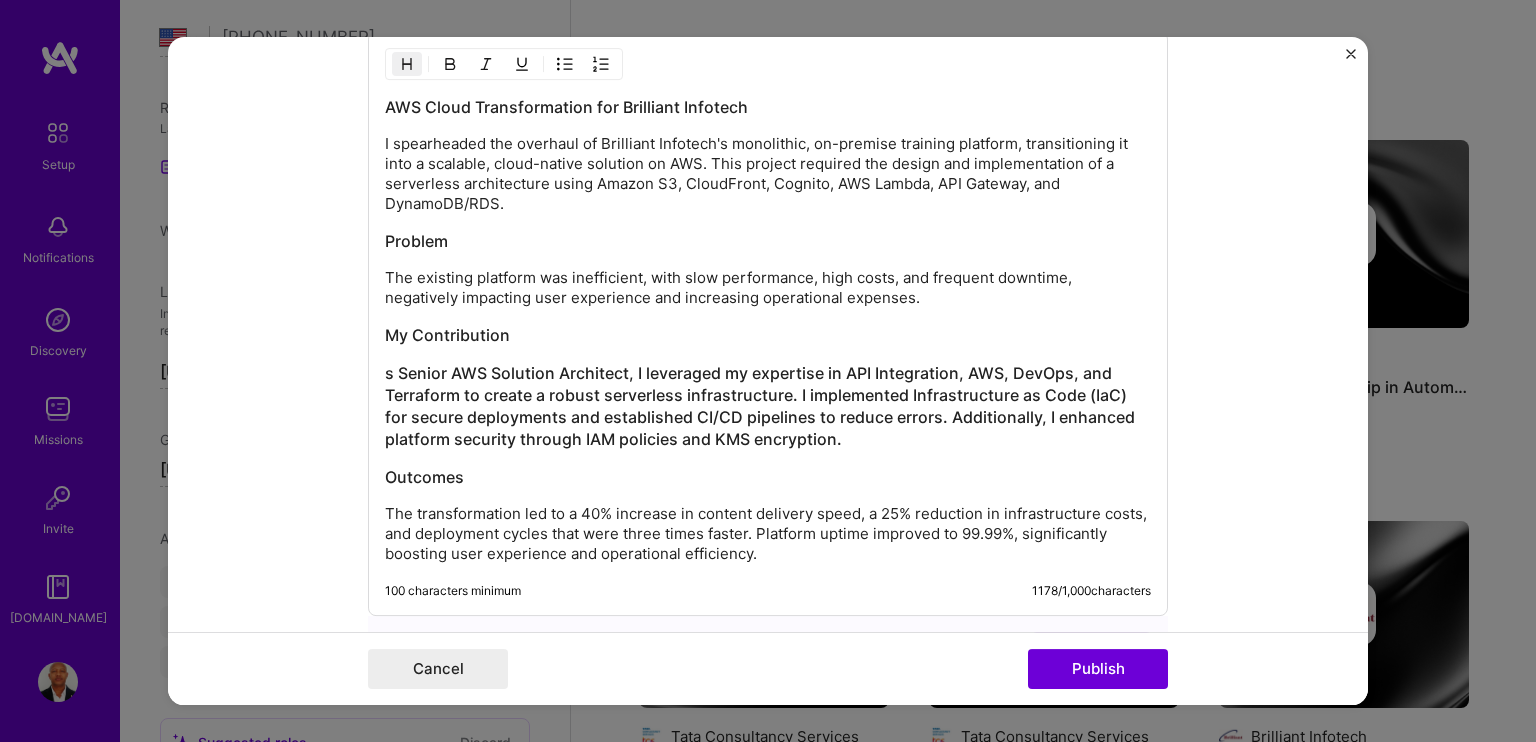 click on "s Senior AWS Solution Architect, I leveraged my expertise in API Integration, AWS, DevOps, and Terraform to create a robust serverless infrastructure. I implemented Infrastructure as Code (IaC) for secure deployments and established CI/CD pipelines to reduce errors. Additionally, I enhanced platform security through IAM policies and KMS encryption." at bounding box center [768, 407] 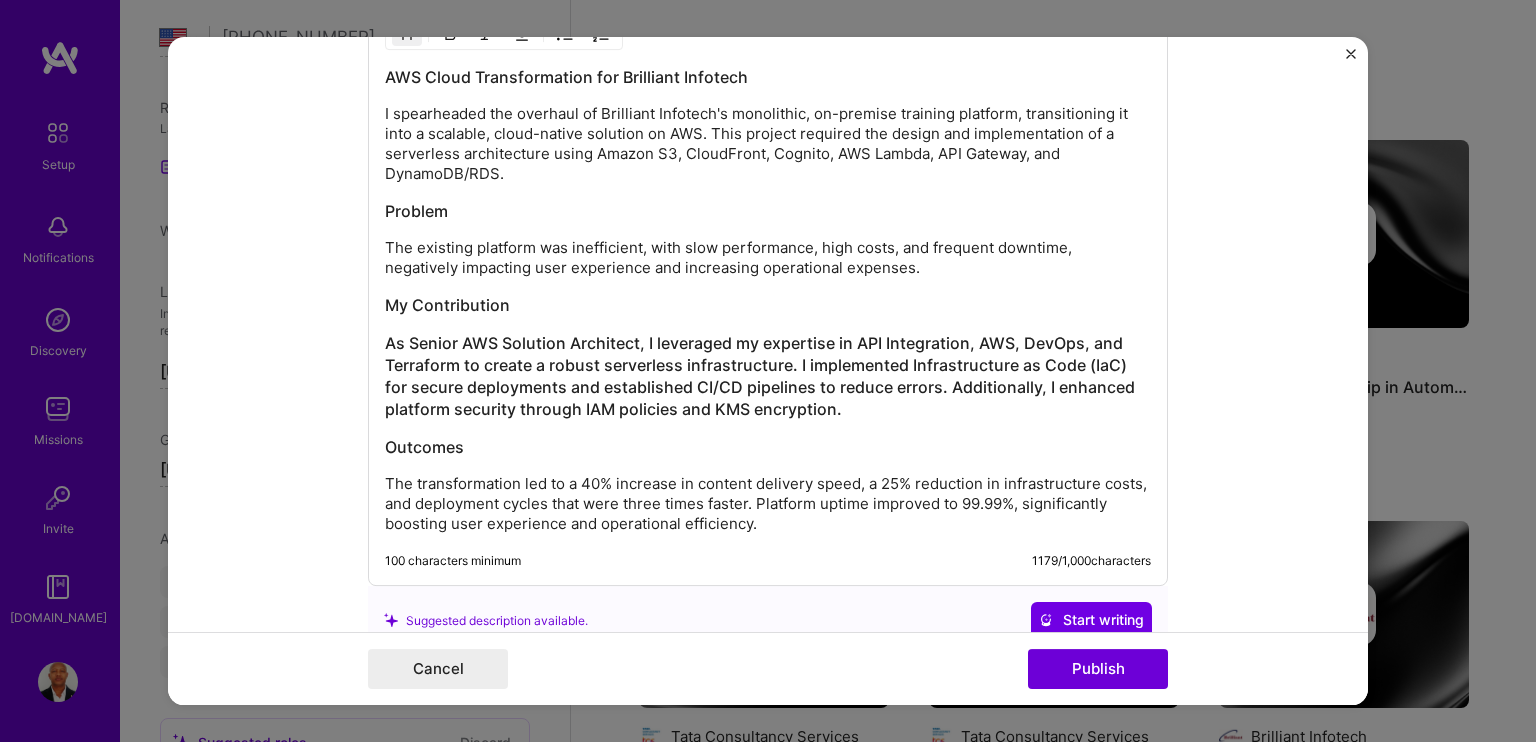 scroll, scrollTop: 2455, scrollLeft: 0, axis: vertical 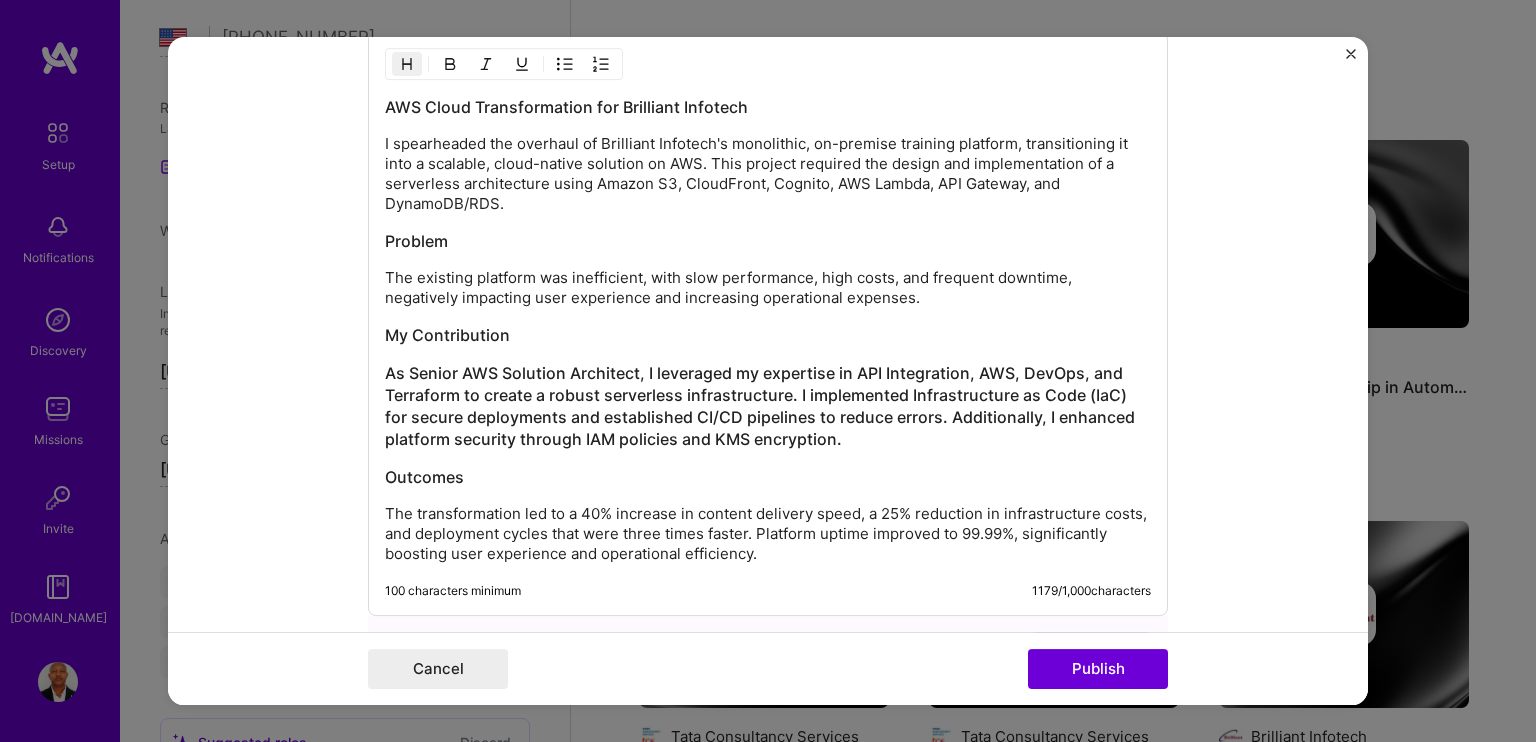 click on "As Senior AWS Solution Architect, I leveraged my expertise in API Integration, AWS, DevOps, and Terraform to create a robust serverless infrastructure. I implemented Infrastructure as Code (IaC) for secure deployments and established CI/CD pipelines to reduce errors. Additionally, I enhanced platform security through IAM policies and KMS encryption." at bounding box center (768, 407) 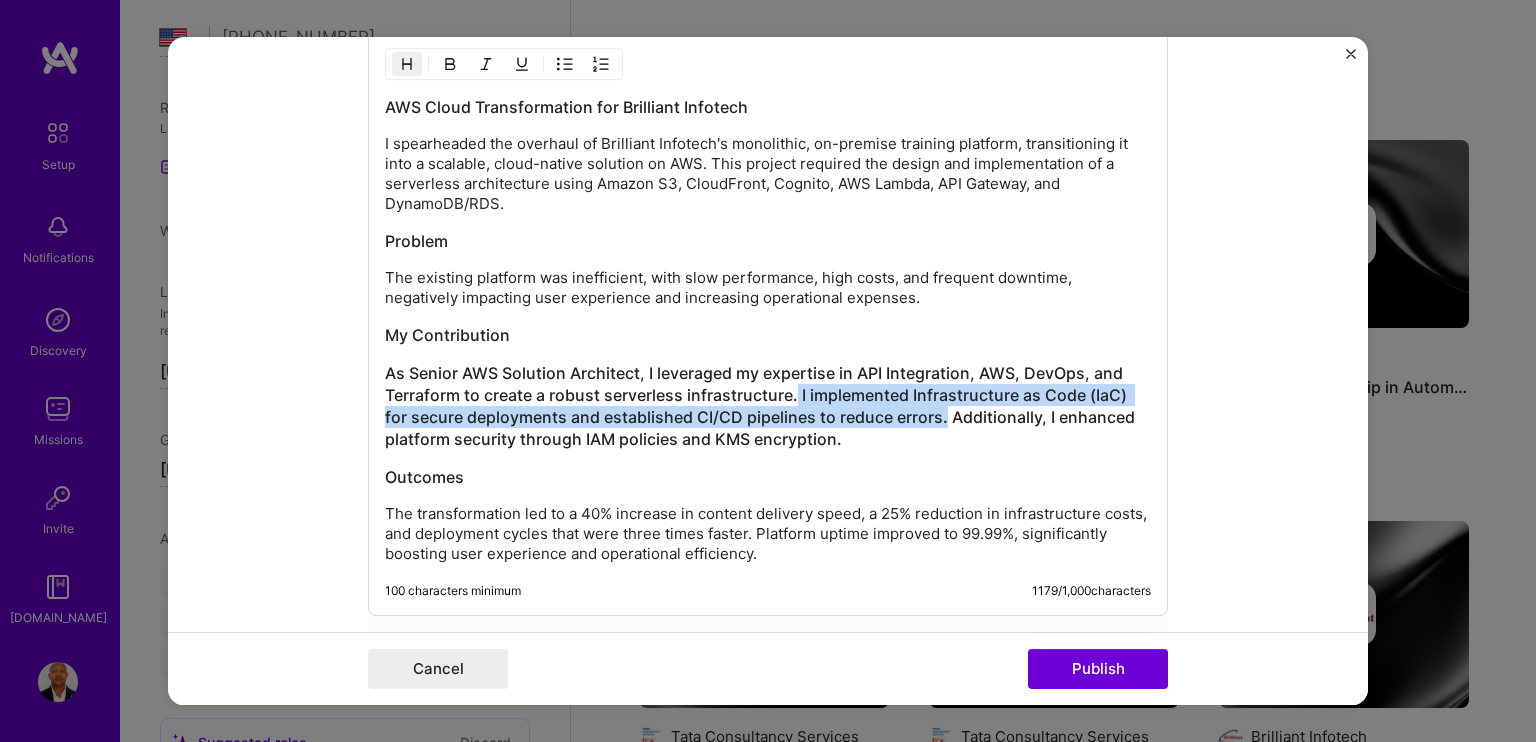 drag, startPoint x: 790, startPoint y: 386, endPoint x: 936, endPoint y: 407, distance: 147.50255 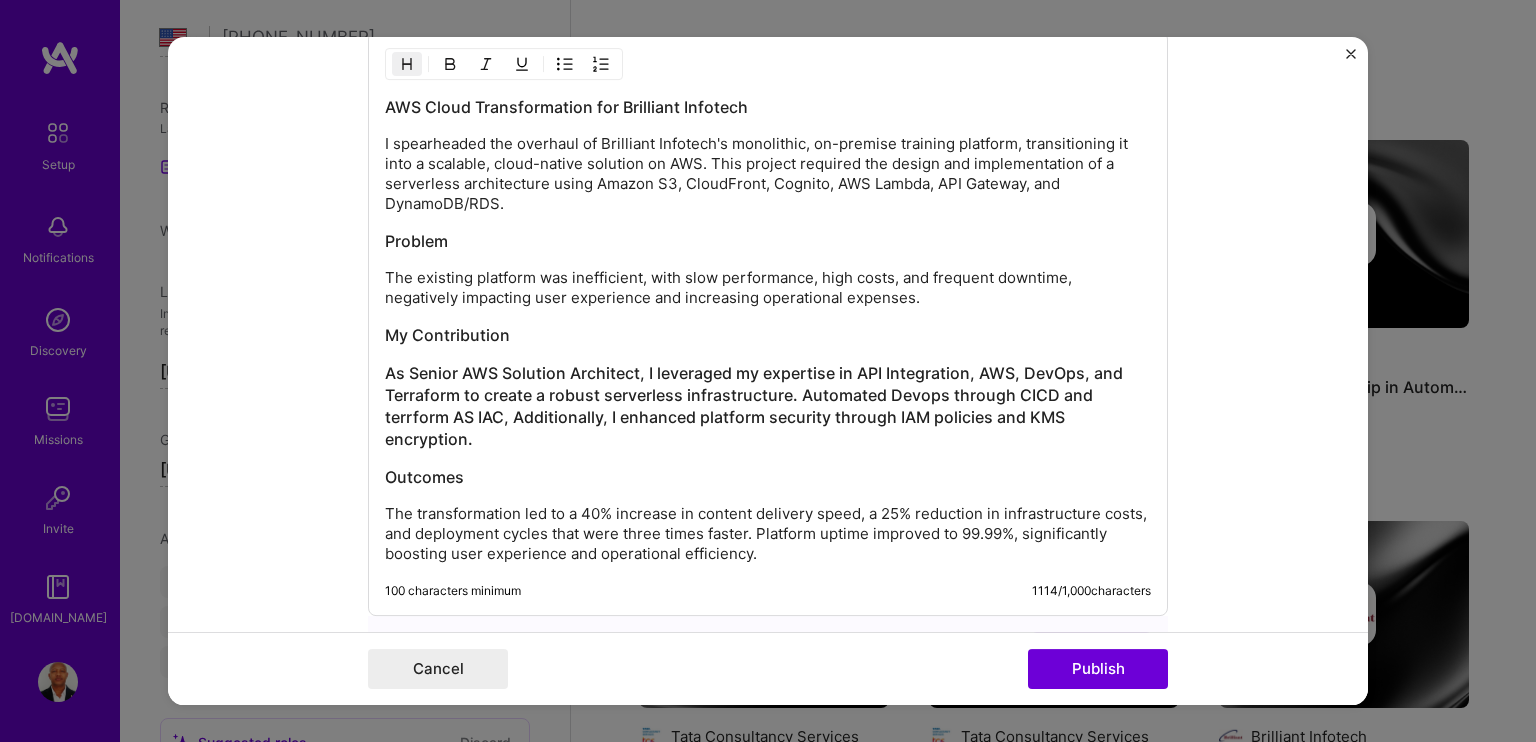 drag, startPoint x: 911, startPoint y: 385, endPoint x: 867, endPoint y: 424, distance: 58.796257 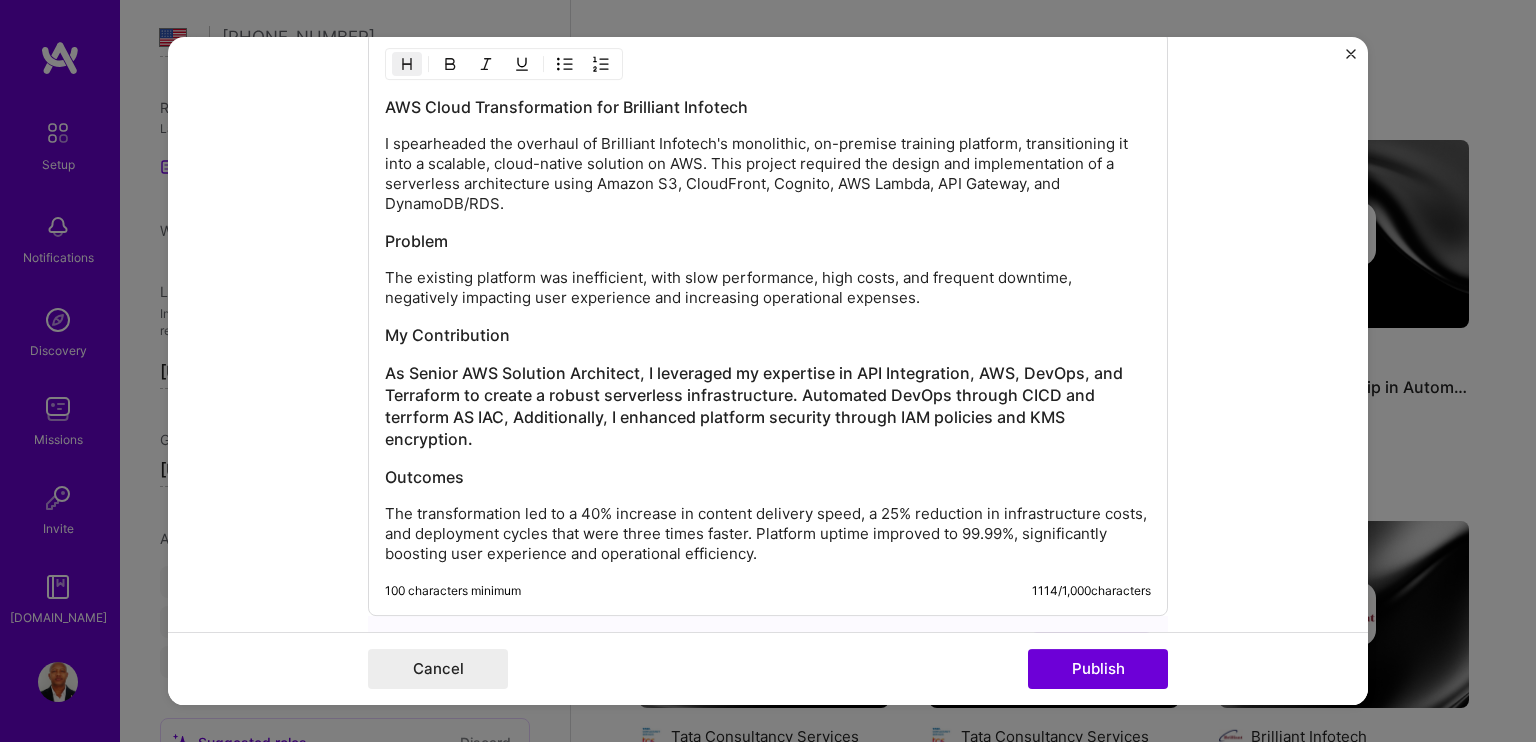 click on "As Senior AWS Solution Architect, I leveraged my expertise in API Integration, AWS, DevOps, and Terraform to create a robust serverless infrastructure. Automated DevOps through CICD and terrform AS IAC, Additionally, I enhanced platform security through IAM policies and KMS encryption." at bounding box center (768, 407) 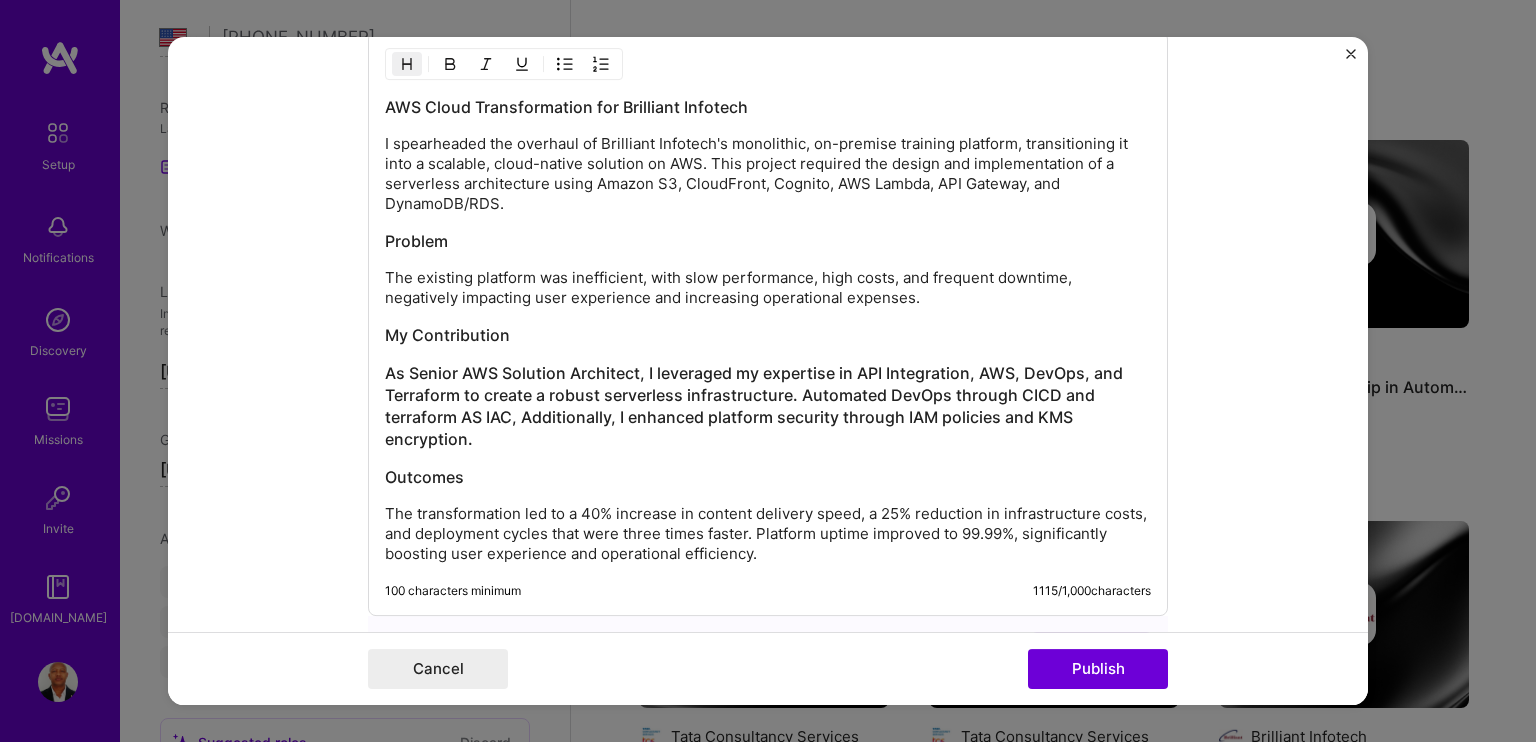 click on "As Senior AWS Solution Architect, I leveraged my expertise in API Integration, AWS, DevOps, and Terraform to create a robust serverless infrastructure. Automated DevOps through CICD and terraform AS IAC, Additionally, I enhanced platform security through IAM policies and KMS encryption." at bounding box center (768, 407) 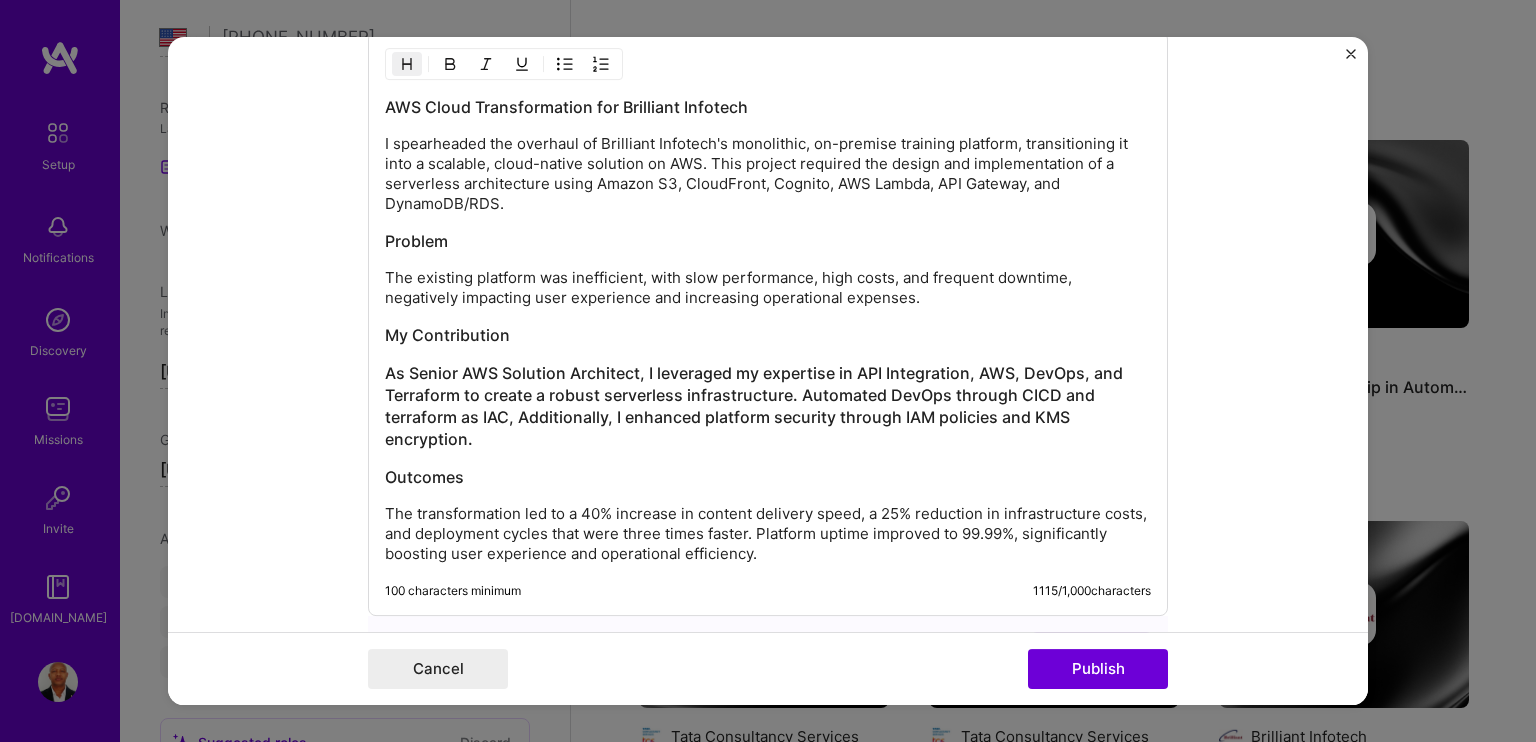 click on "Outcomes" at bounding box center (768, 478) 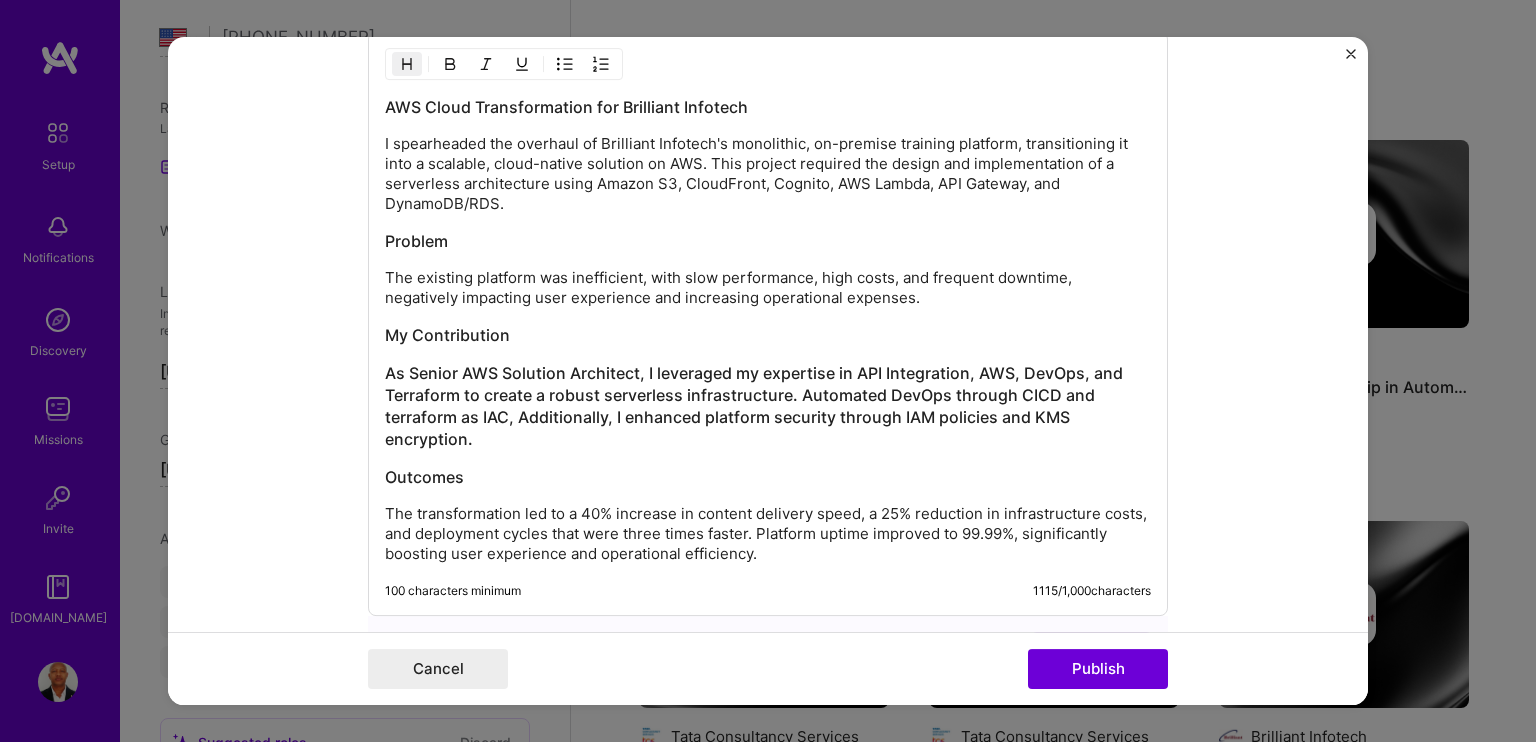 click on "As Senior AWS Solution Architect, I leveraged my expertise in API Integration, AWS, DevOps, and Terraform to create a robust serverless infrastructure. Automated DevOps through CICD and terraform as IAC, Additionally, I enhanced platform security through IAM policies and KMS encryption." at bounding box center [768, 407] 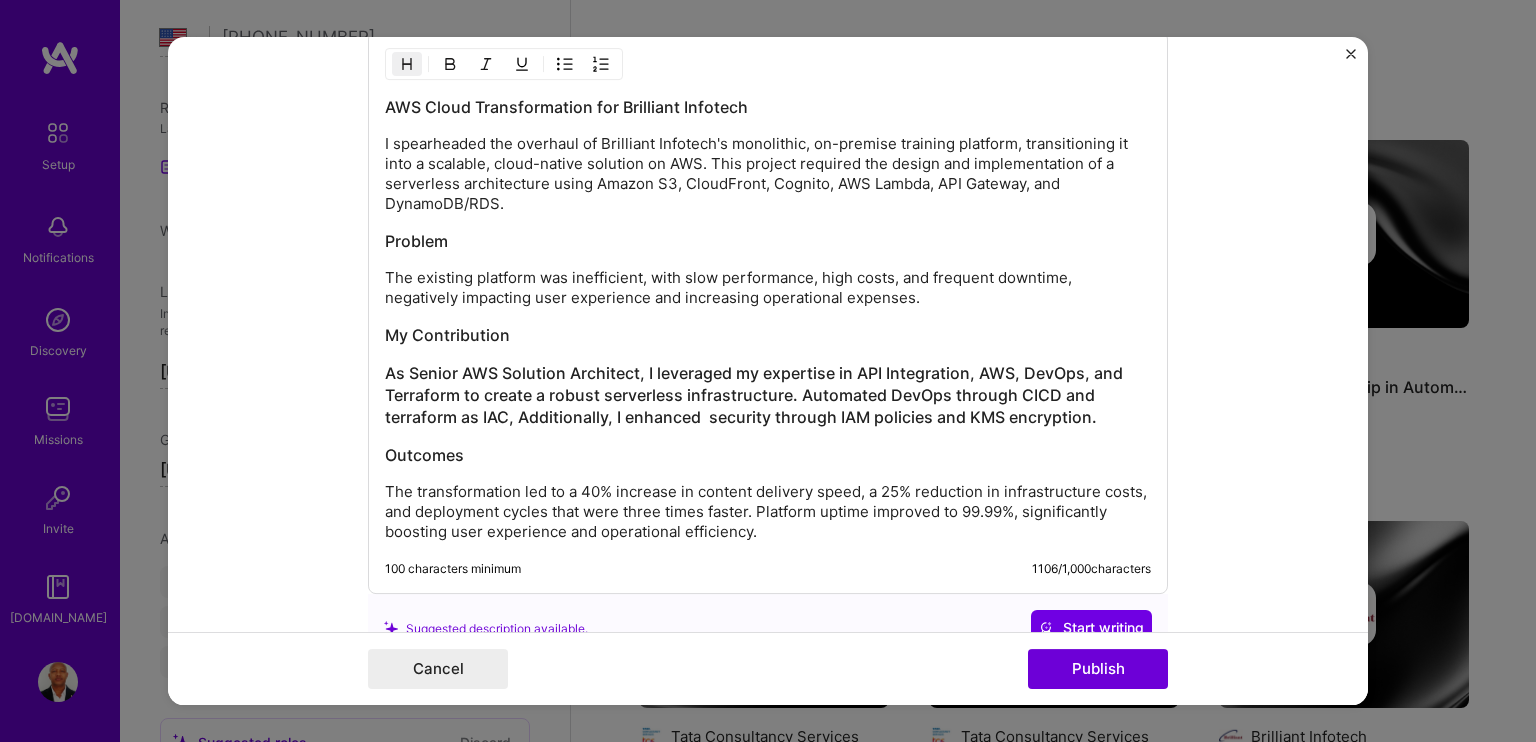 click on "As Senior AWS Solution Architect, I leveraged my expertise in API Integration, AWS, DevOps, and Terraform to create a robust serverless infrastructure. Automated DevOps through CICD and terraform as IAC, Additionally, I enhanced  security through IAM policies and KMS encryption." at bounding box center [768, 396] 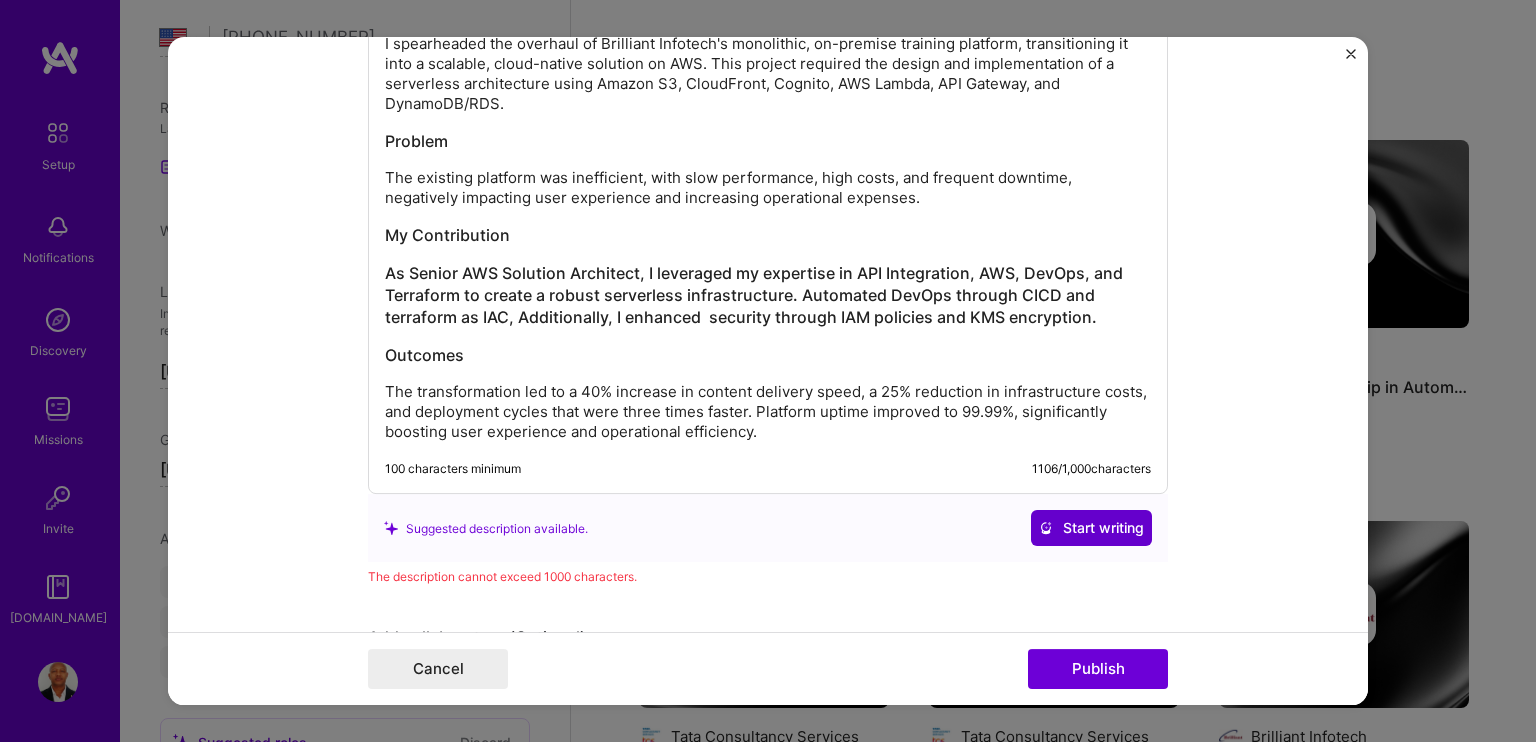 click on "Start writing" at bounding box center [1091, 529] 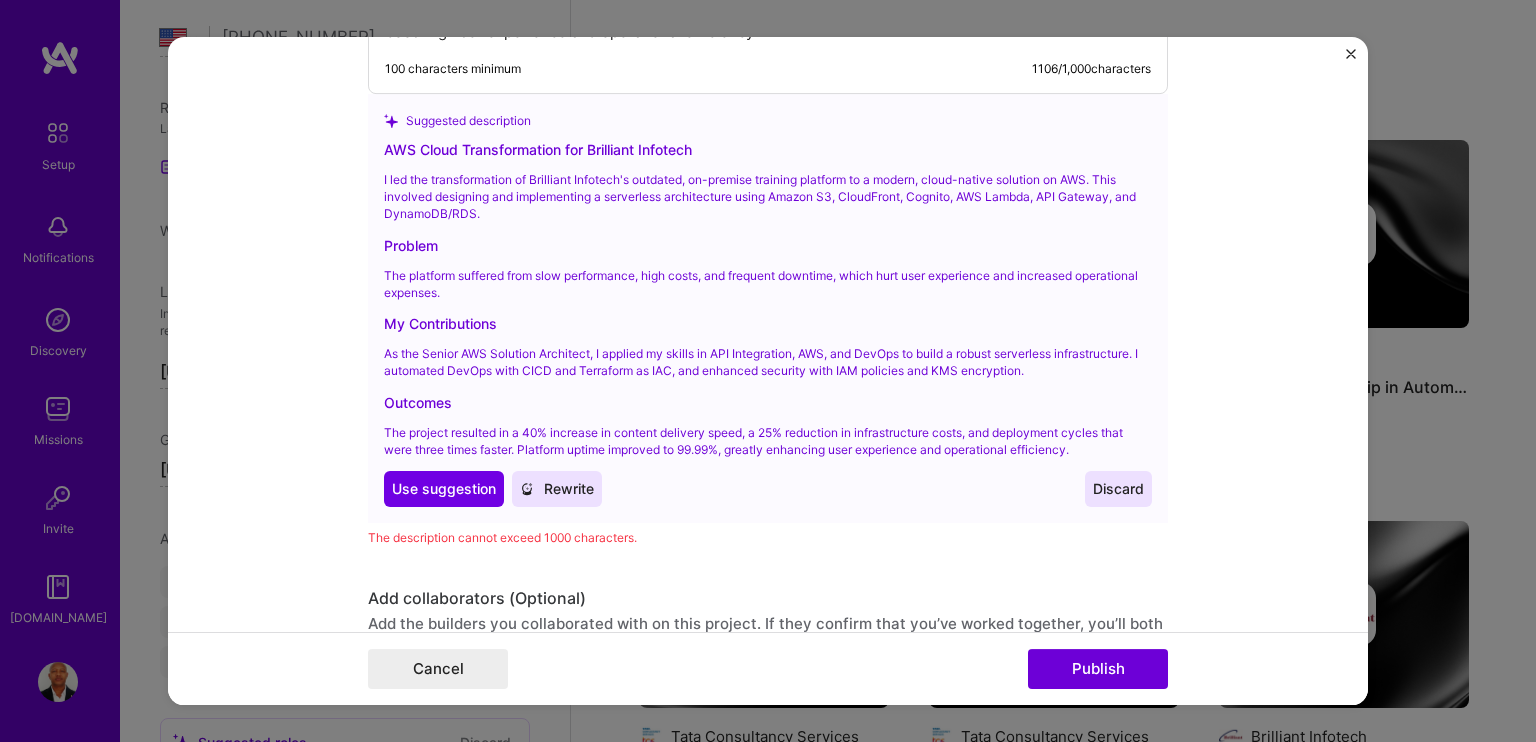 scroll, scrollTop: 2855, scrollLeft: 0, axis: vertical 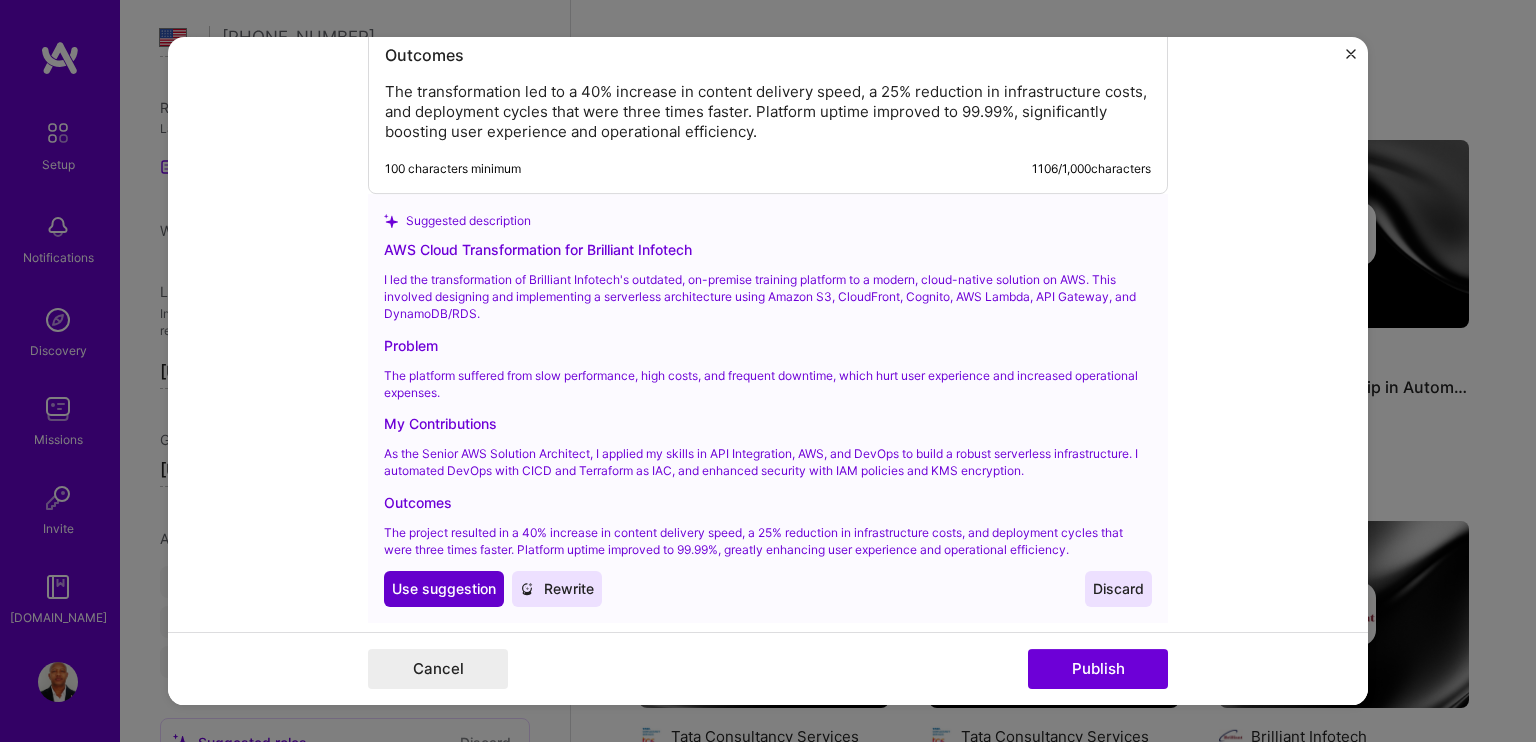 click on "Use suggestion" at bounding box center (444, 589) 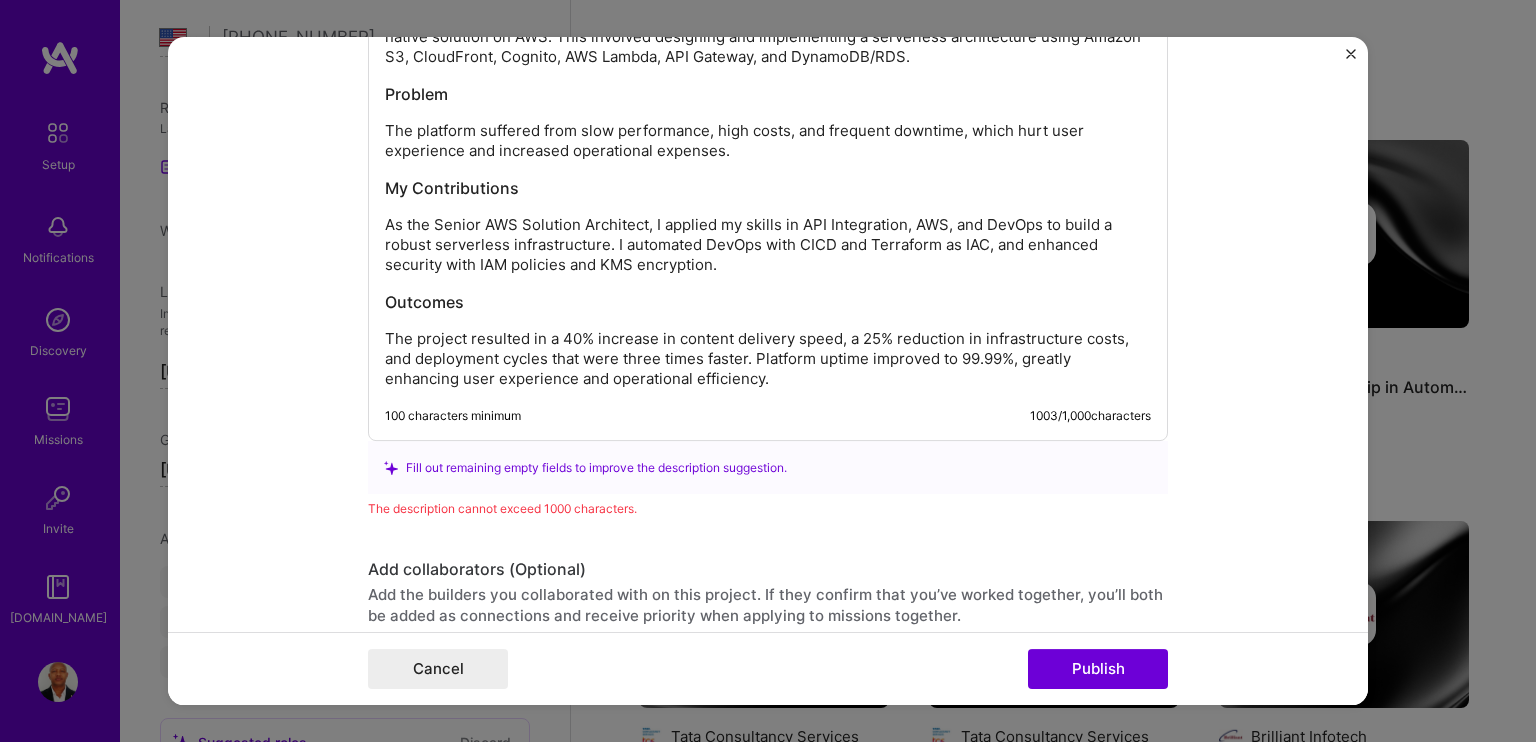 scroll, scrollTop: 2629, scrollLeft: 0, axis: vertical 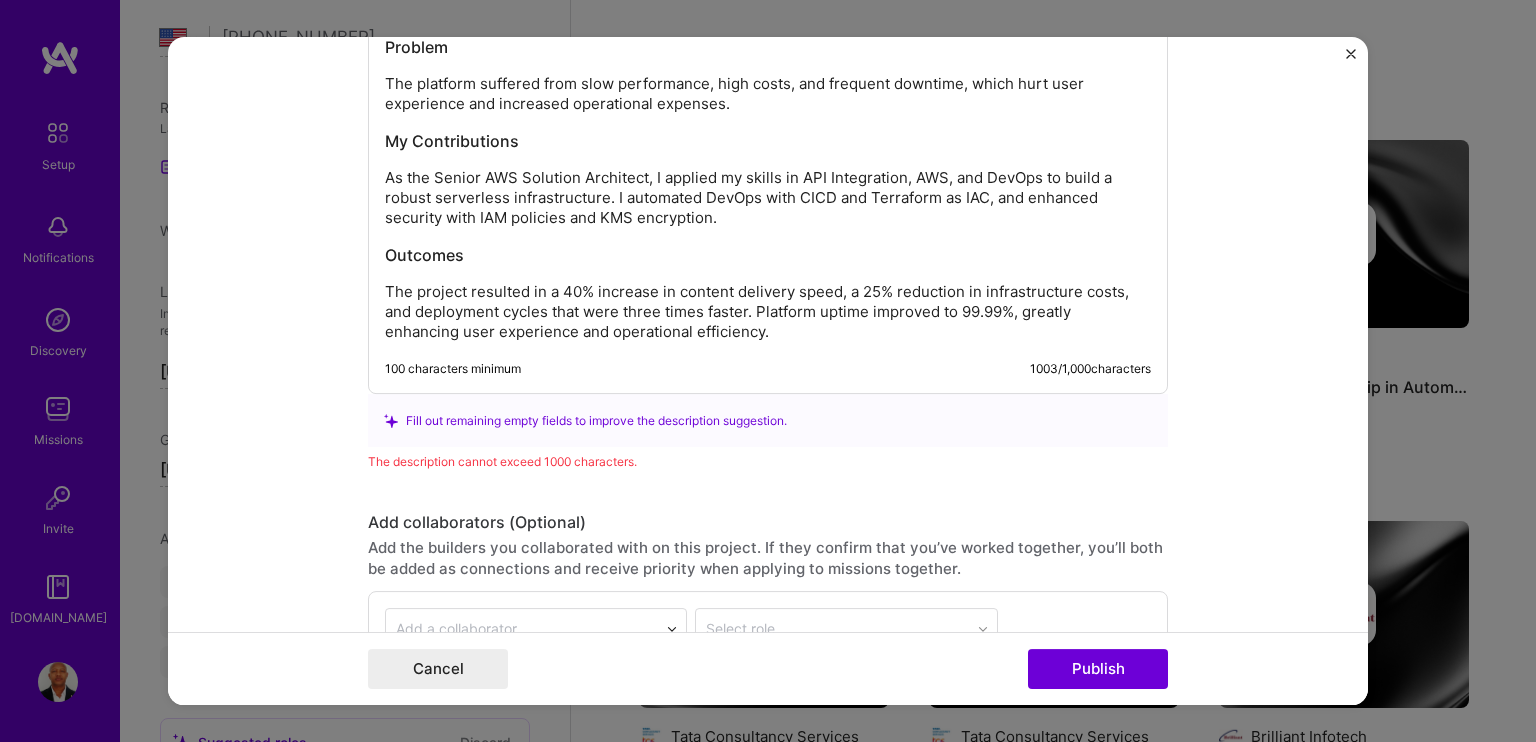 click on "The project resulted in a 40% increase in content delivery speed, a 25% reduction in infrastructure costs, and deployment cycles that were three times faster. Platform uptime improved to 99.99%, greatly enhancing user experience and operational efficiency." at bounding box center (768, 313) 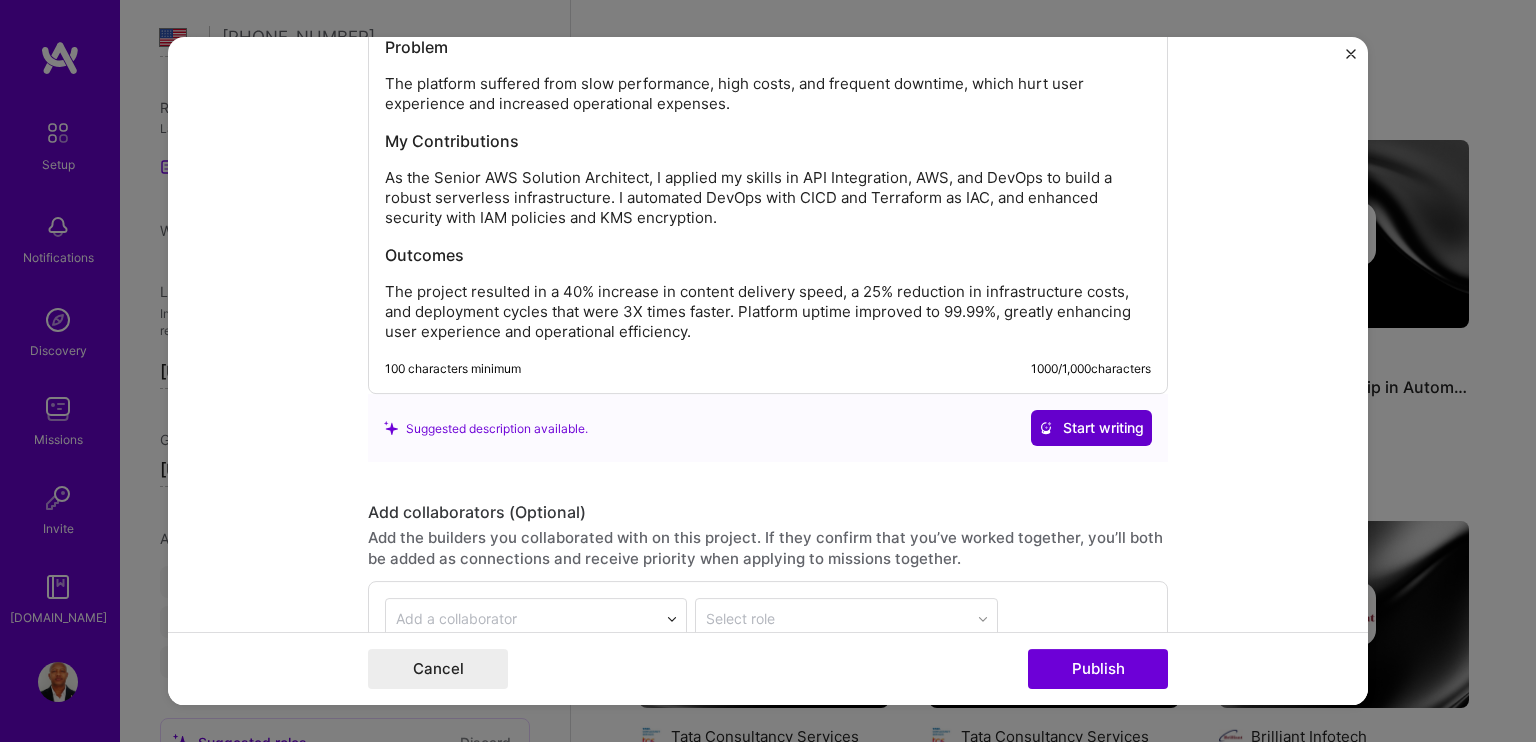 click on "Start writing" at bounding box center [1091, 429] 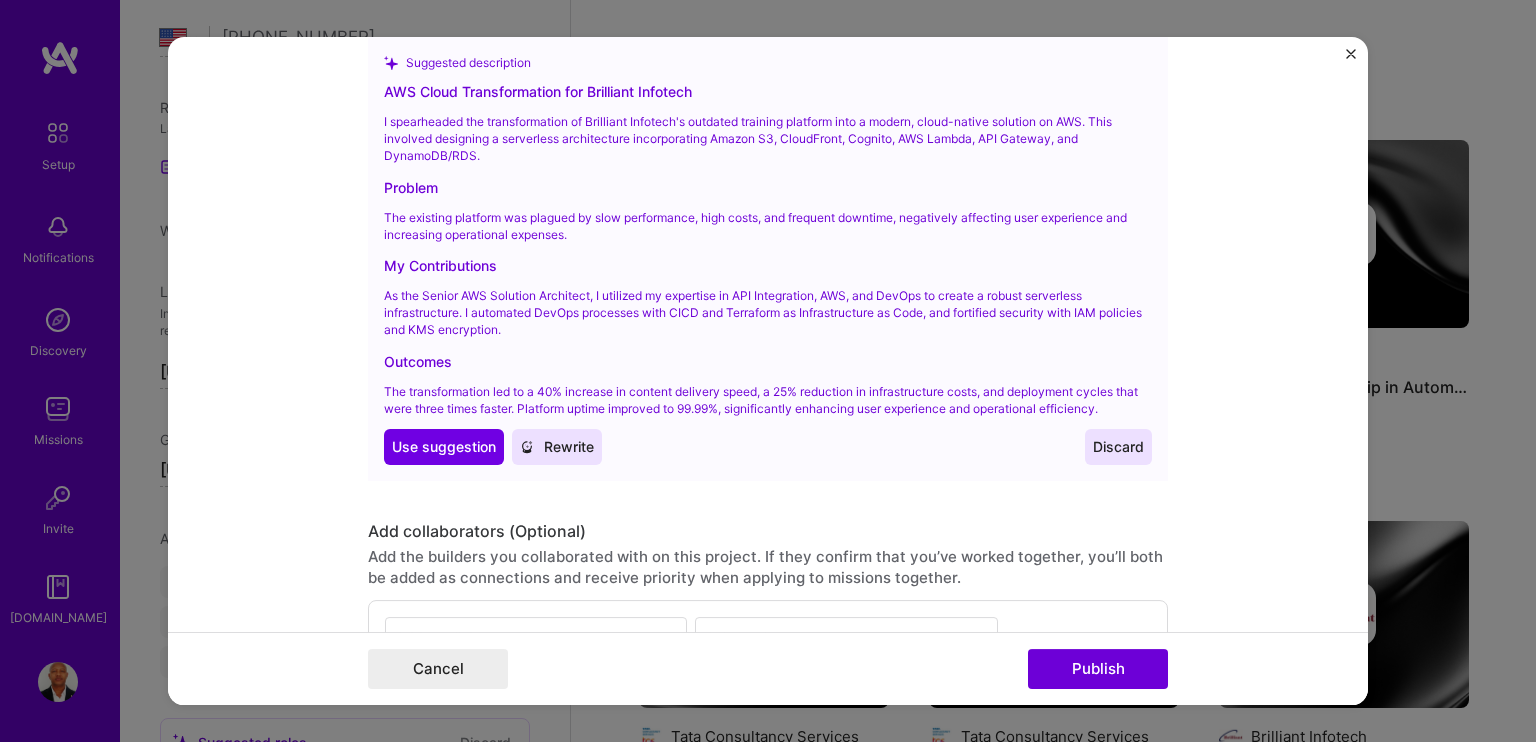 scroll, scrollTop: 3029, scrollLeft: 0, axis: vertical 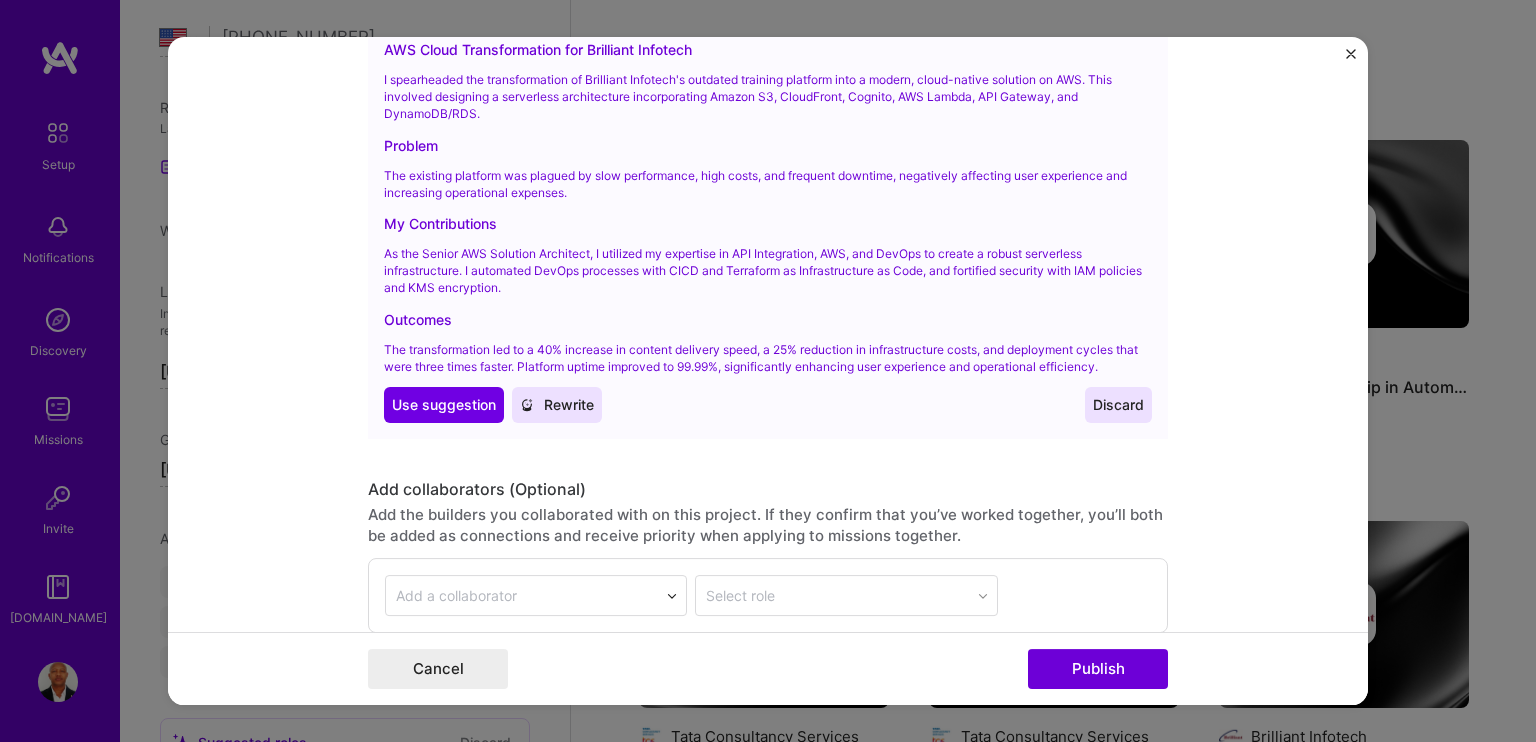 click on "Discard" at bounding box center (1118, 406) 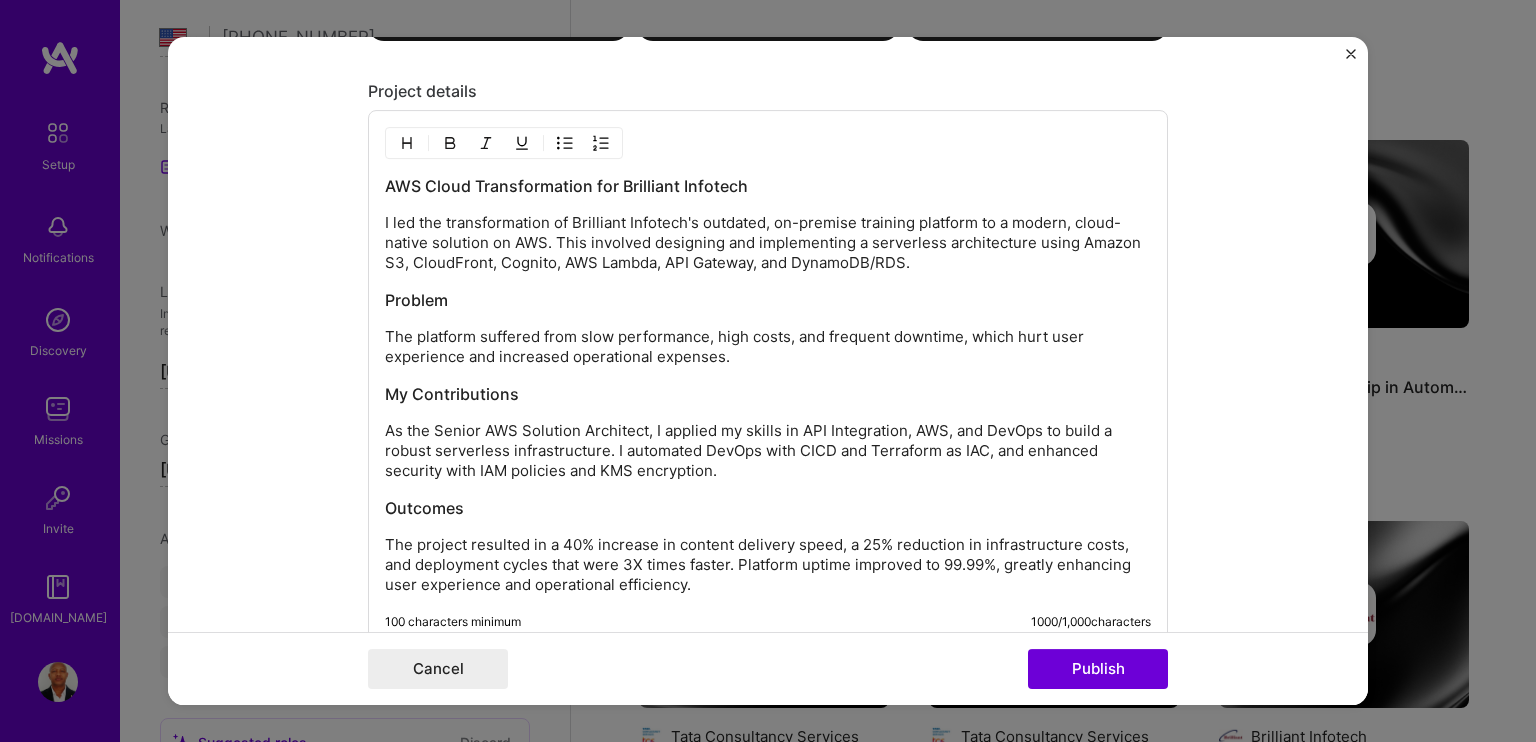 scroll, scrollTop: 2411, scrollLeft: 0, axis: vertical 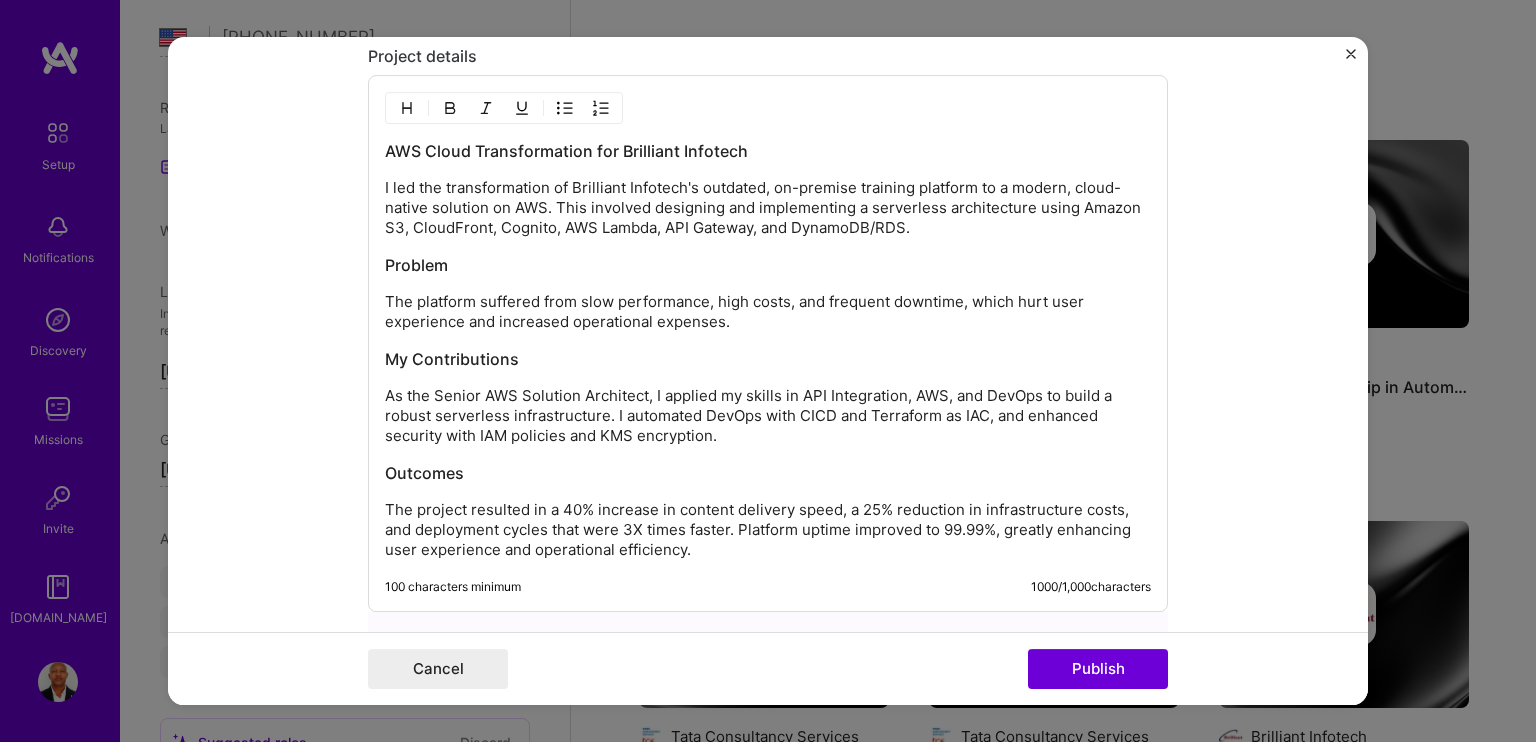 click on "The project resulted in a 40% increase in content delivery speed, a 25% reduction in infrastructure costs, and deployment cycles that were 3X times faster. Platform uptime improved to 99.99%, greatly enhancing user experience and operational efficiency." at bounding box center (768, 531) 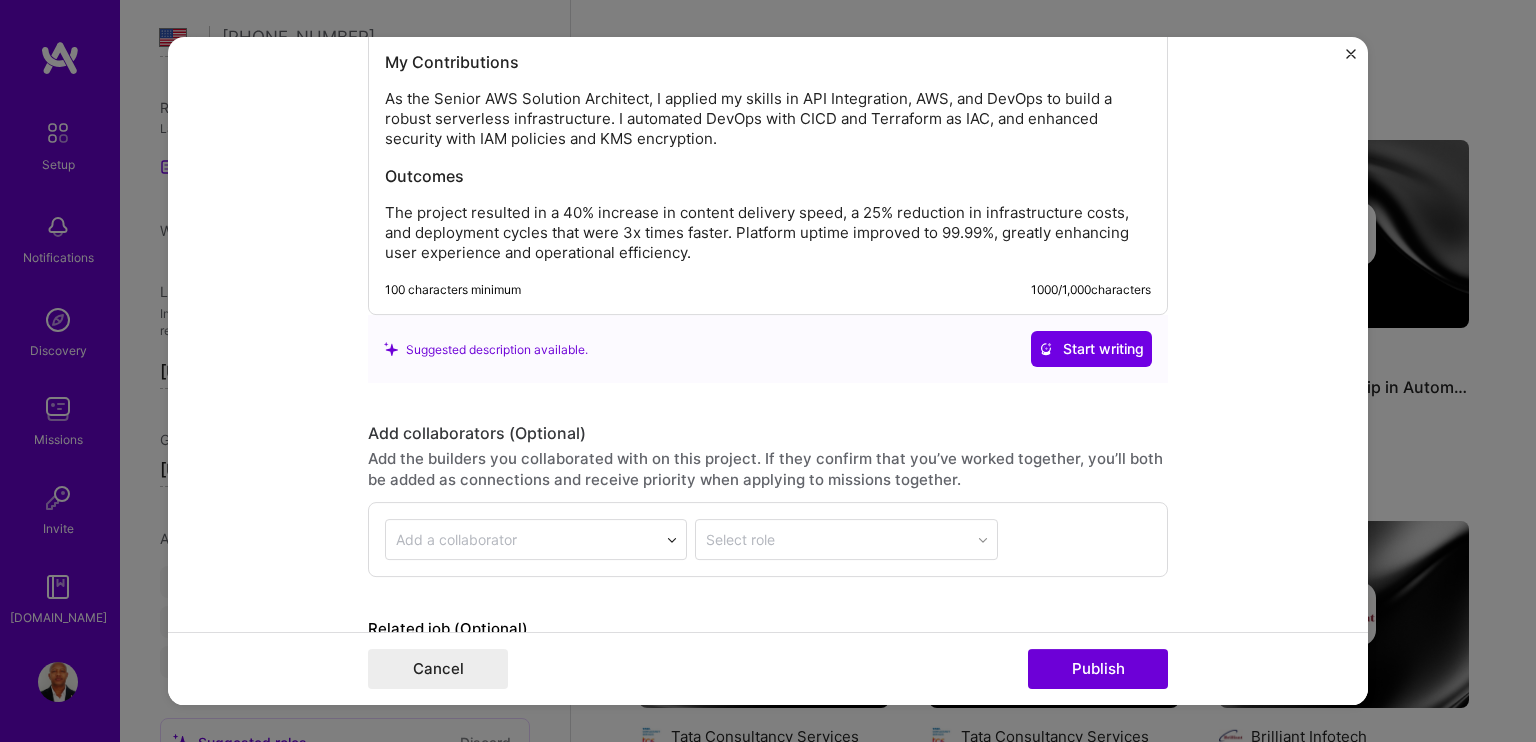 scroll, scrollTop: 2711, scrollLeft: 0, axis: vertical 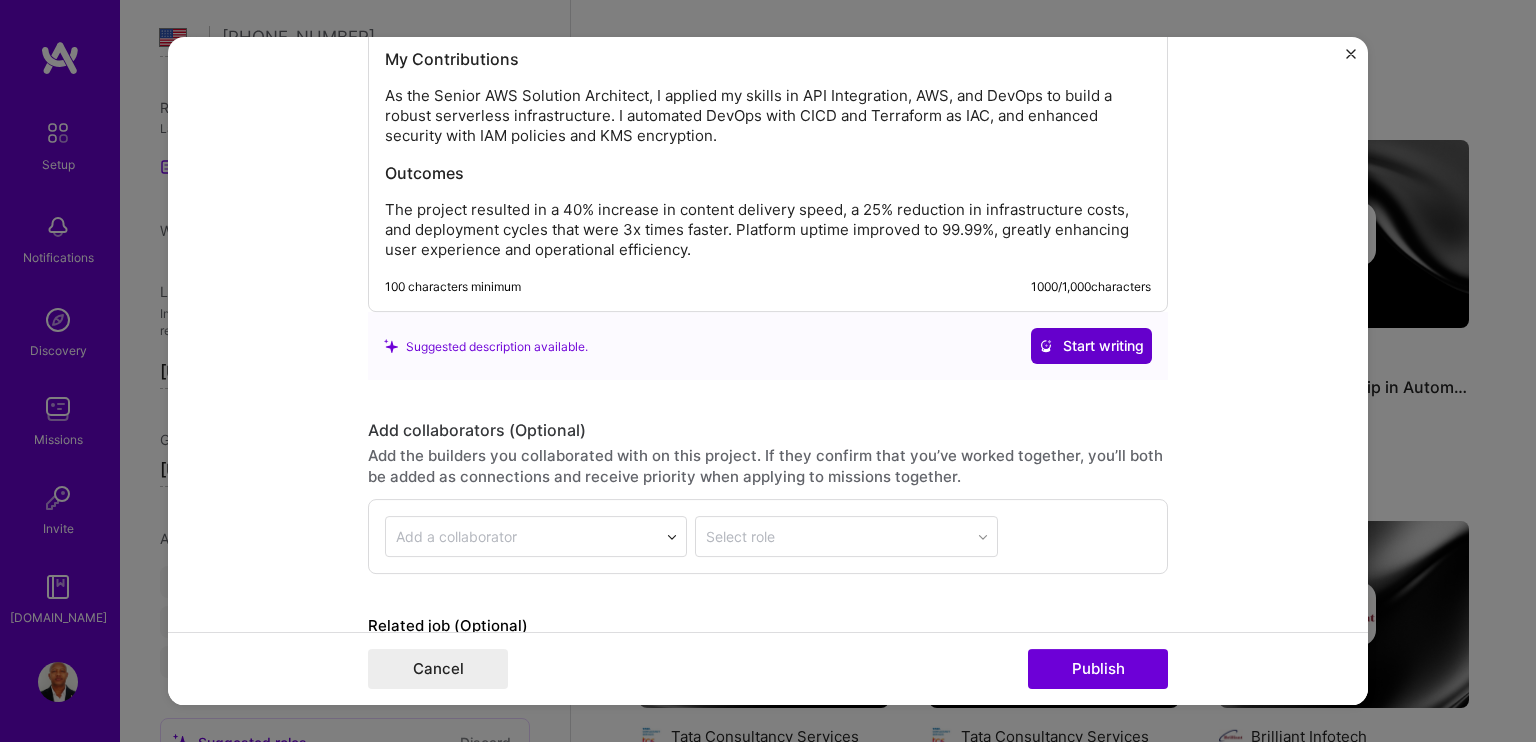 click on "Start writing" at bounding box center [1091, 347] 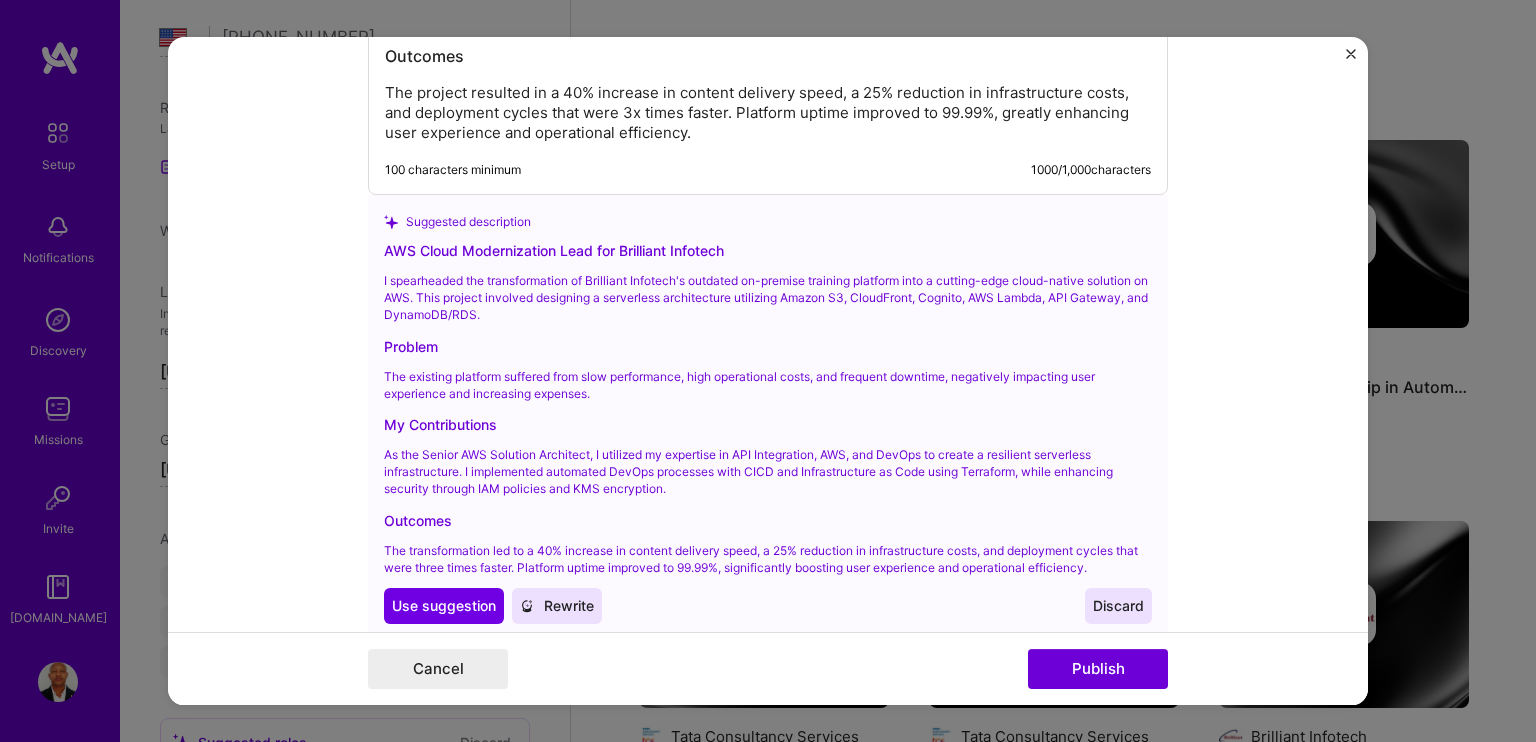 scroll, scrollTop: 3011, scrollLeft: 0, axis: vertical 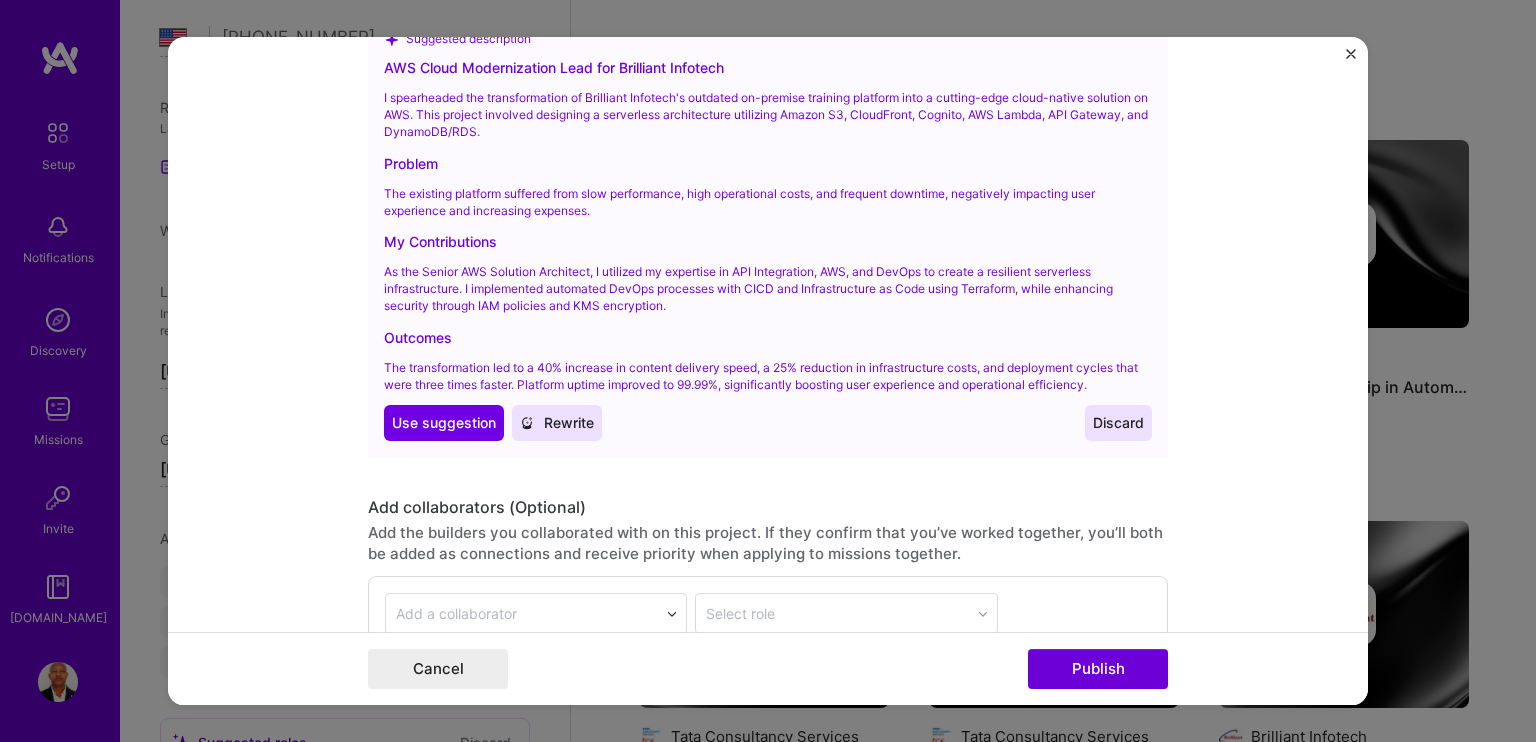 click on "Discard" at bounding box center [1118, 424] 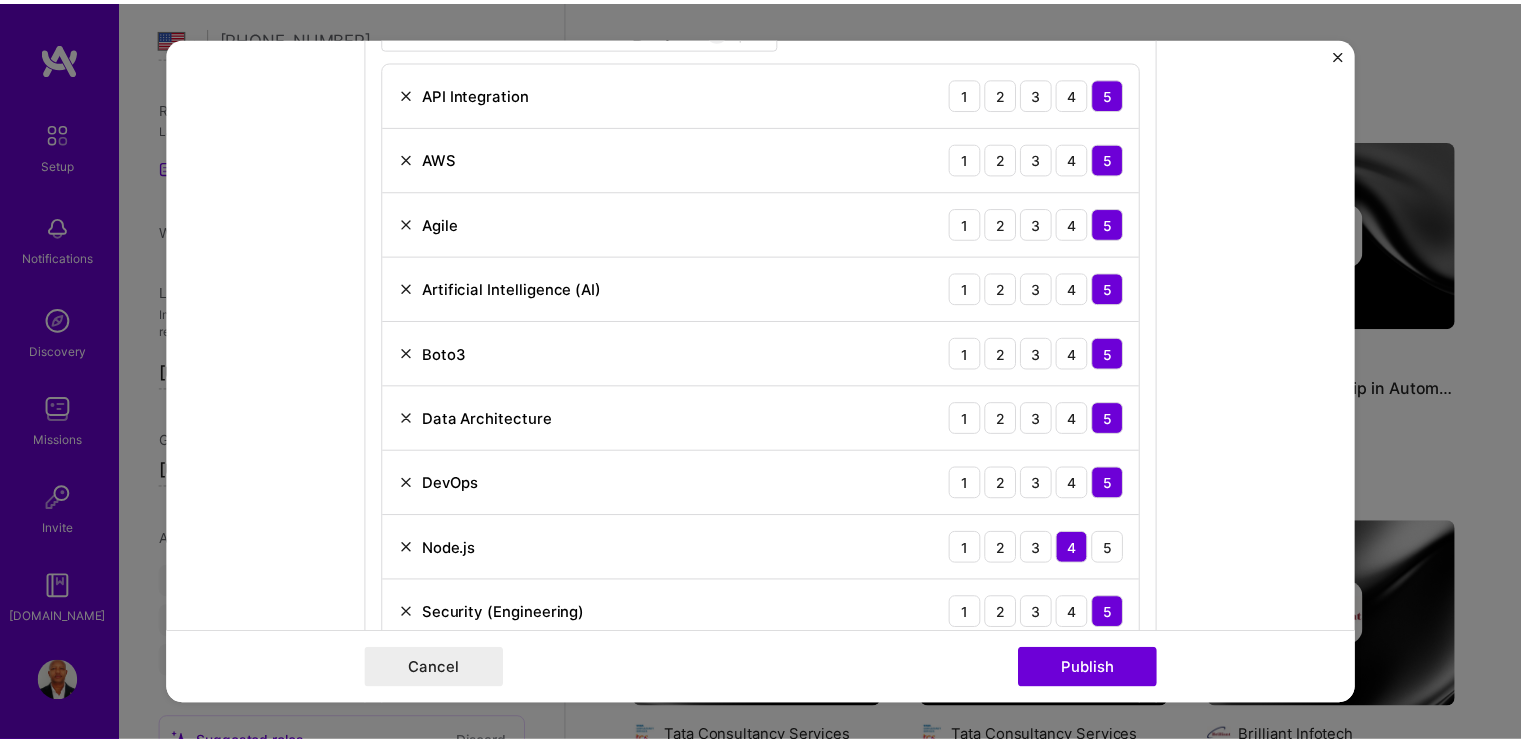 scroll, scrollTop: 611, scrollLeft: 0, axis: vertical 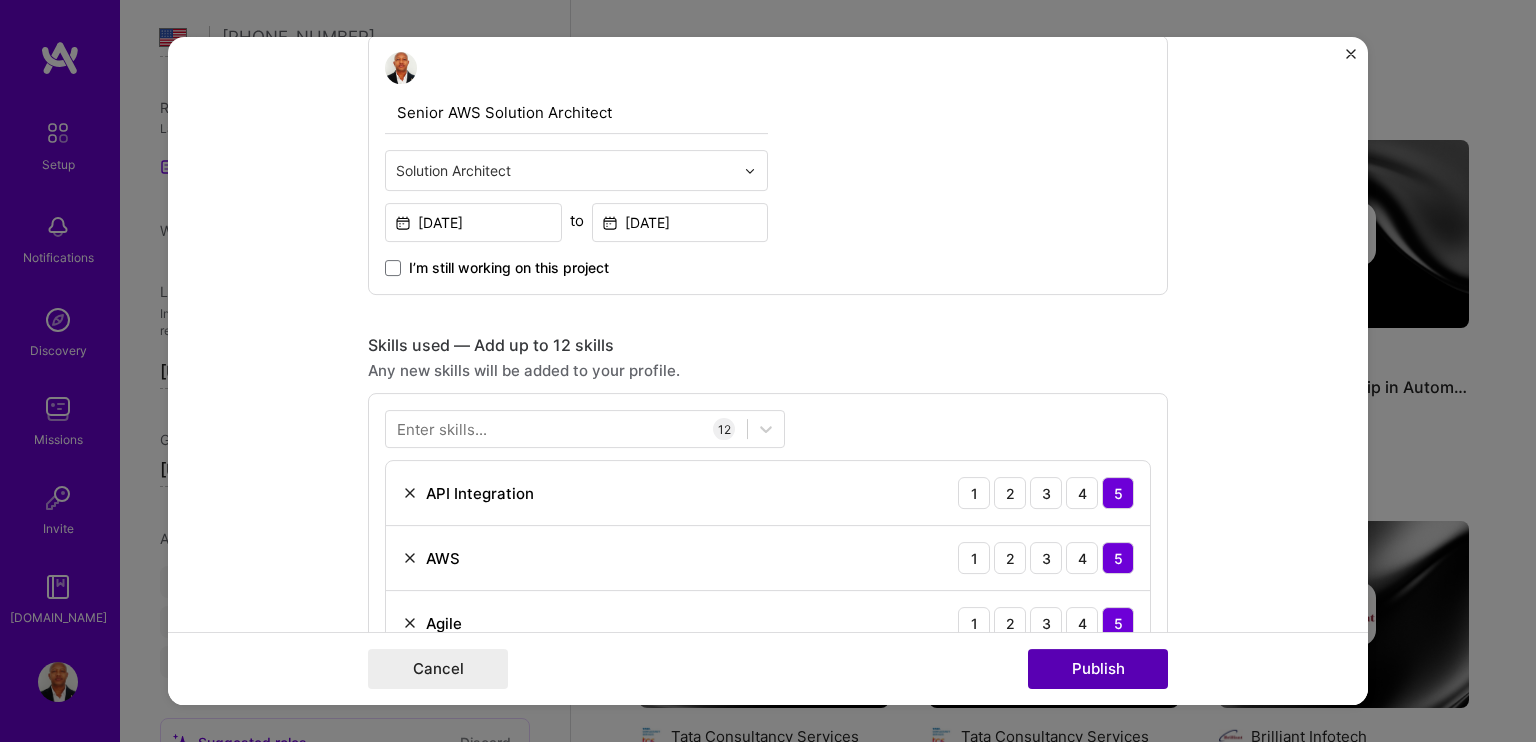 click on "Publish" at bounding box center (1098, 669) 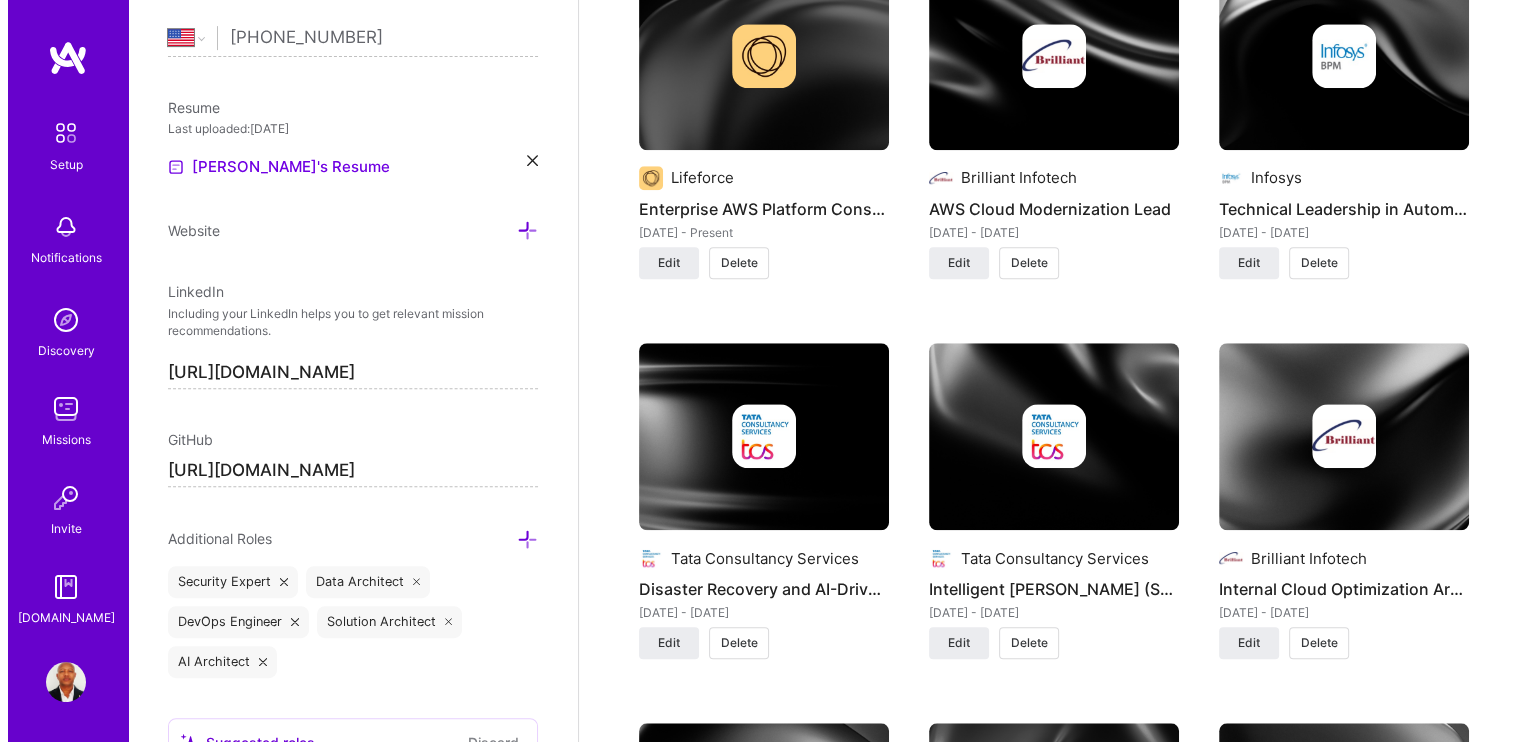 scroll, scrollTop: 1900, scrollLeft: 0, axis: vertical 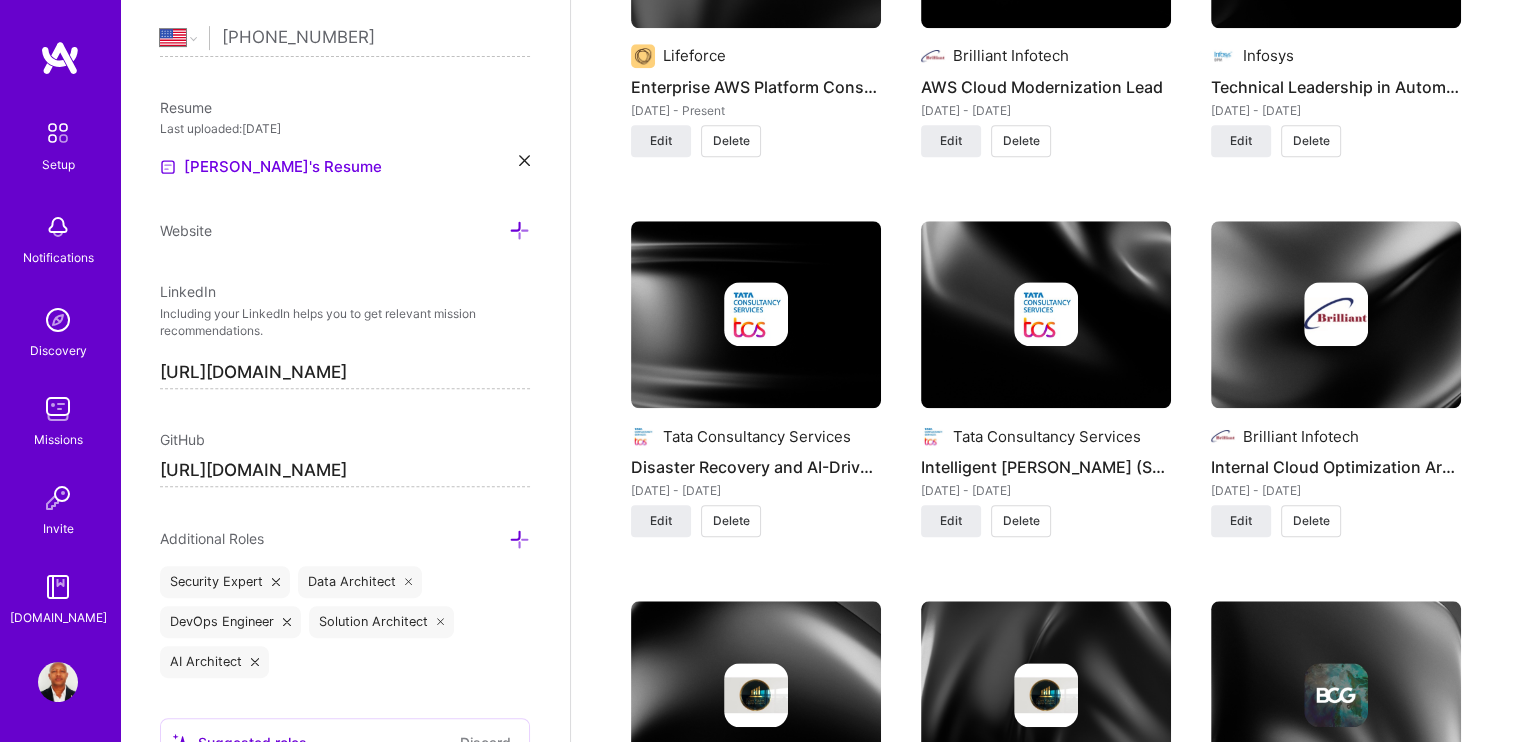 click on "Tata Consultancy Services" at bounding box center (757, 436) 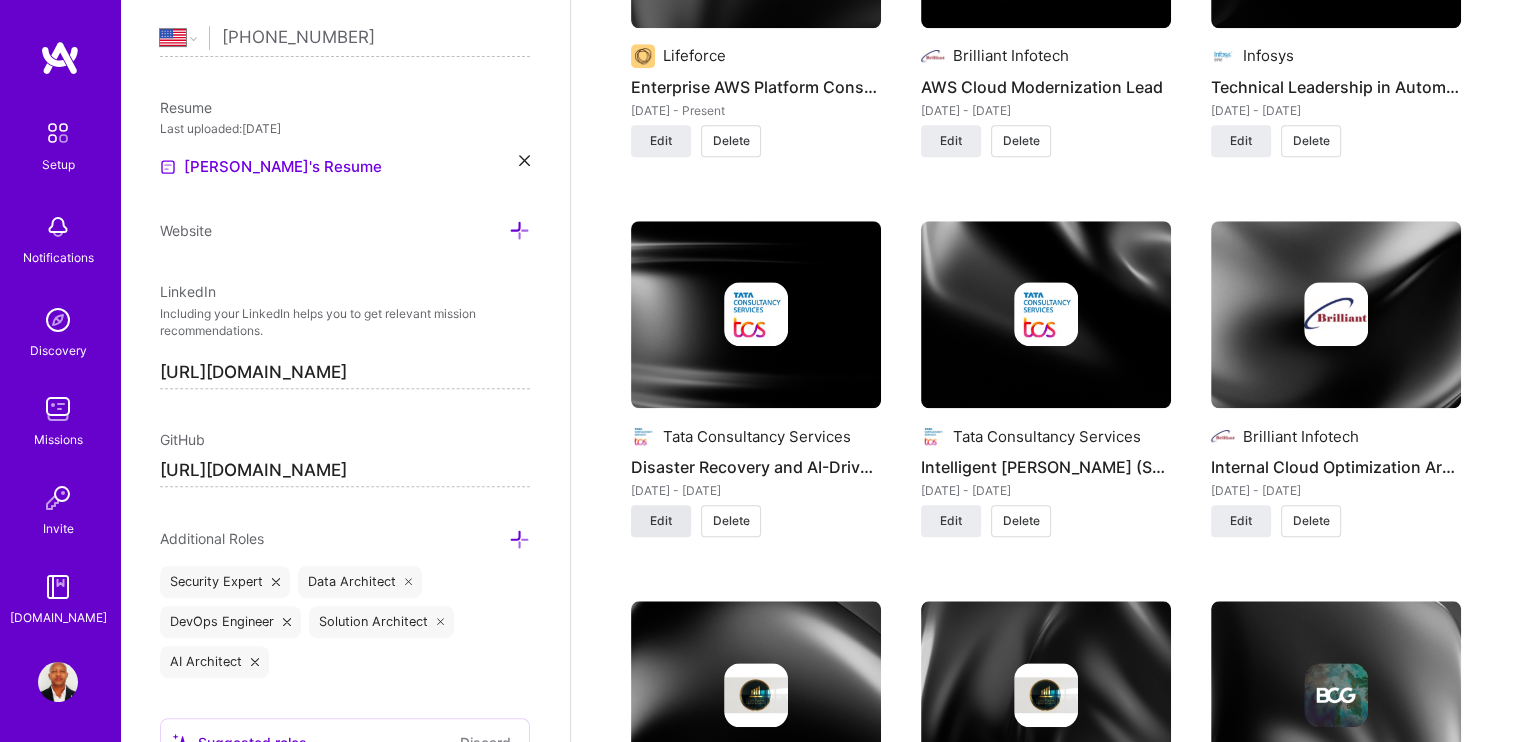 click on "Edit" at bounding box center (661, 521) 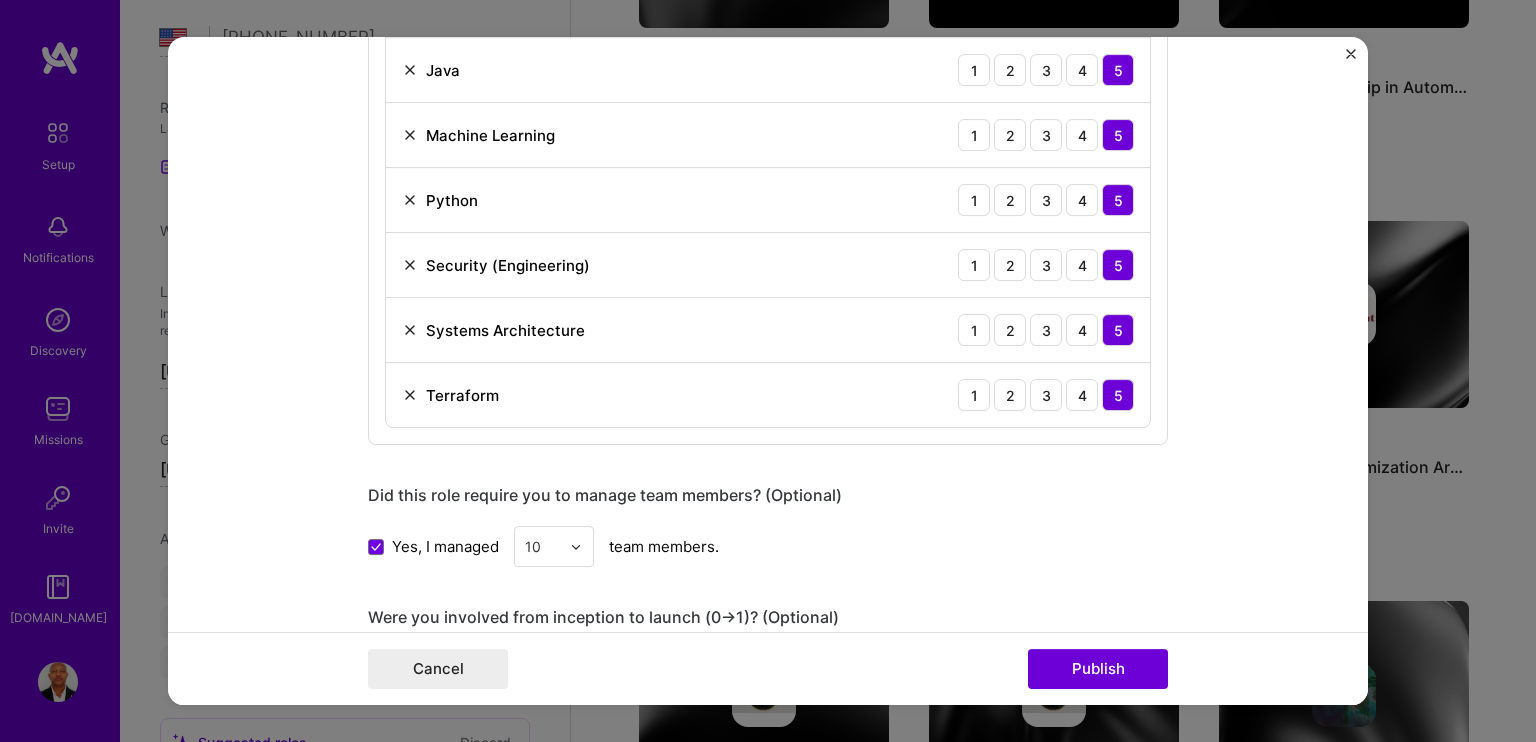 scroll, scrollTop: 1400, scrollLeft: 0, axis: vertical 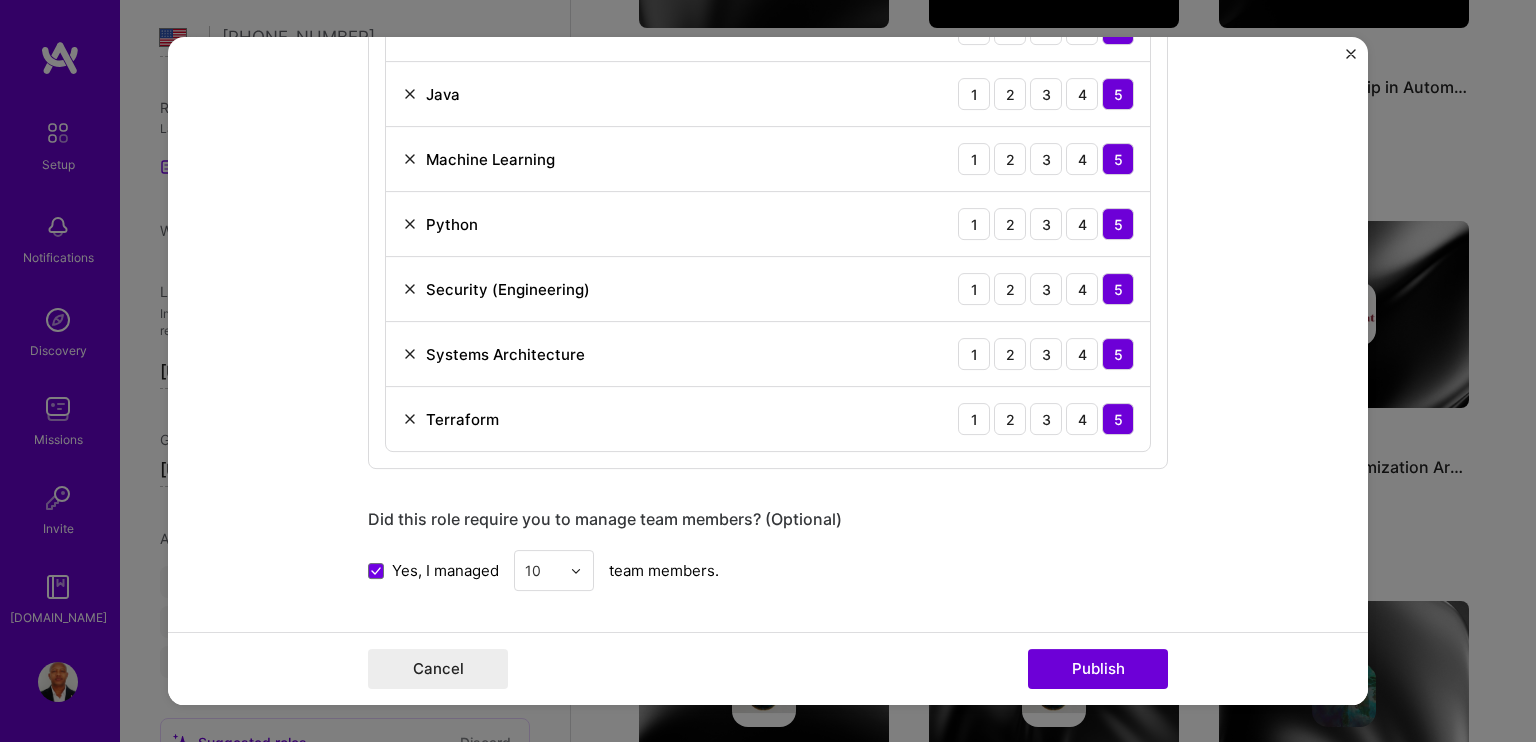 click at bounding box center (1351, 59) 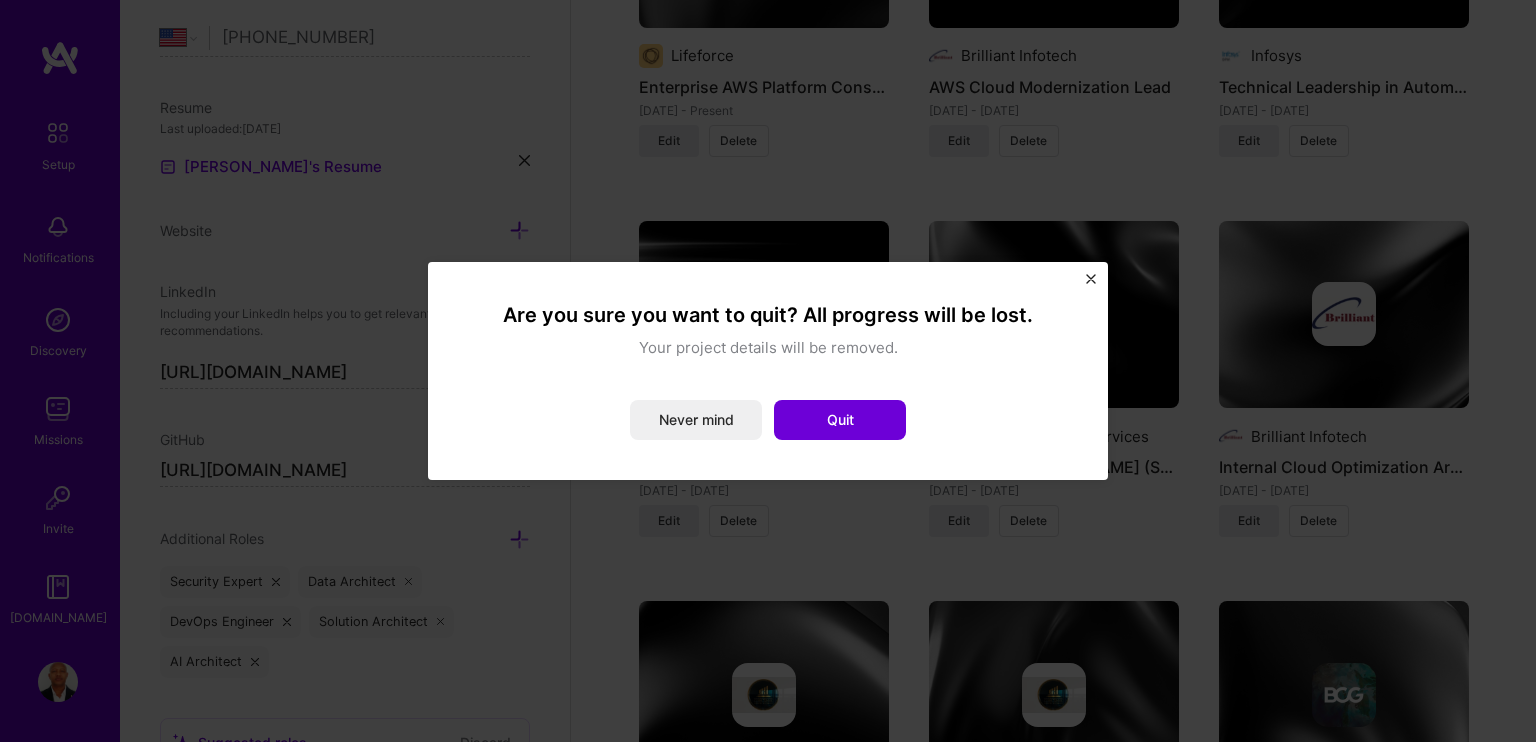 click on "Are you sure you want to quit? All progress will be lost. Your project details will be removed. Never mind Quit" at bounding box center (768, 371) 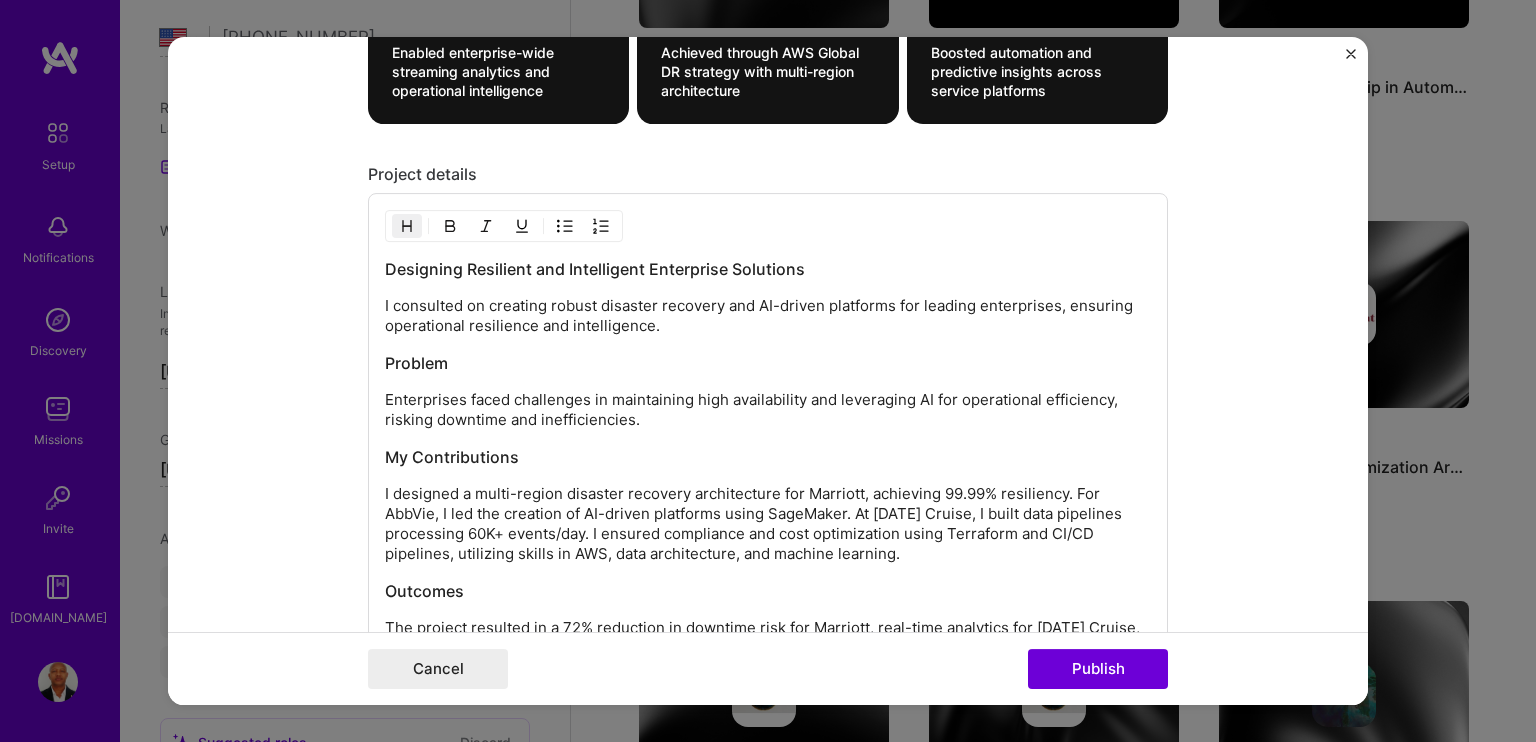 scroll, scrollTop: 2300, scrollLeft: 0, axis: vertical 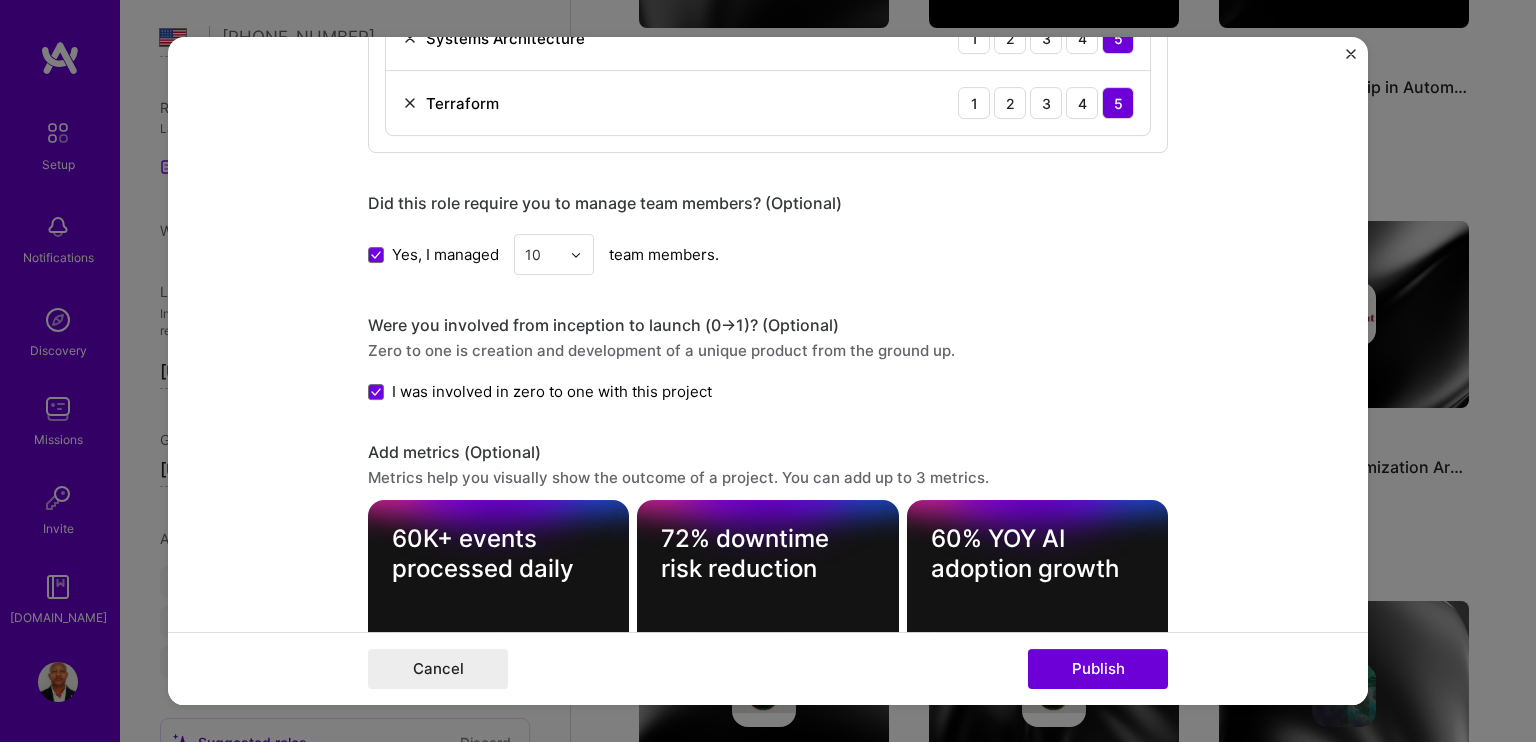 click at bounding box center (1351, 54) 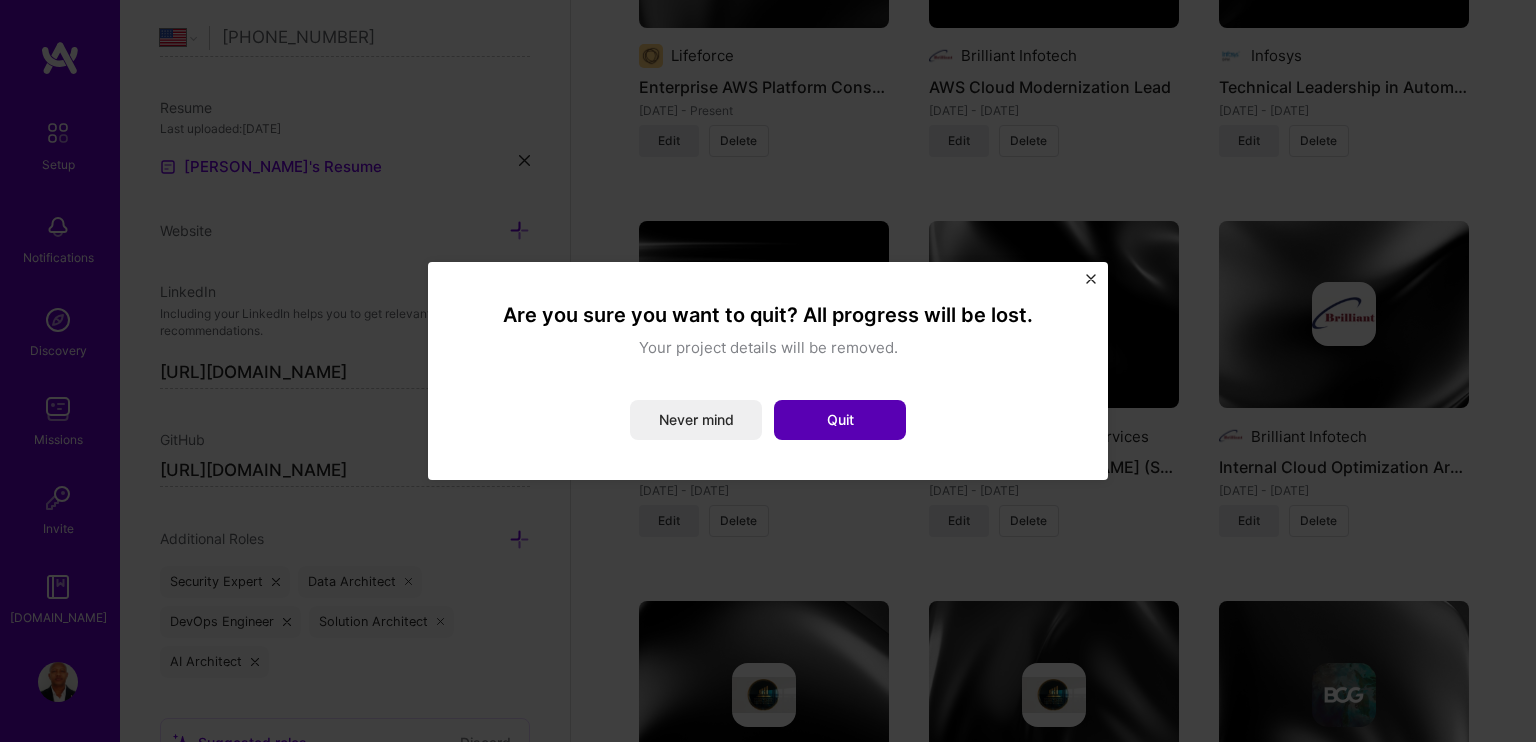 click on "Quit" at bounding box center [840, 420] 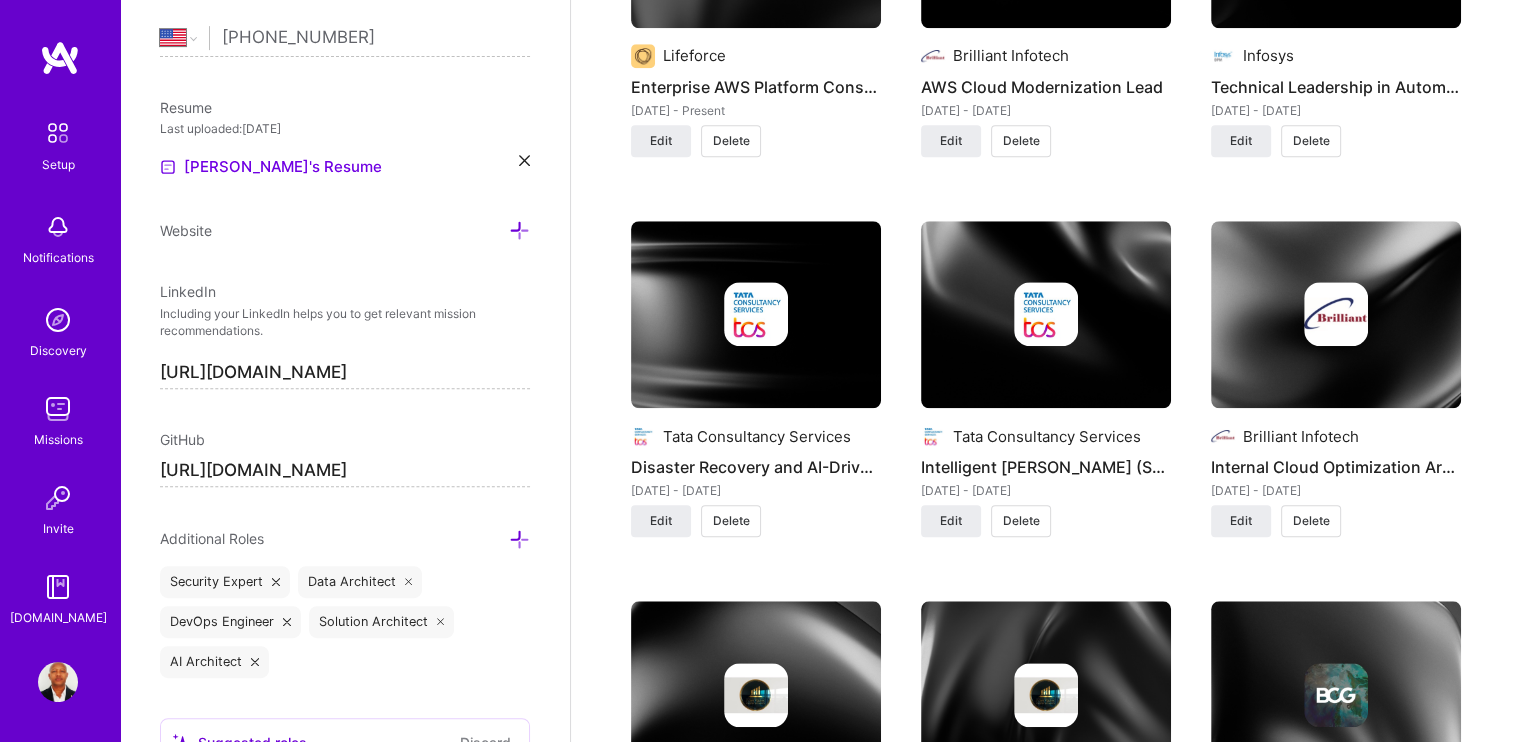 click at bounding box center [1046, 315] 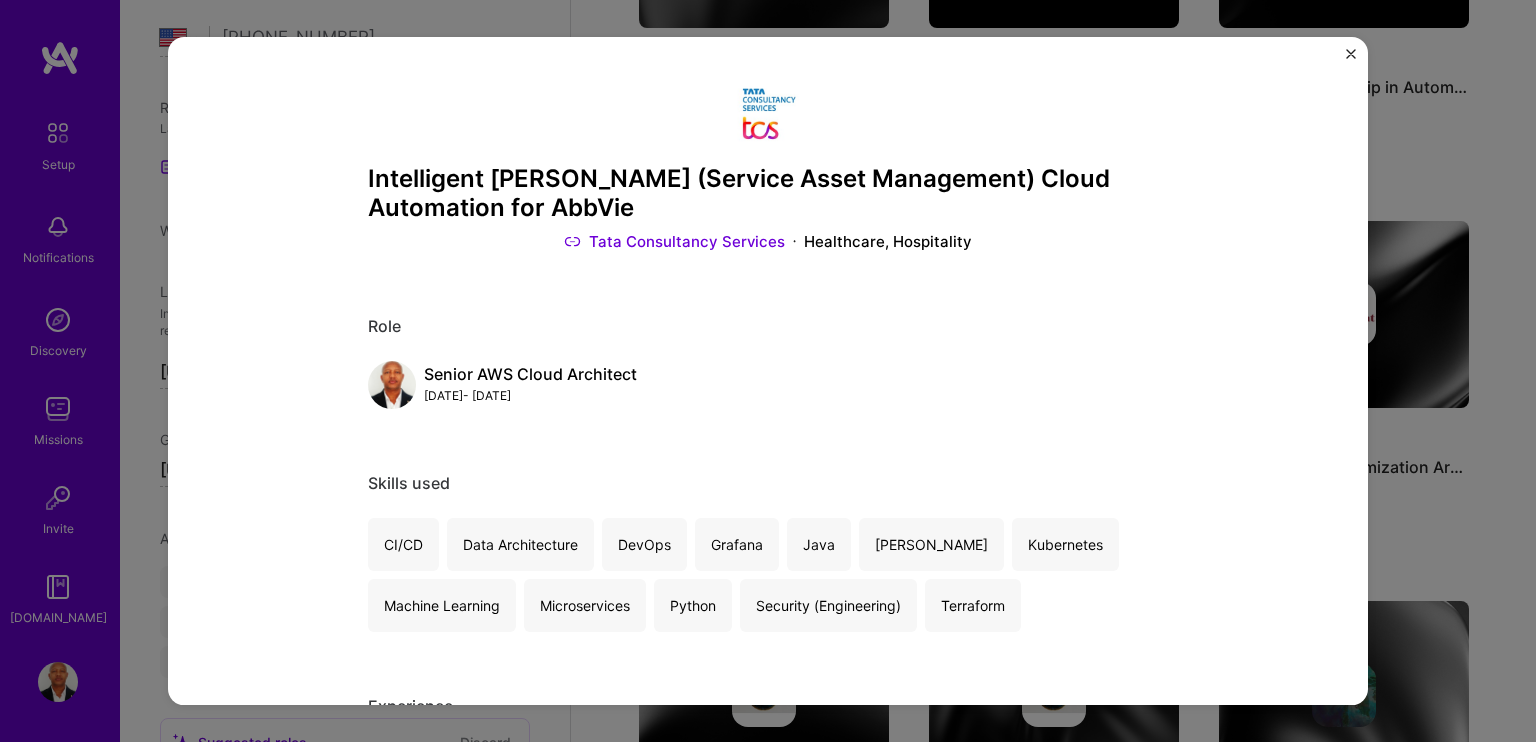 scroll, scrollTop: 0, scrollLeft: 0, axis: both 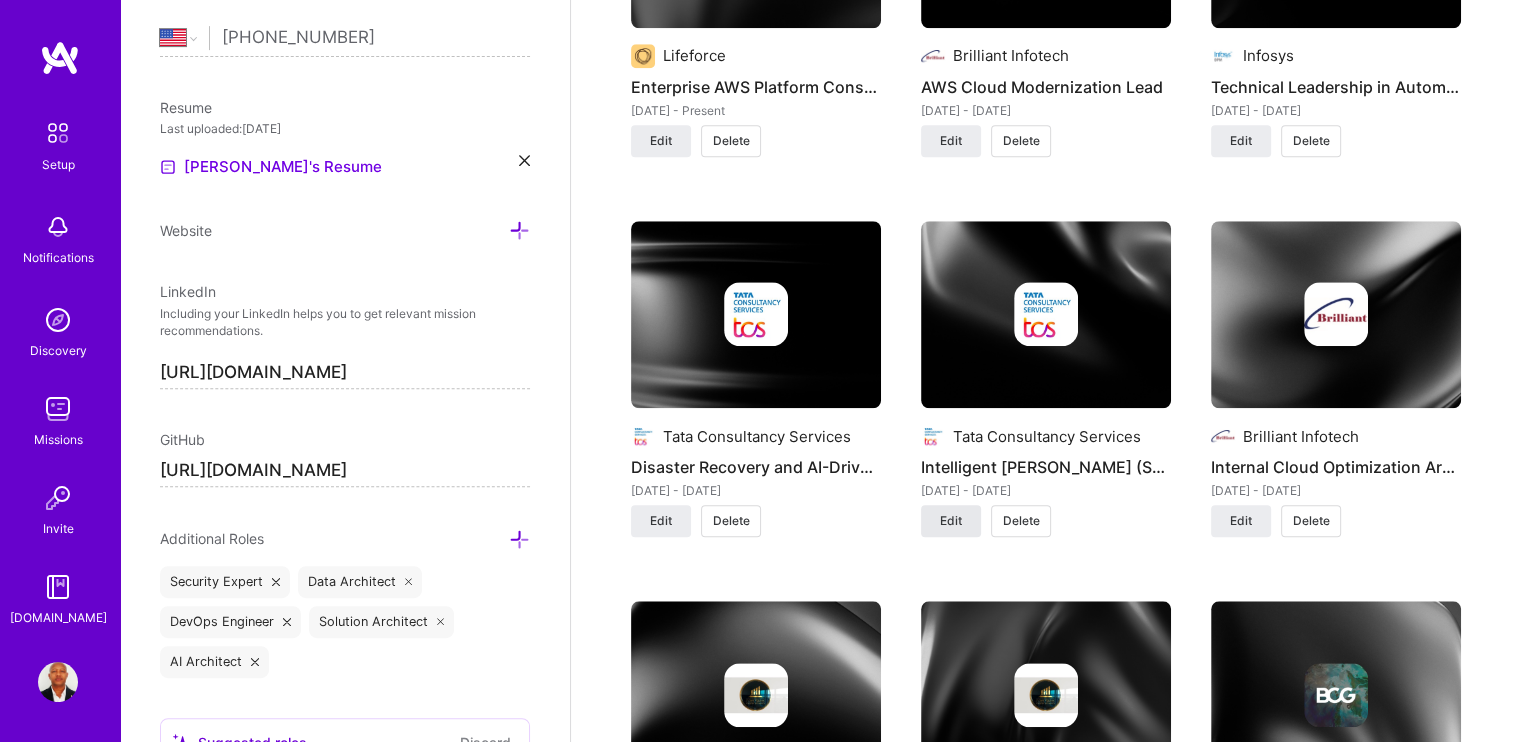click on "Edit" at bounding box center [951, 521] 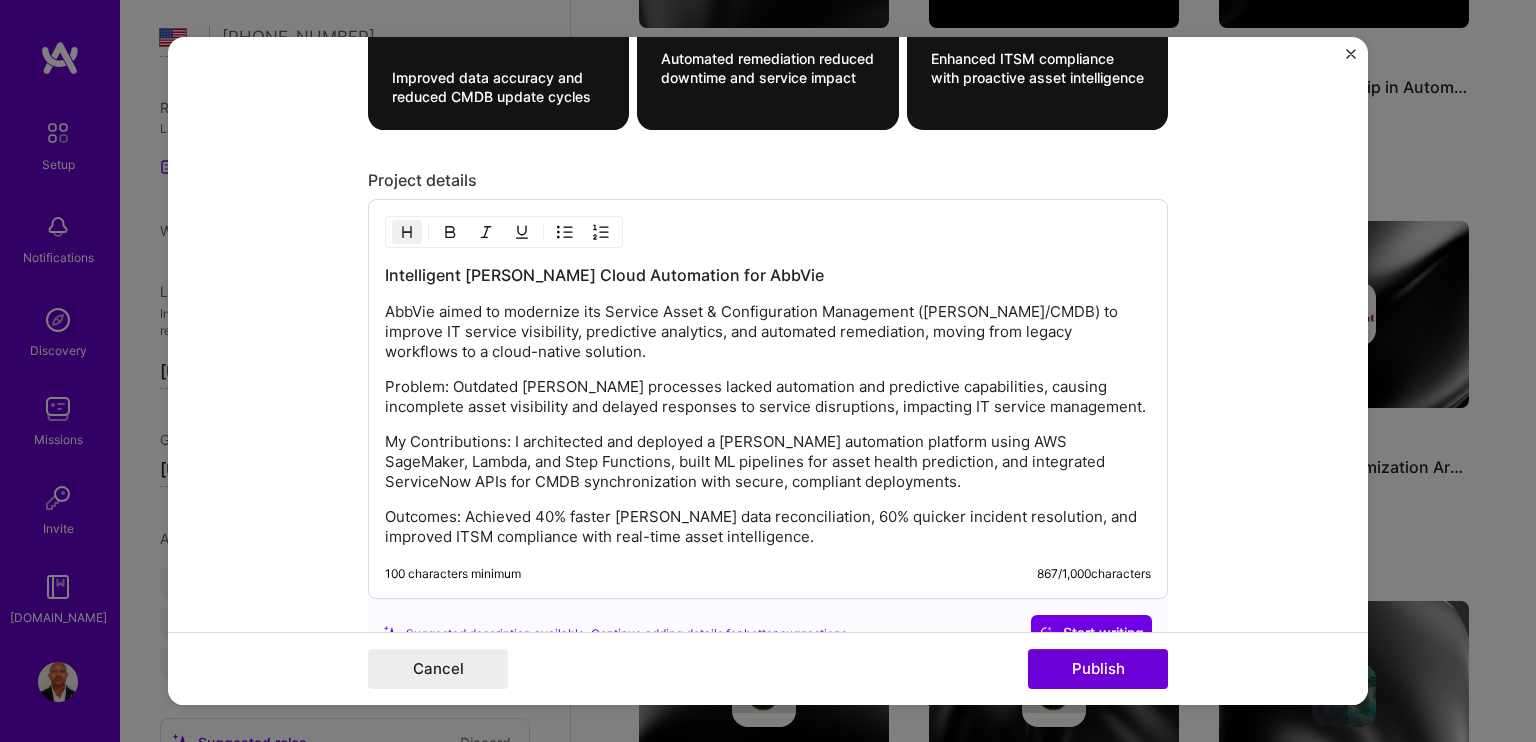 scroll, scrollTop: 2300, scrollLeft: 0, axis: vertical 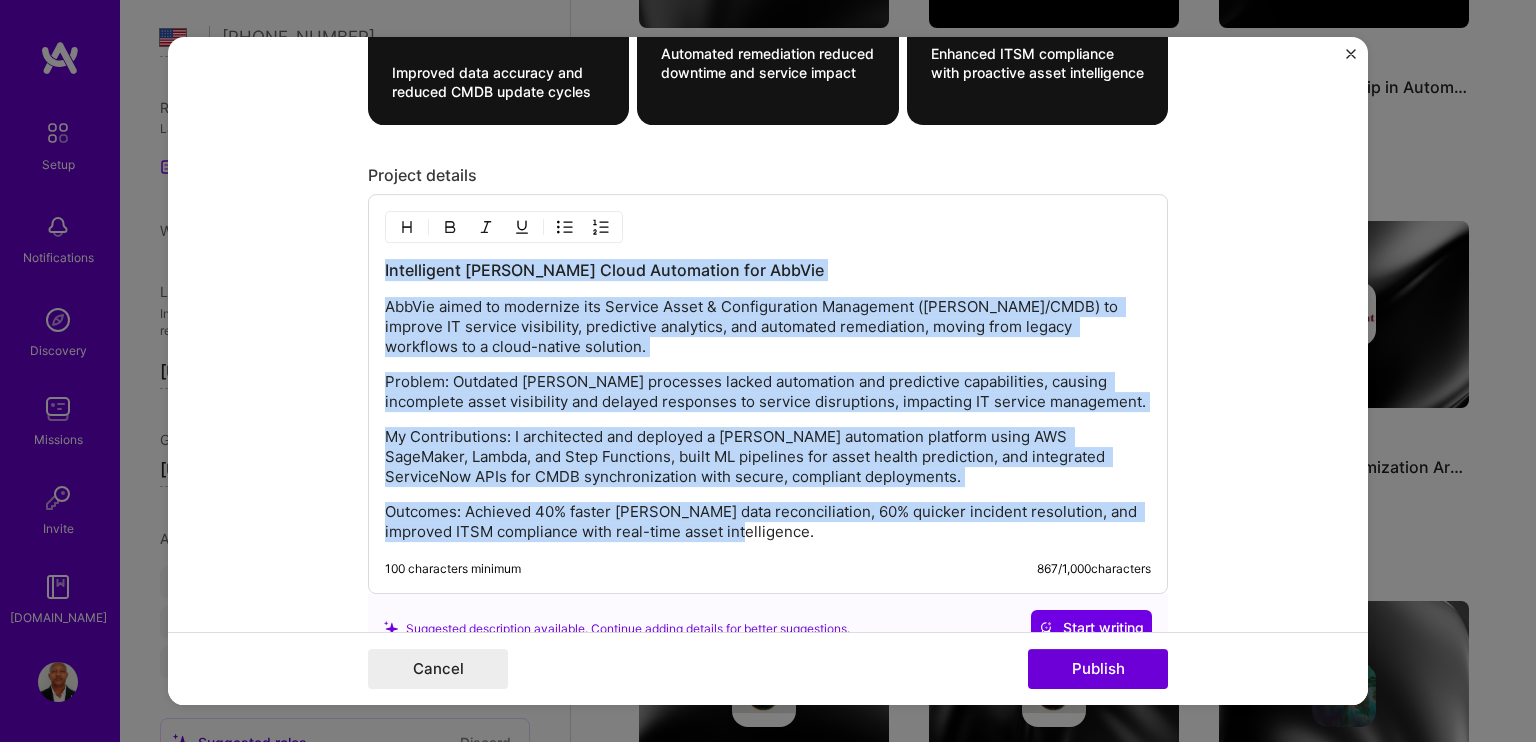 drag, startPoint x: 757, startPoint y: 532, endPoint x: 362, endPoint y: 263, distance: 477.8975 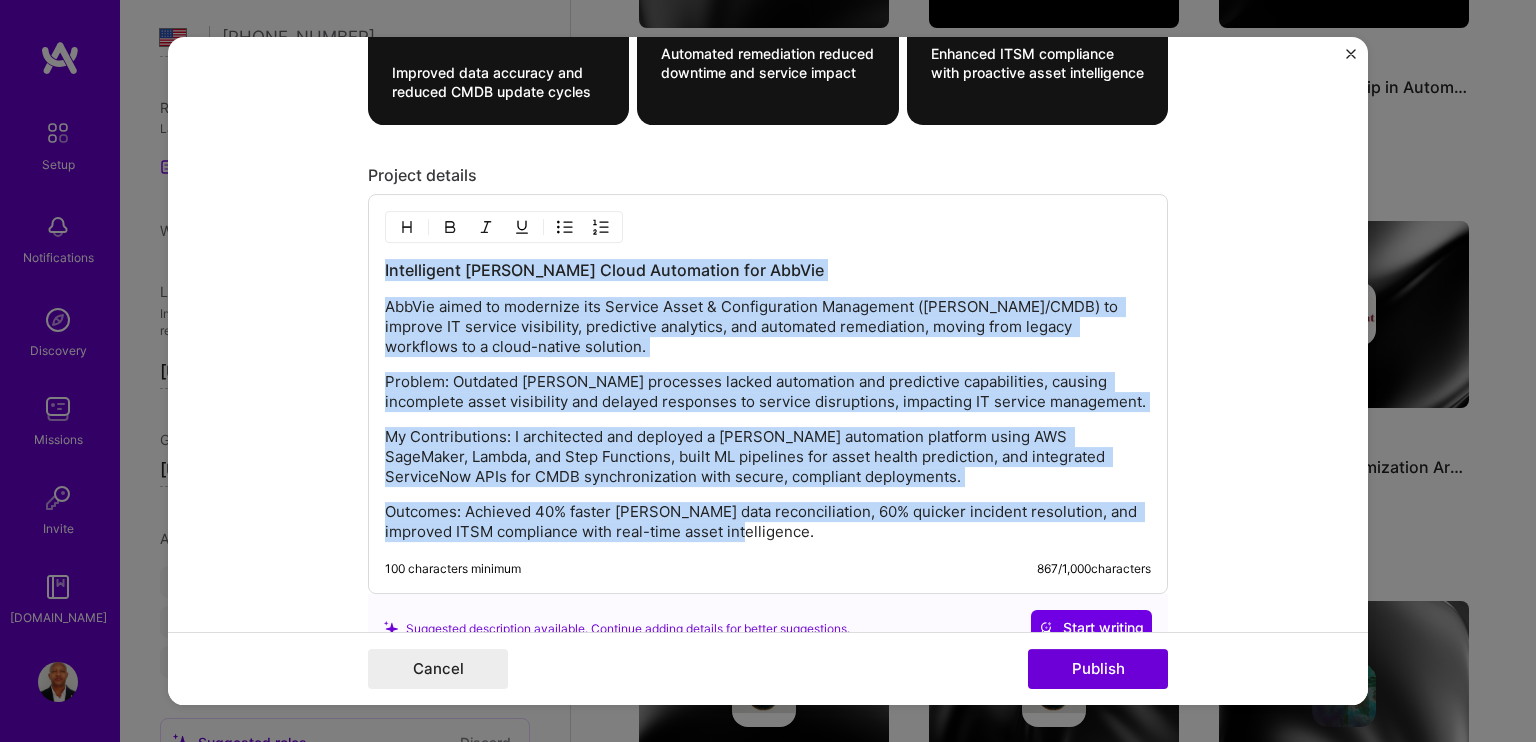 click on "Intelligent [PERSON_NAME] Cloud Automation for AbbVie AbbVie aimed to modernize its Service Asset & Configuration Management ([PERSON_NAME]/CMDB) to improve IT service visibility, predictive analytics, and automated remediation, moving from legacy workflows to a cloud-native solution. Problem: Outdated [PERSON_NAME] processes lacked automation and predictive capabilities, causing incomplete asset visibility and delayed responses to service disruptions, impacting IT service management. My Contributions: I architected and deployed a [PERSON_NAME] automation platform using AWS SageMaker, Lambda, and Step Functions, built ML pipelines for asset health prediction, and integrated ServiceNow APIs for CMDB synchronization with secure, compliant deployments. Outcomes: Achieved 40% faster [PERSON_NAME] data reconciliation, 60% quicker incident resolution, and improved ITSM compliance with real-time asset intelligence. 100 characters minimum 867 / 1,000  characters" at bounding box center (768, 395) 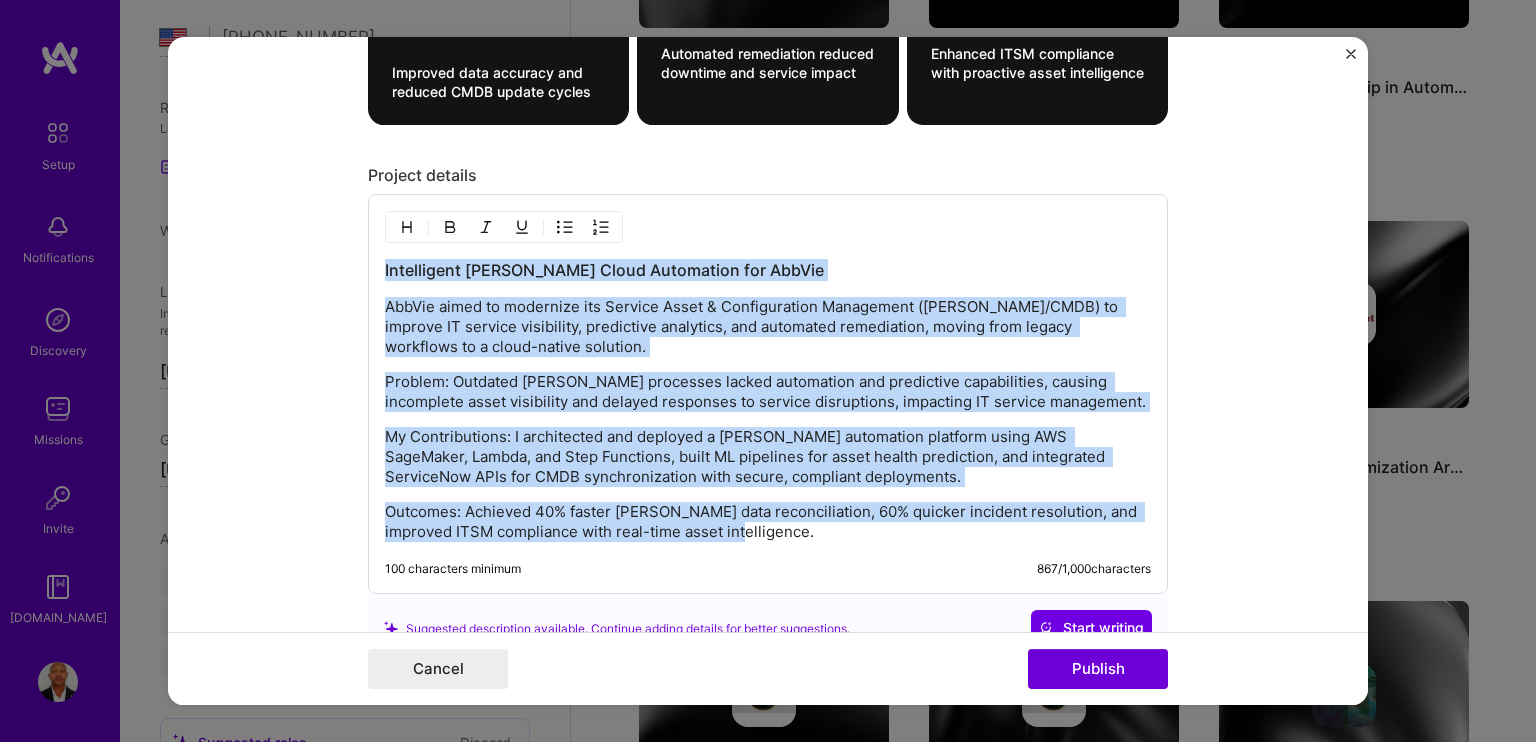copy on "Intelligent [PERSON_NAME] Cloud Automation for AbbVie AbbVie aimed to modernize its Service Asset & Configuration Management ([PERSON_NAME]/CMDB) to improve IT service visibility, predictive analytics, and automated remediation, moving from legacy workflows to a cloud-native solution. Problem: Outdated [PERSON_NAME] processes lacked automation and predictive capabilities, causing incomplete asset visibility and delayed responses to service disruptions, impacting IT service management. My Contributions: I architected and deployed a [PERSON_NAME] automation platform using AWS SageMaker, Lambda, and Step Functions, built ML pipelines for asset health prediction, and integrated ServiceNow APIs for CMDB synchronization with secure, compliant deployments. Outcomes: Achieved 40% faster [PERSON_NAME] data reconciliation, 60% quicker incident resolution, and improved ITSM compliance with real-time asset intelligence." 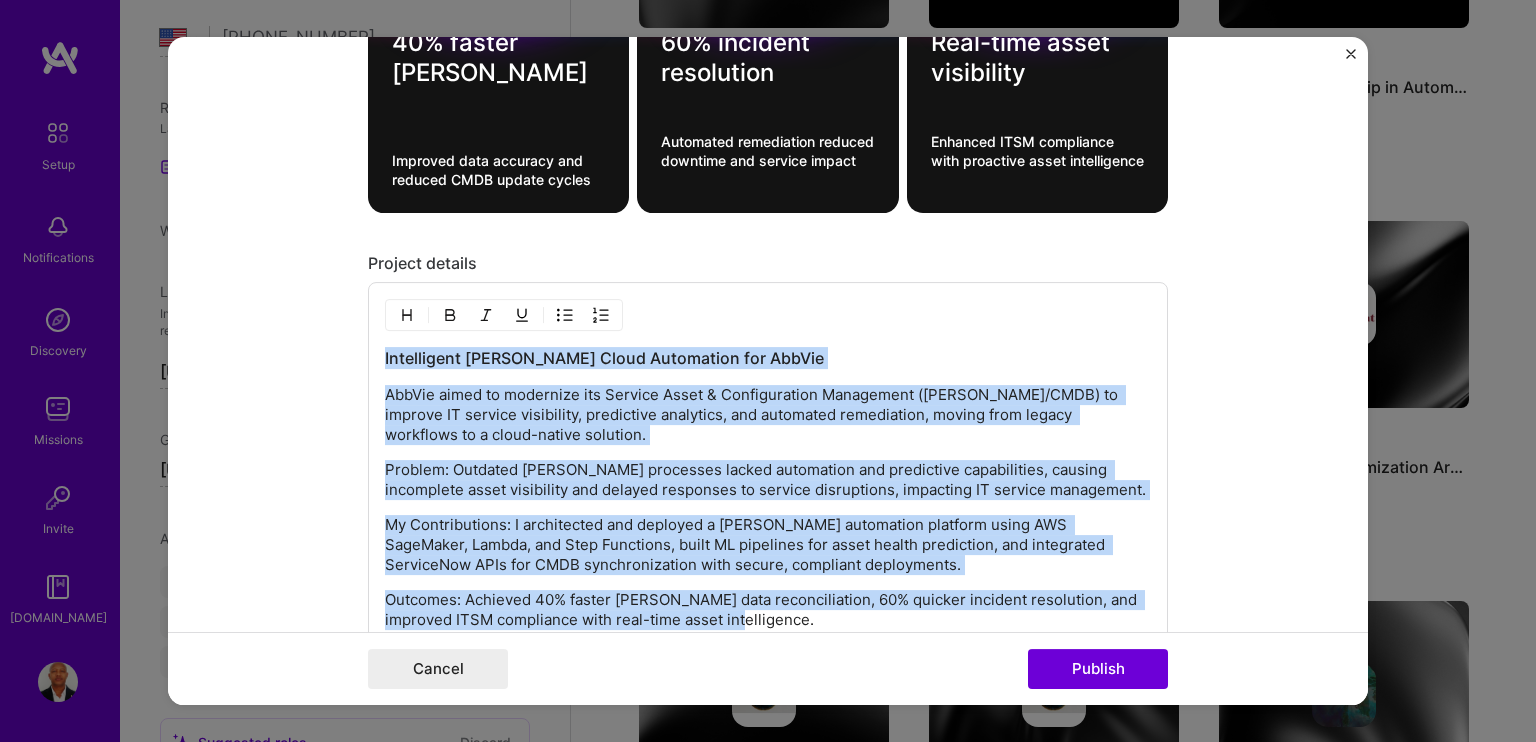 scroll, scrollTop: 2197, scrollLeft: 0, axis: vertical 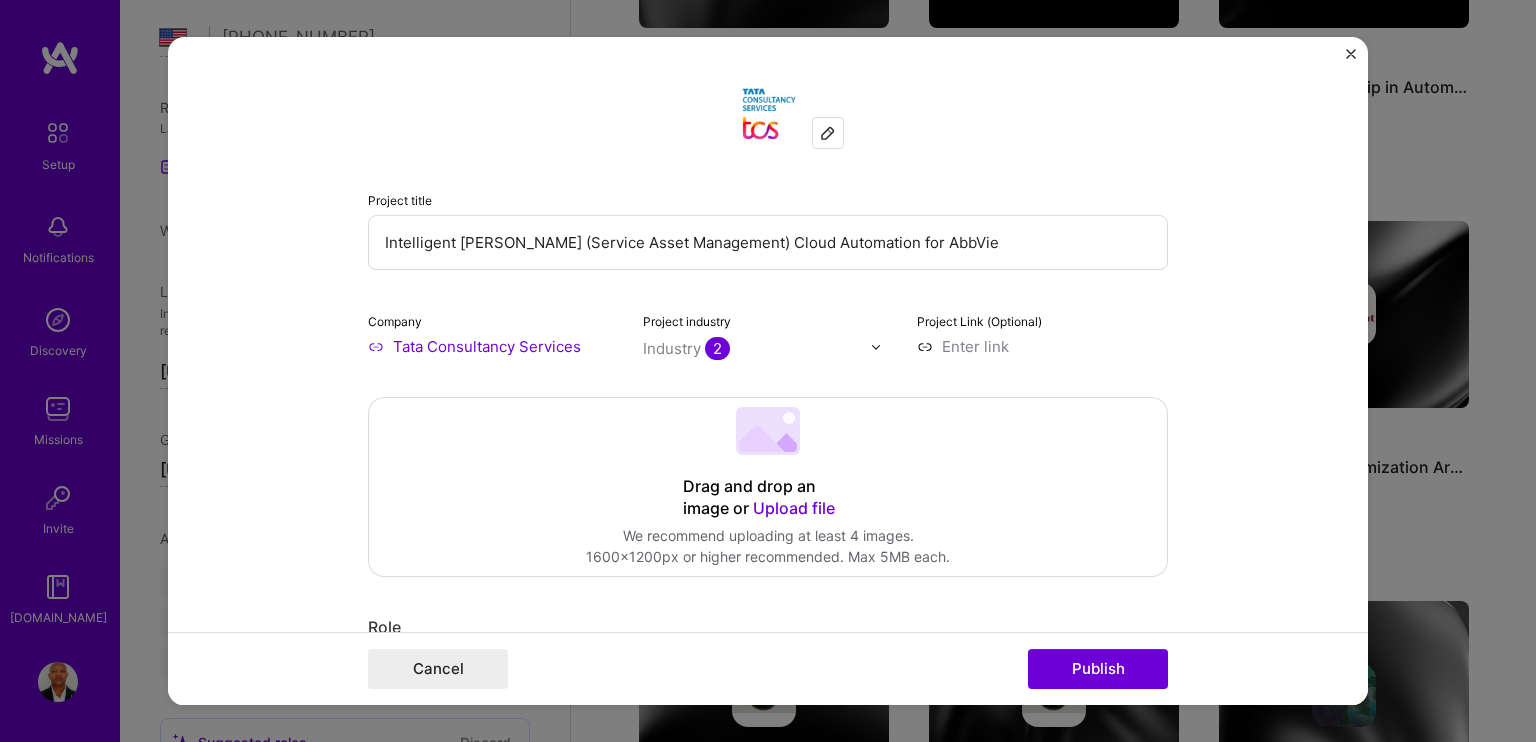 drag, startPoint x: 918, startPoint y: 235, endPoint x: 367, endPoint y: 235, distance: 551 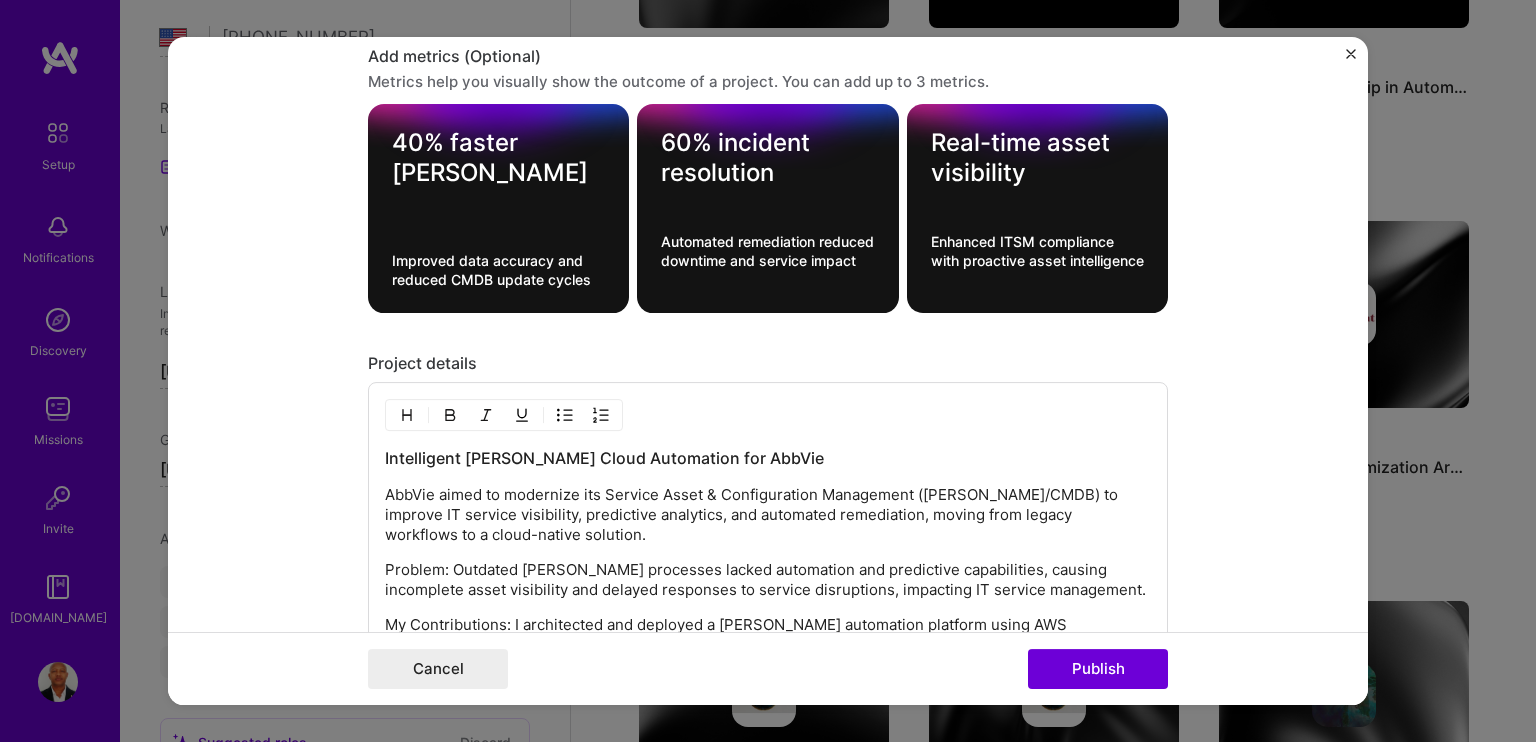 scroll, scrollTop: 2097, scrollLeft: 0, axis: vertical 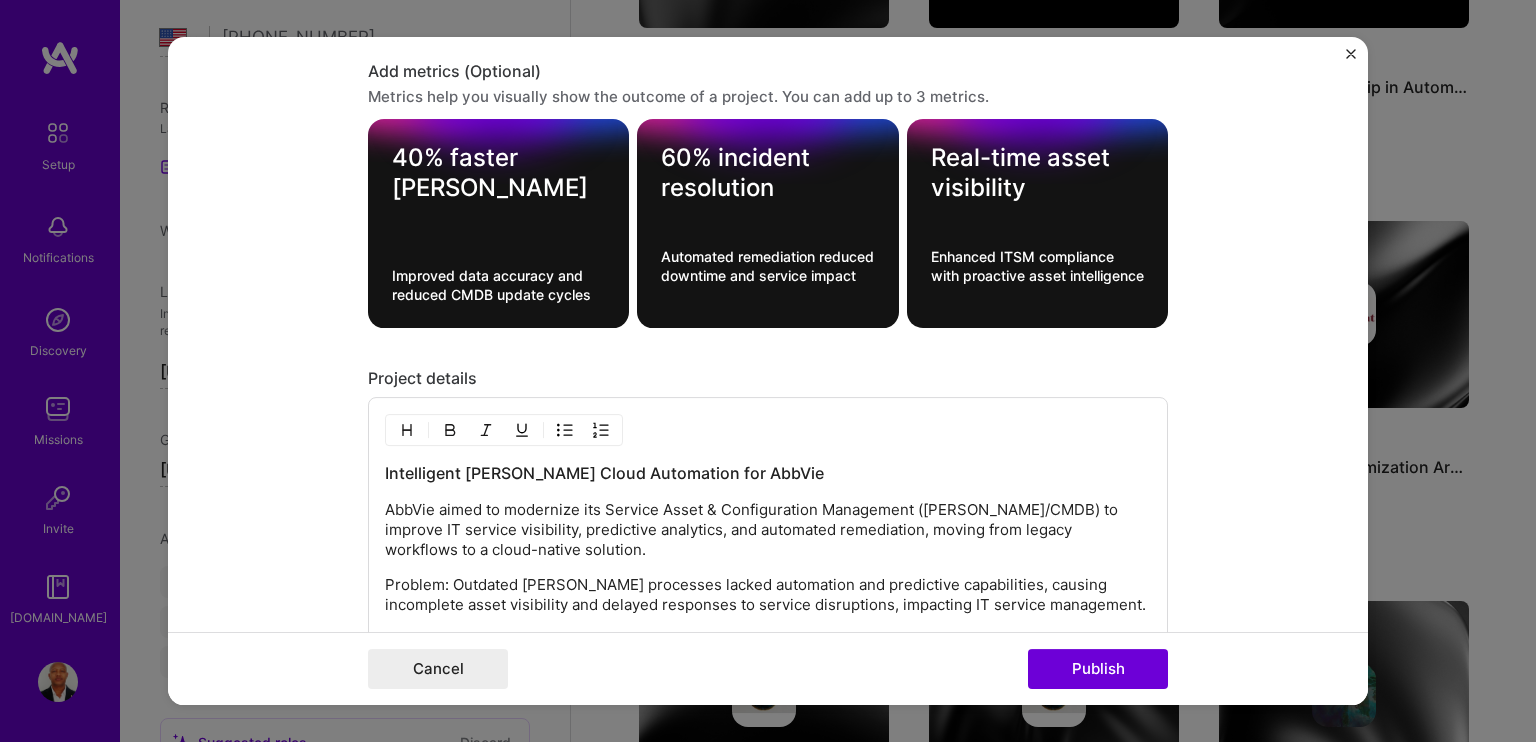 click at bounding box center [1351, 54] 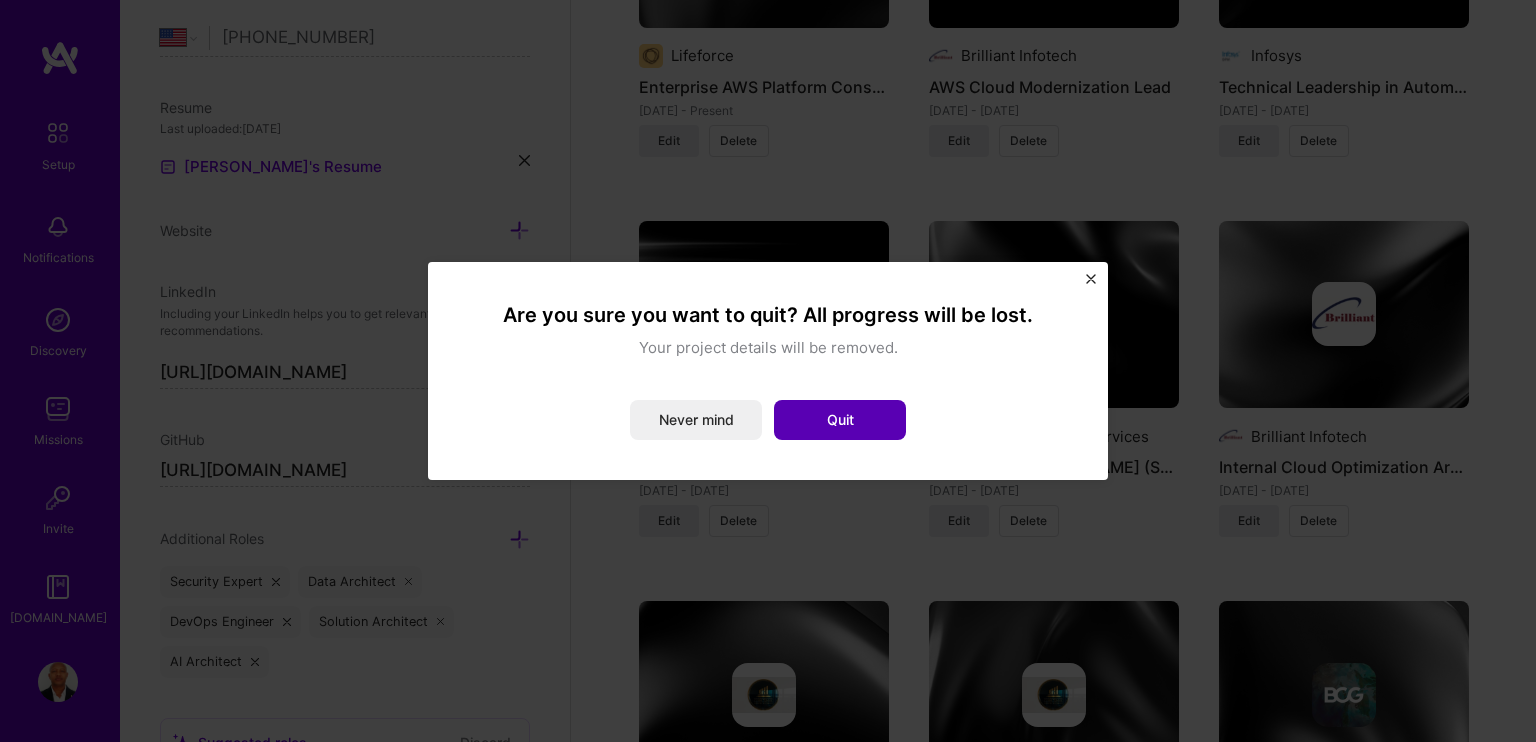 click on "Quit" at bounding box center [840, 420] 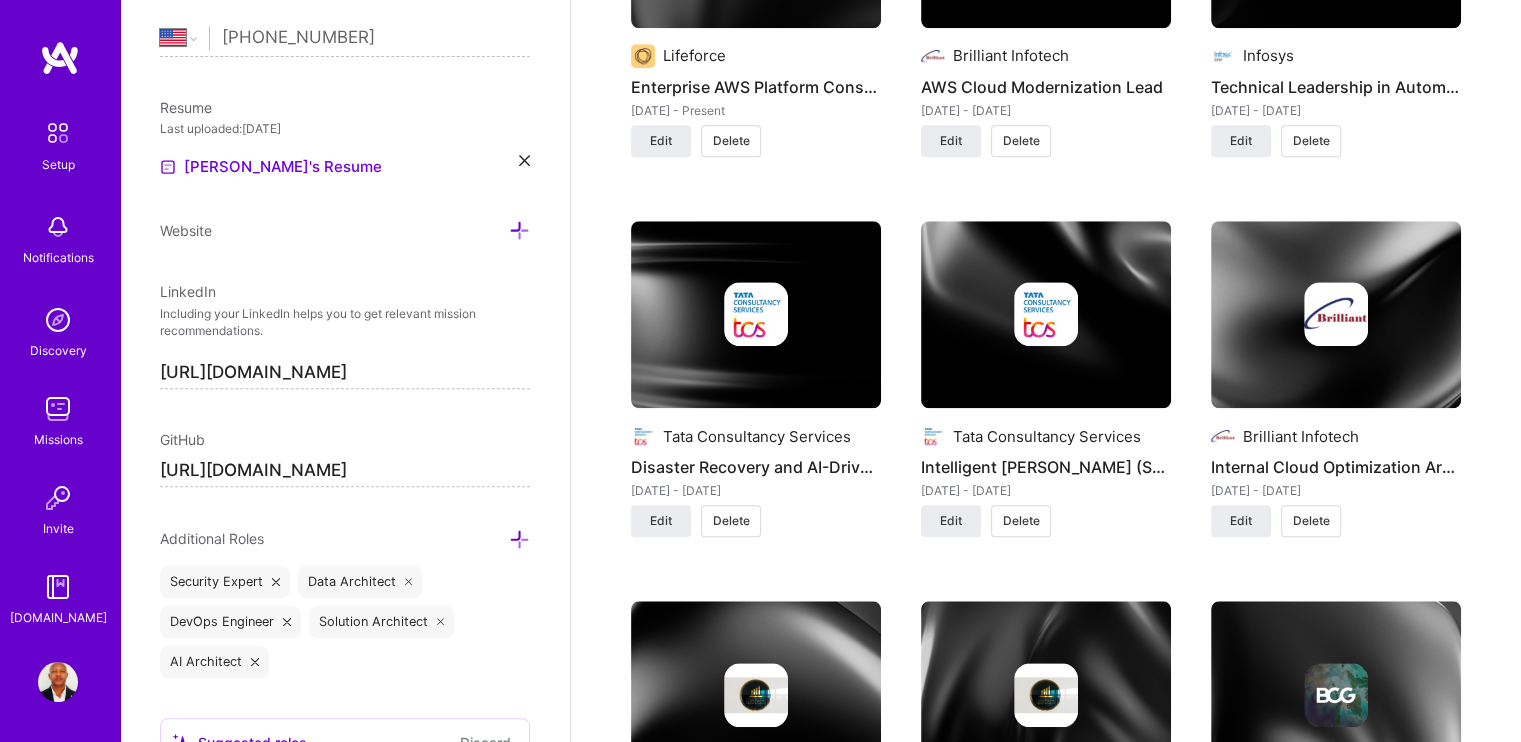 click at bounding box center (1046, 315) 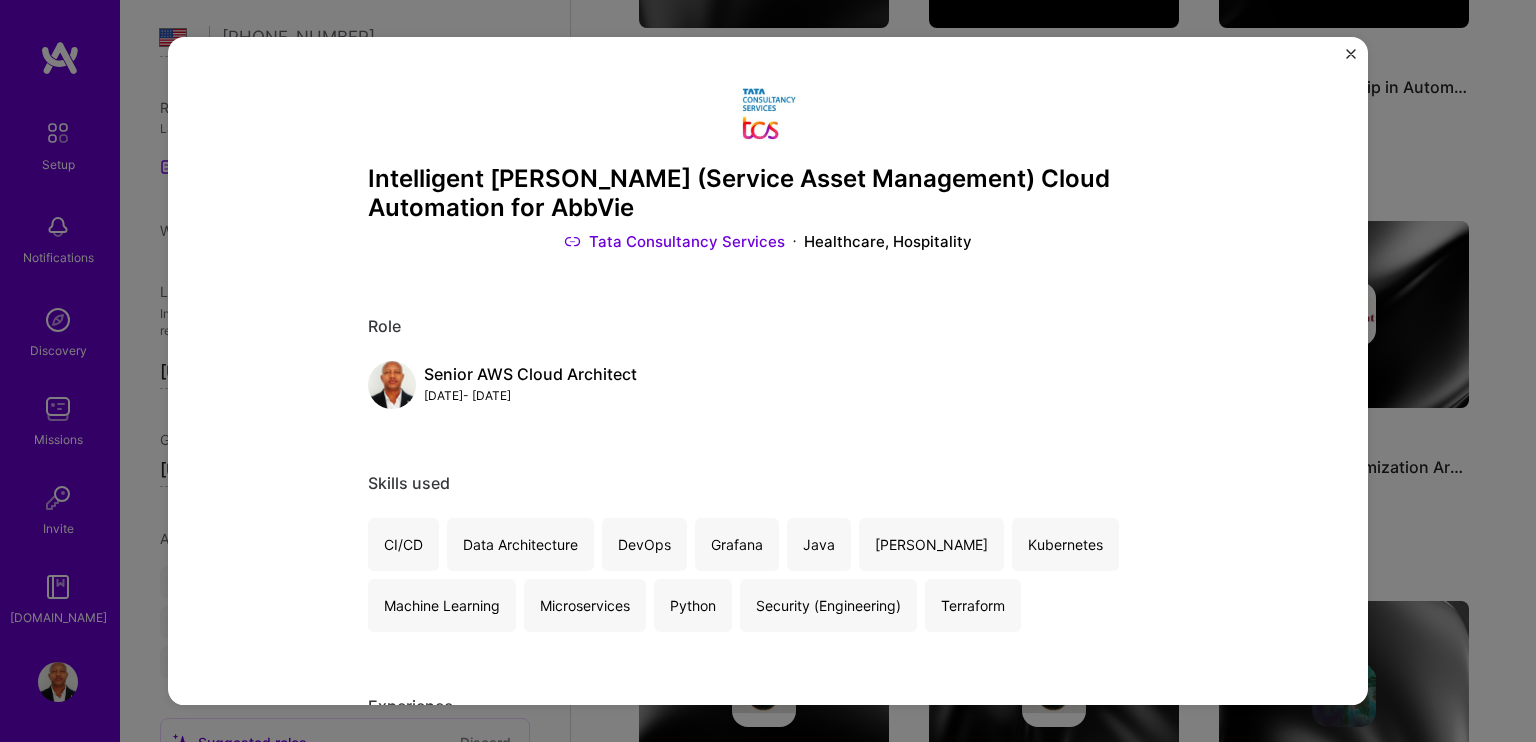 scroll, scrollTop: 0, scrollLeft: 0, axis: both 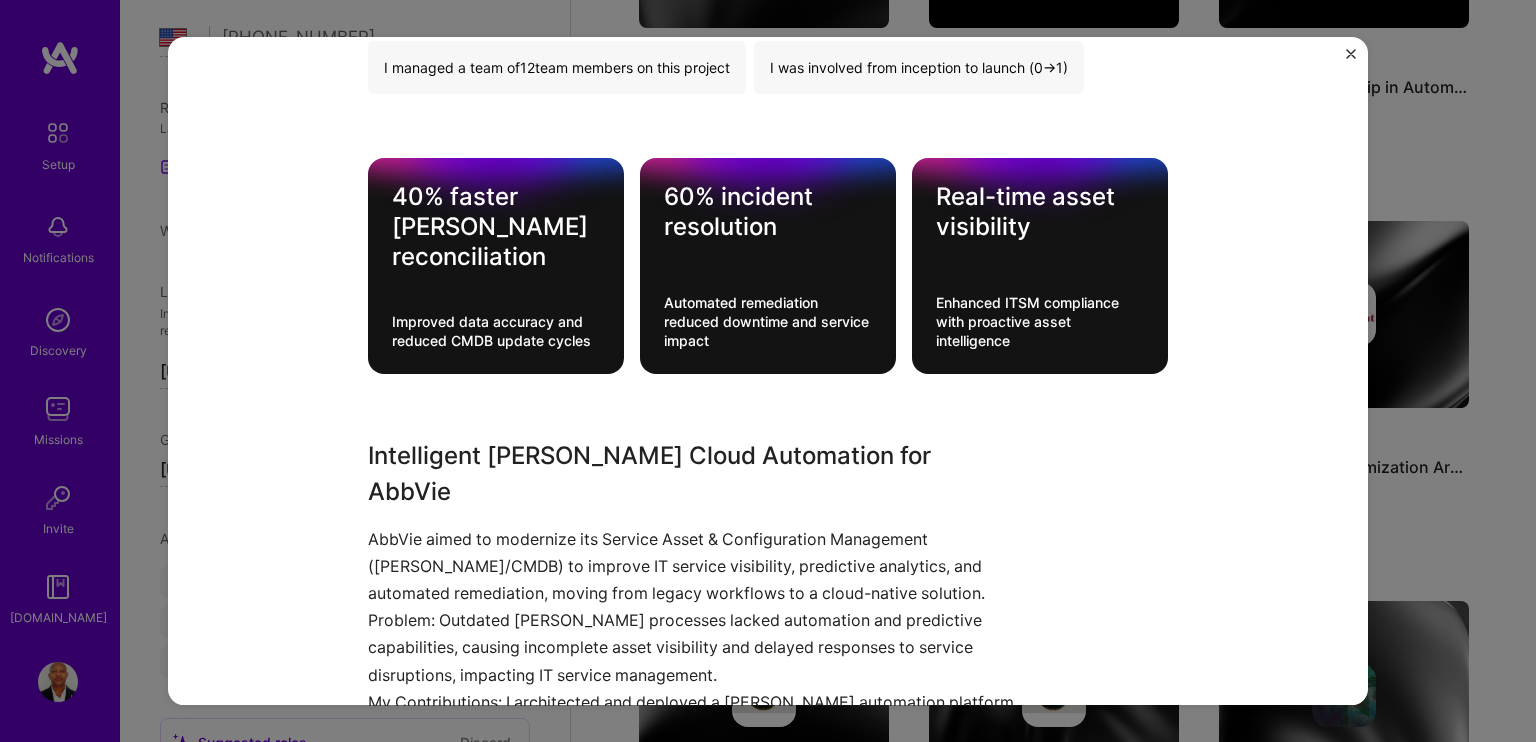 click at bounding box center [1351, 54] 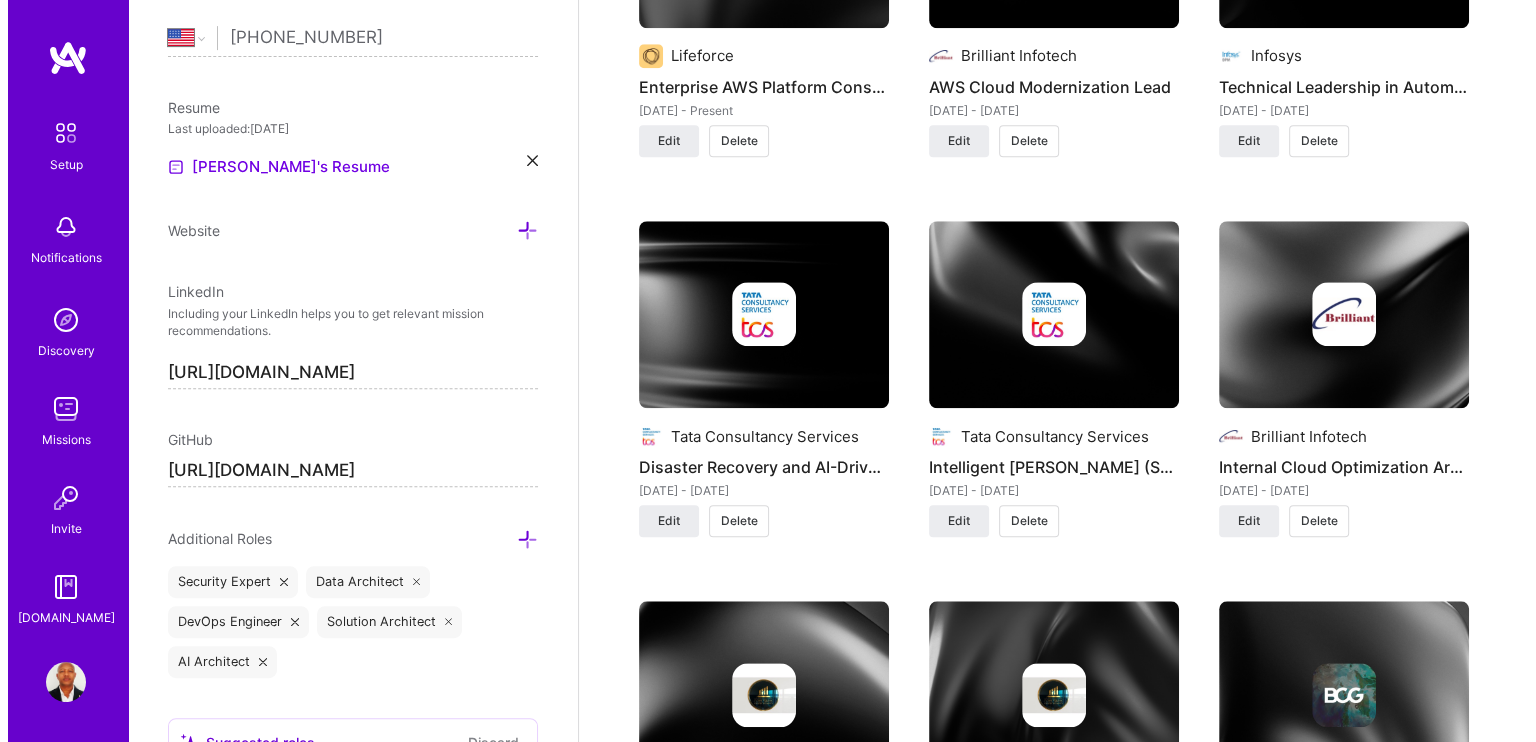 scroll, scrollTop: 0, scrollLeft: 0, axis: both 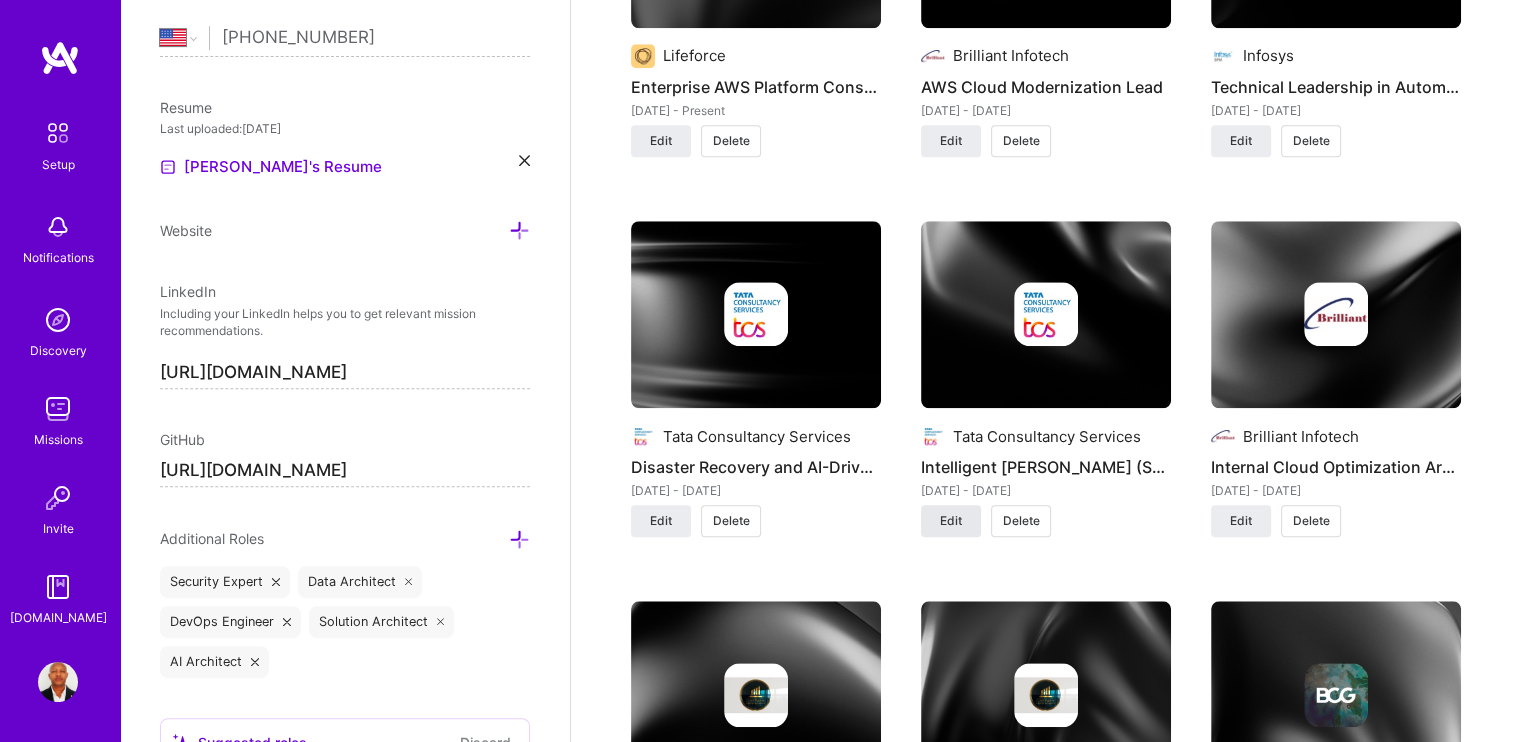 click on "Edit" at bounding box center (951, 521) 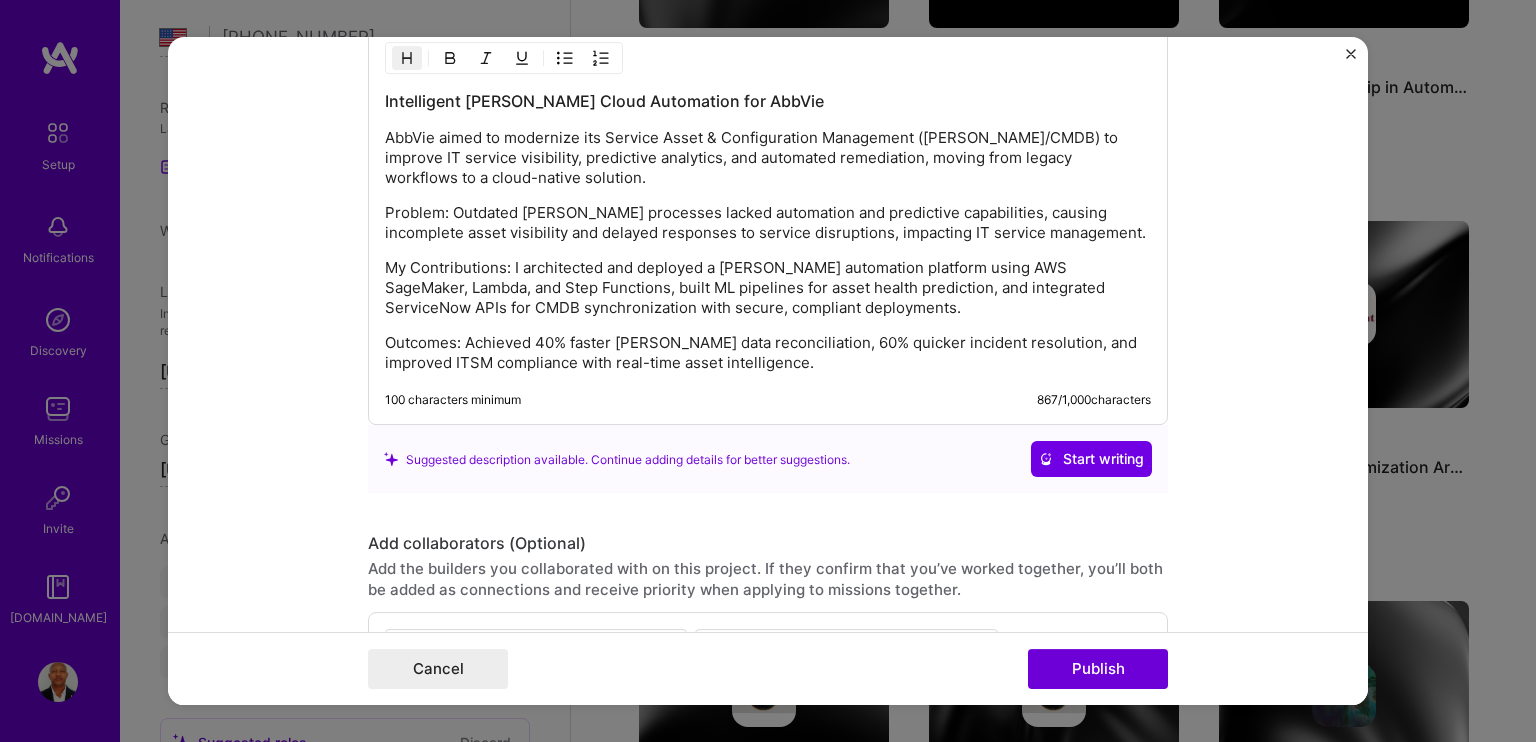 scroll, scrollTop: 2500, scrollLeft: 0, axis: vertical 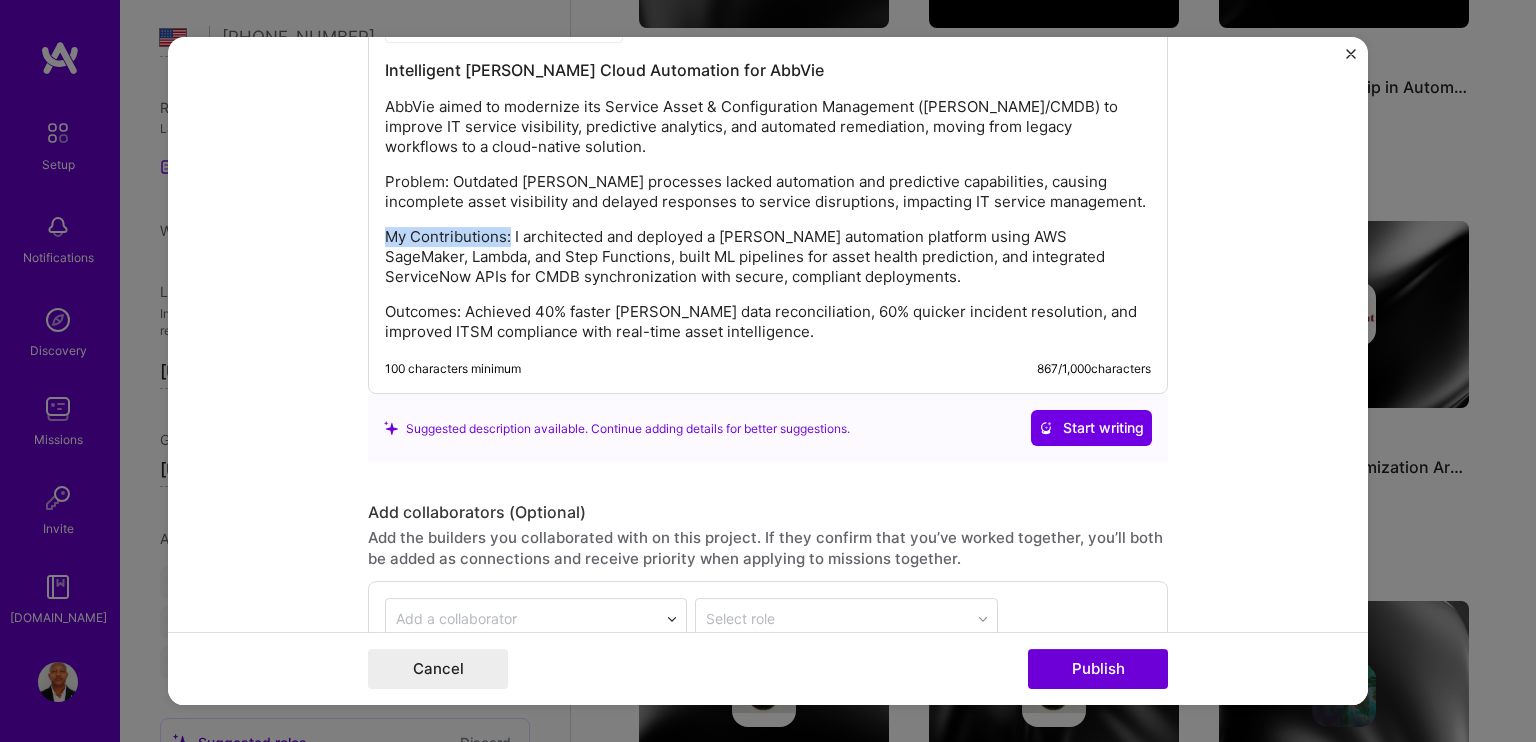 drag, startPoint x: 501, startPoint y: 235, endPoint x: 378, endPoint y: 227, distance: 123.25989 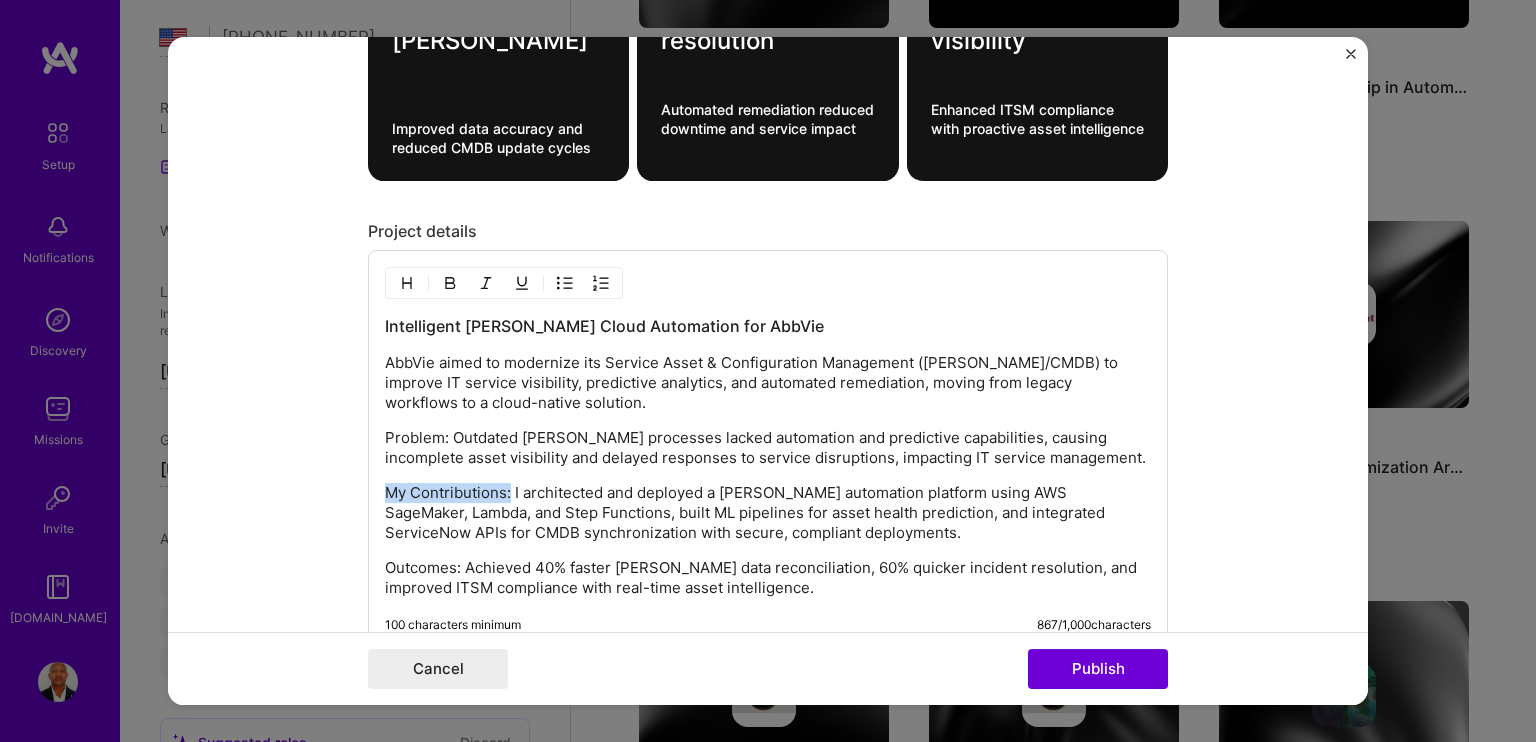 scroll, scrollTop: 2200, scrollLeft: 0, axis: vertical 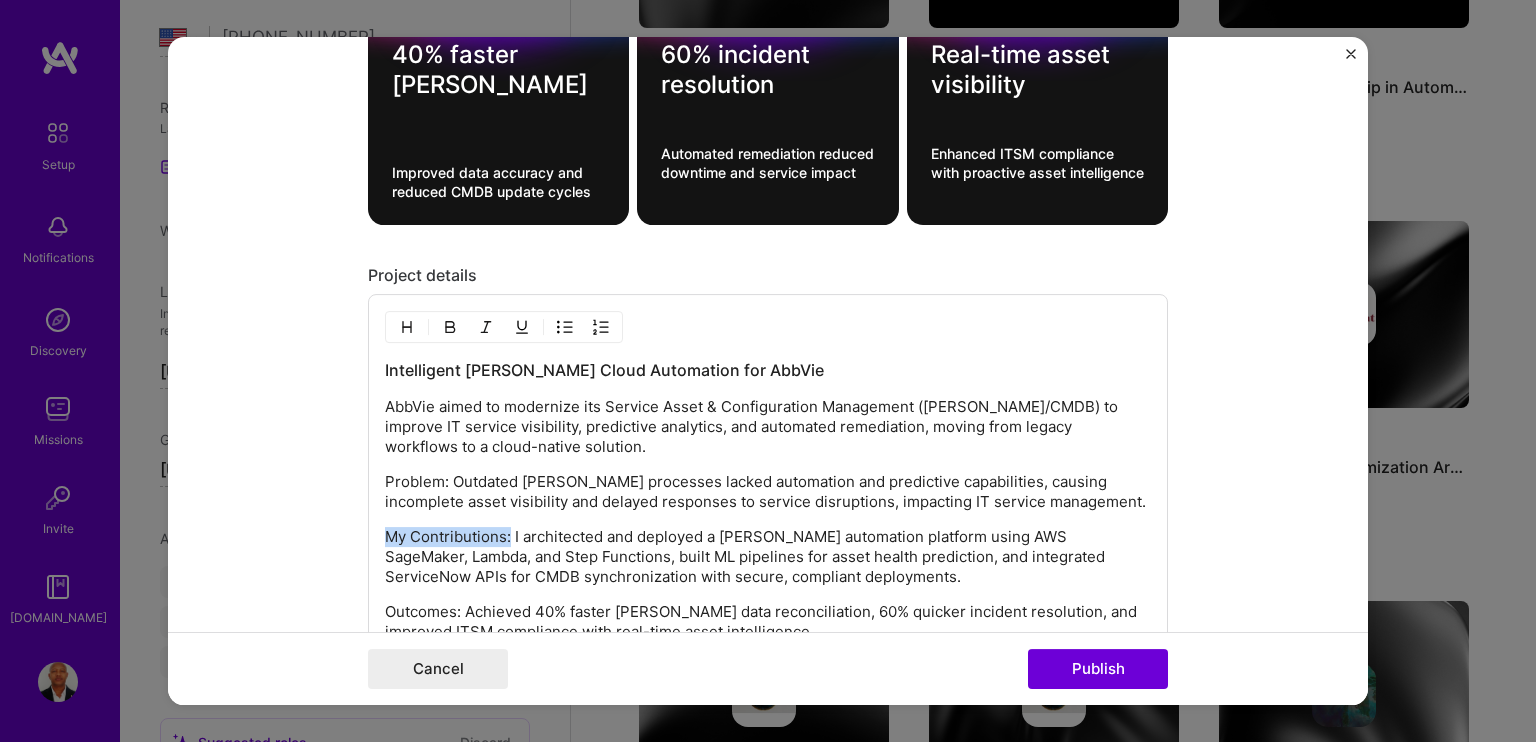 click at bounding box center (450, 328) 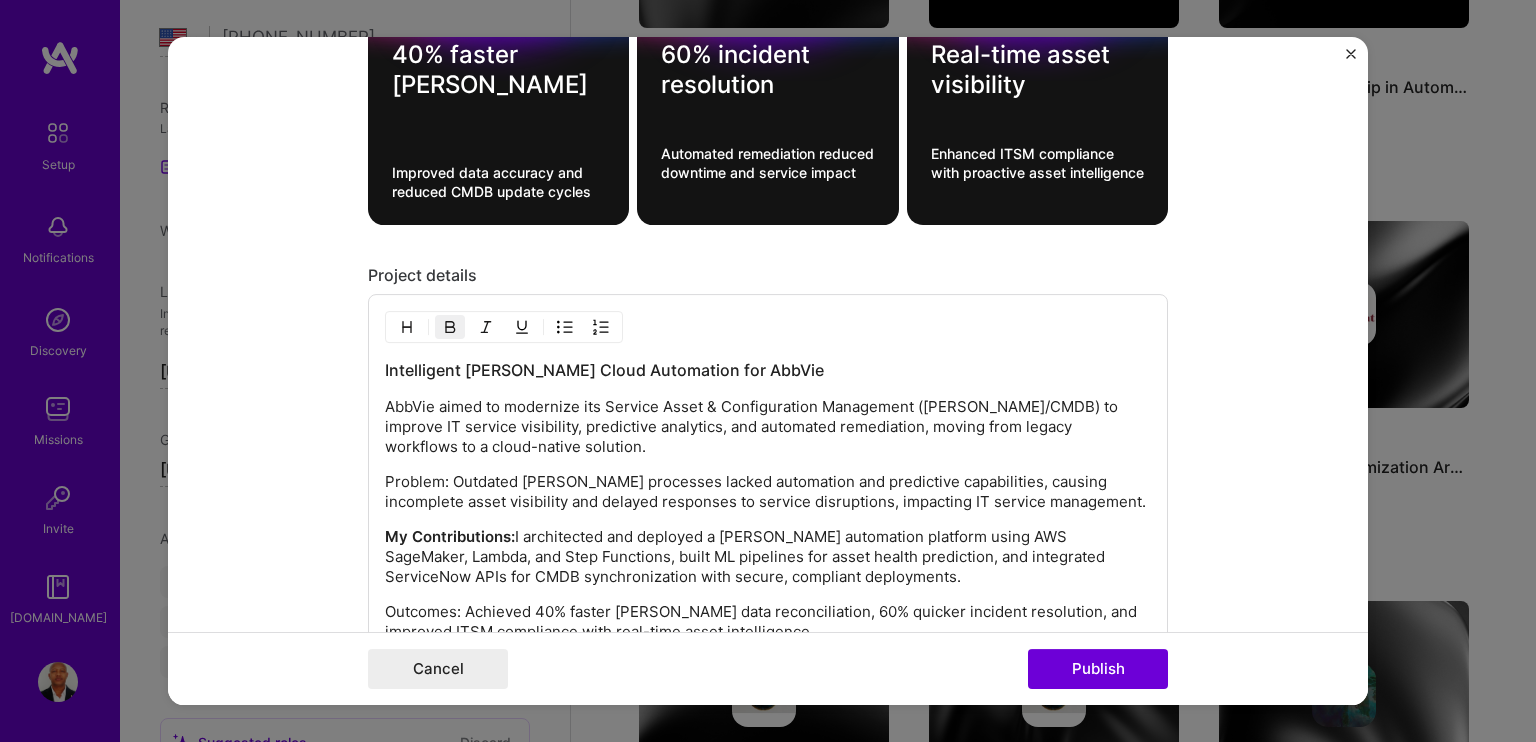 click on "AbbVie aimed to modernize its Service Asset & Configuration Management ([PERSON_NAME]/CMDB) to improve IT service visibility, predictive analytics, and automated remediation, moving from legacy workflows to a cloud-native solution." at bounding box center (768, 428) 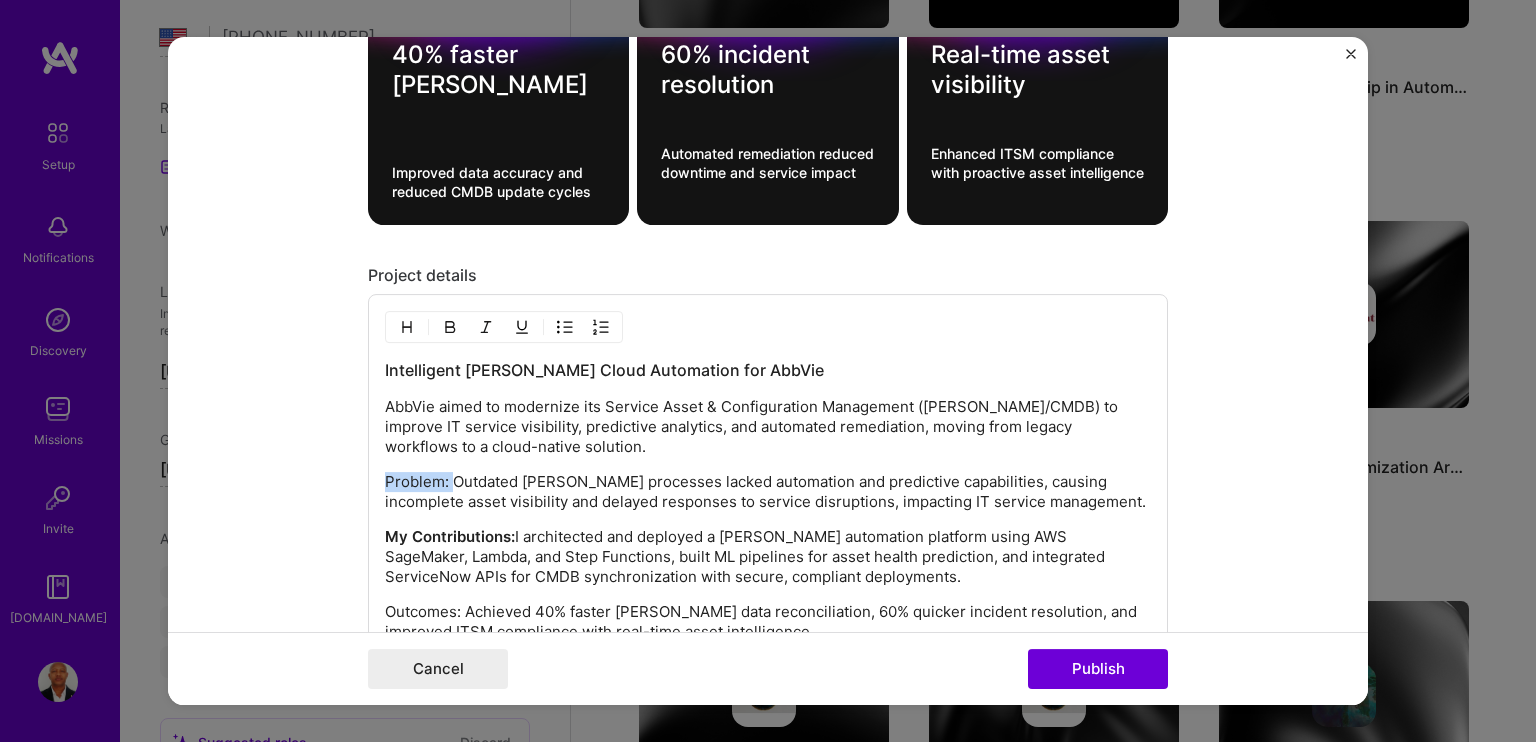 drag, startPoint x: 443, startPoint y: 473, endPoint x: 355, endPoint y: 463, distance: 88.56636 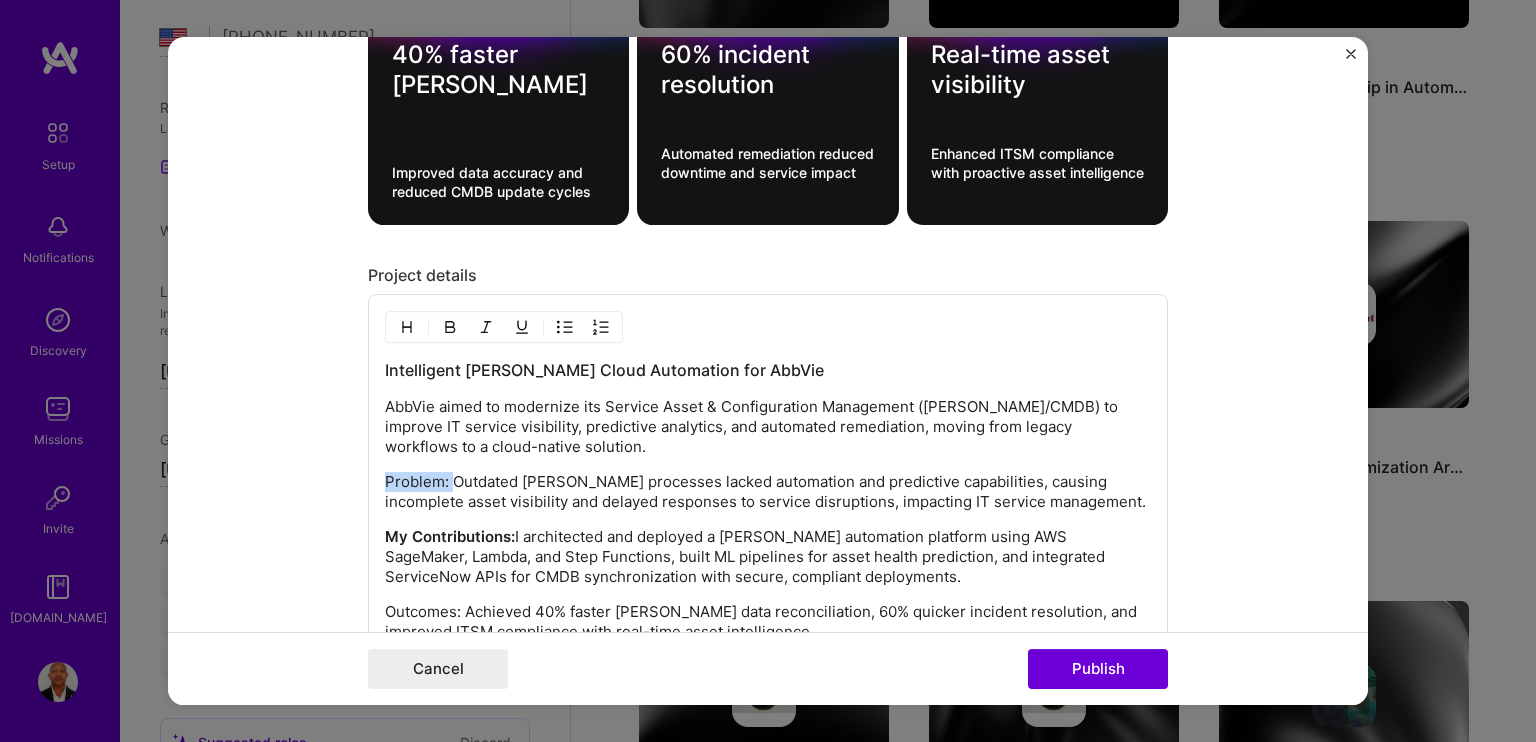 click on "Project title Intelligent [PERSON_NAME] (Service Asset Management) Cloud Automation for AbbVie Company Tata Consultancy Services
Project industry Industry 2 Project Link (Optional)
Drag and drop an image or   Upload file Upload file We recommend uploading at least 4 images. 1600x1200px or higher recommended. Max 5MB each. Role Senior AWS Cloud Architect Cloud Expert [DATE]
to [DATE]
I’m still working on this project Skills used — Add up to 12 skills Any new skills will be added to your profile. Enter skills... 12 CI/CD 1 2 3 4 5 Data Architecture 1 2 3 4 5 DevOps 1 2 3 4 5 Grafana 1 2 3 4 5 Java 1 2 3 4 5 [PERSON_NAME] 1 2 3 4 5 Kubernetes 1 2 3 4 5 Machine Learning 1 2 3 4 5 Microservices 1 2 3 4 5 Python 1 2 3 4 5 Security (Engineering) 1 2 3 4 5 Terraform 1 2 3 4 5 Did this role require you to manage team members? (Optional) Yes, I managed 12 team members. ->  1)? (Optional)   867 /" at bounding box center [768, 371] 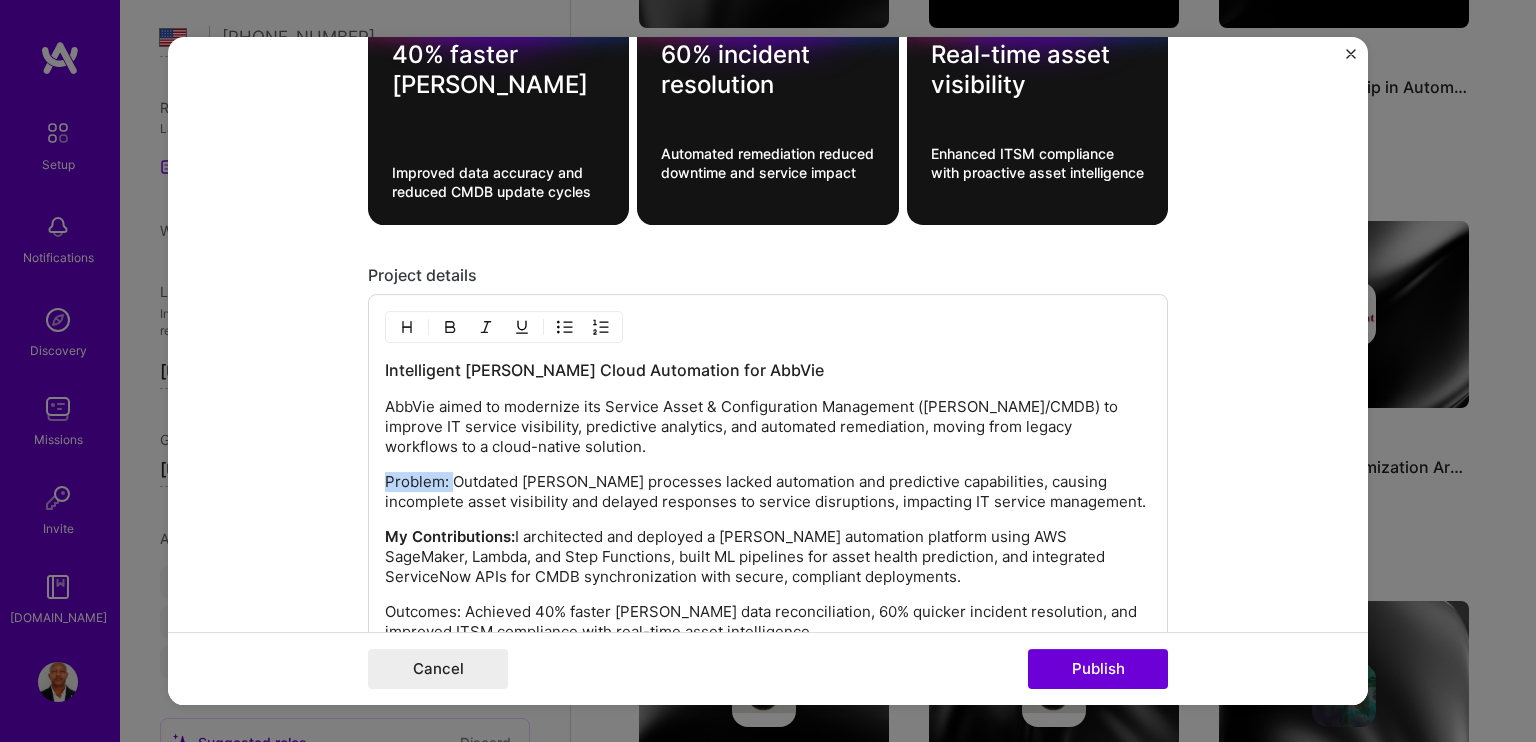 click at bounding box center [450, 328] 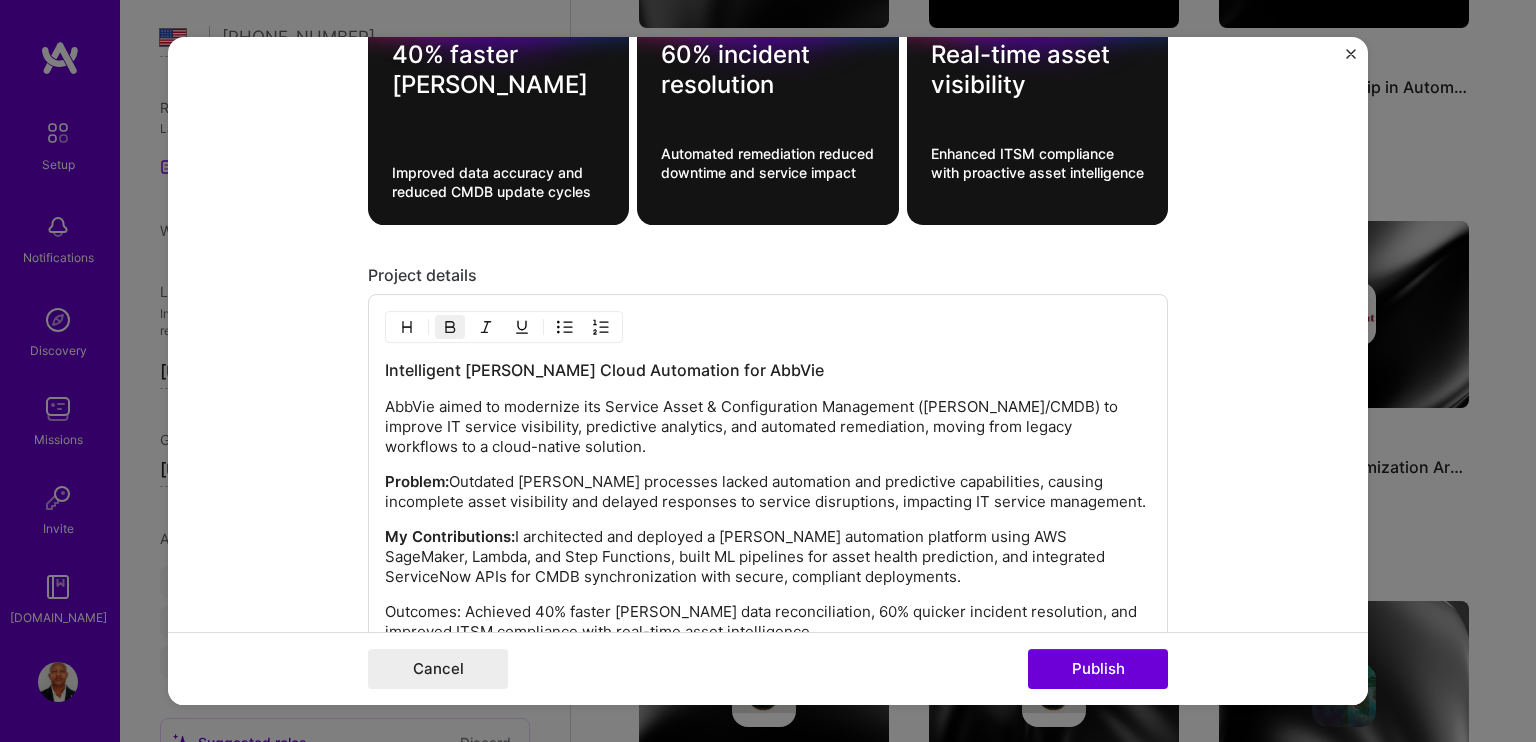 click on "Intelligent [PERSON_NAME] Cloud Automation for AbbVie AbbVie aimed to modernize its Service Asset & Configuration Management ([PERSON_NAME]/CMDB) to improve IT service visibility, predictive analytics, and automated remediation, moving from legacy workflows to a cloud-native solution. Problem:  Outdated [PERSON_NAME] processes lacked automation and predictive capabilities, causing incomplete asset visibility and delayed responses to service disruptions, impacting IT service management. My Contributions:  I architected and deployed a [PERSON_NAME] automation platform using AWS SageMaker, Lambda, and Step Functions, built ML pipelines for asset health prediction, and integrated ServiceNow APIs for CMDB synchronization with secure, compliant deployments. Outcomes: Achieved 40% faster [PERSON_NAME] data reconciliation, 60% quicker incident resolution, and improved ITSM compliance with real-time asset intelligence." at bounding box center (768, 501) 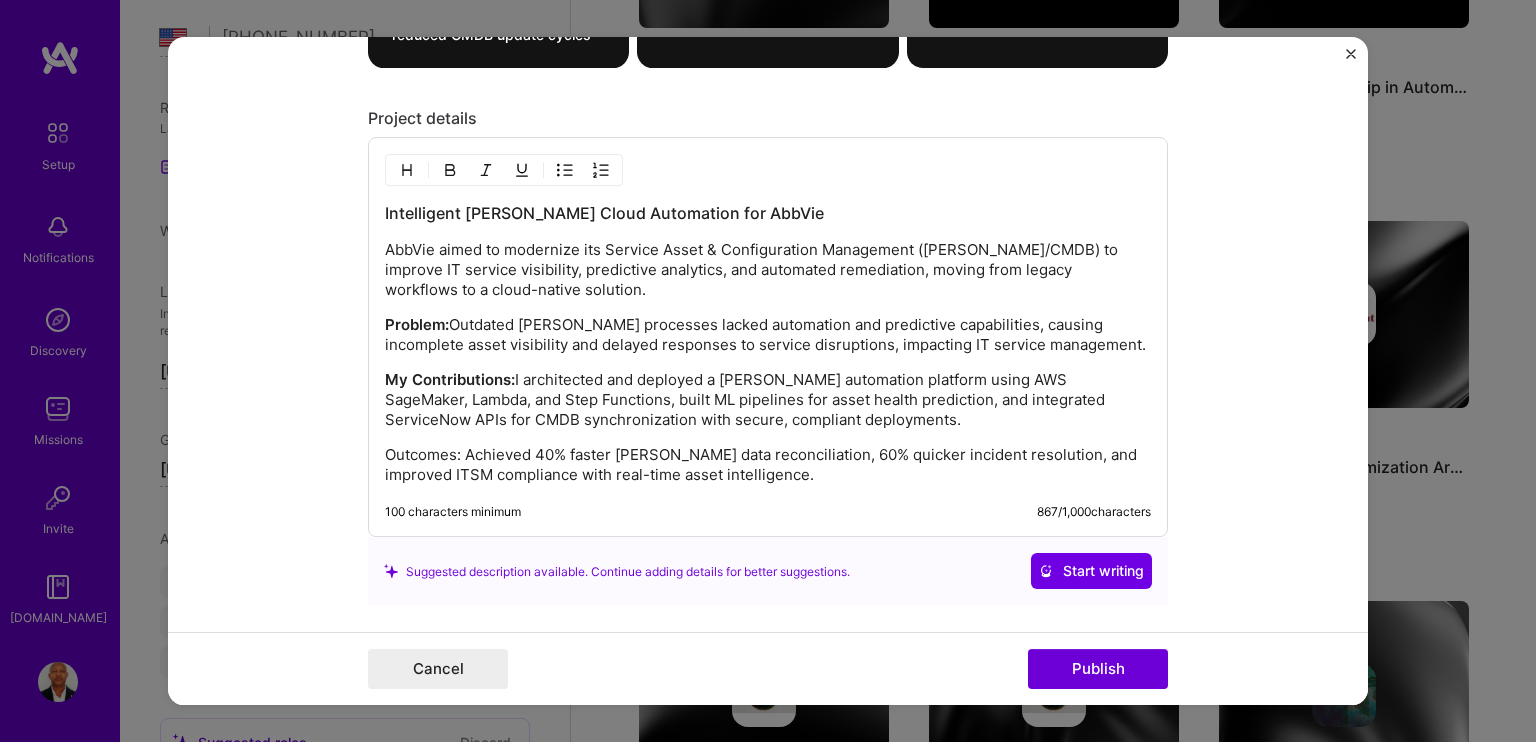 scroll, scrollTop: 2400, scrollLeft: 0, axis: vertical 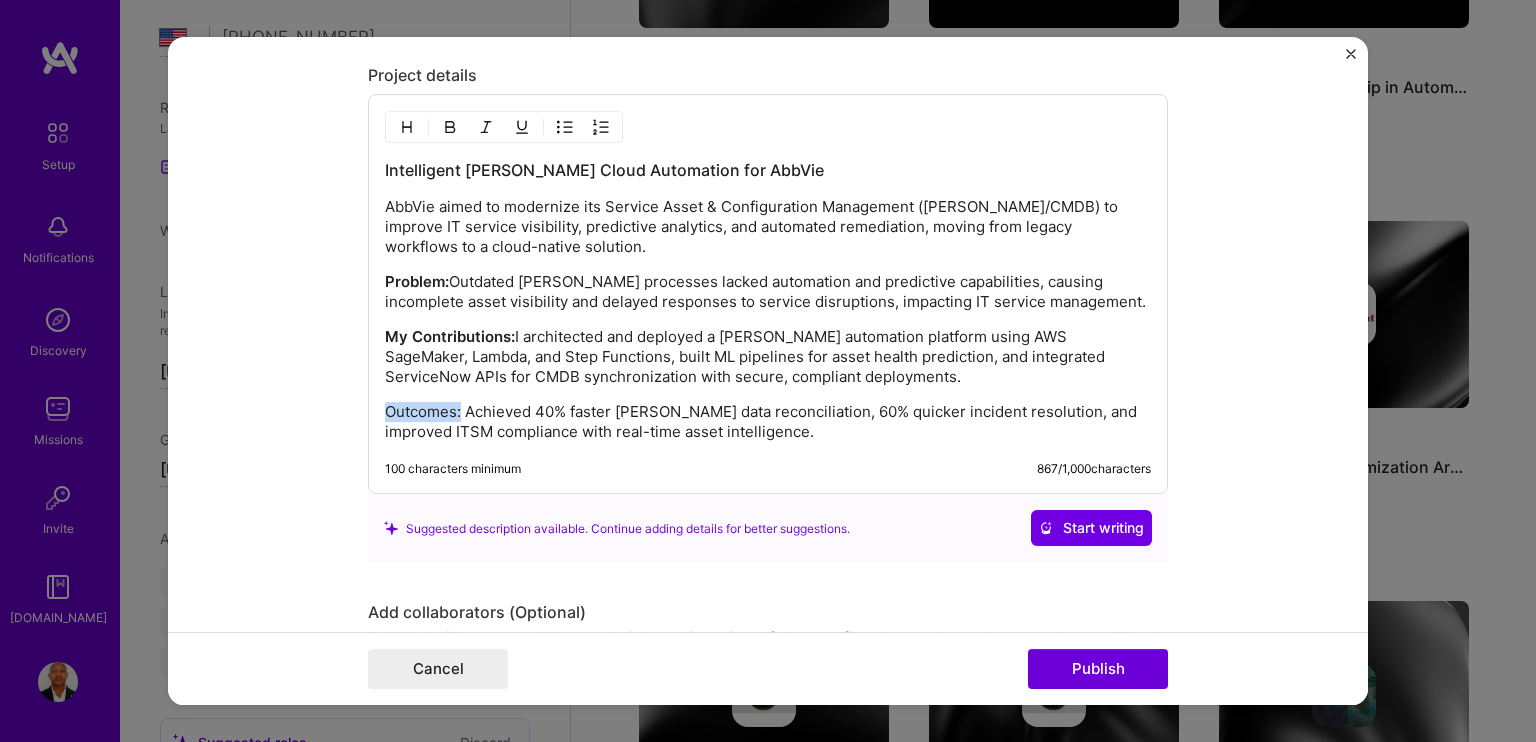 drag, startPoint x: 455, startPoint y: 400, endPoint x: 353, endPoint y: 391, distance: 102.396286 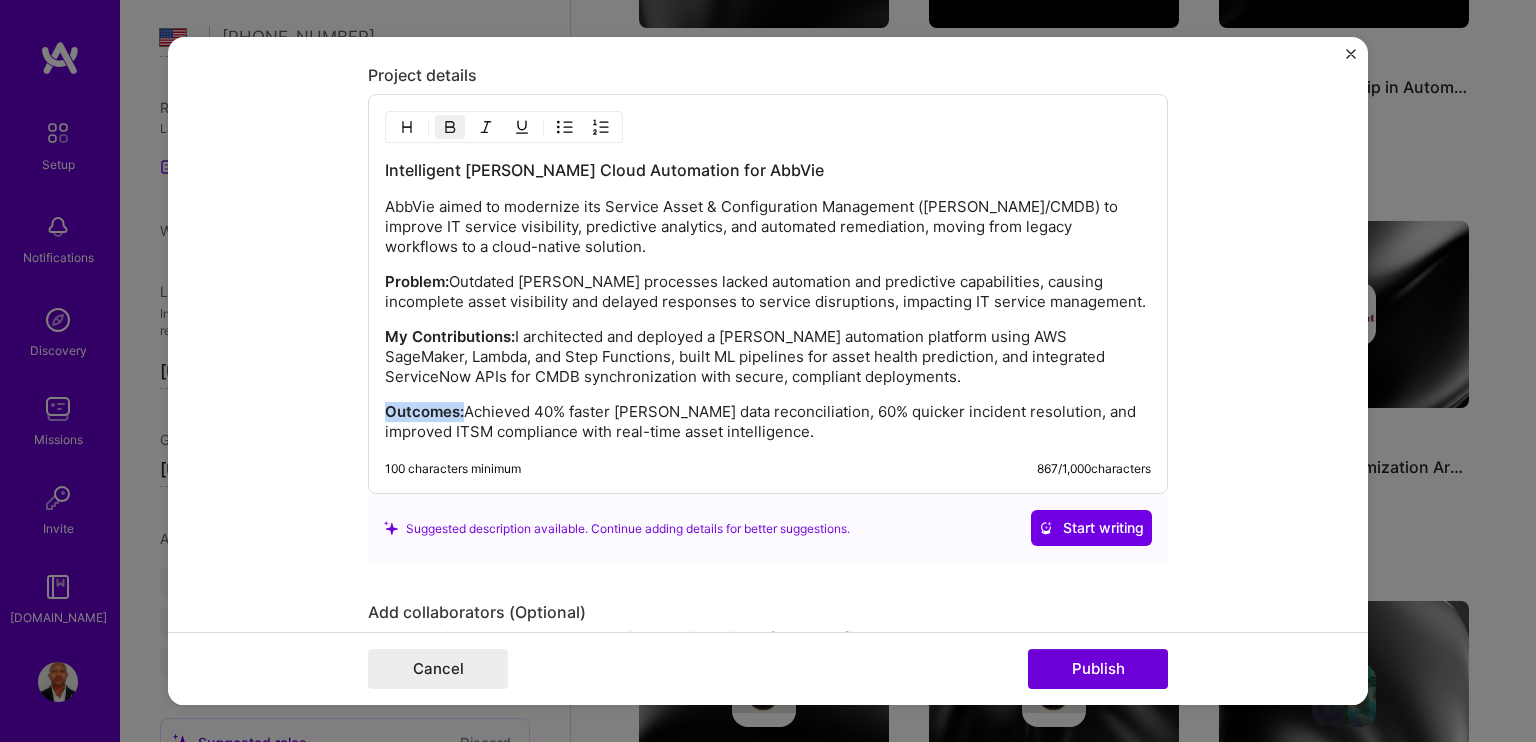 scroll, scrollTop: 2300, scrollLeft: 0, axis: vertical 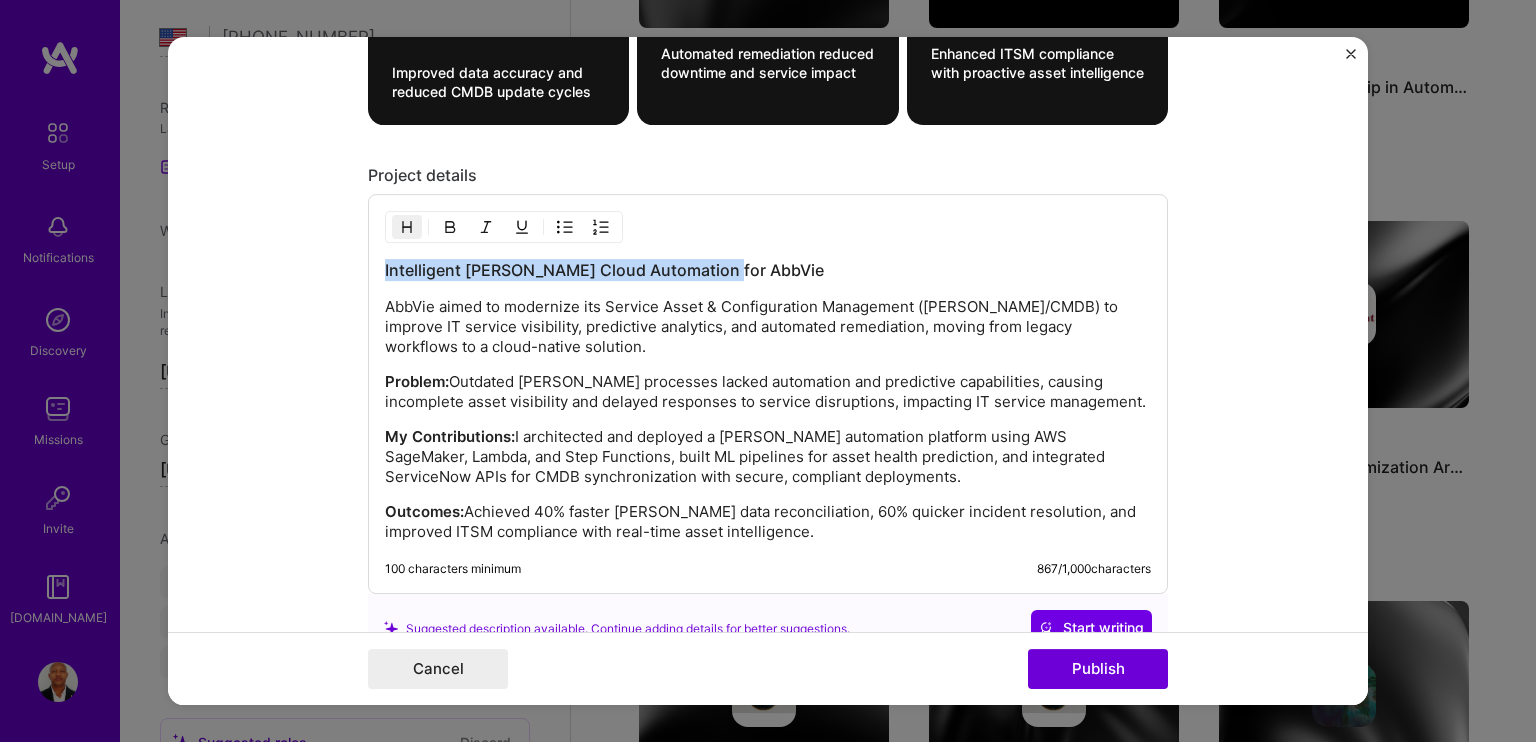 drag, startPoint x: 727, startPoint y: 260, endPoint x: 360, endPoint y: 269, distance: 367.11035 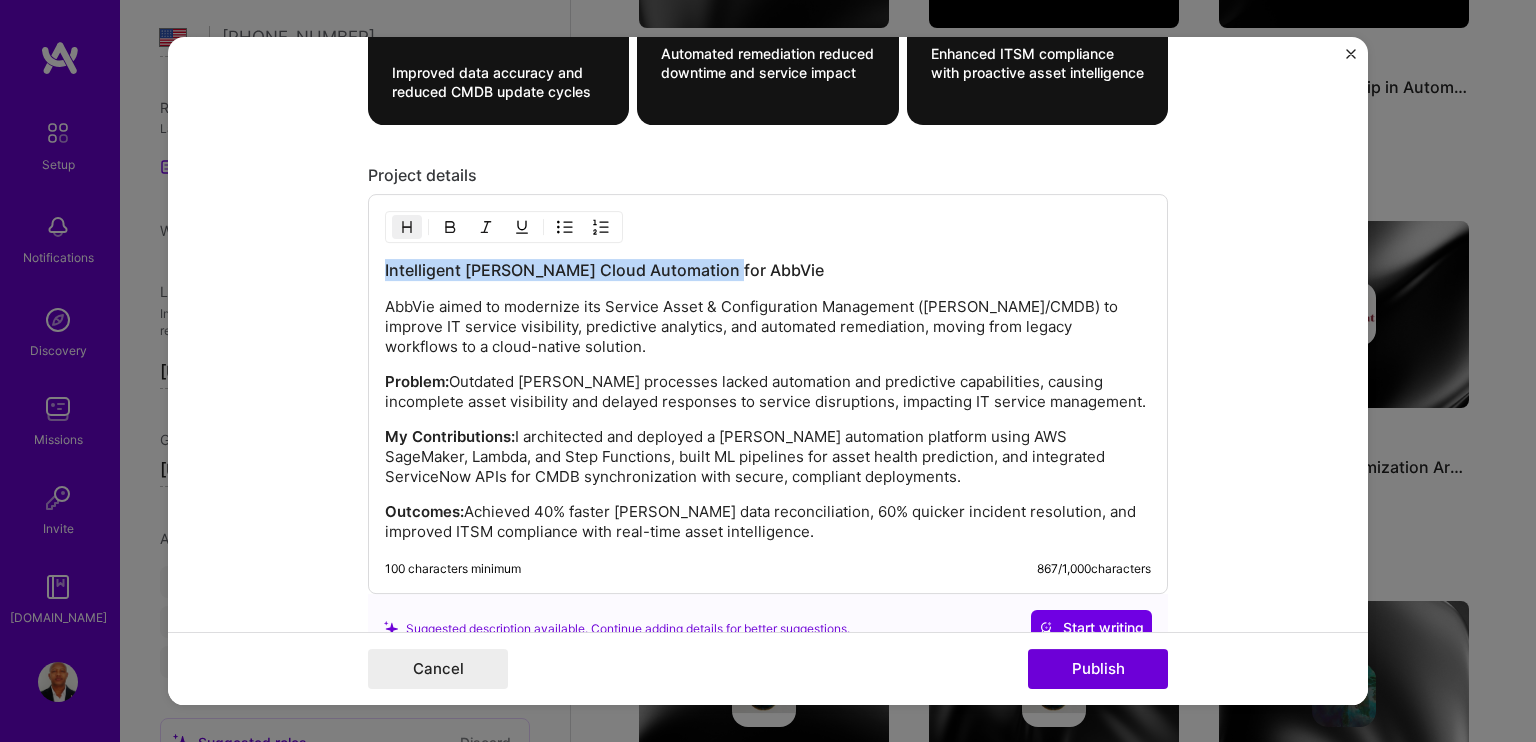 click at bounding box center (450, 228) 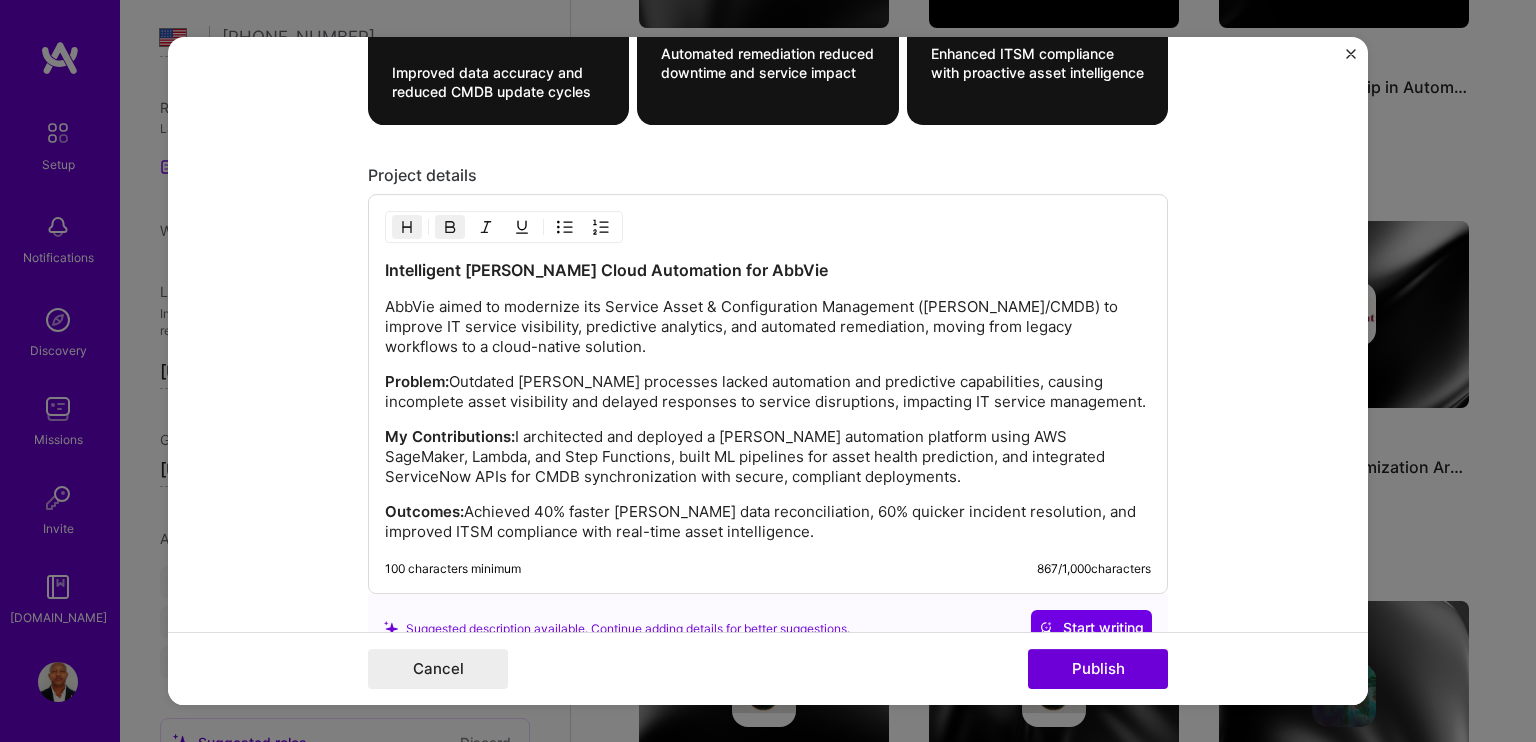 click on "Problem:  Outdated [PERSON_NAME] processes lacked automation and predictive capabilities, causing incomplete asset visibility and delayed responses to service disruptions, impacting IT service management." at bounding box center (768, 393) 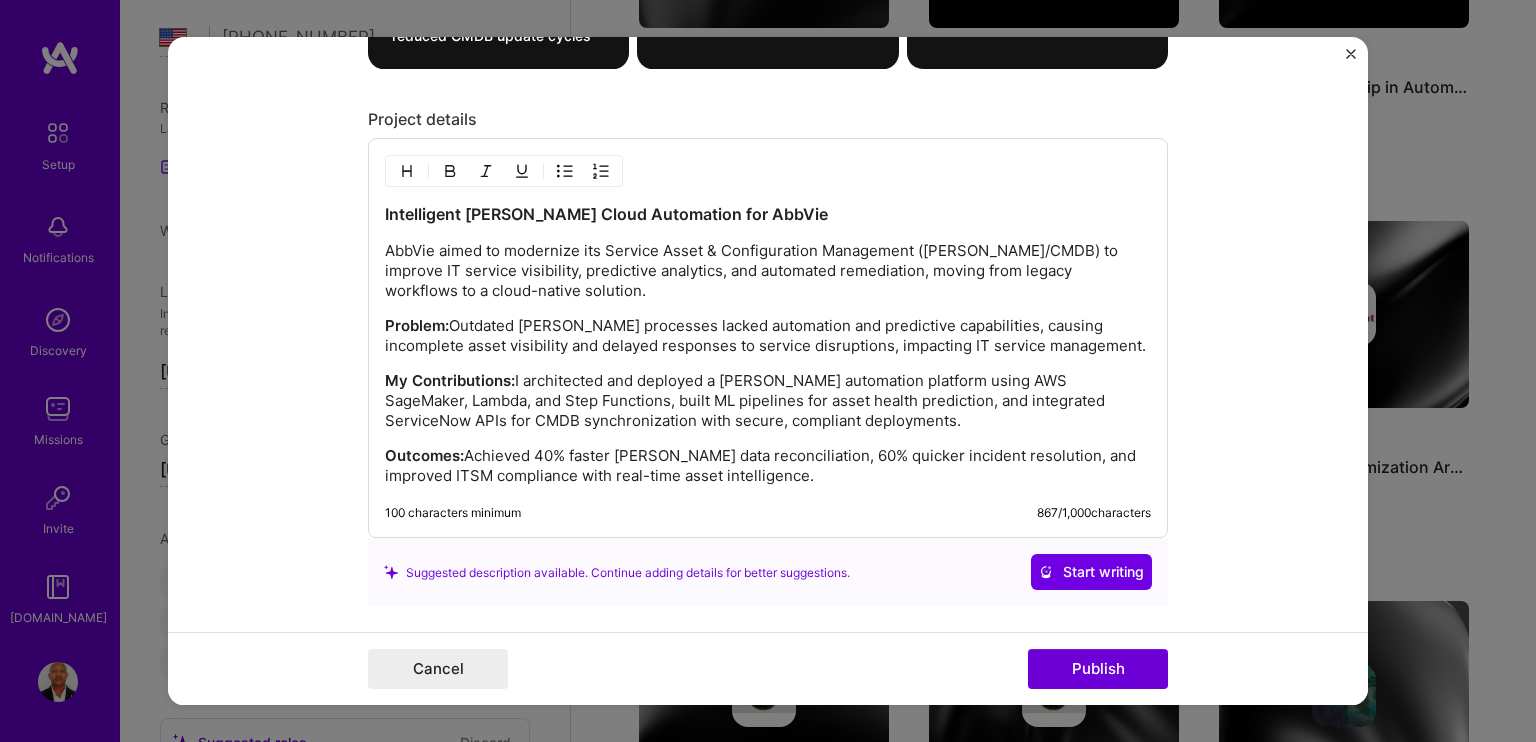 scroll, scrollTop: 2400, scrollLeft: 0, axis: vertical 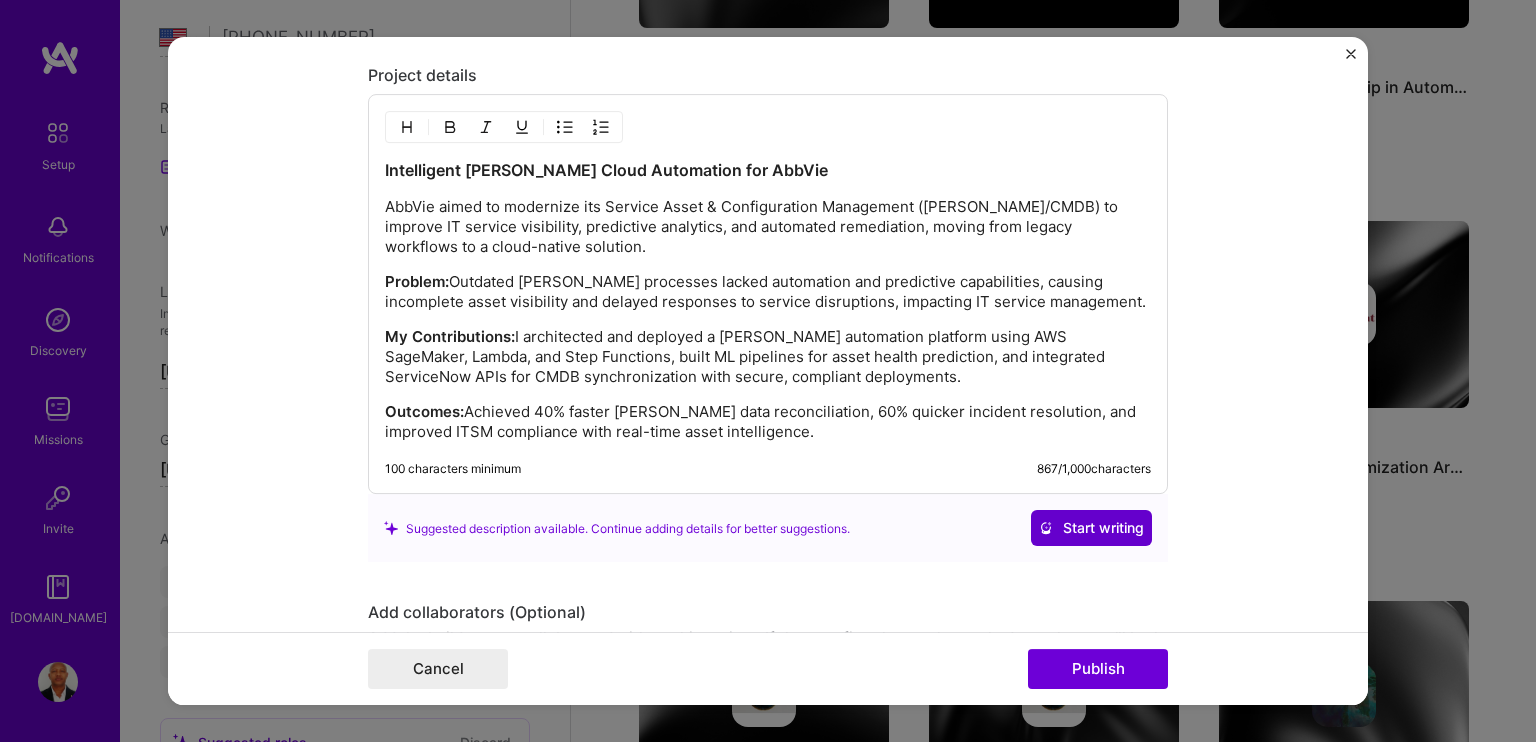 click on "Start writing" at bounding box center [1091, 529] 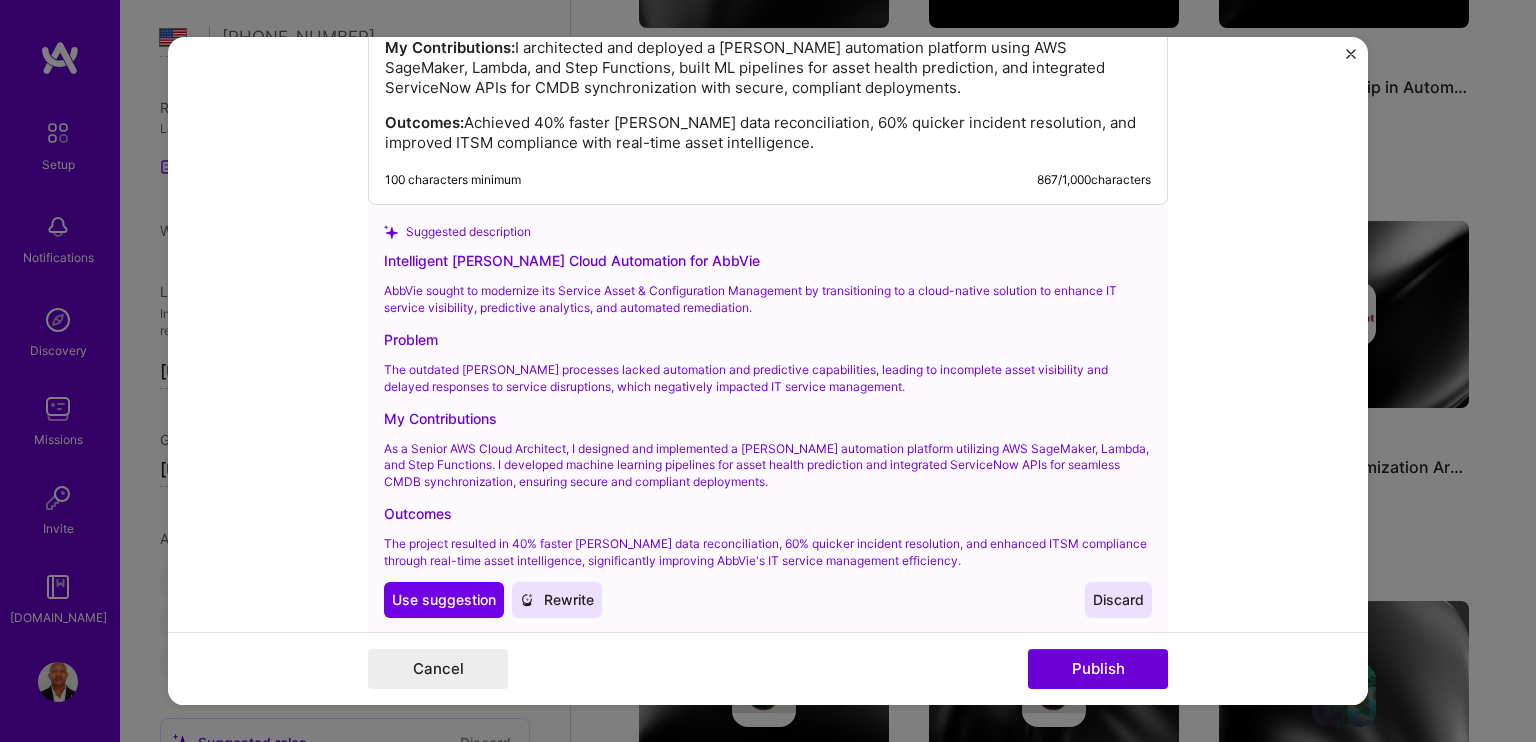 scroll, scrollTop: 2700, scrollLeft: 0, axis: vertical 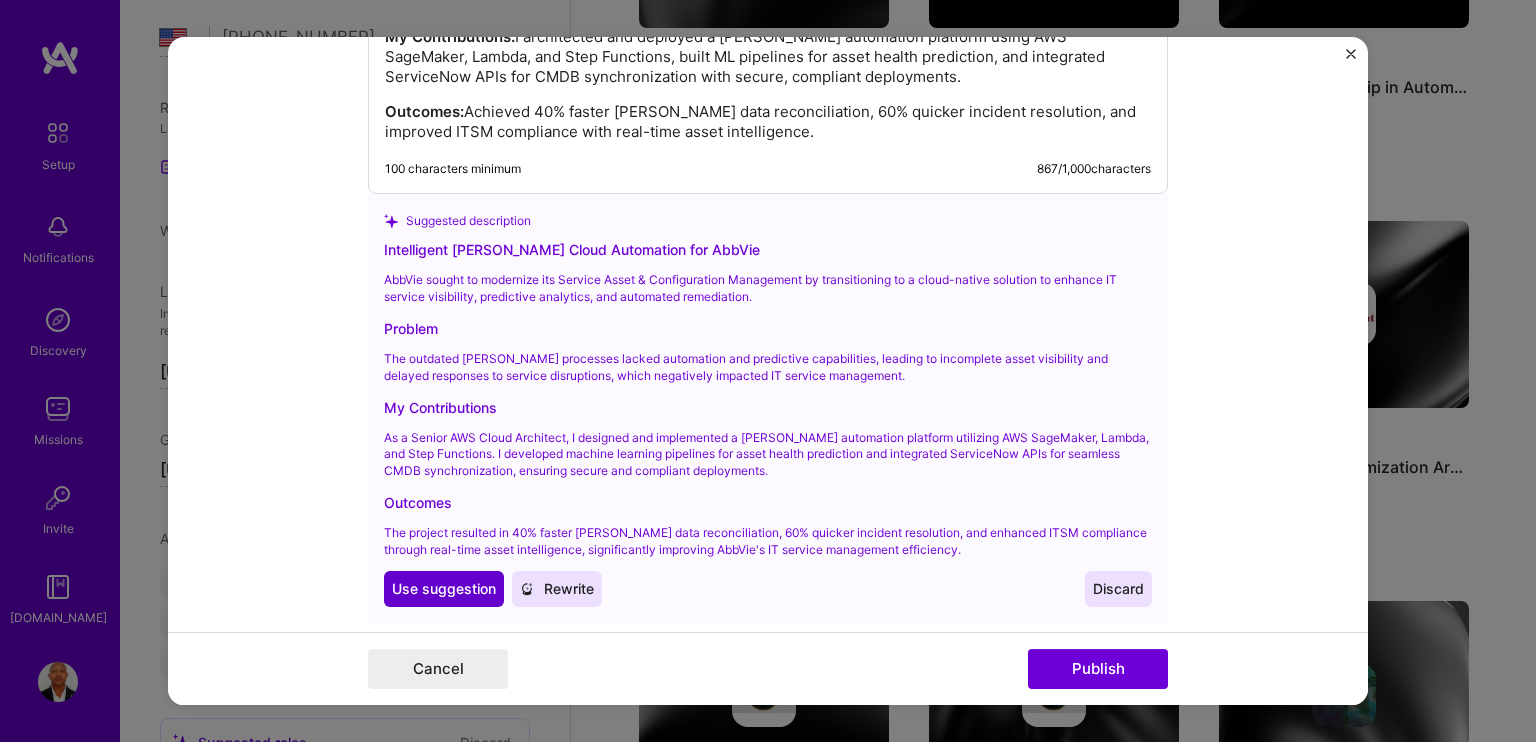 click on "Use suggestion" at bounding box center [444, 589] 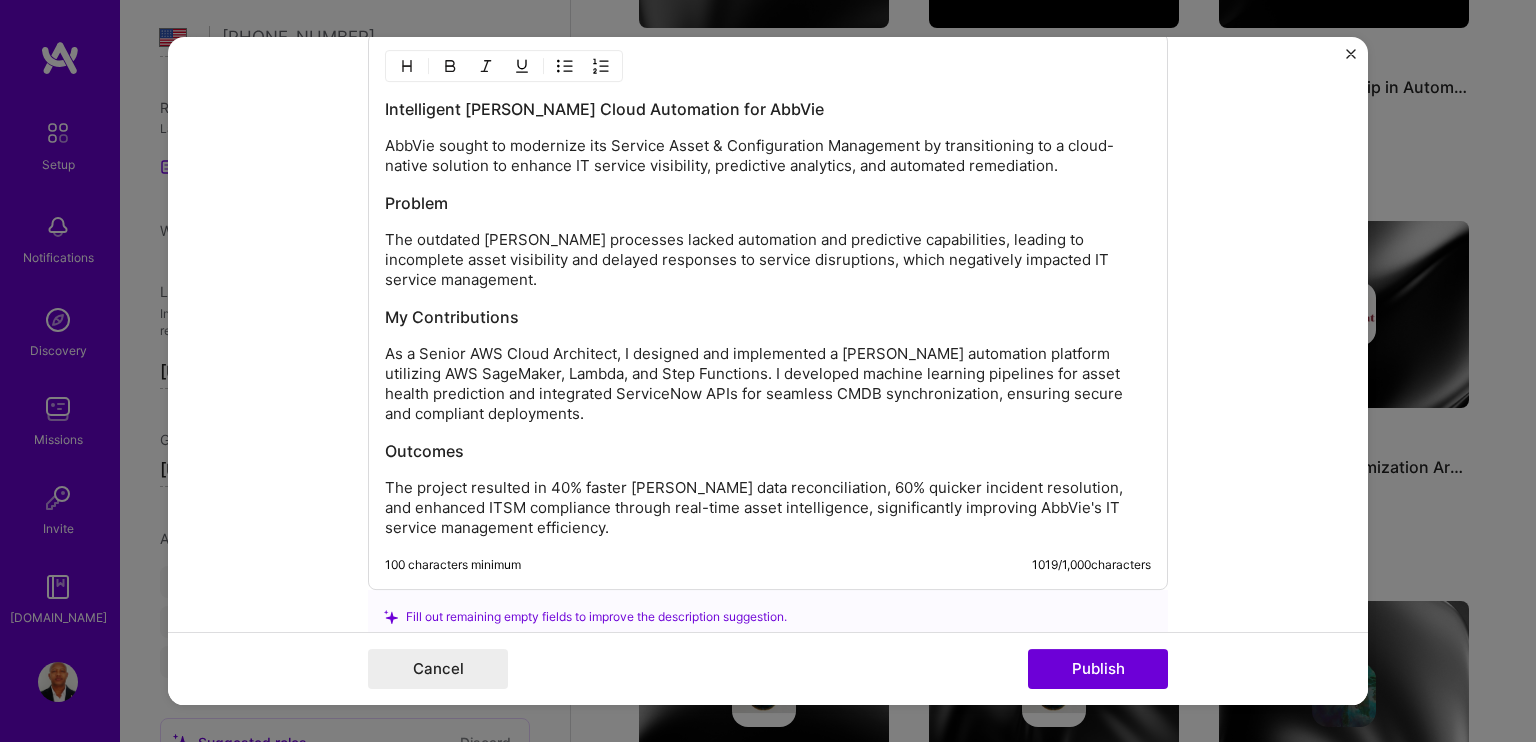 scroll, scrollTop: 2358, scrollLeft: 0, axis: vertical 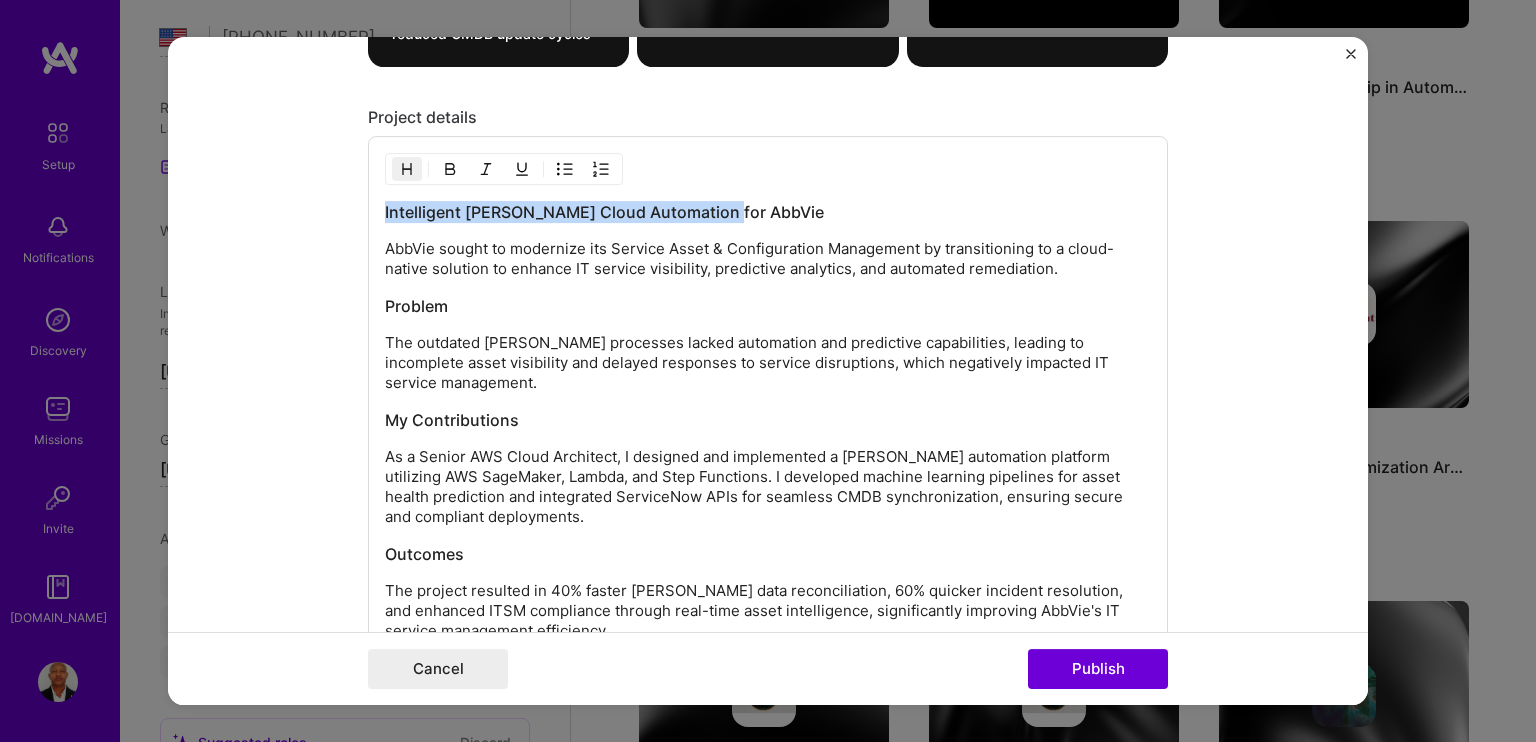 drag, startPoint x: 744, startPoint y: 208, endPoint x: 353, endPoint y: 202, distance: 391.04602 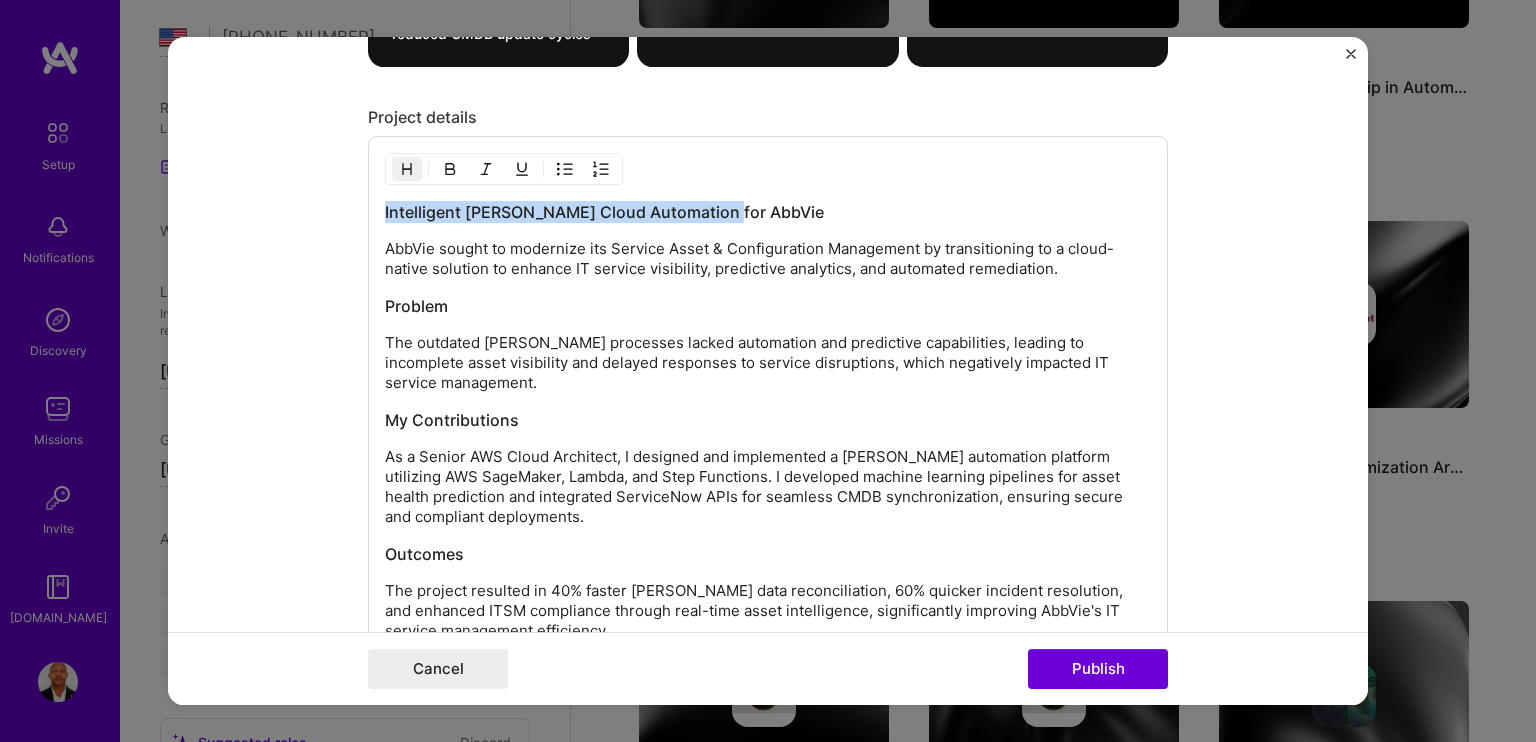 click at bounding box center (450, 170) 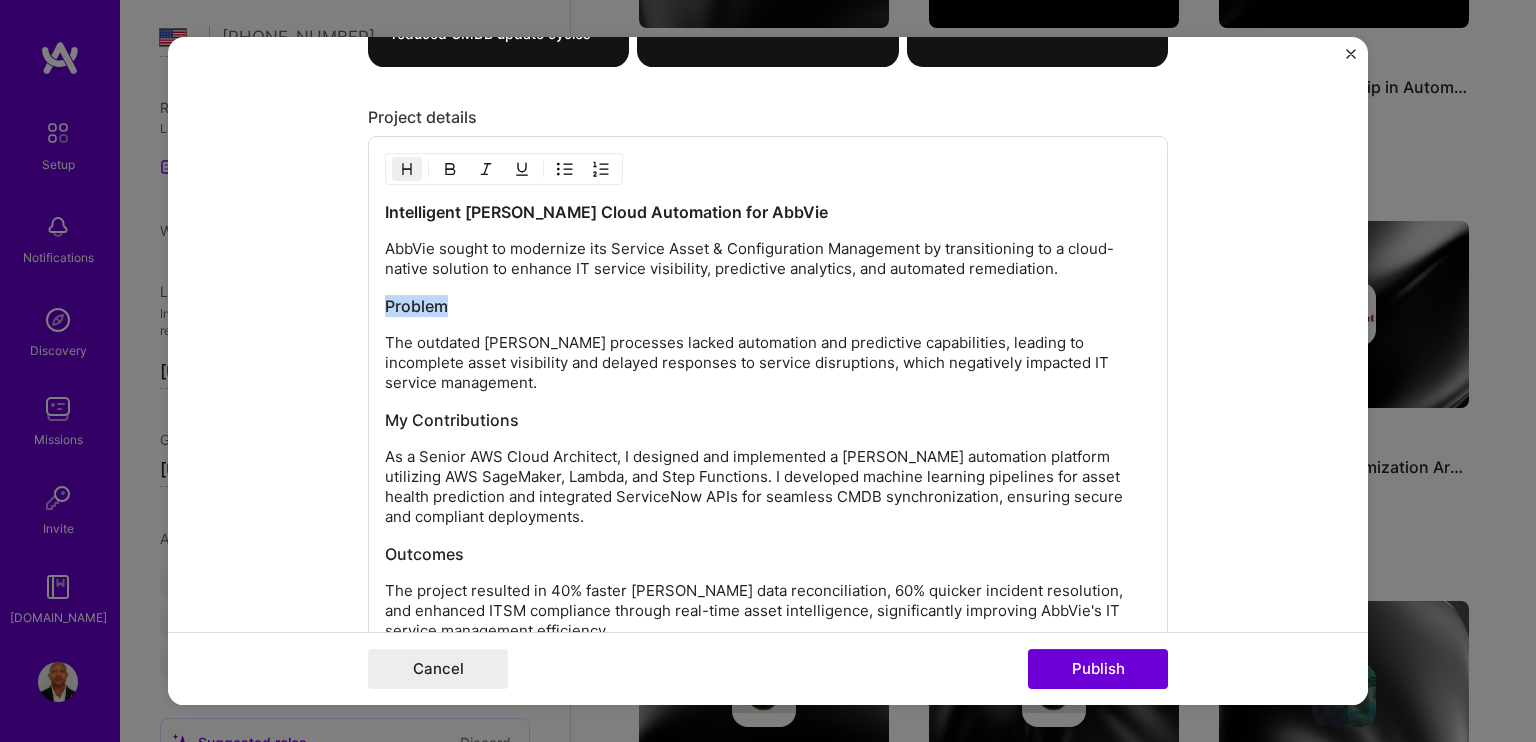 drag, startPoint x: 445, startPoint y: 303, endPoint x: 360, endPoint y: 297, distance: 85.2115 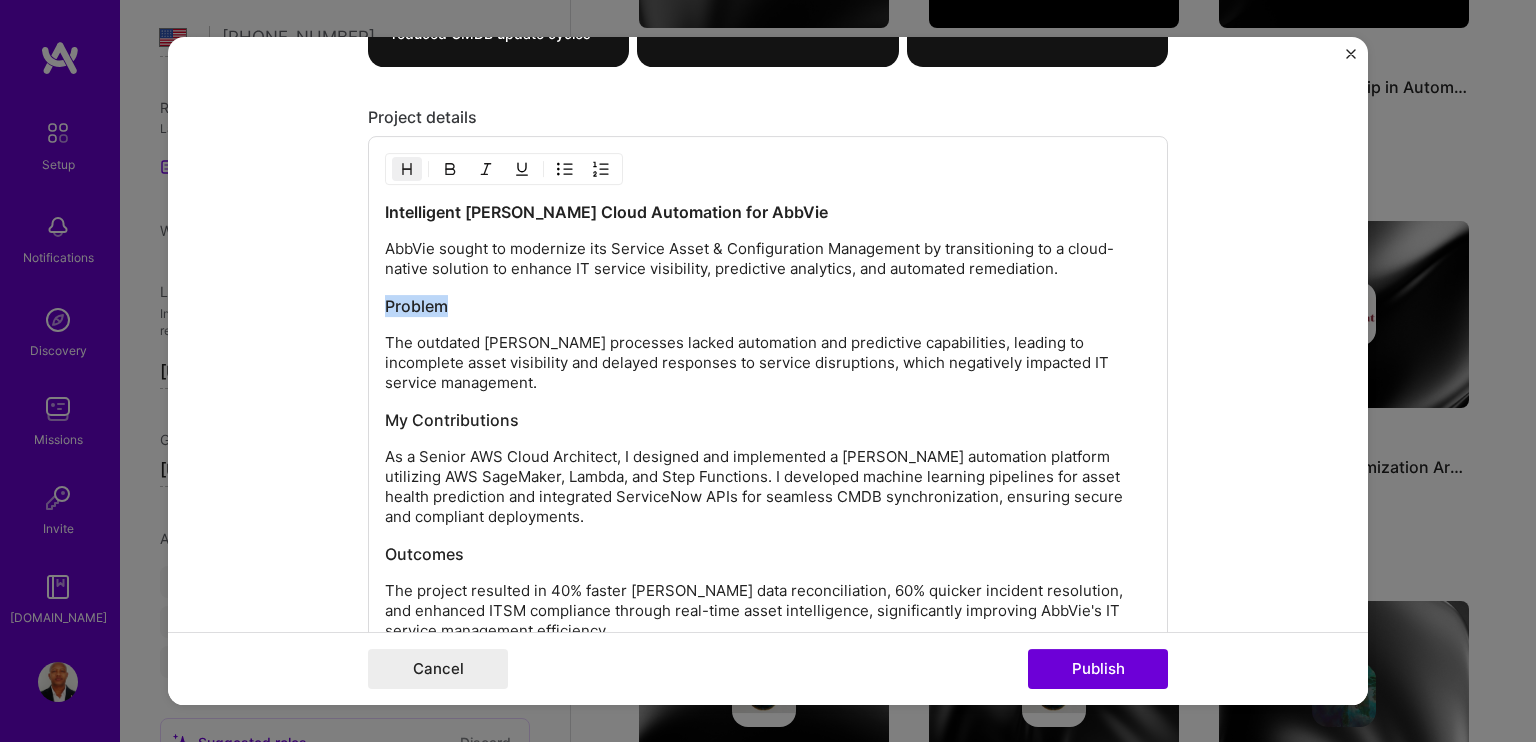 click on "Intelligent [PERSON_NAME] Cloud Automation for AbbVie AbbVie sought to modernize its Service Asset & Configuration Management by transitioning to a cloud-native solution to enhance IT service visibility, predictive analytics, and automated remediation. Problem The outdated [PERSON_NAME] processes lacked automation and predictive capabilities, leading to incomplete asset visibility and delayed responses to service disruptions, which negatively impacted IT service management. My Contributions As a Senior AWS Cloud Architect, I designed and implemented a [PERSON_NAME] automation platform utilizing AWS SageMaker, Lambda, and Step Functions. I developed machine learning pipelines for asset health prediction and integrated ServiceNow APIs for seamless CMDB synchronization, ensuring secure and compliant deployments. Outcomes 100 characters minimum 1019 / 1,000  characters" at bounding box center [768, 415] 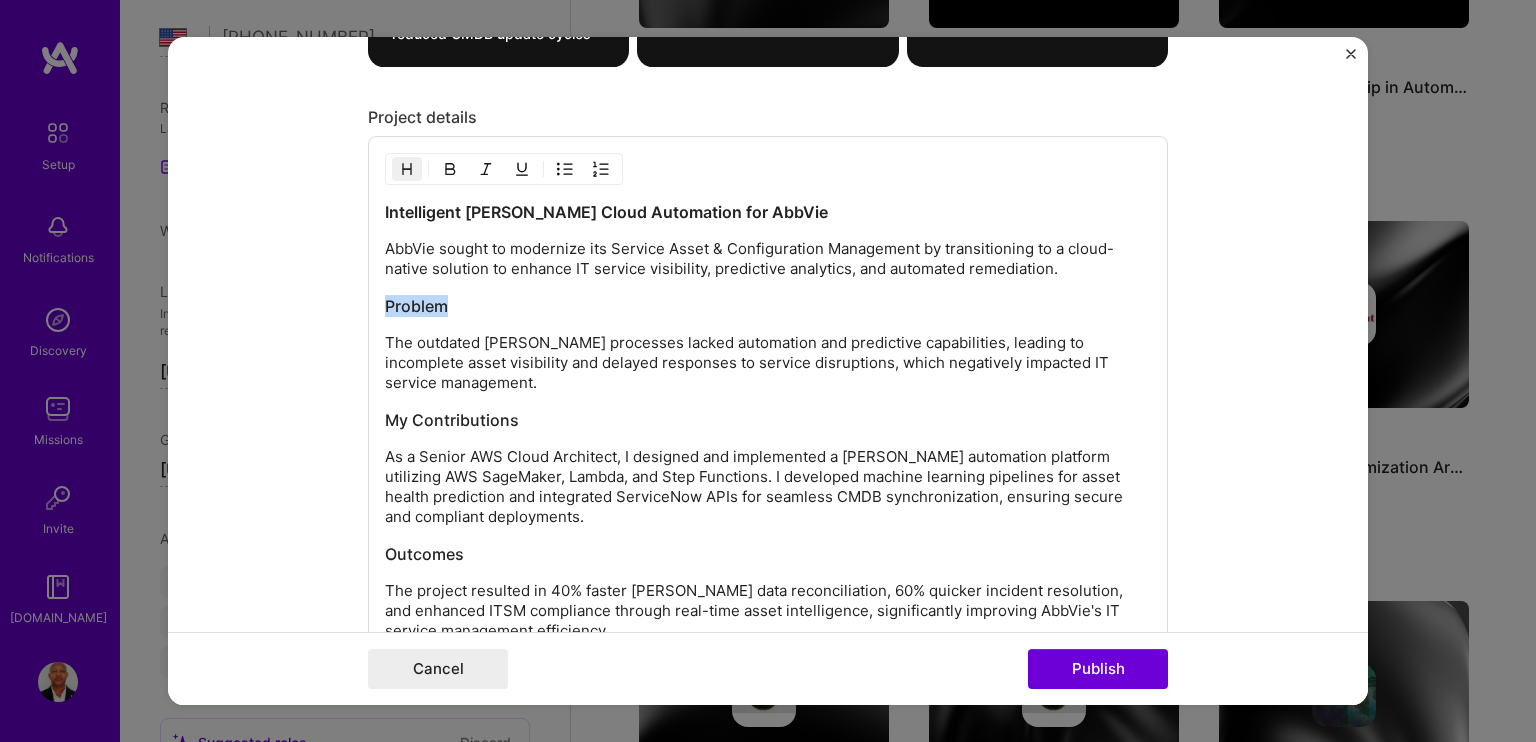 click at bounding box center [450, 170] 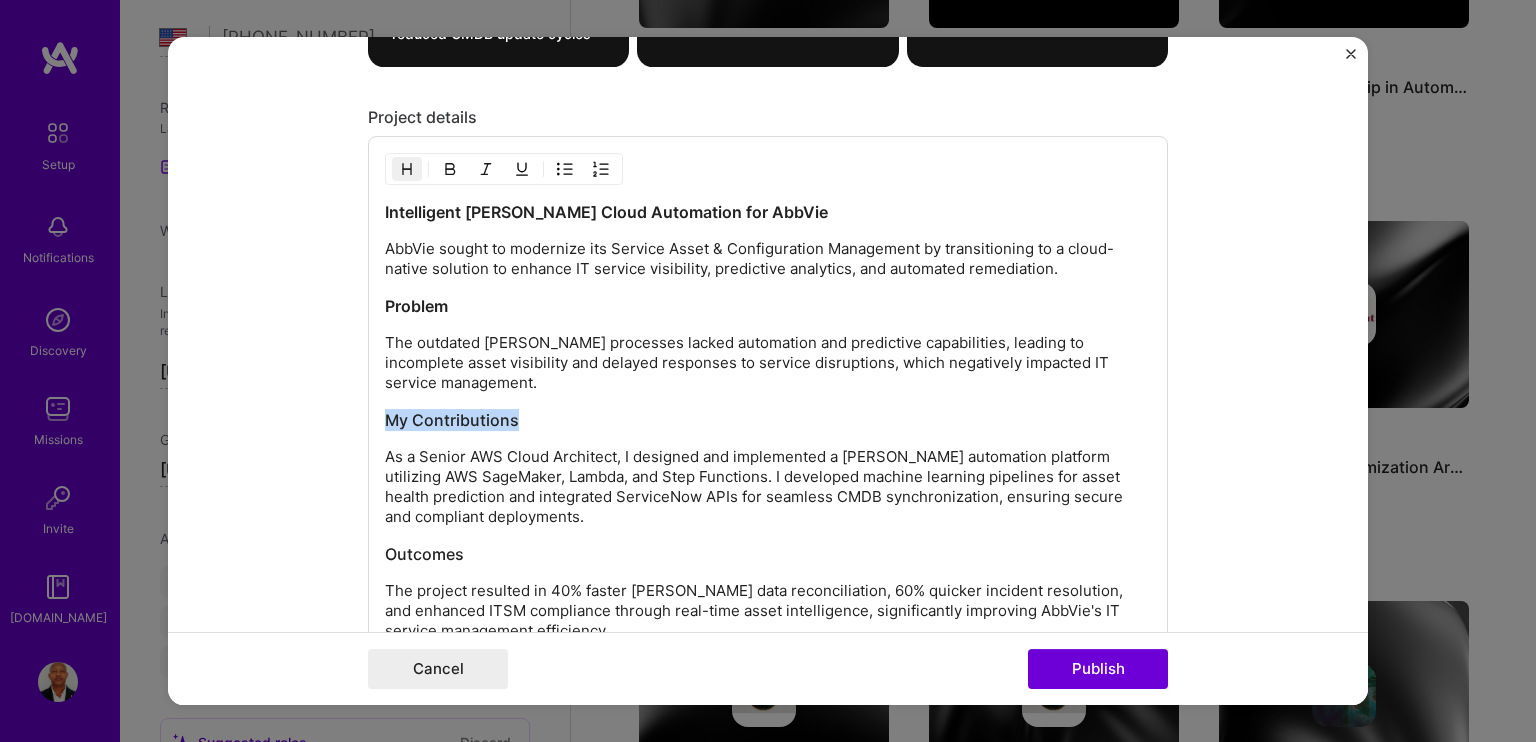drag, startPoint x: 518, startPoint y: 390, endPoint x: 354, endPoint y: 387, distance: 164.02744 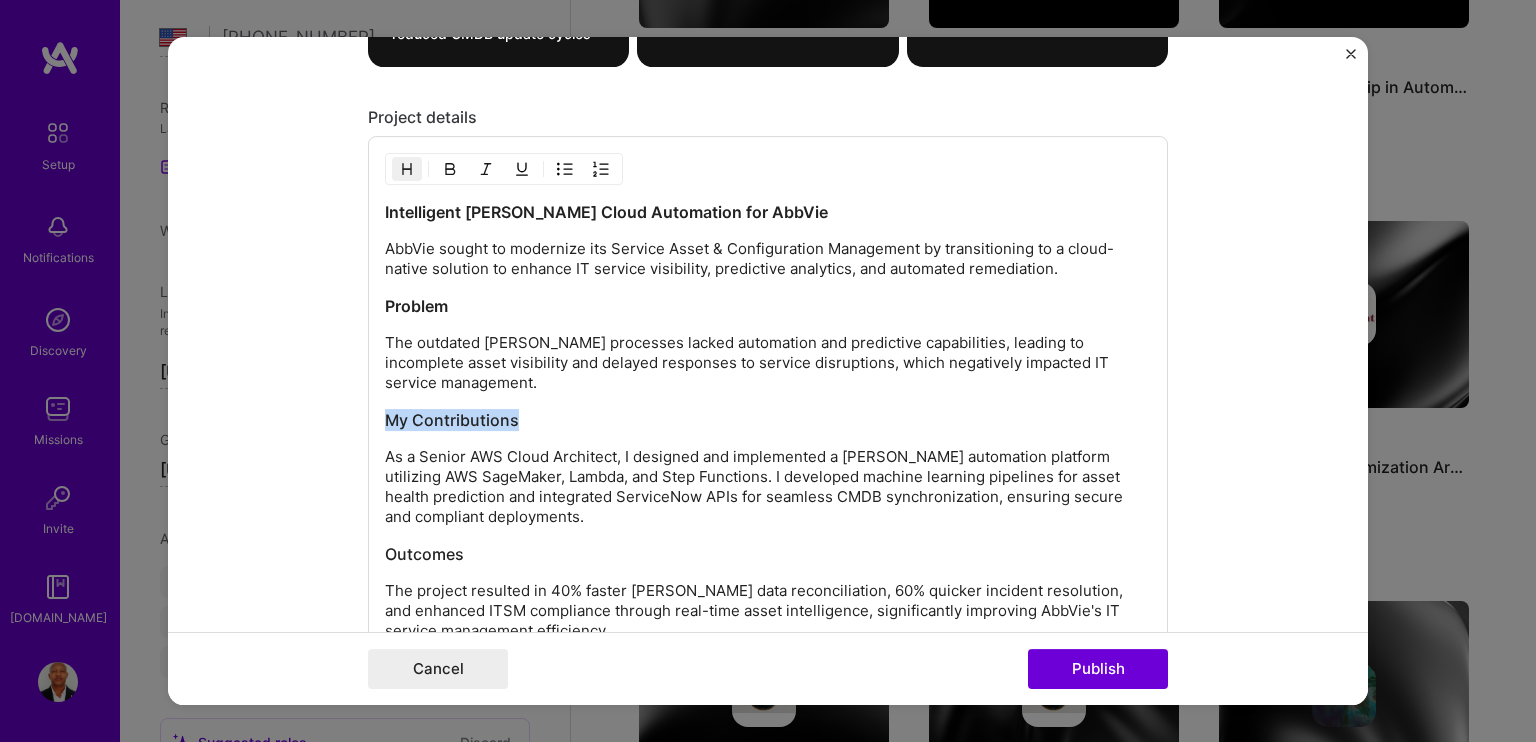 click on "Project title Intelligent [PERSON_NAME] (Service Asset Management) Cloud Automation for AbbVie Company Tata Consultancy Services
Project industry Industry 2 Project Link (Optional)
Drag and drop an image or   Upload file Upload file We recommend uploading at least 4 images. 1600x1200px or higher recommended. Max 5MB each. Role Senior AWS Cloud Architect Cloud Expert [DATE]
to [DATE]
I’m still working on this project Skills used — Add up to 12 skills Any new skills will be added to your profile. Enter skills... 12 CI/CD 1 2 3 4 5 Data Architecture 1 2 3 4 5 DevOps 1 2 3 4 5 Grafana 1 2 3 4 5 Java 1 2 3 4 5 [PERSON_NAME] 1 2 3 4 5 Kubernetes 1 2 3 4 5 Machine Learning 1 2 3 4 5 Microservices 1 2 3 4 5 Python 1 2 3 4 5 Security (Engineering) 1 2 3 4 5 Terraform 1 2 3 4 5 Did this role require you to manage team members? (Optional) Yes, I managed 12 team members. ->  1)? (Optional)   Problem /" at bounding box center (768, 371) 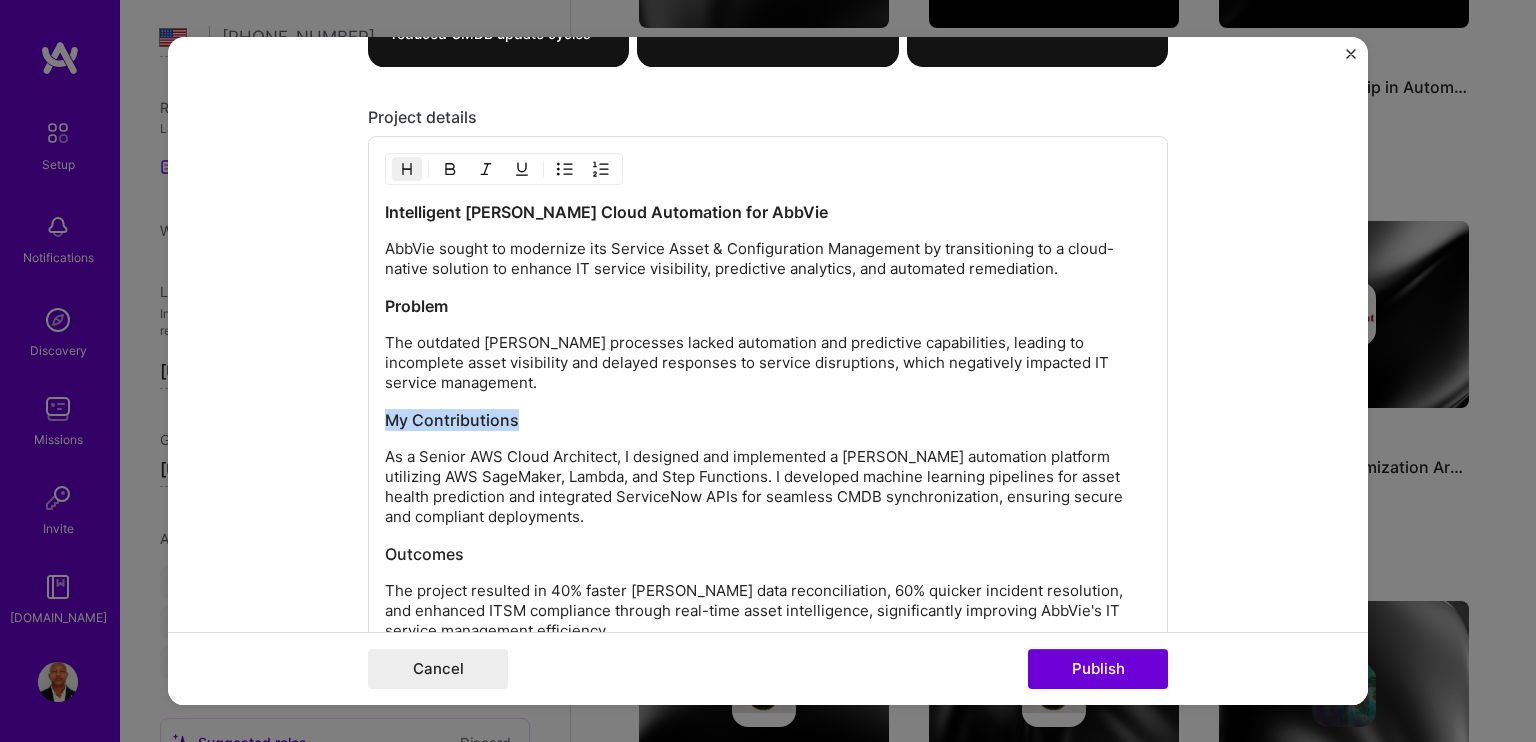 click at bounding box center (450, 170) 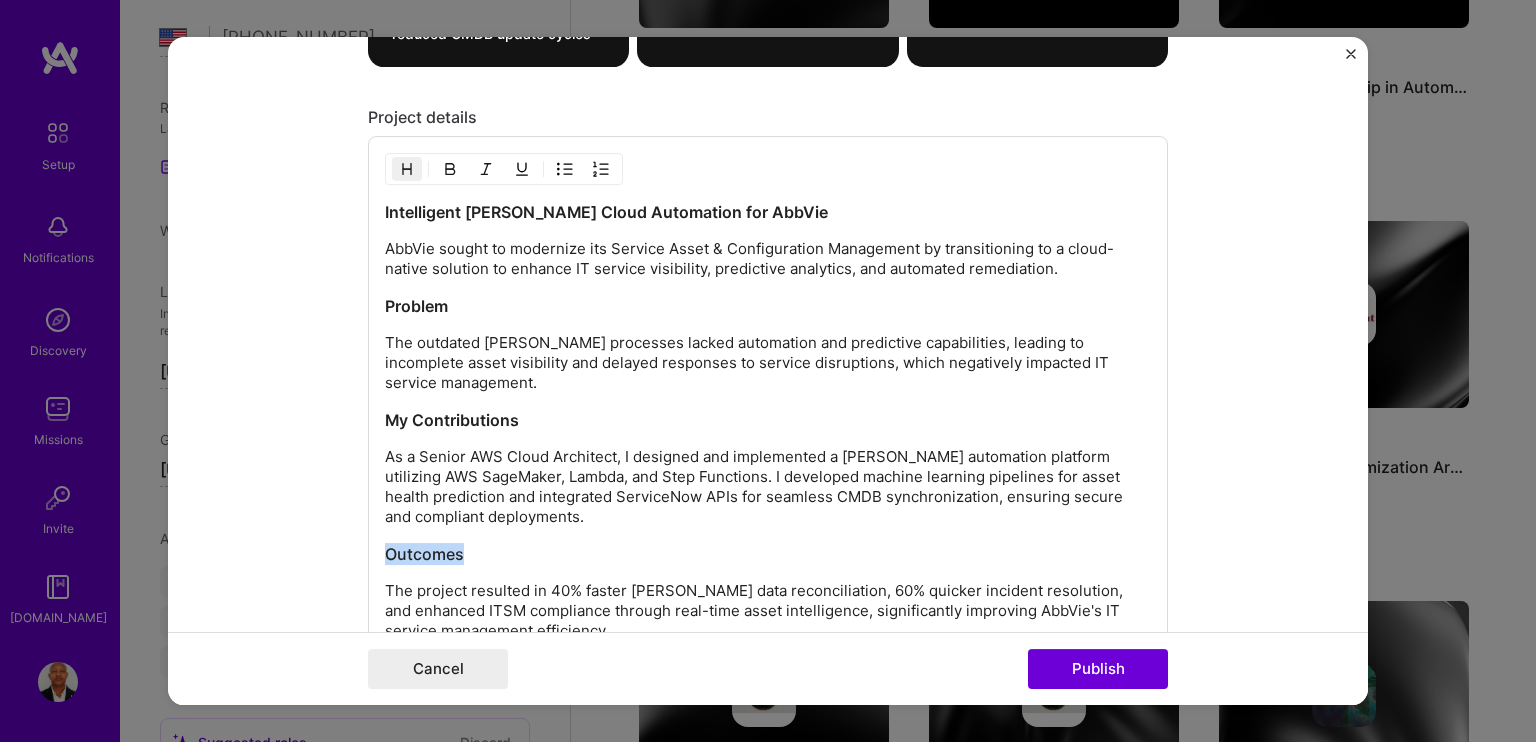 drag, startPoint x: 466, startPoint y: 529, endPoint x: 341, endPoint y: 515, distance: 125.781555 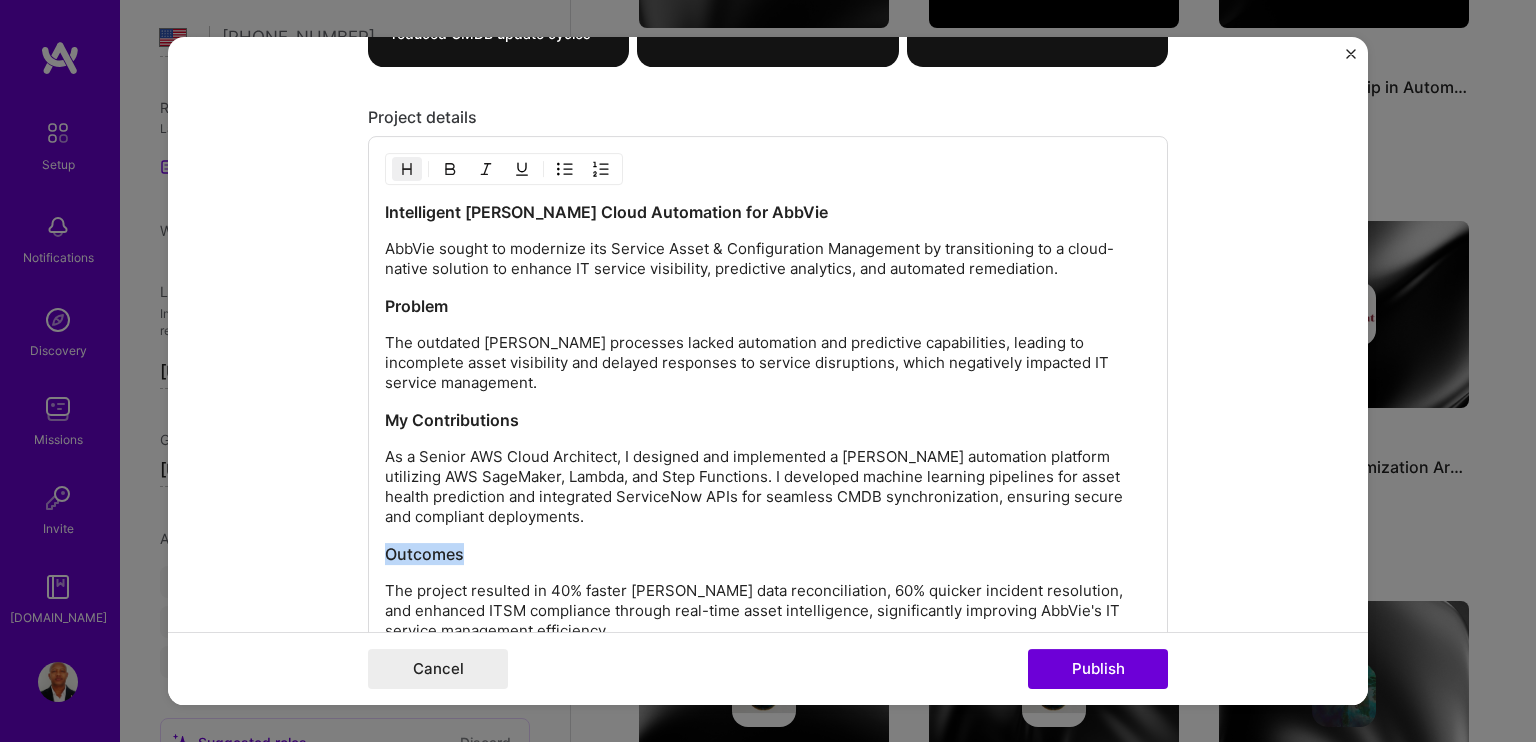 click on "Project title Intelligent [PERSON_NAME] (Service Asset Management) Cloud Automation for AbbVie Company Tata Consultancy Services
Project industry Industry 2 Project Link (Optional)
Drag and drop an image or   Upload file Upload file We recommend uploading at least 4 images. 1600x1200px or higher recommended. Max 5MB each. Role Senior AWS Cloud Architect Cloud Expert [DATE]
to [DATE]
I’m still working on this project Skills used — Add up to 12 skills Any new skills will be added to your profile. Enter skills... 12 CI/CD 1 2 3 4 5 Data Architecture 1 2 3 4 5 DevOps 1 2 3 4 5 Grafana 1 2 3 4 5 Java 1 2 3 4 5 [PERSON_NAME] 1 2 3 4 5 Kubernetes 1 2 3 4 5 Machine Learning 1 2 3 4 5 Microservices 1 2 3 4 5 Python 1 2 3 4 5 Security (Engineering) 1 2 3 4 5 Terraform 1 2 3 4 5 Did this role require you to manage team members? (Optional) Yes, I managed 12 team members. ->  1)? (Optional)   Problem /" at bounding box center (768, 371) 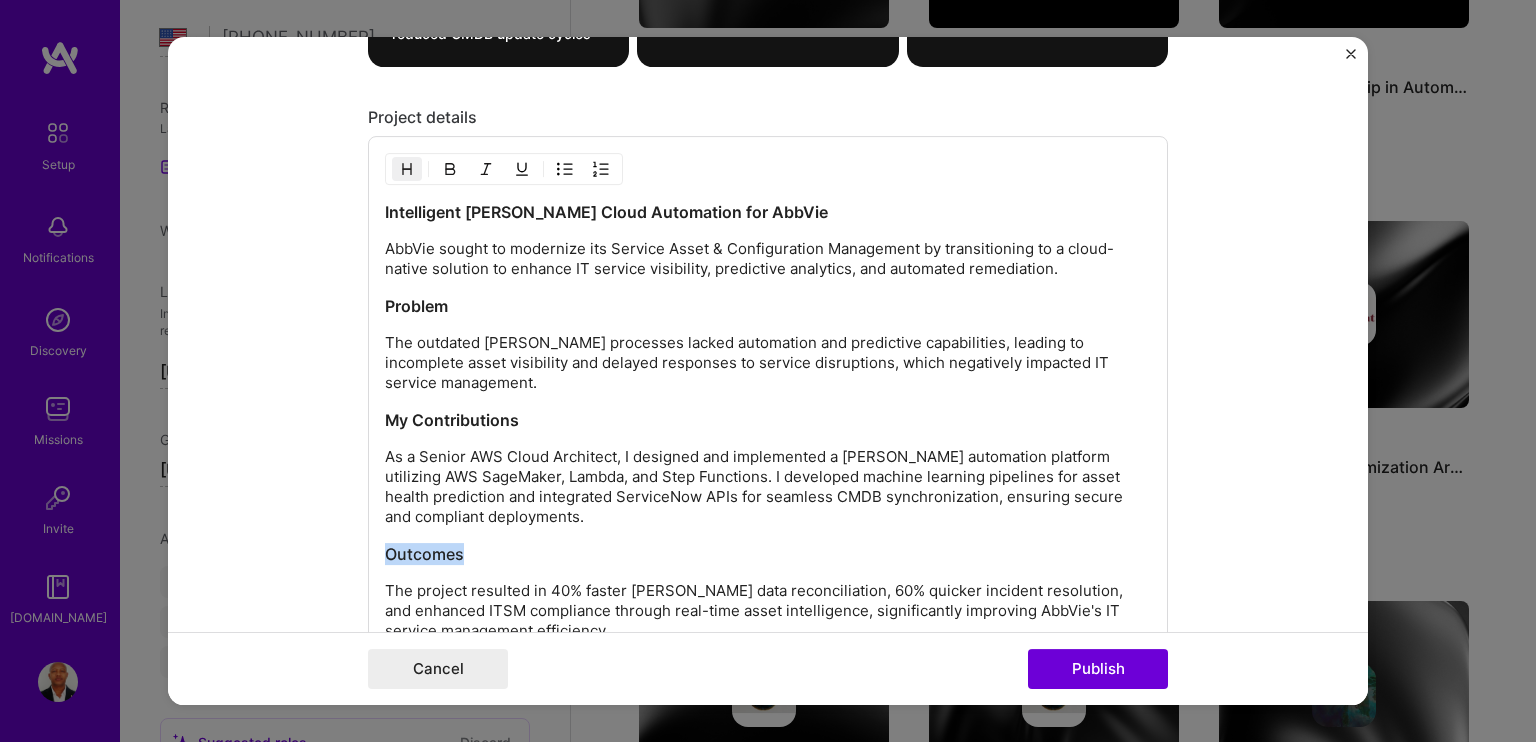 click at bounding box center [450, 170] 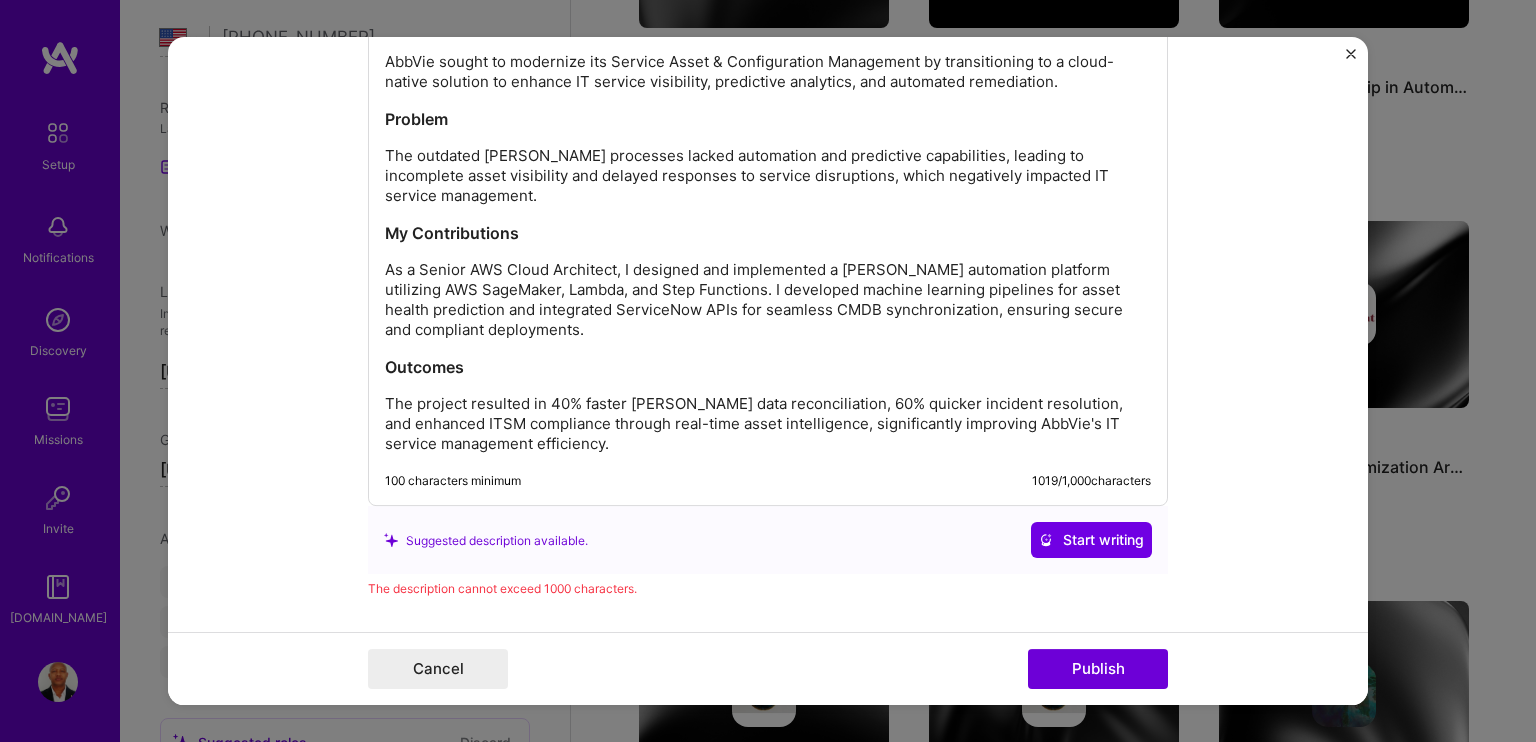scroll, scrollTop: 2558, scrollLeft: 0, axis: vertical 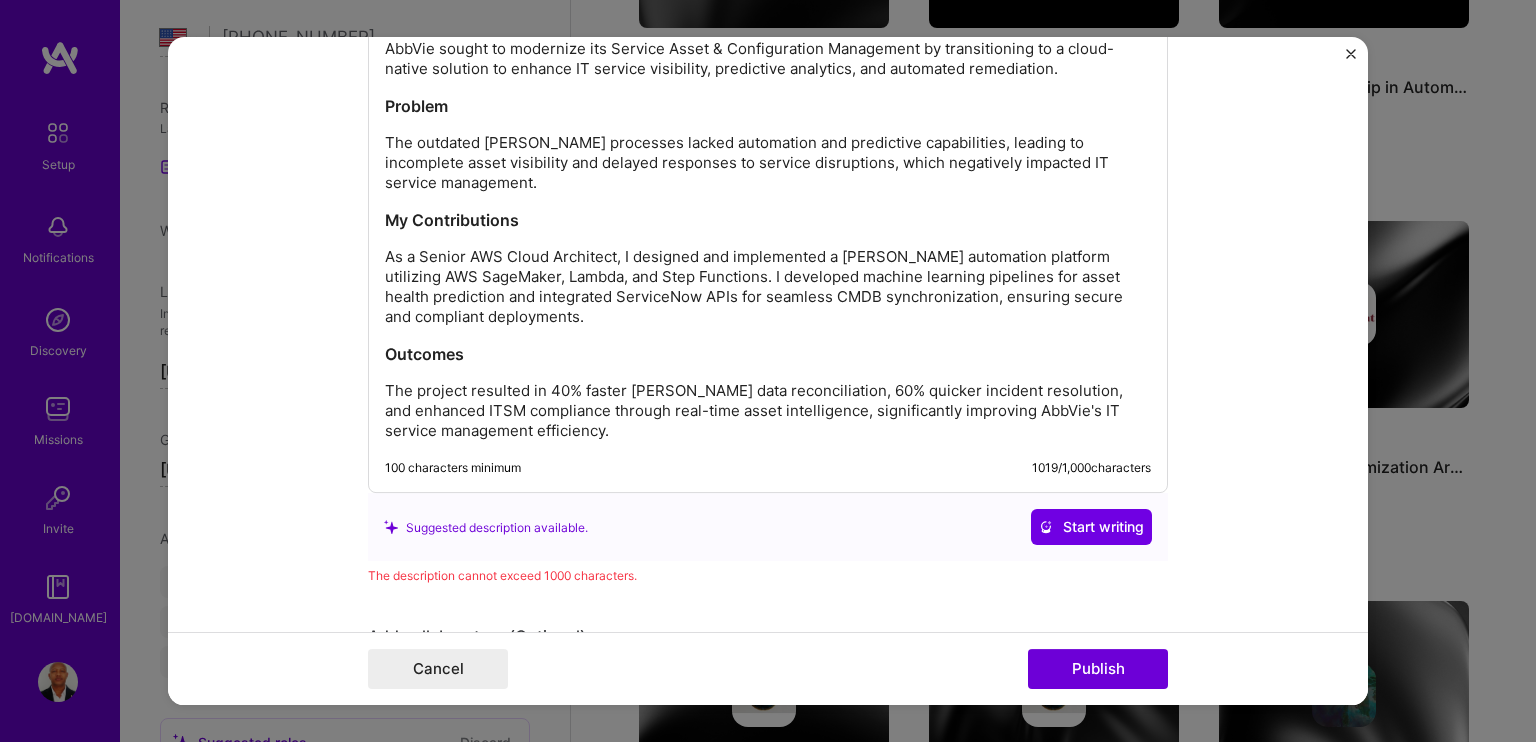 click on "The project resulted in 40% faster [PERSON_NAME] data reconciliation, 60% quicker incident resolution, and enhanced ITSM compliance through real-time asset intelligence, significantly improving AbbVie's IT service management efficiency." at bounding box center (768, 412) 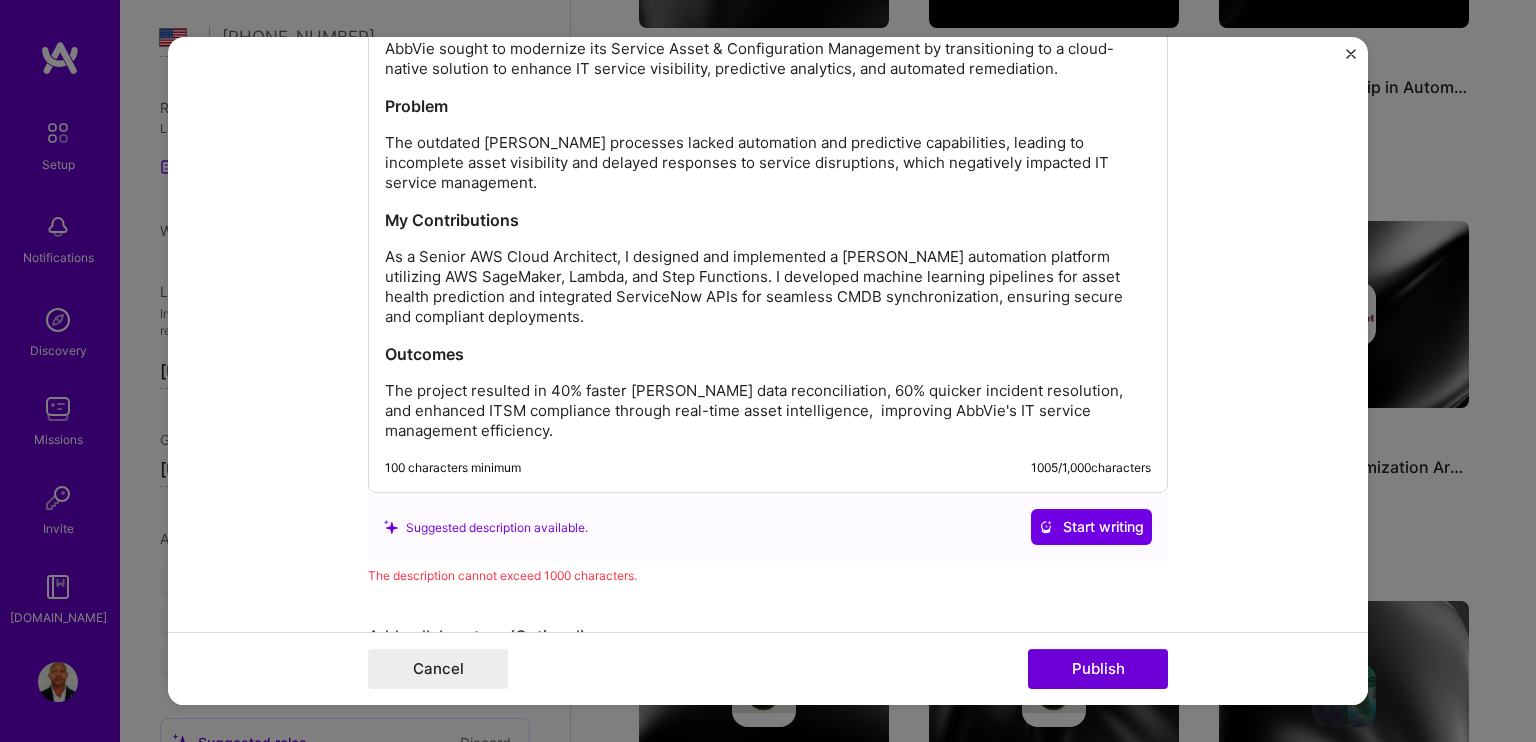 click on "Outcomes" at bounding box center (768, 355) 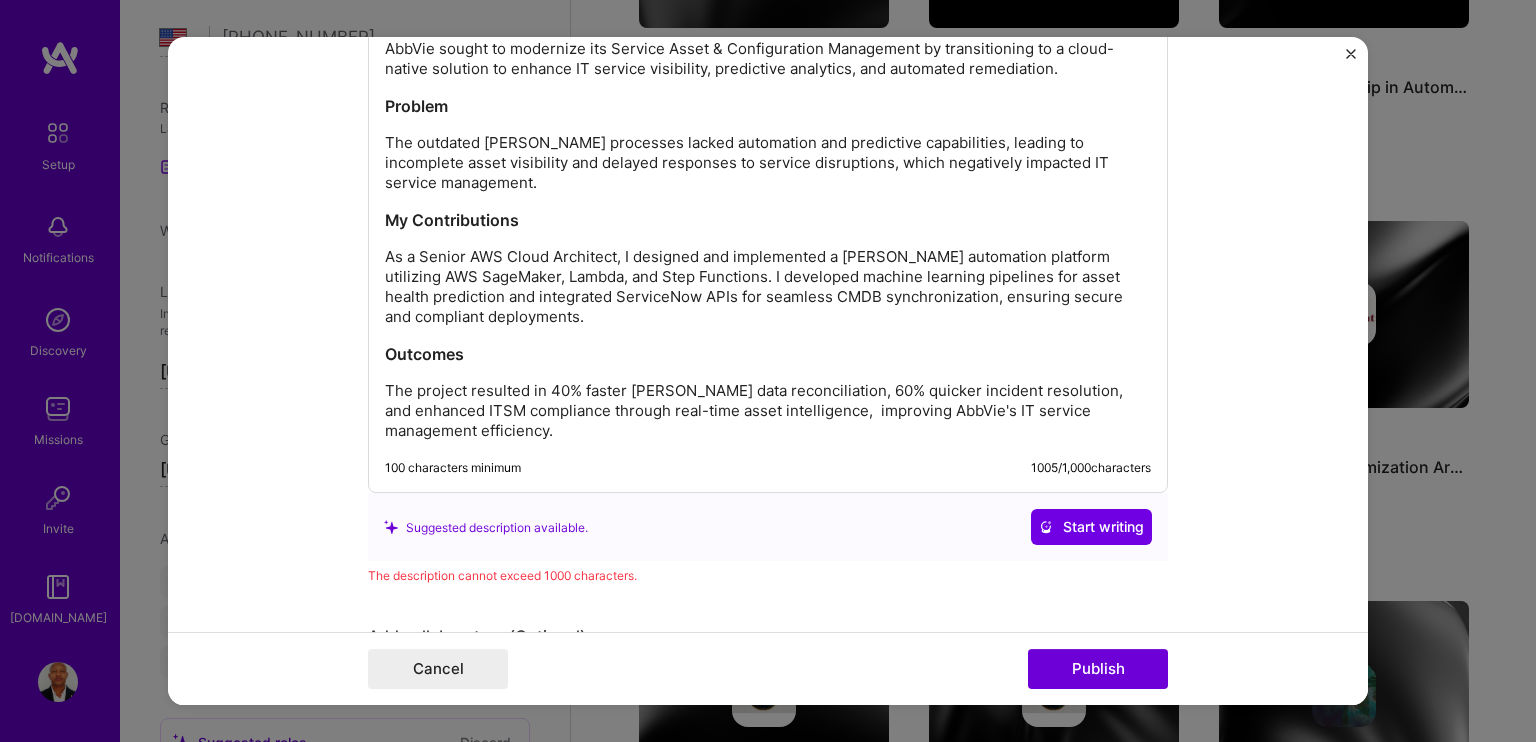click on "Intelligent [PERSON_NAME] Cloud Automation for AbbVie AbbVie sought to modernize its Service Asset & Configuration Management by transitioning to a cloud-native solution to enhance IT service visibility, predictive analytics, and automated remediation. Problem The outdated [PERSON_NAME] processes lacked automation and predictive capabilities, leading to incomplete asset visibility and delayed responses to service disruptions, which negatively impacted IT service management. My Contributions As a Senior AWS Cloud Architect, I designed and implemented a [PERSON_NAME] automation platform utilizing AWS SageMaker, Lambda, and Step Functions. I developed machine learning pipelines for asset health prediction and integrated ServiceNow APIs for seamless CMDB synchronization, ensuring secure and compliant deployments. Outcomes The project resulted in 40% faster [PERSON_NAME] data reconciliation, 60% quicker incident resolution, and enhanced ITSM compliance through real-time asset intelligence,  improving AbbVie's IT service management efficiency." at bounding box center [768, 222] 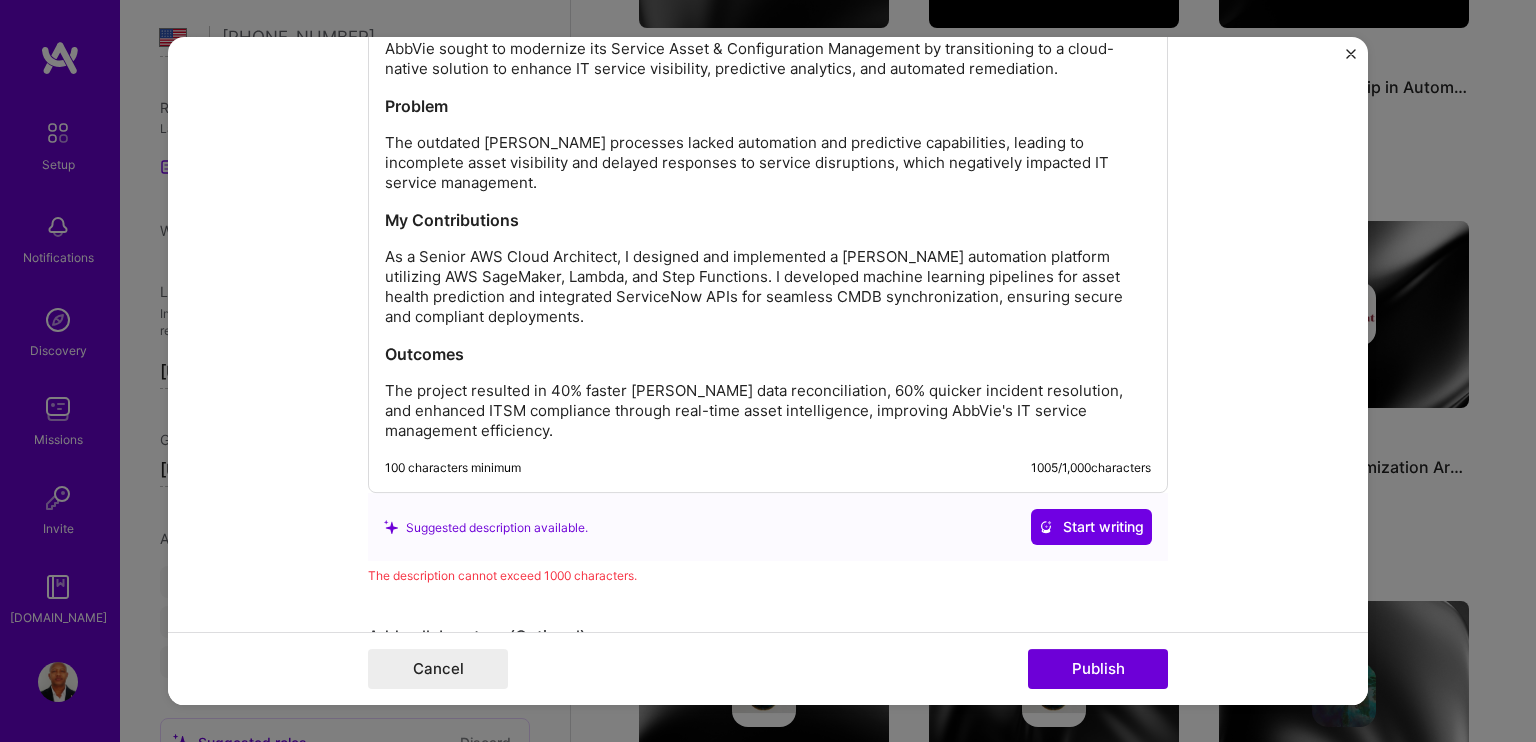 scroll, scrollTop: 2458, scrollLeft: 0, axis: vertical 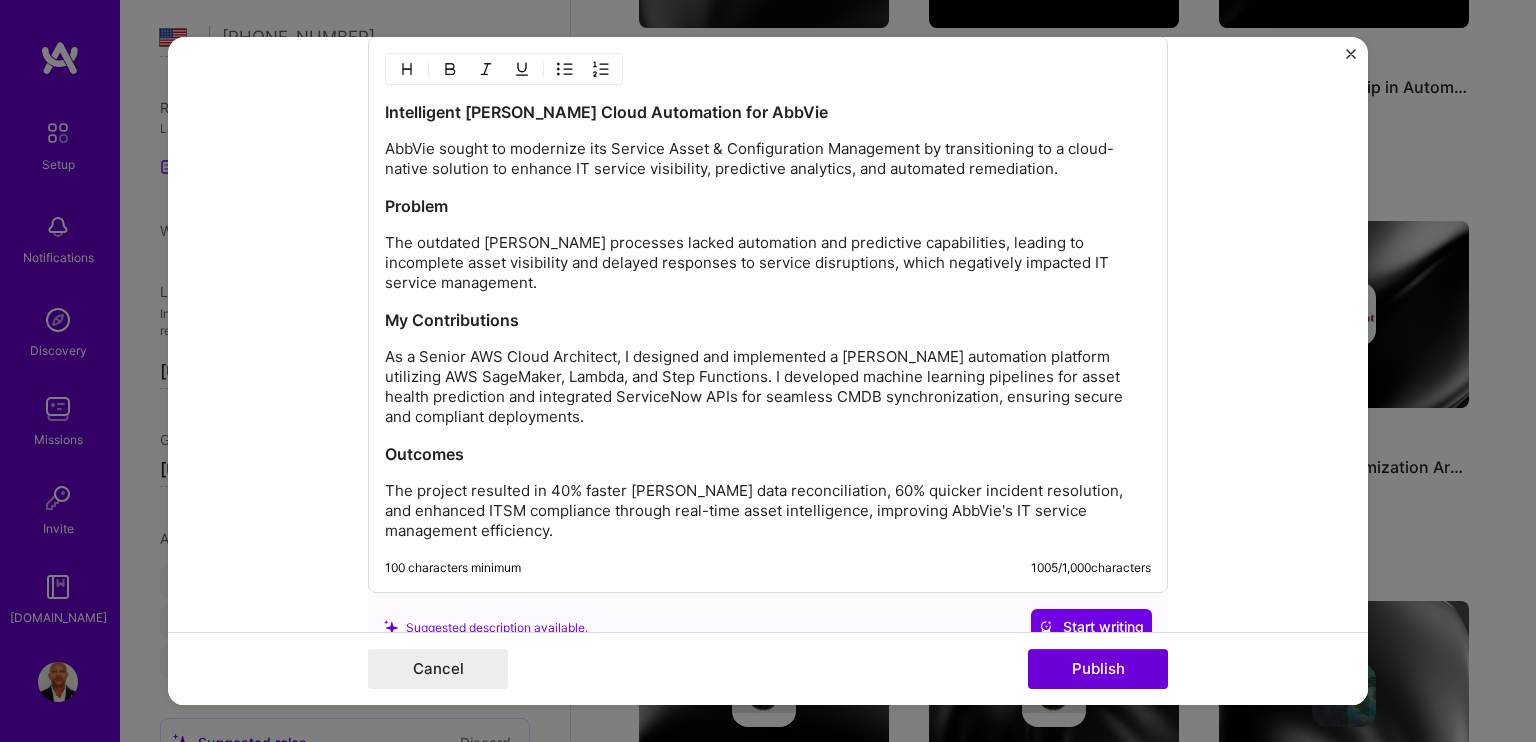click on "As a Senior AWS Cloud Architect, I designed and implemented a [PERSON_NAME] automation platform utilizing AWS SageMaker, Lambda, and Step Functions. I developed machine learning pipelines for asset health prediction and integrated ServiceNow APIs for seamless CMDB synchronization, ensuring secure and compliant deployments." at bounding box center [768, 388] 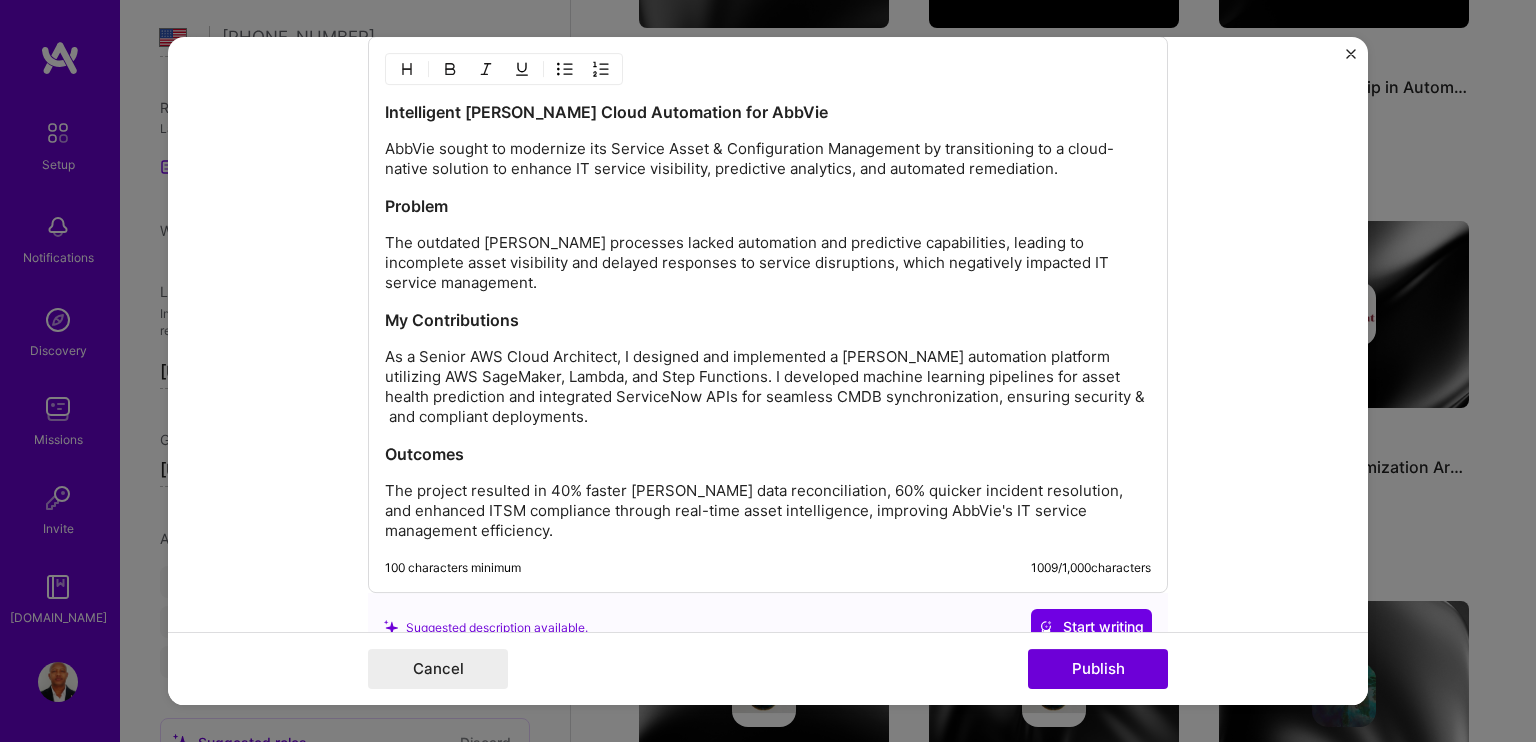 click on "As a Senior AWS Cloud Architect, I designed and implemented a [PERSON_NAME] automation platform utilizing AWS SageMaker, Lambda, and Step Functions. I developed machine learning pipelines for asset health prediction and integrated ServiceNow APIs for seamless CMDB synchronization, ensuring security &  and compliant deployments." at bounding box center [768, 388] 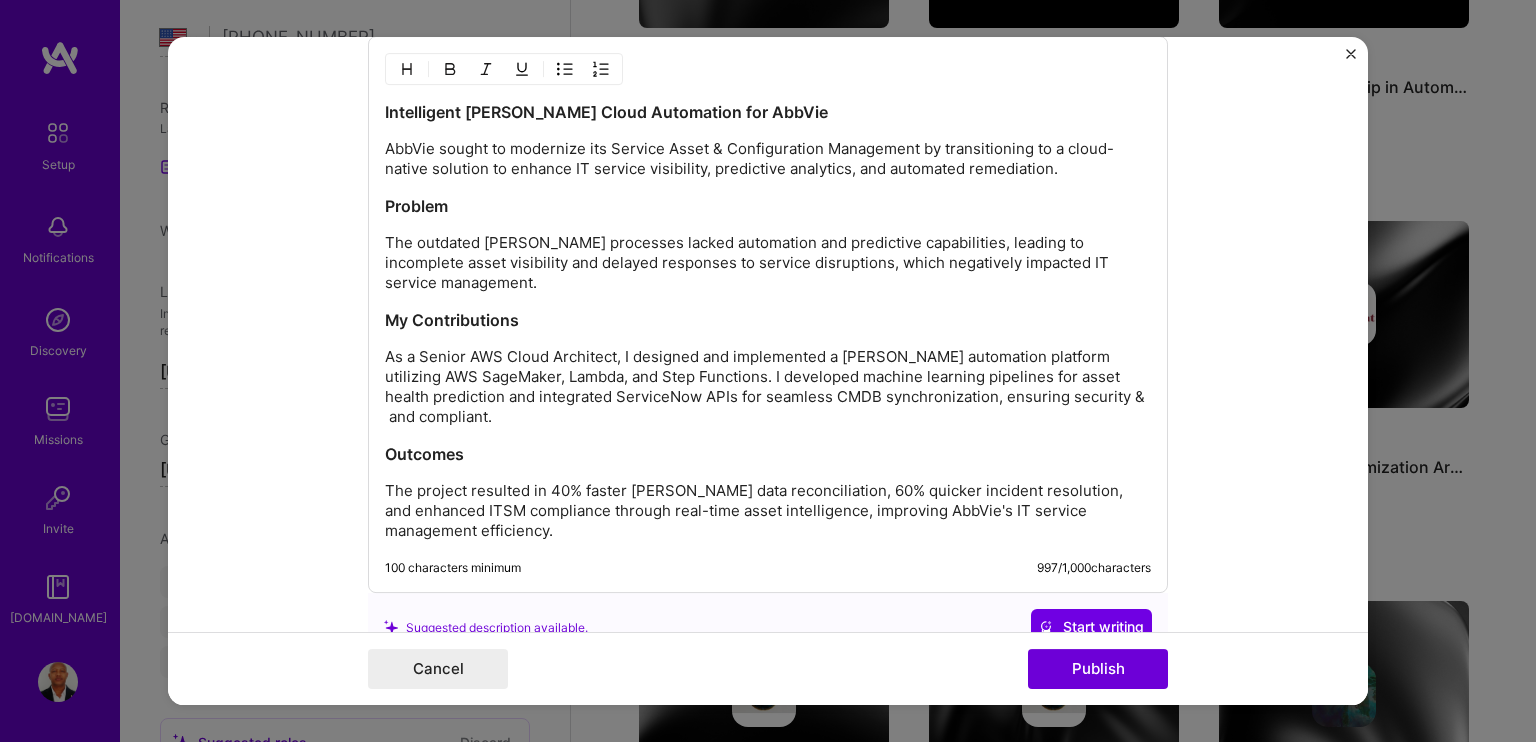 click on "As a Senior AWS Cloud Architect, I designed and implemented a [PERSON_NAME] automation platform utilizing AWS SageMaker, Lambda, and Step Functions. I developed machine learning pipelines for asset health prediction and integrated ServiceNow APIs for seamless CMDB synchronization, ensuring security &  and compliant." at bounding box center [768, 388] 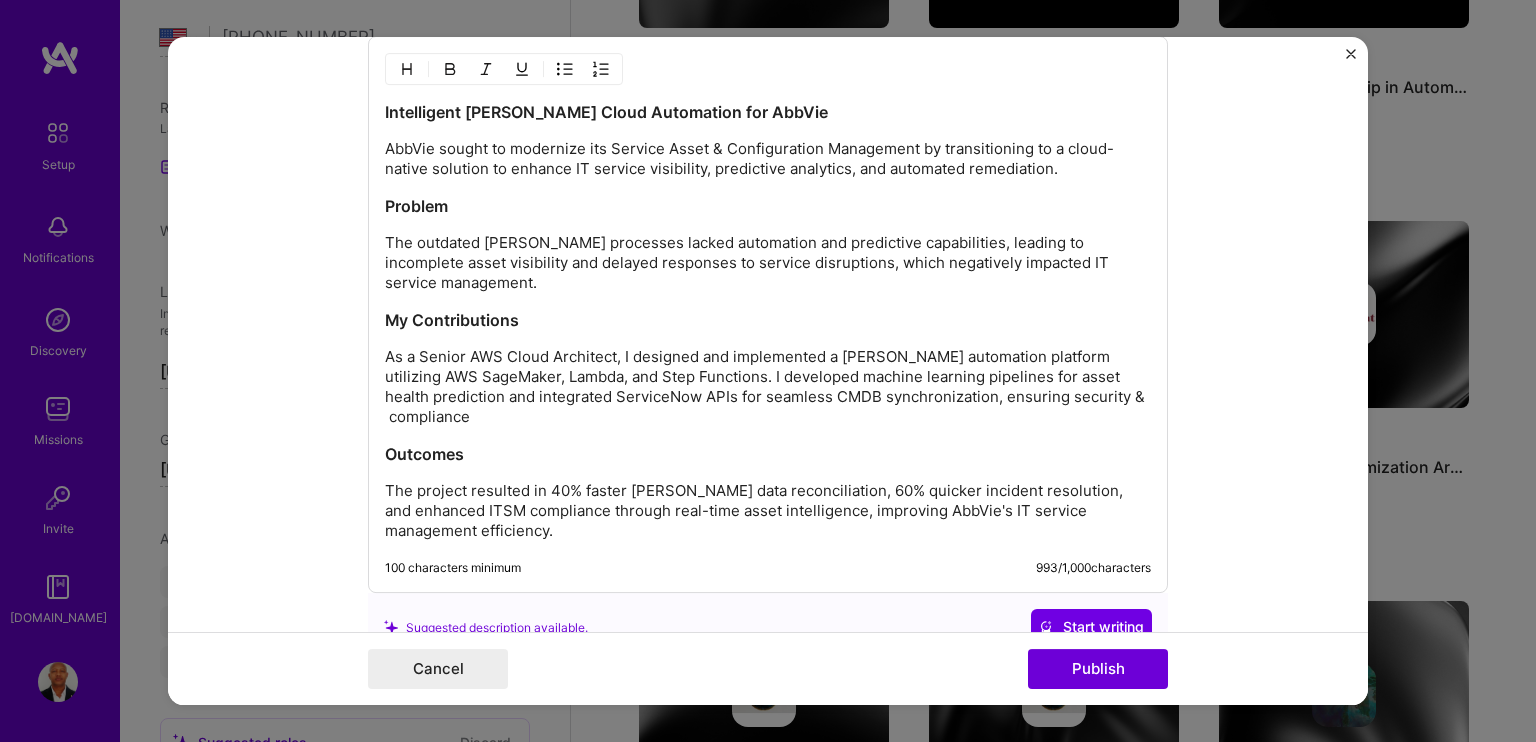 click on "Intelligent [PERSON_NAME] Cloud Automation for AbbVie AbbVie sought to modernize its Service Asset & Configuration Management by transitioning to a cloud-native solution to enhance IT service visibility, predictive analytics, and automated remediation. Problem The outdated [PERSON_NAME] processes lacked automation and predictive capabilities, leading to incomplete asset visibility and delayed responses to service disruptions, which negatively impacted IT service management. My Contributions As a Senior AWS Cloud Architect, I designed and implemented a [PERSON_NAME] automation platform utilizing AWS SageMaker, Lambda, and Step Functions. I developed machine learning pipelines for asset health prediction and integrated ServiceNow APIs for seamless CMDB synchronization, ensuring security &  compliance Outcomes The project resulted in 40% faster [PERSON_NAME] data reconciliation, 60% quicker incident resolution, and enhanced ITSM compliance through real-time asset intelligence, improving AbbVie's IT service management efficiency." at bounding box center (768, 322) 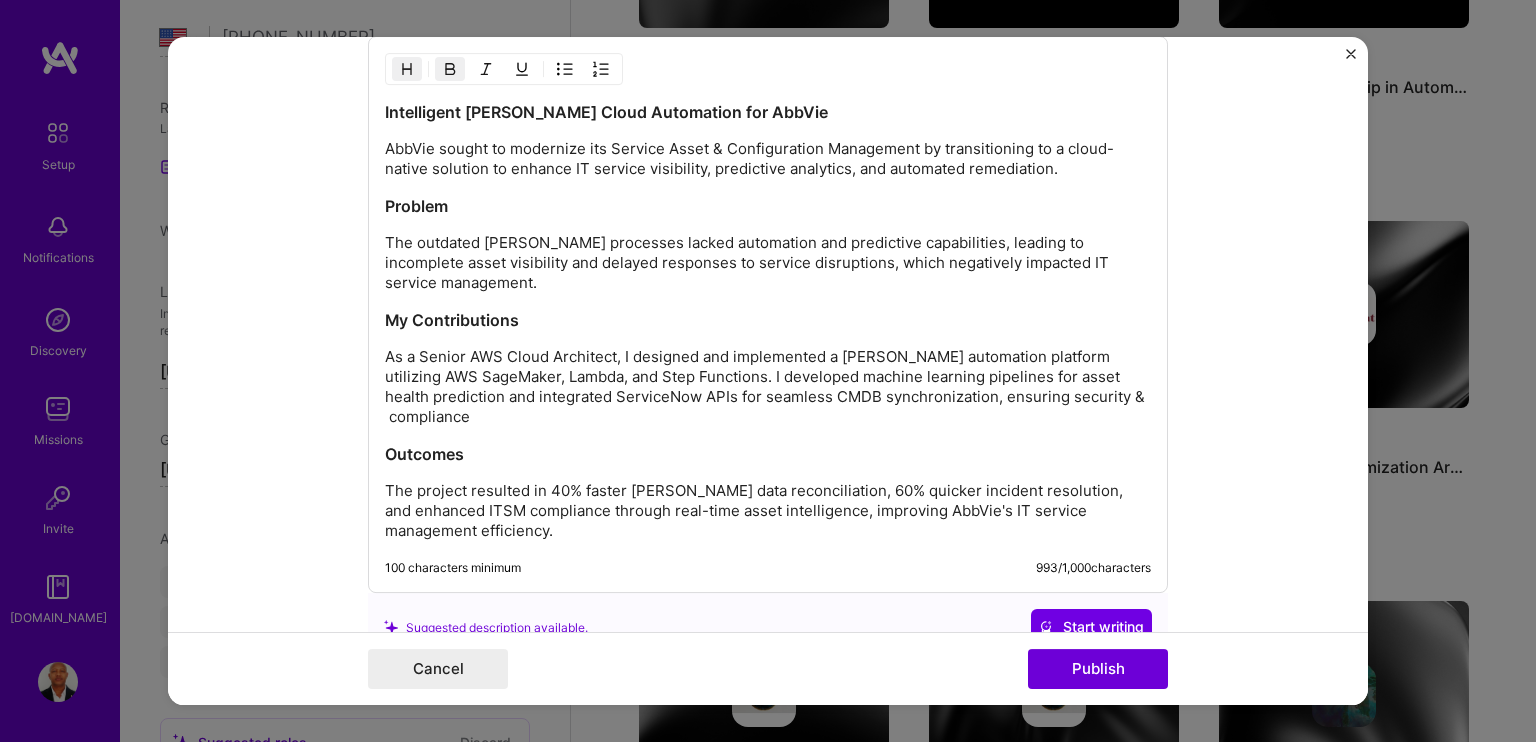 click on "As a Senior AWS Cloud Architect, I designed and implemented a [PERSON_NAME] automation platform utilizing AWS SageMaker, Lambda, and Step Functions. I developed machine learning pipelines for asset health prediction and integrated ServiceNow APIs for seamless CMDB synchronization, ensuring security &  compliance" at bounding box center [768, 388] 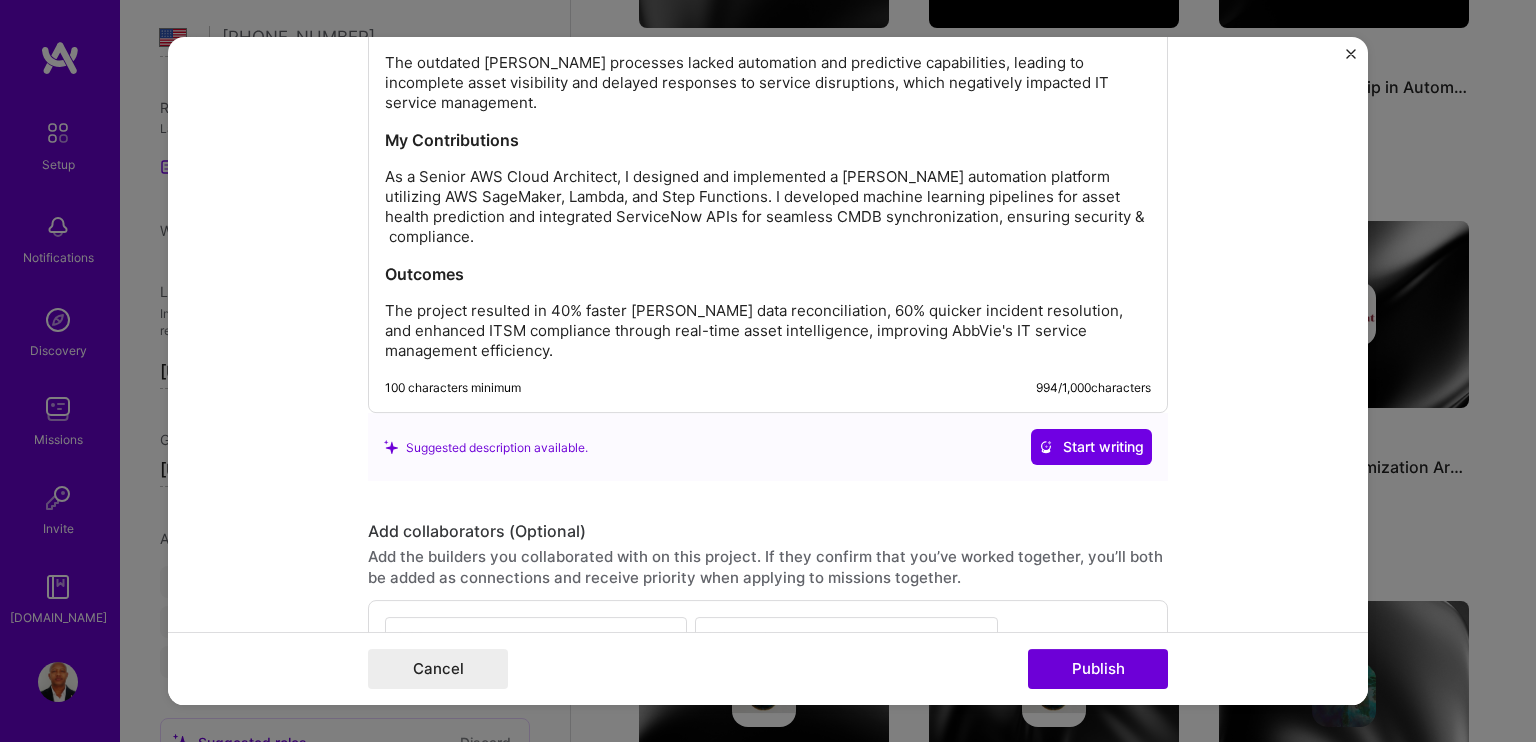 scroll, scrollTop: 2658, scrollLeft: 0, axis: vertical 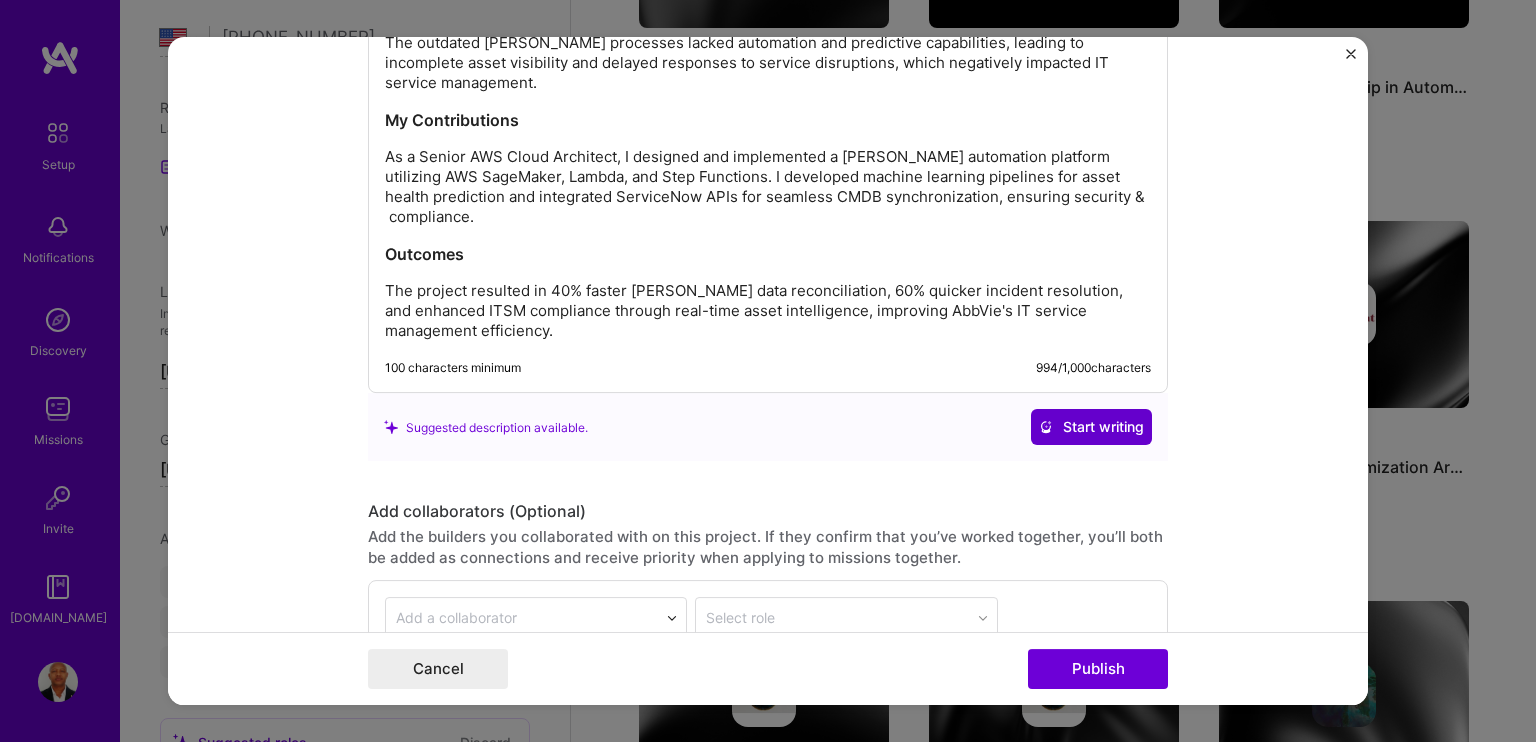 click on "Start writing" at bounding box center (1091, 428) 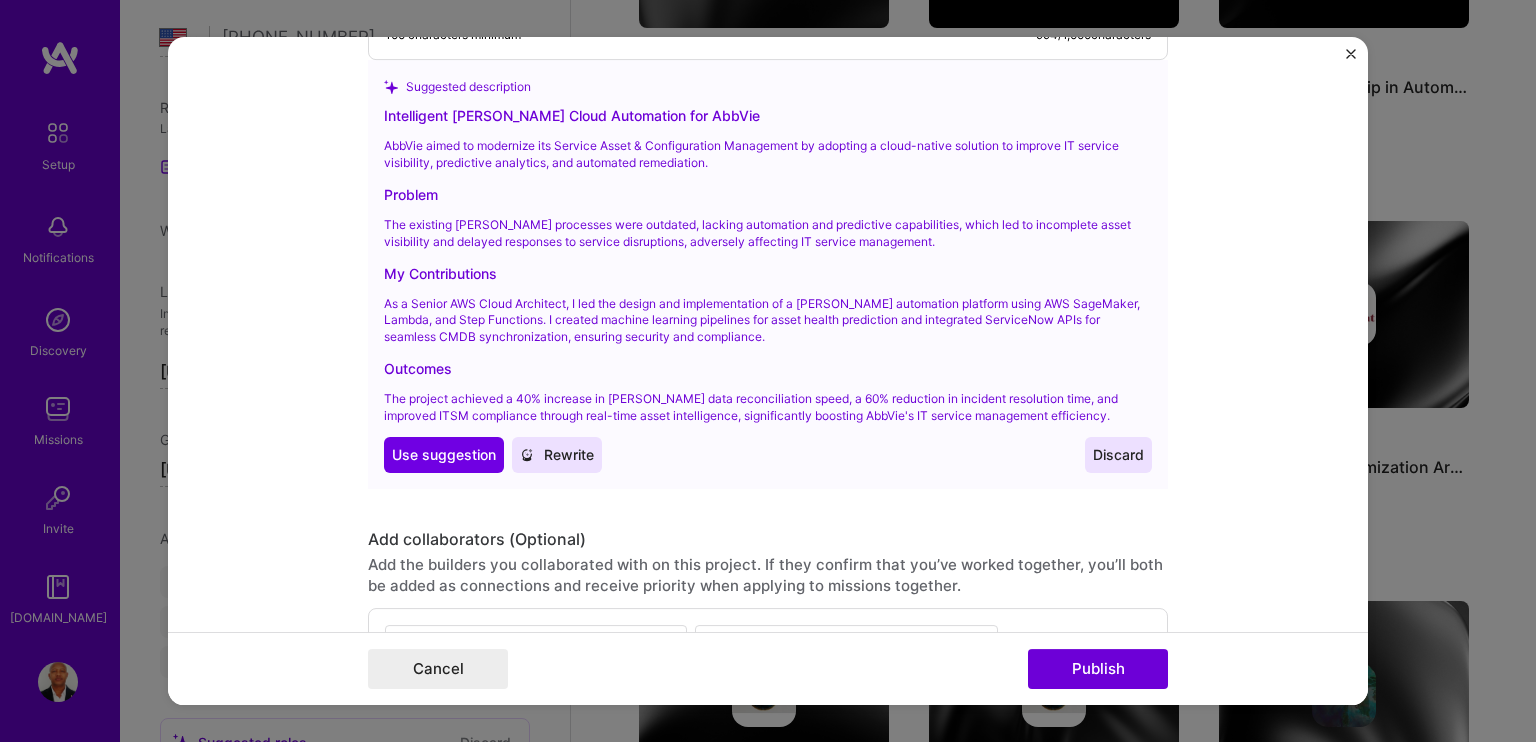 scroll, scrollTop: 2958, scrollLeft: 0, axis: vertical 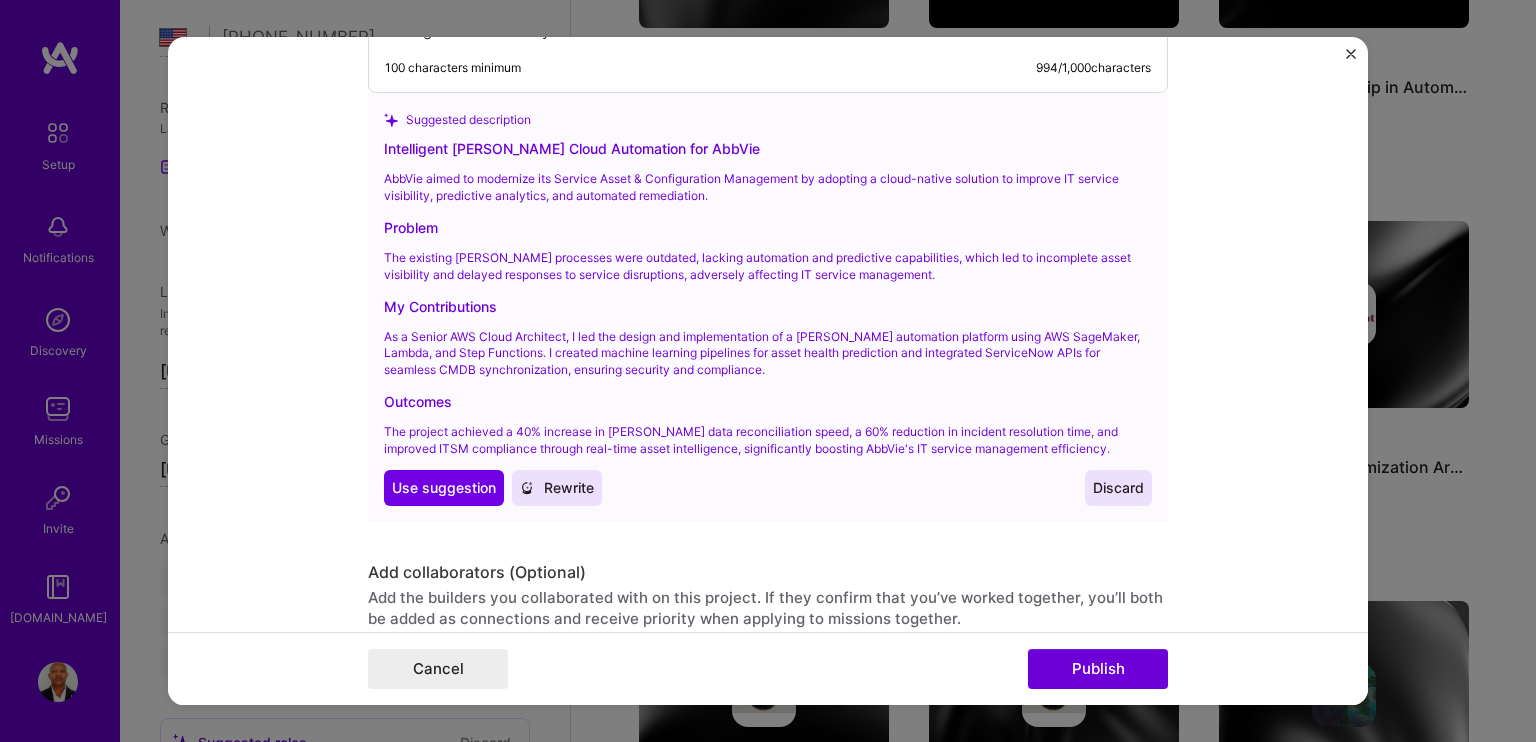 click on "Discard" at bounding box center [1118, 488] 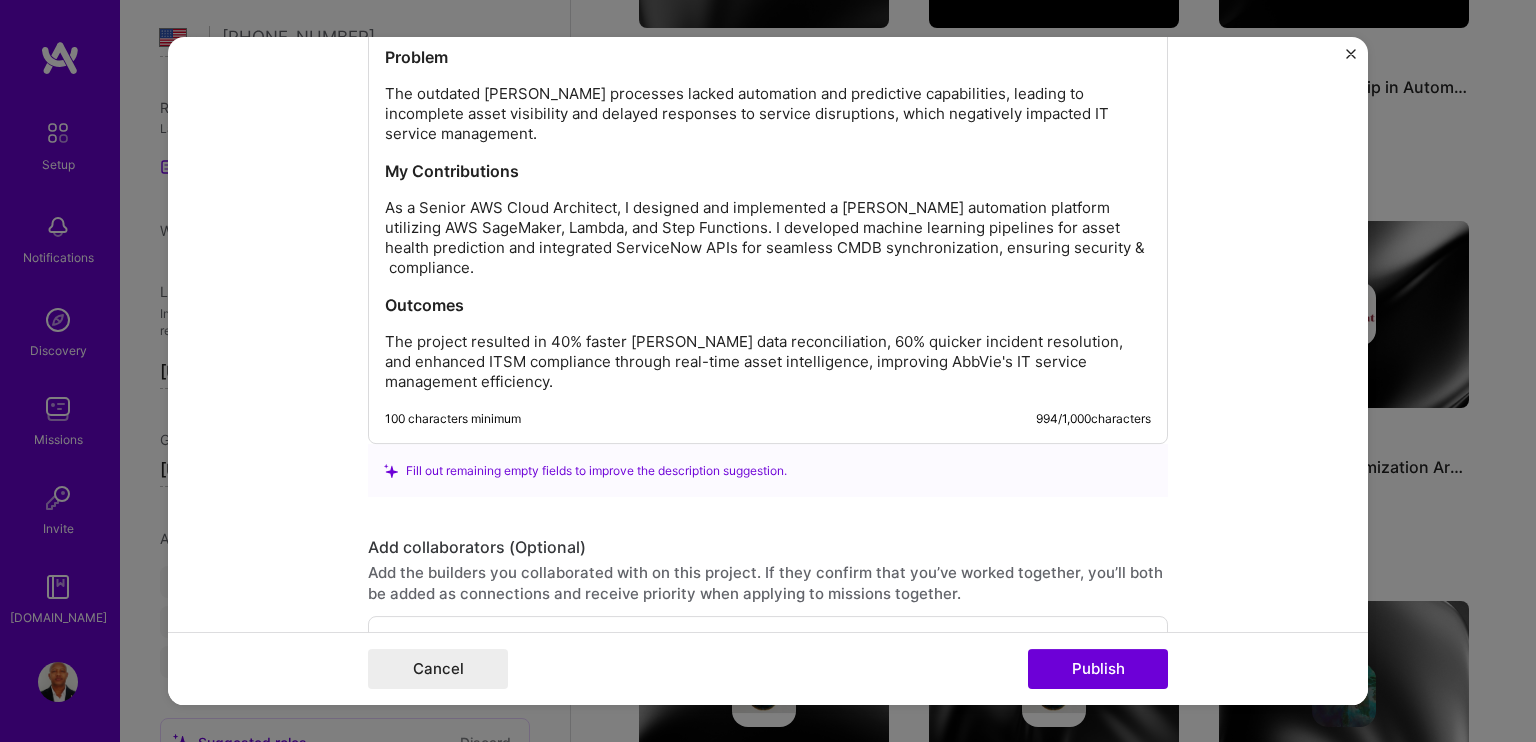 scroll, scrollTop: 2619, scrollLeft: 0, axis: vertical 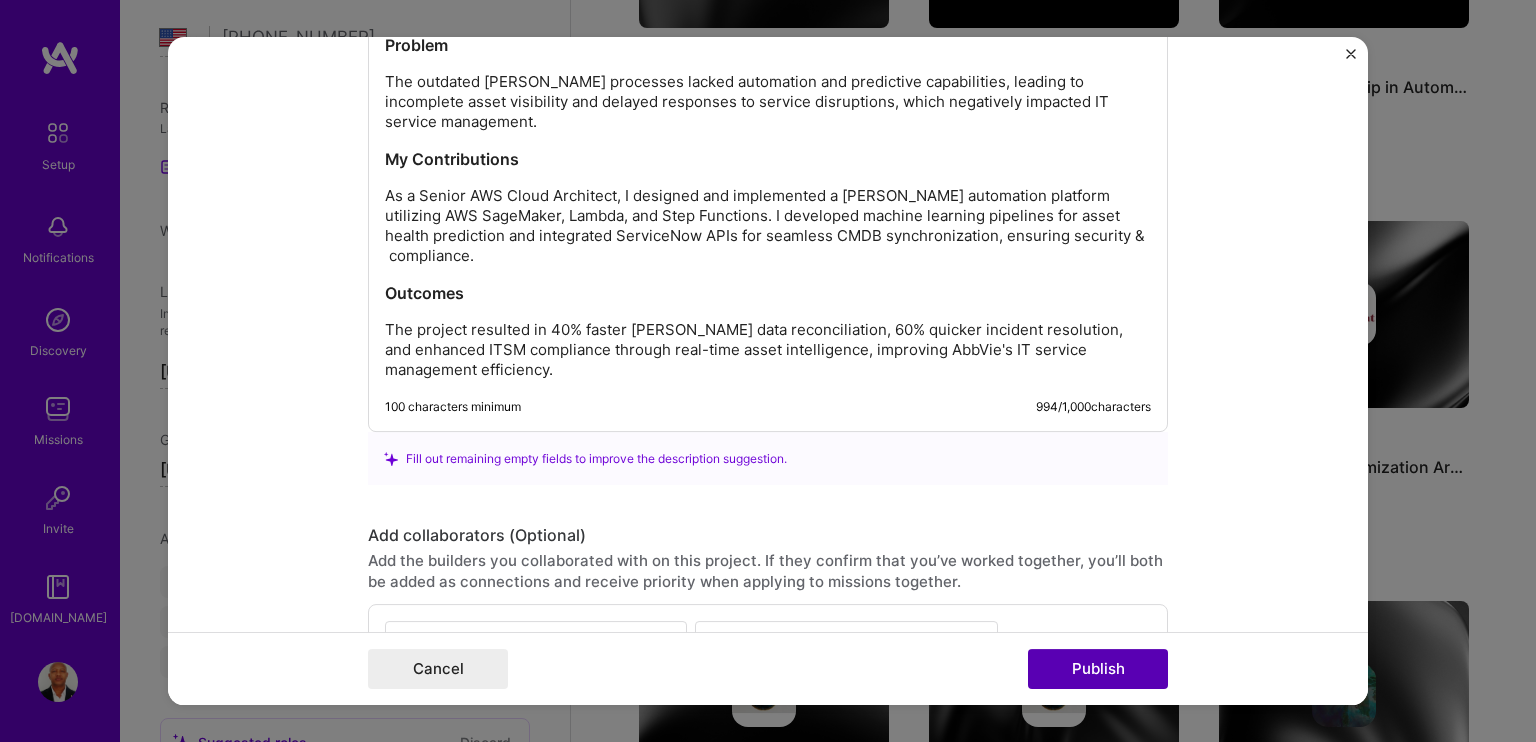 click on "Publish" at bounding box center (1098, 669) 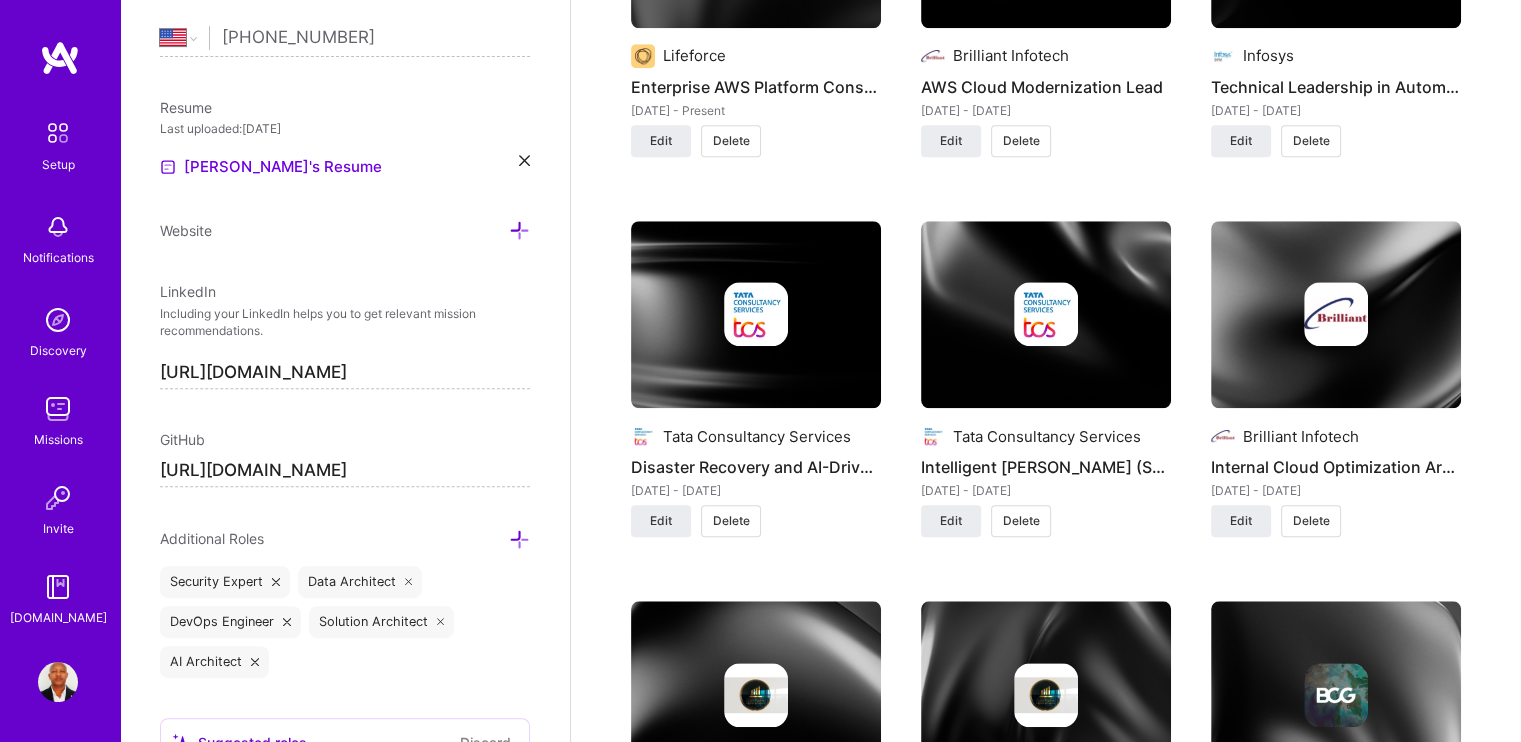 click at bounding box center [1046, 315] 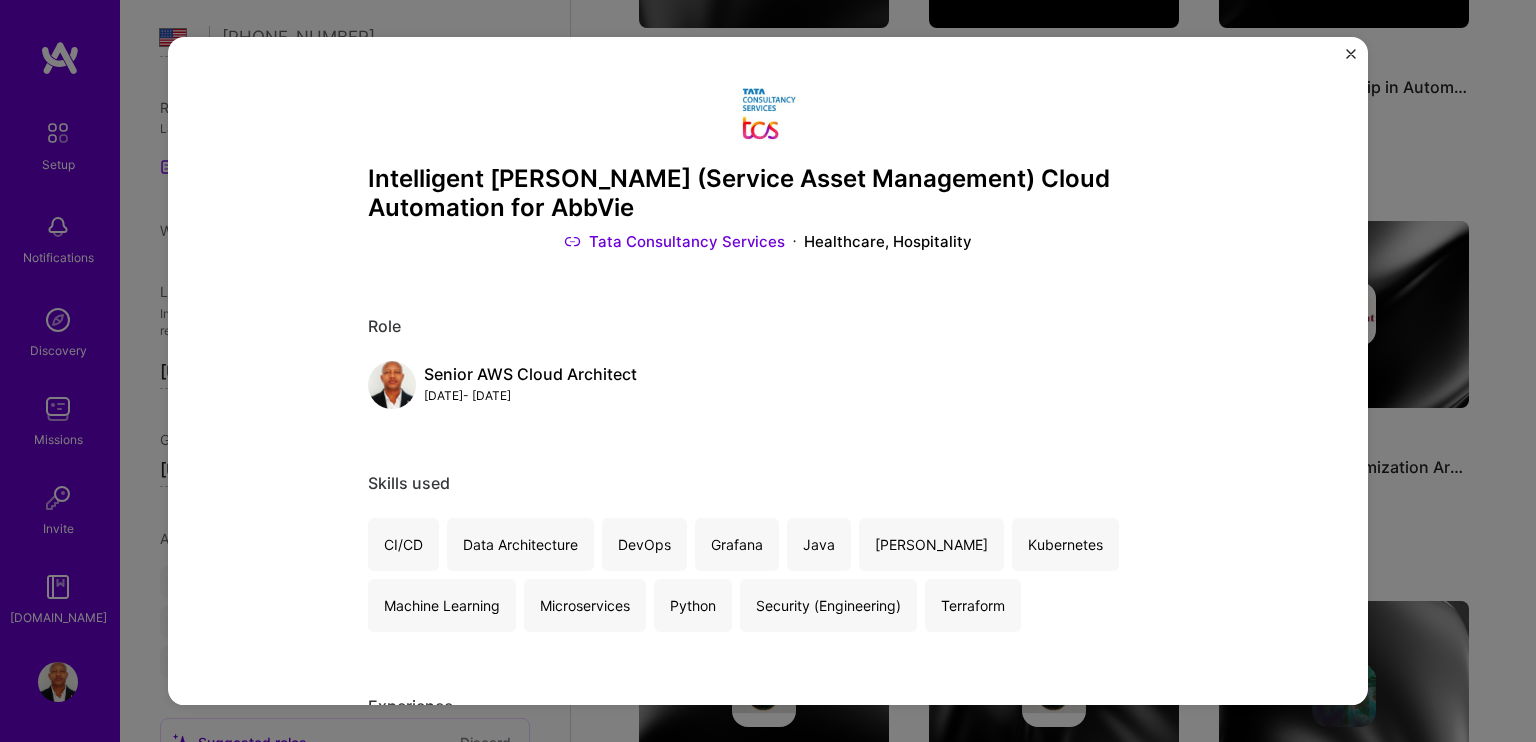 scroll, scrollTop: 0, scrollLeft: 0, axis: both 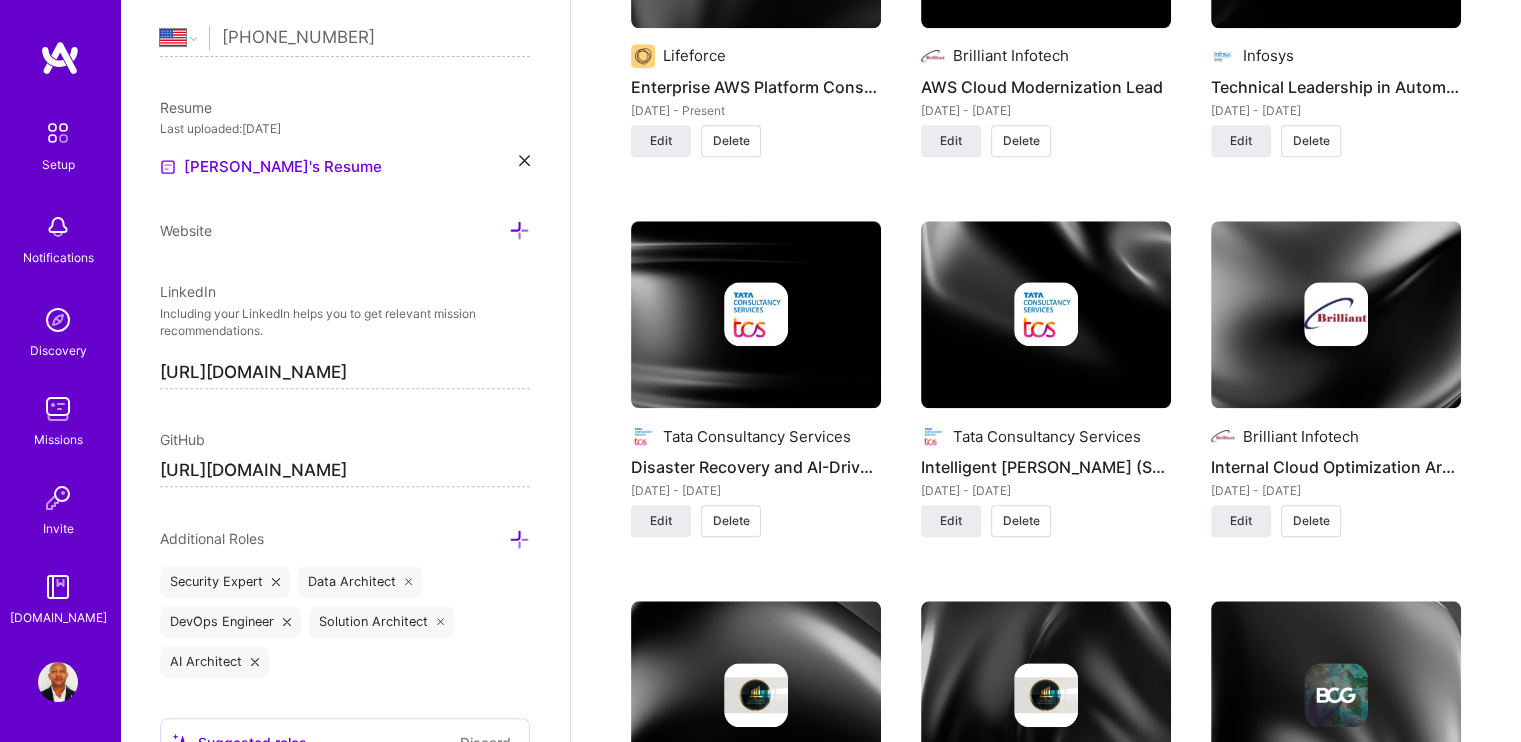 click at bounding box center (1336, 314) 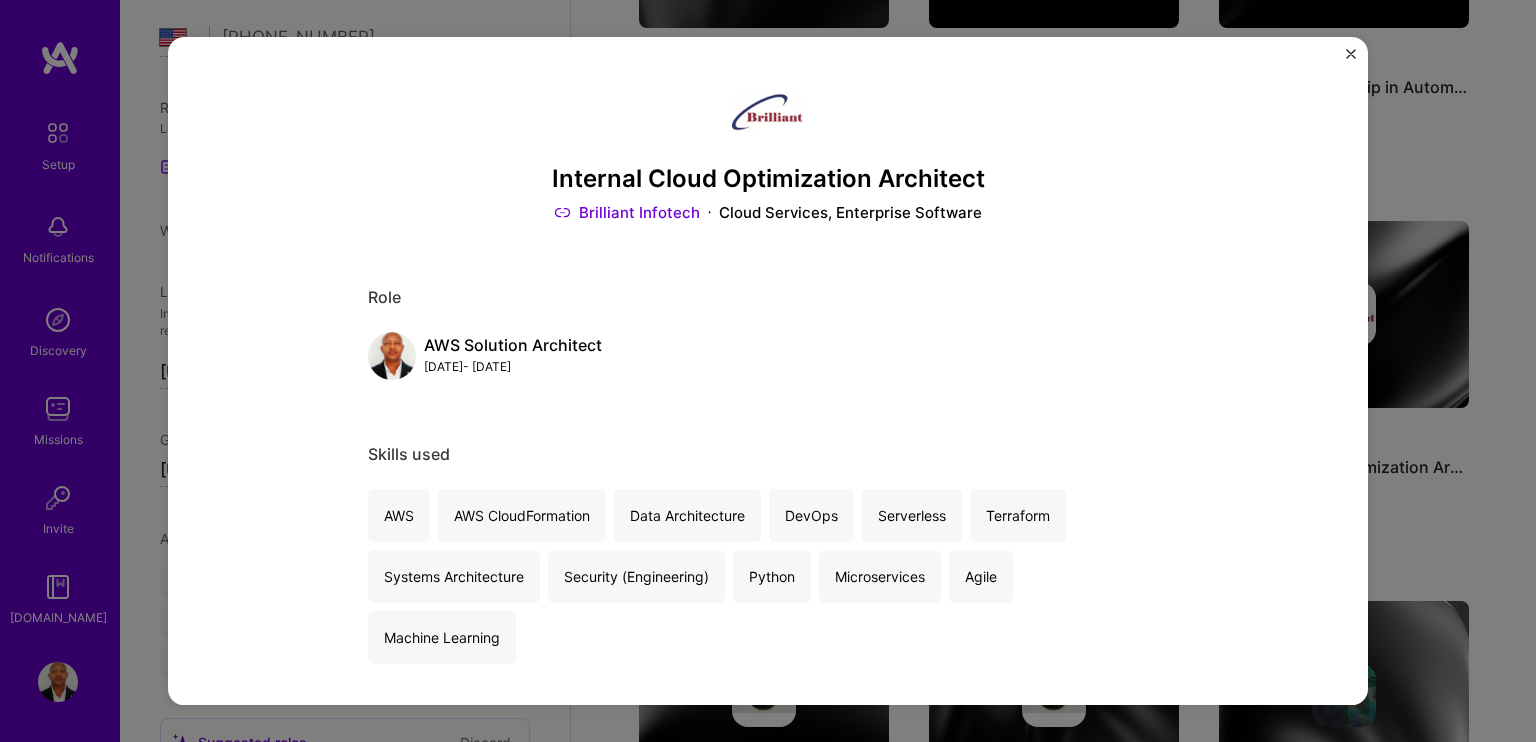 scroll, scrollTop: 0, scrollLeft: 0, axis: both 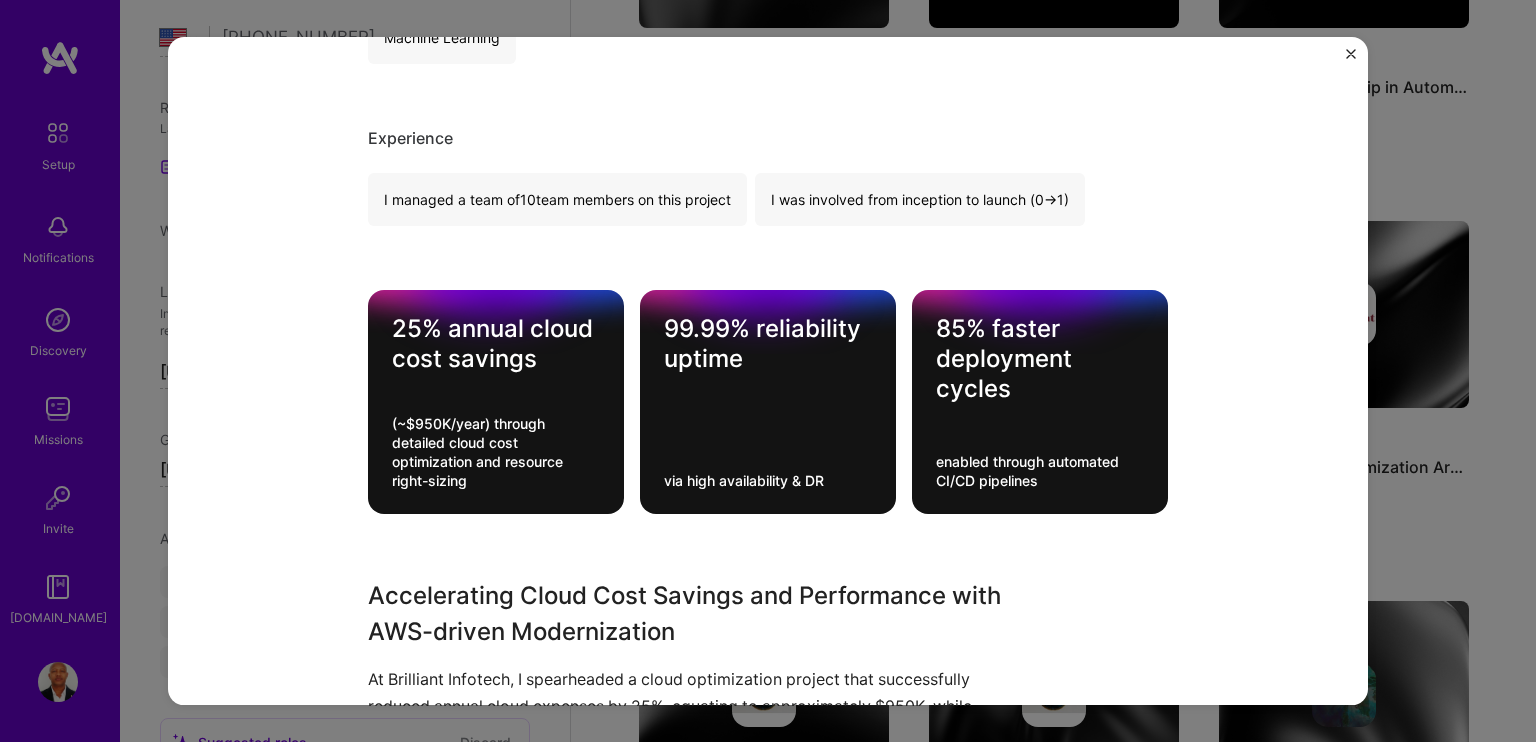 click at bounding box center (1351, 54) 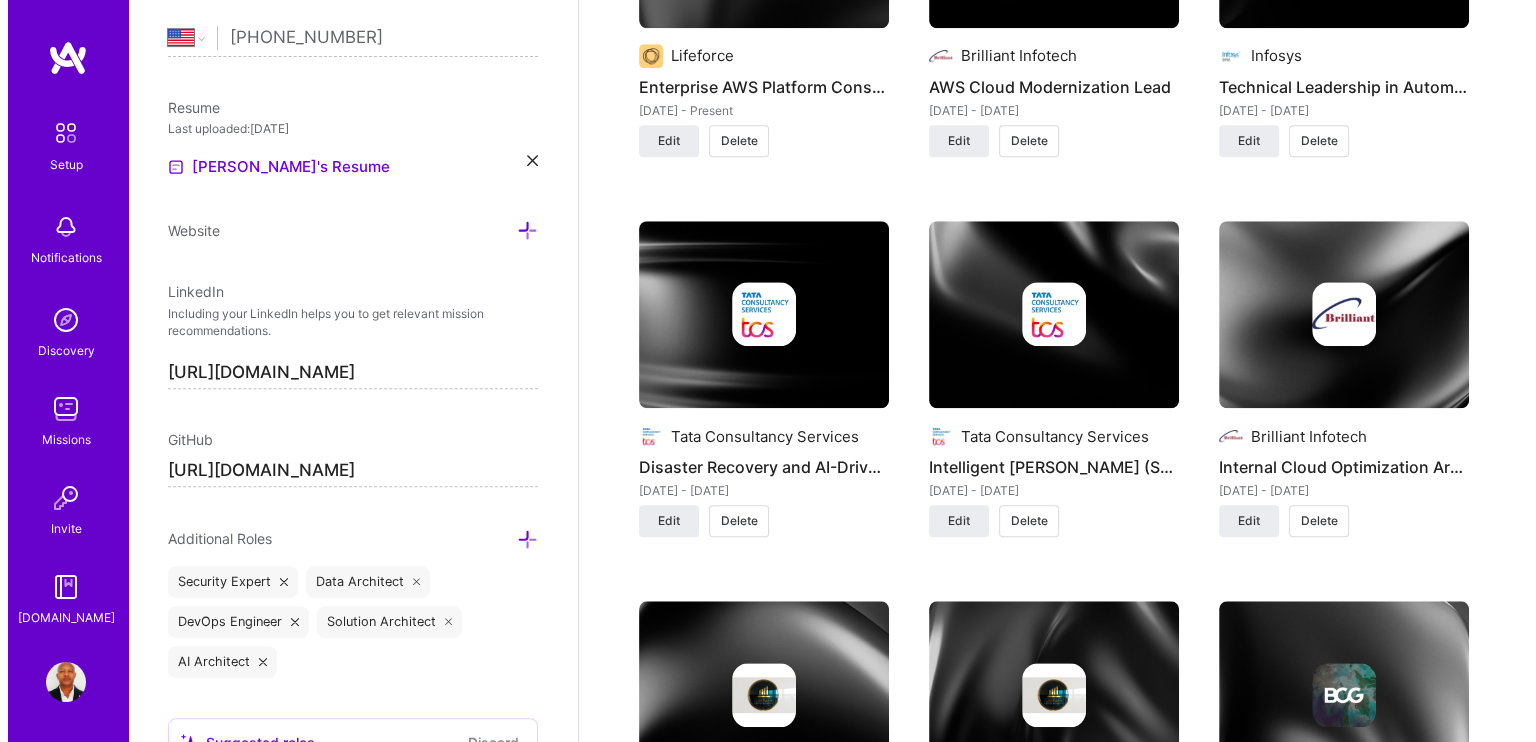 scroll, scrollTop: 0, scrollLeft: 0, axis: both 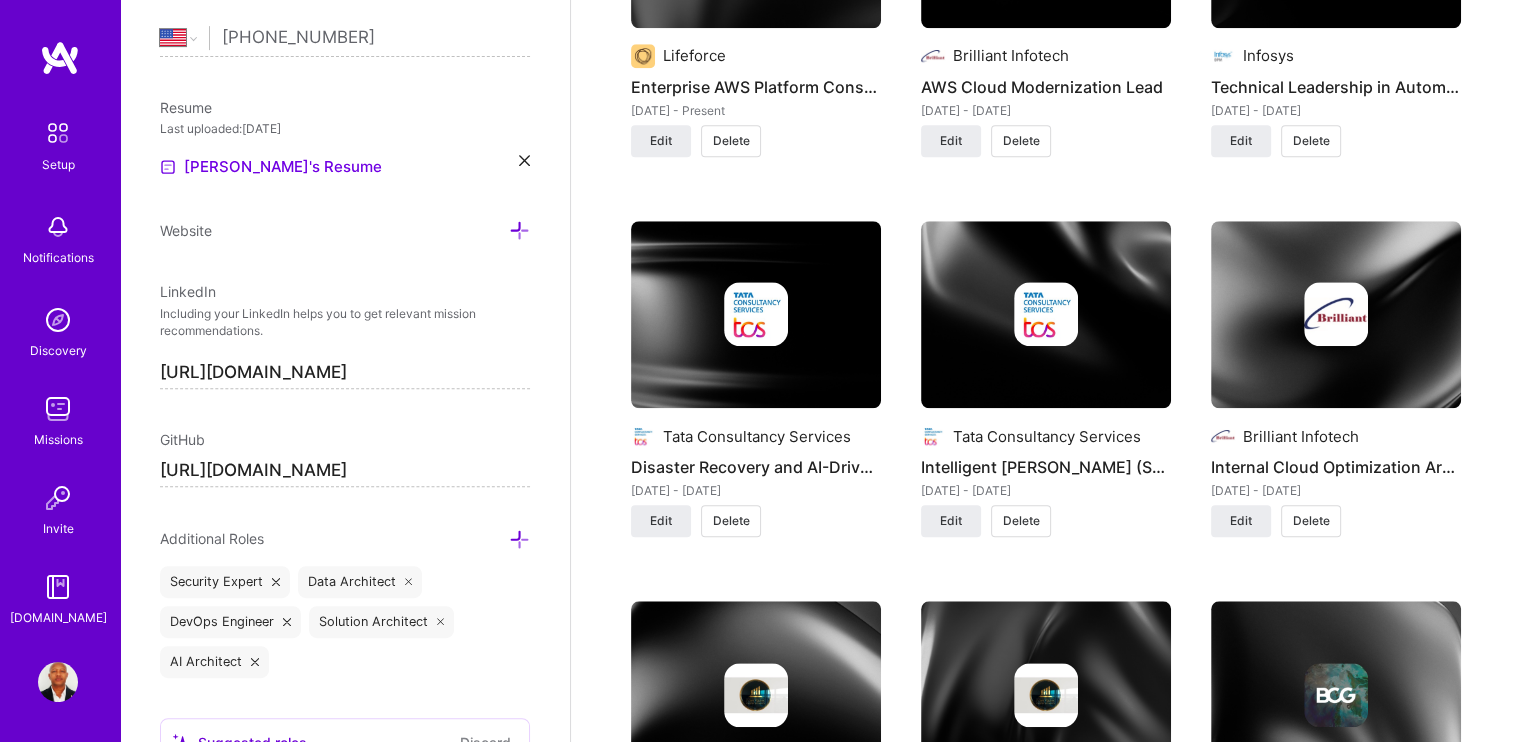 click at bounding box center (756, 314) 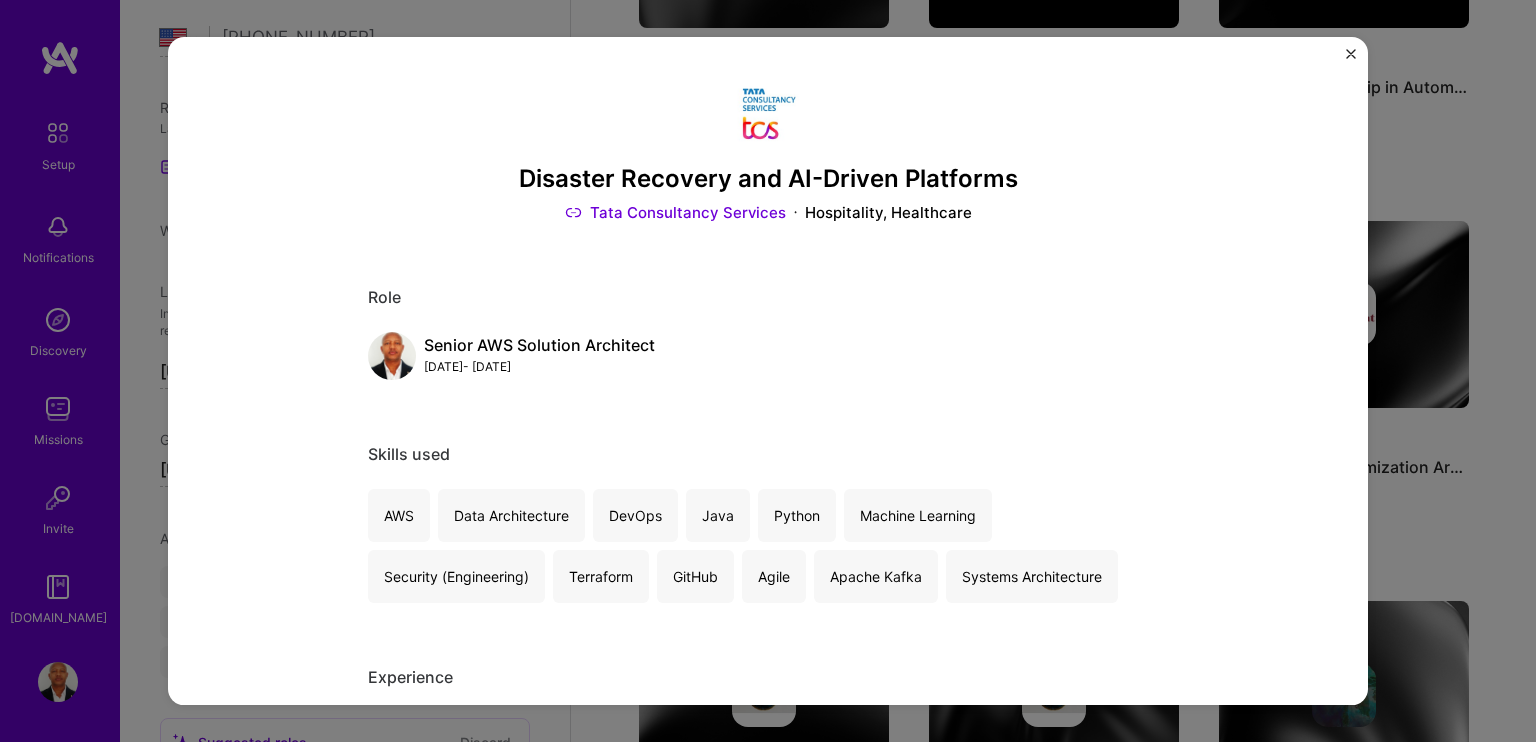 scroll, scrollTop: 0, scrollLeft: 0, axis: both 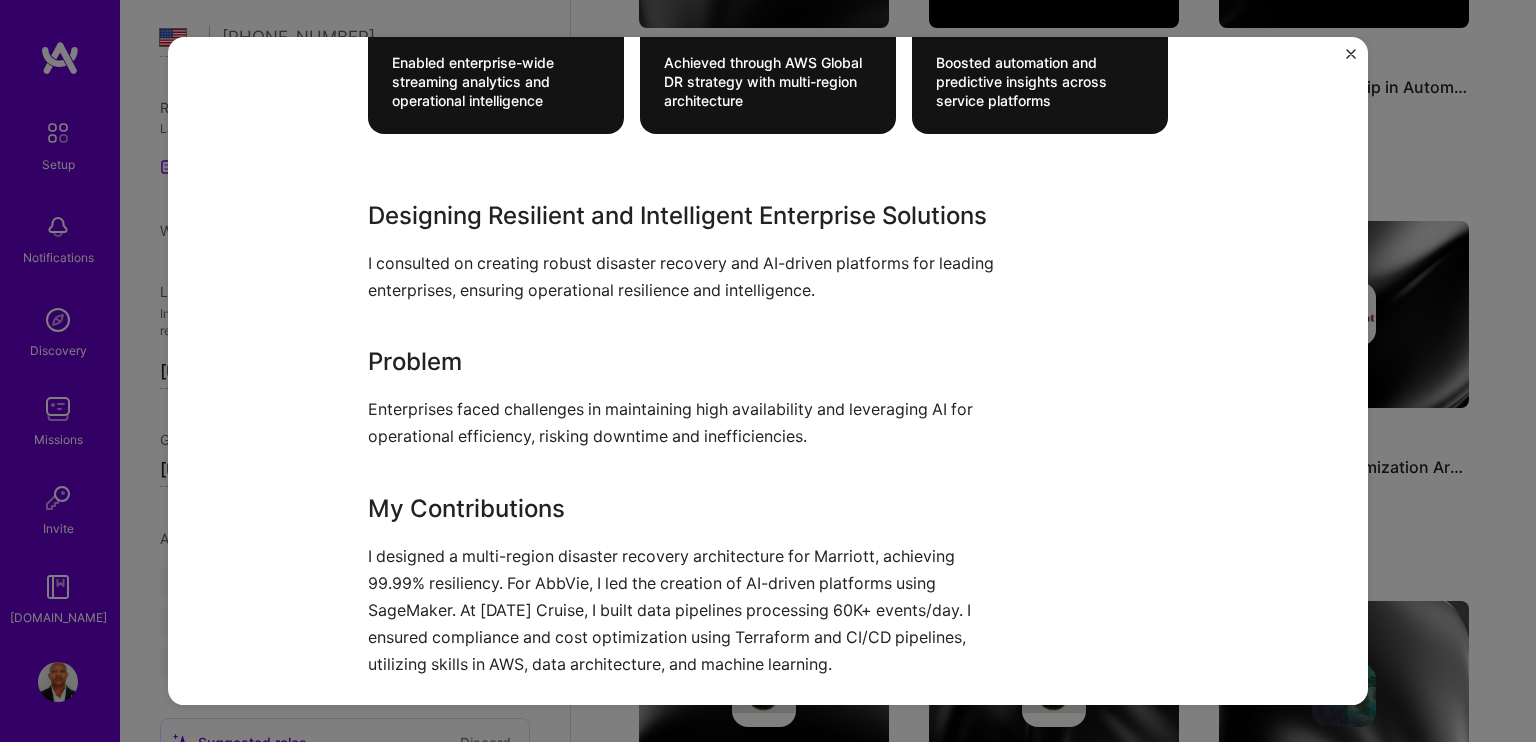 click at bounding box center [1351, 54] 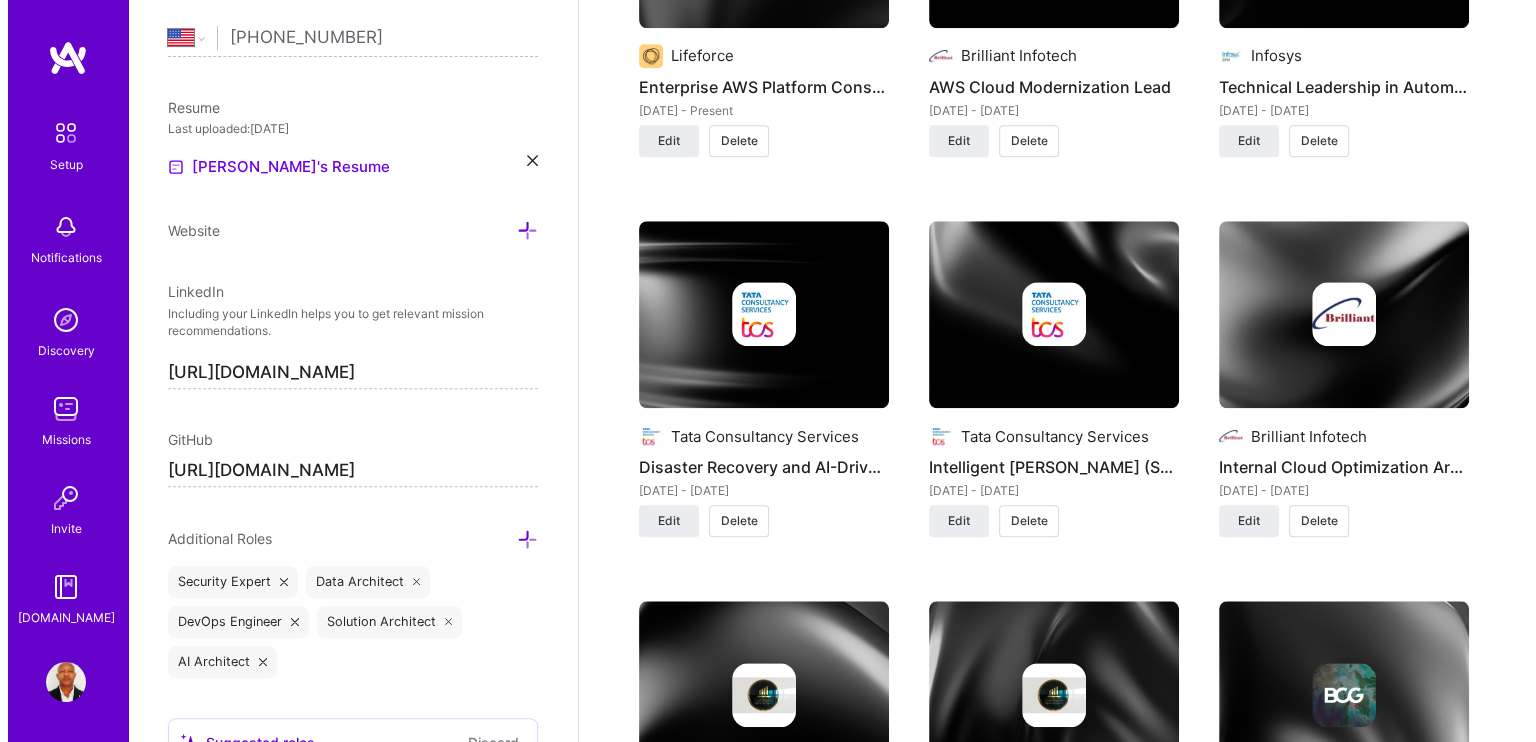 scroll, scrollTop: 0, scrollLeft: 0, axis: both 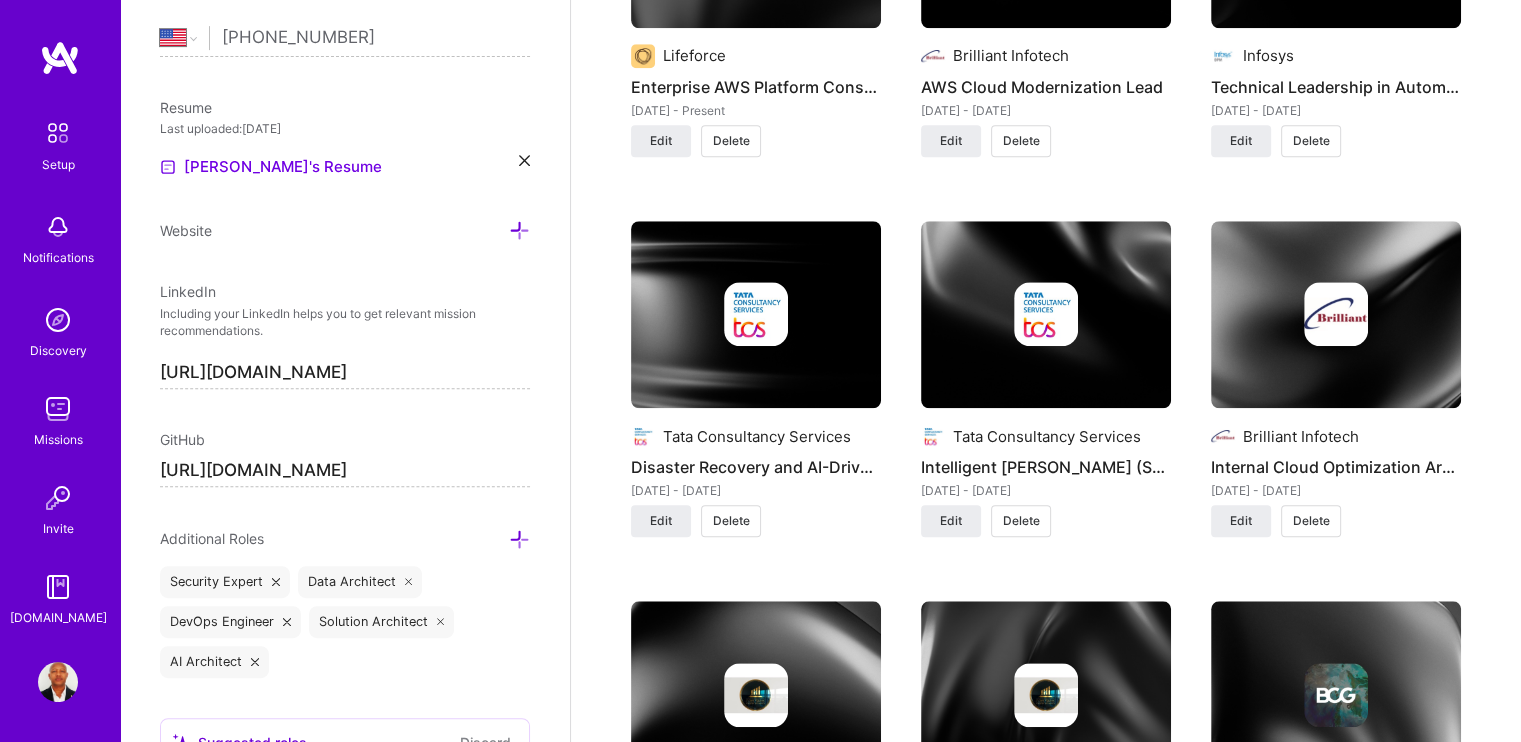 click at bounding box center (1046, 314) 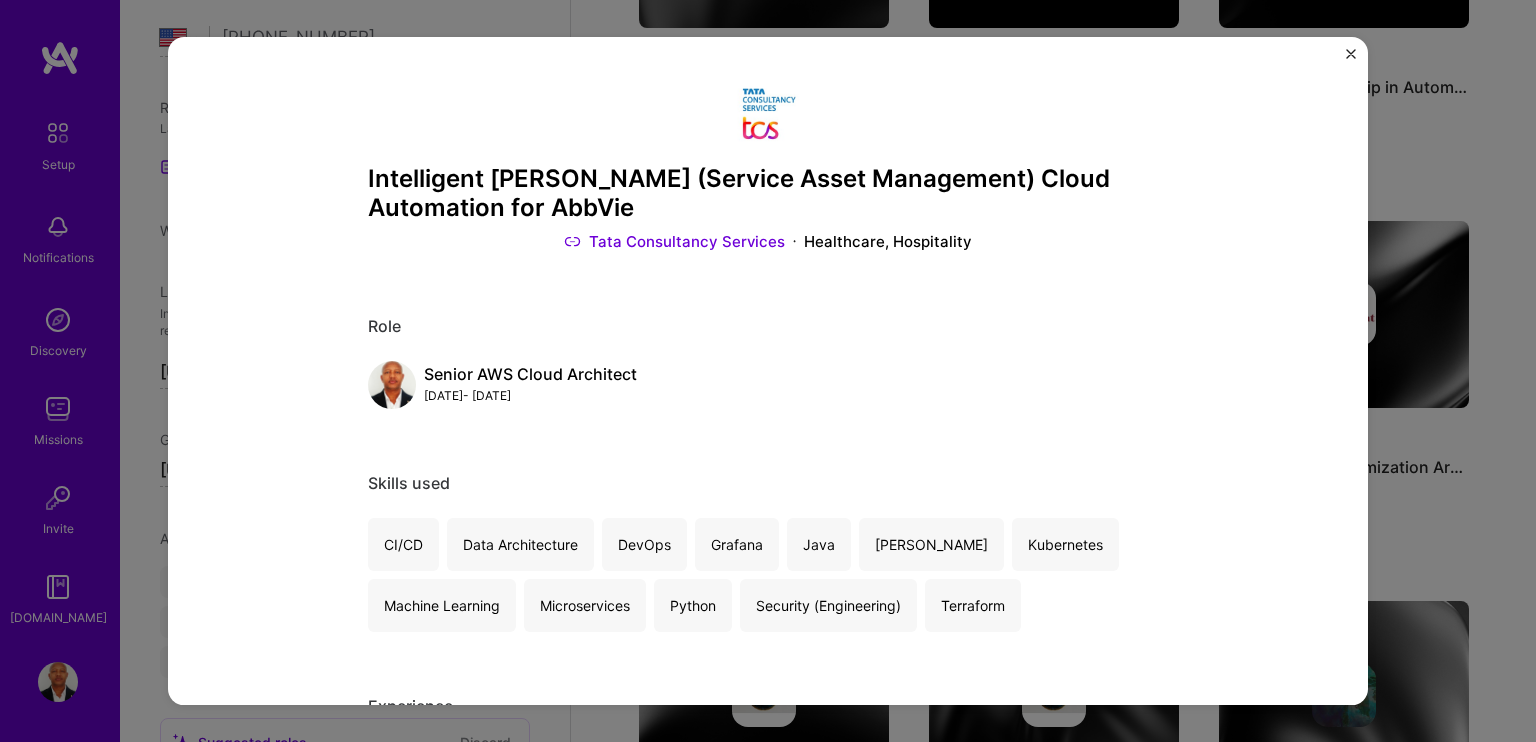 scroll, scrollTop: 0, scrollLeft: 0, axis: both 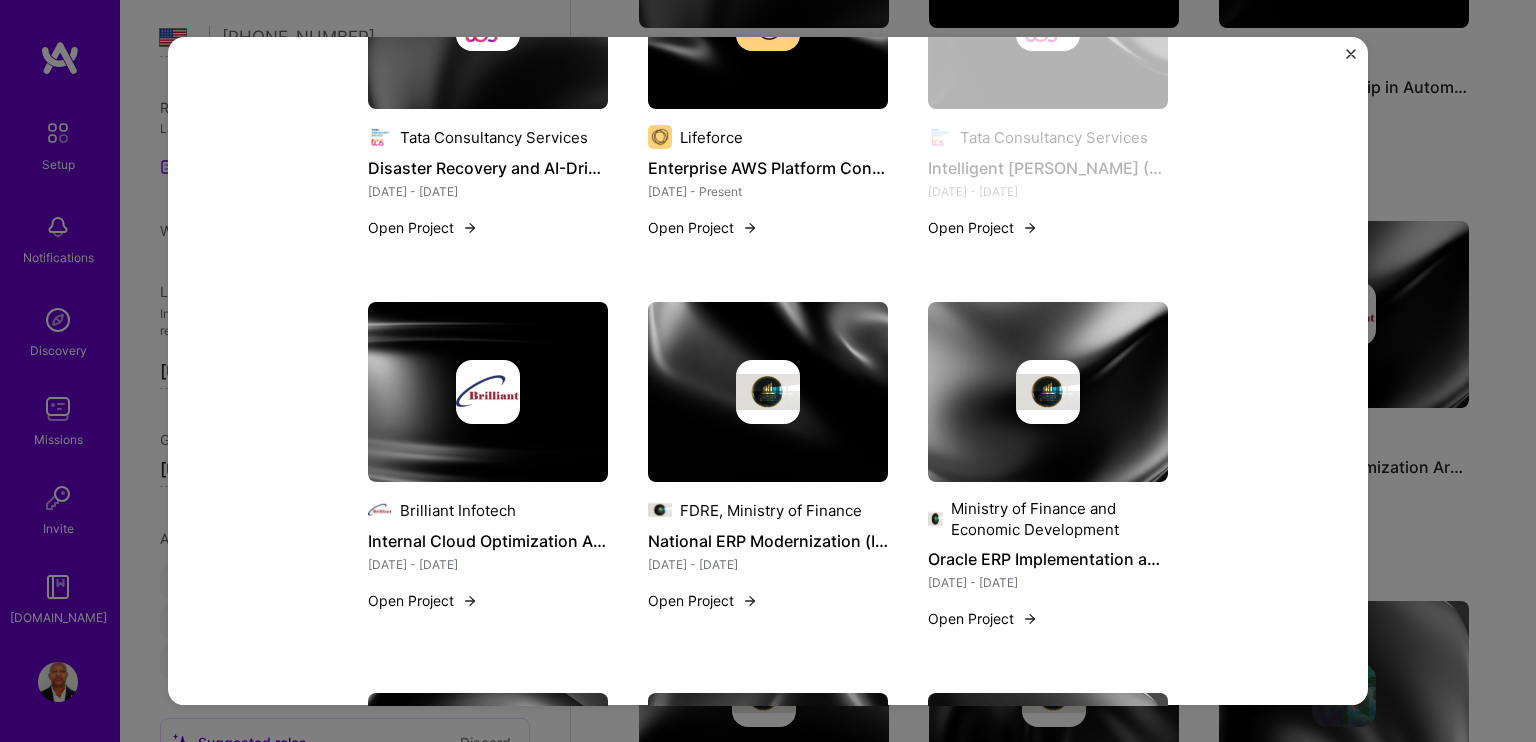 click at bounding box center [1351, 54] 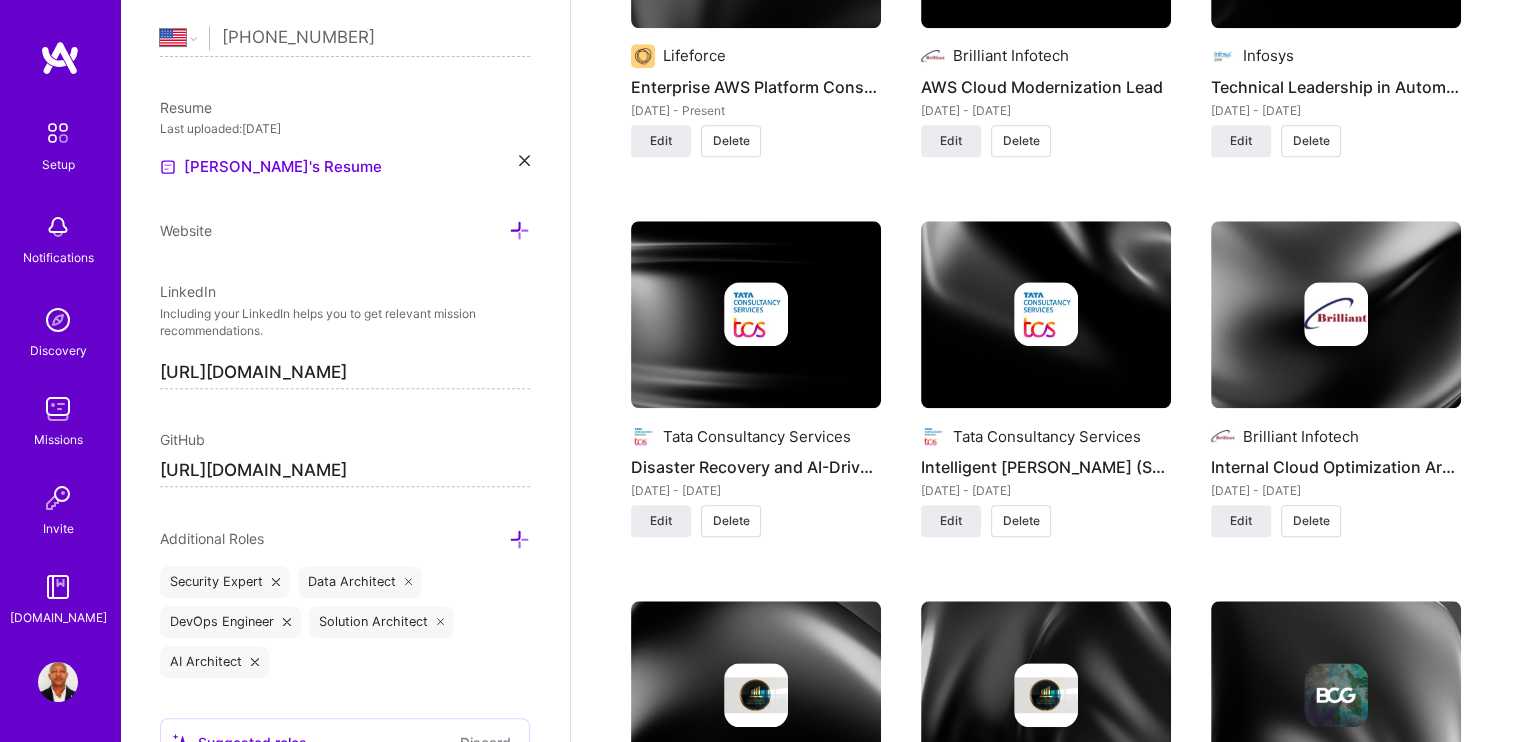 scroll, scrollTop: 0, scrollLeft: 0, axis: both 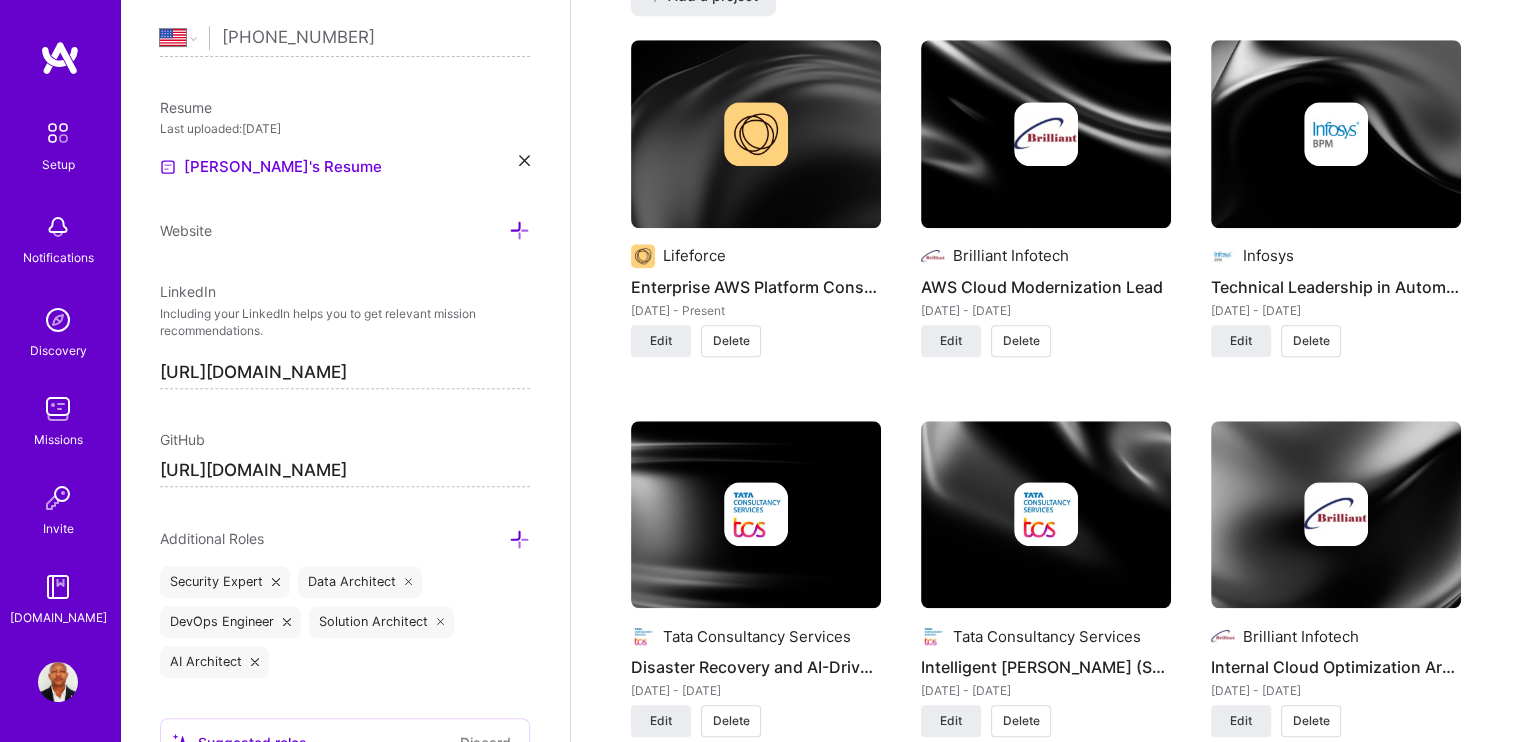 click at bounding box center (756, 134) 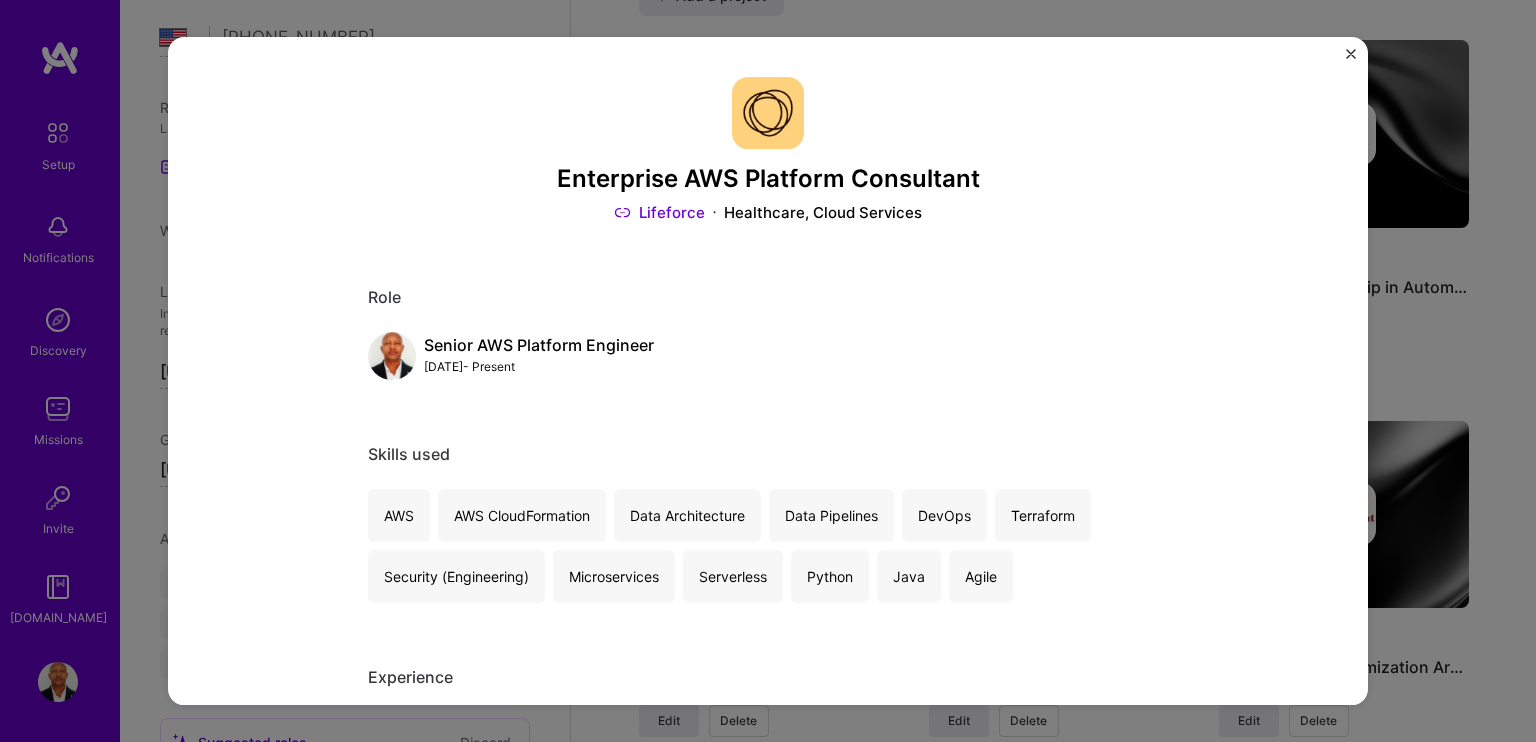 scroll, scrollTop: 0, scrollLeft: 0, axis: both 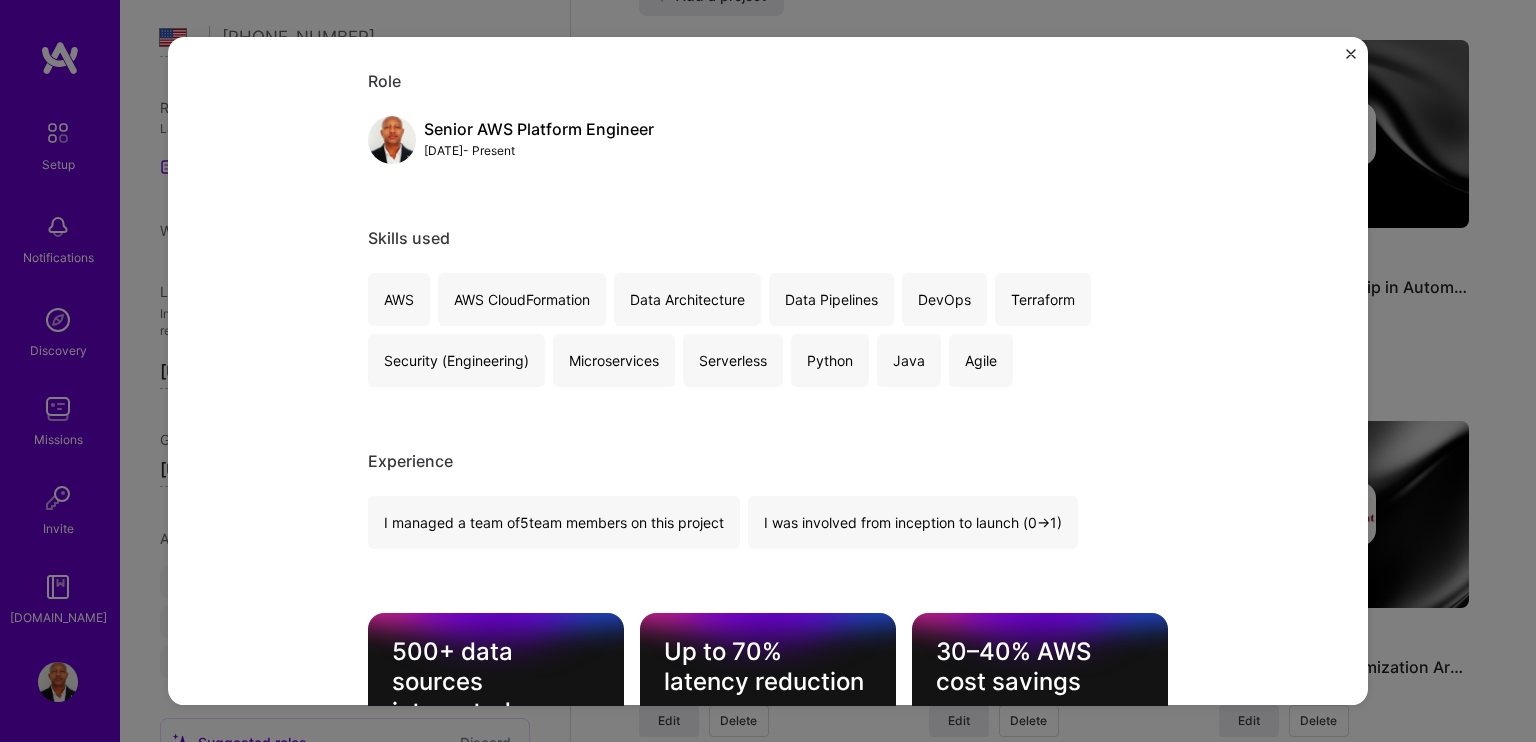 click at bounding box center (1351, 54) 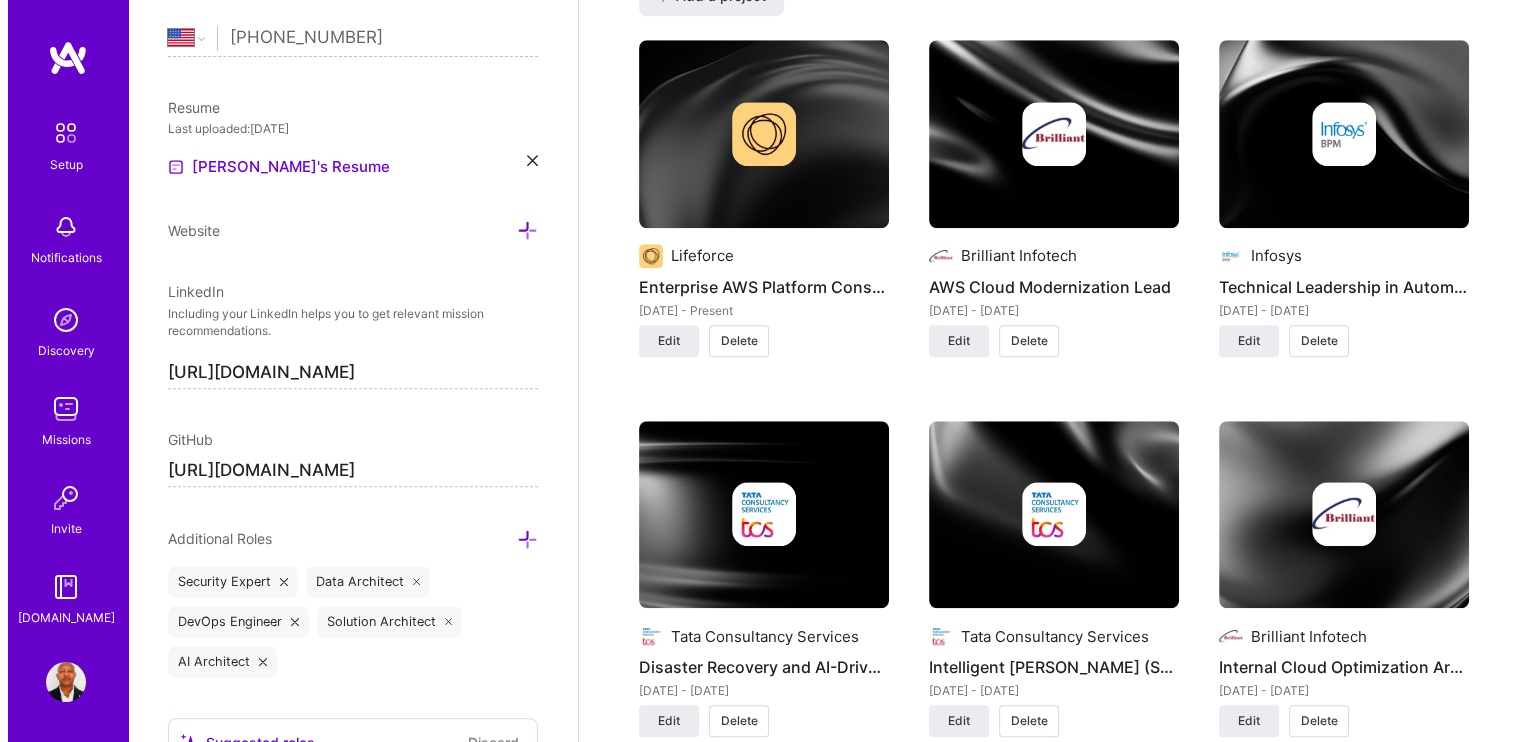 scroll, scrollTop: 0, scrollLeft: 0, axis: both 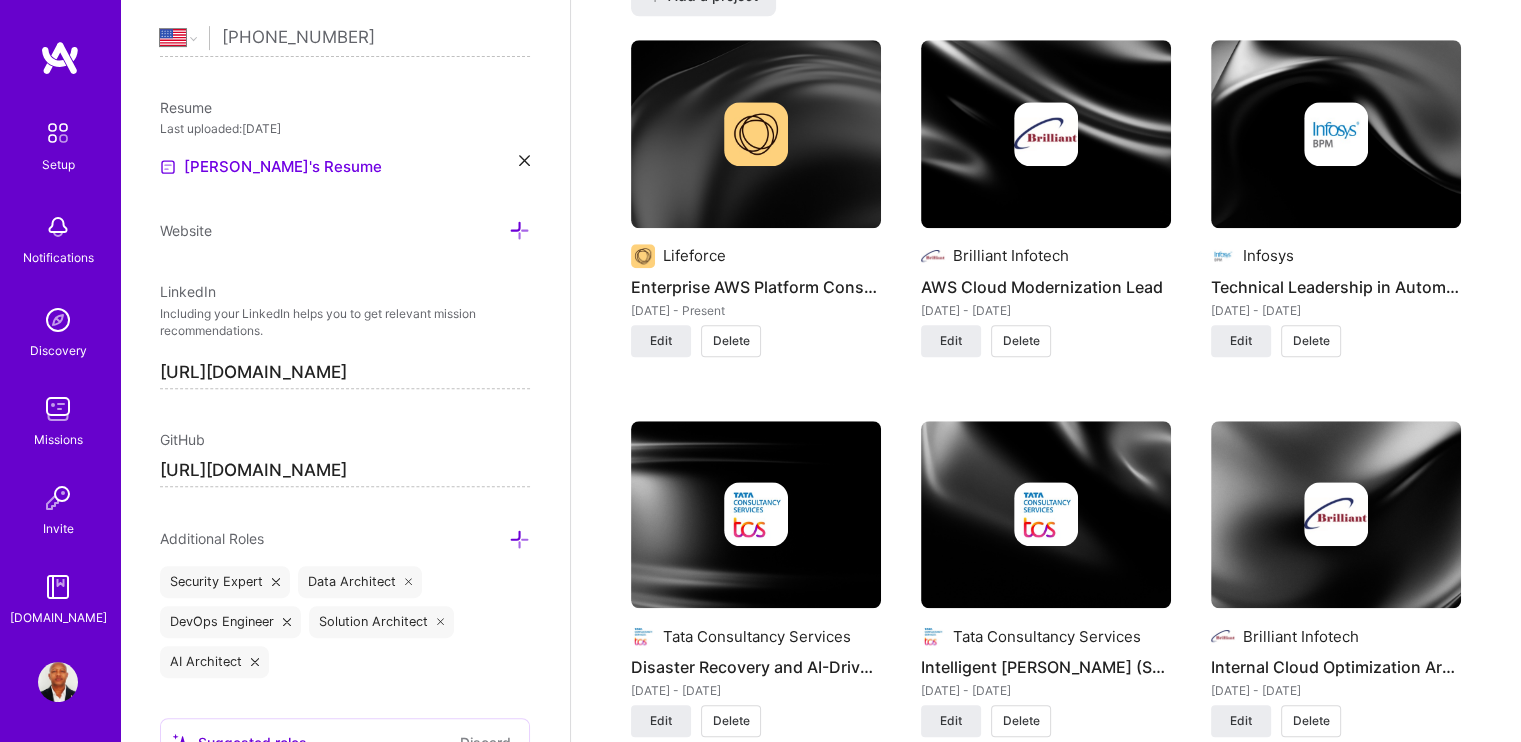 click at bounding box center [1046, 134] 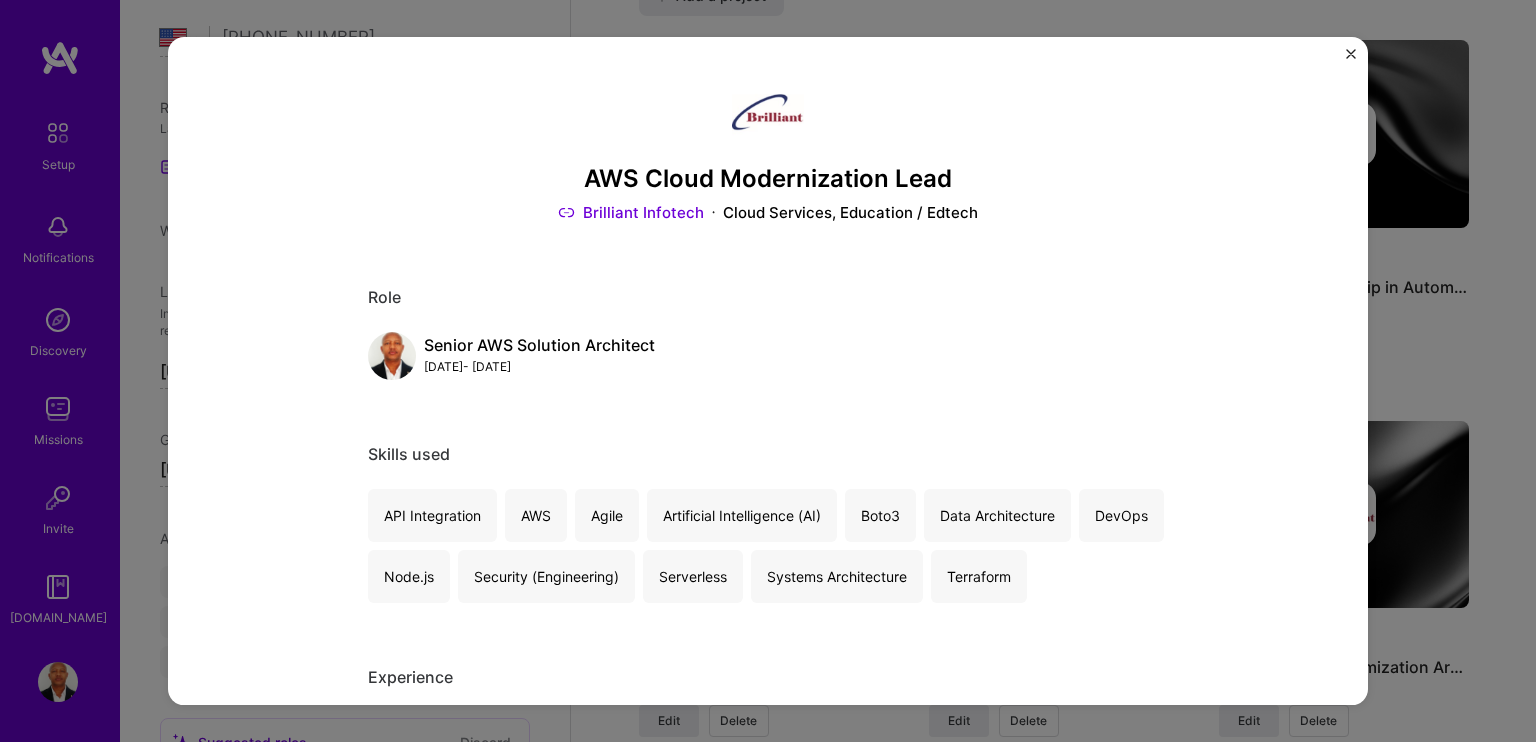 scroll, scrollTop: 0, scrollLeft: 0, axis: both 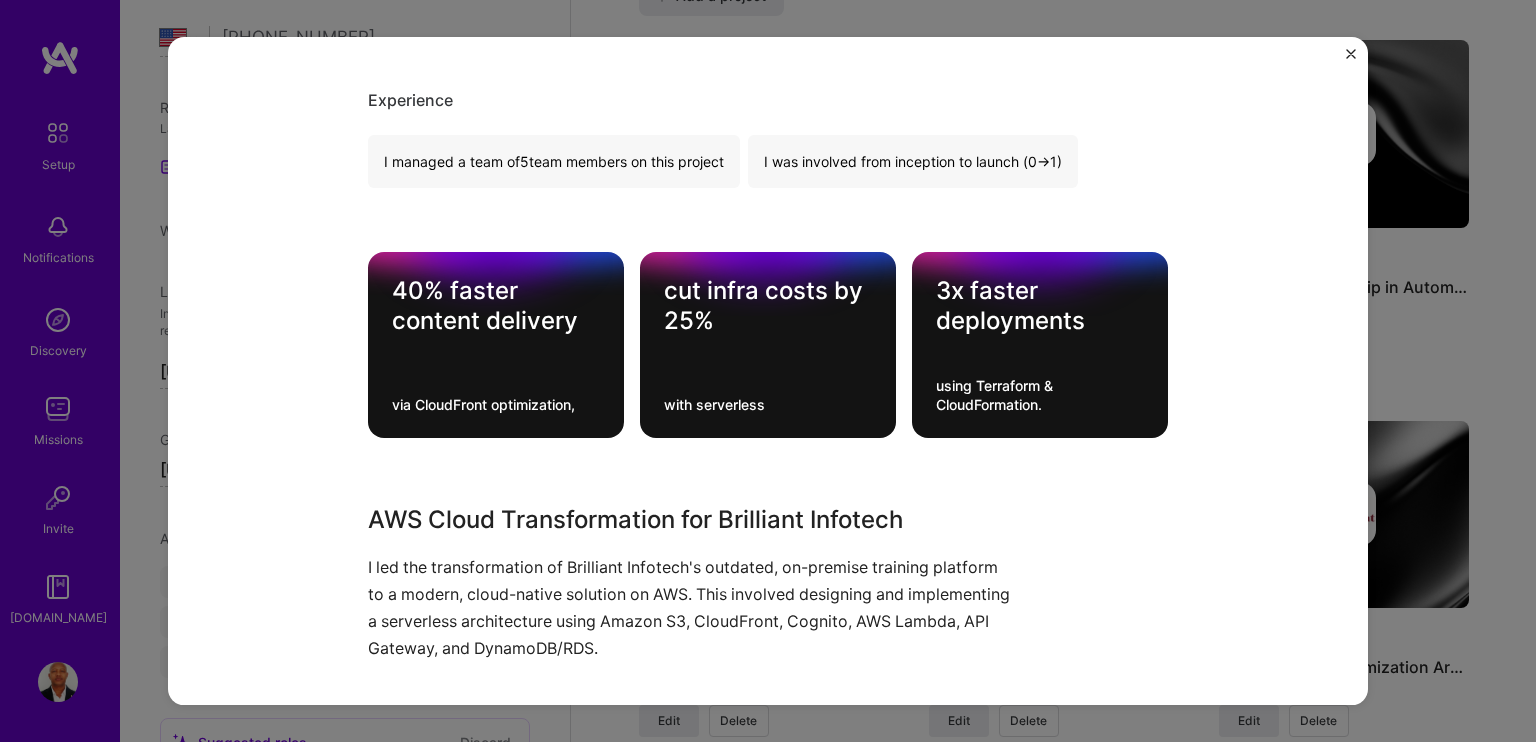 click at bounding box center (1351, 54) 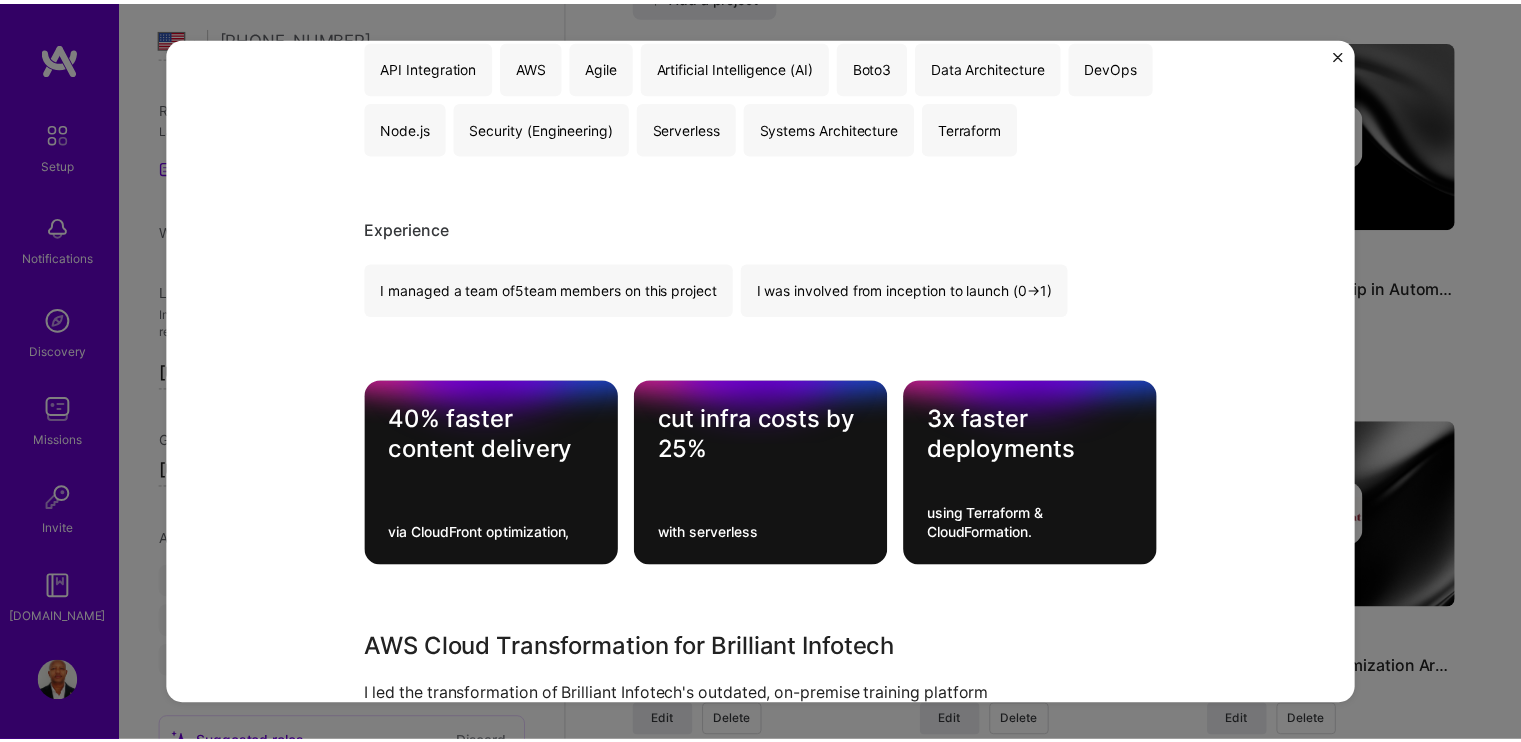 scroll, scrollTop: 0, scrollLeft: 0, axis: both 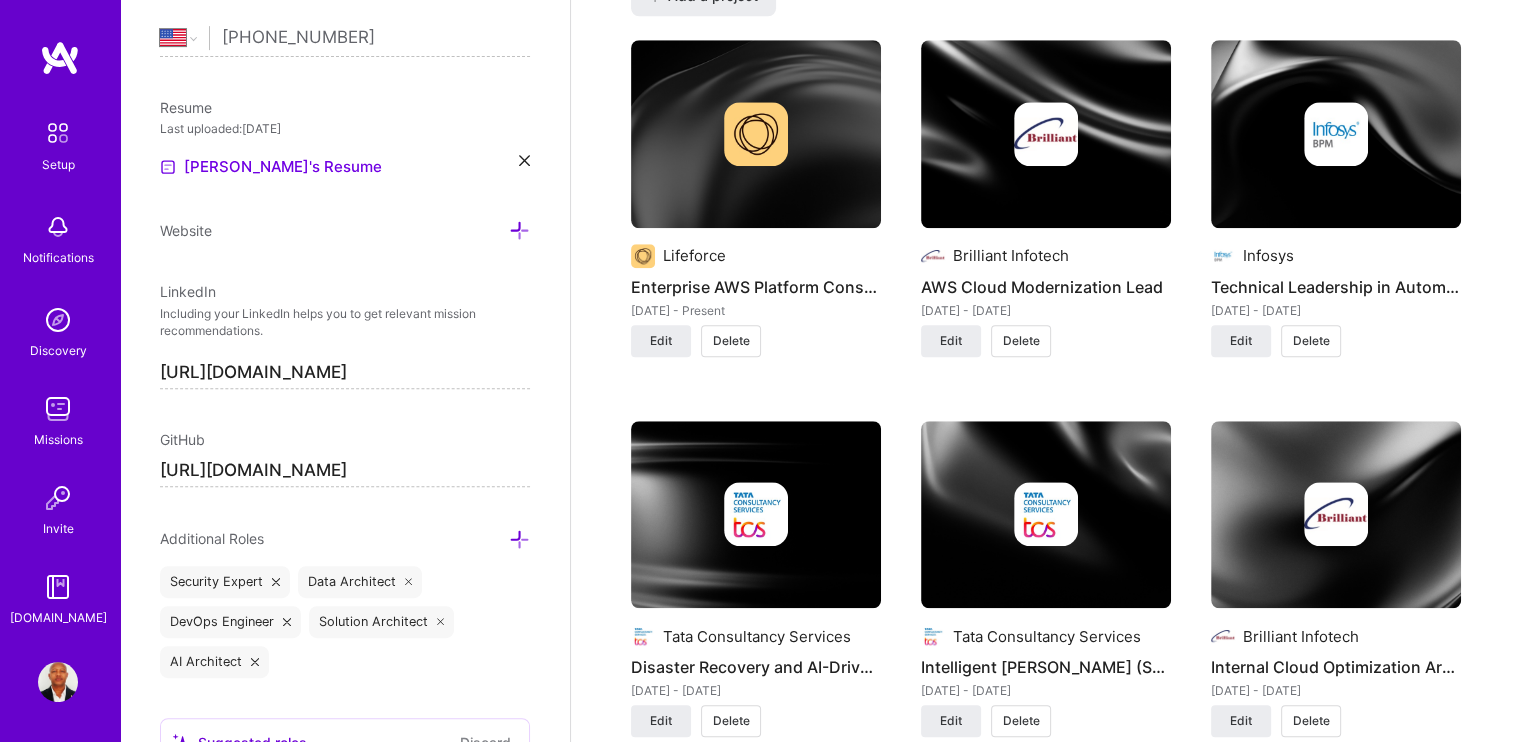 click at bounding box center (1336, 134) 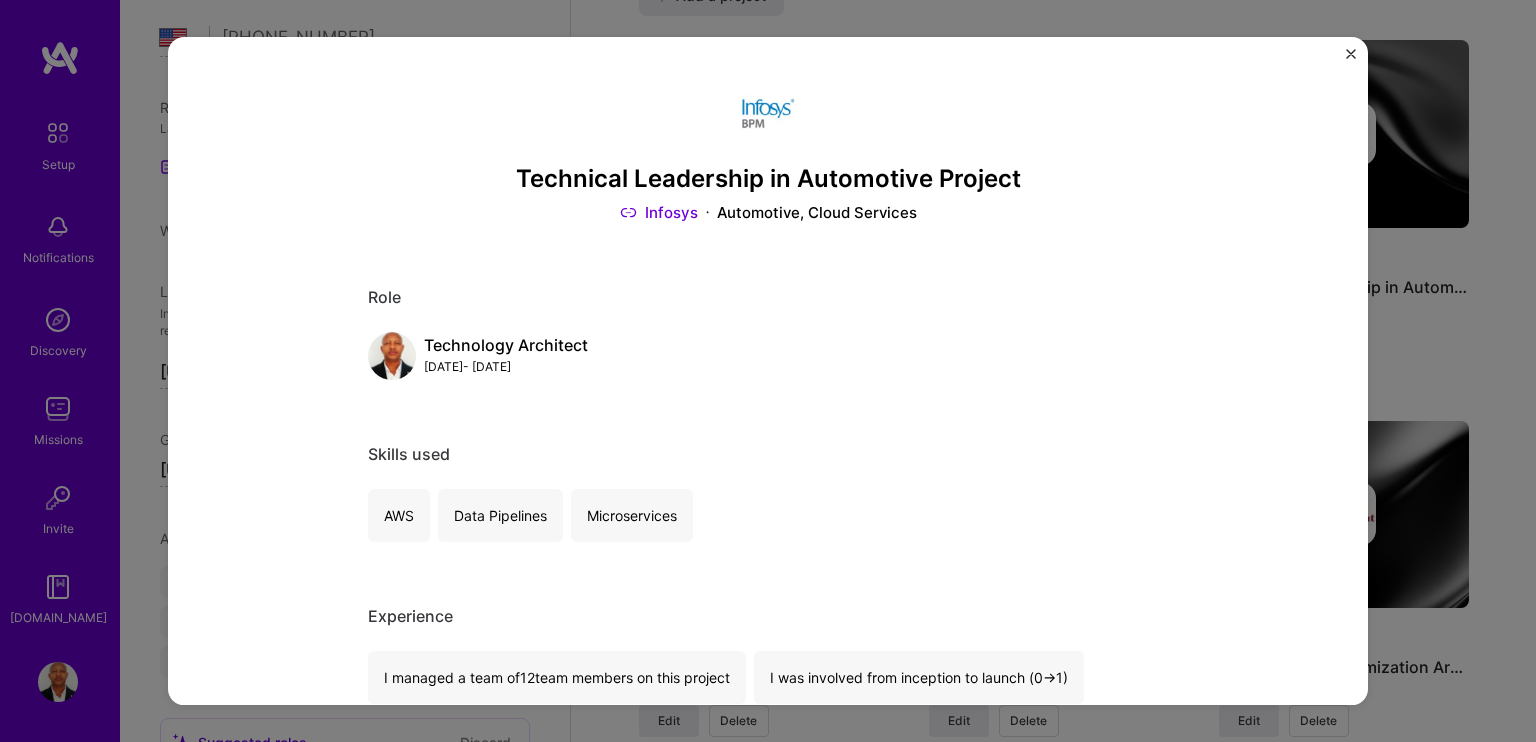 click at bounding box center (1351, 54) 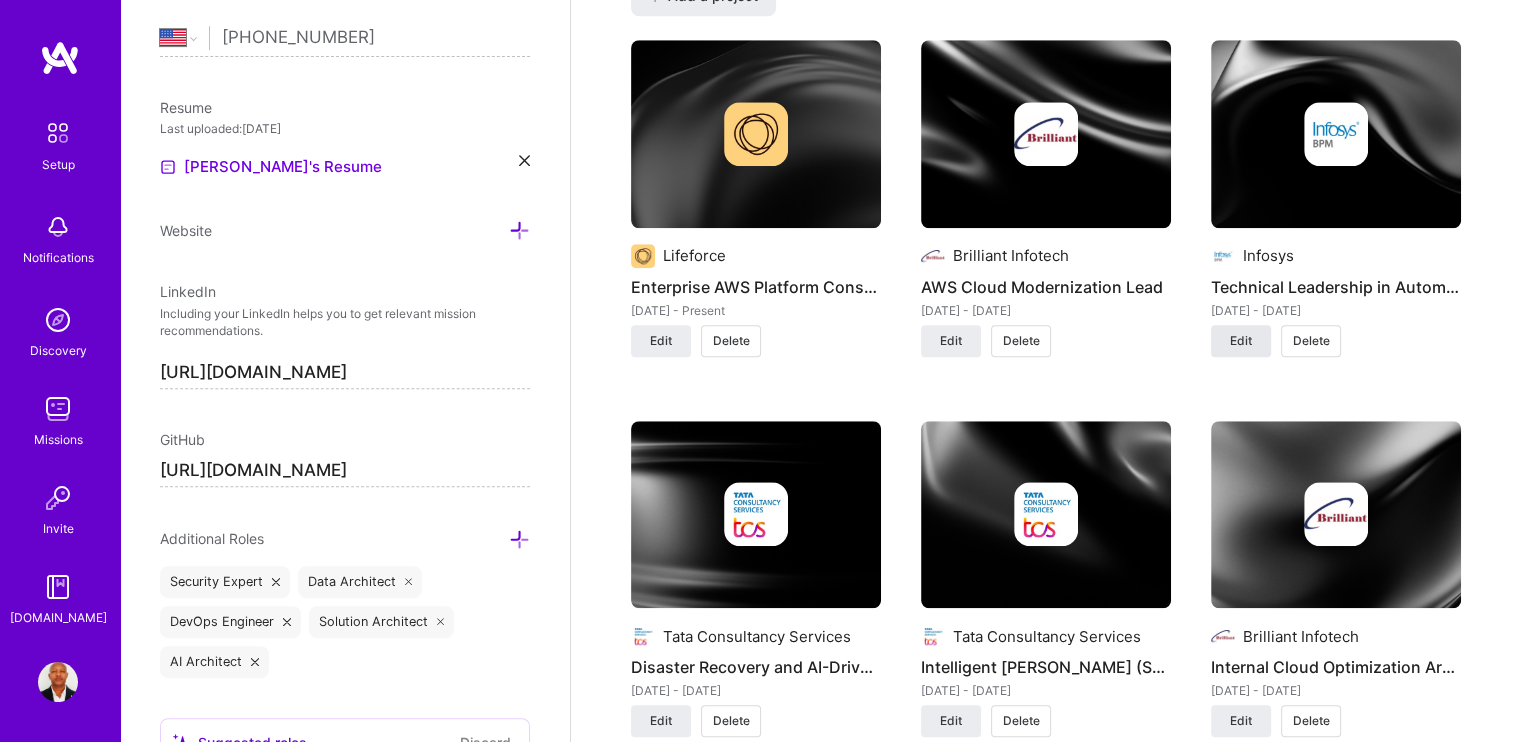 click on "Edit" at bounding box center [1241, 341] 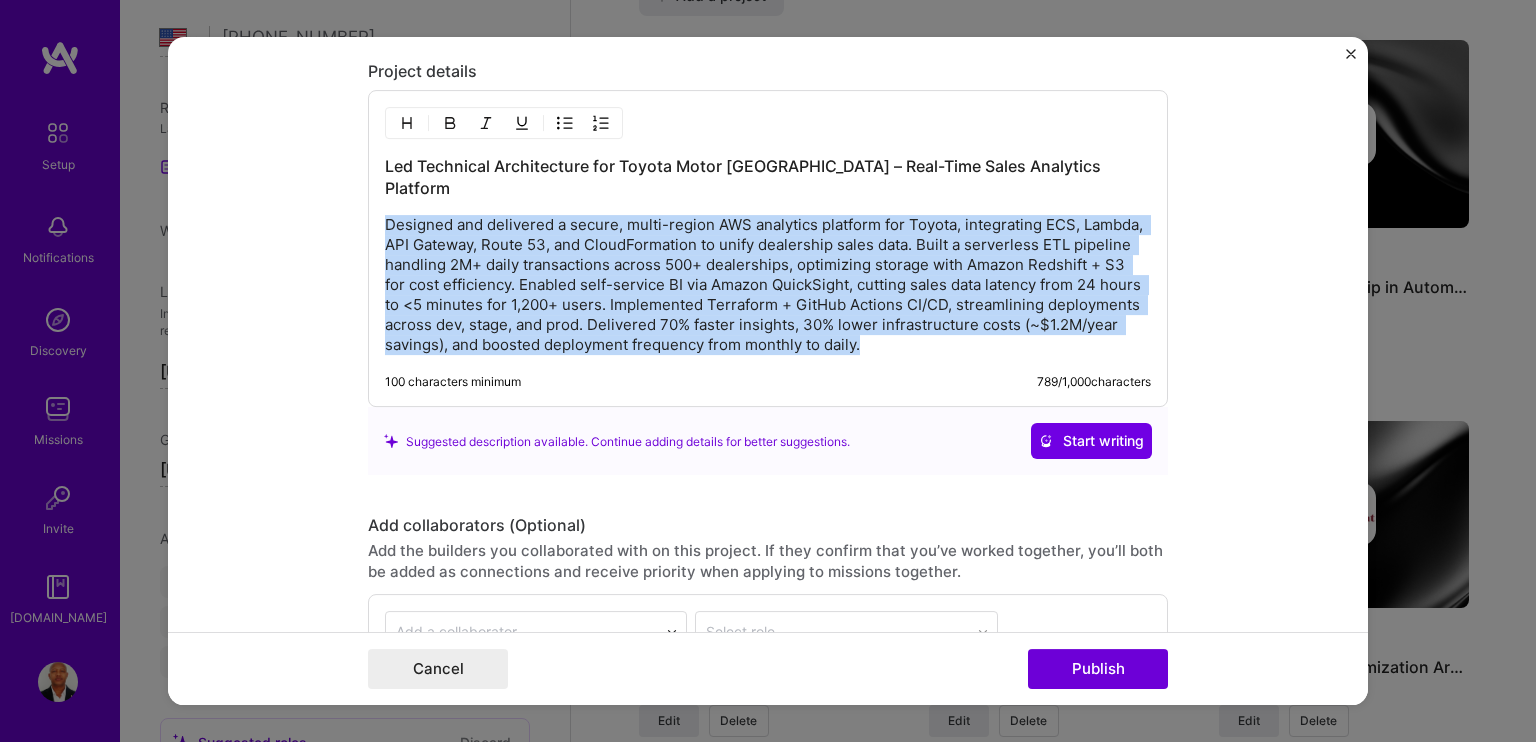 drag, startPoint x: 894, startPoint y: 323, endPoint x: 347, endPoint y: 196, distance: 561.5496 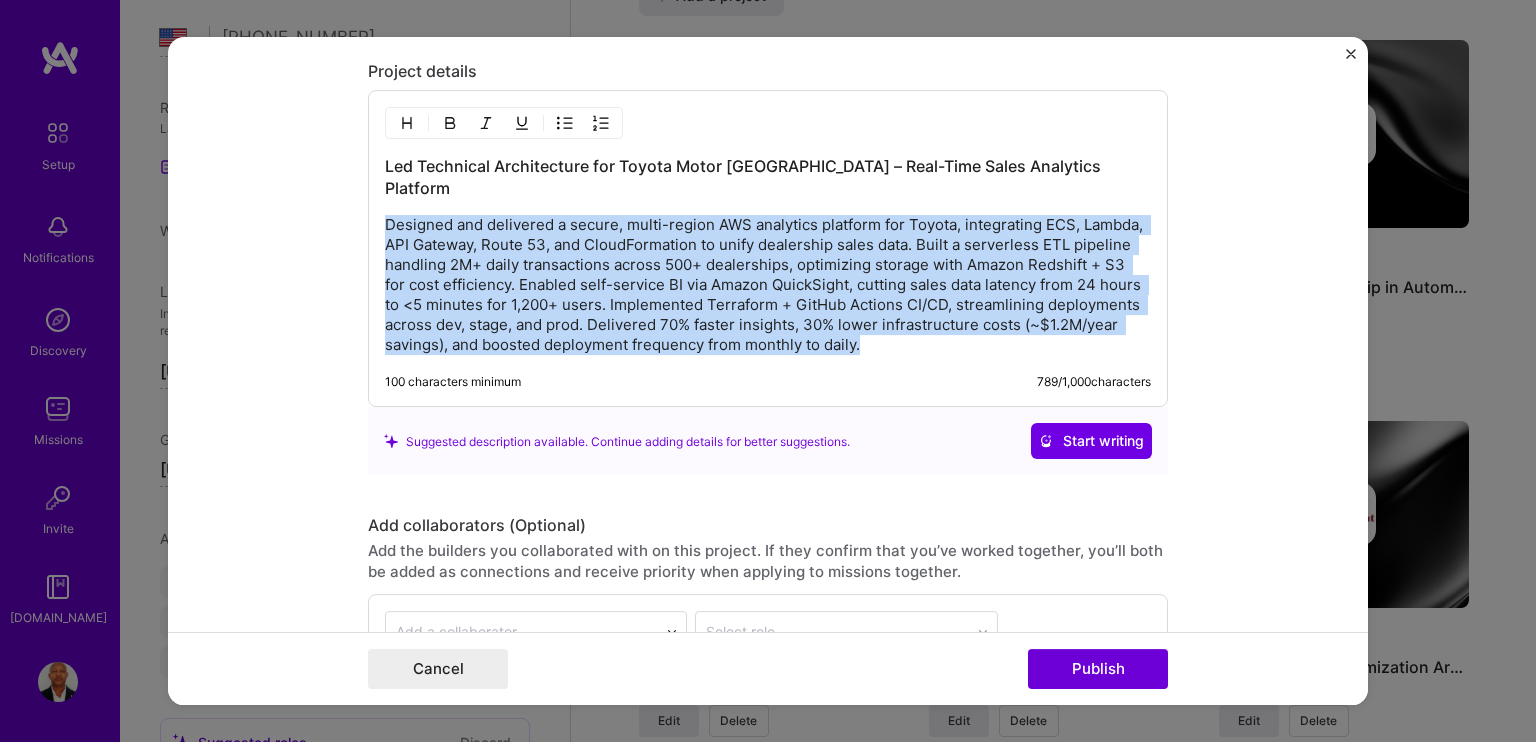 copy on "Designed and delivered a secure, multi-region AWS analytics platform for Toyota, integrating ECS, Lambda, API Gateway, Route 53, and CloudFormation to unify dealership sales data. Built a serverless ETL pipeline handling 2M+ daily transactions across 500+ dealerships, optimizing storage with Amazon Redshift + S3 for cost efficiency. Enabled self-service BI via Amazon QuickSight, cutting sales data latency from 24 hours to <5 minutes for 1,200+ users. Implemented Terraform + GitHub Actions CI/CD, streamlining deployments across dev, stage, and prod. Delivered 70% faster insights, 30% lower infrastructure costs (~$1.2M/year savings), and boosted deployment frequency from monthly to daily." 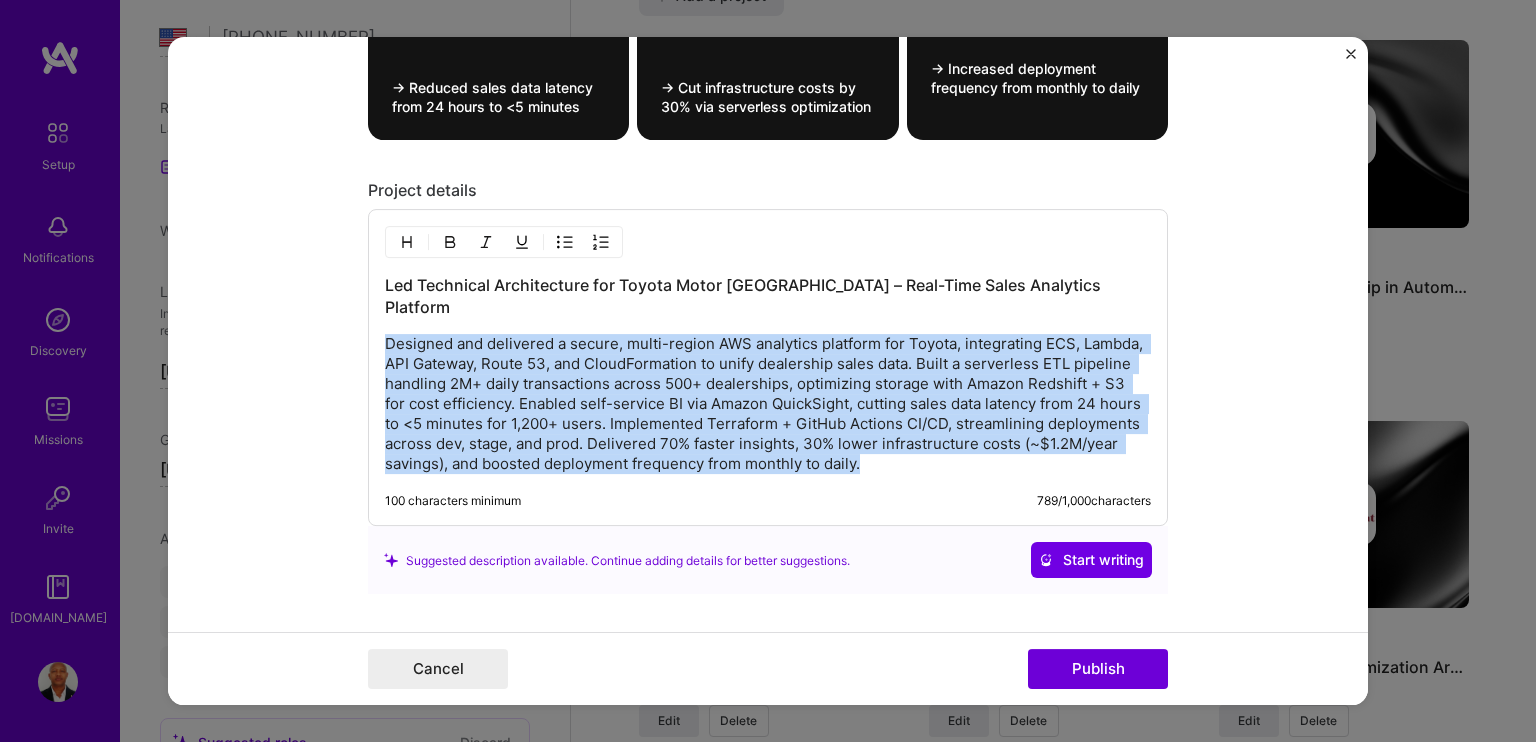 scroll, scrollTop: 1500, scrollLeft: 0, axis: vertical 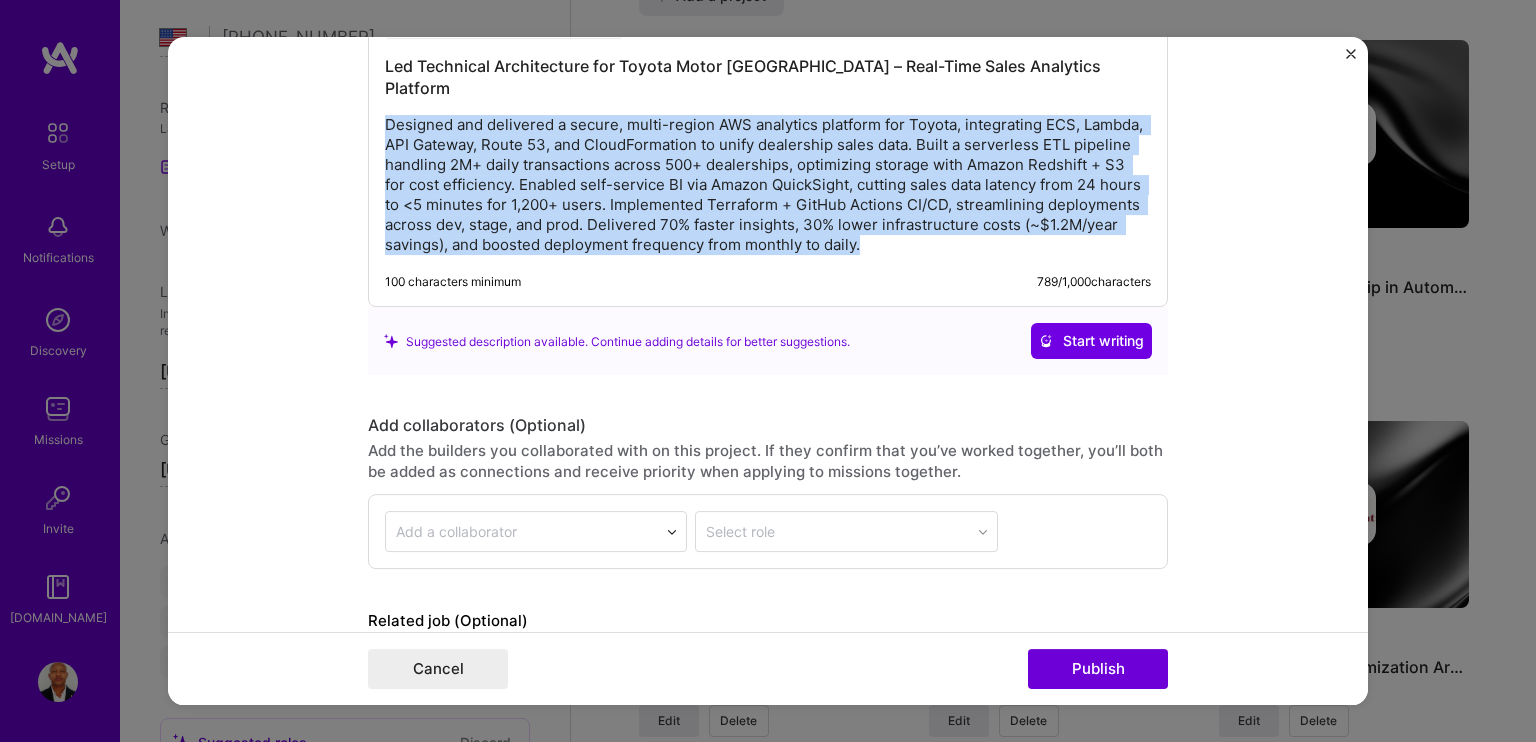 click on "Designed and delivered a secure, multi-region AWS analytics platform for Toyota, integrating ECS, Lambda, API Gateway, Route 53, and CloudFormation to unify dealership sales data. Built a serverless ETL pipeline handling 2M+ daily transactions across 500+ dealerships, optimizing storage with Amazon Redshift + S3 for cost efficiency. Enabled self-service BI via Amazon QuickSight, cutting sales data latency from 24 hours to <5 minutes for 1,200+ users. Implemented Terraform + GitHub Actions CI/CD, streamlining deployments across dev, stage, and prod. Delivered 70% faster insights, 30% lower infrastructure costs (~$1.2M/year savings), and boosted deployment frequency from monthly to daily." at bounding box center (768, 186) 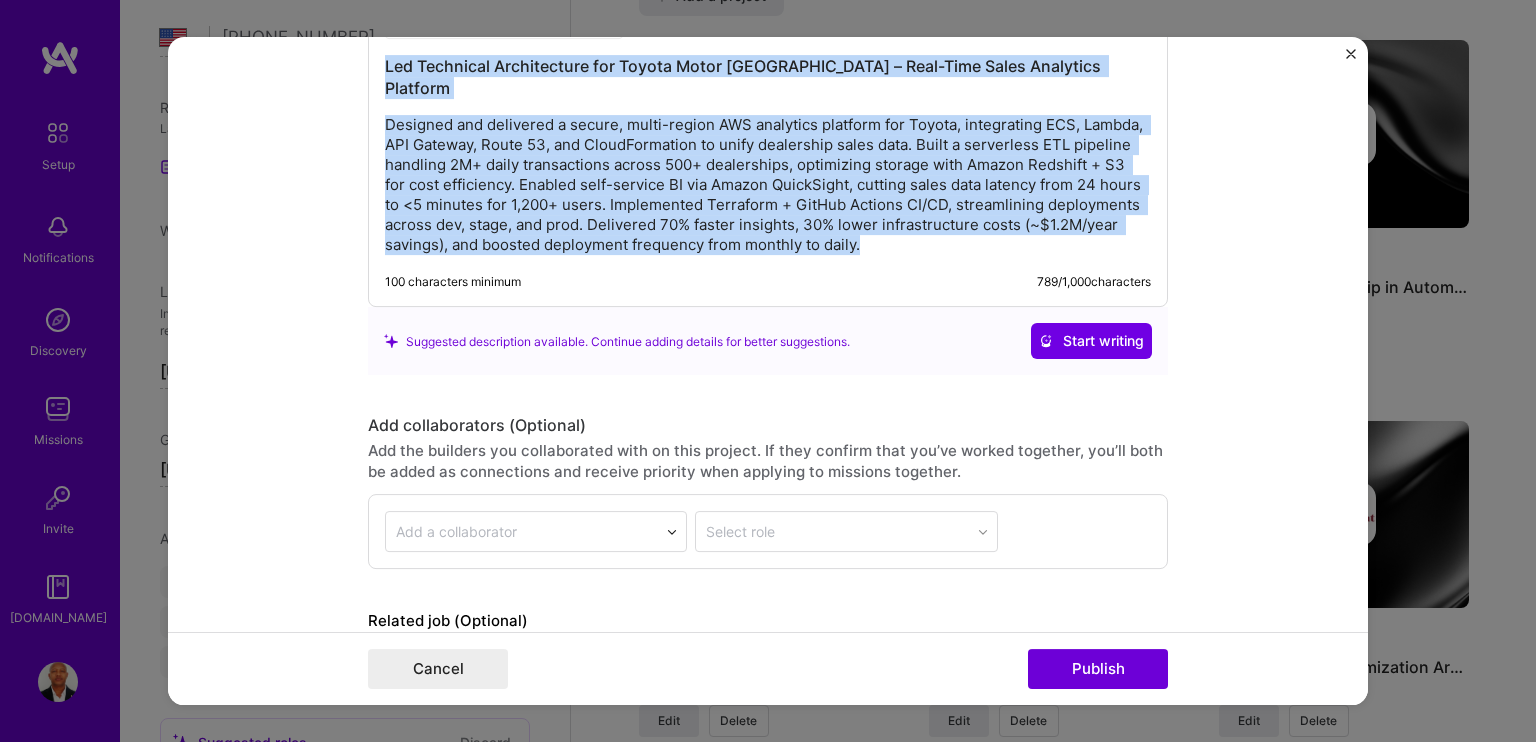 drag, startPoint x: 876, startPoint y: 220, endPoint x: 348, endPoint y: 59, distance: 552.0009 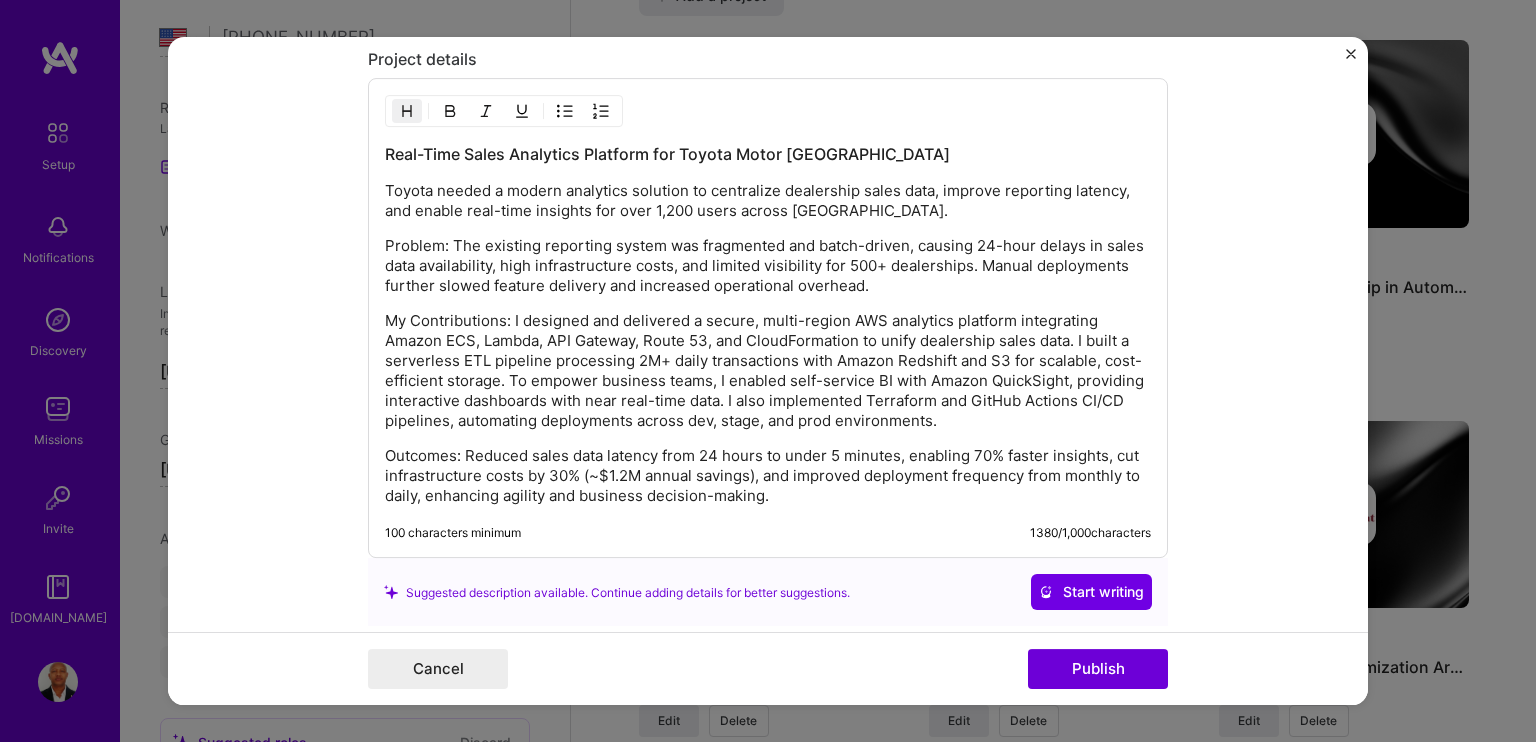 scroll, scrollTop: 1900, scrollLeft: 0, axis: vertical 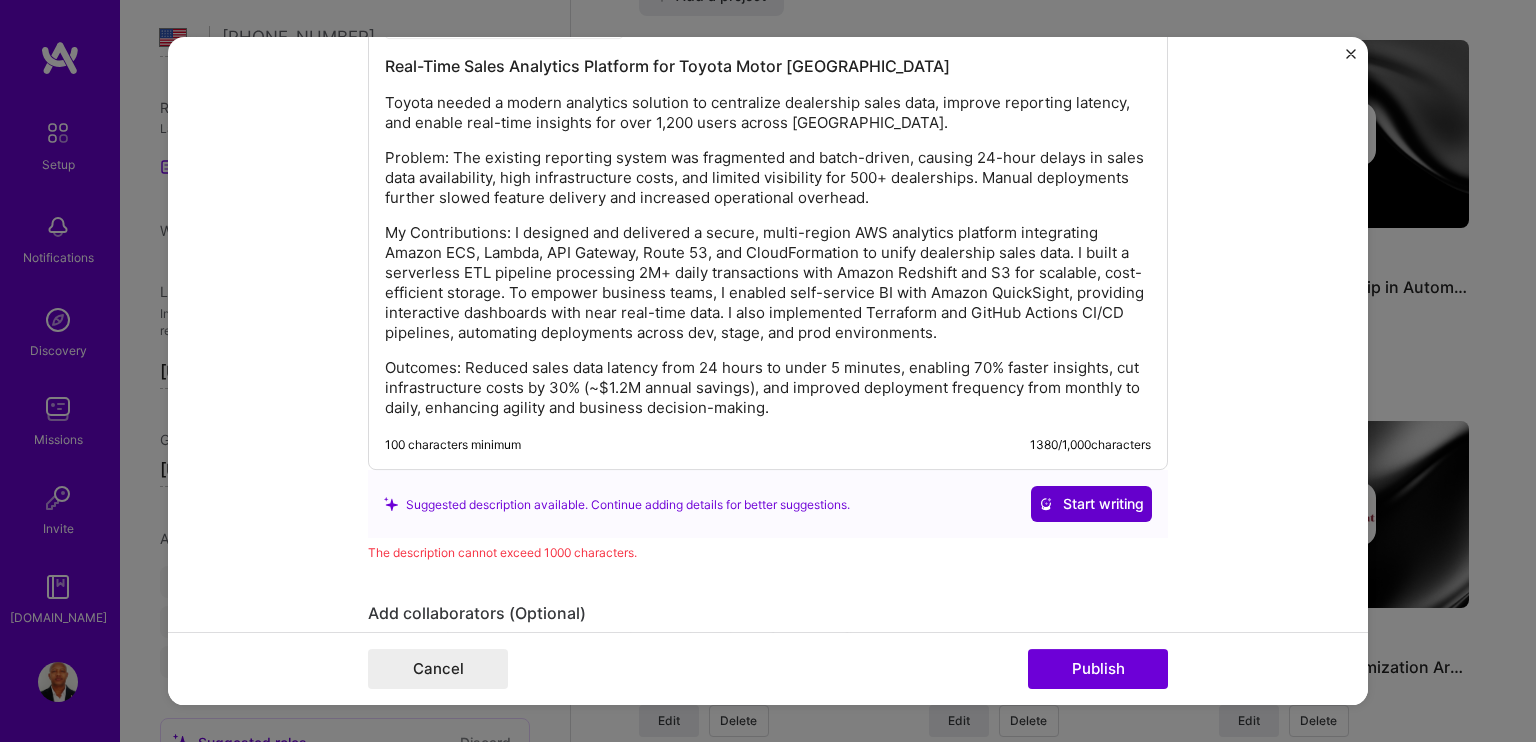 click on "Start writing" at bounding box center [1091, 505] 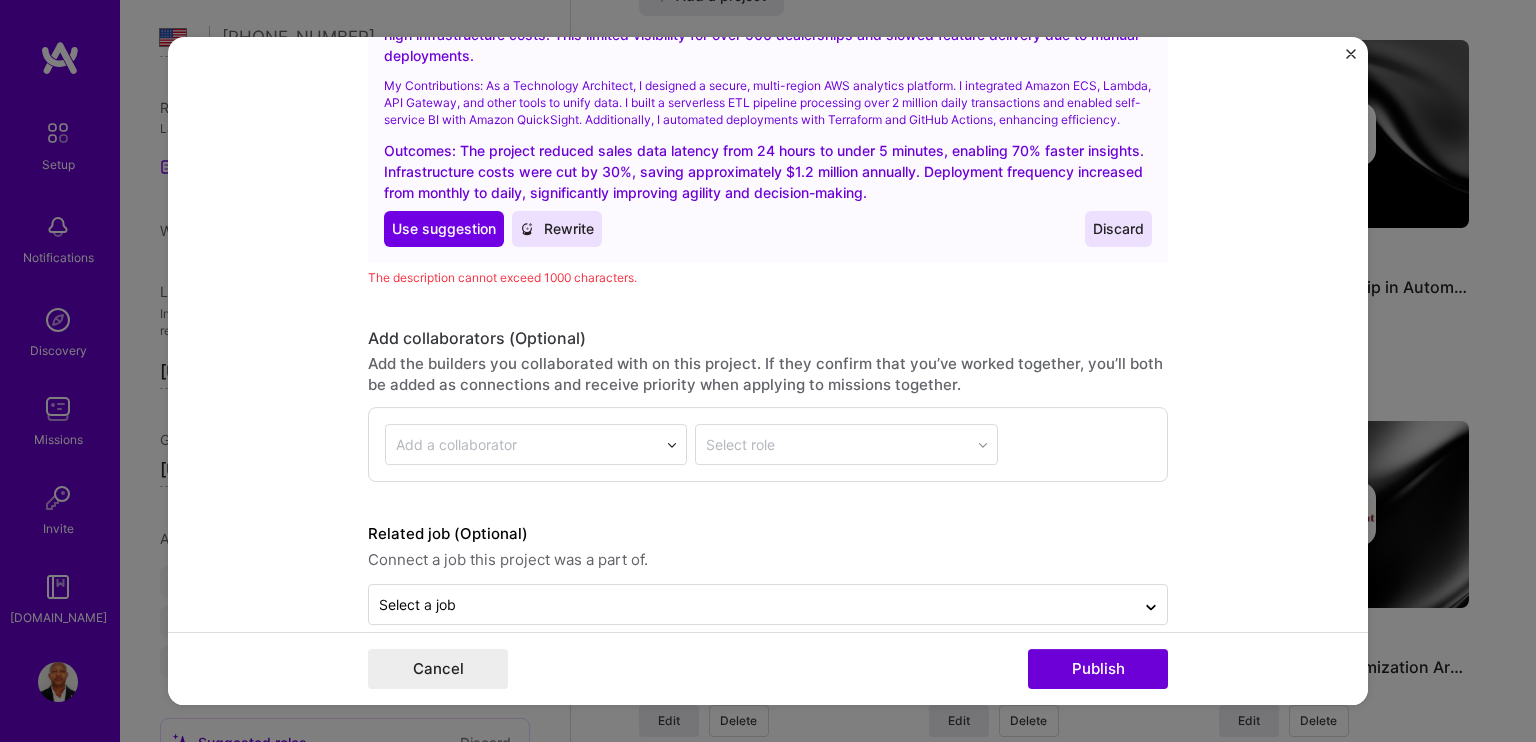 scroll, scrollTop: 2500, scrollLeft: 0, axis: vertical 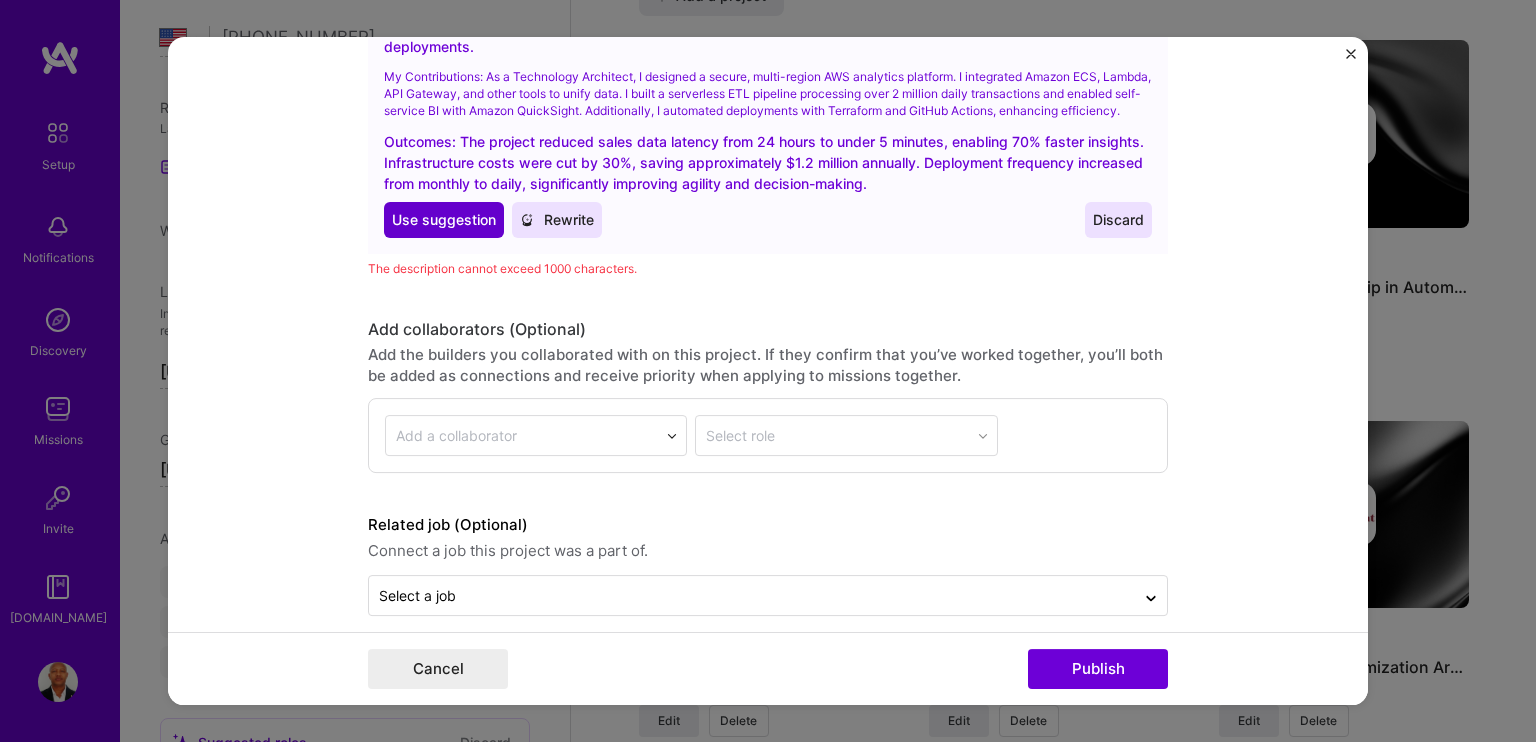 click on "Use Use suggestion" at bounding box center (444, 221) 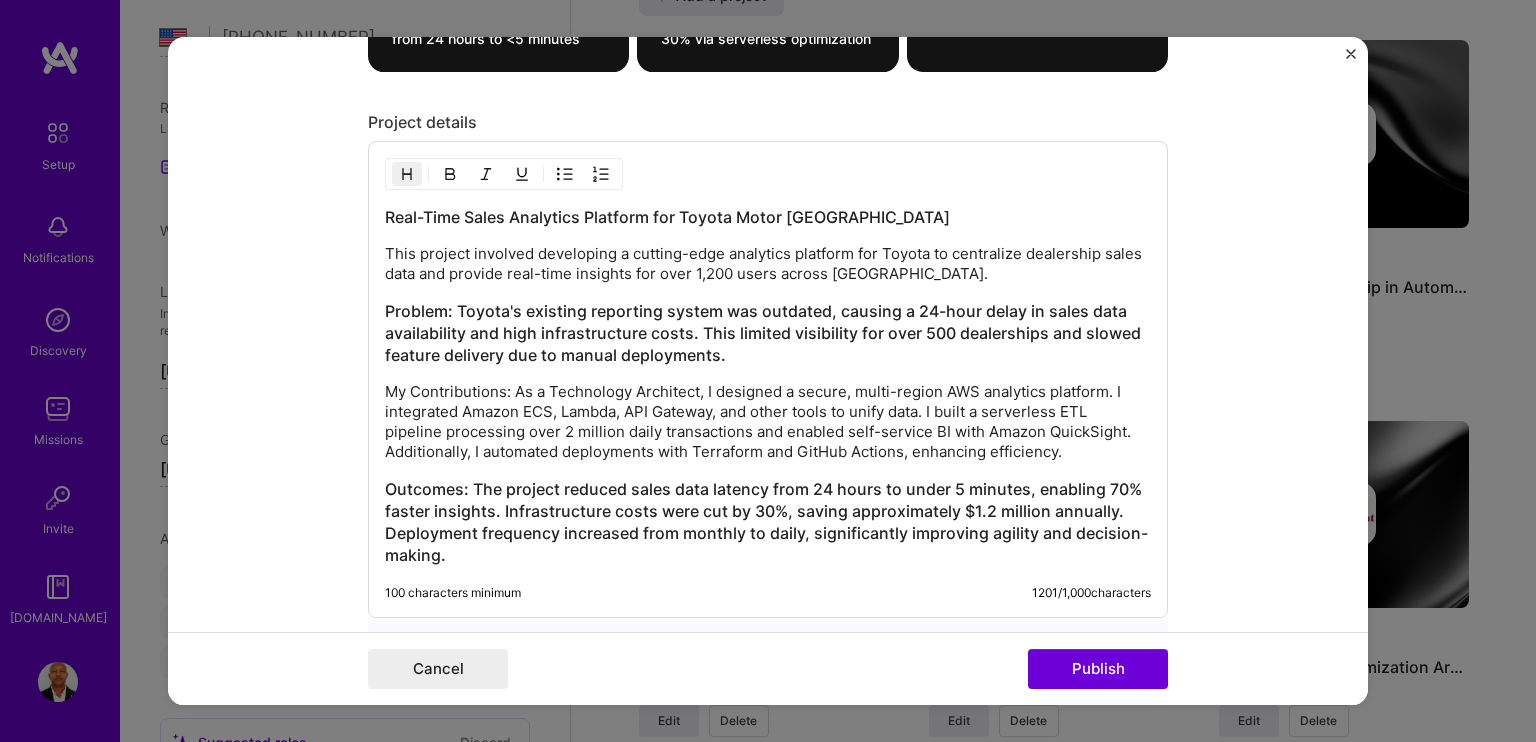 scroll, scrollTop: 1849, scrollLeft: 0, axis: vertical 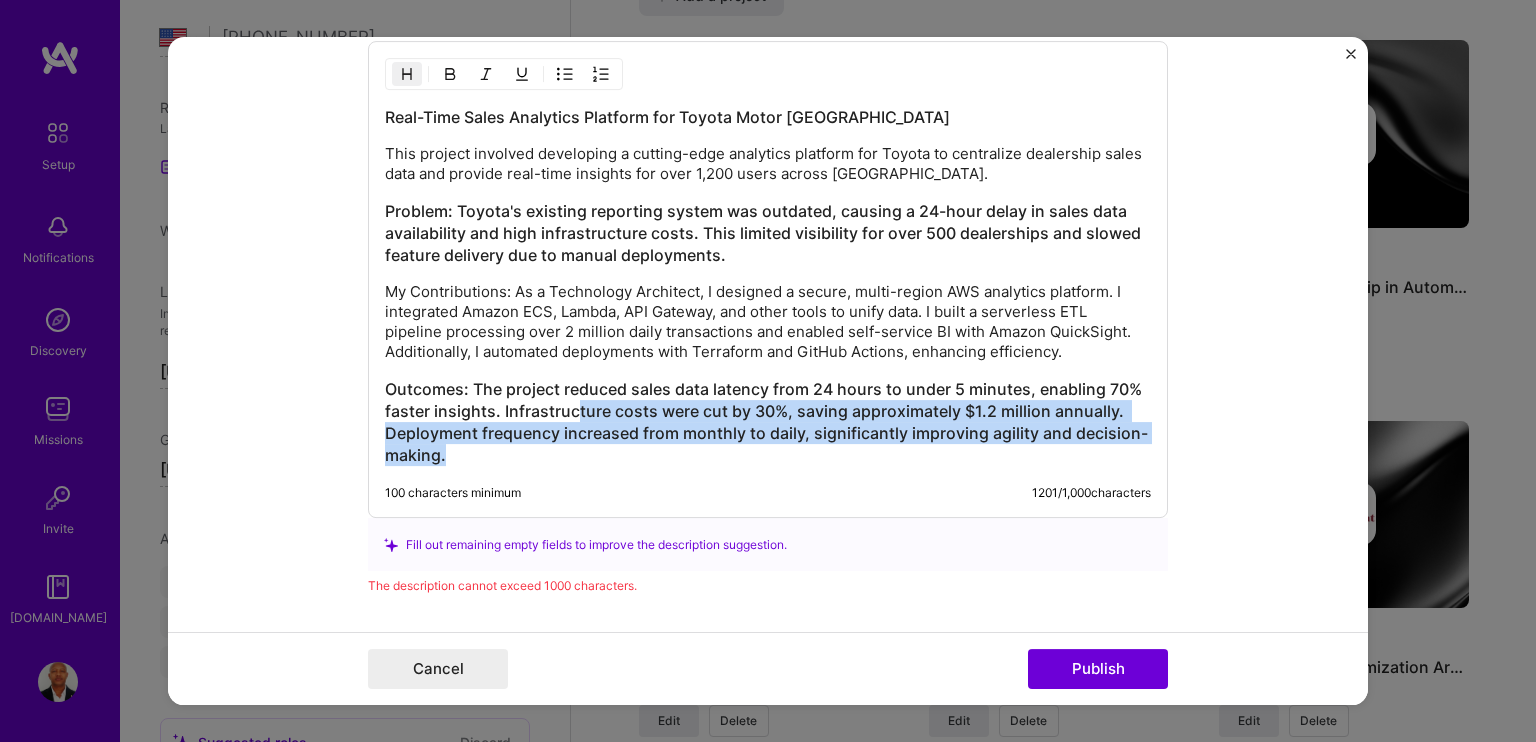 drag, startPoint x: 636, startPoint y: 579, endPoint x: 569, endPoint y: 397, distance: 193.94072 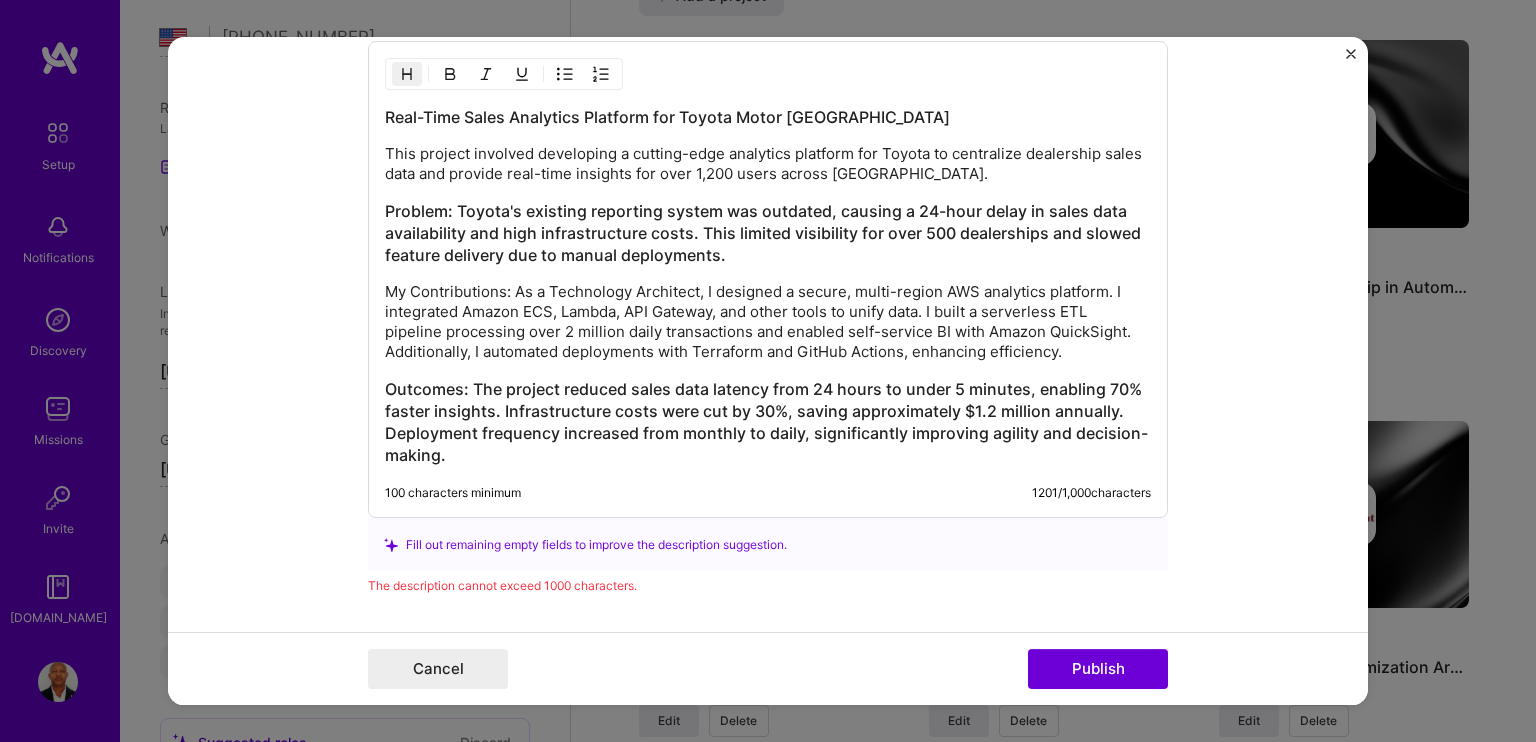 click on "My Contributions: As a Technology Architect, I designed a secure, multi-region AWS analytics platform. I integrated Amazon ECS, Lambda, API Gateway, and other tools to unify data. I built a serverless ETL pipeline processing over 2 million daily transactions and enabled self-service BI with Amazon QuickSight. Additionally, I automated deployments with Terraform and GitHub Actions, enhancing efficiency." at bounding box center (768, 323) 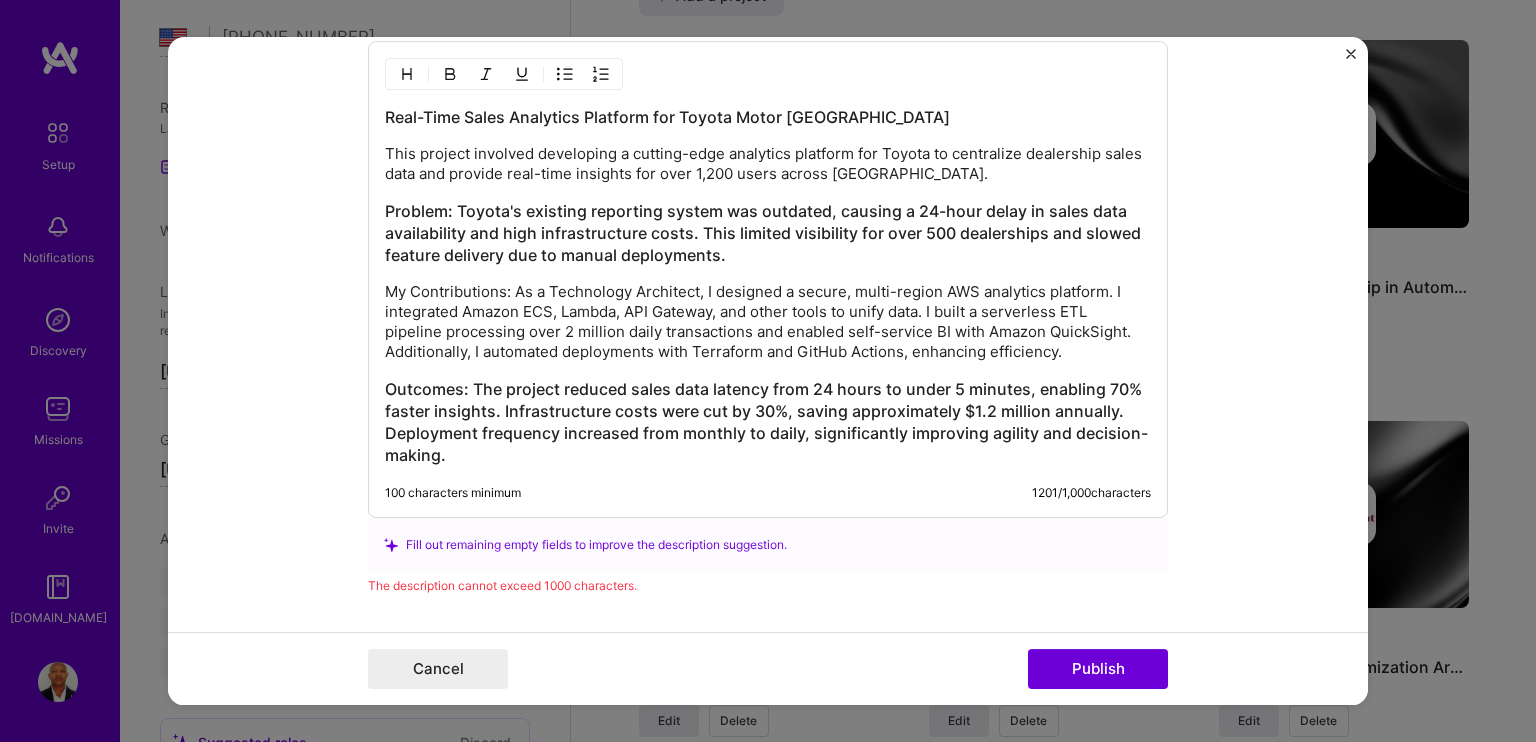 scroll, scrollTop: 1749, scrollLeft: 0, axis: vertical 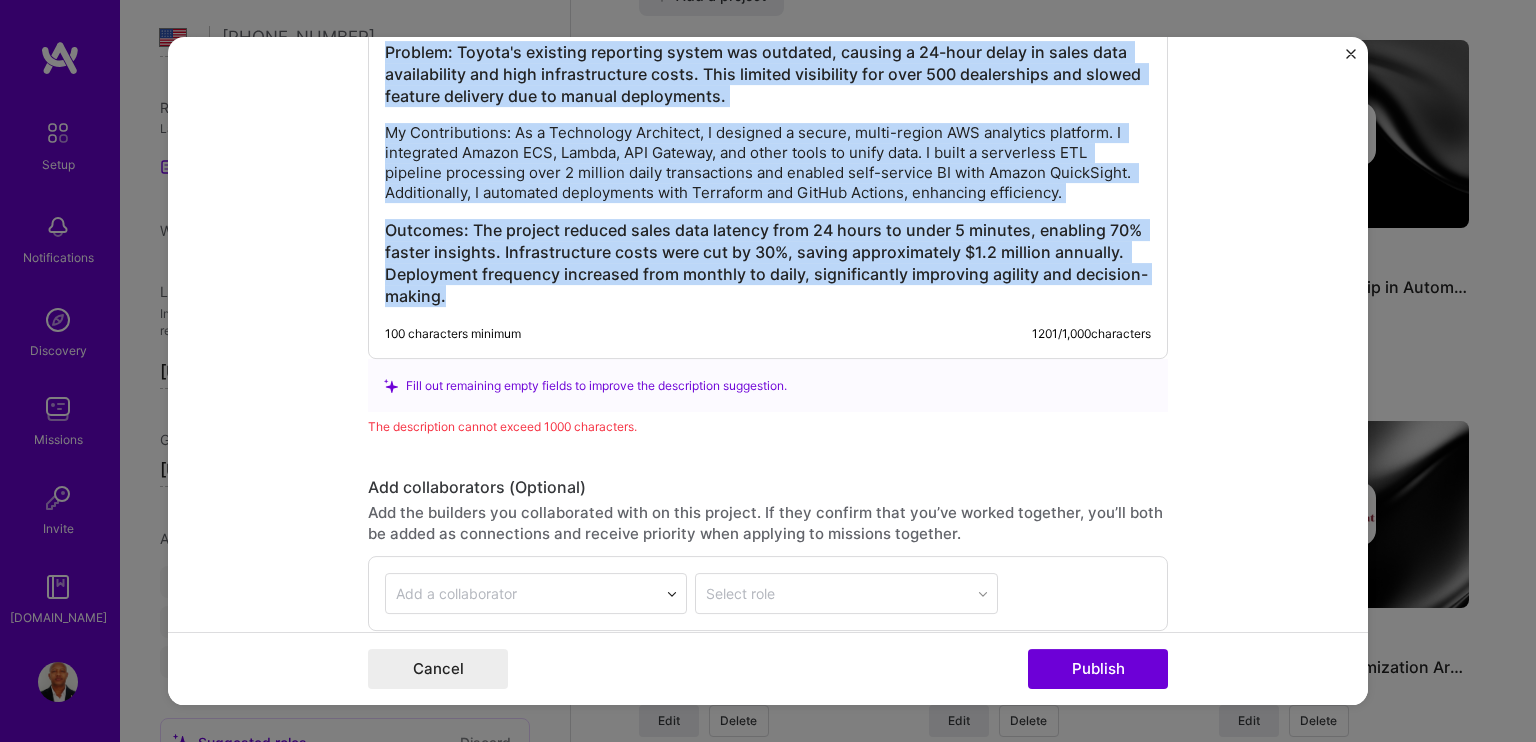 drag, startPoint x: 380, startPoint y: 219, endPoint x: 657, endPoint y: 479, distance: 379.90656 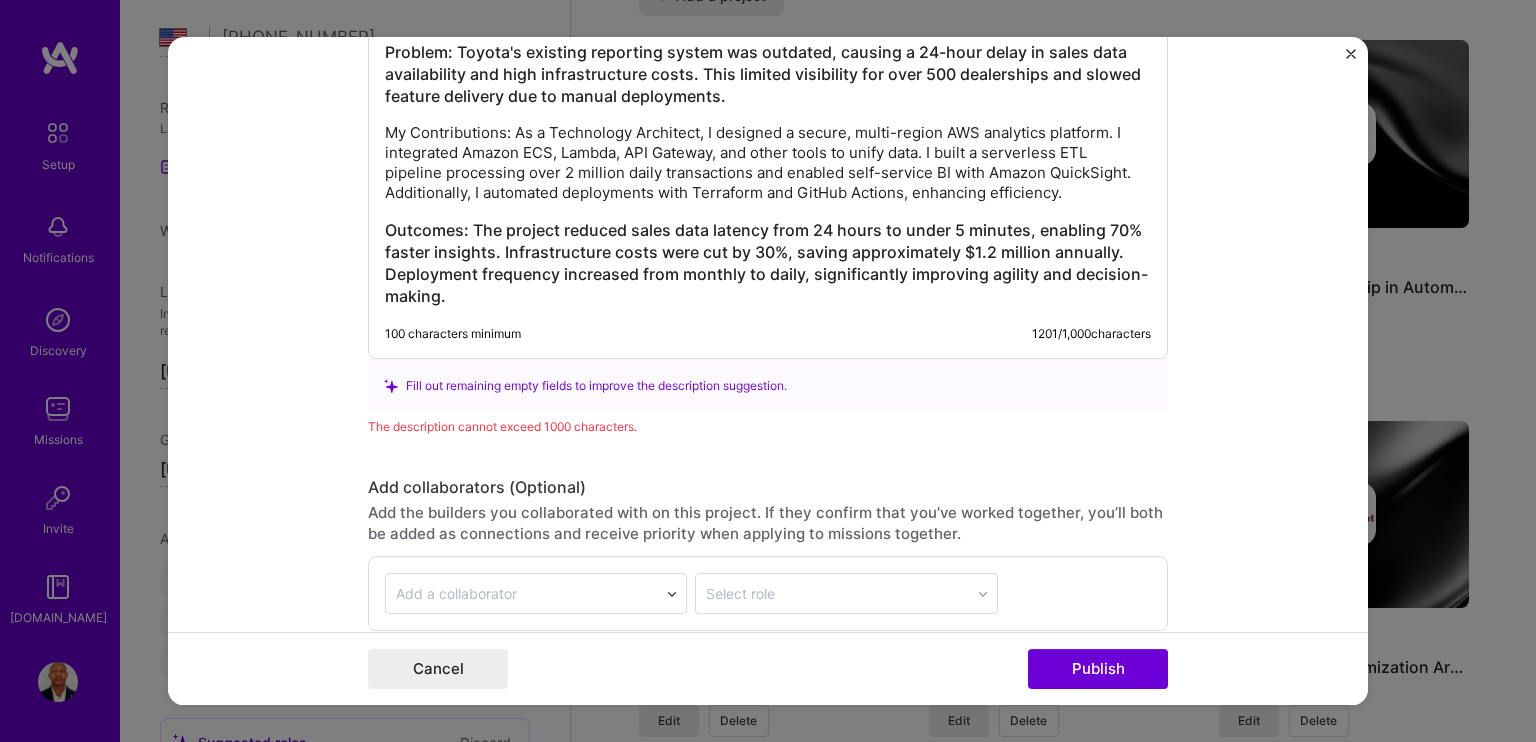 click on "The description cannot exceed 1000 characters." at bounding box center [768, 427] 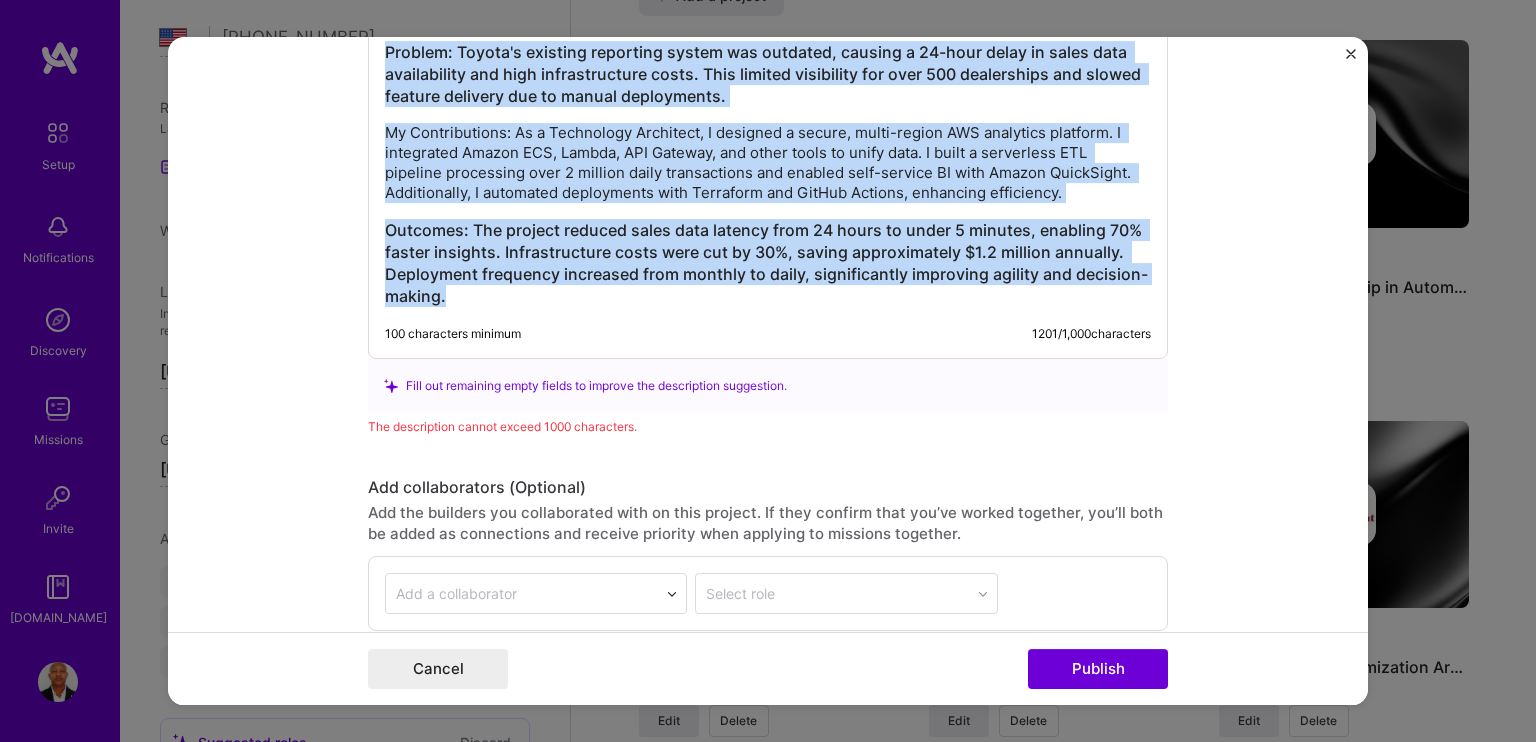 drag, startPoint x: 660, startPoint y: 427, endPoint x: 866, endPoint y: 319, distance: 232.59407 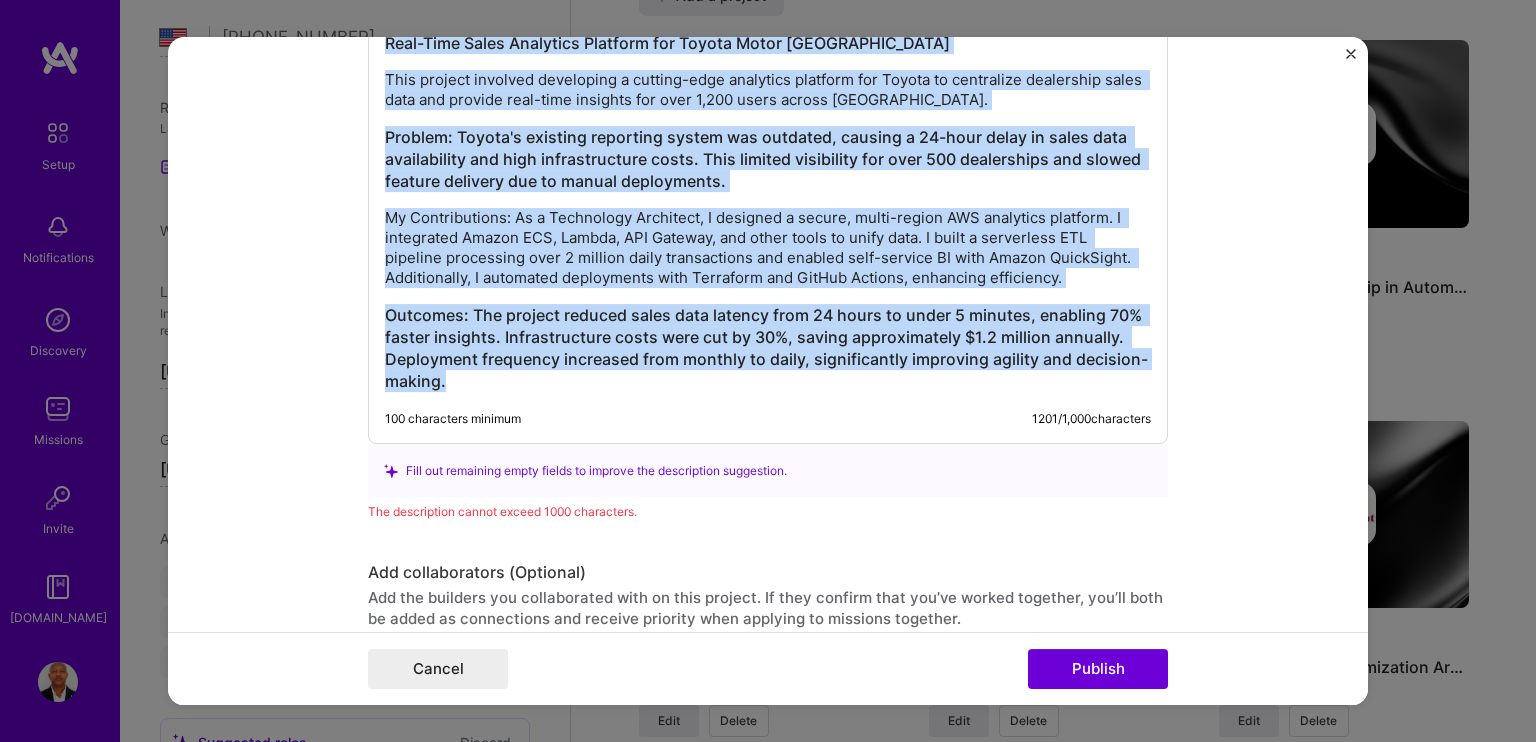 scroll, scrollTop: 1808, scrollLeft: 0, axis: vertical 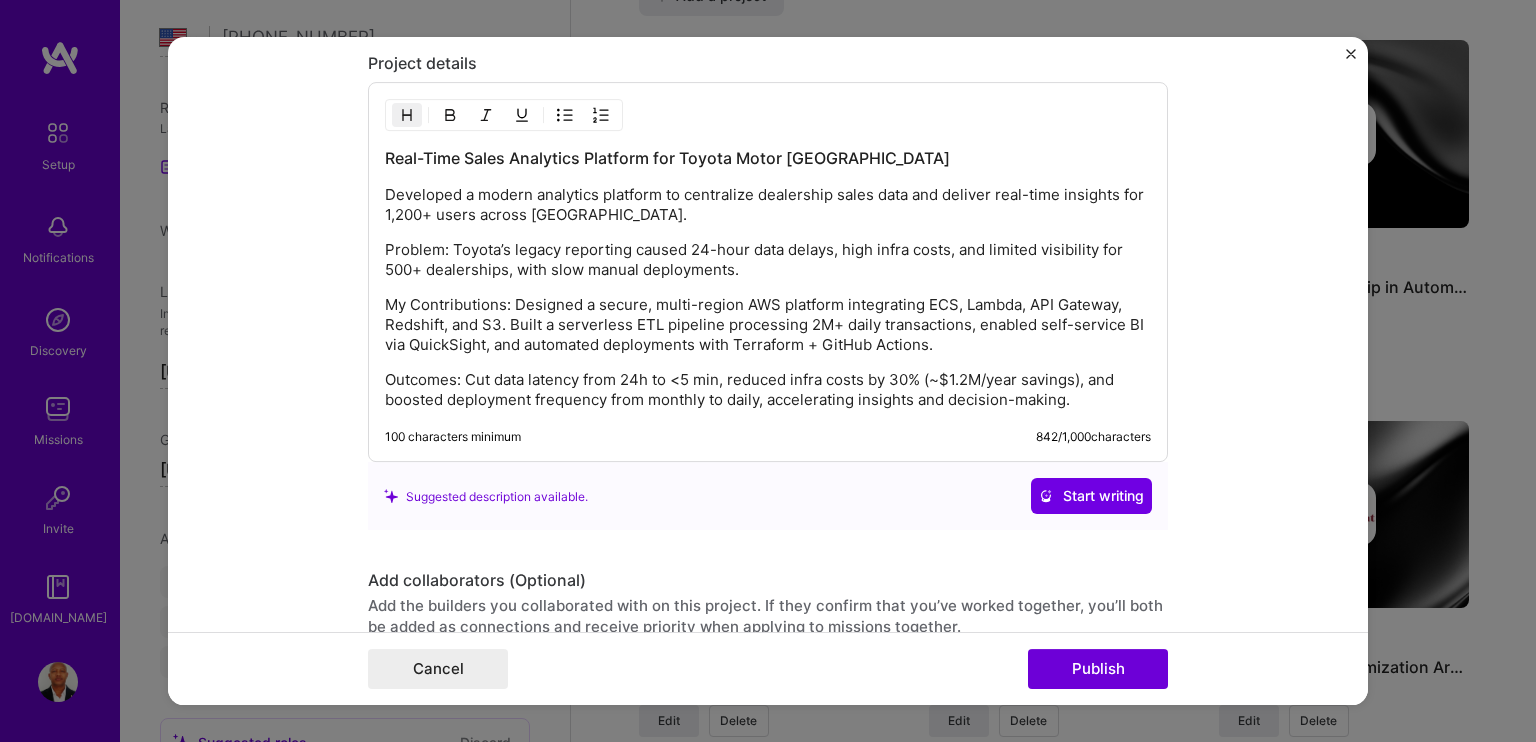 click on "Start writing" at bounding box center [1091, 497] 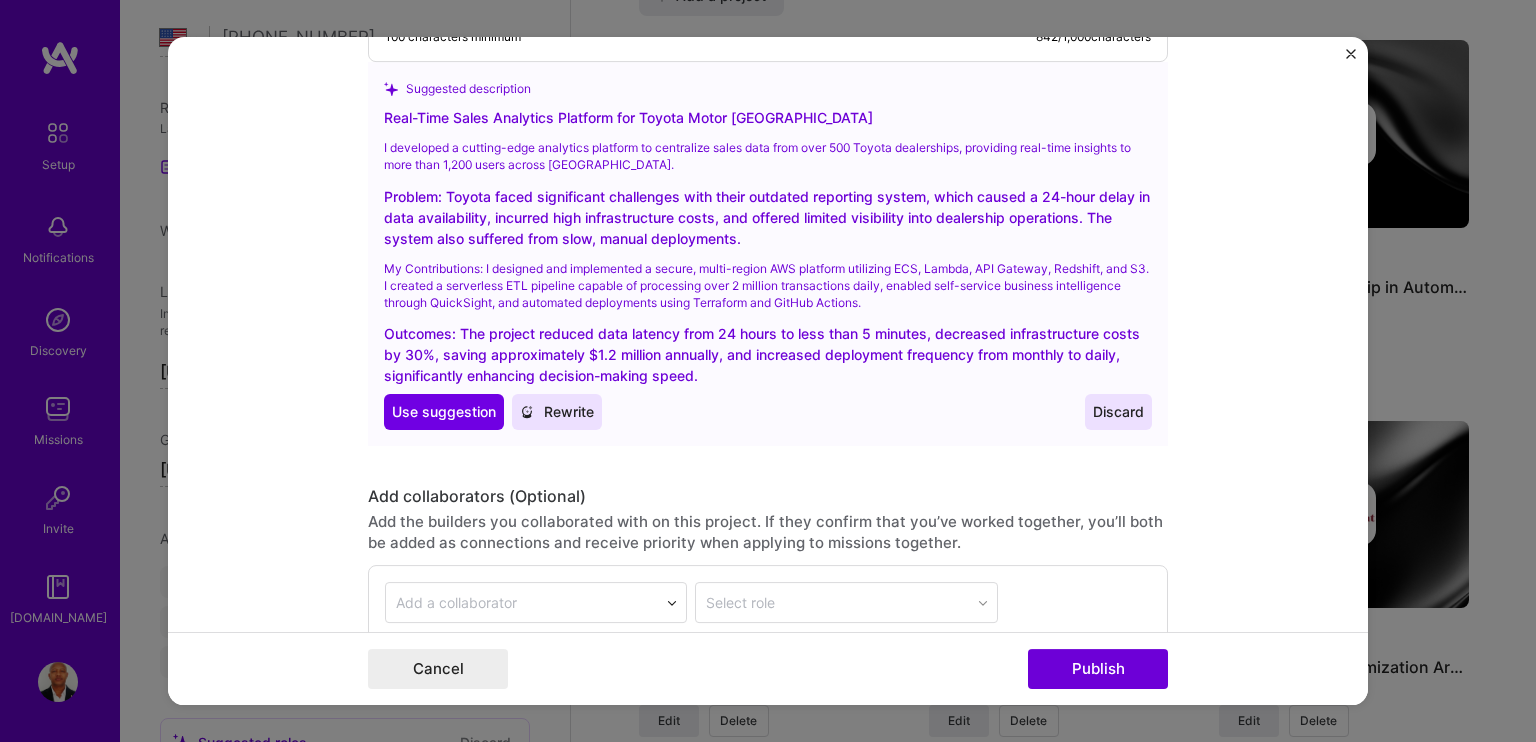 scroll, scrollTop: 2108, scrollLeft: 0, axis: vertical 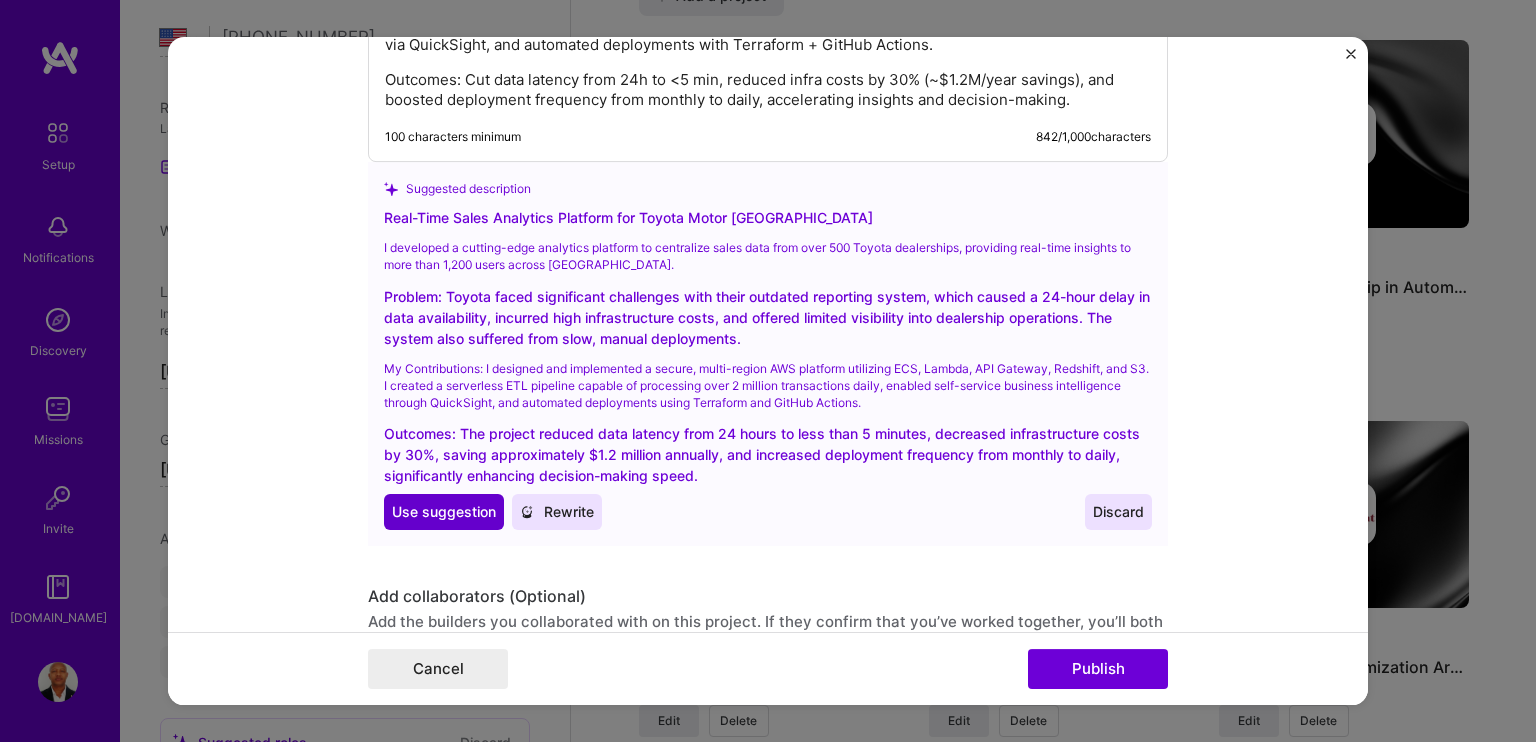 click on "Use suggestion" at bounding box center [444, 513] 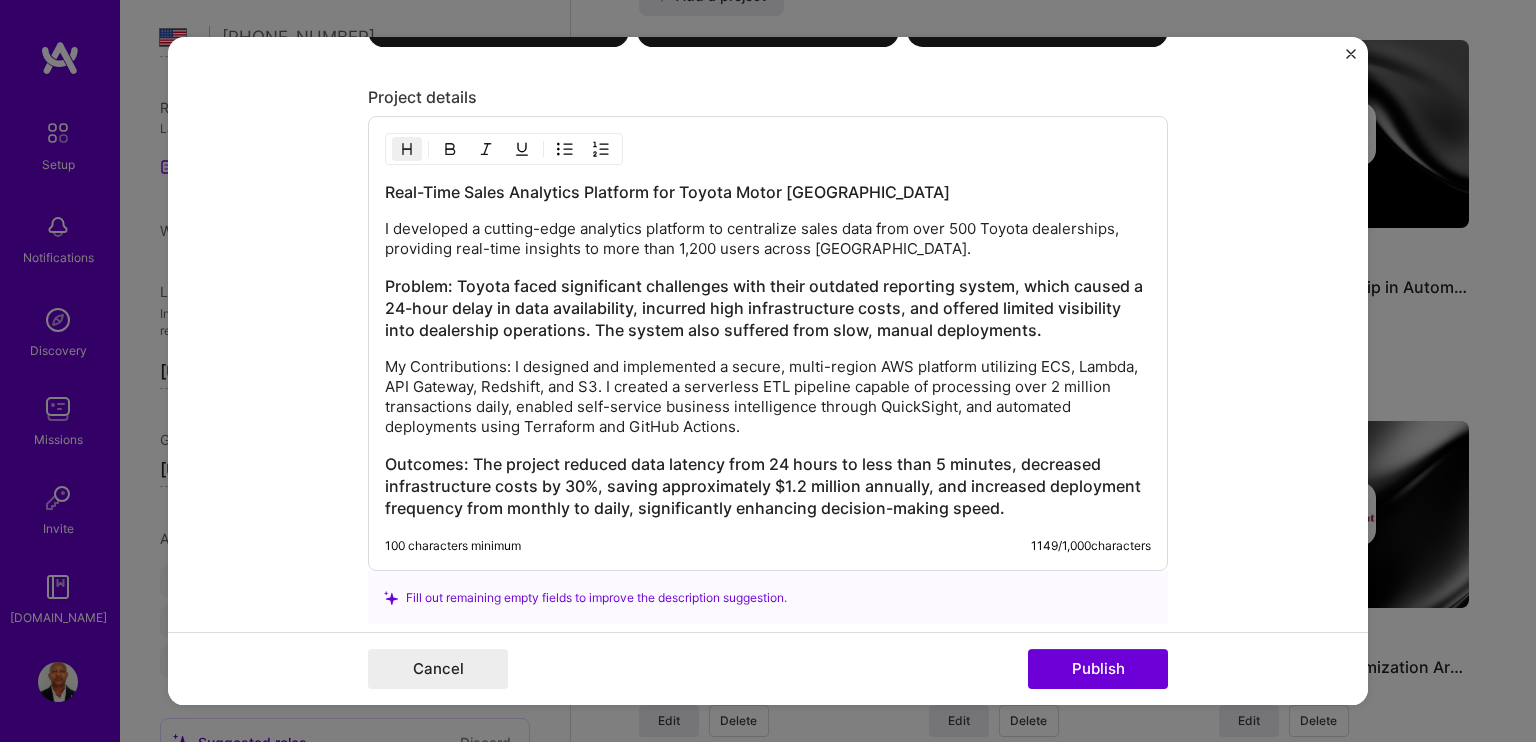 scroll, scrollTop: 1808, scrollLeft: 0, axis: vertical 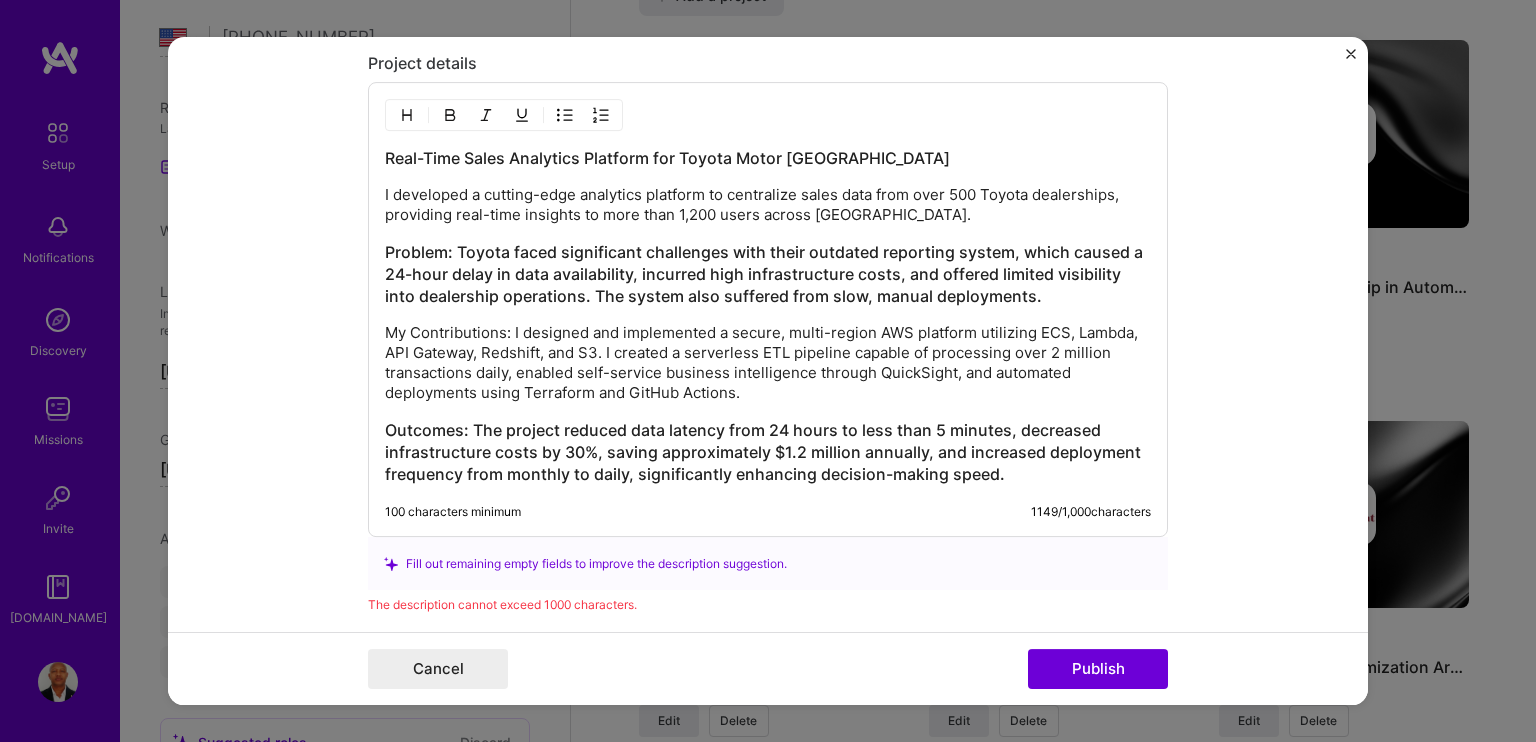 click on "My Contributions: I designed and implemented a secure, multi-region AWS platform utilizing ECS, Lambda, API Gateway, Redshift, and S3. I created a serverless ETL pipeline capable of processing over 2 million transactions daily, enabled self-service business intelligence through QuickSight, and automated deployments using Terraform and GitHub Actions." at bounding box center [768, 364] 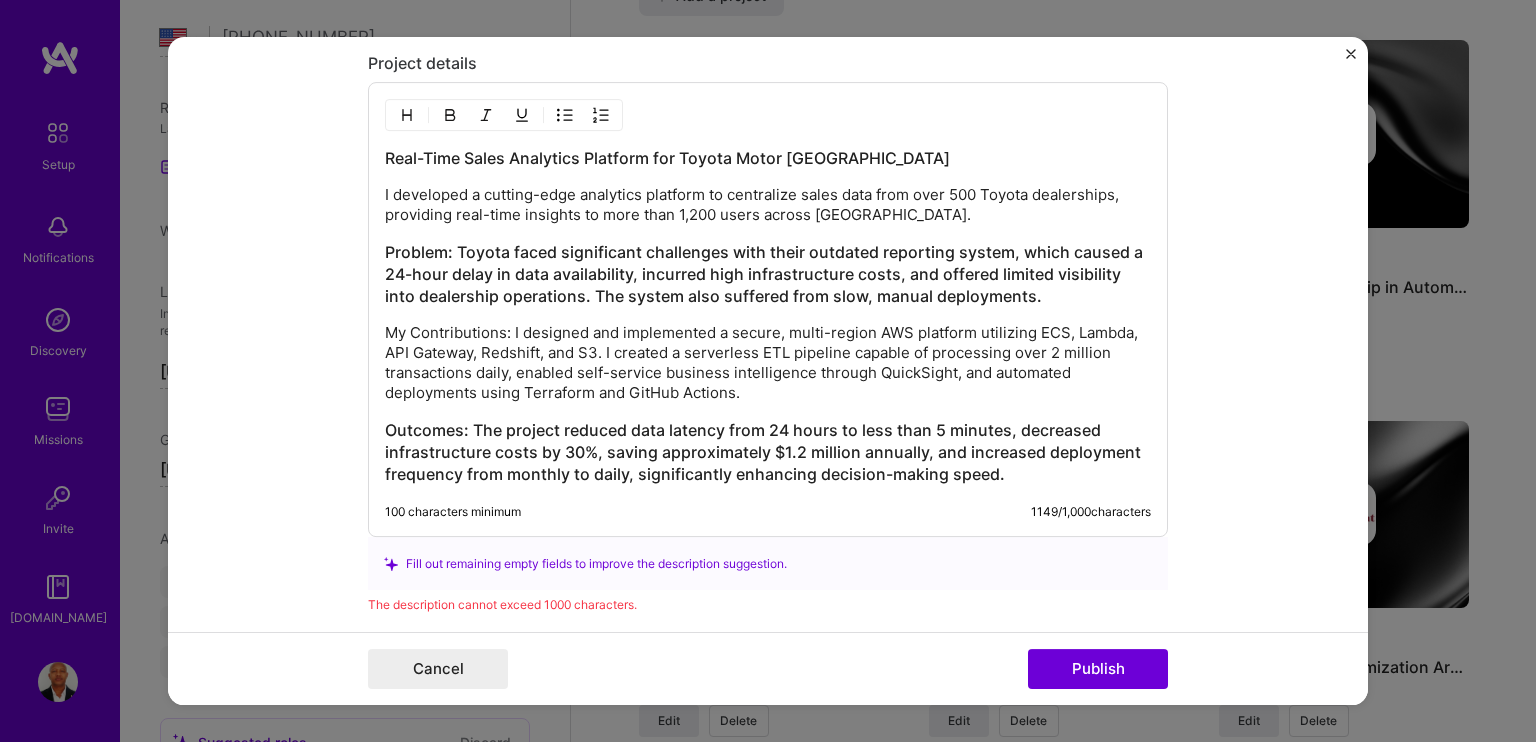 click on "My Contributions: I designed and implemented a secure, multi-region AWS platform utilizing ECS, Lambda, API Gateway, Redshift, and S3. I created a serverless ETL pipeline capable of processing over 2 million transactions daily, enabled self-service business intelligence through QuickSight, and automated deployments using Terraform and GitHub Actions." at bounding box center [768, 364] 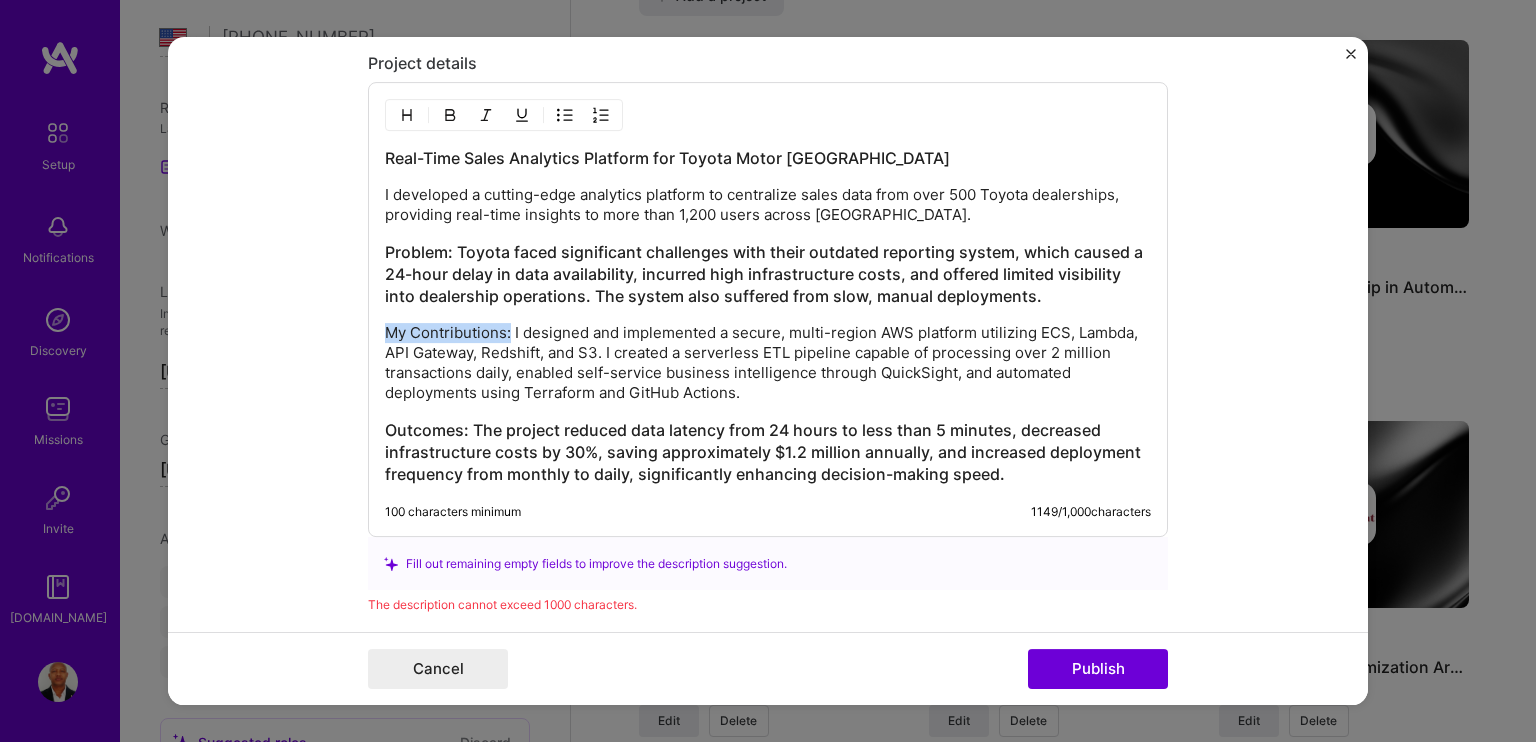 drag, startPoint x: 501, startPoint y: 324, endPoint x: 364, endPoint y: 317, distance: 137.17871 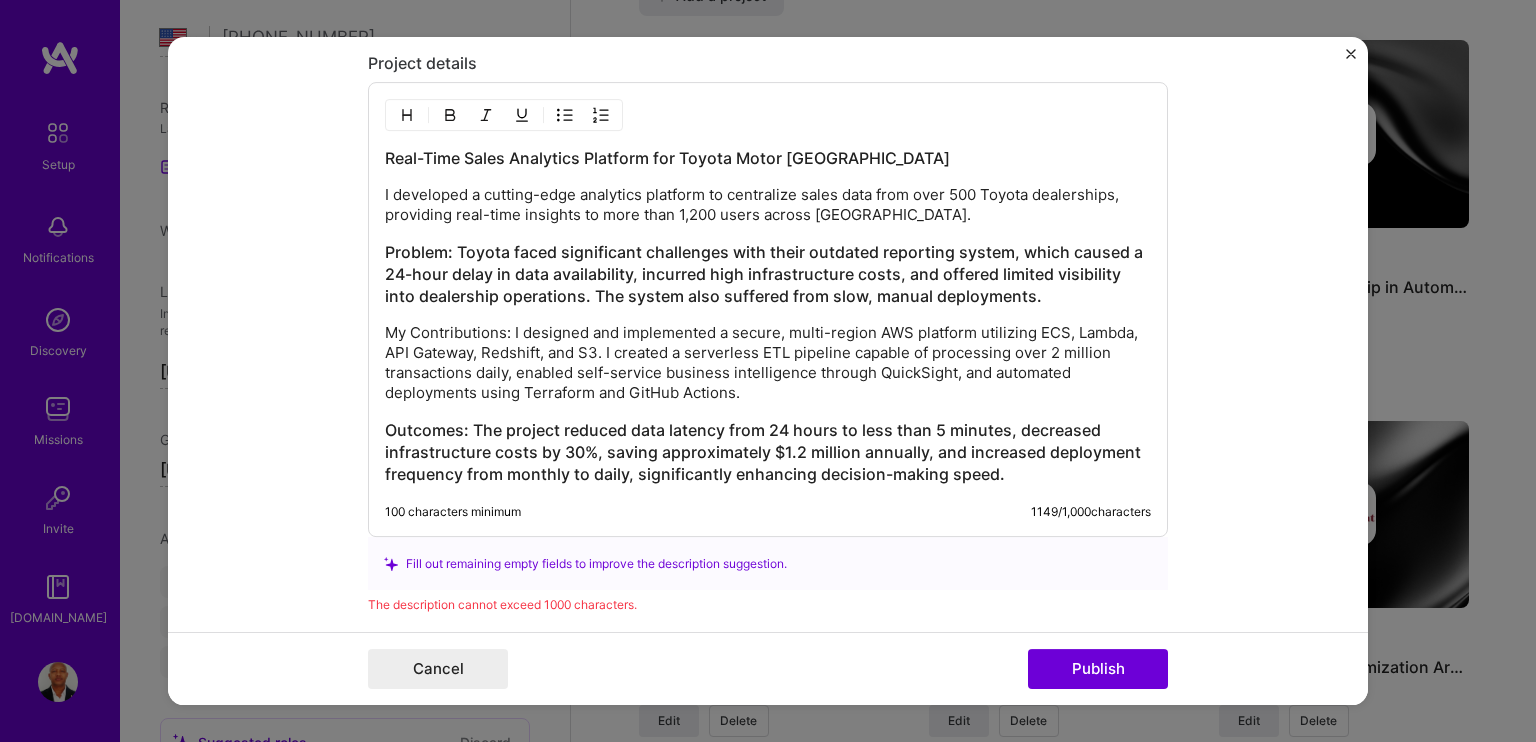 click at bounding box center [504, 116] 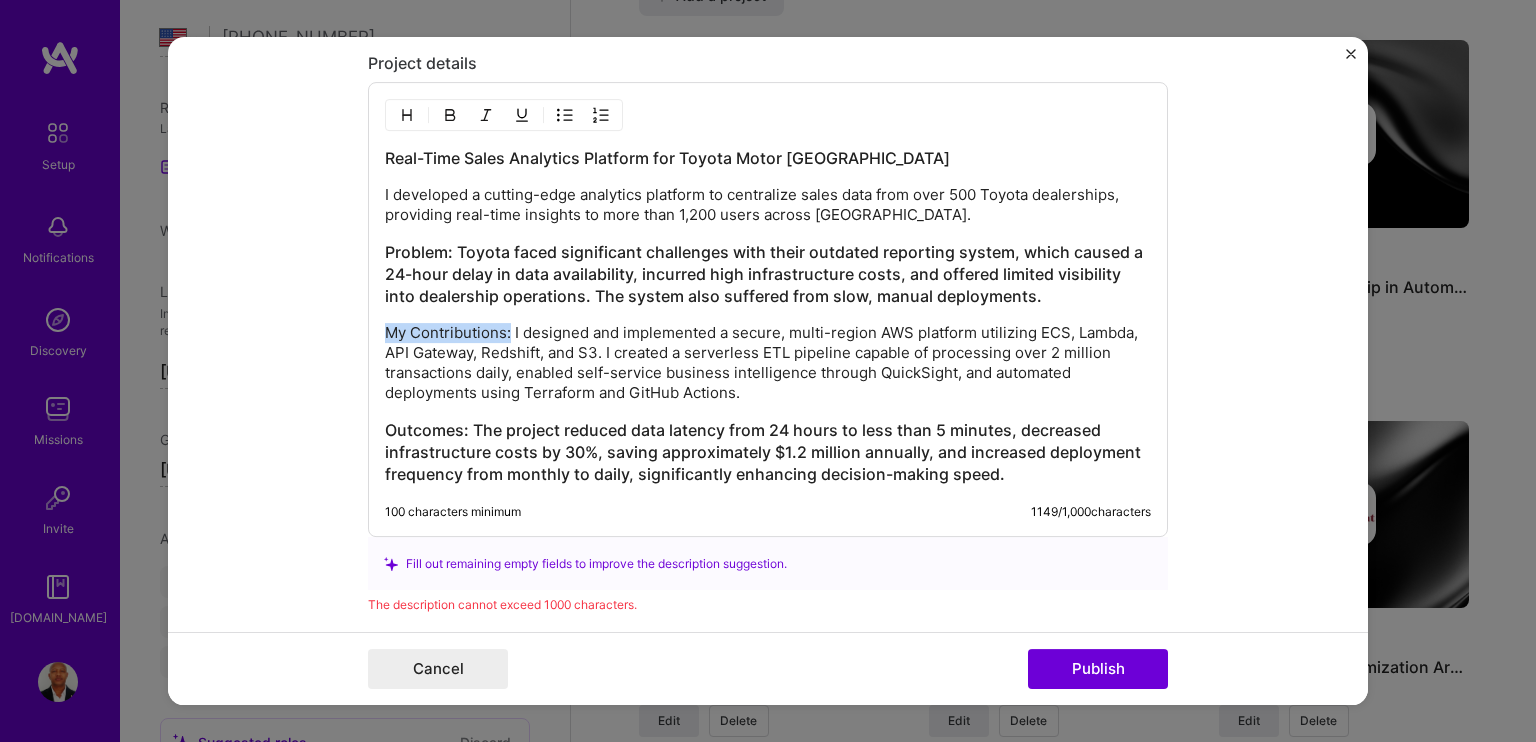 drag, startPoint x: 504, startPoint y: 324, endPoint x: 343, endPoint y: 305, distance: 162.11725 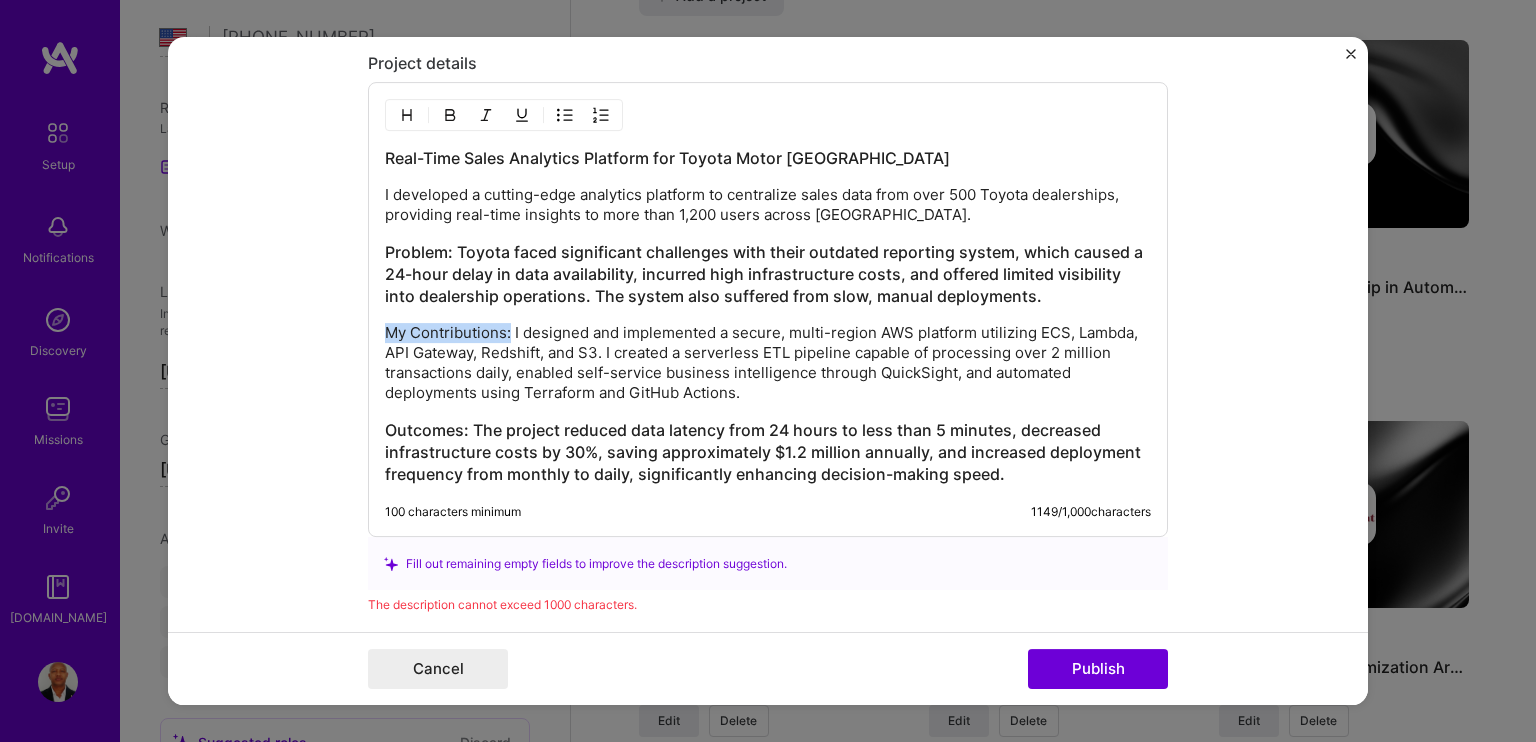 click at bounding box center [450, 116] 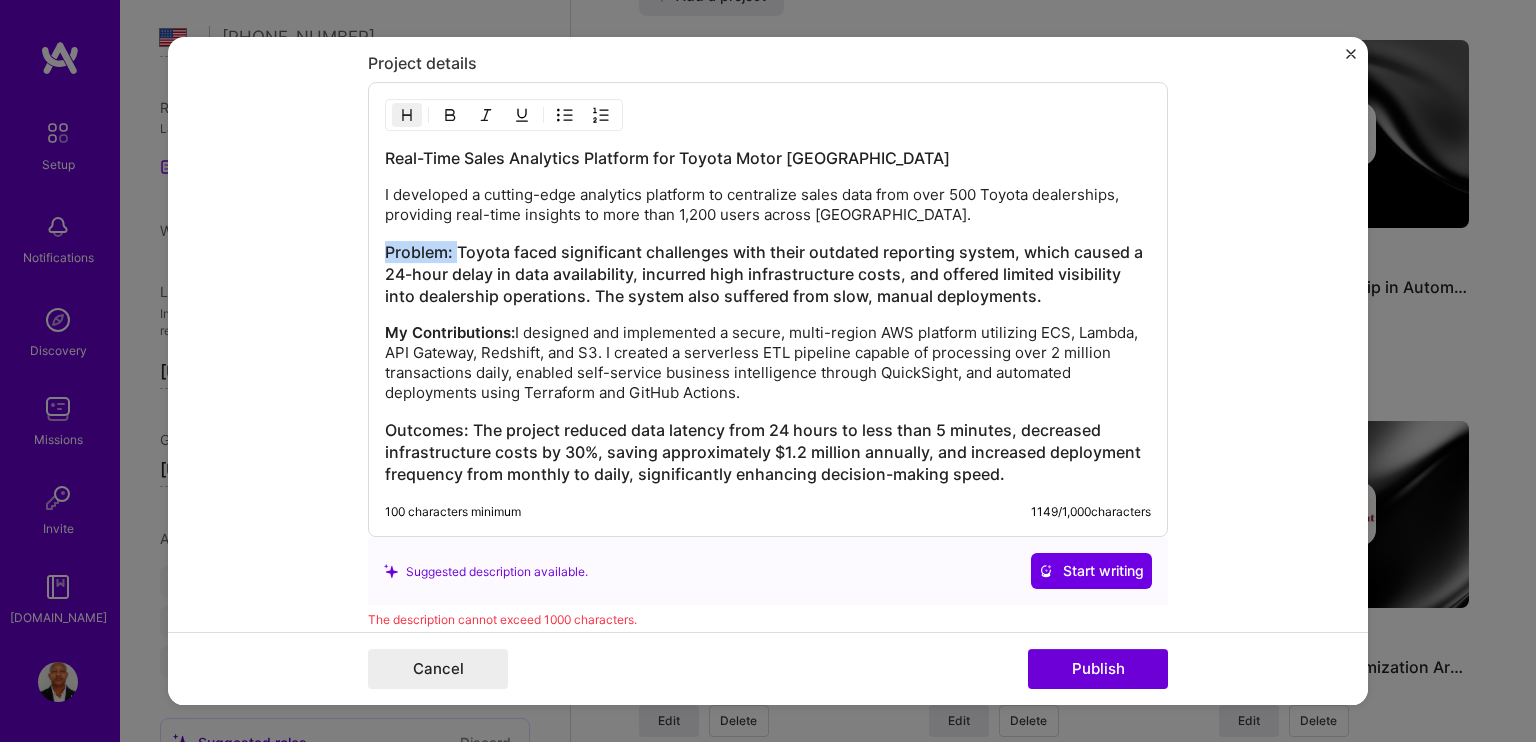 drag, startPoint x: 448, startPoint y: 249, endPoint x: 356, endPoint y: 236, distance: 92.91394 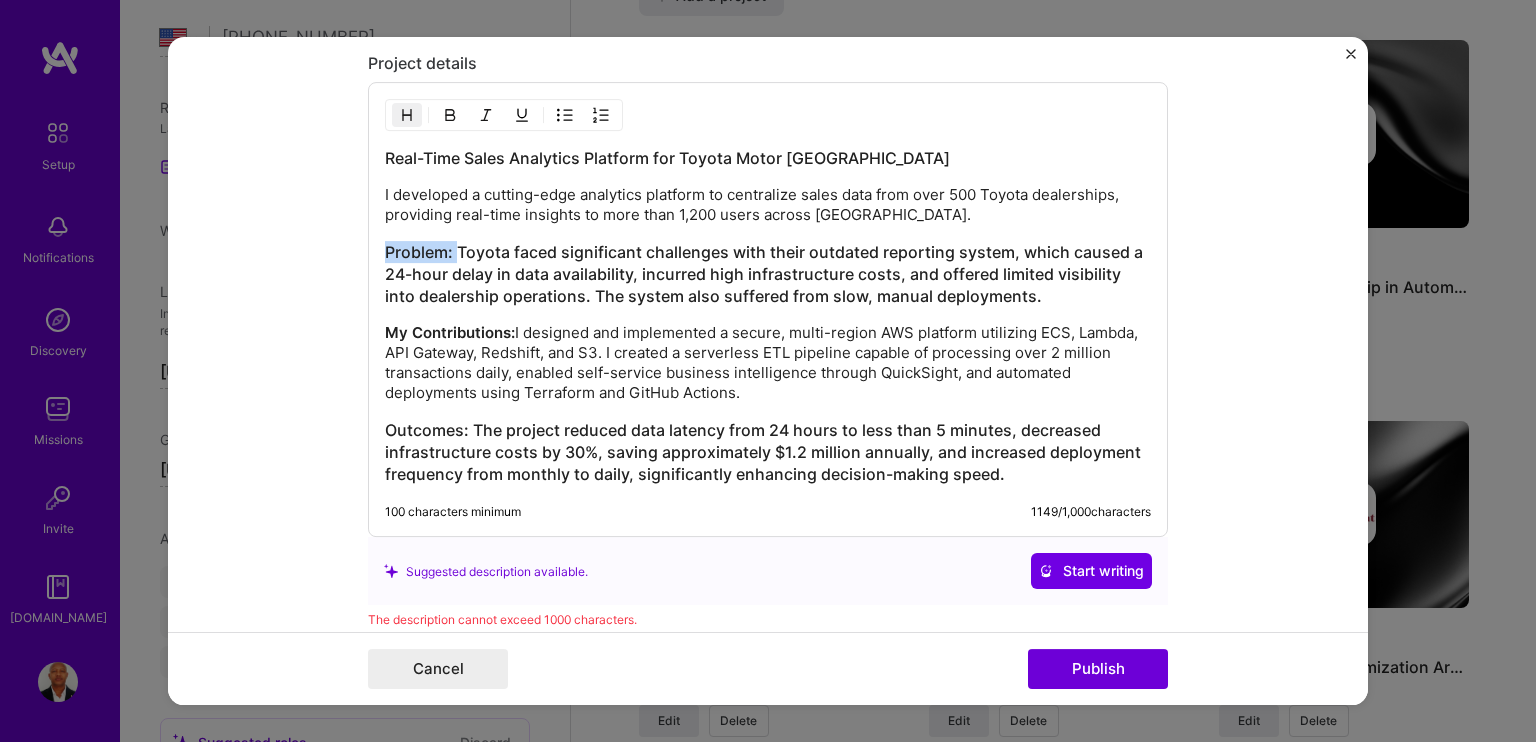 click at bounding box center (450, 116) 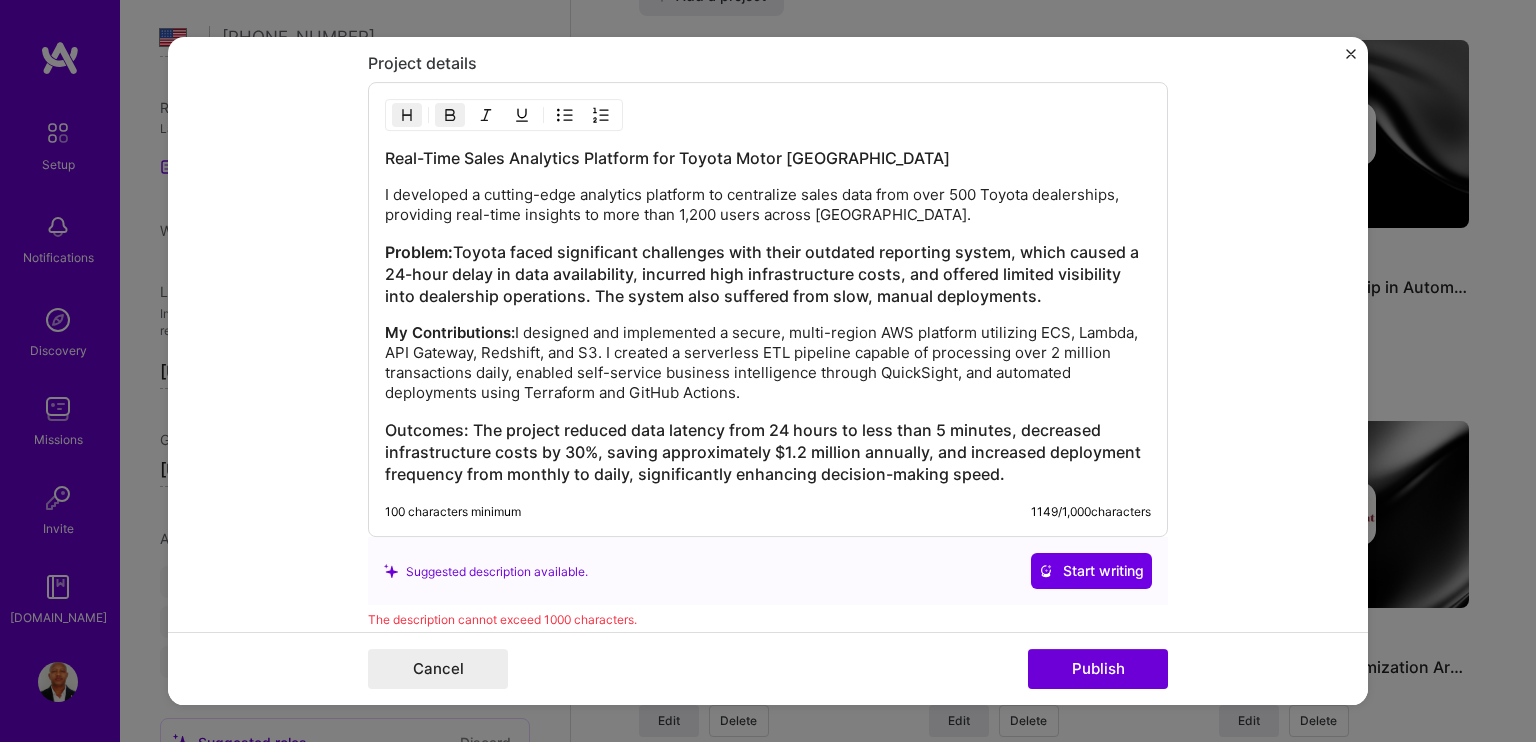 click on "I developed a cutting-edge analytics platform to centralize sales data from over 500 Toyota dealerships, providing real-time insights to more than 1,200 users across [GEOGRAPHIC_DATA]." at bounding box center [768, 206] 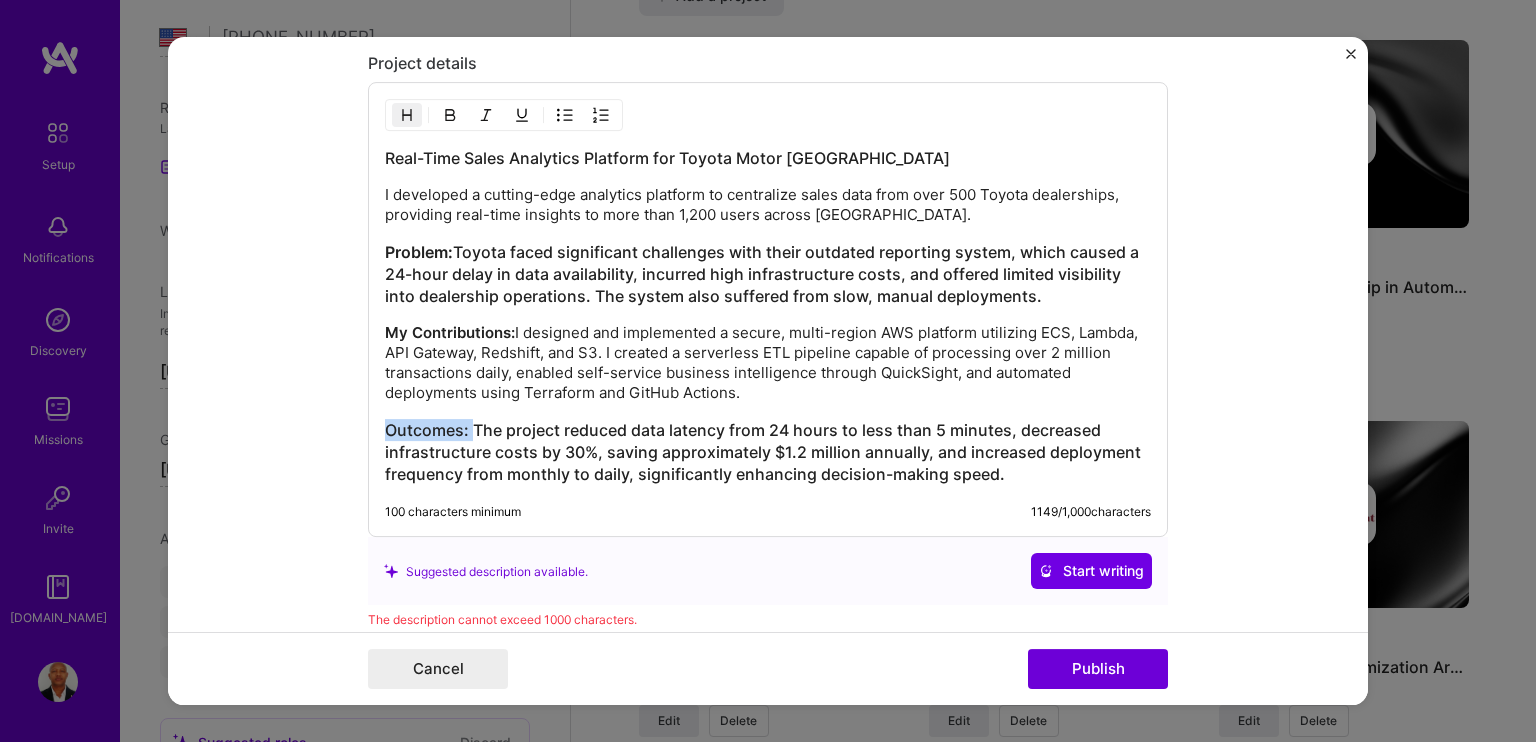 drag, startPoint x: 466, startPoint y: 426, endPoint x: 328, endPoint y: 402, distance: 140.07141 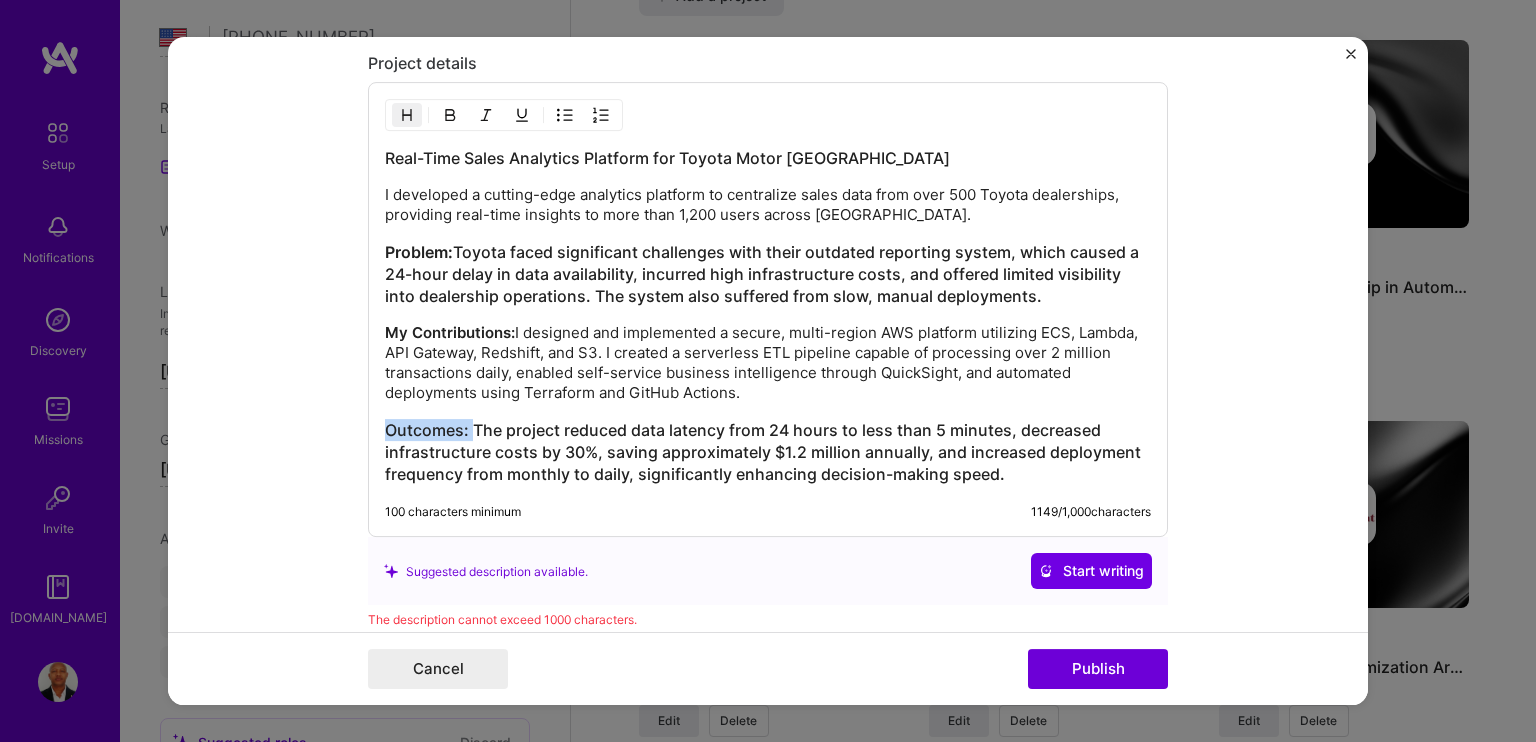 click at bounding box center (450, 116) 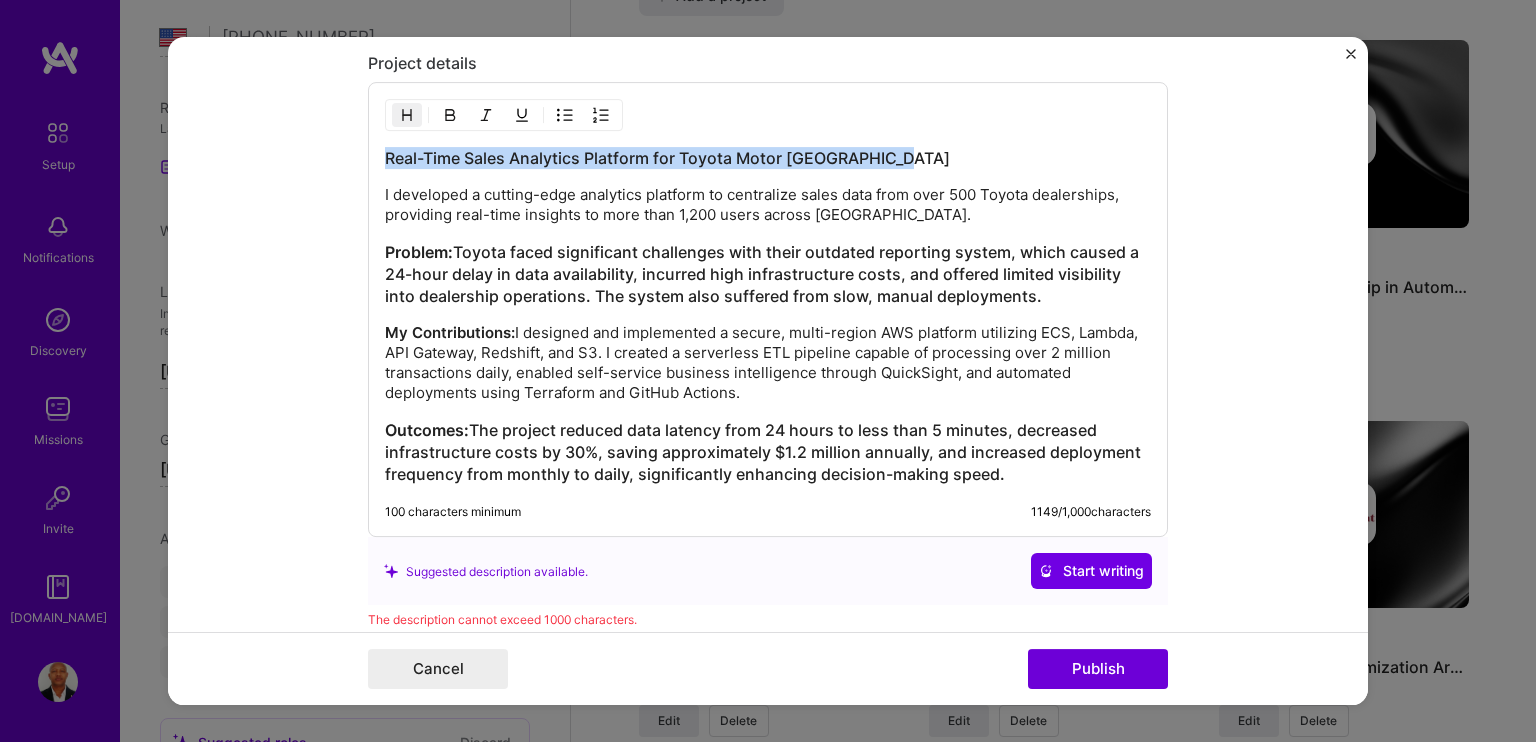 drag, startPoint x: 894, startPoint y: 149, endPoint x: 392, endPoint y: 99, distance: 504.4839 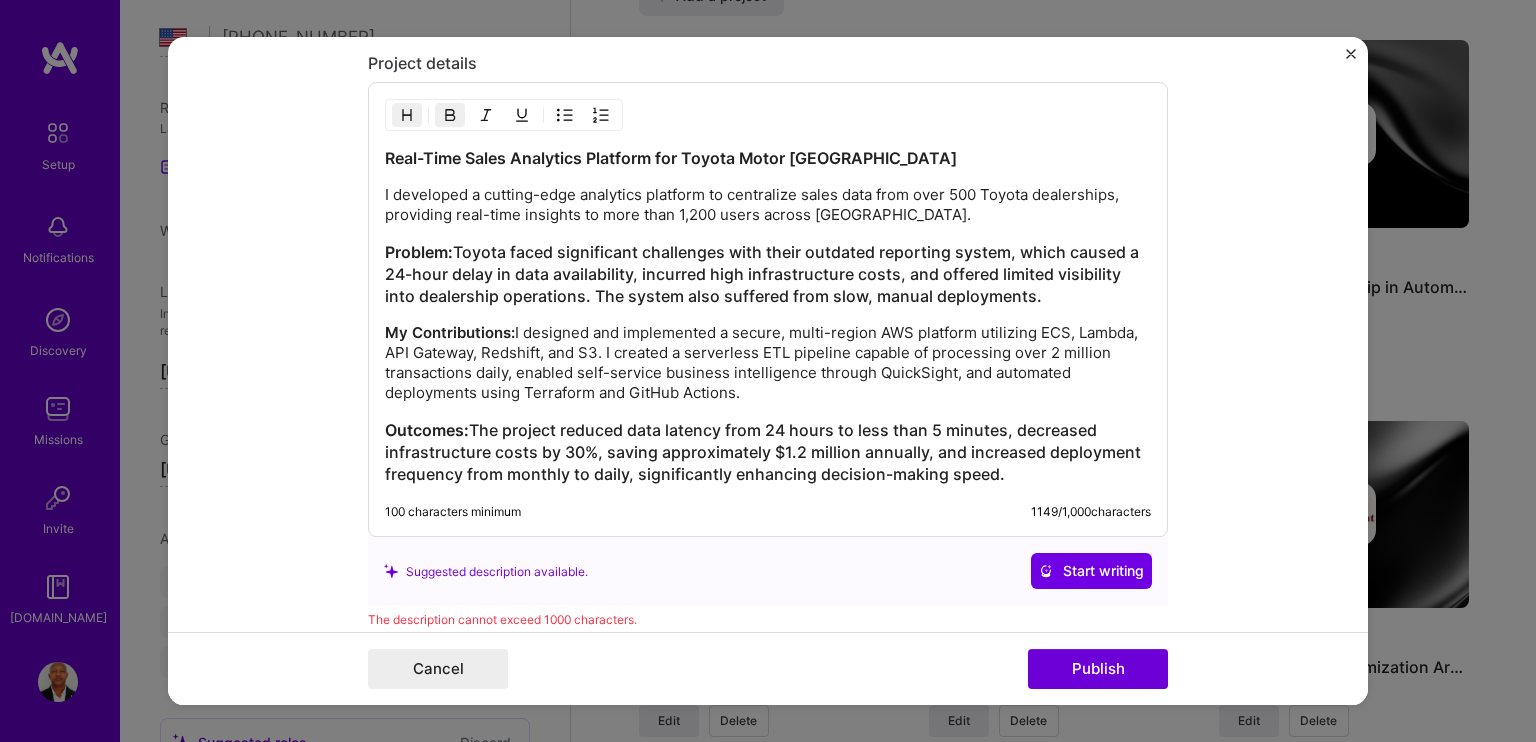 click on "My Contributions:  I designed and implemented a secure, multi-region AWS platform utilizing ECS, Lambda, API Gateway, Redshift, and S3. I created a serverless ETL pipeline capable of processing over 2 million transactions daily, enabled self-service business intelligence through QuickSight, and automated deployments using Terraform and GitHub Actions." at bounding box center (768, 364) 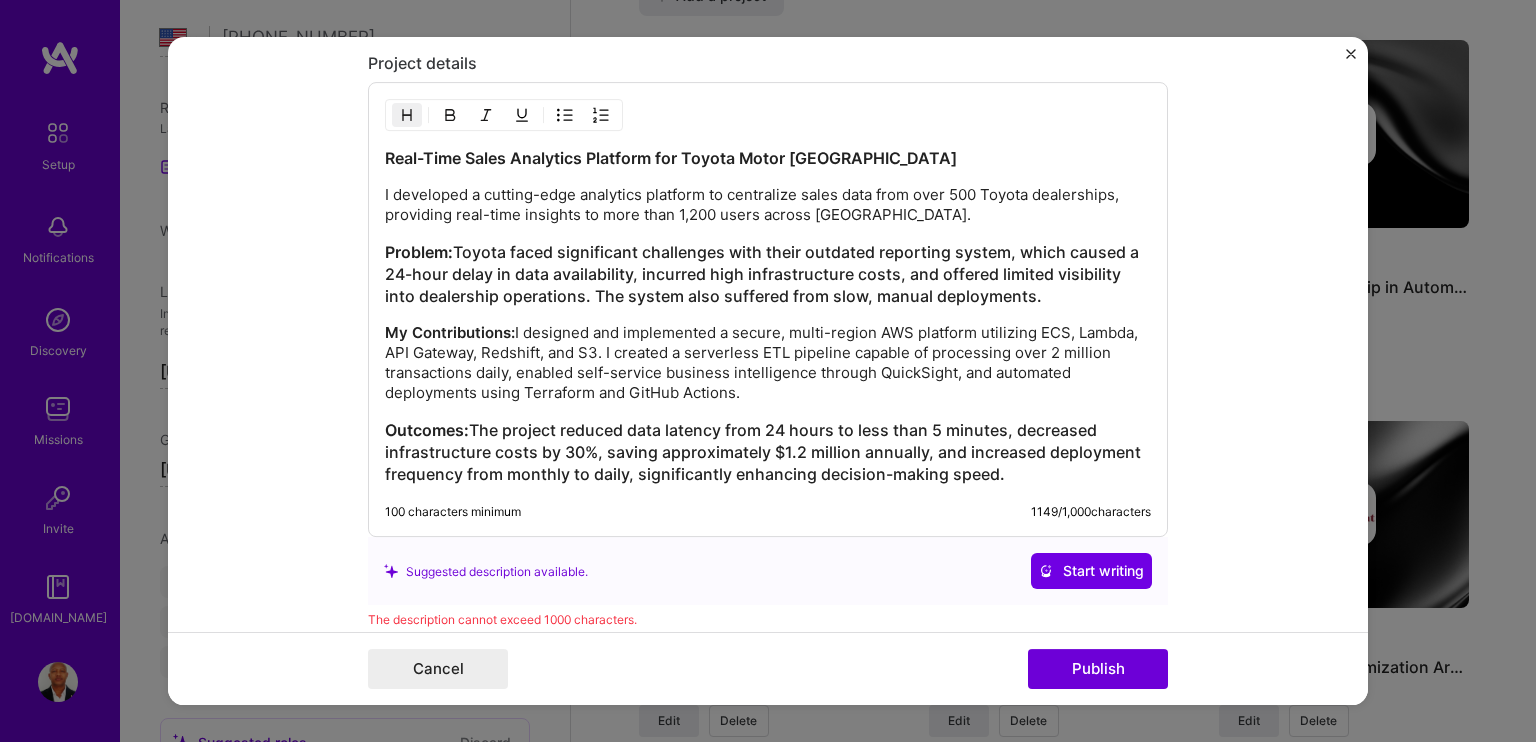 click on "Problem:  Toyota faced significant challenges with their outdated reporting system, which caused a 24-hour delay in data availability, incurred high infrastructure costs, and offered limited visibility into dealership operations. The system also suffered from slow, manual deployments." at bounding box center (768, 275) 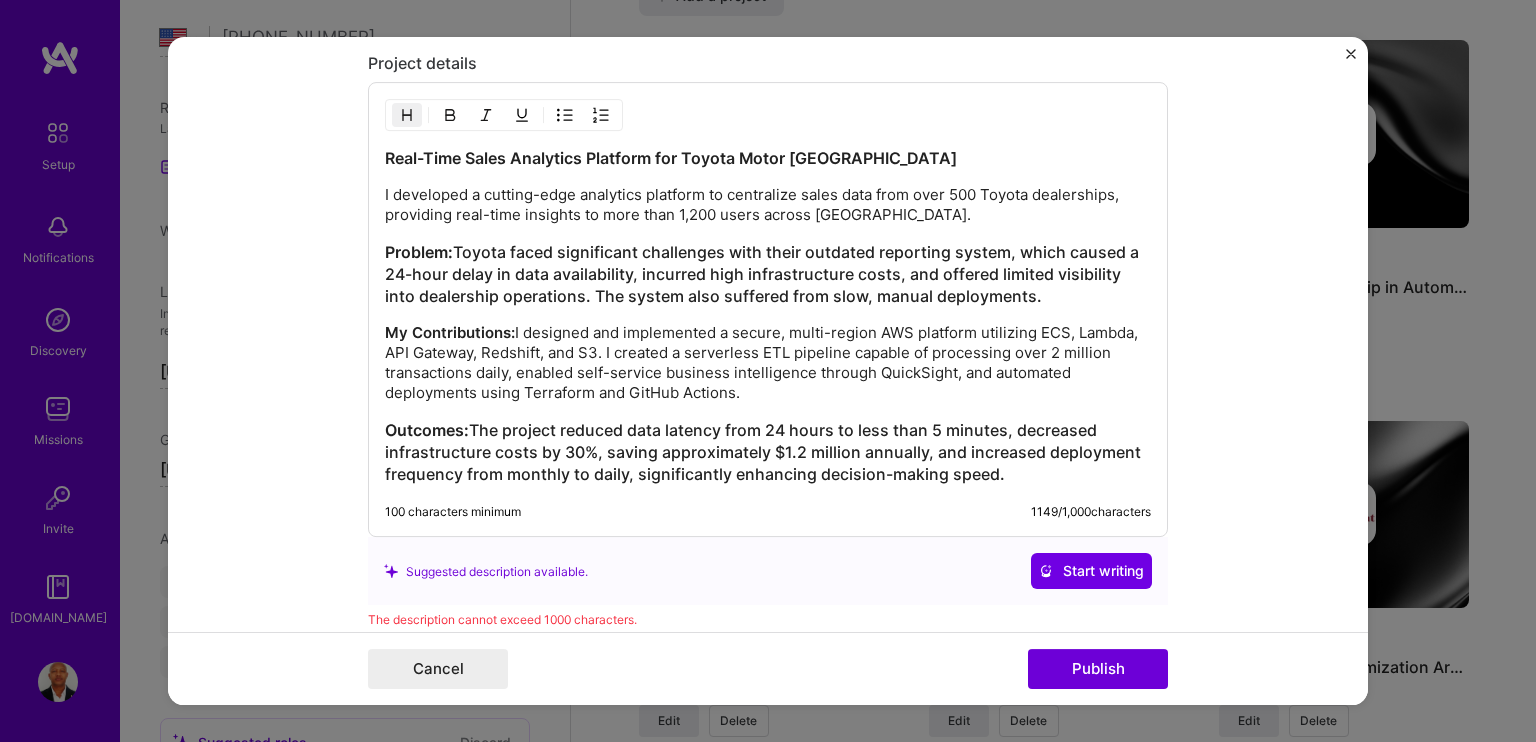 click on "Problem:  Toyota faced significant challenges with their outdated reporting system, which caused a 24-hour delay in data availability, incurred high infrastructure costs, and offered limited visibility into dealership operations. The system also suffered from slow, manual deployments." at bounding box center (768, 275) 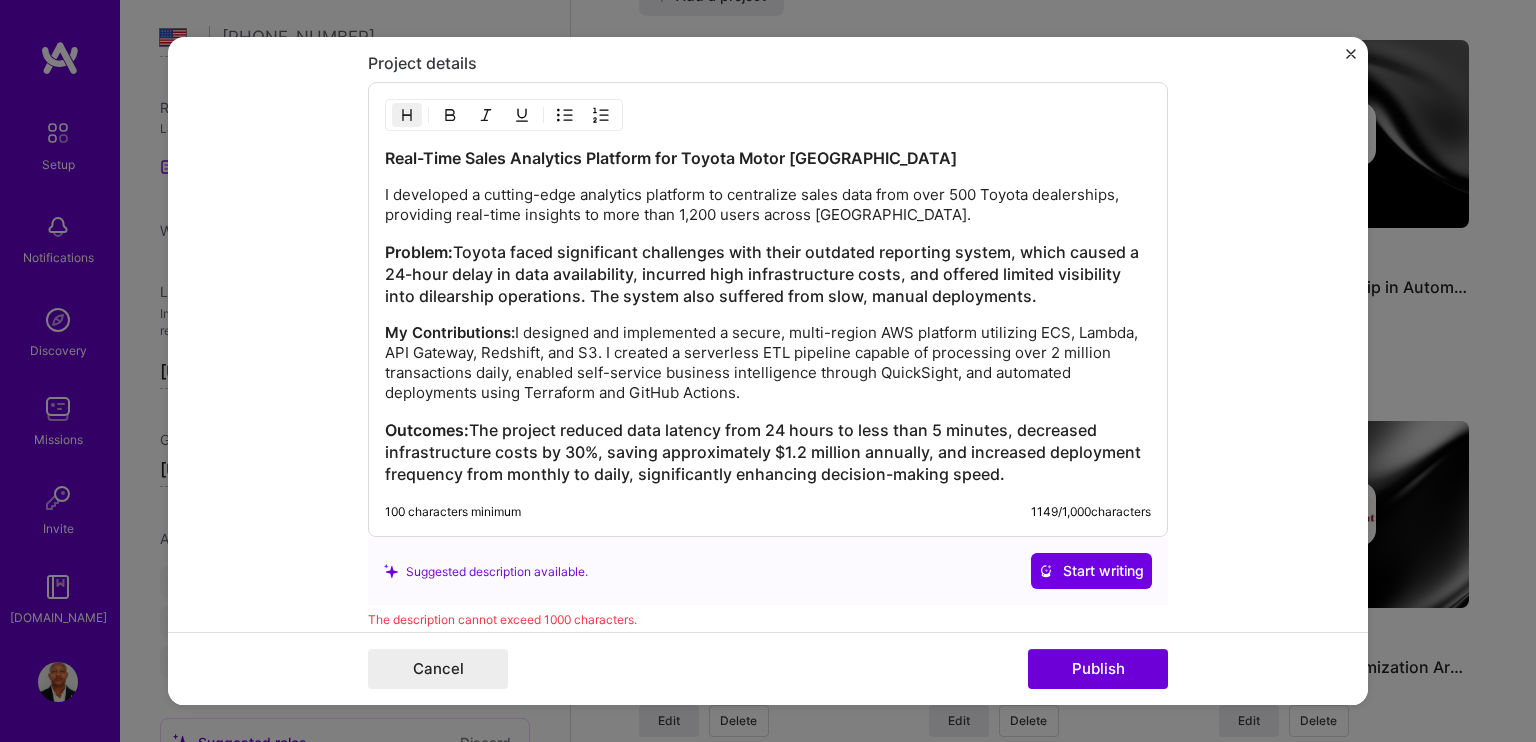 click on "My Contributions:  I designed and implemented a secure, multi-region AWS platform utilizing ECS, Lambda, API Gateway, Redshift, and S3. I created a serverless ETL pipeline capable of processing over 2 million transactions daily, enabled self-service business intelligence through QuickSight, and automated deployments using Terraform and GitHub Actions." at bounding box center [768, 364] 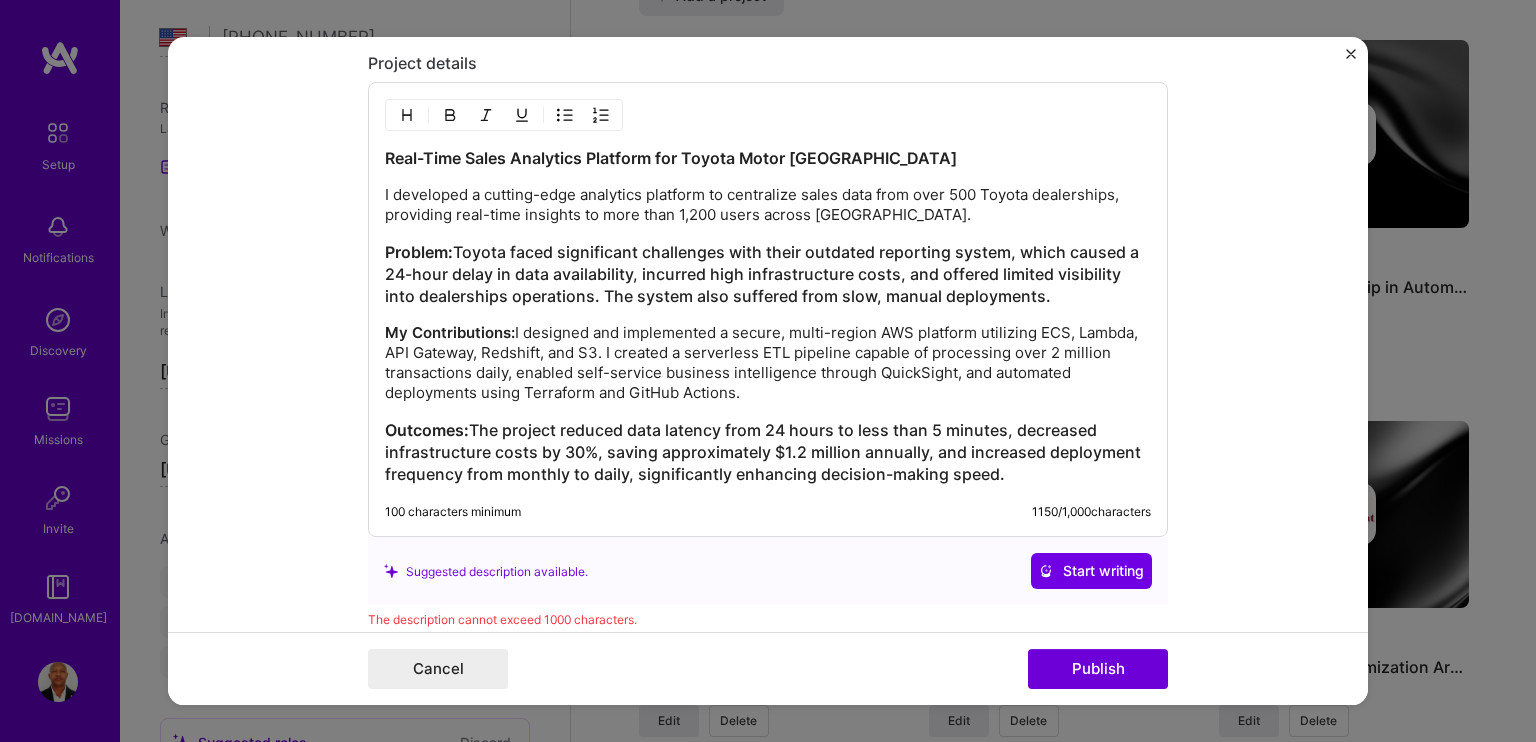 click on "My Contributions:  I designed and implemented a secure, multi-region AWS platform utilizing ECS, Lambda, API Gateway, Redshift, and S3. I created a serverless ETL pipeline capable of processing over 2 million transactions daily, enabled self-service business intelligence through QuickSight, and automated deployments using Terraform and GitHub Actions." at bounding box center [768, 364] 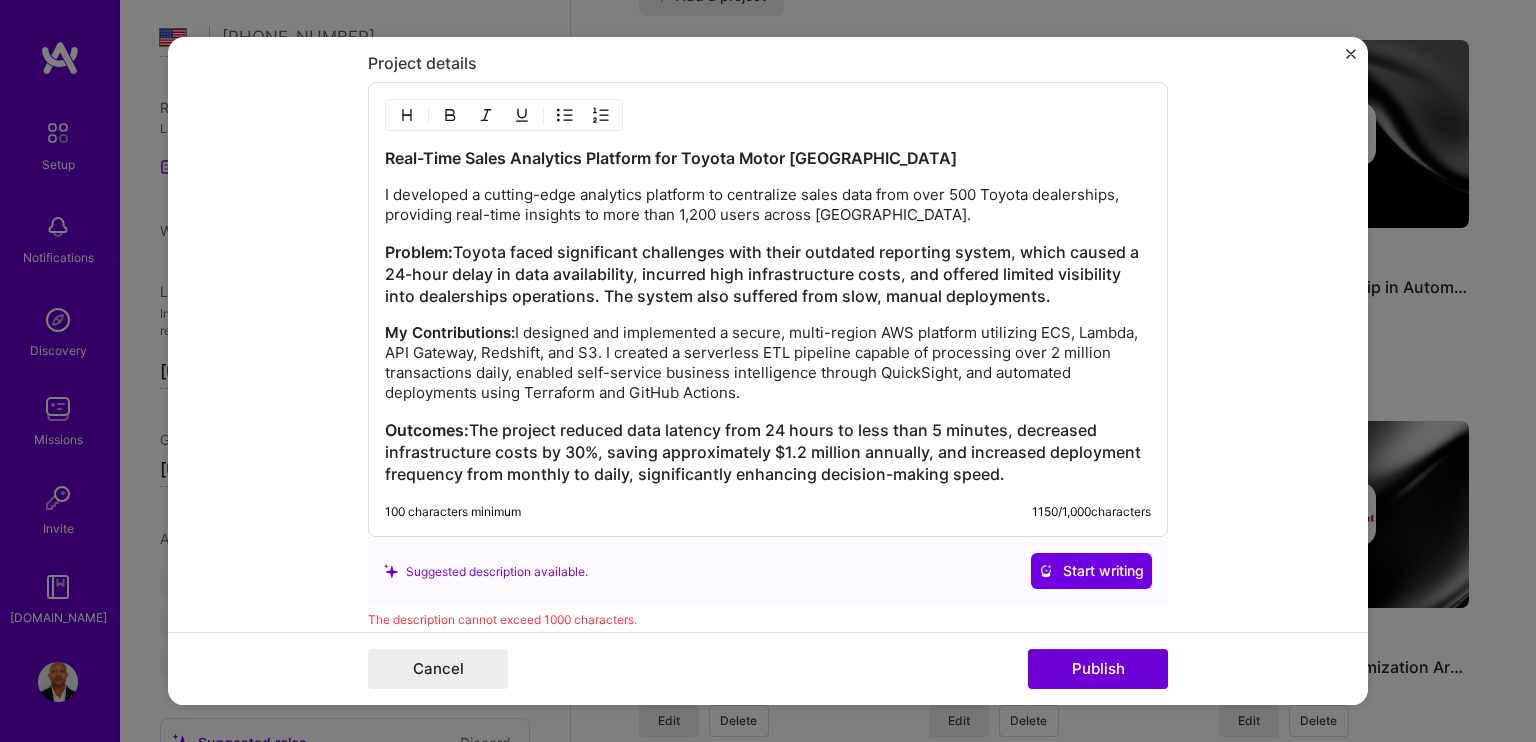 click on "Problem:  Toyota faced significant challenges with their outdated reporting system, which caused a 24-hour delay in data availability, incurred high infrastructure costs, and offered limited visibility into dealerships operations. The system also suffered from slow, manual deployments." at bounding box center (768, 275) 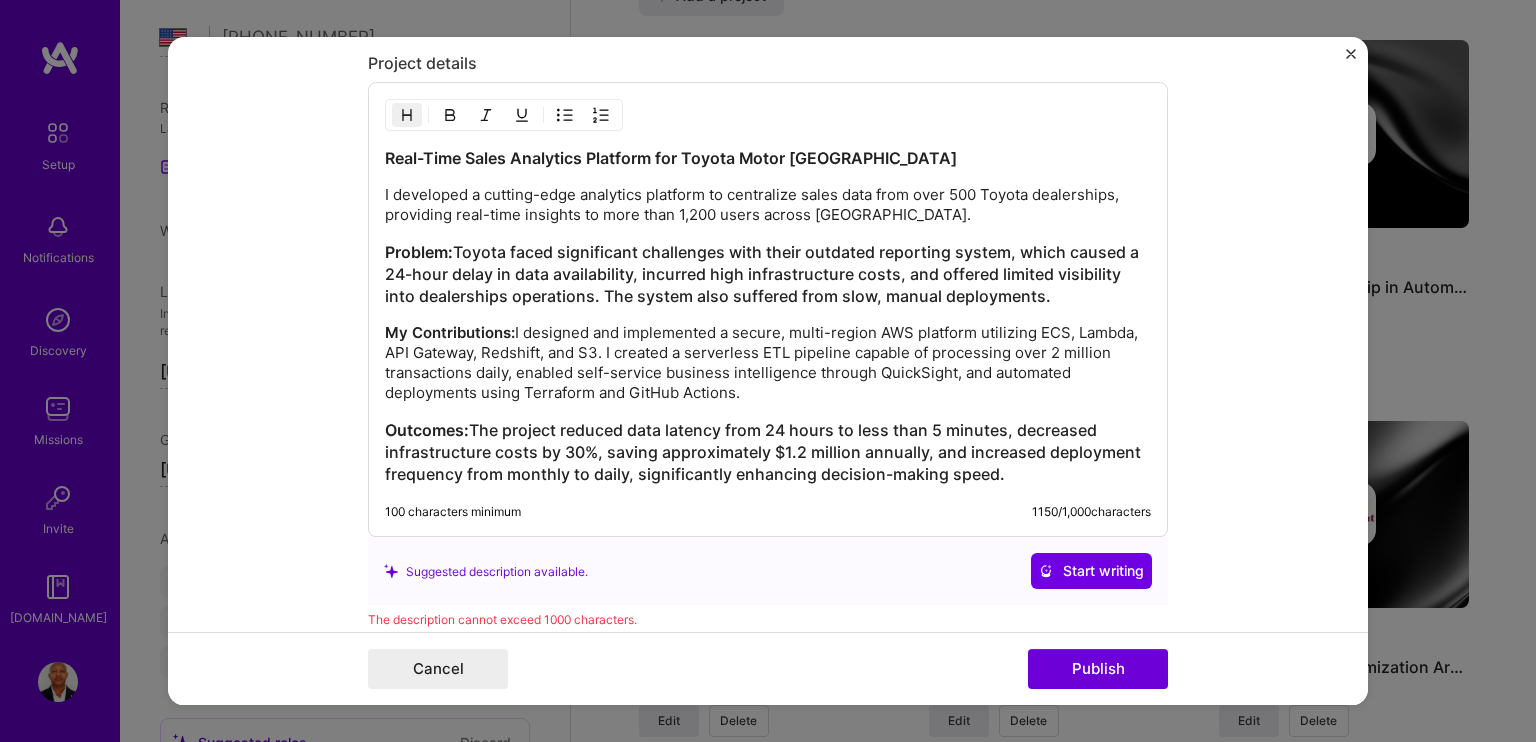 scroll, scrollTop: 1908, scrollLeft: 0, axis: vertical 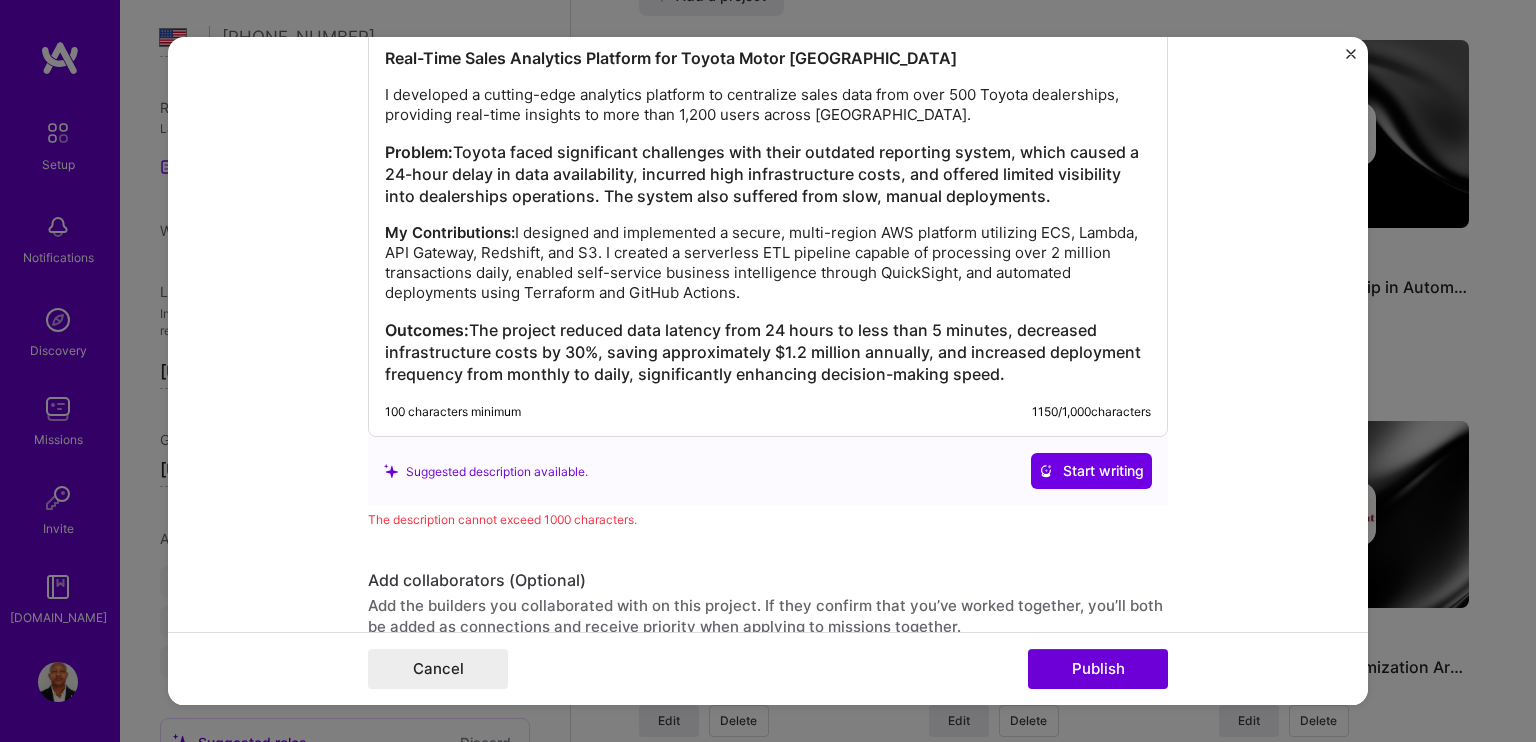 click on "Outcomes:  The project reduced data latency from 24 hours to less than 5 minutes, decreased infrastructure costs by 30%, saving approximately $1.2 million annually, and increased deployment frequency from monthly to daily, significantly enhancing decision-making speed." at bounding box center [768, 353] 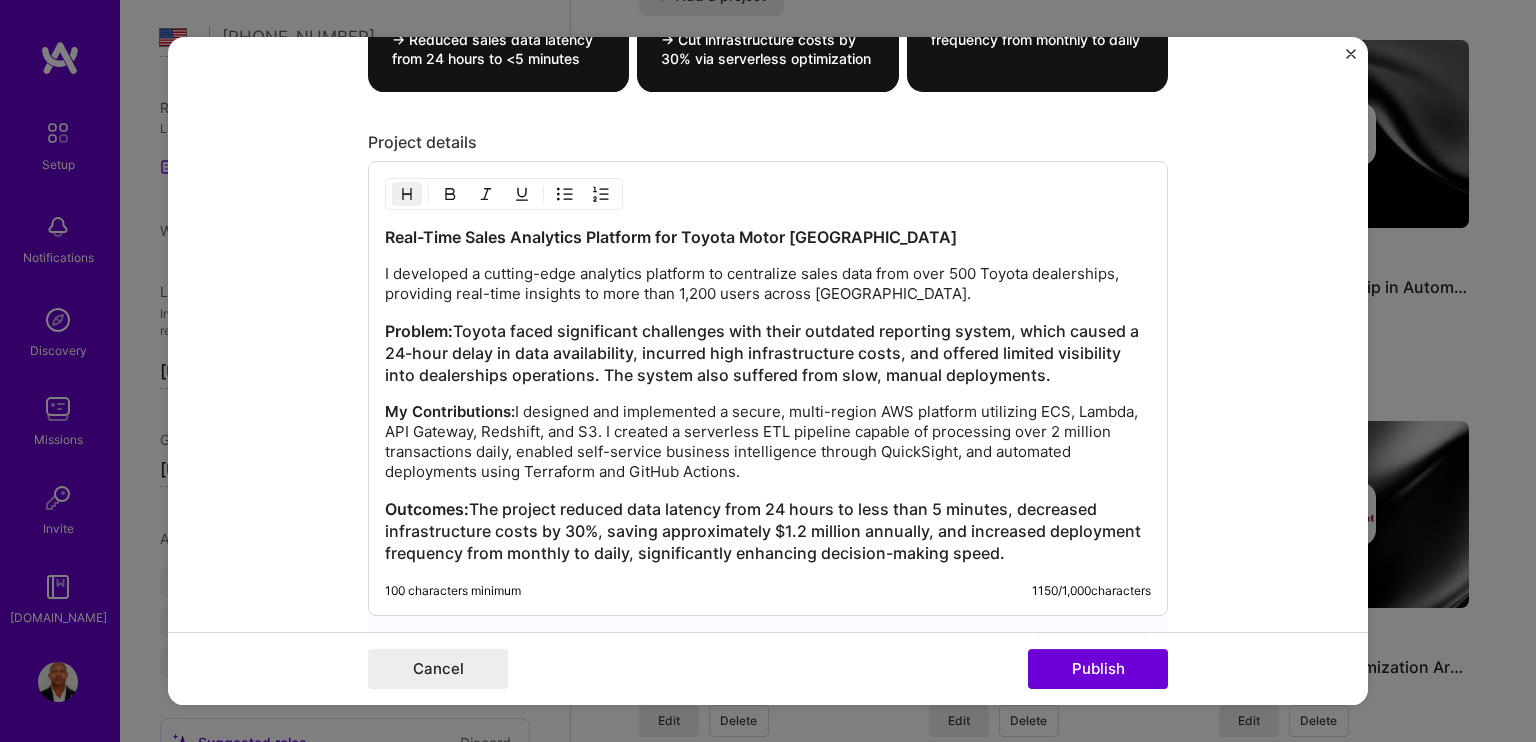 scroll, scrollTop: 1708, scrollLeft: 0, axis: vertical 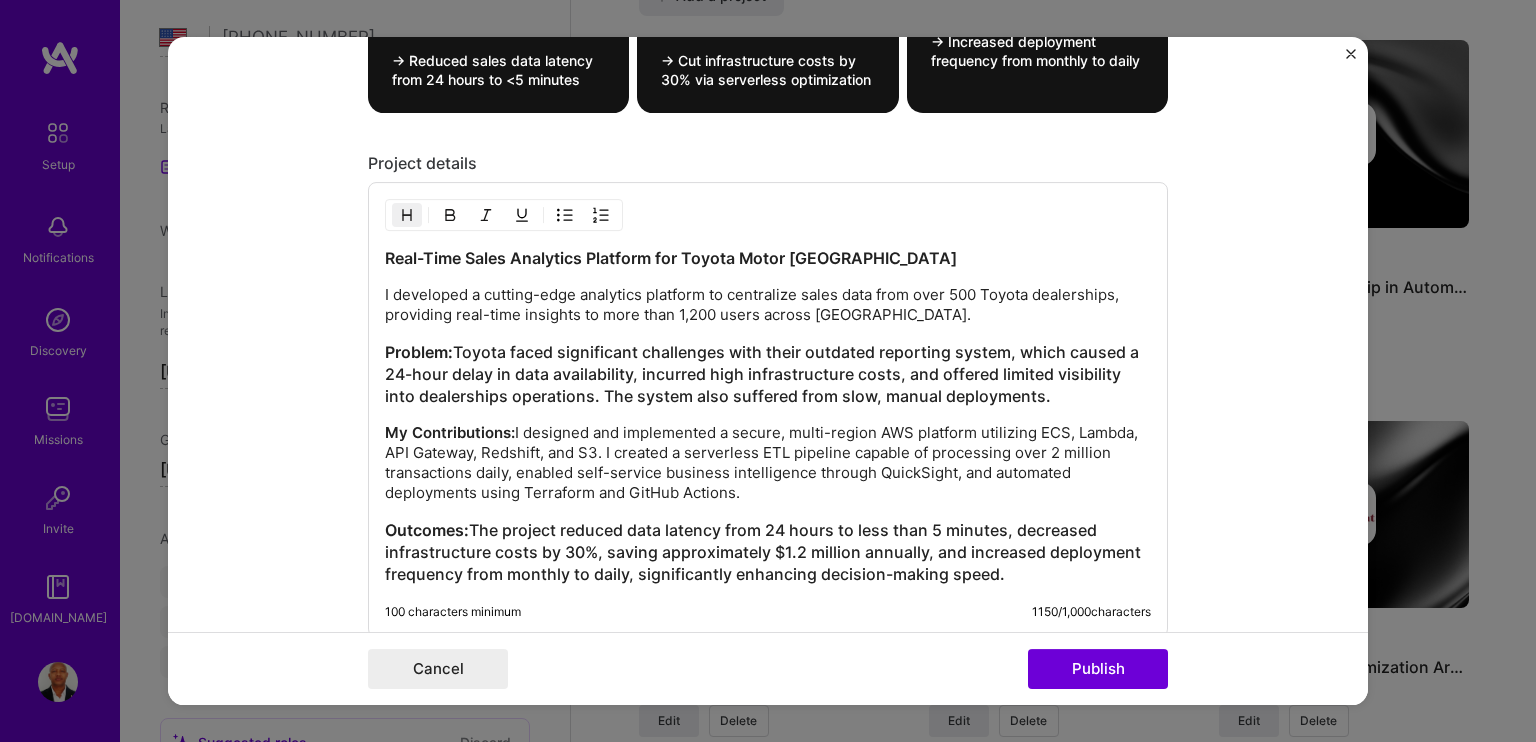 click on "Problem:  Toyota faced significant challenges with their outdated reporting system, which caused a 24-hour delay in data availability, incurred high infrastructure costs, and offered limited visibility into dealerships operations. The system also suffered from slow, manual deployments." at bounding box center (768, 375) 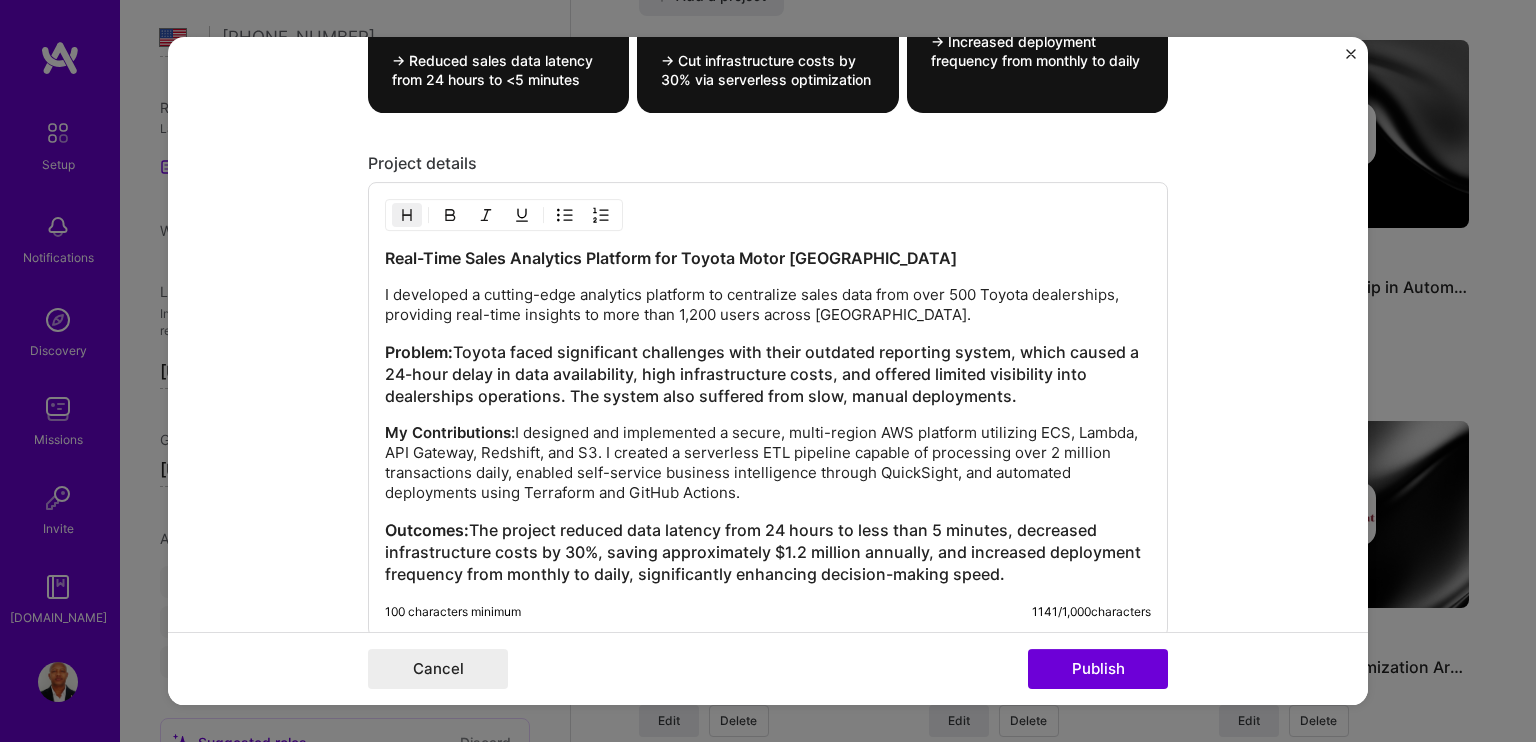 click on "My Contributions:  I designed and implemented a secure, multi-region AWS platform utilizing ECS, Lambda, API Gateway, Redshift, and S3. I created a serverless ETL pipeline capable of processing over 2 million transactions daily, enabled self-service business intelligence through QuickSight, and automated deployments using Terraform and GitHub Actions." at bounding box center (768, 464) 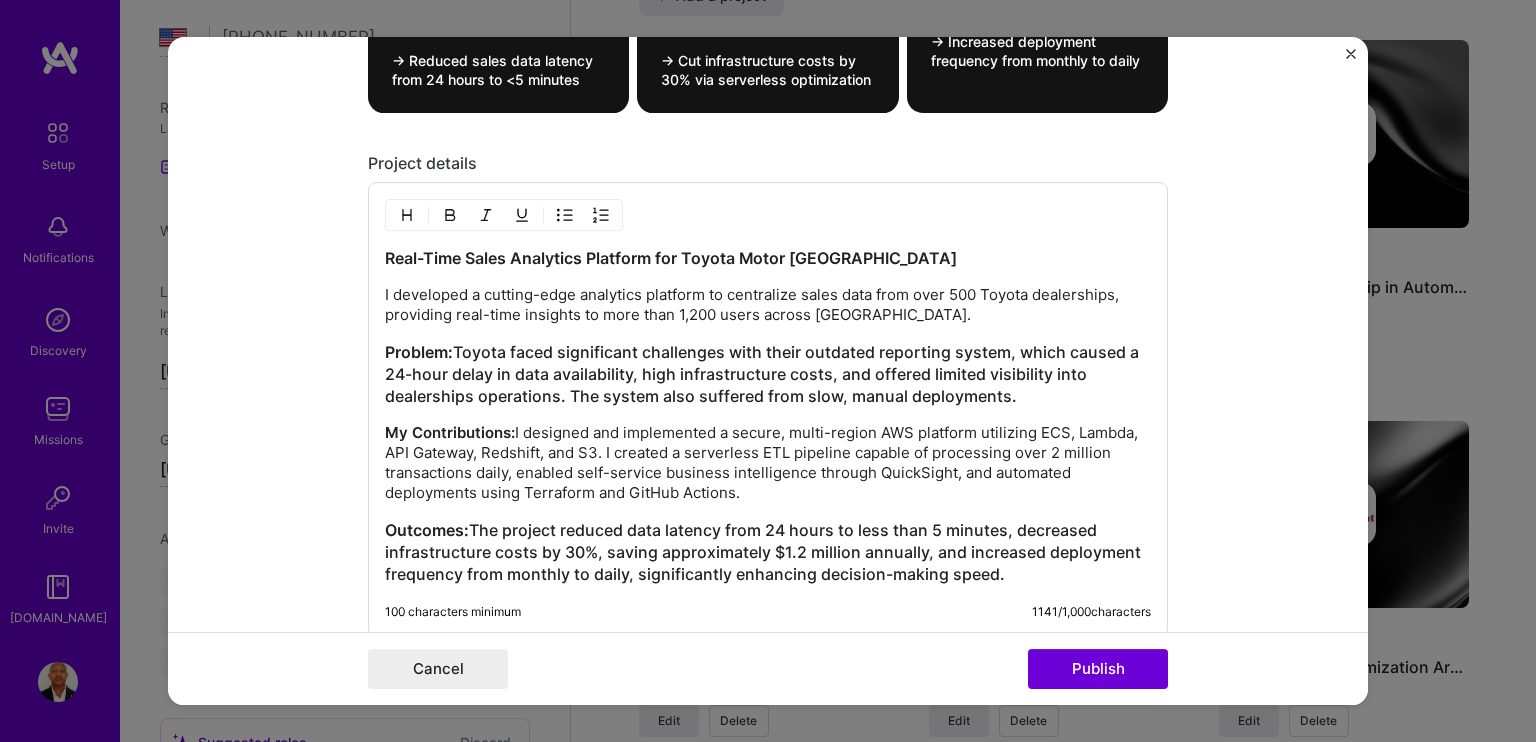 click on "Problem:  Toyota faced significant challenges with their outdated reporting system, which caused a 24-hour delay in data availability, high infrastructure costs, and offered limited visibility into dealerships operations. The system also suffered from slow, manual deployments." at bounding box center (768, 375) 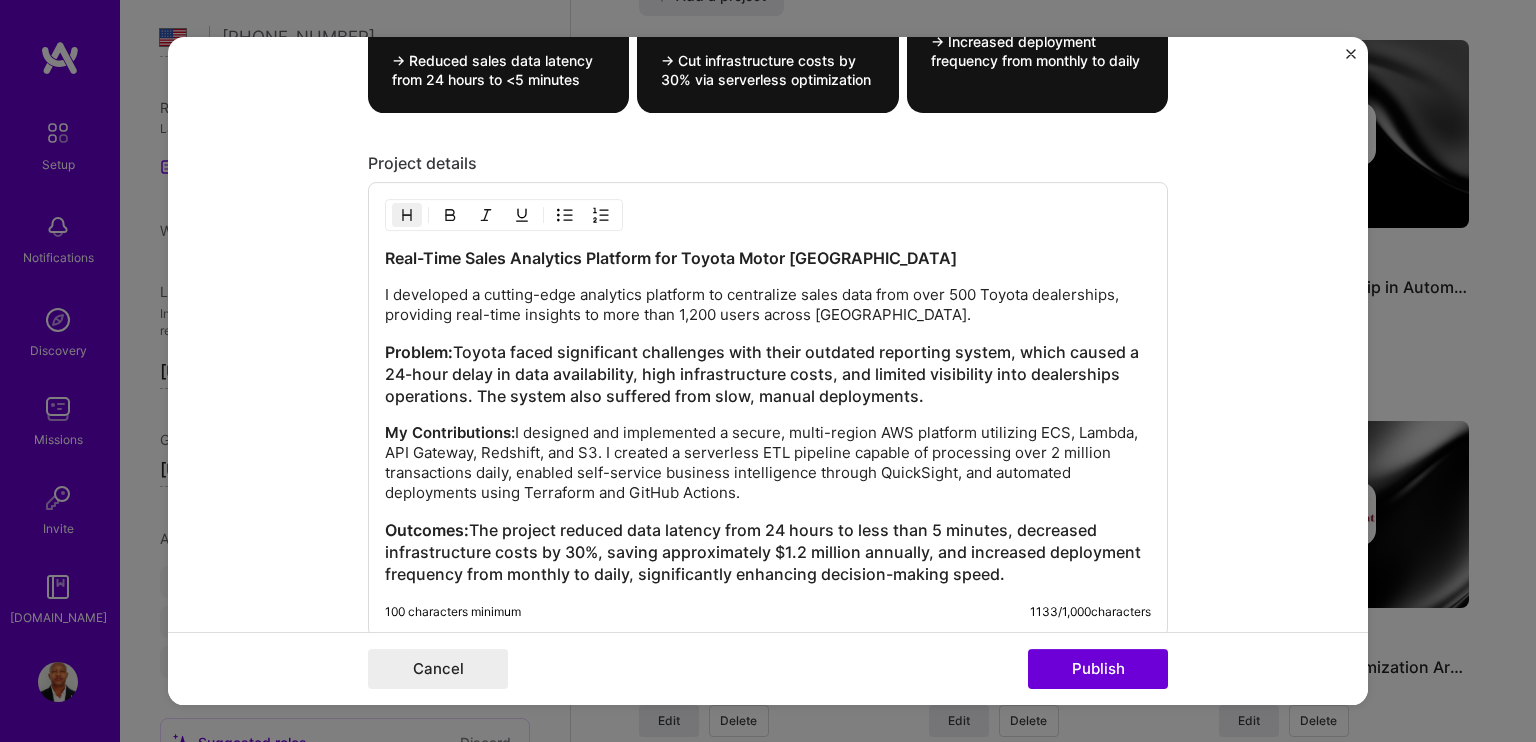 click on "Real-Time Sales Analytics Platform for Toyota Motor [GEOGRAPHIC_DATA] I developed a cutting-edge analytics platform to centralize sales data from over 500 Toyota dealerships, providing real-time insights to more than 1,200 users across [GEOGRAPHIC_DATA]. Problem:  Toyota faced significant challenges with their outdated reporting system, which caused a 24-hour delay in data availability, high infrastructure costs, and limited visibility into dealerships operations. The system also suffered from slow, manual deployments. My Contributions:  I designed and implemented a secure, multi-region AWS platform utilizing ECS, Lambda, API Gateway, Redshift, and S3. I created a serverless ETL pipeline capable of processing over 2 million transactions daily, enabled self-service business intelligence through QuickSight, and automated deployments using Terraform and GitHub Actions. Outcomes:" at bounding box center [768, 417] 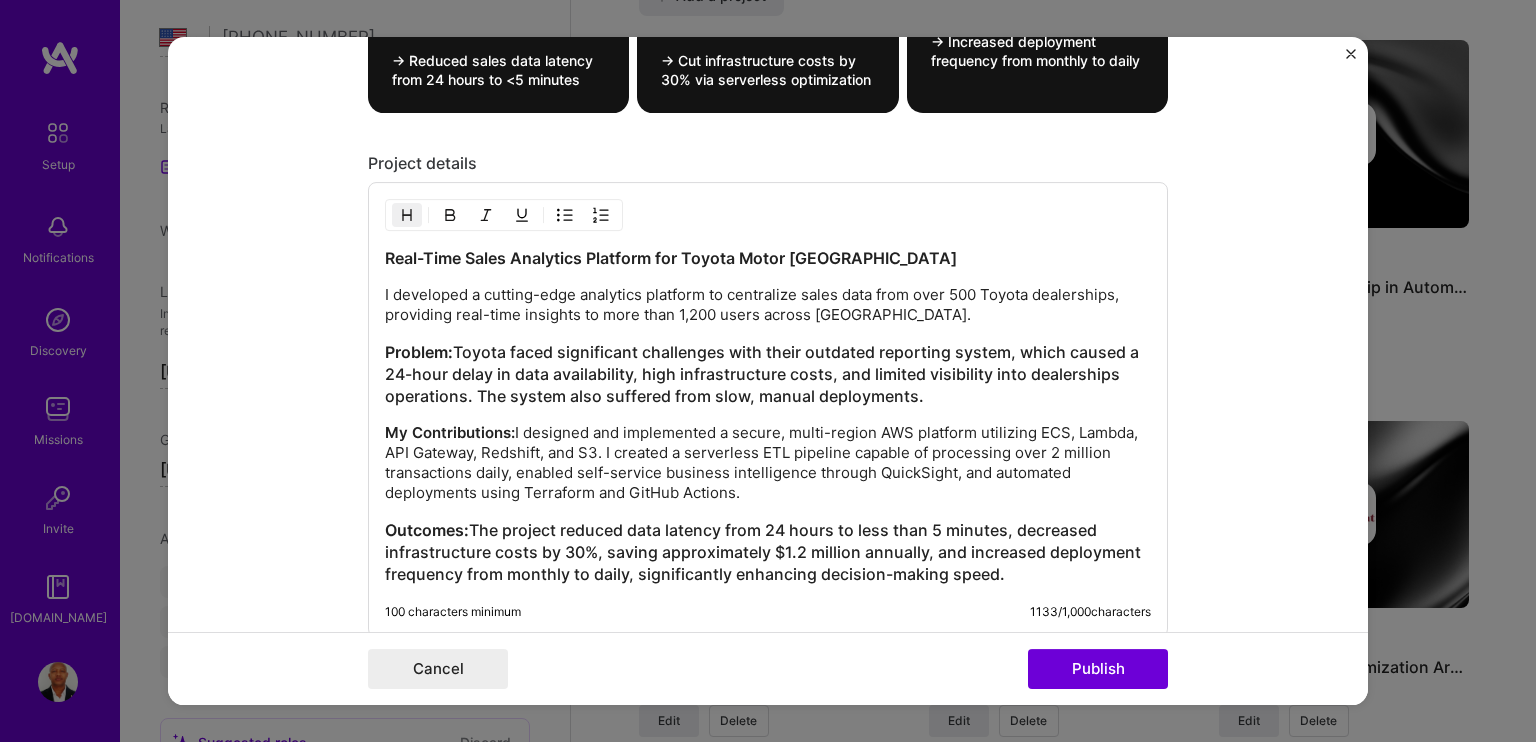 click on "Problem:  Toyota faced significant challenges with their outdated reporting system, which caused a 24-hour delay in data availability, high infrastructure costs, and limited visibility into dealerships operations. The system also suffered from slow, manual deployments." at bounding box center (768, 375) 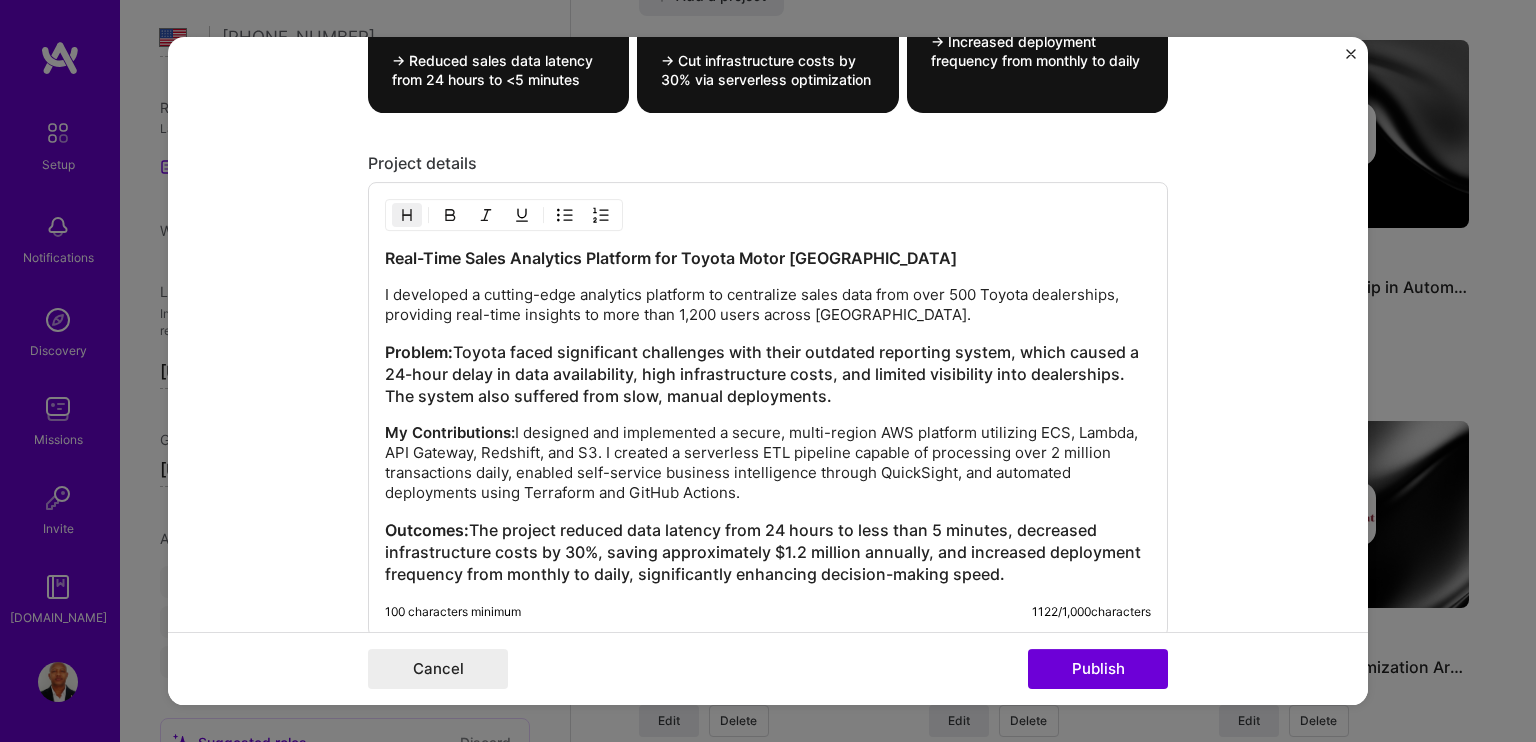 click on "Problem:  Toyota faced significant challenges with their outdated reporting system, which caused a 24-hour delay in data availability, high infrastructure costs, and limited visibility into dealerships. The system also suffered from slow, manual deployments." at bounding box center (768, 375) 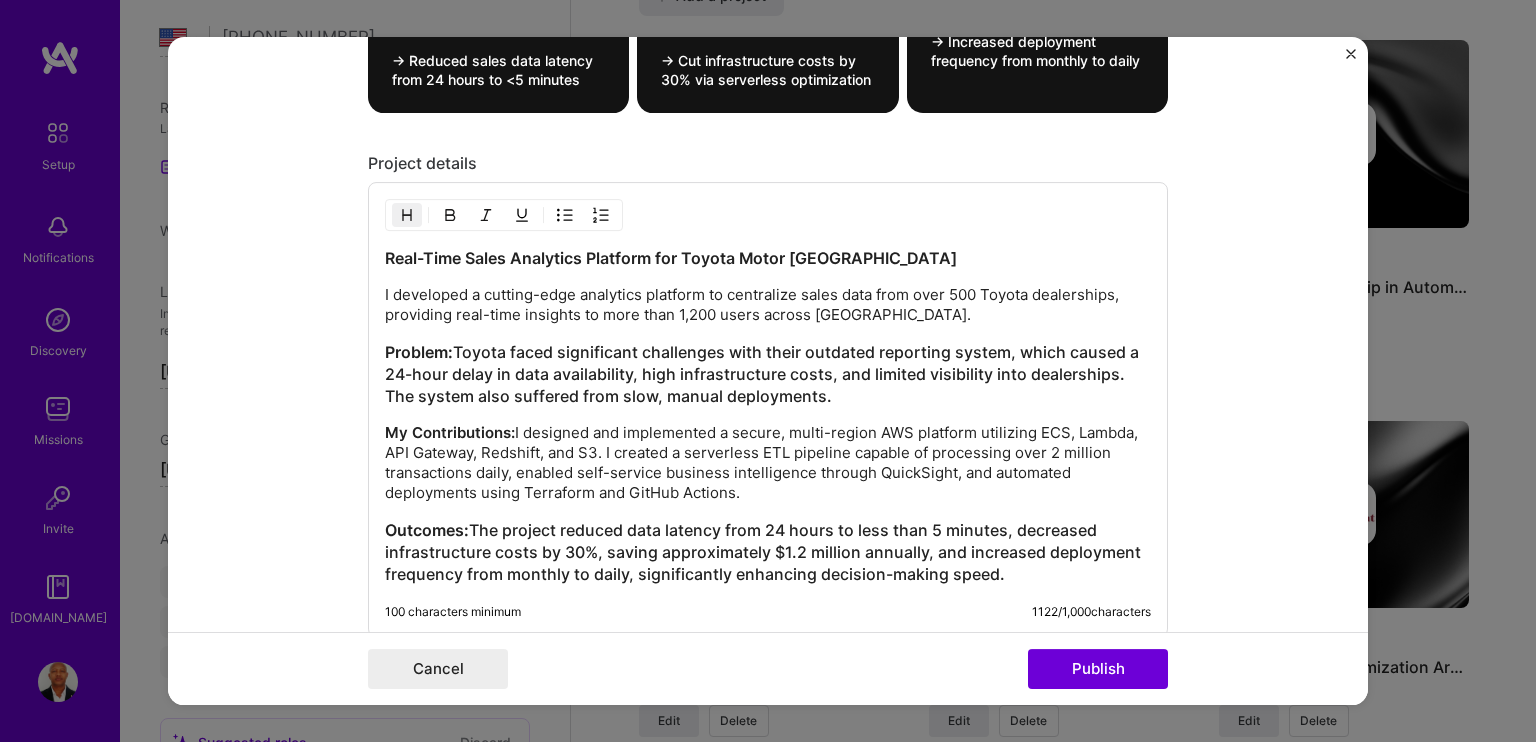 click on "Problem:  Toyota faced significant challenges with their outdated reporting system, which caused a 24-hour delay in data availability, high infrastructure costs, and limited visibility into dealerships. The system also suffered from slow, manual deployments." at bounding box center (768, 375) 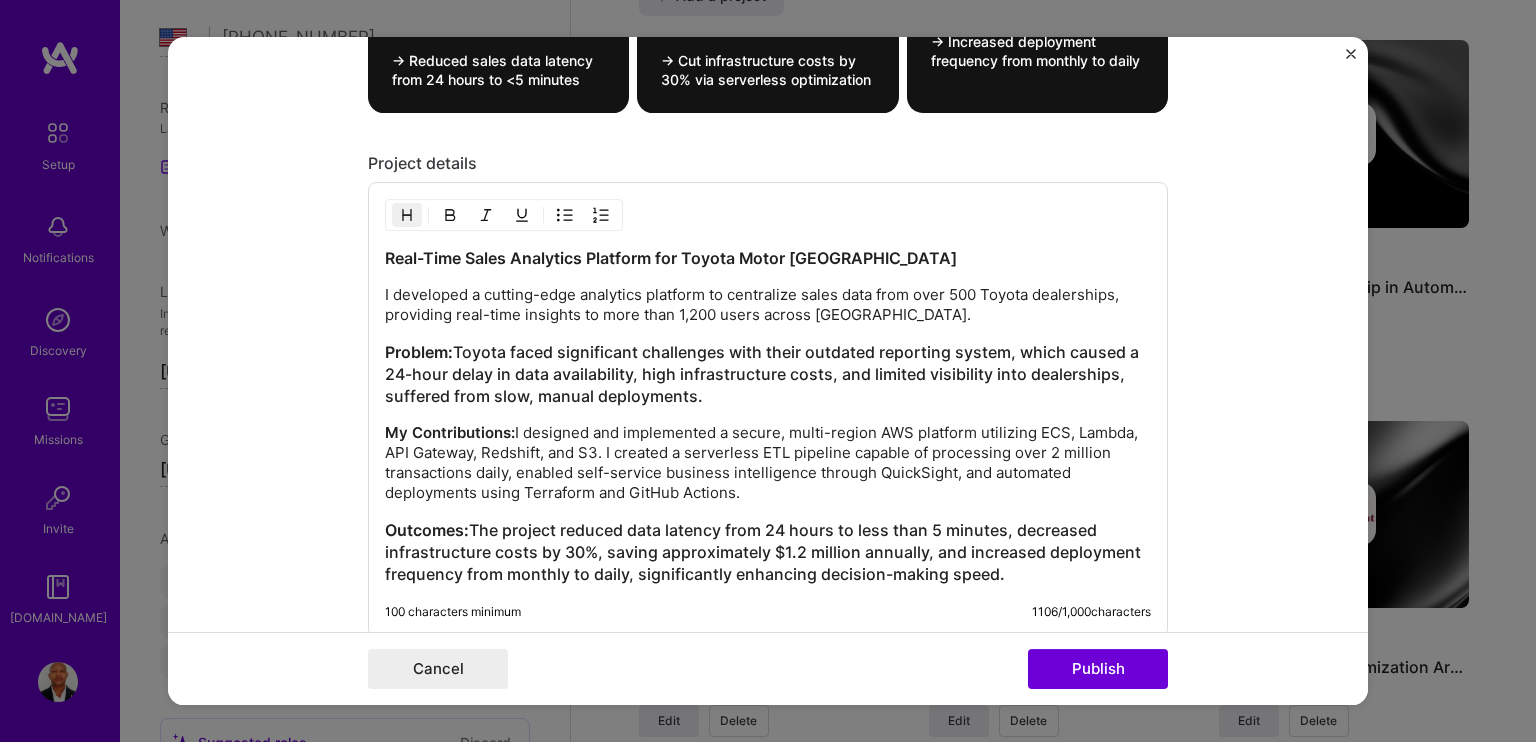 click on "My Contributions:  I designed and implemented a secure, multi-region AWS platform utilizing ECS, Lambda, API Gateway, Redshift, and S3. I created a serverless ETL pipeline capable of processing over 2 million transactions daily, enabled self-service business intelligence through QuickSight, and automated deployments using Terraform and GitHub Actions." at bounding box center (768, 464) 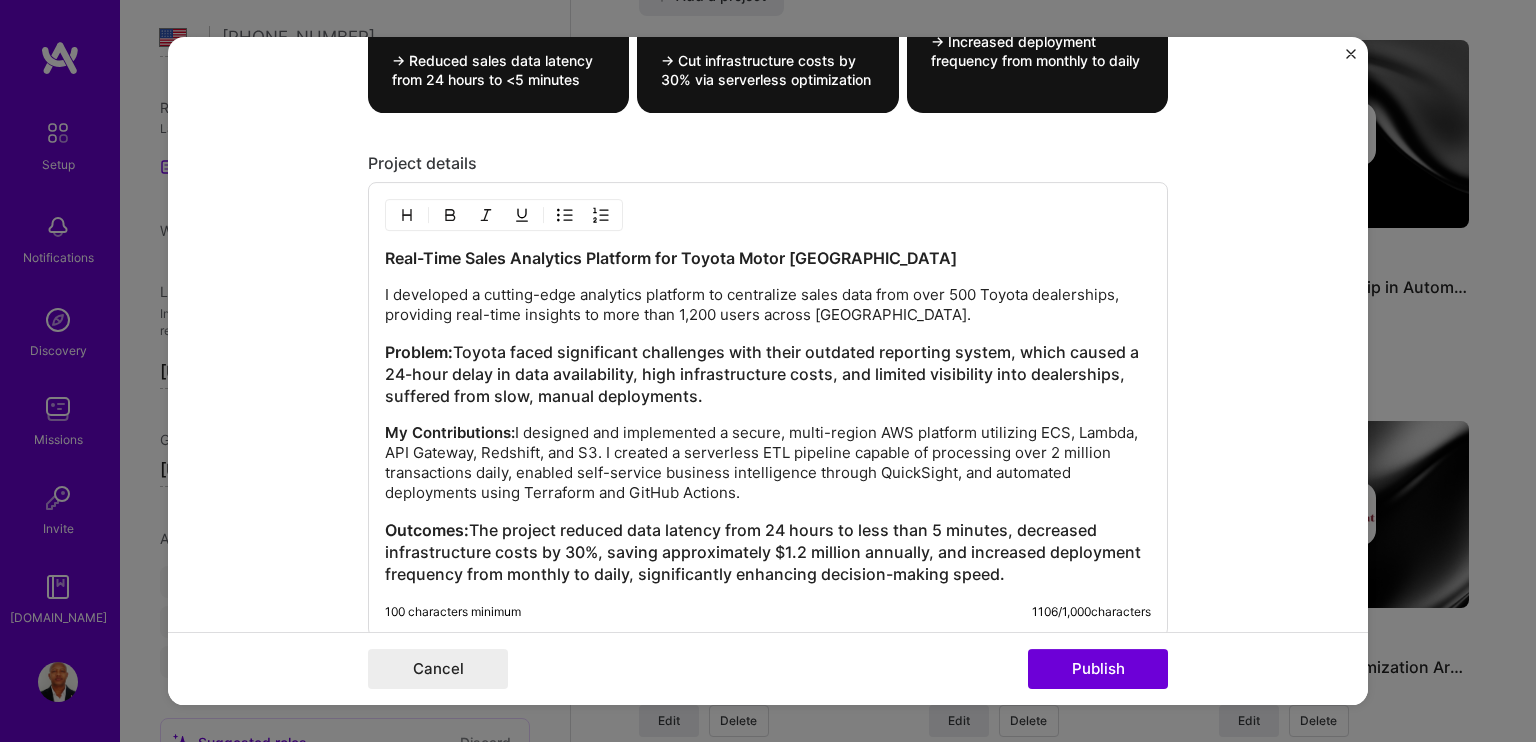 click on "Problem:  Toyota faced significant challenges with their outdated reporting system, which caused a 24-hour delay in data availability, high infrastructure costs, and limited visibility into dealerships, suffered from slow, manual deployments." at bounding box center (768, 375) 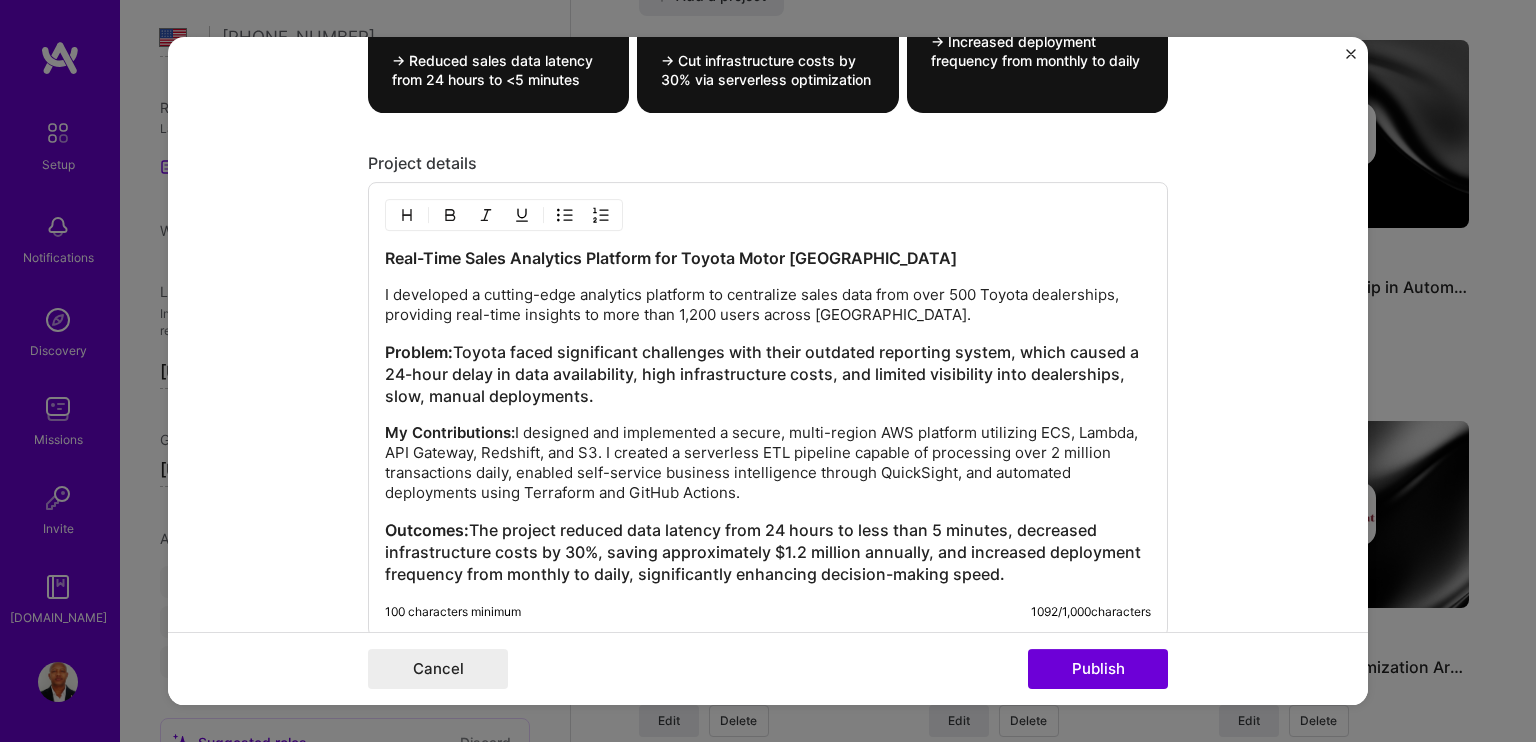 click on "My Contributions:  I designed and implemented a secure, multi-region AWS platform utilizing ECS, Lambda, API Gateway, Redshift, and S3. I created a serverless ETL pipeline capable of processing over 2 million transactions daily, enabled self-service business intelligence through QuickSight, and automated deployments using Terraform and GitHub Actions." at bounding box center (768, 464) 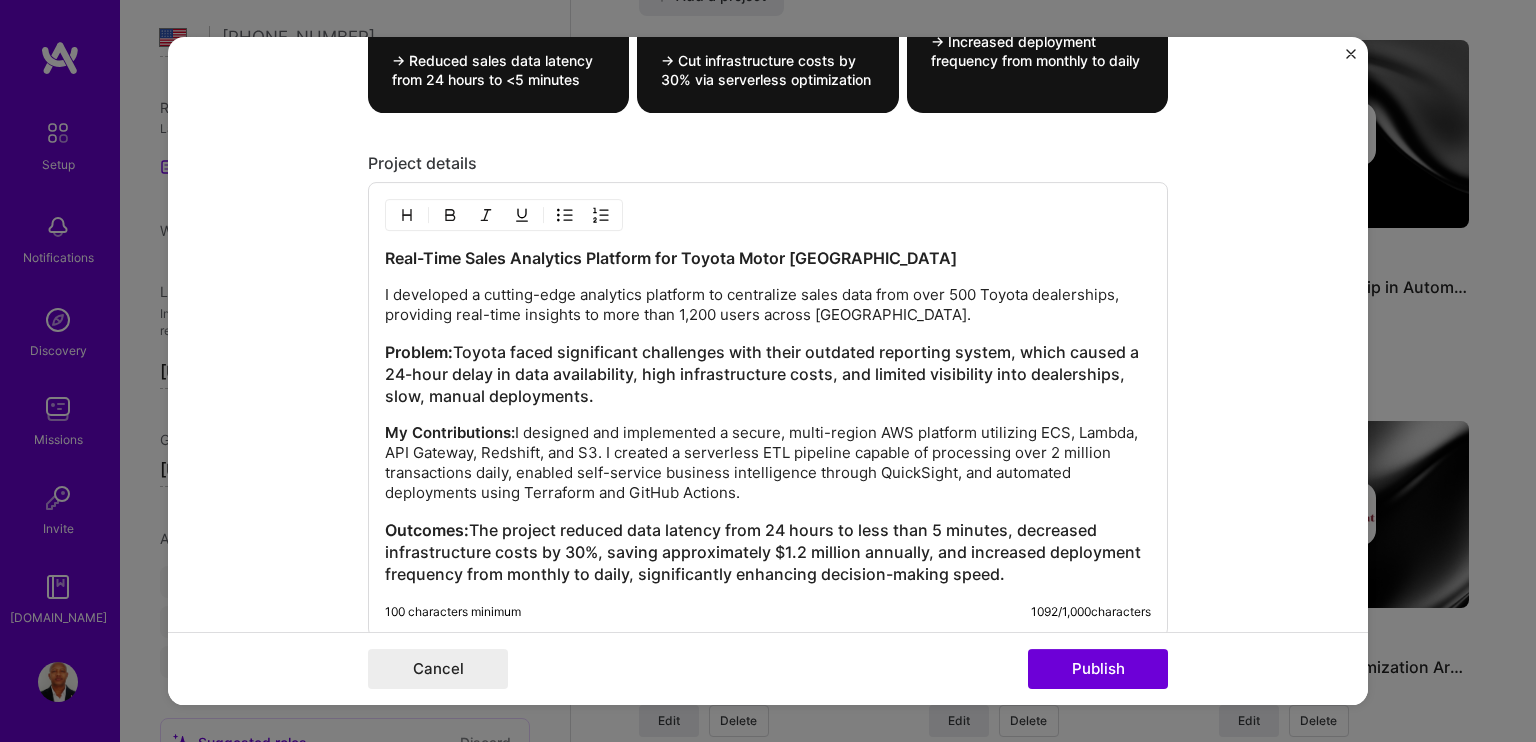 click on "Problem:  Toyota faced significant challenges with their outdated reporting system, which caused a 24-hour delay in data availability, high infrastructure costs, and limited visibility into dealerships, slow, manual deployments." at bounding box center [768, 375] 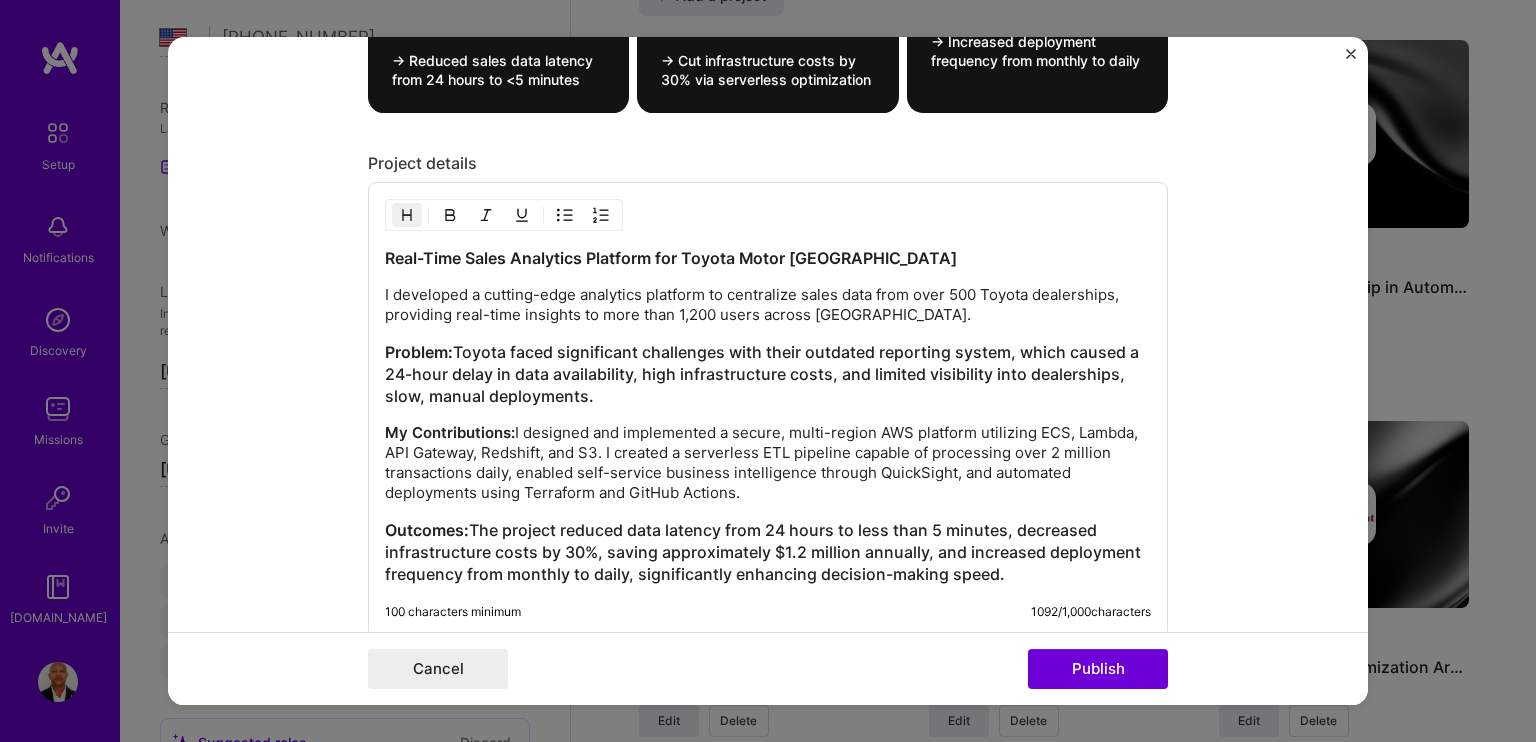 click on "Problem:  Toyota faced significant challenges with their outdated reporting system, which caused a 24-hour delay in data availability, high infrastructure costs, and limited visibility into dealerships, slow, manual deployments." at bounding box center [768, 375] 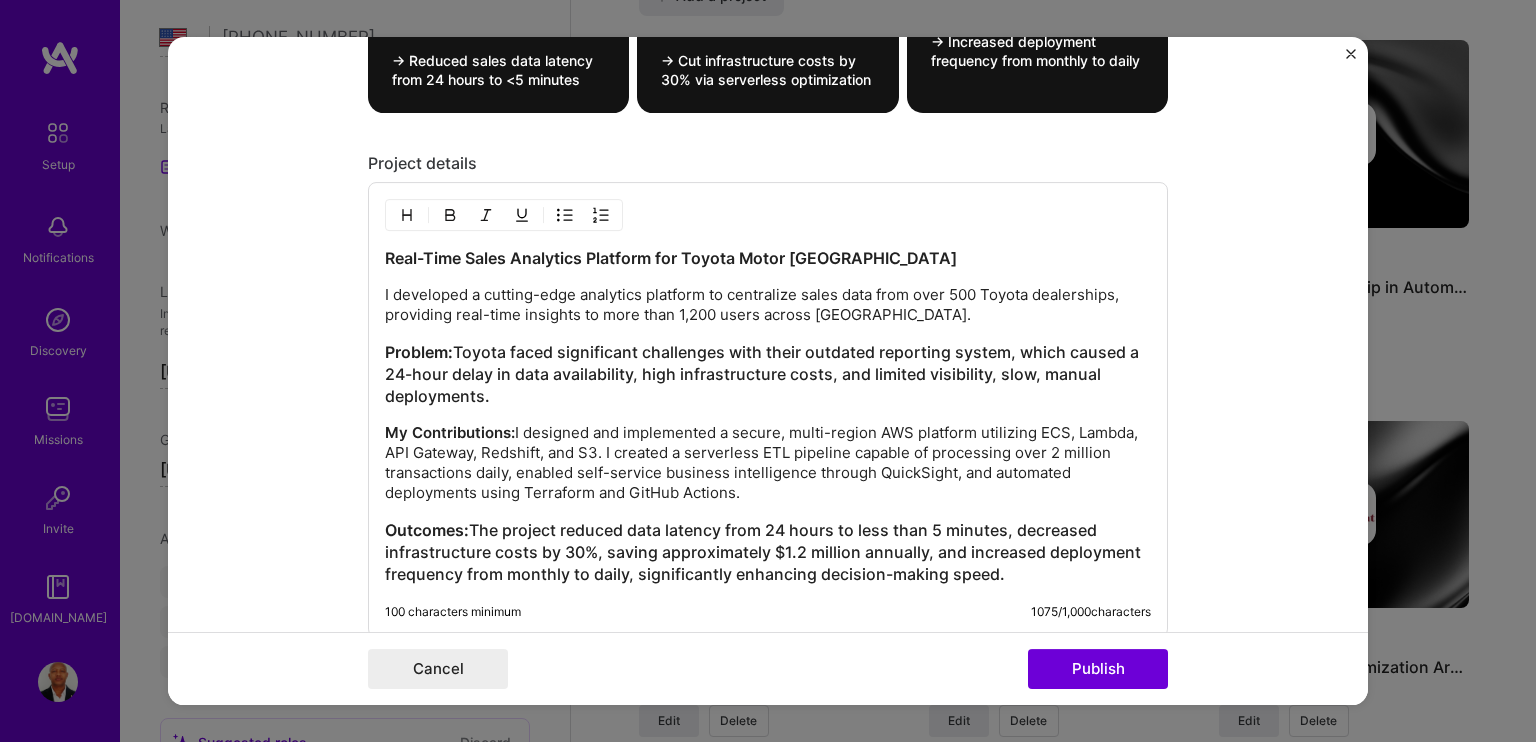 click on "Real-Time Sales Analytics Platform for Toyota Motor [GEOGRAPHIC_DATA] I developed a cutting-edge analytics platform to centralize sales data from over 500 Toyota dealerships, providing real-time insights to more than 1,200 users across [GEOGRAPHIC_DATA]. Problem:  Toyota faced significant challenges with their outdated reporting system, which caused a 24-hour delay in data availability, high infrastructure costs, and limited visibility, slow, manual deployments. My Contributions:  I designed and implemented a secure, multi-region AWS platform utilizing ECS, Lambda, API Gateway, Redshift, and S3. I created a serverless ETL pipeline capable of processing over 2 million transactions daily, enabled self-service business intelligence through QuickSight, and automated deployments using Terraform and GitHub Actions. Outcomes:" at bounding box center (768, 417) 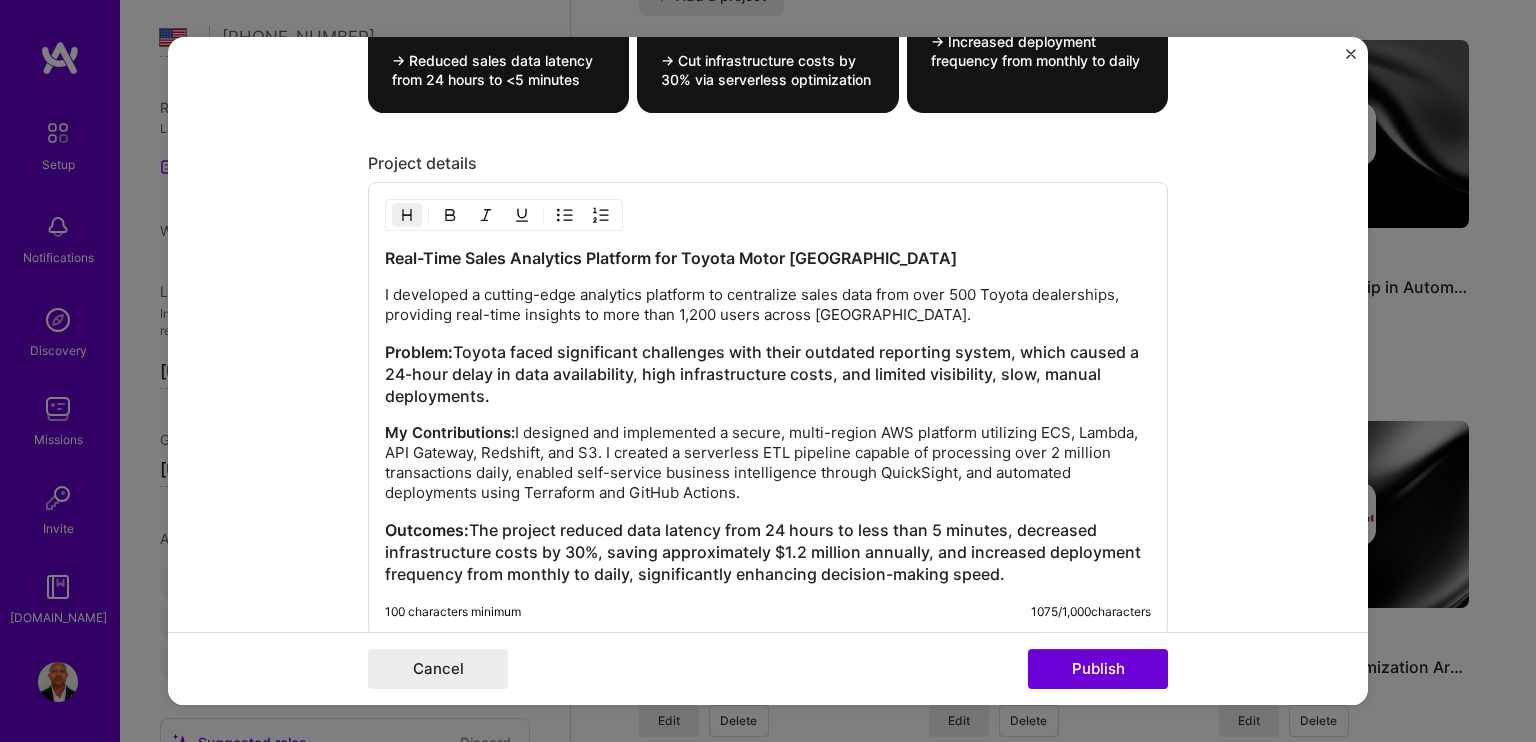 click on "Problem:  Toyota faced significant challenges with their outdated reporting system, which caused a 24-hour delay in data availability, high infrastructure costs, and limited visibility, slow, manual deployments." at bounding box center (768, 375) 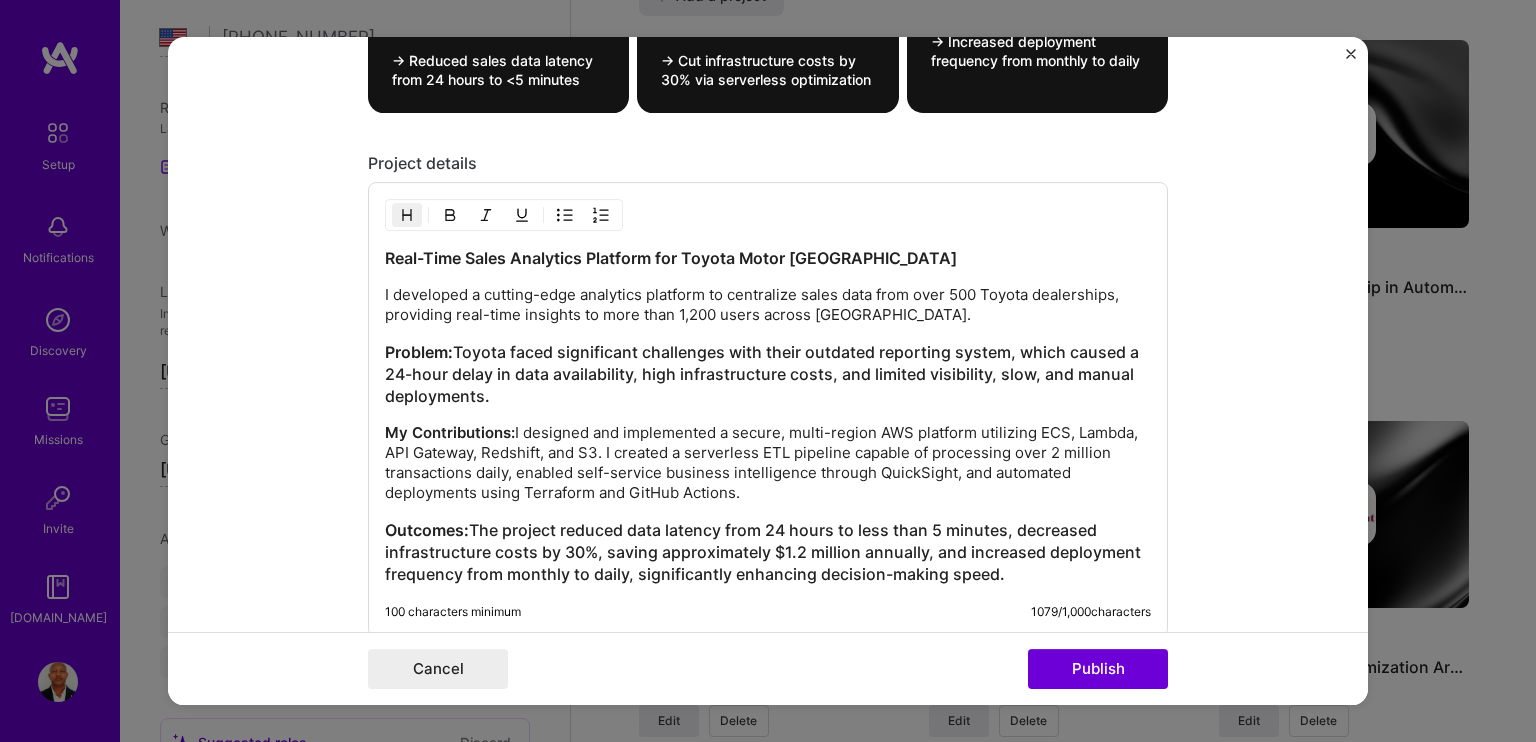 click on "Real-Time Sales Analytics Platform for Toyota Motor [GEOGRAPHIC_DATA] I developed a cutting-edge analytics platform to centralize sales data from over 500 Toyota dealerships, providing real-time insights to more than 1,200 users across [GEOGRAPHIC_DATA]. Problem:  Toyota faced significant challenges with their outdated reporting system, which caused a 24-hour delay in data availability, high infrastructure costs, and limited visibility, slow, and manual deployments. My Contributions:  I designed and implemented a secure, multi-region AWS platform utilizing ECS, Lambda, API Gateway, Redshift, and S3. I created a serverless ETL pipeline capable of processing over 2 million transactions daily, enabled self-service business intelligence through QuickSight, and automated deployments using Terraform and GitHub Actions. Outcomes:" at bounding box center (768, 417) 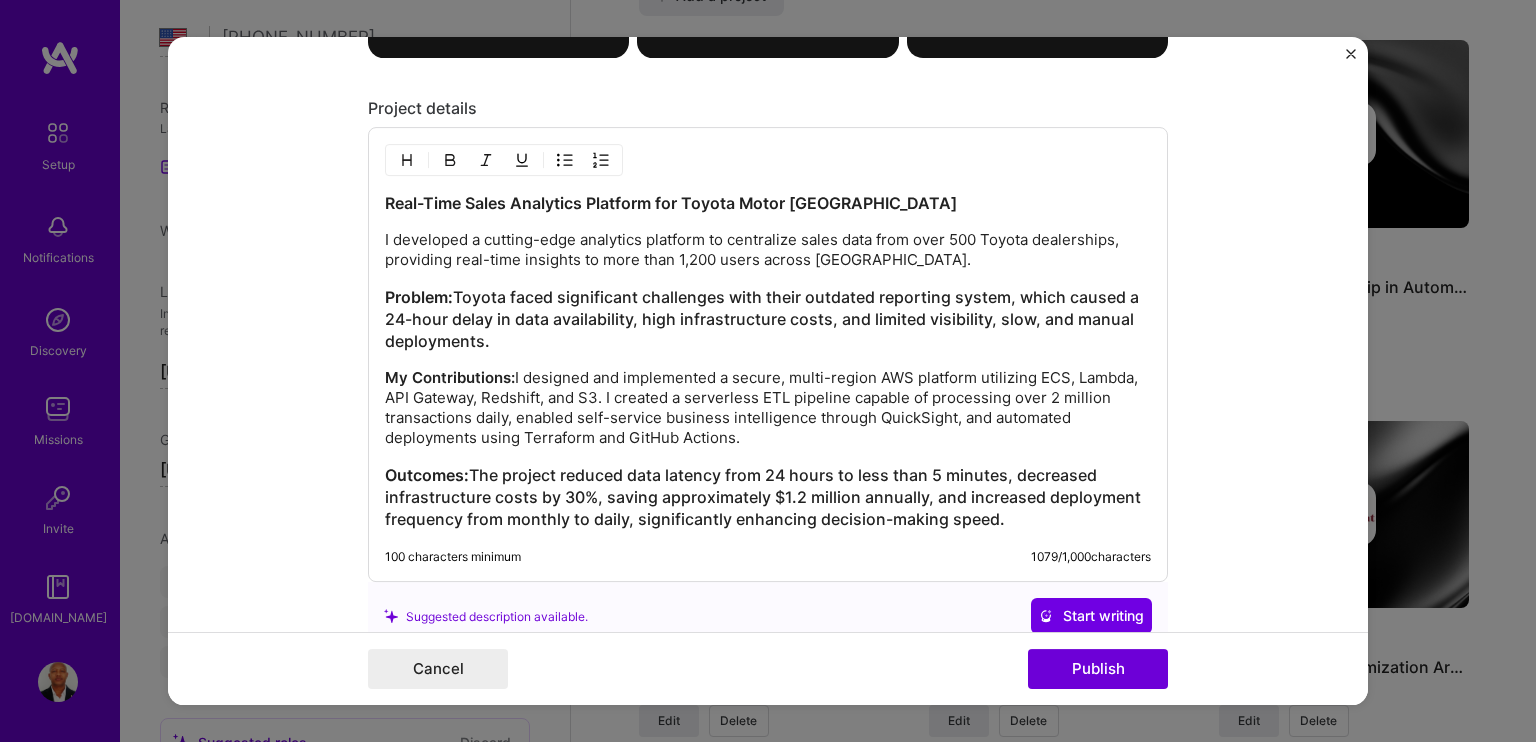 scroll, scrollTop: 1808, scrollLeft: 0, axis: vertical 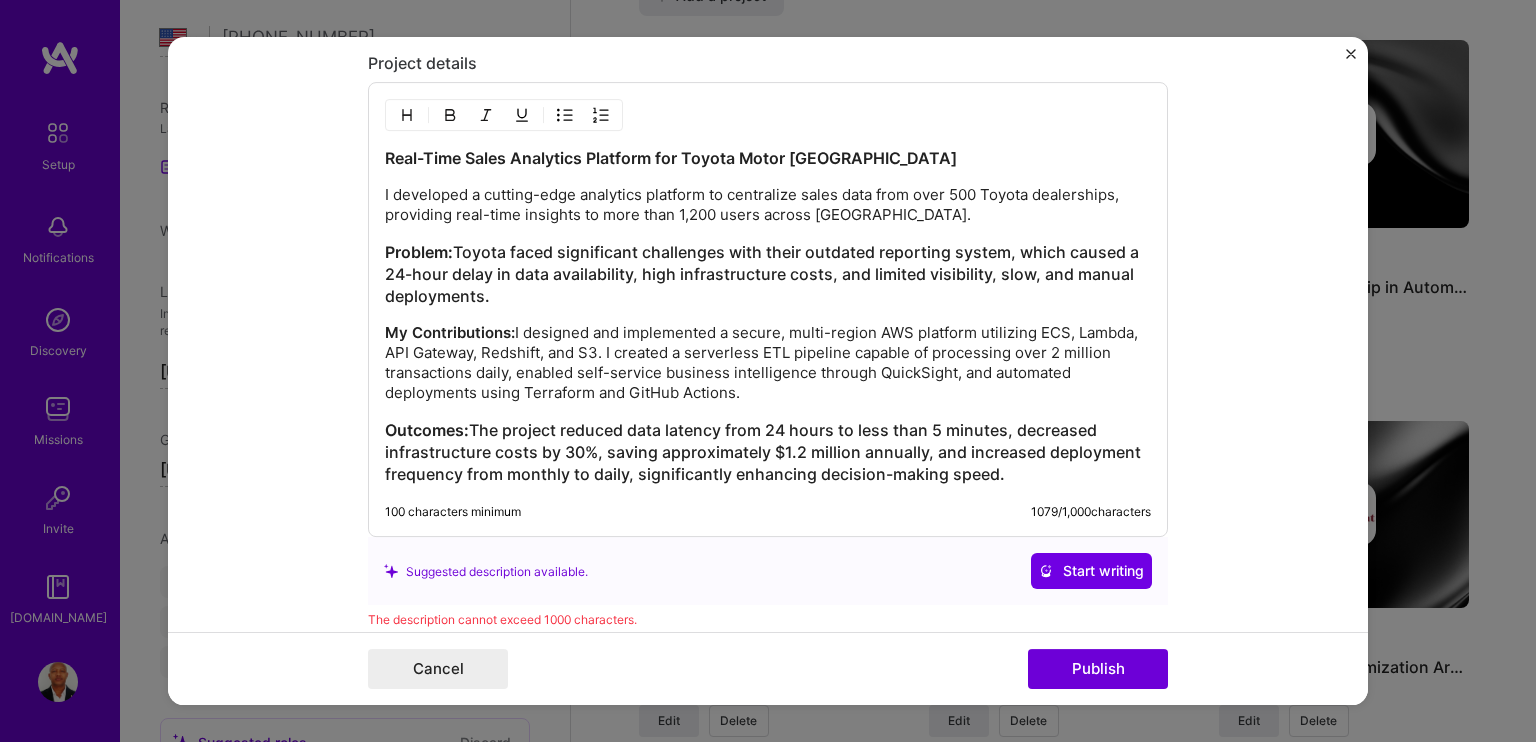 click on "My Contributions:  I designed and implemented a secure, multi-region AWS platform utilizing ECS, Lambda, API Gateway, Redshift, and S3. I created a serverless ETL pipeline capable of processing over 2 million transactions daily, enabled self-service business intelligence through QuickSight, and automated deployments using Terraform and GitHub Actions." at bounding box center (768, 364) 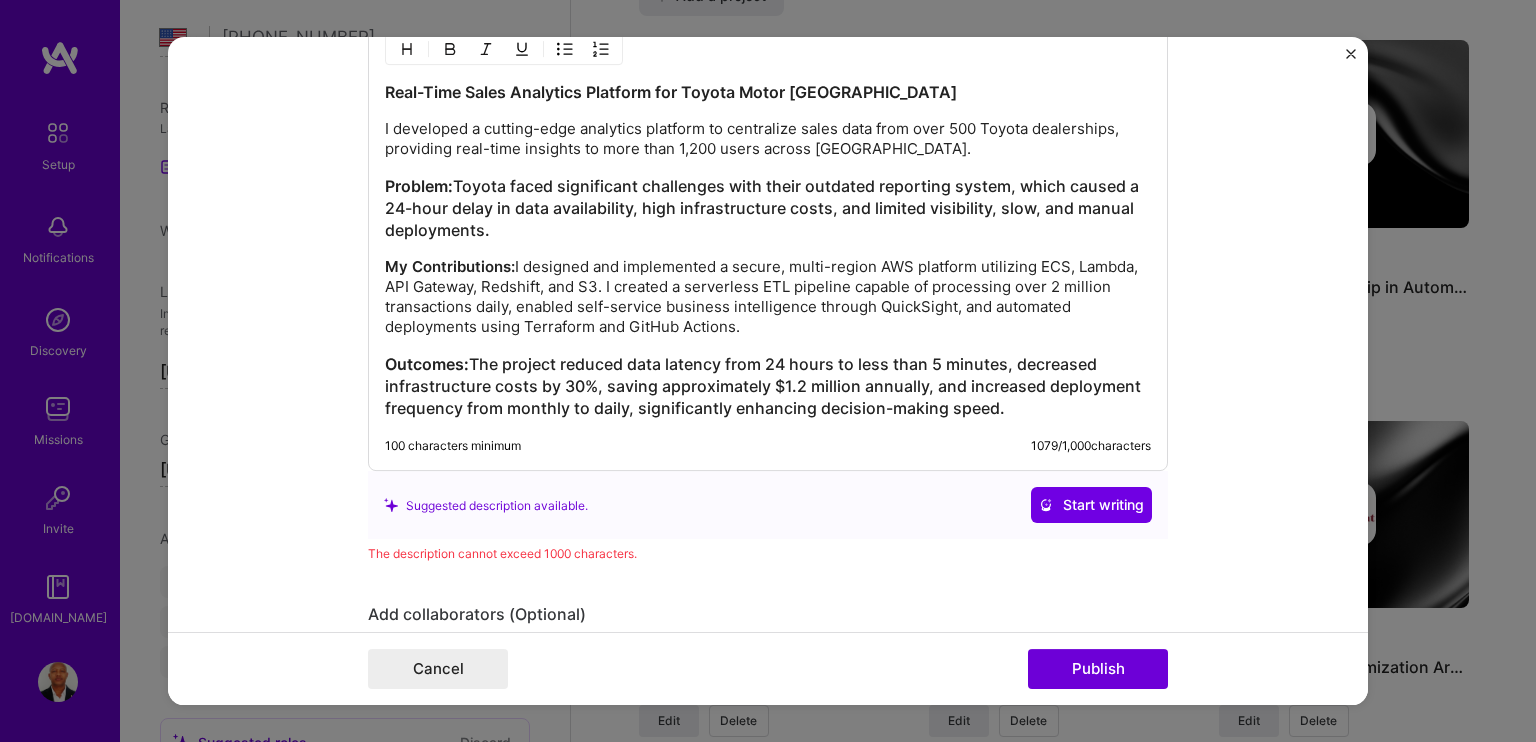 scroll, scrollTop: 1908, scrollLeft: 0, axis: vertical 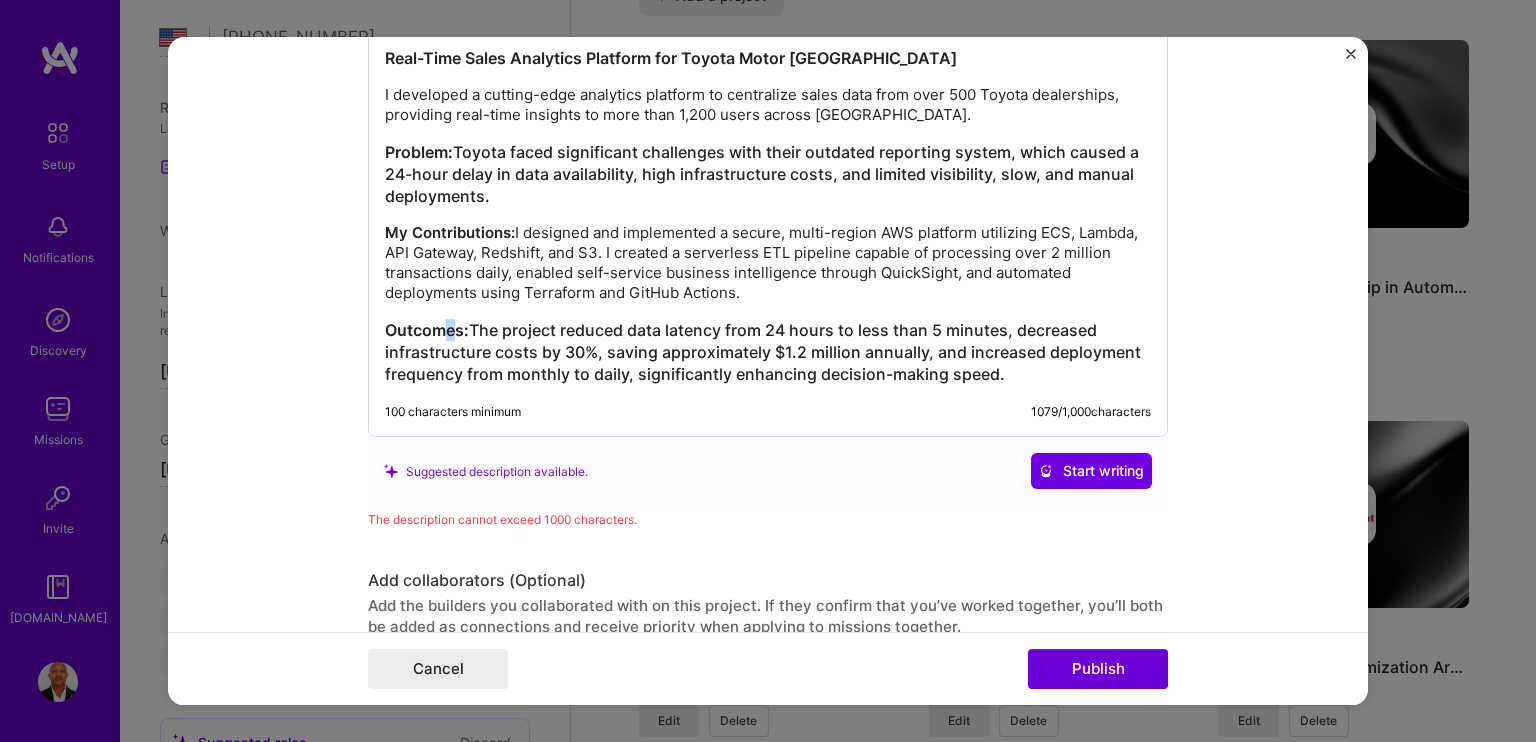 drag, startPoint x: 451, startPoint y: 318, endPoint x: 435, endPoint y: 313, distance: 16.763054 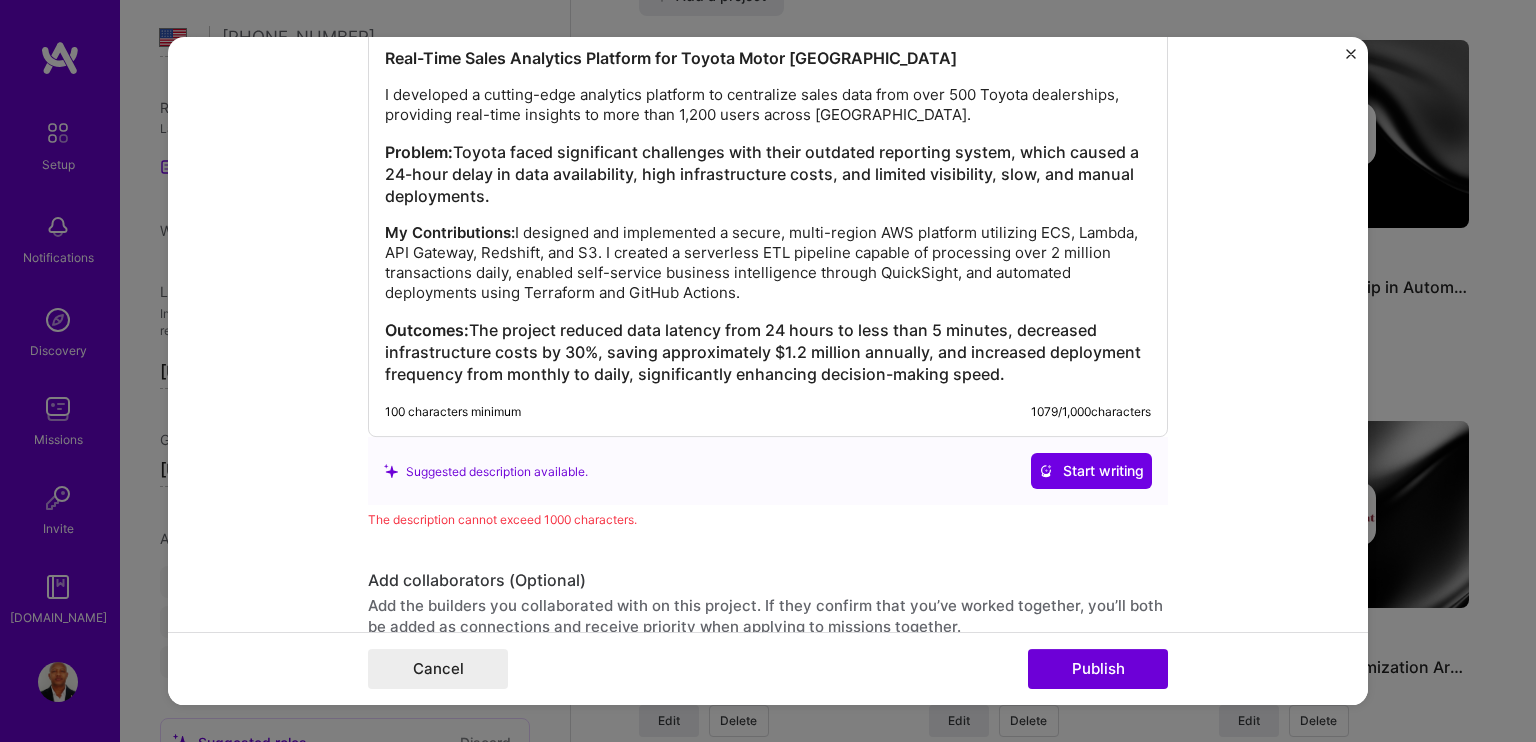 click on "Outcomes:" at bounding box center [427, 331] 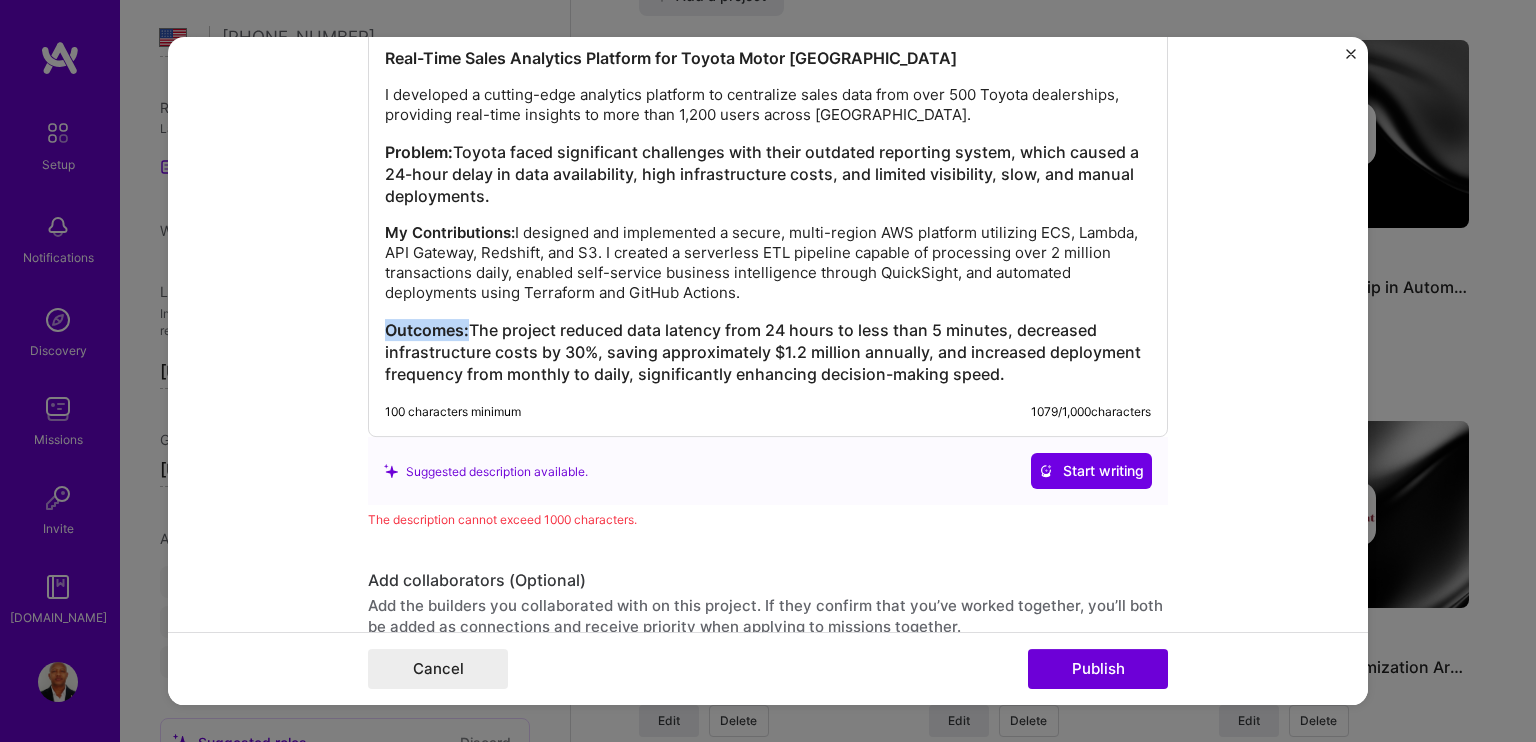 drag, startPoint x: 460, startPoint y: 325, endPoint x: 353, endPoint y: 323, distance: 107.01869 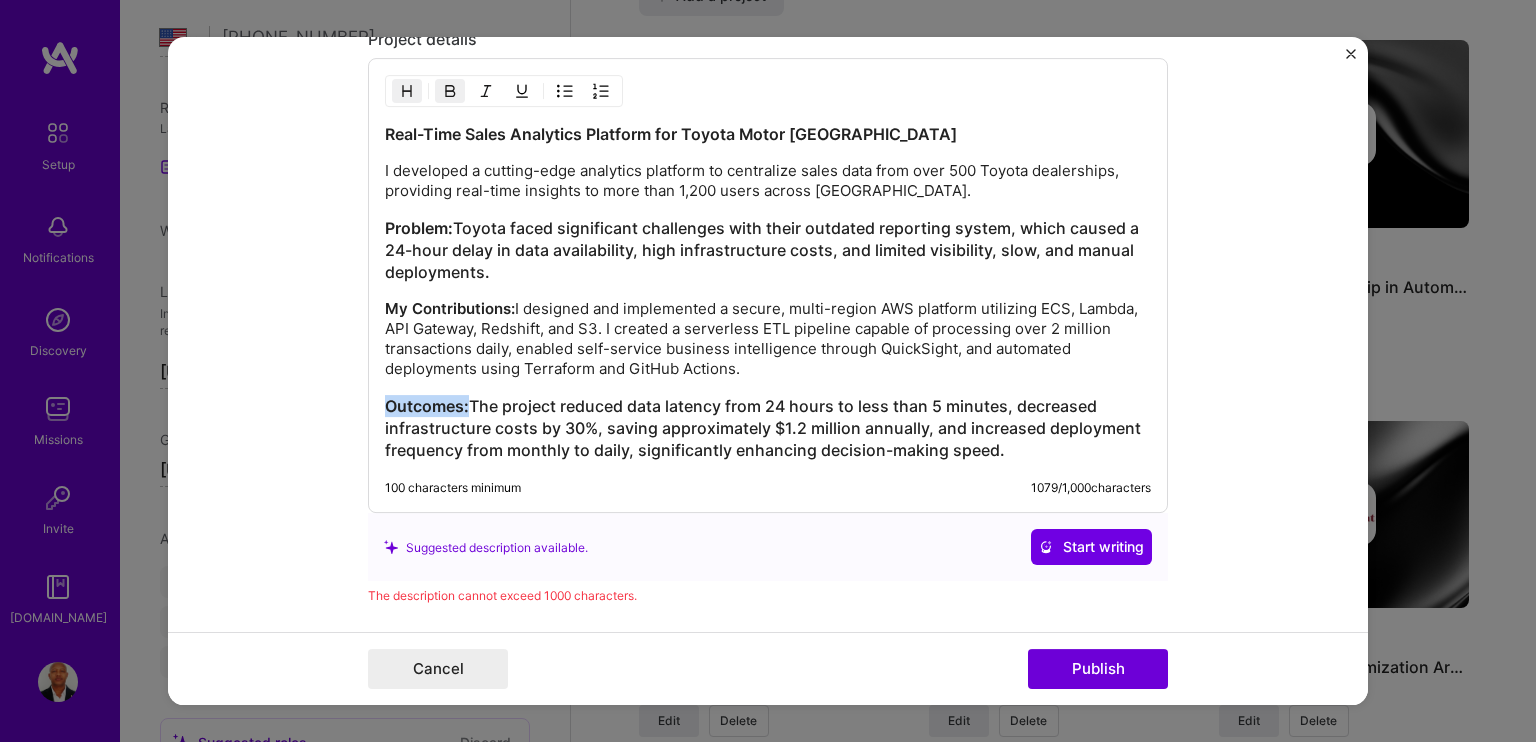 scroll, scrollTop: 1708, scrollLeft: 0, axis: vertical 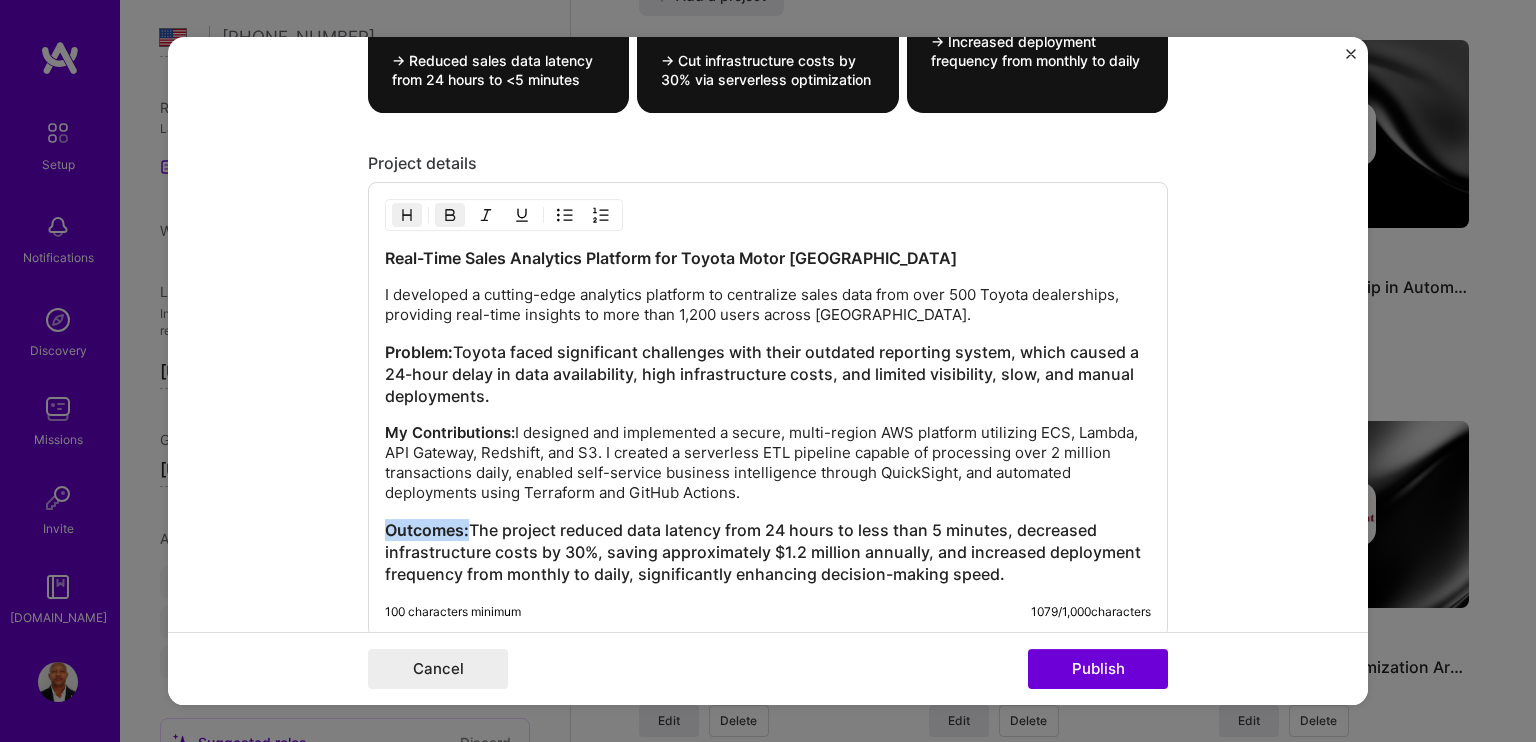 click at bounding box center (450, 216) 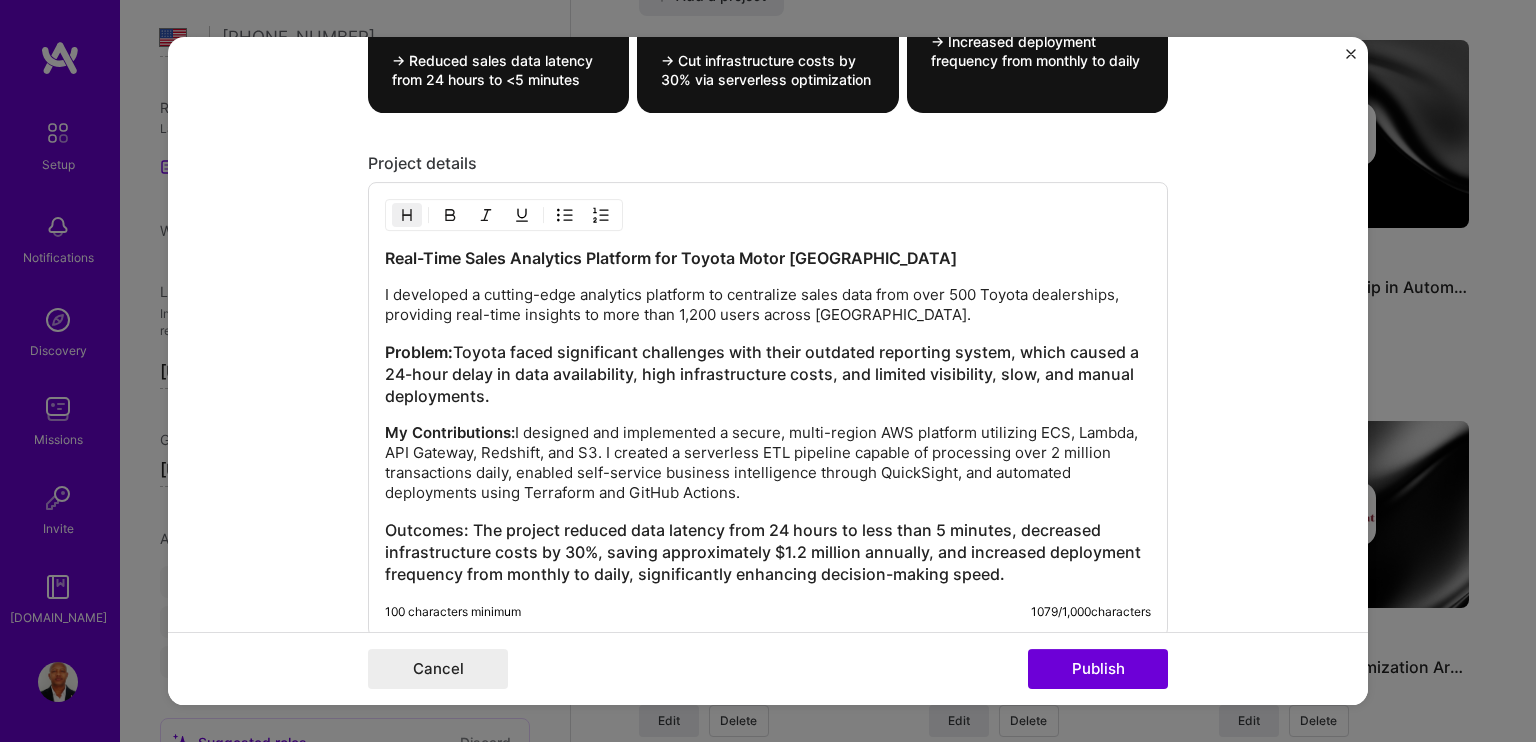 click on "Real-Time Sales Analytics Platform for Toyota Motor [GEOGRAPHIC_DATA] I developed a cutting-edge analytics platform to centralize sales data from over 500 Toyota dealerships, providing real-time insights to more than 1,200 users across [GEOGRAPHIC_DATA]. Problem:  Toyota faced significant challenges with their outdated reporting system, which caused a 24-hour delay in data availability, high infrastructure costs, and limited visibility, slow, and manual deployments. My Contributions:  I designed and implemented a secure, multi-region AWS platform utilizing ECS, Lambda, API Gateway, Redshift, and S3. I created a serverless ETL pipeline capable of processing over 2 million transactions daily, enabled self-service business intelligence through QuickSight, and automated deployments using Terraform and GitHub Actions. Outcomes:" at bounding box center (768, 417) 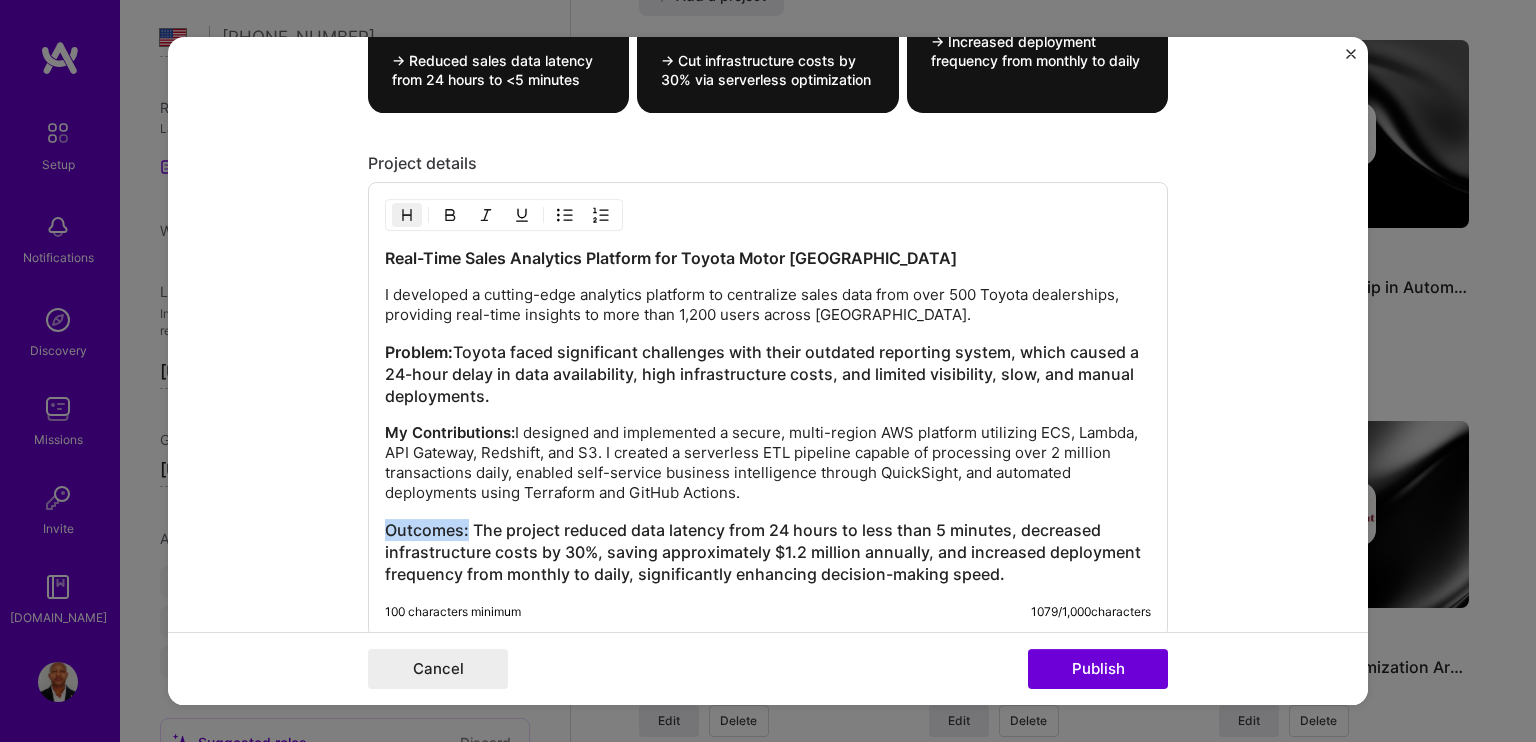 drag, startPoint x: 459, startPoint y: 528, endPoint x: 354, endPoint y: 517, distance: 105.574615 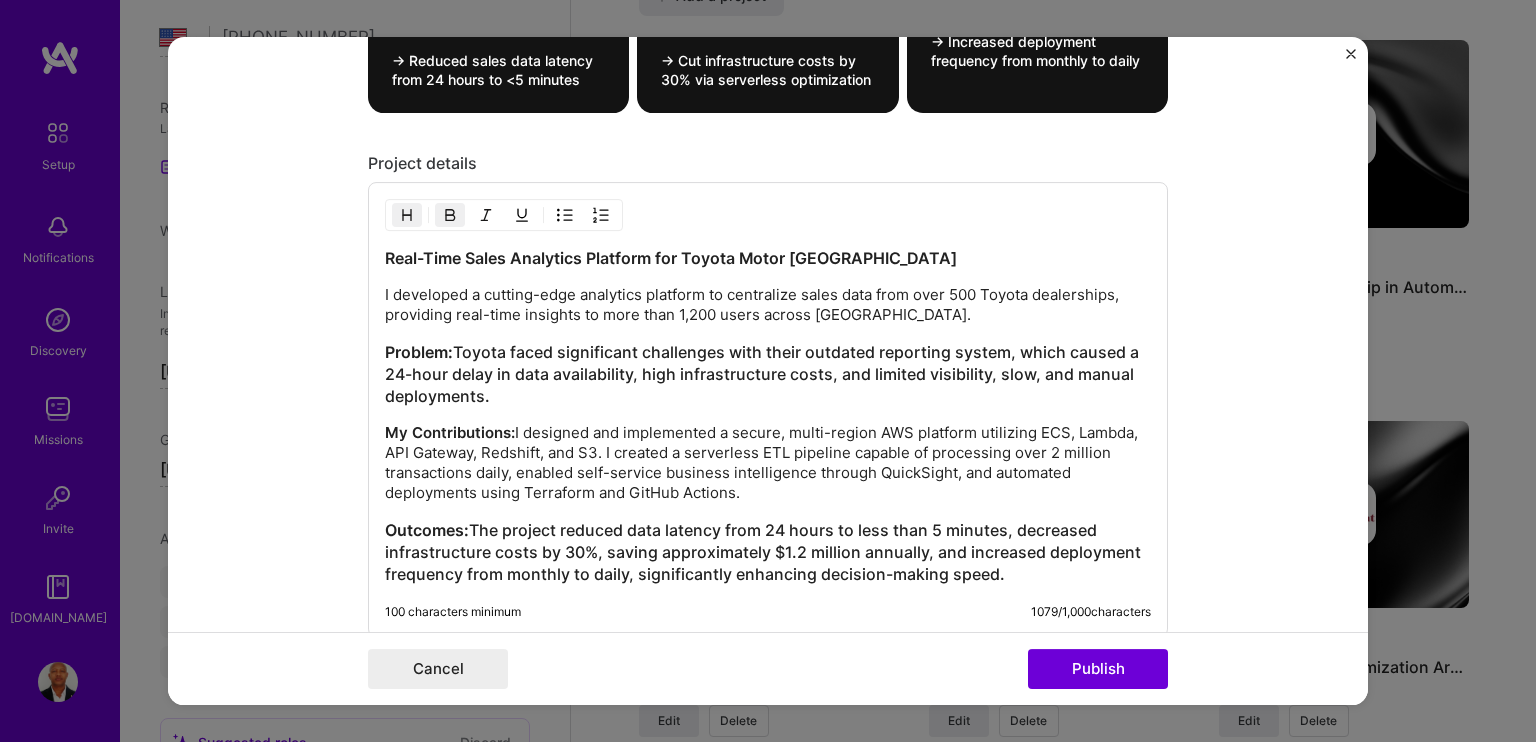 click on "Outcomes:  The project reduced data latency from 24 hours to less than 5 minutes, decreased infrastructure costs by 30%, saving approximately $1.2 million annually, and increased deployment frequency from monthly to daily, significantly enhancing decision-making speed." at bounding box center [768, 553] 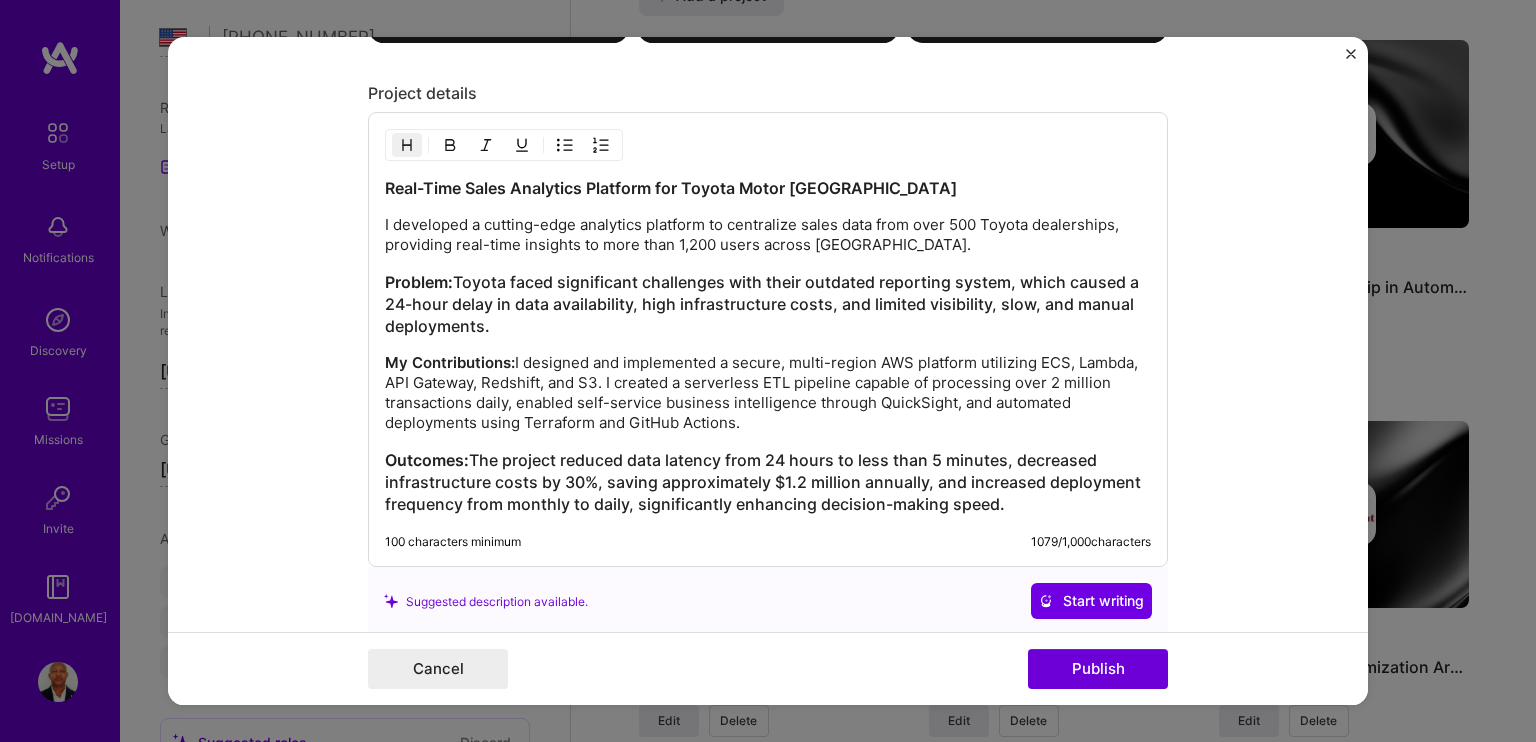 scroll, scrollTop: 1808, scrollLeft: 0, axis: vertical 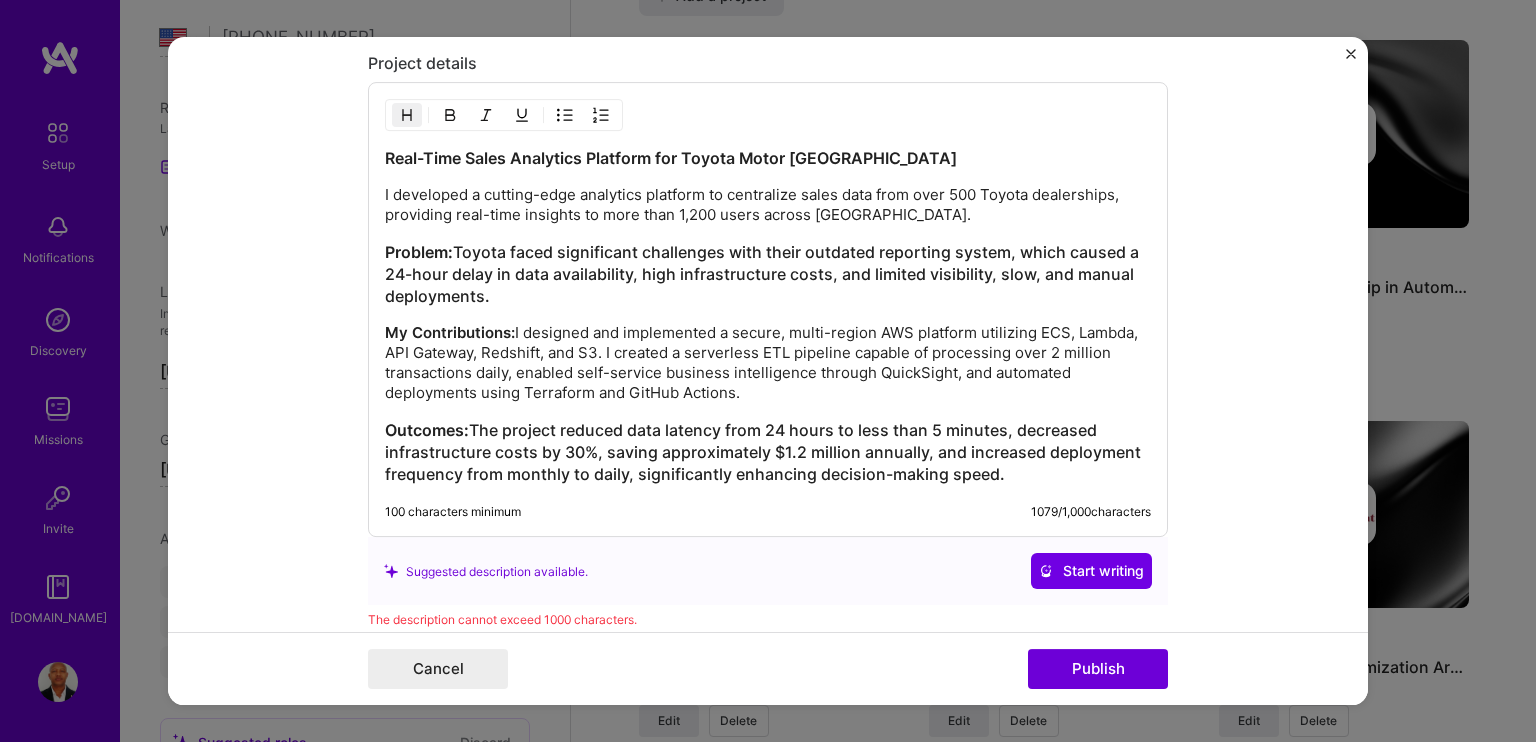 click on "Outcomes:  The project reduced data latency from 24 hours to less than 5 minutes, decreased infrastructure costs by 30%, saving approximately $1.2 million annually, and increased deployment frequency from monthly to daily, significantly enhancing decision-making speed." at bounding box center [768, 453] 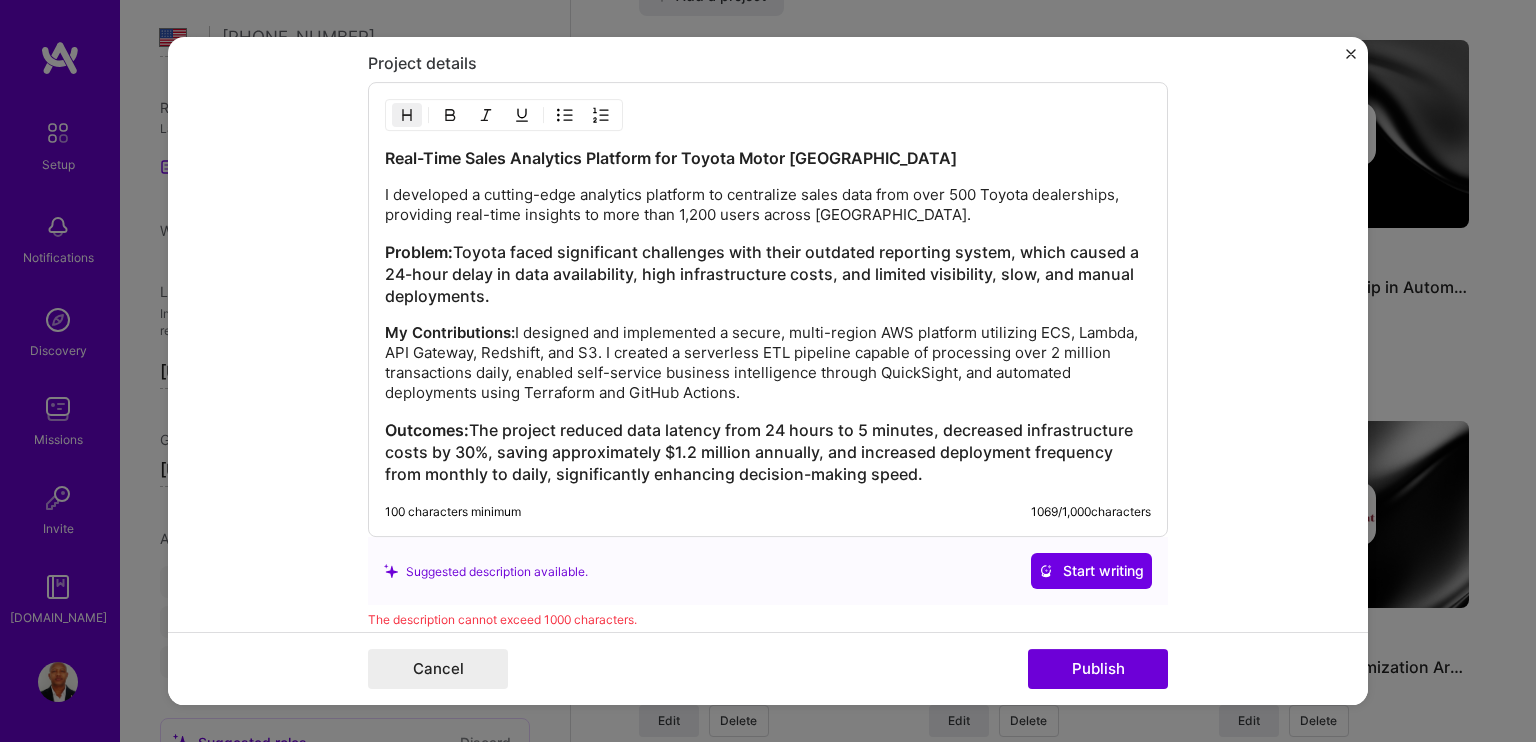 click on "Outcomes:  The project reduced data latency from 24 hours to 5 minutes, decreased infrastructure costs by 30%, saving approximately $1.2 million annually, and increased deployment frequency from monthly to daily, significantly enhancing decision-making speed." at bounding box center [768, 453] 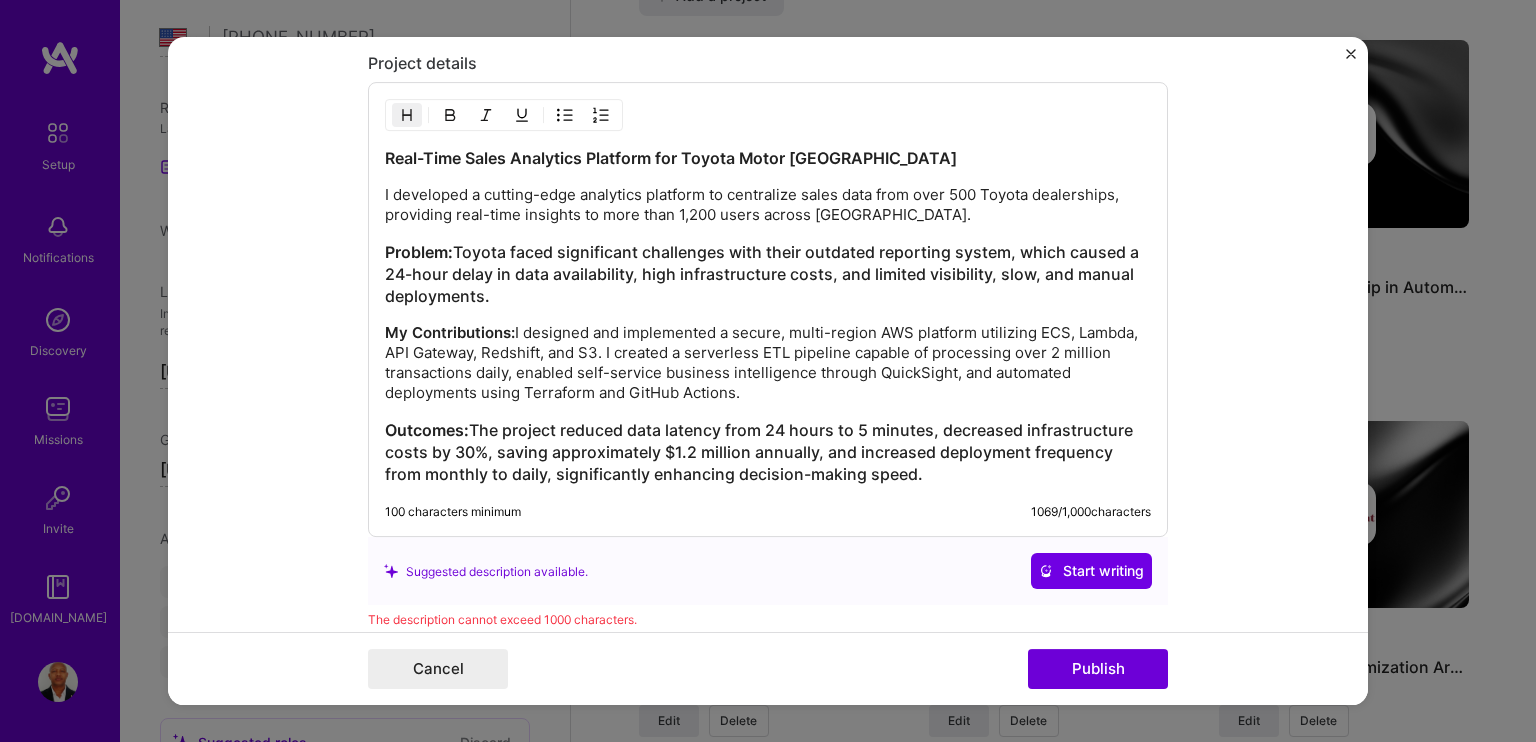 click on "Outcomes:  The project reduced data latency from 24 hours to 5 minutes, decreased infrastructure costs by 30%, saving approximately $1.2 million annually, and increased deployment frequency from monthly to daily, significantly enhancing decision-making speed." at bounding box center [768, 453] 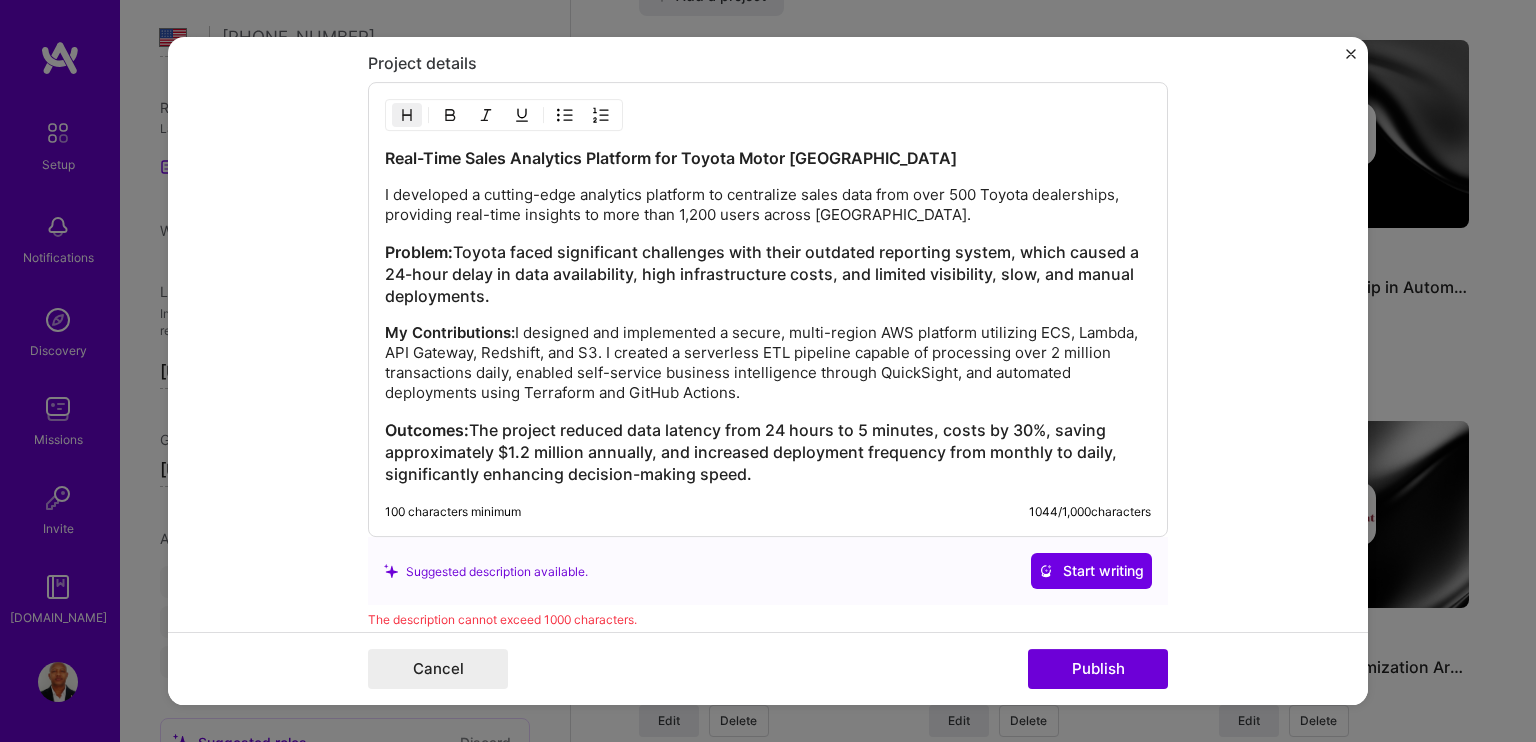 click on "My Contributions:  I designed and implemented a secure, multi-region AWS platform utilizing ECS, Lambda, API Gateway, Redshift, and S3. I created a serverless ETL pipeline capable of processing over 2 million transactions daily, enabled self-service business intelligence through QuickSight, and automated deployments using Terraform and GitHub Actions." at bounding box center [768, 364] 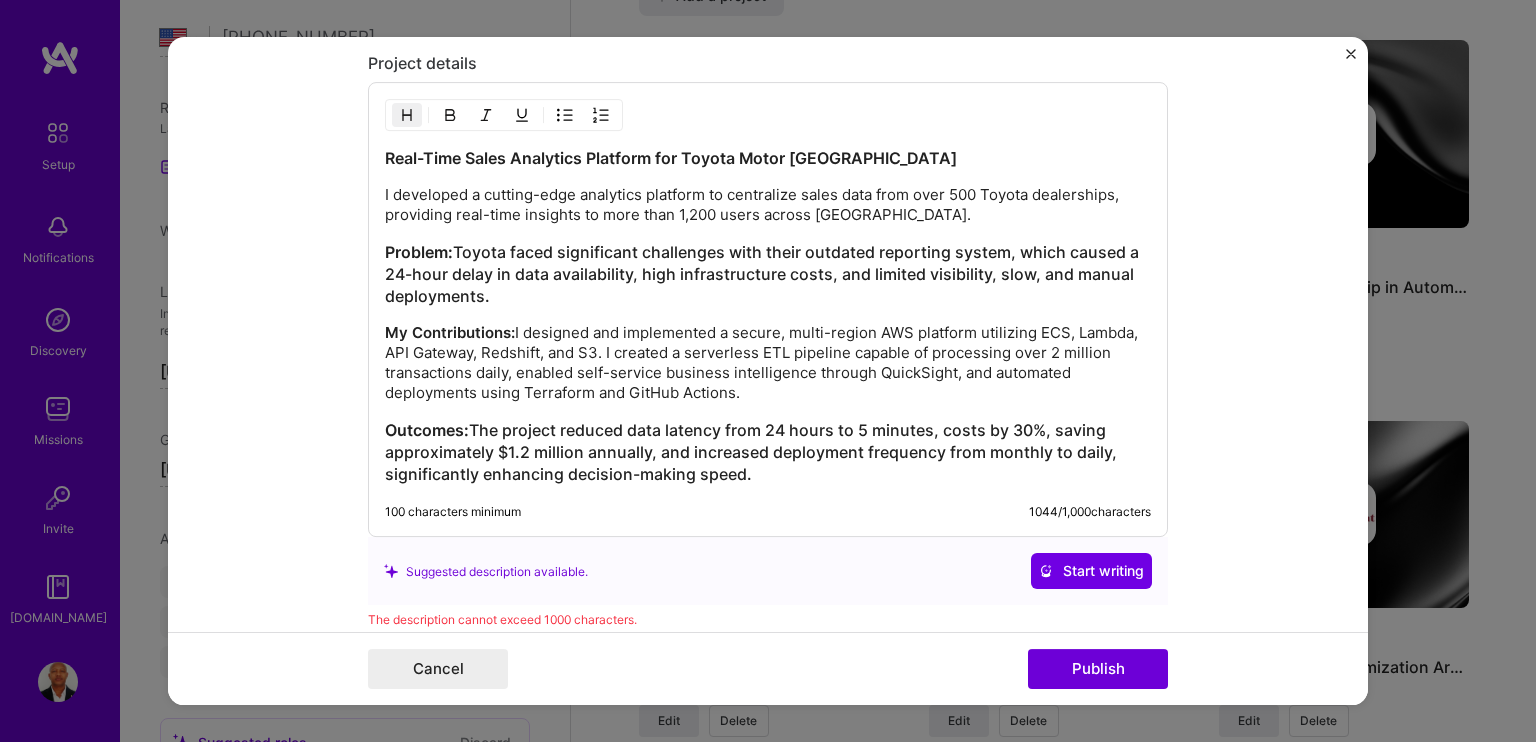 click on "Outcomes:  The project reduced data latency from 24 hours to 5 minutes, costs by 30%, saving approximately $1.2 million annually, and increased deployment frequency from monthly to daily, significantly enhancing decision-making speed." at bounding box center (768, 453) 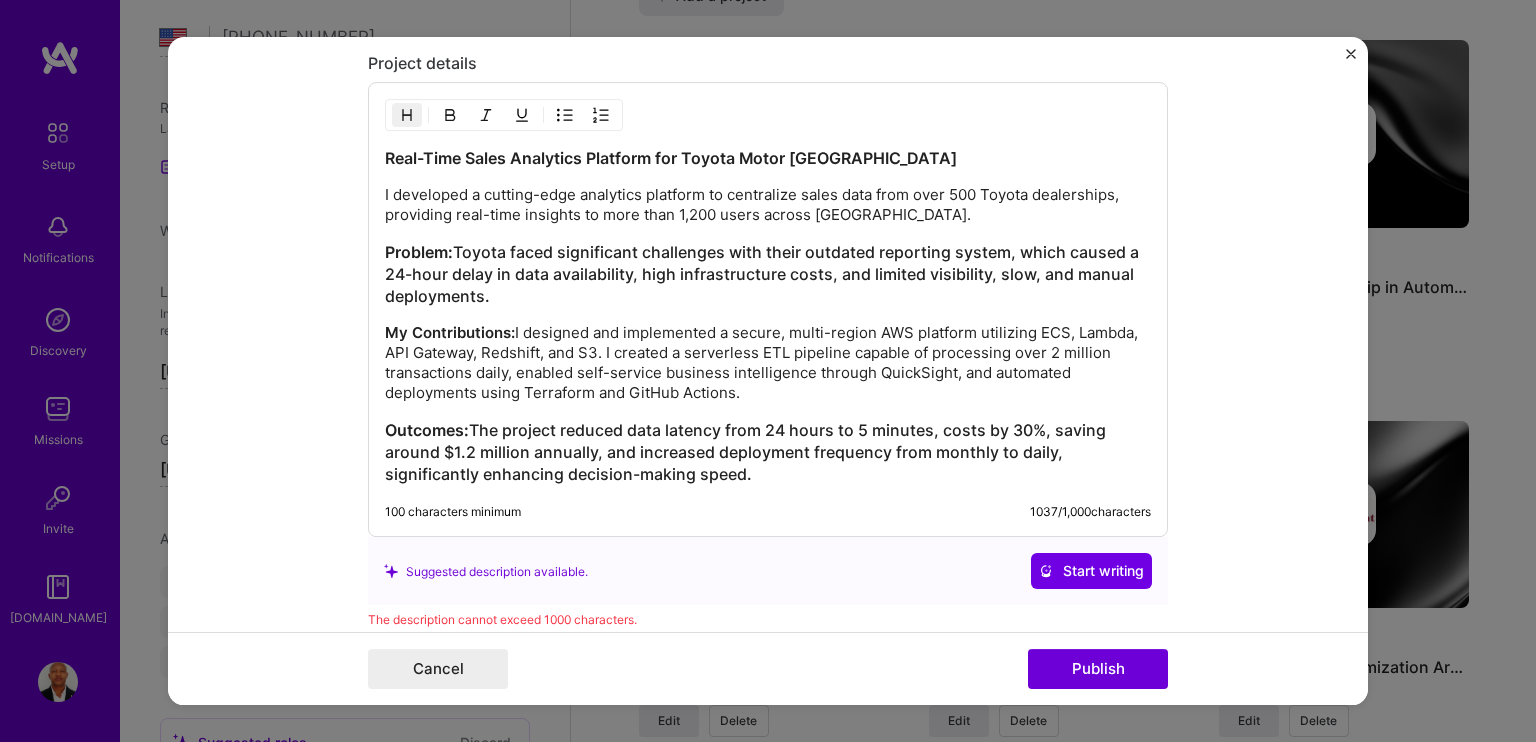click on "My Contributions:  I designed and implemented a secure, multi-region AWS platform utilizing ECS, Lambda, API Gateway, Redshift, and S3. I created a serverless ETL pipeline capable of processing over 2 million transactions daily, enabled self-service business intelligence through QuickSight, and automated deployments using Terraform and GitHub Actions." at bounding box center [768, 364] 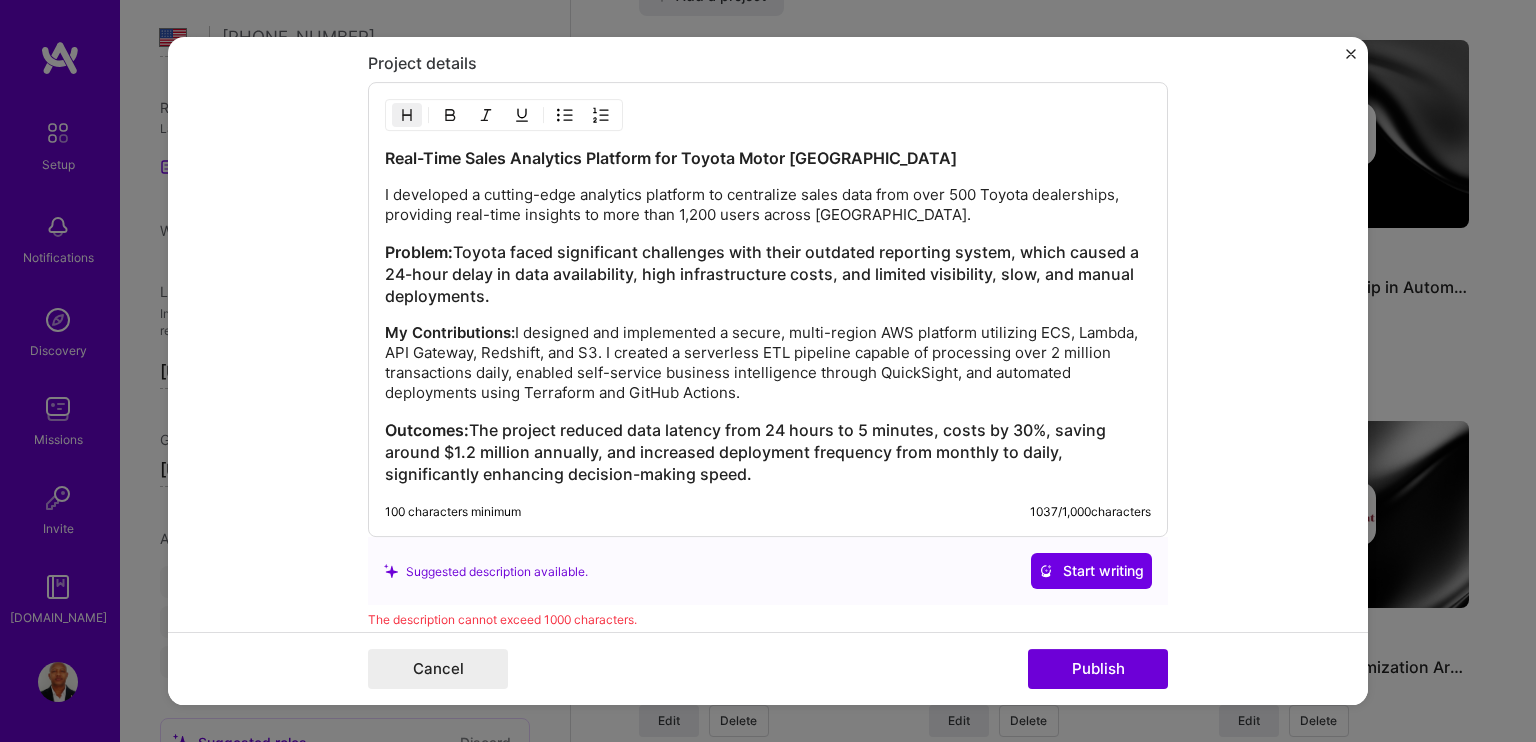 click on "Outcomes:  The project reduced data latency from 24 hours to 5 minutes, costs by 30%, saving around $1.2 million annually, and increased deployment frequency from monthly to daily, significantly enhancing decision-making speed." at bounding box center [768, 453] 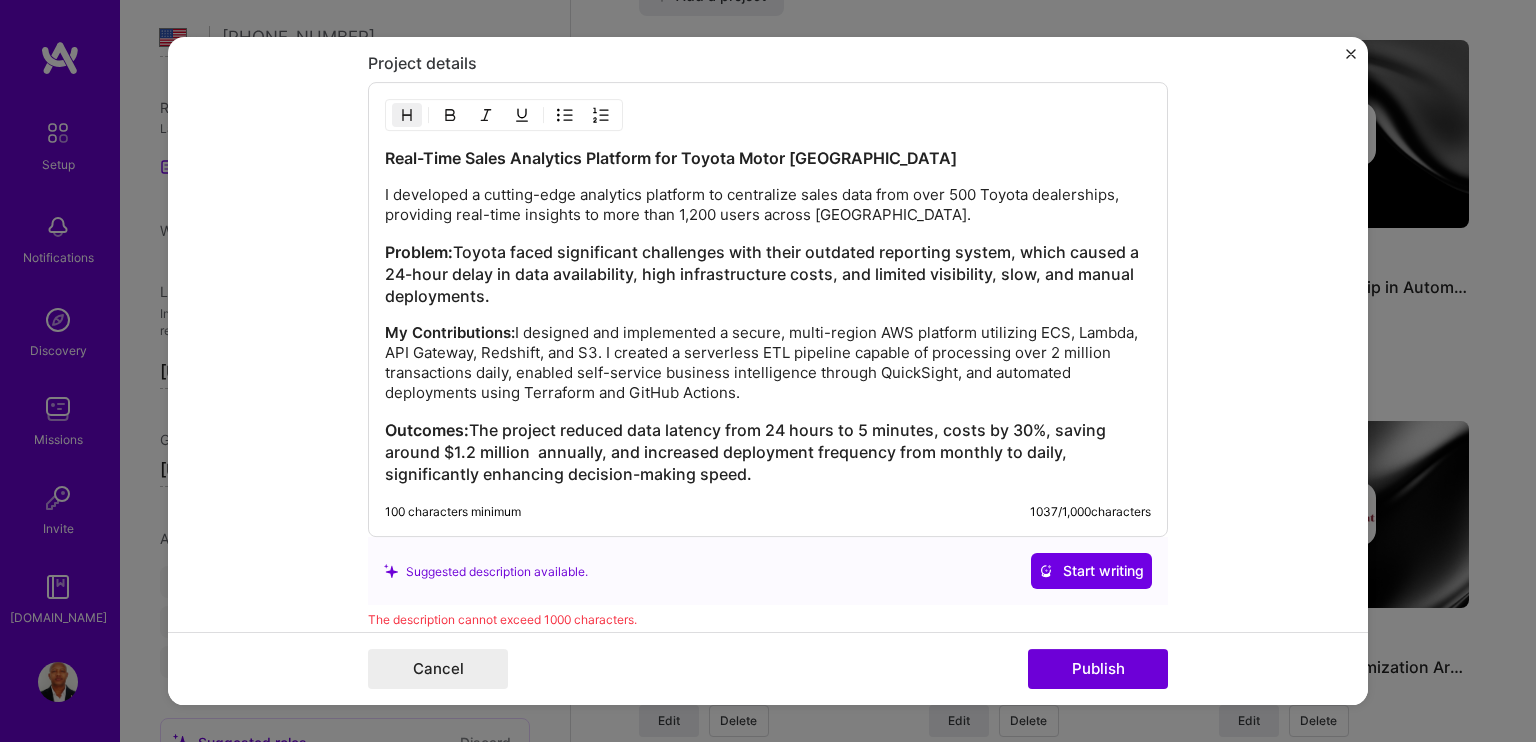click on "Outcomes:  The project reduced data latency from 24 hours to 5 minutes, costs by 30%, saving around $1.2 million  annually, and increased deployment frequency from monthly to daily, significantly enhancing decision-making speed." at bounding box center (768, 453) 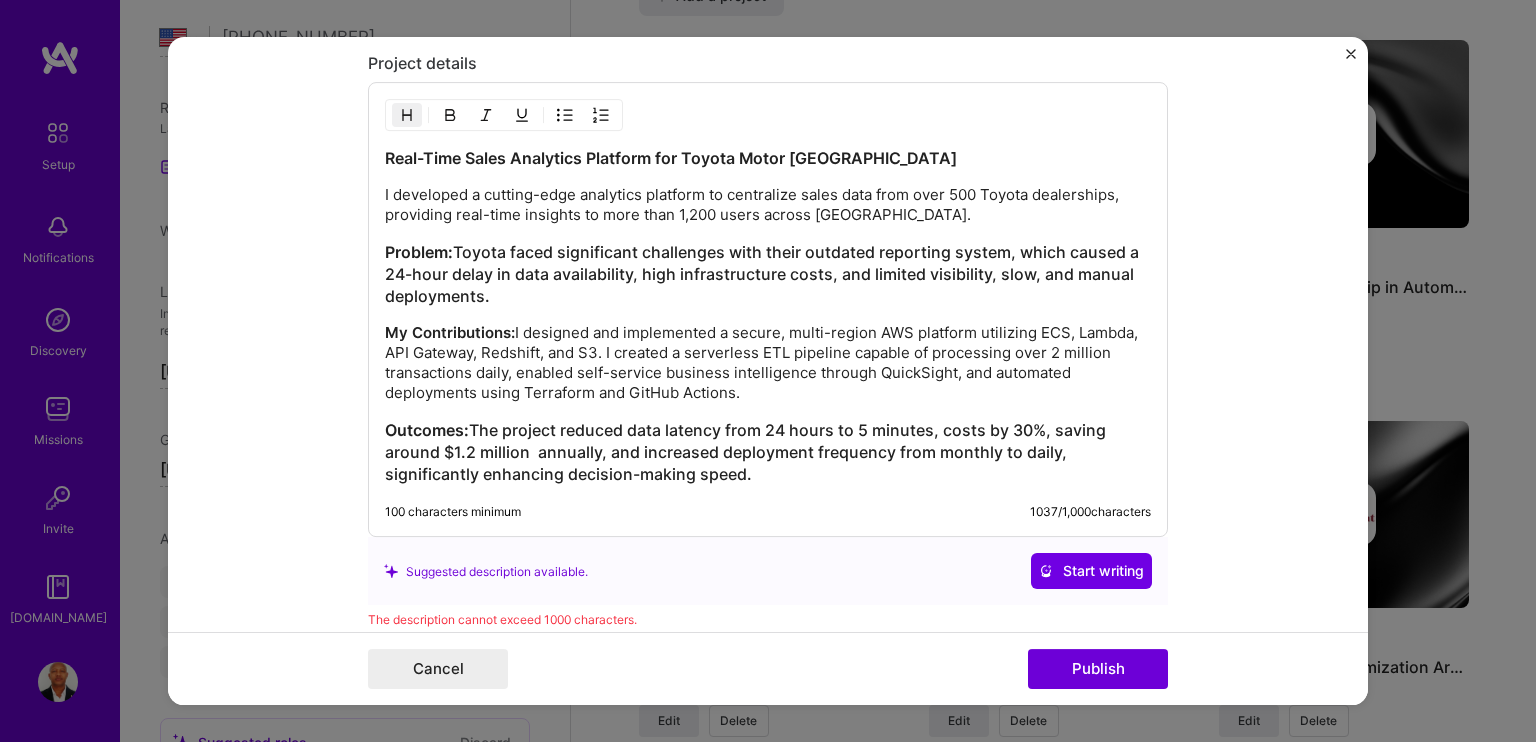 click on "100 characters minimum 1037 / 1,000  characters" at bounding box center [768, 513] 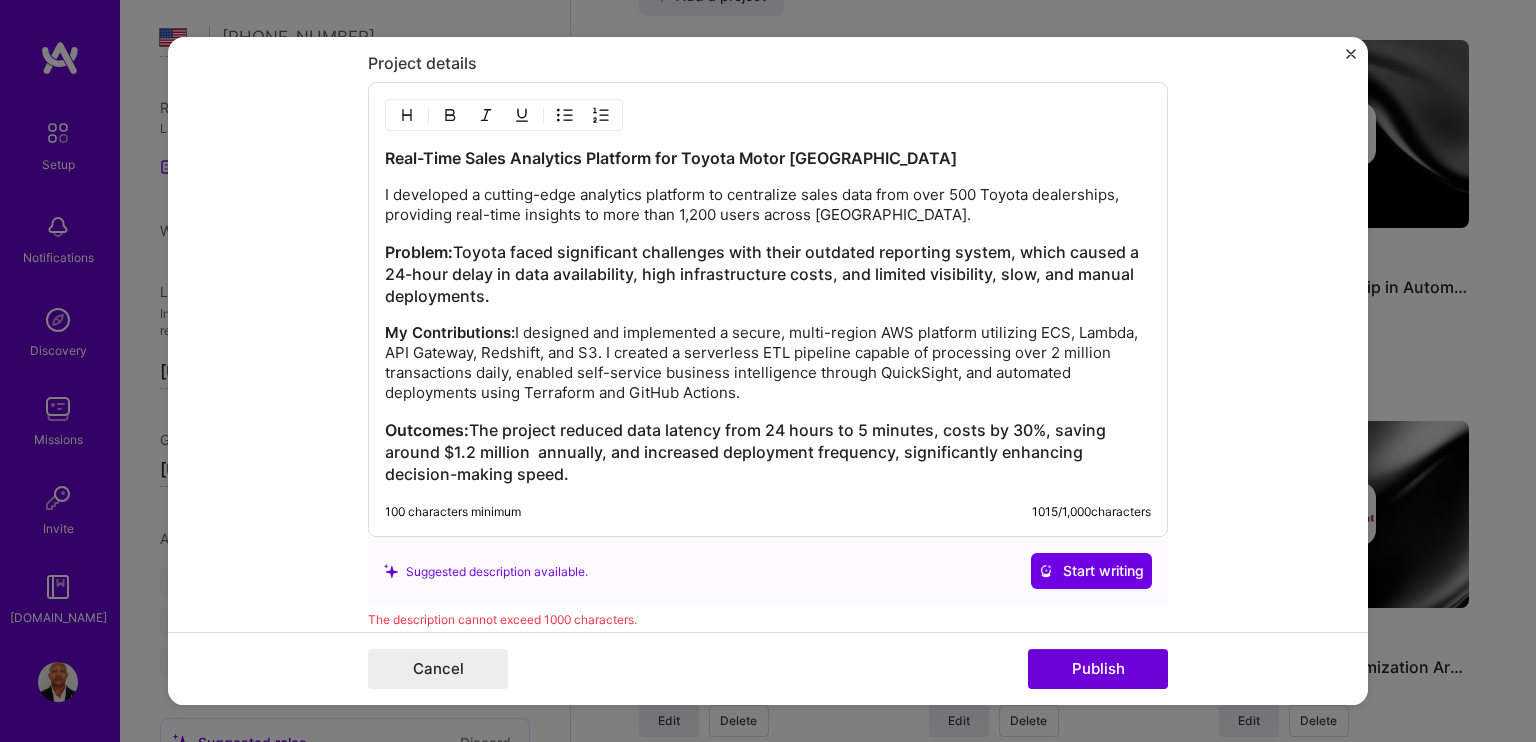 click on "My Contributions:  I designed and implemented a secure, multi-region AWS platform utilizing ECS, Lambda, API Gateway, Redshift, and S3. I created a serverless ETL pipeline capable of processing over 2 million transactions daily, enabled self-service business intelligence through QuickSight, and automated deployments using Terraform and GitHub Actions." at bounding box center [768, 364] 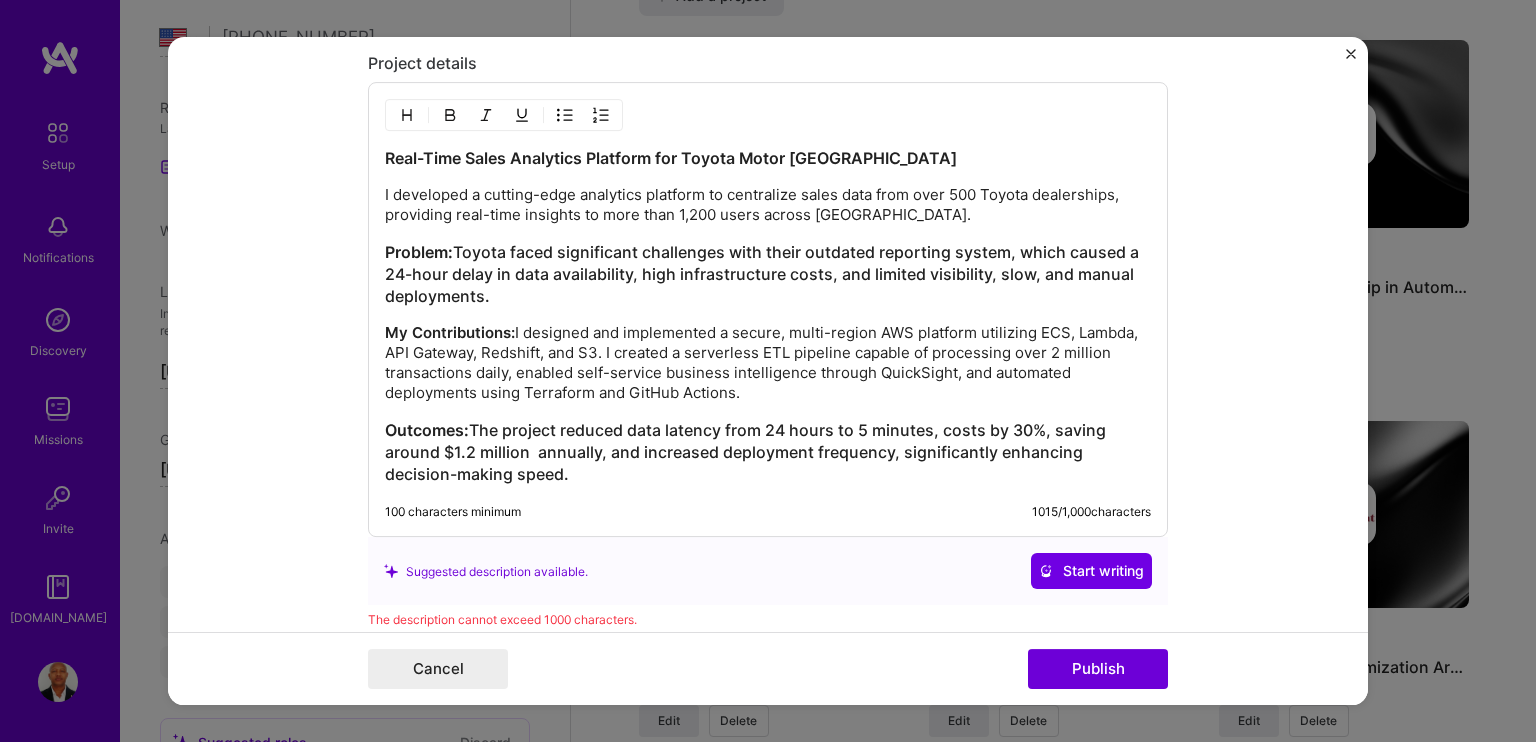 click on "Outcomes:  The project reduced data latency from 24 hours to 5 minutes, costs by 30%, saving around $1.2 million  annually, and increased deployment frequency, significantly enhancing decision-making speed." at bounding box center [768, 453] 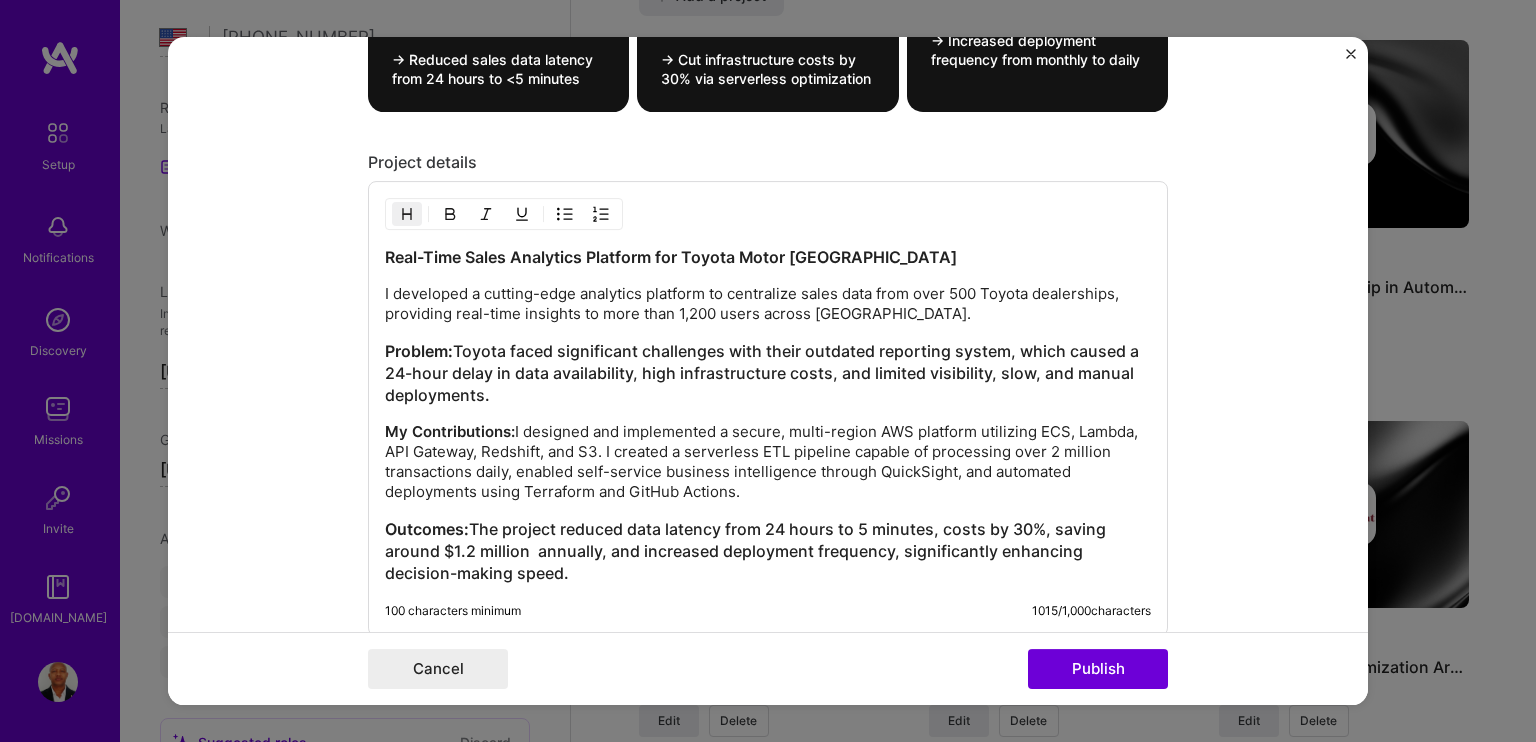 scroll, scrollTop: 1708, scrollLeft: 0, axis: vertical 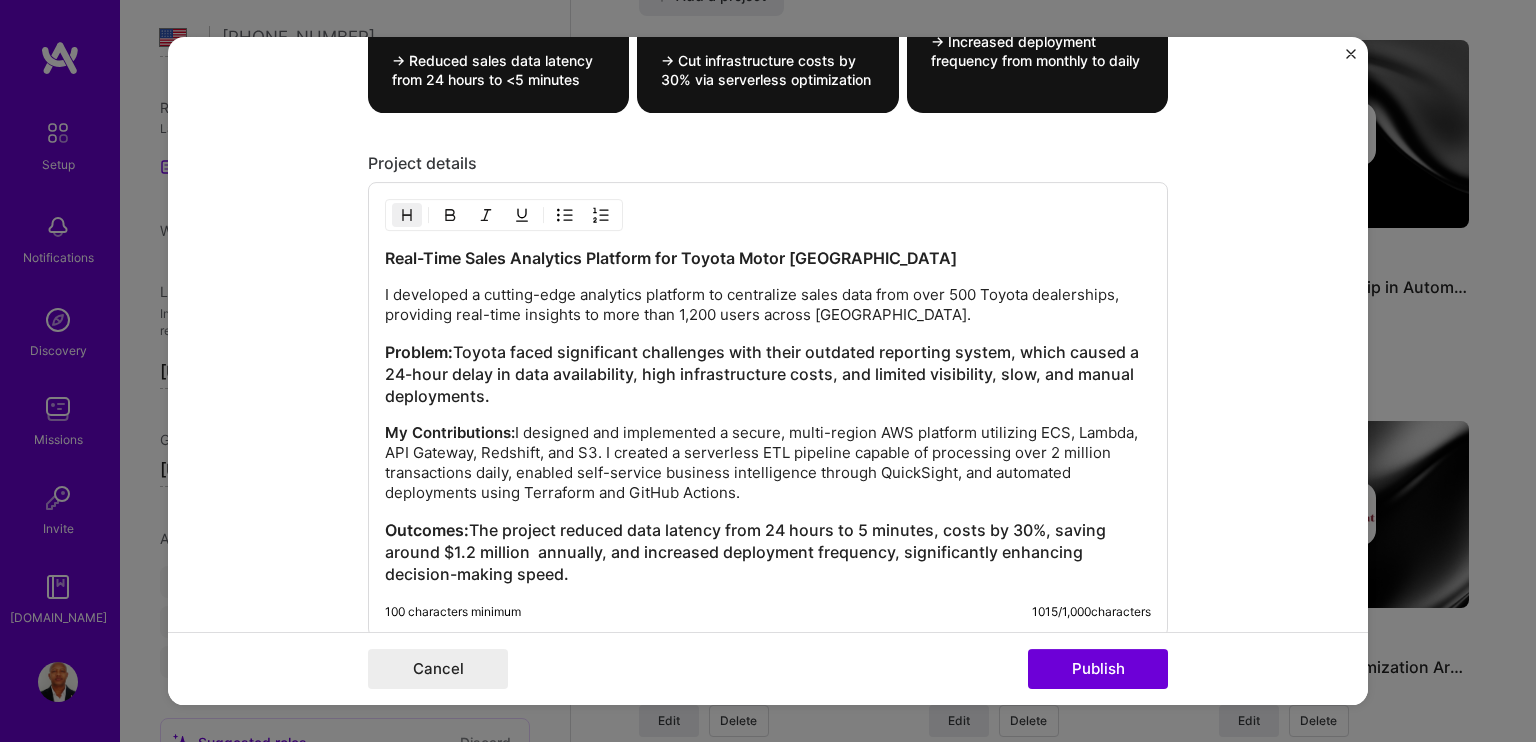 click on "My Contributions:  I designed and implemented a secure, multi-region AWS platform utilizing ECS, Lambda, API Gateway, Redshift, and S3. I created a serverless ETL pipeline capable of processing over 2 million transactions daily, enabled self-service business intelligence through QuickSight, and automated deployments using Terraform and GitHub Actions." at bounding box center [768, 464] 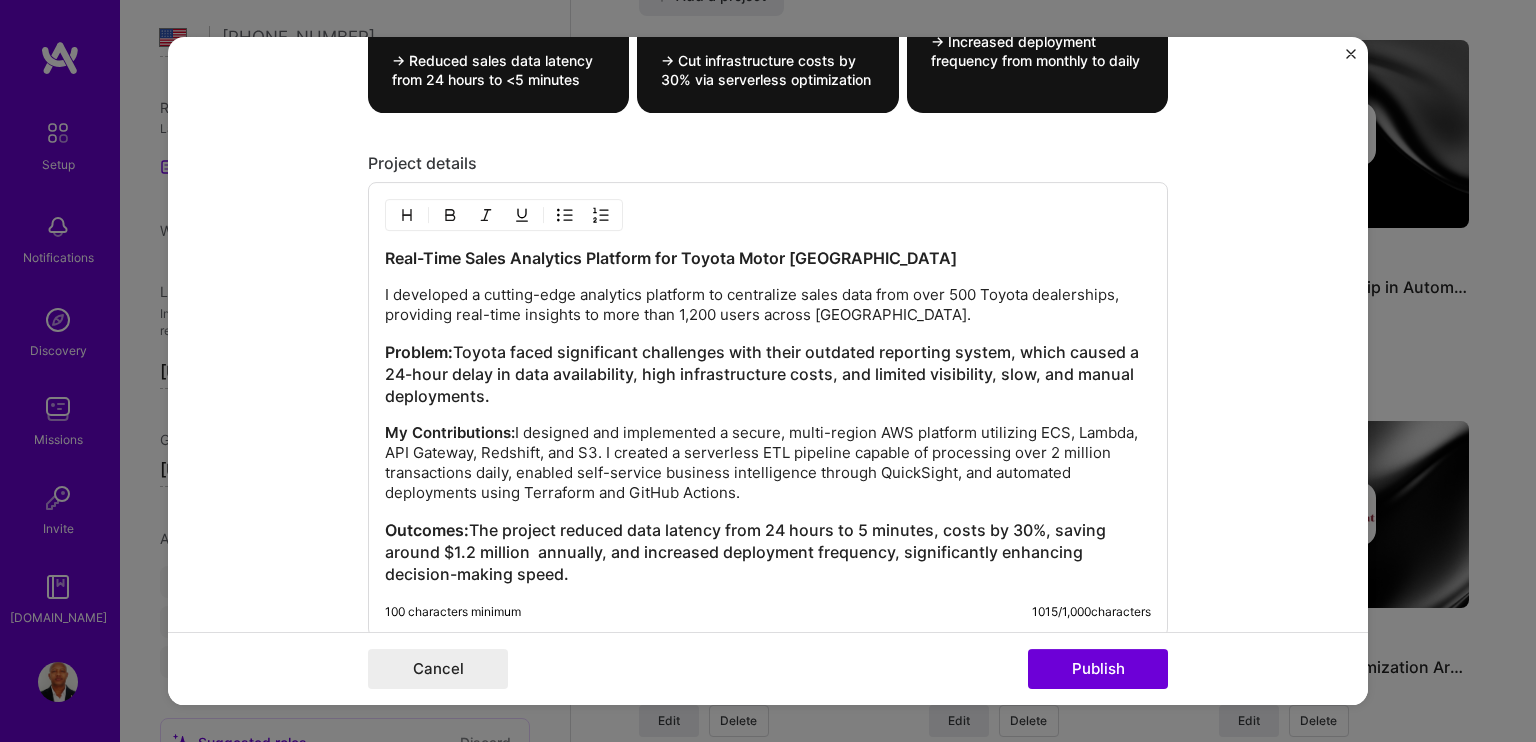 scroll, scrollTop: 1808, scrollLeft: 0, axis: vertical 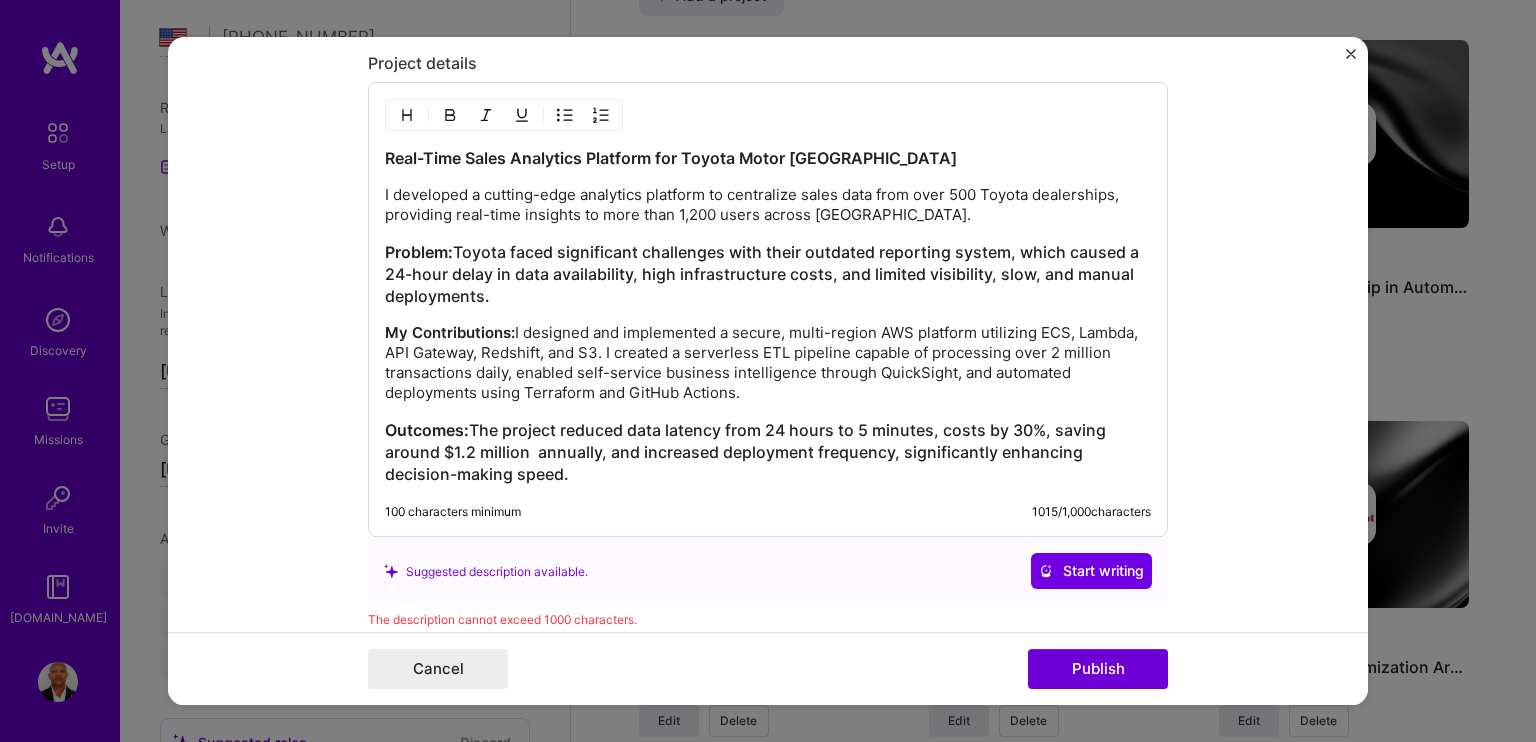 click on "My Contributions:  I designed and implemented a secure, multi-region AWS platform utilizing ECS, Lambda, API Gateway, Redshift, and S3. I created a serverless ETL pipeline capable of processing over 2 million transactions daily, enabled self-service business intelligence through QuickSight, and automated deployments using Terraform and GitHub Actions." at bounding box center (768, 364) 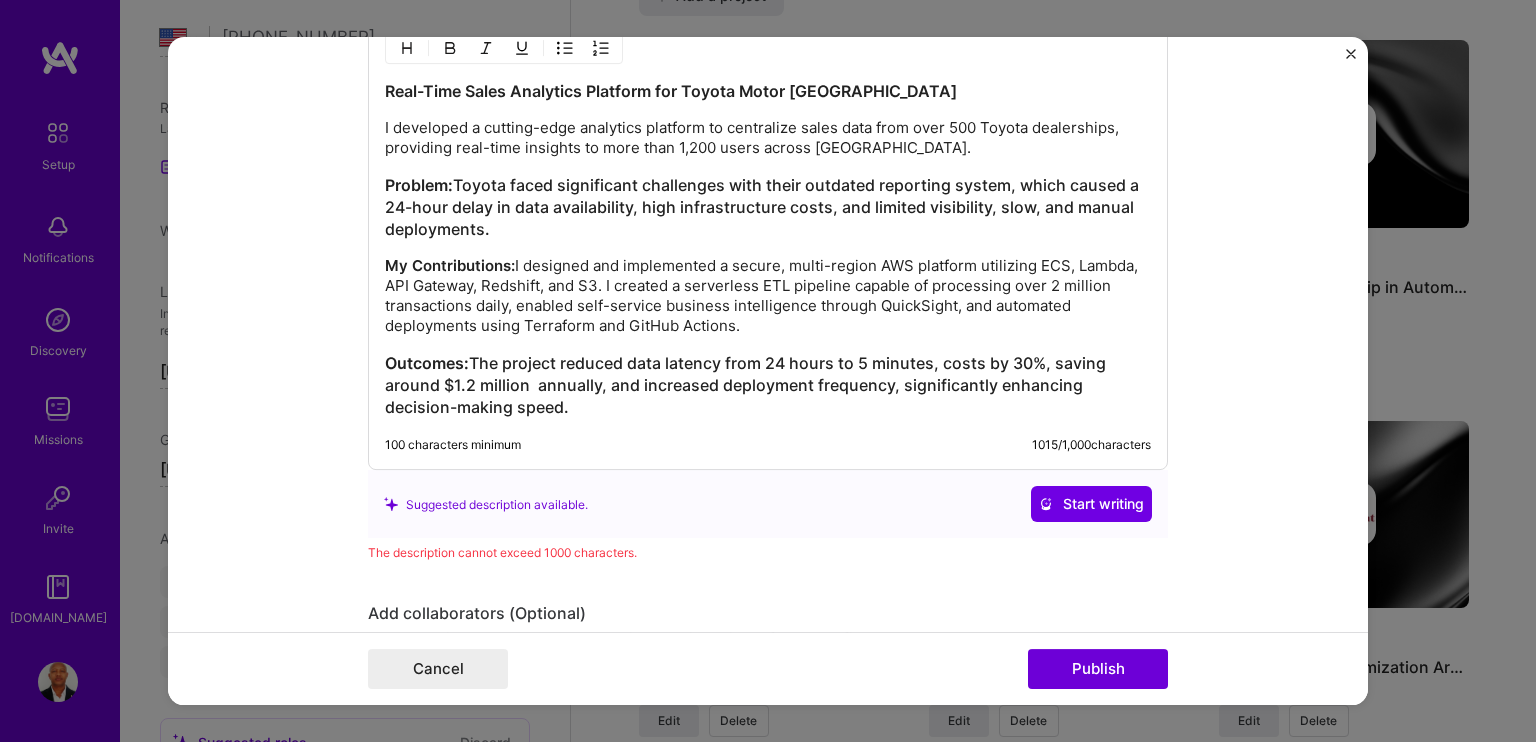 scroll, scrollTop: 1675, scrollLeft: 0, axis: vertical 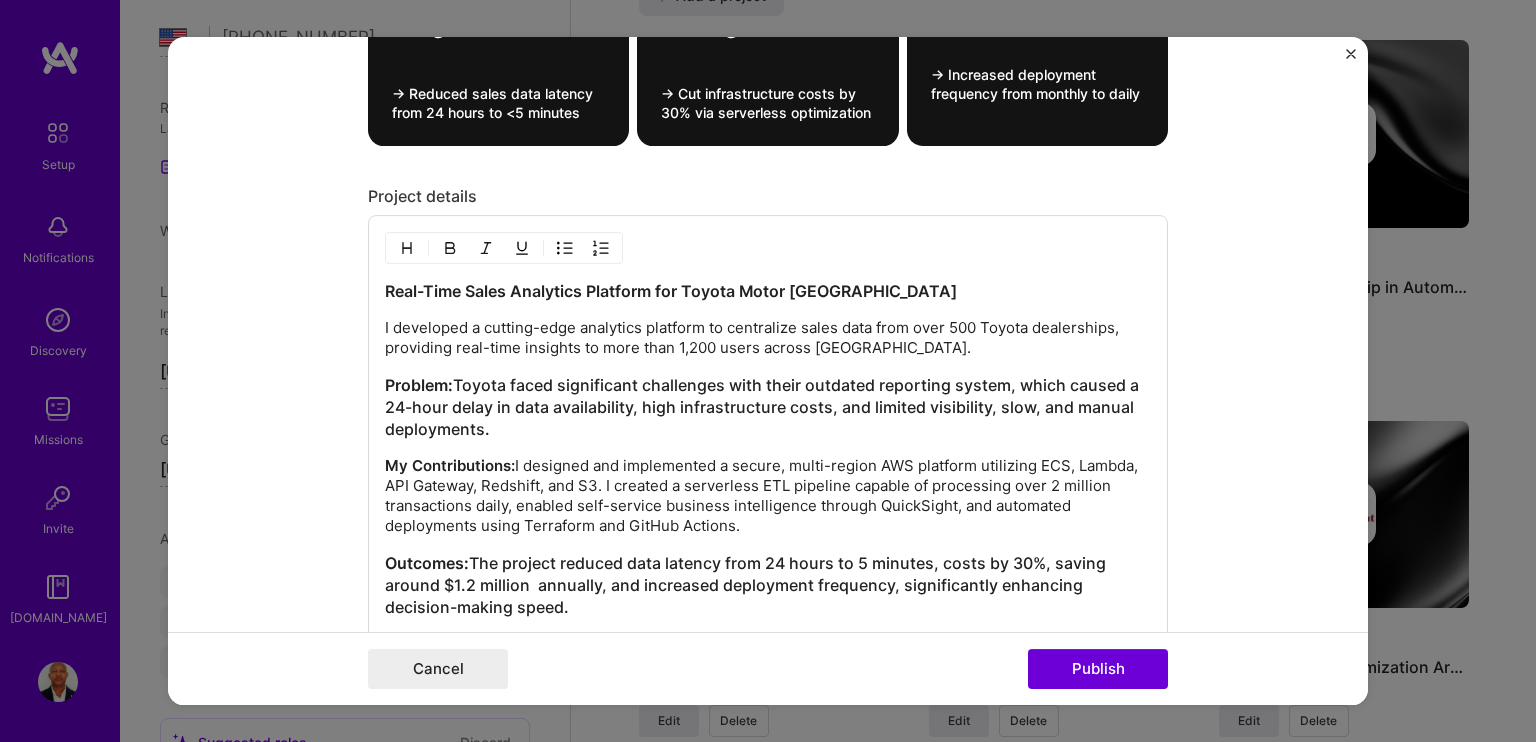 click on "My Contributions:  I designed and implemented a secure, multi-region AWS platform utilizing ECS, Lambda, API Gateway, Redshift, and S3. I created a serverless ETL pipeline capable of processing over 2 million transactions daily, enabled self-service business intelligence through QuickSight, and automated deployments using Terraform and GitHub Actions." at bounding box center (768, 497) 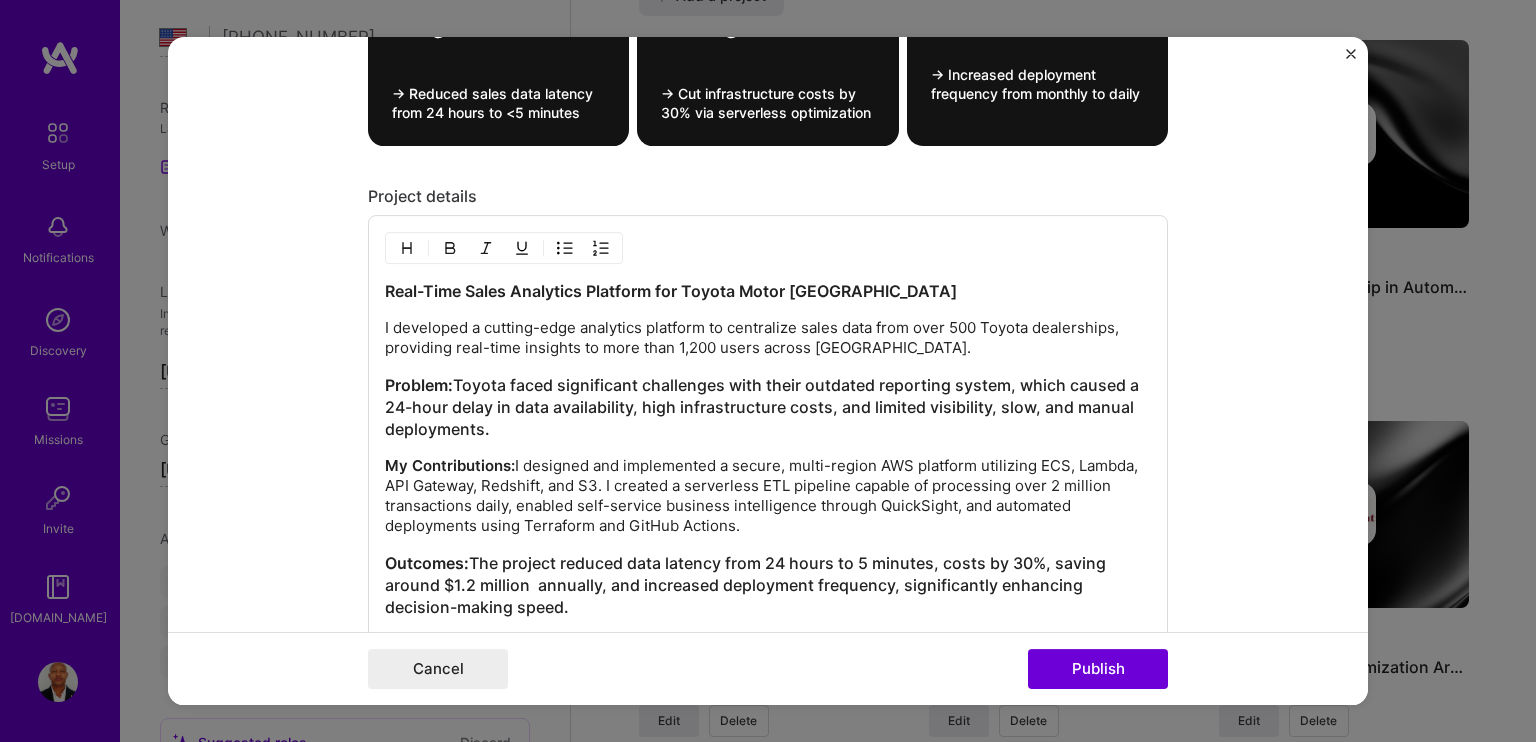 scroll, scrollTop: 1575, scrollLeft: 0, axis: vertical 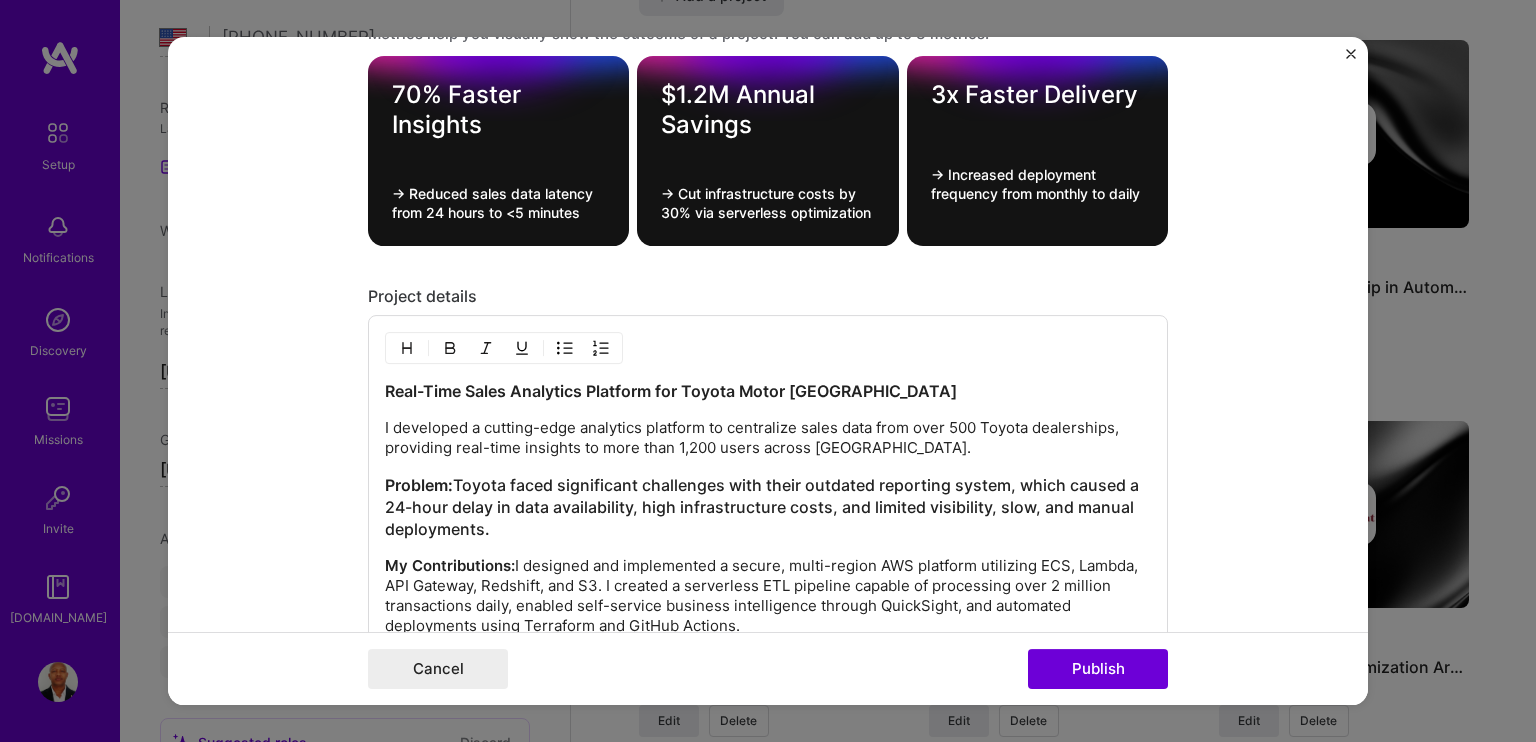 click on "Problem:  Toyota faced significant challenges with their outdated reporting system, which caused a 24-hour delay in data availability, high infrastructure costs, and limited visibility, slow, and manual deployments." at bounding box center (768, 508) 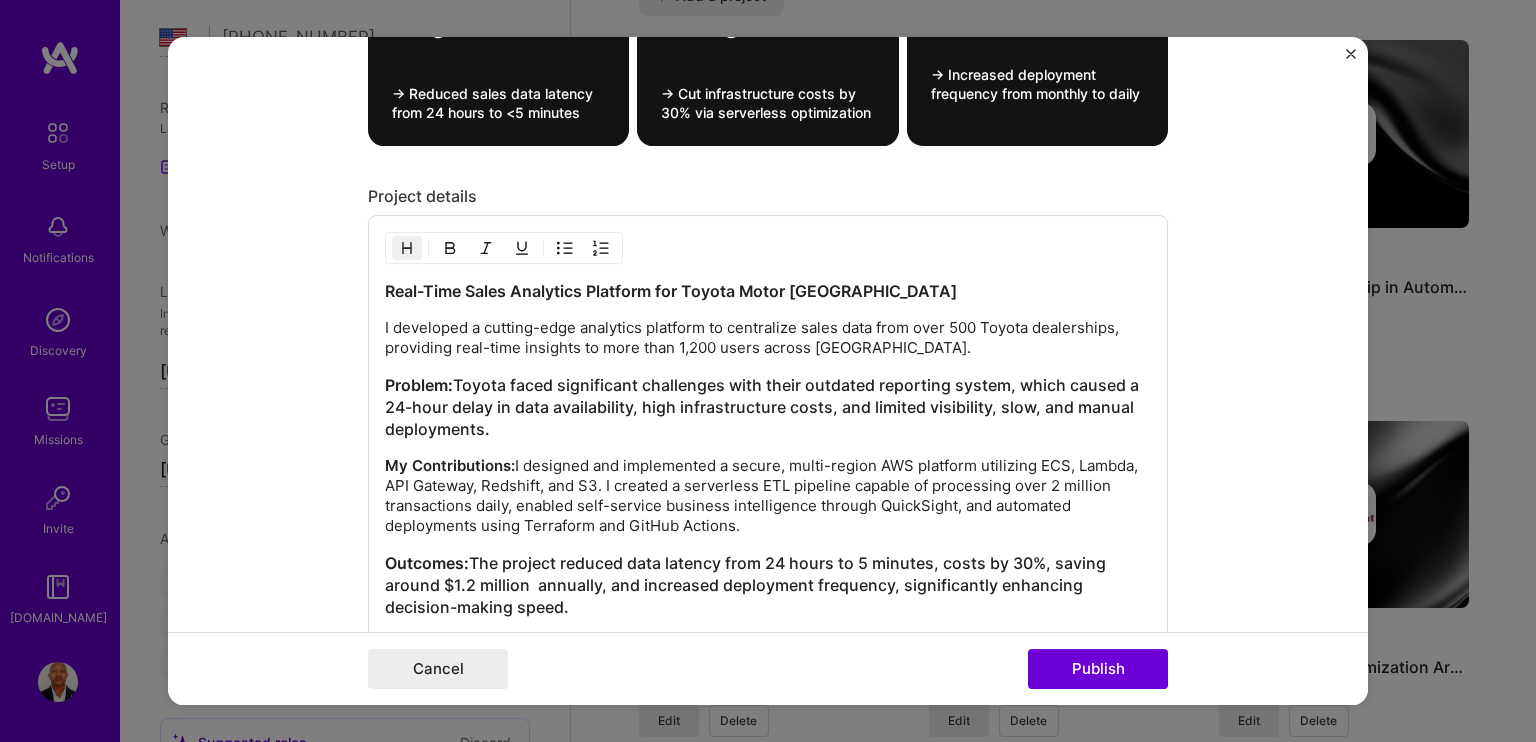 scroll, scrollTop: 1875, scrollLeft: 0, axis: vertical 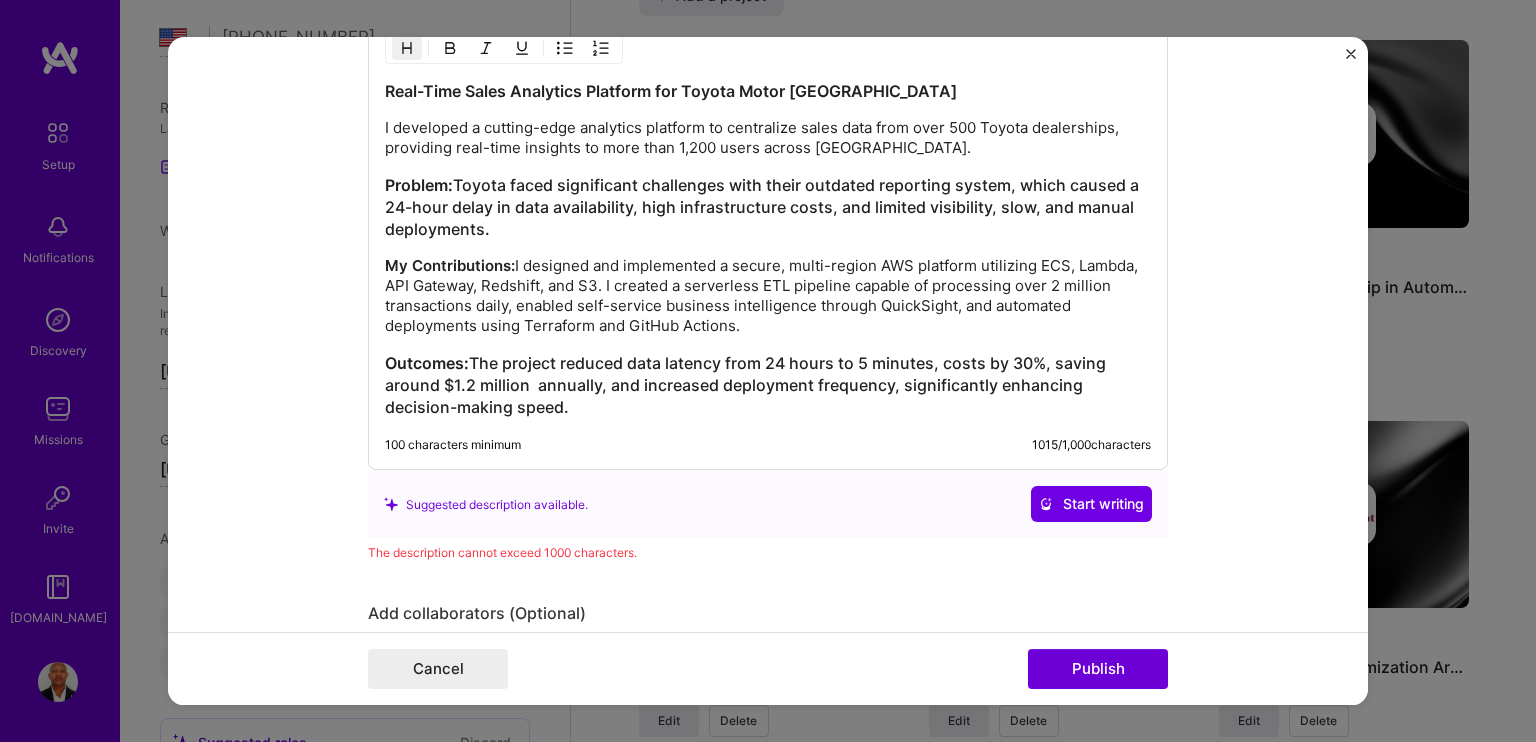 click on "100 characters minimum 1015 / 1,000  characters" at bounding box center [768, 446] 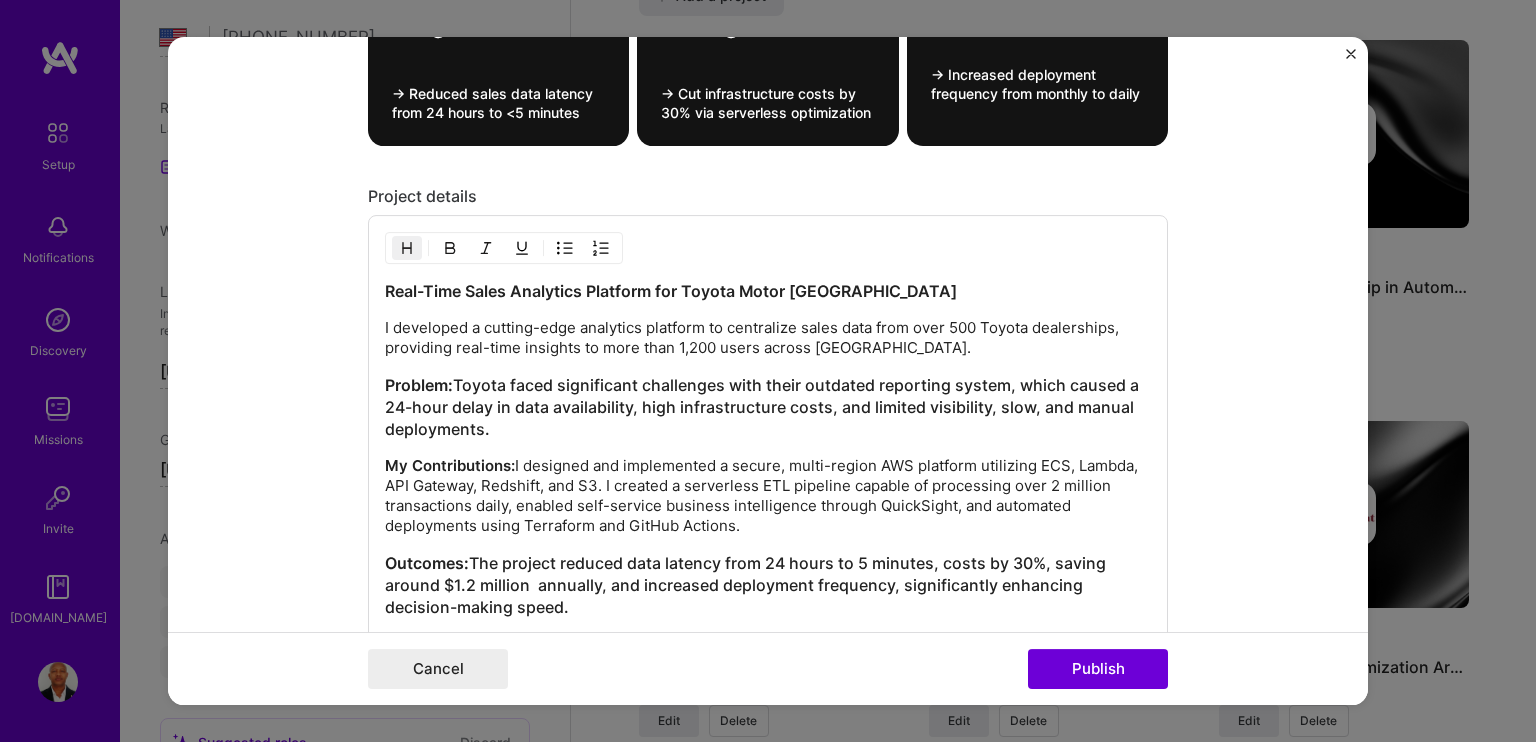 scroll, scrollTop: 1775, scrollLeft: 0, axis: vertical 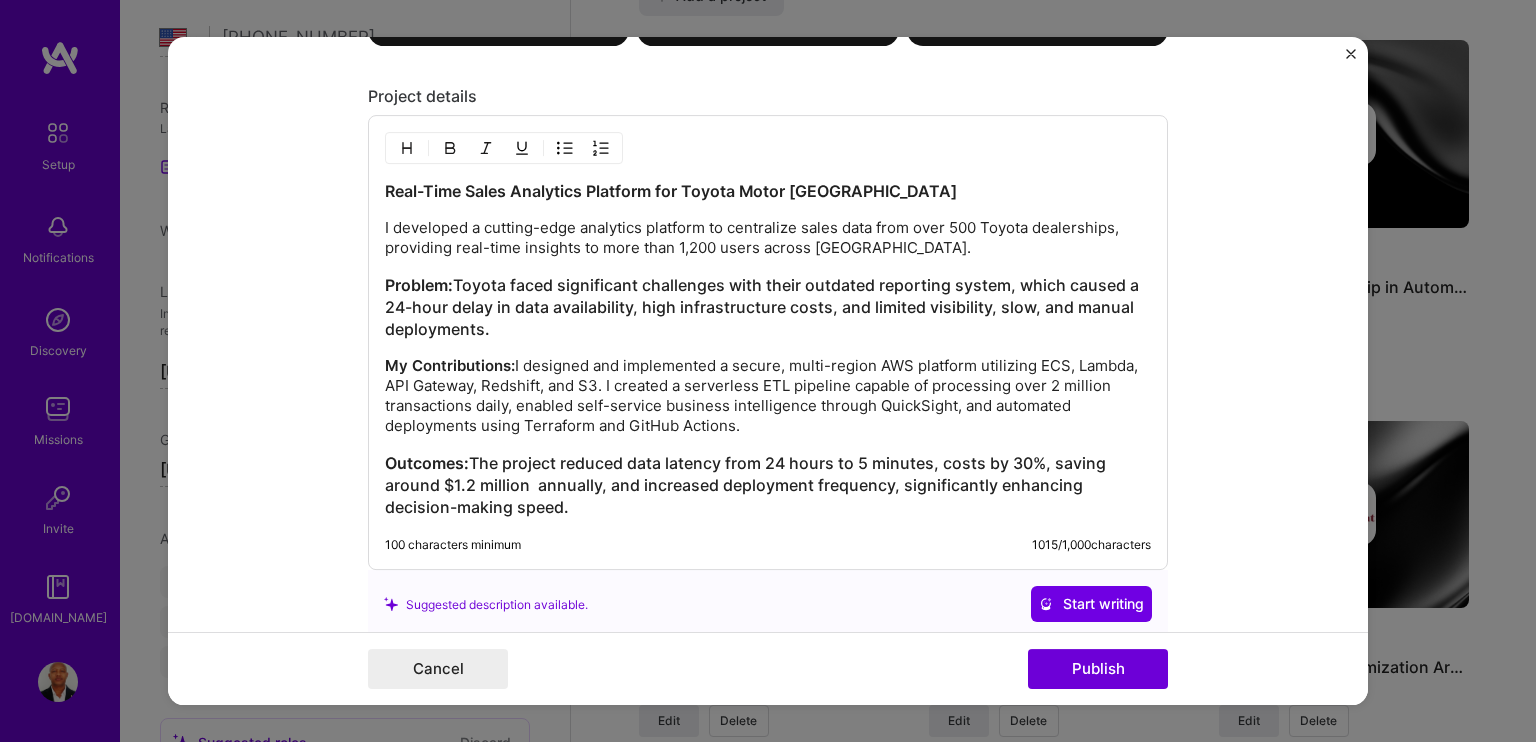 click on "My Contributions:  I designed and implemented a secure, multi-region AWS platform utilizing ECS, Lambda, API Gateway, Redshift, and S3. I created a serverless ETL pipeline capable of processing over 2 million transactions daily, enabled self-service business intelligence through QuickSight, and automated deployments using Terraform and GitHub Actions." at bounding box center (768, 397) 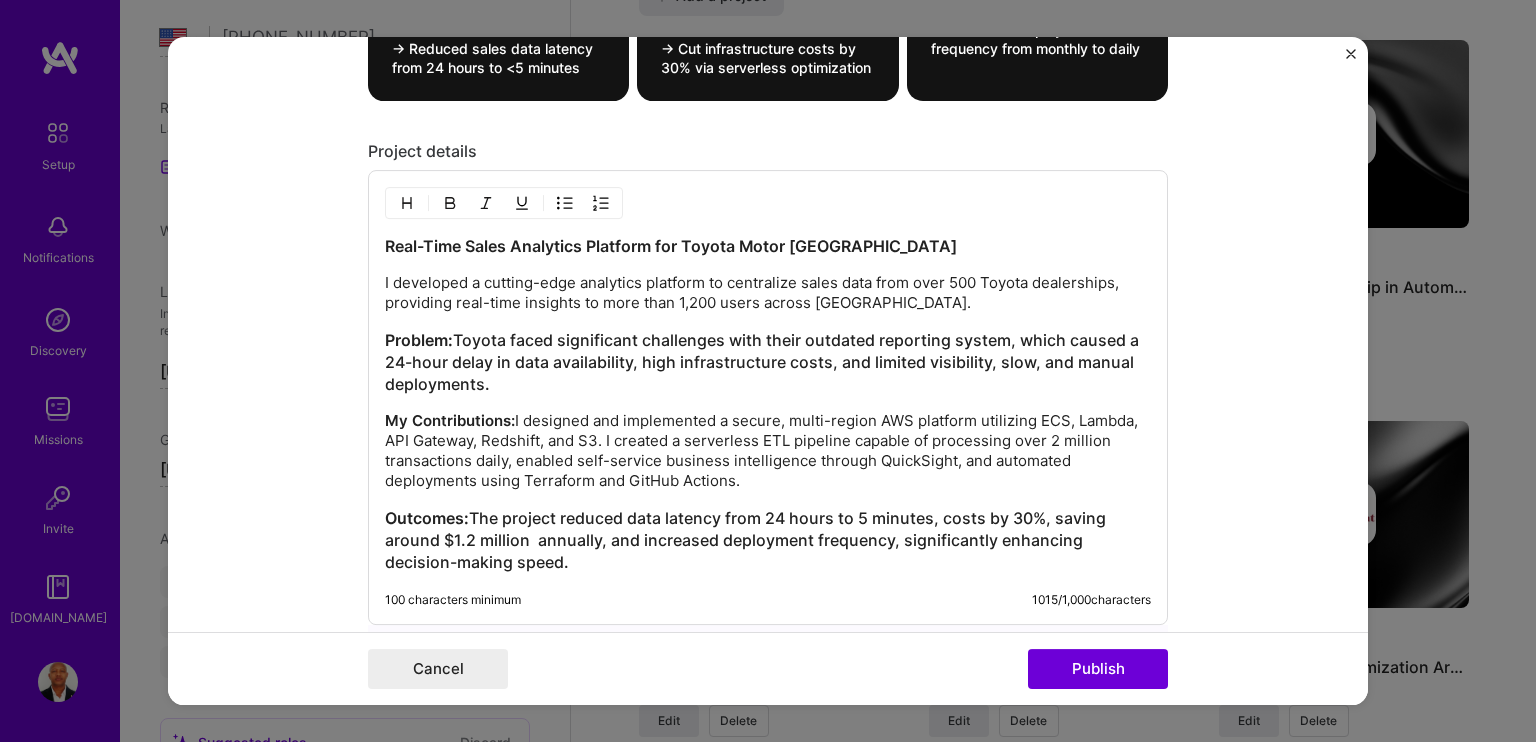 scroll, scrollTop: 1675, scrollLeft: 0, axis: vertical 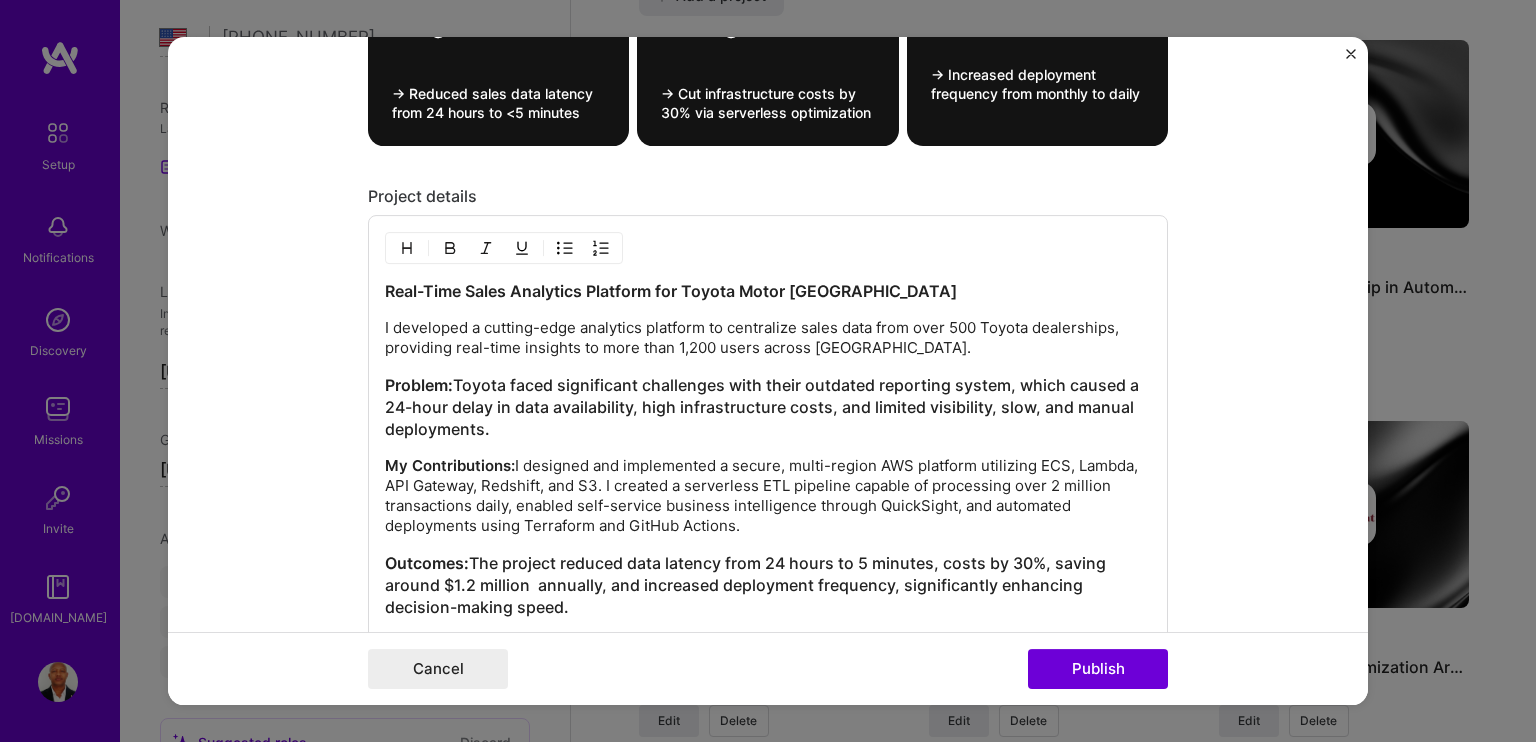 click on "My Contributions:  I designed and implemented a secure, multi-region AWS platform utilizing ECS, Lambda, API Gateway, Redshift, and S3. I created a serverless ETL pipeline capable of processing over 2 million transactions daily, enabled self-service business intelligence through QuickSight, and automated deployments using Terraform and GitHub Actions." at bounding box center (768, 497) 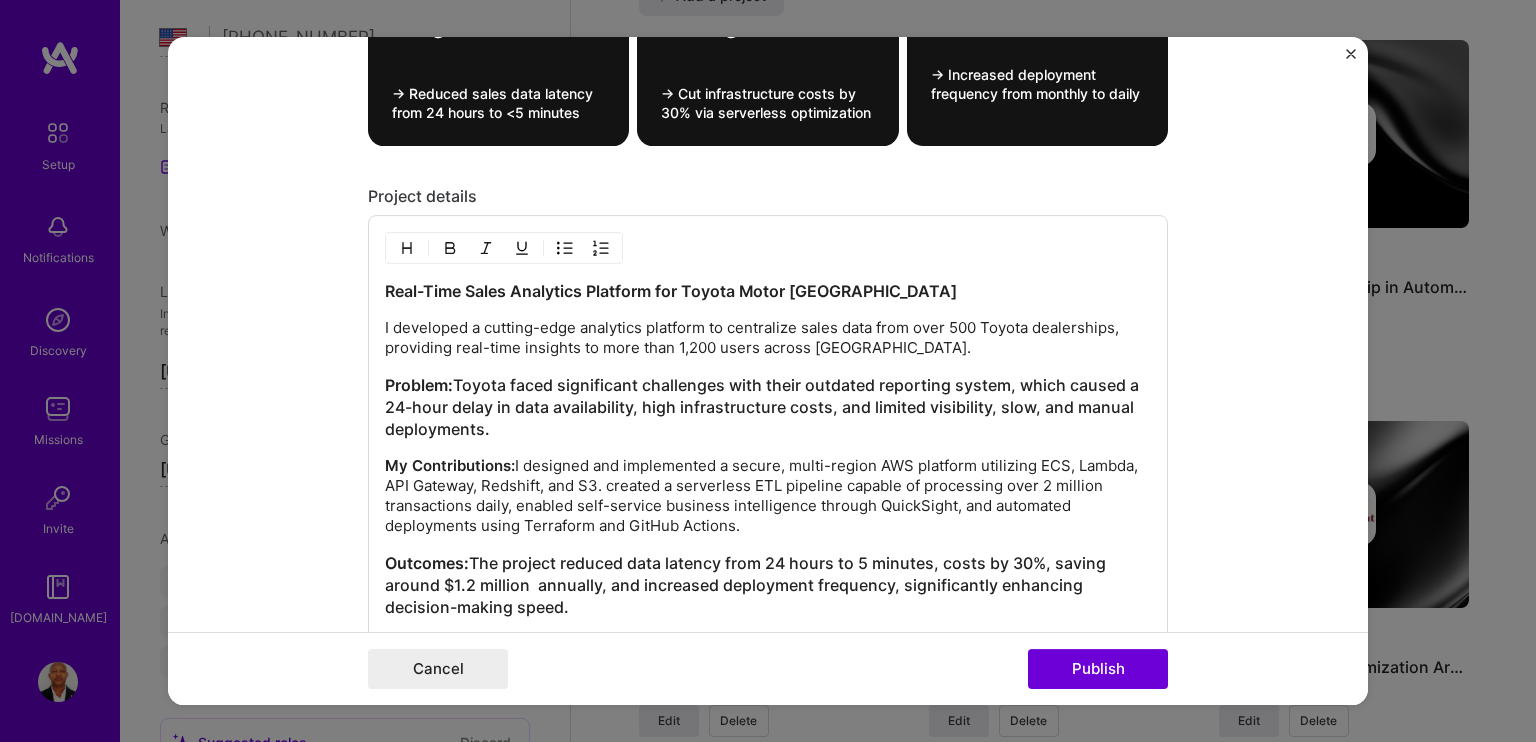 click on "My Contributions:  I designed and implemented a secure, multi-region AWS platform utilizing ECS, Lambda, API Gateway, Redshift, and S3. created a serverless ETL pipeline capable of processing over 2 million transactions daily, enabled self-service business intelligence through QuickSight, and automated deployments using Terraform and GitHub Actions." at bounding box center (768, 497) 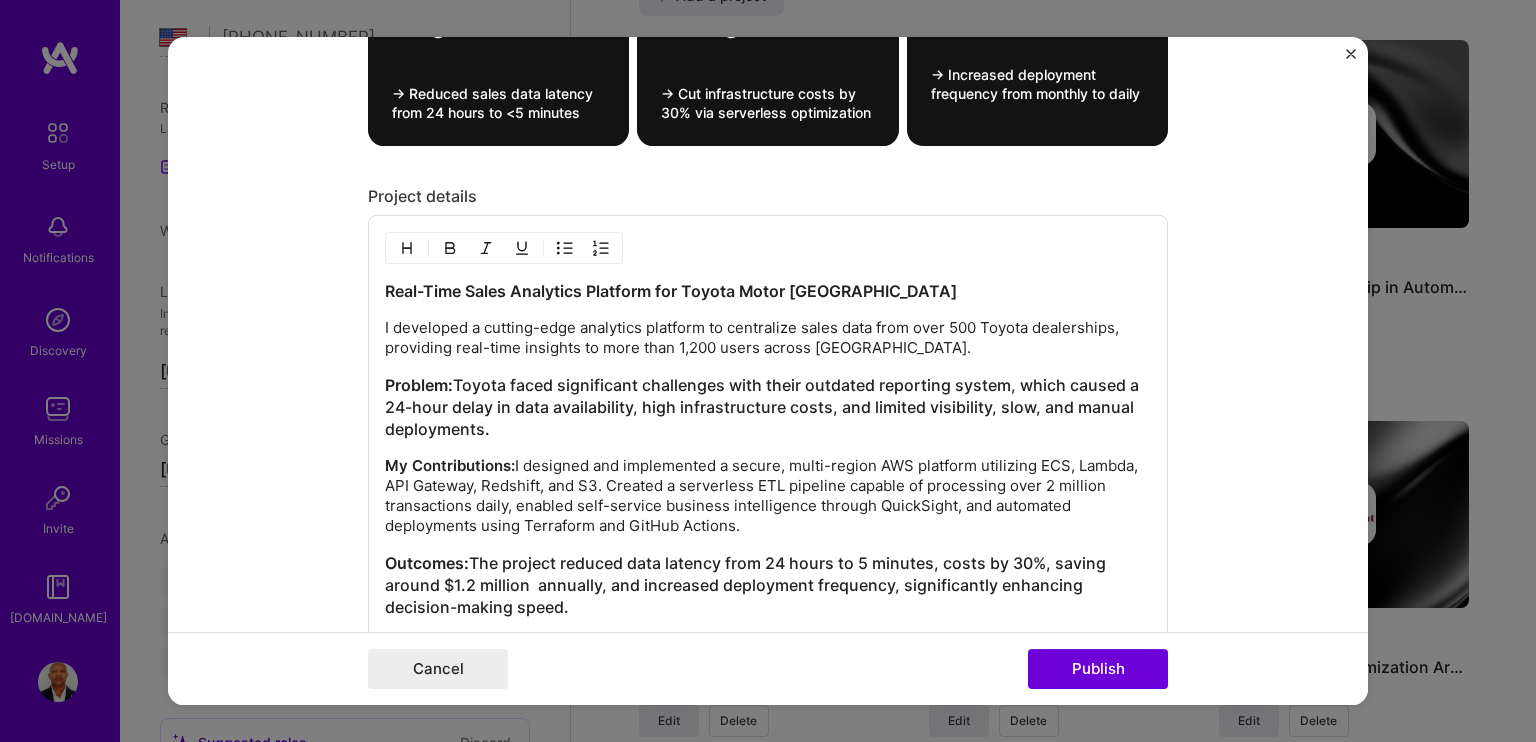 click on "My Contributions:  I designed and implemented a secure, multi-region AWS platform utilizing ECS, Lambda, API Gateway, Redshift, and S3. Created a serverless ETL pipeline capable of processing over 2 million transactions daily, enabled self-service business intelligence through QuickSight, and automated deployments using Terraform and GitHub Actions." at bounding box center (768, 497) 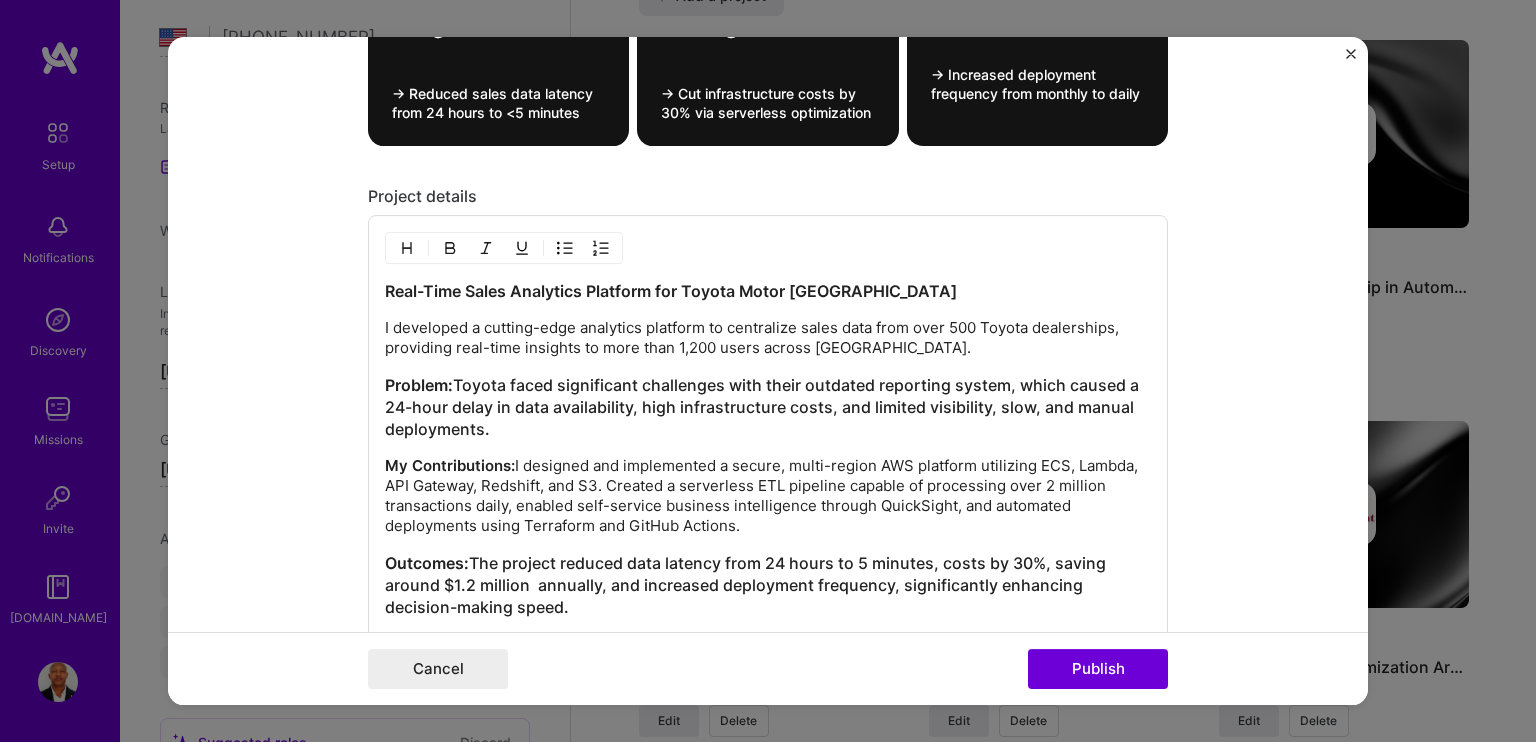click on "Real-Time Sales Analytics Platform for Toyota Motor [GEOGRAPHIC_DATA] I developed a cutting-edge analytics platform to centralize sales data from over 500 Toyota dealerships, providing real-time insights to more than 1,200 users across [GEOGRAPHIC_DATA]. Problem:  Toyota faced significant challenges with their outdated reporting system, which caused a 24-hour delay in data availability, high infrastructure costs, and limited visibility, slow, and manual deployments. My Contributions:  I designed and implemented a secure, multi-region AWS platform utilizing ECS, Lambda, API Gateway, Redshift, and S3. Created a serverless ETL pipeline capable of processing over 2 million transactions daily, enabled self-service business intelligence through QuickSight, and automated deployments using Terraform and GitHub Actions. Outcomes:  The project reduced data latency from 24 hours to 5 minutes, costs by 30%, saving around $1.2 million  annually, and increased deployment frequency, significantly enhancing decision-making speed." at bounding box center (768, 450) 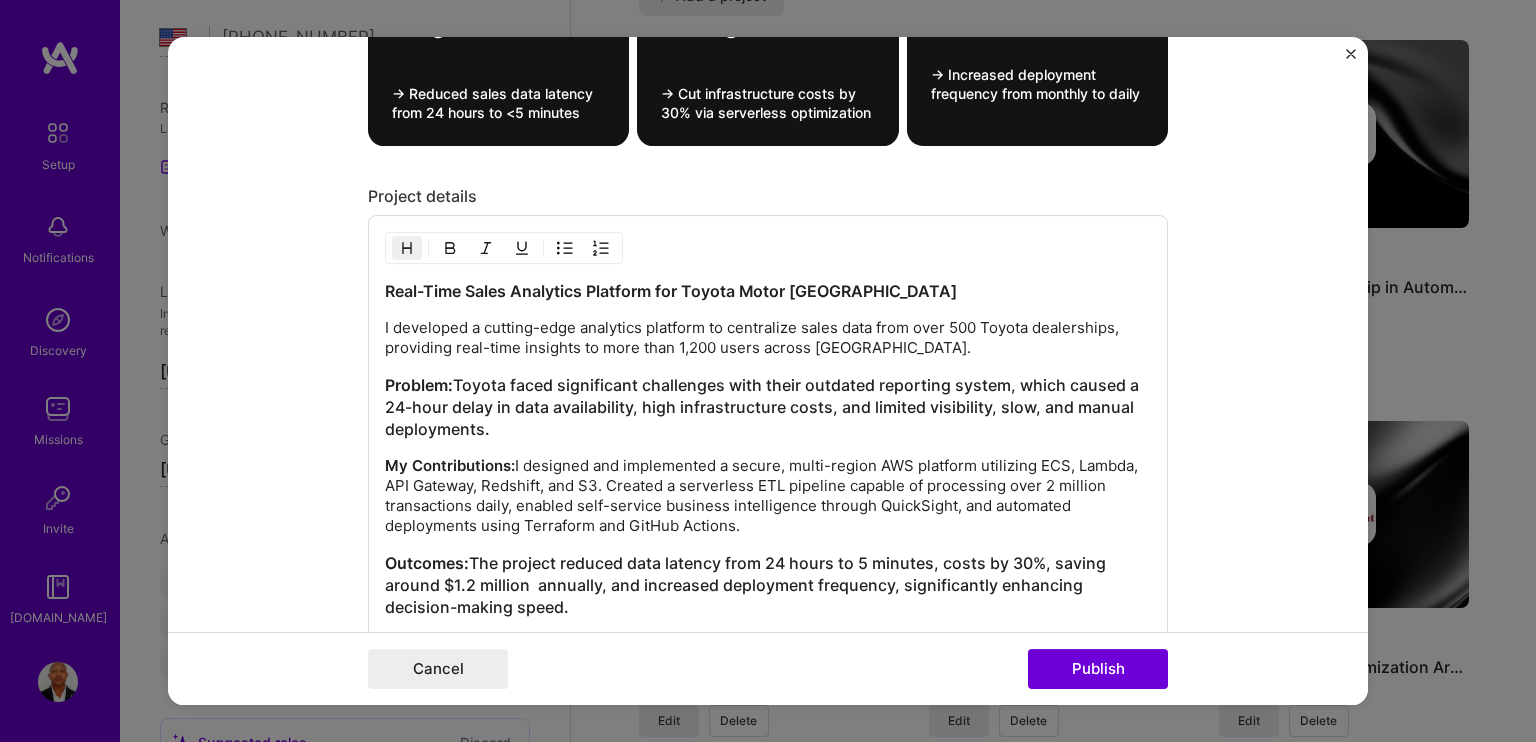scroll, scrollTop: 1575, scrollLeft: 0, axis: vertical 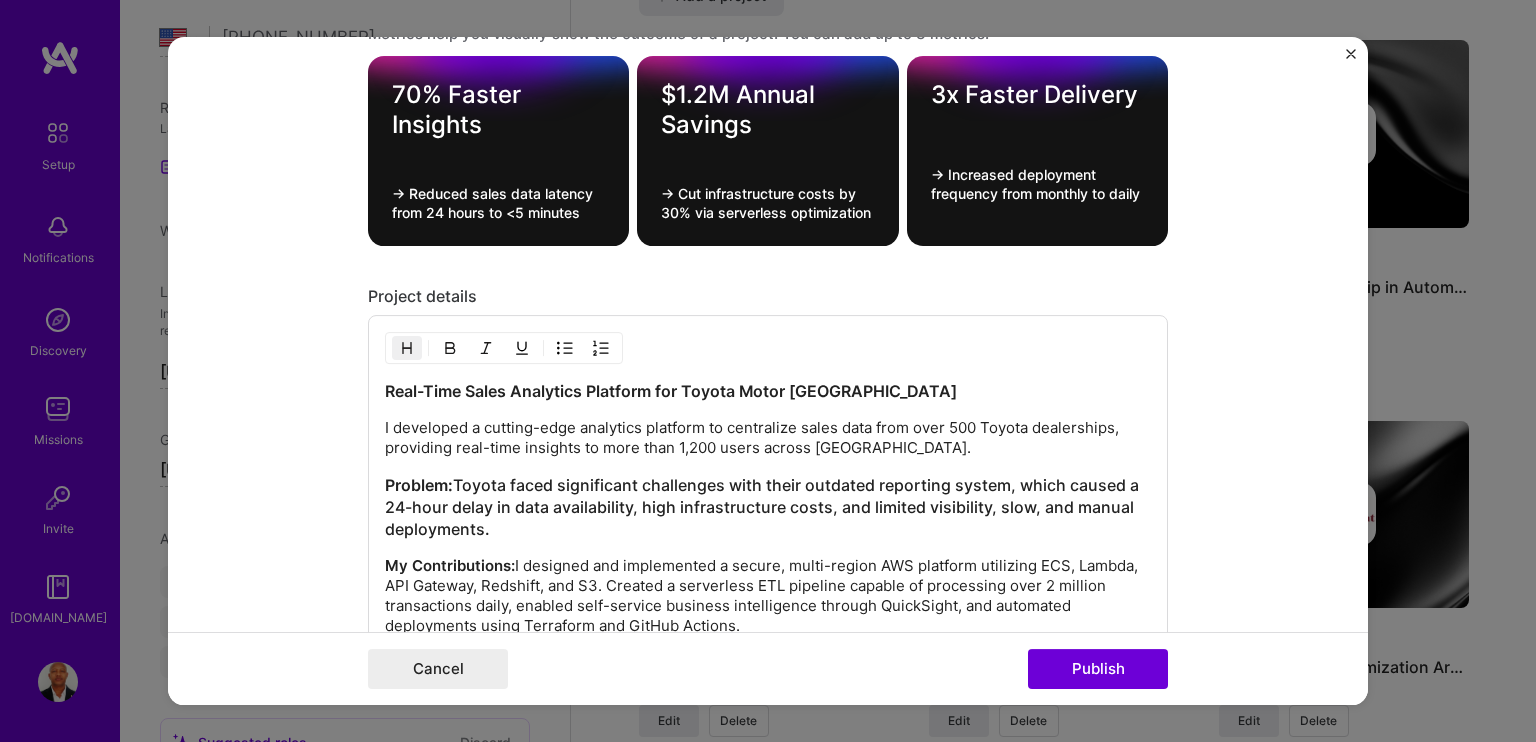 click on "Problem:  Toyota faced significant challenges with their outdated reporting system, which caused a 24-hour delay in data availability, high infrastructure costs, and limited visibility, slow, and manual deployments." at bounding box center (768, 508) 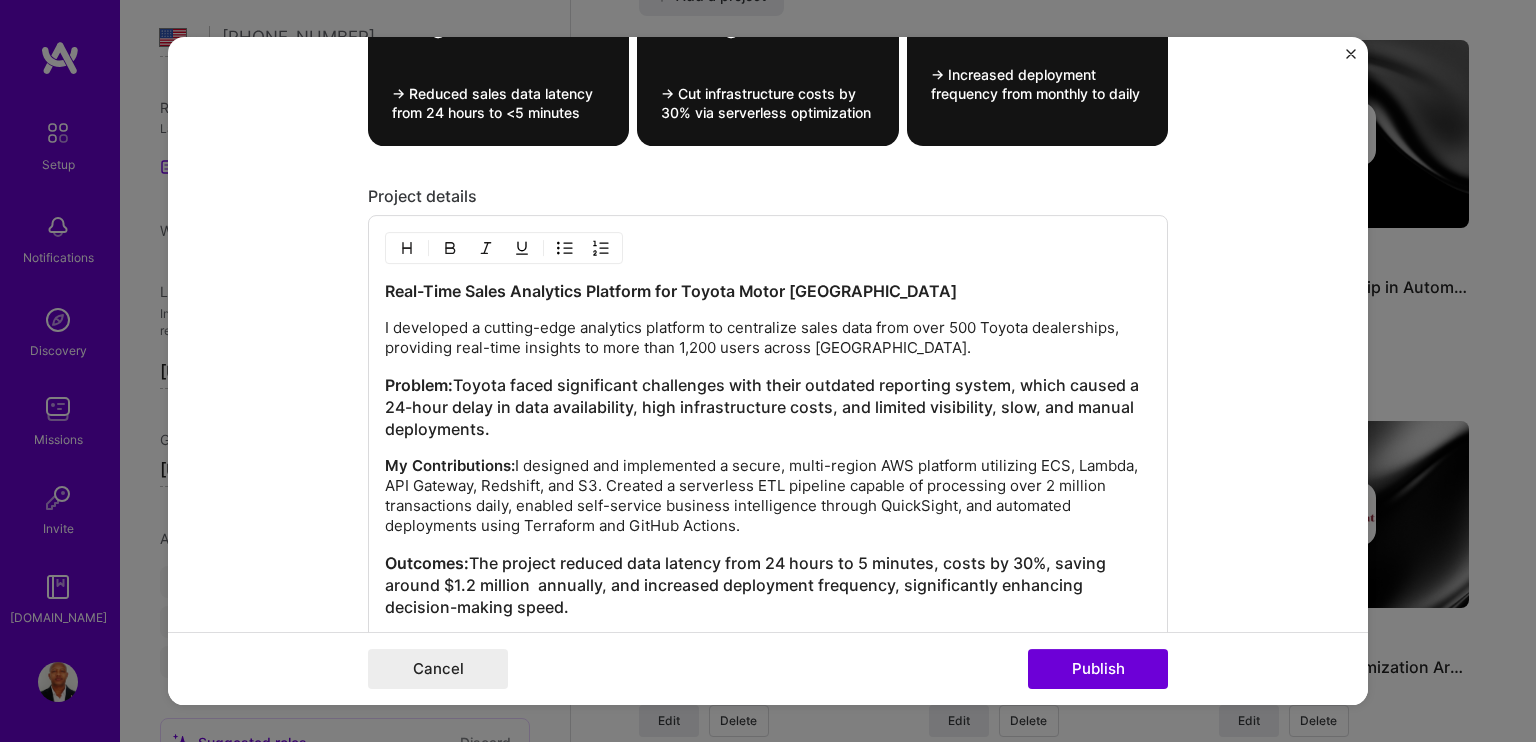 scroll, scrollTop: 1775, scrollLeft: 0, axis: vertical 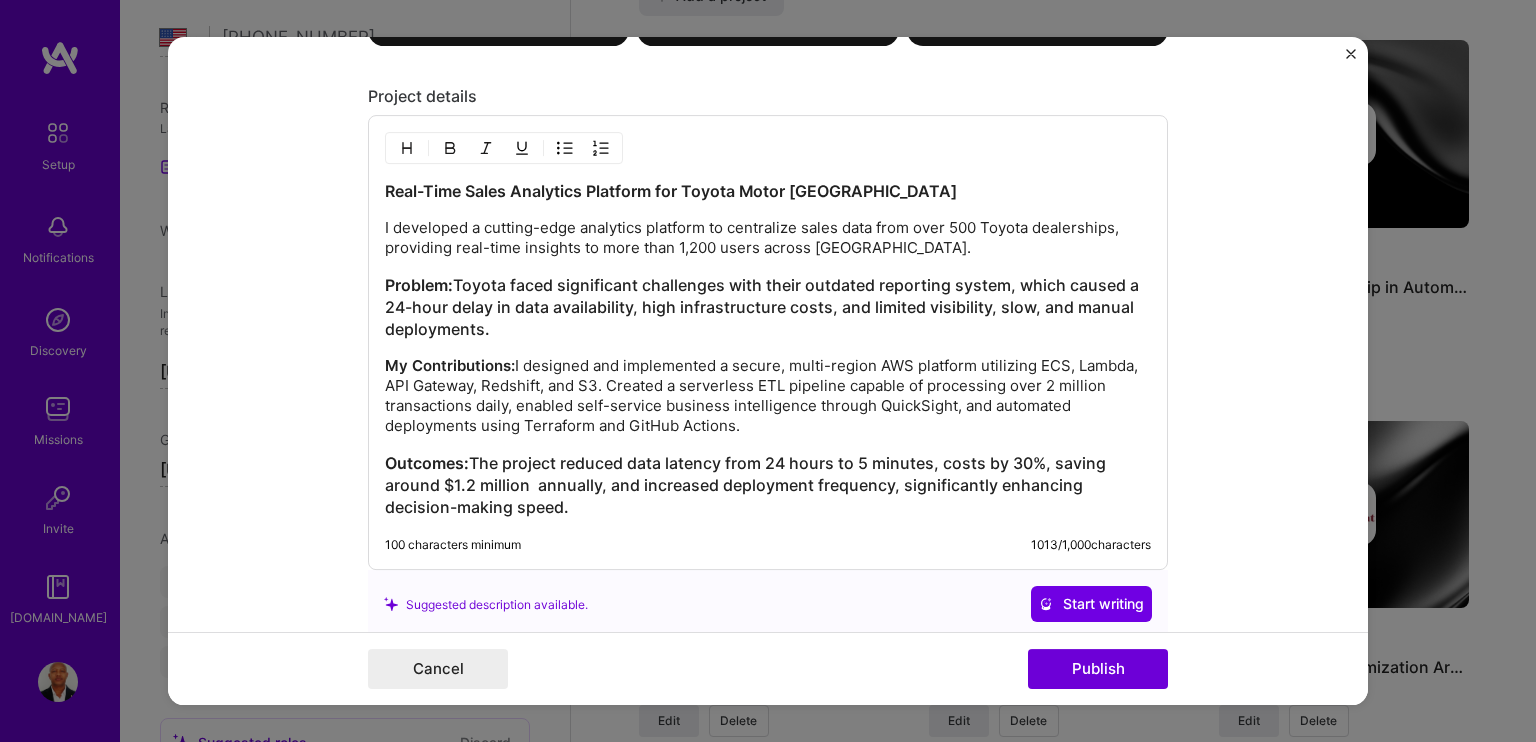 click on "My Contributions:  I designed and implemented a secure, multi-region AWS platform utilizing ECS, Lambda, API Gateway, Redshift, and S3. Created a serverless ETL pipeline capable of processing over 2 million transactions daily, enabled self-service business intelligence through QuickSight, and automated deployments using Terraform and GitHub Actions." at bounding box center (768, 397) 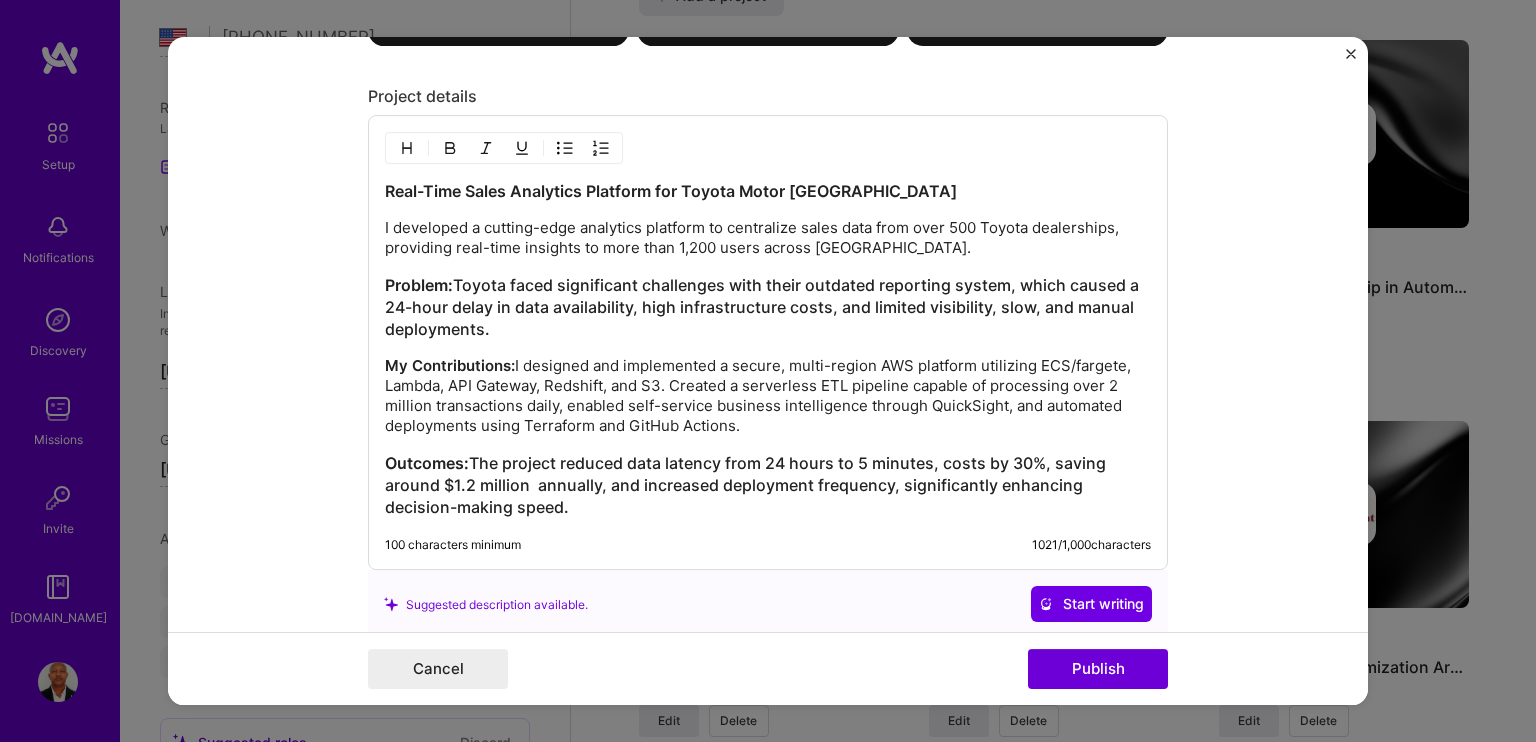 click on "My Contributions:  I designed and implemented a secure, multi-region AWS platform utilizing ECS/fargete, Lambda, API Gateway, Redshift, and S3. Created a serverless ETL pipeline capable of processing over 2 million transactions daily, enabled self-service business intelligence through QuickSight, and automated deployments using Terraform and GitHub Actions." at bounding box center [768, 397] 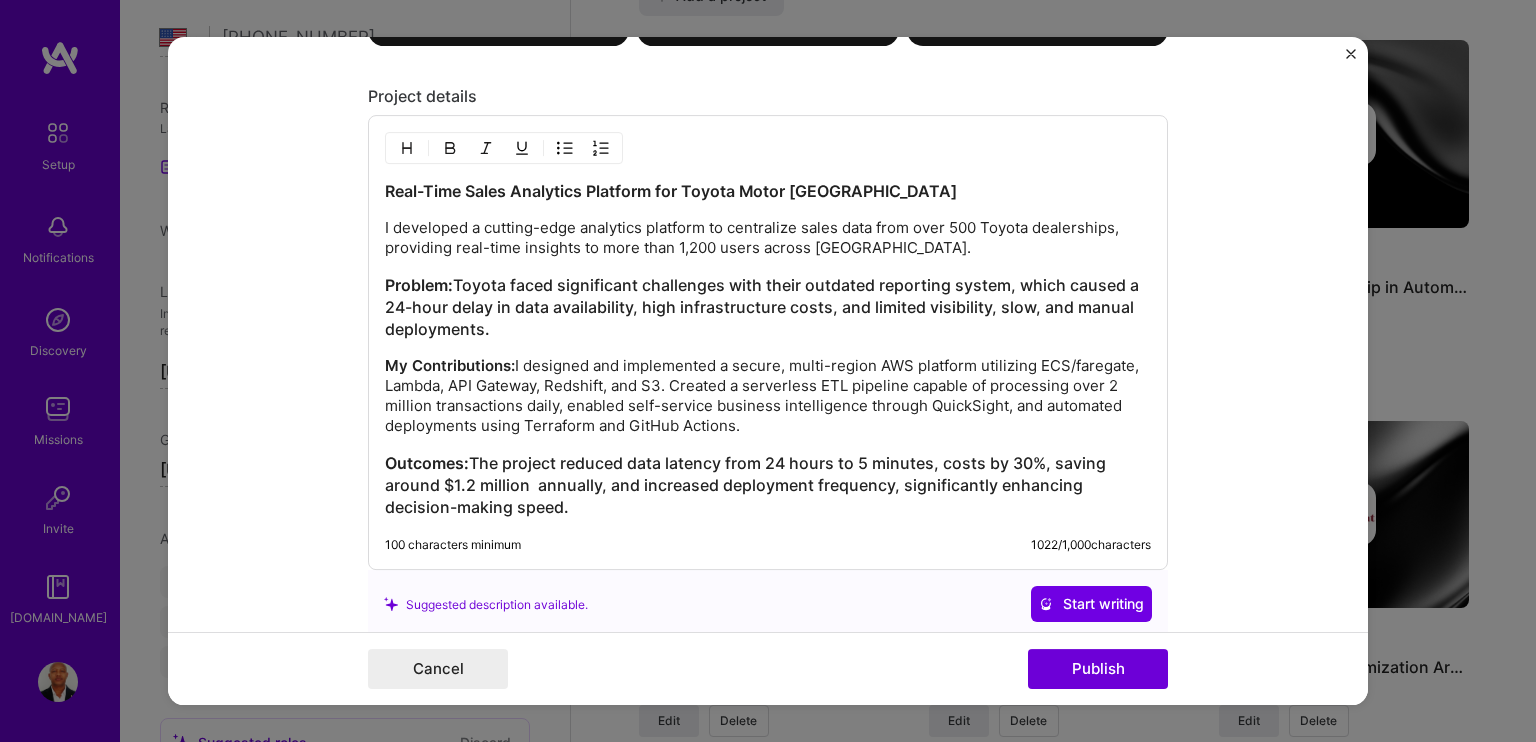 click on "My Contributions:  I designed and implemented a secure, multi-region AWS platform utilizing ECS/faregate, Lambda, API Gateway, Redshift, and S3. Created a serverless ETL pipeline capable of processing over 2 million transactions daily, enabled self-service business intelligence through QuickSight, and automated deployments using Terraform and GitHub Actions." at bounding box center (768, 397) 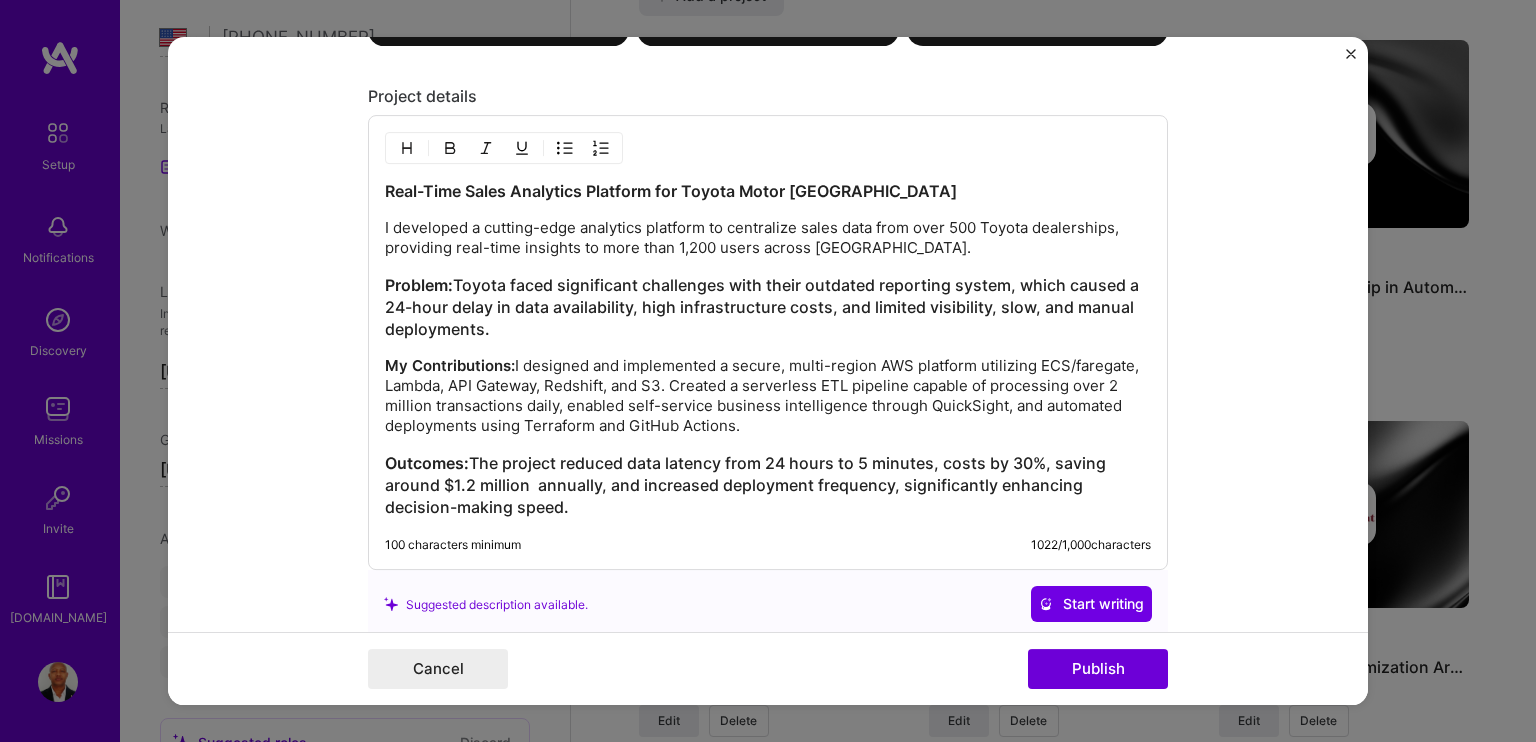 click on "My Contributions:  I designed and implemented a secure, multi-region AWS platform utilizing ECS/faregate, Lambda, API Gateway, Redshift, and S3. Created a serverless ETL pipeline capable of processing over 2 million transactions daily, enabled self-service business intelligence through QuickSight, and automated deployments using Terraform and GitHub Actions." at bounding box center [768, 397] 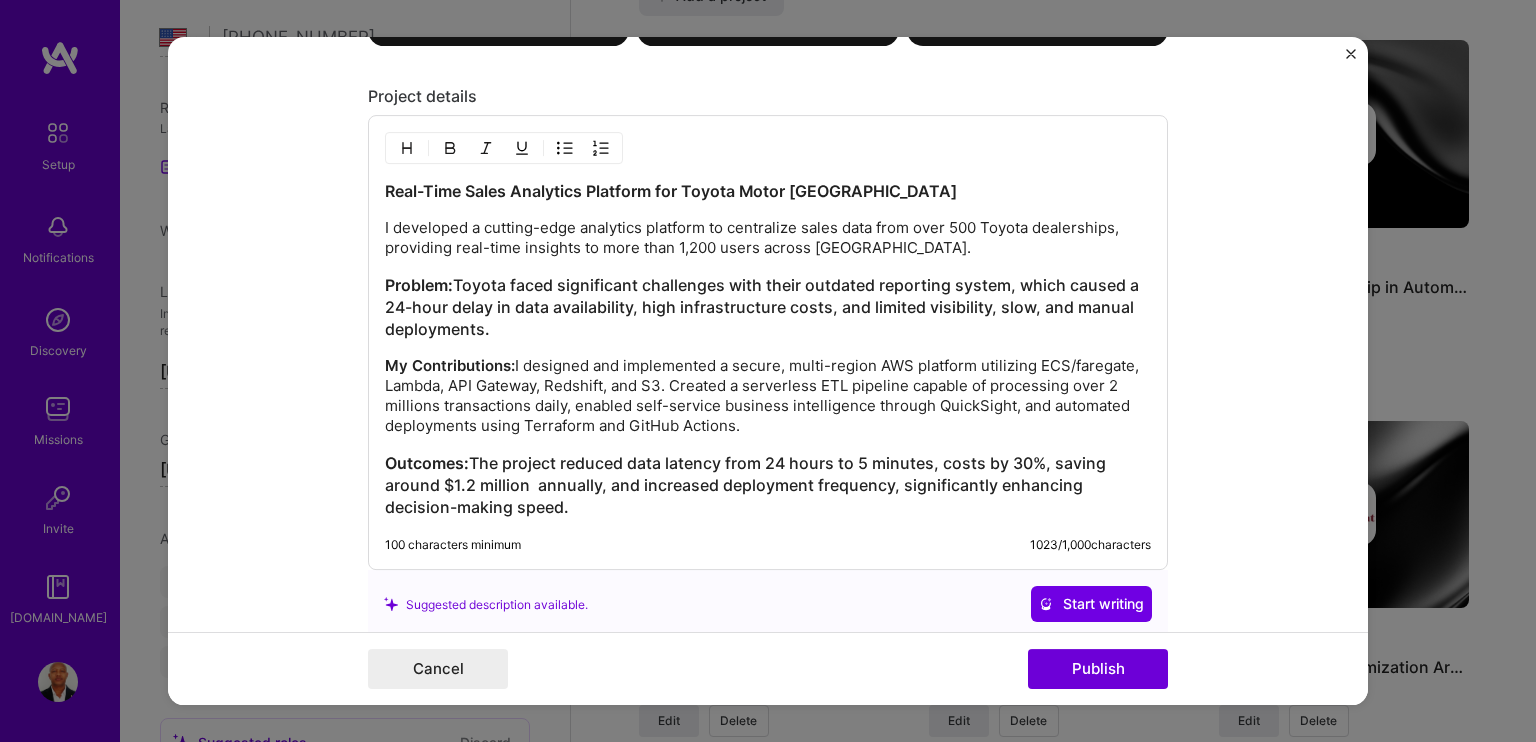 click on "My Contributions:  I designed and implemented a secure, multi-region AWS platform utilizing ECS/faregate, Lambda, API Gateway, Redshift, and S3. Created a serverless ETL pipeline capable of processing over 2 millions transactions daily, enabled self-service business intelligence through QuickSight, and automated deployments using Terraform and GitHub Actions." at bounding box center [768, 397] 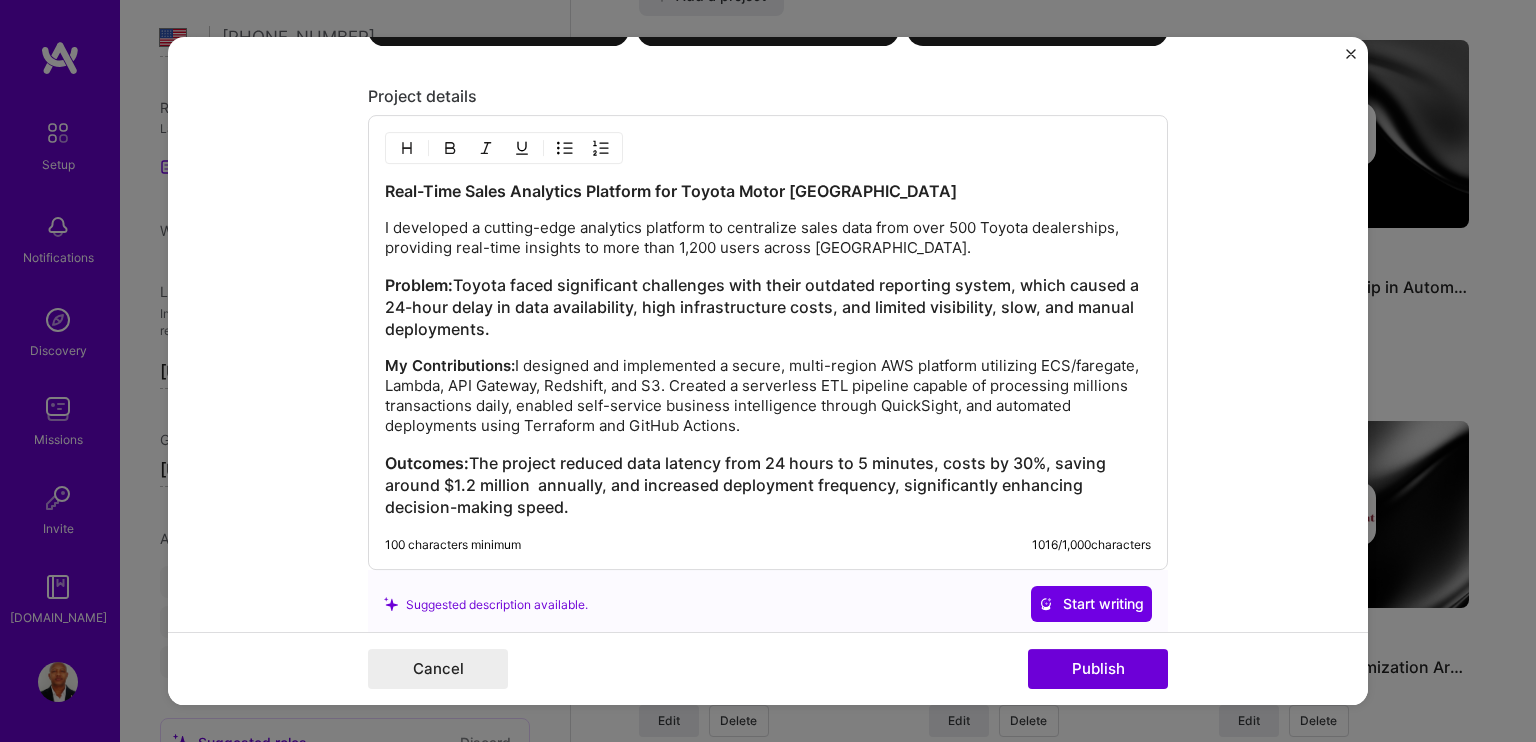 click on "My Contributions:  I designed and implemented a secure, multi-region AWS platform utilizing ECS/faregate, Lambda, API Gateway, Redshift, and S3. Created a serverless ETL pipeline capable of processing millions transactions daily, enabled self-service business intelligence through QuickSight, and automated deployments using Terraform and GitHub Actions." at bounding box center (768, 397) 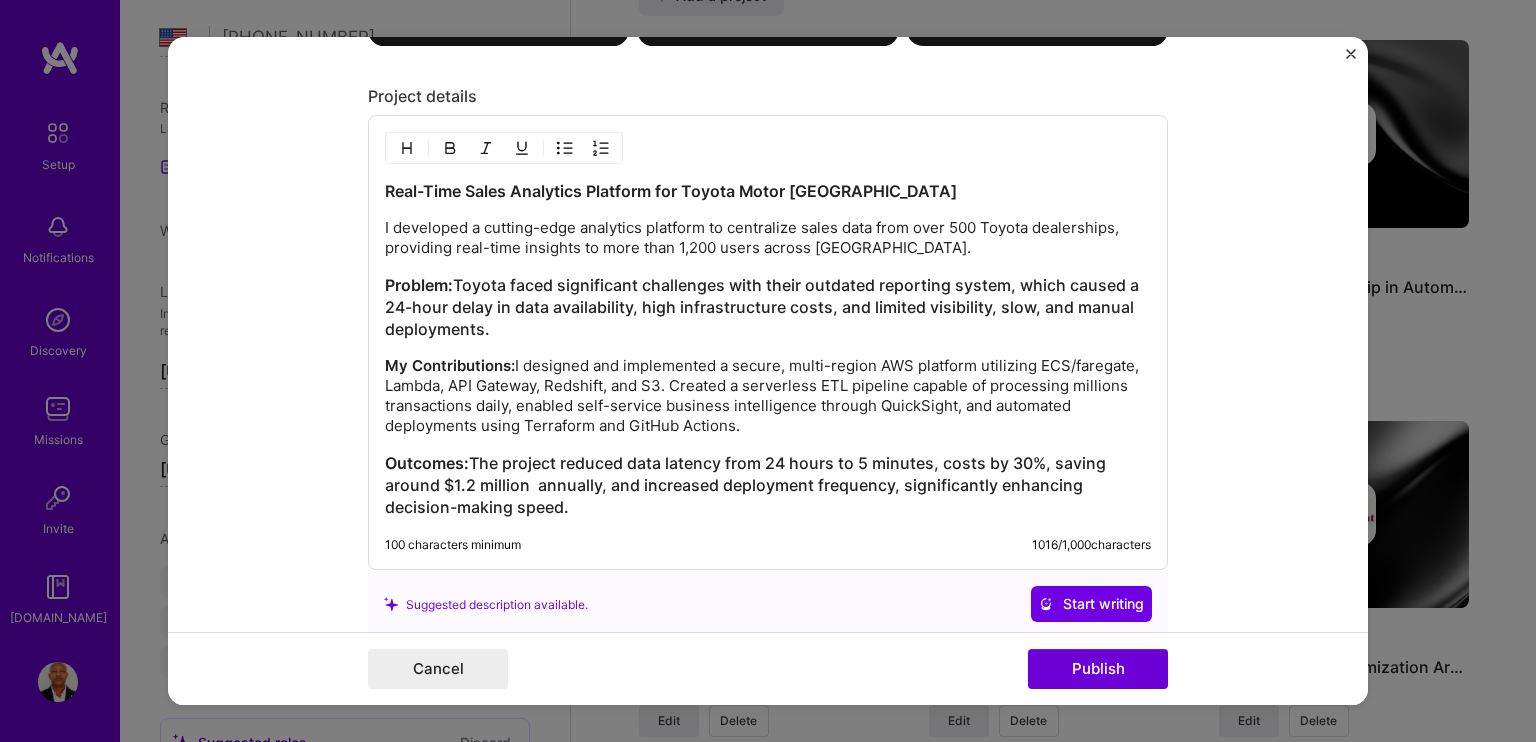 click on "My Contributions:  I designed and implemented a secure, multi-region AWS platform utilizing ECS/faregate, Lambda, API Gateway, Redshift, and S3. Created a serverless ETL pipeline capable of processing millions transactions daily, enabled self-service business intelligence through QuickSight, and automated deployments using Terraform and GitHub Actions." at bounding box center (768, 397) 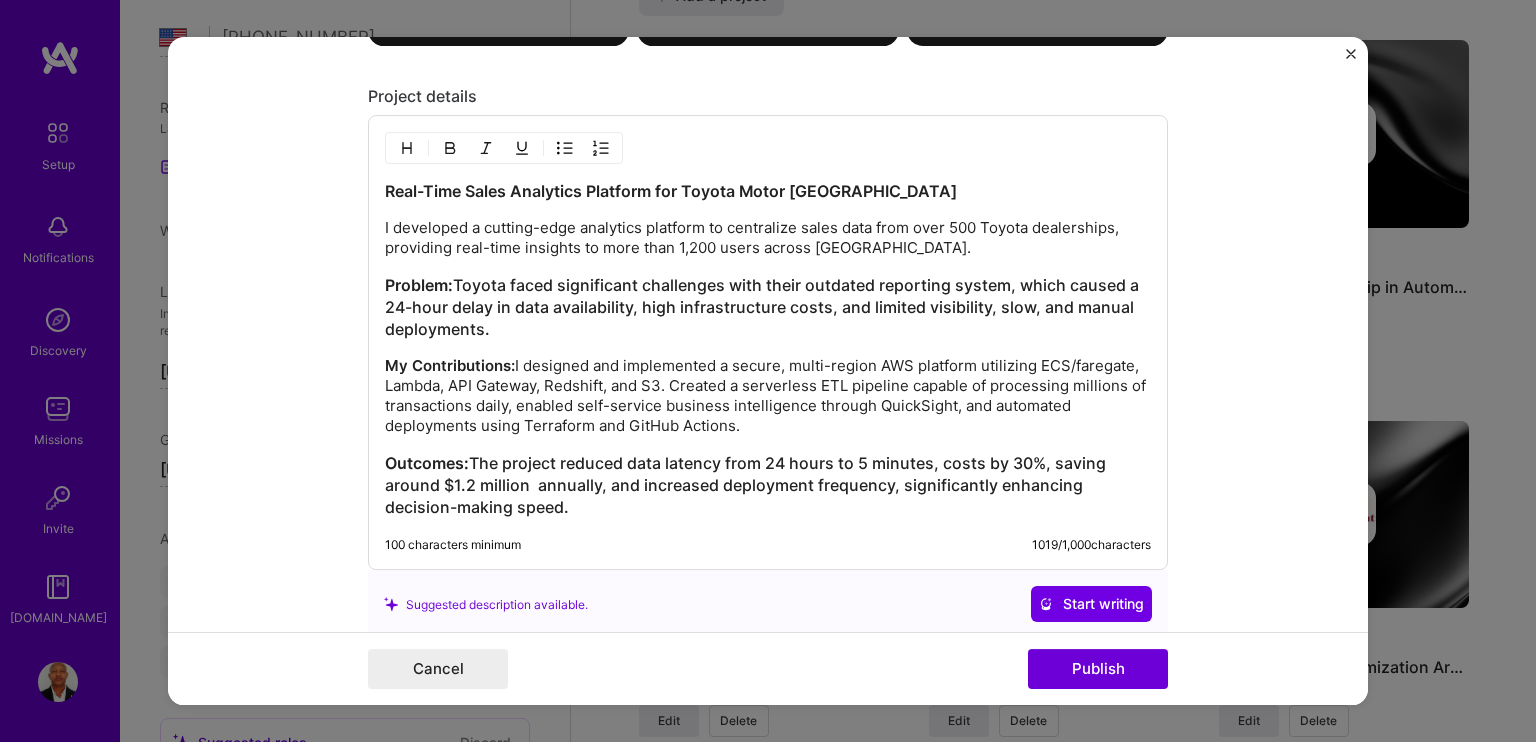 click on "My Contributions:  I designed and implemented a secure, multi-region AWS platform utilizing ECS/faregate, Lambda, API Gateway, Redshift, and S3. Created a serverless ETL pipeline capable of processing millions of transactions daily, enabled self-service business intelligence through QuickSight, and automated deployments using Terraform and GitHub Actions." at bounding box center (768, 397) 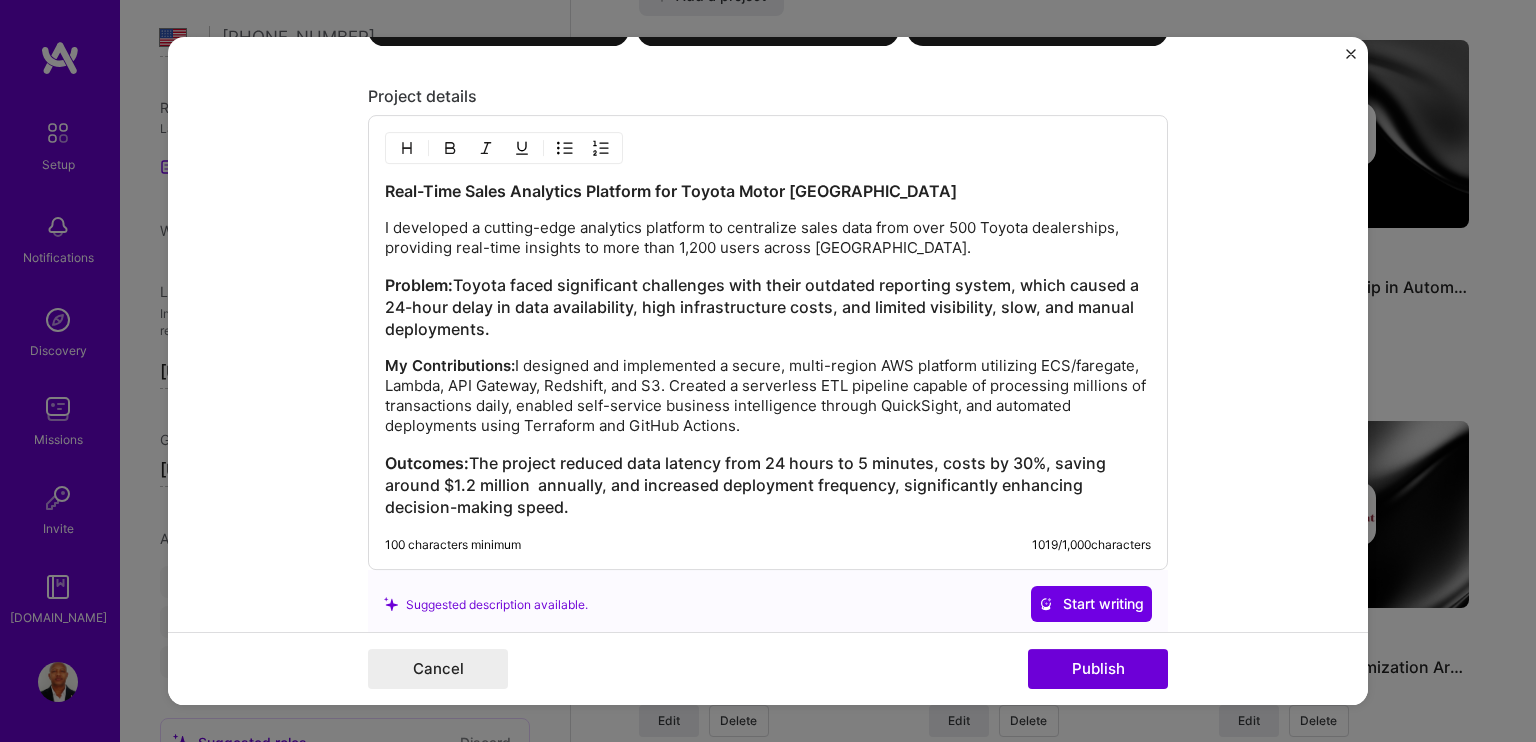 click on "My Contributions:  I designed and implemented a secure, multi-region AWS platform utilizing ECS/faregate, Lambda, API Gateway, Redshift, and S3. Created a serverless ETL pipeline capable of processing millions of transactions daily, enabled self-service business intelligence through QuickSight, and automated deployments using Terraform and GitHub Actions." at bounding box center [768, 397] 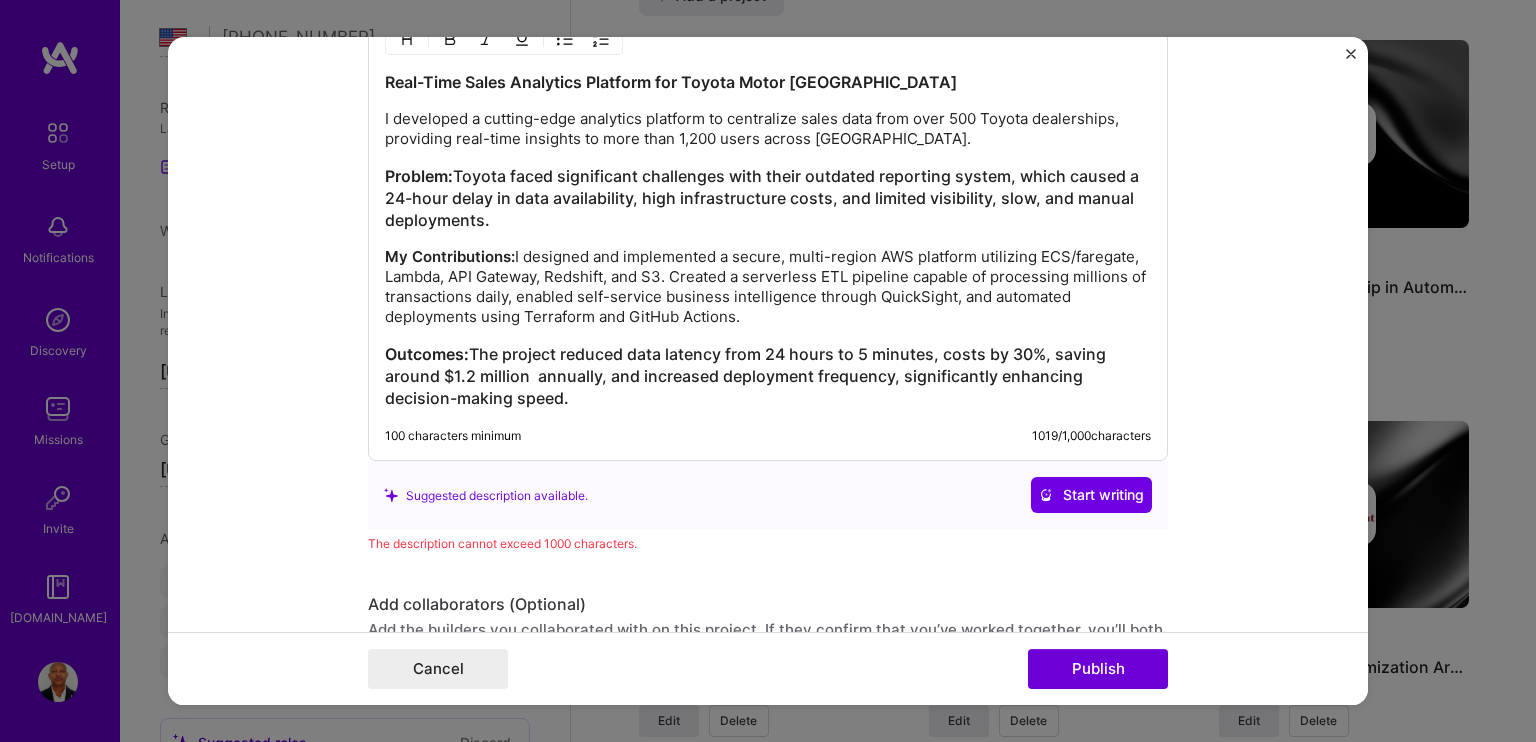 scroll, scrollTop: 1775, scrollLeft: 0, axis: vertical 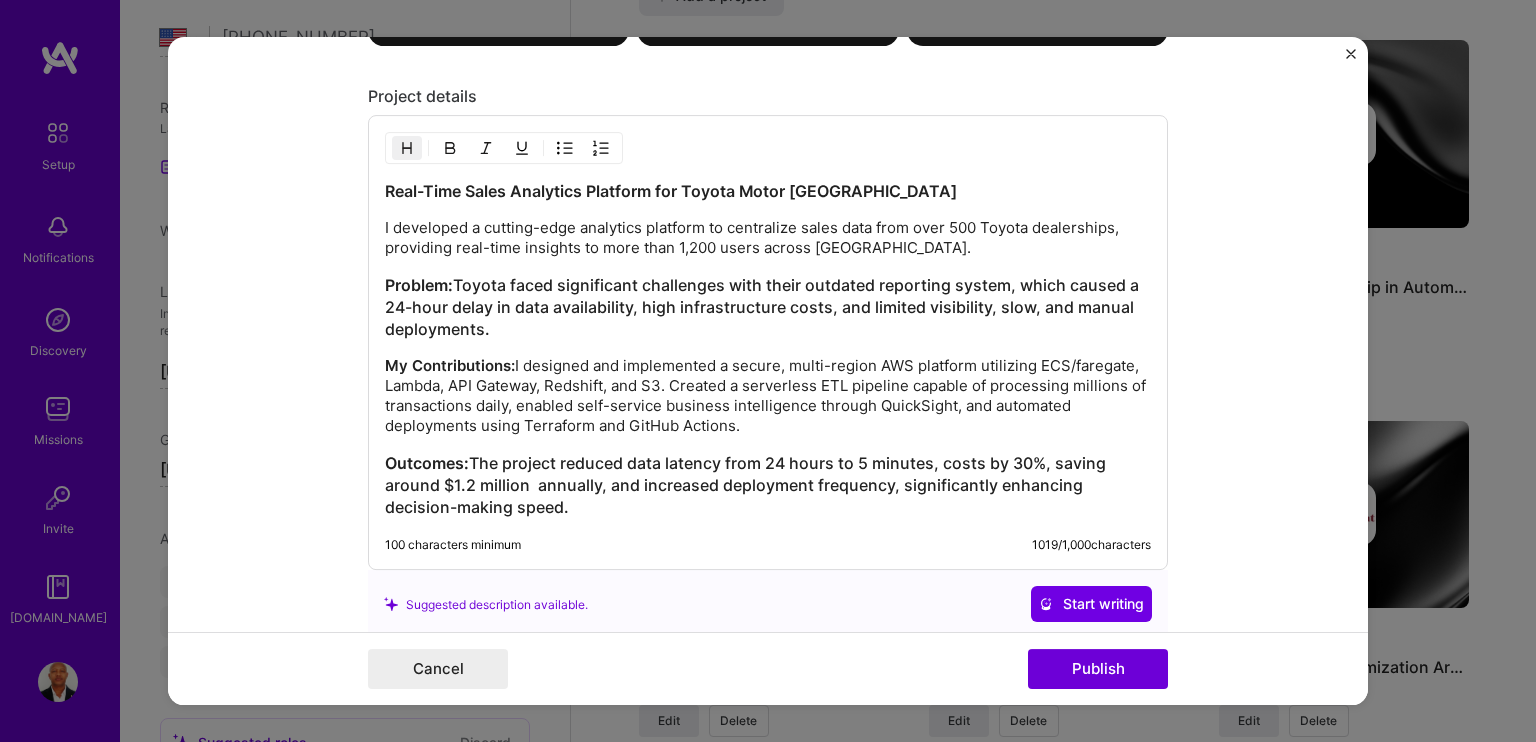 click on "Outcomes:  The project reduced data latency from 24 hours to 5 minutes, costs by 30%, saving around $1.2 million  annually, and increased deployment frequency, significantly enhancing decision-making speed." at bounding box center (768, 486) 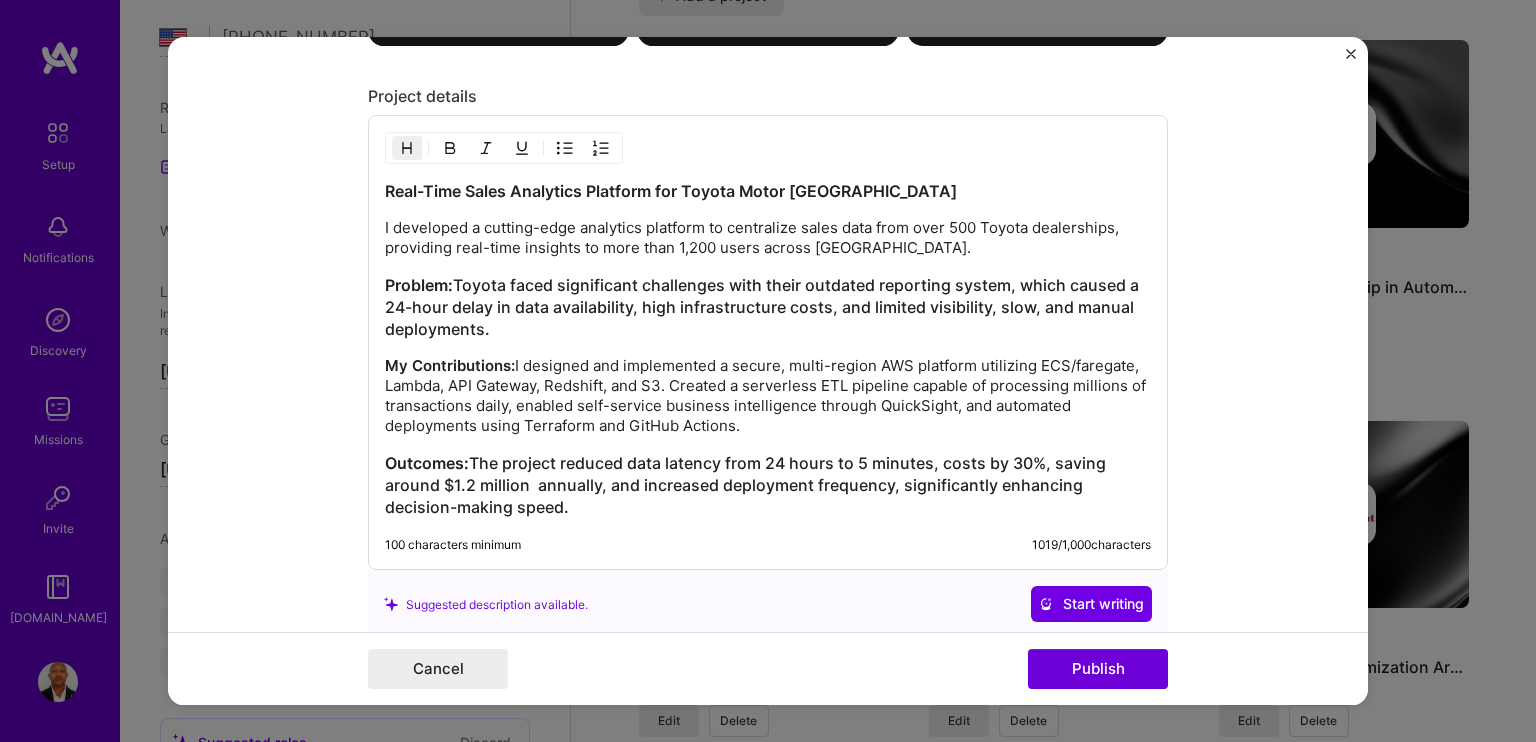 click on "Outcomes:  The project reduced data latency from 24 hours to 5 minutes, costs by 30%, saving around $1.2 million  annually, and increased deployment frequency, significantly enhancing decision-making speed." at bounding box center (768, 486) 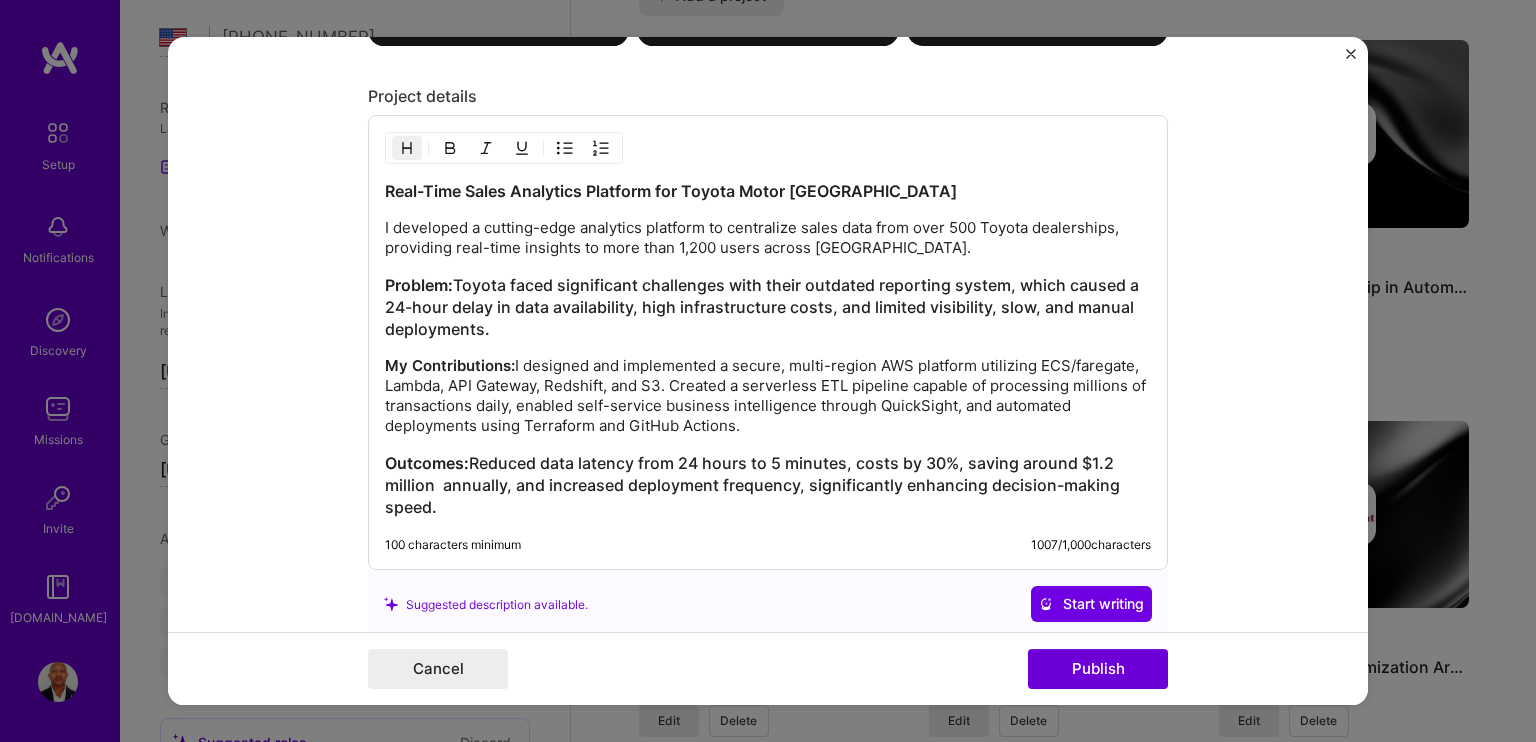 click on "Outcomes:  Reduced data latency from 24 hours to 5 minutes, costs by 30%, saving around $1.2 million  annually, and increased deployment frequency, significantly enhancing decision-making speed." at bounding box center [768, 486] 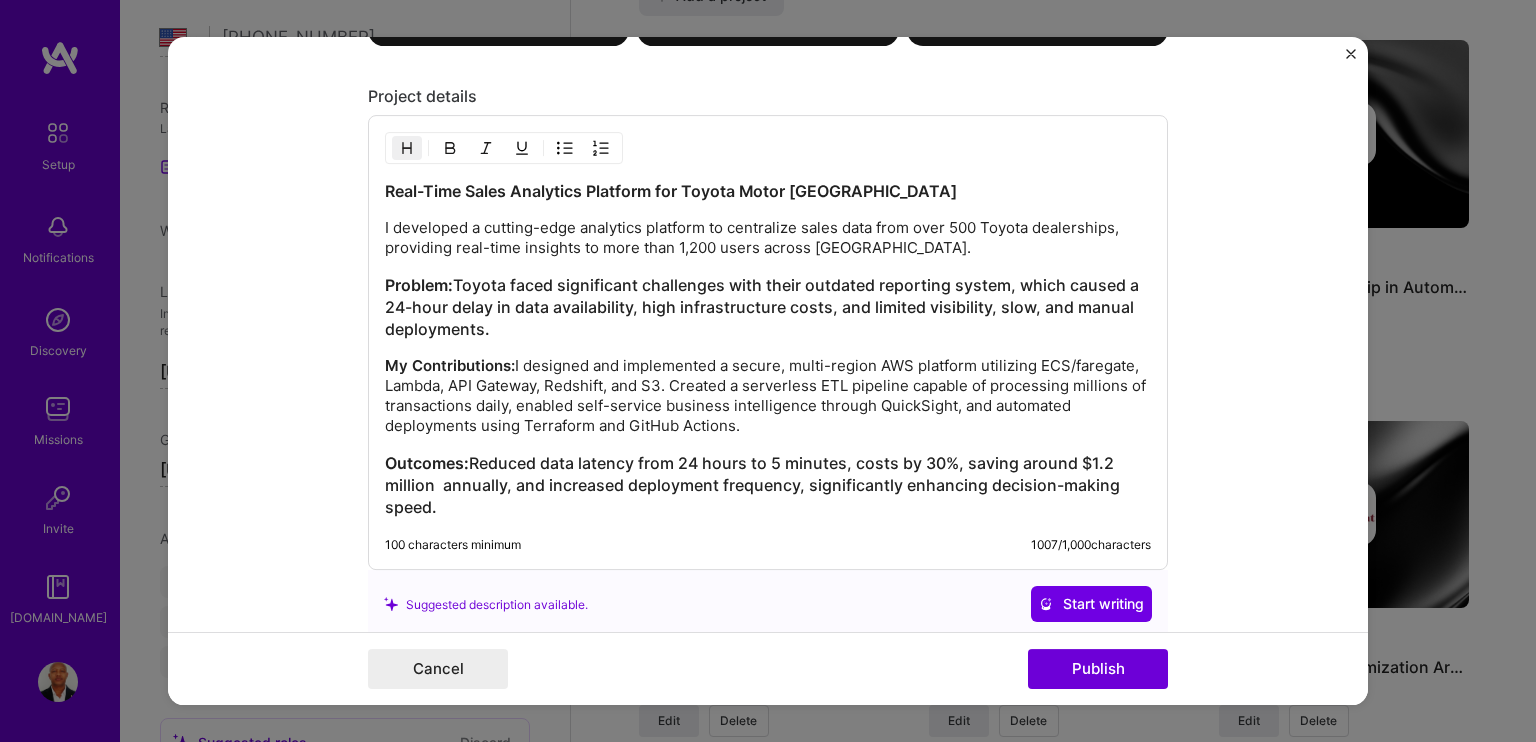 click on "Outcomes:  Reduced data latency from 24 hours to 5 minutes, costs by 30%, saving around $1.2 million  annually, and increased deployment frequency, significantly enhancing decision-making speed." at bounding box center [768, 486] 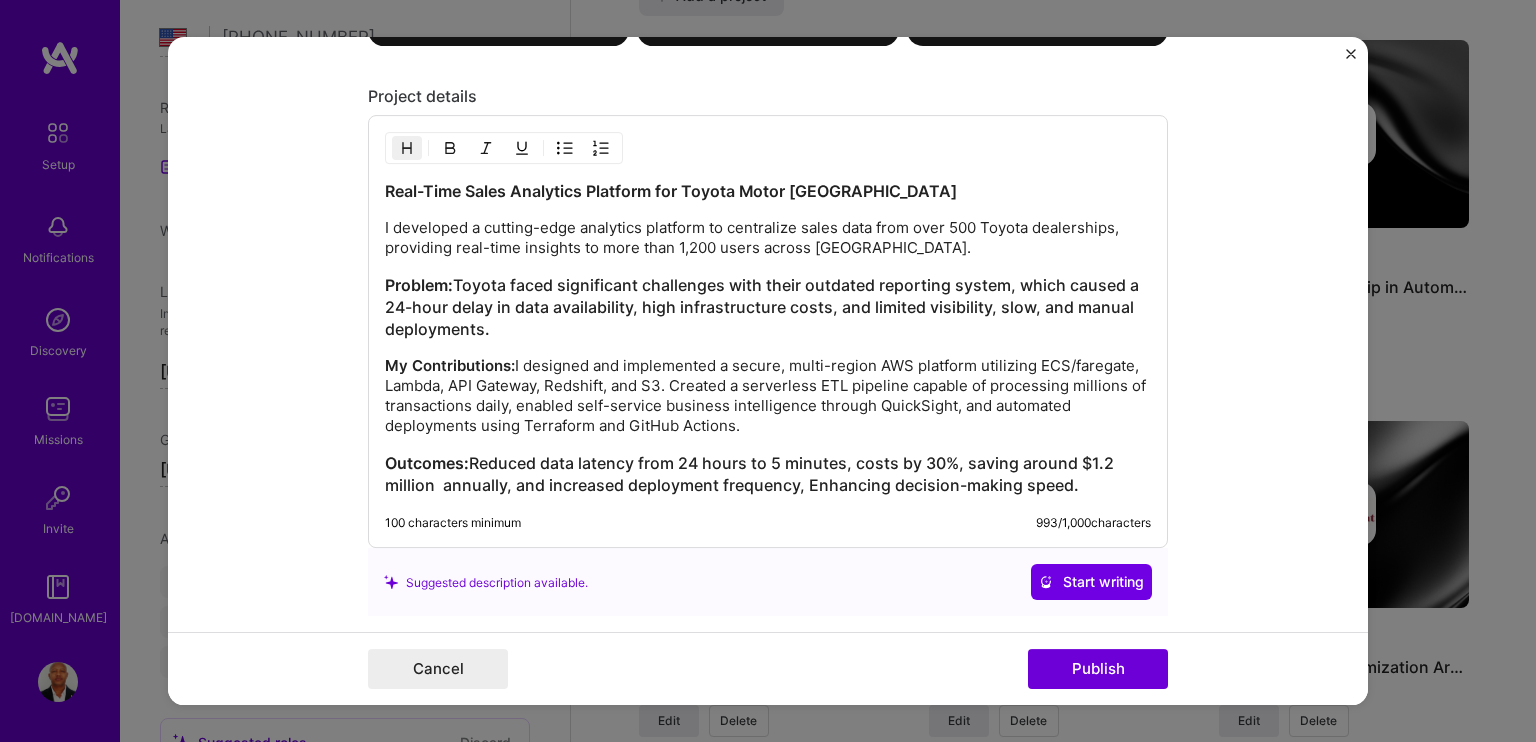 click on "Outcomes:  Reduced data latency from 24 hours to 5 minutes, costs by 30%, saving around $1.2 million  annually, and increased deployment frequency, Enhancing decision-making speed." at bounding box center [768, 475] 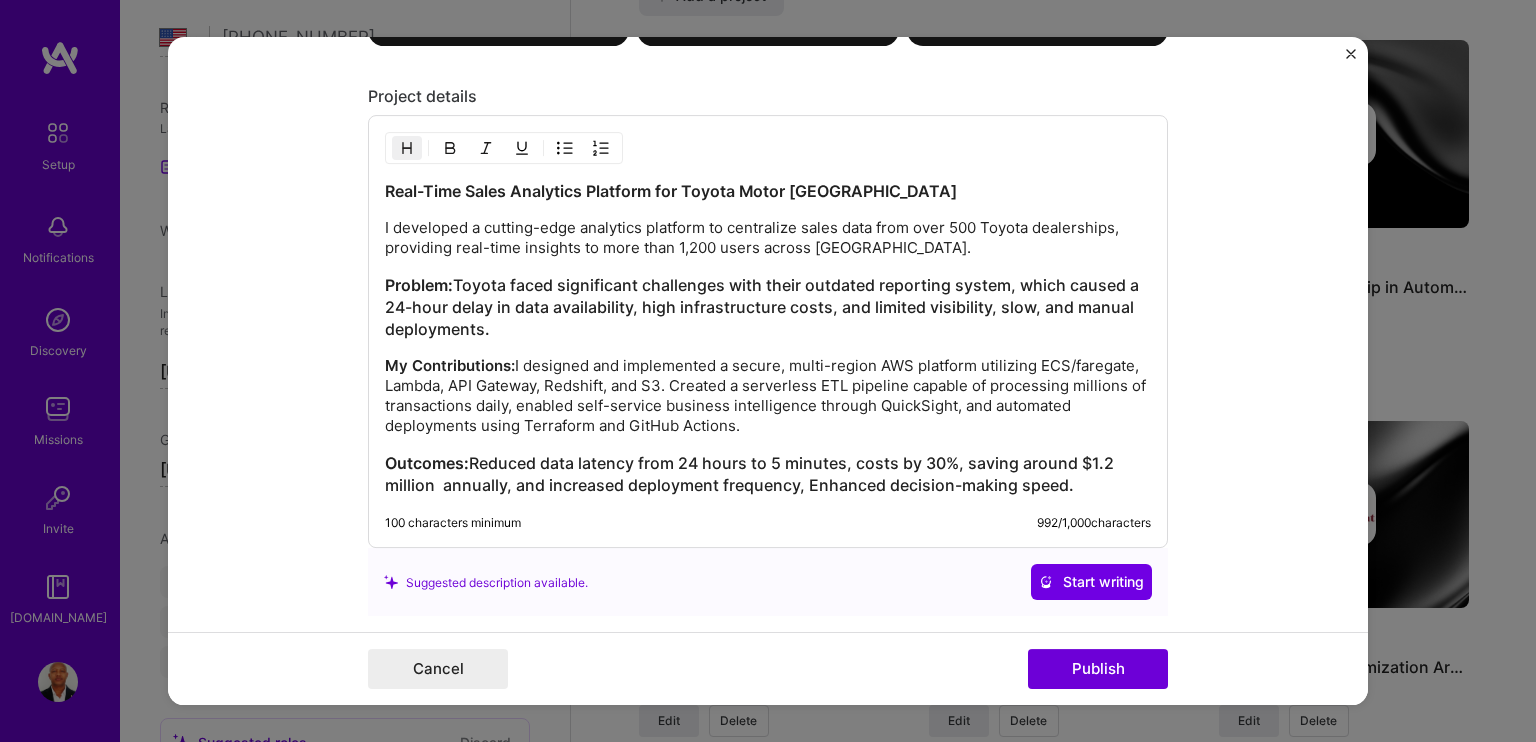 click on "My Contributions:  I designed and implemented a secure, multi-region AWS platform utilizing ECS/faregate, Lambda, API Gateway, Redshift, and S3. Created a serverless ETL pipeline capable of processing millions of transactions daily, enabled self-service business intelligence through QuickSight, and automated deployments using Terraform and GitHub Actions." at bounding box center [768, 397] 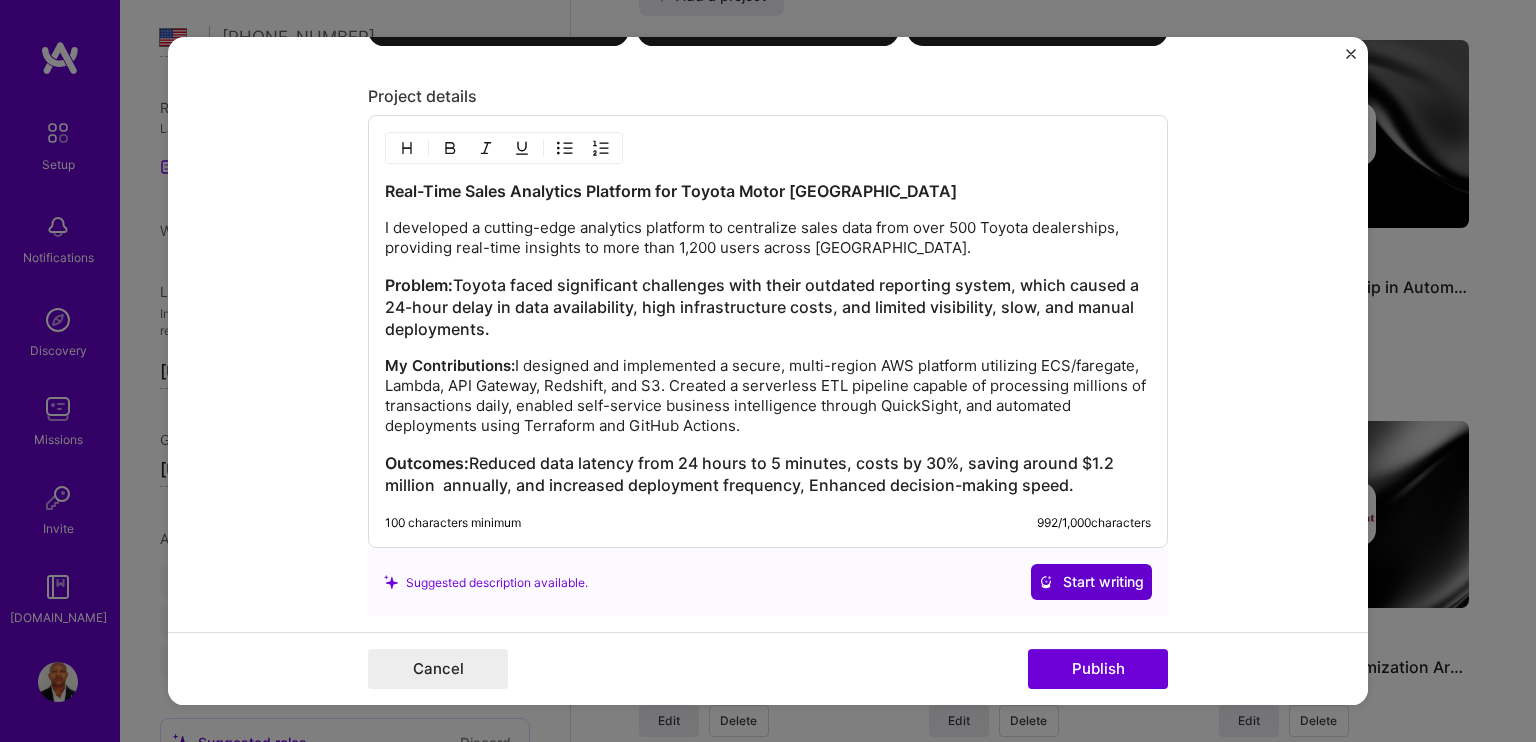 click on "Start writing" at bounding box center [1091, 583] 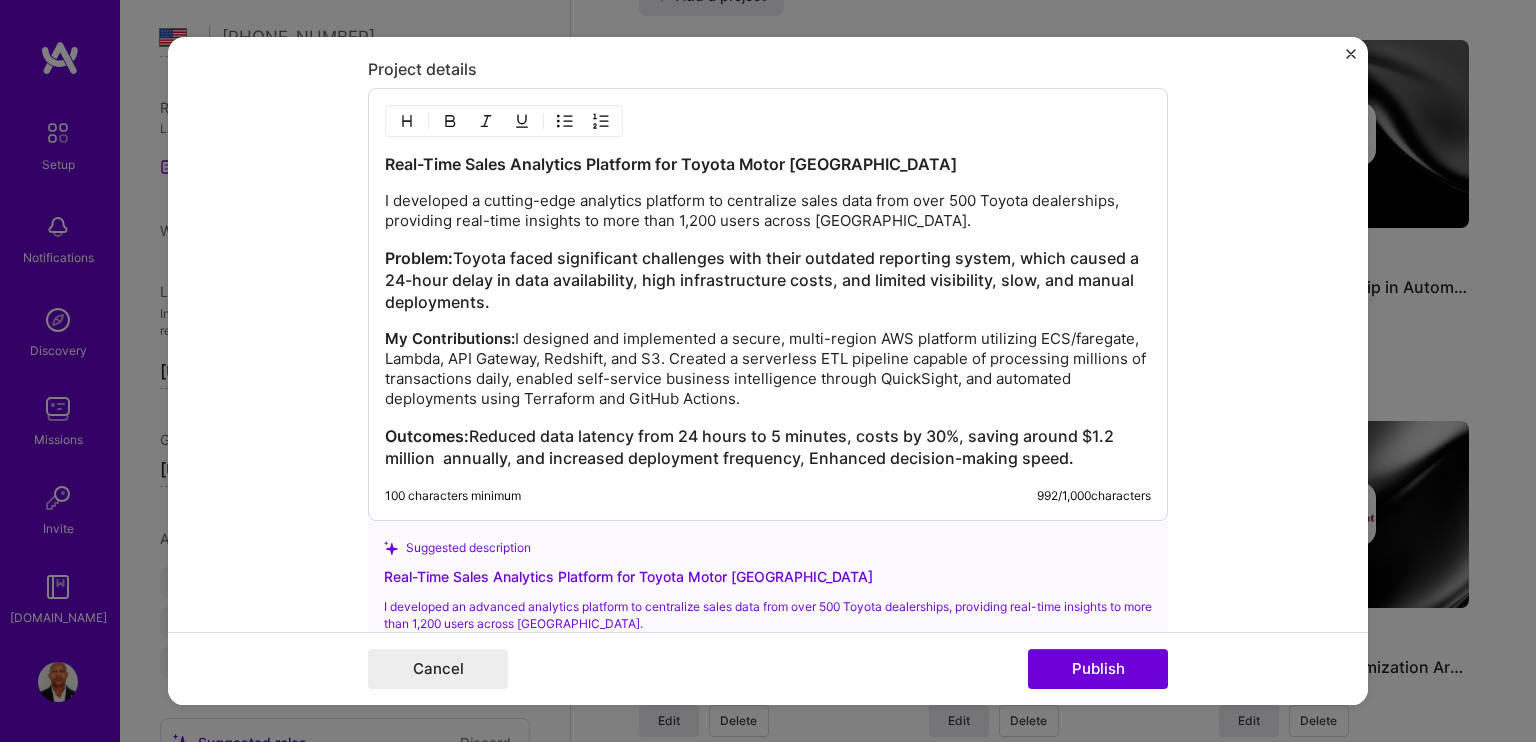 scroll, scrollTop: 1775, scrollLeft: 0, axis: vertical 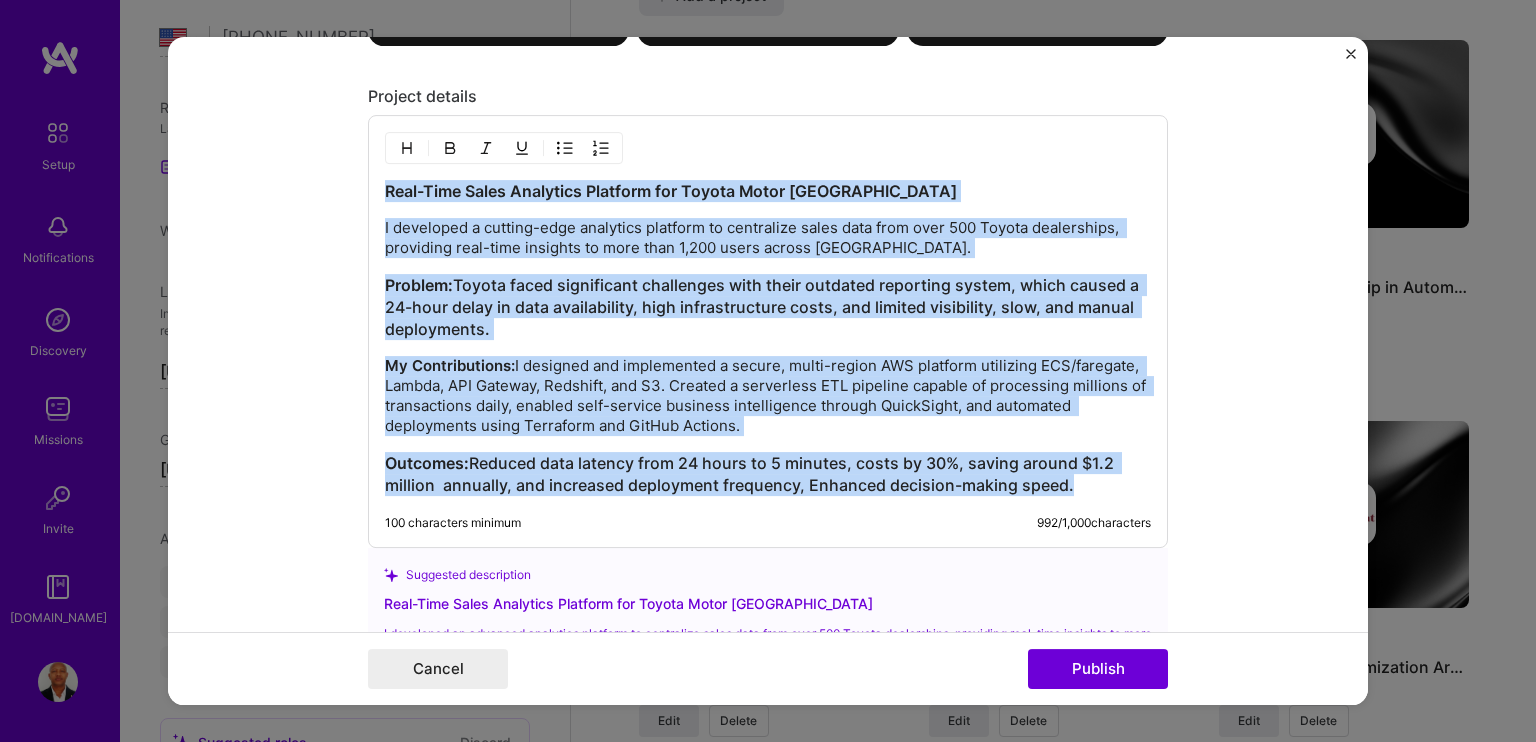 drag, startPoint x: 1075, startPoint y: 481, endPoint x: 365, endPoint y: 175, distance: 773.1339 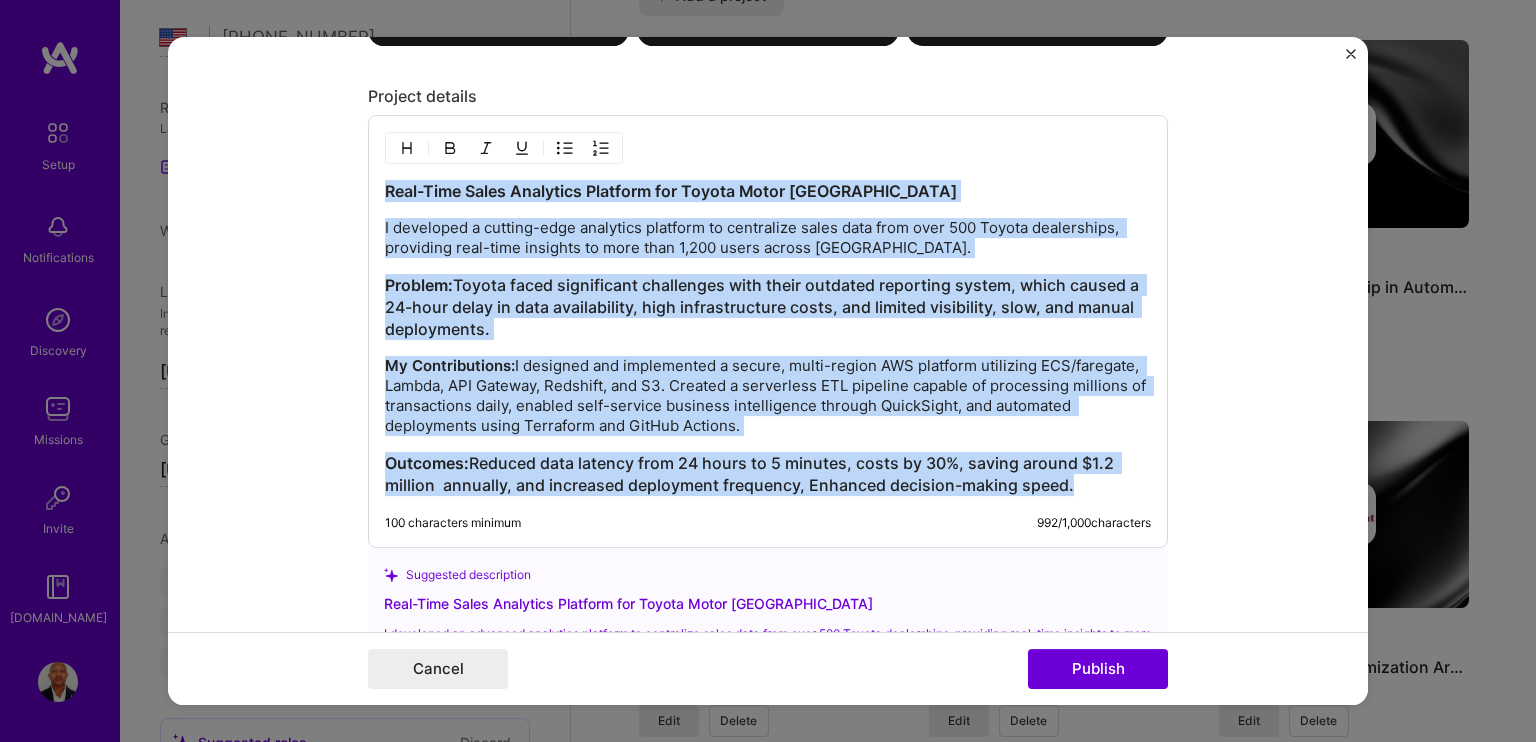 copy on "Real-Time Sales Analytics Platform for Toyota Motor [GEOGRAPHIC_DATA] I developed a cutting-edge analytics platform to centralize sales data from over 500 Toyota dealerships, providing real-time insights to more than 1,200 users across [GEOGRAPHIC_DATA]. Problem:  Toyota faced significant challenges with their outdated reporting system, which caused a 24-hour delay in data availability, high infrastructure costs, and limited visibility, slow, and manual deployments. My Contributions:  I designed and implemented a secure, multi-region AWS platform utilizing ECS/faregate, Lambda, API Gateway, Redshift, and S3. Created a serverless ETL pipeline capable of processing millions of transactions daily, enabled self-service business intelligence through QuickSight, and automated deployments using Terraform and GitHub Actions. Outcomes:  Reduced data latency from 24 hours to 5 minutes, costs by 30%, saving around $1.2 million  annually, and increased deployment frequency, Enhanced decision-making speed." 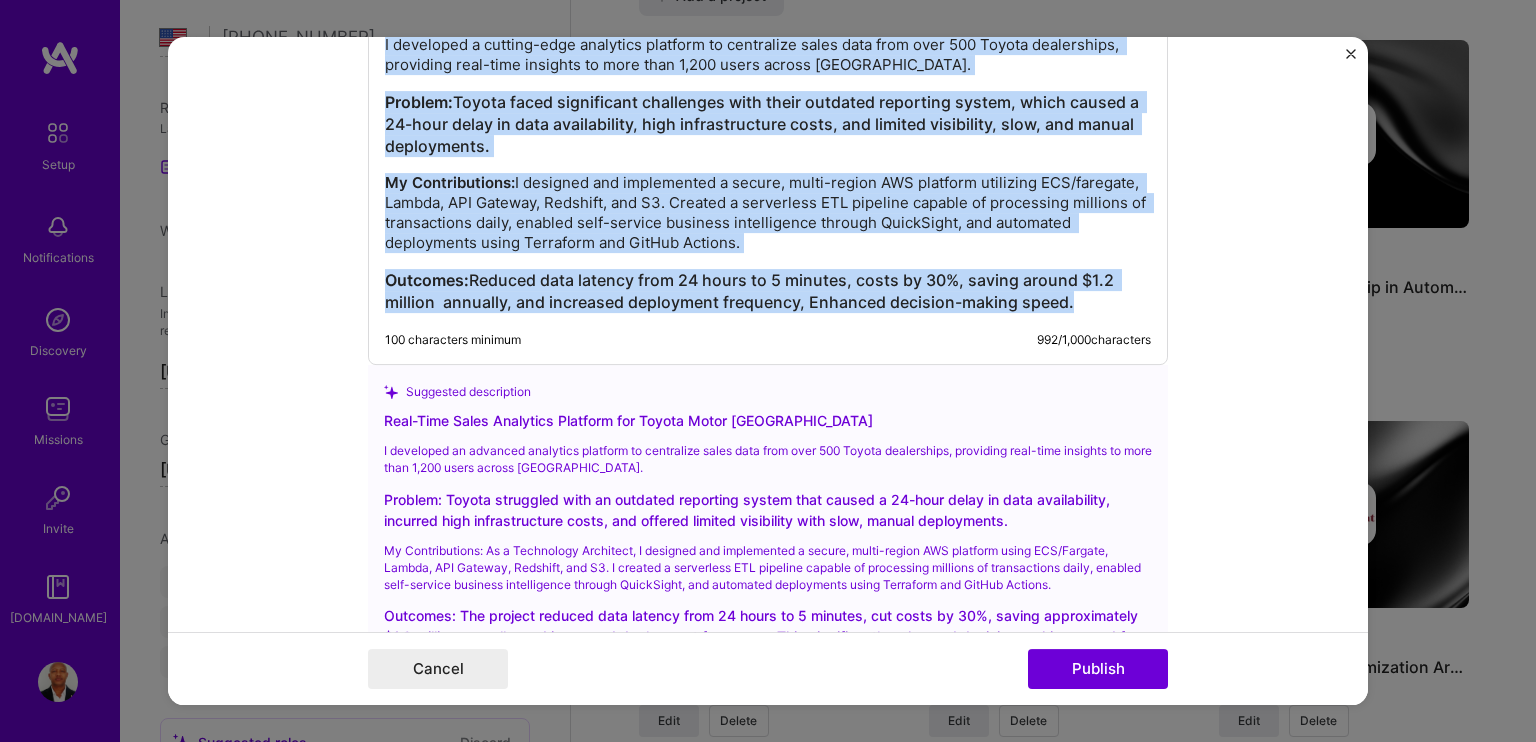 scroll, scrollTop: 2275, scrollLeft: 0, axis: vertical 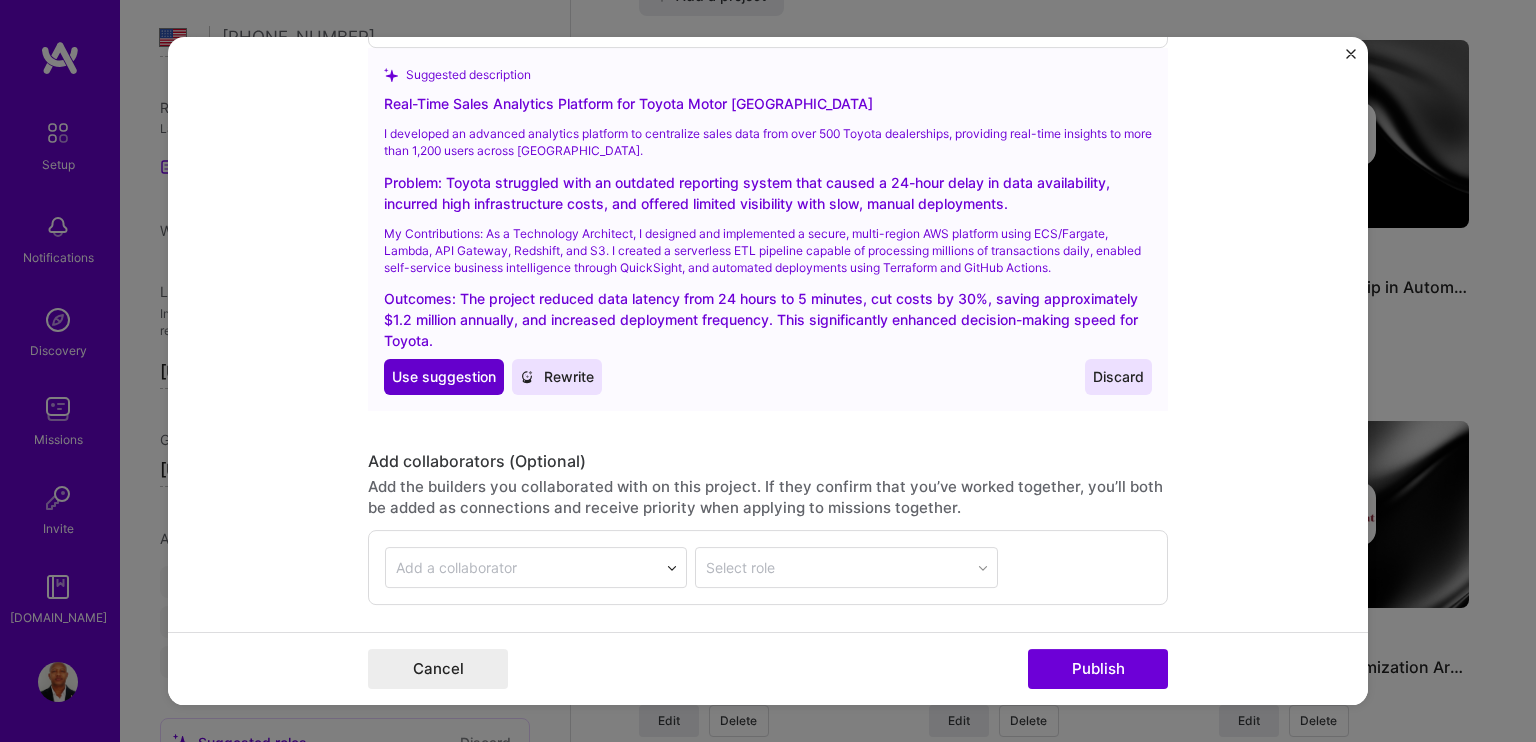 click on "Use suggestion" at bounding box center [444, 378] 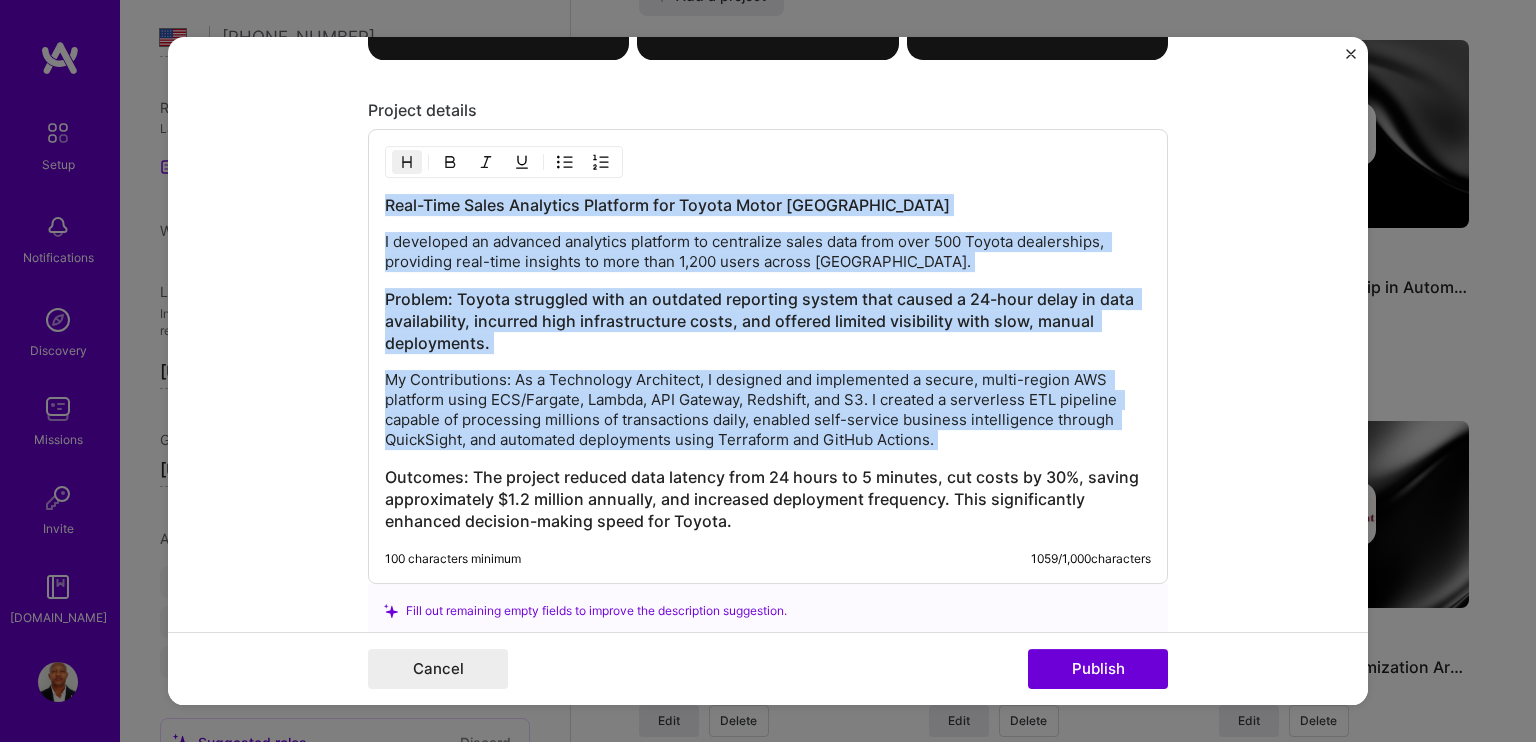 scroll, scrollTop: 1760, scrollLeft: 0, axis: vertical 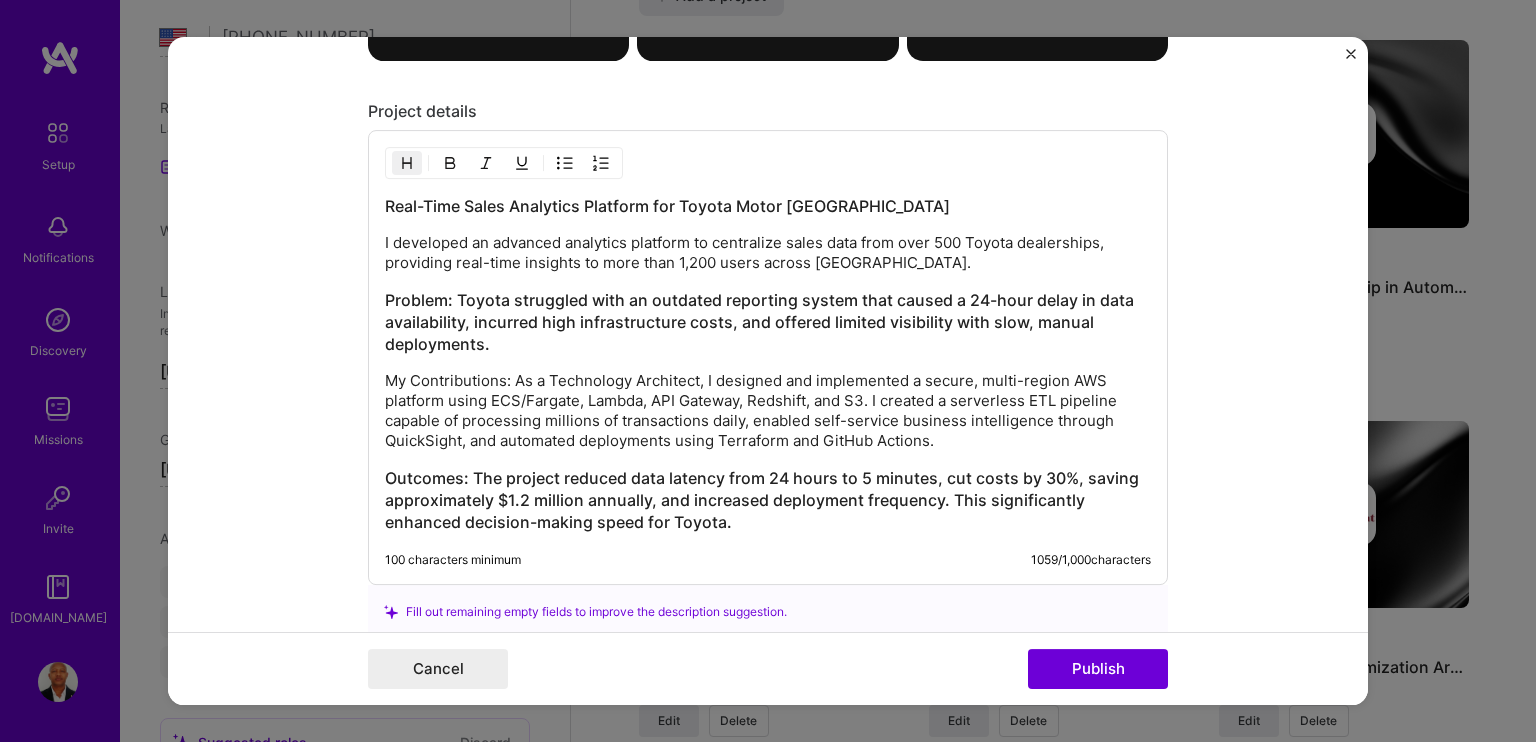 click on "Problem: Toyota struggled with an outdated reporting system that caused a 24-hour delay in data availability, incurred high infrastructure costs, and offered limited visibility with slow, manual deployments." at bounding box center [768, 323] 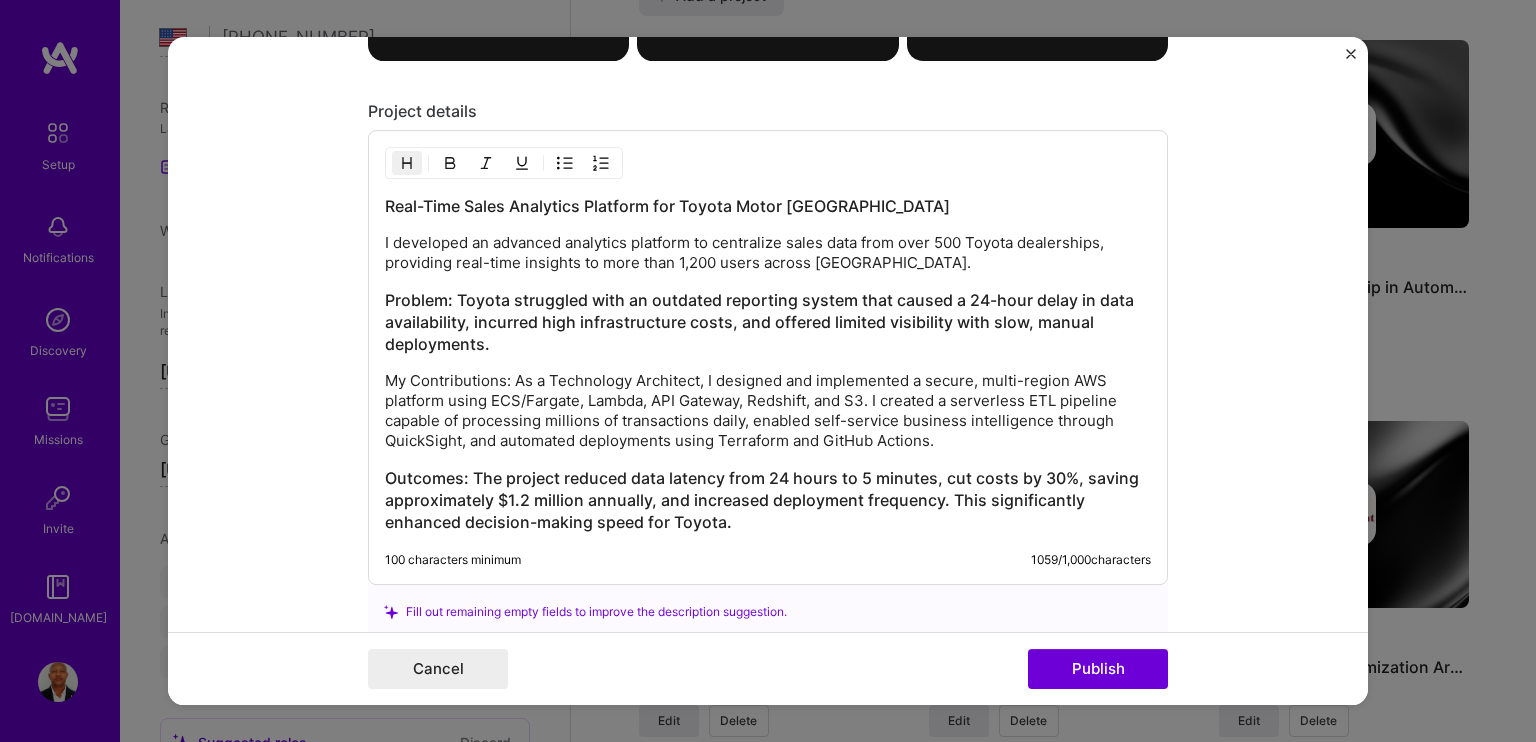 click on "Problem: Toyota struggled with an outdated reporting system that caused a 24-hour delay in data availability, incurred high infrastructure costs, and offered limited visibility with slow, manual deployments." at bounding box center (768, 323) 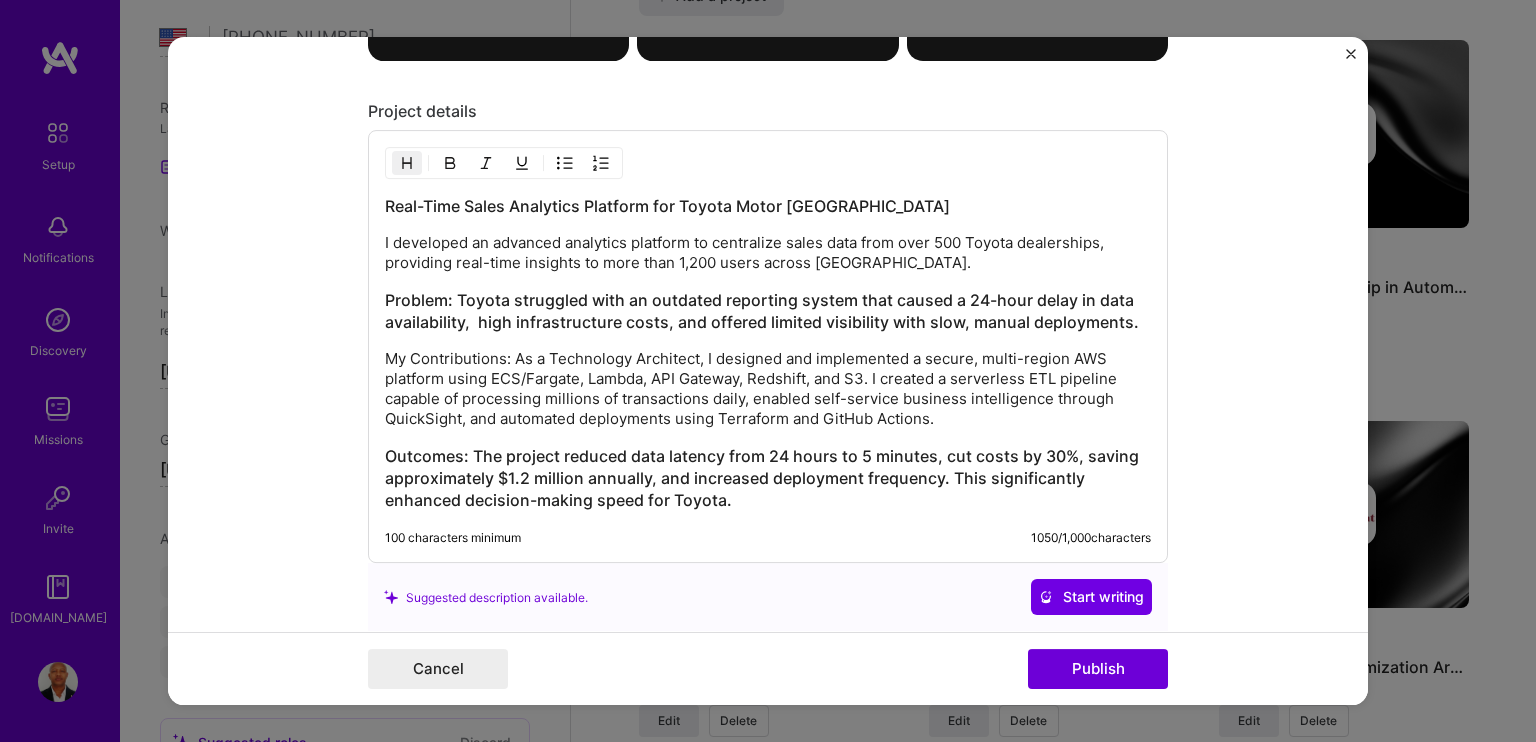 click on "Problem: Toyota struggled with an outdated reporting system that caused a 24-hour delay in data availability,  high infrastructure costs, and offered limited visibility with slow, manual deployments." at bounding box center [768, 312] 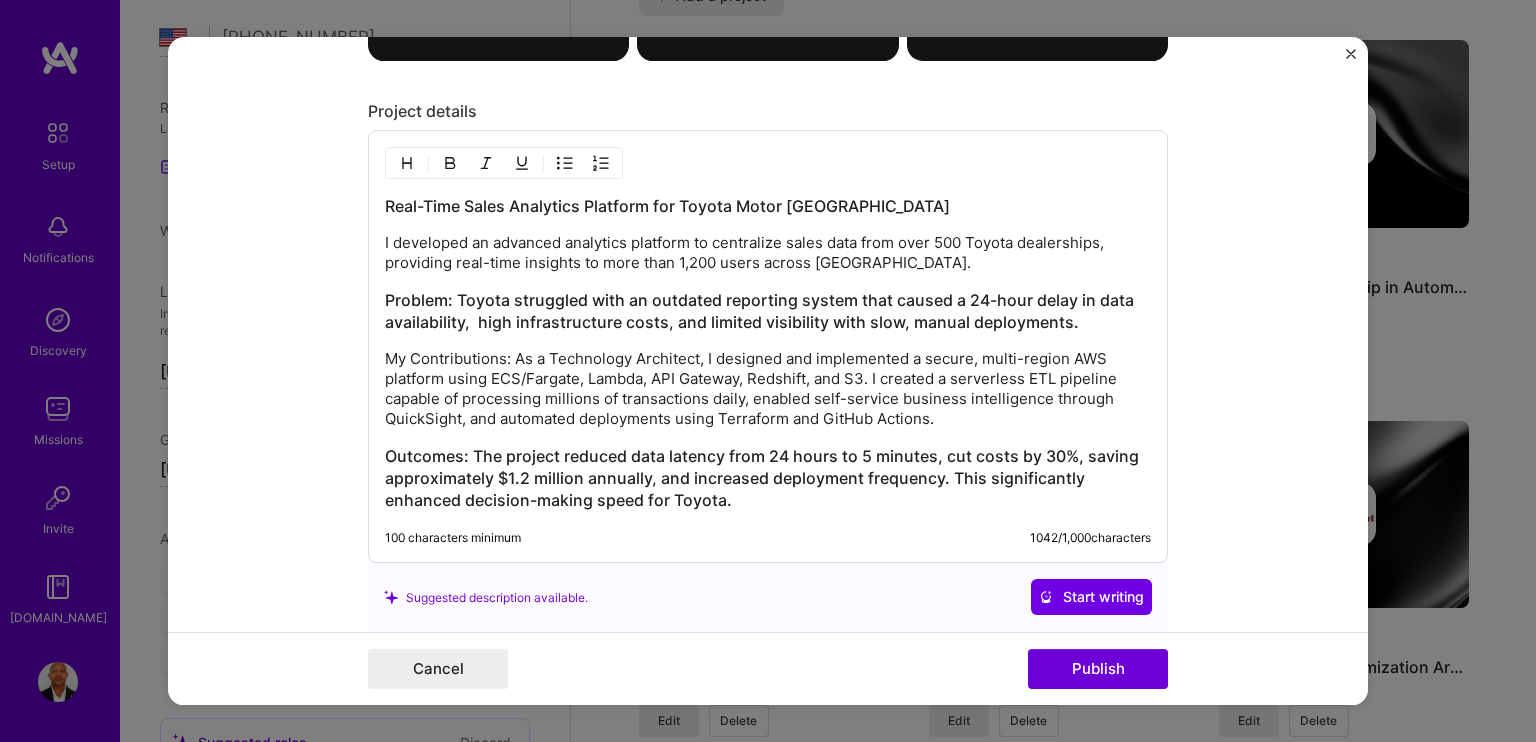 click on "My Contributions: As a Technology Architect, I designed and implemented a secure, multi-region AWS platform using ECS/Fargate, Lambda, API Gateway, Redshift, and S3. I created a serverless ETL pipeline capable of processing millions of transactions daily, enabled self-service business intelligence through QuickSight, and automated deployments using Terraform and GitHub Actions." at bounding box center [768, 390] 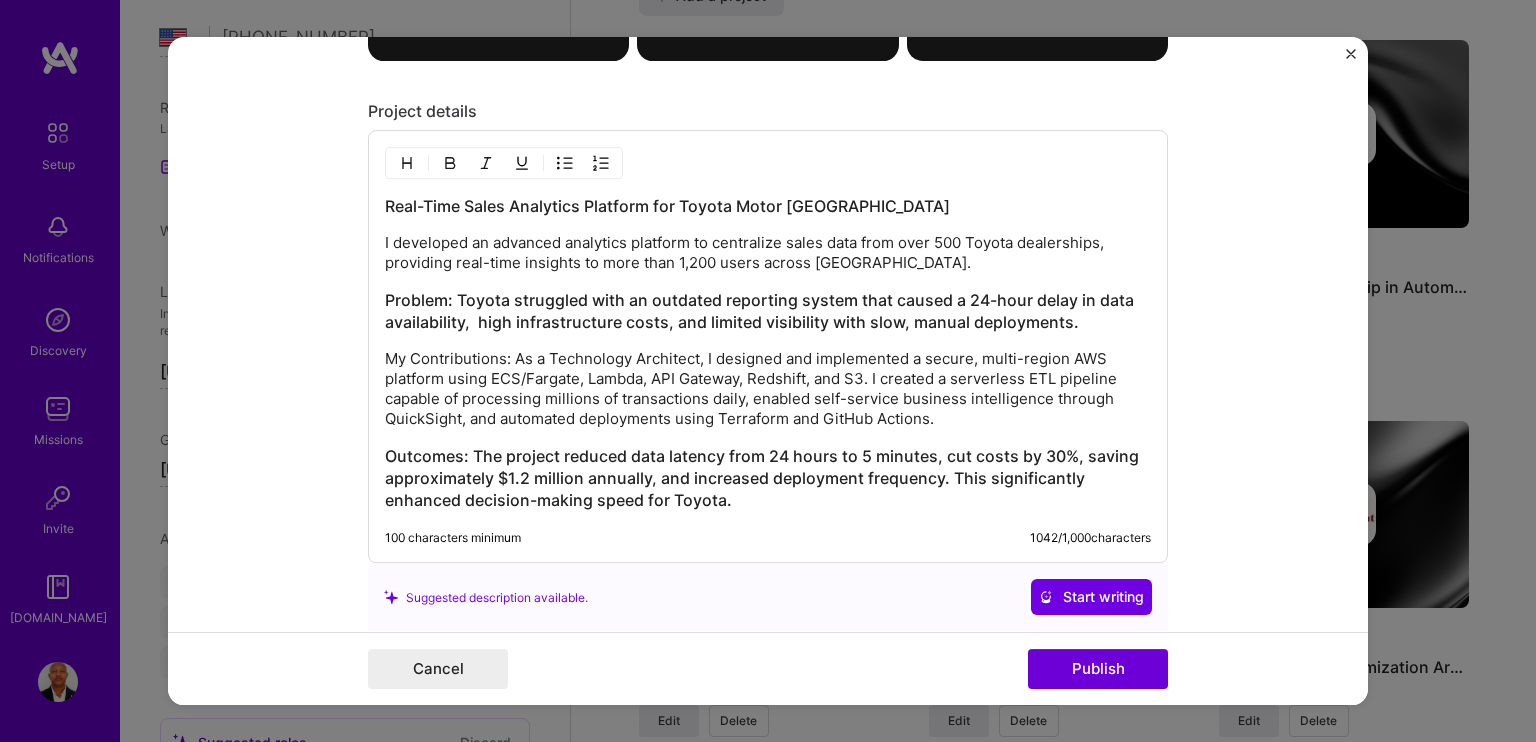 click on "Problem: Toyota struggled with an outdated reporting system that caused a 24-hour delay in data availability,  high infrastructure costs, and limited visibility with slow, manual deployments." at bounding box center [768, 312] 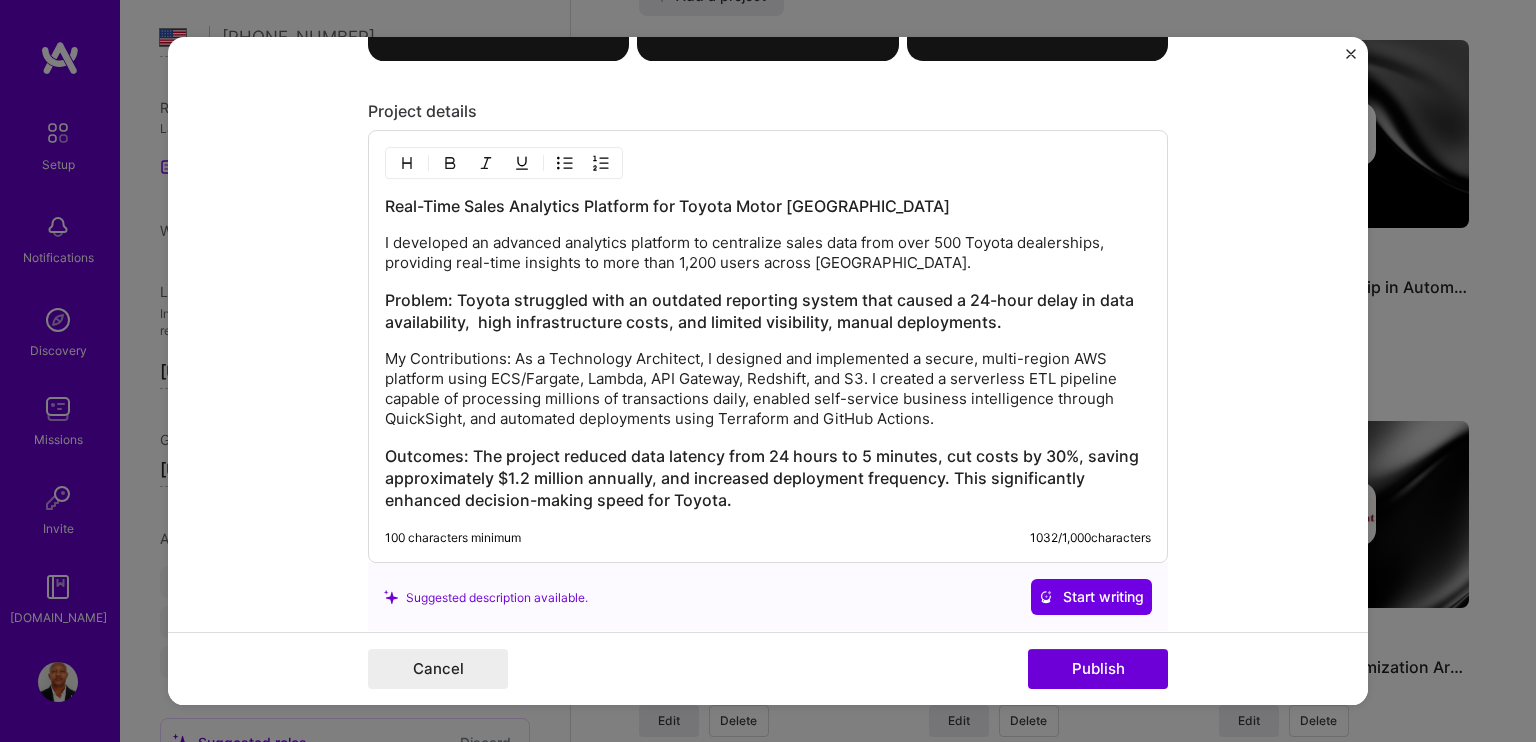 click on "My Contributions: As a Technology Architect, I designed and implemented a secure, multi-region AWS platform using ECS/Fargate, Lambda, API Gateway, Redshift, and S3. I created a serverless ETL pipeline capable of processing millions of transactions daily, enabled self-service business intelligence through QuickSight, and automated deployments using Terraform and GitHub Actions." at bounding box center (768, 390) 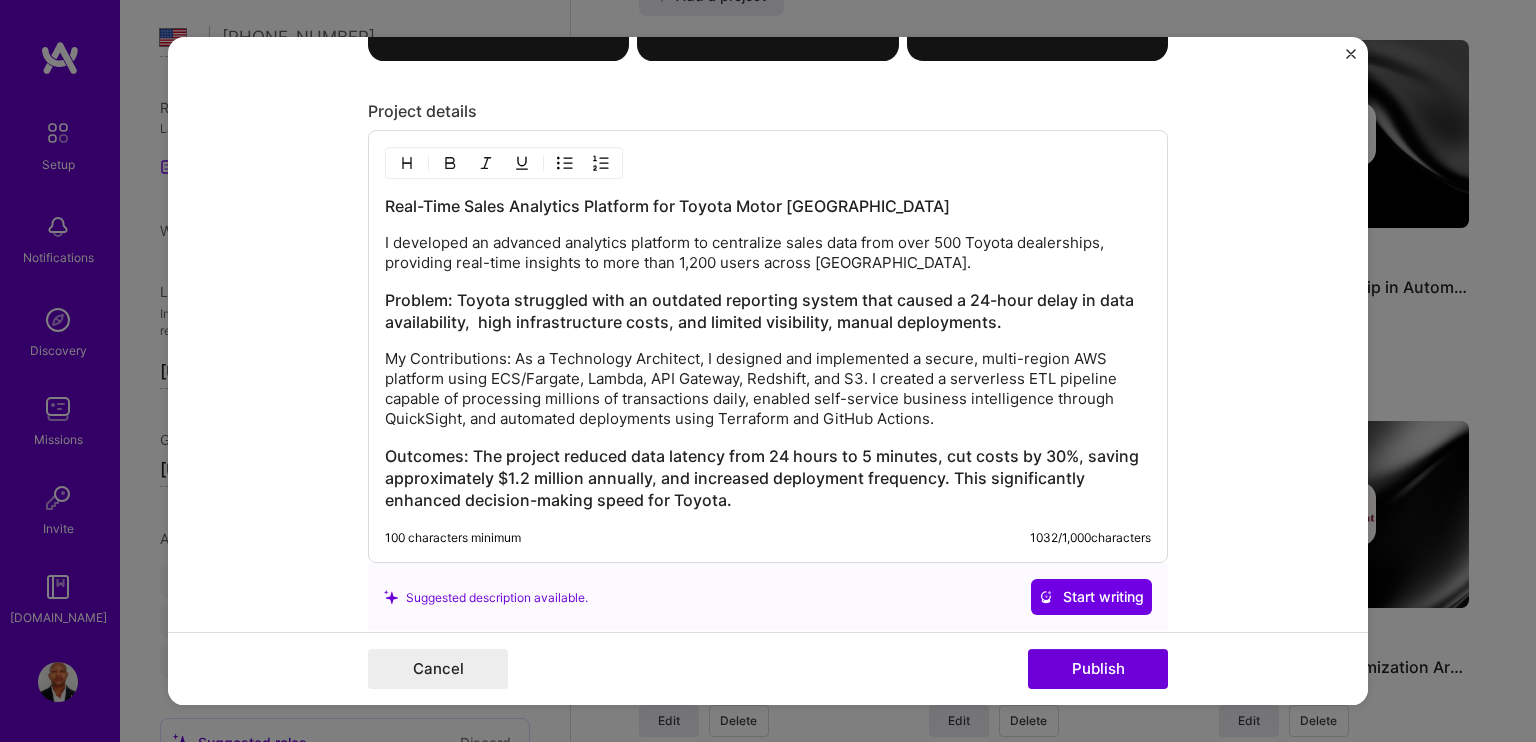 scroll, scrollTop: 1660, scrollLeft: 0, axis: vertical 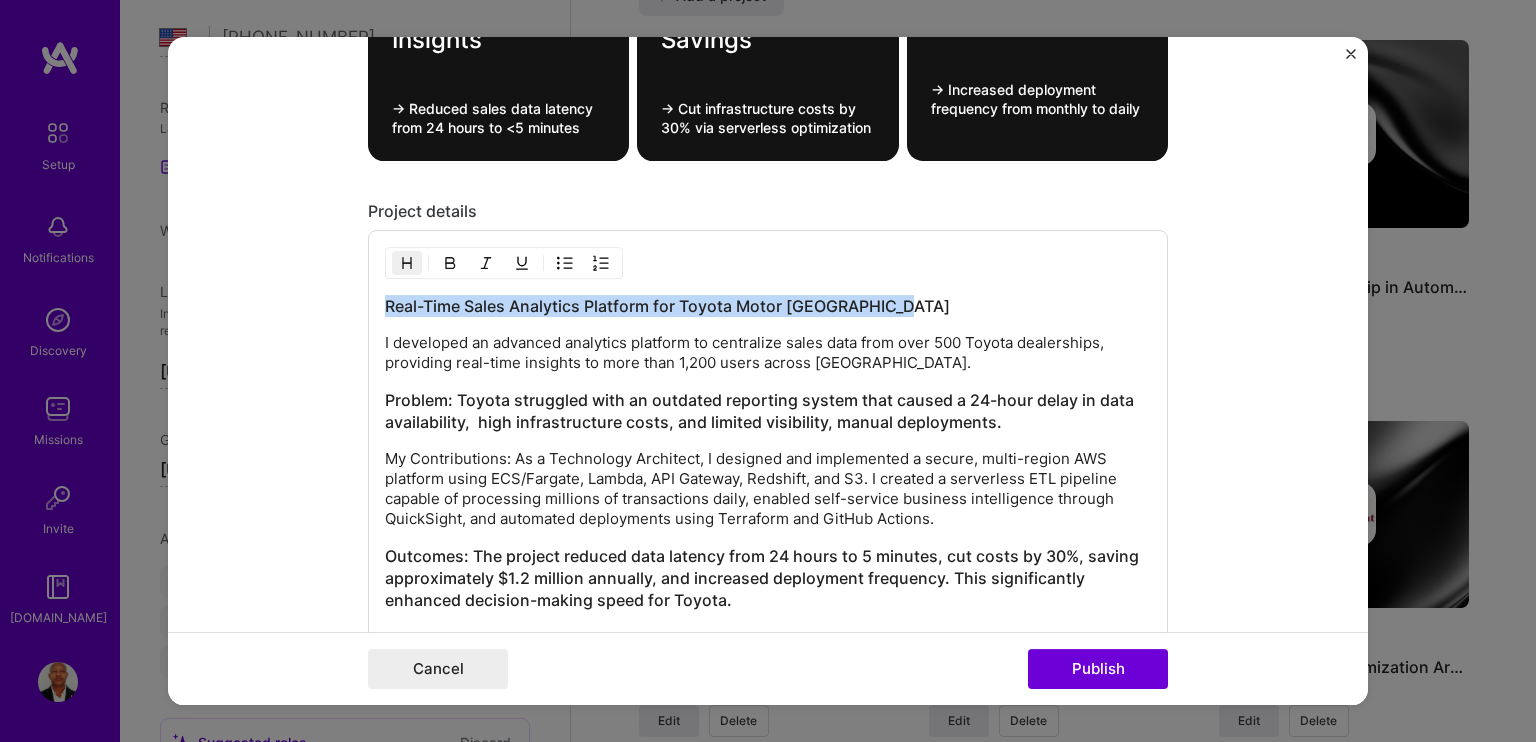 drag, startPoint x: 900, startPoint y: 302, endPoint x: 346, endPoint y: 293, distance: 554.0731 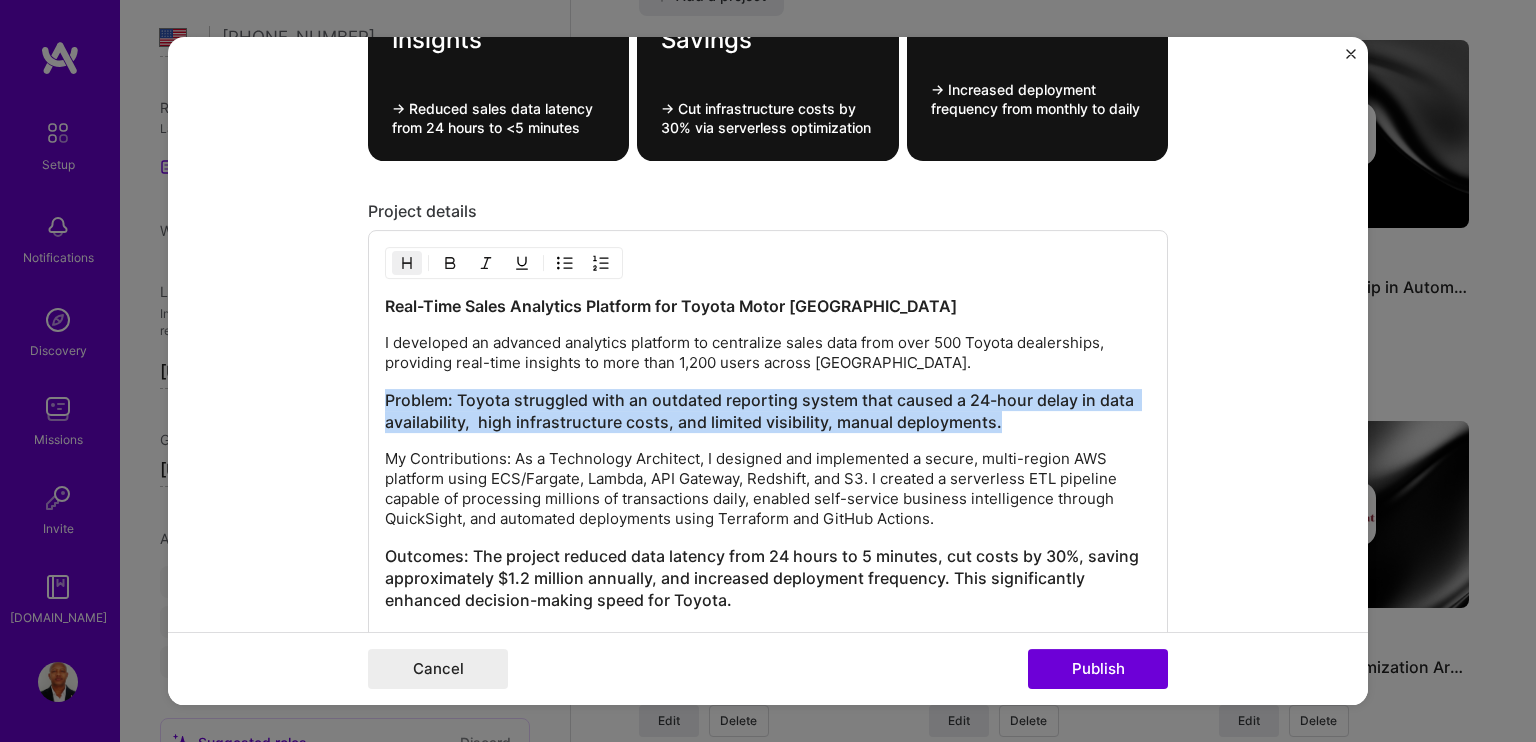 drag, startPoint x: 1008, startPoint y: 423, endPoint x: 332, endPoint y: 378, distance: 677.49615 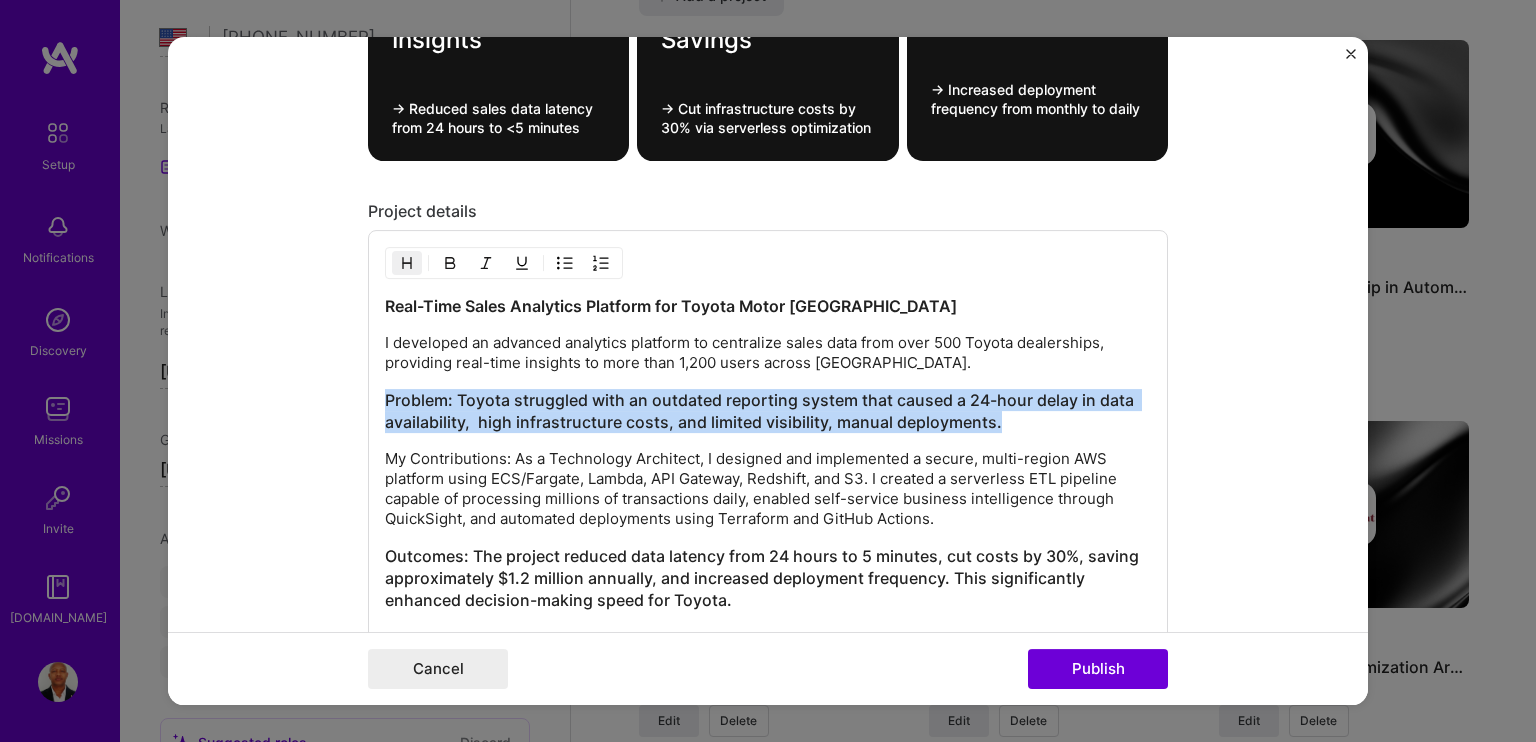 click at bounding box center [450, 264] 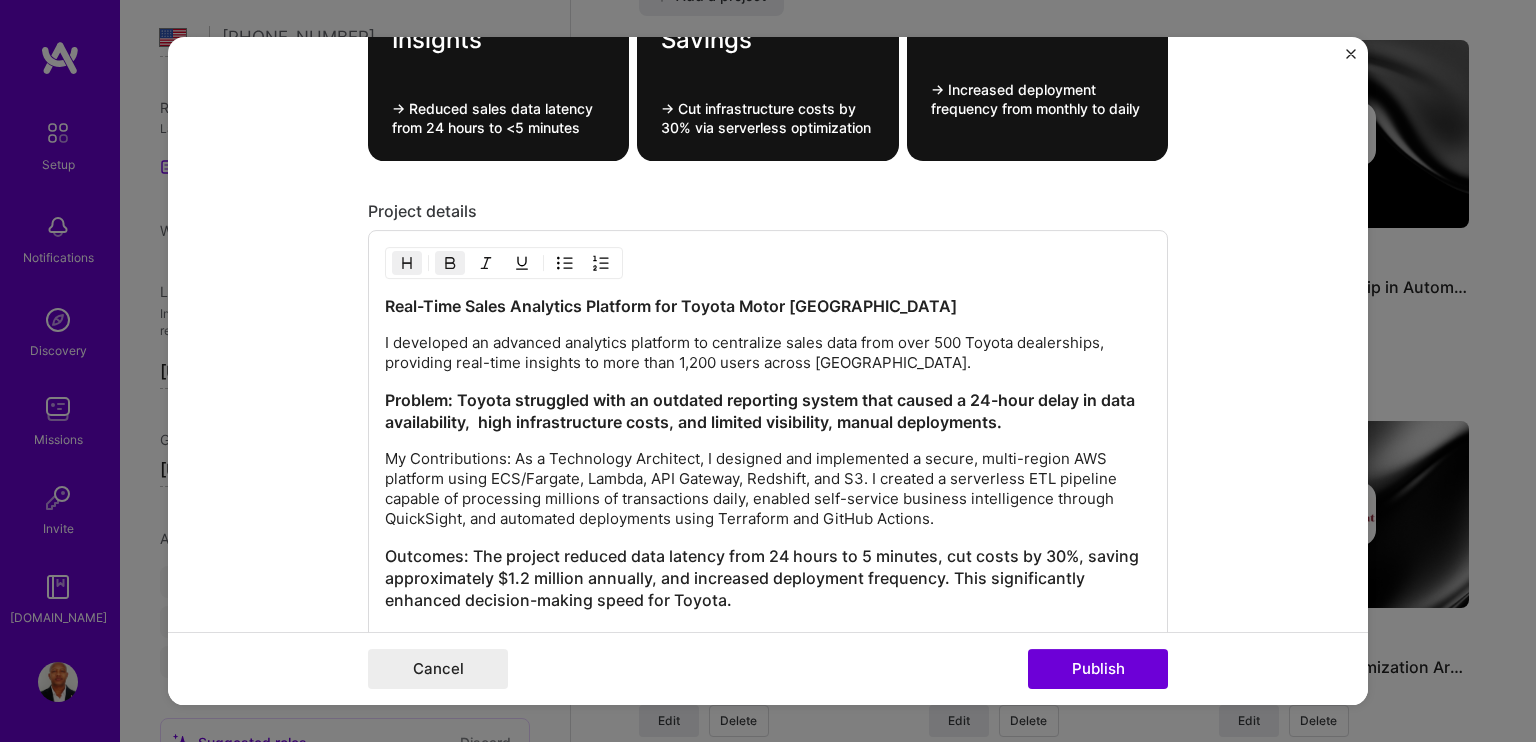 click on "My Contributions: As a Technology Architect, I designed and implemented a secure, multi-region AWS platform using ECS/Fargate, Lambda, API Gateway, Redshift, and S3. I created a serverless ETL pipeline capable of processing millions of transactions daily, enabled self-service business intelligence through QuickSight, and automated deployments using Terraform and GitHub Actions." at bounding box center (768, 490) 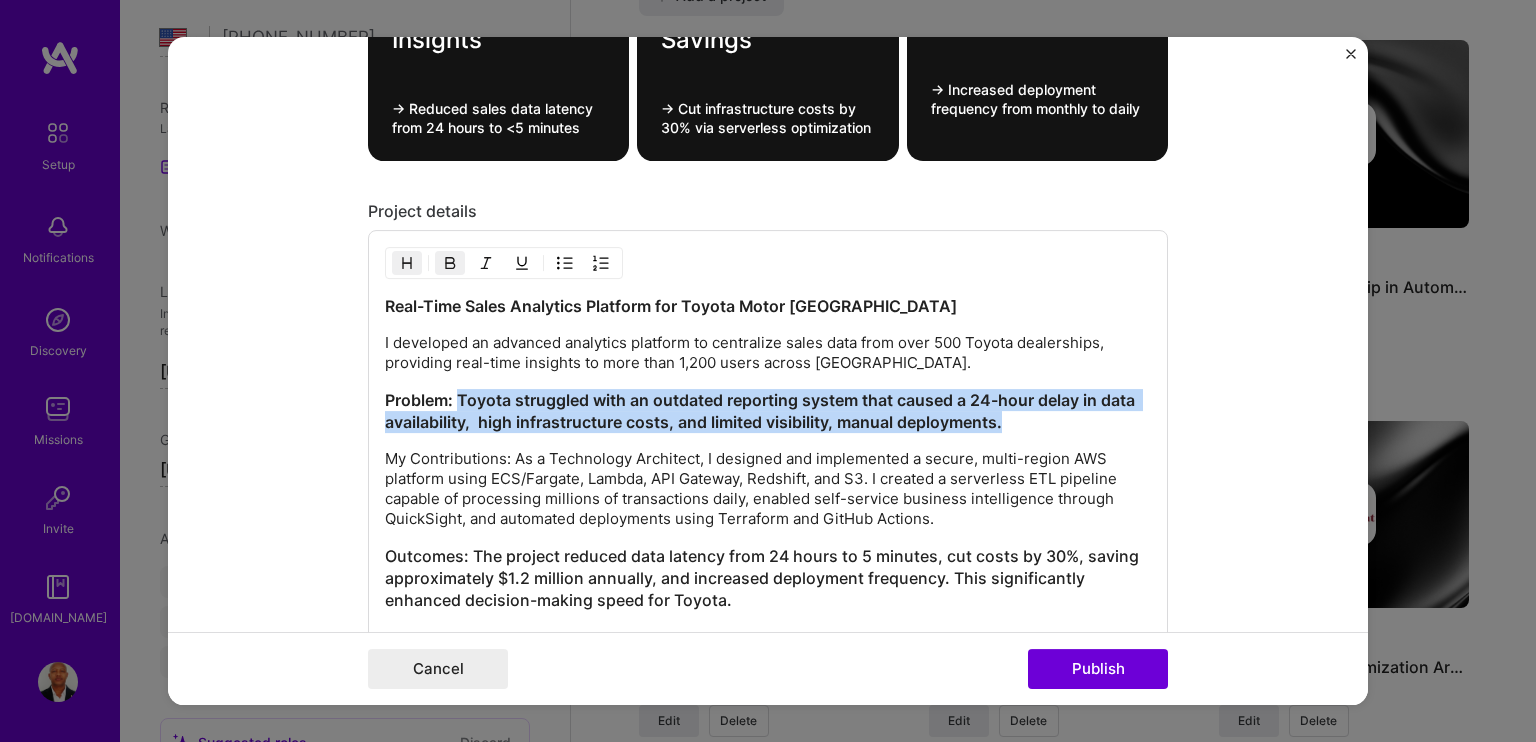 drag, startPoint x: 452, startPoint y: 393, endPoint x: 1004, endPoint y: 412, distance: 552.3269 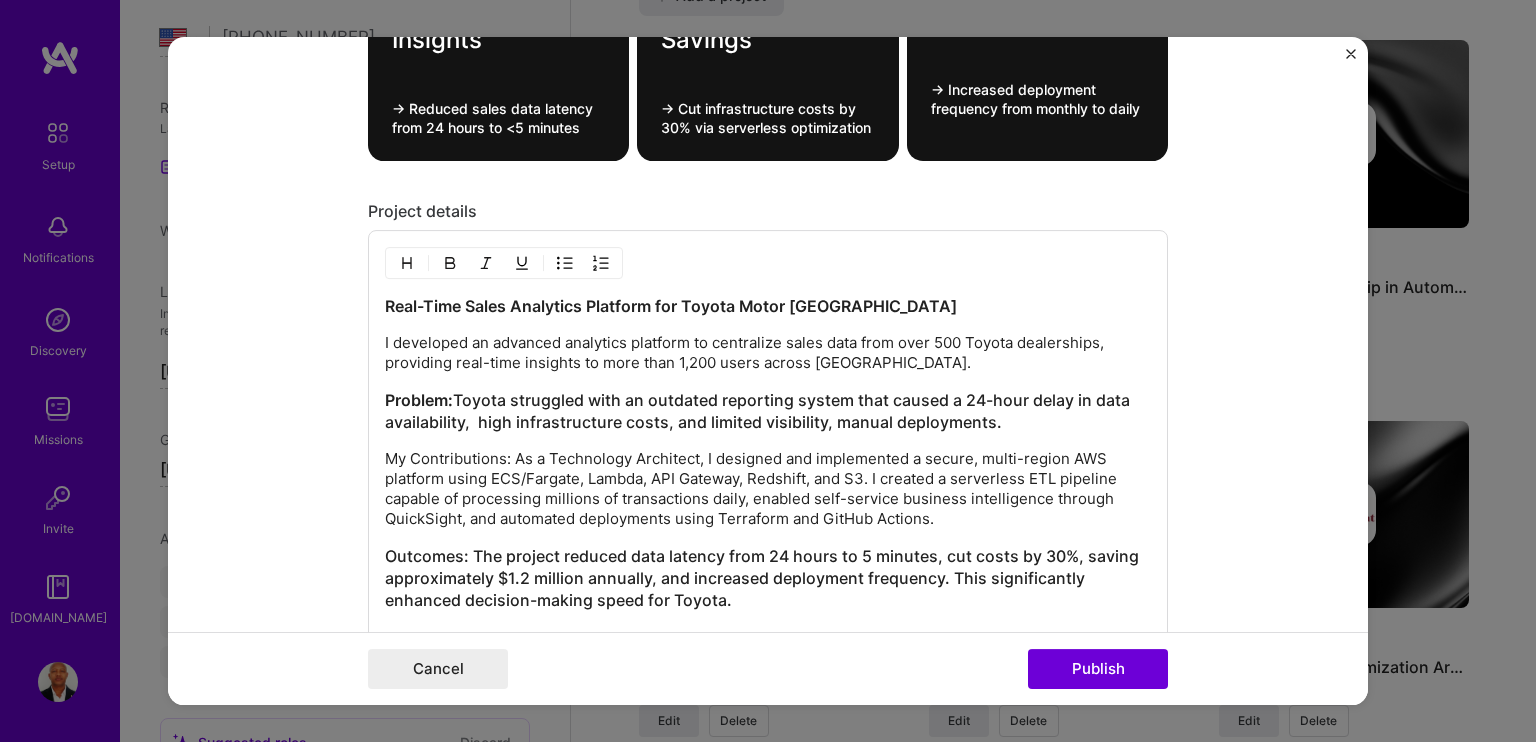 click on "My Contributions: As a Technology Architect, I designed and implemented a secure, multi-region AWS platform using ECS/Fargate, Lambda, API Gateway, Redshift, and S3. I created a serverless ETL pipeline capable of processing millions of transactions daily, enabled self-service business intelligence through QuickSight, and automated deployments using Terraform and GitHub Actions." at bounding box center (768, 490) 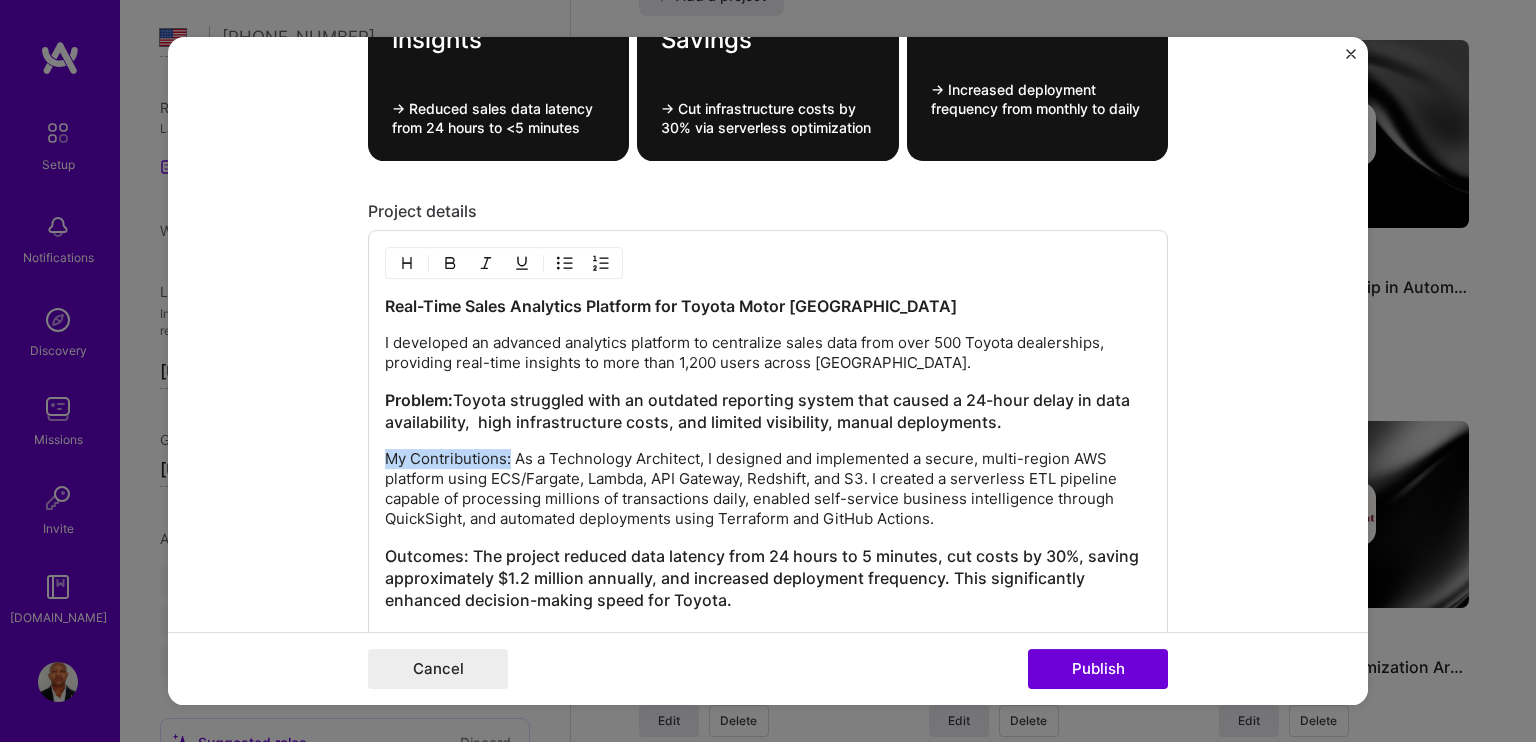 drag, startPoint x: 502, startPoint y: 451, endPoint x: 369, endPoint y: 439, distance: 133.54025 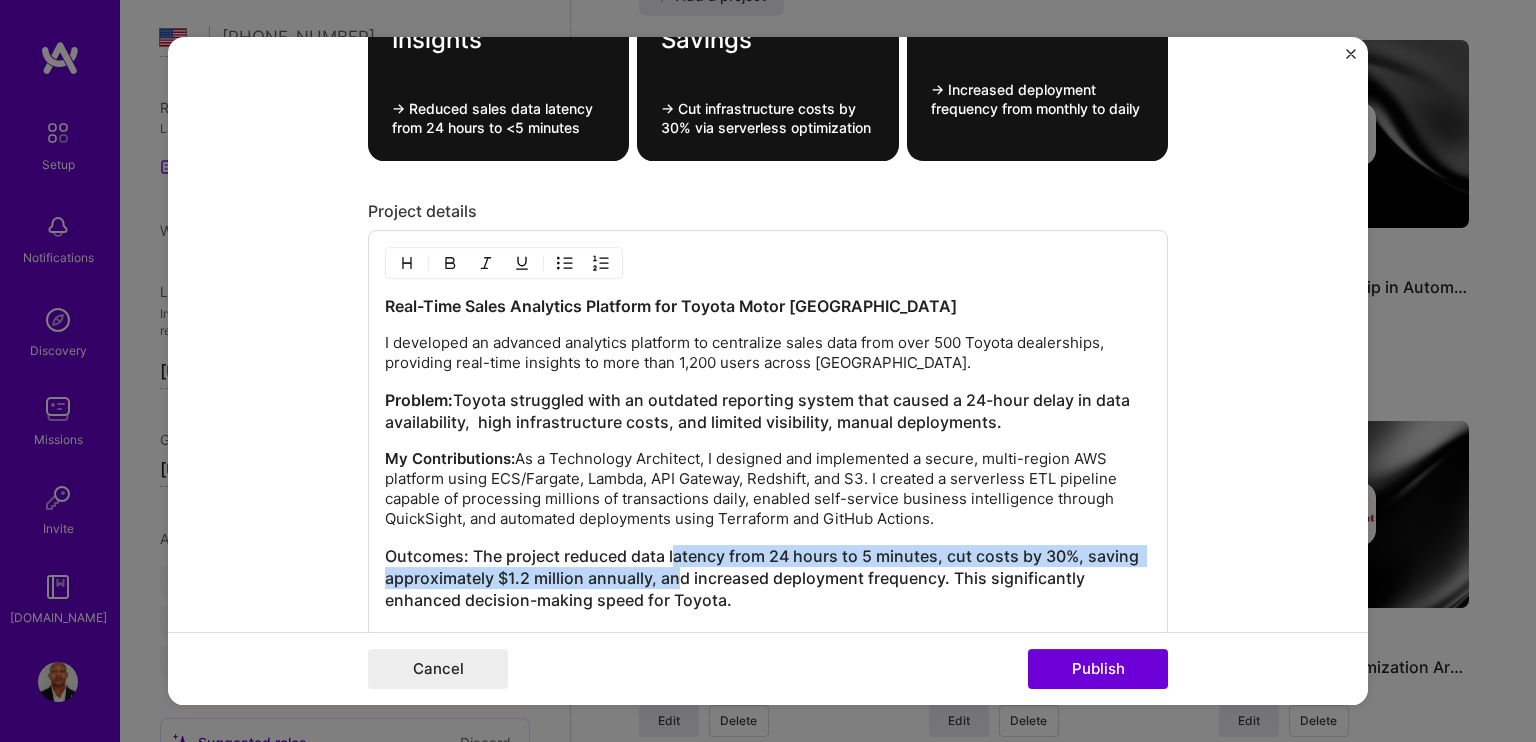 drag, startPoint x: 545, startPoint y: 471, endPoint x: 668, endPoint y: 563, distance: 153.60013 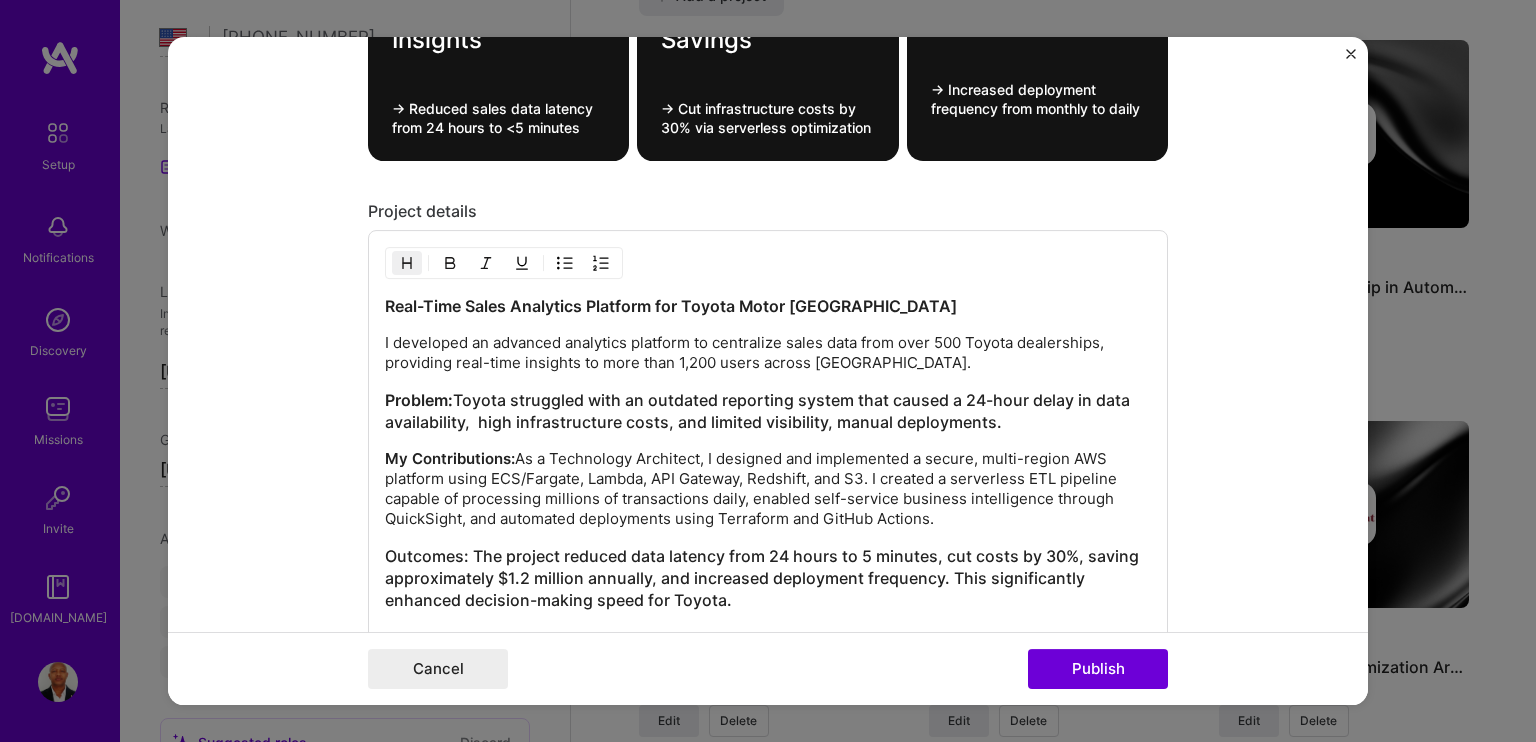 click on "My Contributions:  As a Technology Architect, I designed and implemented a secure, multi-region AWS platform using ECS/Fargate, Lambda, API Gateway, Redshift, and S3. I created a serverless ETL pipeline capable of processing millions of transactions daily, enabled self-service business intelligence through QuickSight, and automated deployments using Terraform and GitHub Actions." at bounding box center [768, 490] 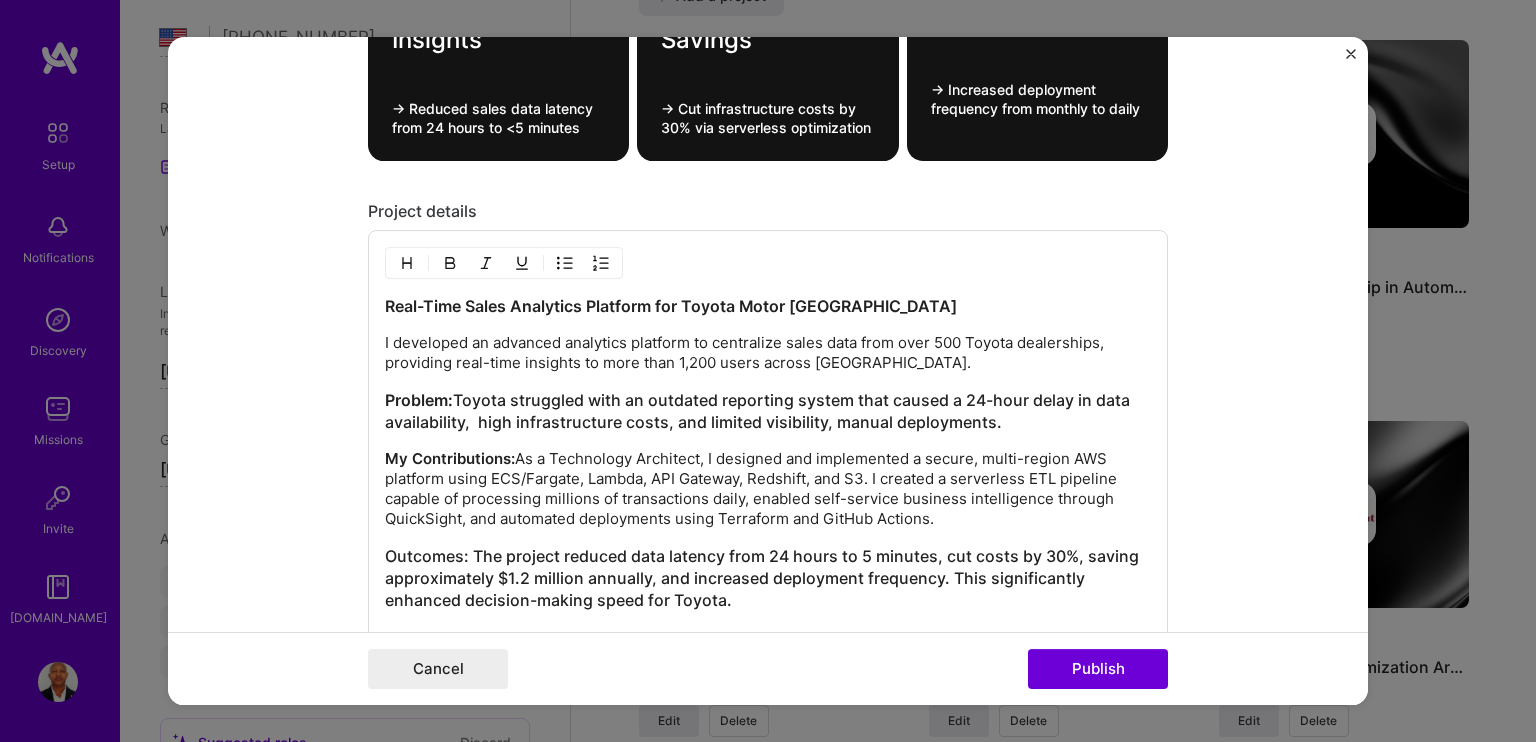drag, startPoint x: 930, startPoint y: 518, endPoint x: 670, endPoint y: 523, distance: 260.04807 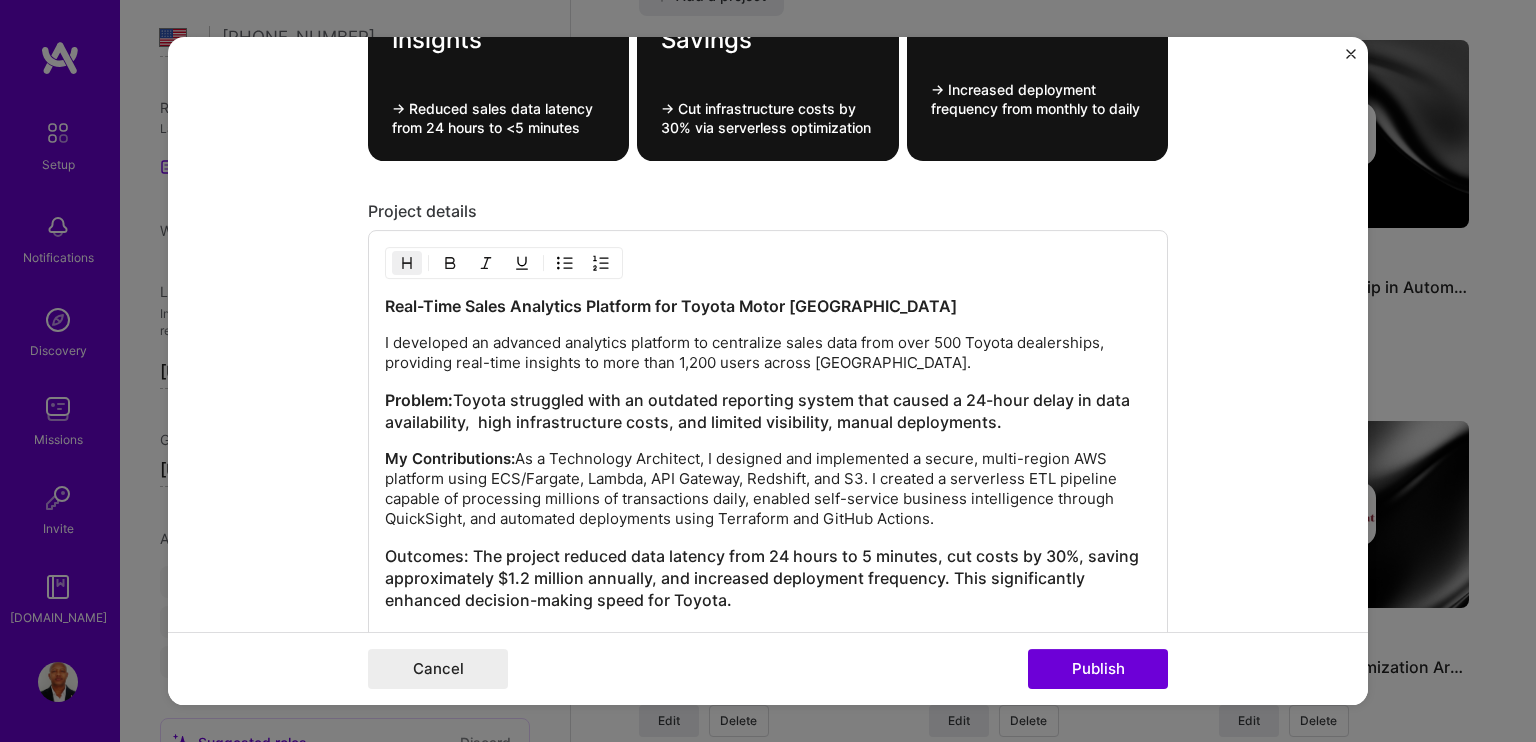 scroll, scrollTop: 1760, scrollLeft: 0, axis: vertical 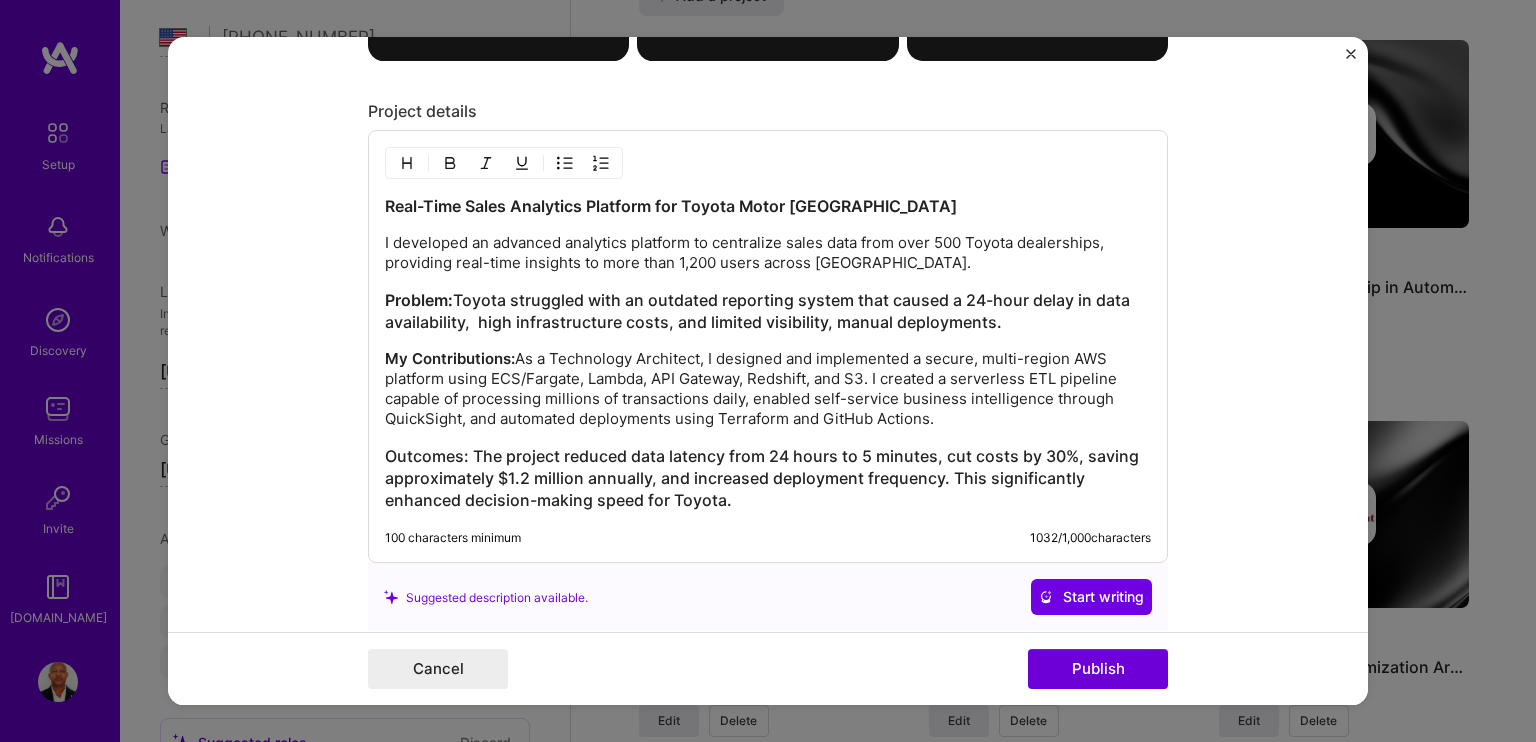 drag, startPoint x: 931, startPoint y: 413, endPoint x: 669, endPoint y: 419, distance: 262.0687 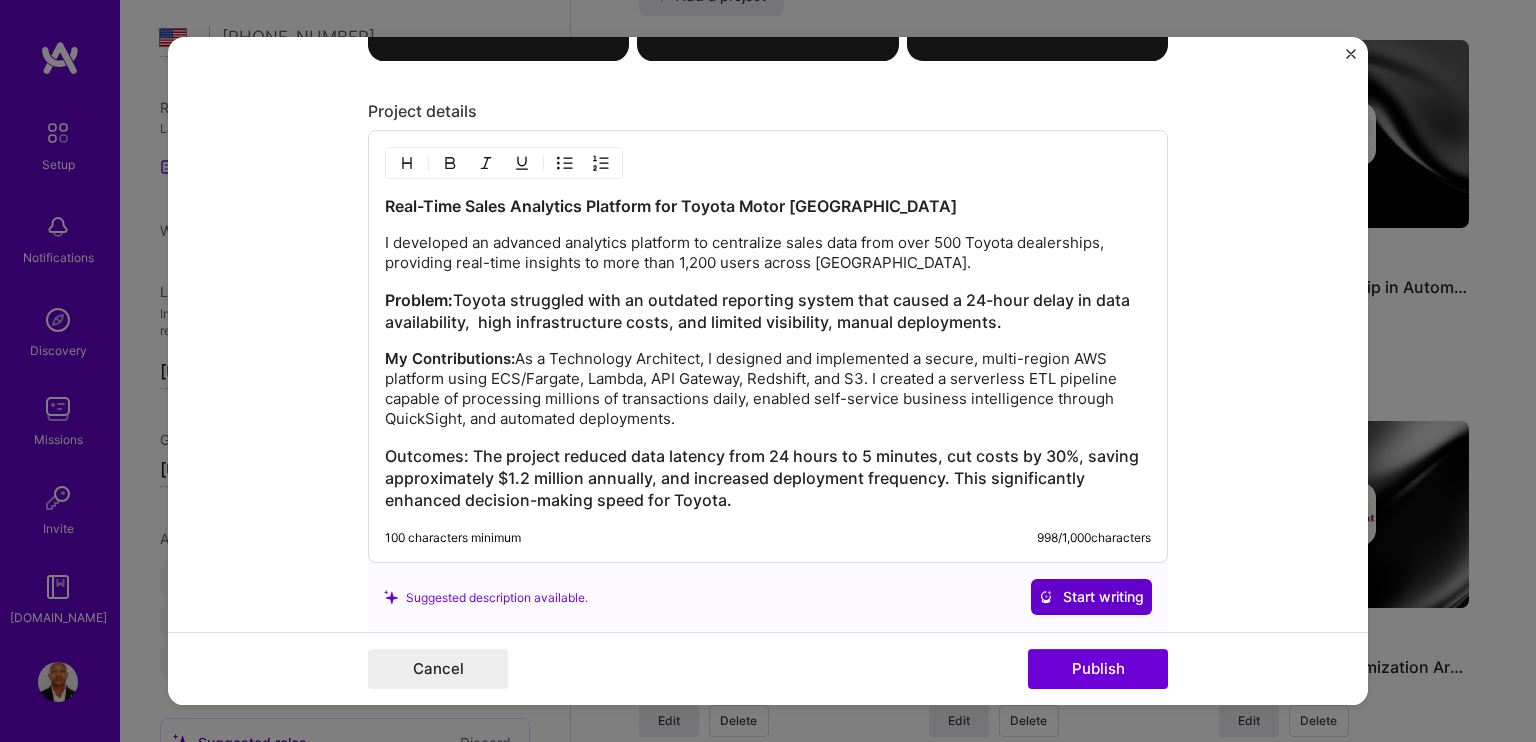 click on "Start writing" at bounding box center (1091, 598) 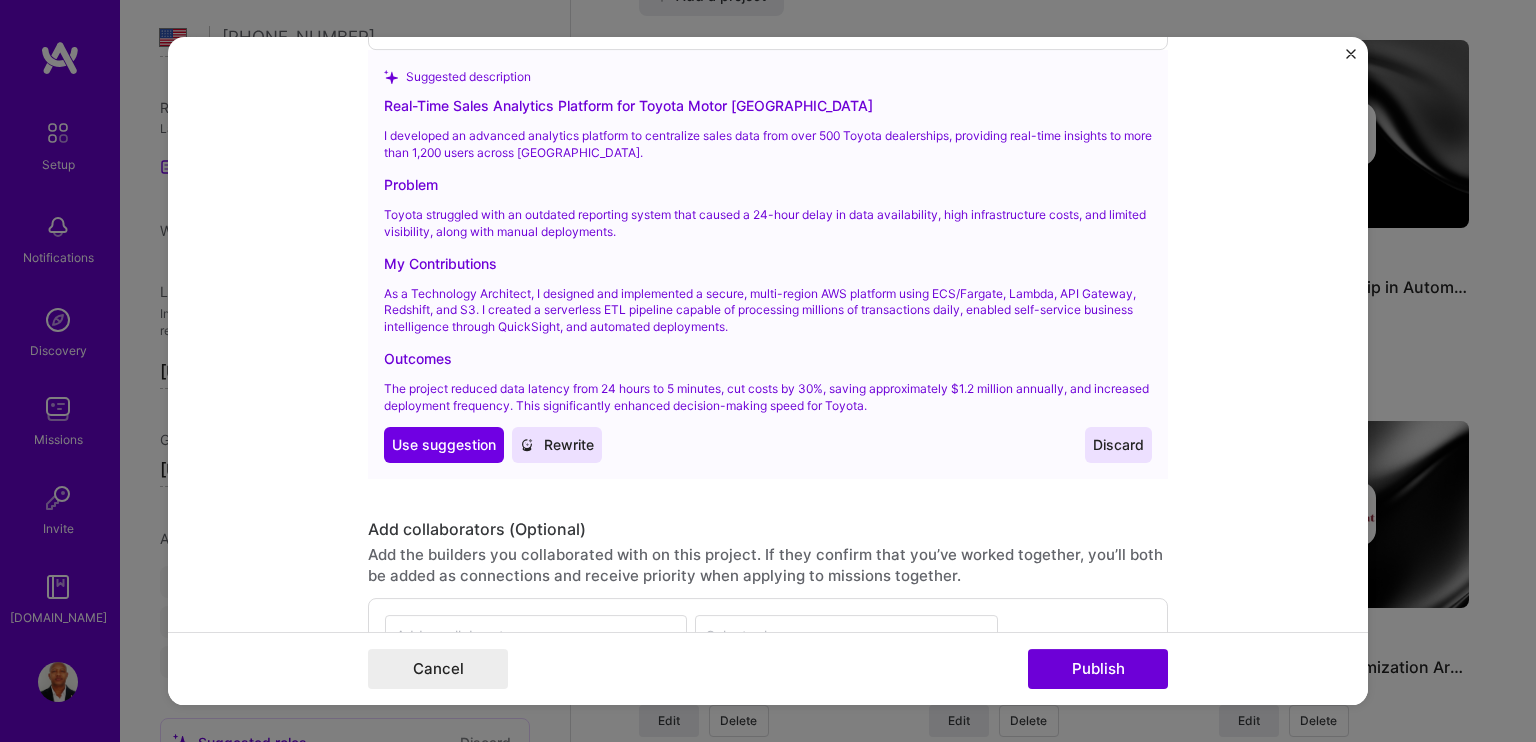 scroll, scrollTop: 2460, scrollLeft: 0, axis: vertical 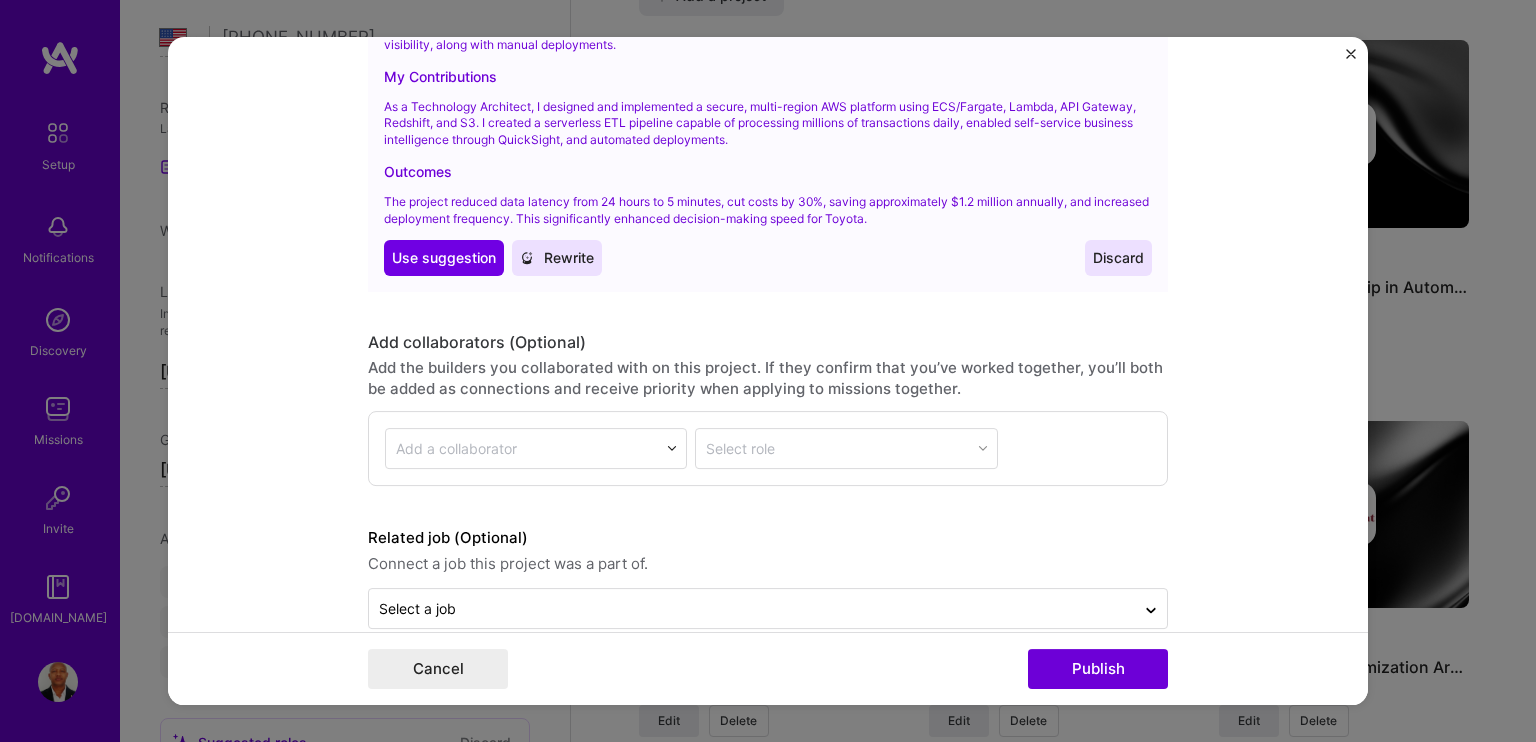 click on "Discard" at bounding box center [1118, 258] 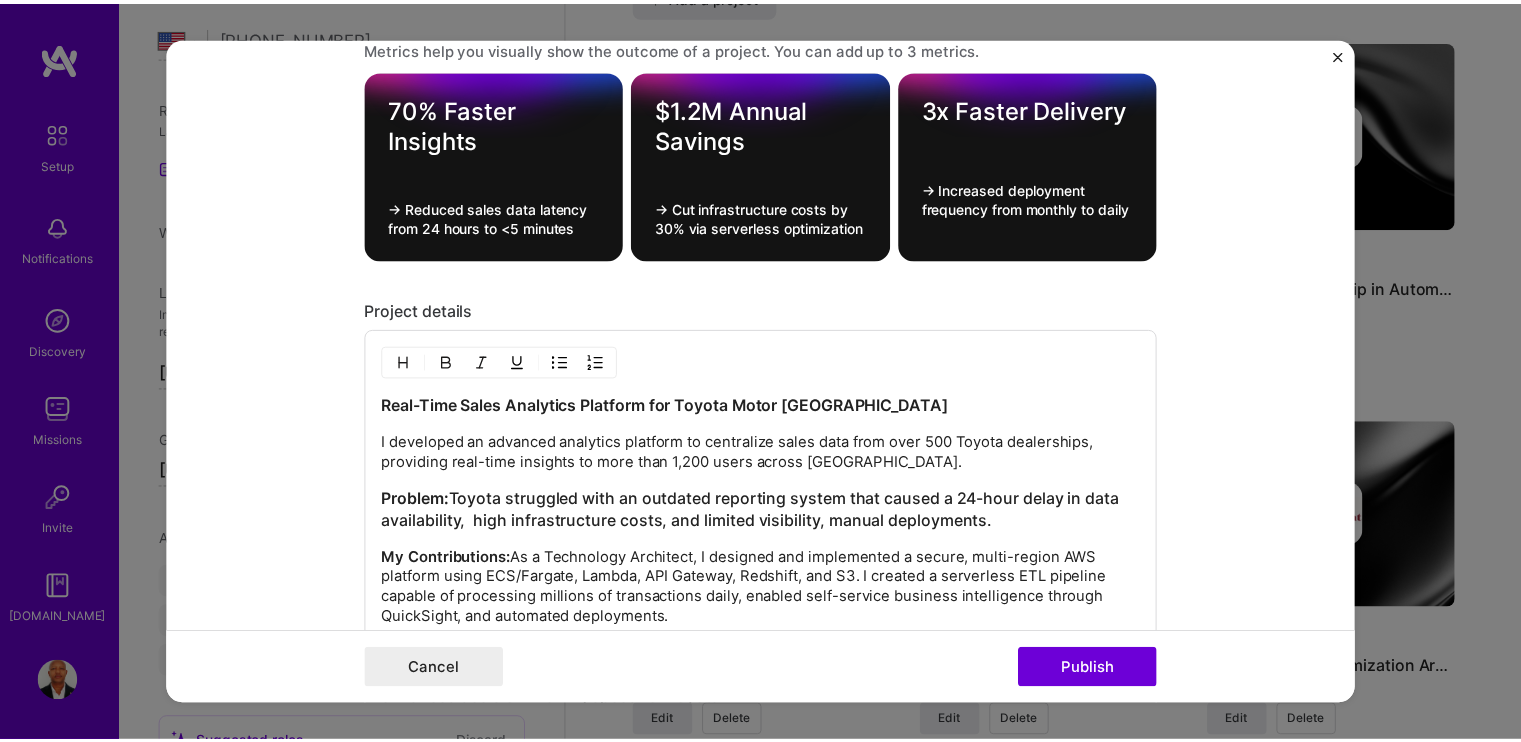 scroll, scrollTop: 1412, scrollLeft: 0, axis: vertical 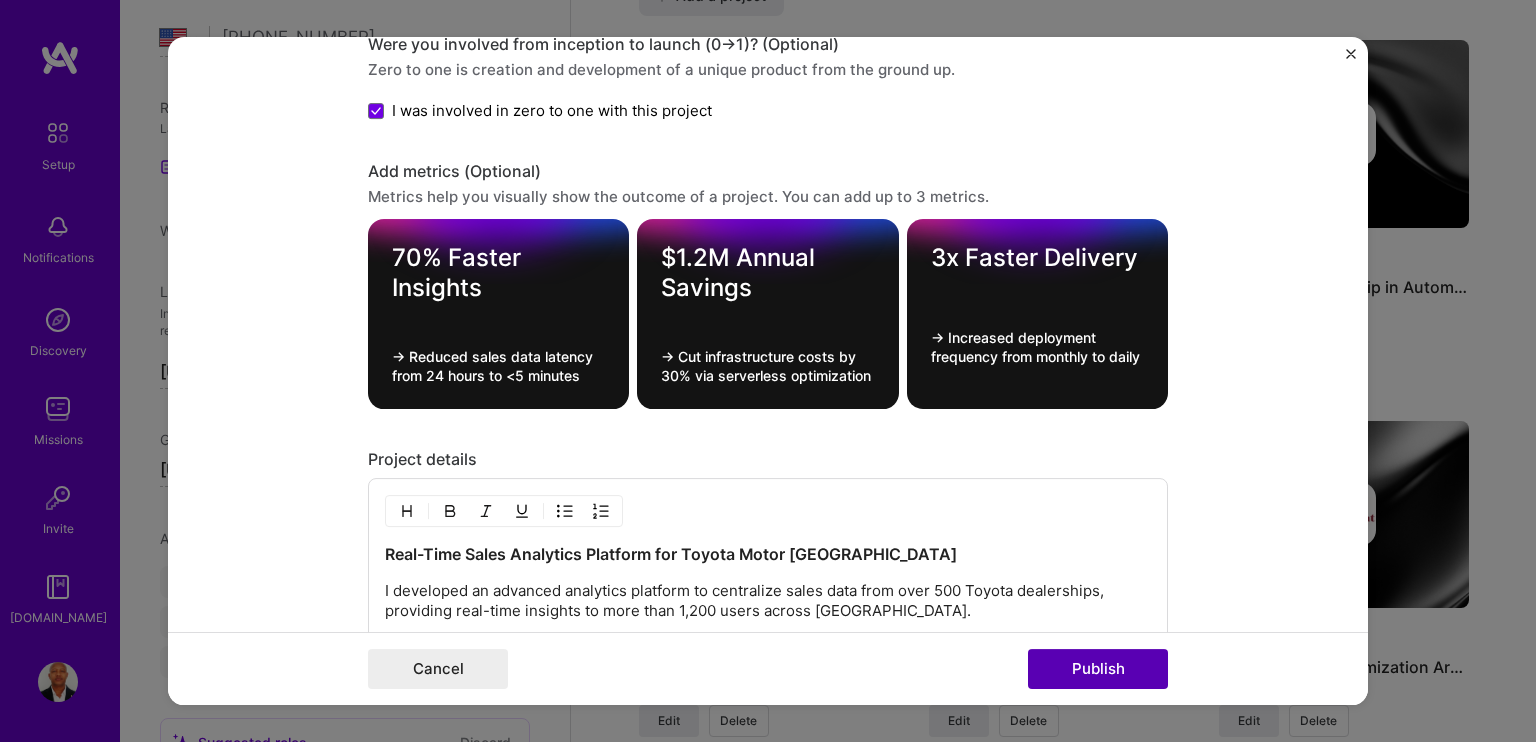 click on "Publish" at bounding box center [1098, 669] 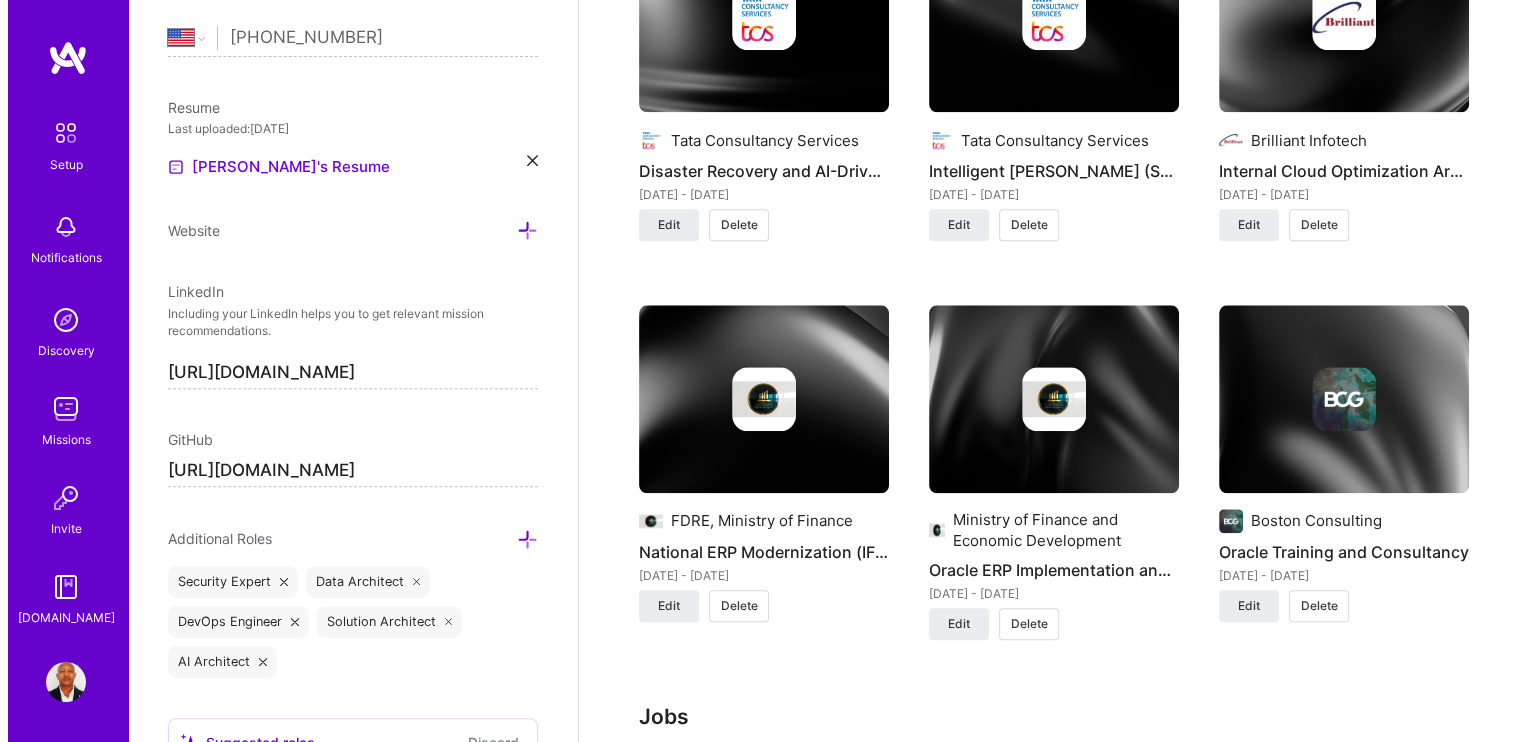 scroll, scrollTop: 2200, scrollLeft: 0, axis: vertical 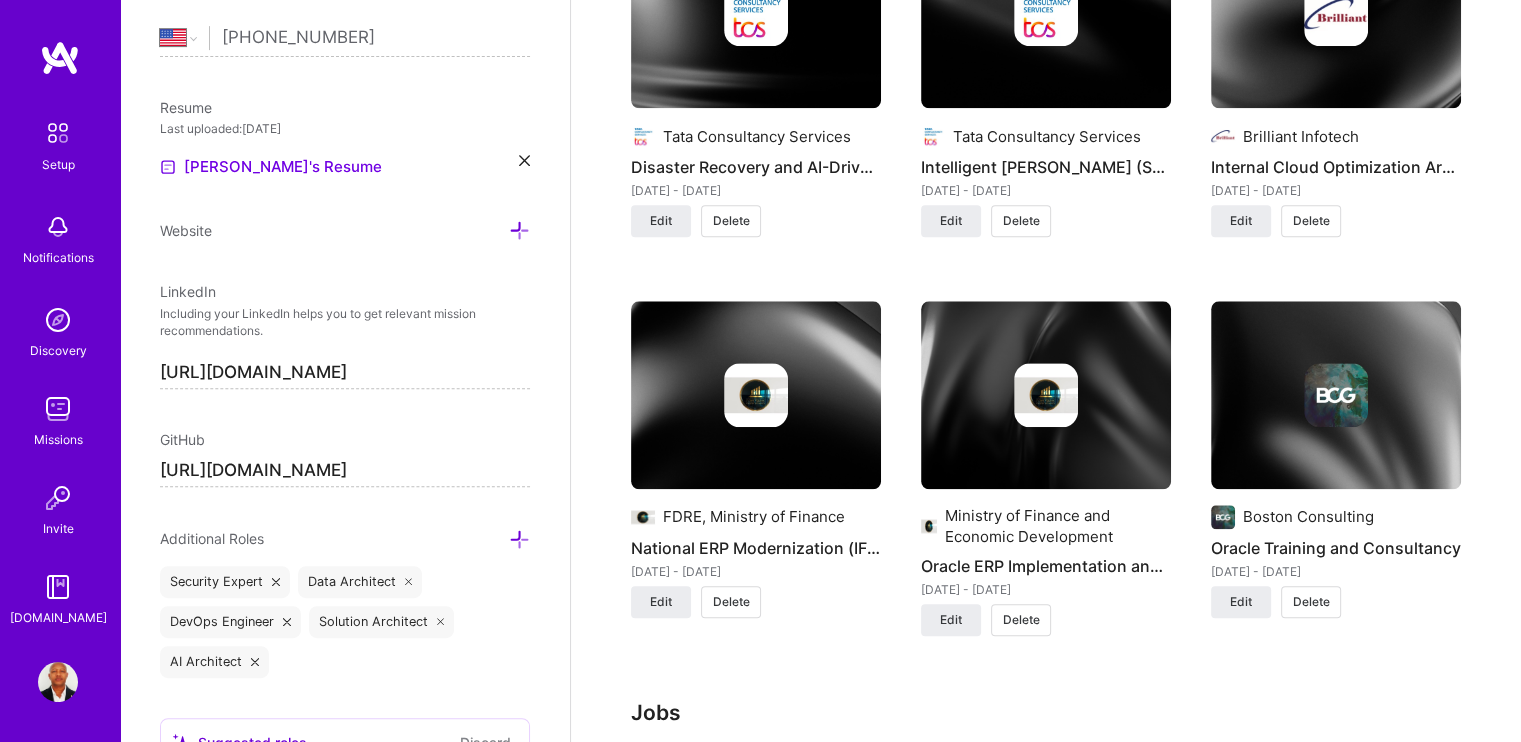 click at bounding box center (756, 395) 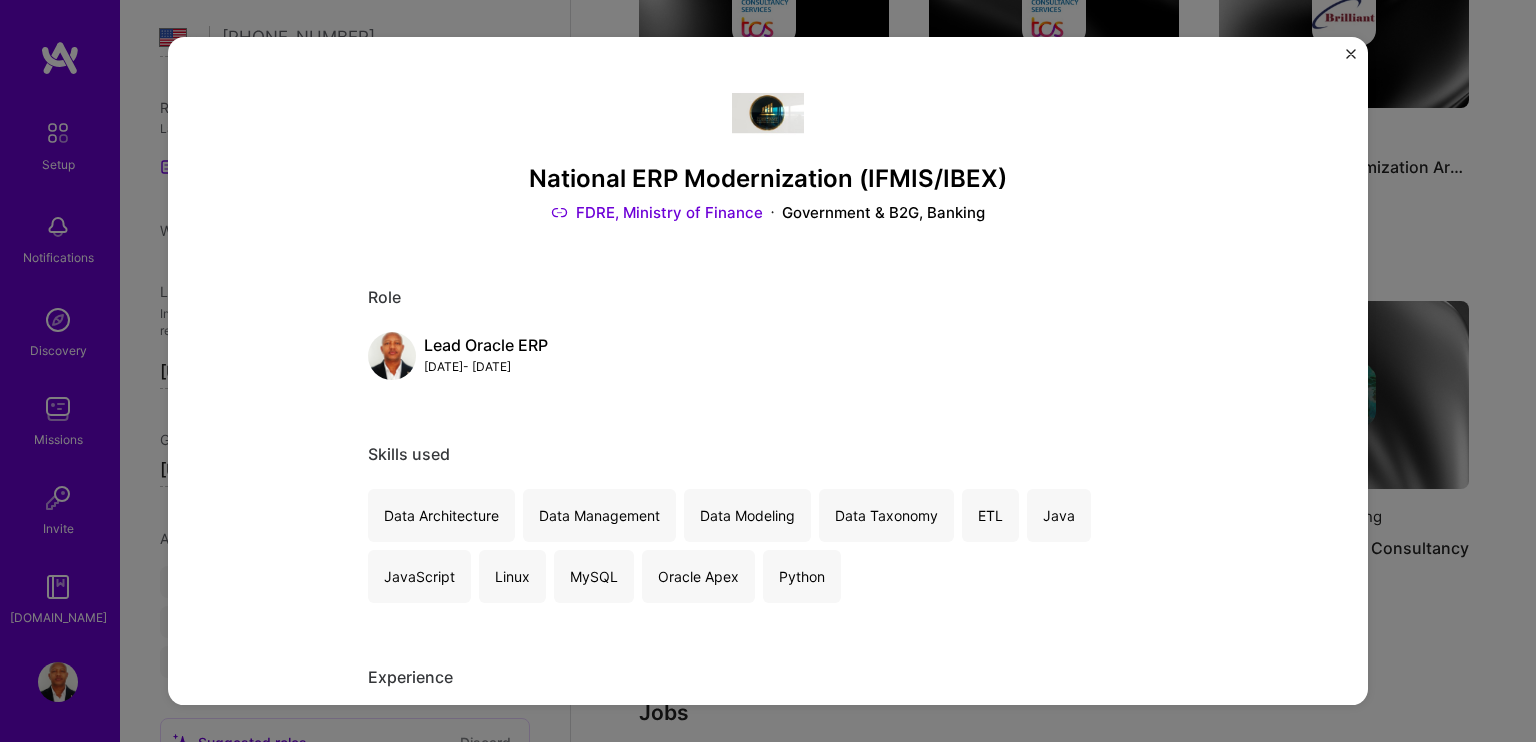 scroll, scrollTop: 0, scrollLeft: 0, axis: both 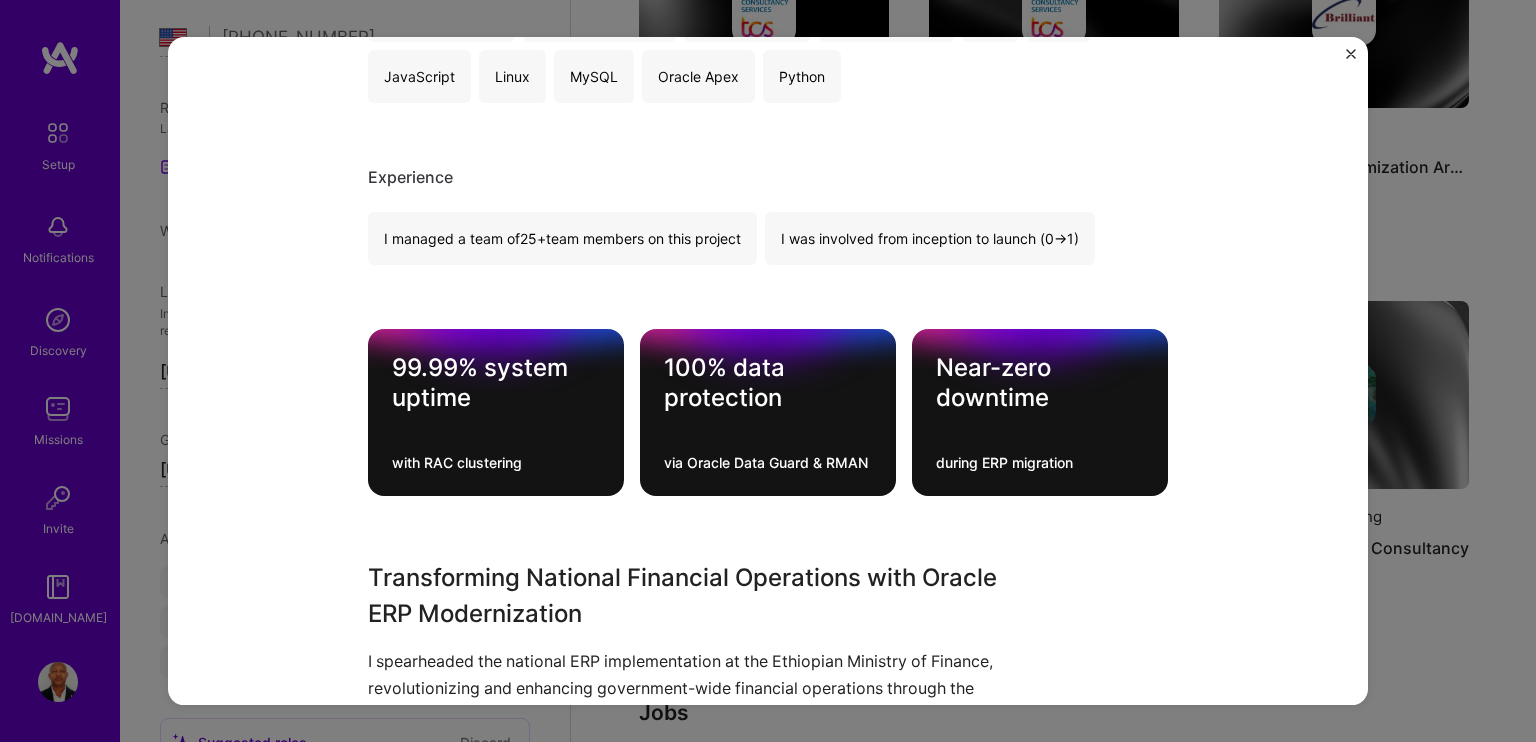 click at bounding box center [1351, 54] 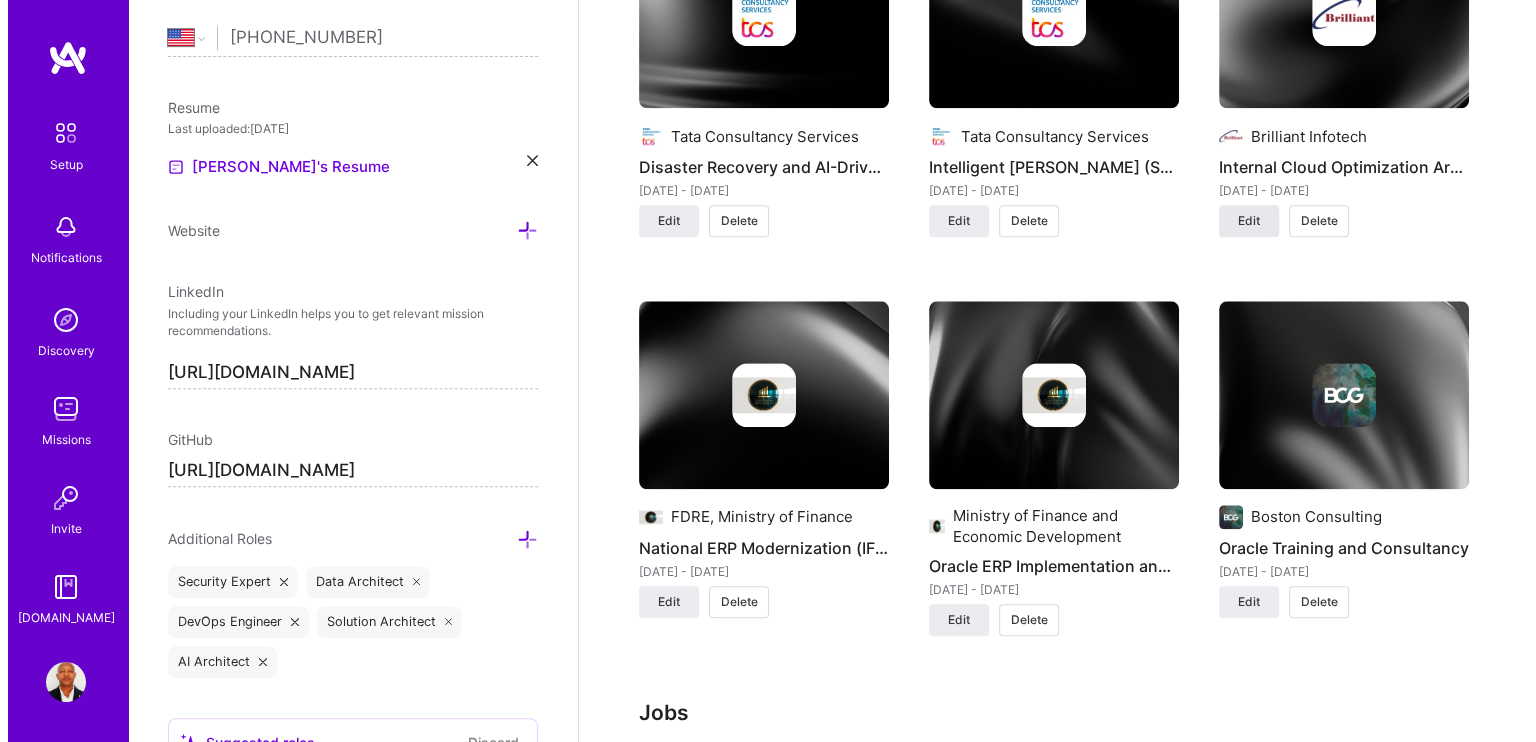 scroll, scrollTop: 0, scrollLeft: 0, axis: both 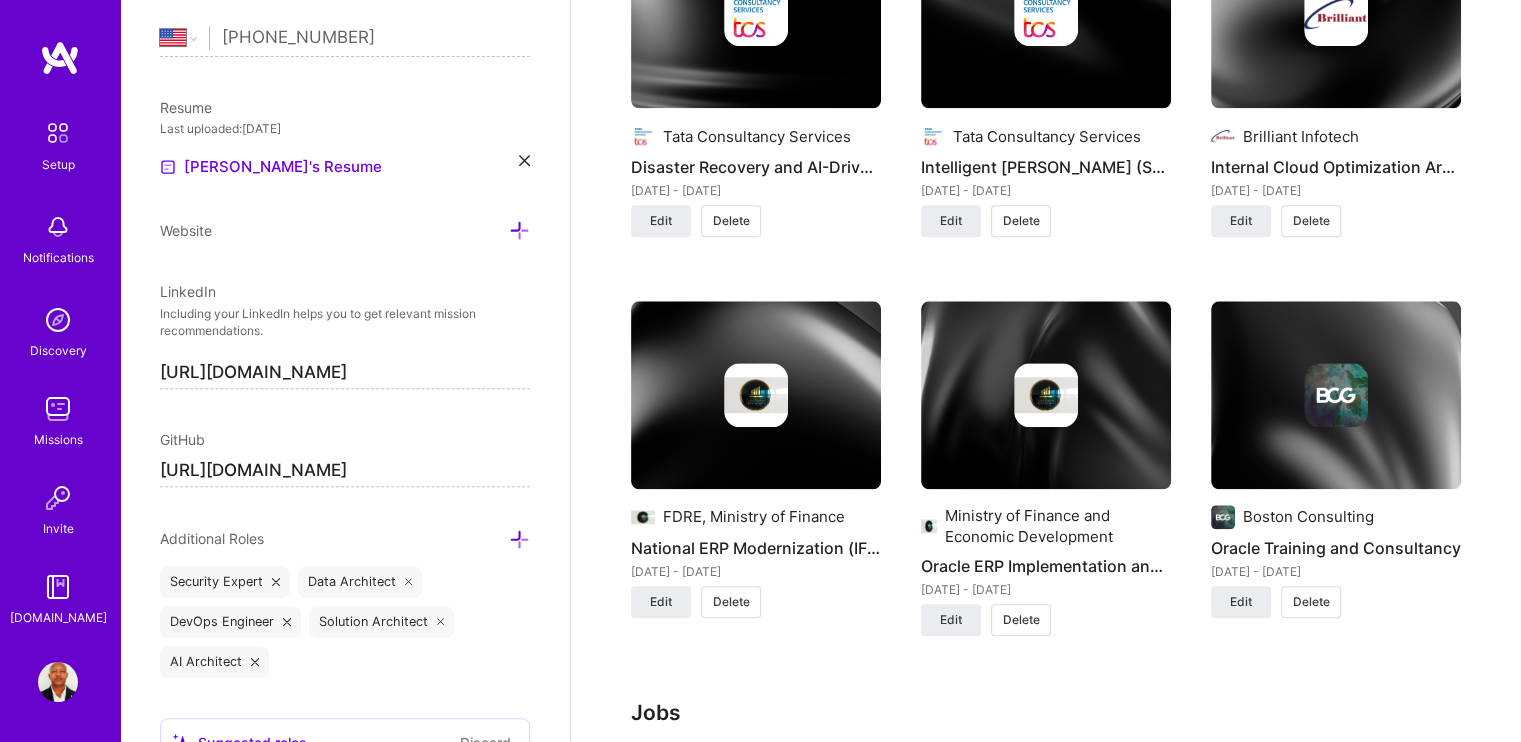 click at bounding box center (1046, 395) 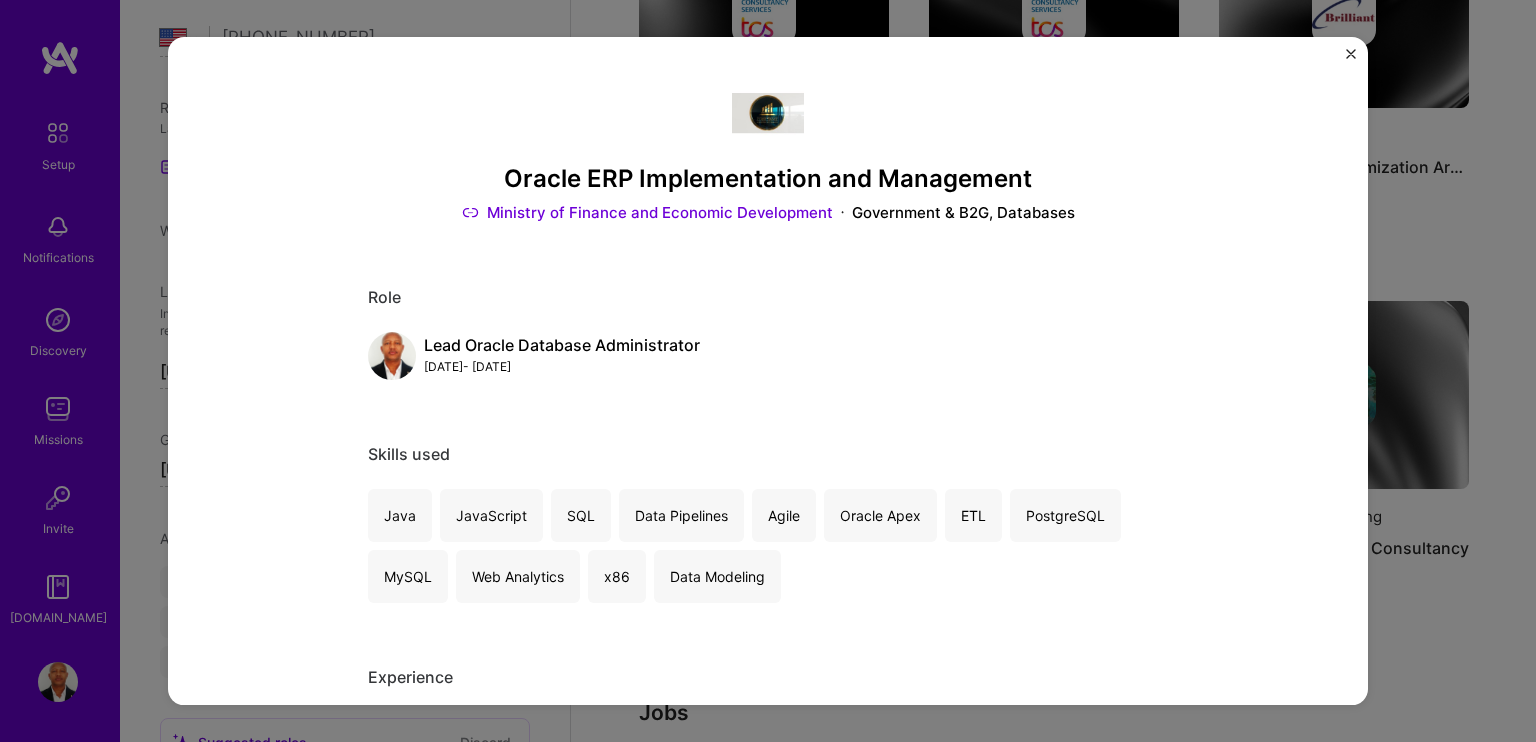 scroll, scrollTop: 0, scrollLeft: 0, axis: both 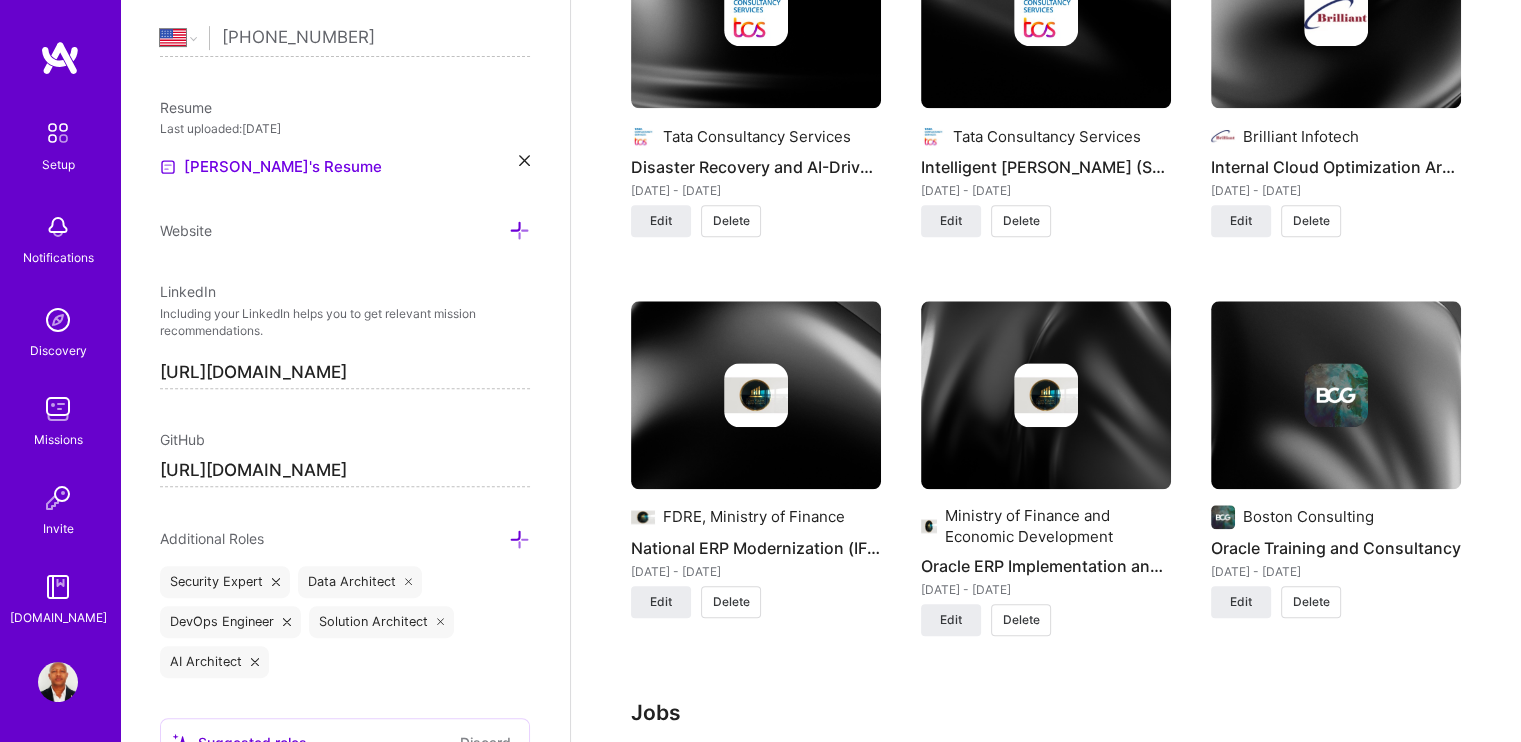click at bounding box center (756, 395) 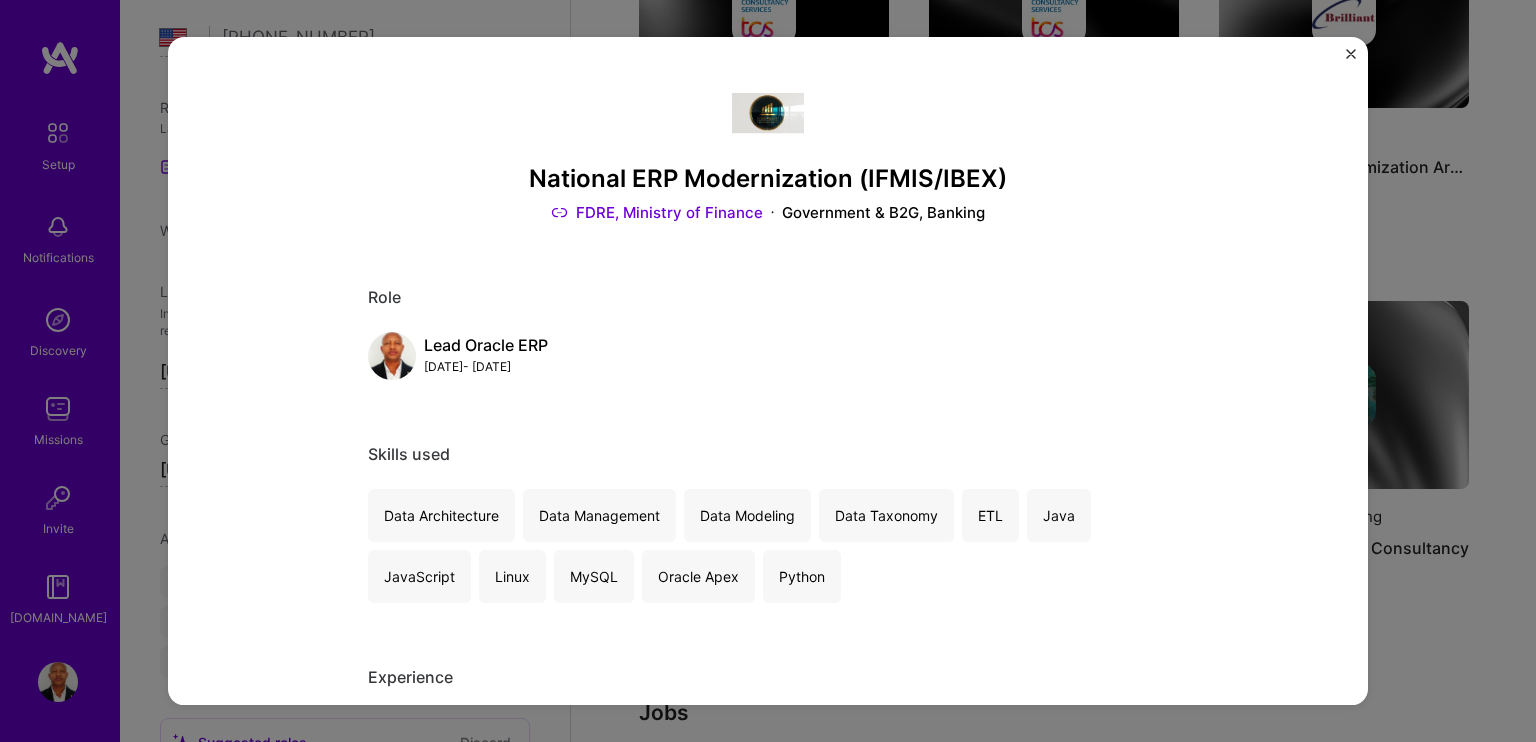 scroll, scrollTop: 0, scrollLeft: 0, axis: both 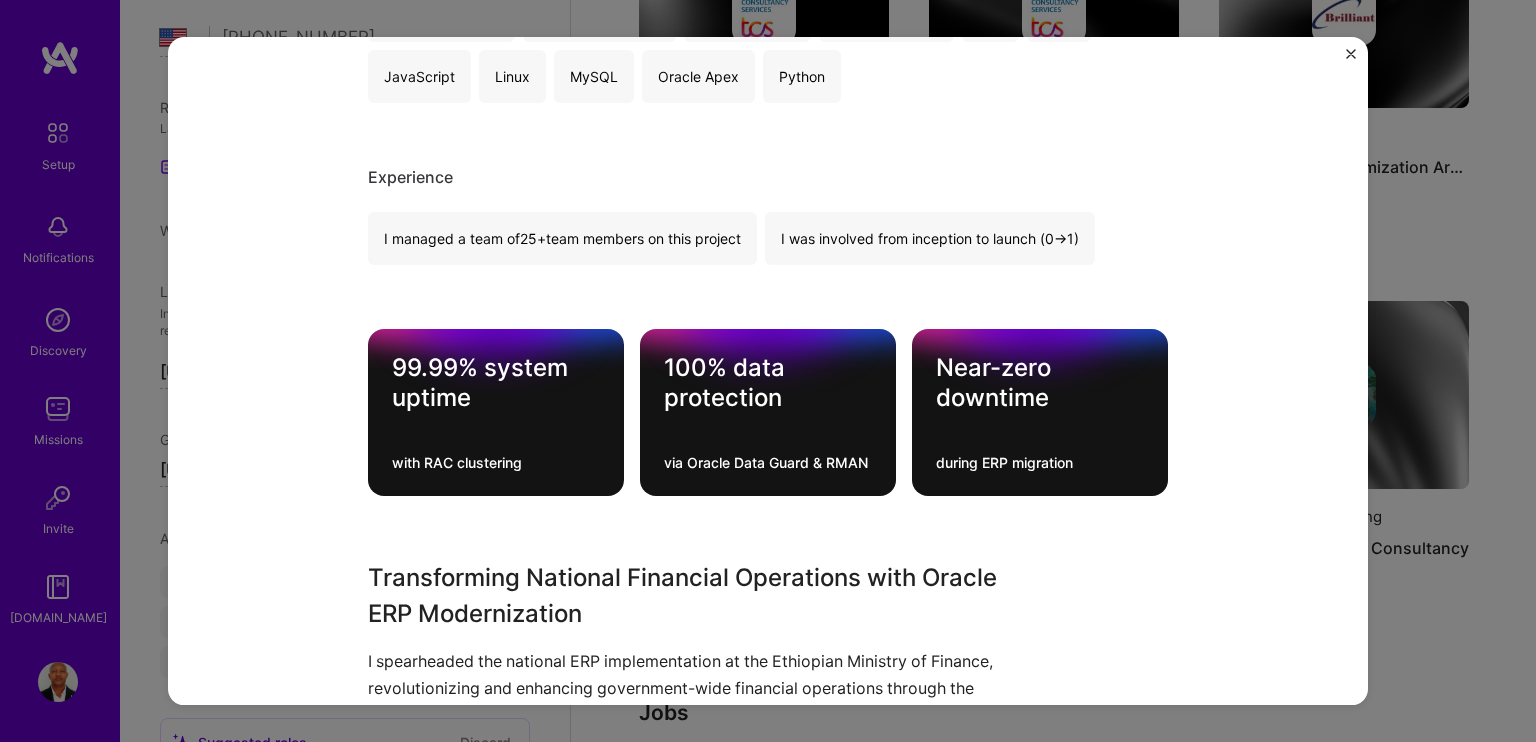 click on "National ERP Modernization (IFMIS/IBEX)   FDRE, Ministry of Finance Government & B2G, Banking Role Lead Oracle ERP [DATE]  -   [DATE] Skills used Data Architecture Data Management Data Modeling Data Taxonomy ETL Java JavaScript Linux MySQL Oracle Apex Python Experience I managed a team of  25+  team members on this project I was involved from inception to launch (0  ->  1) 99.99% system uptime with RAC clustering 100% data protection via Oracle Data Guard & RMAN Near-zero downtime during ERP migration Transforming National Financial Operations with Oracle ERP Modernization I spearheaded the national ERP implementation at the Ethiopian Ministry of Finance, revolutionizing and enhancing government-wide financial operations through the Oracle E-Business Suite. Problem The Ministry struggled with outdated systems, leading to operational inefficiencies, unreliable data, and security vulnerabilities in handling sensitive financial records. Other projects from this builder Tata Consultancy Services   Lifeforce" at bounding box center [768, 371] 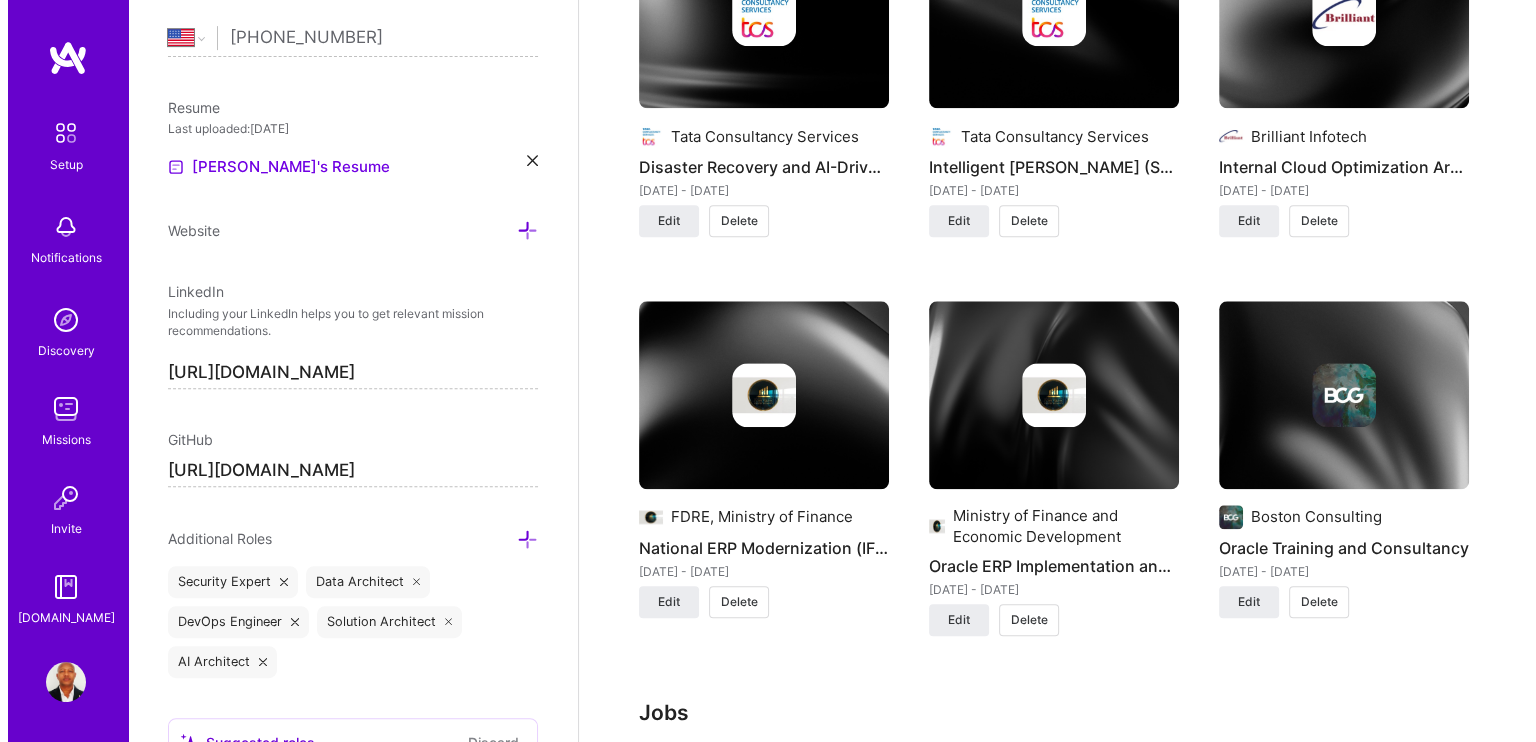 scroll, scrollTop: 0, scrollLeft: 0, axis: both 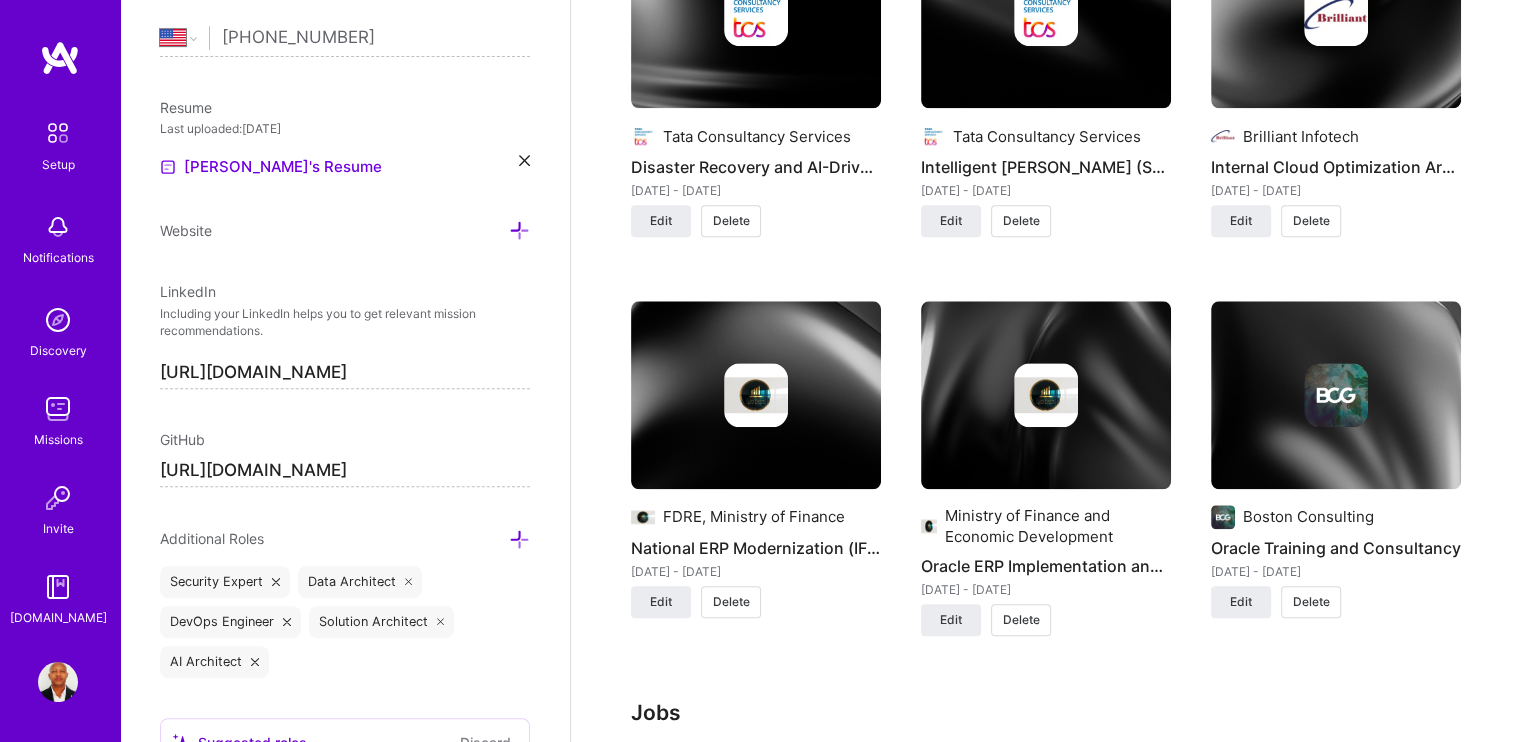 click at bounding box center (1046, 395) 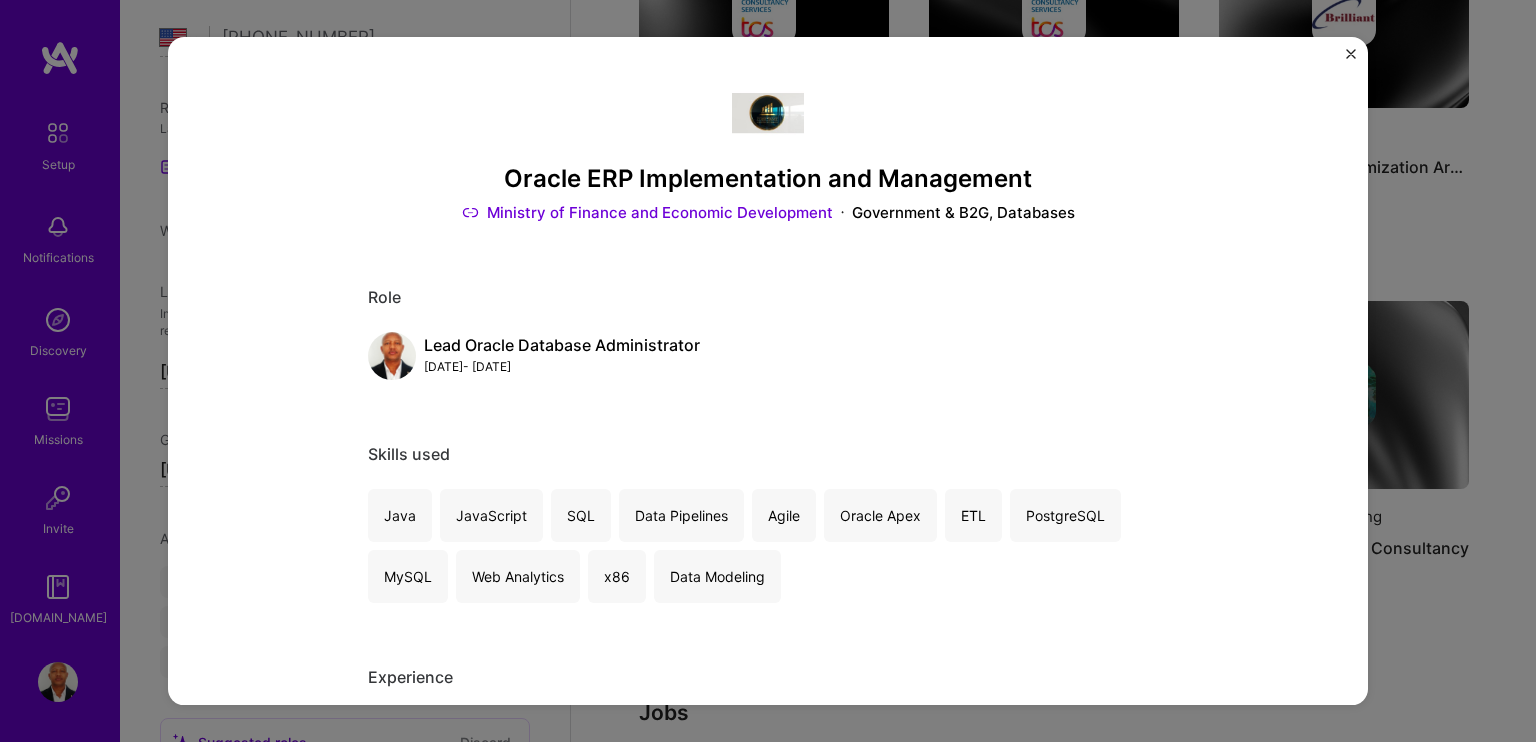 scroll, scrollTop: 0, scrollLeft: 0, axis: both 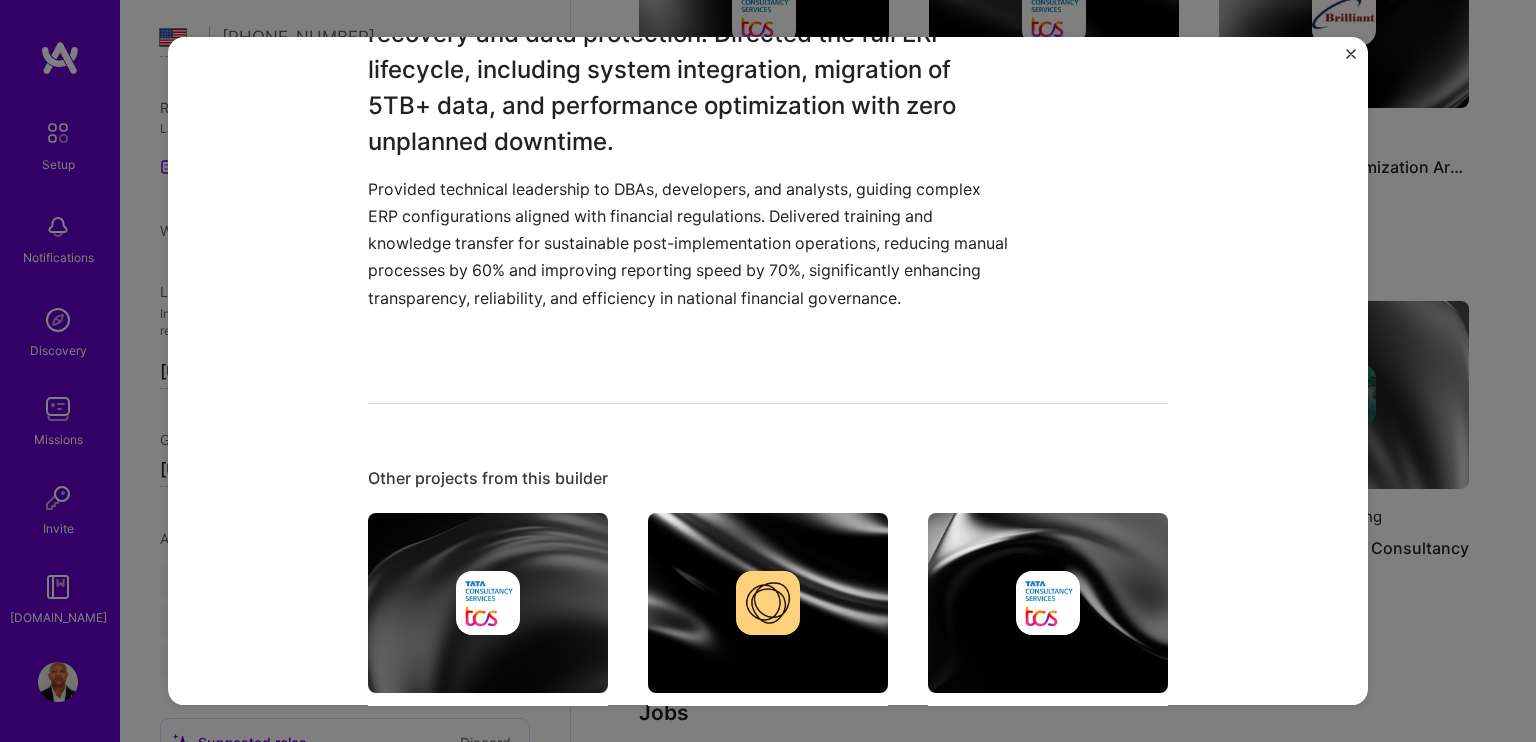 click at bounding box center (1351, 54) 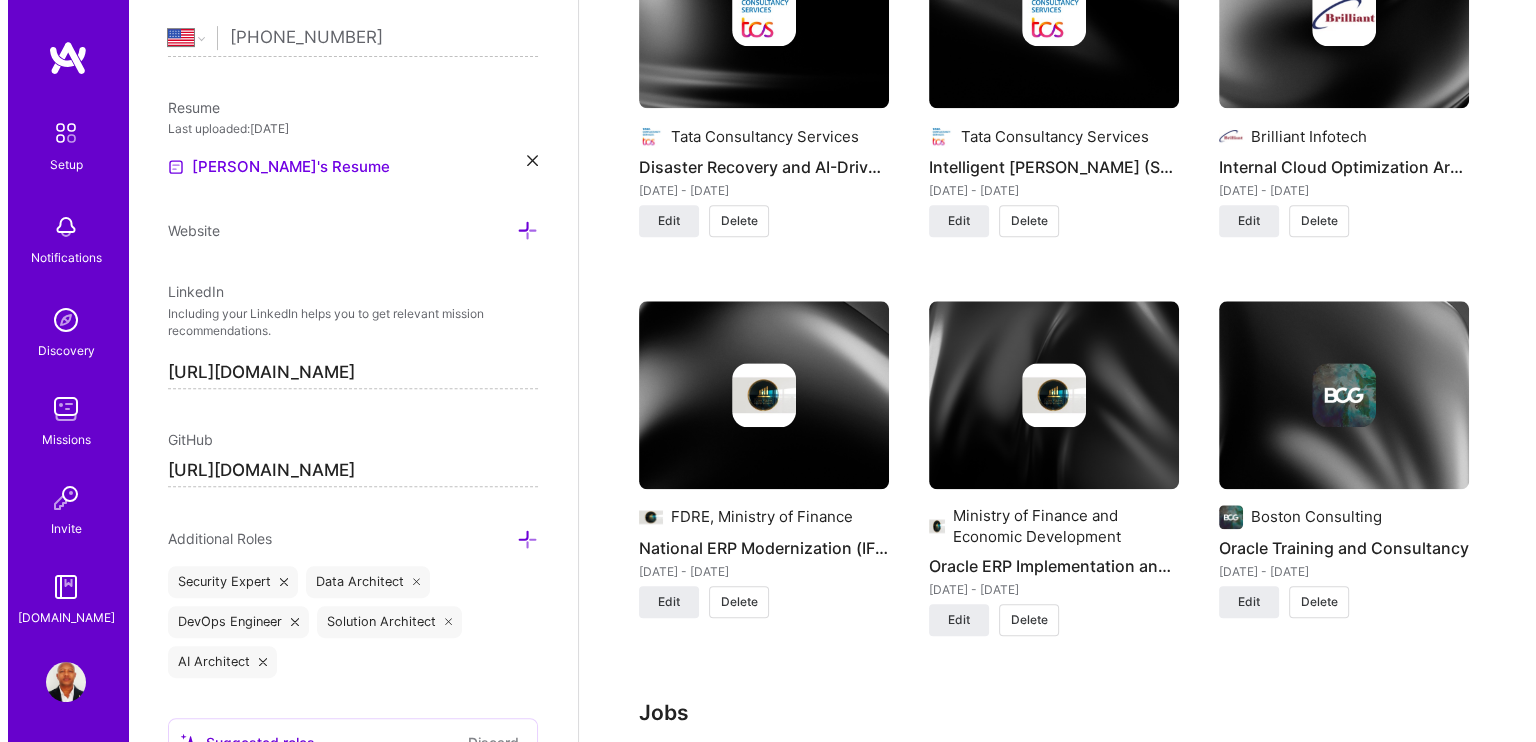 scroll, scrollTop: 0, scrollLeft: 0, axis: both 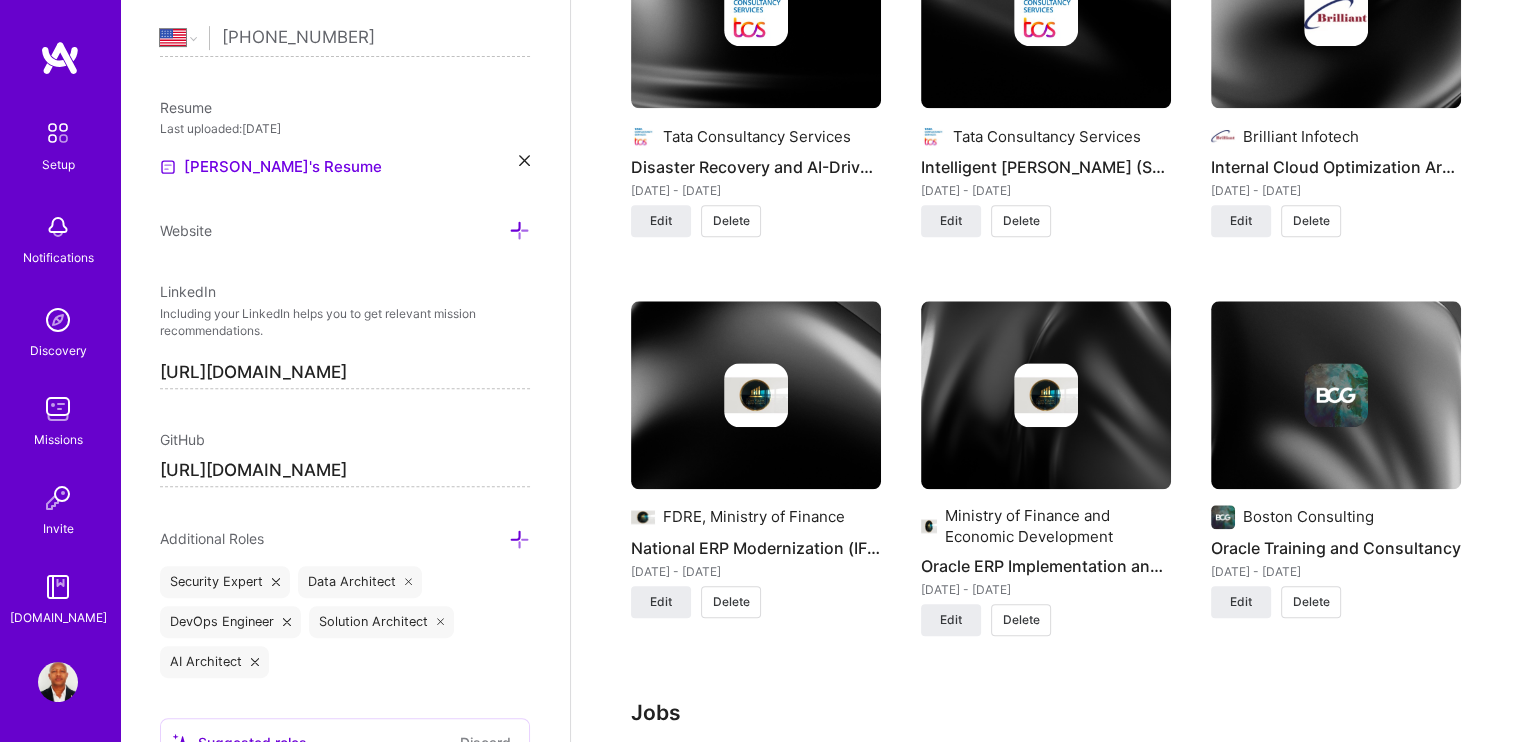 click at bounding box center (756, 395) 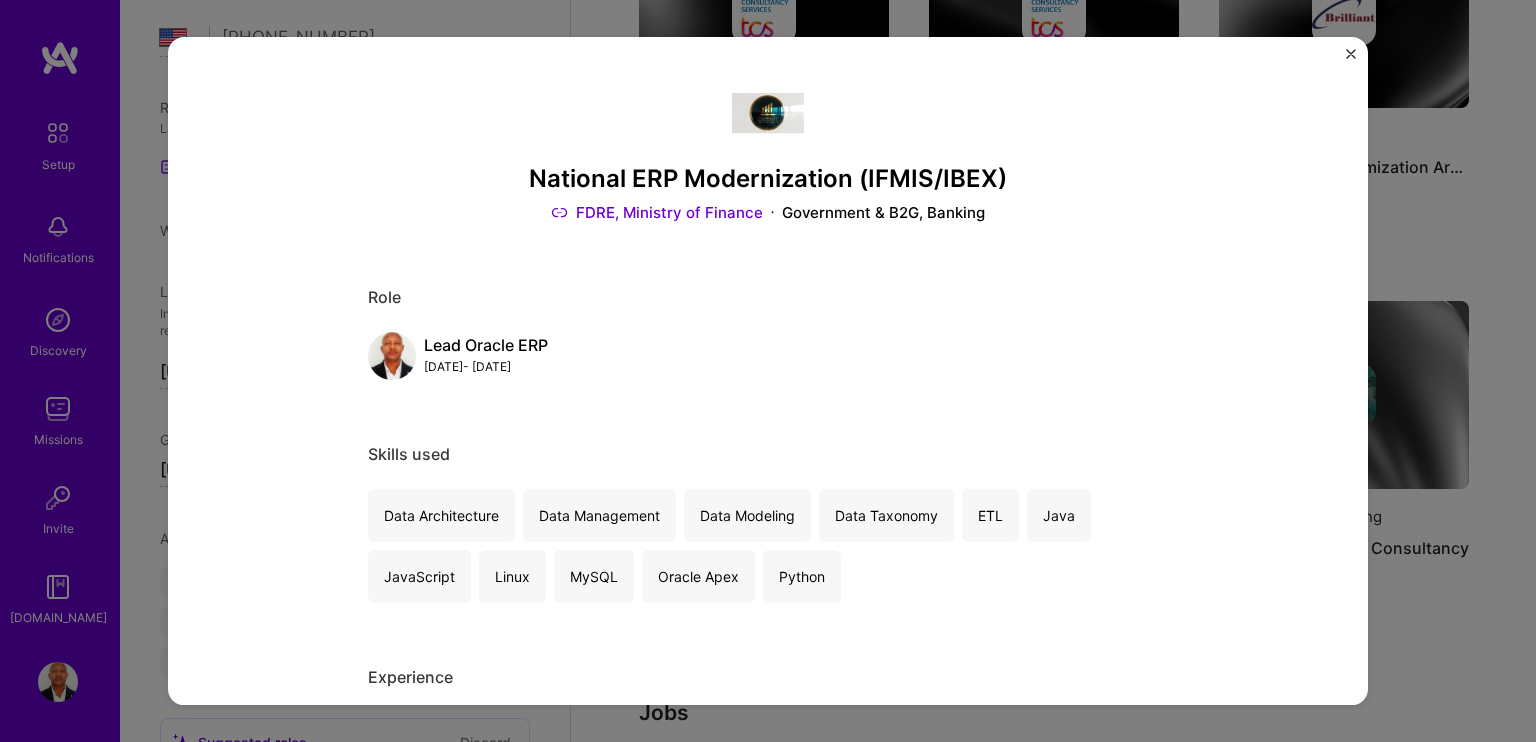 scroll, scrollTop: 0, scrollLeft: 0, axis: both 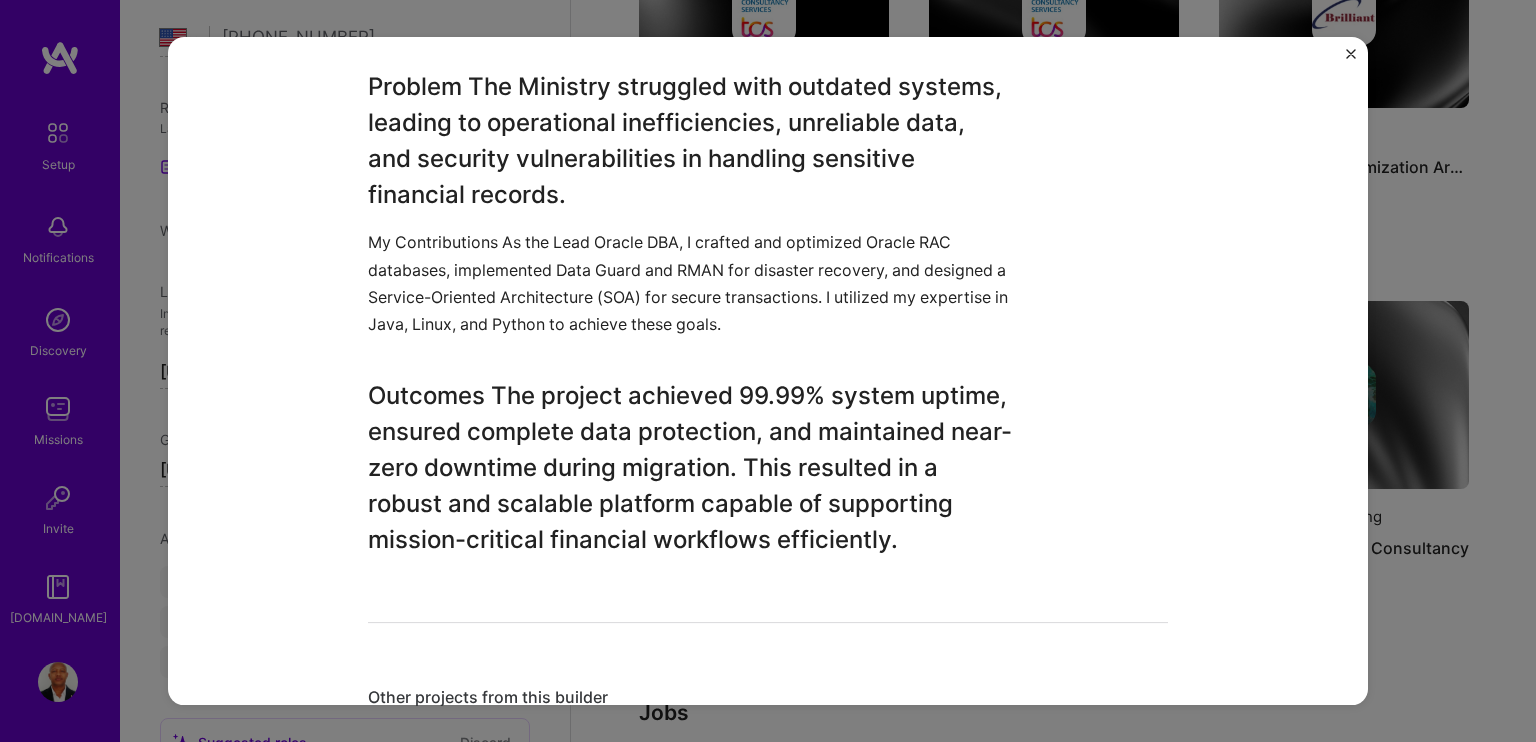 click on "National ERP Modernization (IFMIS/IBEX)   FDRE, Ministry of Finance Government & B2G, Banking Role Lead Oracle ERP [DATE]  -   [DATE] Skills used Data Architecture Data Management Data Modeling Data Taxonomy ETL Java JavaScript Linux MySQL Oracle Apex Python Experience I managed a team of  25+  team members on this project I was involved from inception to launch (0  ->  1) 99.99% system uptime with RAC clustering 100% data protection via Oracle Data Guard & RMAN Near-zero downtime during ERP migration Transforming National Financial Operations with Oracle ERP Modernization I spearheaded the national ERP implementation at the Ethiopian Ministry of Finance, revolutionizing and enhancing government-wide financial operations through the Oracle E-Business Suite. Problem The Ministry struggled with outdated systems, leading to operational inefficiencies, unreliable data, and security vulnerabilities in handling sensitive financial records. Other projects from this builder Tata Consultancy Services   Lifeforce" at bounding box center [768, 371] 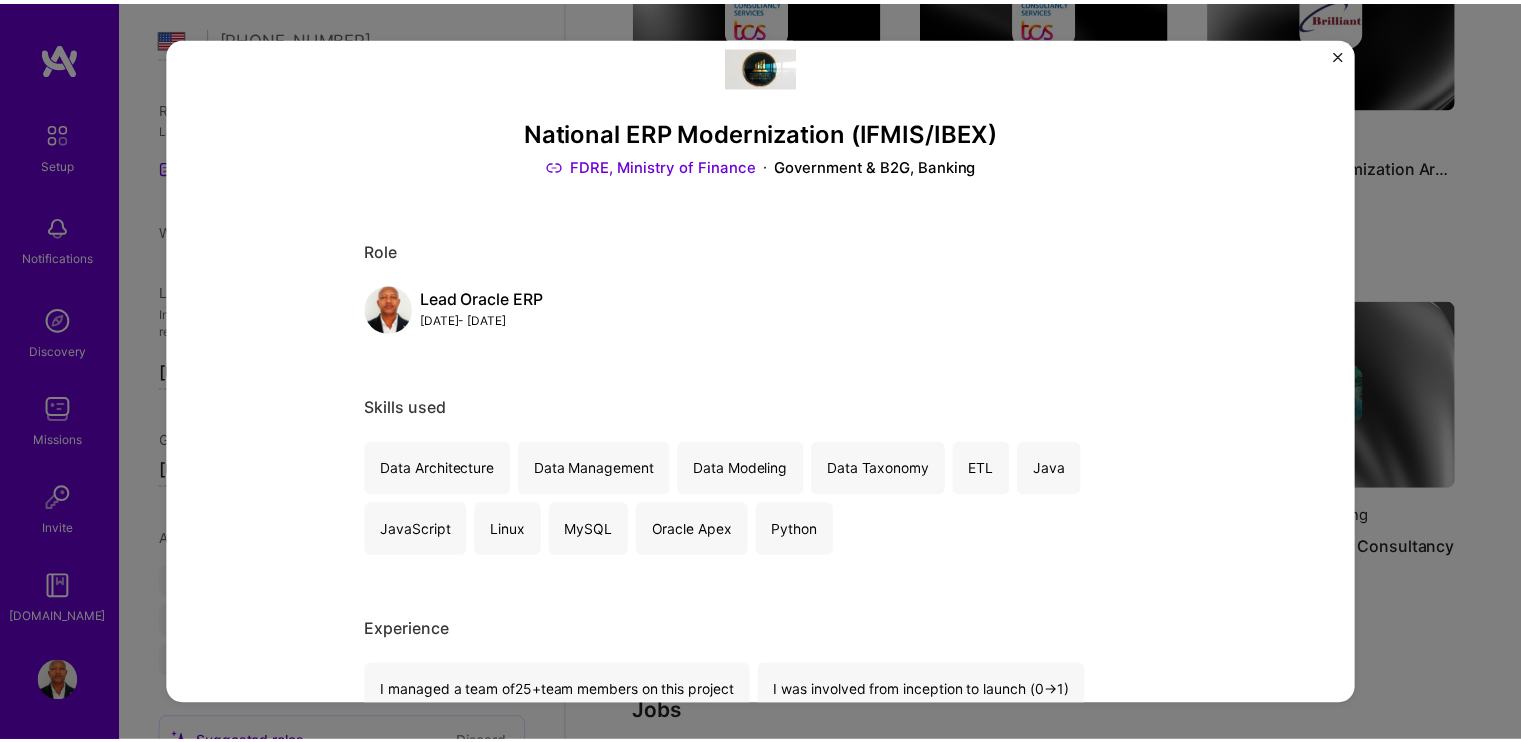 scroll, scrollTop: 0, scrollLeft: 0, axis: both 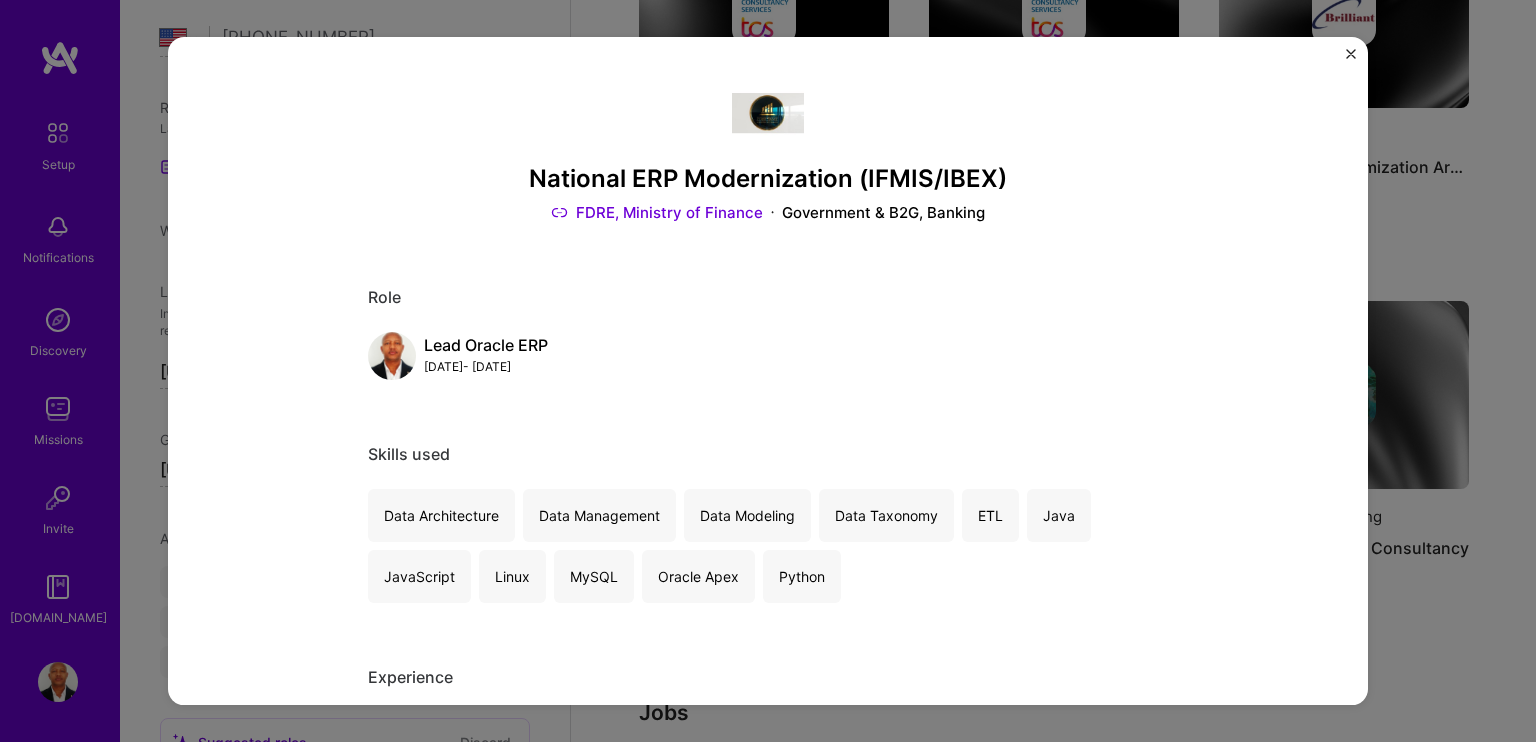 click at bounding box center [1351, 54] 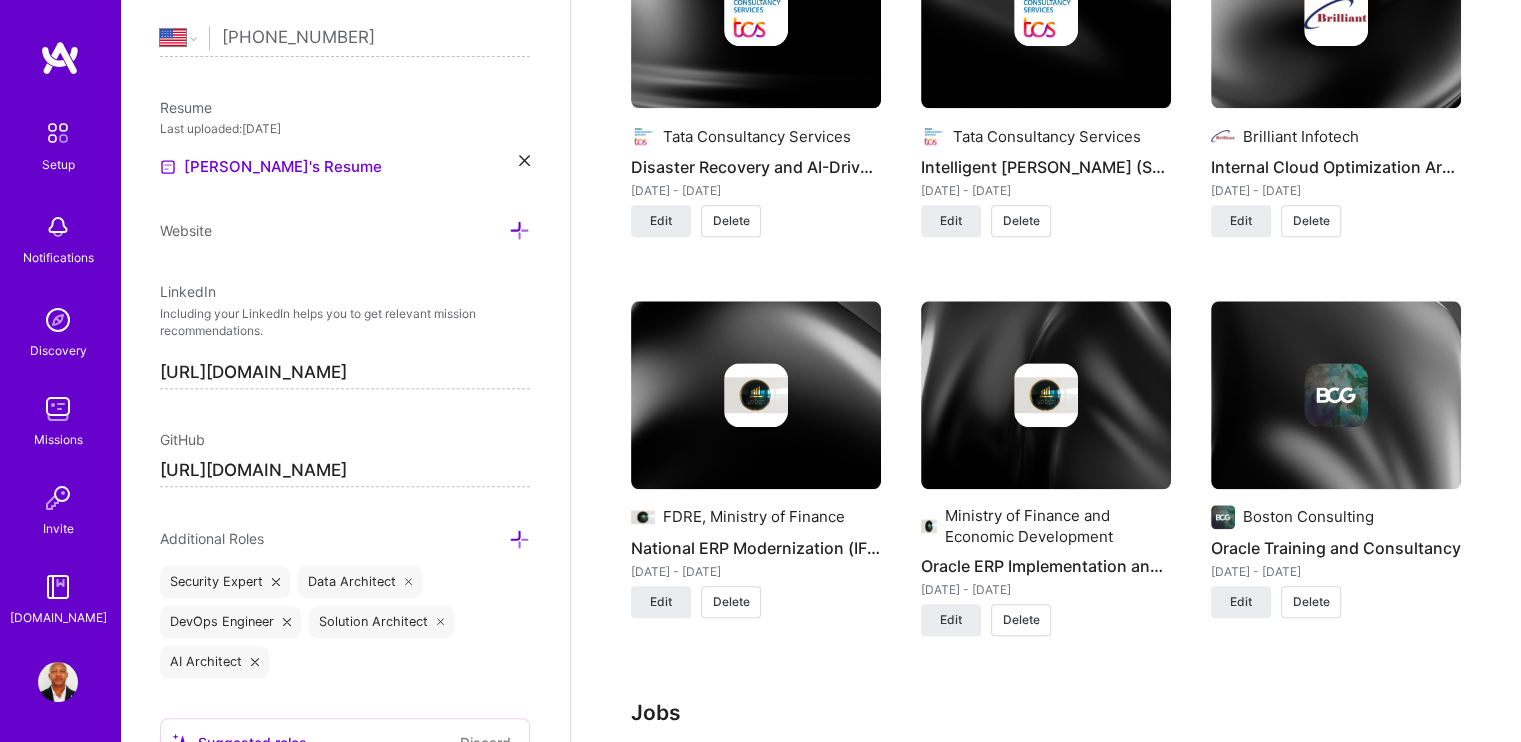 scroll, scrollTop: 0, scrollLeft: 0, axis: both 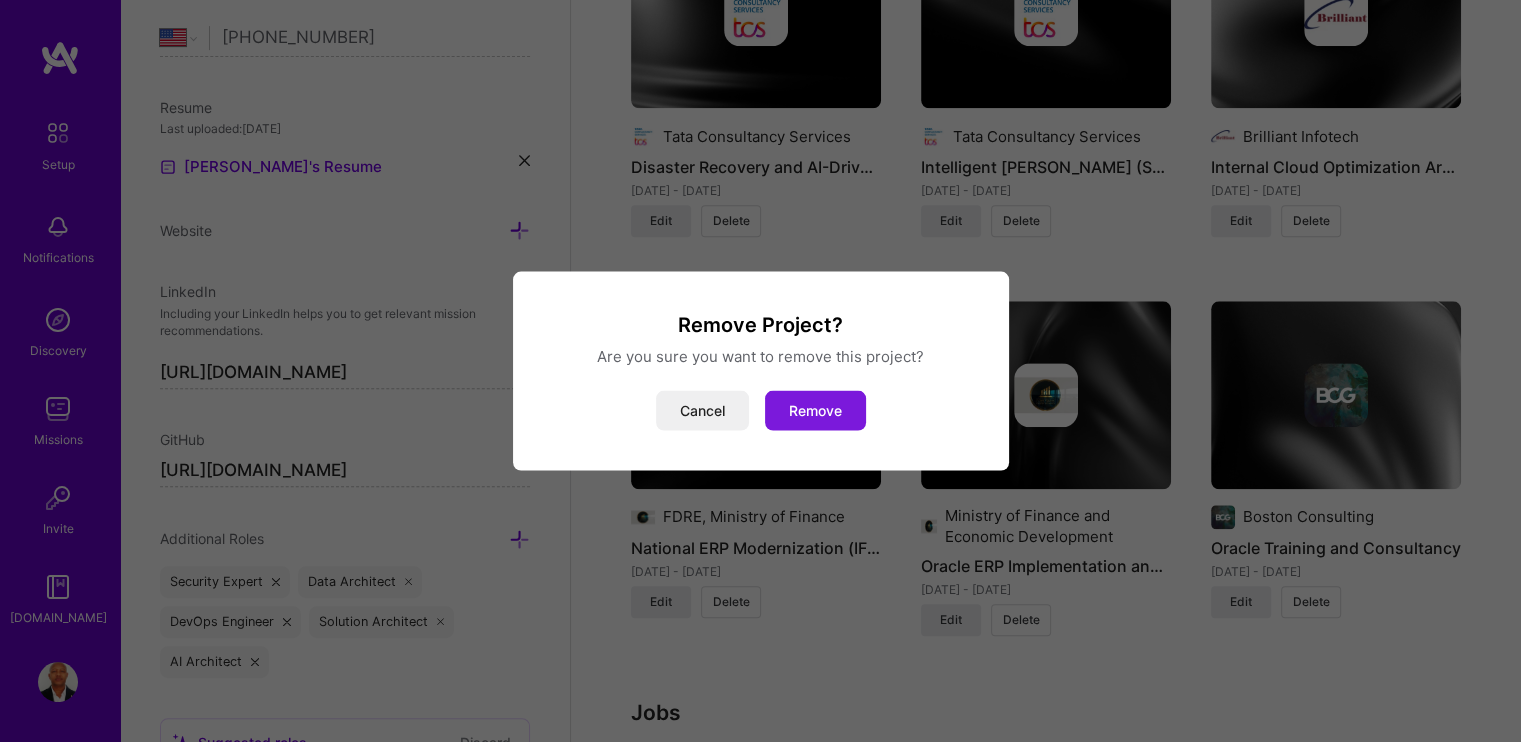 click on "Remove" at bounding box center (815, 411) 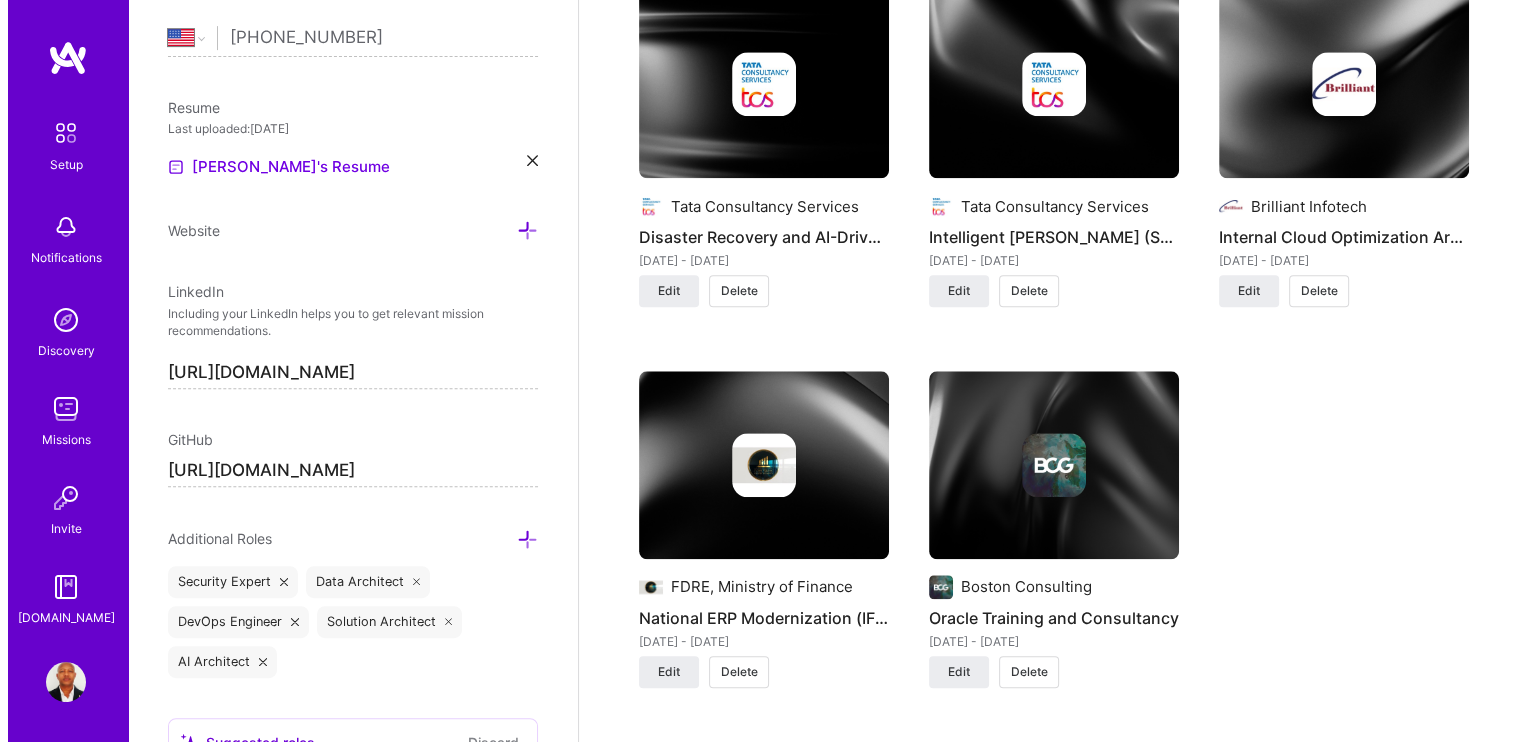 scroll, scrollTop: 2100, scrollLeft: 0, axis: vertical 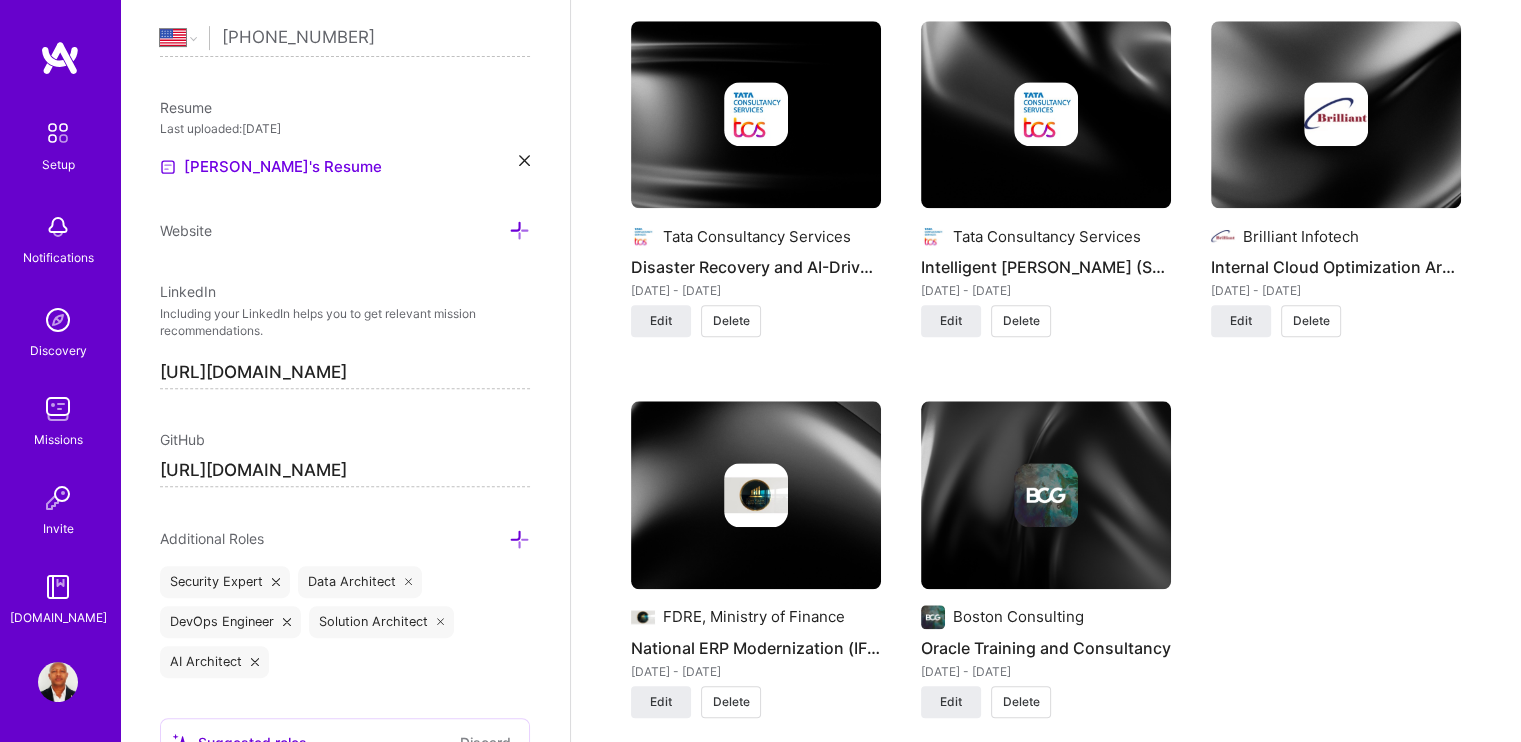 click at bounding box center (1046, 495) 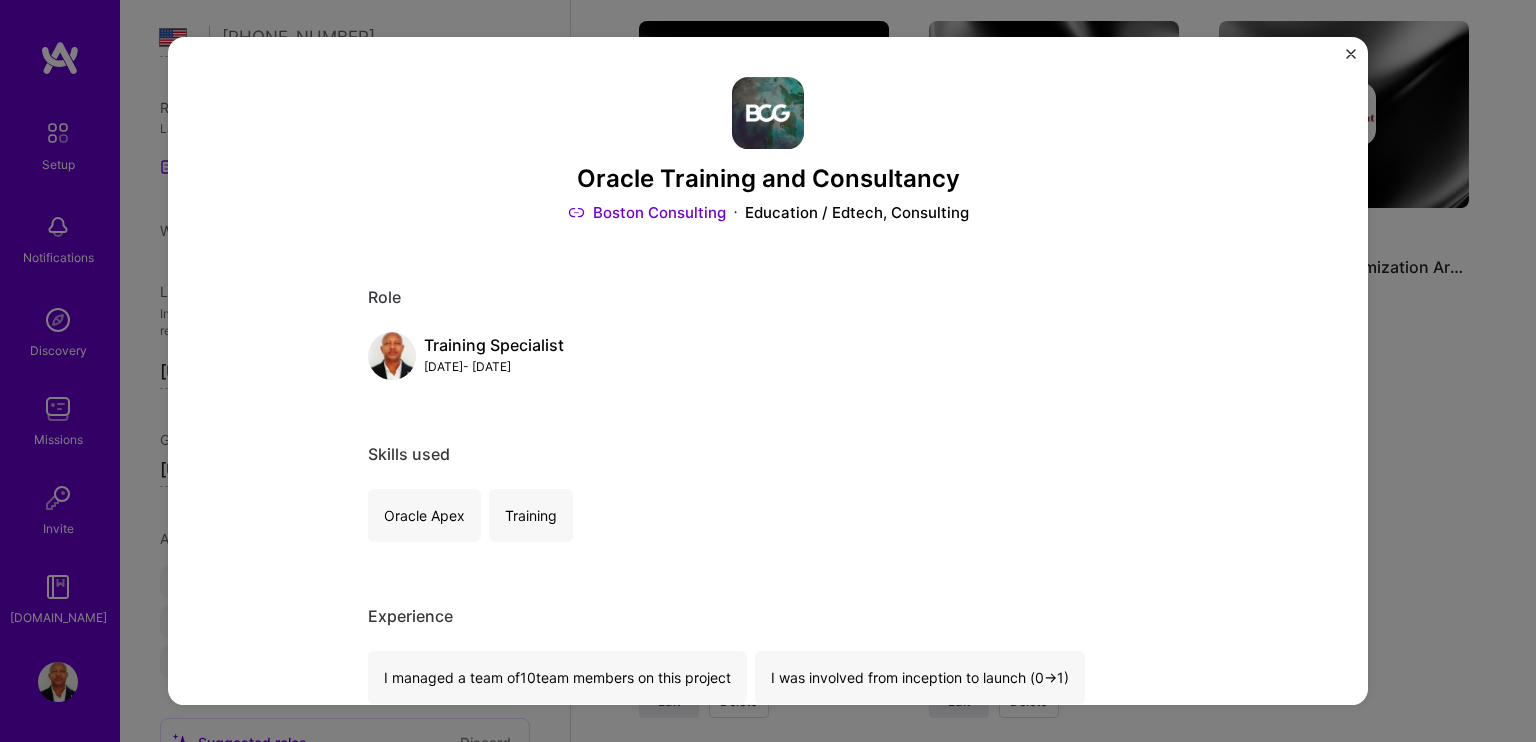 scroll, scrollTop: 0, scrollLeft: 0, axis: both 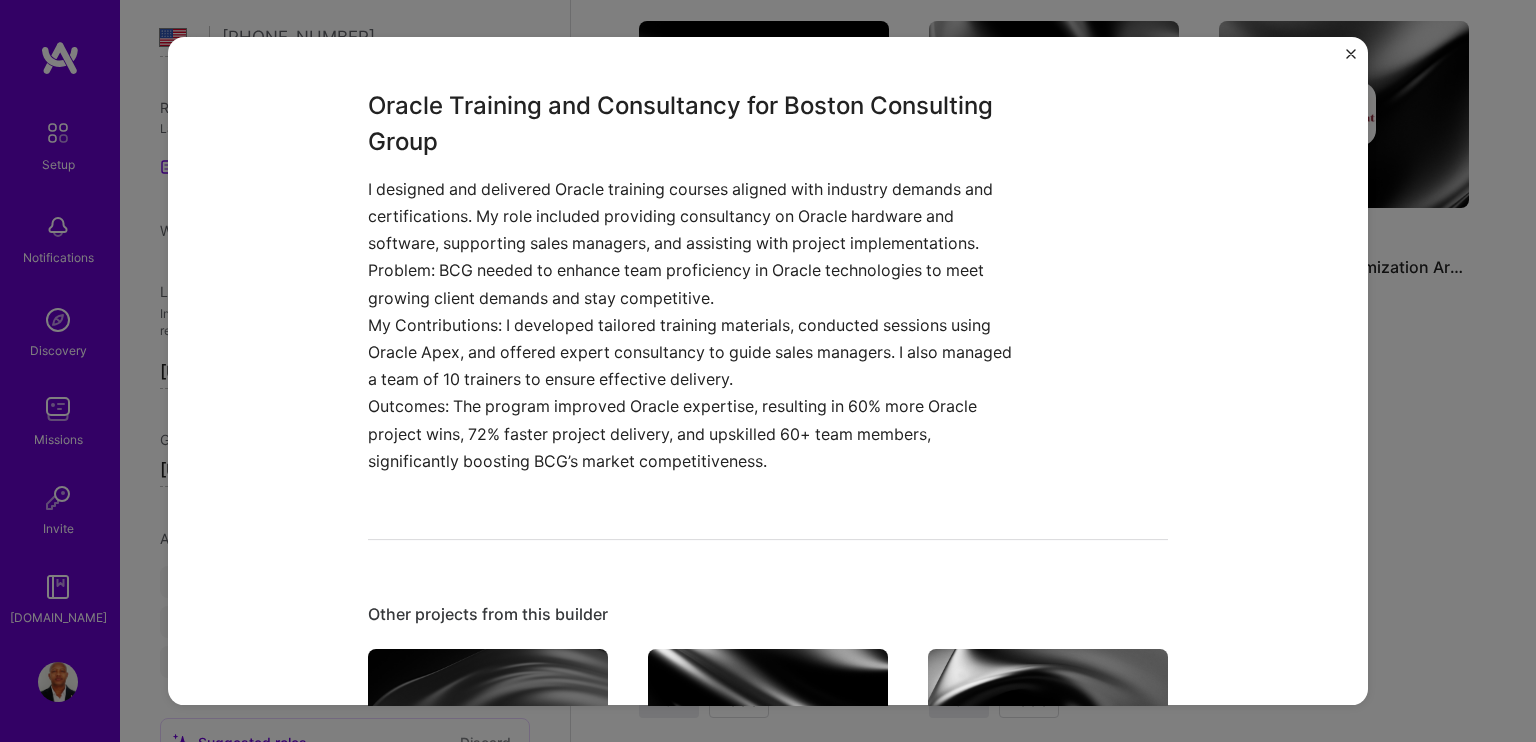 click at bounding box center (1351, 54) 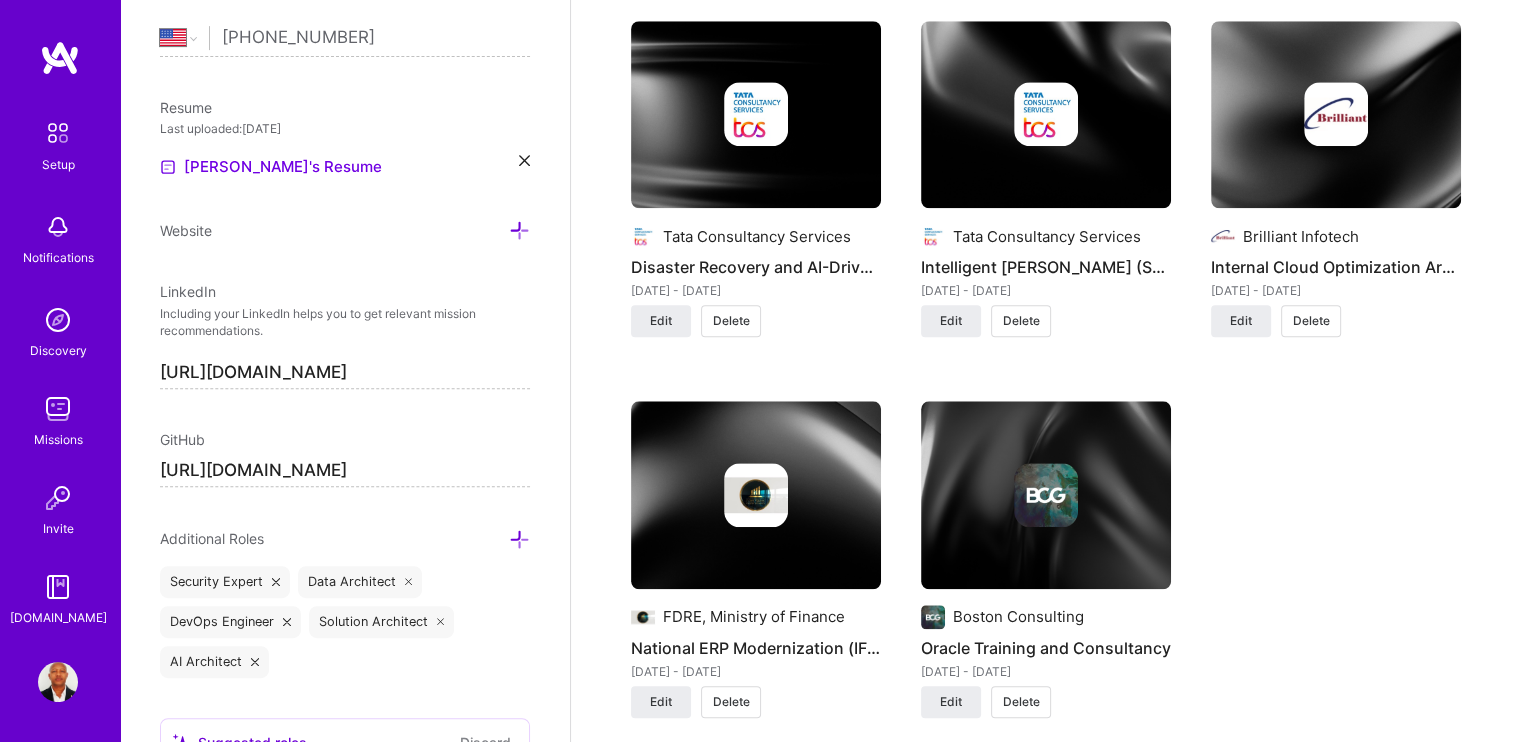 scroll, scrollTop: 0, scrollLeft: 0, axis: both 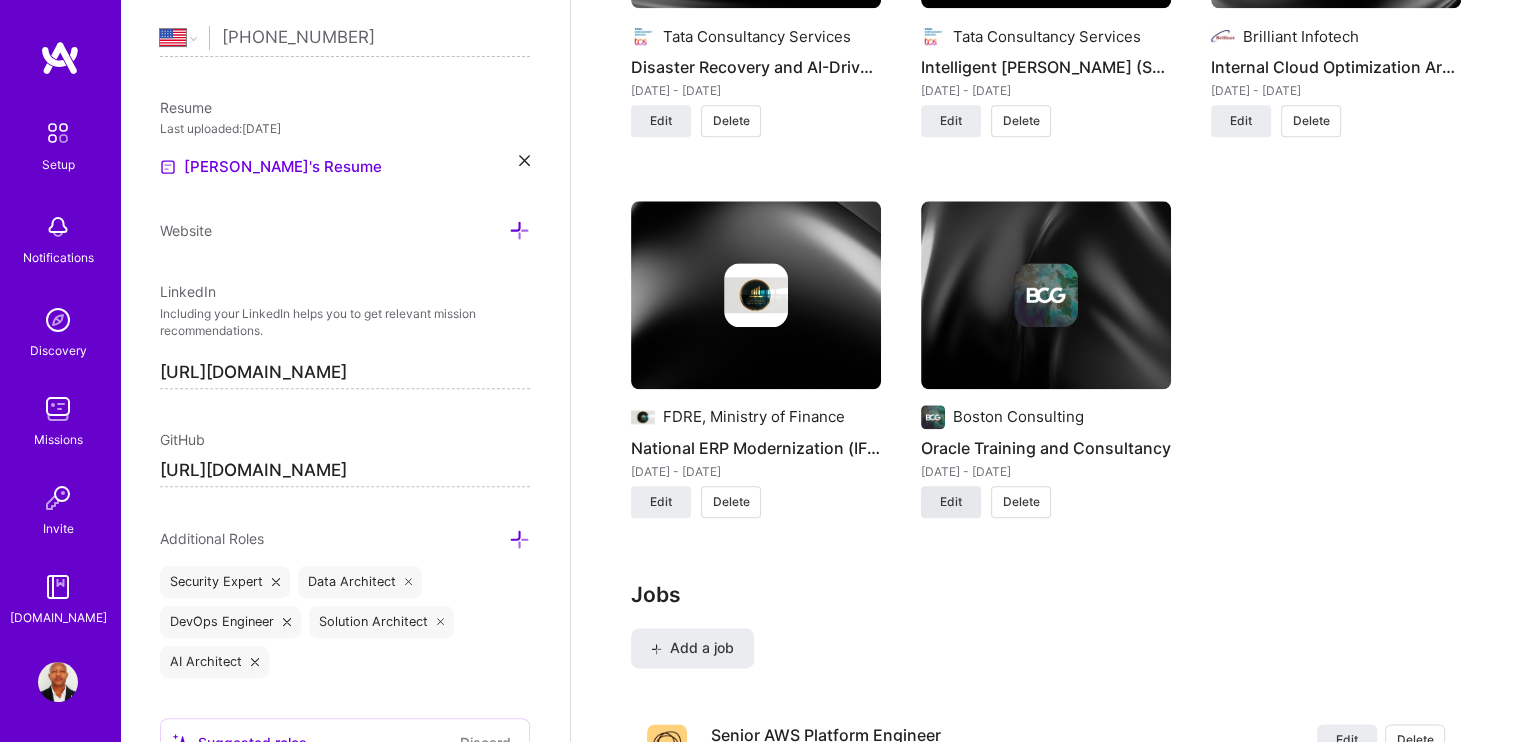 click on "Edit" at bounding box center [951, 502] 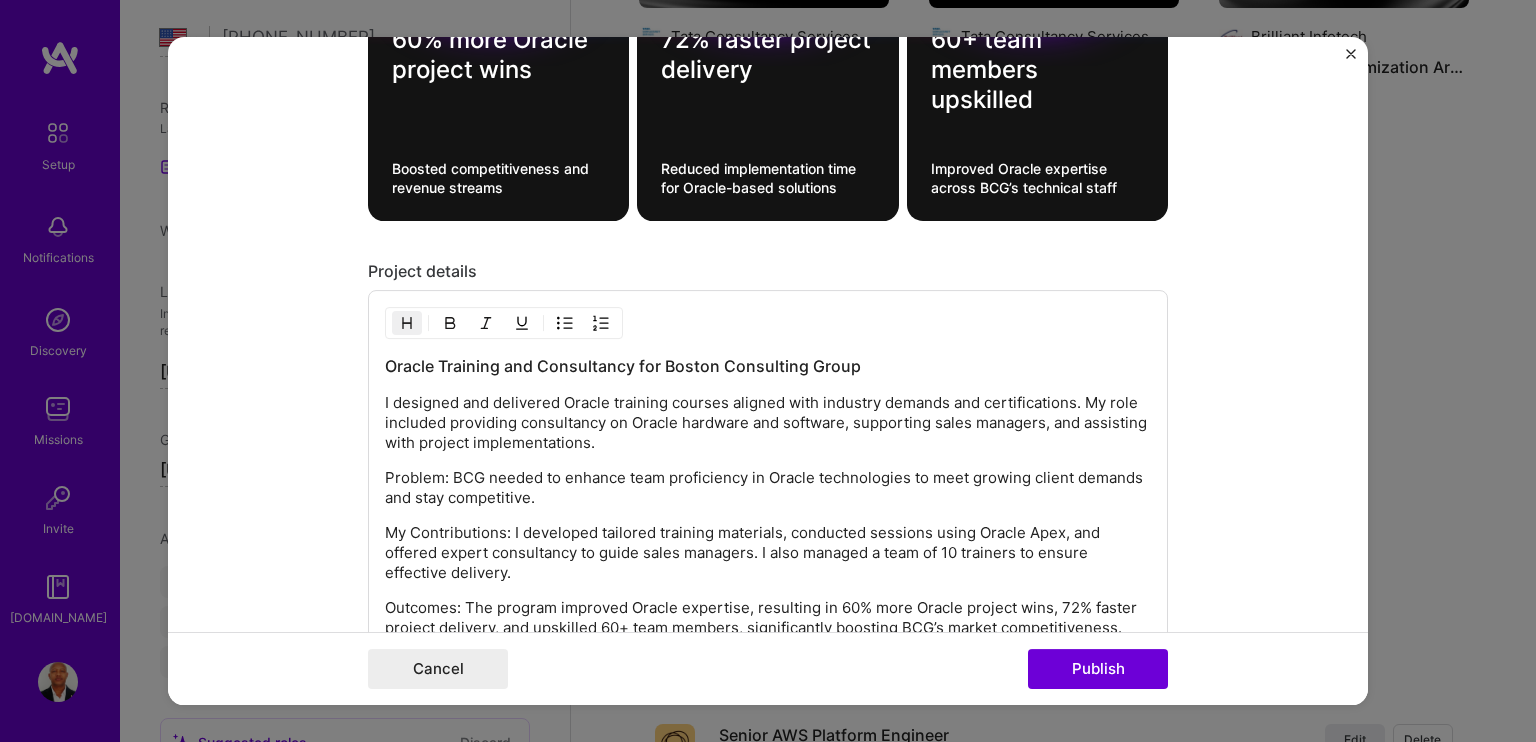 scroll, scrollTop: 1600, scrollLeft: 0, axis: vertical 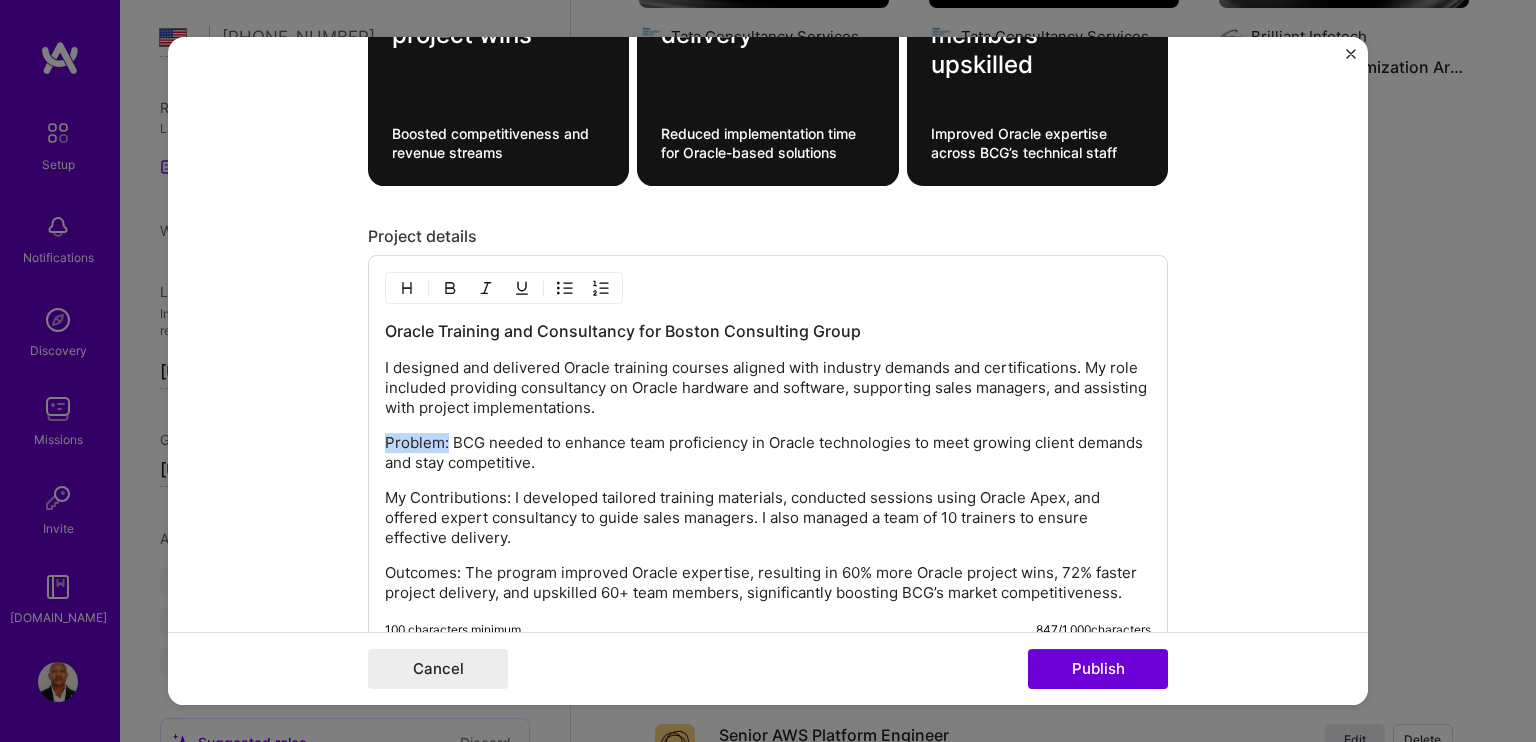 drag, startPoint x: 440, startPoint y: 435, endPoint x: 358, endPoint y: 427, distance: 82.38932 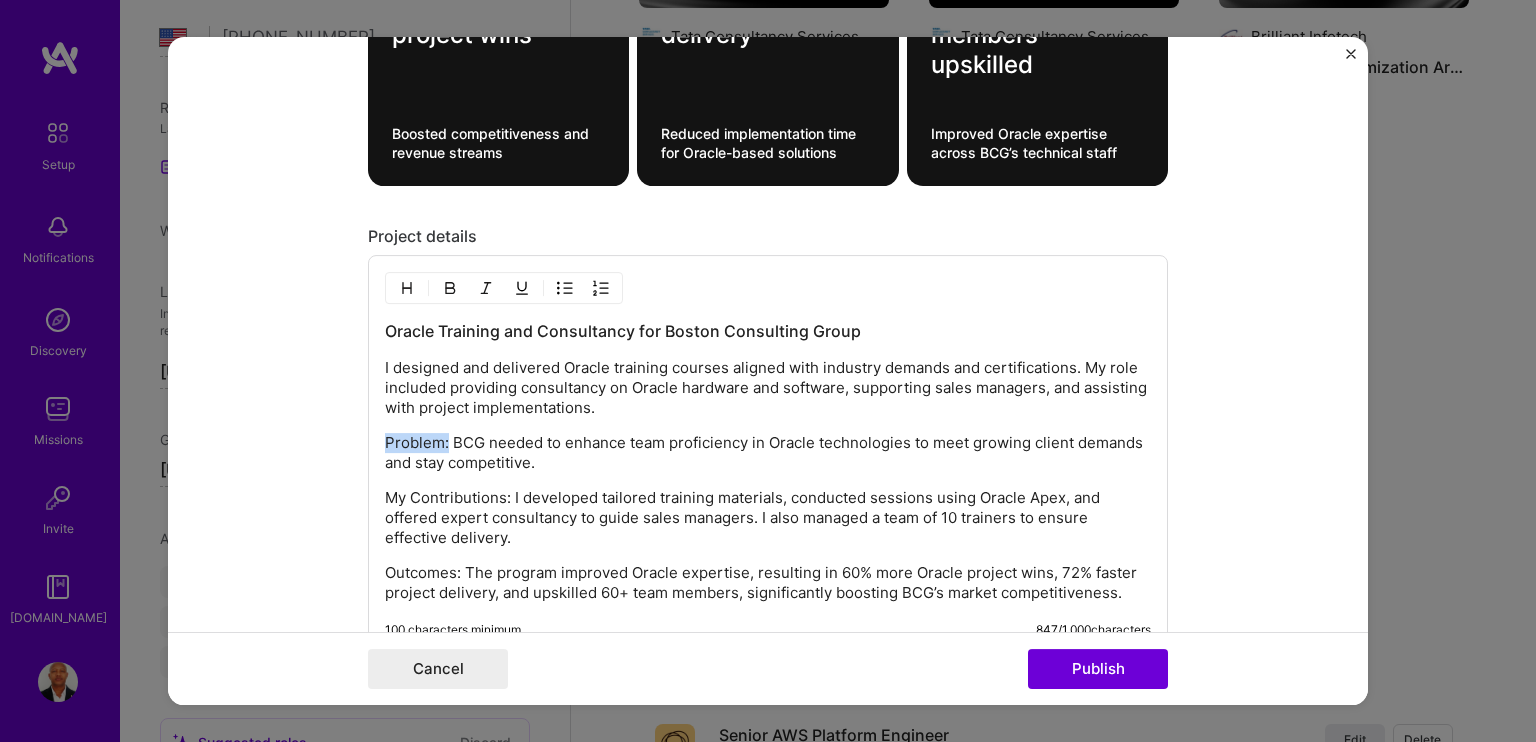 click at bounding box center [450, 289] 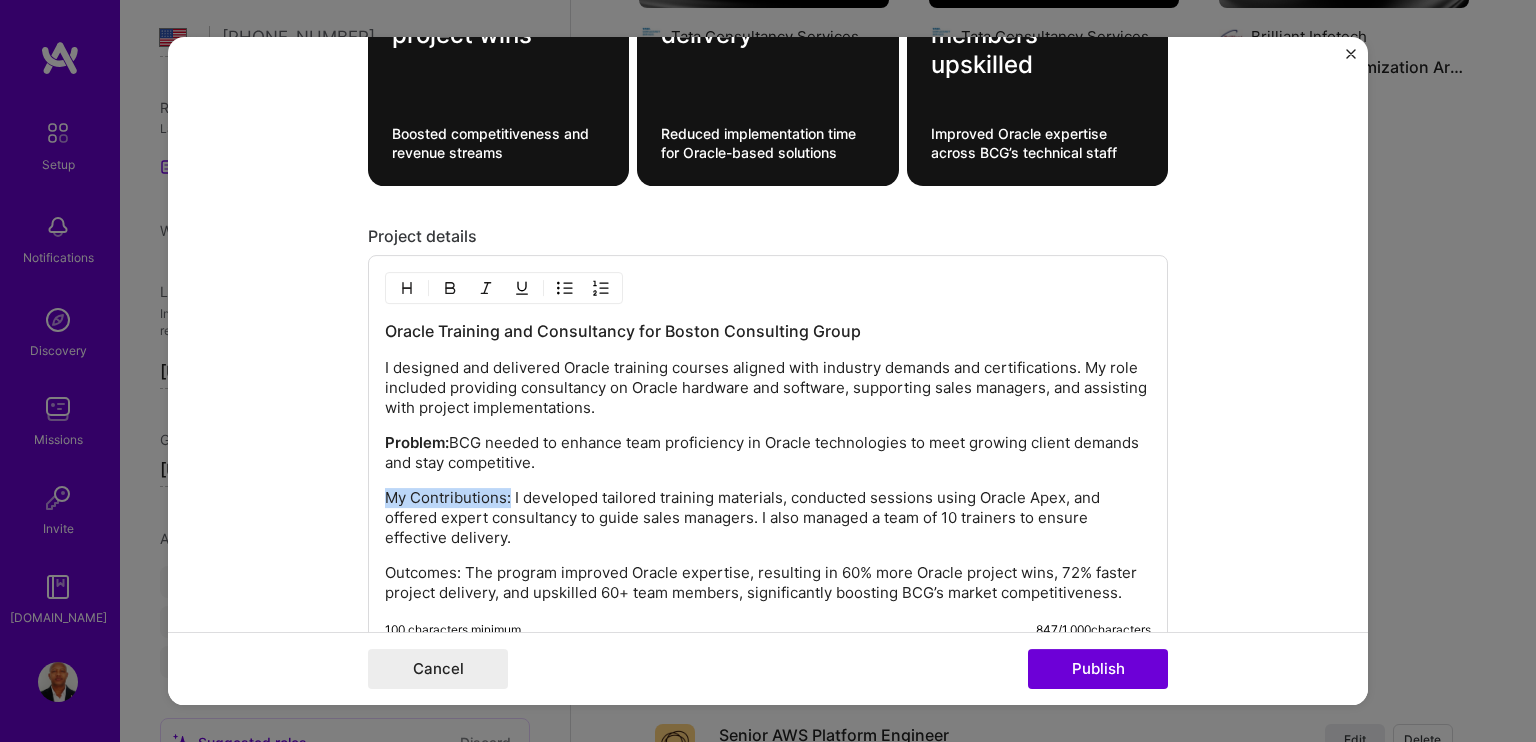 drag, startPoint x: 504, startPoint y: 491, endPoint x: 336, endPoint y: 483, distance: 168.19037 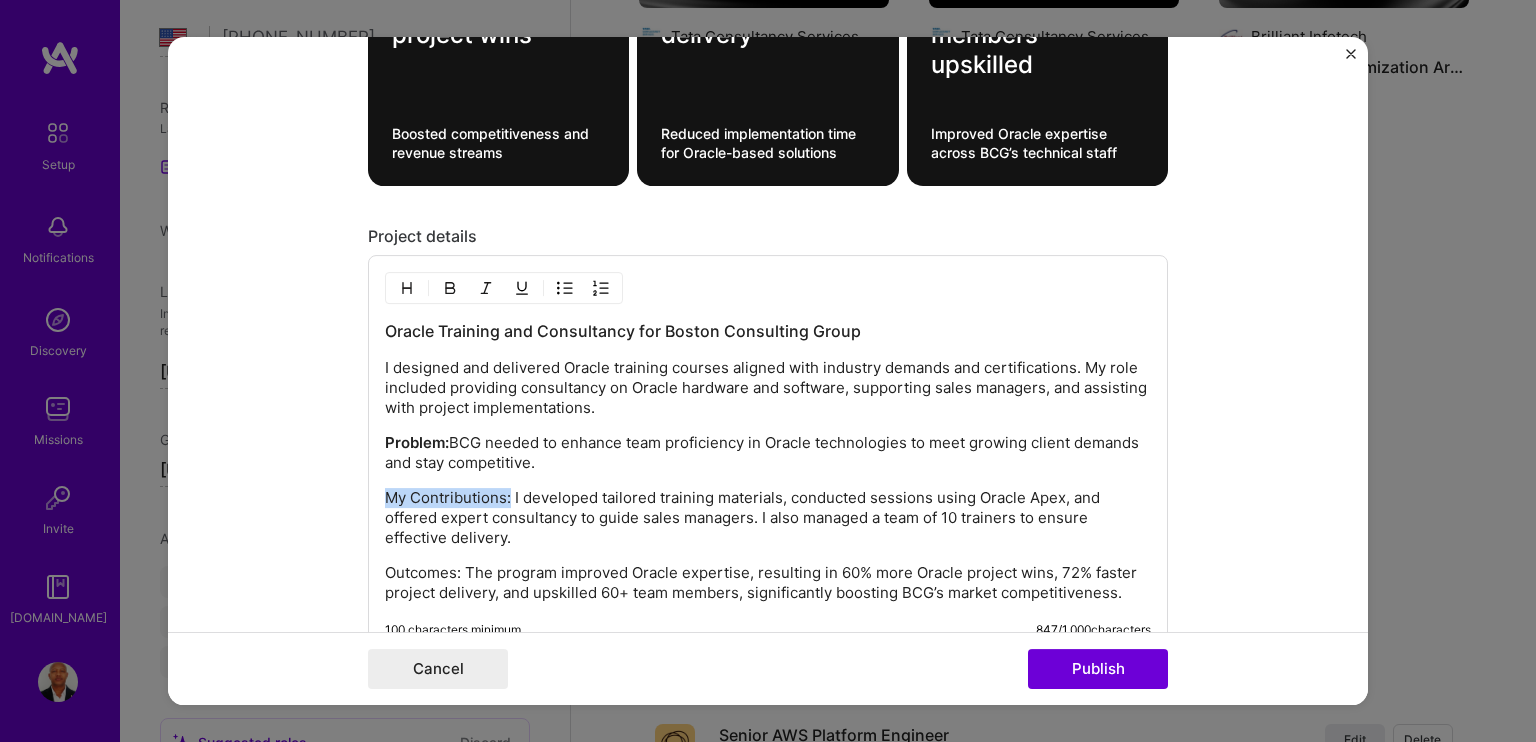 click at bounding box center (450, 289) 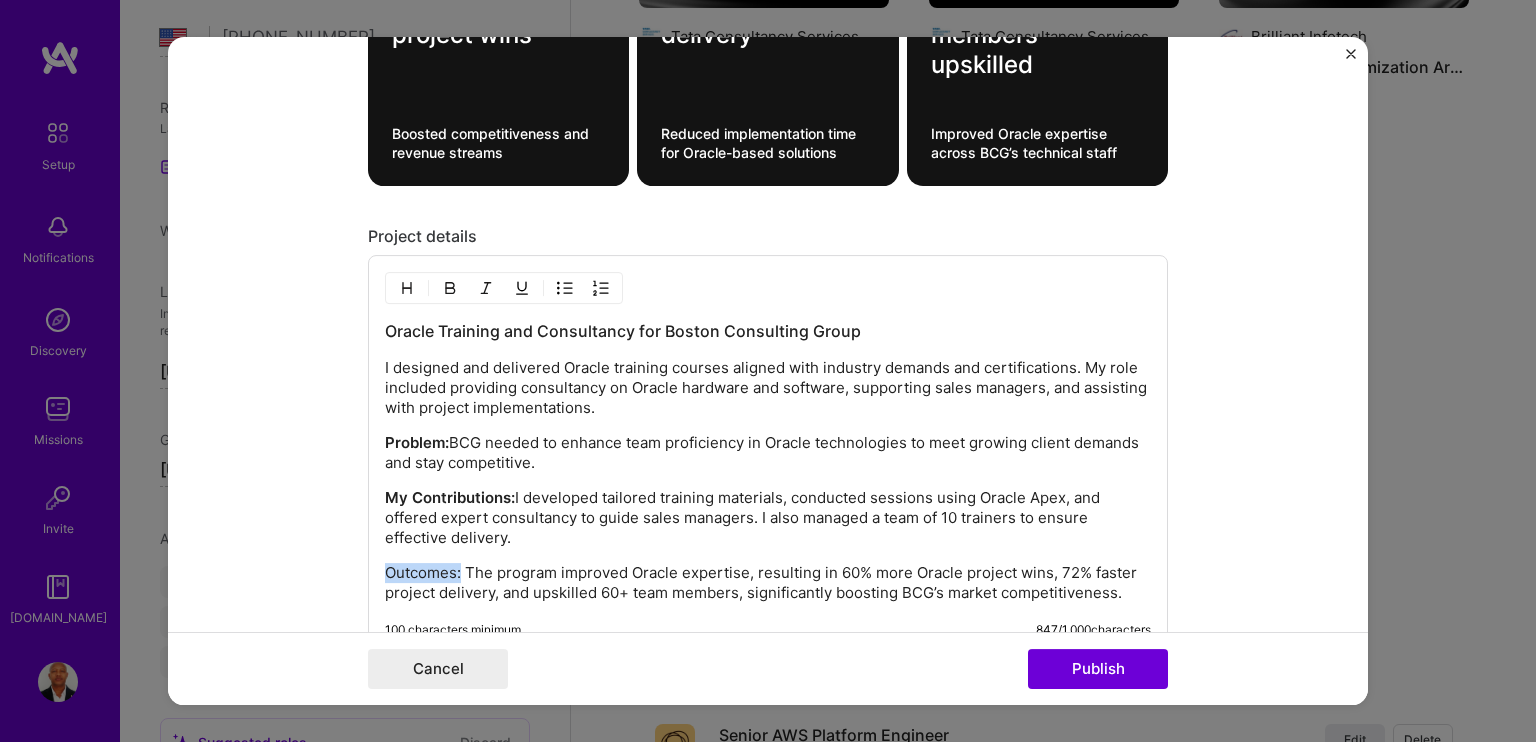 drag, startPoint x: 453, startPoint y: 571, endPoint x: 376, endPoint y: 437, distance: 154.54773 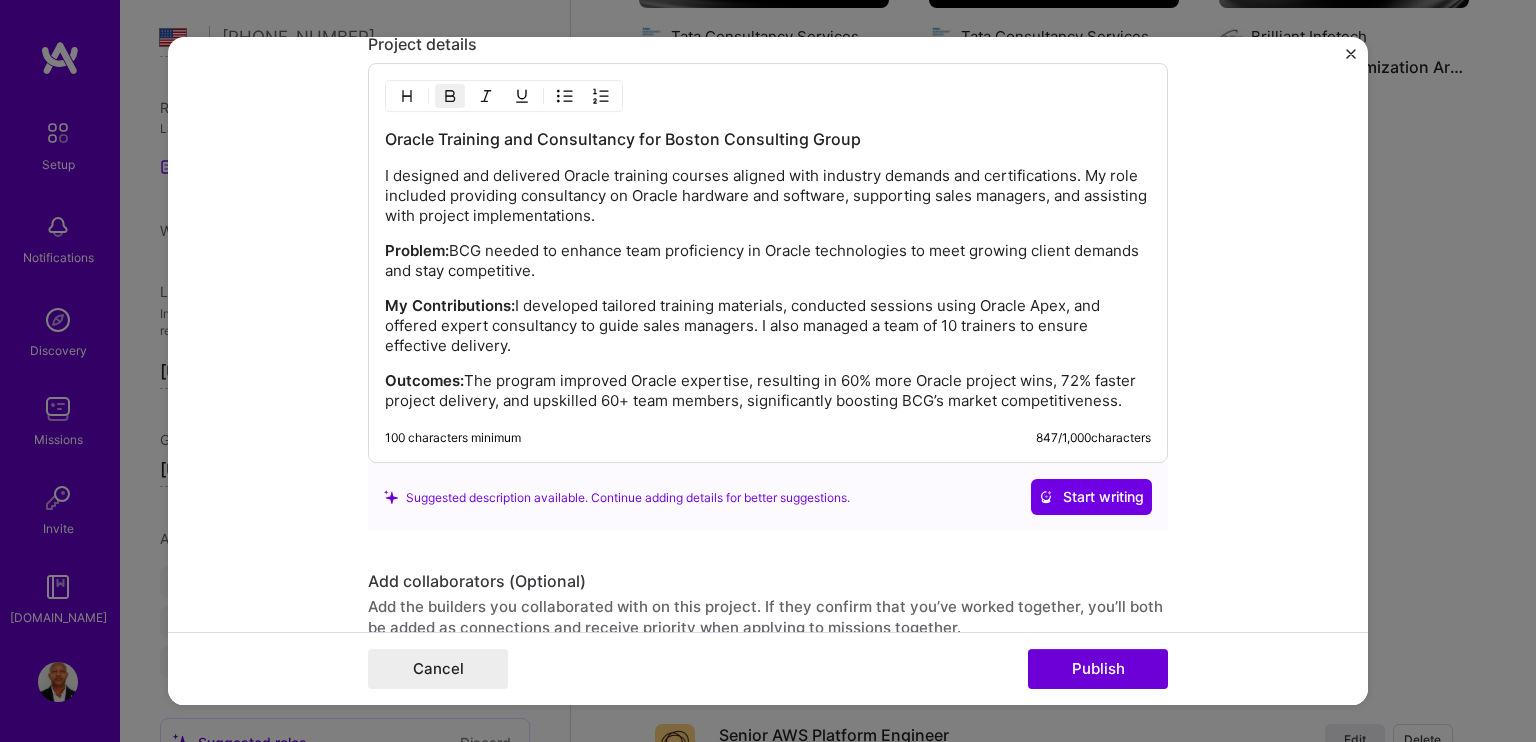 scroll, scrollTop: 1800, scrollLeft: 0, axis: vertical 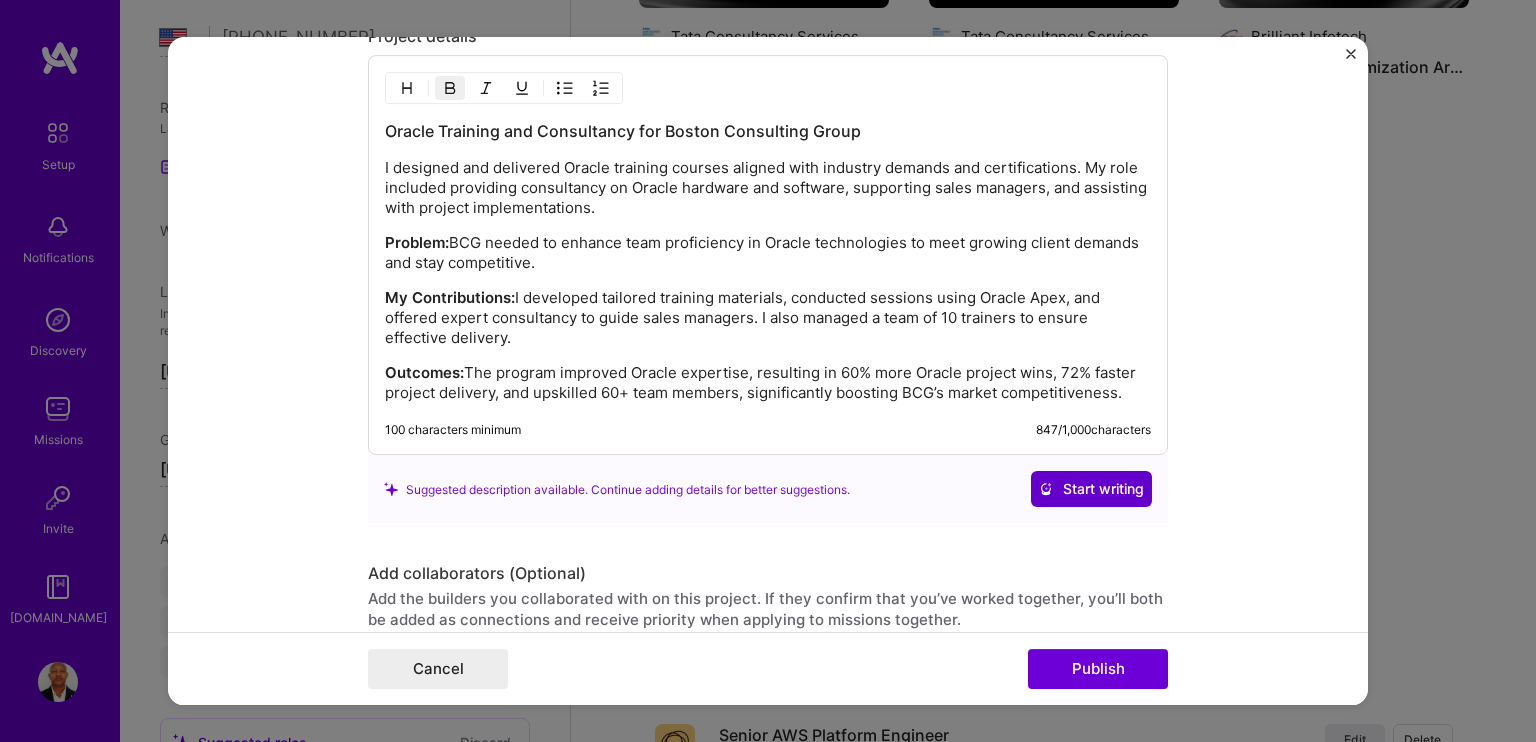 click on "Start writing" at bounding box center (1091, 490) 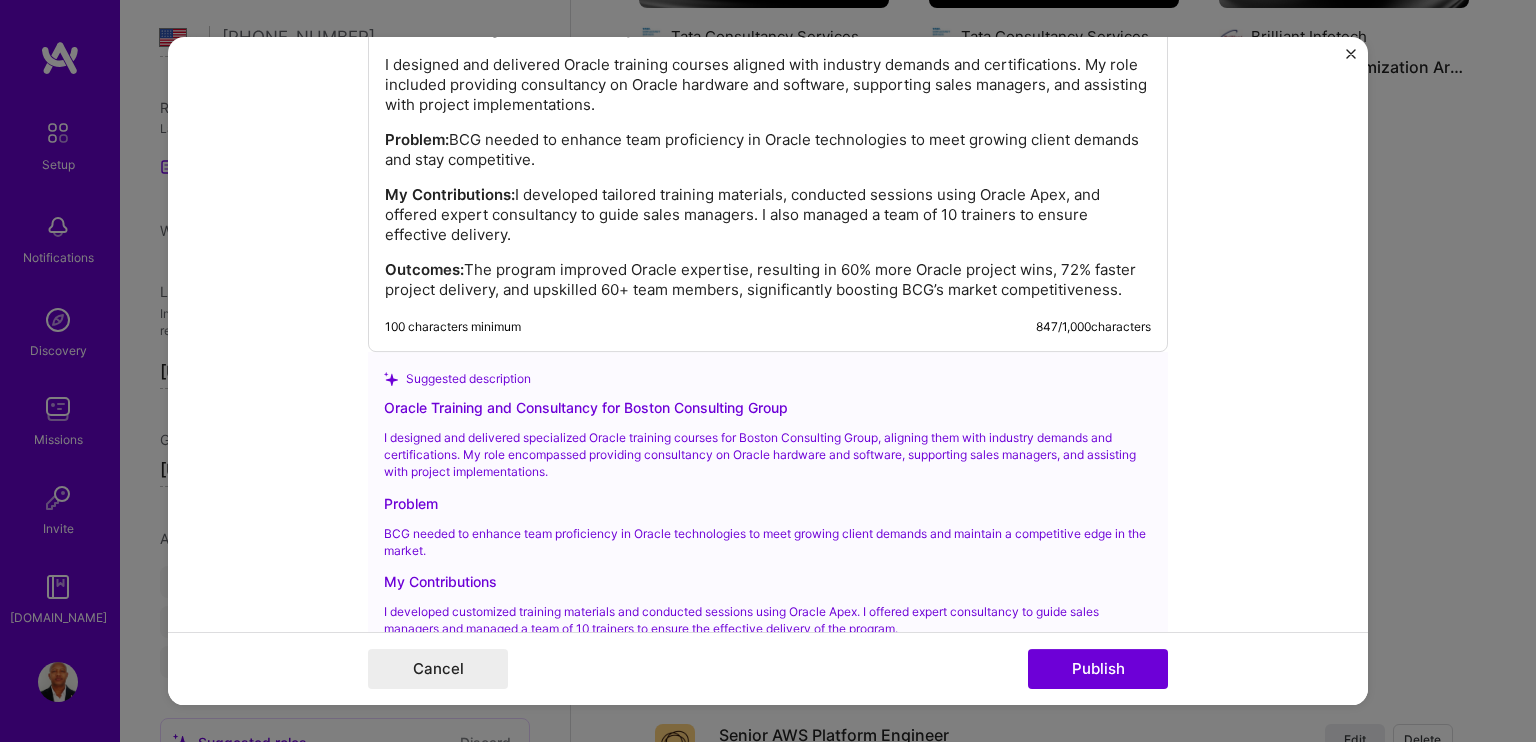 scroll, scrollTop: 2100, scrollLeft: 0, axis: vertical 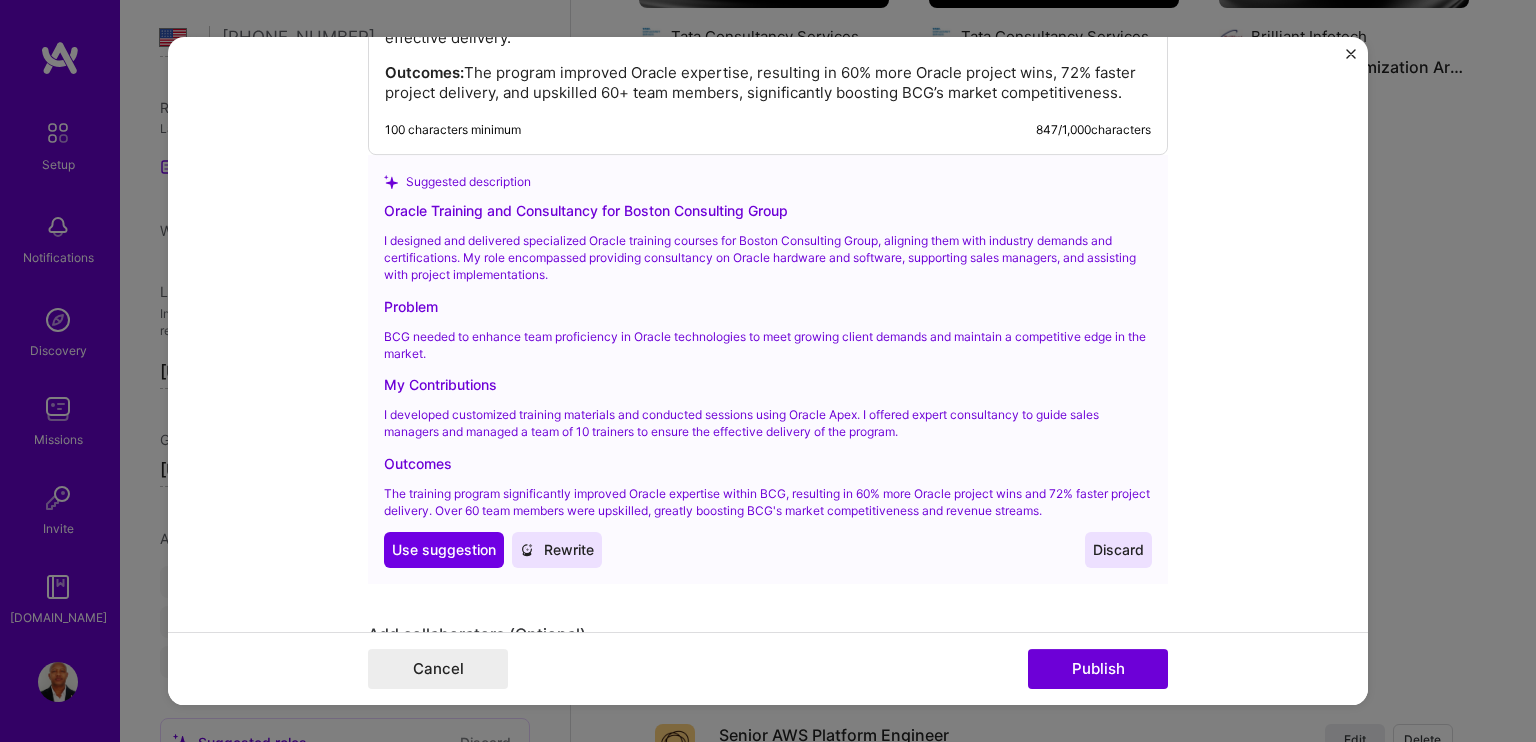 click on "Use suggestion" at bounding box center [444, 550] 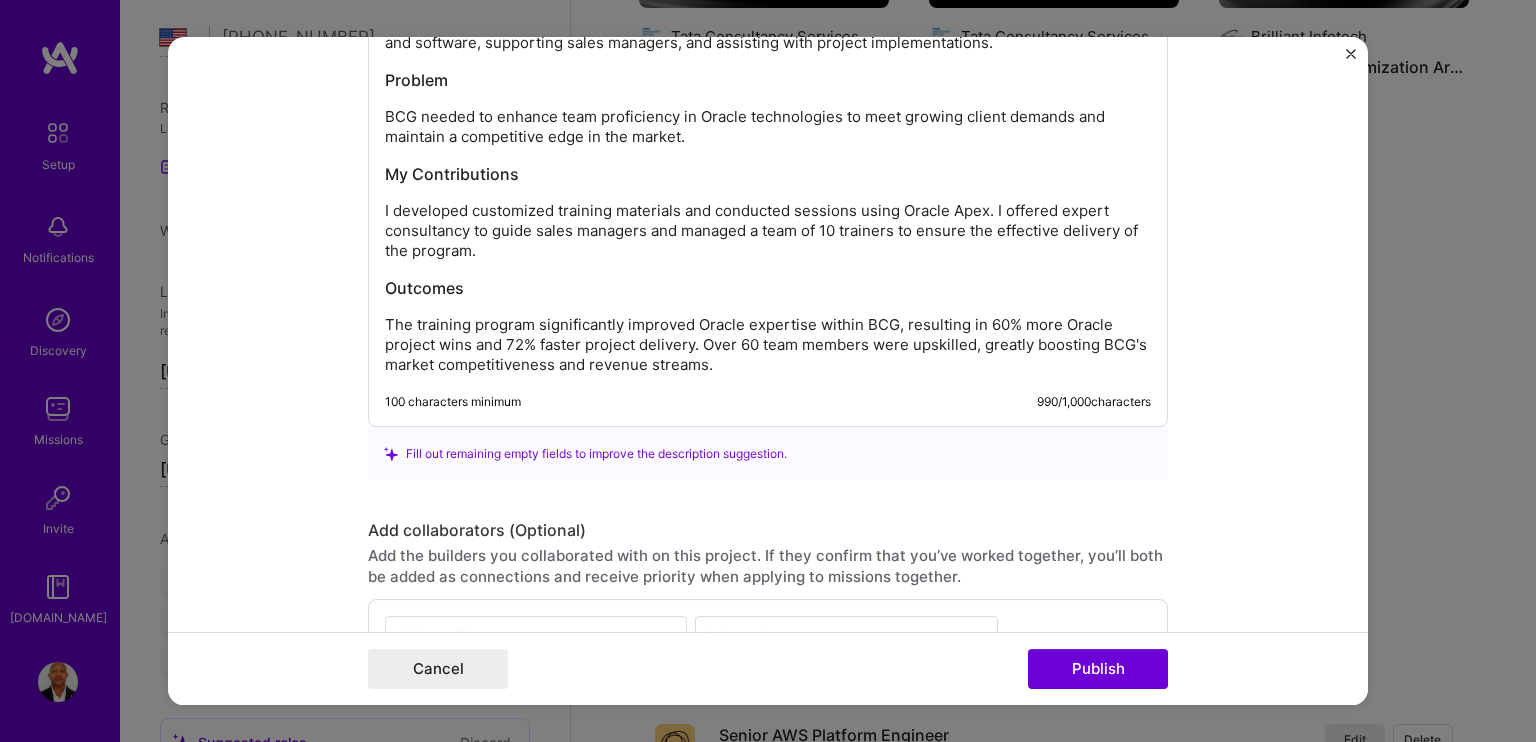 scroll, scrollTop: 1978, scrollLeft: 0, axis: vertical 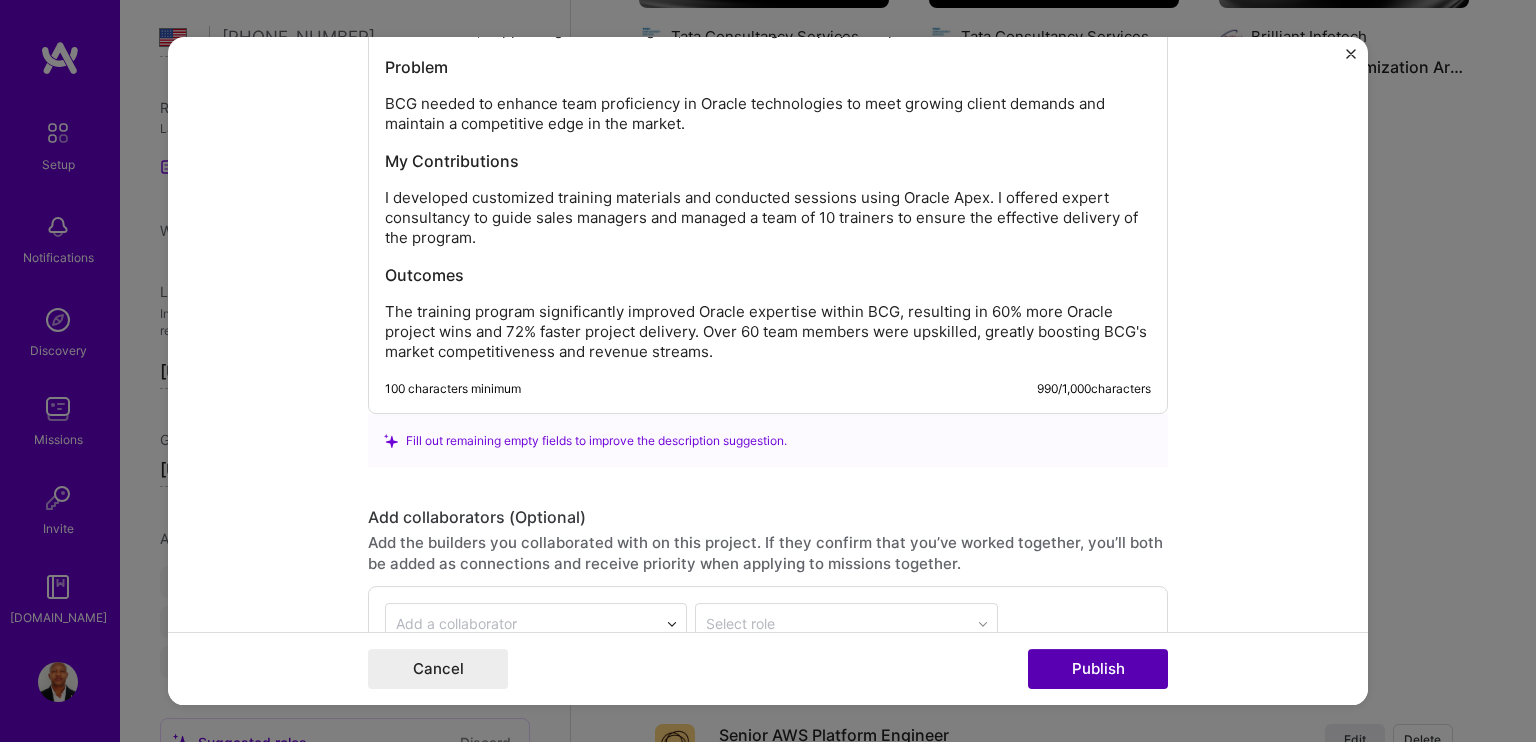 click on "Publish" at bounding box center [1098, 669] 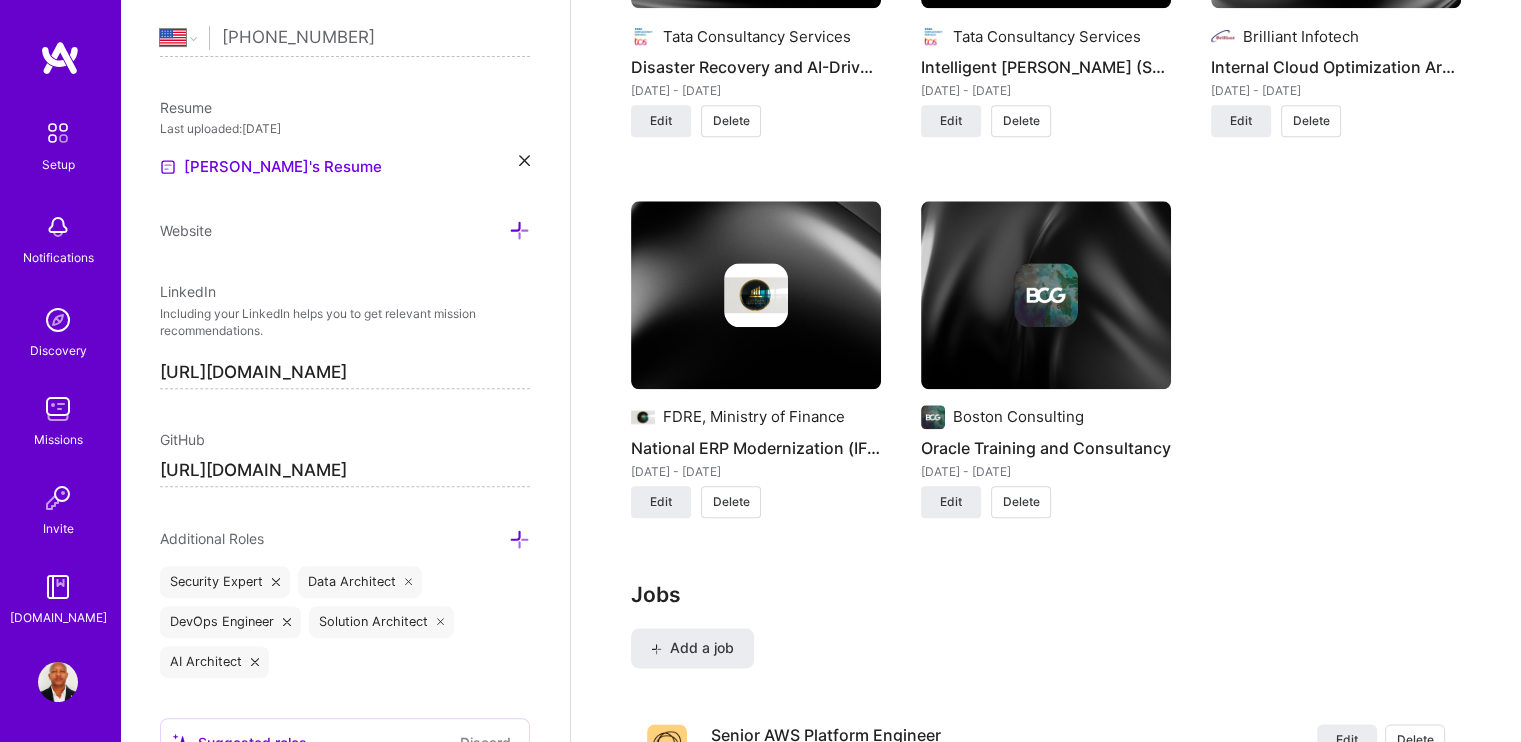 click at bounding box center [1046, 295] 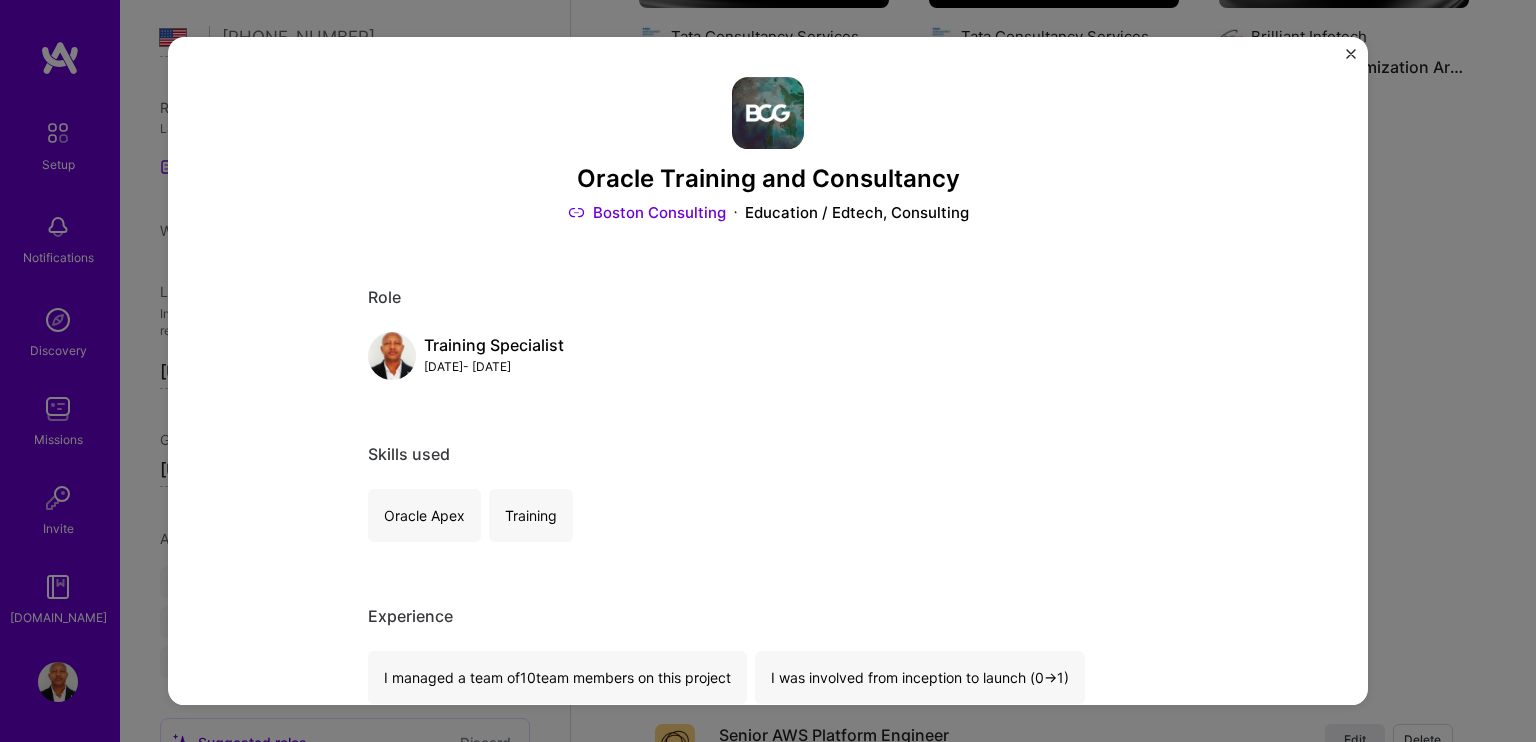scroll, scrollTop: 0, scrollLeft: 0, axis: both 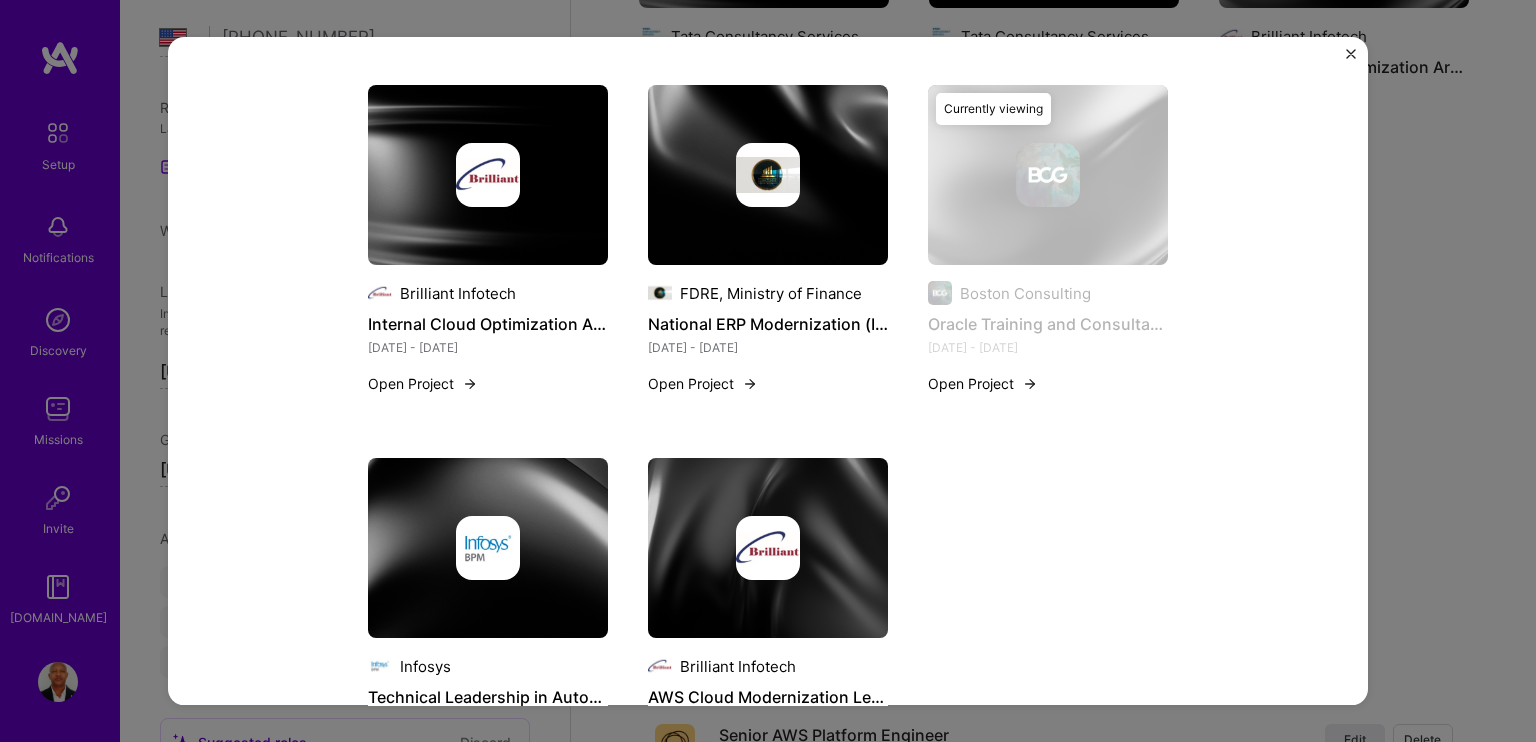 click at bounding box center [1351, 59] 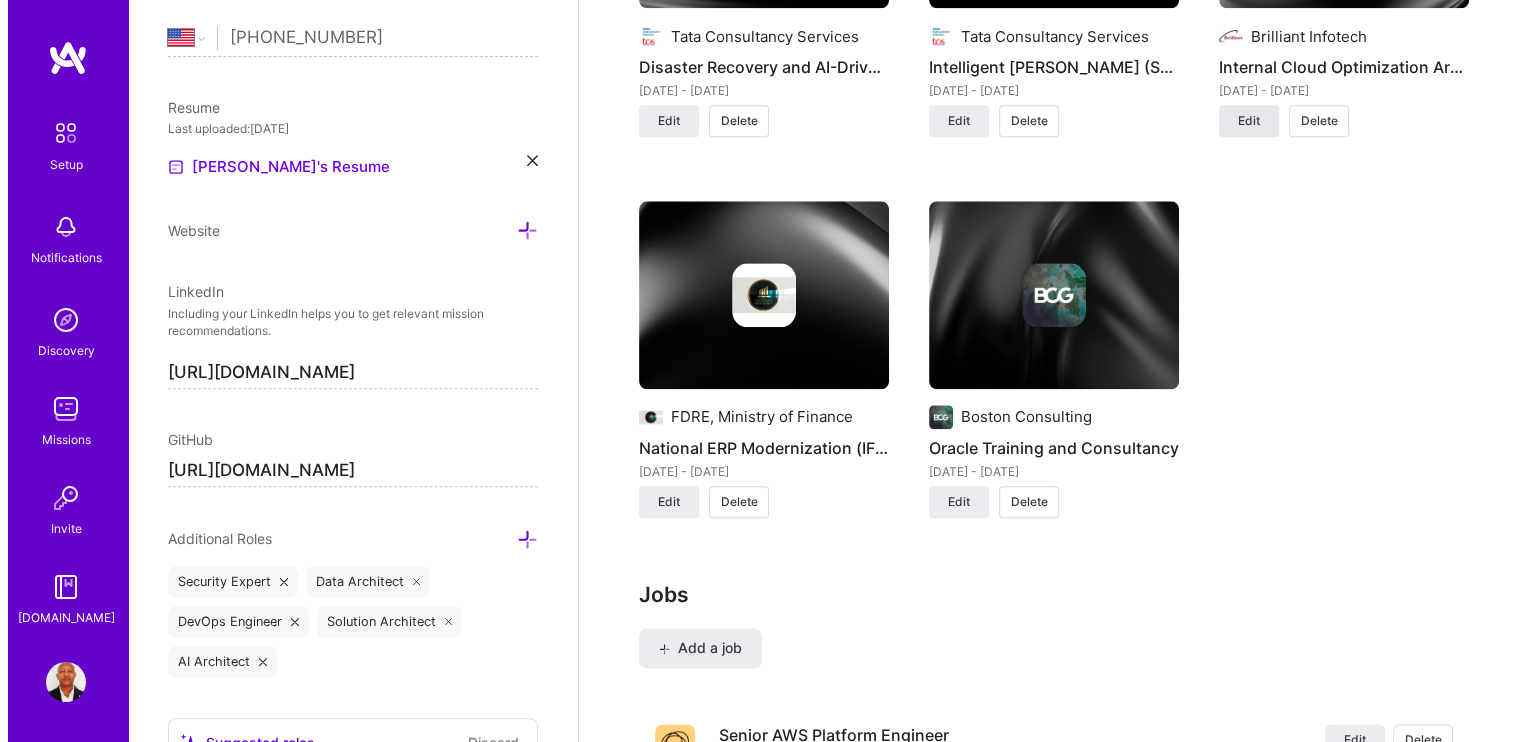 scroll, scrollTop: 0, scrollLeft: 0, axis: both 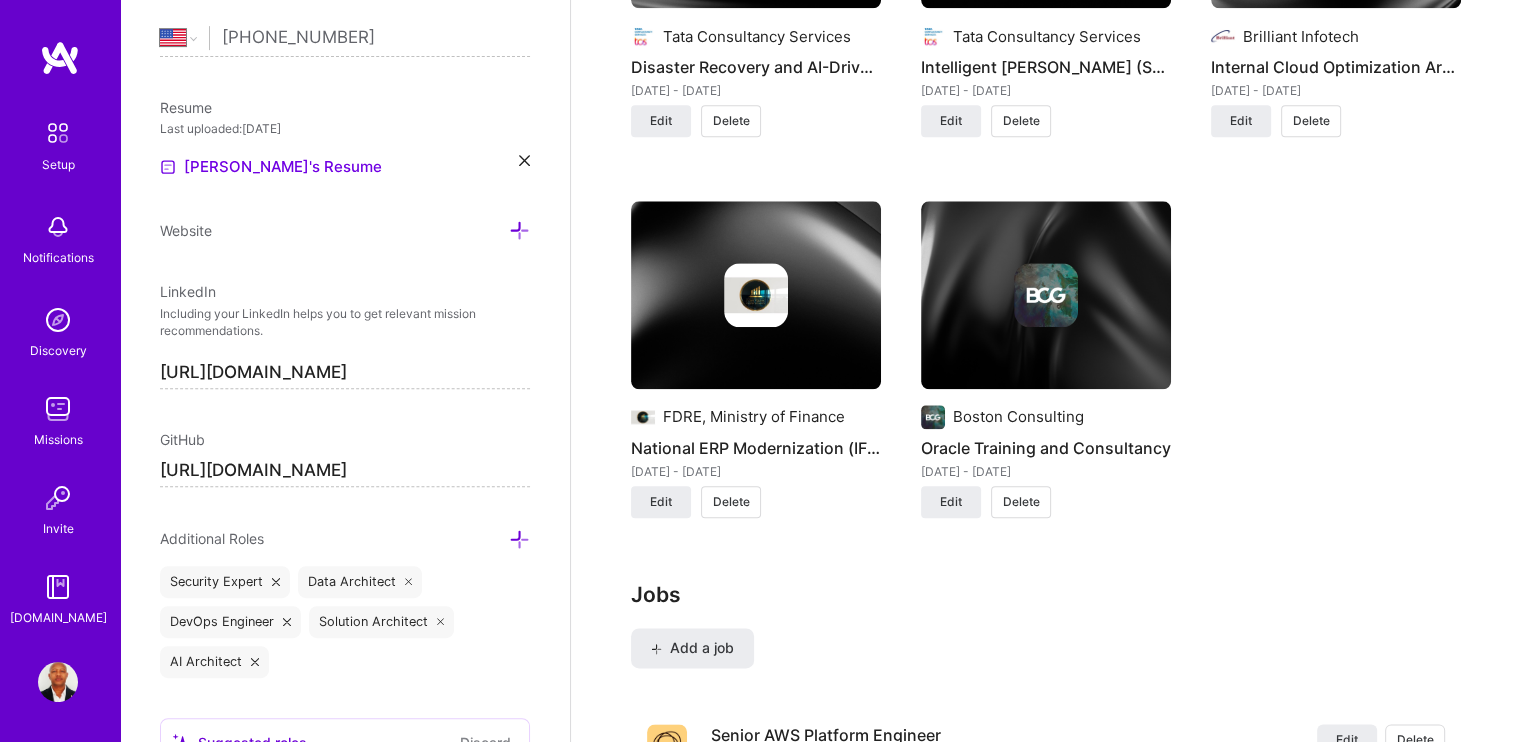 click at bounding box center (756, 295) 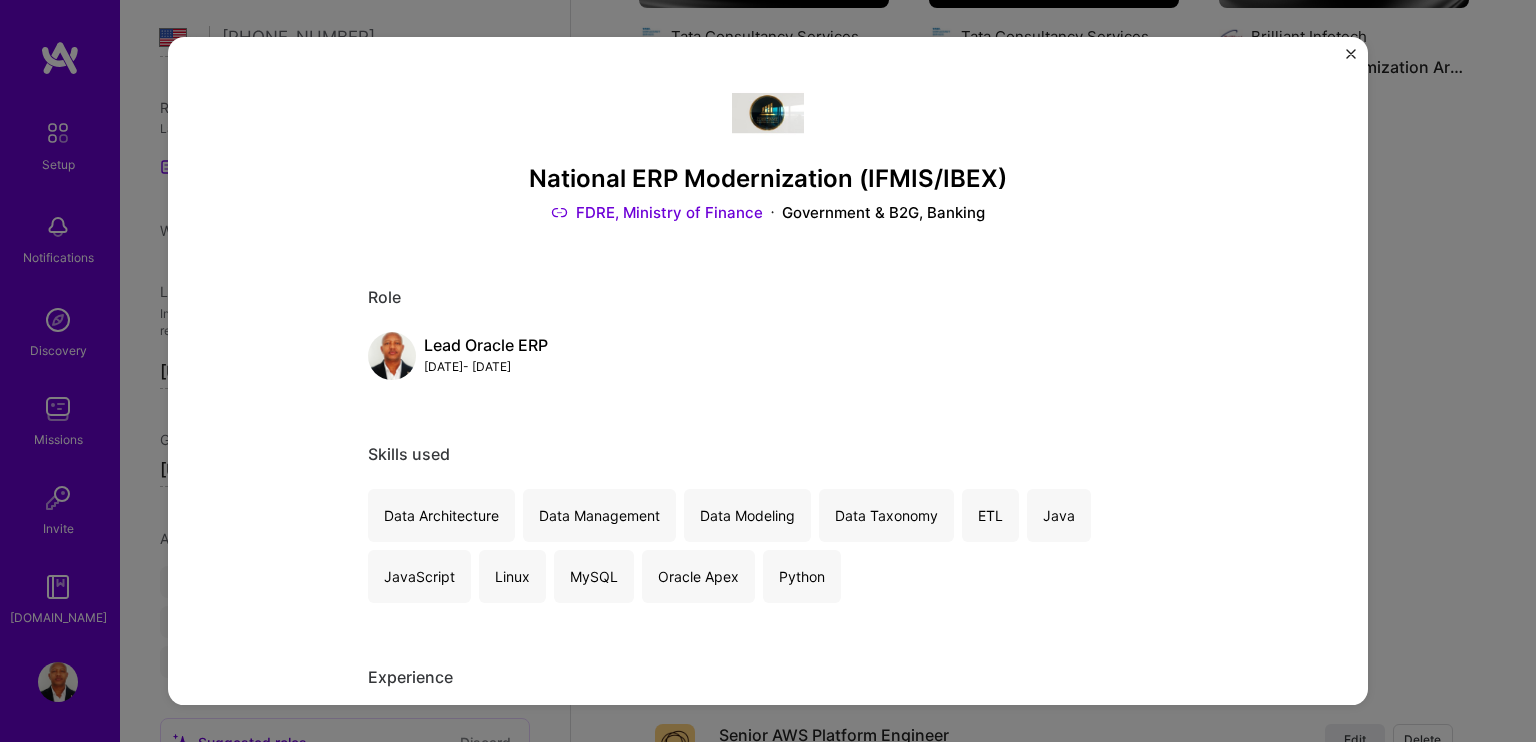 scroll, scrollTop: 0, scrollLeft: 0, axis: both 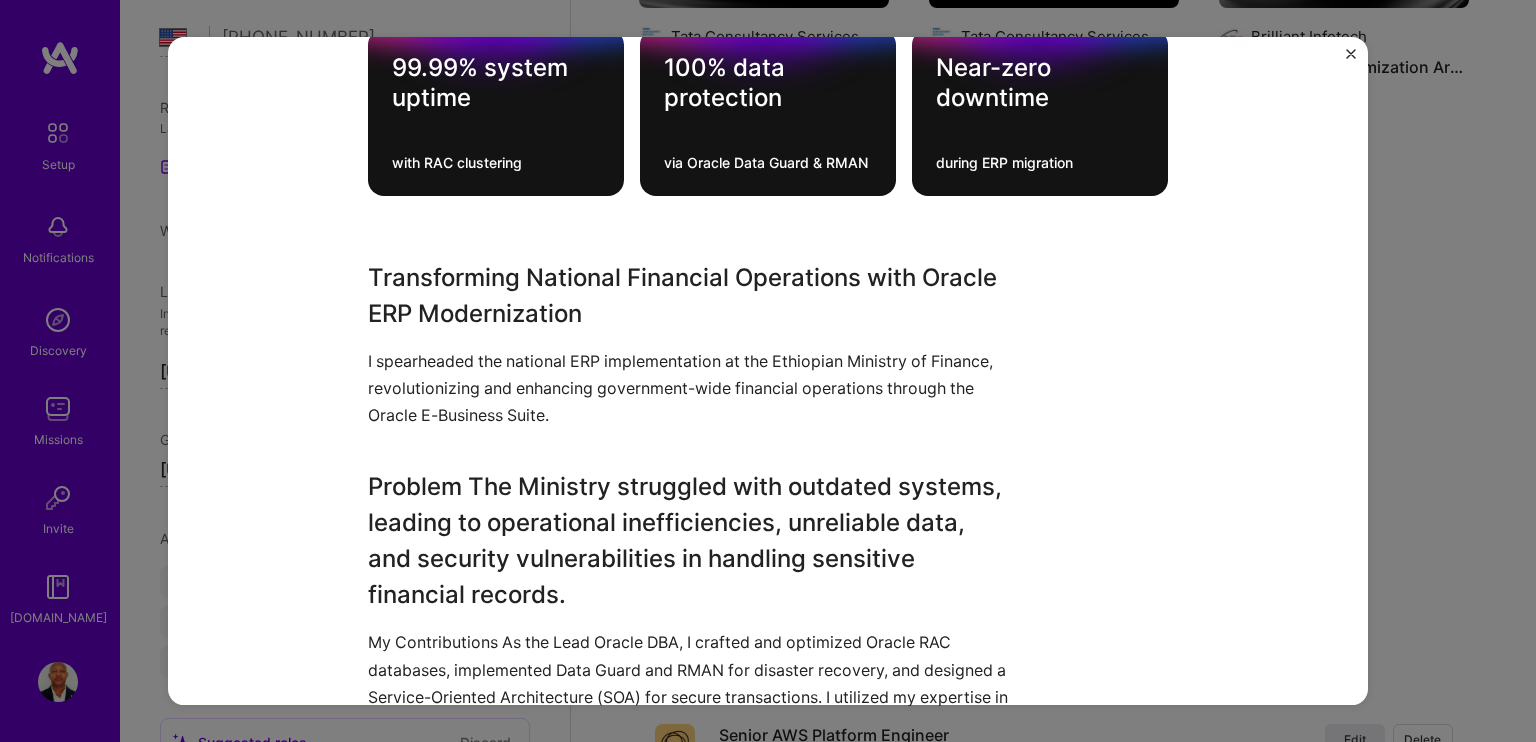click at bounding box center (1351, 54) 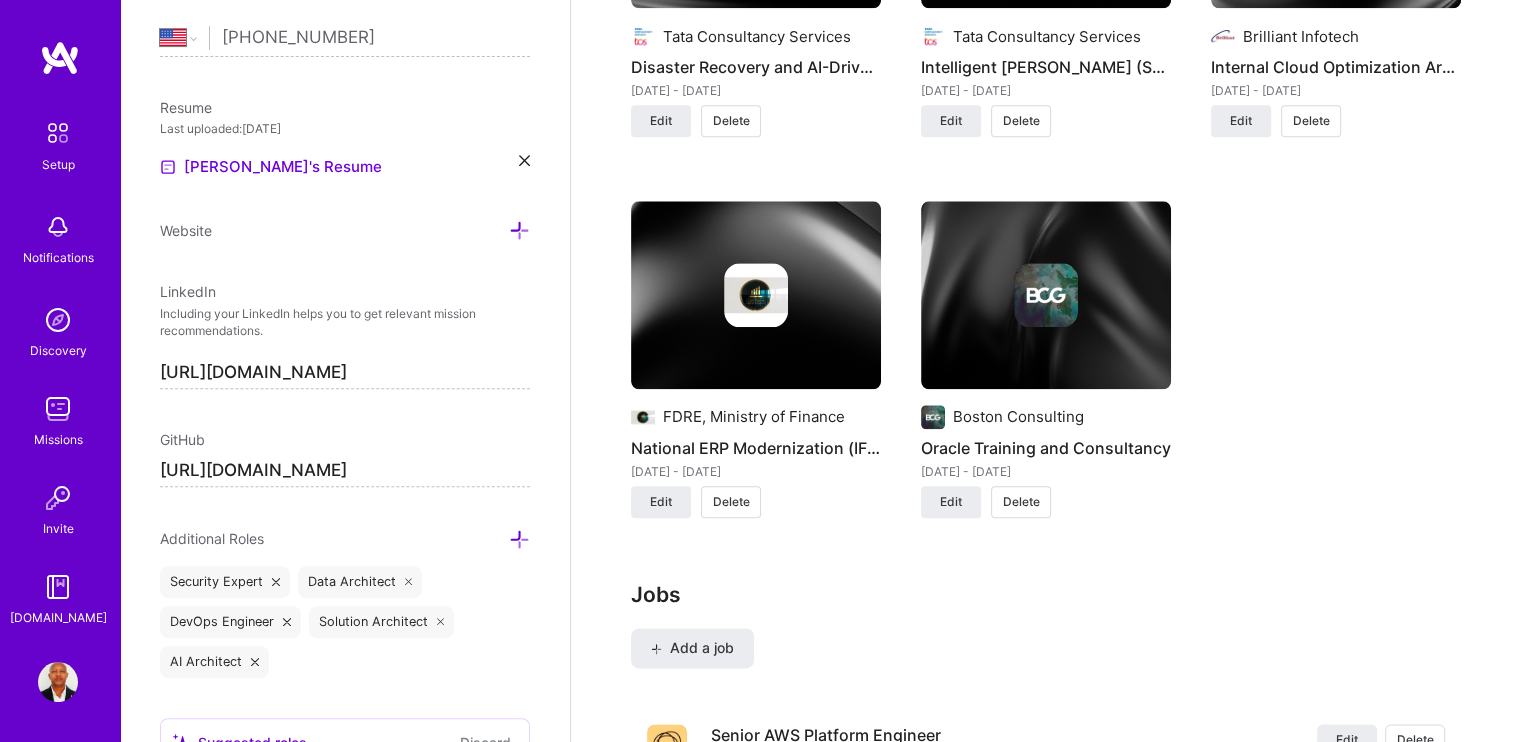 scroll, scrollTop: 0, scrollLeft: 0, axis: both 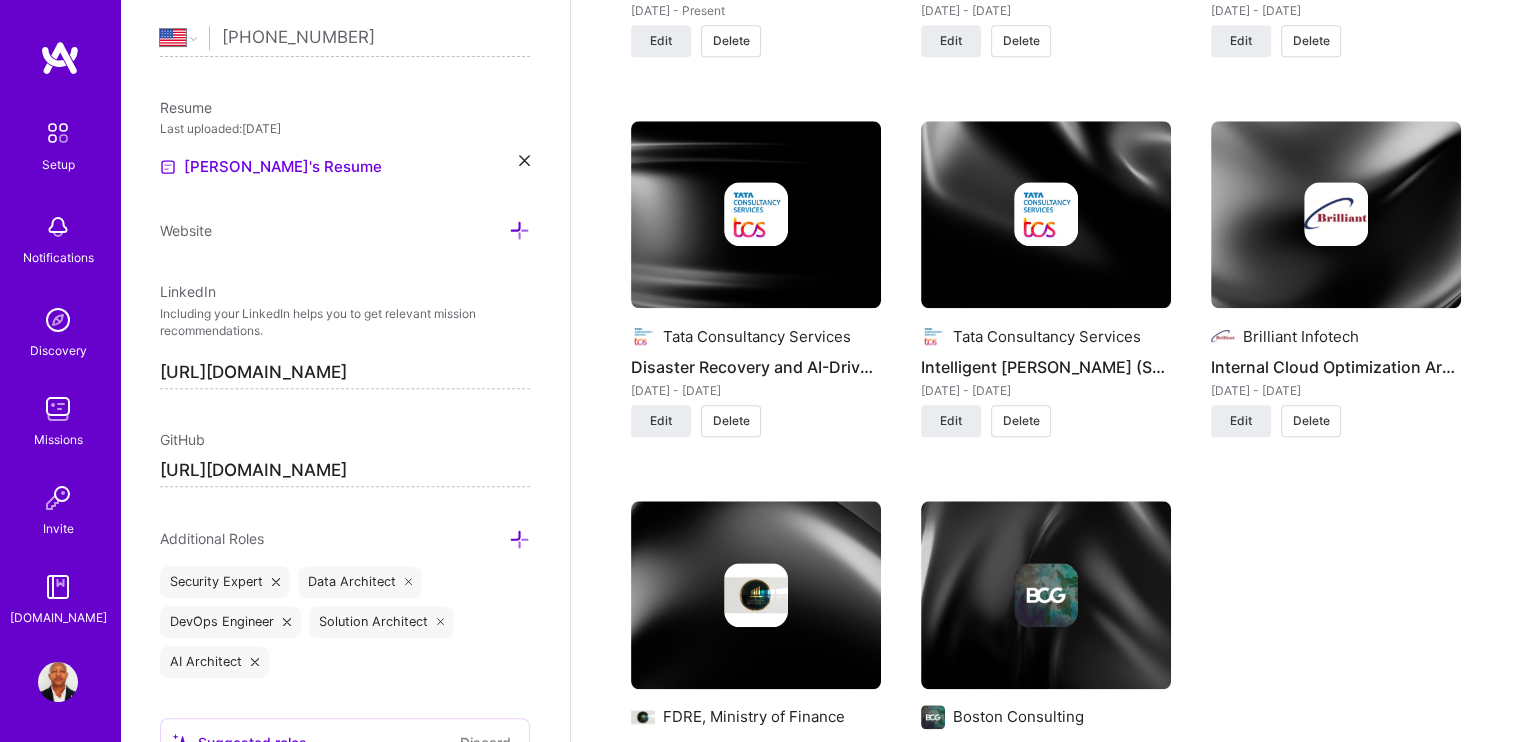 click at bounding box center (1336, 215) 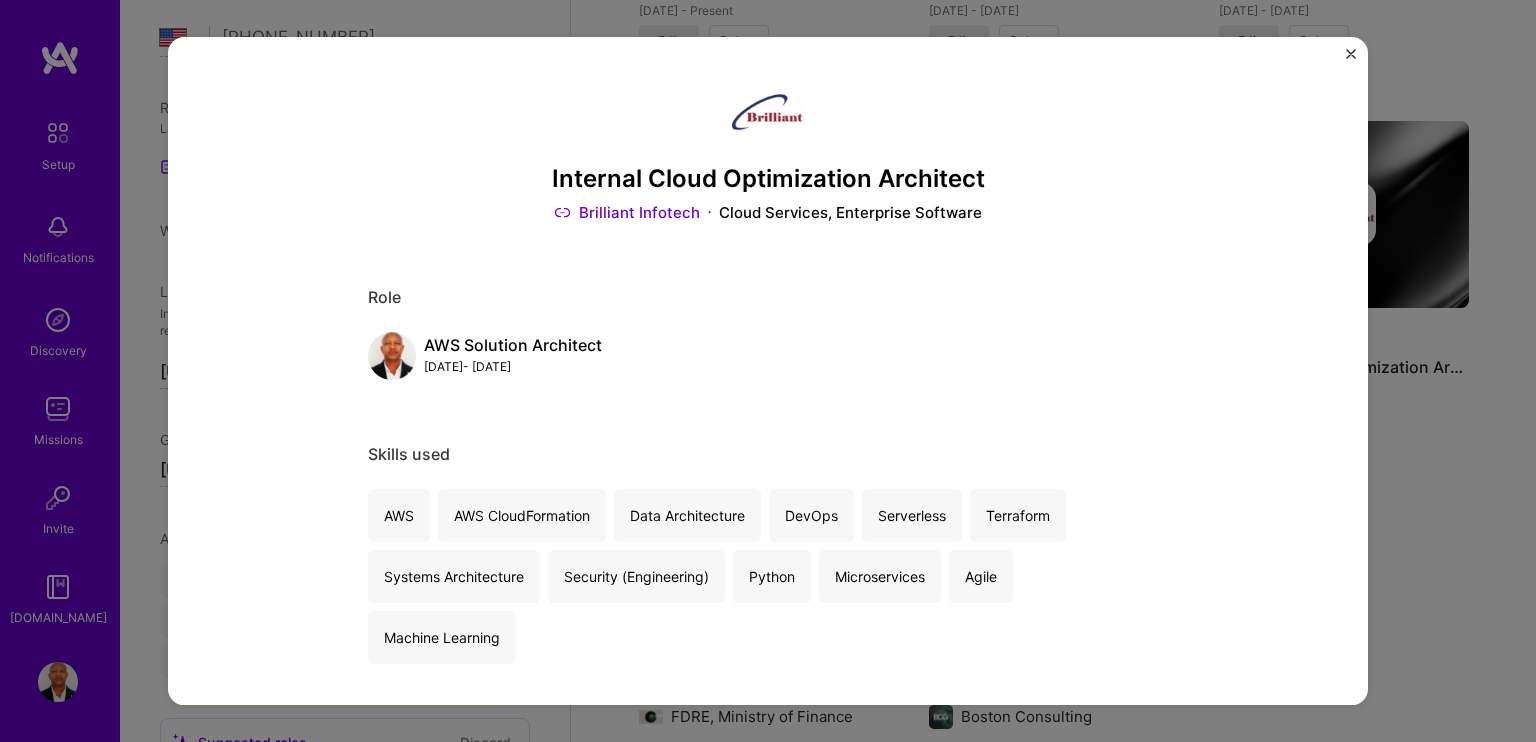 scroll, scrollTop: 0, scrollLeft: 0, axis: both 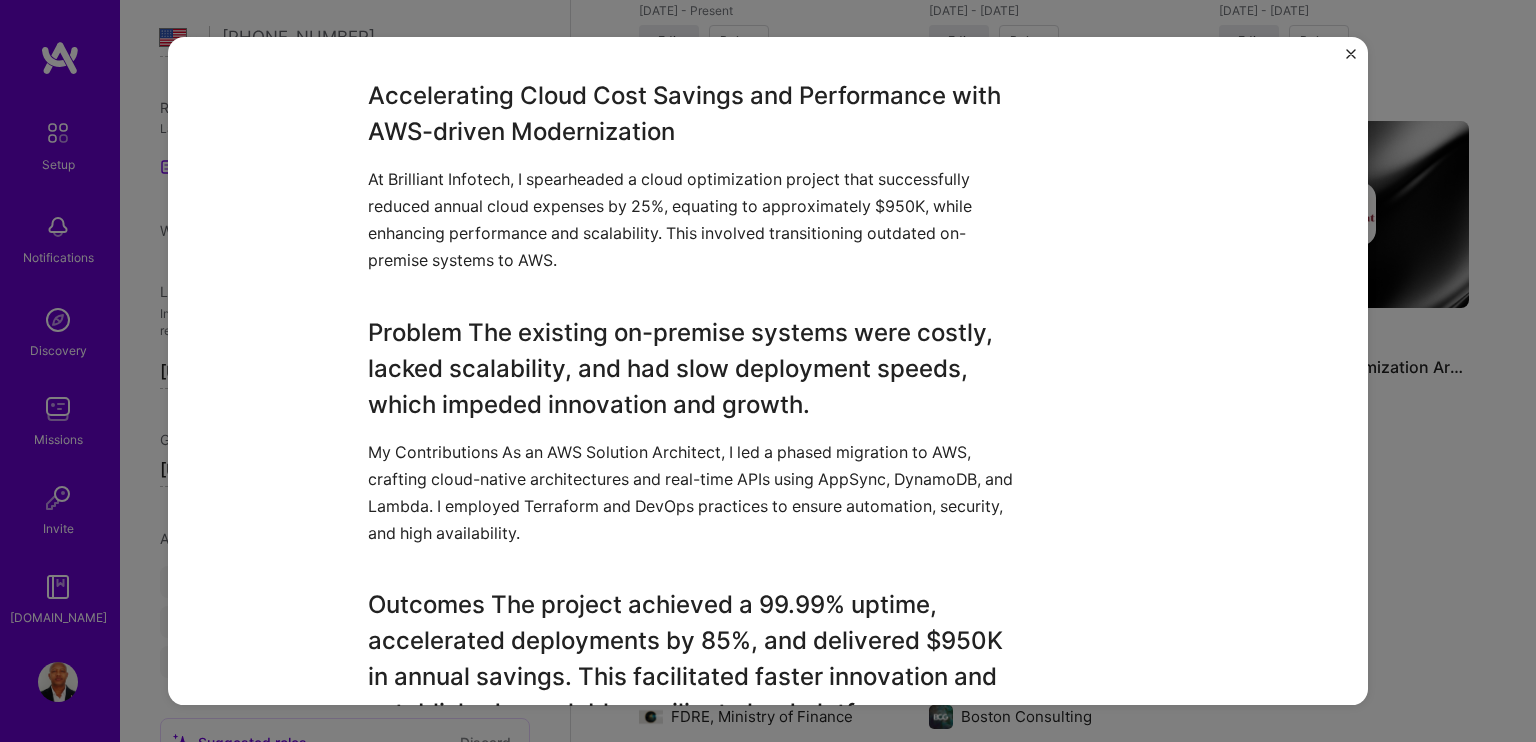 click at bounding box center [1351, 54] 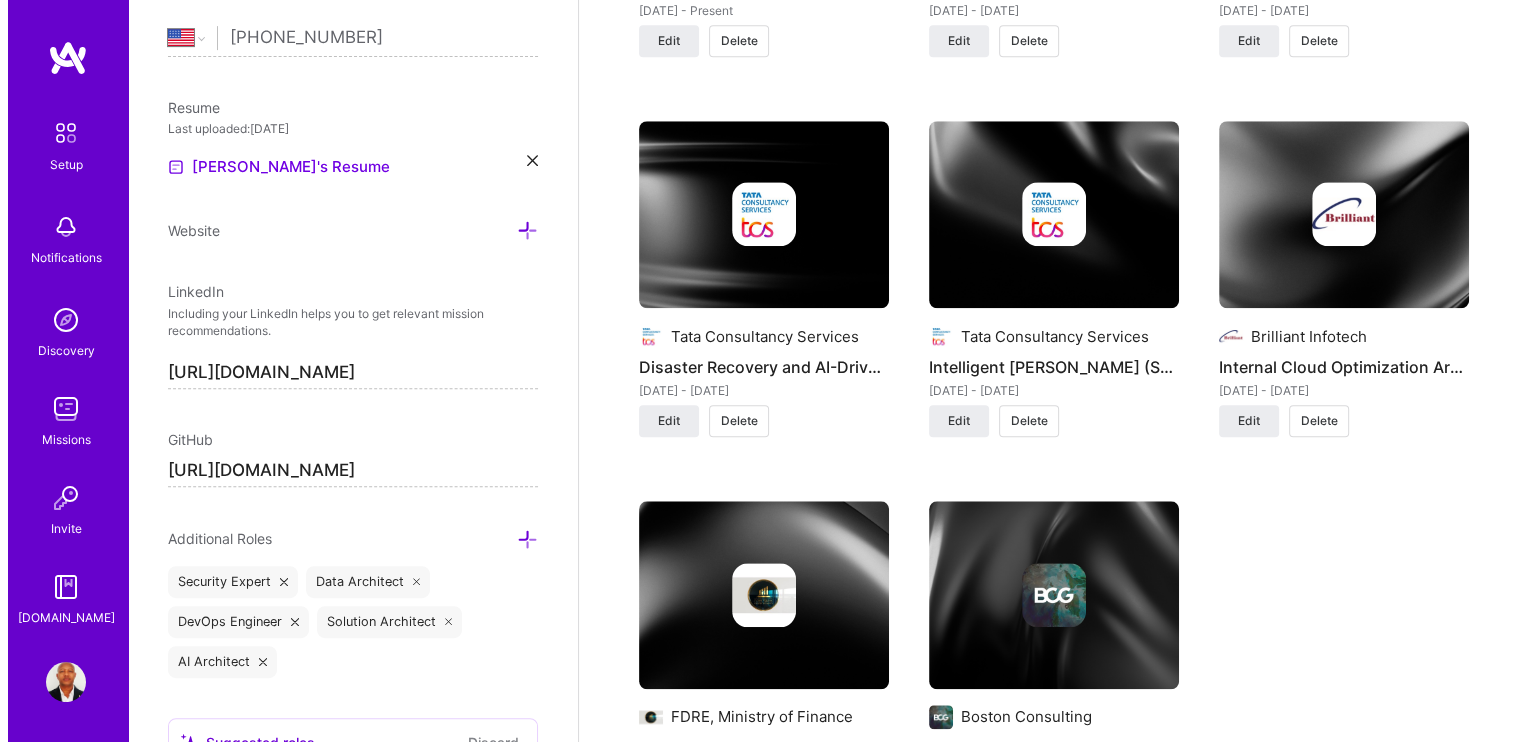 scroll, scrollTop: 0, scrollLeft: 0, axis: both 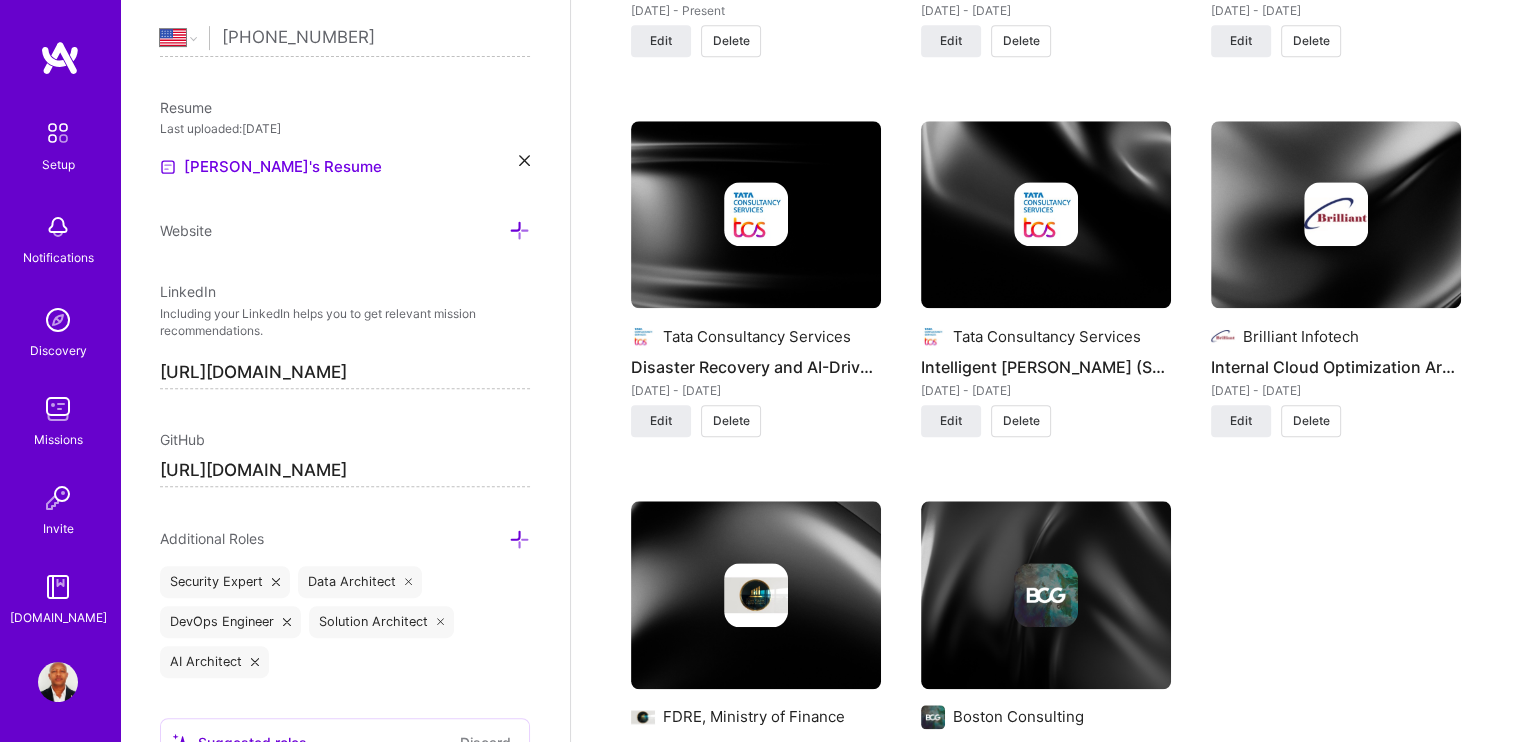 click at bounding box center (1046, 215) 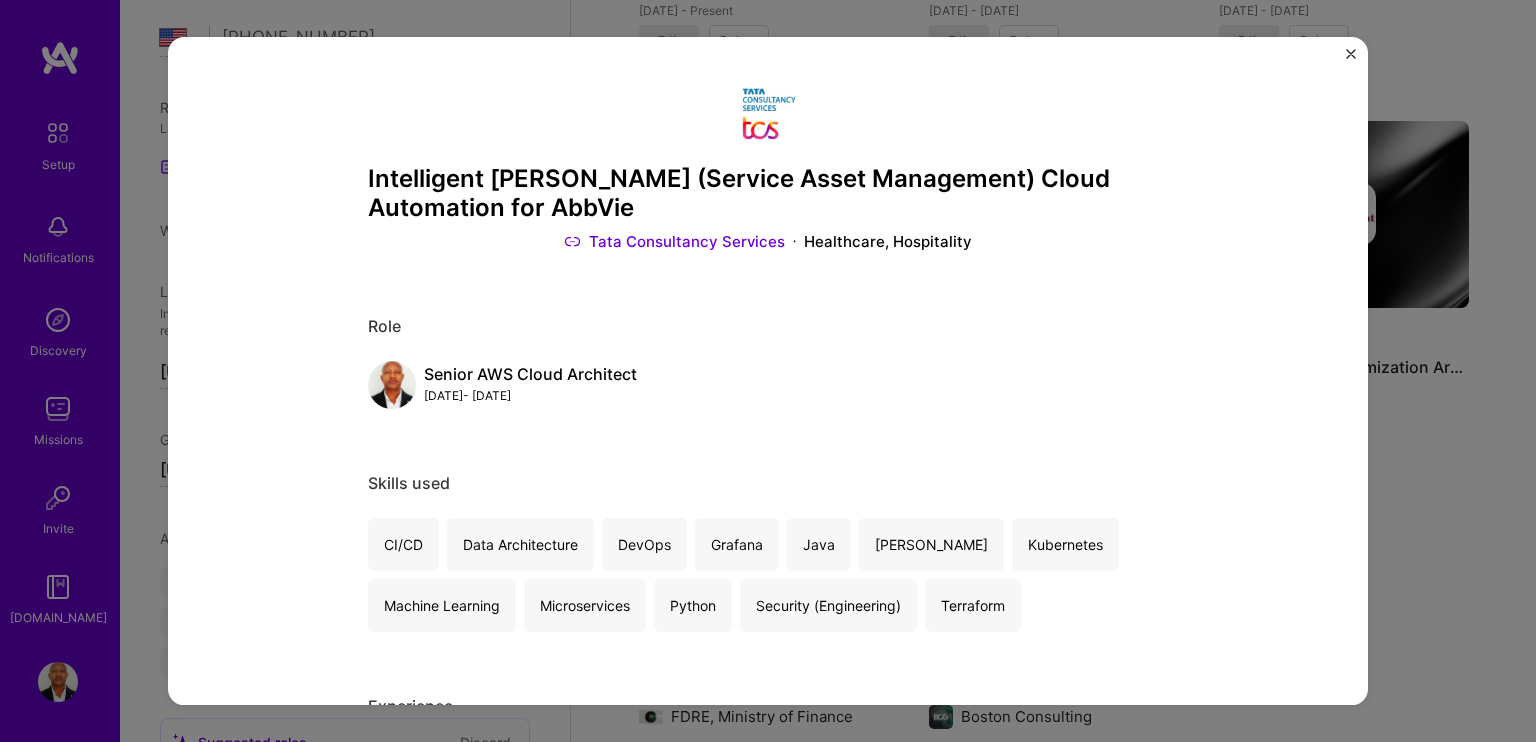 scroll, scrollTop: 0, scrollLeft: 0, axis: both 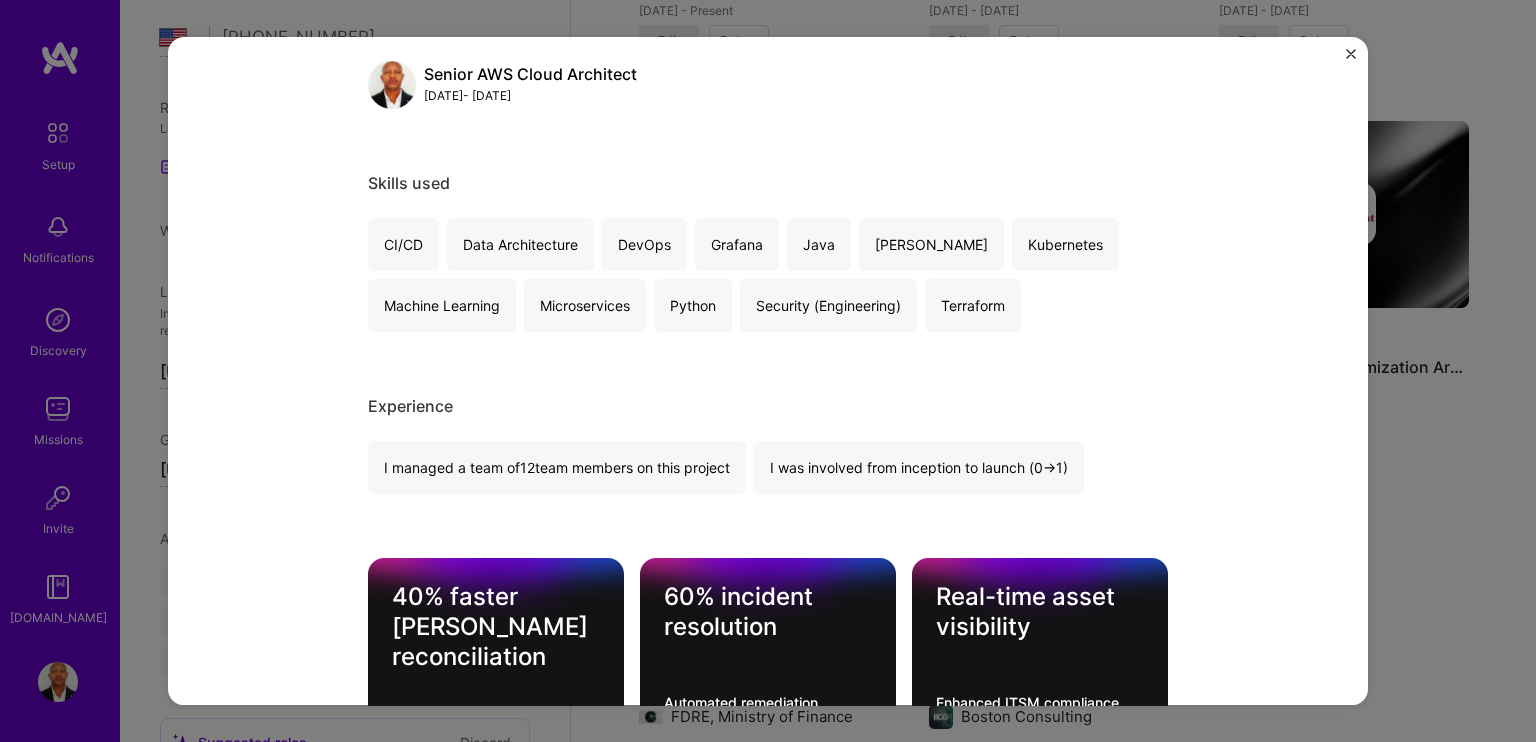 click at bounding box center (1351, 54) 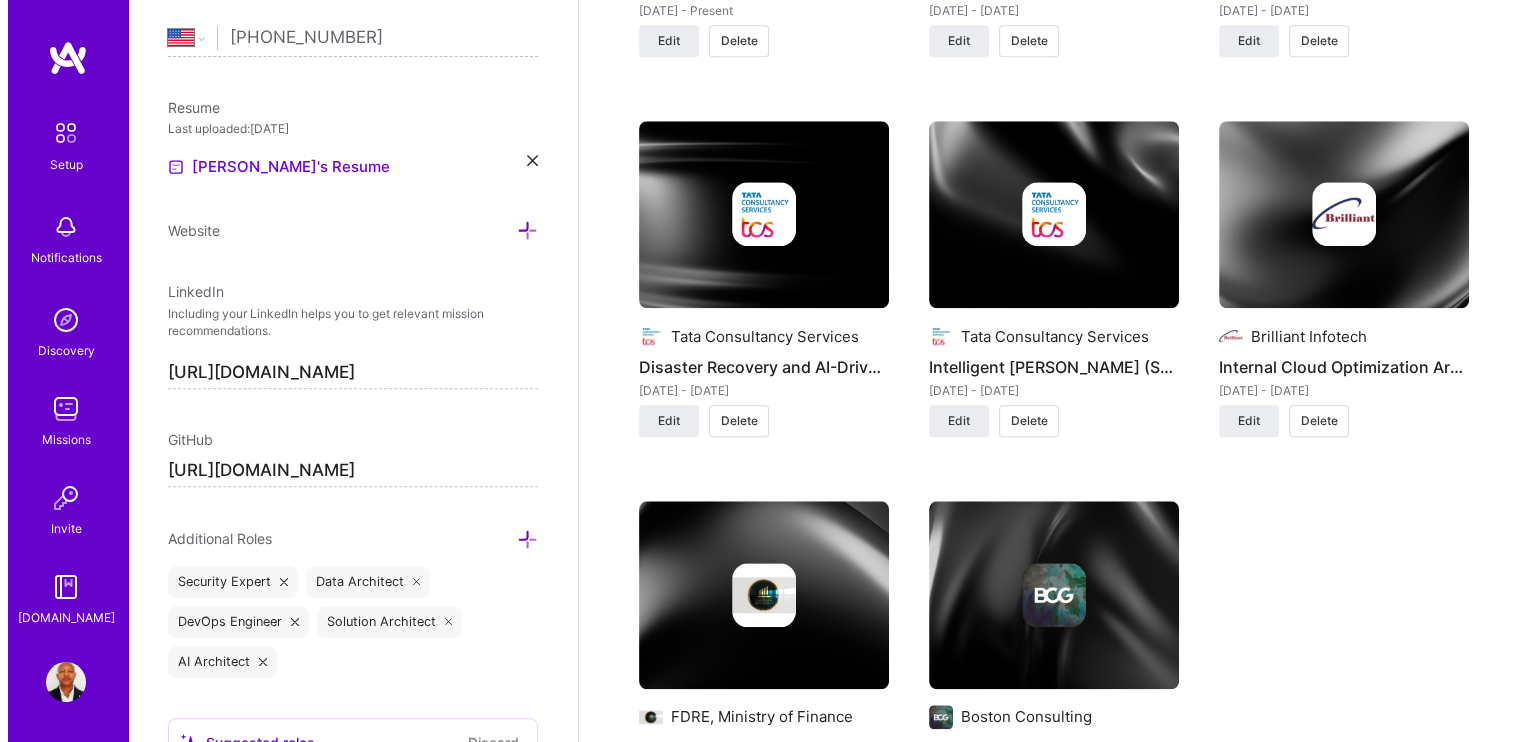 scroll, scrollTop: 0, scrollLeft: 0, axis: both 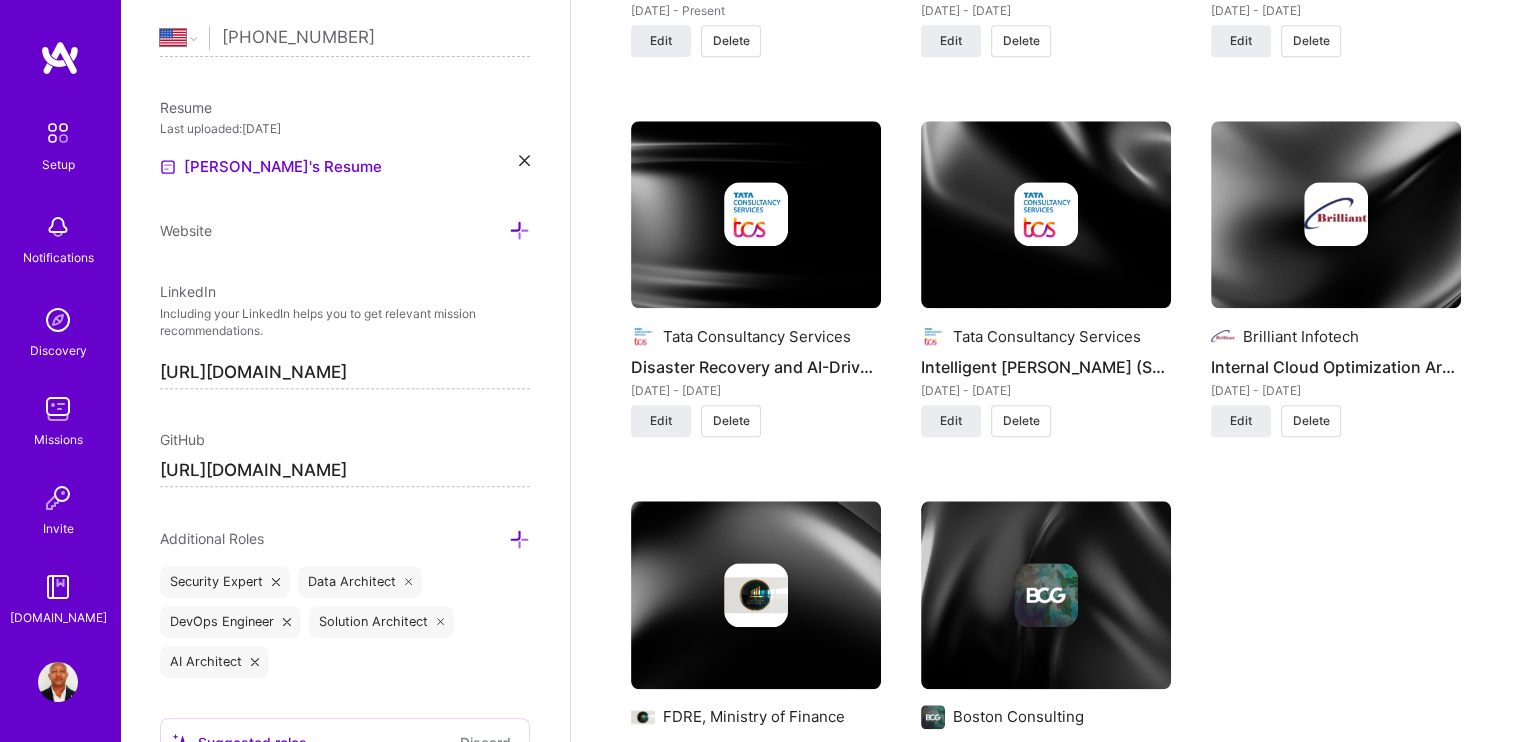 click at bounding box center [756, 214] 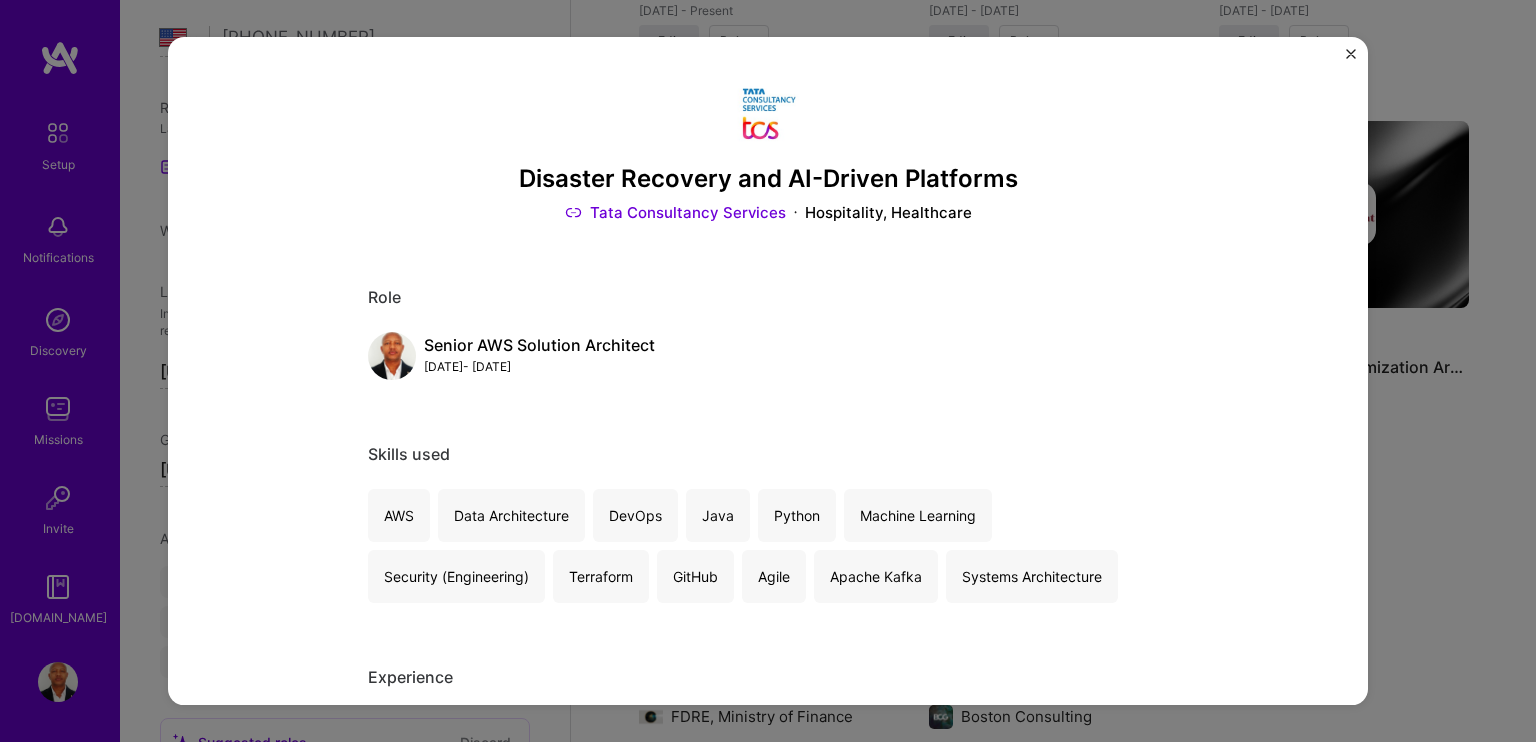 scroll, scrollTop: 0, scrollLeft: 0, axis: both 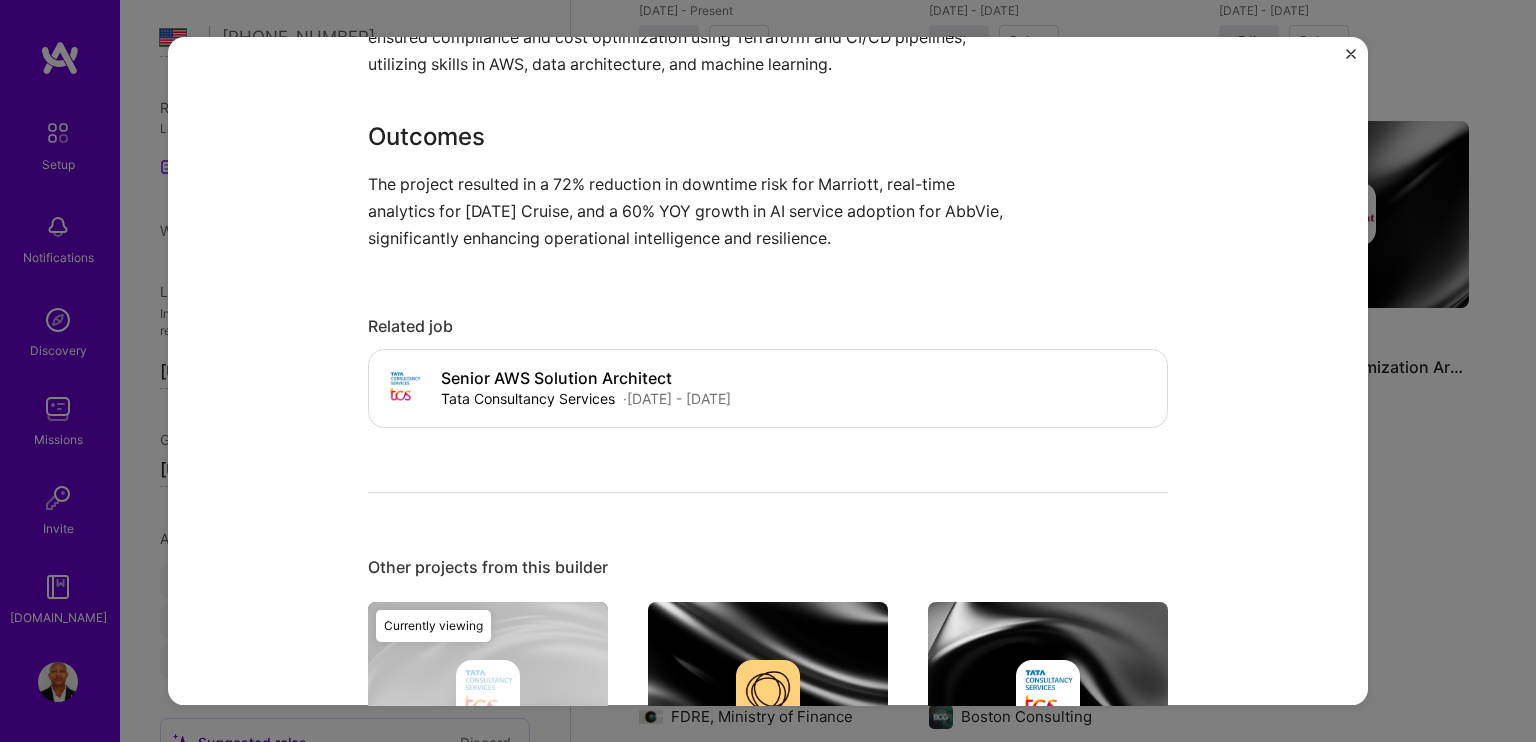 click on "Disaster Recovery and AI-Driven Platforms   Tata Consultancy Services Hospitality, Healthcare Role Senior AWS Solution Architect [DATE]  -   [DATE] Skills used AWS Data Architecture DevOps Java Python Machine Learning Security (Engineering) Terraform GitHub Agile Apache [PERSON_NAME] Systems Architecture Experience I managed a team of  10  team members on this project I was involved from inception to launch (0  ->  1) 60K+ events processed daily Enabled enterprise-wide streaming analytics and operational intelligence 72% downtime risk reduction Achieved through AWS Global DR strategy with multi-region architecture 60% YOY AI adoption growth Boosted automation and predictive insights across service platforms Designing Resilient and Intelligent Enterprise Solutions I consulted on creating robust disaster recovery and AI-driven platforms for leading enterprises, ensuring operational resilience and intelligence. Problem My Contributions Outcomes Related job Senior AWS Solution Architect Tata Consultancy Services" at bounding box center [768, 371] 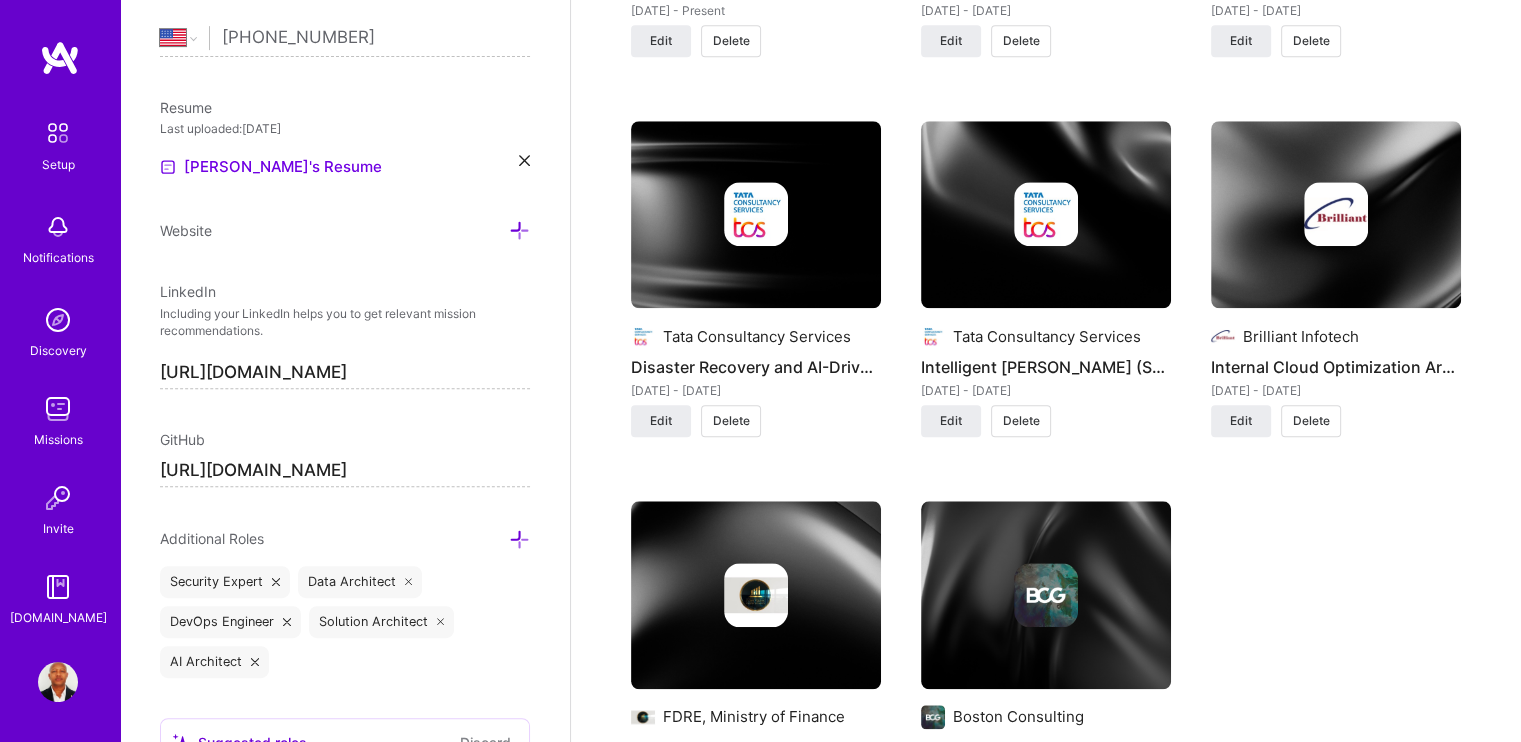 scroll, scrollTop: 0, scrollLeft: 0, axis: both 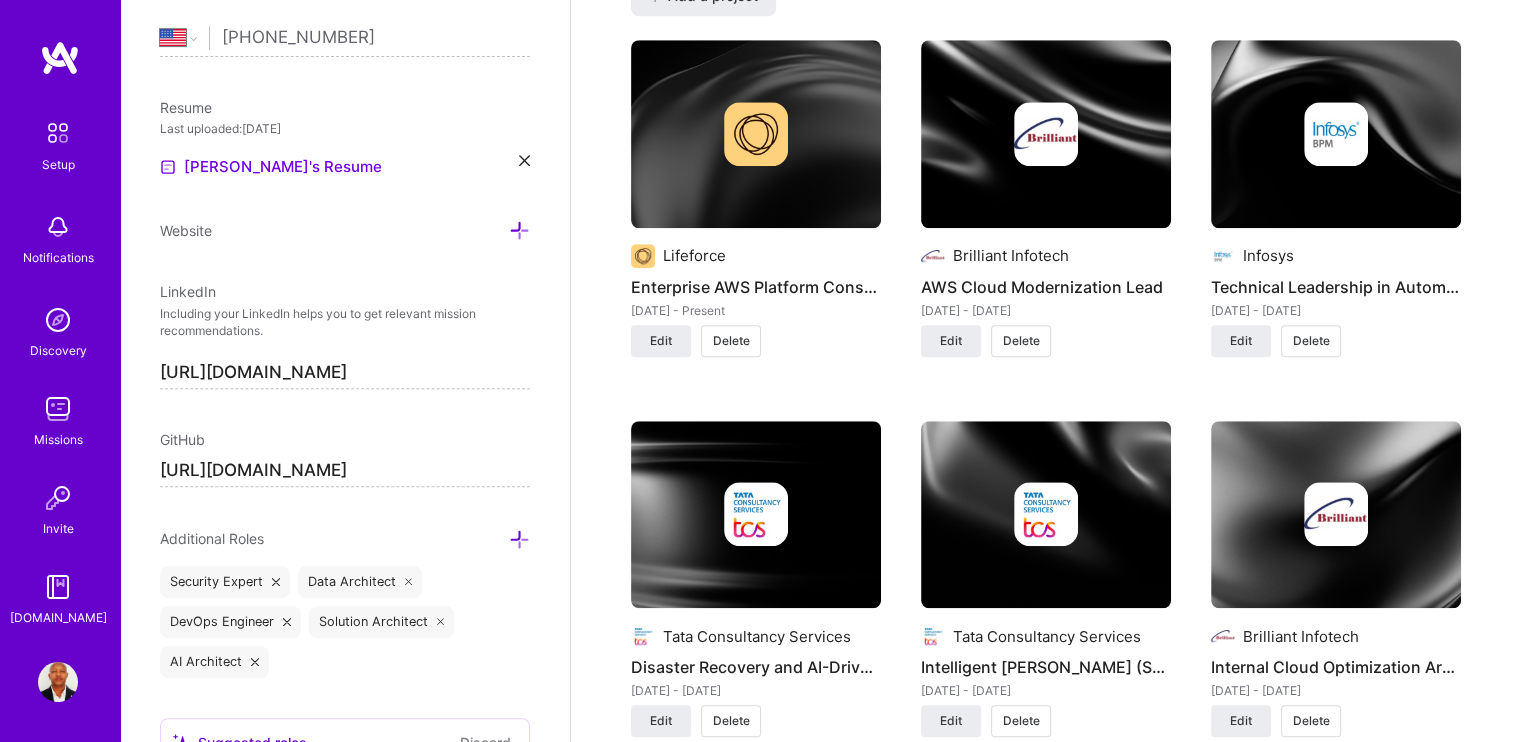 click at bounding box center (1336, 134) 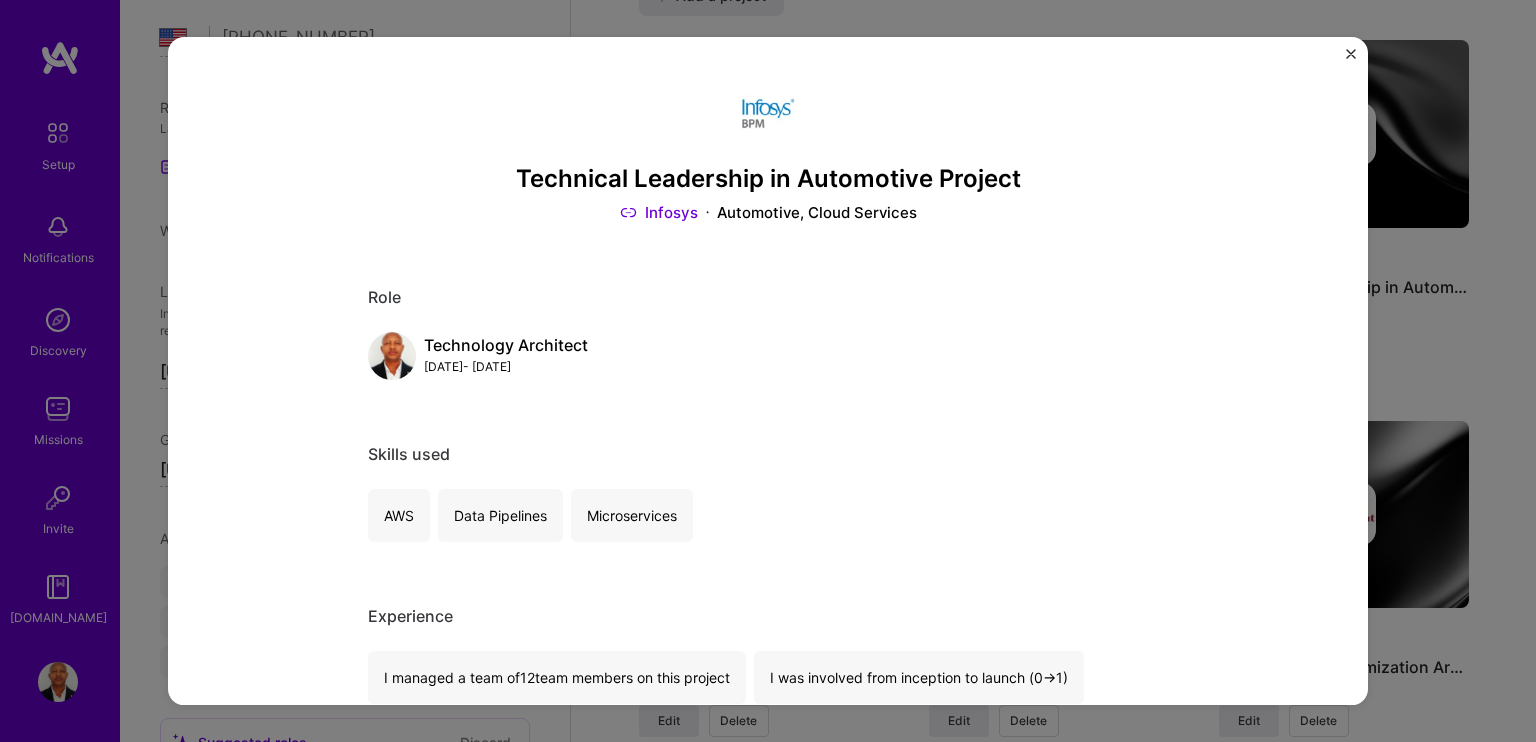scroll, scrollTop: 0, scrollLeft: 0, axis: both 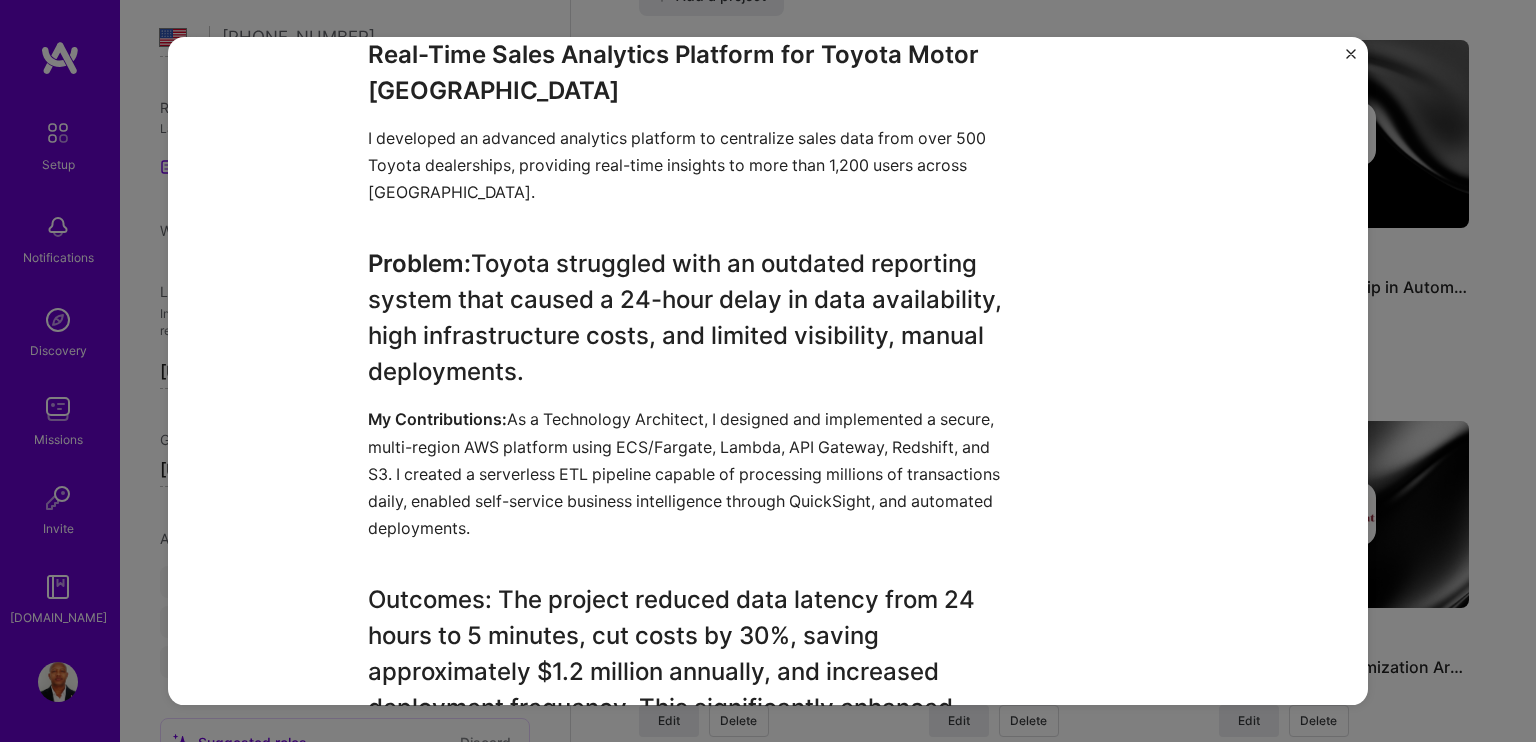 click at bounding box center [1351, 54] 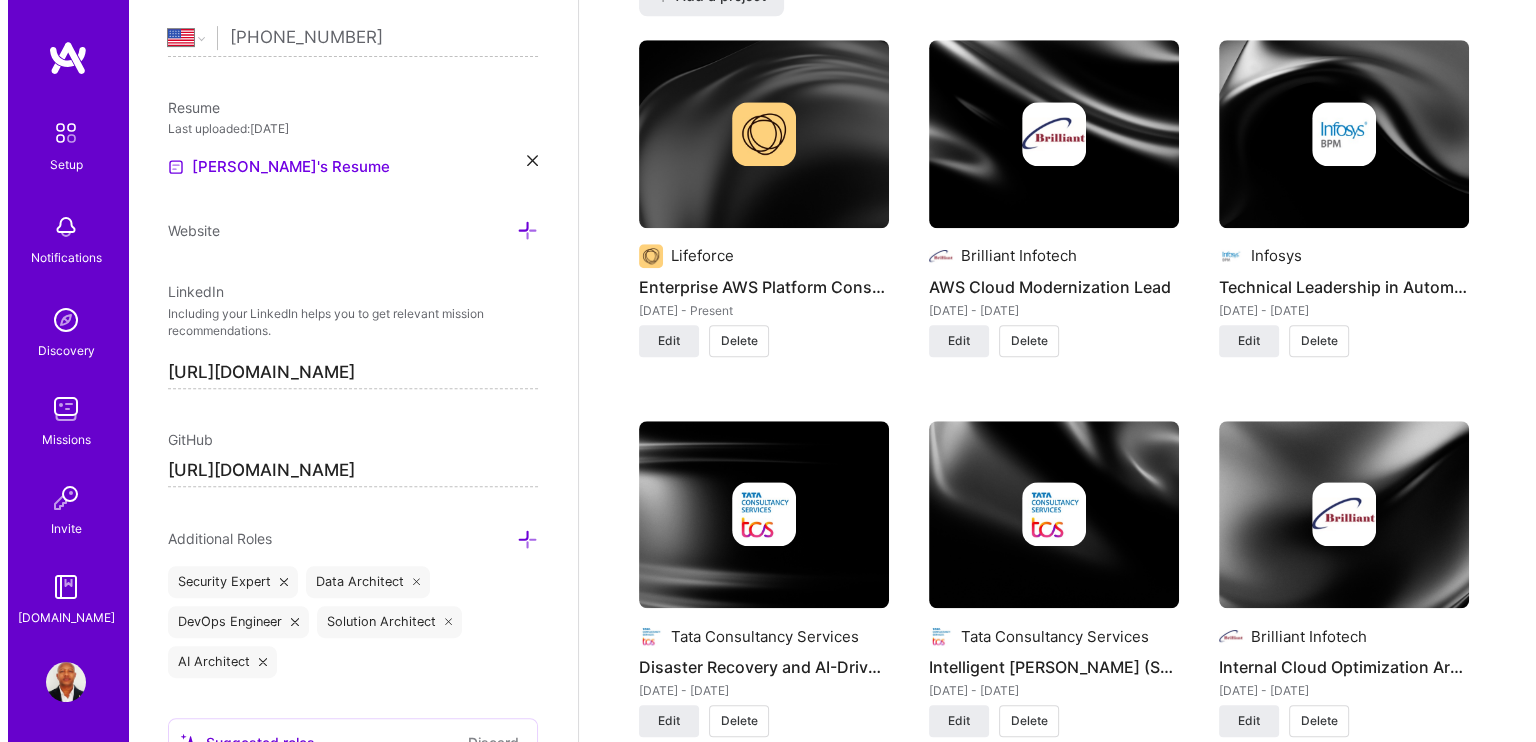 scroll, scrollTop: 0, scrollLeft: 0, axis: both 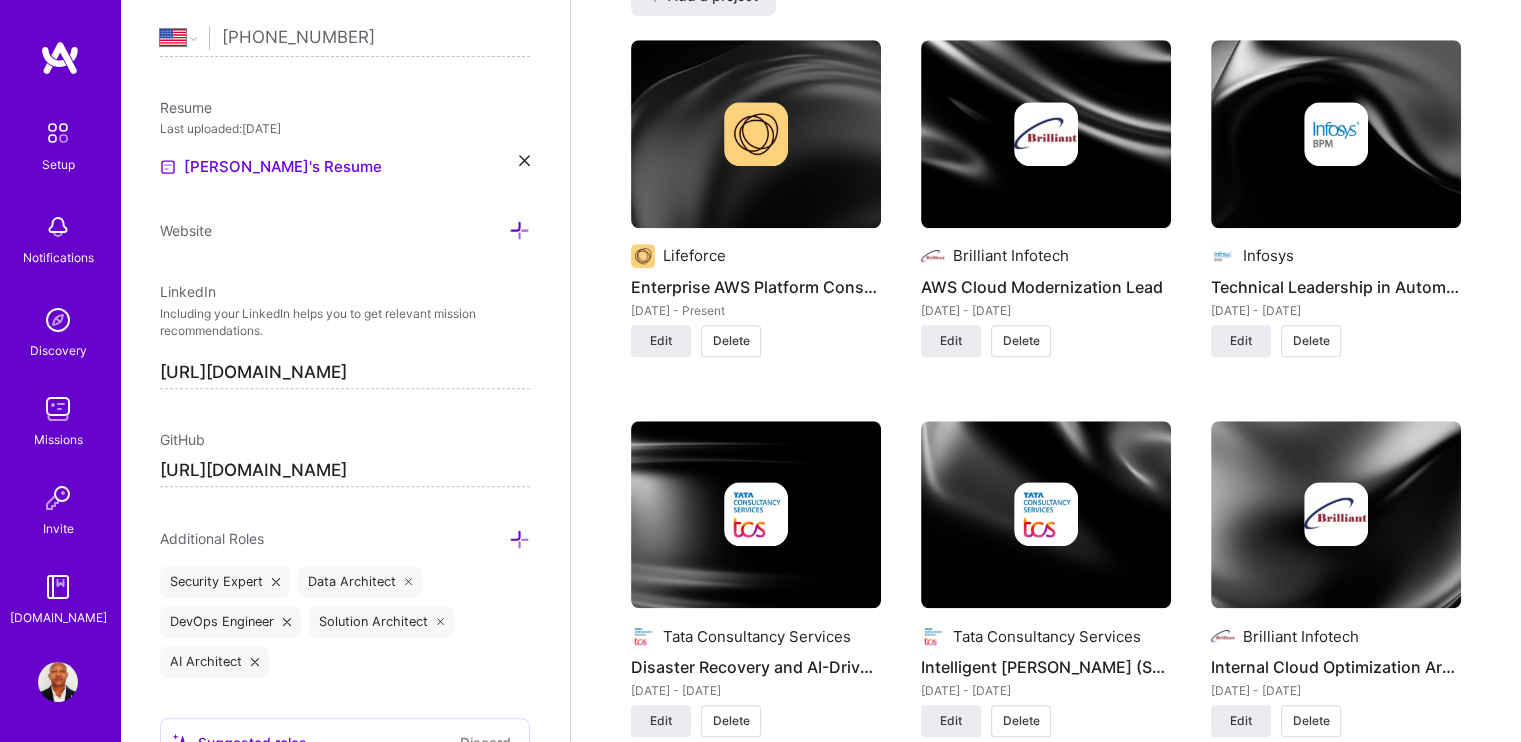 click at bounding box center [1336, 134] 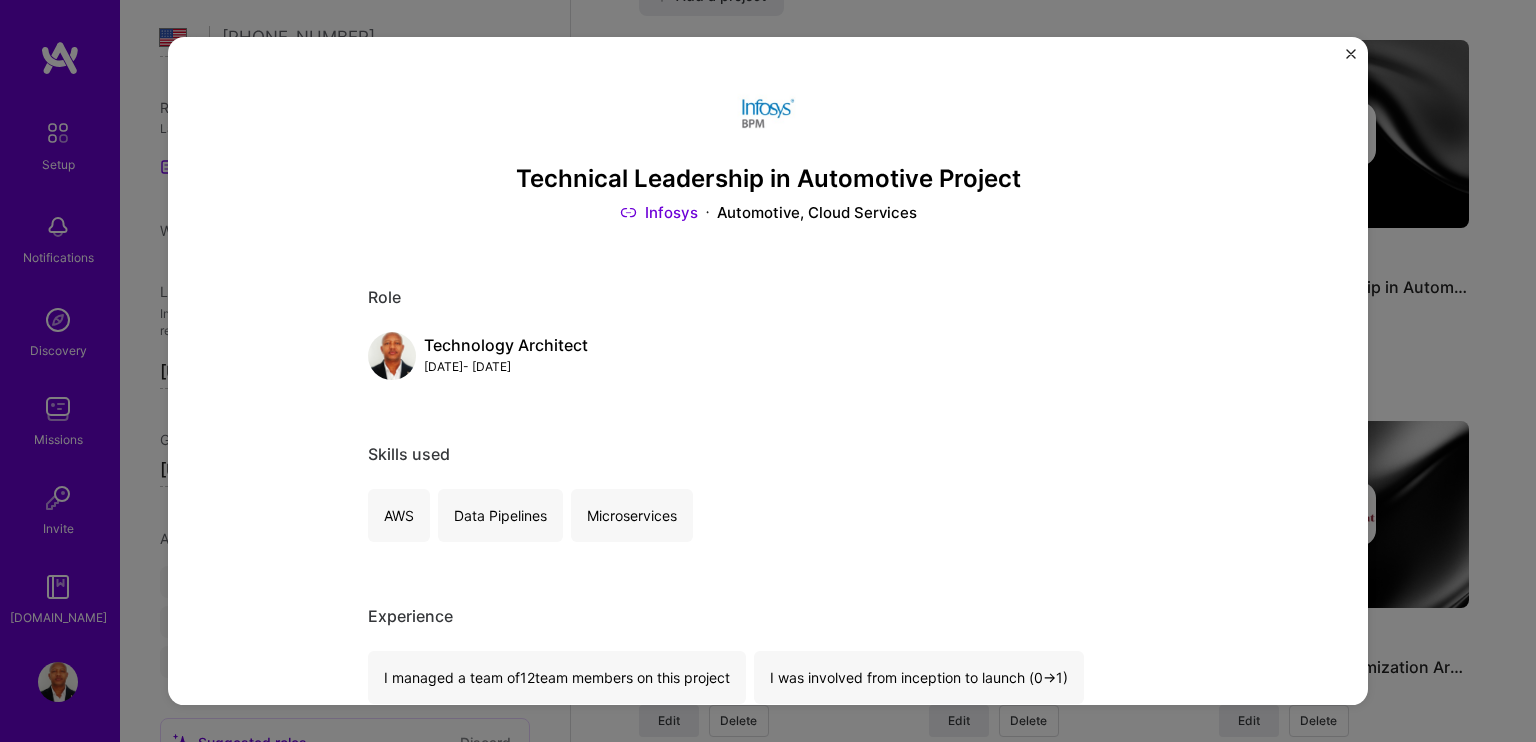 scroll, scrollTop: 0, scrollLeft: 0, axis: both 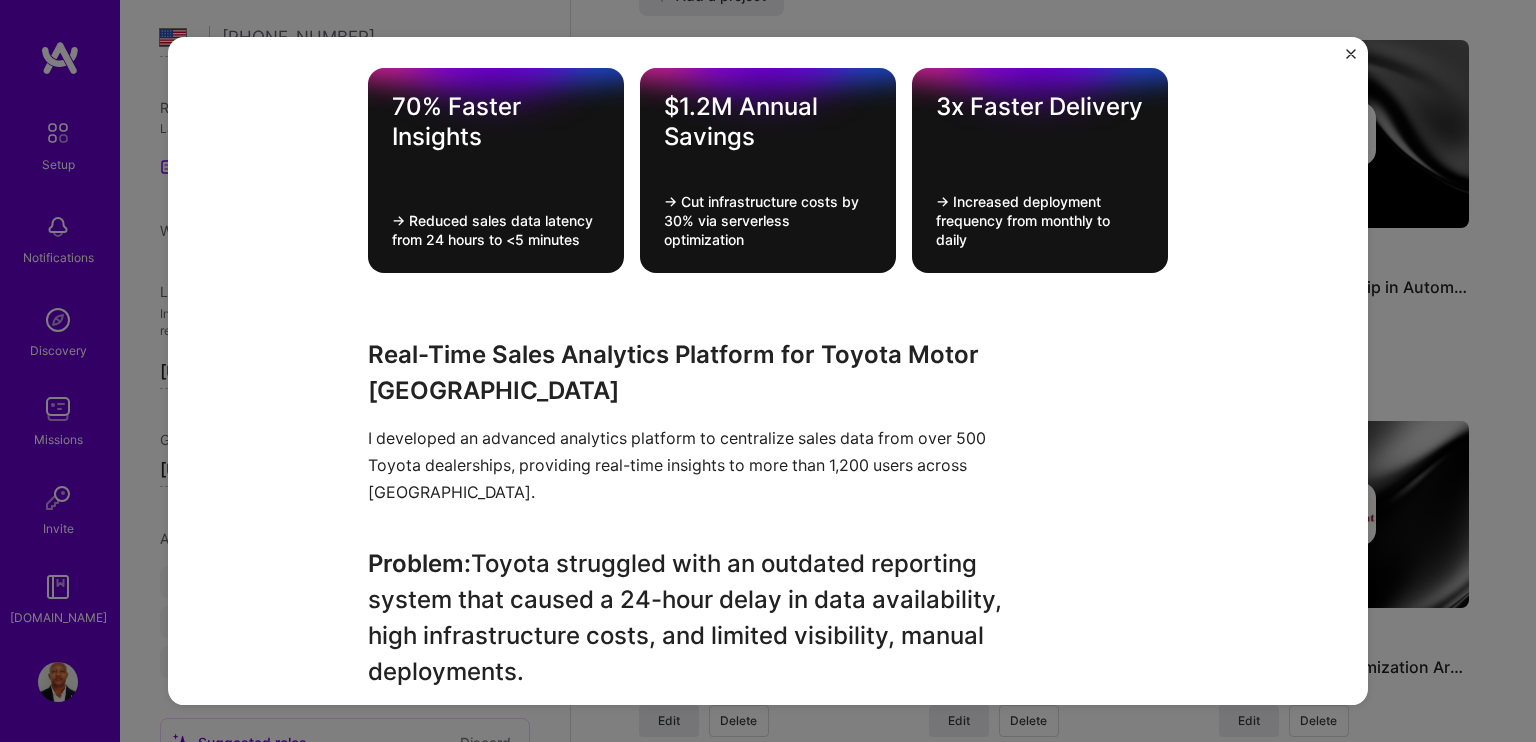 click at bounding box center [1351, 54] 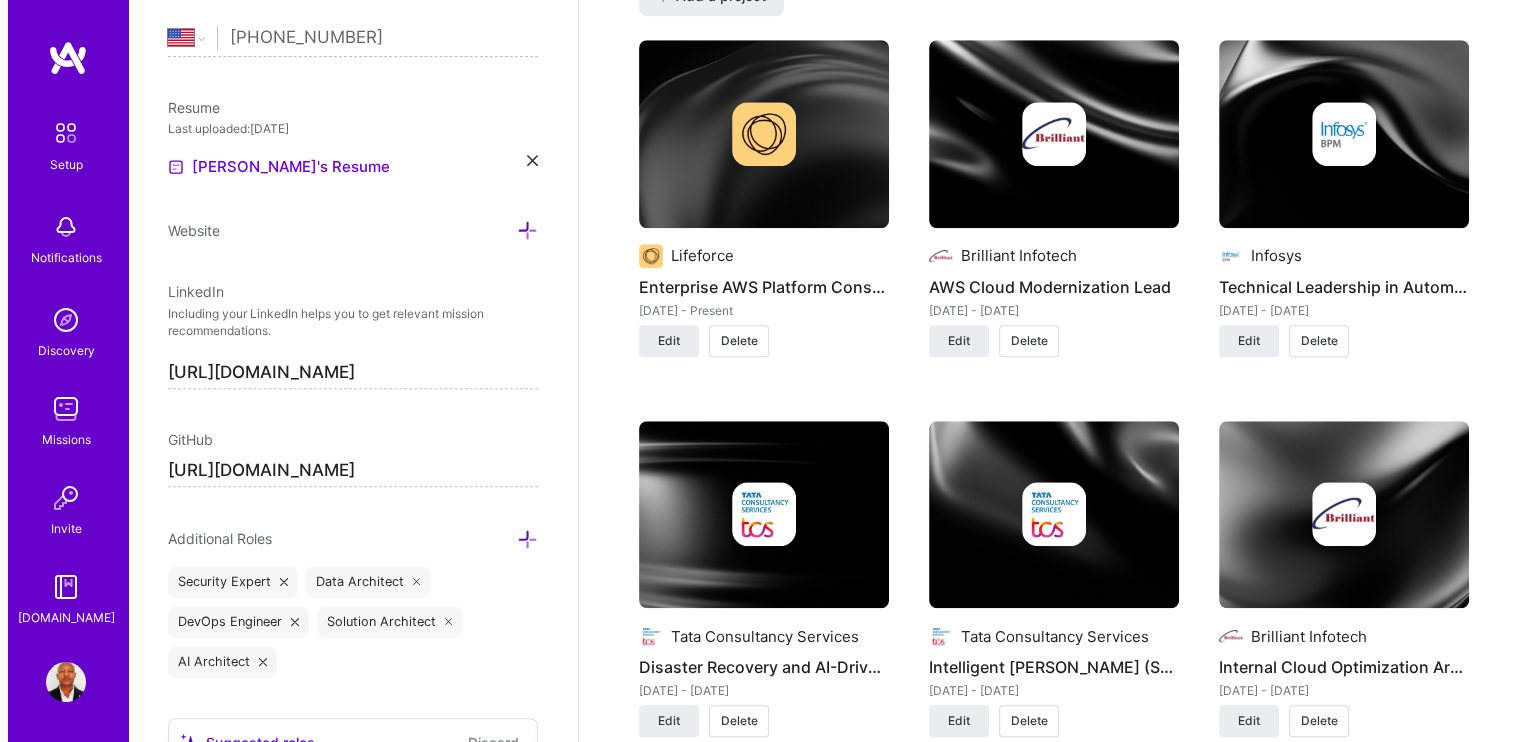 scroll, scrollTop: 0, scrollLeft: 0, axis: both 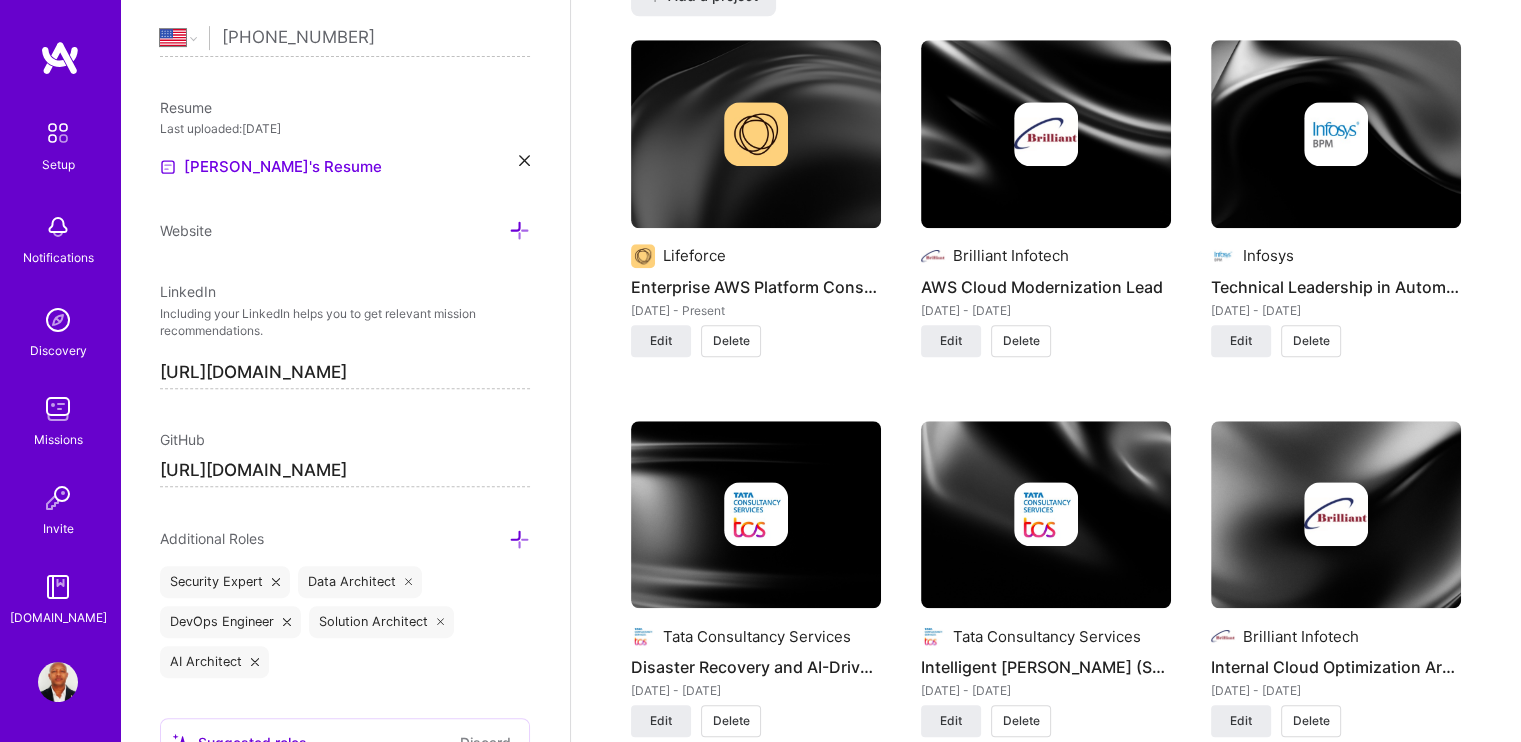 click at bounding box center [1046, 134] 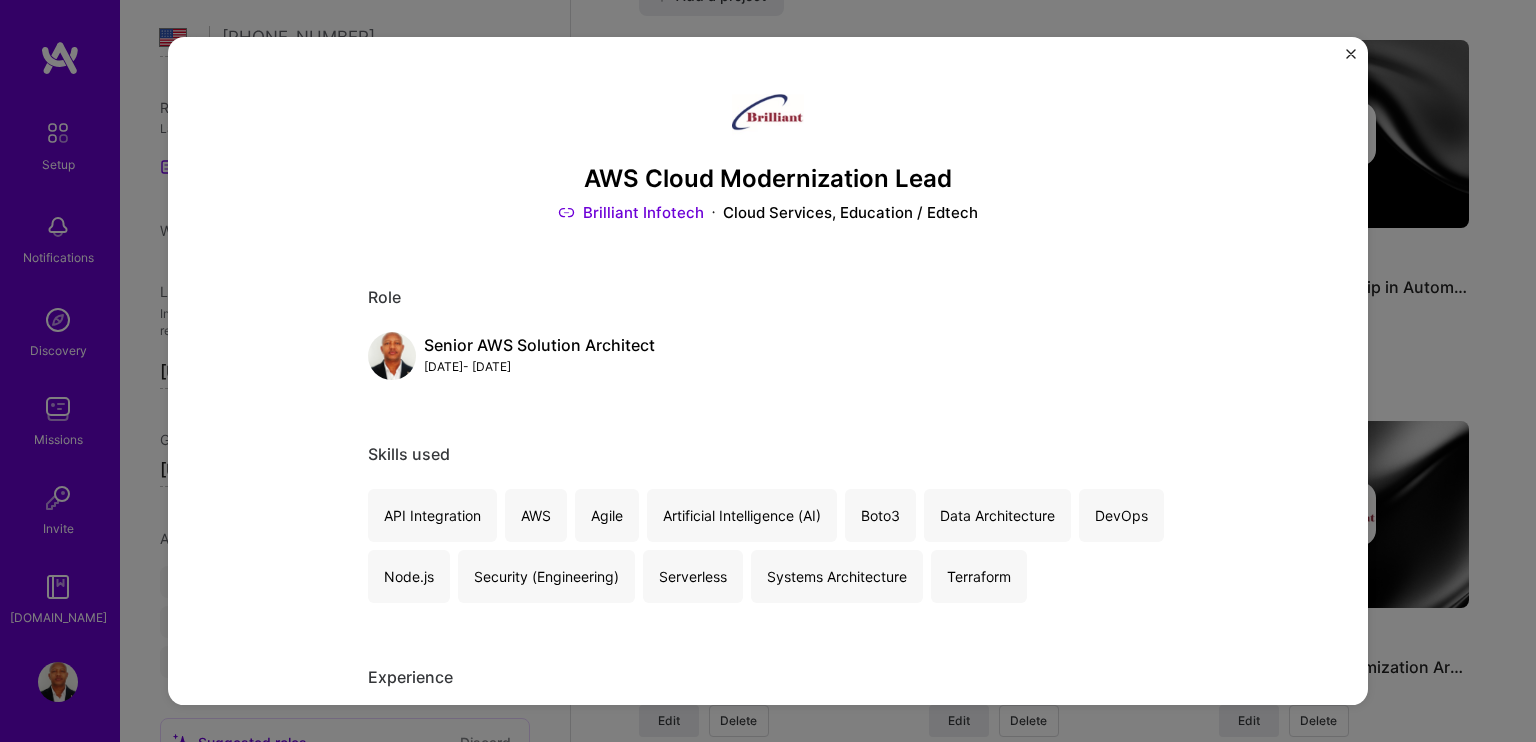 scroll, scrollTop: 0, scrollLeft: 0, axis: both 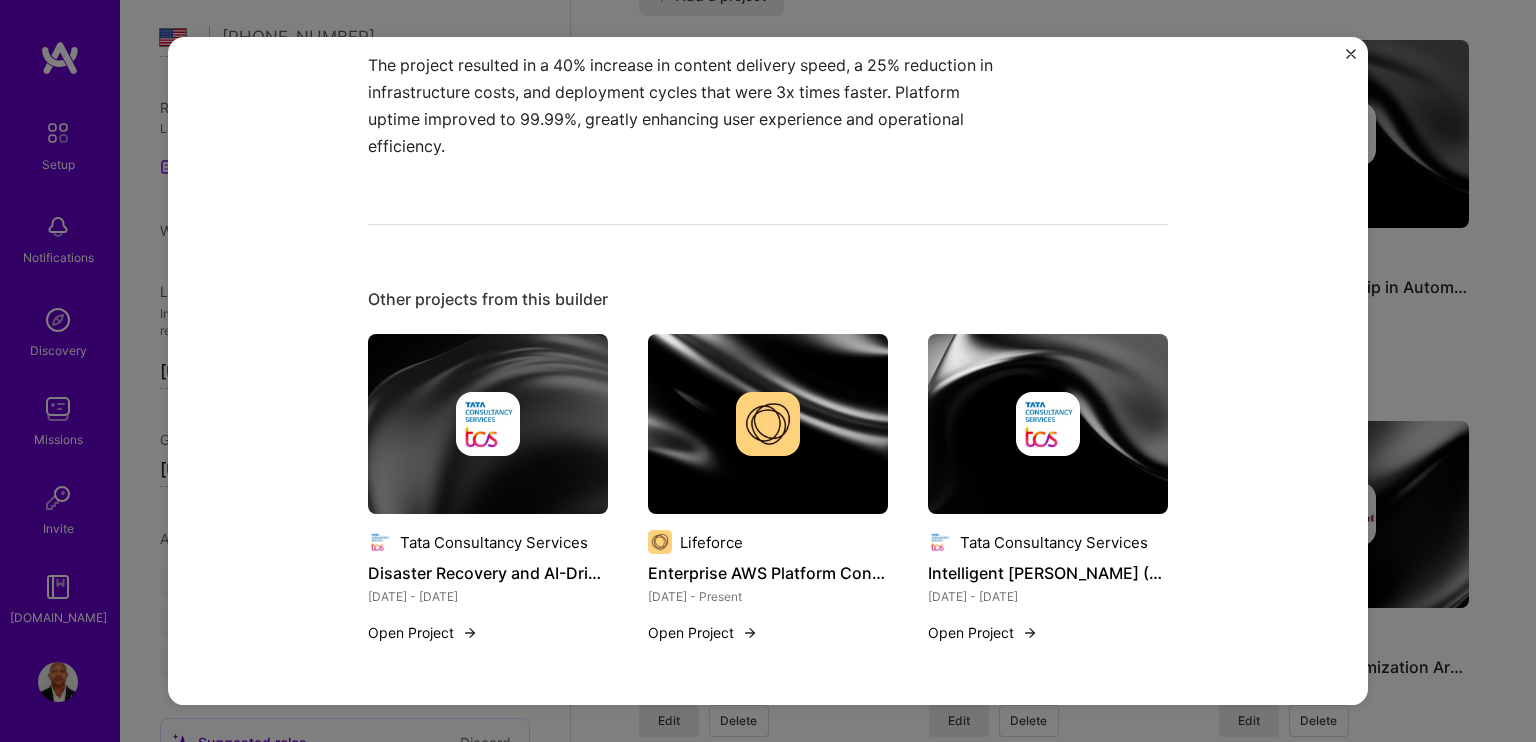 click at bounding box center [1351, 54] 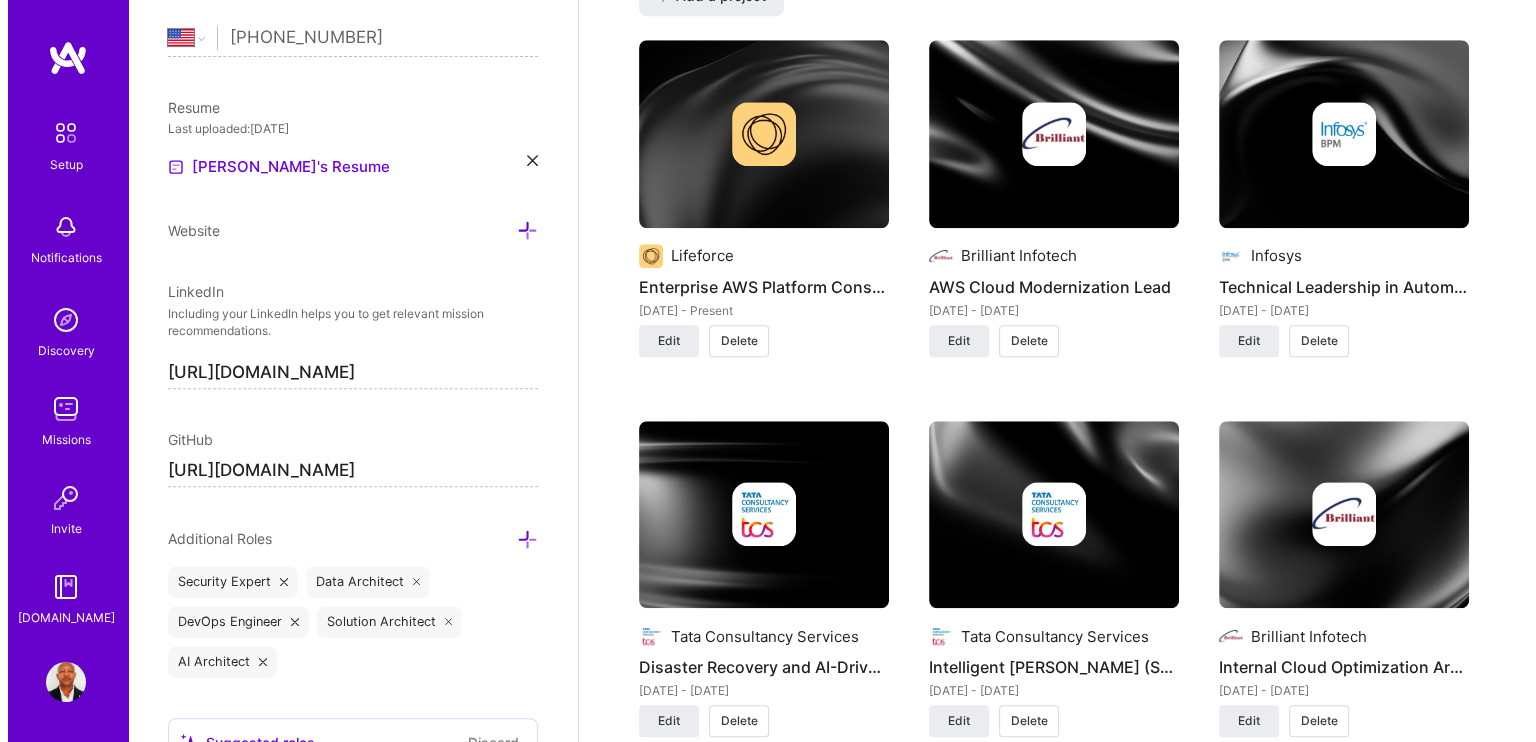 scroll, scrollTop: 0, scrollLeft: 0, axis: both 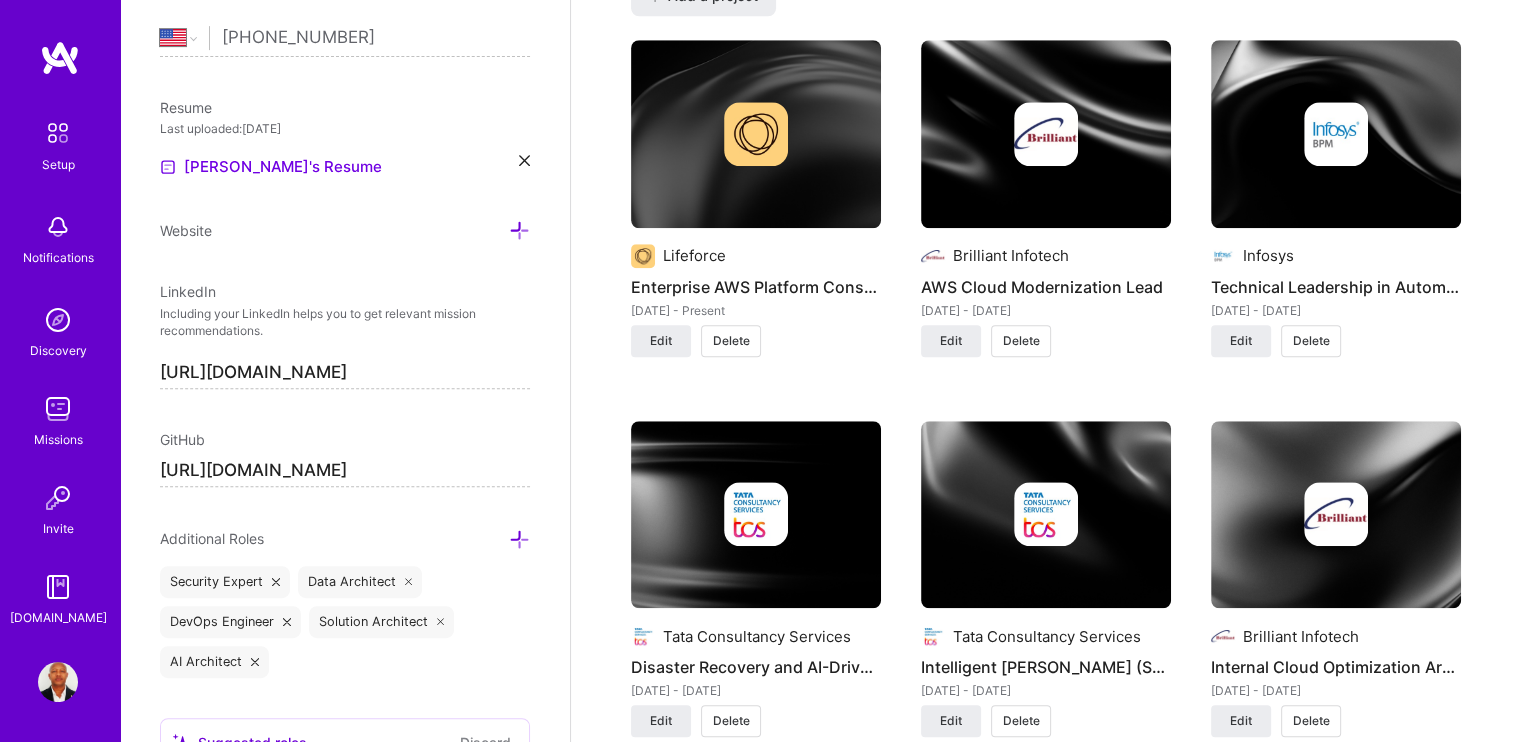 click at bounding box center [756, 134] 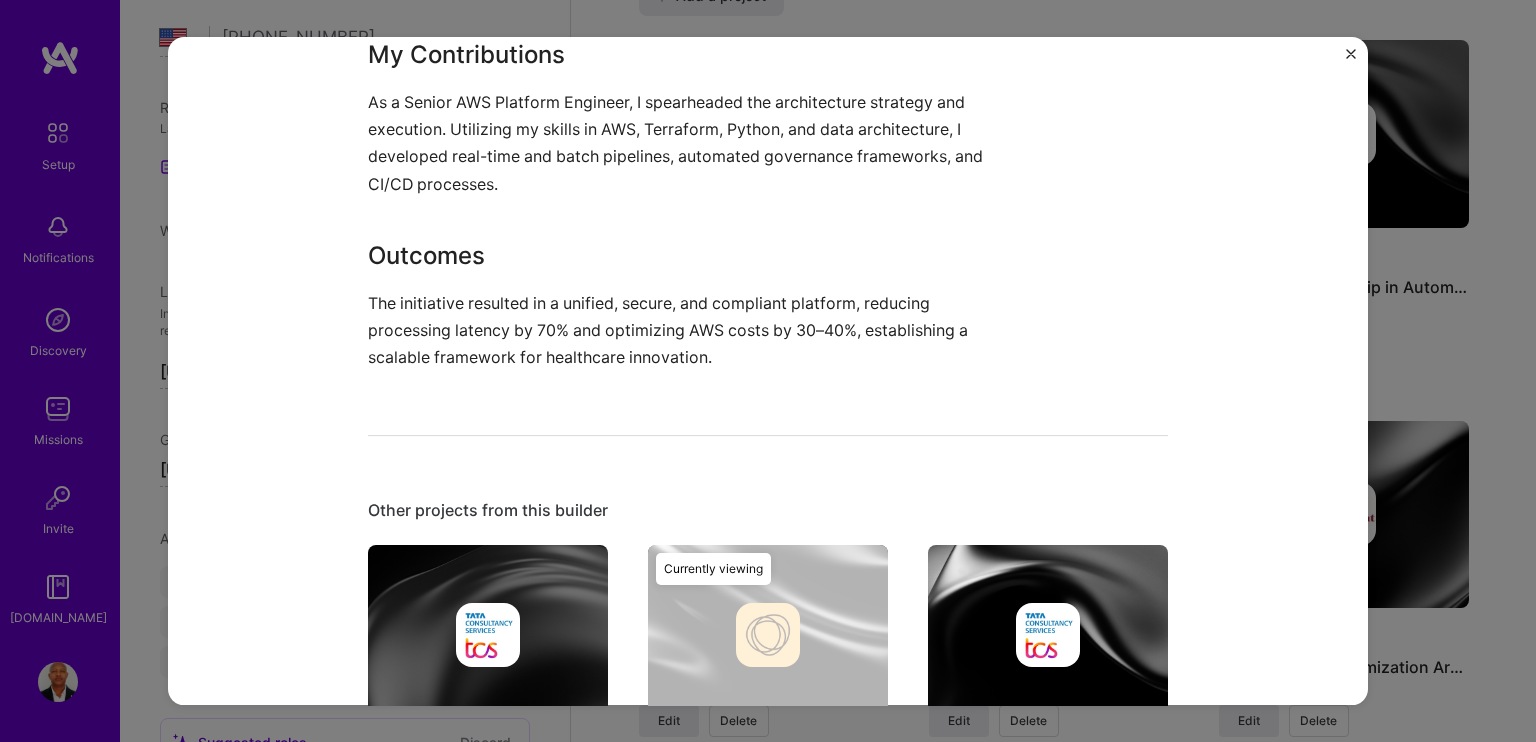 click at bounding box center [1351, 59] 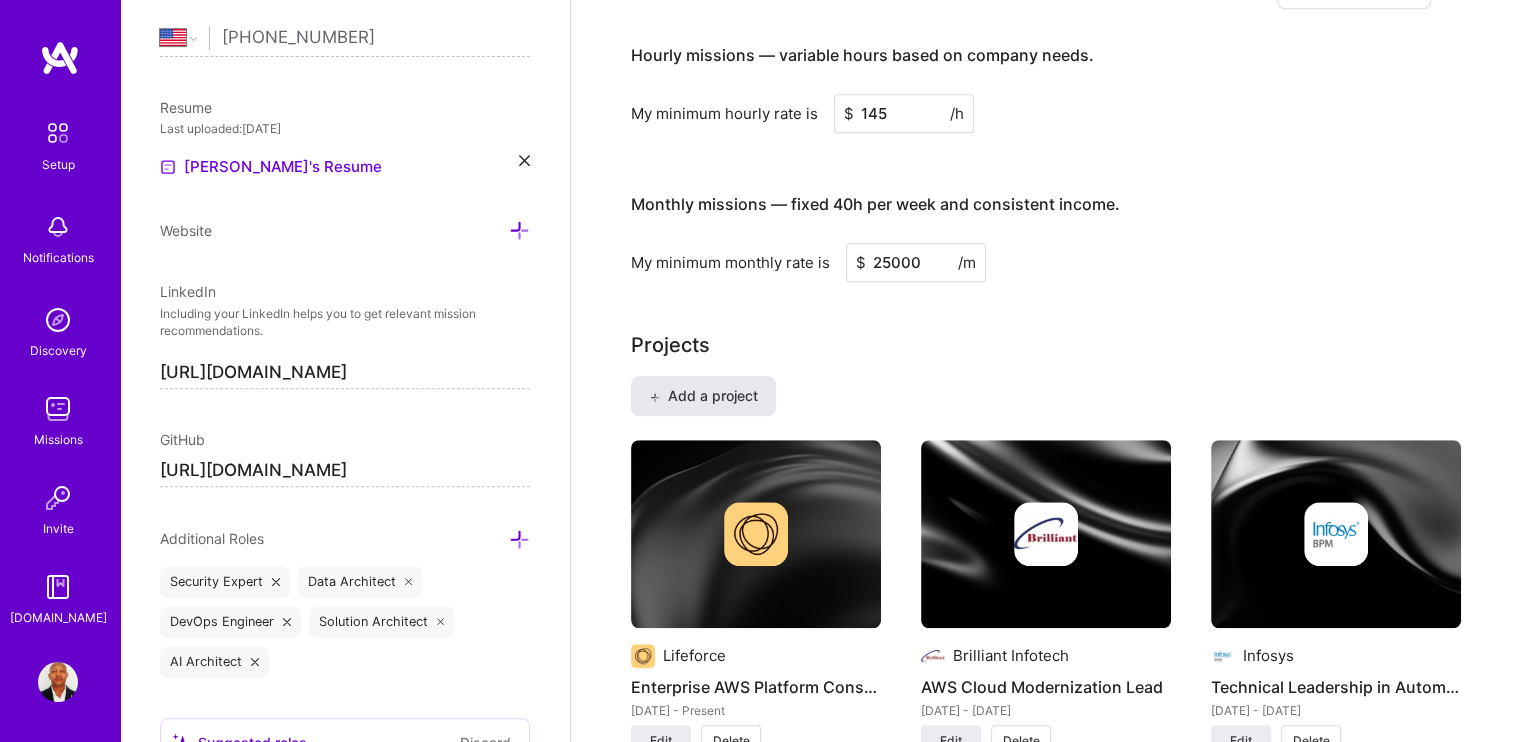 click on "Add a project" at bounding box center (703, 396) 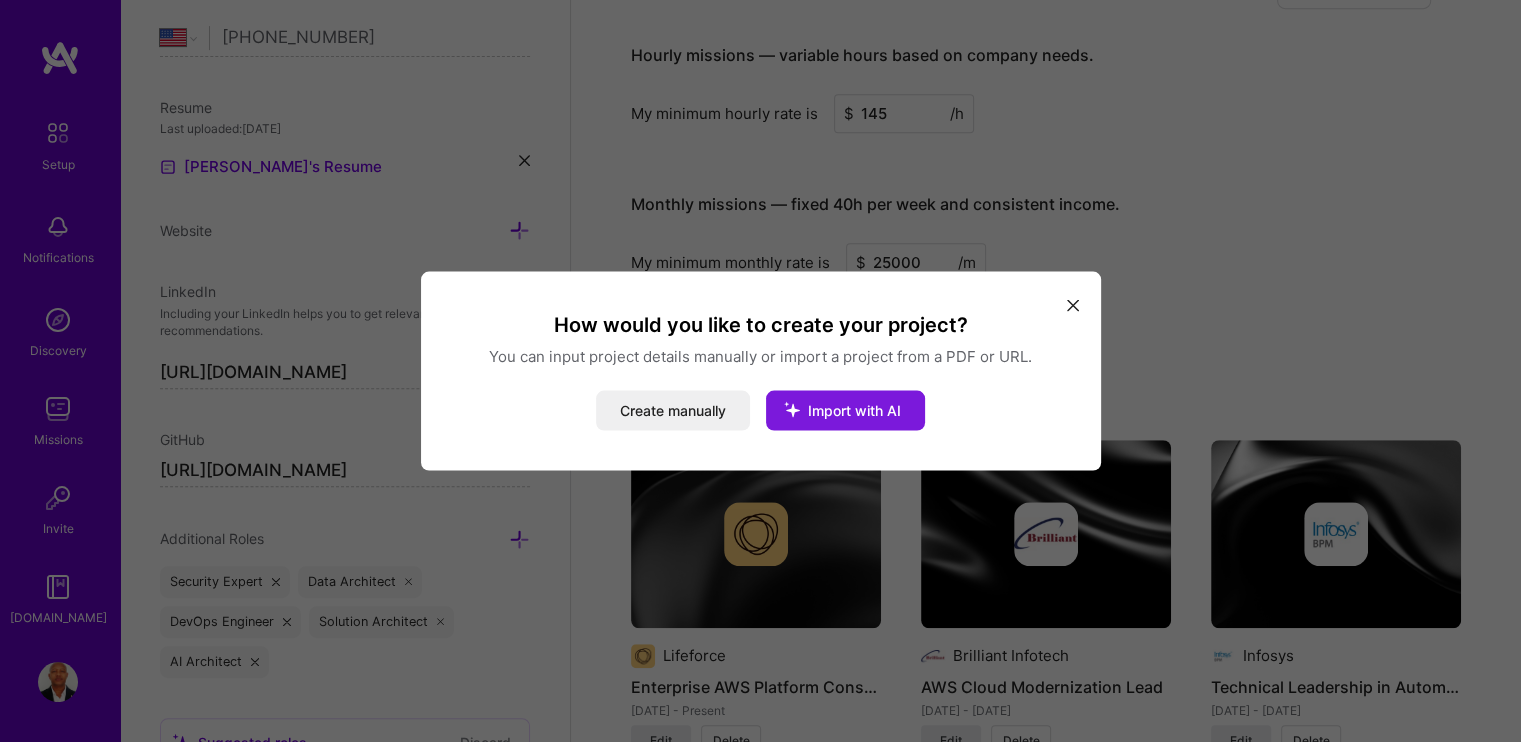 click at bounding box center (792, 410) 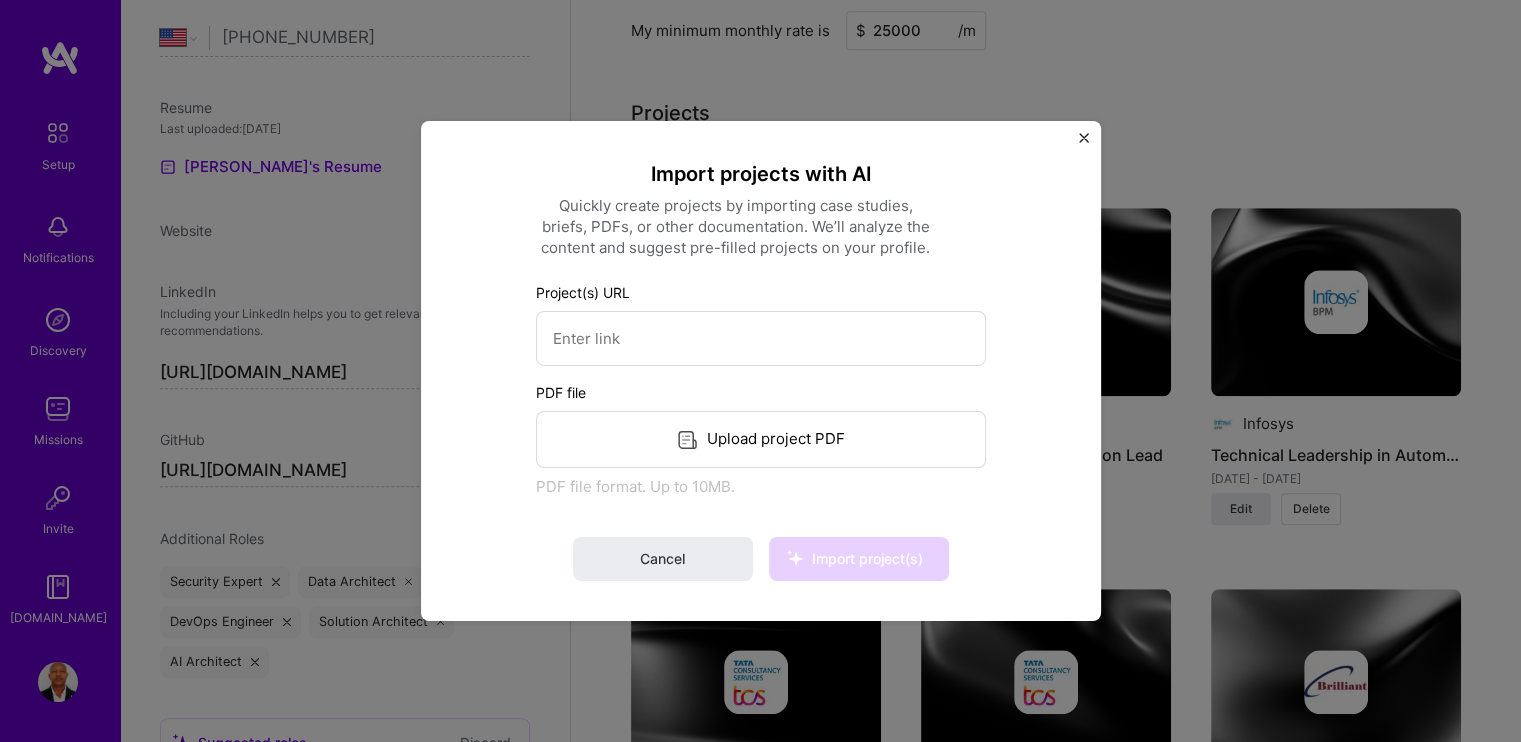 scroll, scrollTop: 1700, scrollLeft: 0, axis: vertical 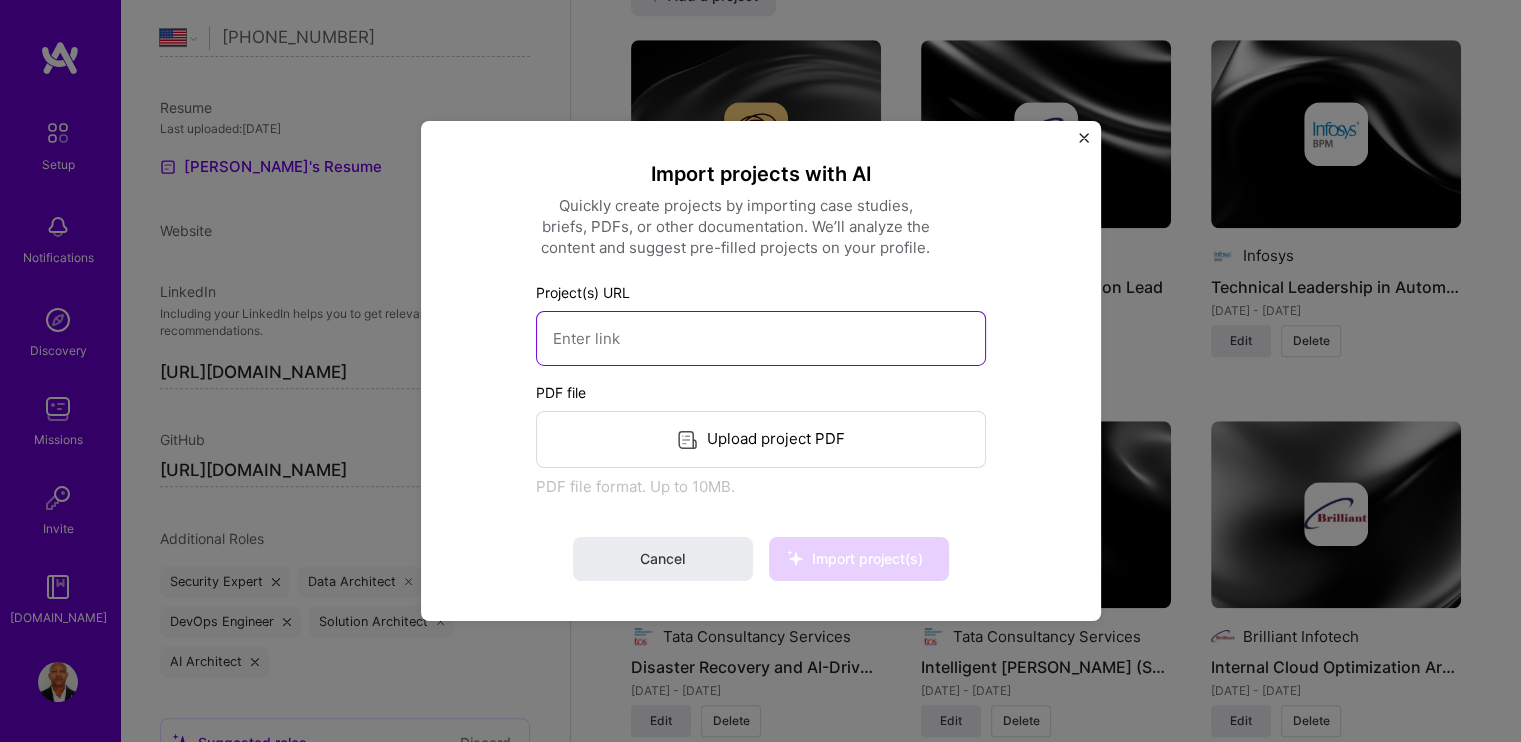 click at bounding box center (761, 338) 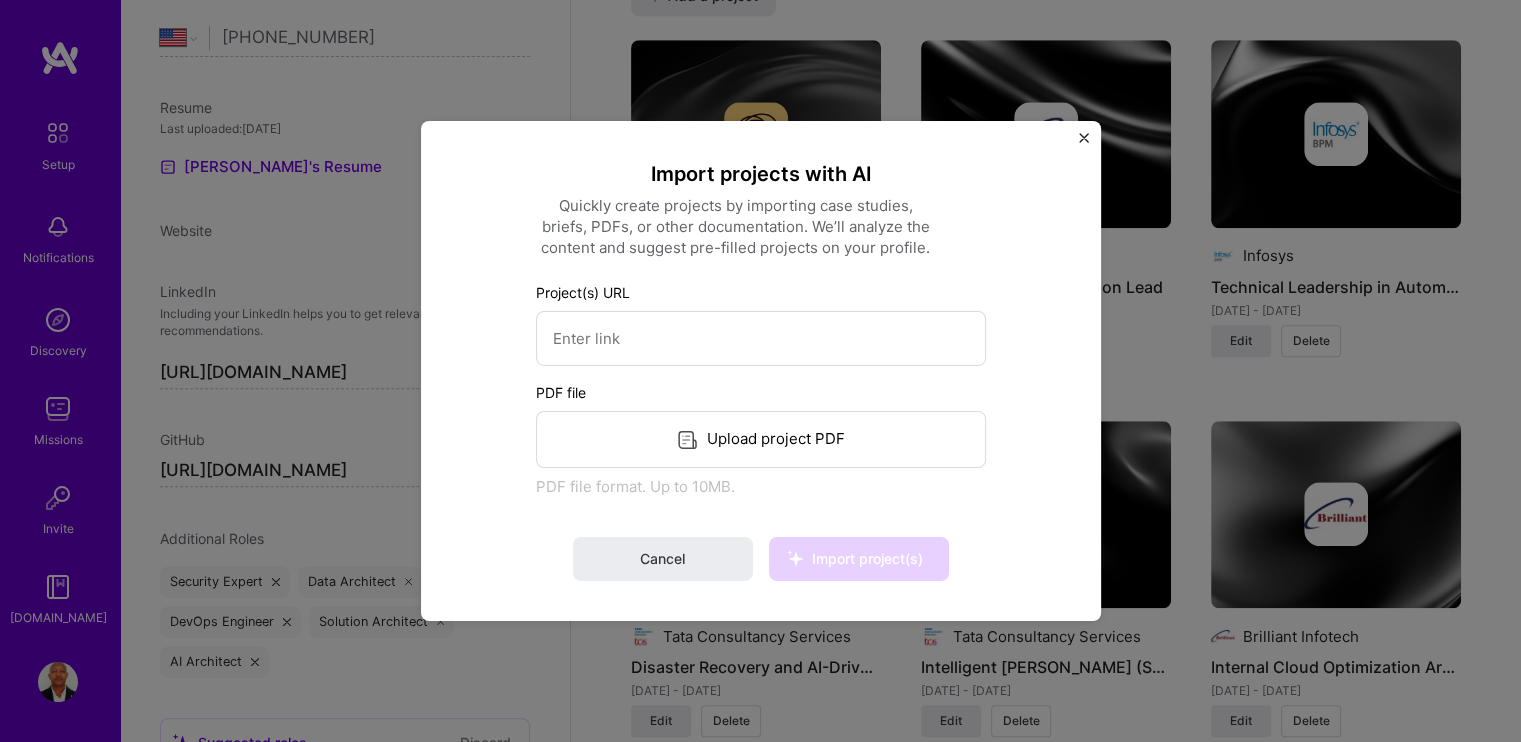 click at bounding box center [1084, 138] 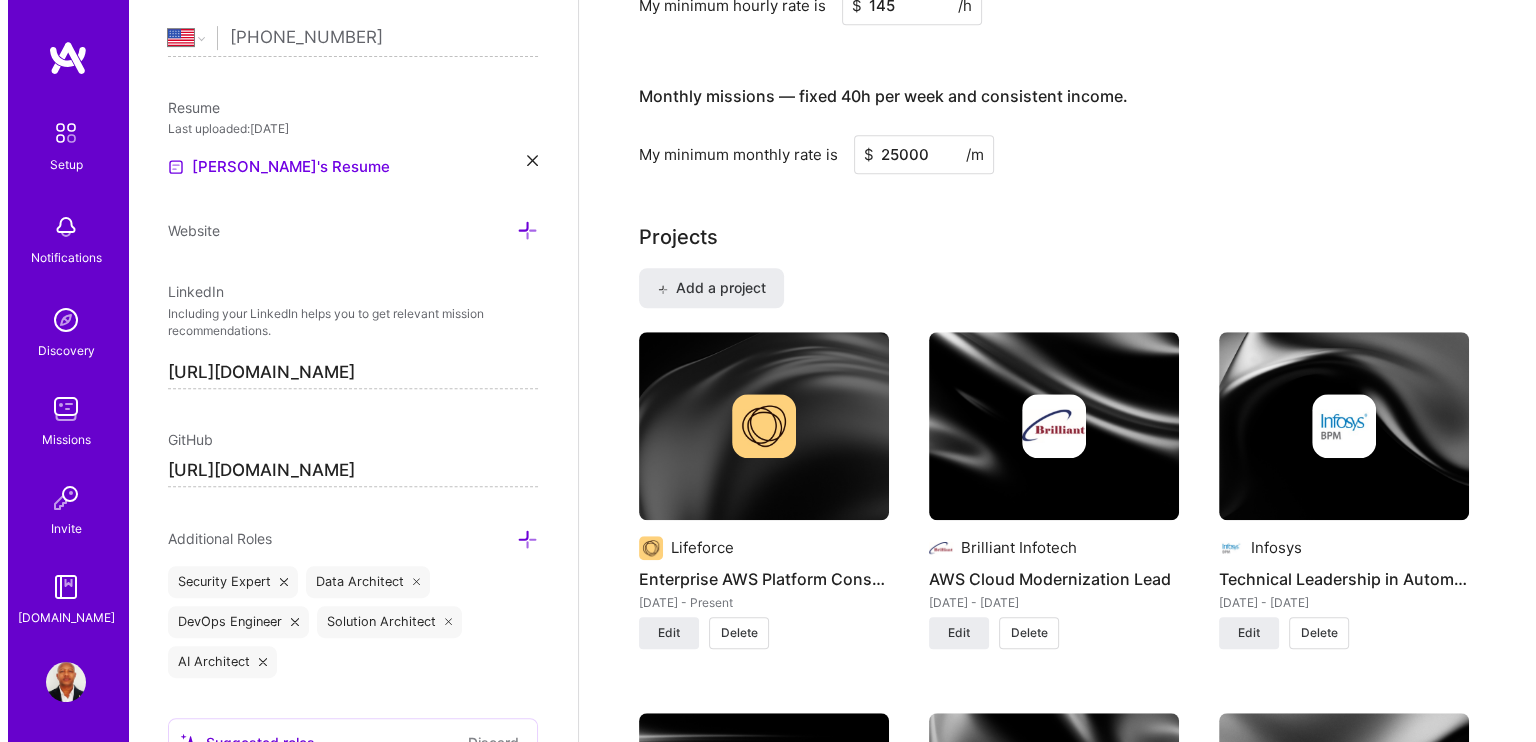scroll, scrollTop: 1373, scrollLeft: 0, axis: vertical 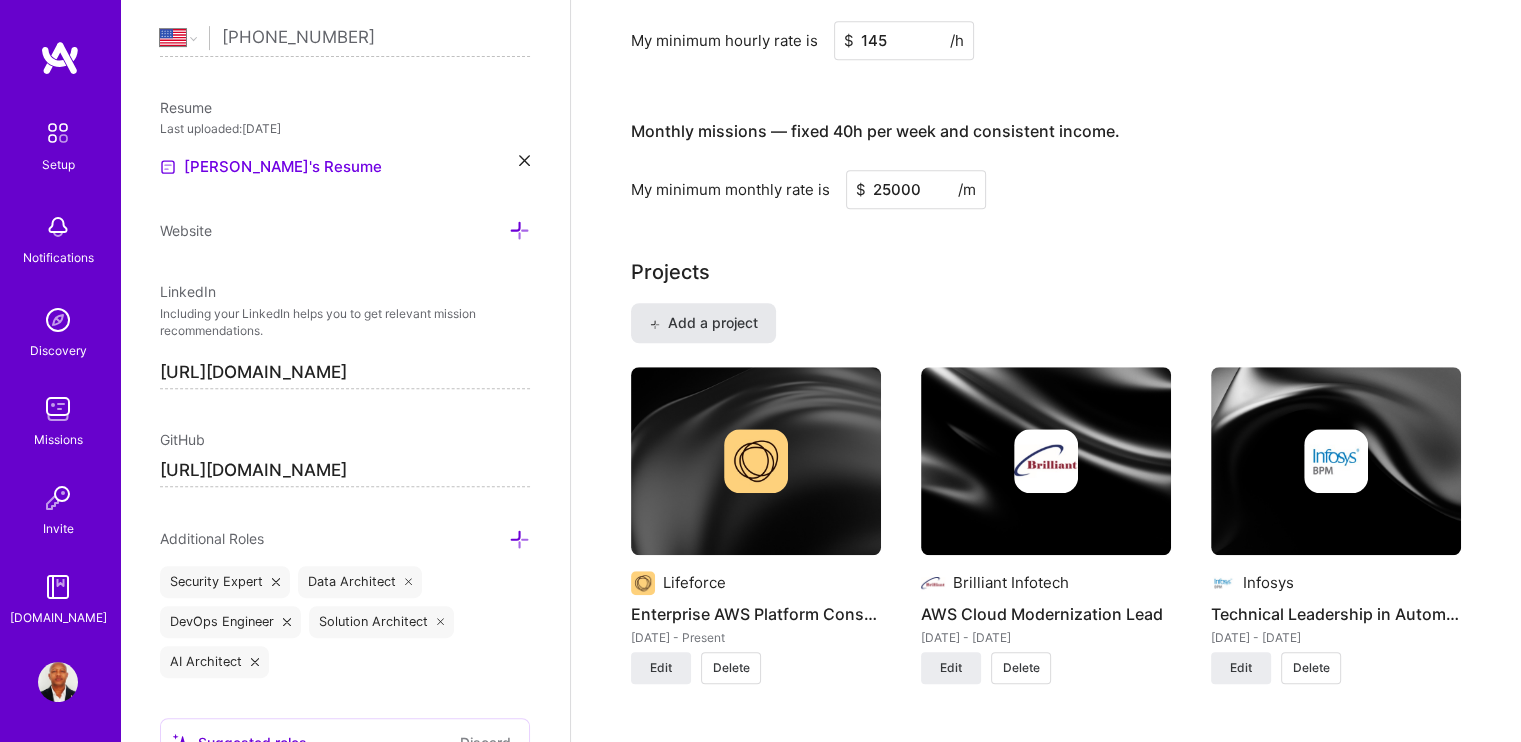 click on "Add a project" at bounding box center [703, 323] 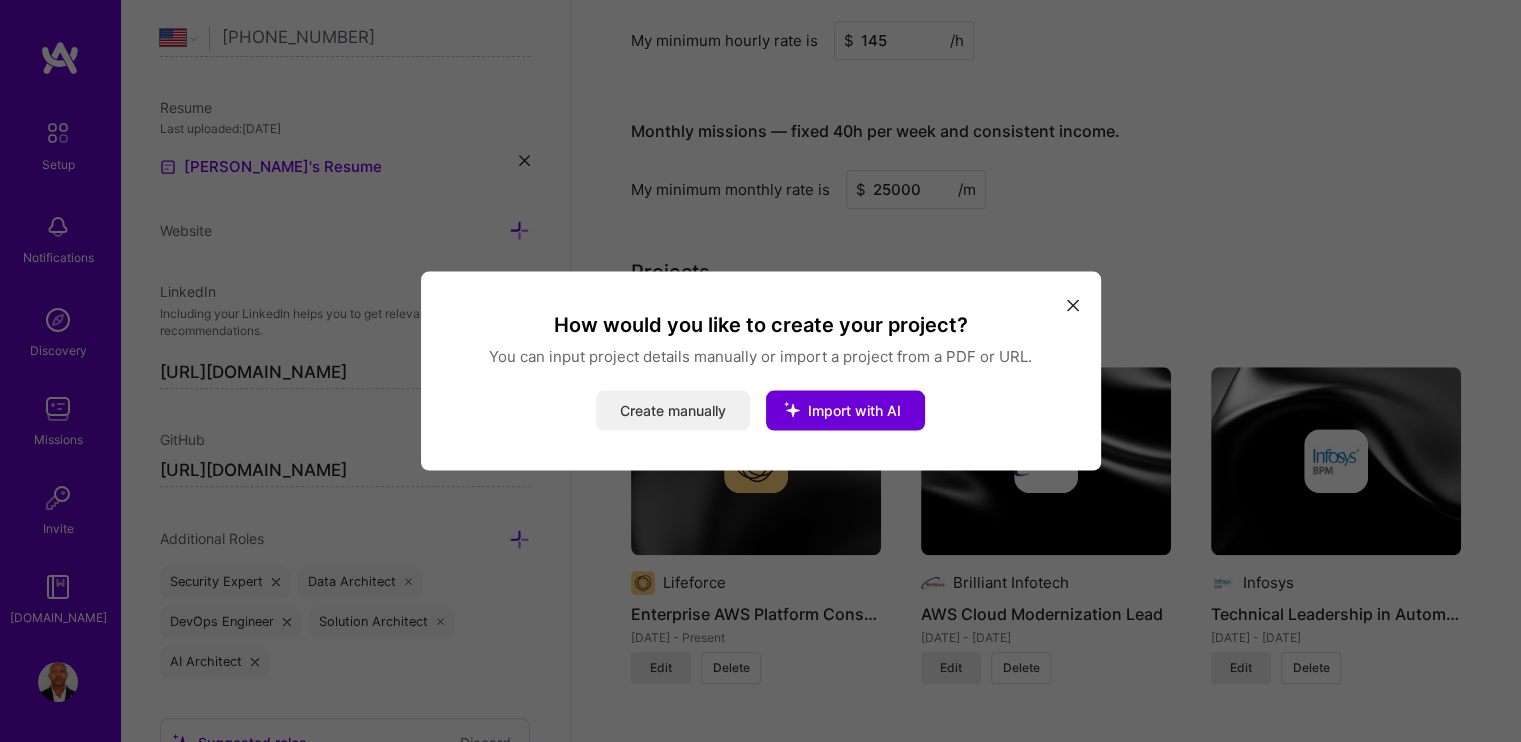 click on "Create manually" at bounding box center (673, 411) 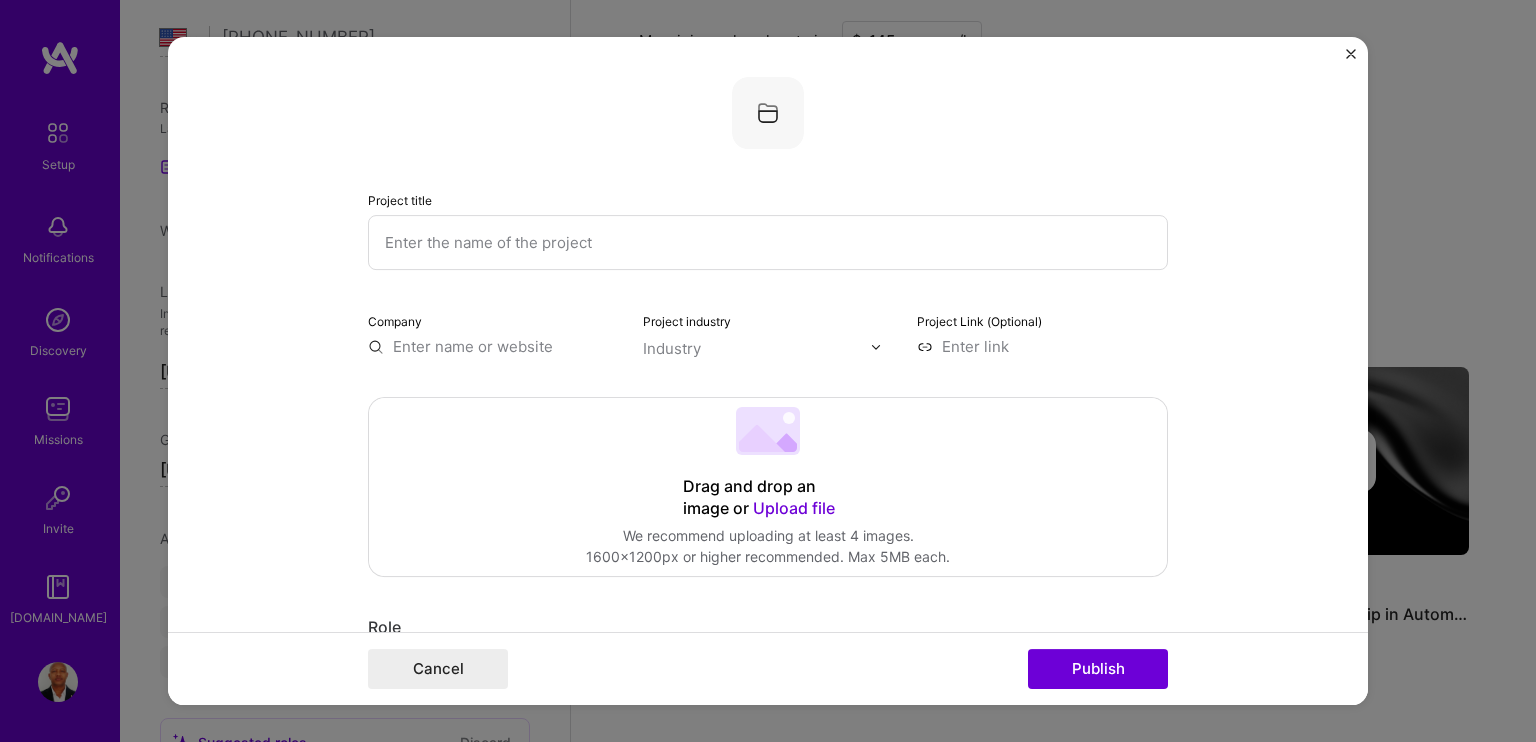 click at bounding box center (768, 242) 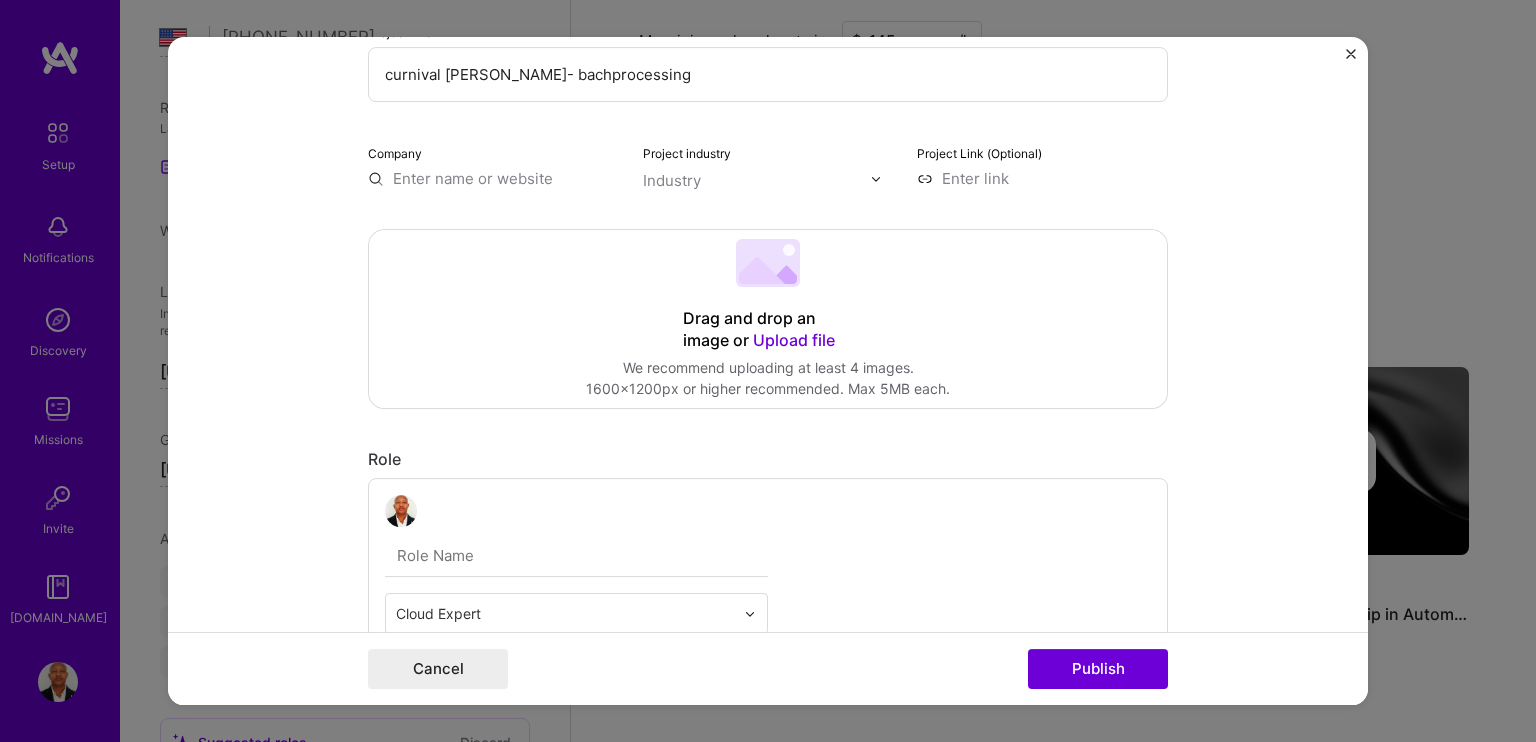 scroll, scrollTop: 200, scrollLeft: 0, axis: vertical 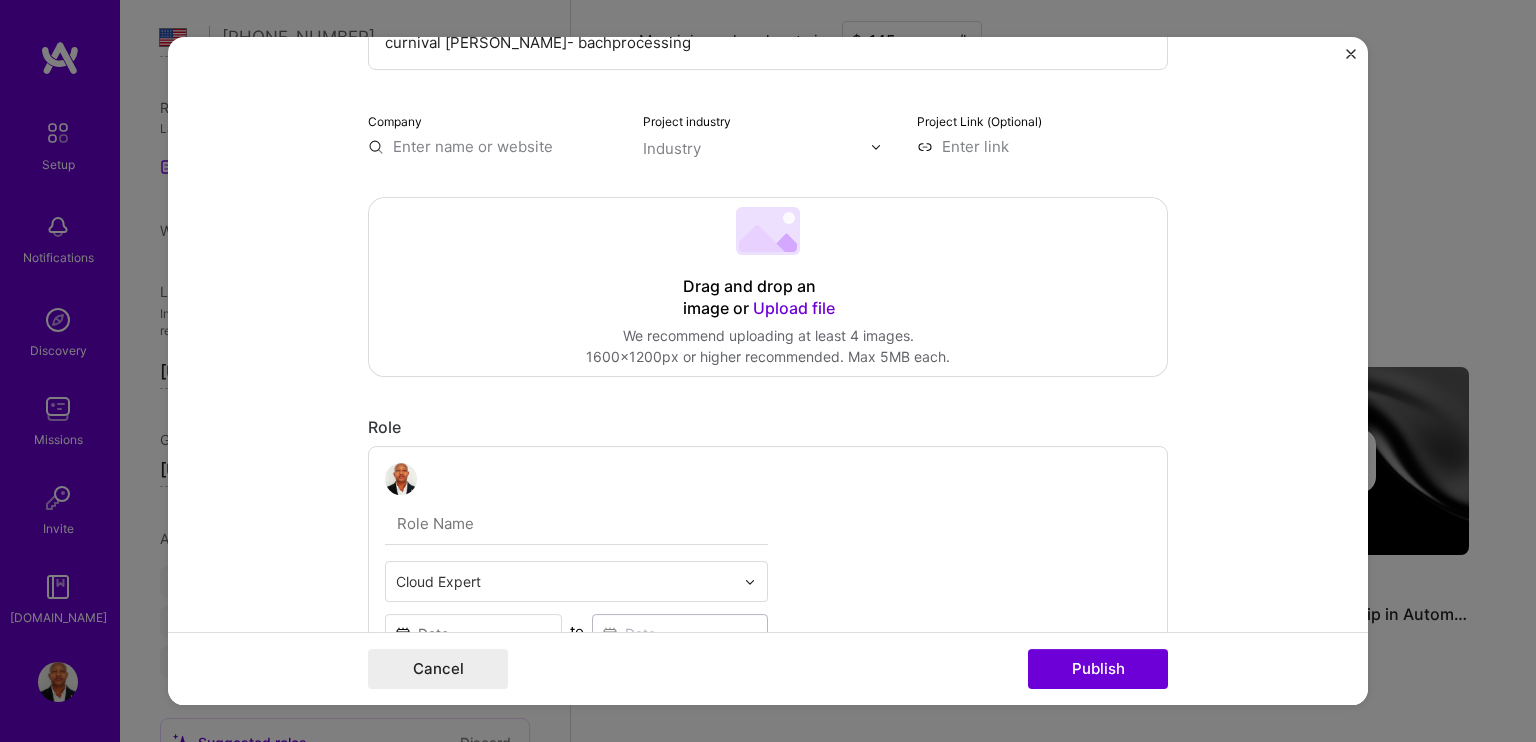 type on "curnival [PERSON_NAME]- bachprocessing" 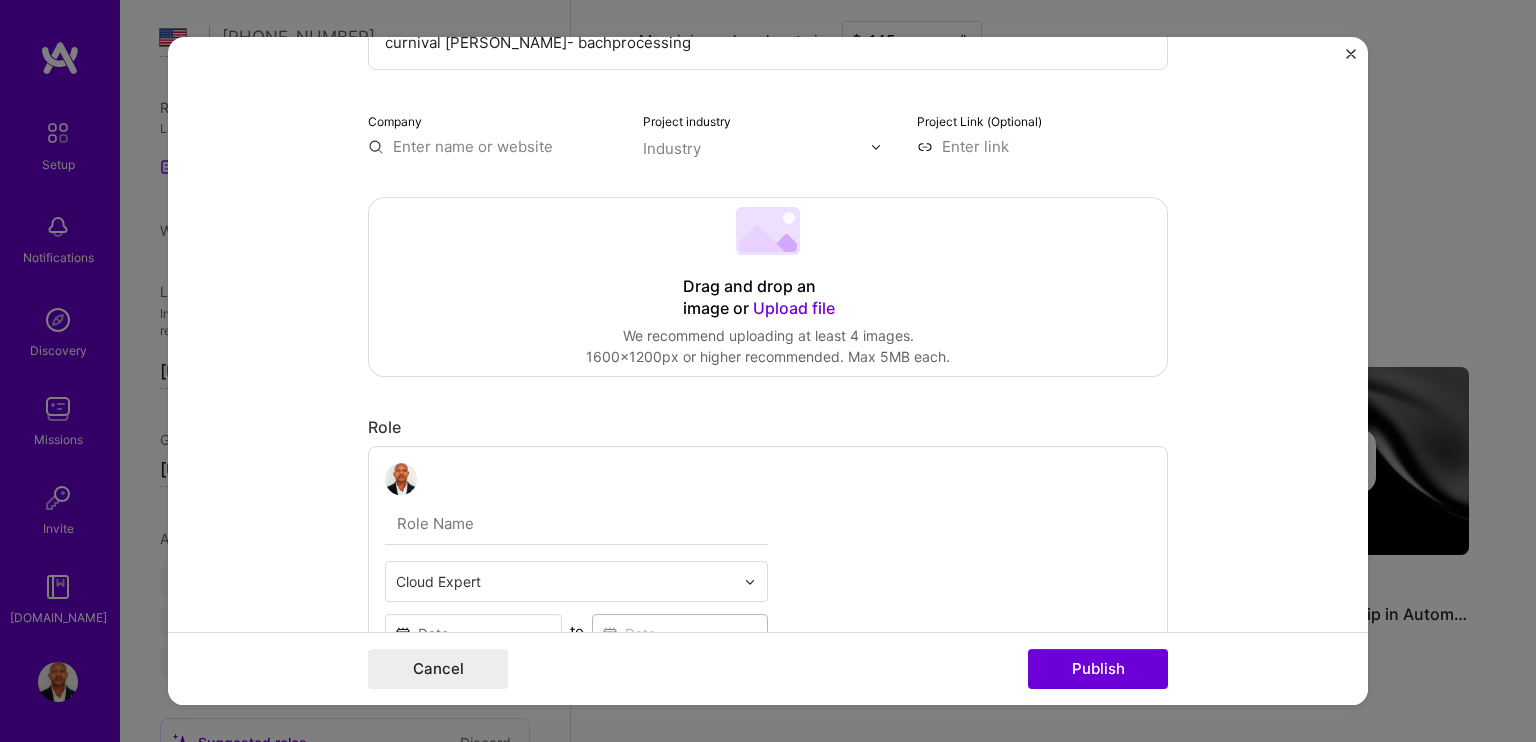 click at bounding box center (493, 146) 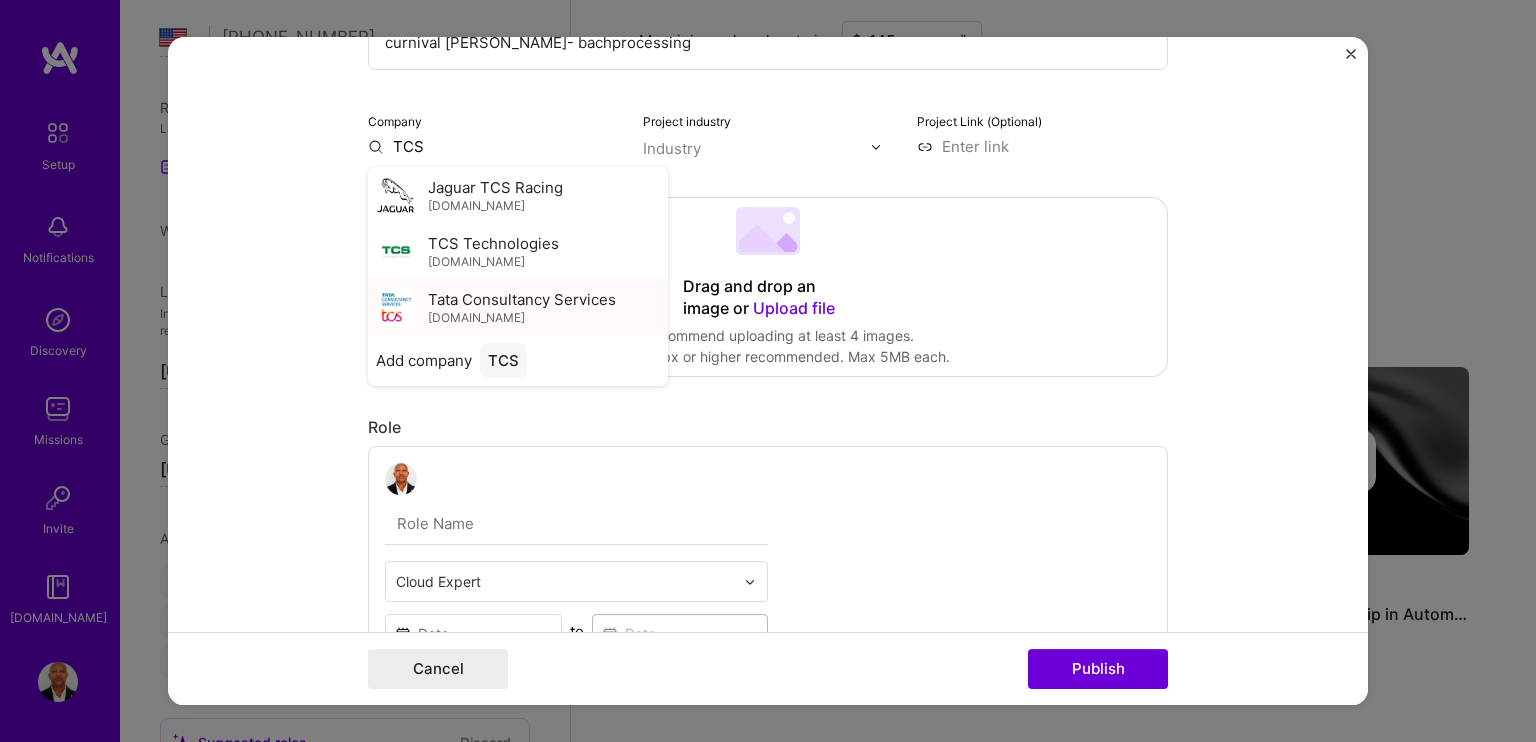 click on "Tata Consultancy Services" at bounding box center [522, 299] 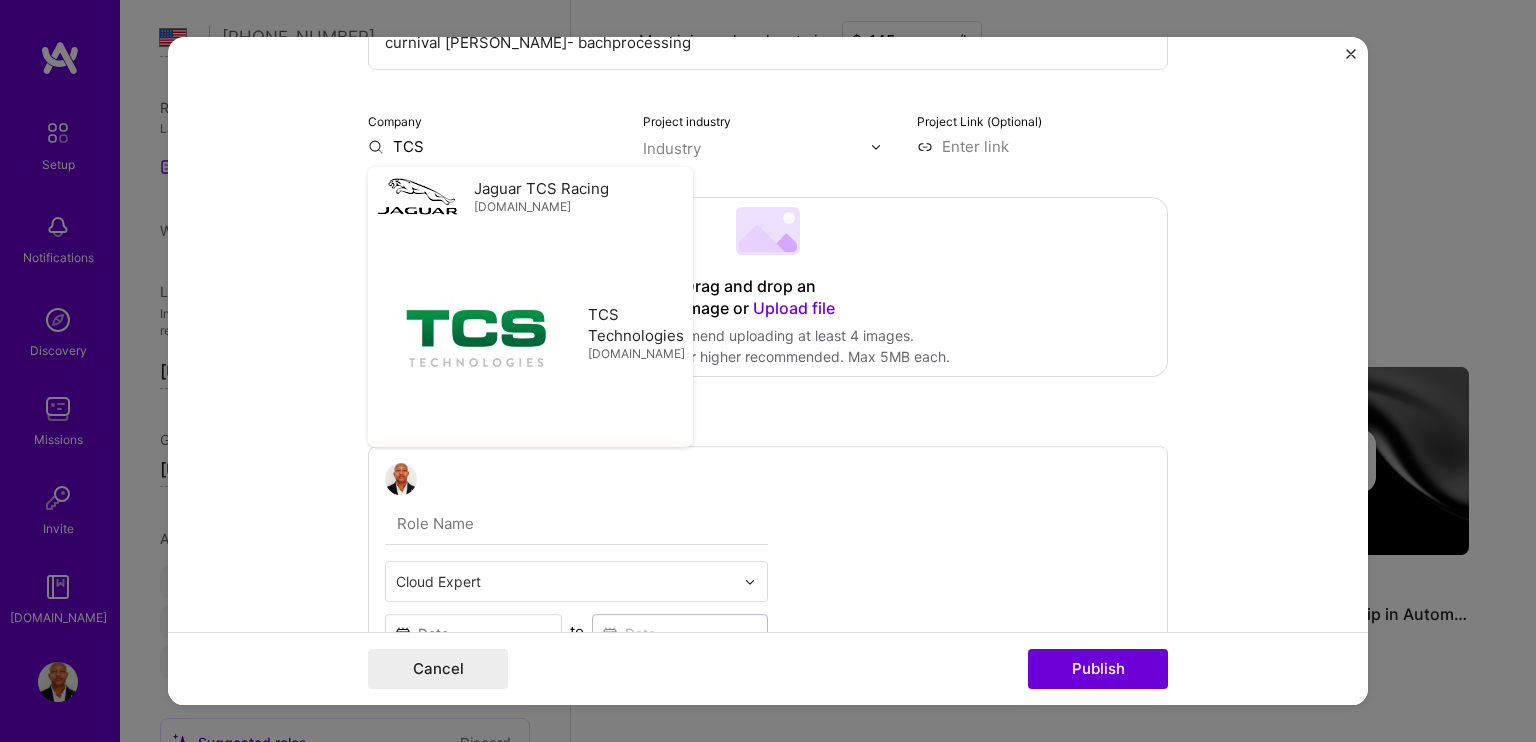 type on "Tata Consultancy Services" 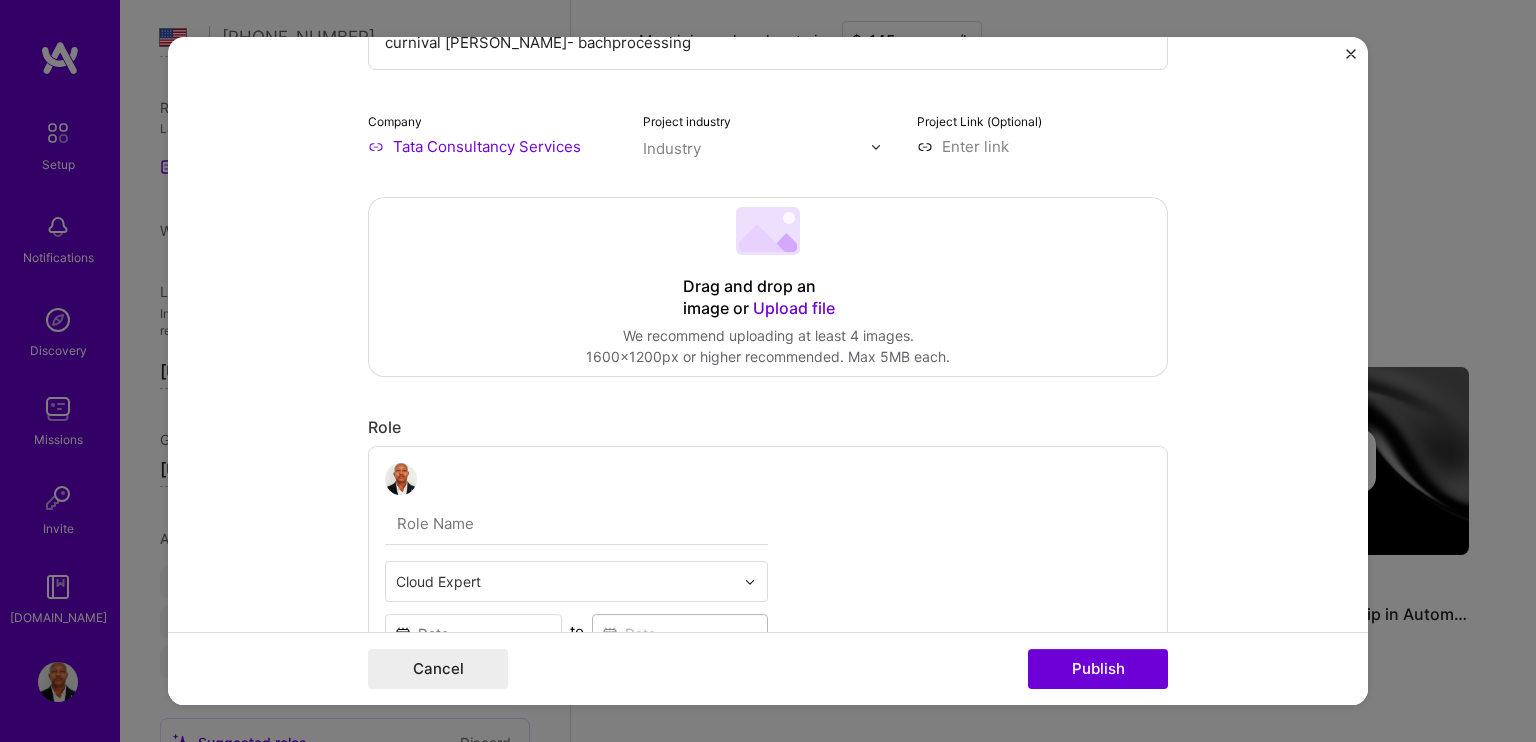 click at bounding box center [757, 148] 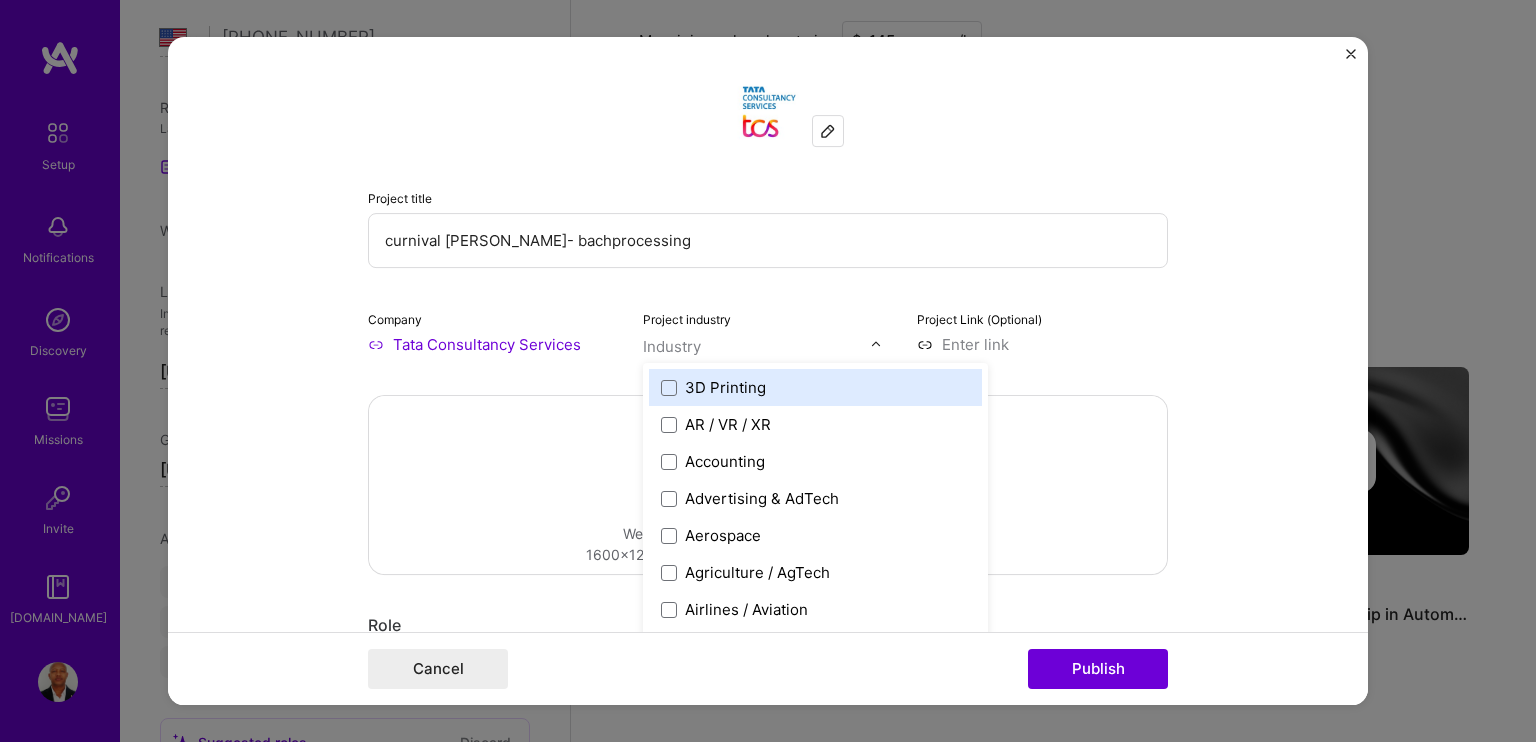 scroll, scrollTop: 0, scrollLeft: 0, axis: both 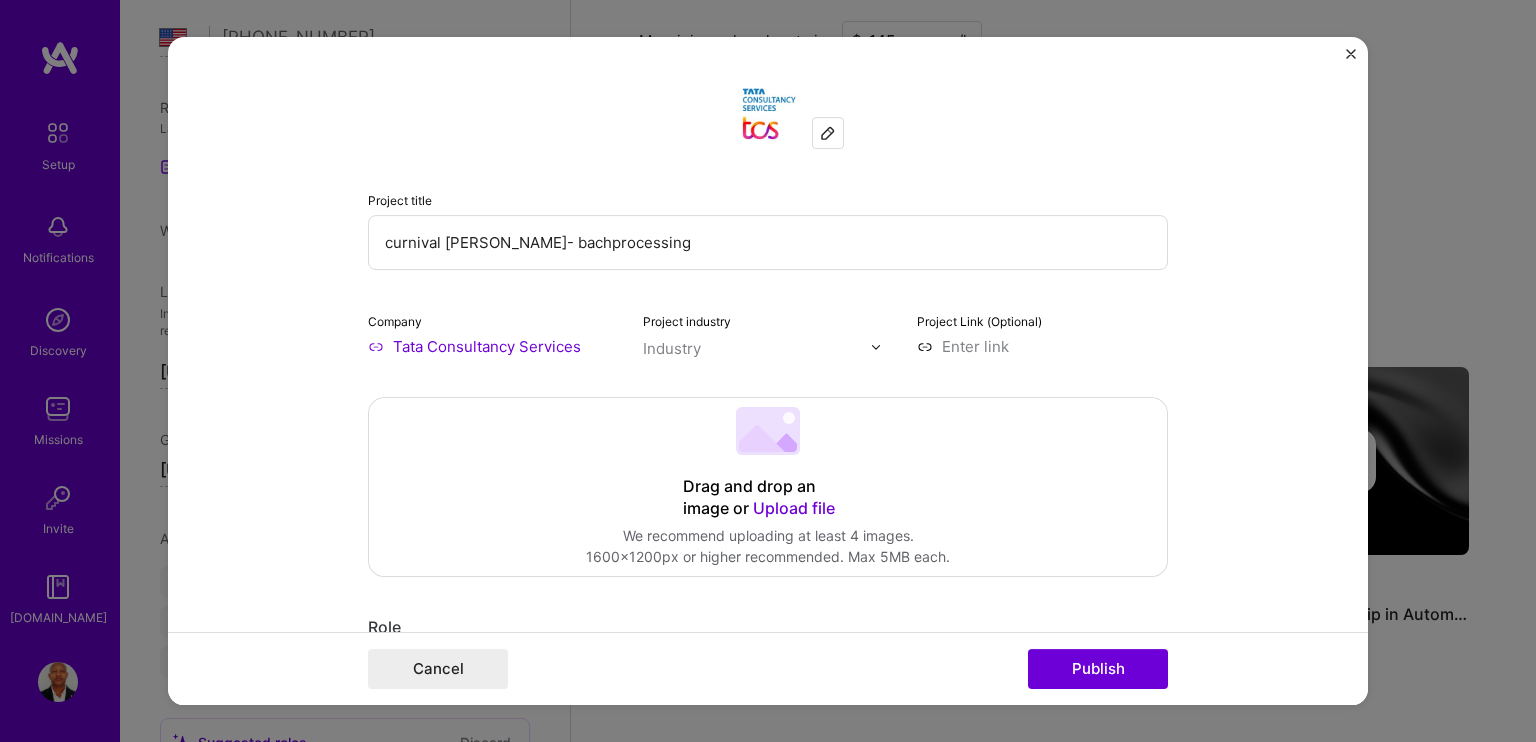 drag, startPoint x: 632, startPoint y: 239, endPoint x: 363, endPoint y: 248, distance: 269.1505 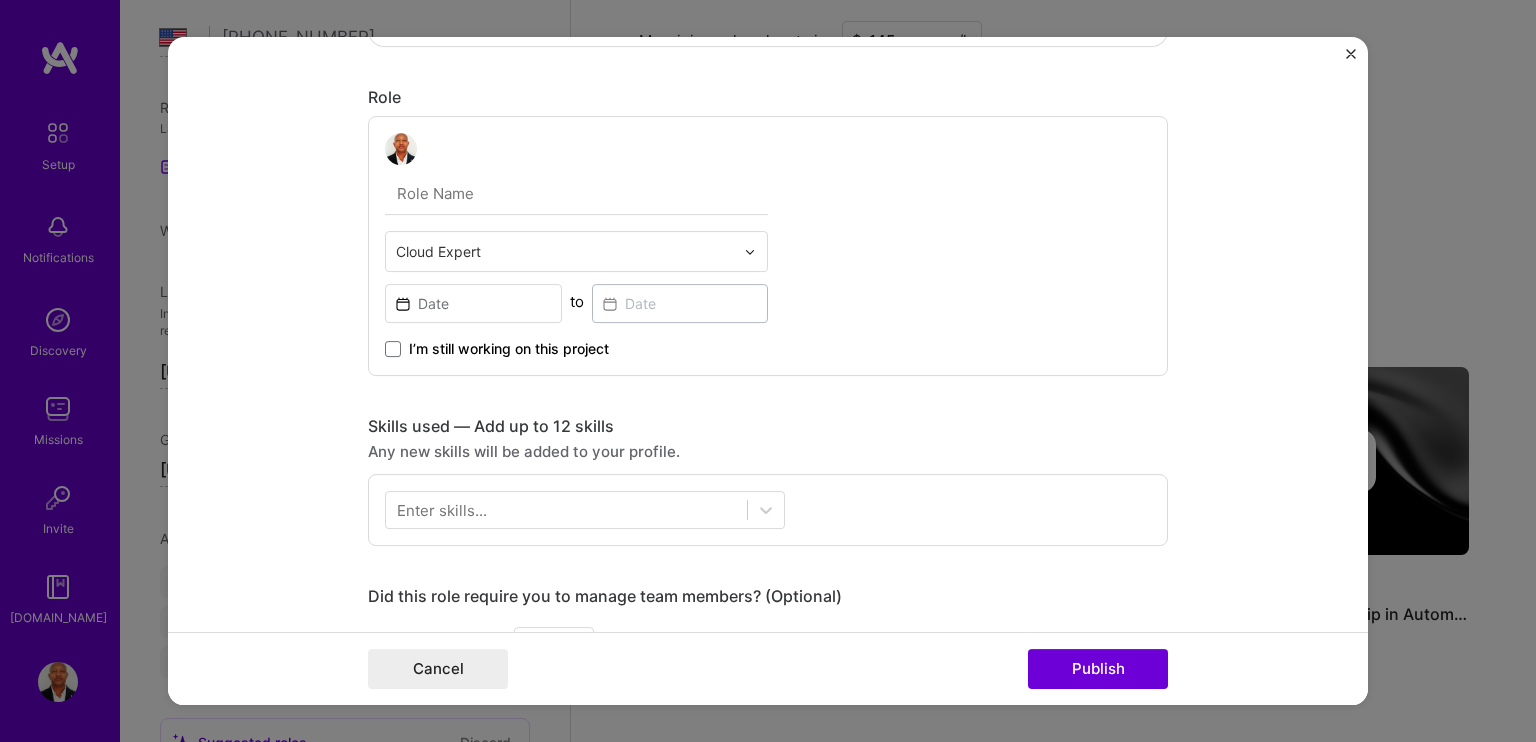 scroll, scrollTop: 500, scrollLeft: 0, axis: vertical 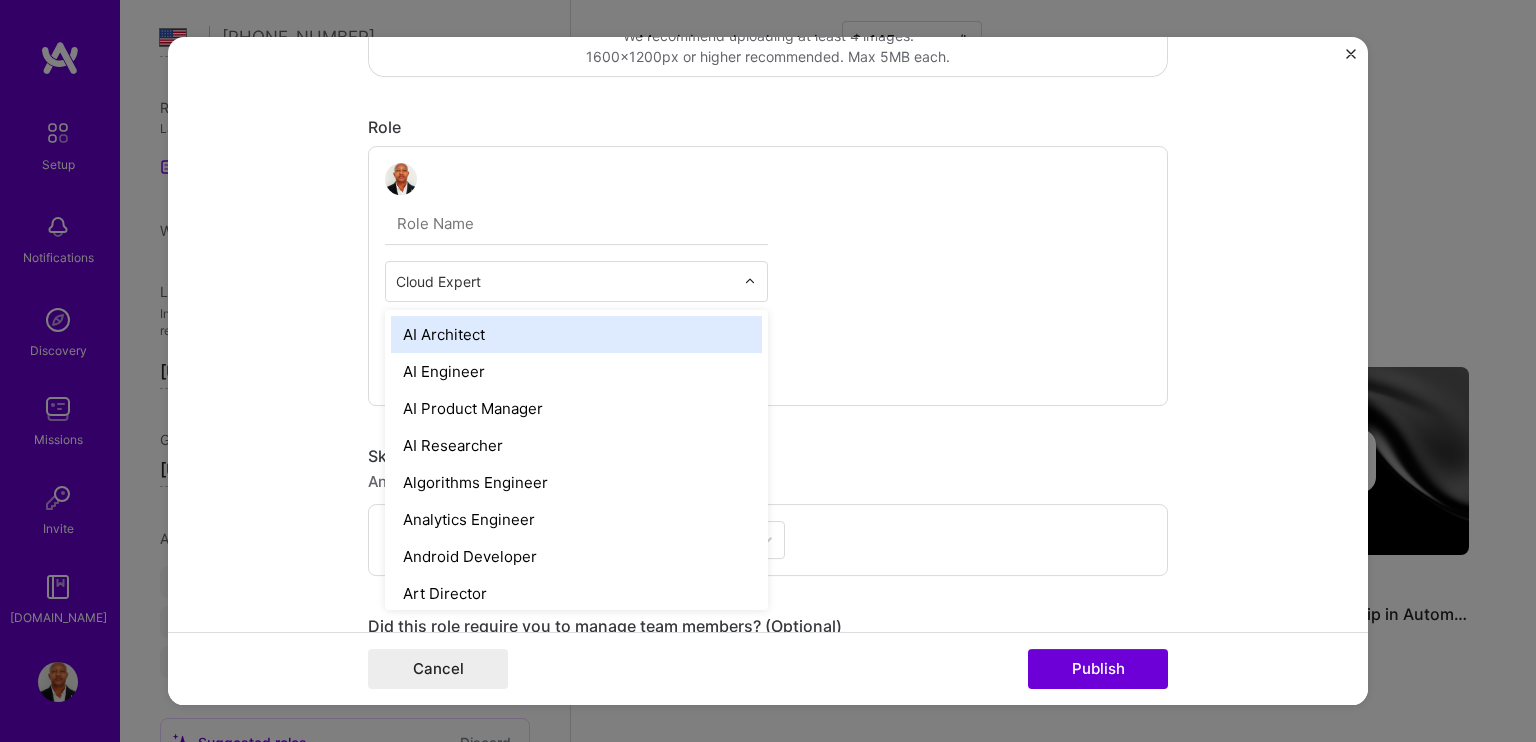 click at bounding box center (750, 282) 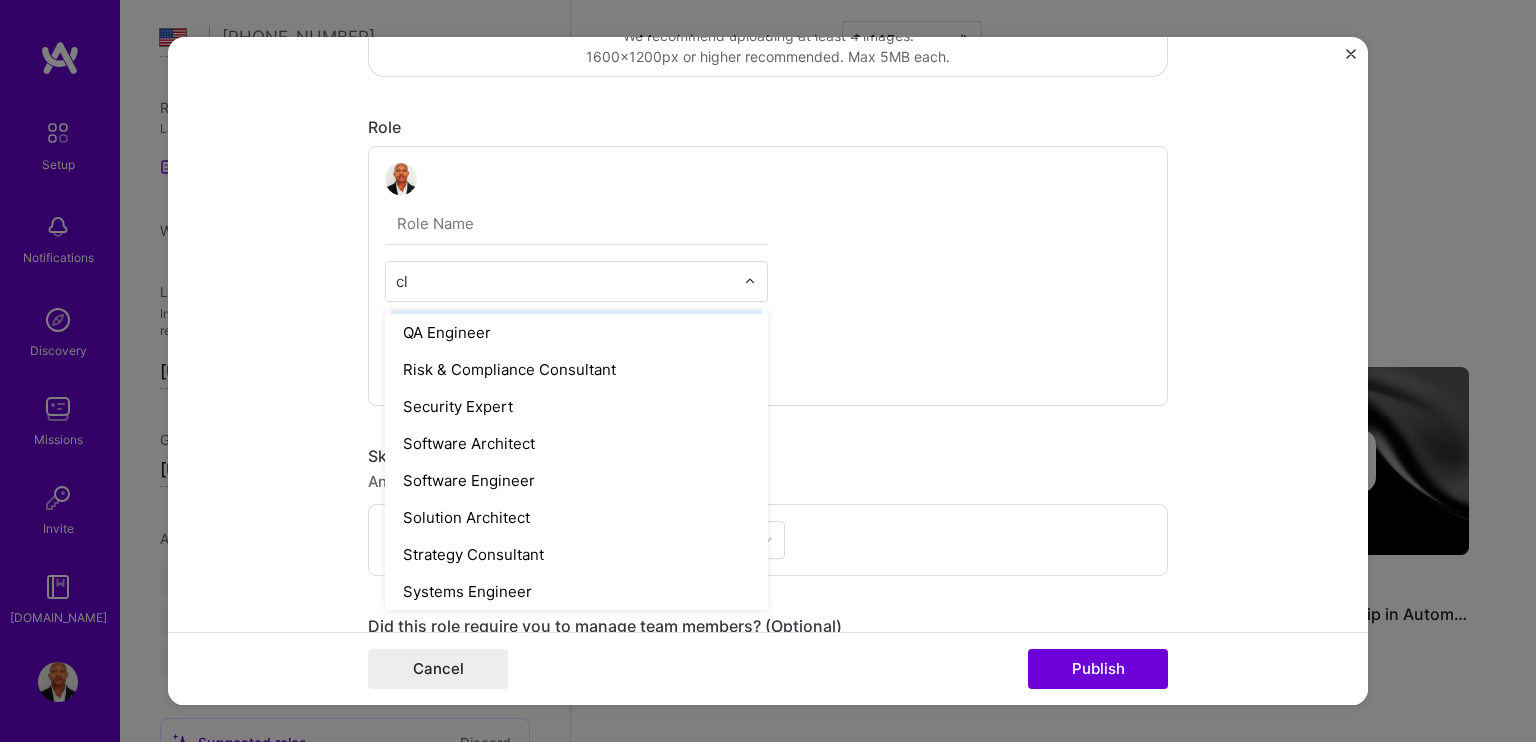 scroll, scrollTop: 0, scrollLeft: 0, axis: both 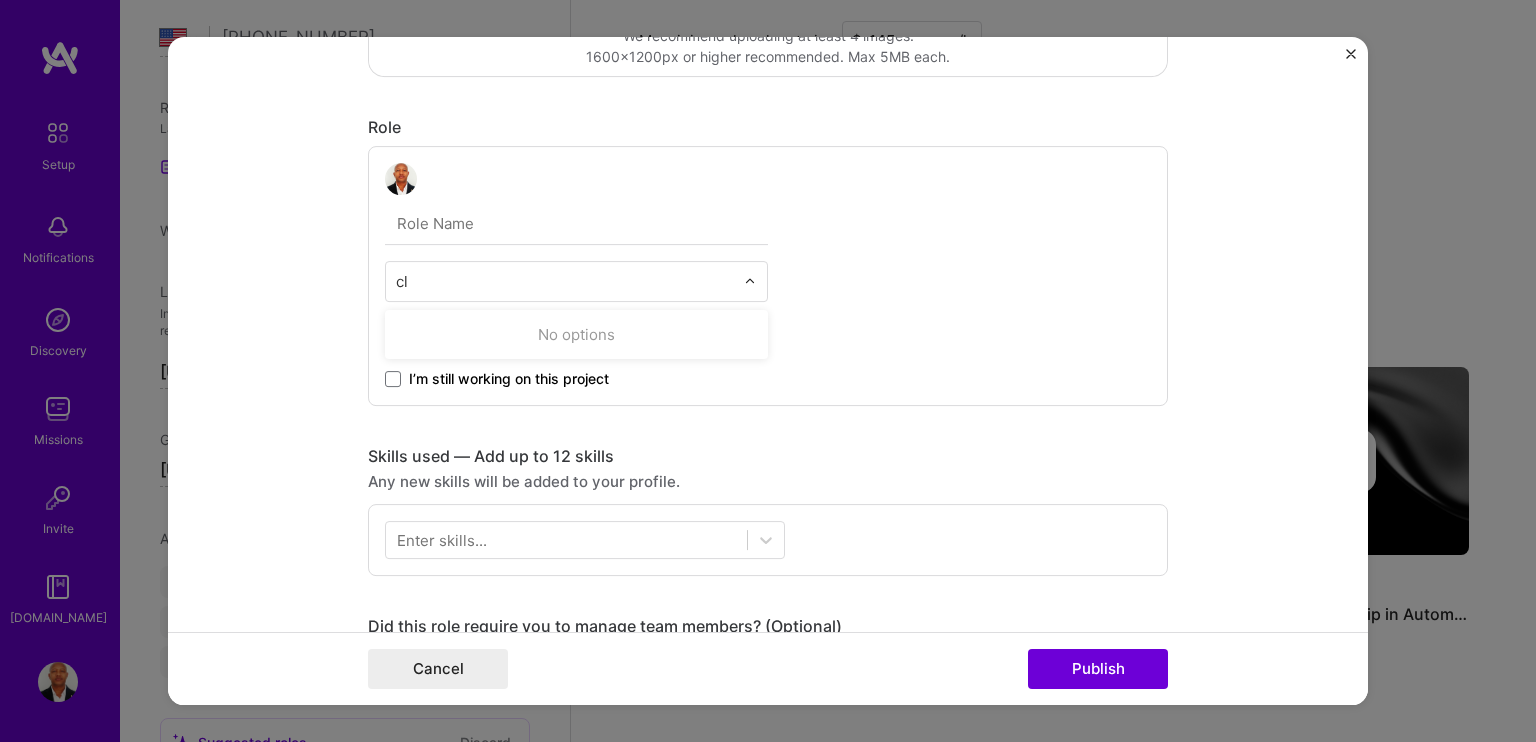 type on "c" 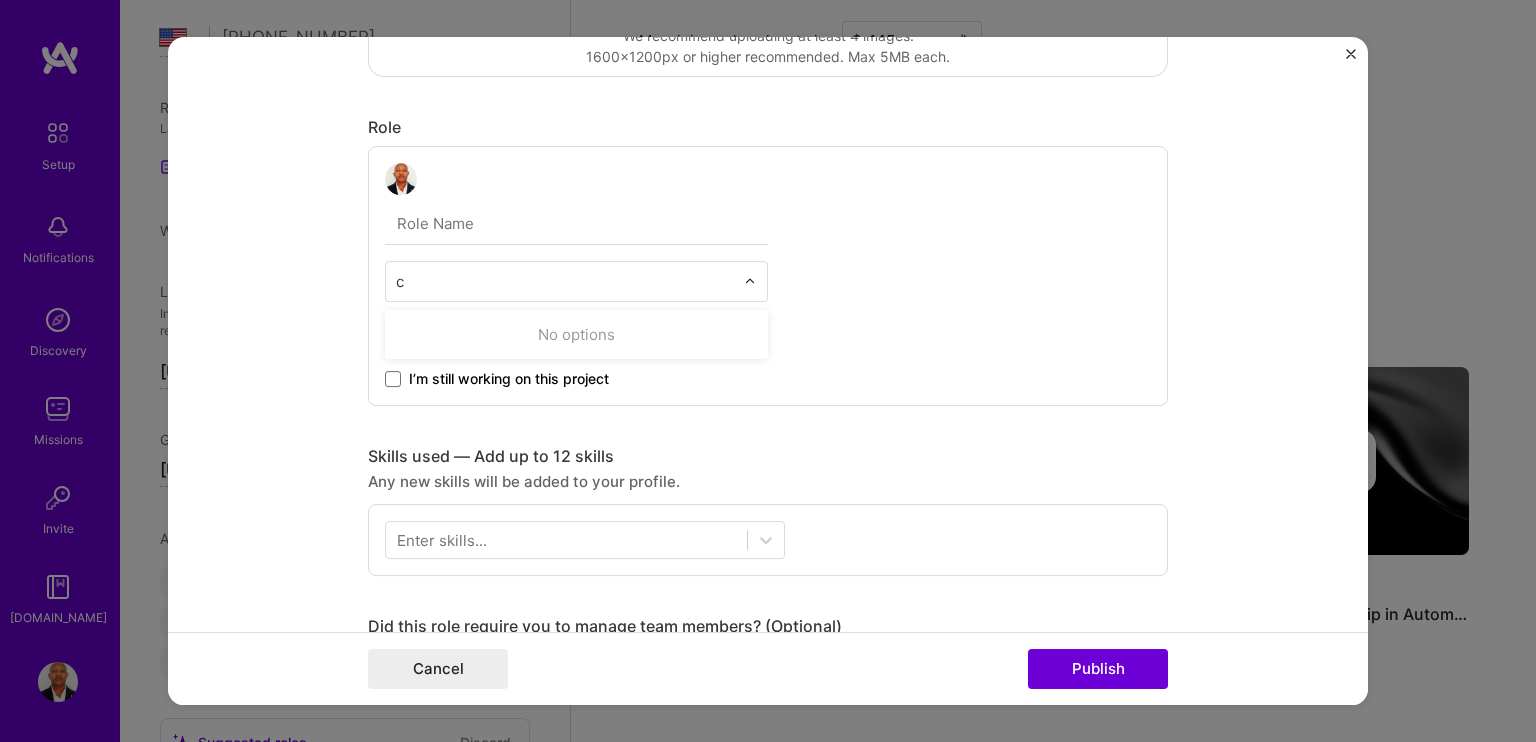 type 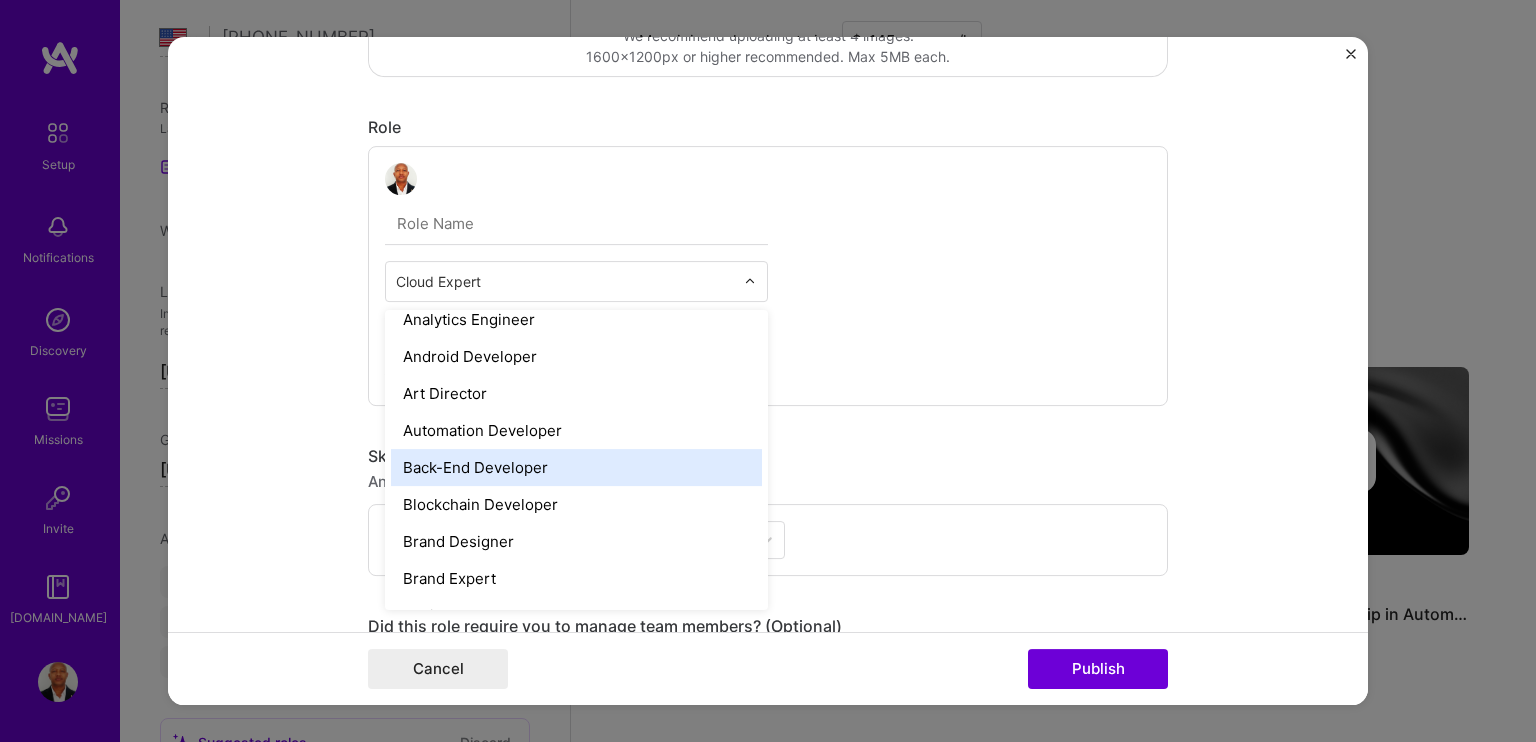 scroll, scrollTop: 300, scrollLeft: 0, axis: vertical 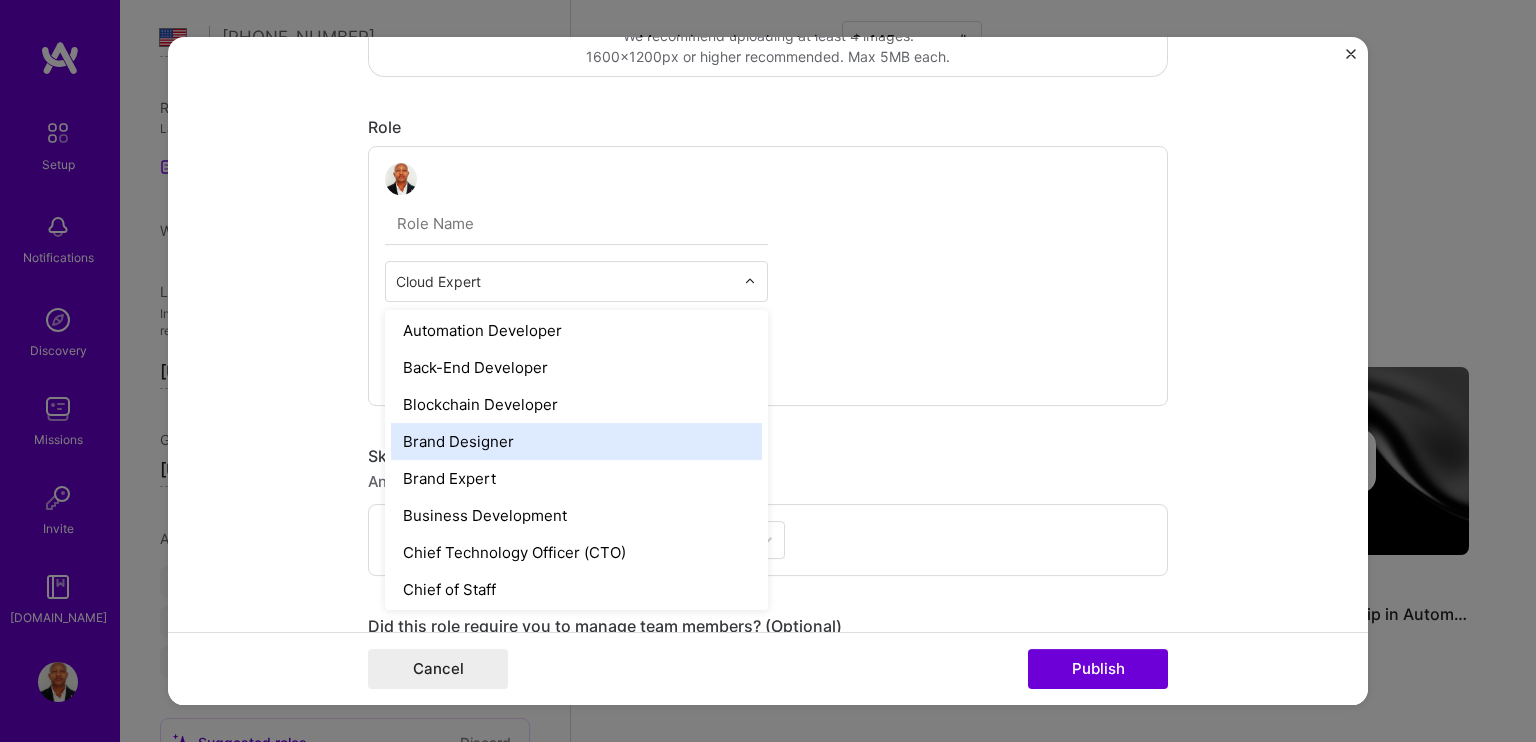 click on "option Brand Designer focused, 12 of 70. 69 results available. Use Up and Down to choose options, press Enter to select the currently focused option, press Escape to exit the menu, press Tab to select the option and exit the menu. Cloud Expert AI Architect AI Engineer AI Product Manager AI Researcher Algorithms Engineer Analytics Engineer Android Developer Art Director Automation Developer Back-End Developer Blockchain Developer Brand Designer Brand Expert Business Development Chief Technology Officer (CTO) Chief of Staff Community Manager Content Writer Copywriter Data Analyst Data Architect Data Engineer Data Scientist Deep Learning Engineer [PERSON_NAME] Dev Experience DevOps Engineer Embedded Engineer Engineering Manager Financial Advisory Consultant Front-End Developer Full-Stack Developer Game Designer Game Developer Graphics Designer Growth Marketer Human Resource Consultant IT Consultant Industrial Designer Law Expert ML Engineer MLOps Management Consultant Marketing Strategist Mobile Developer" at bounding box center [768, 276] 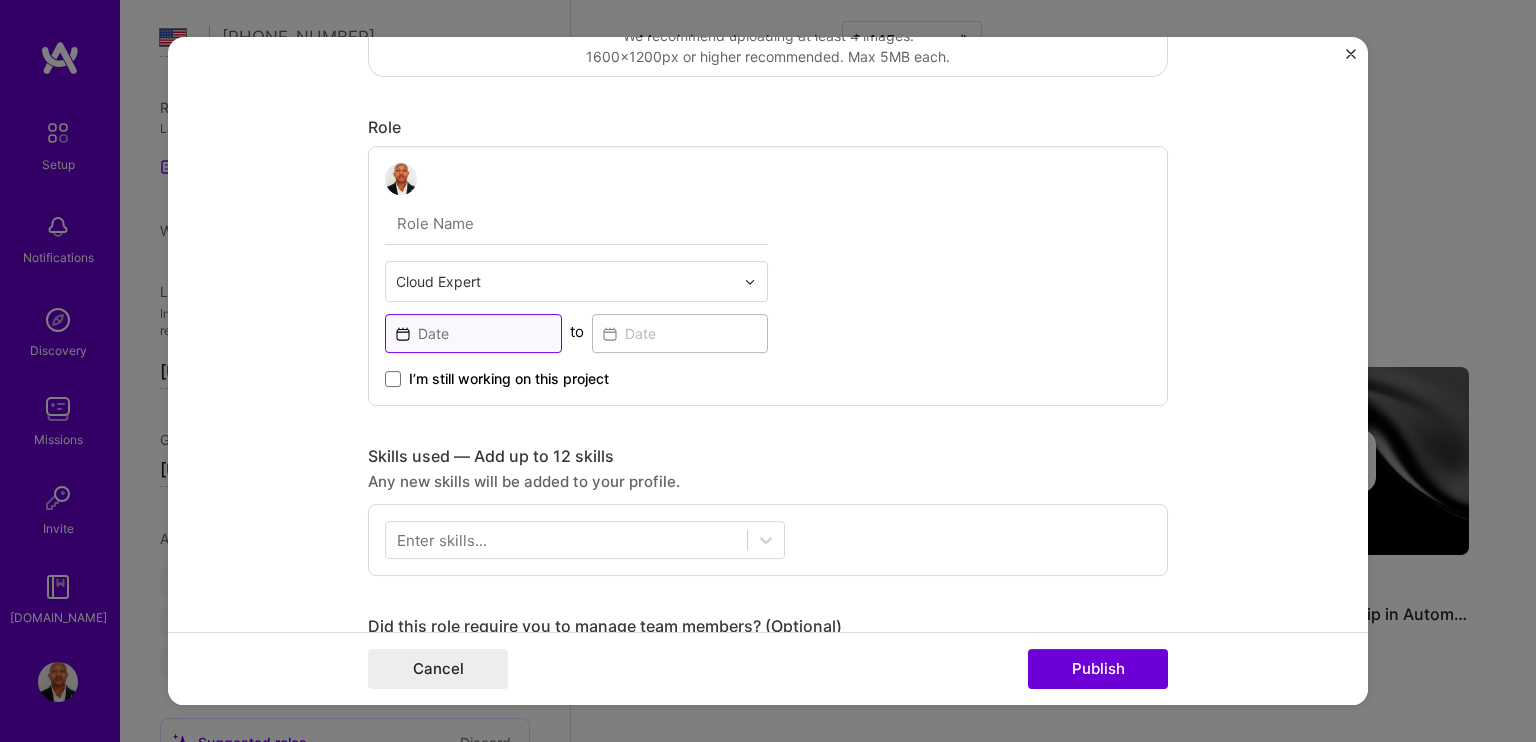 click at bounding box center [473, 333] 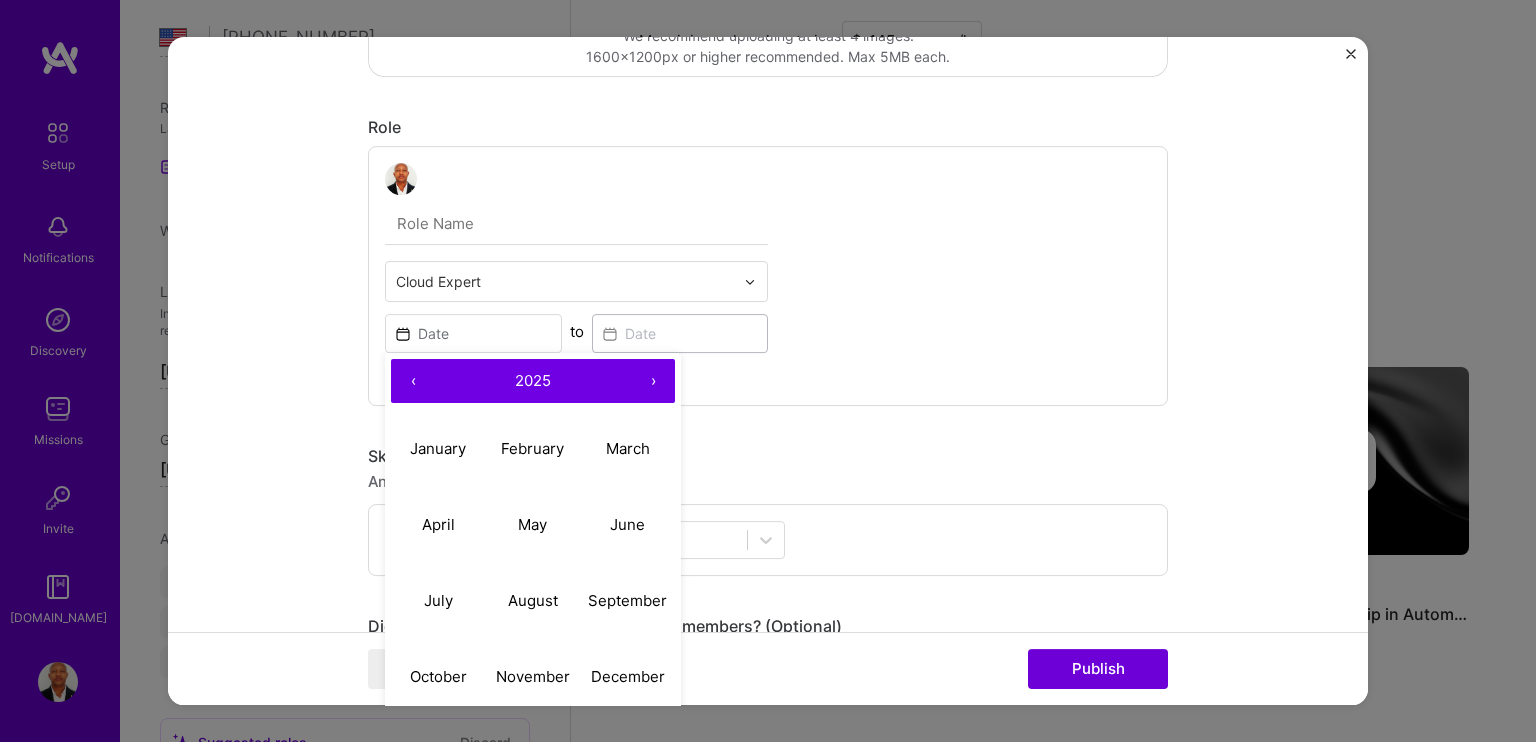click on "Cloud Expert
‹ 2025 › January February March April May June July August September October November December to
I’m still working on this project" at bounding box center (768, 276) 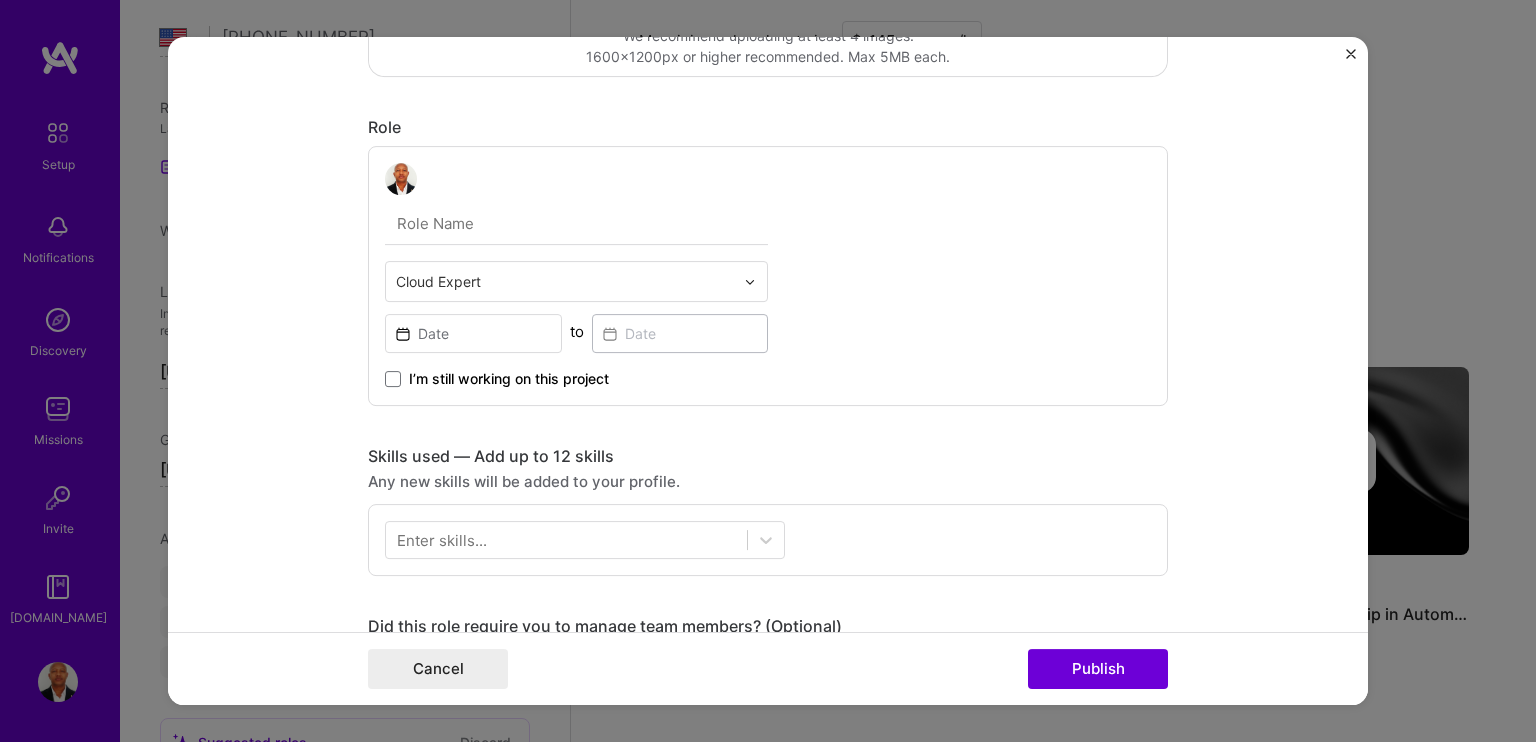 scroll, scrollTop: 600, scrollLeft: 0, axis: vertical 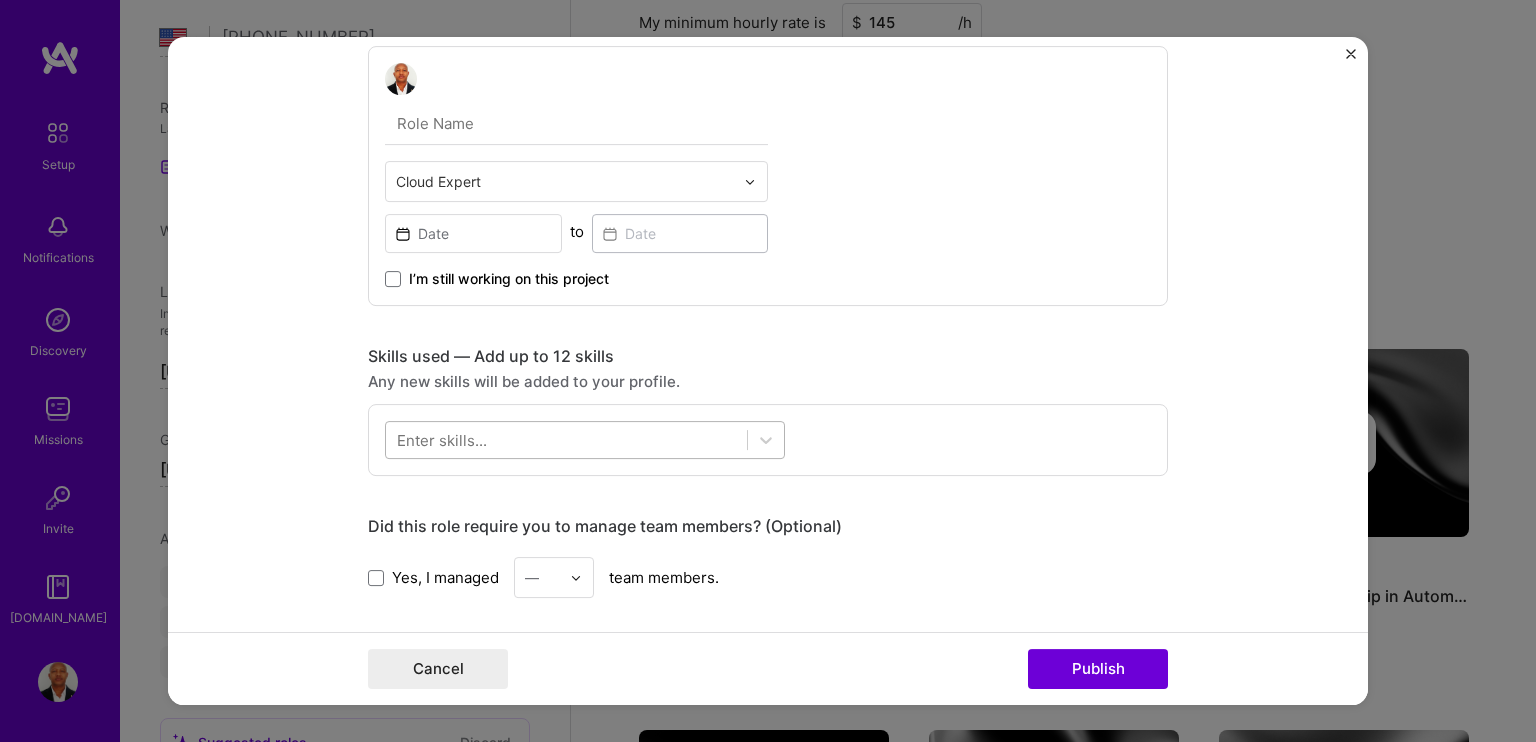 click at bounding box center (566, 440) 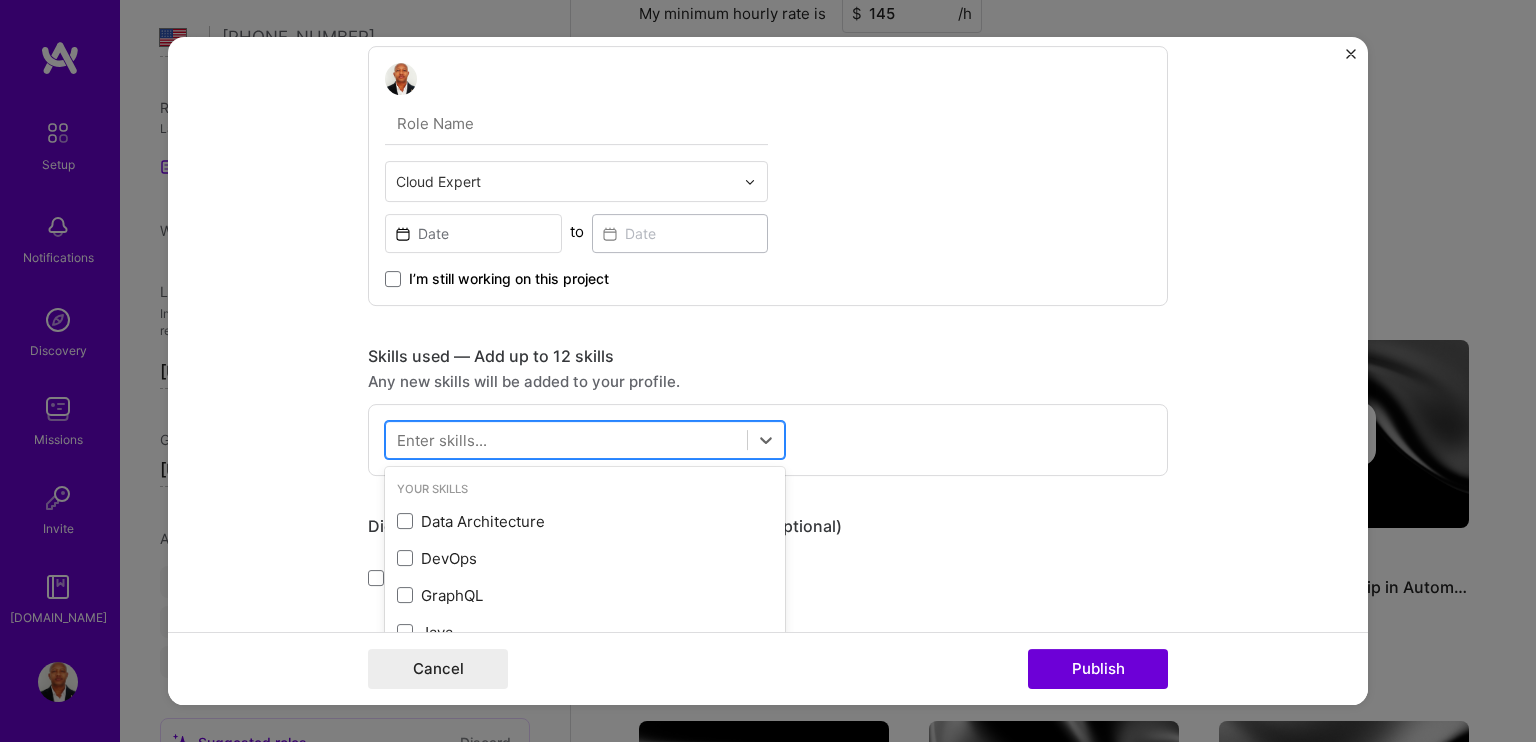 scroll, scrollTop: 1404, scrollLeft: 0, axis: vertical 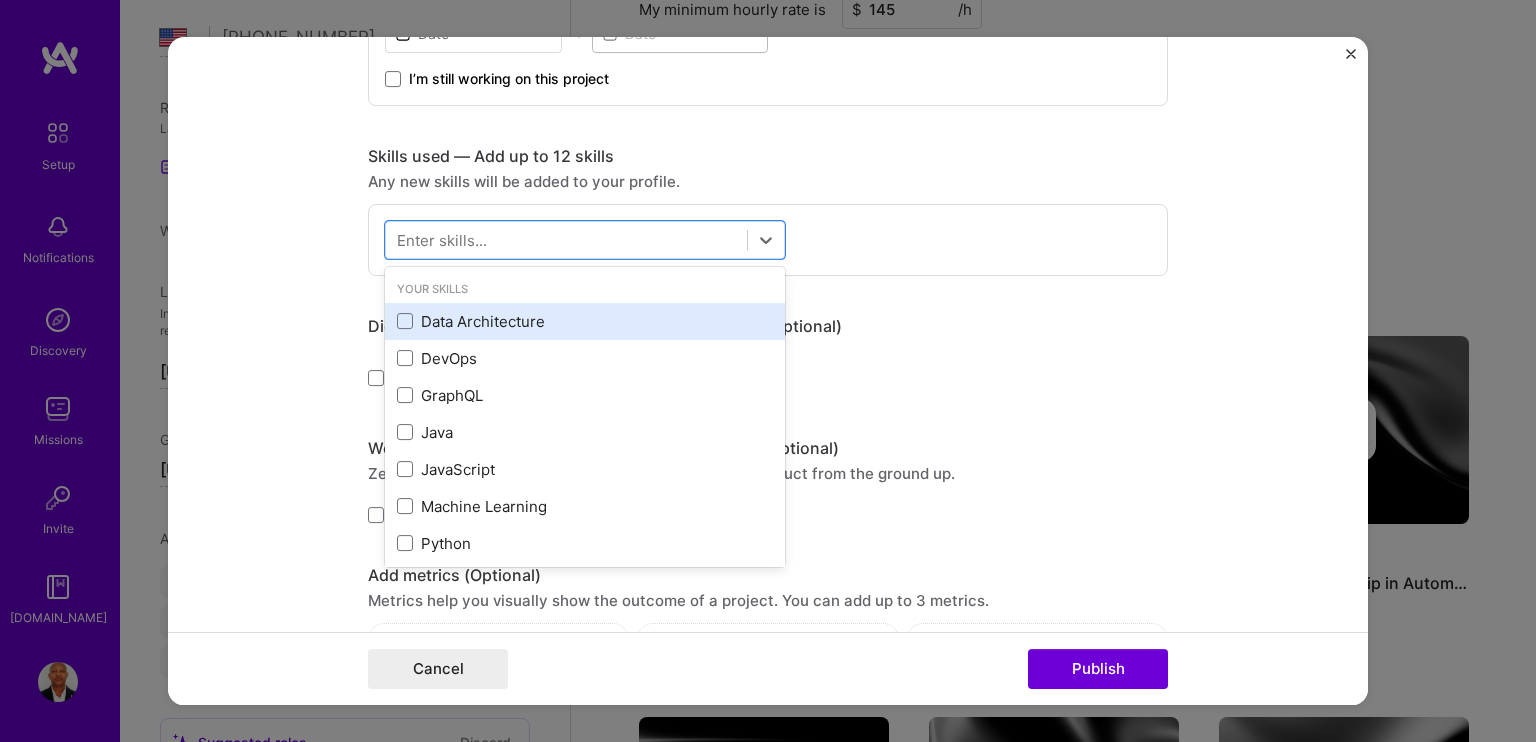 click on "Data Architecture" at bounding box center (585, 321) 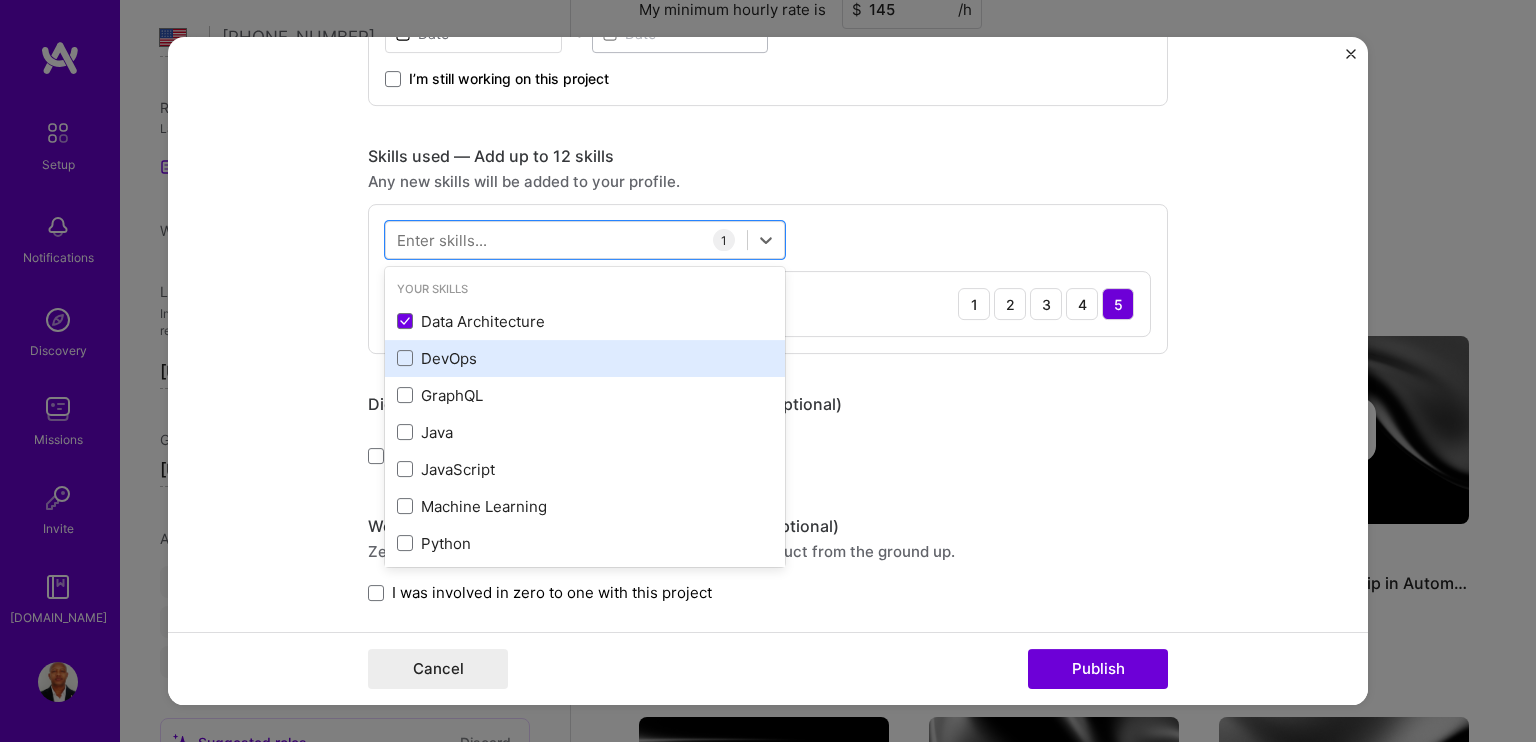 click on "DevOps" at bounding box center (585, 358) 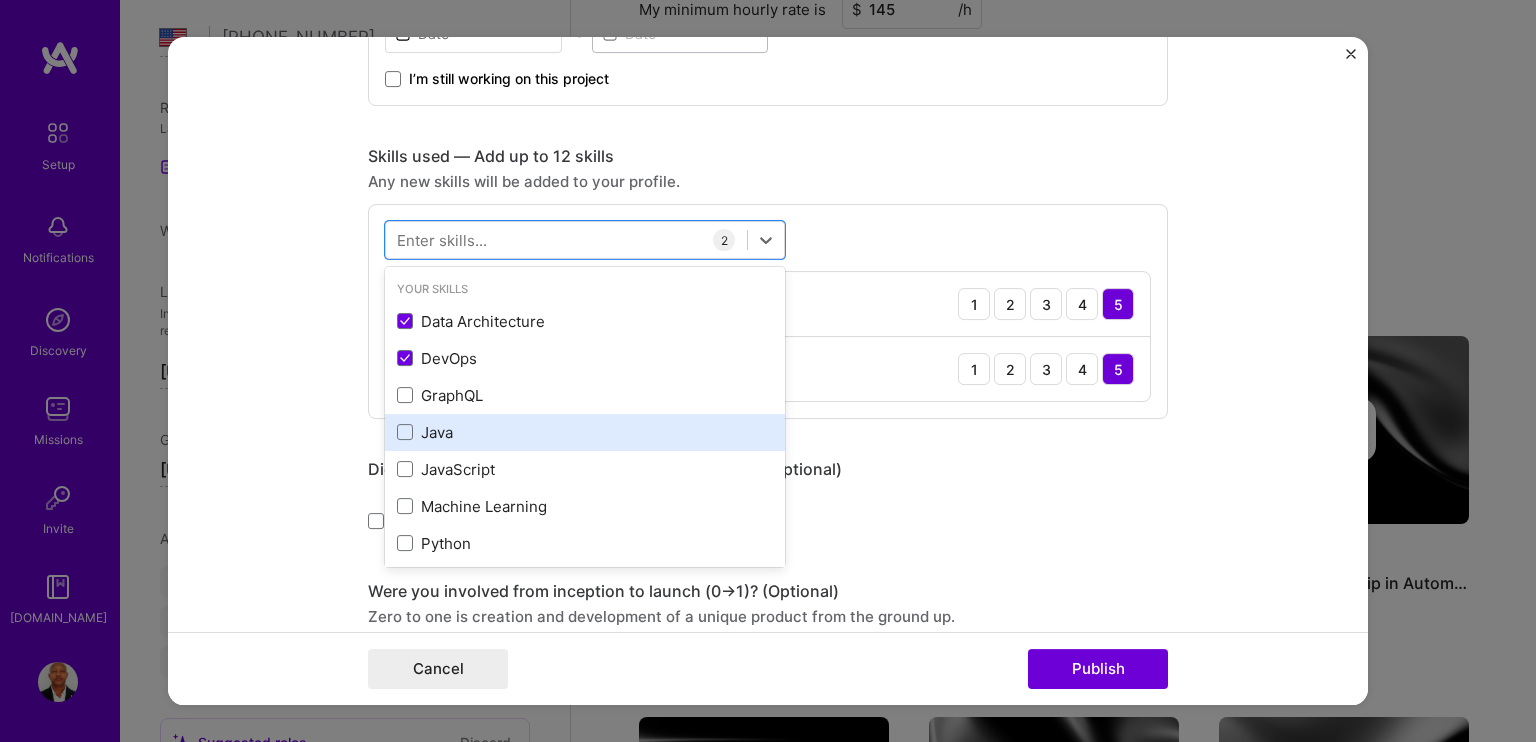 click on "Java" at bounding box center (585, 432) 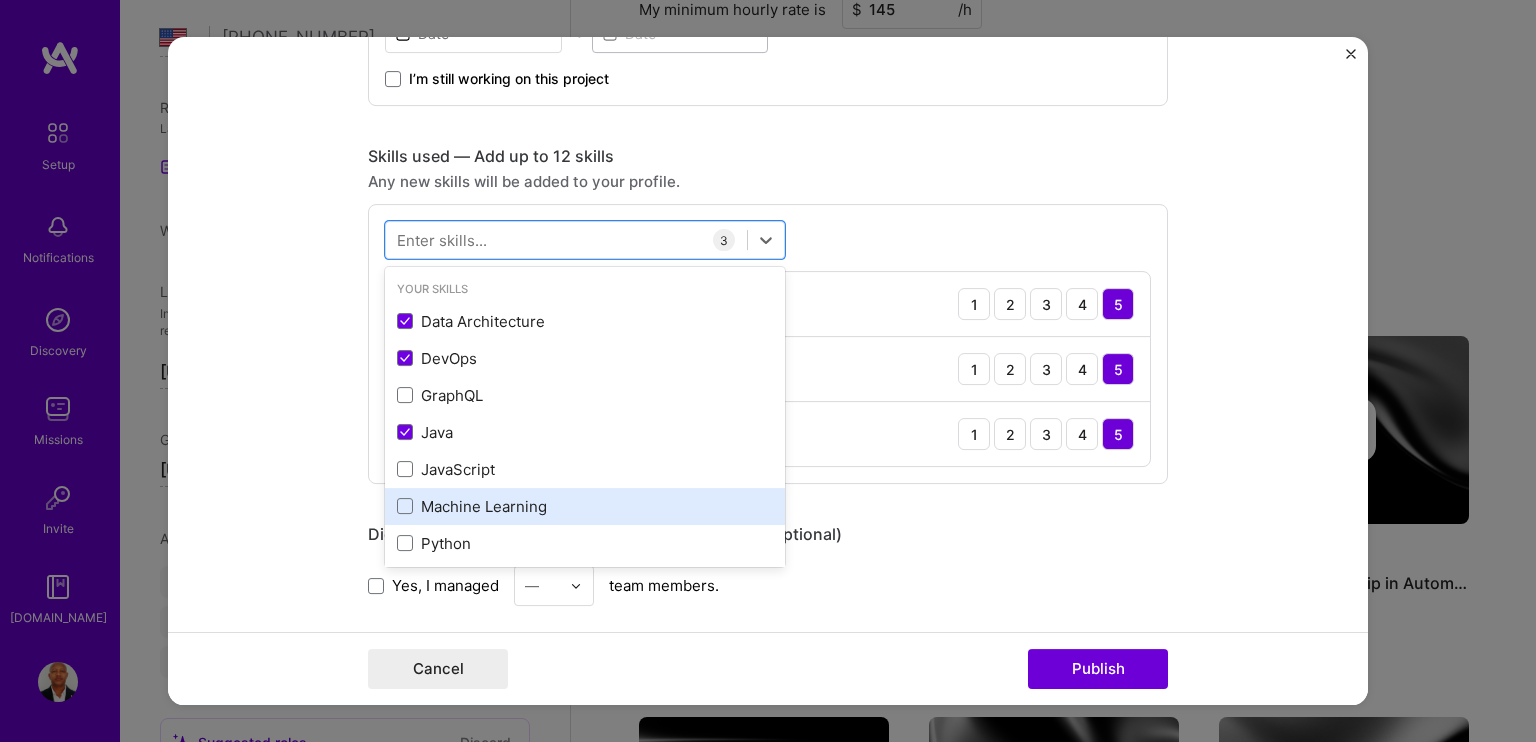 click on "Machine Learning" at bounding box center [585, 506] 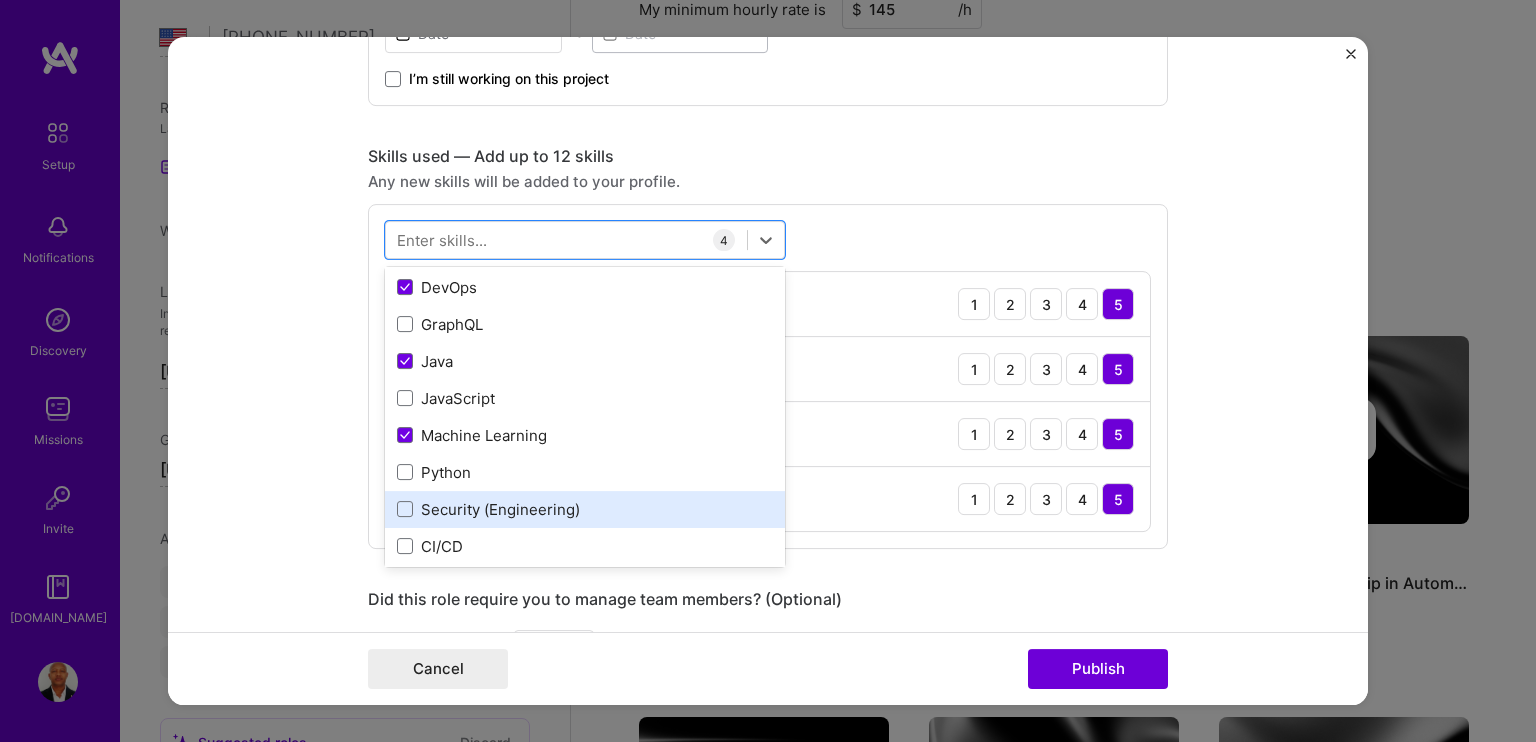 scroll, scrollTop: 100, scrollLeft: 0, axis: vertical 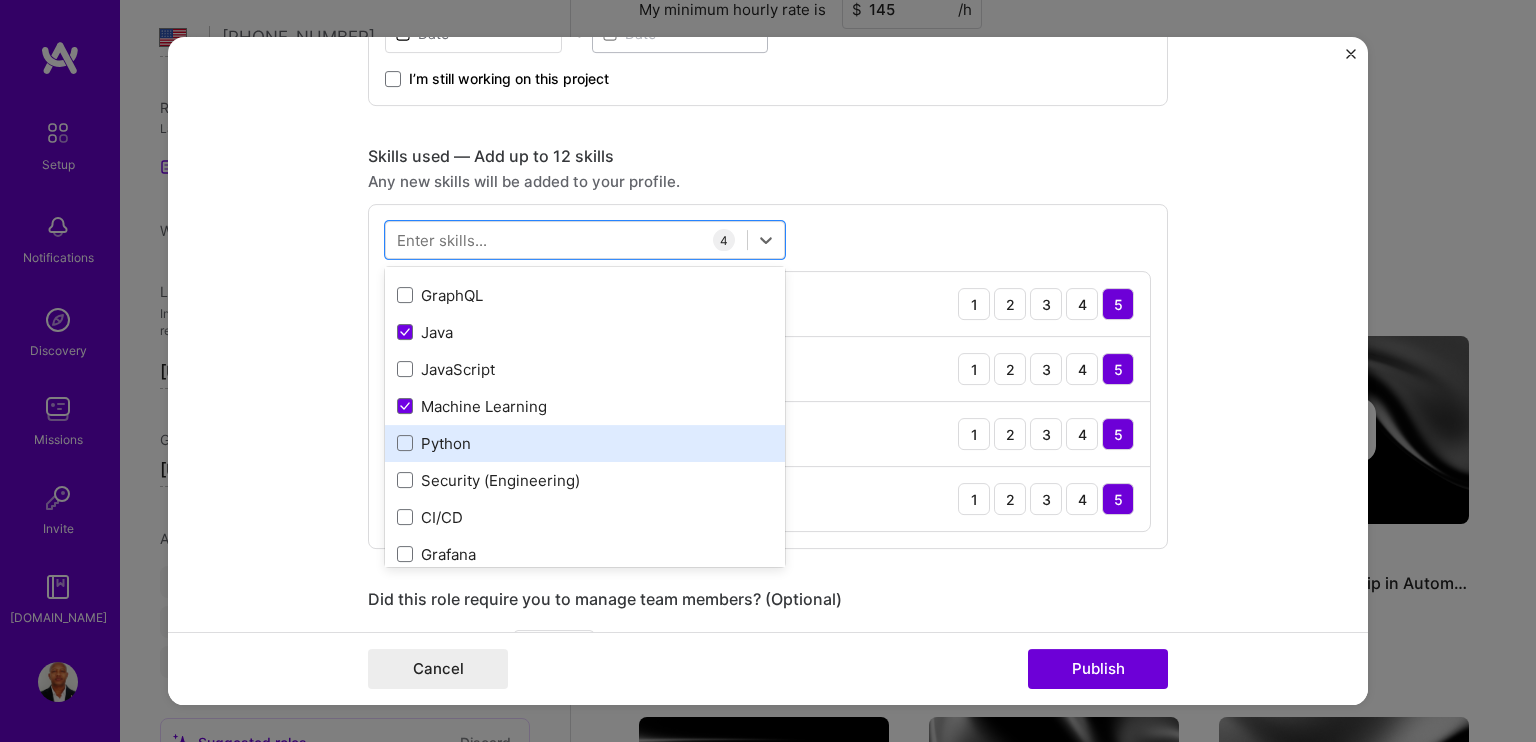 click on "Python" at bounding box center (585, 443) 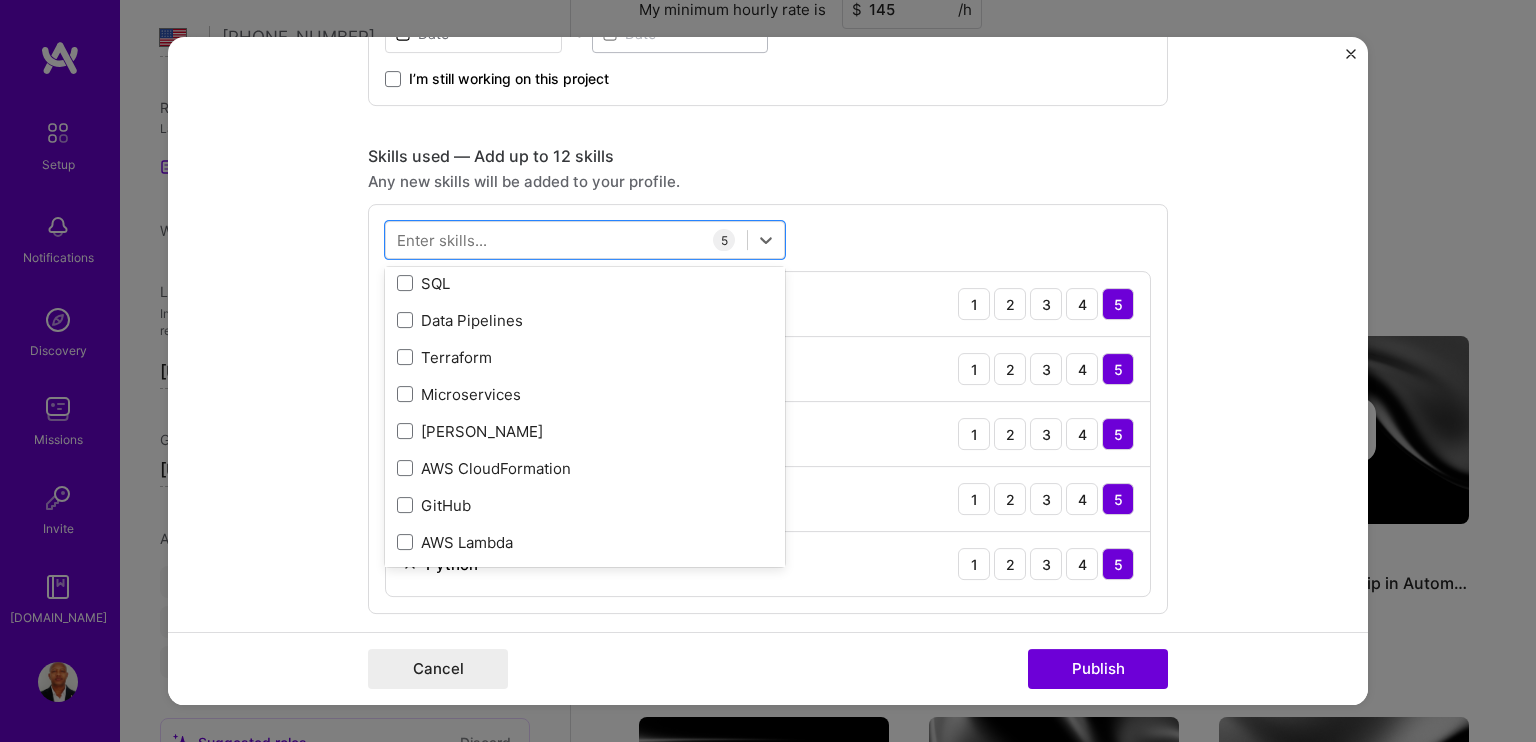 scroll, scrollTop: 600, scrollLeft: 0, axis: vertical 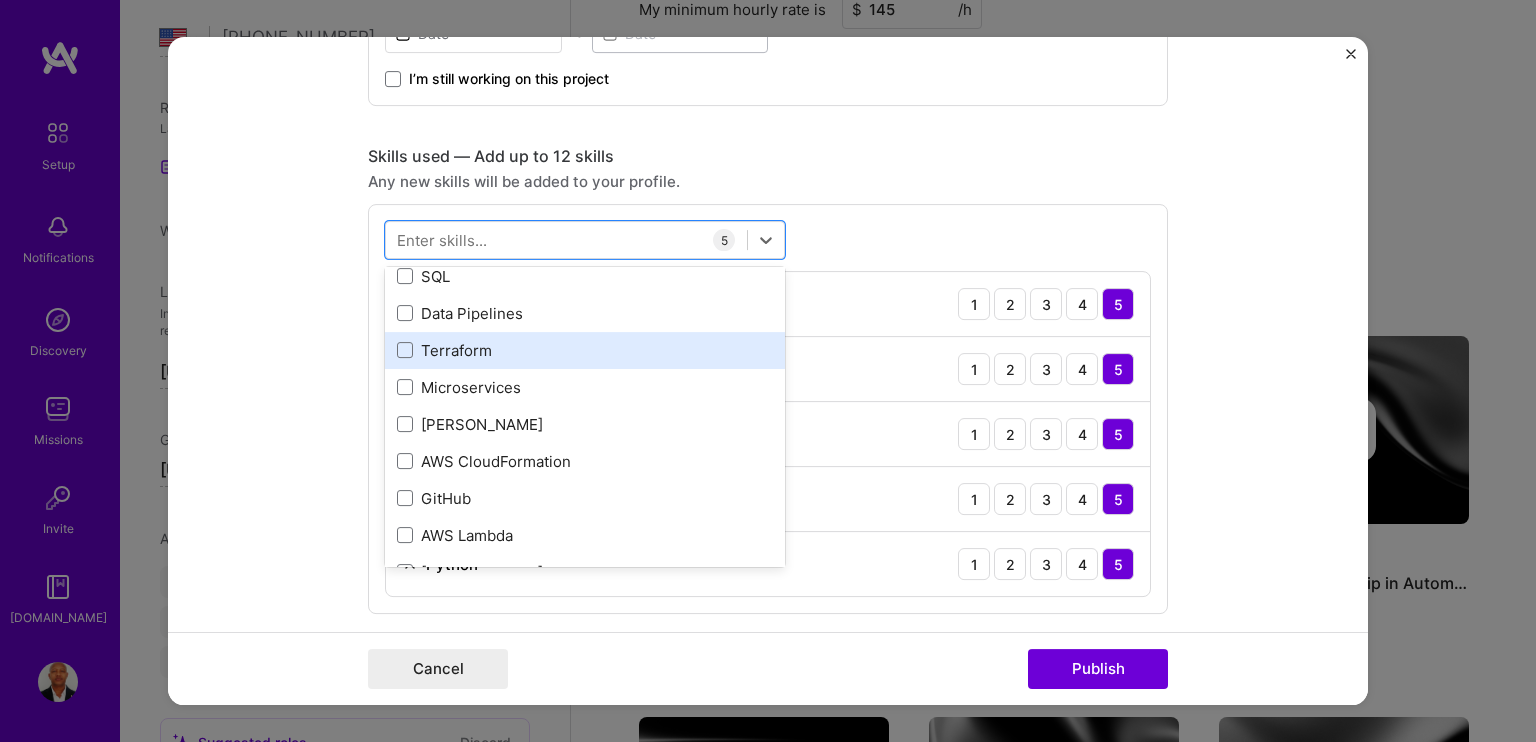 click on "Terraform" at bounding box center [585, 350] 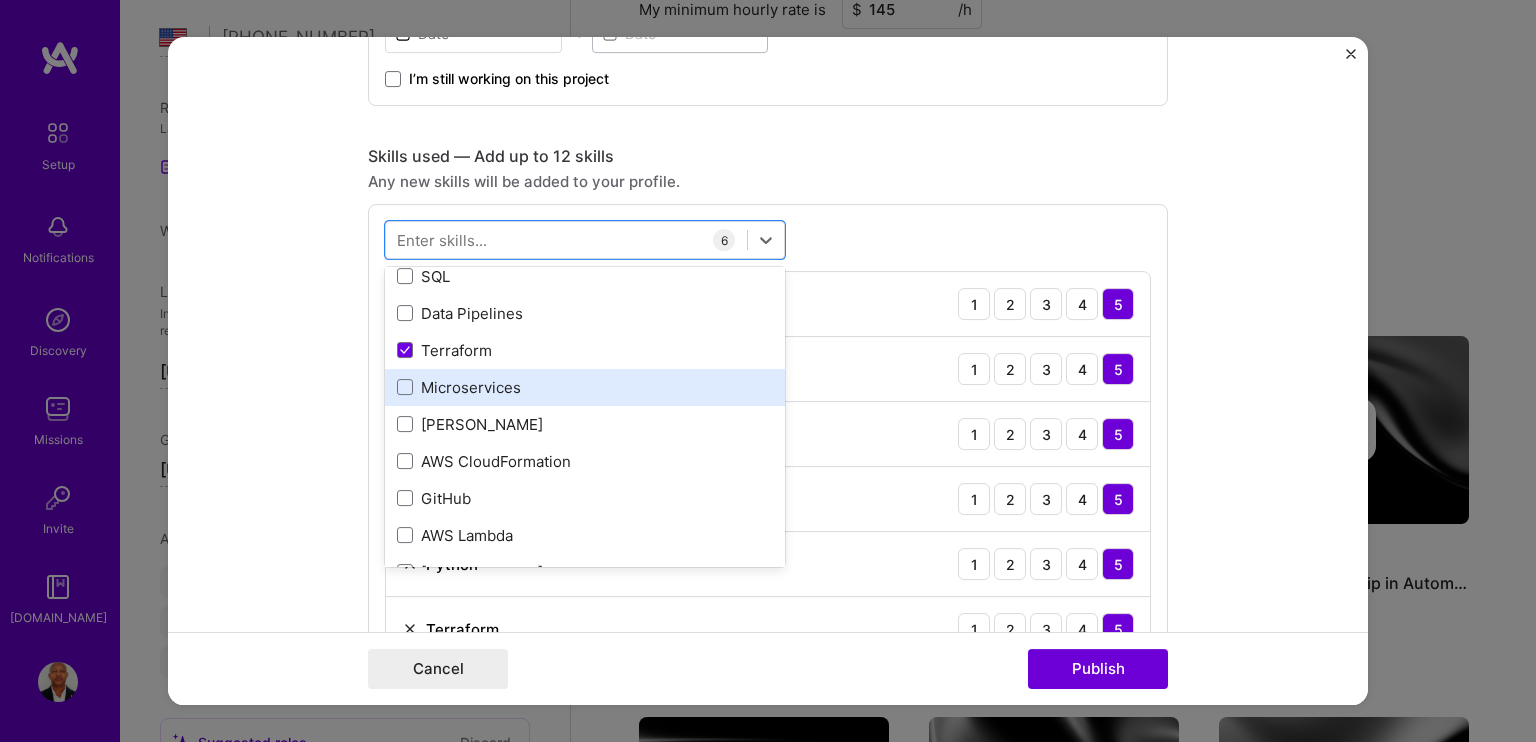 click on "Microservices" at bounding box center [585, 387] 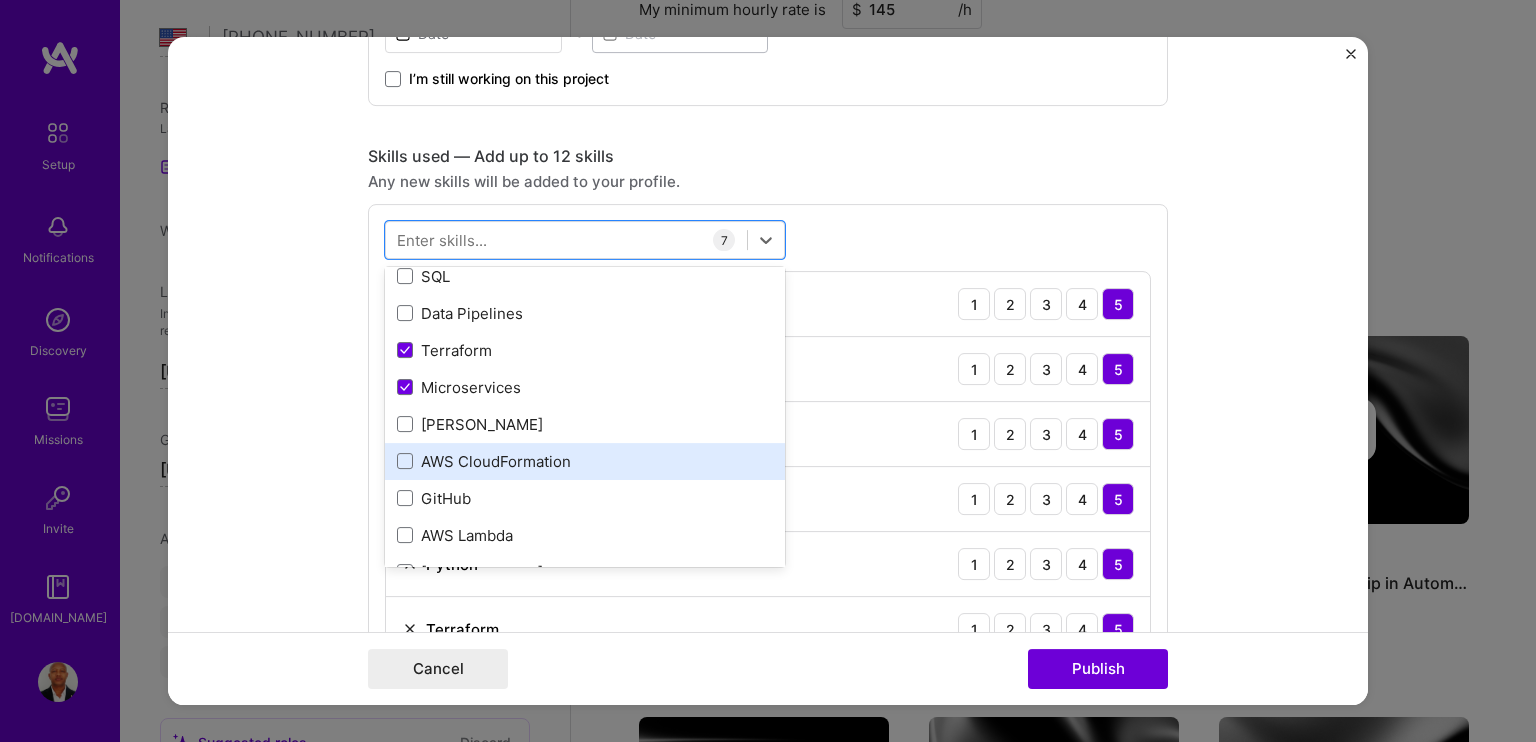 scroll, scrollTop: 700, scrollLeft: 0, axis: vertical 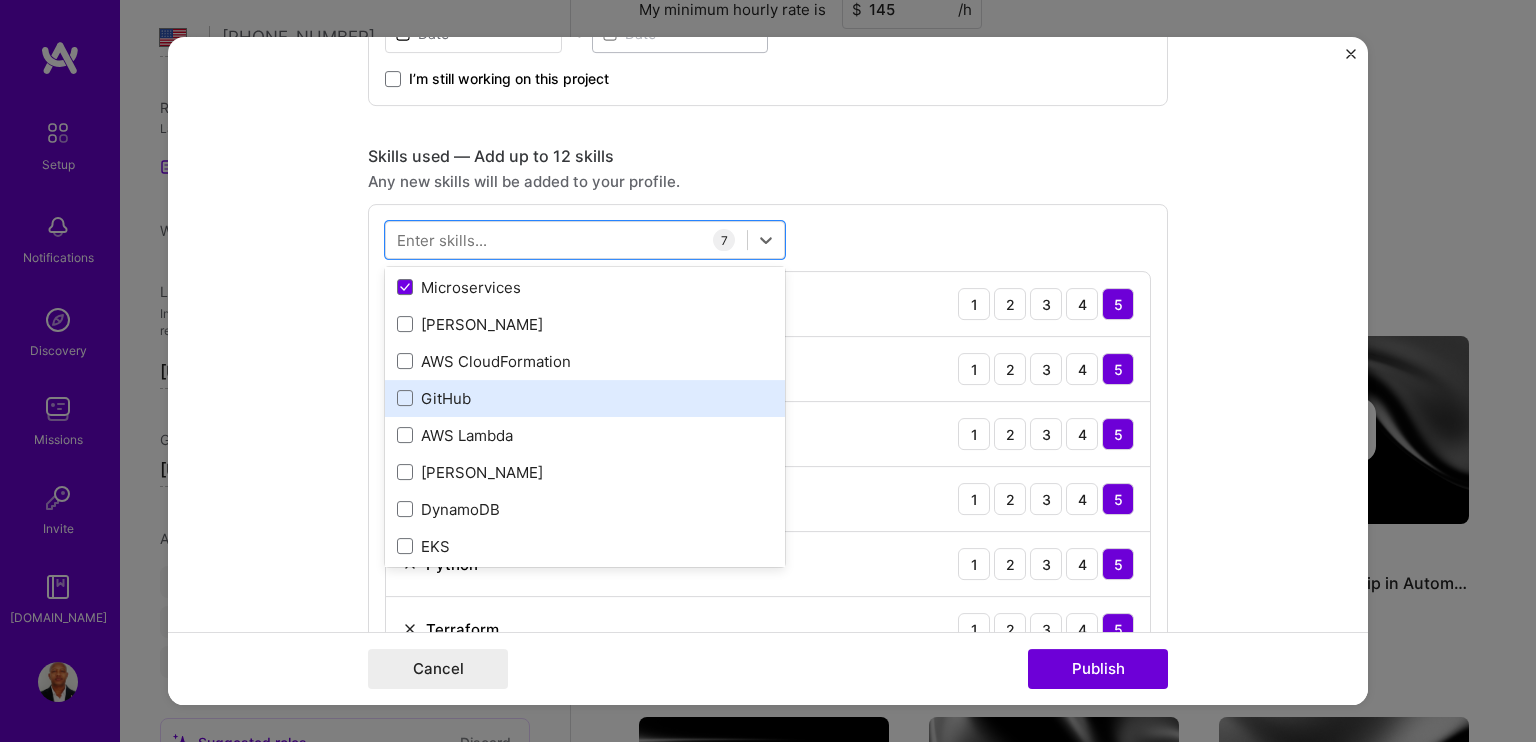 click on "GitHub" at bounding box center [585, 398] 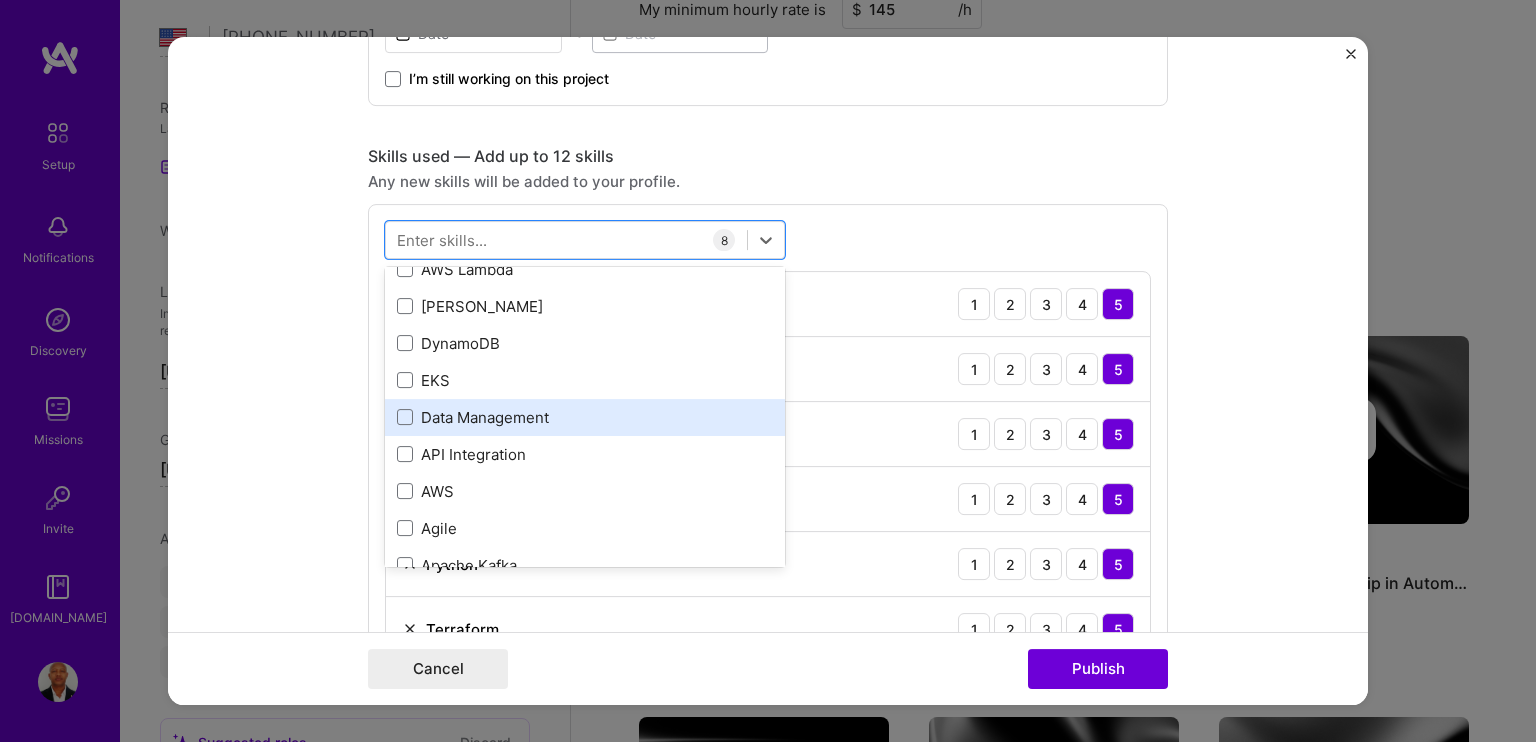 scroll, scrollTop: 900, scrollLeft: 0, axis: vertical 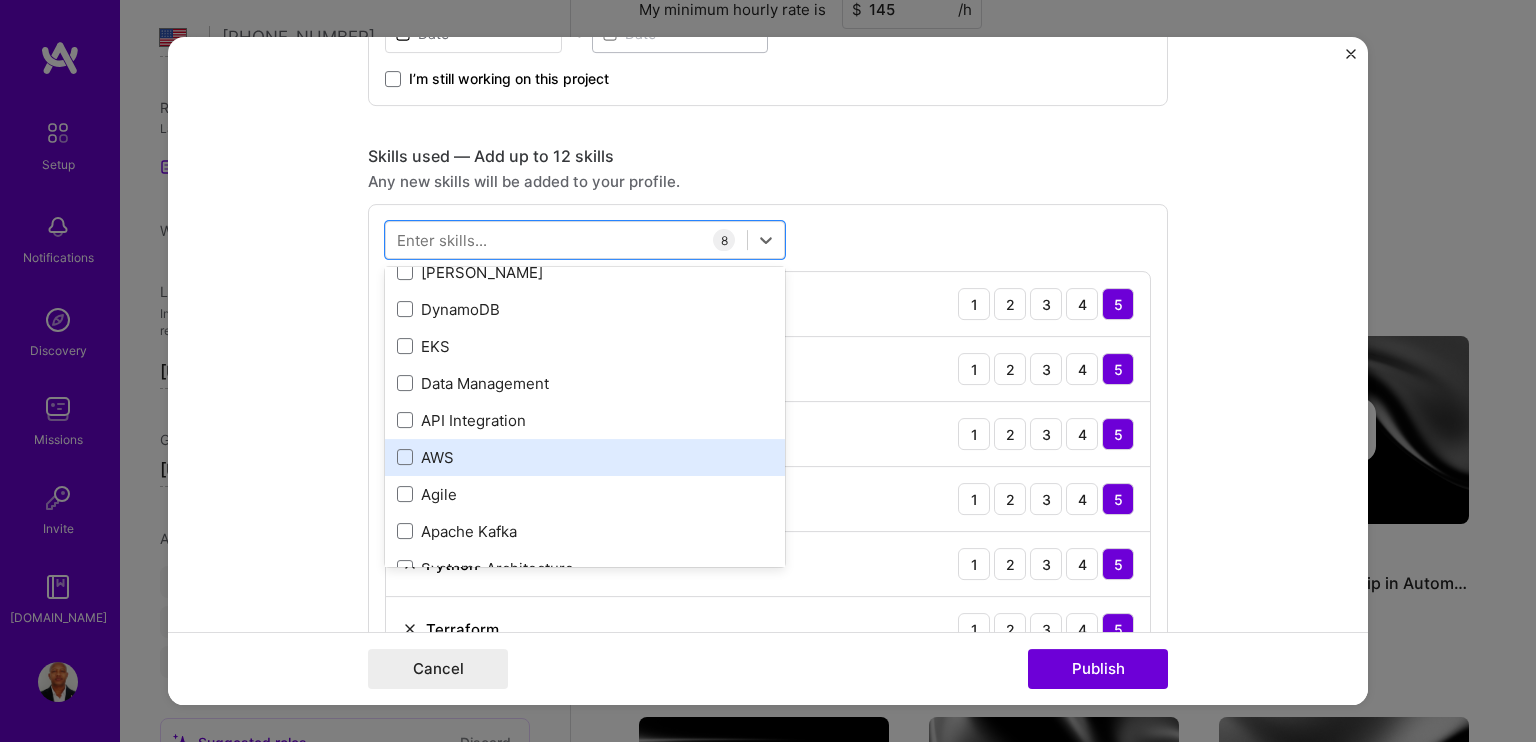 click on "AWS" at bounding box center [585, 457] 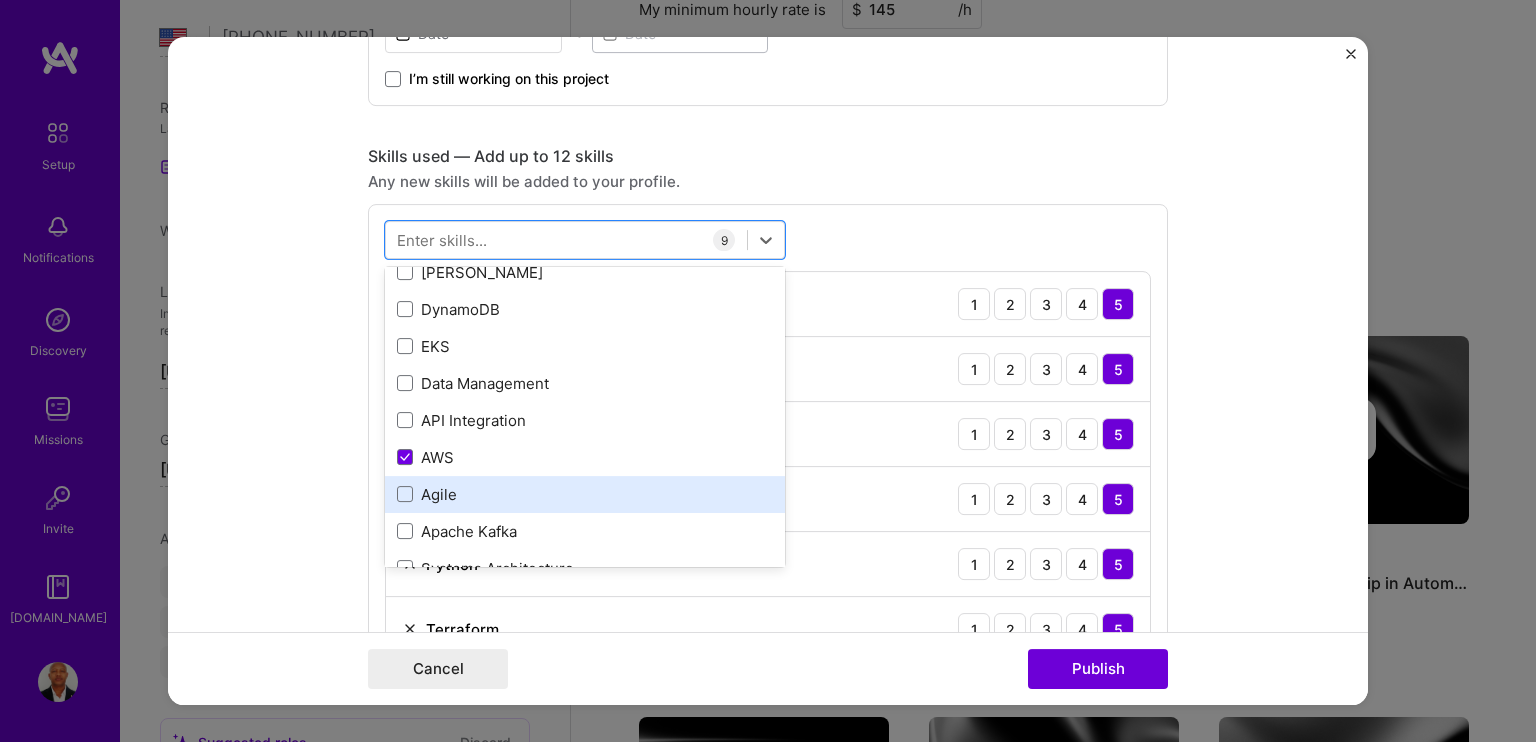 click on "Agile" at bounding box center [585, 494] 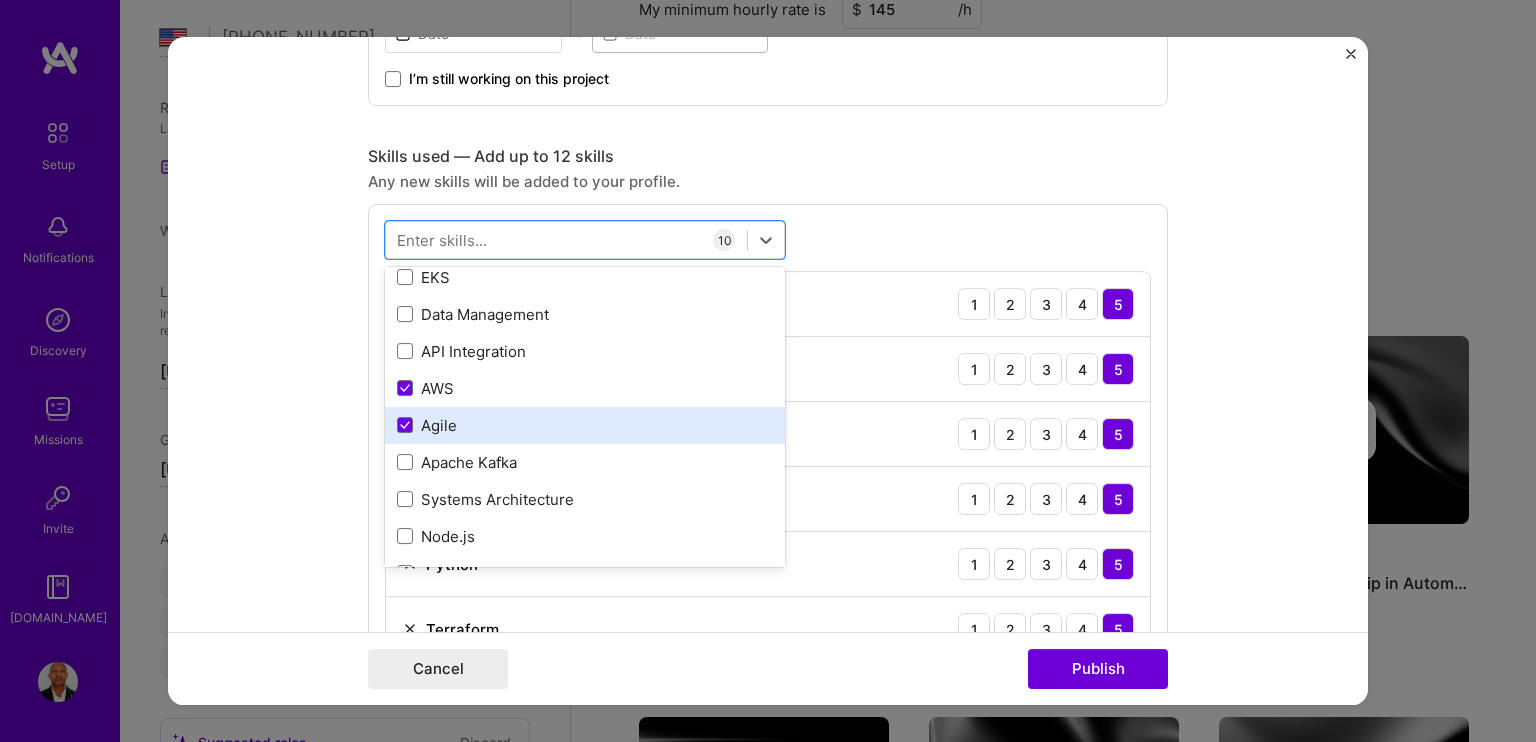 scroll, scrollTop: 1000, scrollLeft: 0, axis: vertical 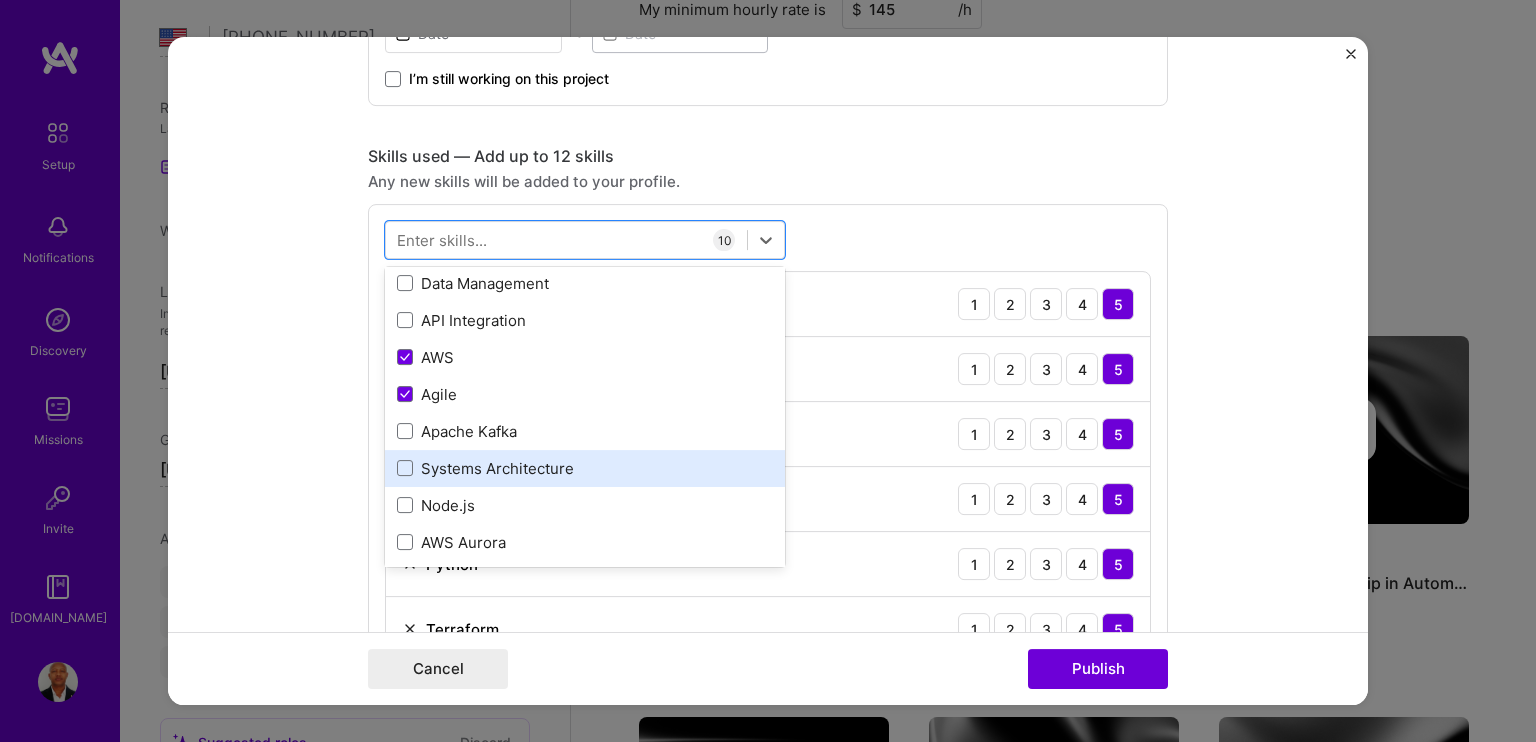 click on "Systems Architecture" at bounding box center (585, 468) 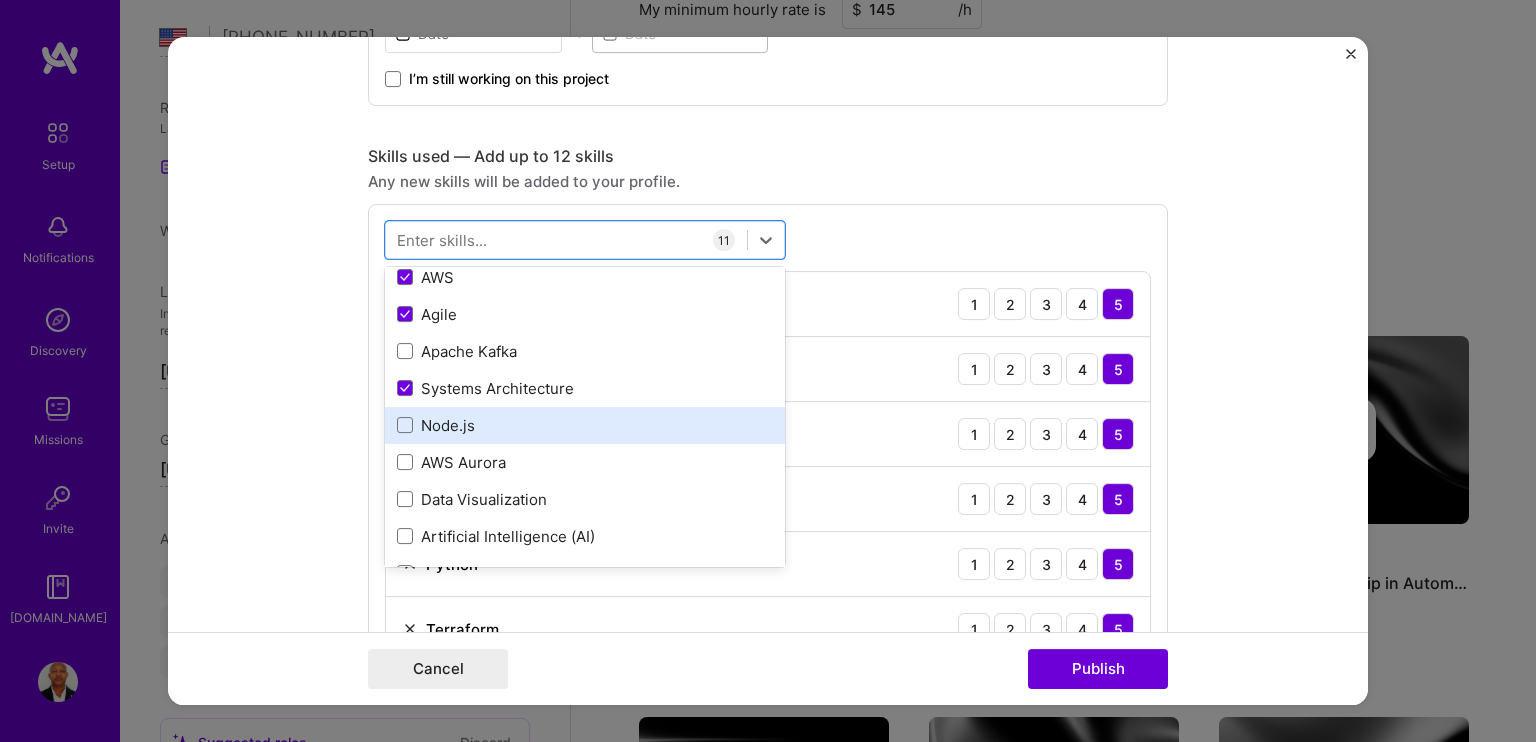 scroll, scrollTop: 1100, scrollLeft: 0, axis: vertical 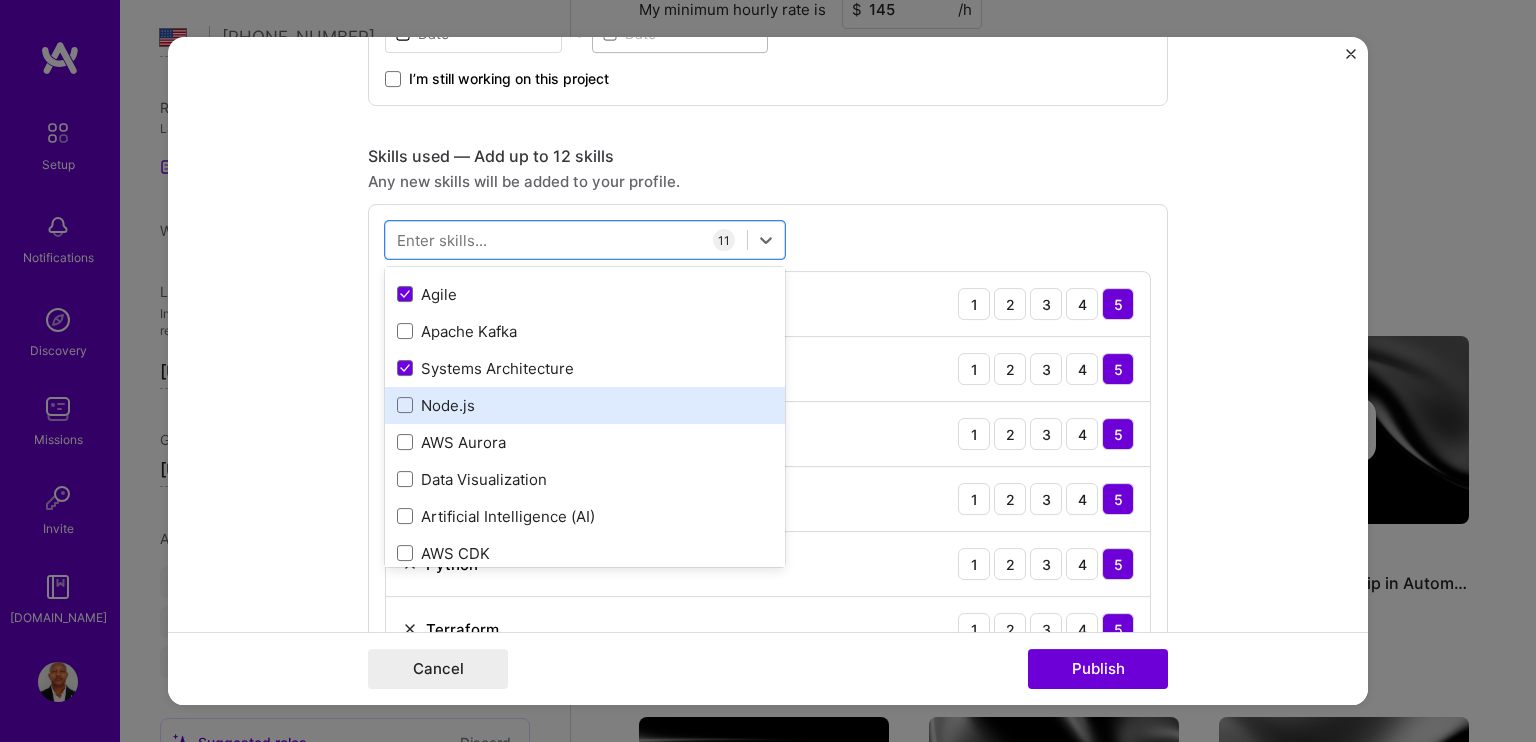 click on "Node.js" at bounding box center [585, 405] 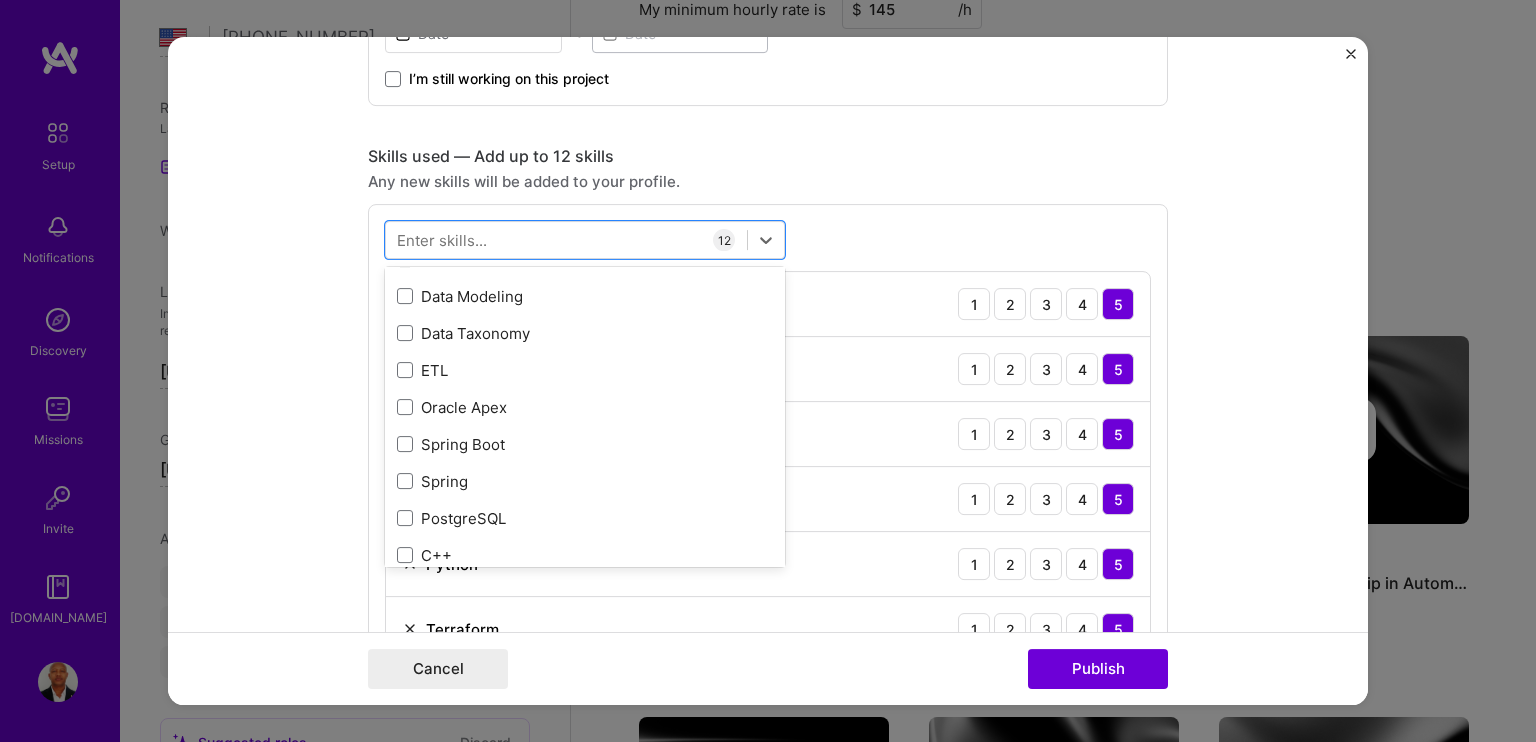 scroll, scrollTop: 1500, scrollLeft: 0, axis: vertical 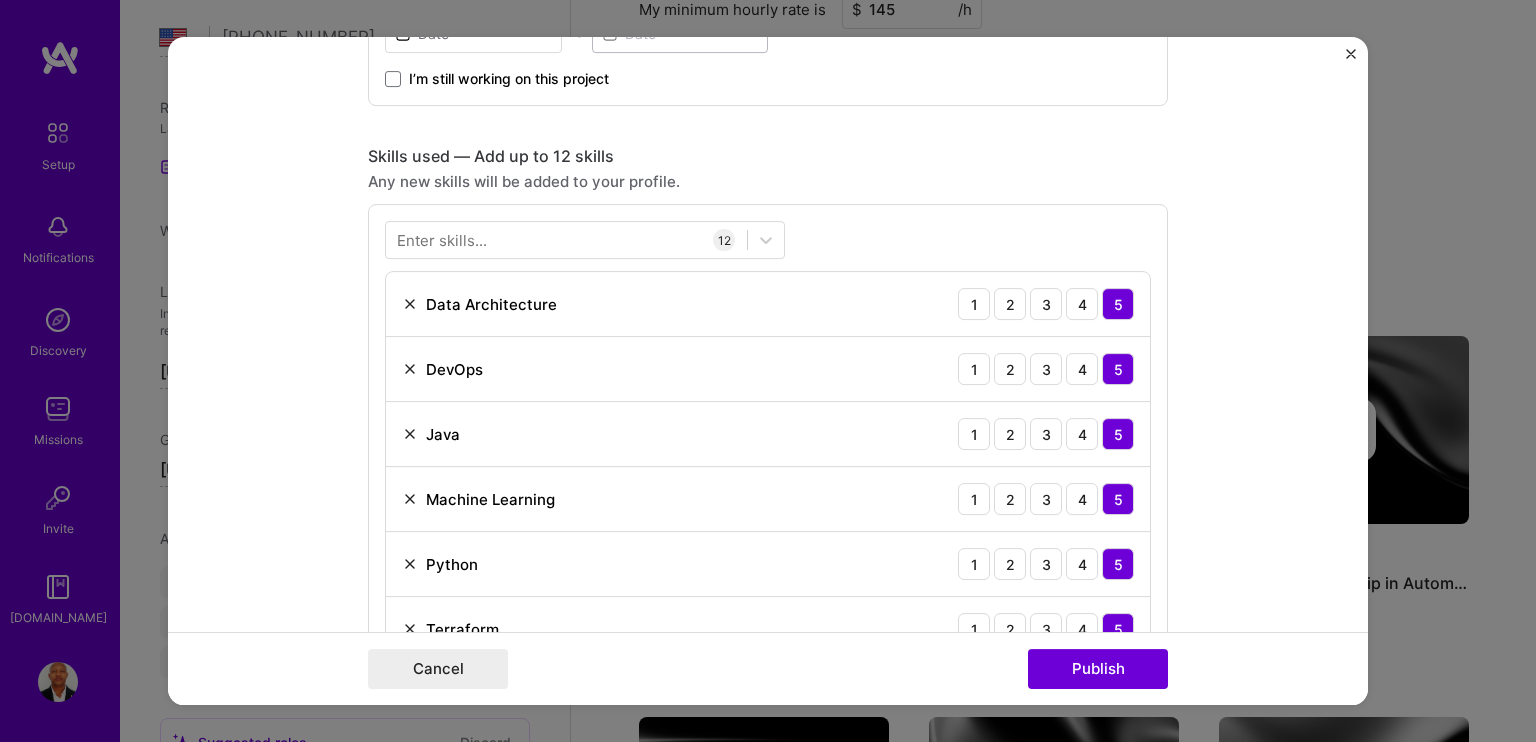 click on "Any new skills will be added to your profile." at bounding box center (768, 181) 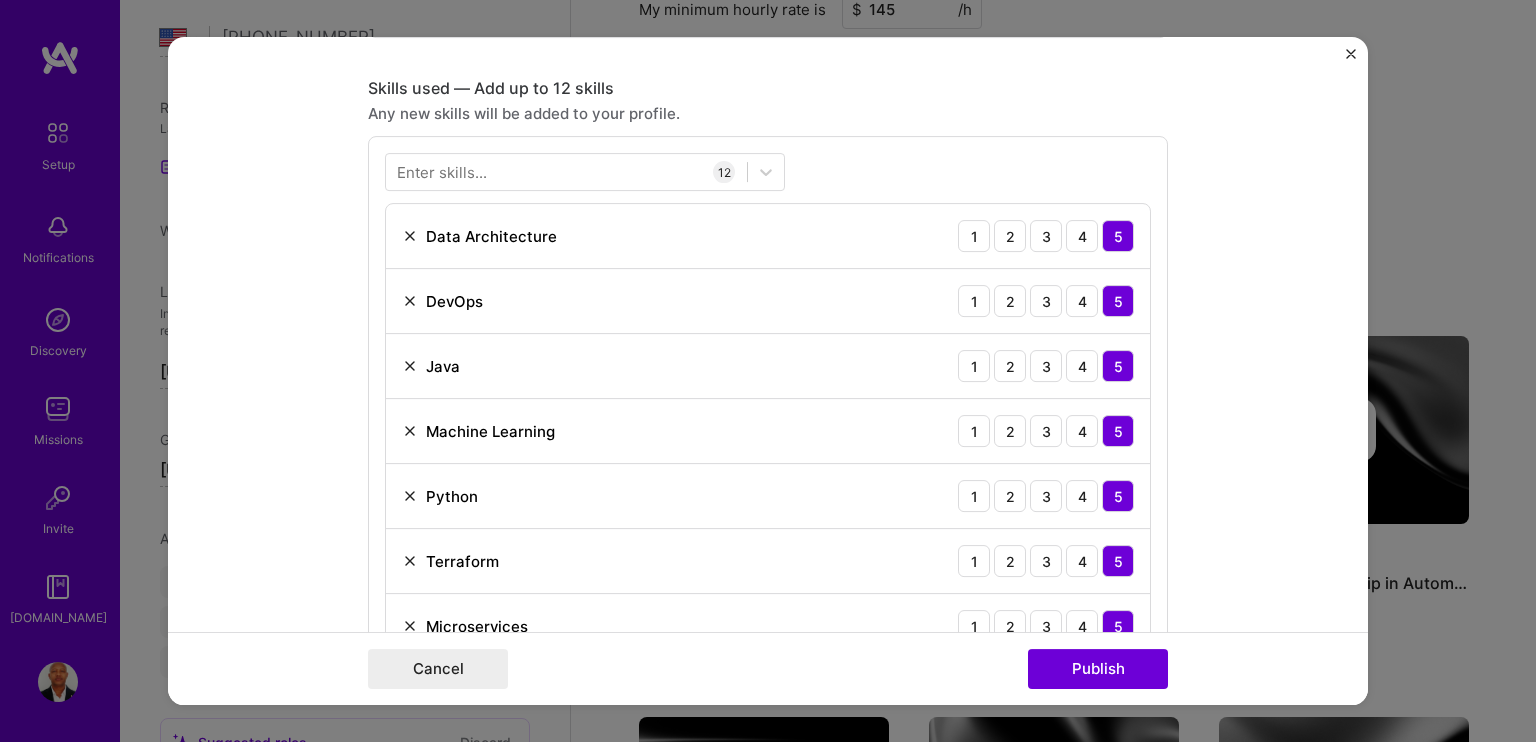 scroll, scrollTop: 900, scrollLeft: 0, axis: vertical 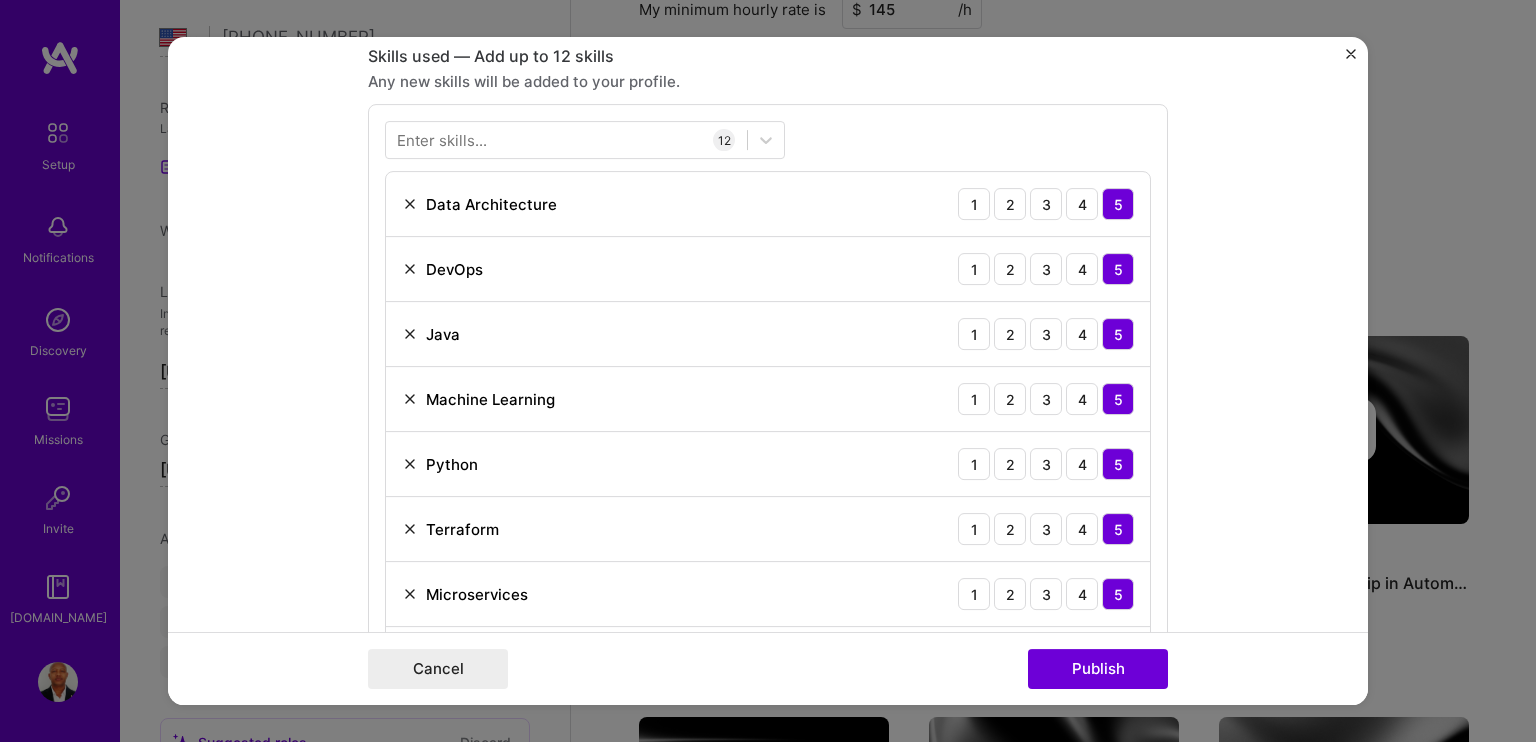 click on "Project title curnival [PERSON_NAME]- bachprocessing Company Tata Consultancy Services
Project industry Industry Project Link (Optional)
Drag and drop an image or   Upload file Upload file We recommend uploading at least 4 images. 1600x1200px or higher recommended. Max 5MB each. Role Cloud Expert
to
I’m still working on this project Skills used — Add up to 12 skills Any new skills will be added to your profile. Enter skills... 12 Data Architecture 1 2 3 4 5 DevOps 1 2 3 4 5 Java 1 2 3 4 5 Machine Learning 1 2 3 4 5 Python 1 2 3 4 5 Terraform 1 2 3 4 5 Microservices 1 2 3 4 5 GitHub 1 2 3 4 5 AWS 1 2 3 4 5 Agile 1 2 3 4 5 Systems Architecture 1 2 3 4 5 Node.js 1 2 3 4 5 Did this role require you to manage team members? (Optional) Yes, I managed — team members. Were you involved from inception to launch (0  ->  1)? (Optional) Zero to one is creation and development of a unique product from the ground up. I was involved in zero to one with this project Project details" at bounding box center [768, 371] 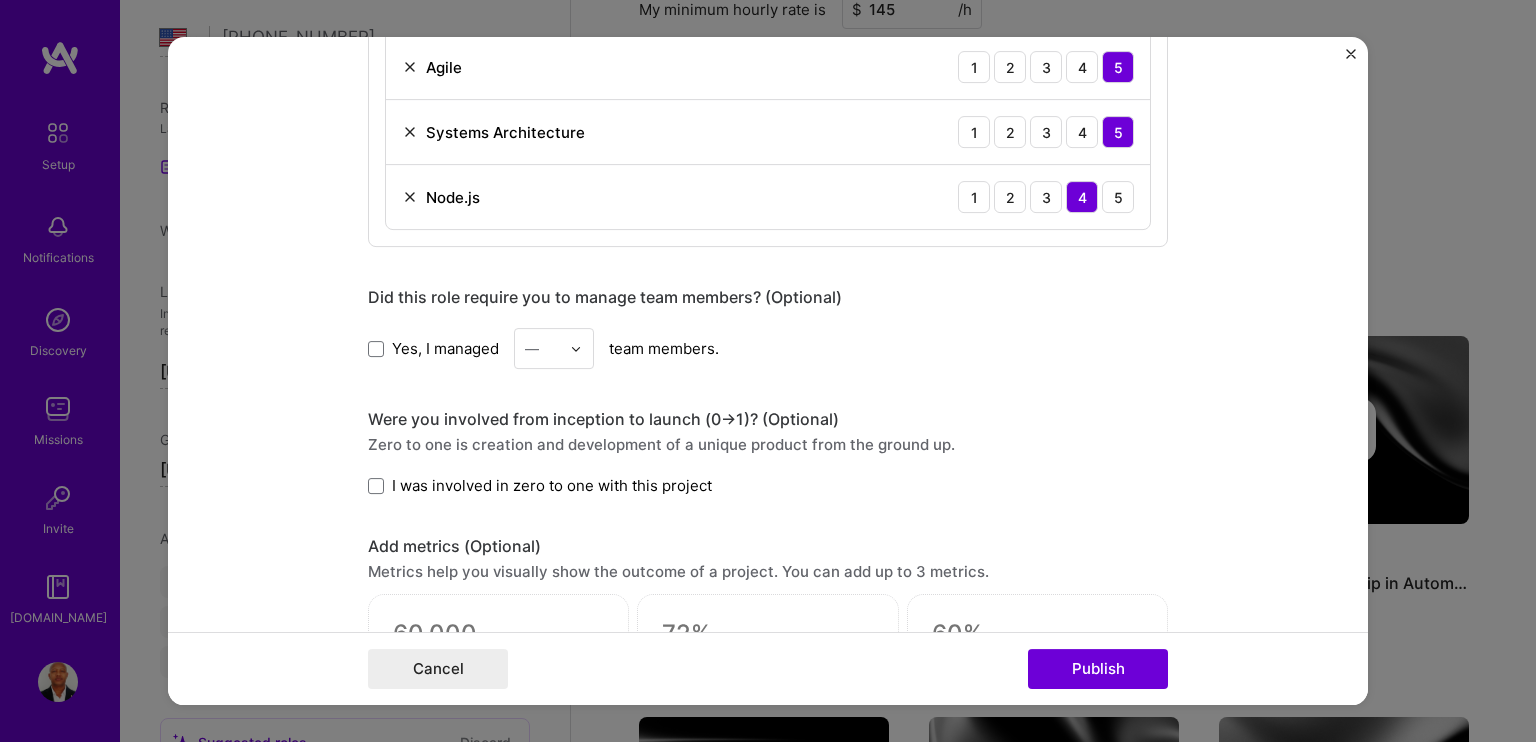 scroll, scrollTop: 1700, scrollLeft: 0, axis: vertical 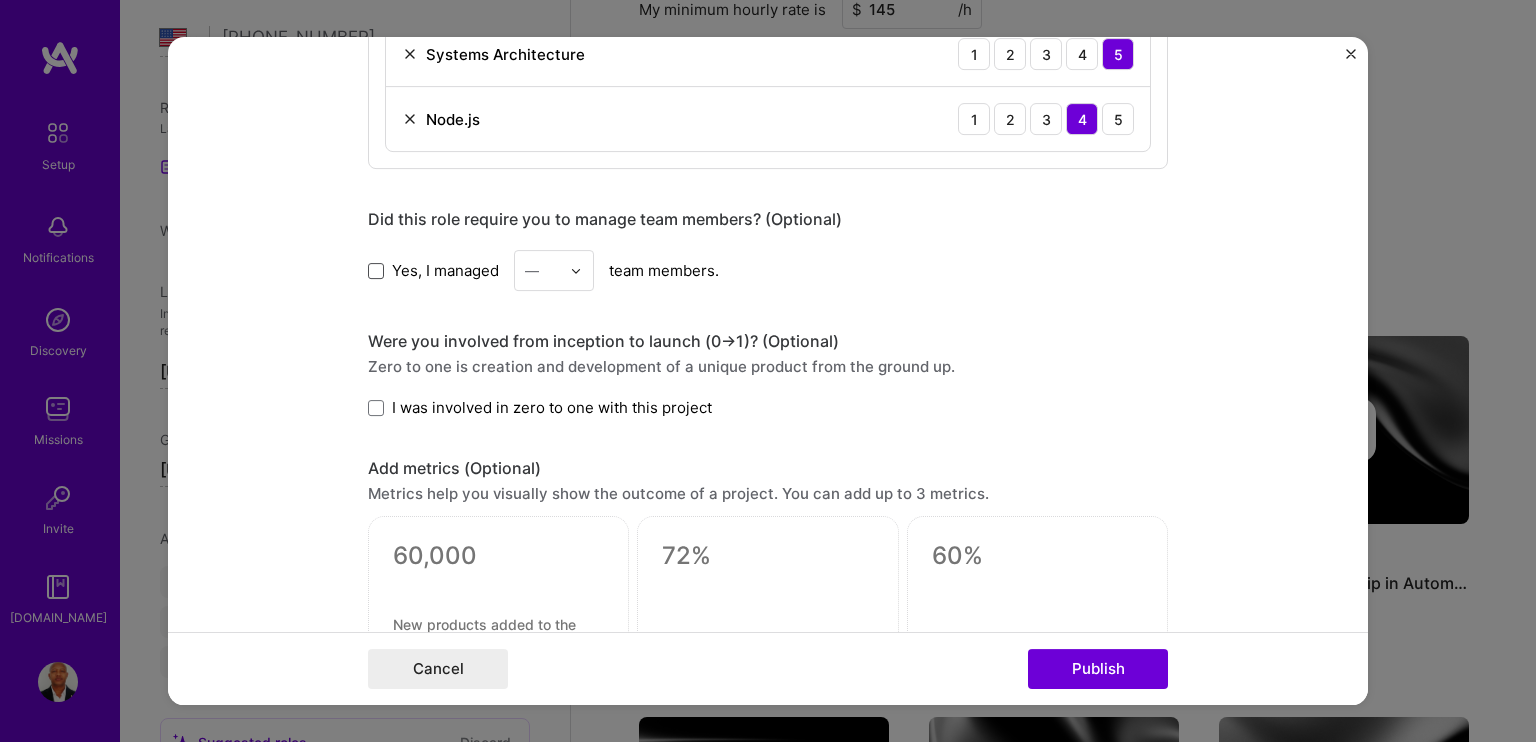 click at bounding box center (376, 271) 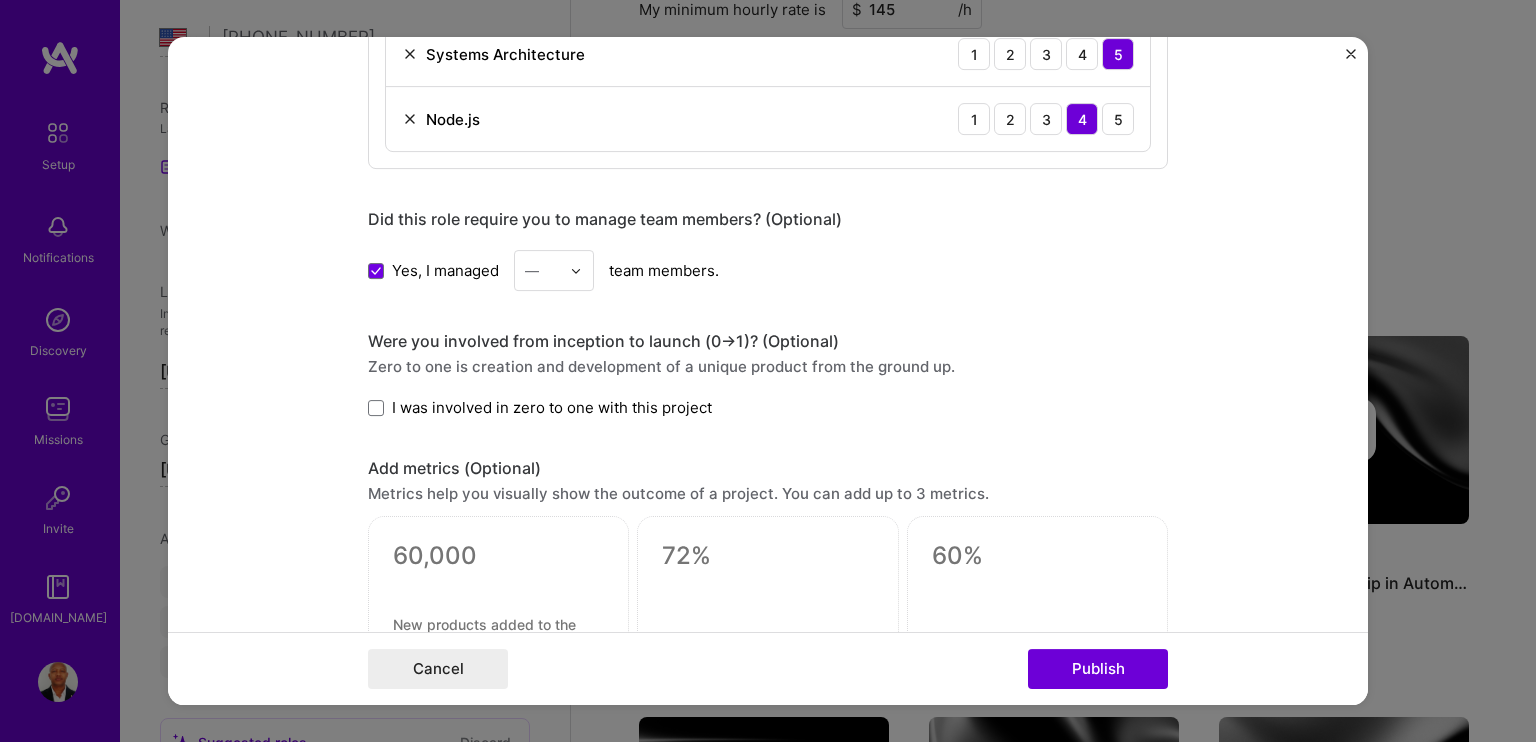 click at bounding box center [576, 271] 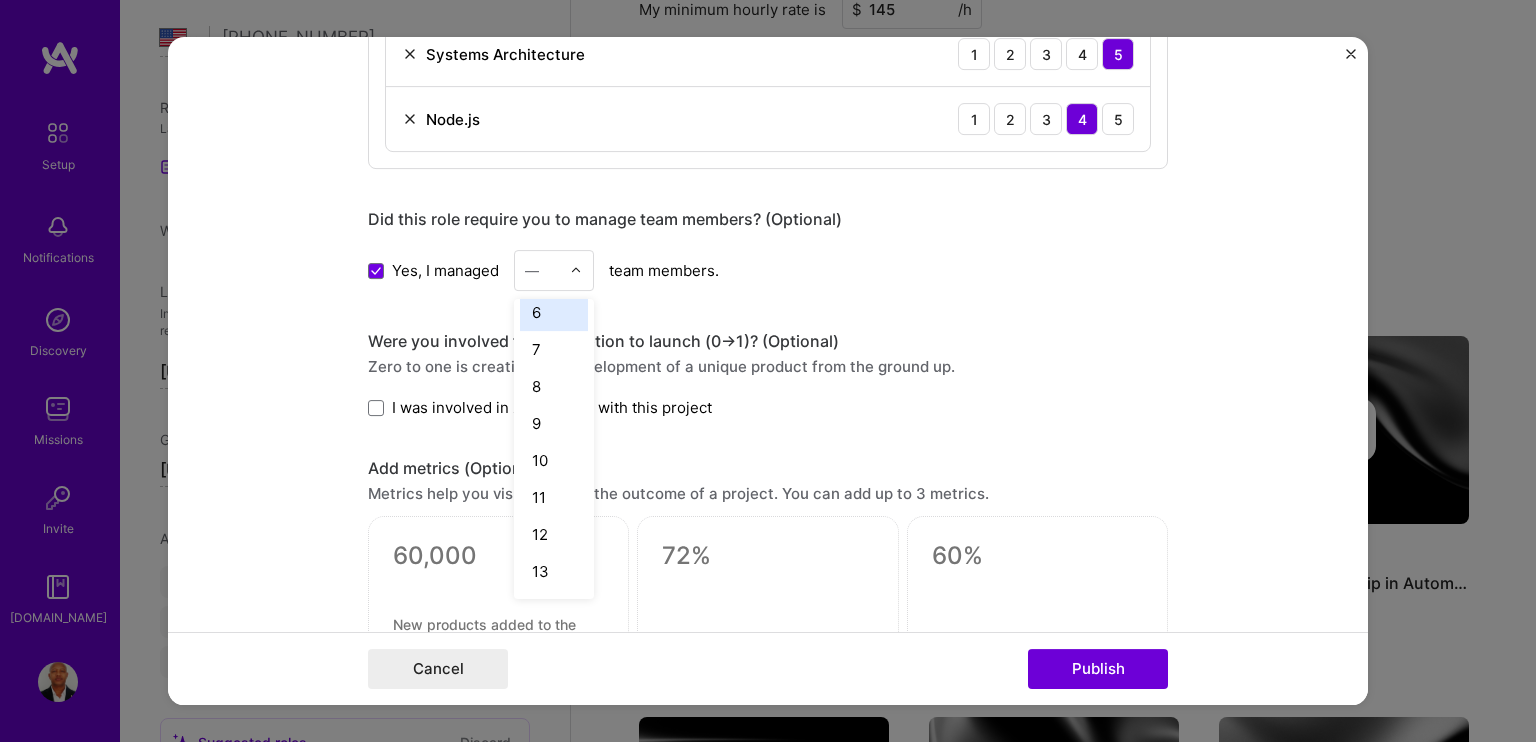 scroll, scrollTop: 200, scrollLeft: 0, axis: vertical 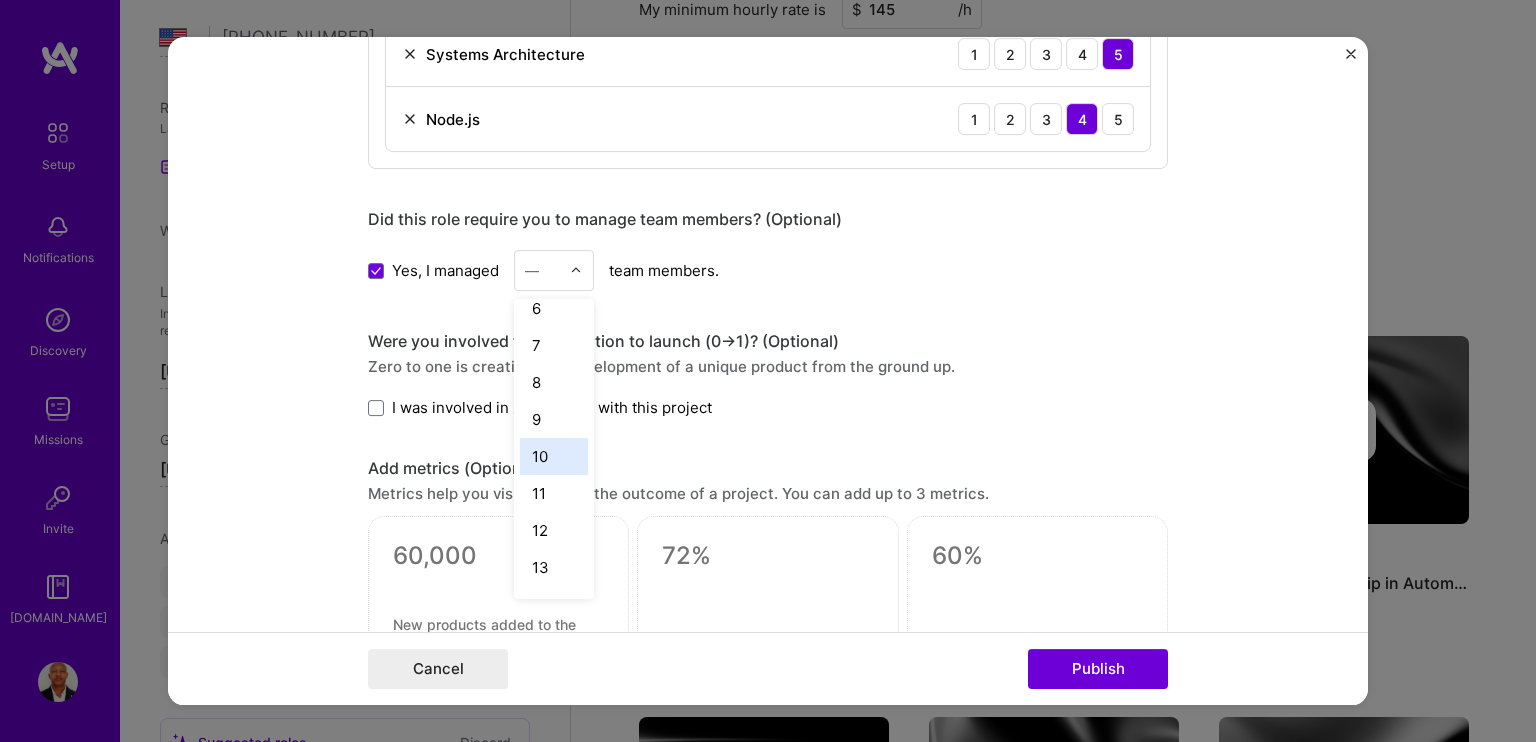 click on "10" at bounding box center (554, 456) 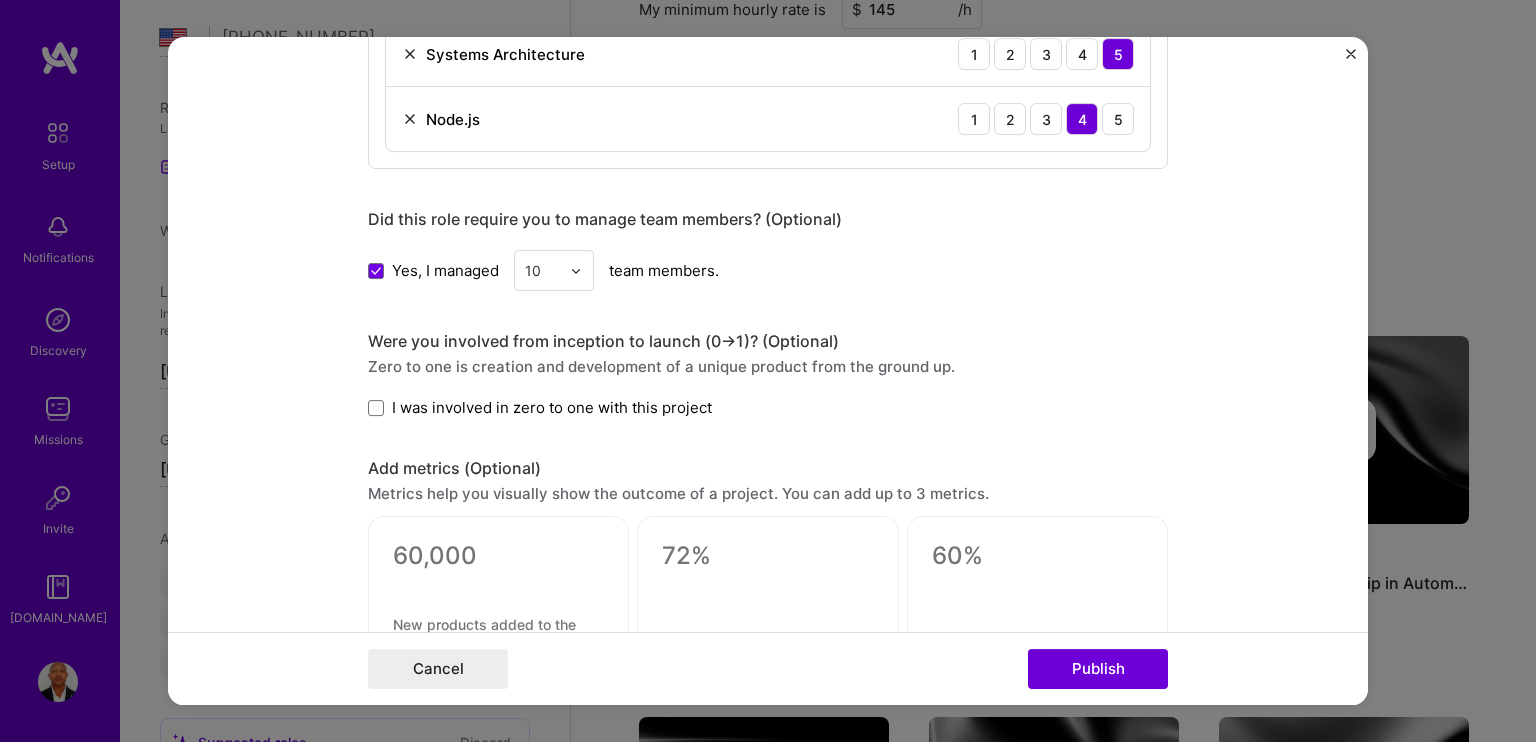 click on "Project title curnival [PERSON_NAME]- bachprocessing Company Tata Consultancy Services
Project industry Industry Project Link (Optional)
Drag and drop an image or   Upload file Upload file We recommend uploading at least 4 images. 1600x1200px or higher recommended. Max 5MB each. Role Cloud Expert
to
I’m still working on this project Skills used — Add up to 12 skills Any new skills will be added to your profile. Enter skills... 12 Data Architecture 1 2 3 4 5 DevOps 1 2 3 4 5 Java 1 2 3 4 5 Machine Learning 1 2 3 4 5 Python 1 2 3 4 5 Terraform 1 2 3 4 5 Microservices 1 2 3 4 5 GitHub 1 2 3 4 5 AWS 1 2 3 4 5 Agile 1 2 3 4 5 Systems Architecture 1 2 3 4 5 Node.js 1 2 3 4 5 Did this role require you to manage team members? (Optional) Yes, I managed option 10, selected.   Select is focused ,type to refine list, press Down to open the menu,  10 team members. Were you involved from inception to launch (0  ->  1)? (Optional) I was involved in zero to one with this project   0 /" at bounding box center (768, -156) 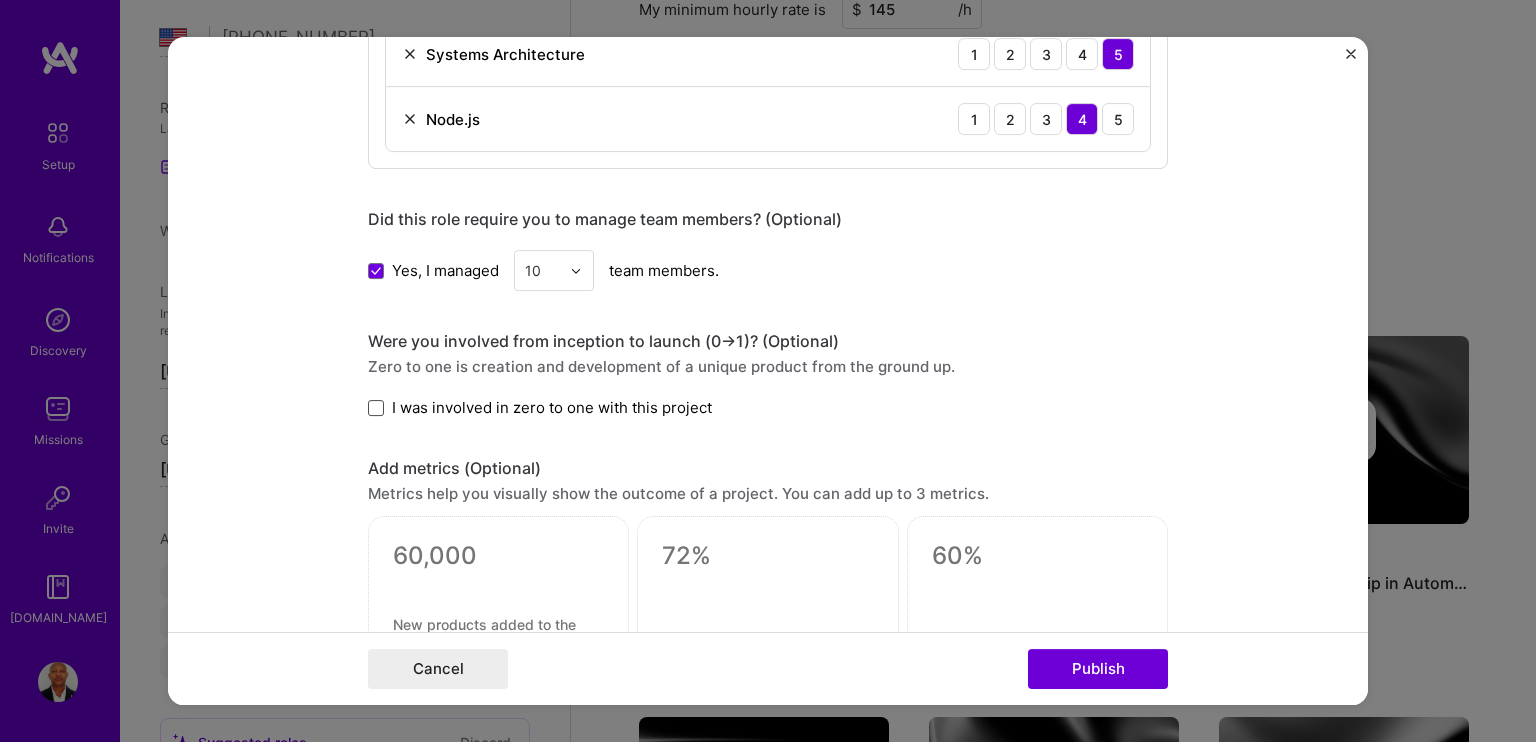 click at bounding box center [376, 408] 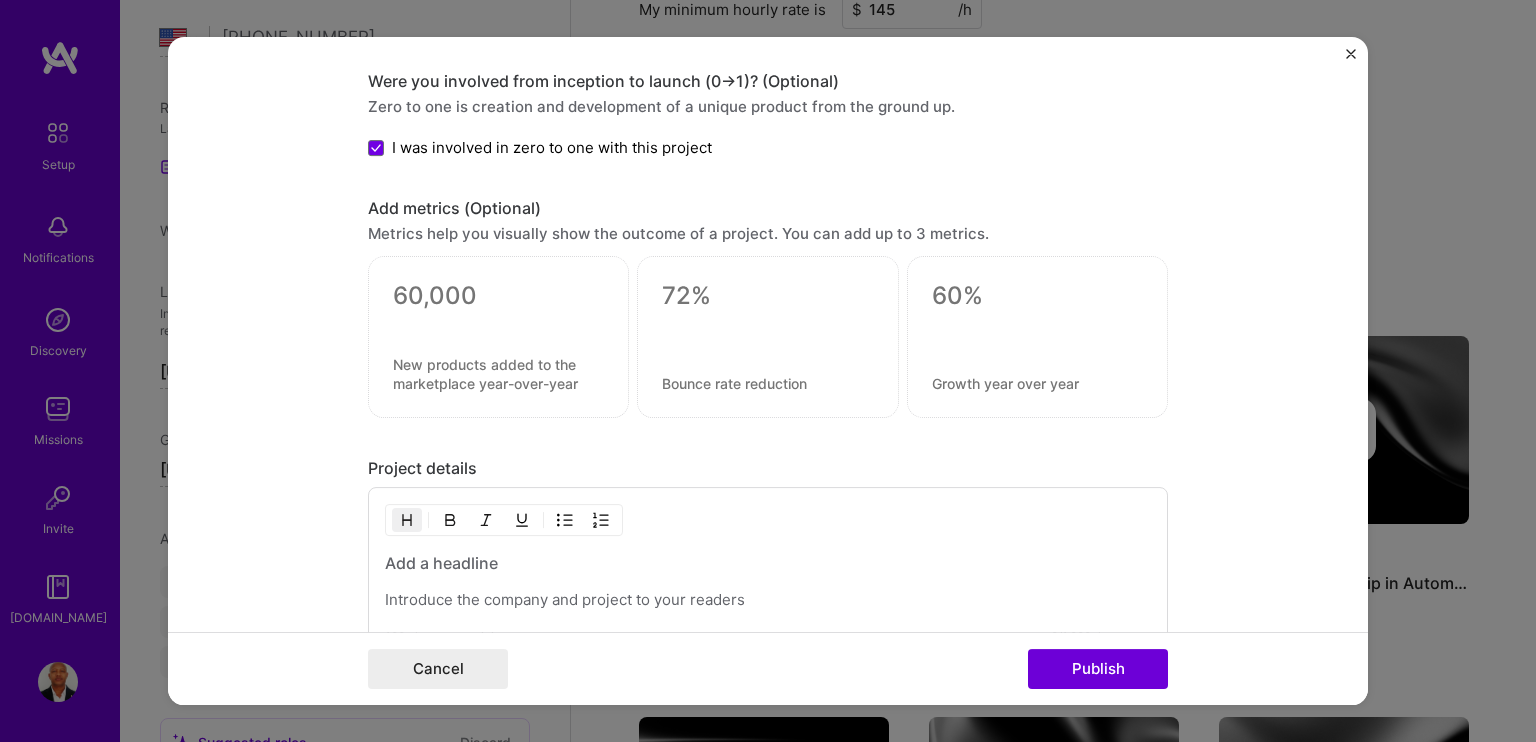 scroll, scrollTop: 1900, scrollLeft: 0, axis: vertical 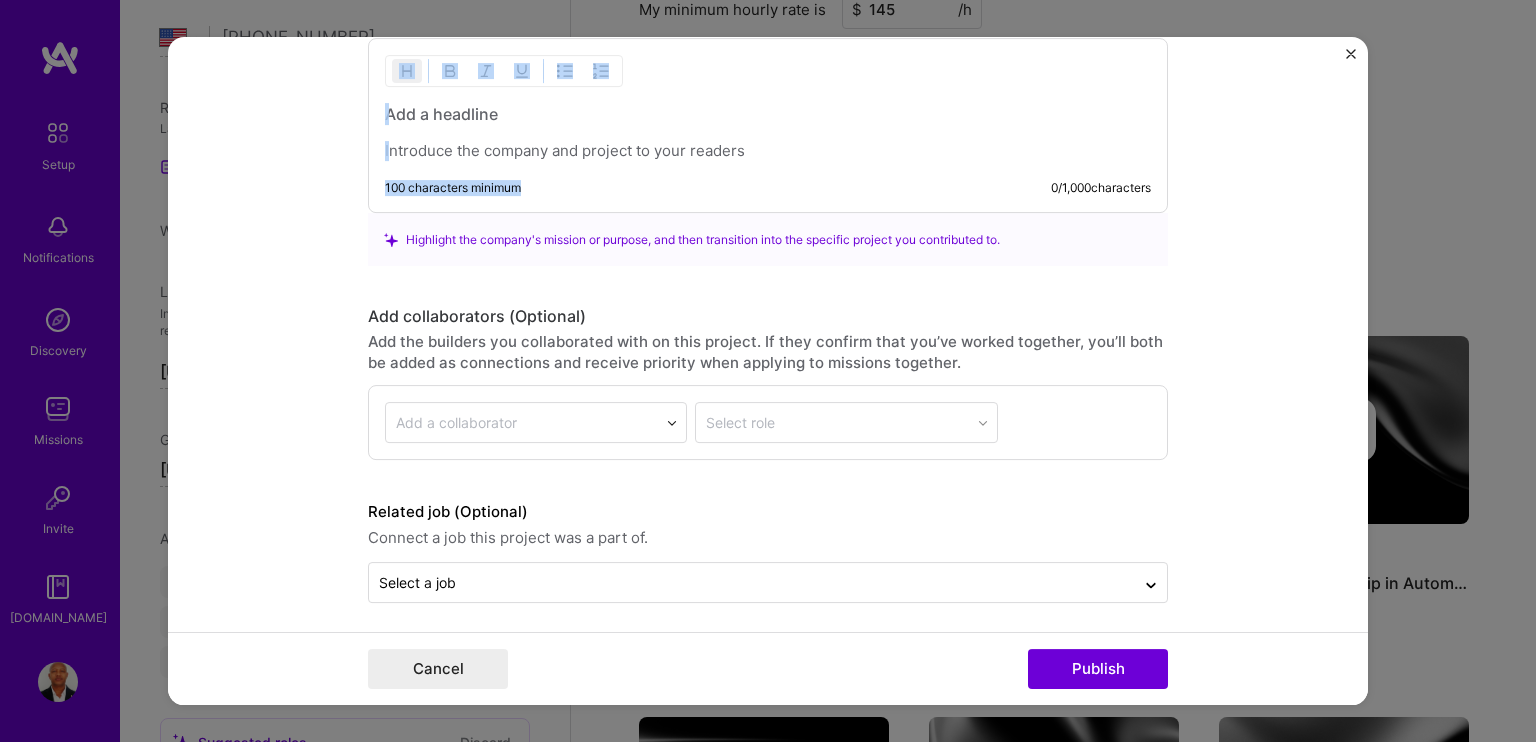 drag, startPoint x: 353, startPoint y: 256, endPoint x: 707, endPoint y: 188, distance: 360.47192 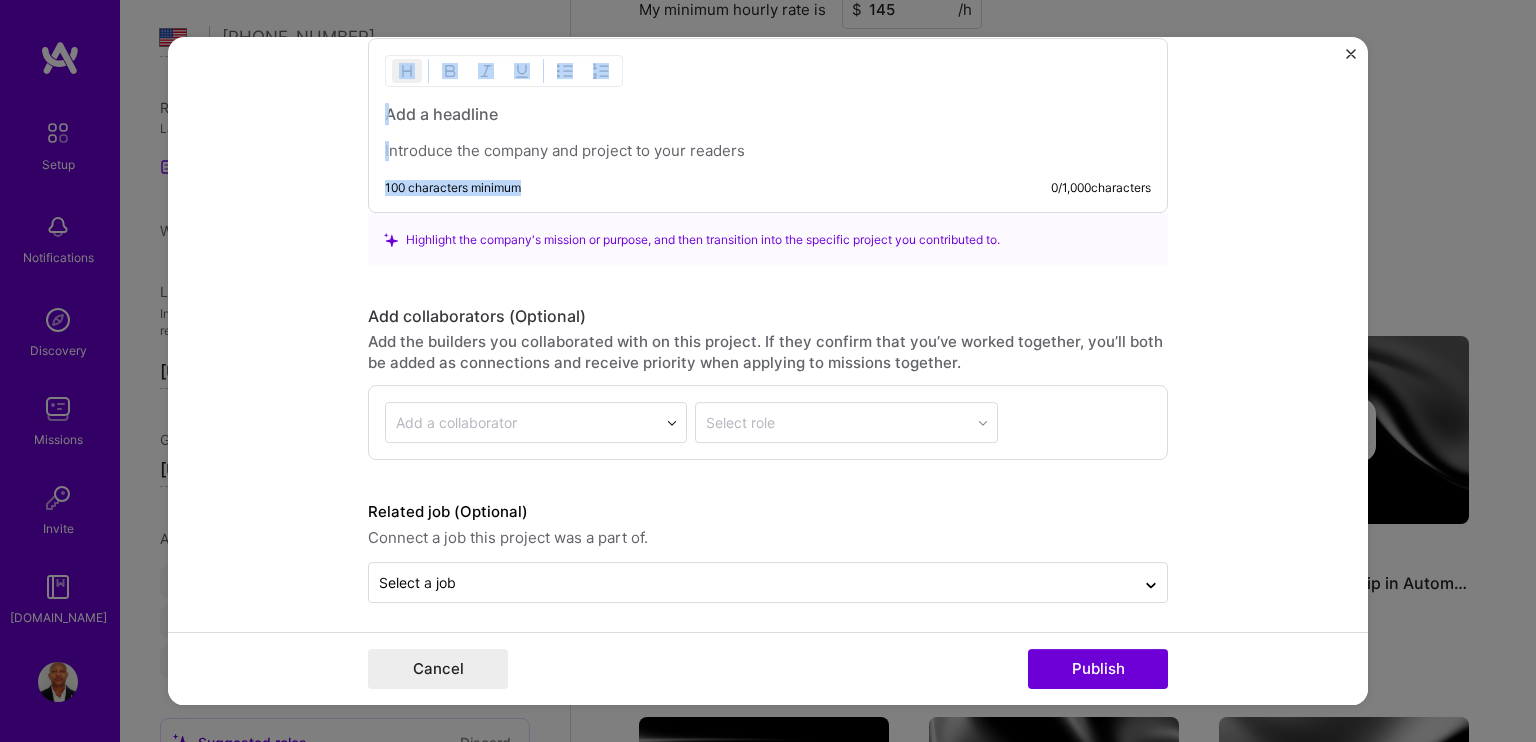 copy on "Add metrics (Optional) Metrics help you visually show the outcome of a project. You can add up to 3 metrics. Project details   100 characters minimum" 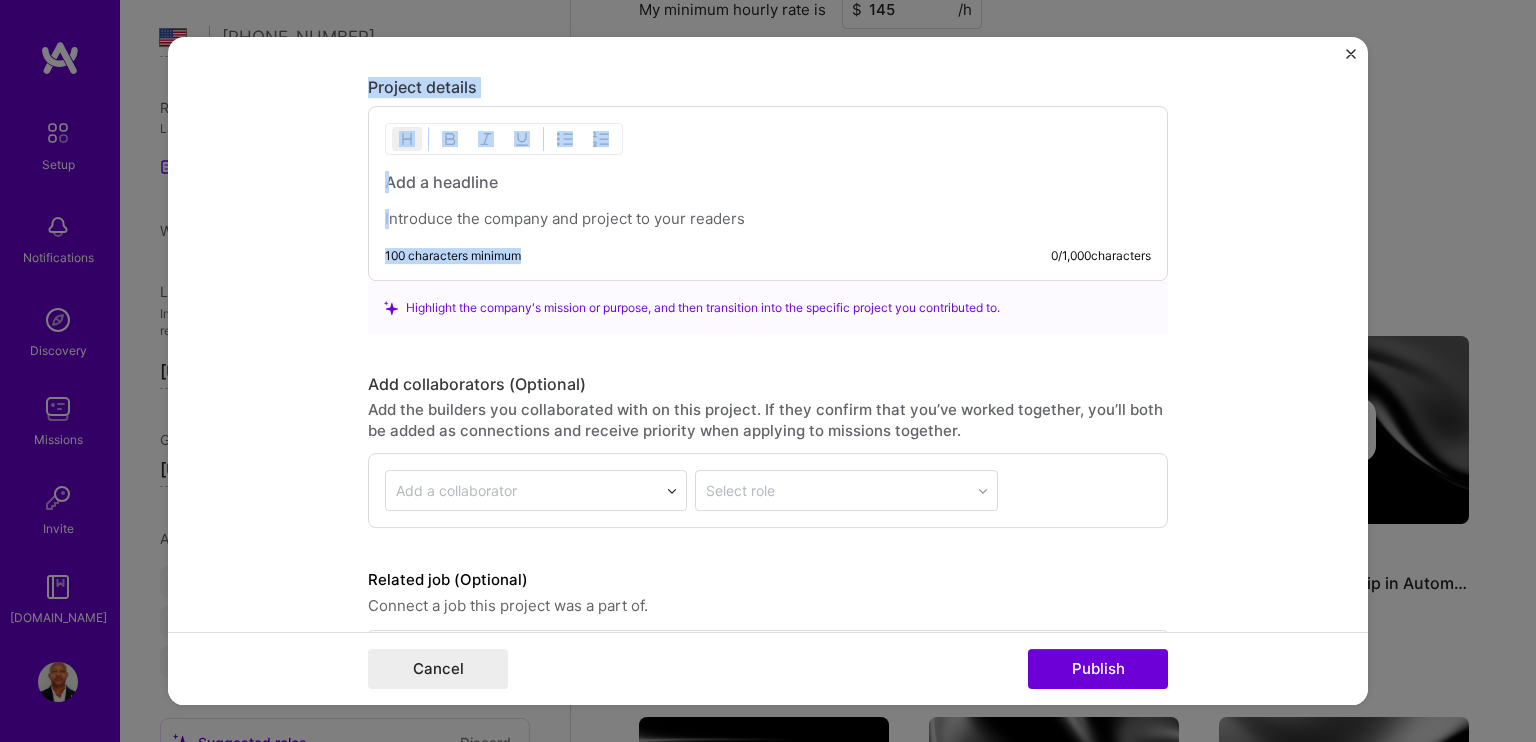 scroll, scrollTop: 2309, scrollLeft: 0, axis: vertical 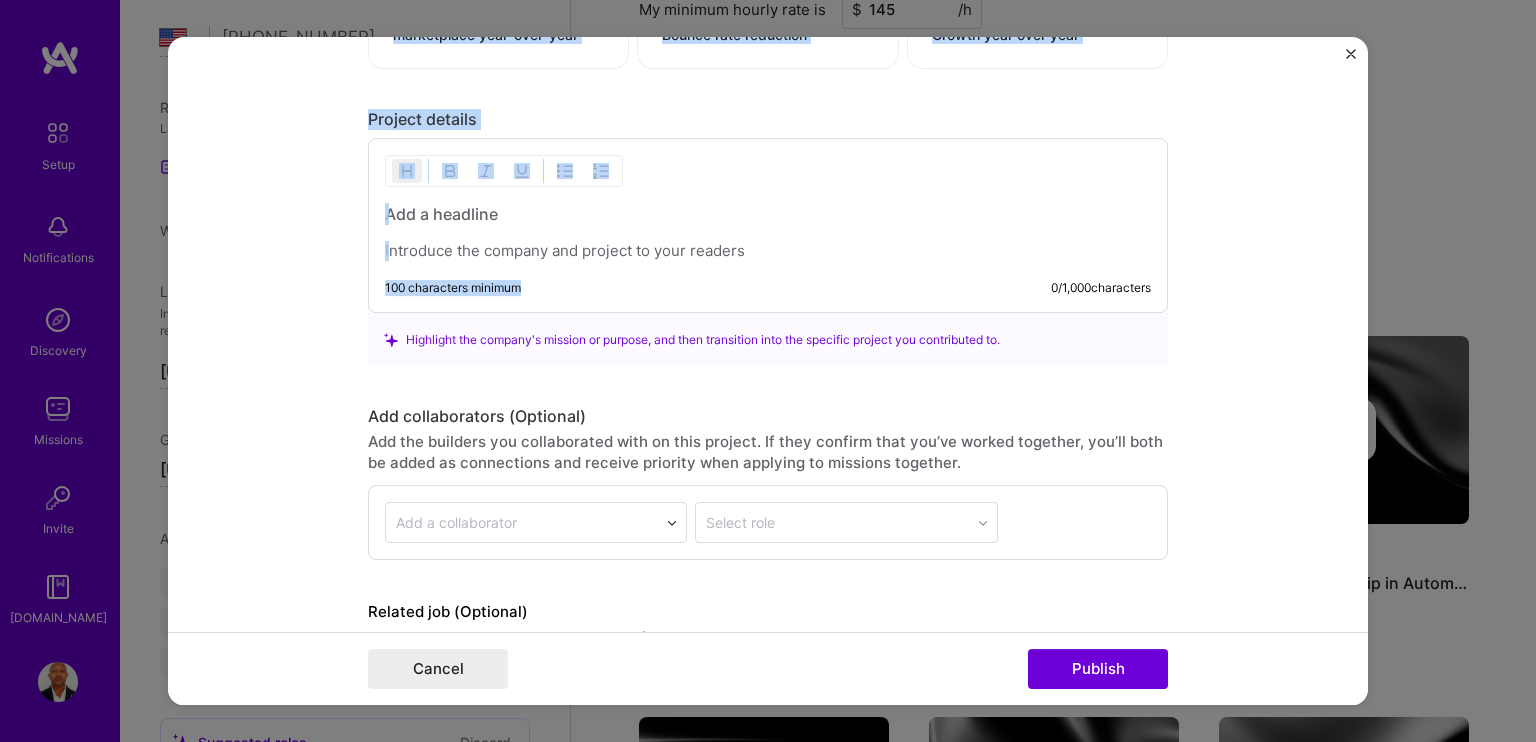 click at bounding box center (768, 233) 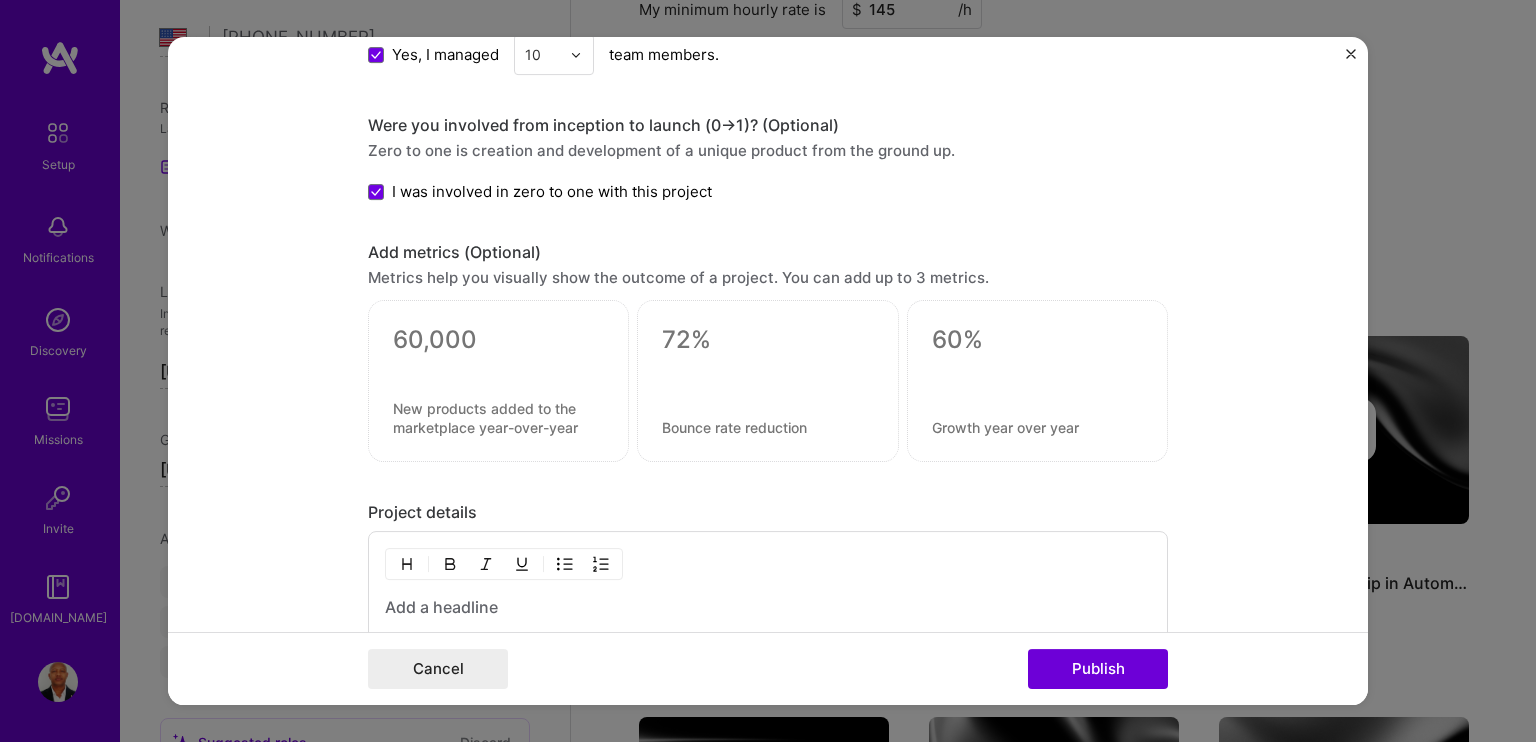 scroll, scrollTop: 1909, scrollLeft: 0, axis: vertical 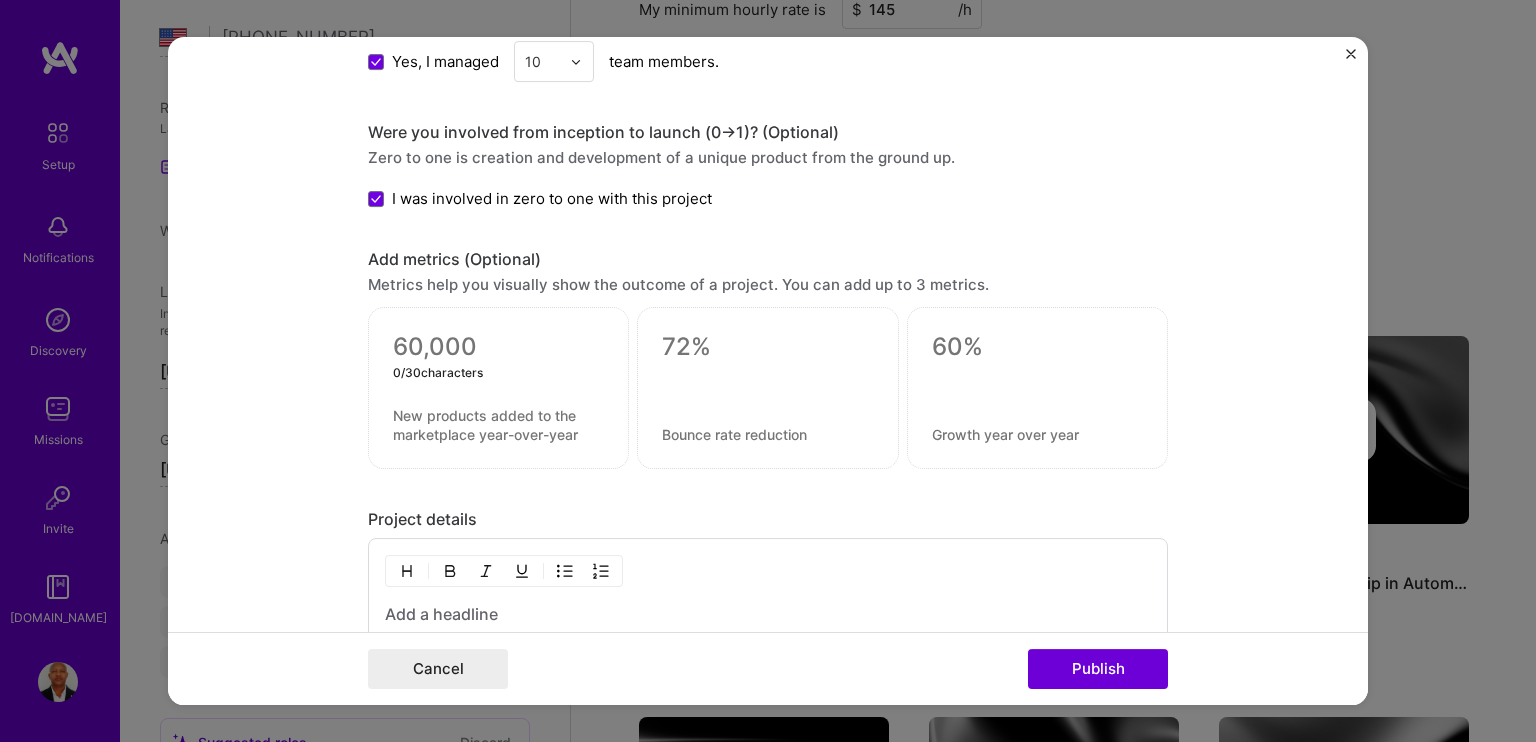 click at bounding box center [498, 348] 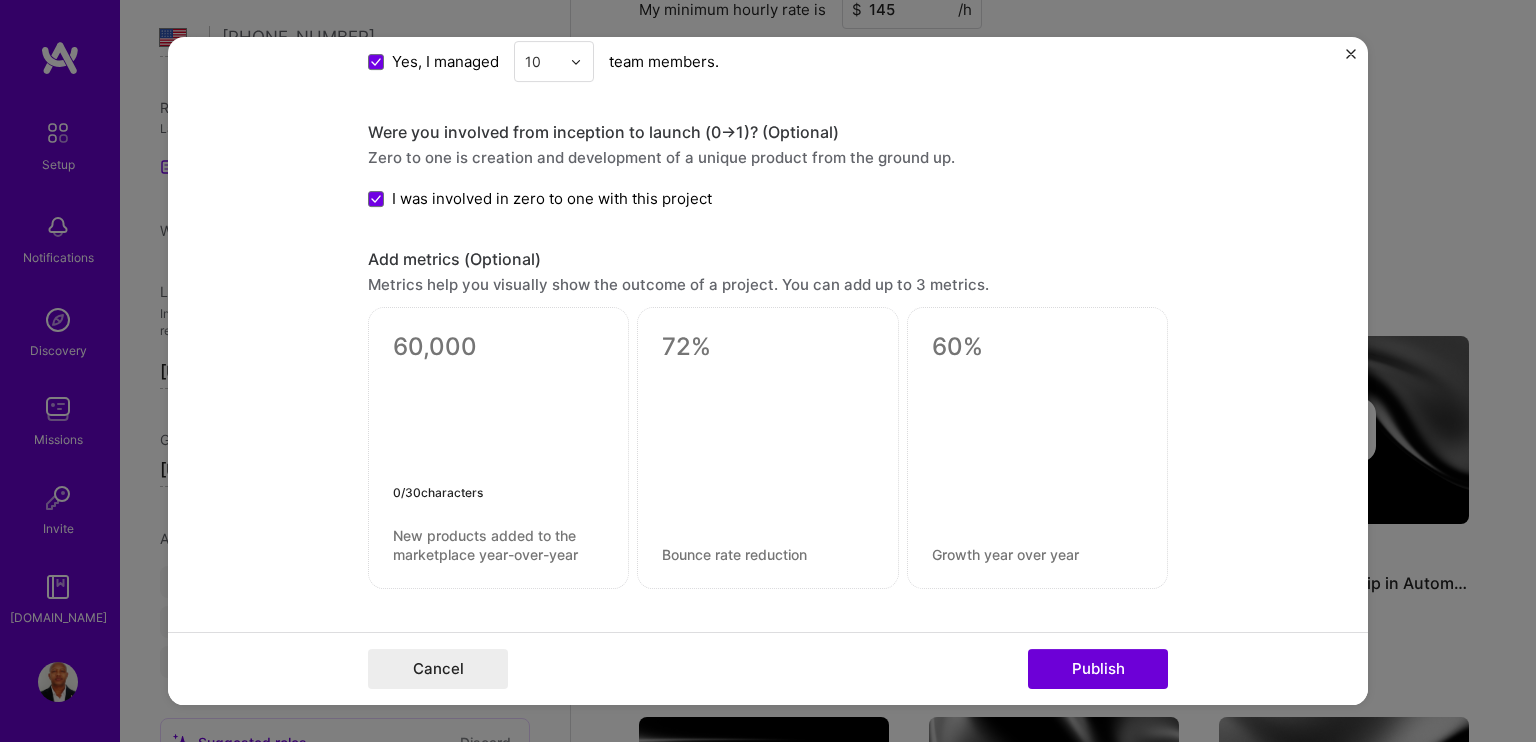 paste on "Achieved 50% faster batch processing by optimizing ETL pipelines" 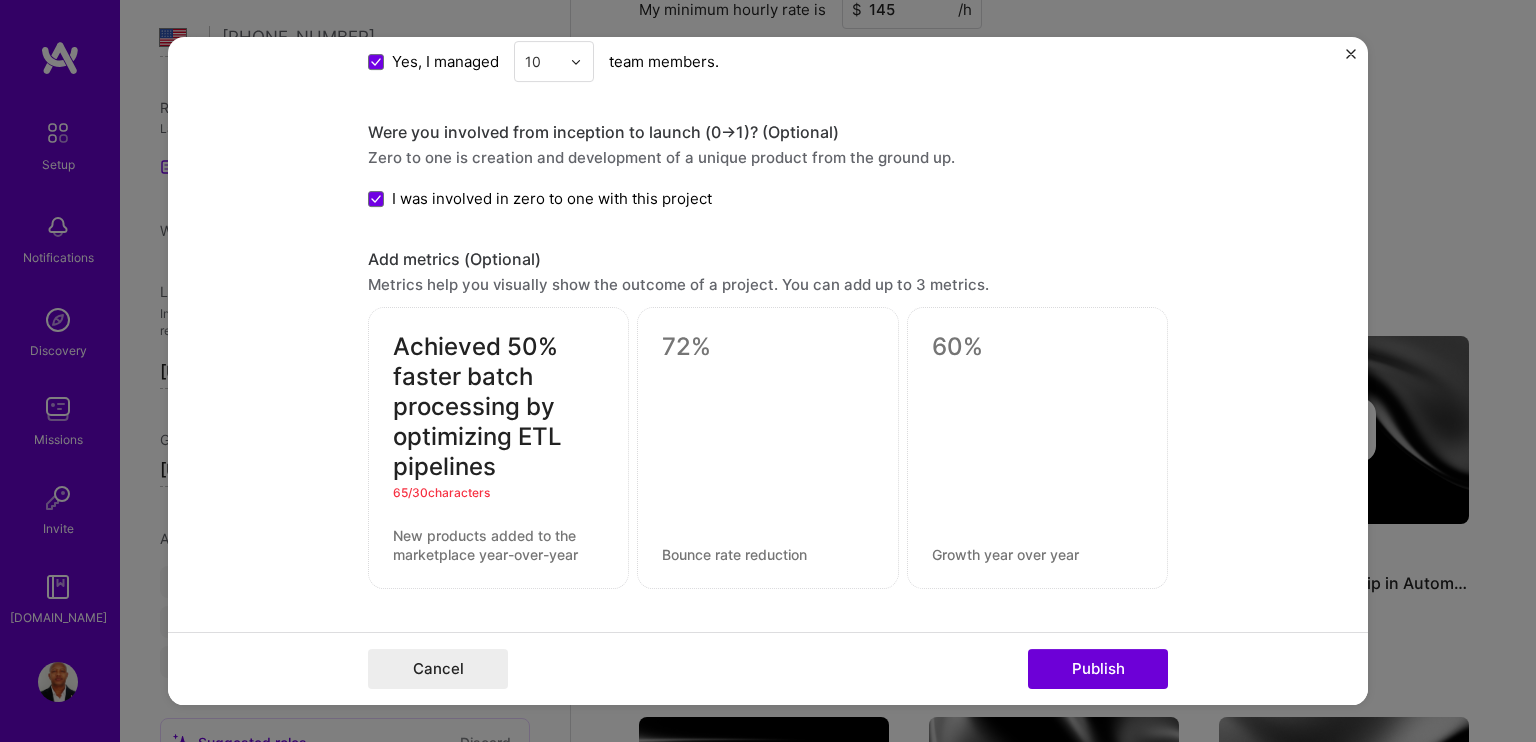 type on "Achieved 50% faster batch processing by optimizing ETL pipelines" 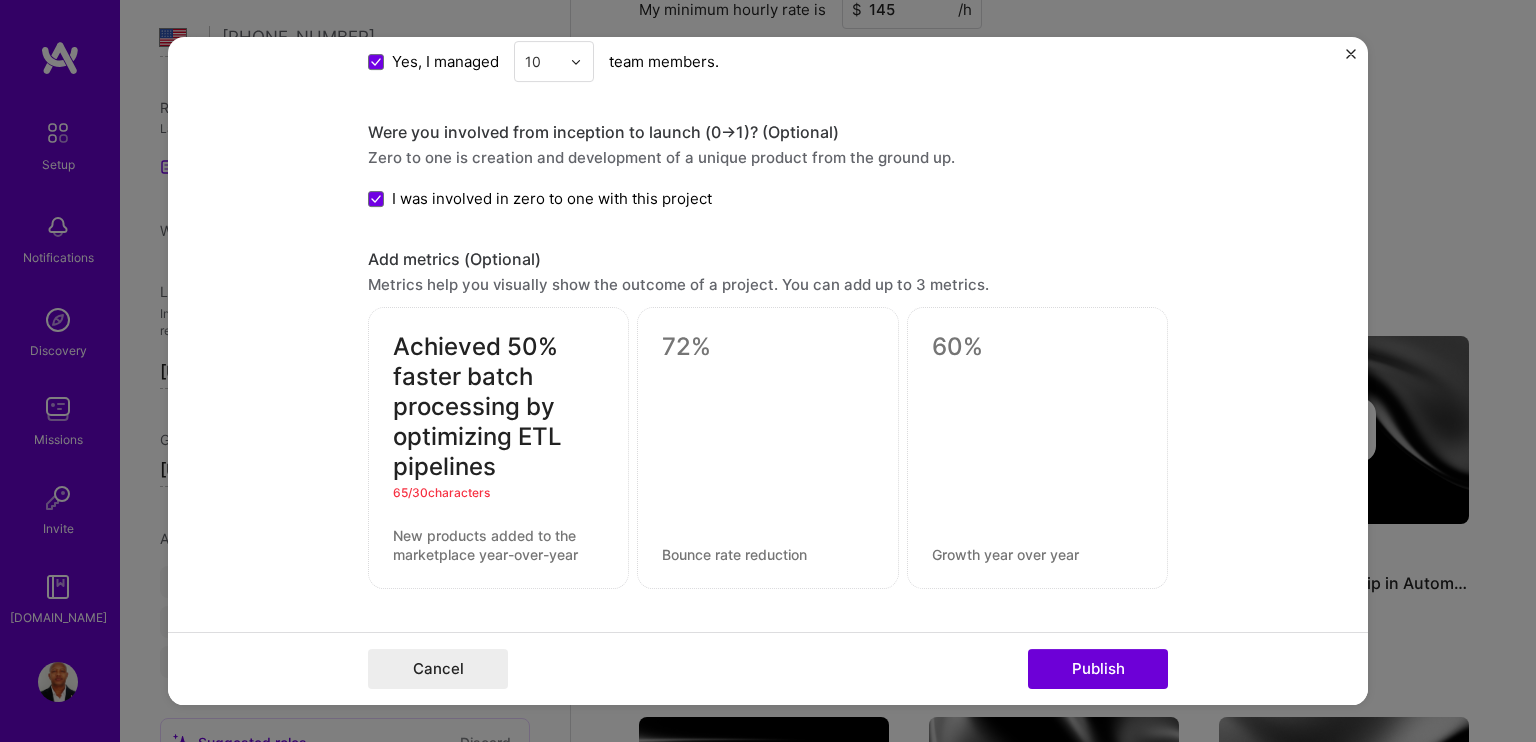 click at bounding box center (767, 348) 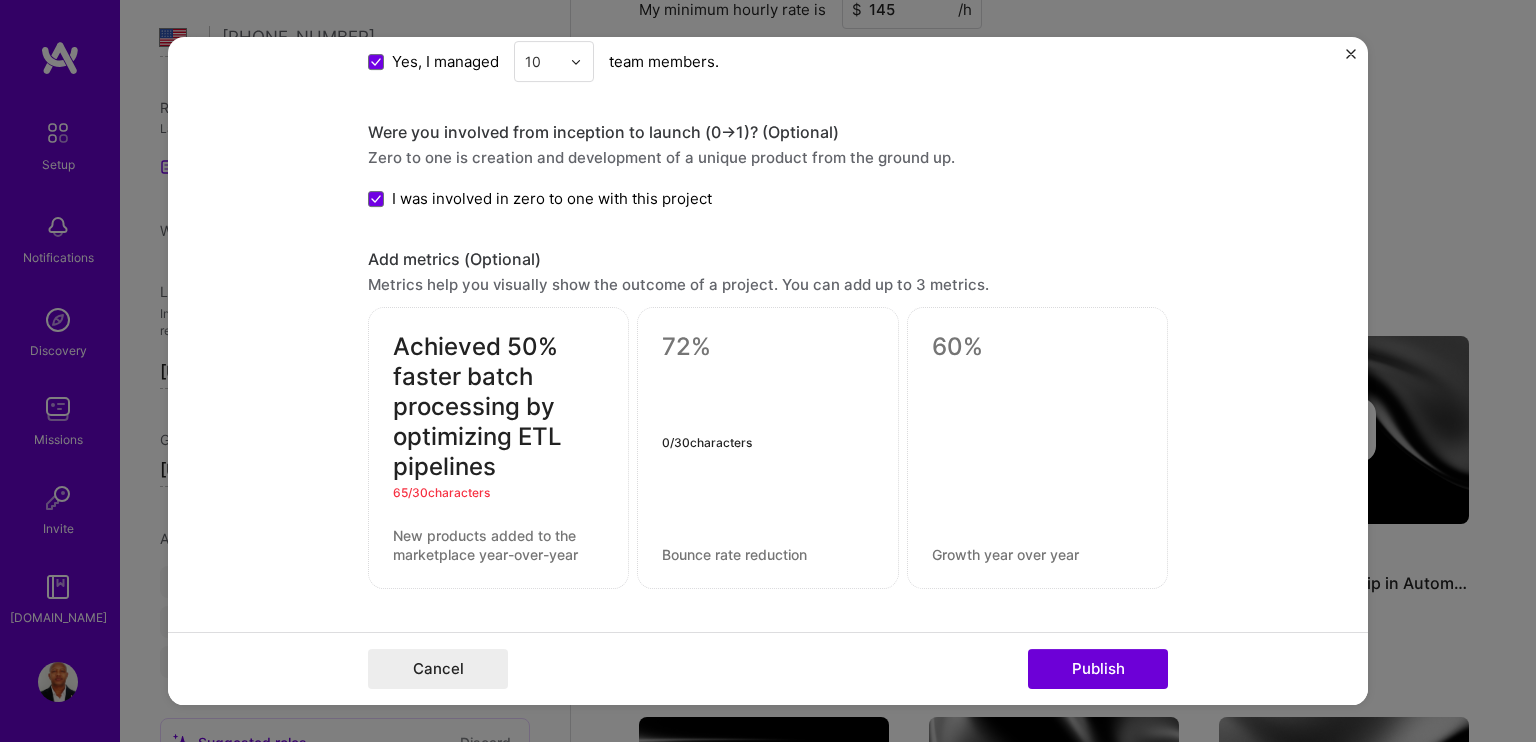 paste on "ut data infra costs by 35% using serverless + on-demand scaling, and improved reporting accuracy with automated data quality checks for 10K+ daily transactions." 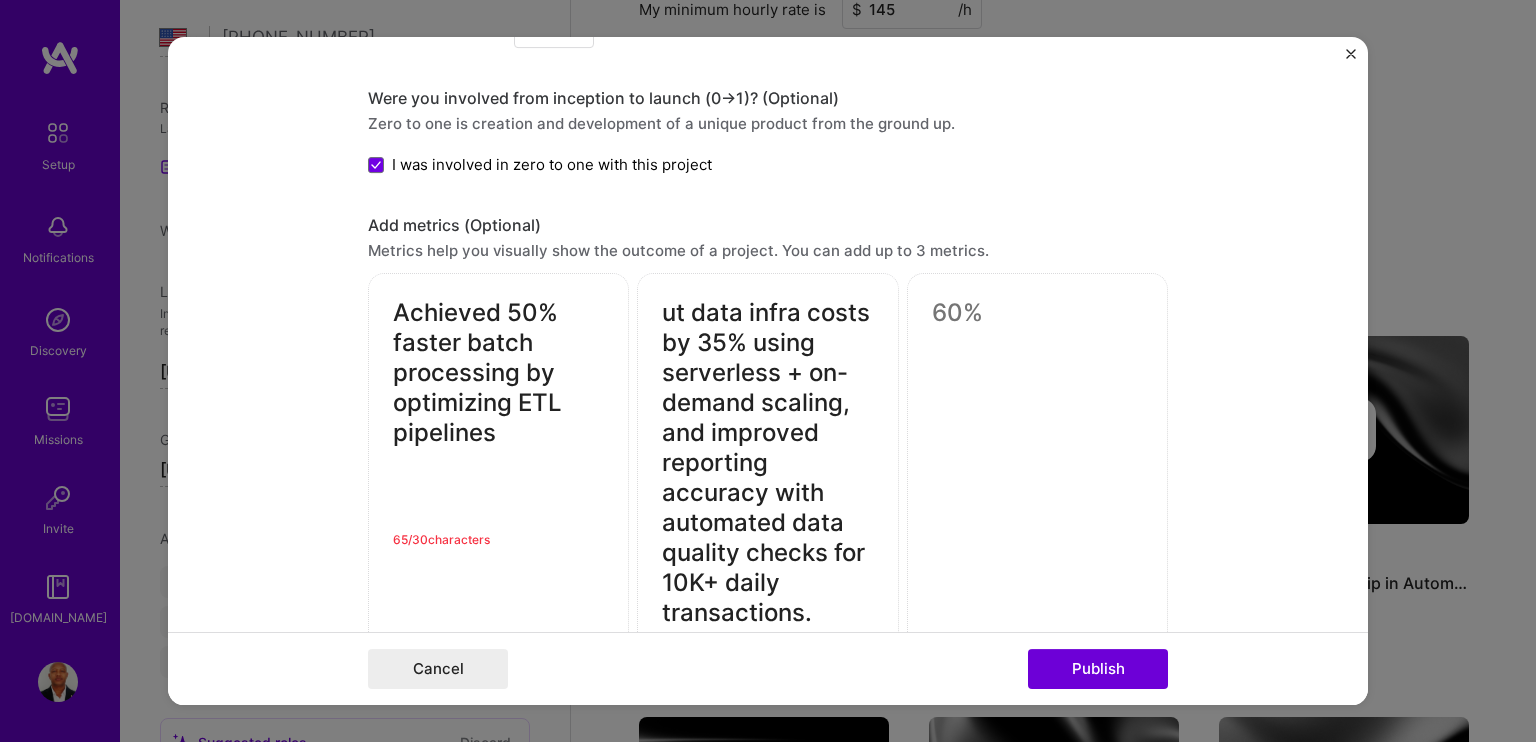 scroll, scrollTop: 1909, scrollLeft: 0, axis: vertical 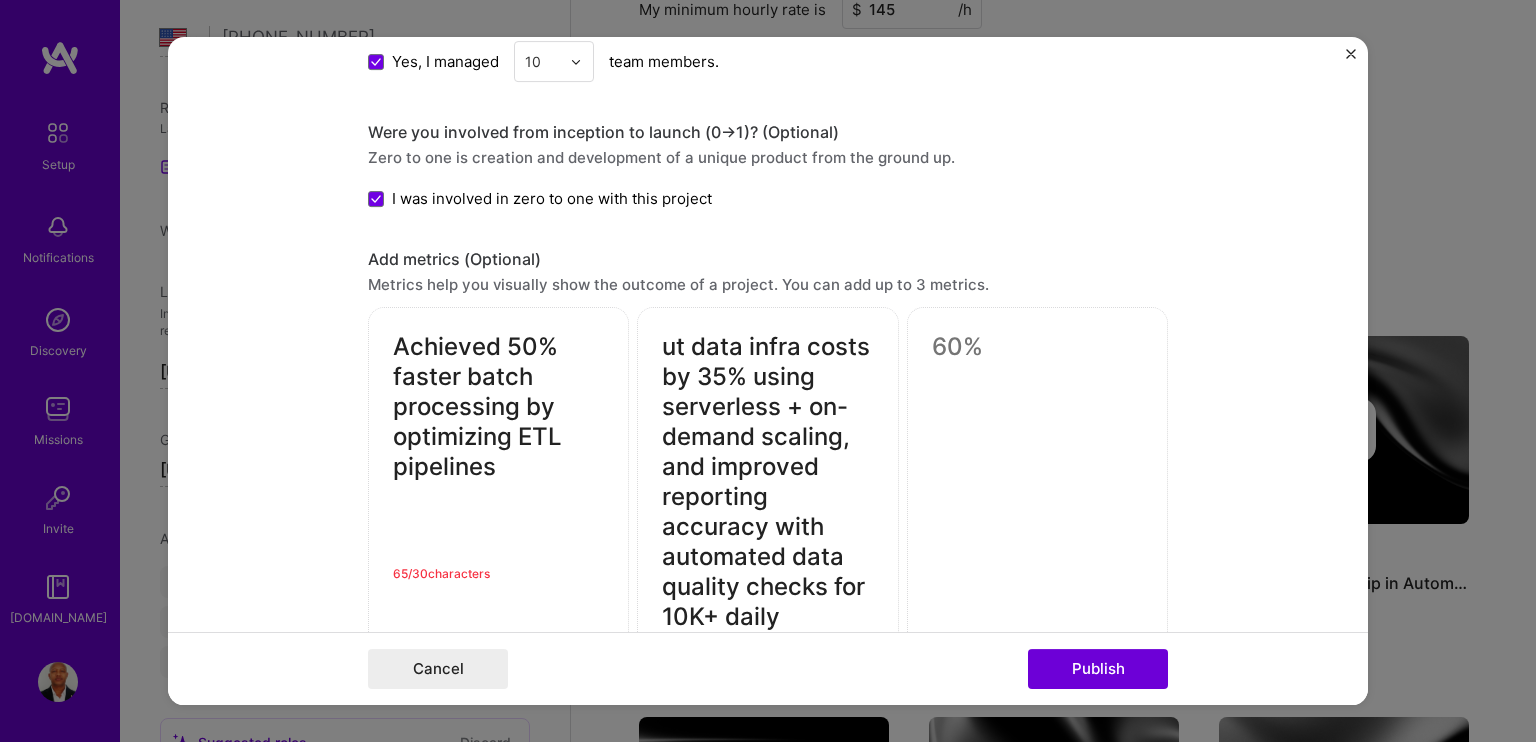 click on "ut data infra costs by 35% using serverless + on-demand scaling, and improved reporting accuracy with automated data quality checks for 10K+ daily transactions." at bounding box center (767, 498) 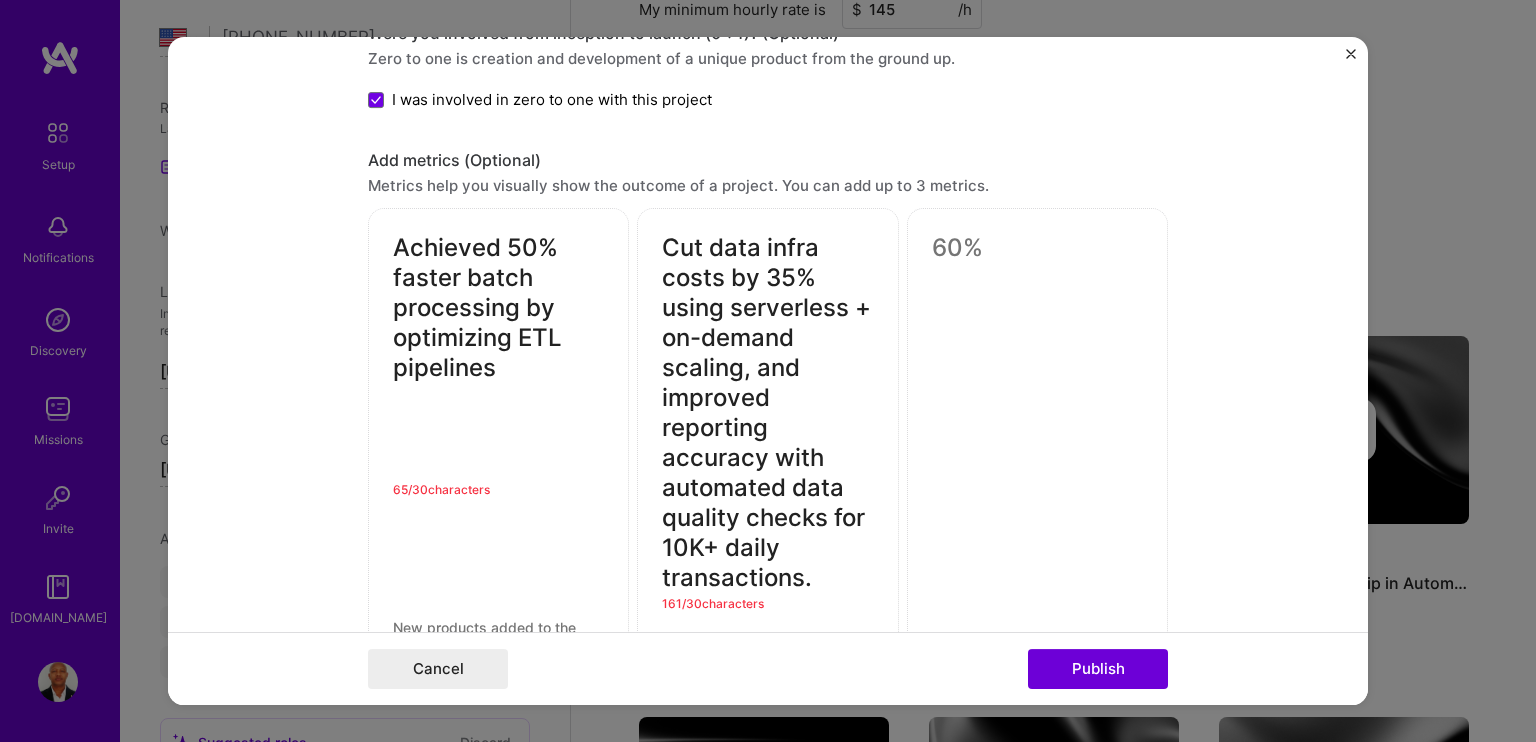 scroll, scrollTop: 2009, scrollLeft: 0, axis: vertical 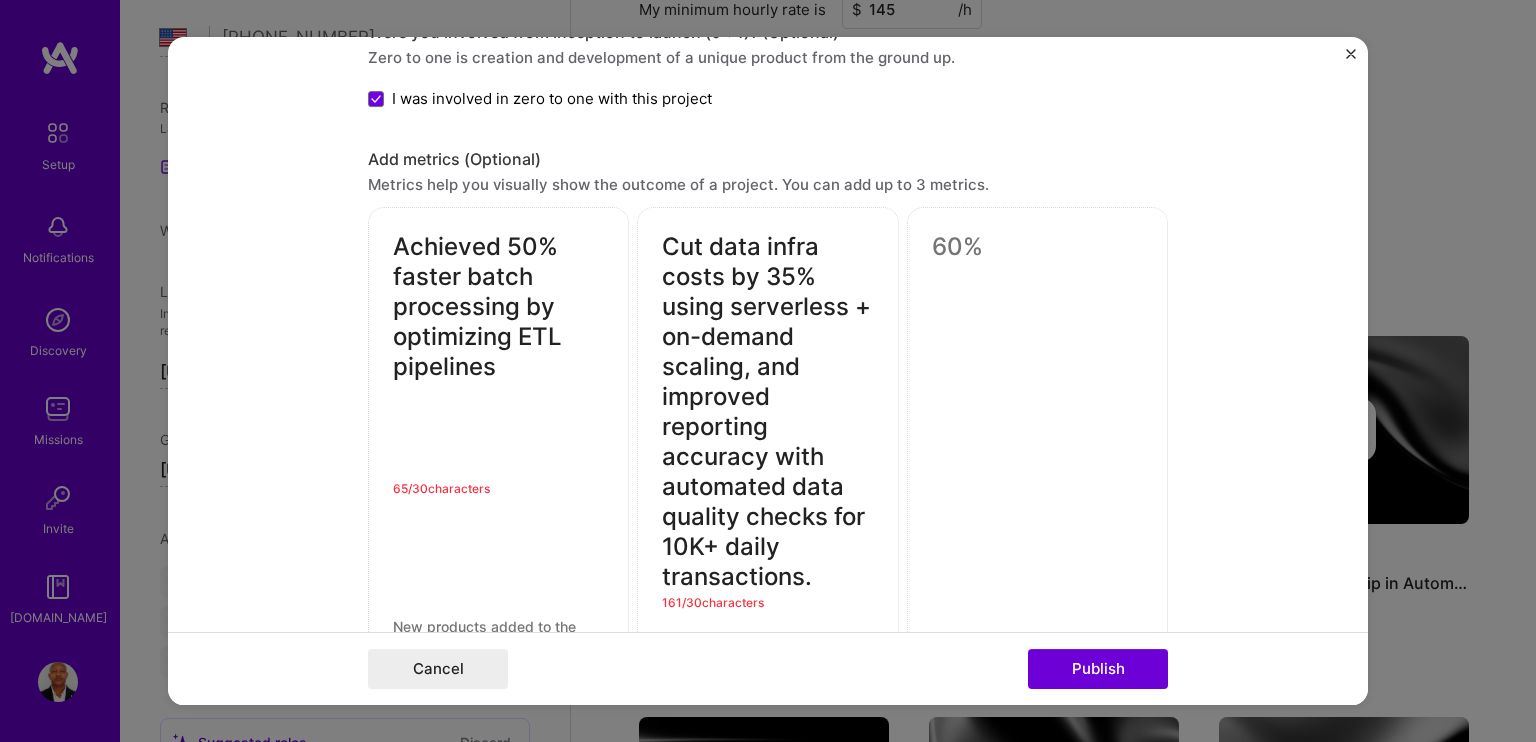 drag, startPoint x: 744, startPoint y: 364, endPoint x: 848, endPoint y: 591, distance: 249.6898 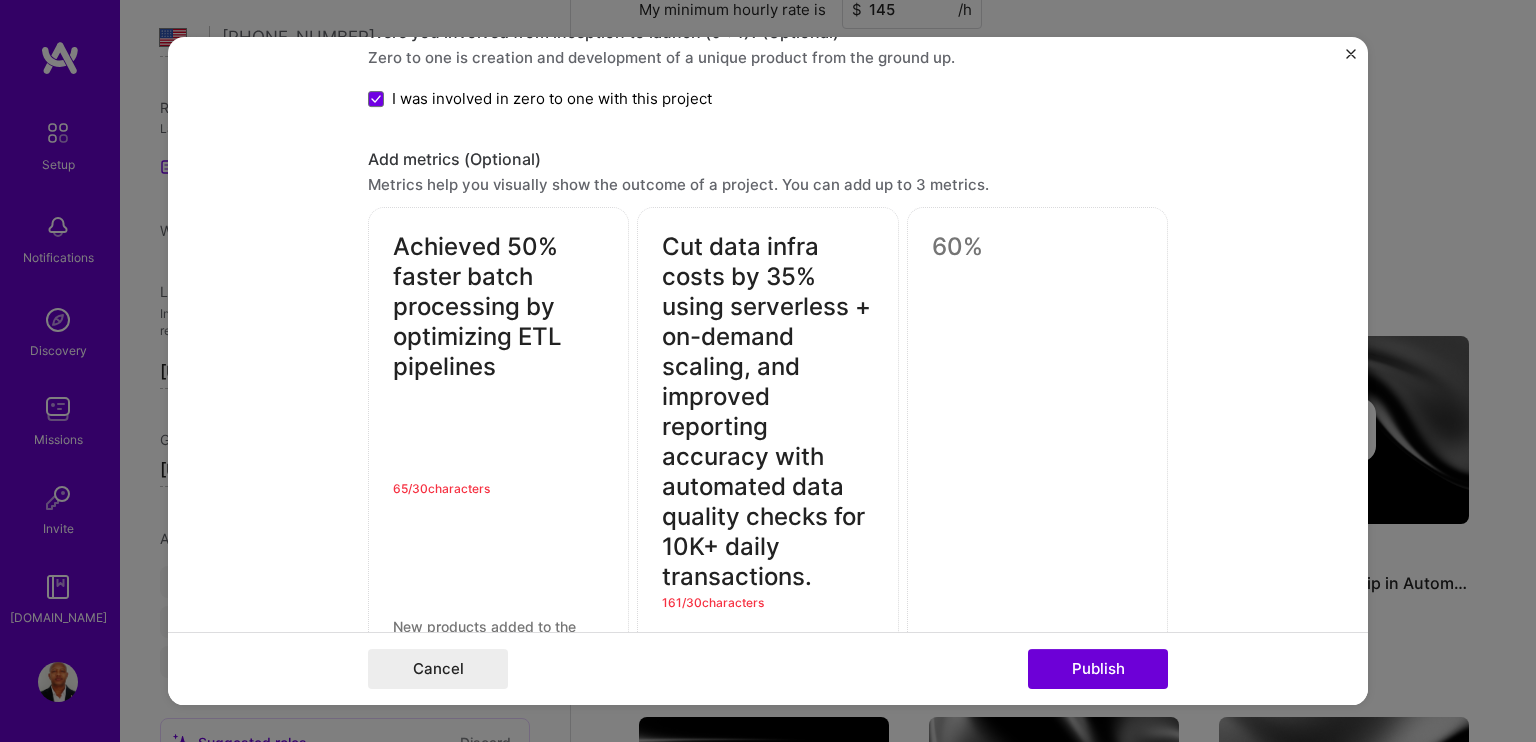 click on "Cut data infra costs by 35% using serverless + on-demand scaling, and improved reporting accuracy with automated data quality checks for 10K+ daily transactions. 161 / 30  characters" at bounding box center (767, 444) 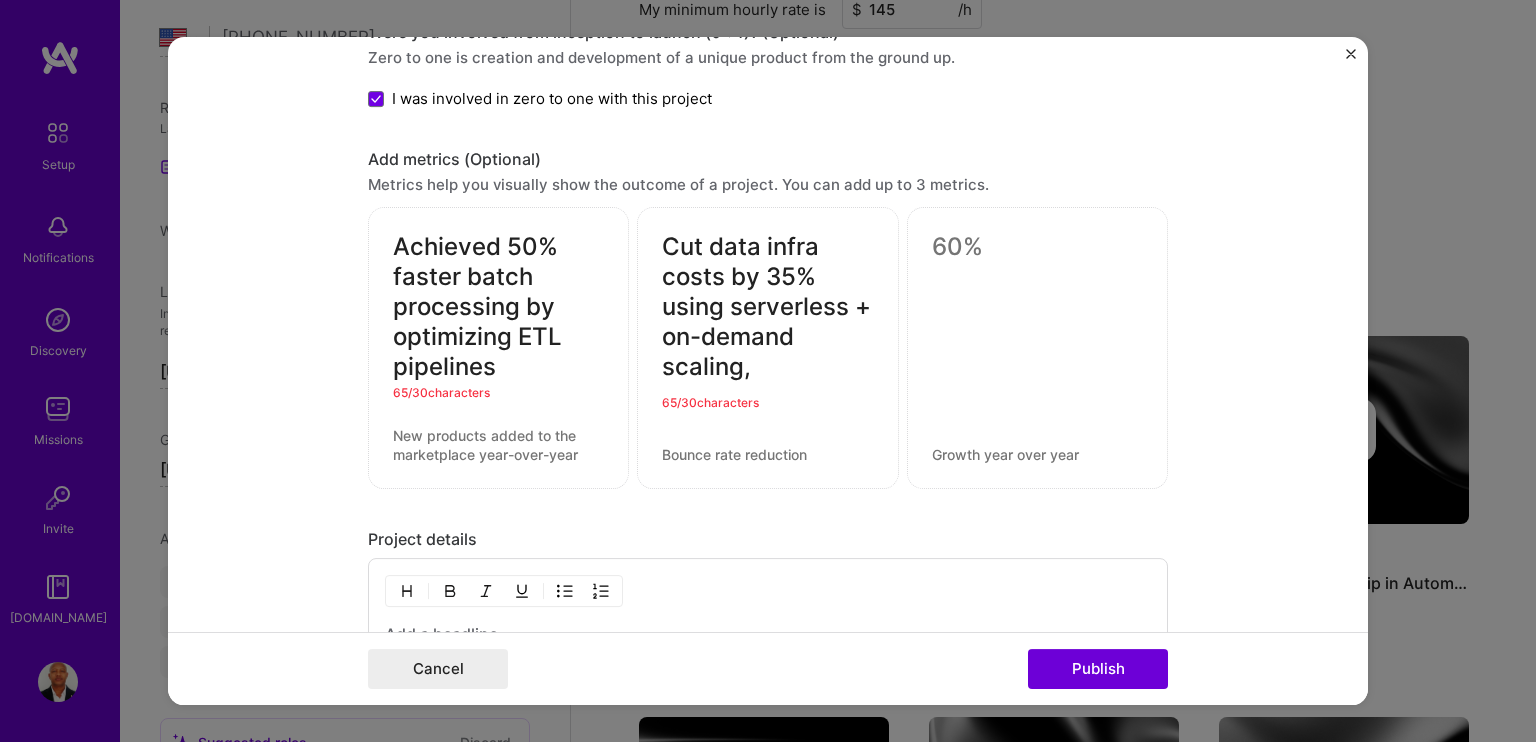 type on "Cut data infra costs by 35% using serverless + on-demand scaling," 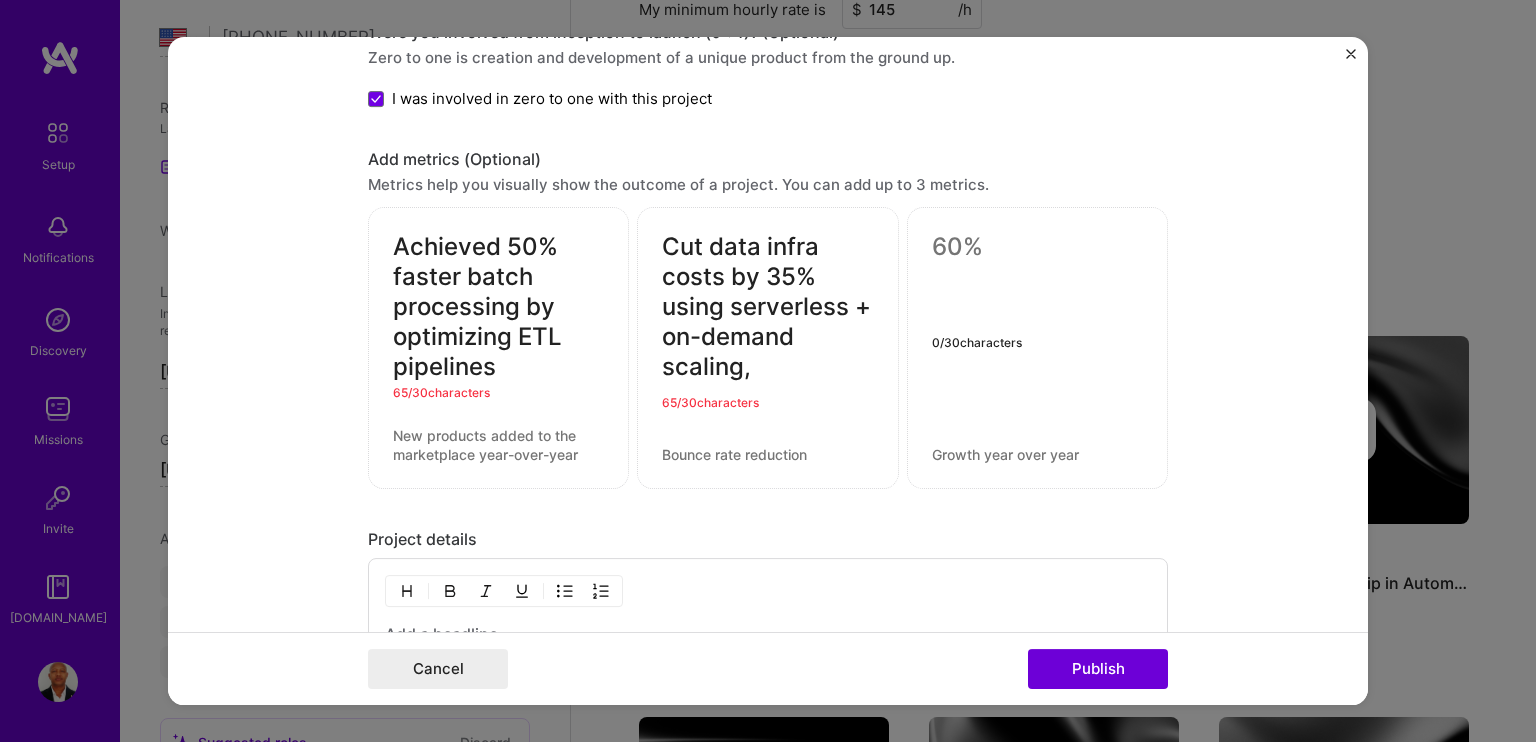 click at bounding box center [1037, 248] 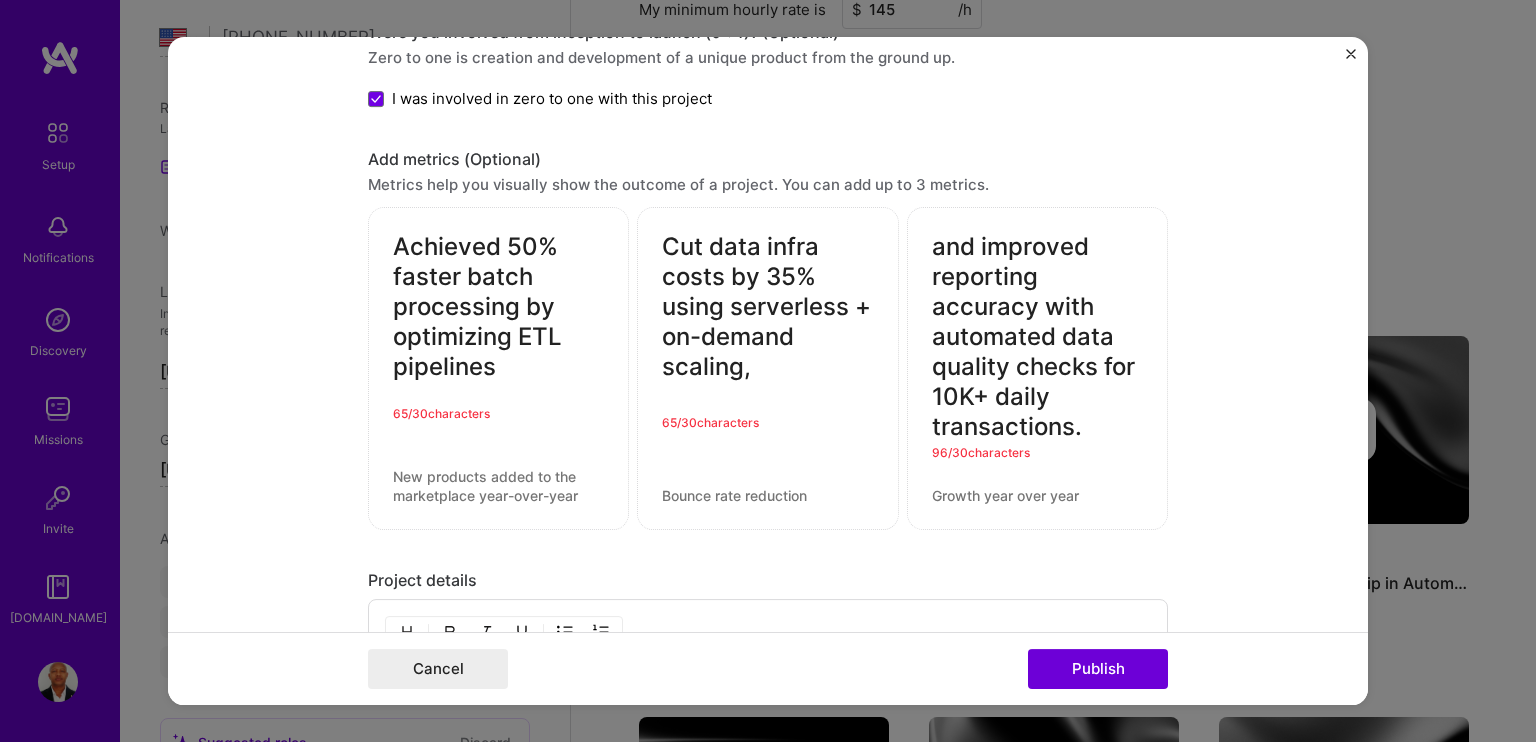 type on "and improved reporting accuracy with automated data quality checks for 10K+ daily transactions." 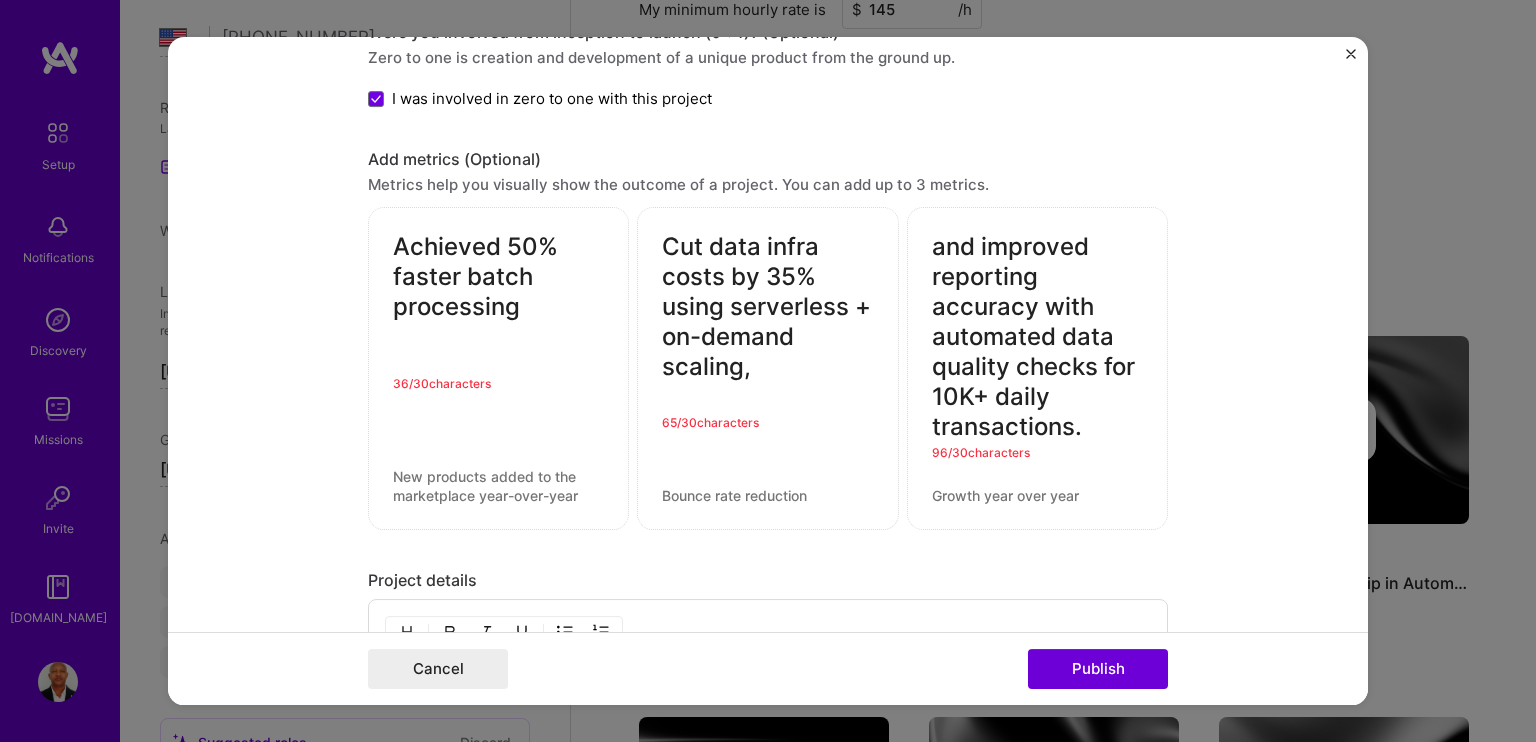 type on "Achieved 50% faster batch processing" 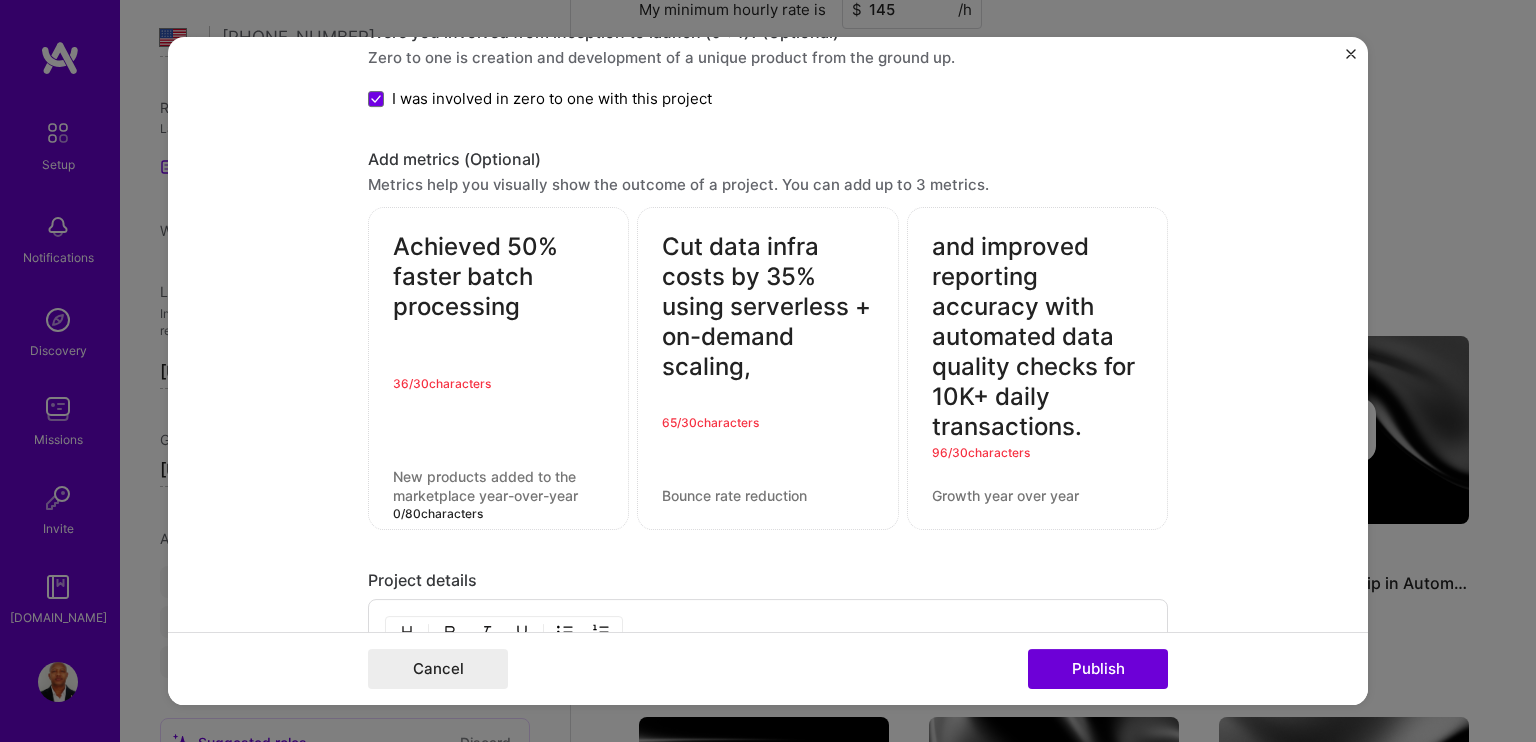 click at bounding box center (498, 487) 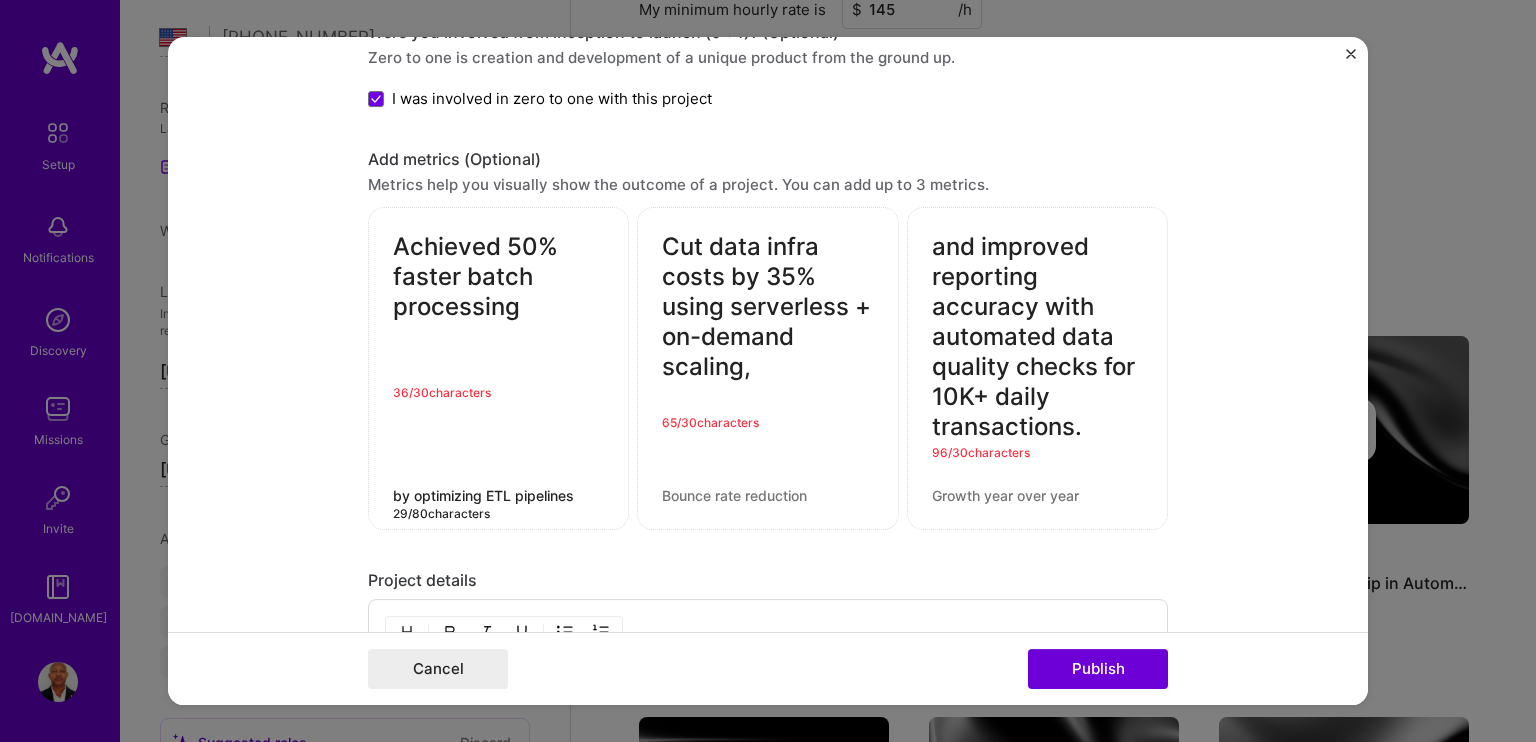 type on "by optimizing ETL pipelines" 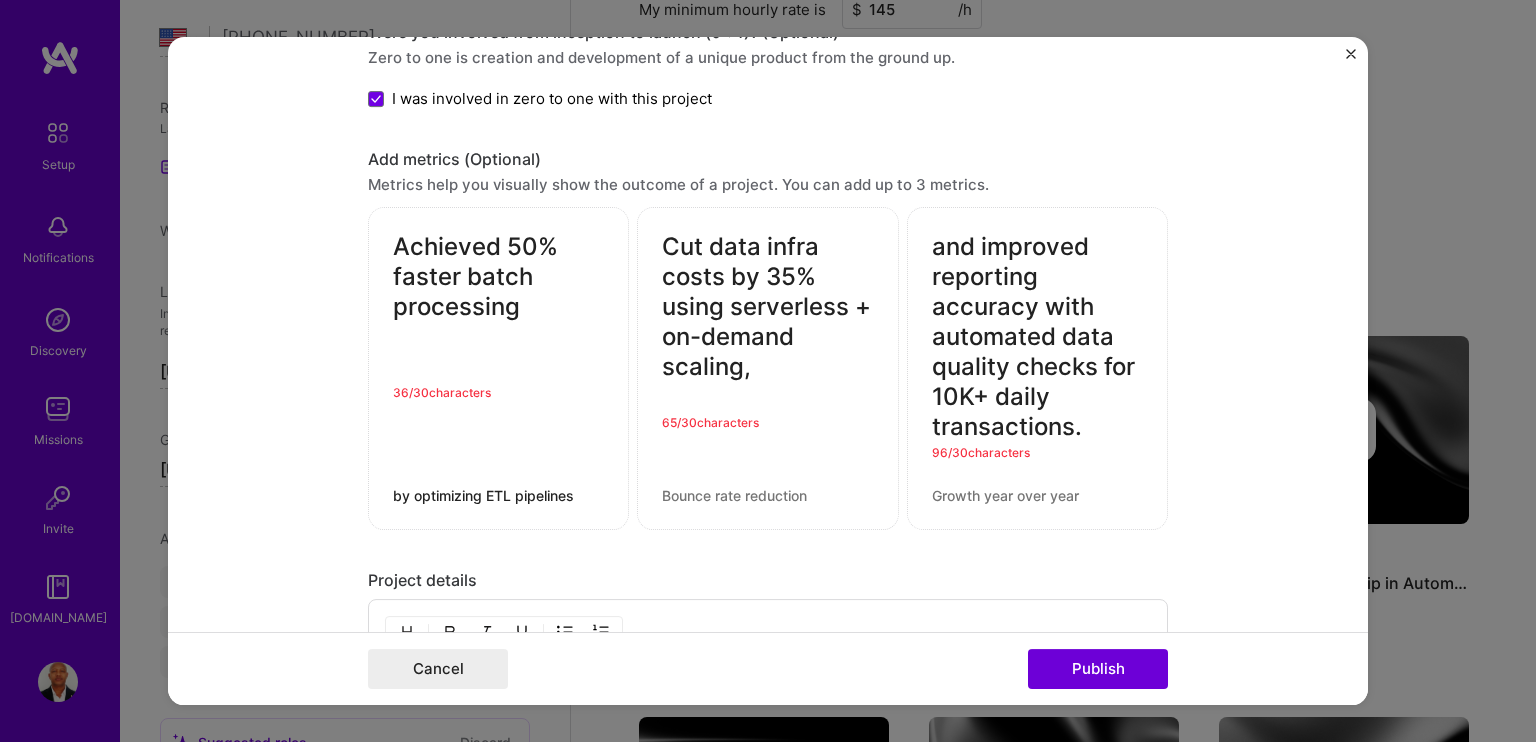 click on "Achieved 50% faster batch processing 36 / 30  characters  by optimizing ETL pipelines" at bounding box center [498, 369] 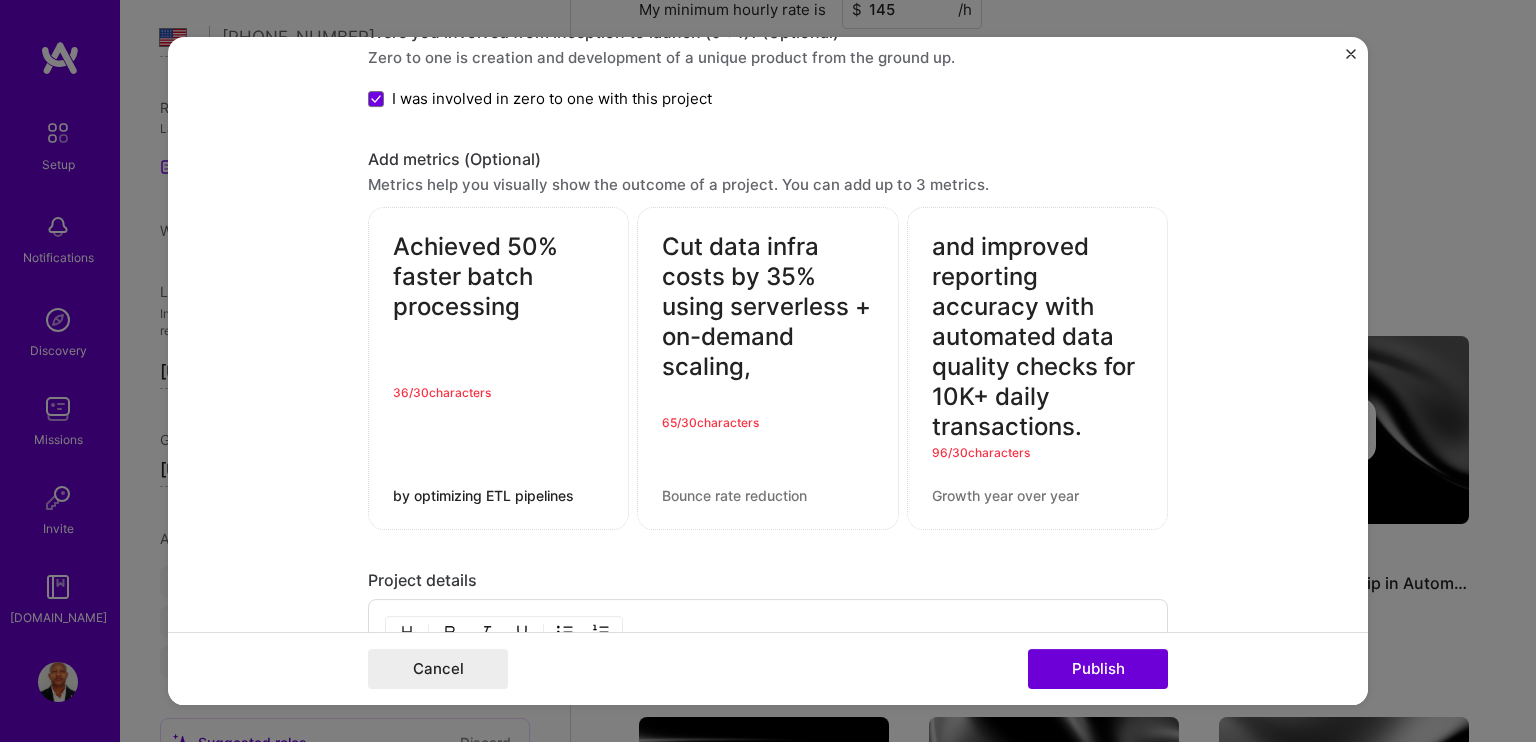 click on "Achieved 50% faster batch processing" at bounding box center [498, 278] 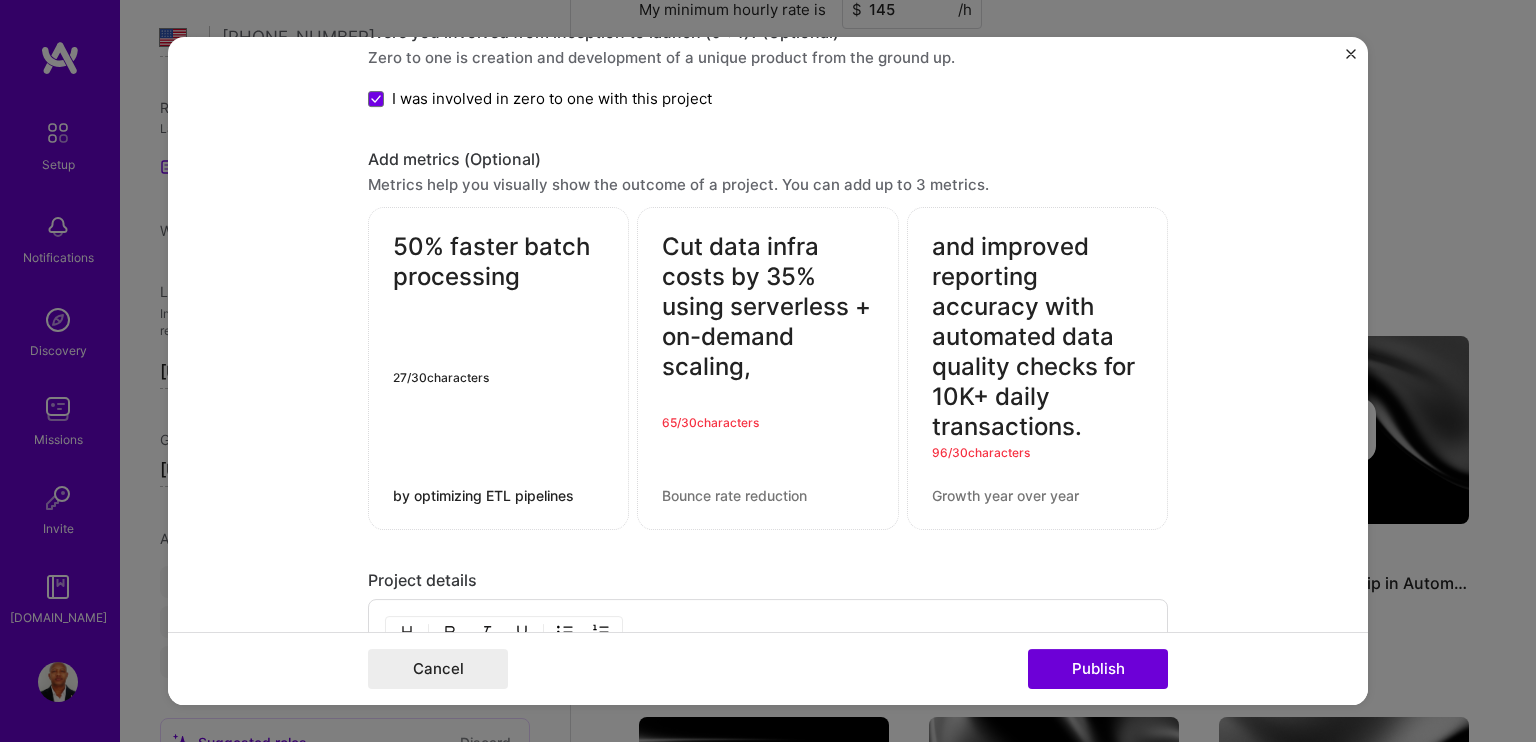 type on "50% faster batch processing" 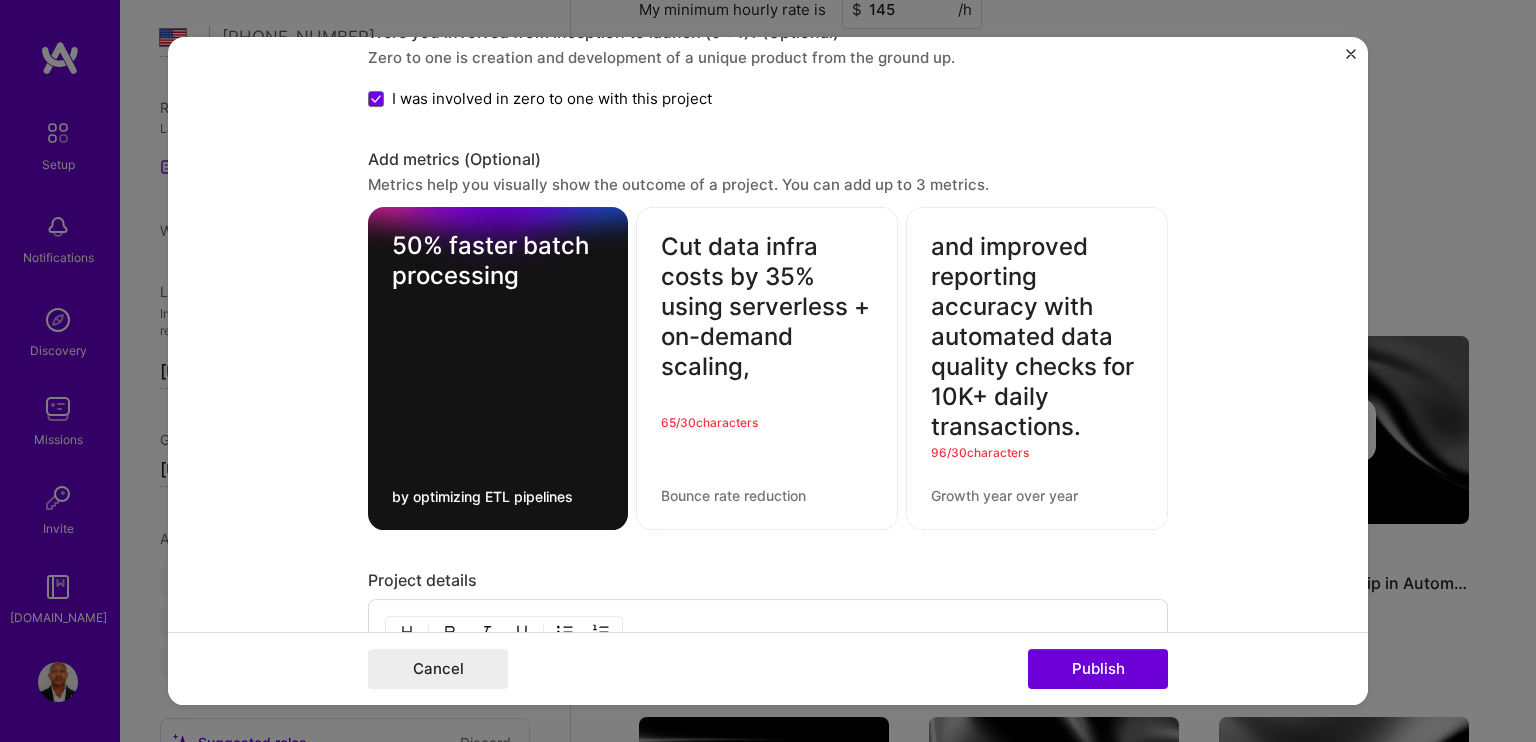 click on "50% faster batch processing  by optimizing ETL pipelines" at bounding box center [498, 369] 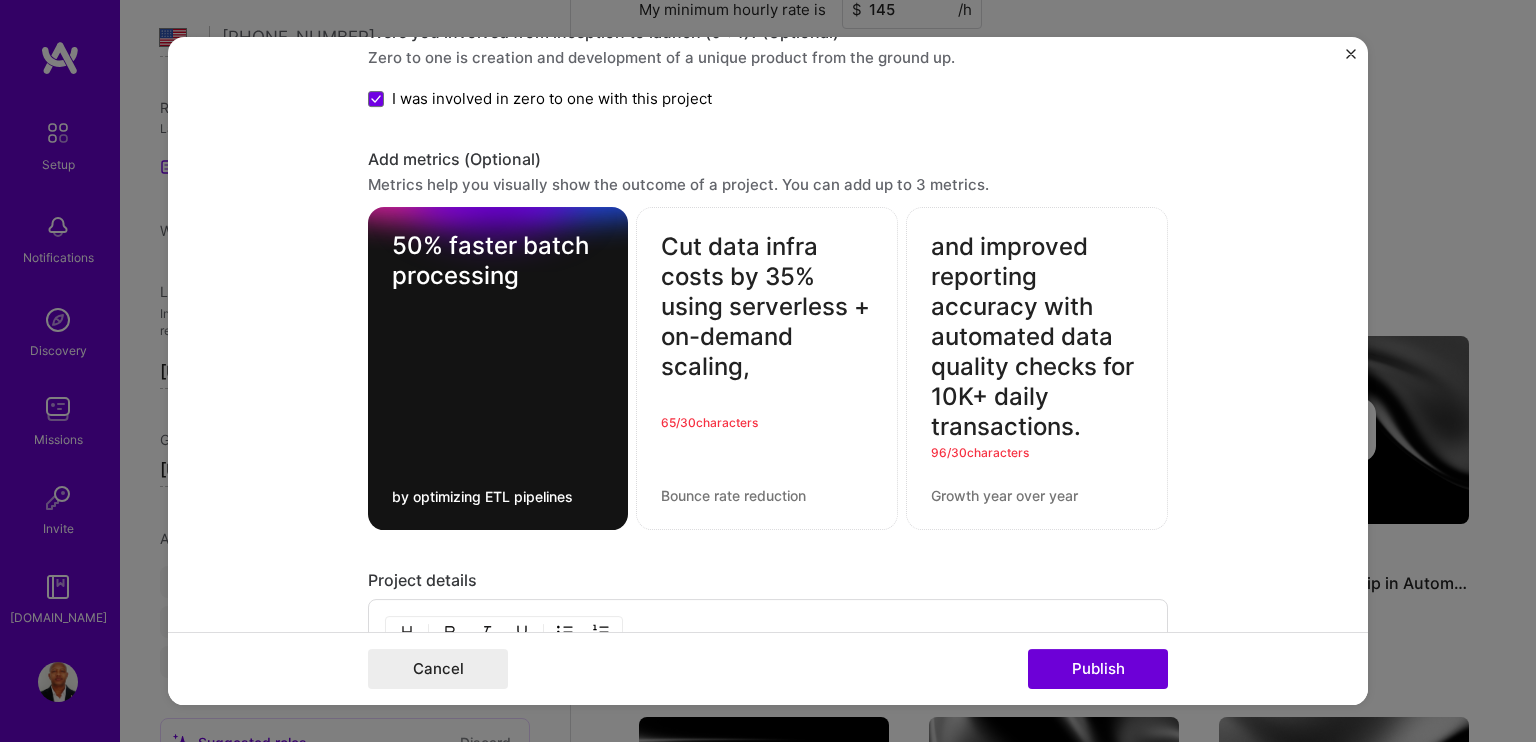 click on "Cut data infra costs by 35% using serverless + on-demand scaling," at bounding box center [767, 308] 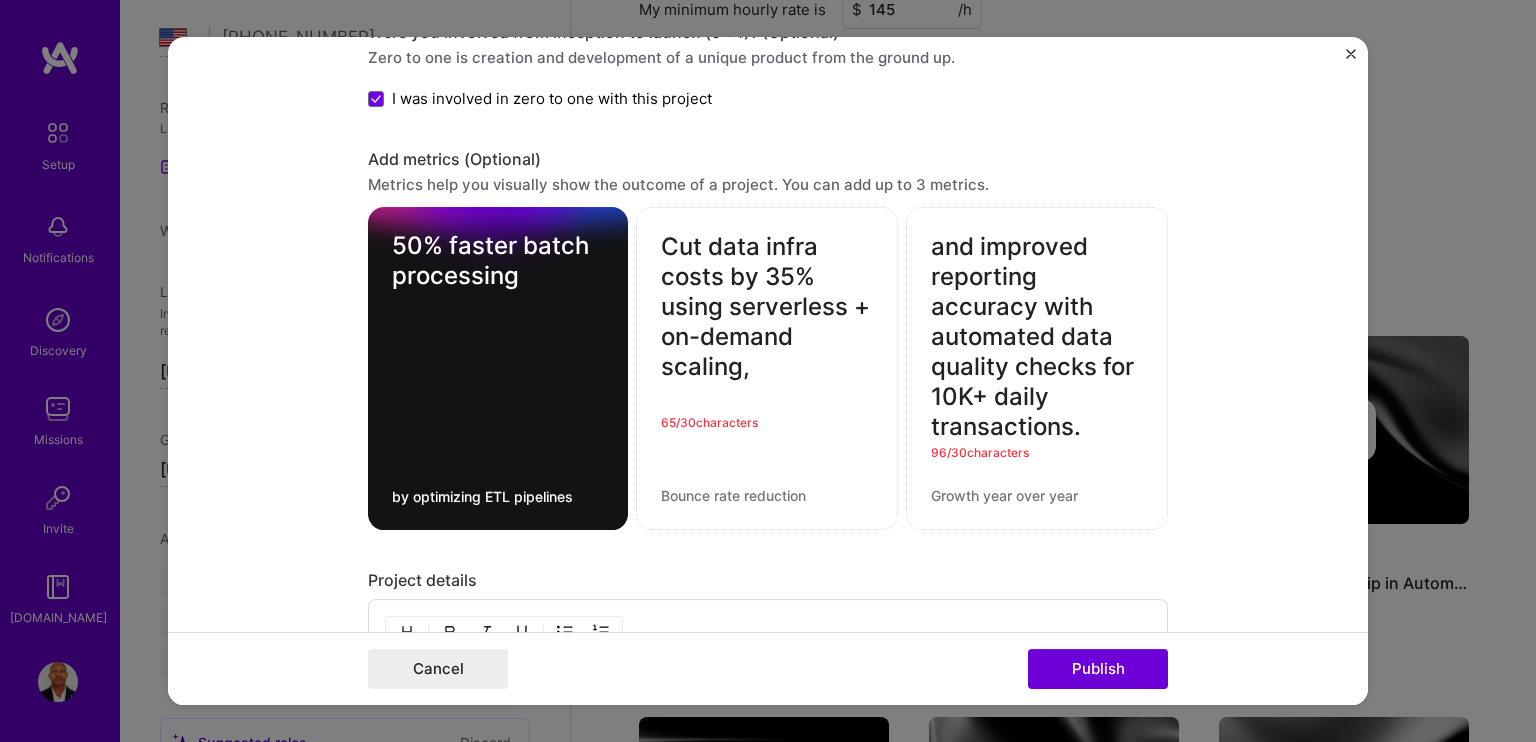 drag, startPoint x: 657, startPoint y: 300, endPoint x: 757, endPoint y: 359, distance: 116.10771 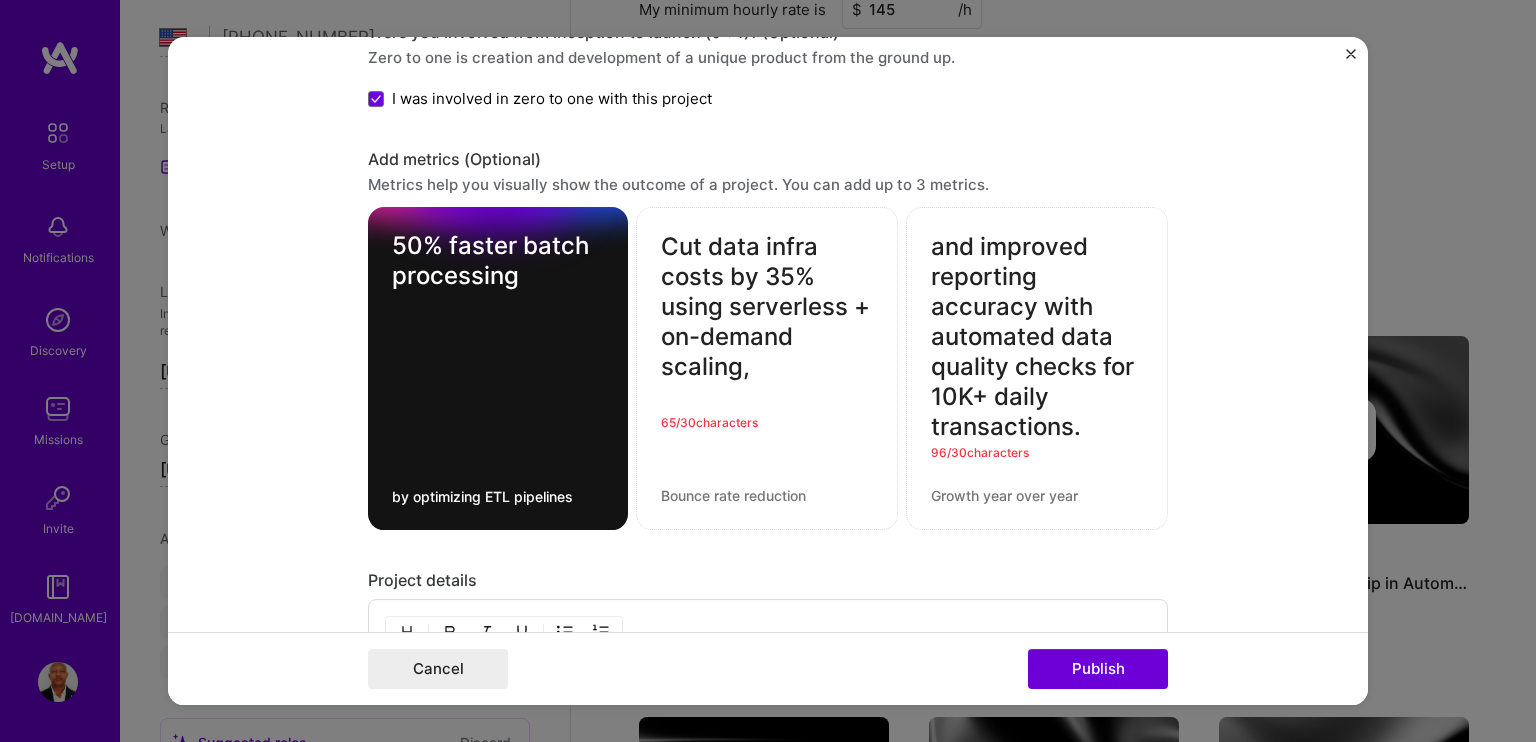 click on "Cut data infra costs by 35% using serverless + on-demand scaling," at bounding box center [767, 308] 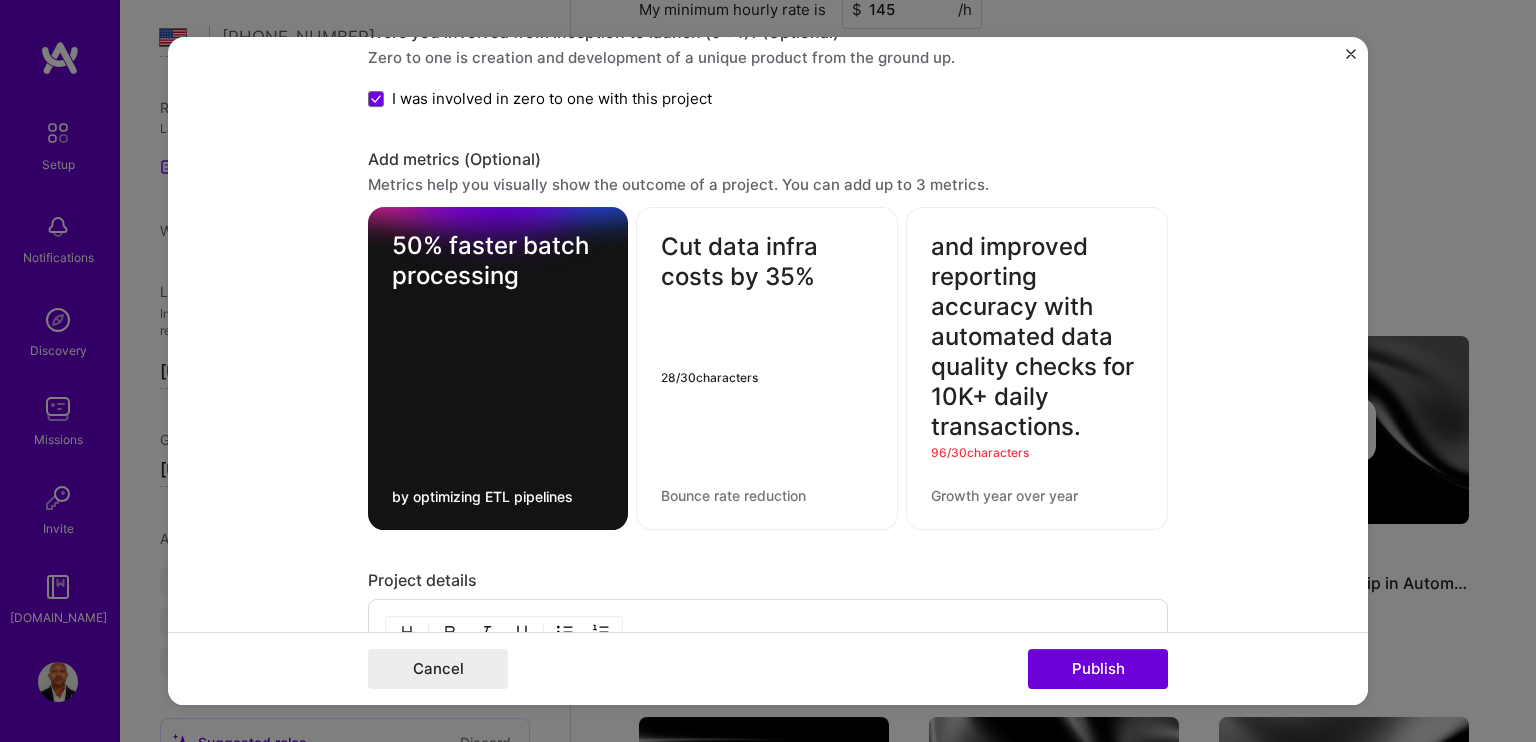 type on "Cut data infra costs by 35%" 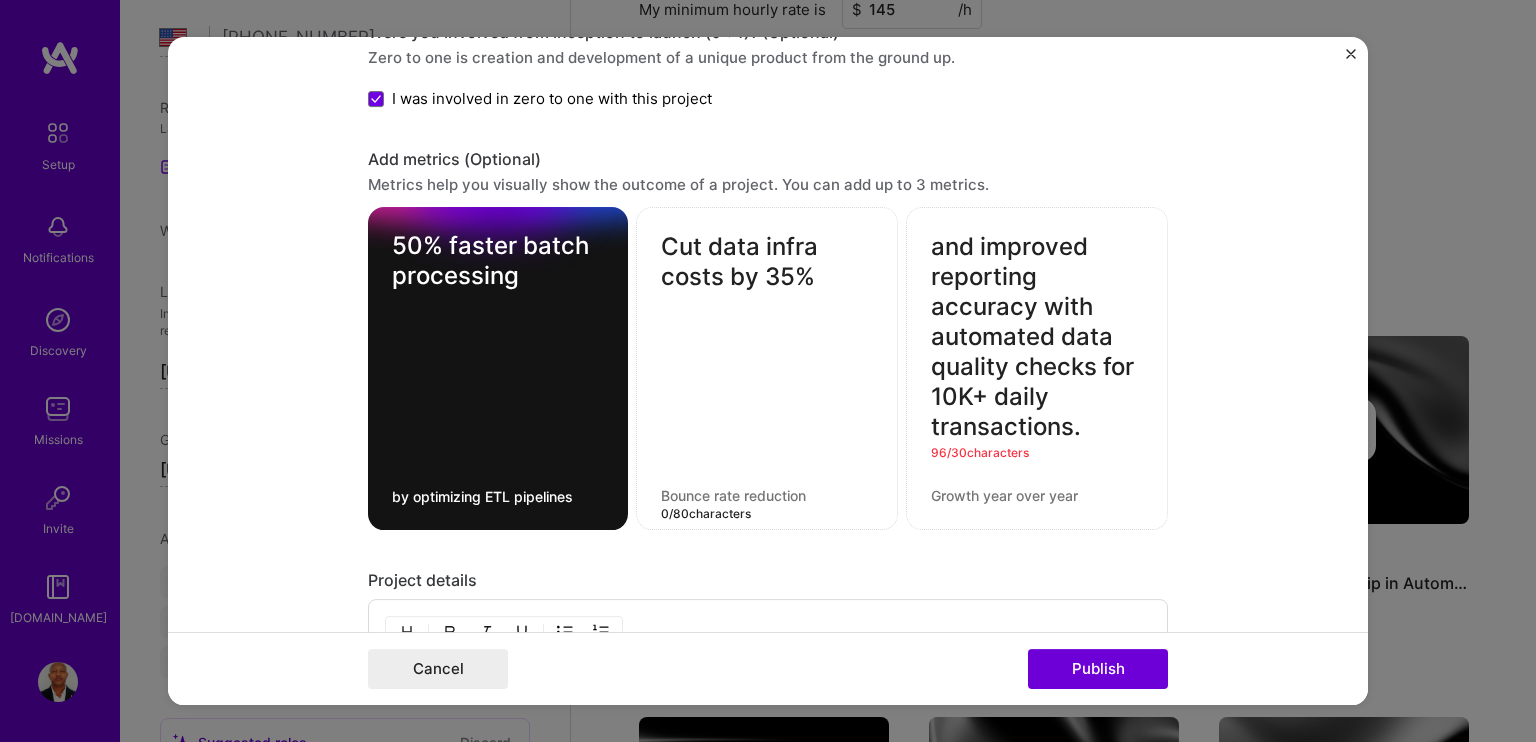 paste on "using serverless + on-demand scaling," 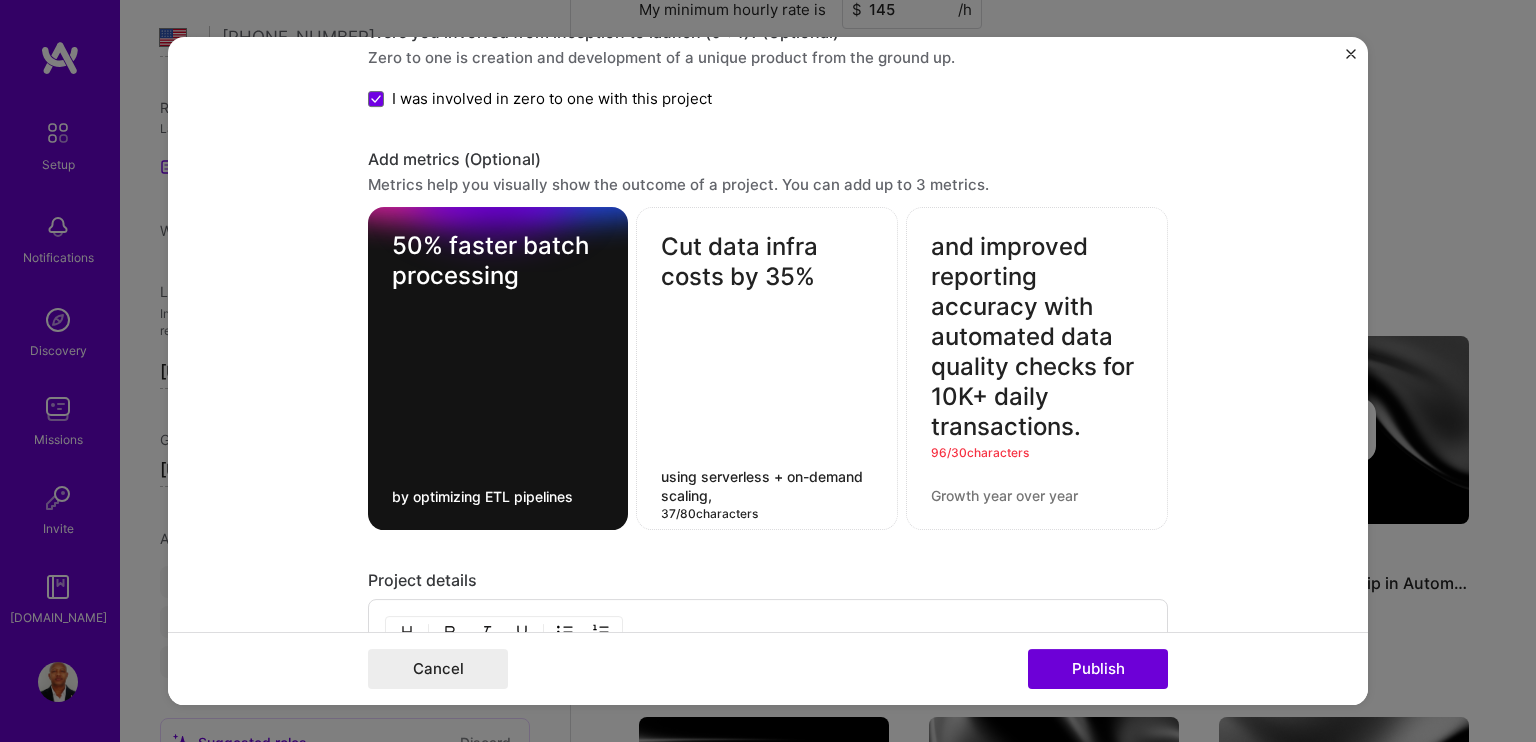 click on "Cut data infra costs by 35%  using serverless + on-demand scaling, 37 / 80  characters" at bounding box center [767, 369] 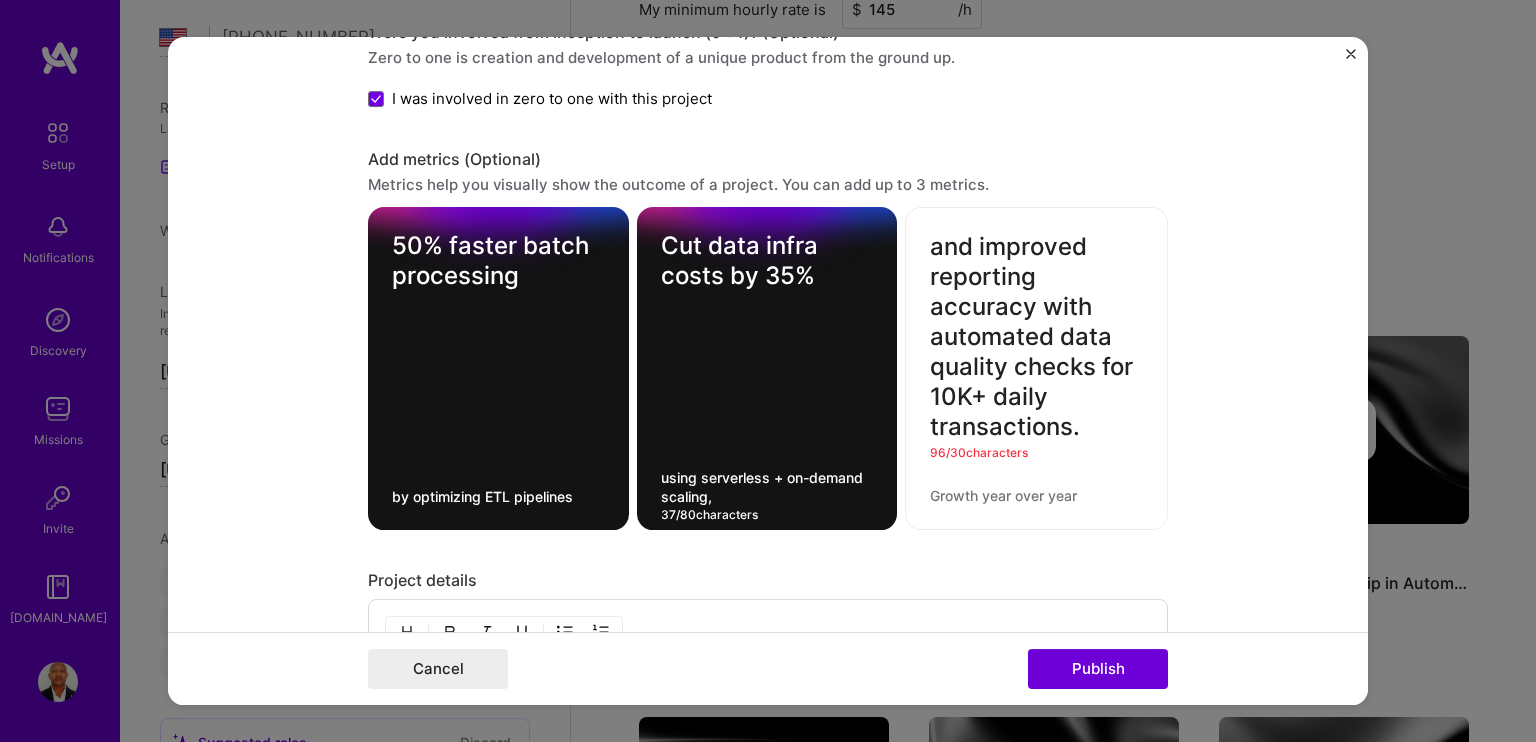 click on "using serverless + on-demand scaling," at bounding box center (767, 488) 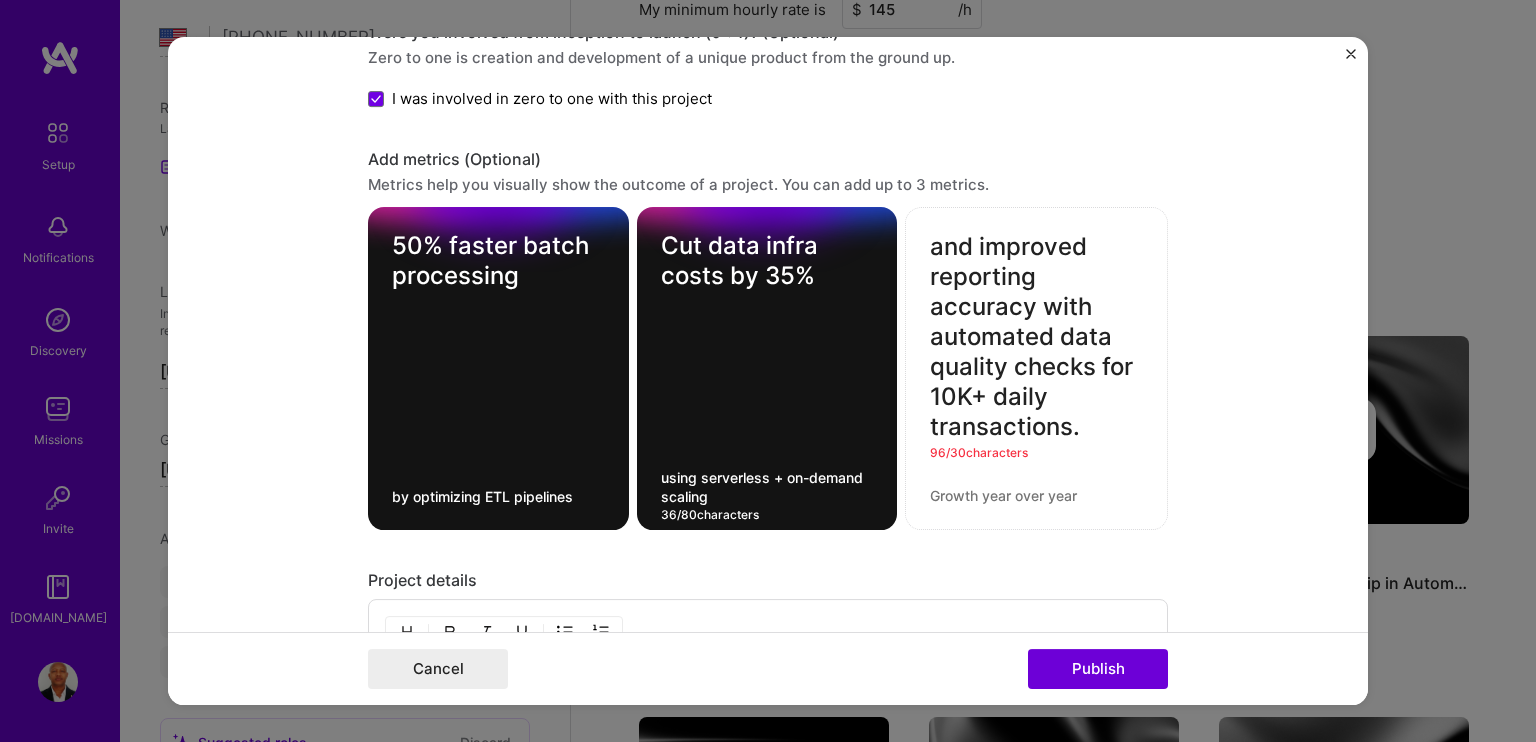type on "using serverless + on-demand scaling" 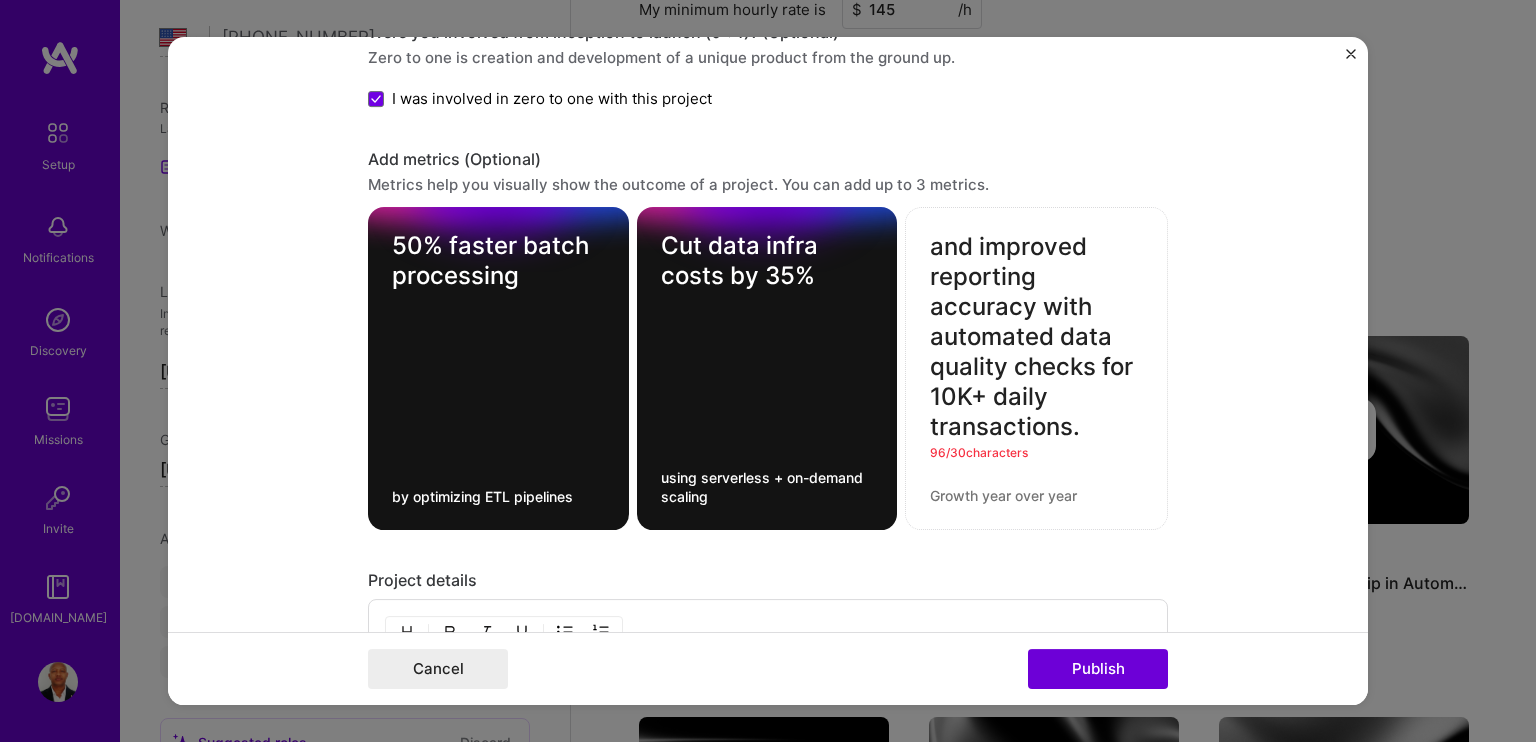 click on "and improved reporting accuracy with automated data quality checks for 10K+ daily transactions." at bounding box center (1036, 338) 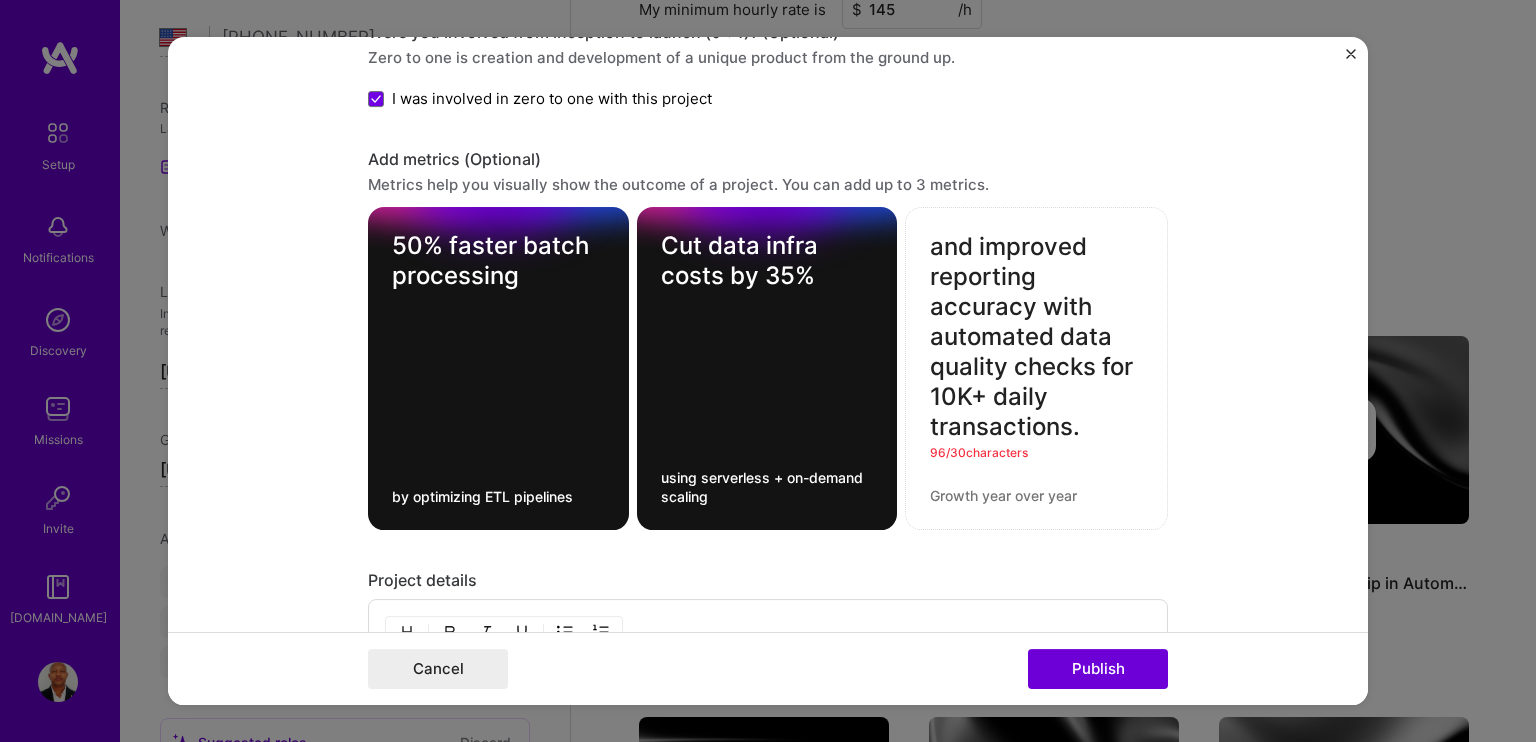 click on "and improved reporting accuracy with automated data quality checks for 10K+ daily transactions." at bounding box center (1036, 338) 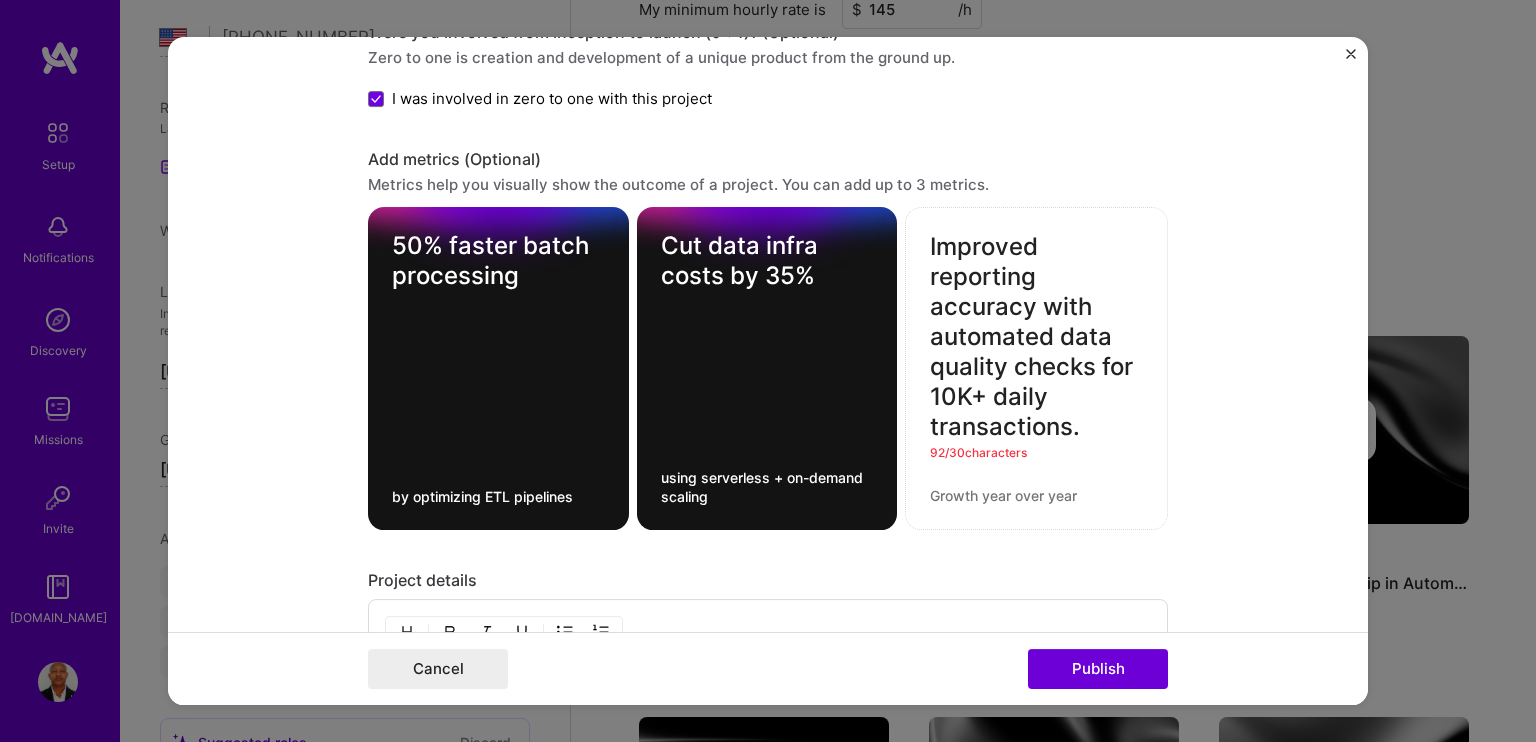 drag, startPoint x: 1036, startPoint y: 299, endPoint x: 1106, endPoint y: 434, distance: 152.06906 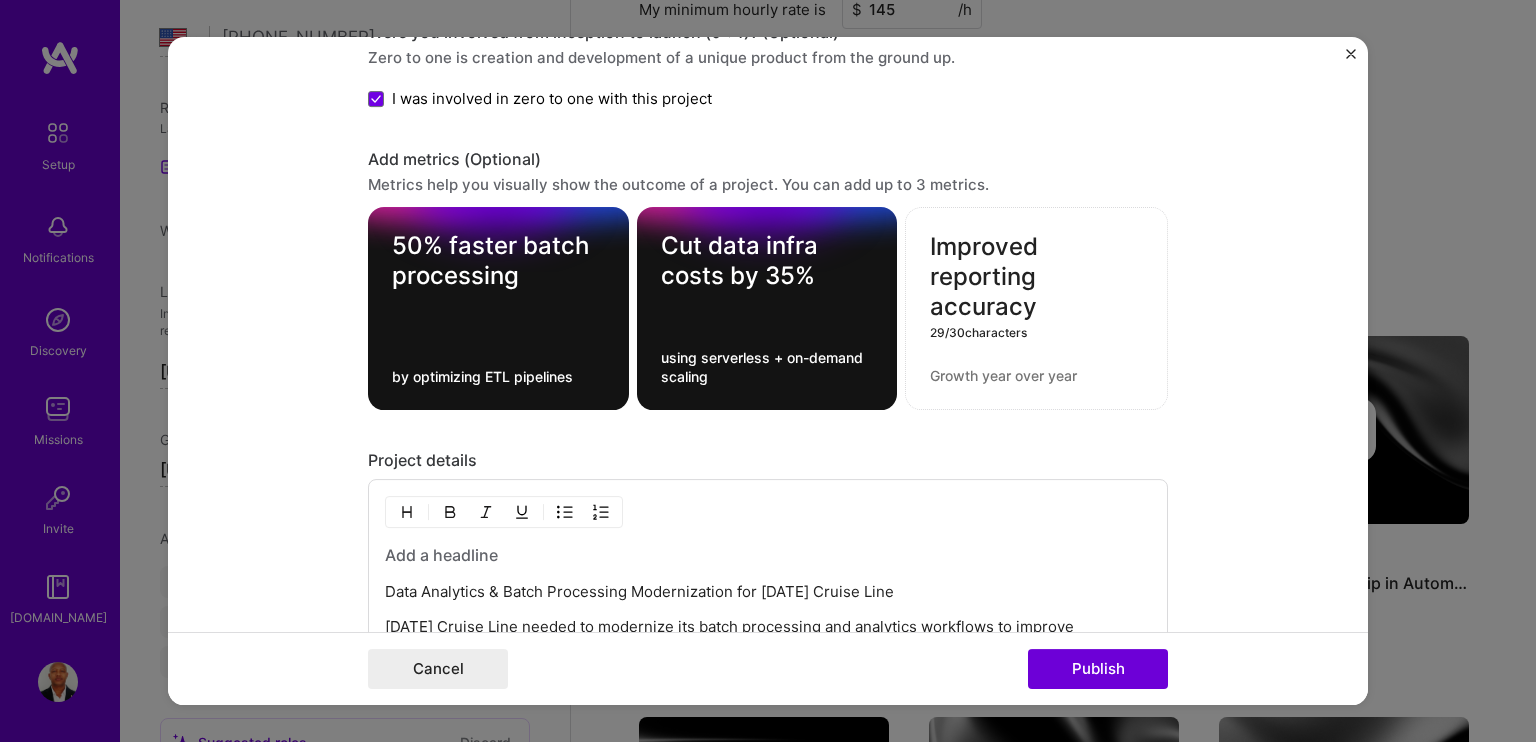 type on "Improved reporting accuracy" 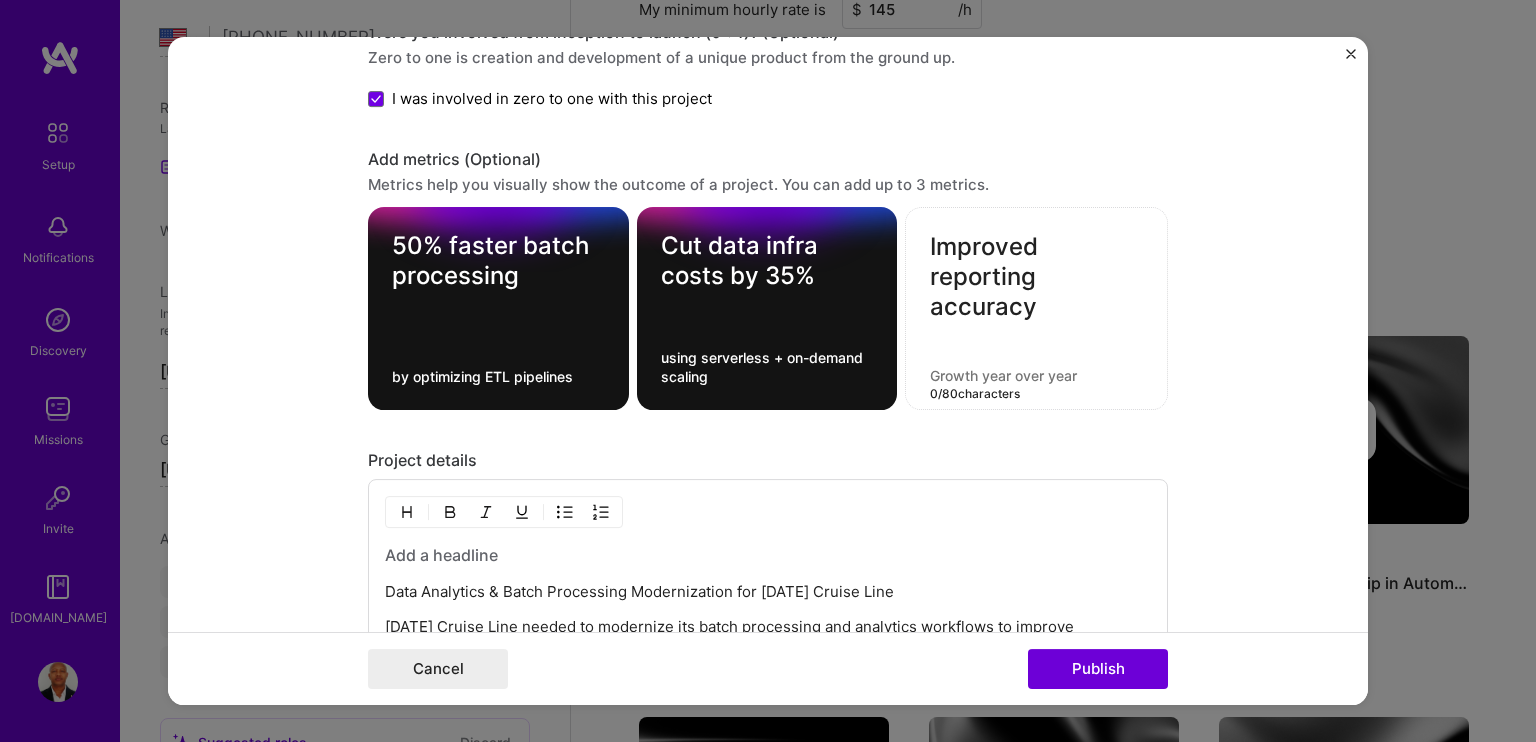 click at bounding box center [1036, 376] 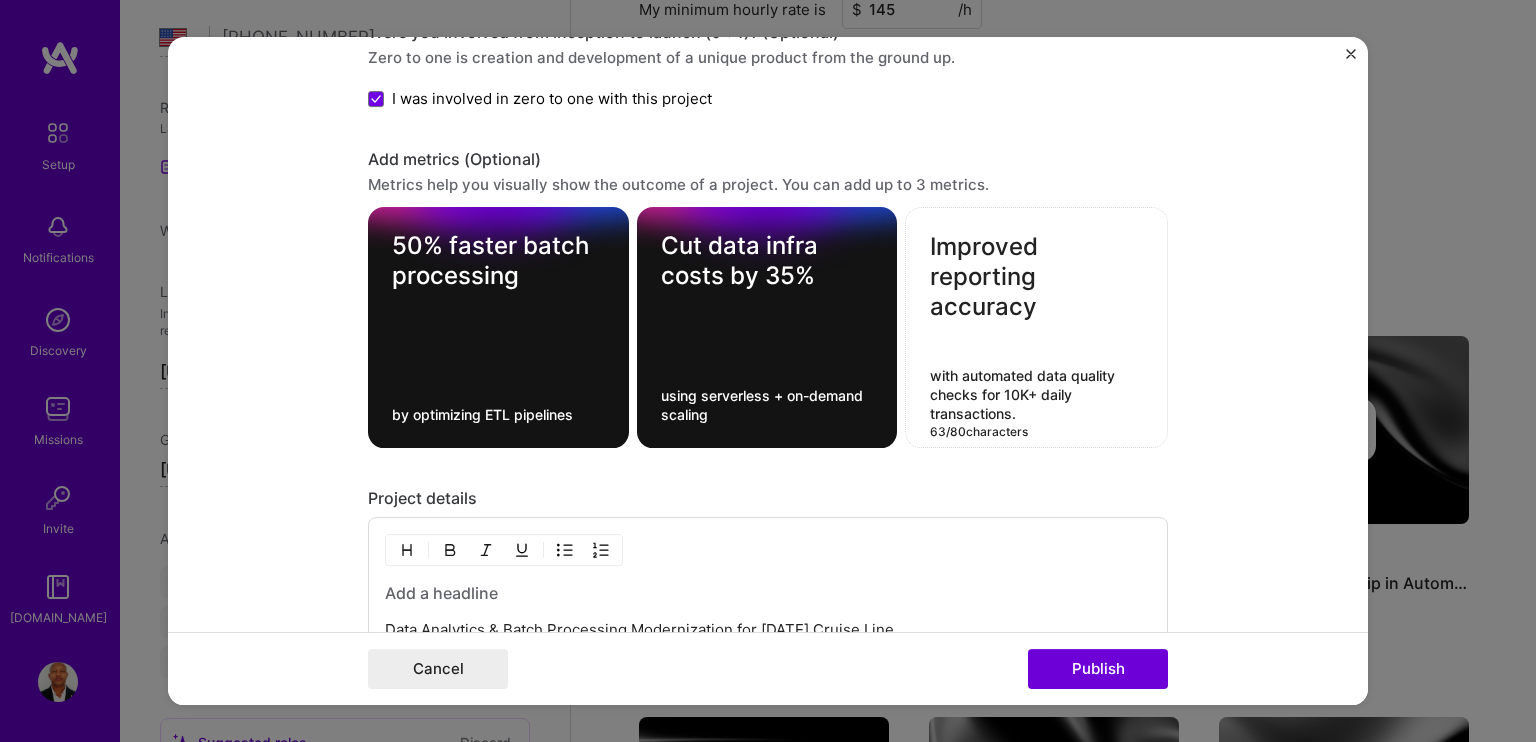 type on "with automated data quality checks for 10K+ daily transactions." 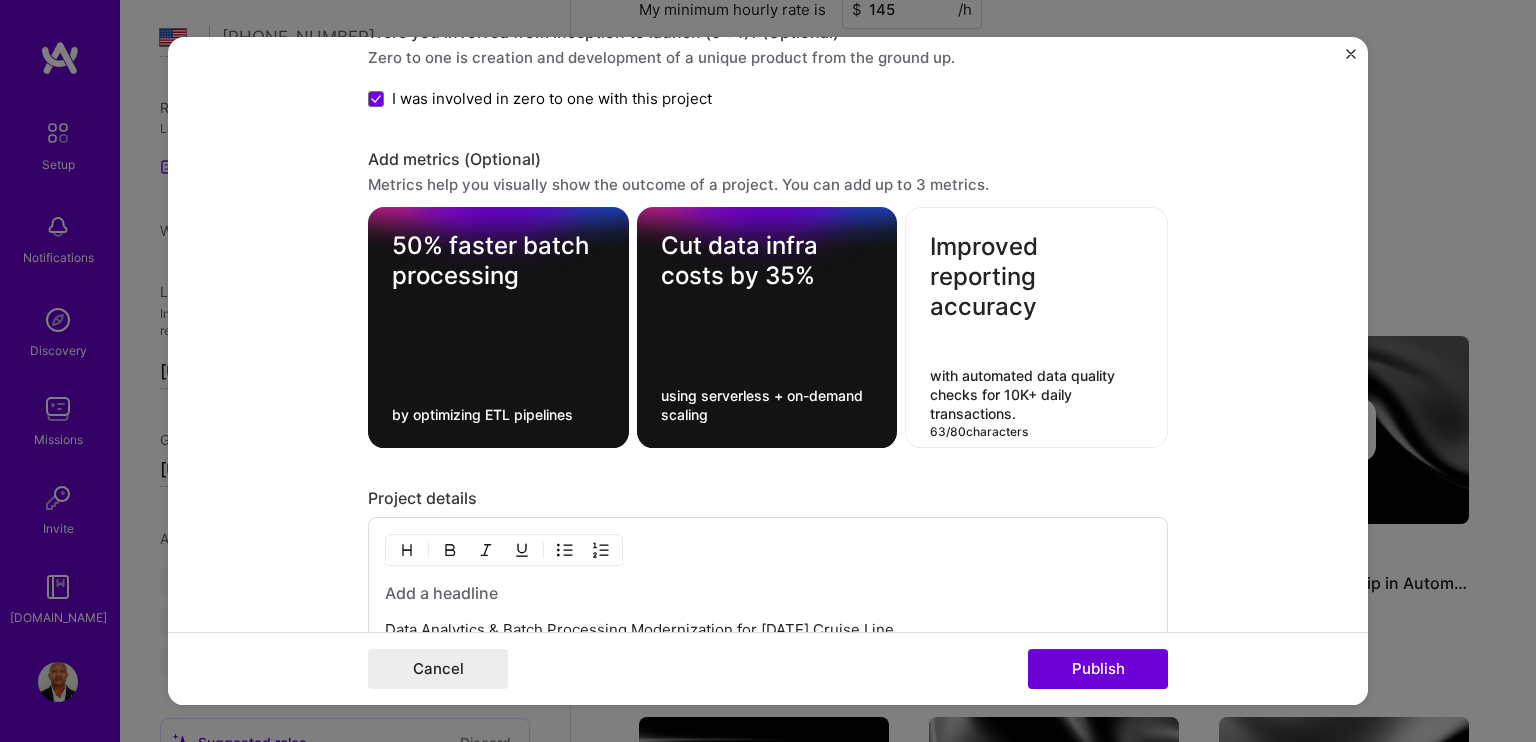 click on "Project title curnival [PERSON_NAME]- bachprocessing Company Tata Consultancy Services
Project industry Industry Project Link (Optional)
Drag and drop an image or   Upload file Upload file We recommend uploading at least 4 images. 1600x1200px or higher recommended. Max 5MB each. Role Cloud Expert
to
I’m still working on this project Skills used — Add up to 12 skills Any new skills will be added to your profile. Enter skills... 12 Data Architecture 1 2 3 4 5 DevOps 1 2 3 4 5 Java 1 2 3 4 5 Machine Learning 1 2 3 4 5 Python 1 2 3 4 5 Terraform 1 2 3 4 5 Microservices 1 2 3 4 5 GitHub 1 2 3 4 5 AWS 1 2 3 4 5 Agile 1 2 3 4 5 Systems Architecture 1 2 3 4 5 Node.js 1 2 3 4 5 Did this role require you to manage team members? (Optional) Yes, I managed 10 team members. Were you involved from inception to launch (0  ->  1)? (Optional) Zero to one is creation and development of a unique product from the ground up. I was involved in zero to one with this project 63 / 80   847 /" at bounding box center [768, 371] 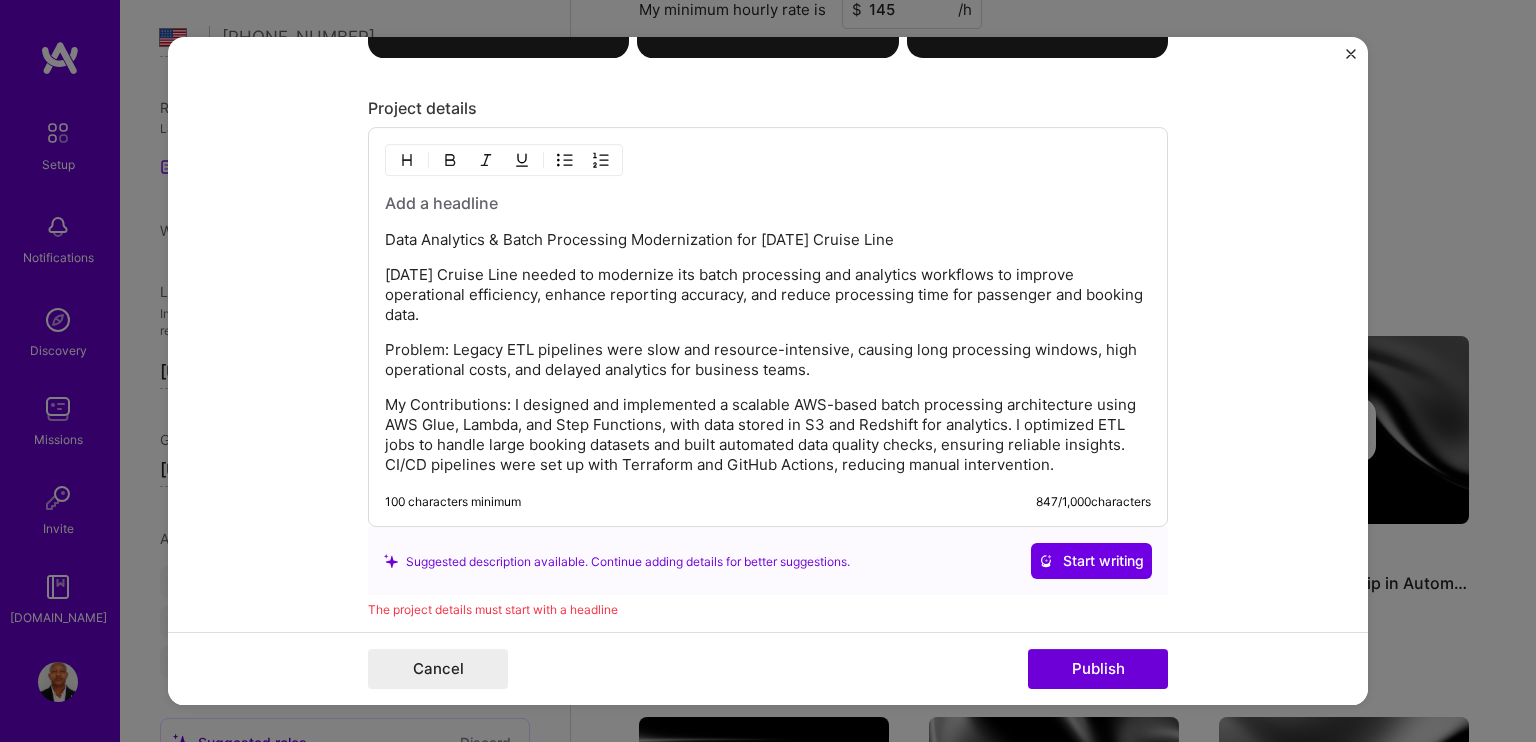 scroll, scrollTop: 2409, scrollLeft: 0, axis: vertical 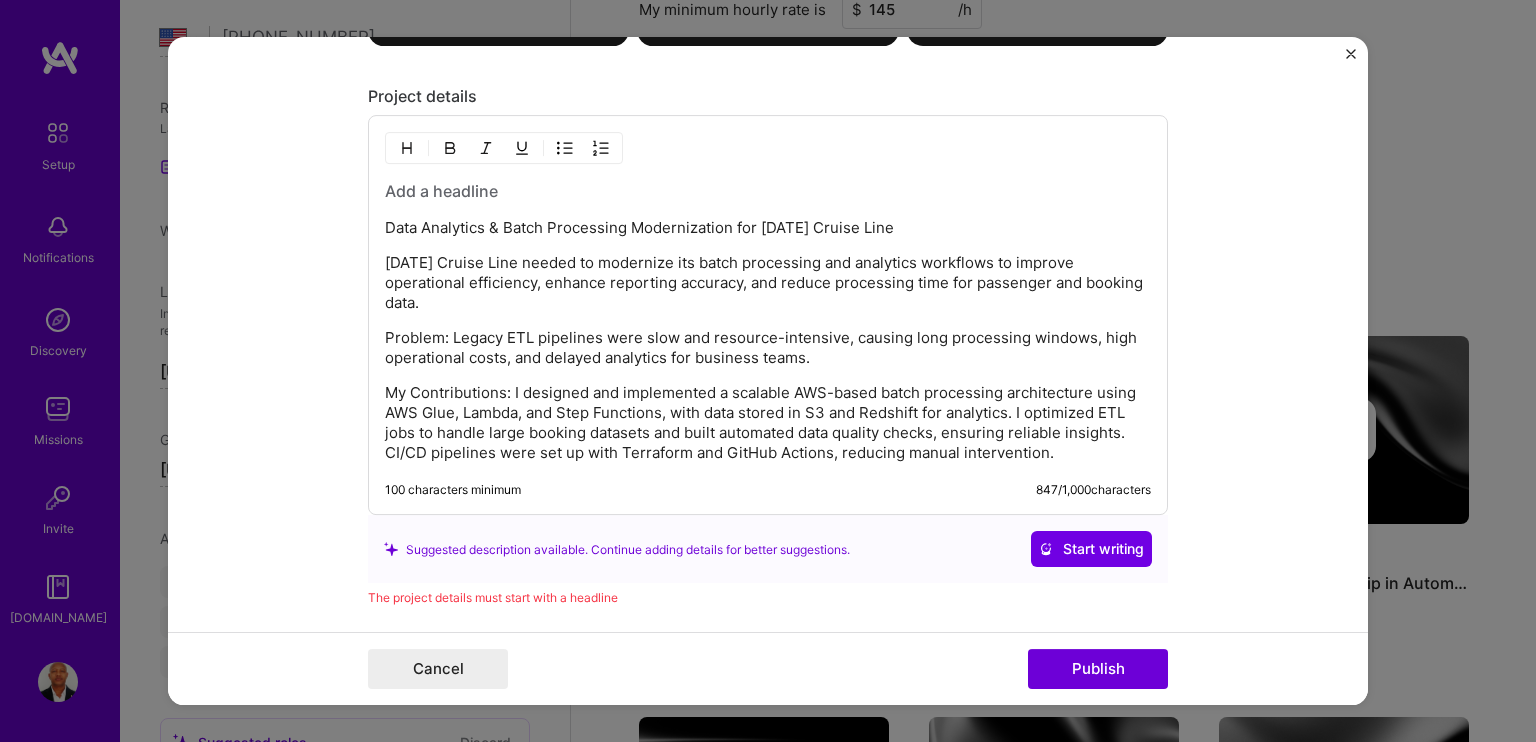 click on "Start writing" at bounding box center (1091, 550) 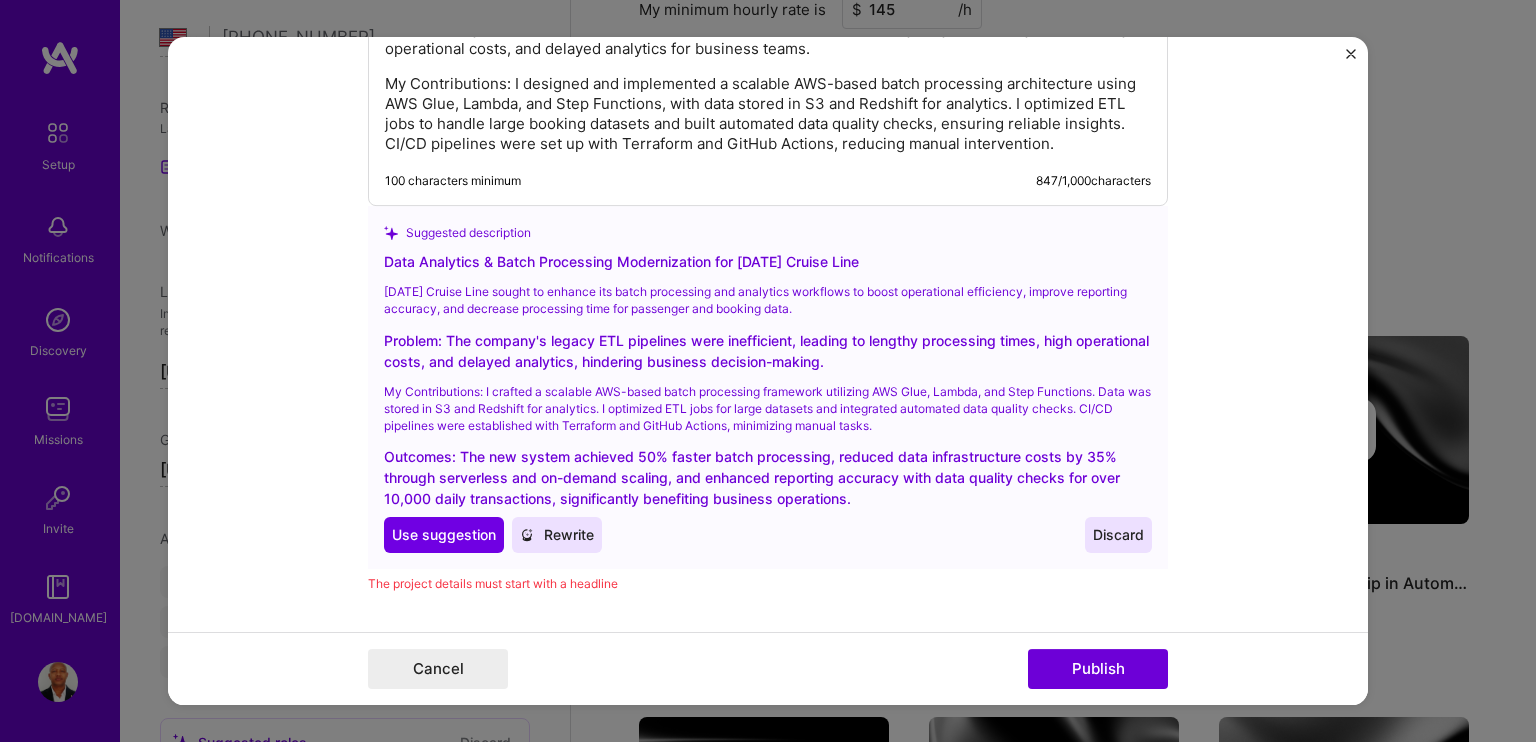 scroll, scrollTop: 2809, scrollLeft: 0, axis: vertical 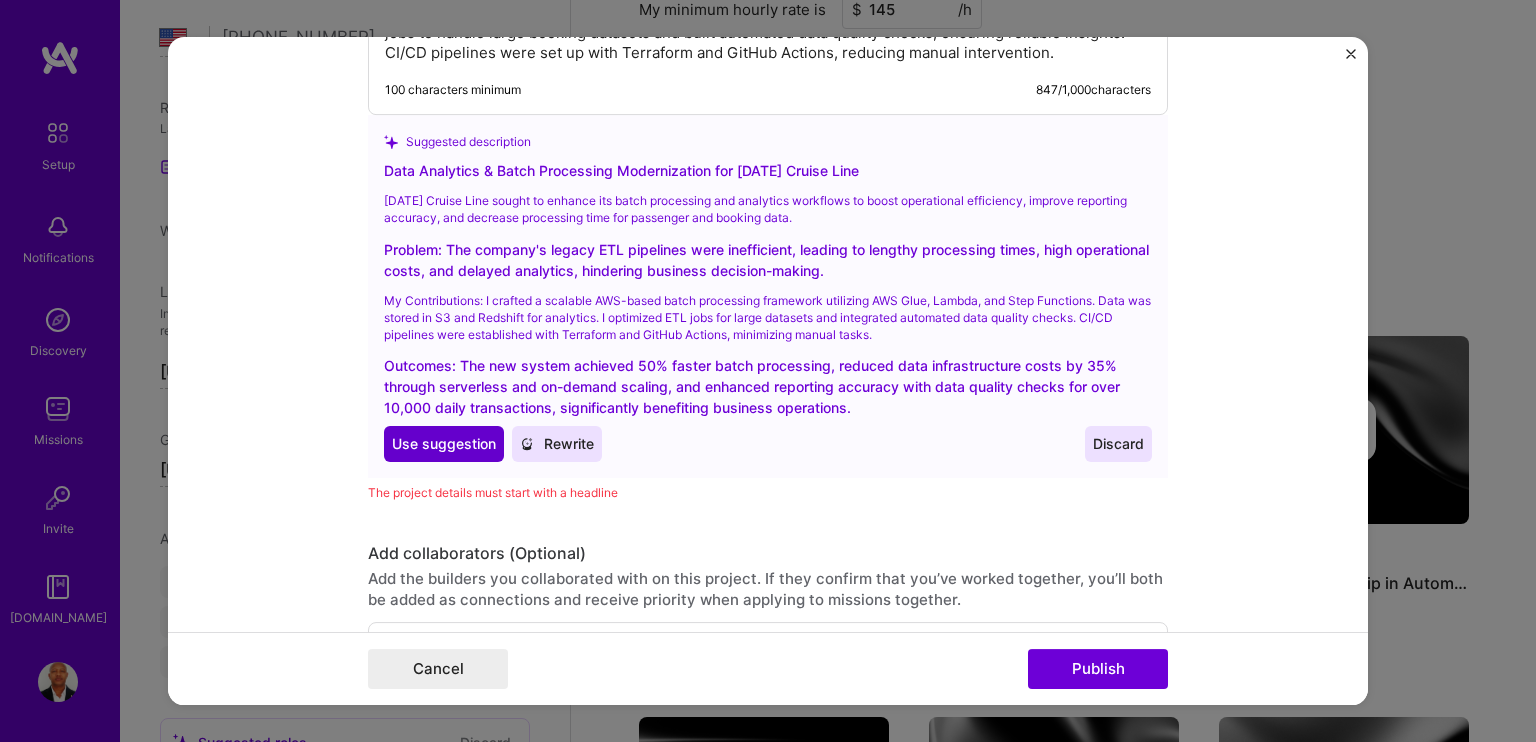 click on "Use suggestion" at bounding box center (444, 445) 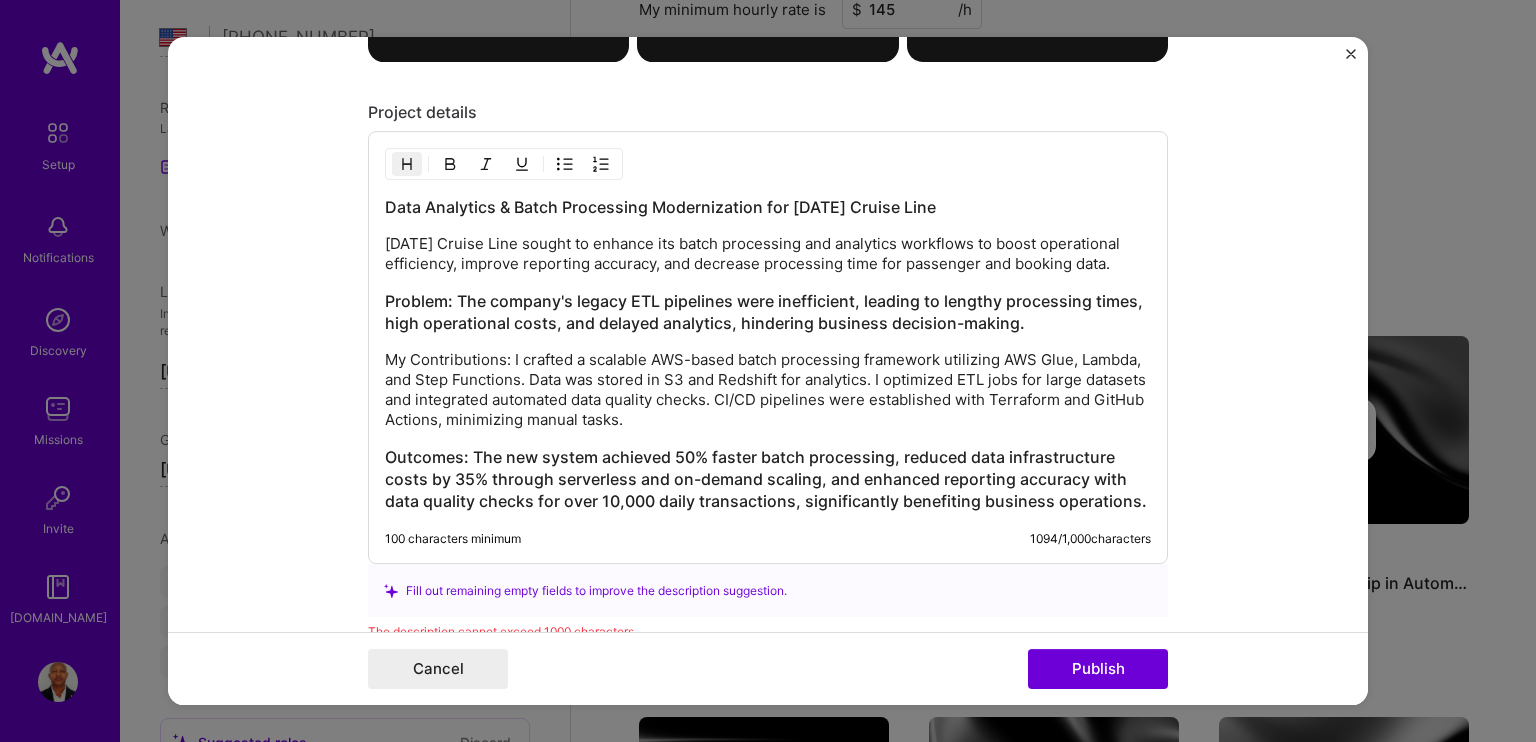 scroll, scrollTop: 2370, scrollLeft: 0, axis: vertical 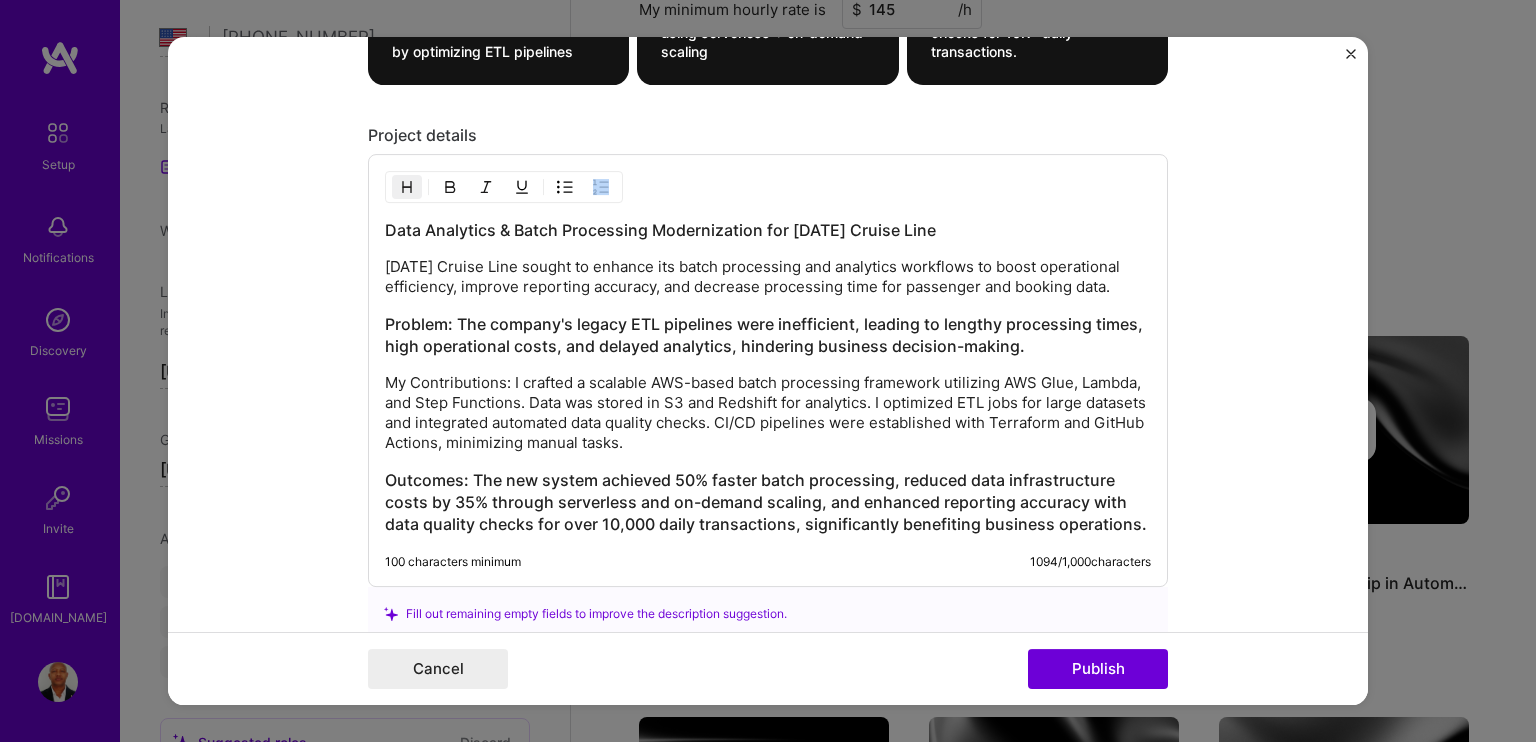 drag, startPoint x: 375, startPoint y: 221, endPoint x: 802, endPoint y: 485, distance: 502.0209 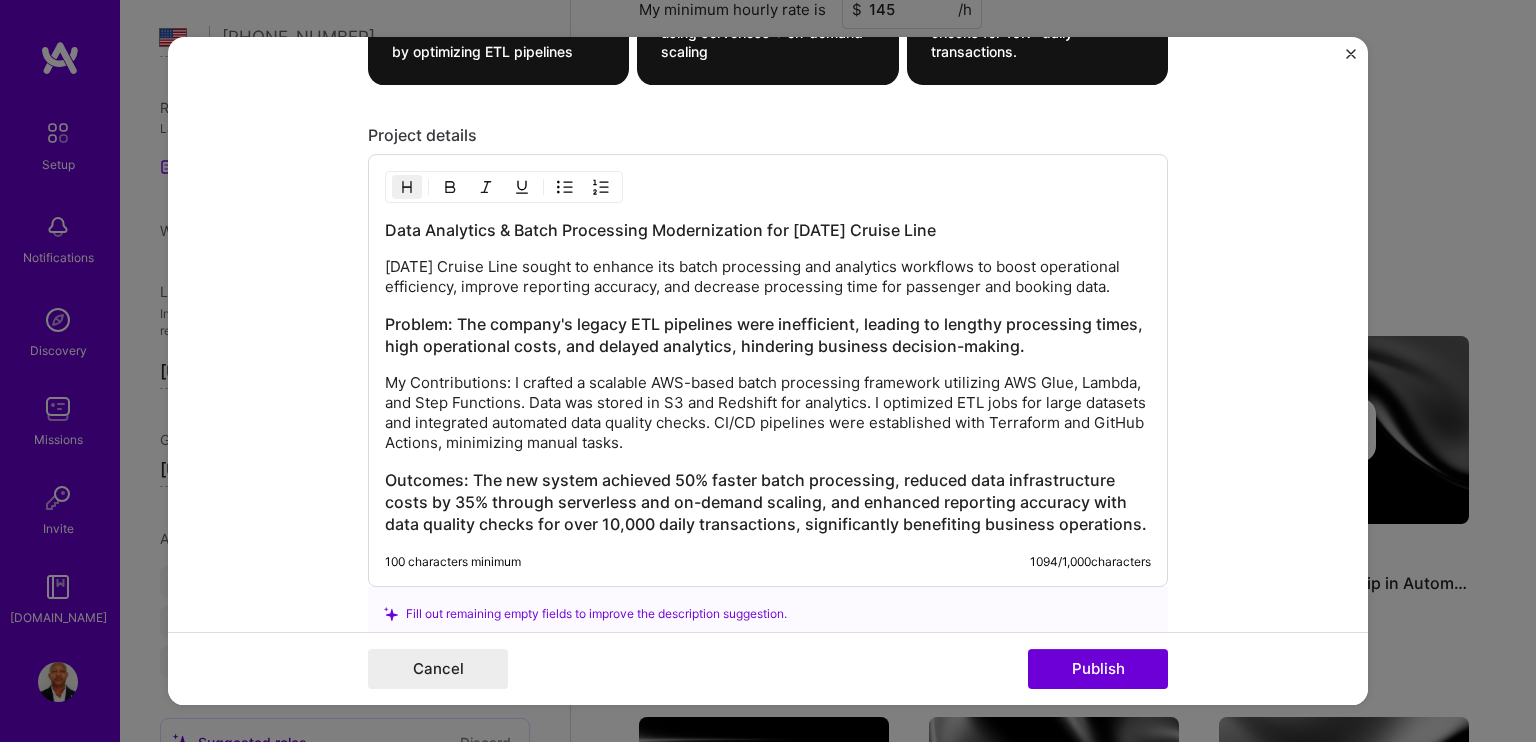click on "Outcomes: The new system achieved 50% faster batch processing, reduced data infrastructure costs by 35% through serverless and on-demand scaling, and enhanced reporting accuracy with data quality checks for over 10,000 daily transactions, significantly benefiting business operations." at bounding box center [768, 503] 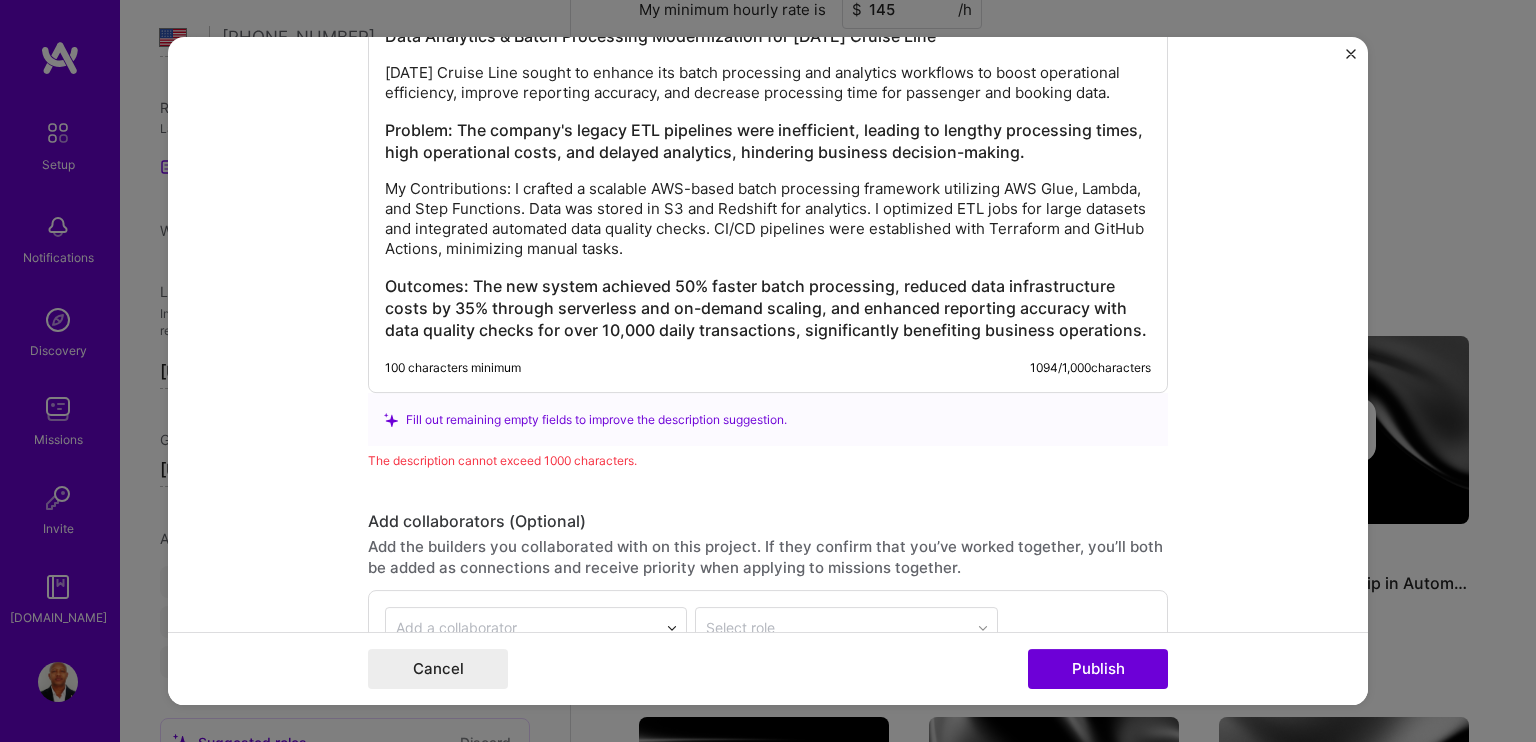 scroll, scrollTop: 2570, scrollLeft: 0, axis: vertical 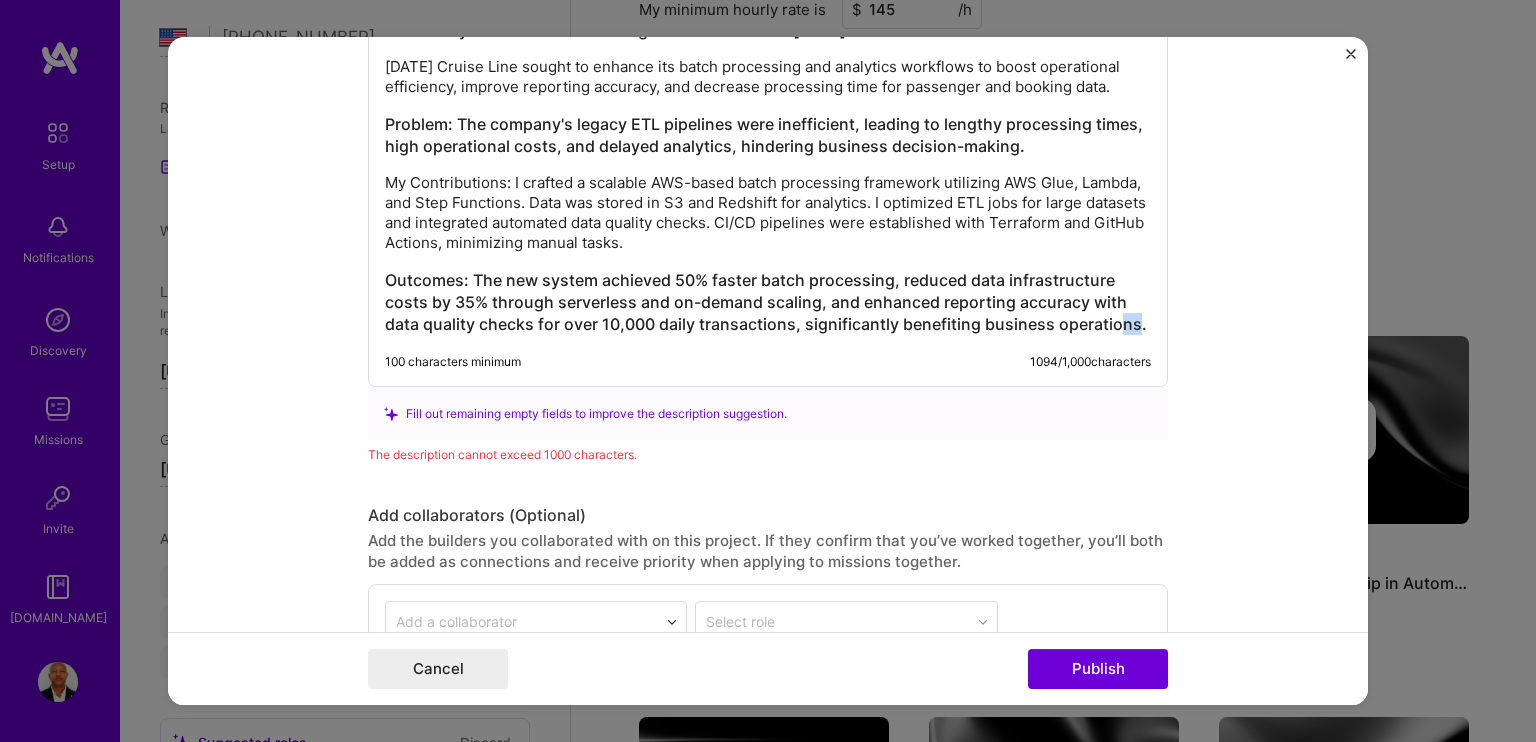 drag, startPoint x: 1140, startPoint y: 355, endPoint x: 1131, endPoint y: 335, distance: 21.931713 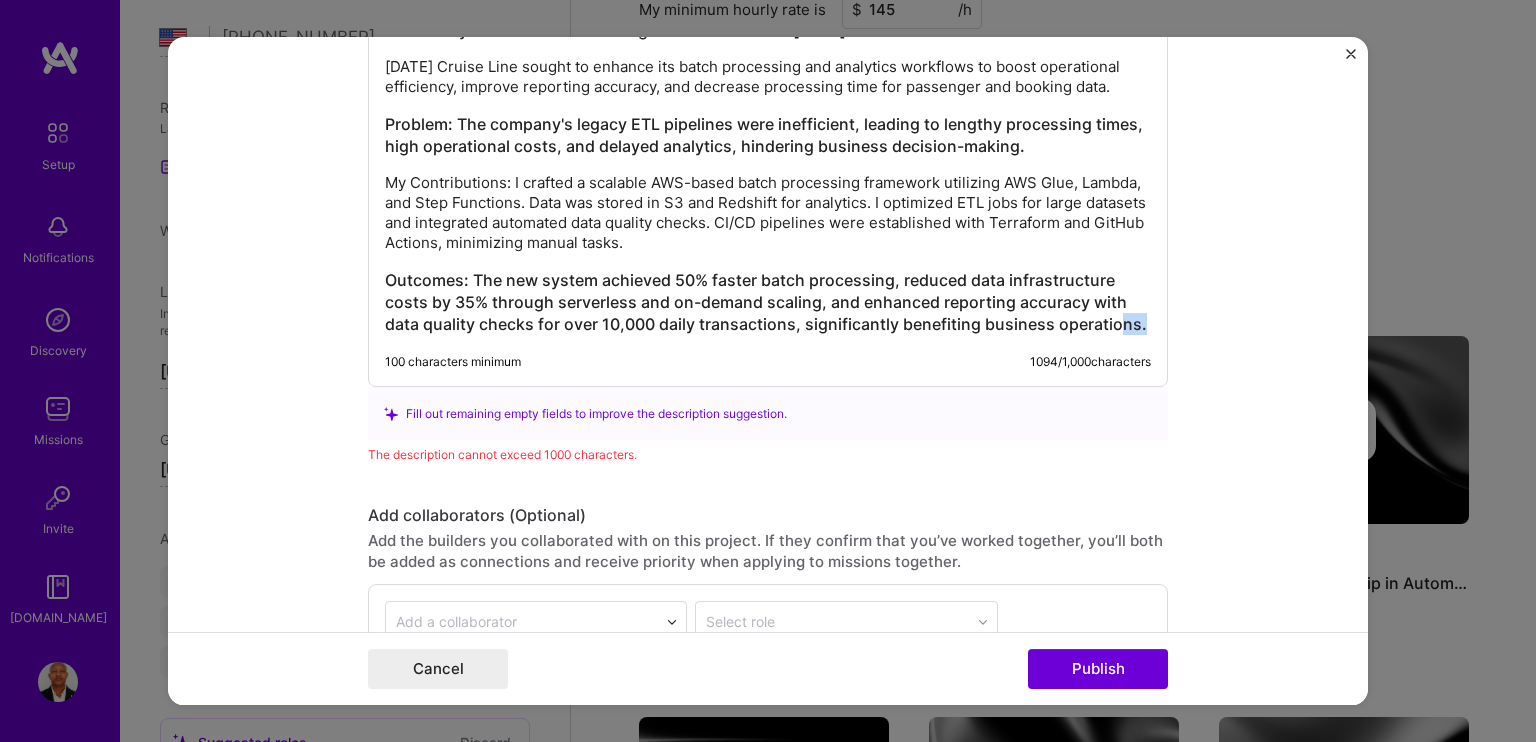 click on "Outcomes: The new system achieved 50% faster batch processing, reduced data infrastructure costs by 35% through serverless and on-demand scaling, and enhanced reporting accuracy with data quality checks for over 10,000 daily transactions, significantly benefiting business operations." at bounding box center (768, 303) 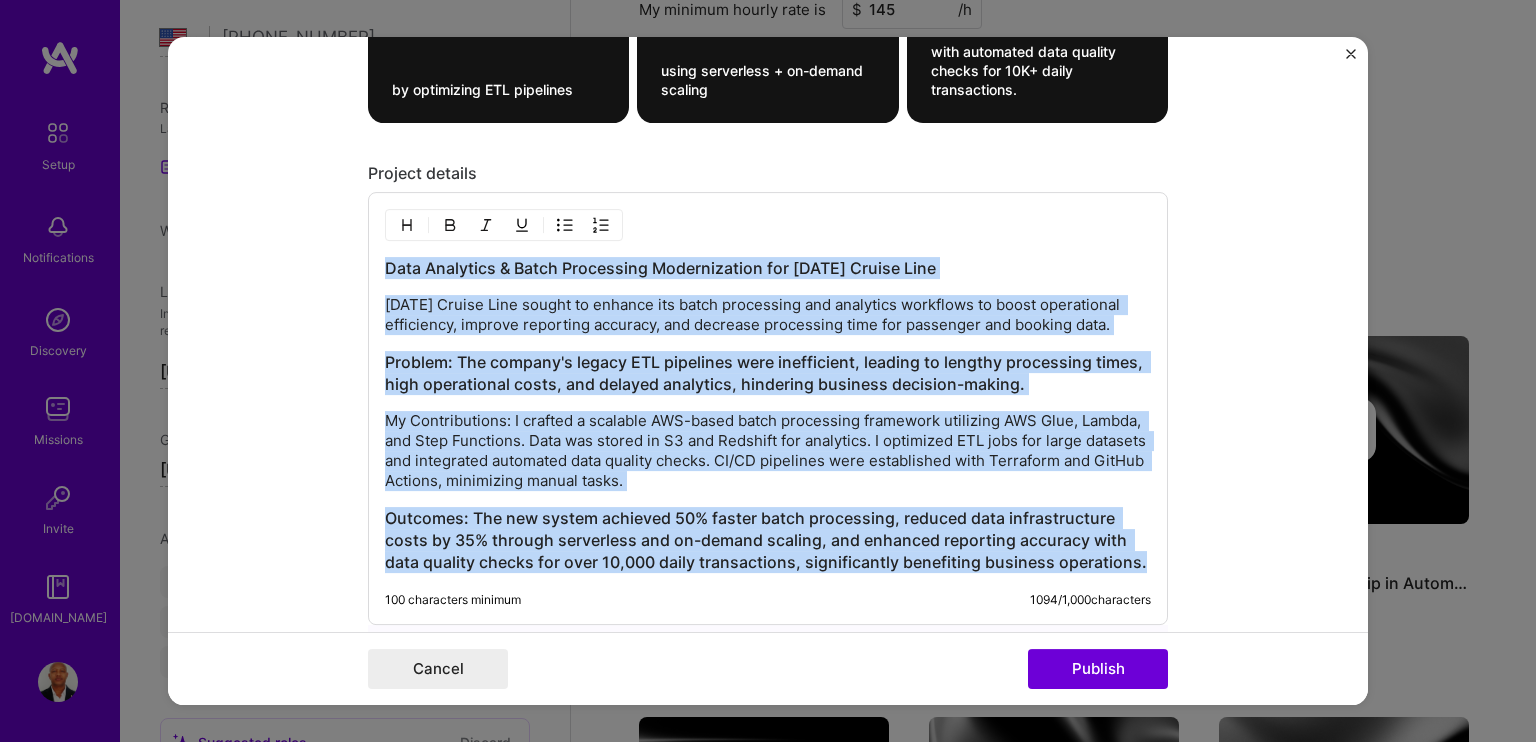 scroll, scrollTop: 2198, scrollLeft: 0, axis: vertical 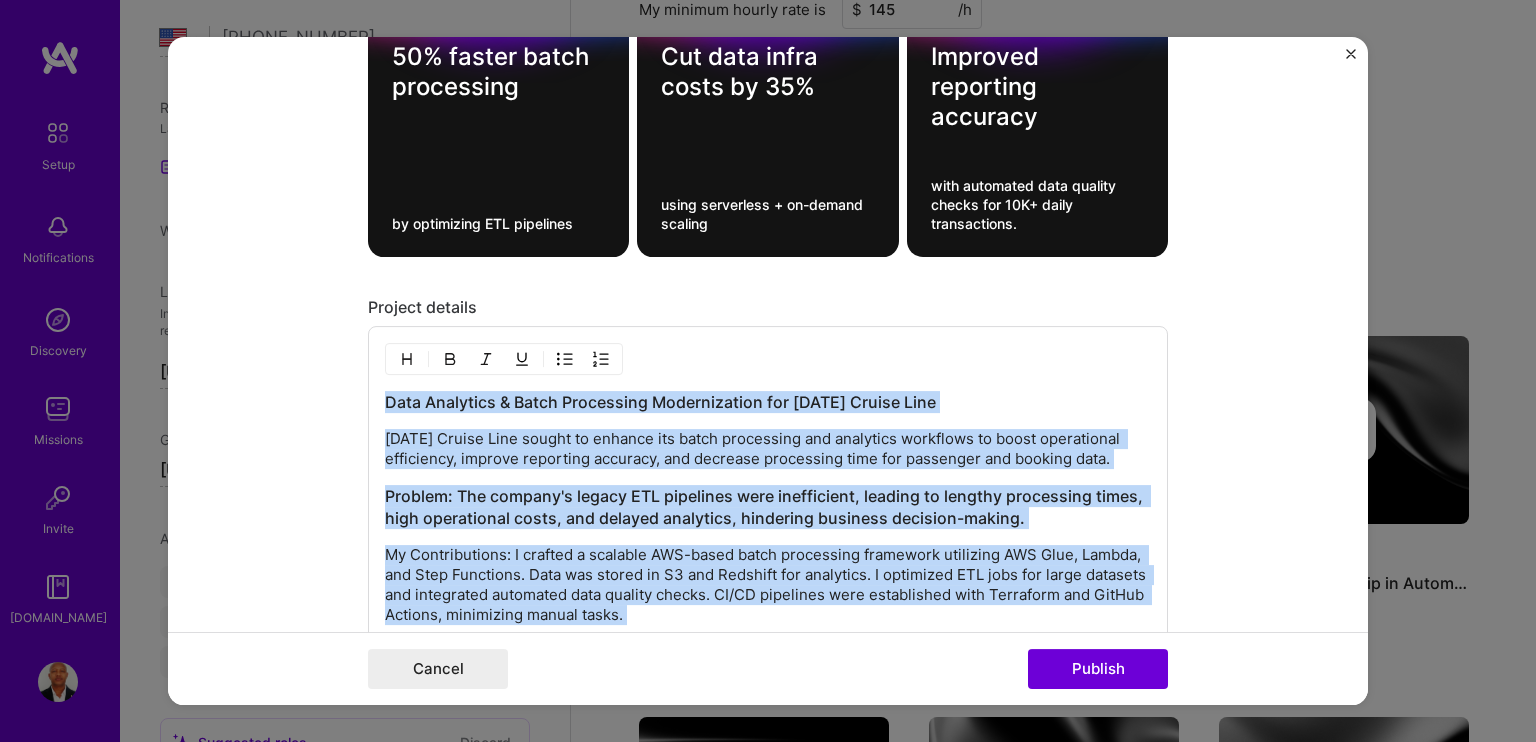 drag, startPoint x: 1137, startPoint y: 320, endPoint x: 369, endPoint y: 408, distance: 773.0252 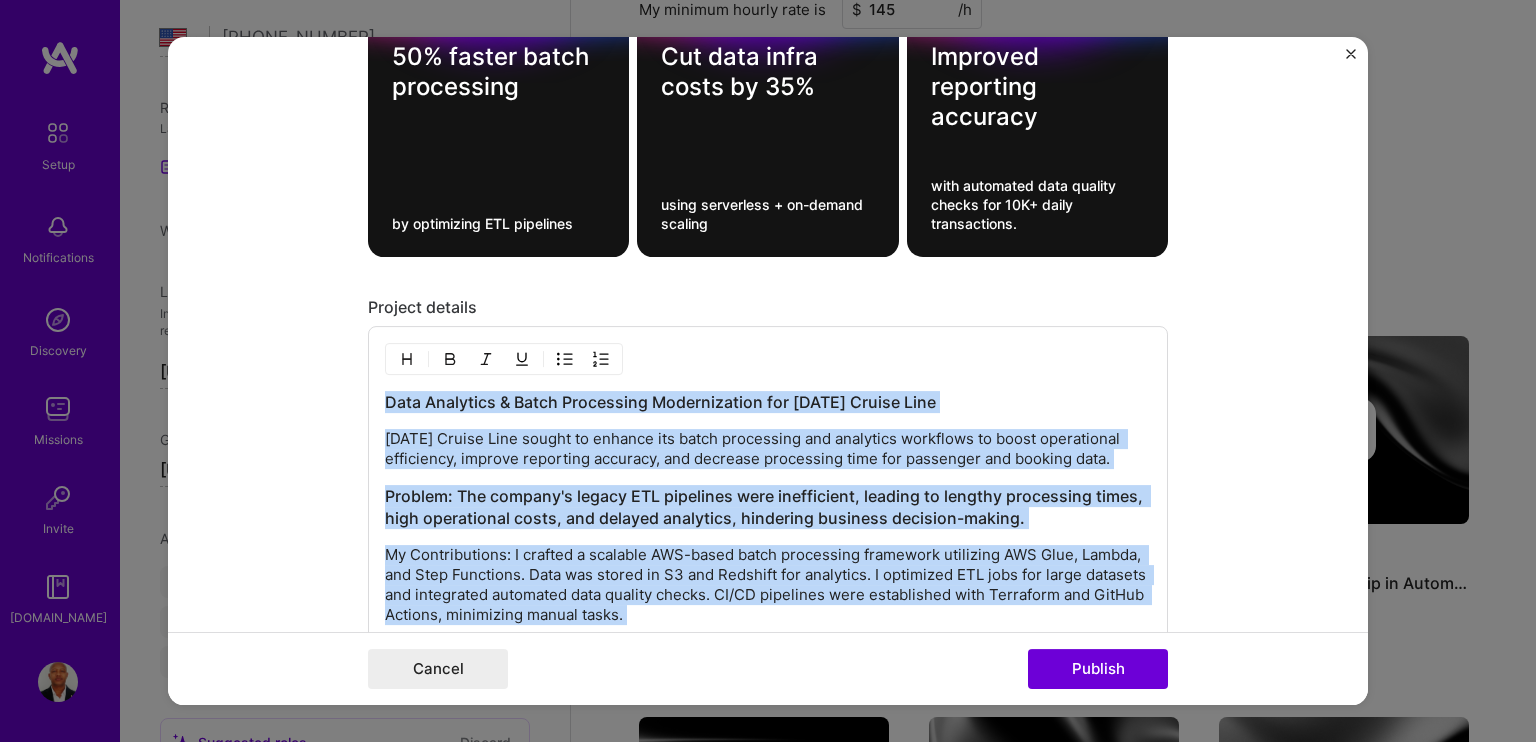 click on "Project title curnival [PERSON_NAME]- bachprocessing Company Tata Consultancy Services
Project industry Industry Project Link (Optional)
Drag and drop an image or   Upload file Upload file We recommend uploading at least 4 images. 1600x1200px or higher recommended. Max 5MB each. Role Cloud Expert
to
I’m still working on this project Skills used — Add up to 12 skills Any new skills will be added to your profile. Enter skills... 12 Data Architecture 1 2 3 4 5 DevOps 1 2 3 4 5 Java 1 2 3 4 5 Machine Learning 1 2 3 4 5 Python 1 2 3 4 5 Terraform 1 2 3 4 5 Microservices 1 2 3 4 5 GitHub 1 2 3 4 5 AWS 1 2 3 4 5 Agile 1 2 3 4 5 Systems Architecture 1 2 3 4 5 Node.js 1 2 3 4 5 Did this role require you to manage team members? (Optional) Yes, I managed 10 team members. Were you involved from inception to launch (0  ->  1)? (Optional) Zero to one is creation and development of a unique product from the ground up. I was involved in zero to one with this project Project details" at bounding box center [768, 371] 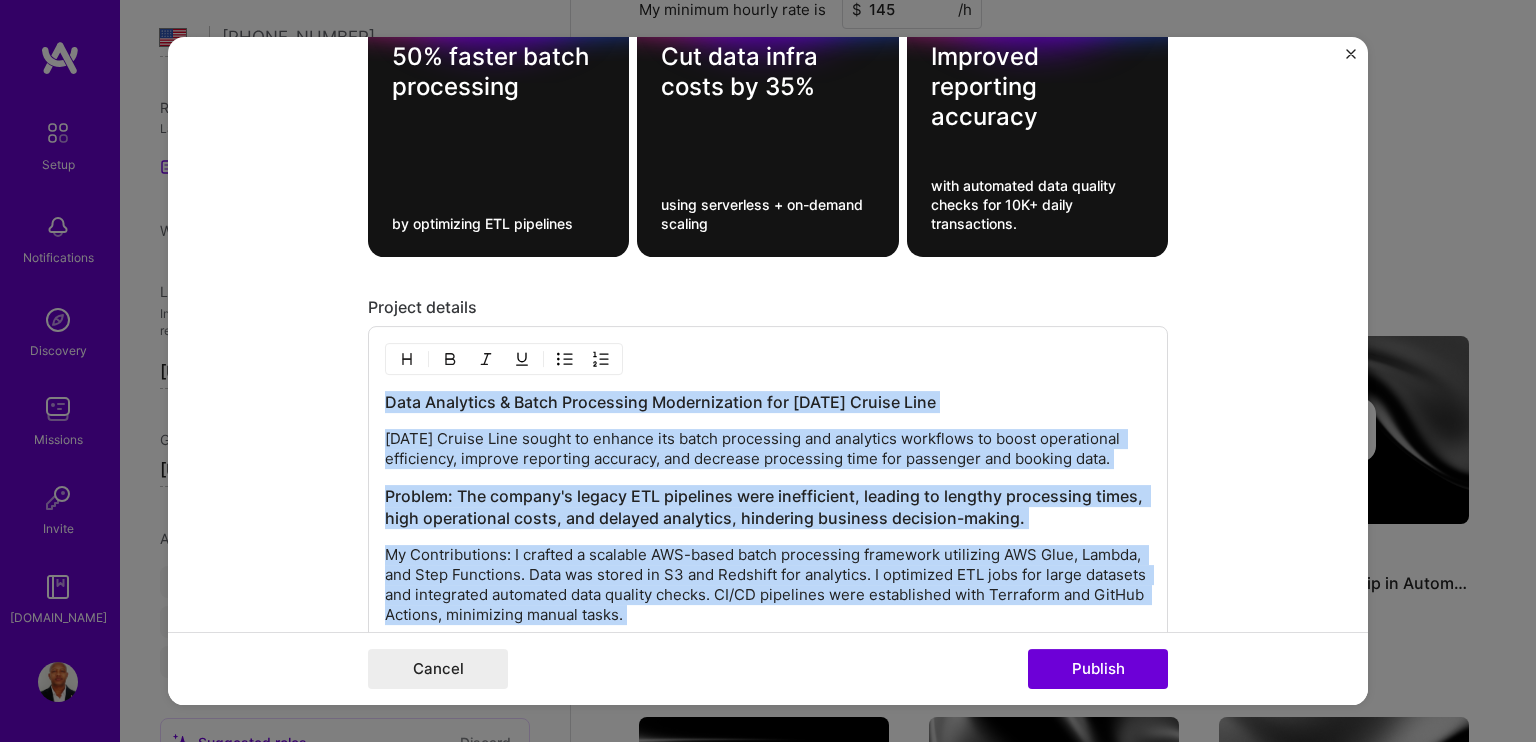 copy on "Data Analytics & Batch Processing Modernization for [DATE] Cruise Line [DATE] Cruise Line sought to enhance its batch processing and analytics workflows to boost operational efficiency, improve reporting accuracy, and decrease processing time for passenger and booking data. Problem: The company's legacy ETL pipelines were inefficient, leading to lengthy processing times, high operational costs, and delayed analytics, hindering business decision-making. My Contributions: I crafted a scalable AWS-based batch processing framework utilizing AWS Glue, Lambda, and Step Functions. Data was stored in S3 and Redshift for analytics. I optimized ETL jobs for large datasets and integrated automated data quality checks. CI/CD pipelines were established with Terraform and GitHub Actions, minimizing manual tasks. Outcomes: The new system achieved 50% faster batch processing, reduced data infrastructure costs by 35% through serverless and on-demand scaling, and enhanced reporting accuracy with data quality checks for ..." 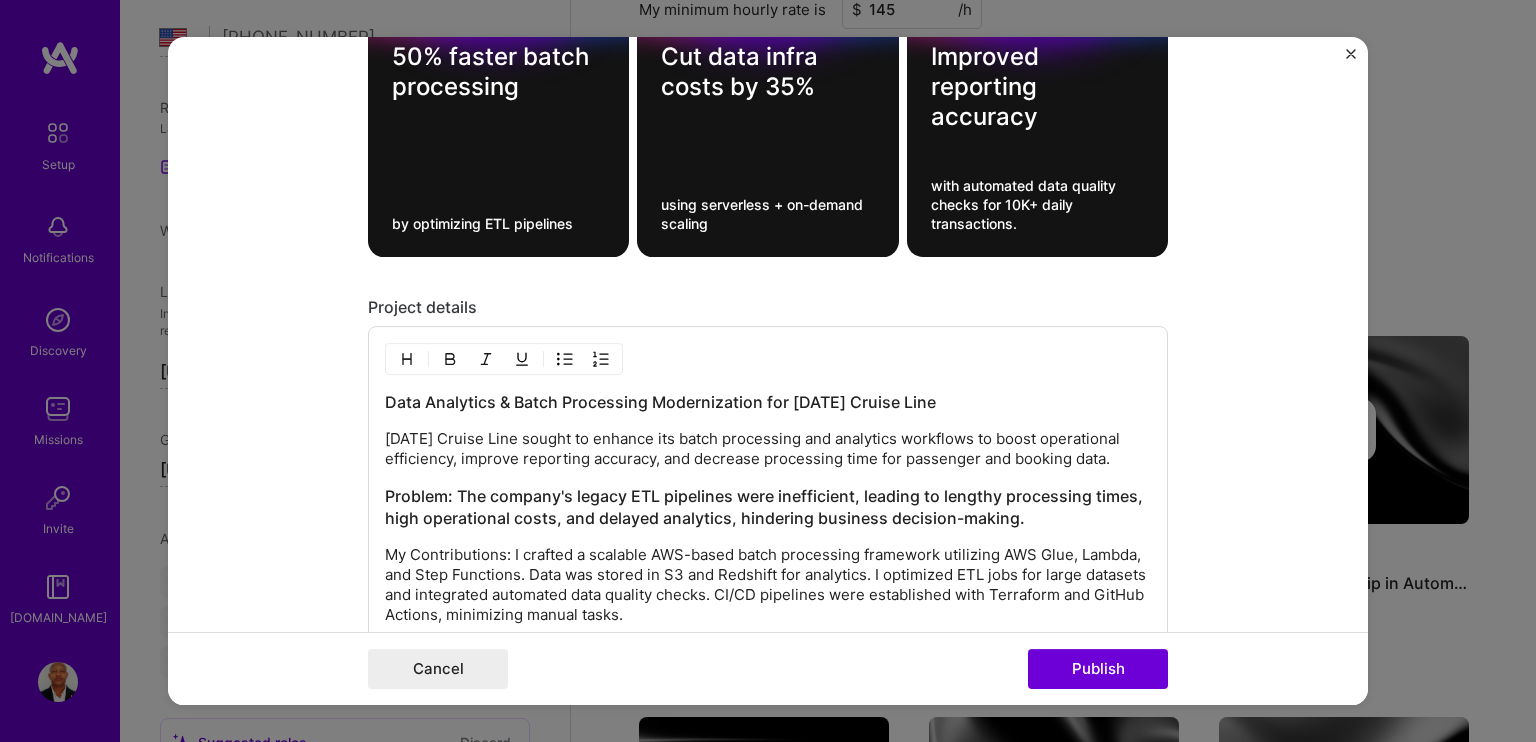 click on "Project title curnival [PERSON_NAME]- bachprocessing Company Tata Consultancy Services
Project industry Industry Project Link (Optional)
Drag and drop an image or   Upload file Upload file We recommend uploading at least 4 images. 1600x1200px or higher recommended. Max 5MB each. Role Cloud Expert
to
I’m still working on this project Skills used — Add up to 12 skills Any new skills will be added to your profile. Enter skills... 12 Data Architecture 1 2 3 4 5 DevOps 1 2 3 4 5 Java 1 2 3 4 5 Machine Learning 1 2 3 4 5 Python 1 2 3 4 5 Terraform 1 2 3 4 5 Microservices 1 2 3 4 5 GitHub 1 2 3 4 5 AWS 1 2 3 4 5 Agile 1 2 3 4 5 Systems Architecture 1 2 3 4 5 Node.js 1 2 3 4 5 Did this role require you to manage team members? (Optional) Yes, I managed 10 team members. Were you involved from inception to launch (0  ->  1)? (Optional) Zero to one is creation and development of a unique product from the ground up. I was involved in zero to one with this project Project details" at bounding box center (768, 371) 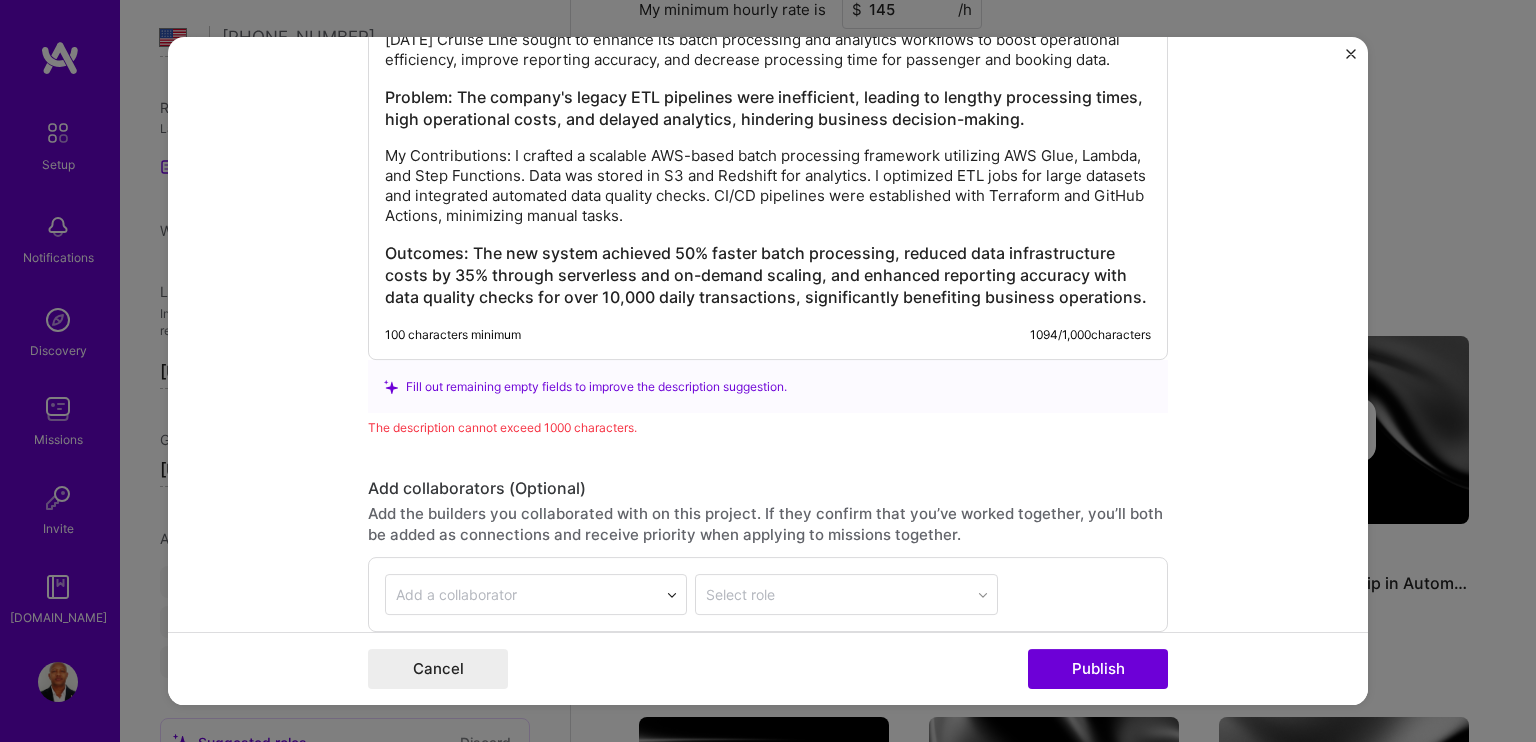 scroll, scrollTop: 2598, scrollLeft: 0, axis: vertical 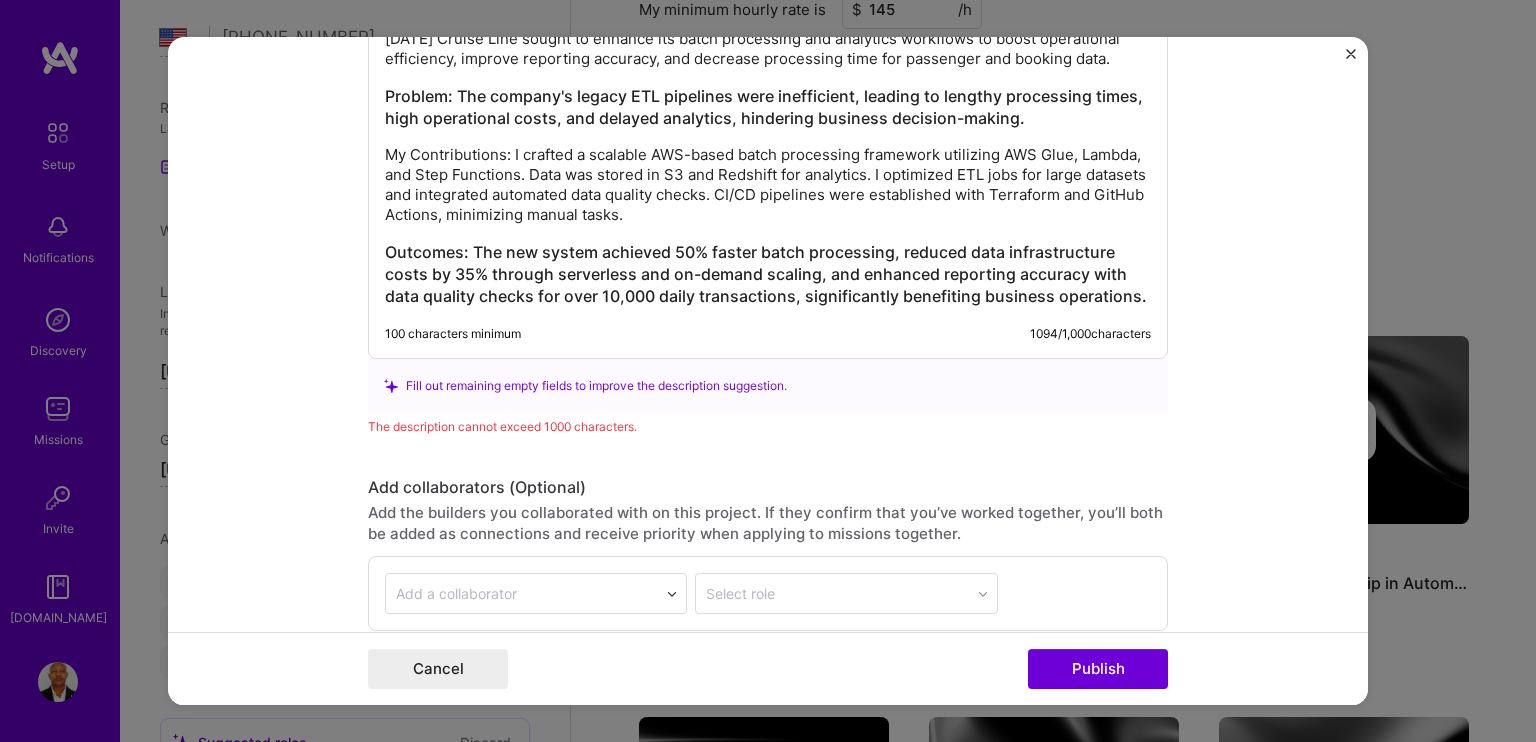 drag, startPoint x: 1021, startPoint y: 332, endPoint x: 1143, endPoint y: 335, distance: 122.03688 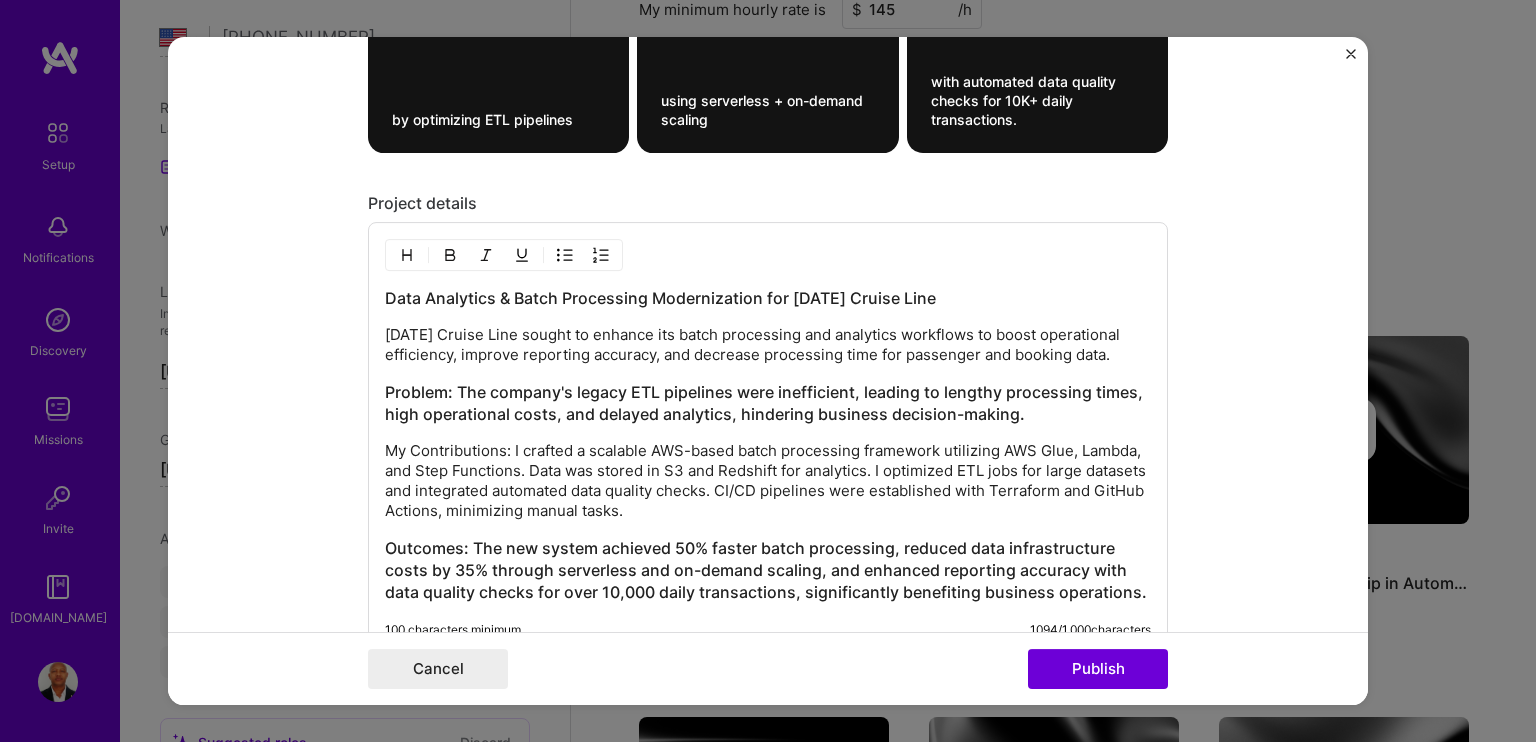 scroll, scrollTop: 2298, scrollLeft: 0, axis: vertical 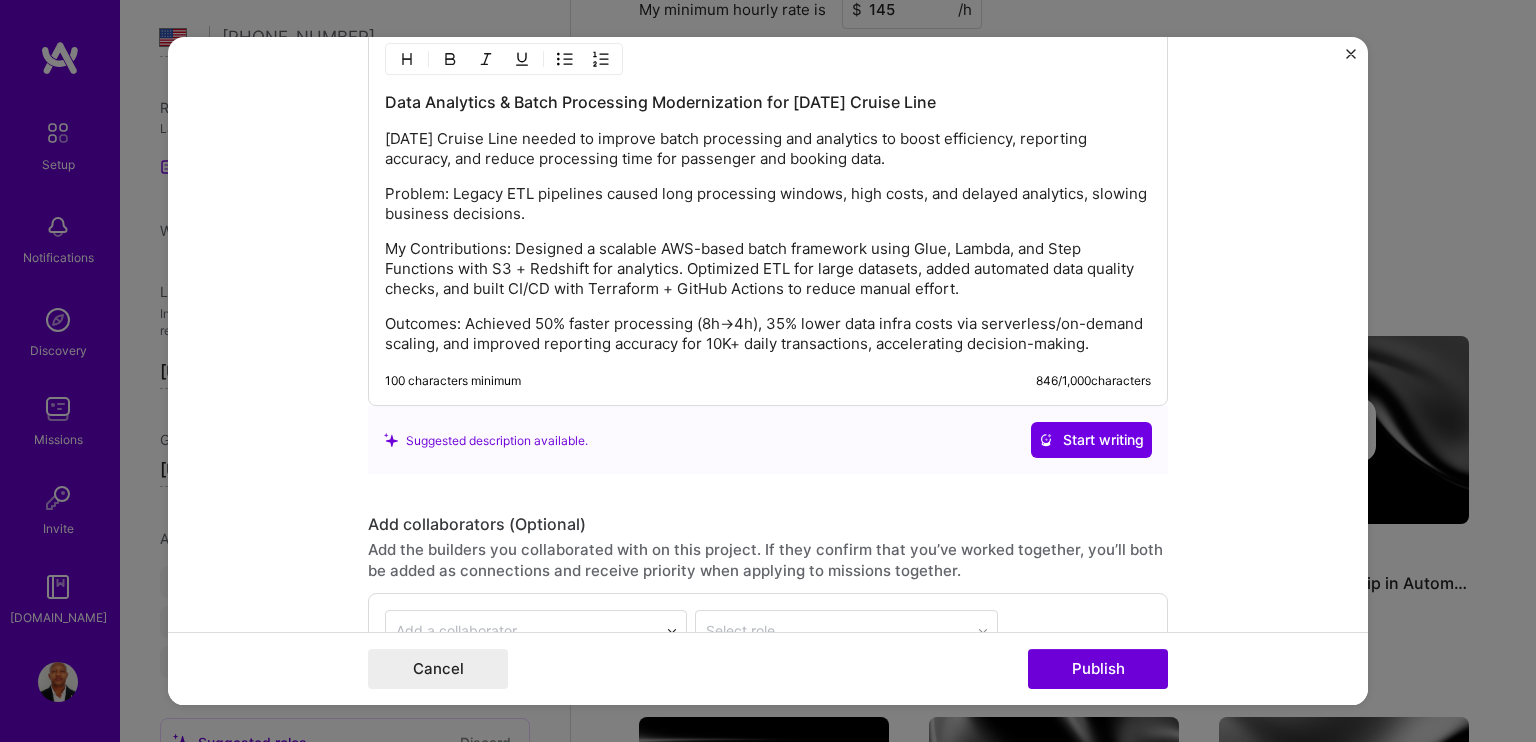click on "My Contributions: Designed a scalable AWS-based batch framework using Glue, Lambda, and Step Functions with S3 + Redshift for analytics. Optimized ETL for large datasets, added automated data quality checks, and built CI/CD with Terraform + GitHub Actions to reduce manual effort." at bounding box center (768, 270) 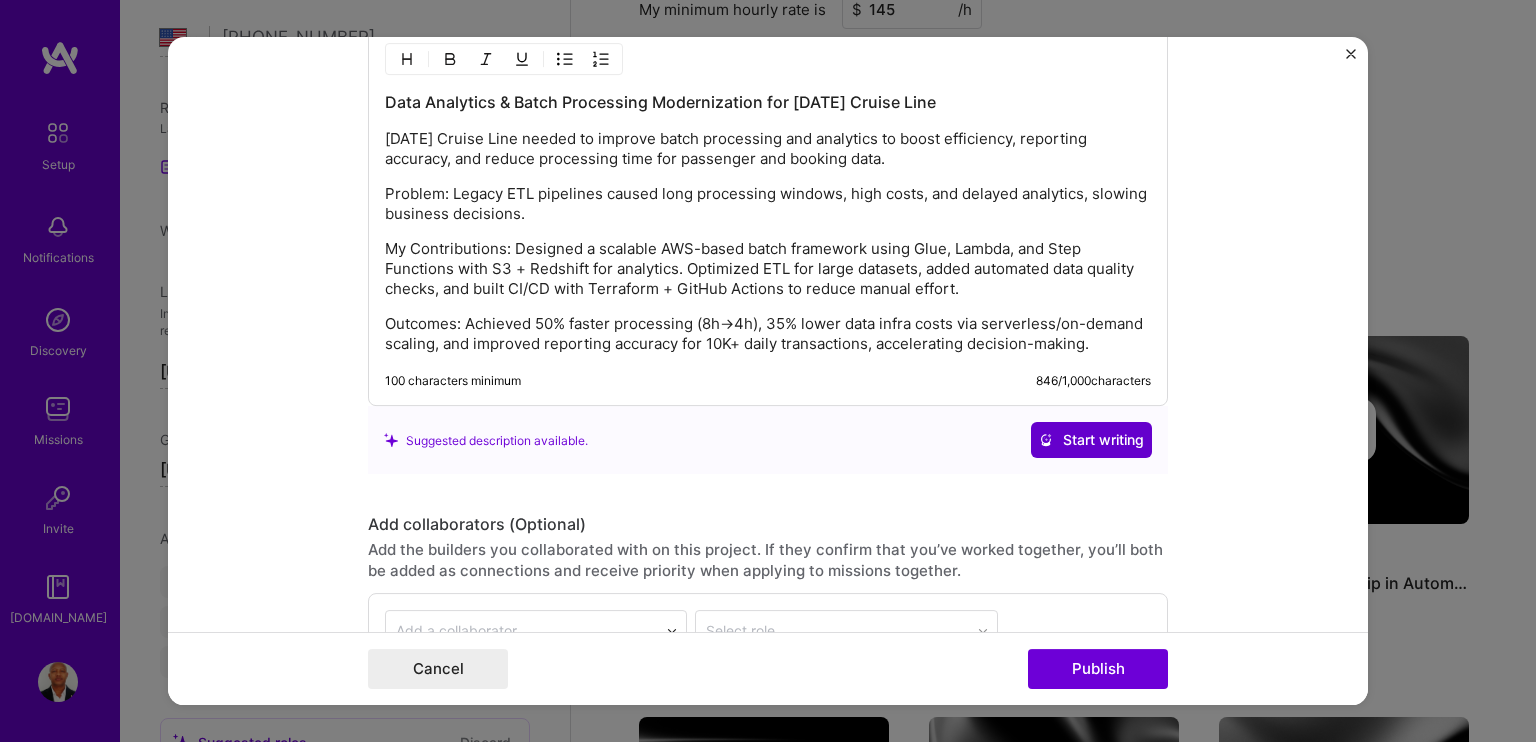 click on "Start writing" at bounding box center (1091, 441) 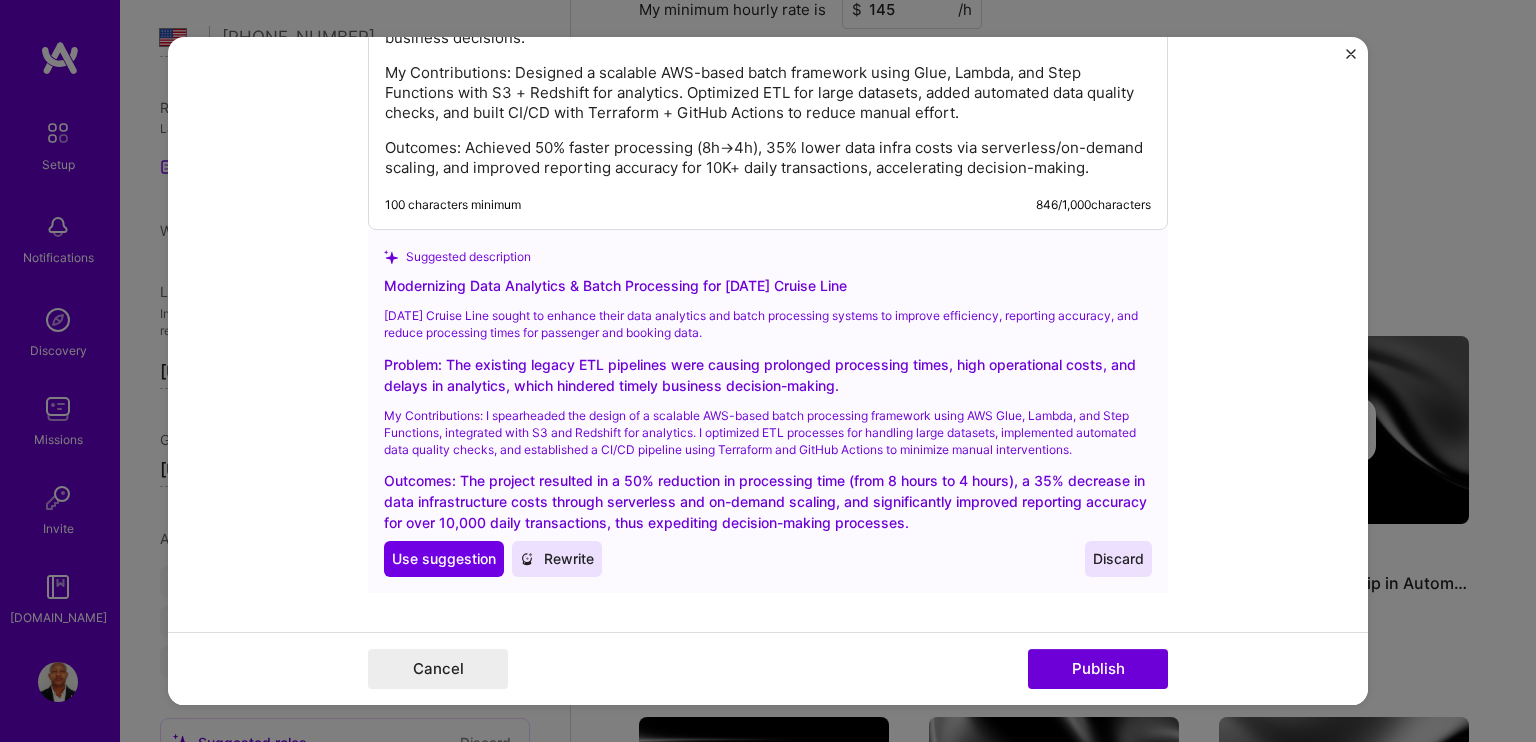 scroll, scrollTop: 2698, scrollLeft: 0, axis: vertical 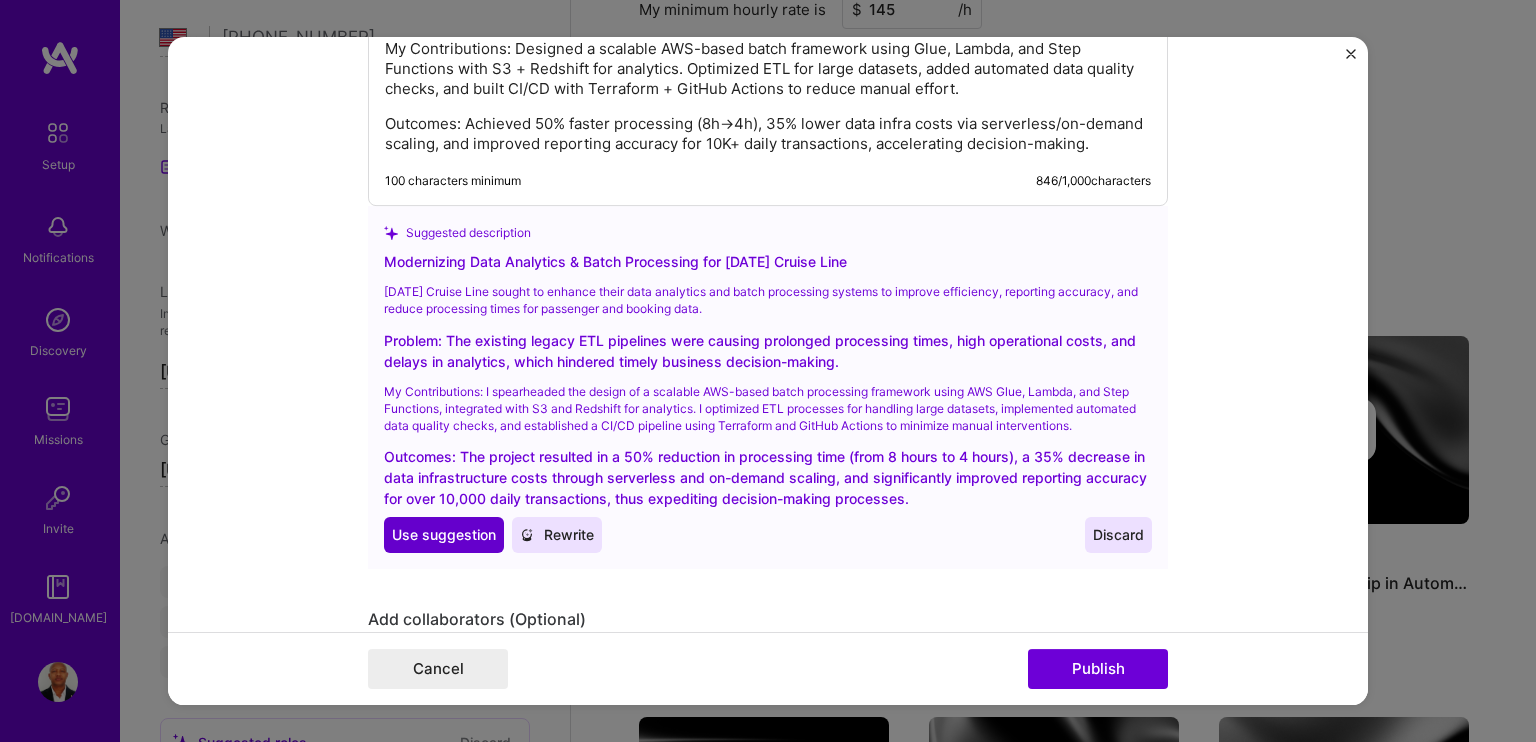 click on "Use suggestion" at bounding box center [444, 536] 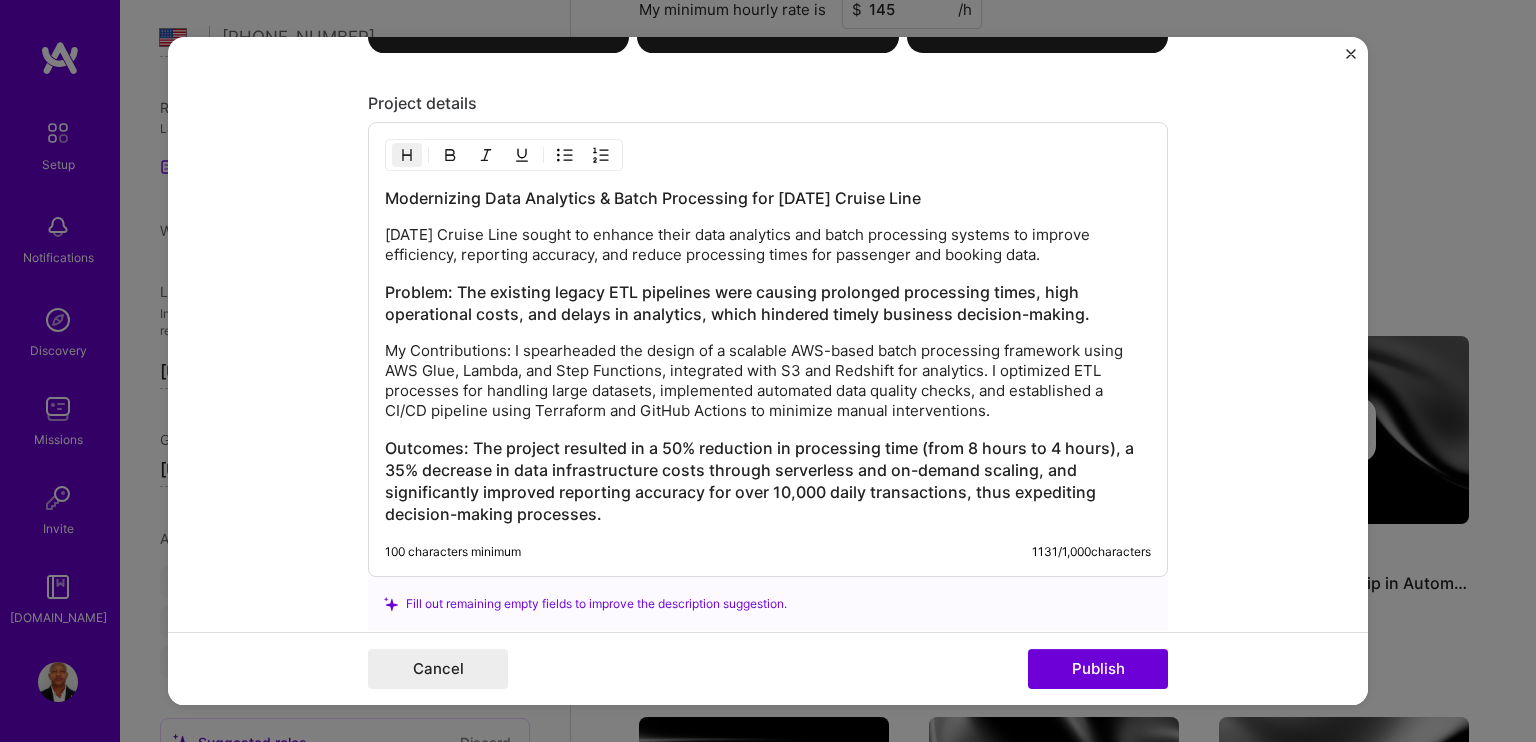 scroll, scrollTop: 2398, scrollLeft: 0, axis: vertical 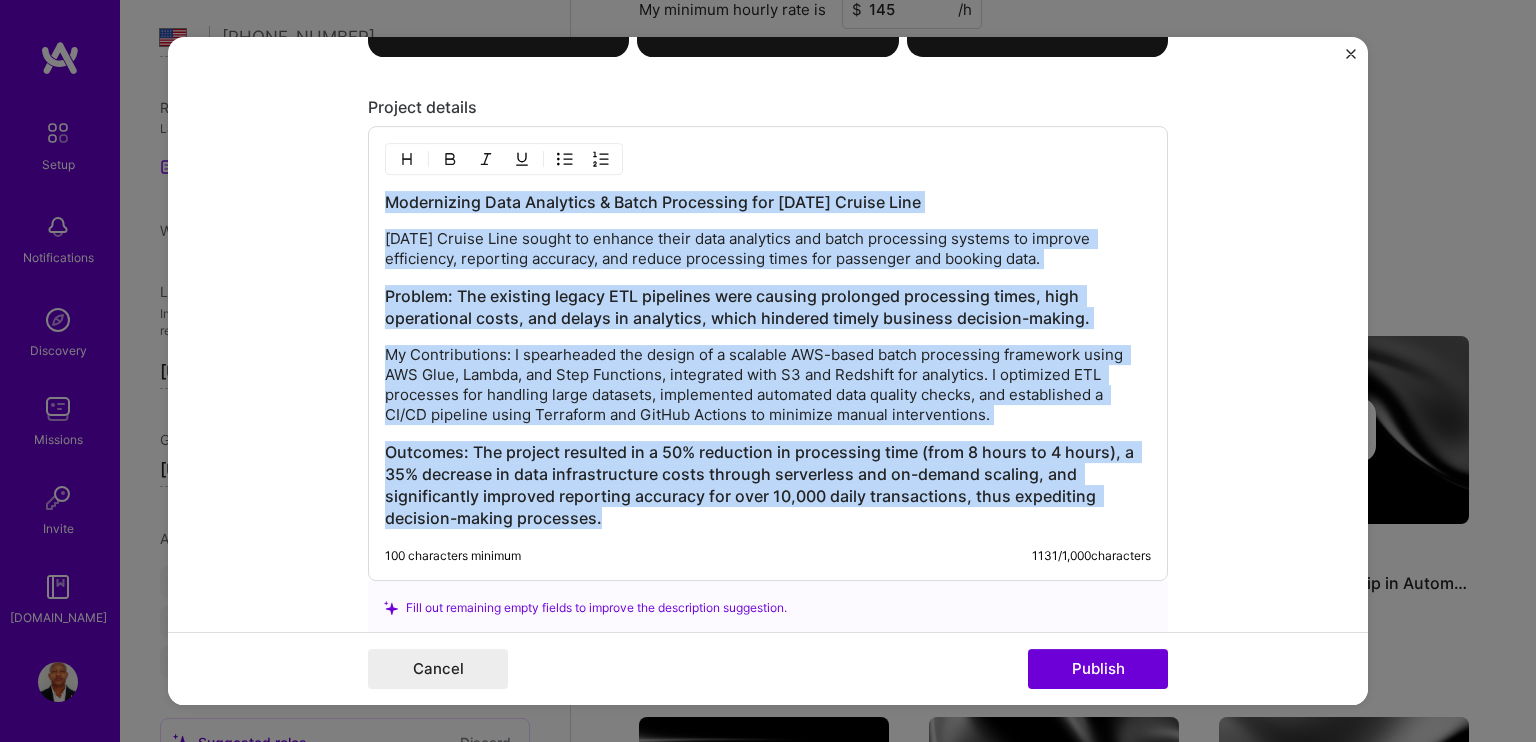 drag, startPoint x: 377, startPoint y: 206, endPoint x: 629, endPoint y: 538, distance: 416.80692 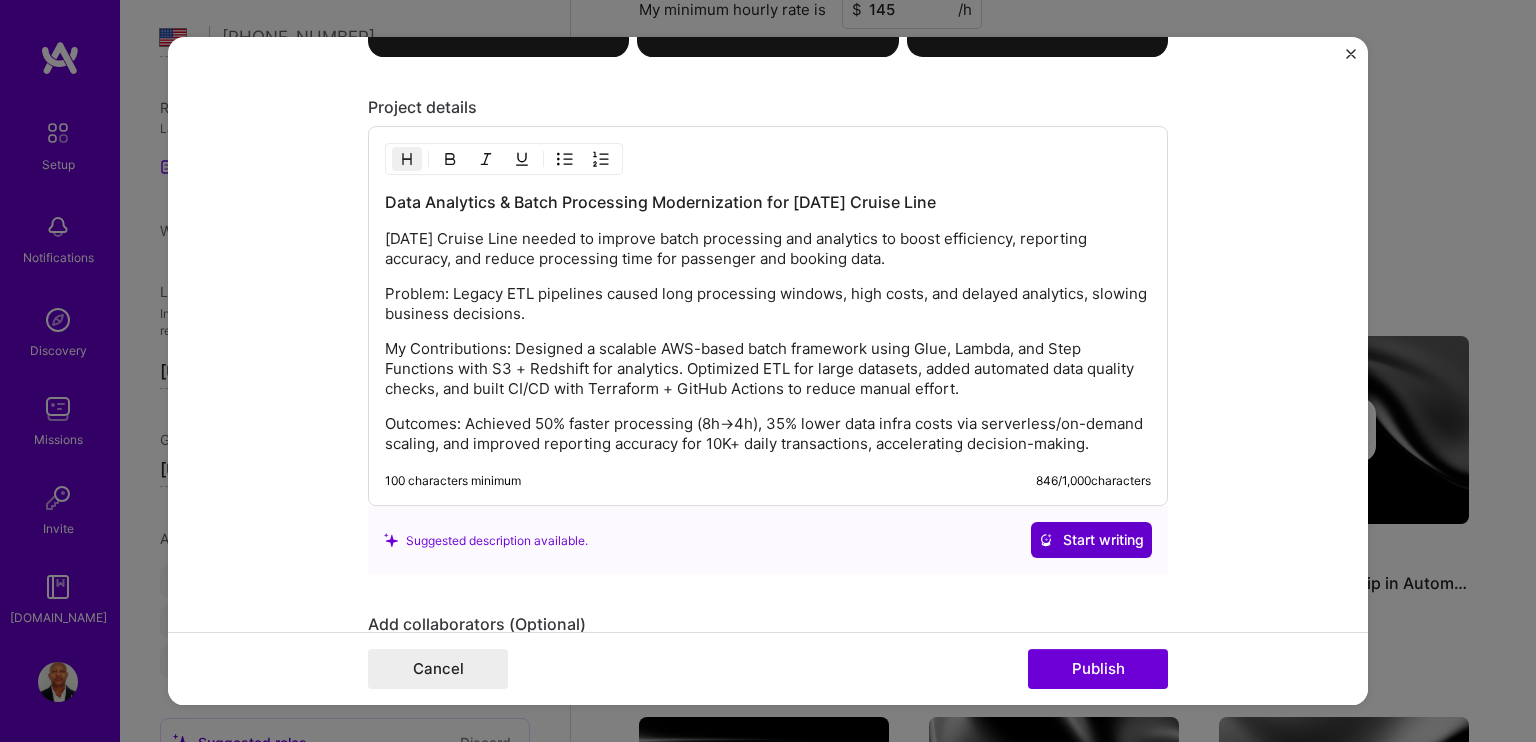 click on "Start writing" at bounding box center [1091, 541] 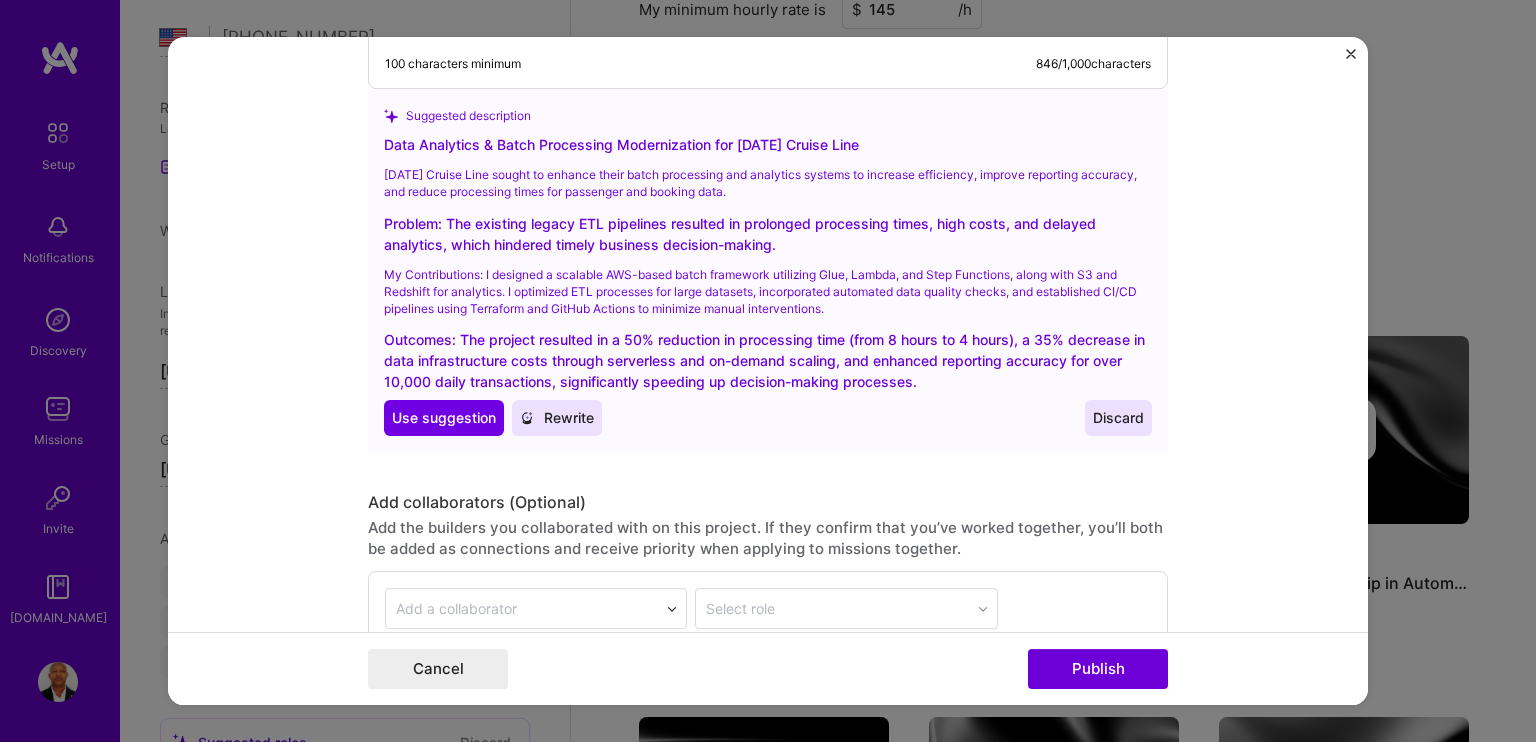 scroll, scrollTop: 2898, scrollLeft: 0, axis: vertical 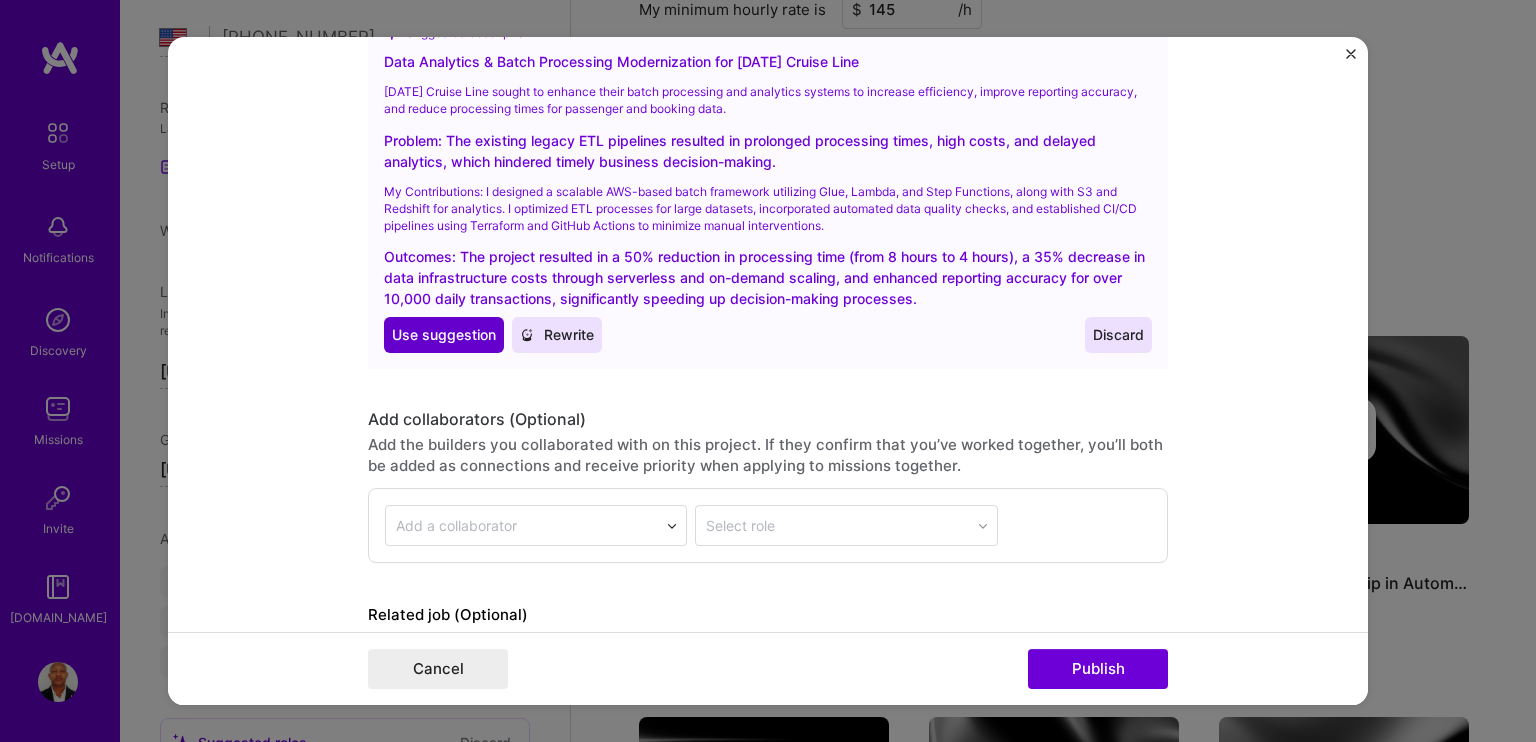 click on "Use suggestion" at bounding box center (444, 336) 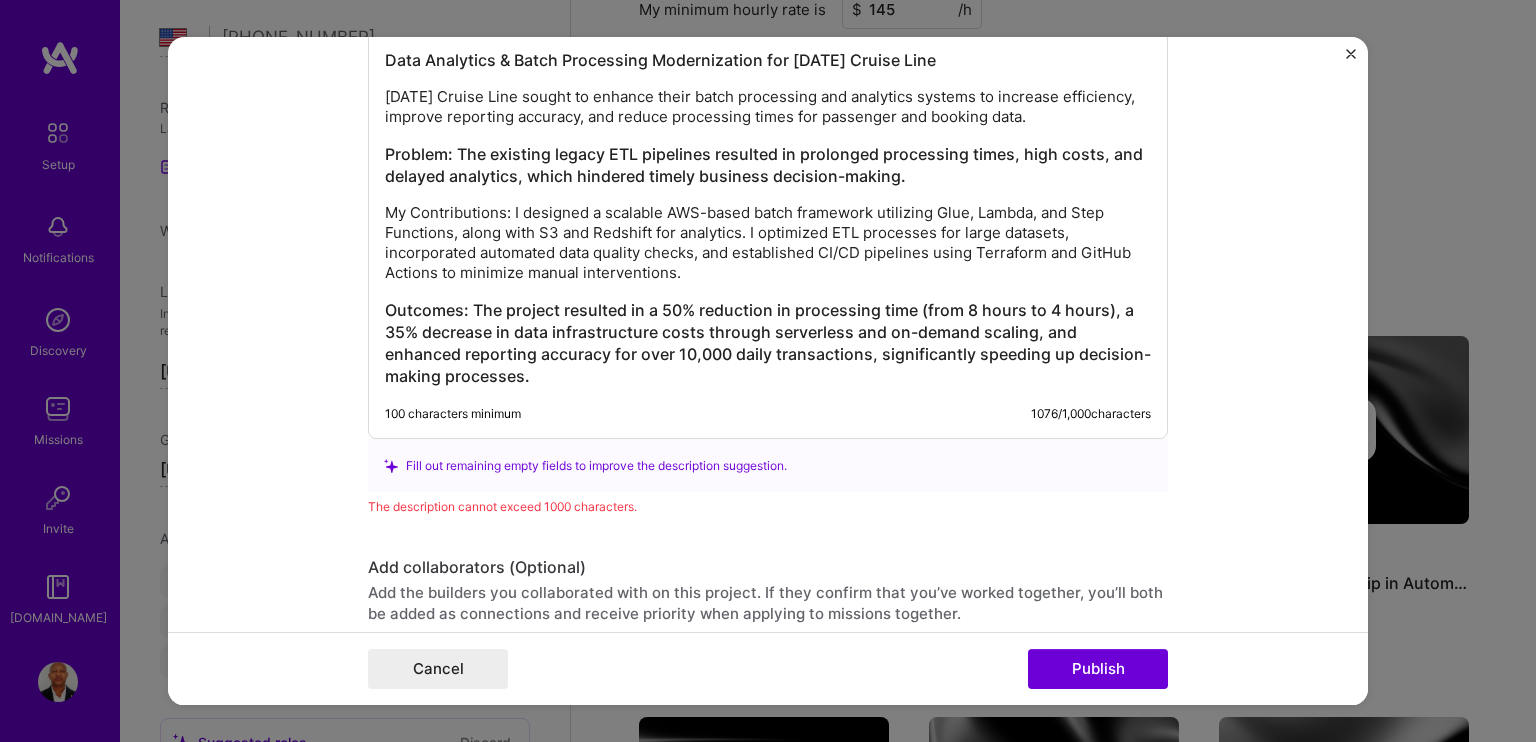 scroll, scrollTop: 2492, scrollLeft: 0, axis: vertical 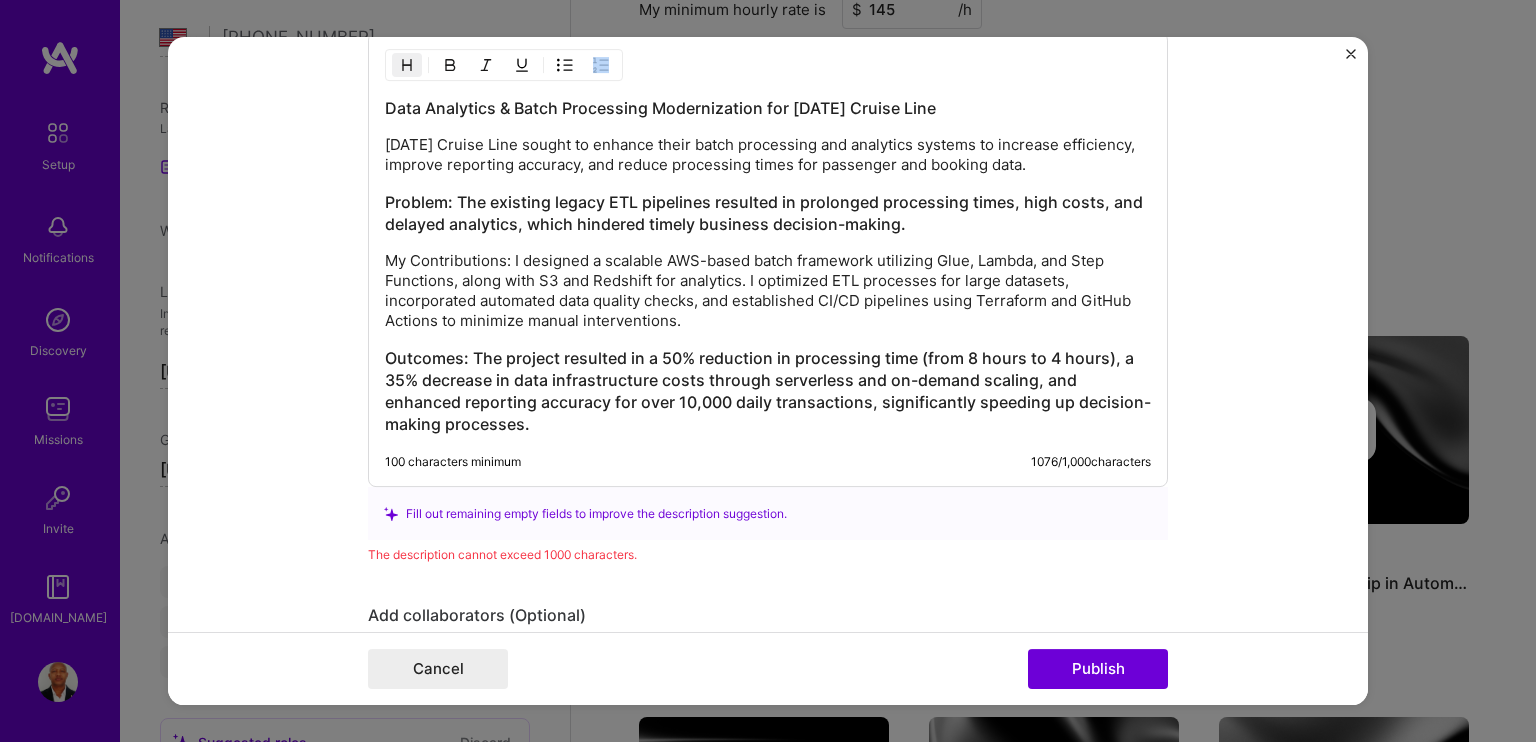 drag, startPoint x: 550, startPoint y: 431, endPoint x: 446, endPoint y: 326, distance: 147.787 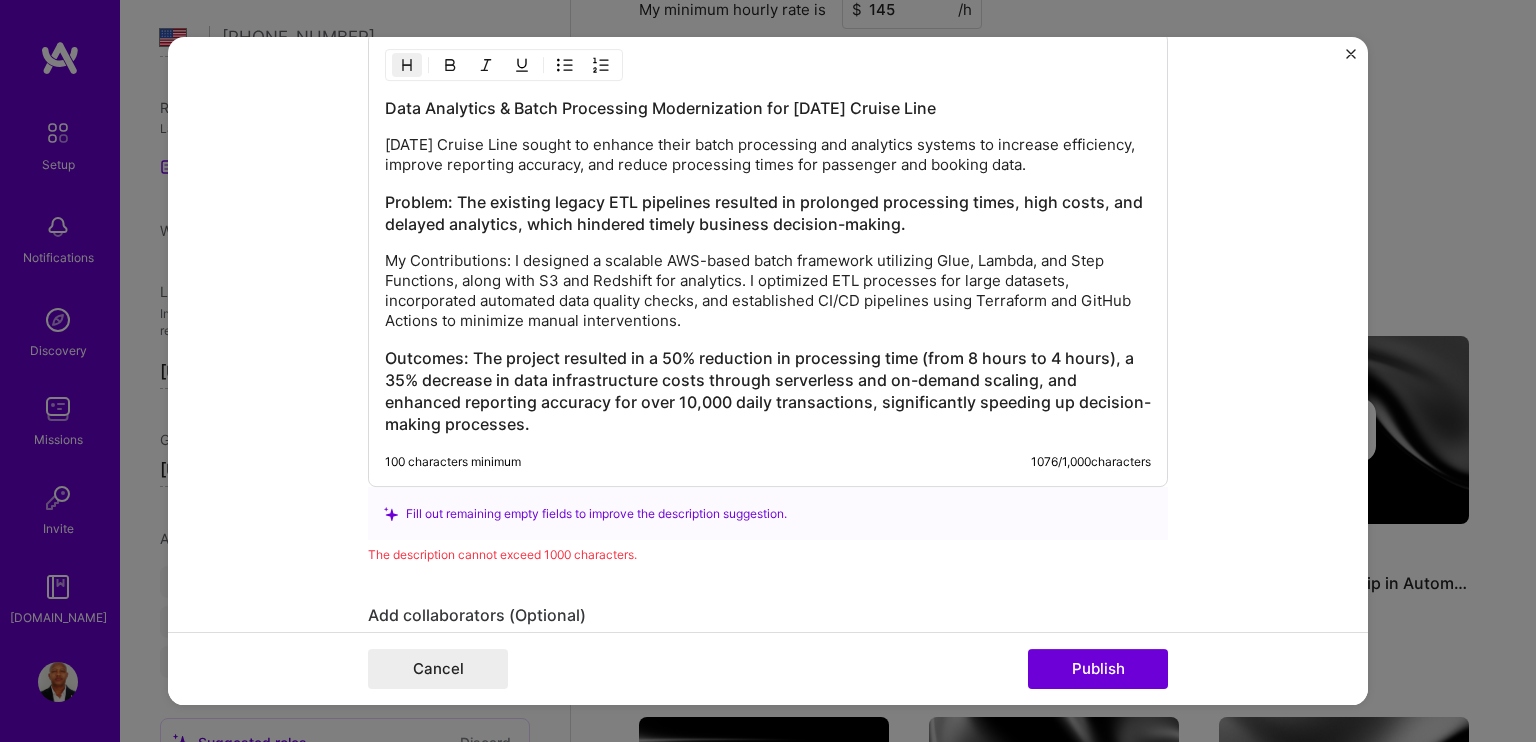 click on "Data Analytics & Batch Processing Modernization for [DATE] Cruise Line [DATE] Cruise Line sought to enhance their batch processing and analytics systems to increase efficiency, improve reporting accuracy, and reduce processing times for passenger and booking data. Problem: The existing legacy ETL pipelines resulted in prolonged processing times, high costs, and delayed analytics, which hindered timely business decision-making. My Contributions: I designed a scalable AWS-based batch framework utilizing Glue, Lambda, and Step Functions, along with S3 and Redshift for analytics. I optimized ETL processes for large datasets, incorporated automated data quality checks, and established CI/CD pipelines using Terraform and GitHub Actions to minimize manual interventions." at bounding box center [768, 267] 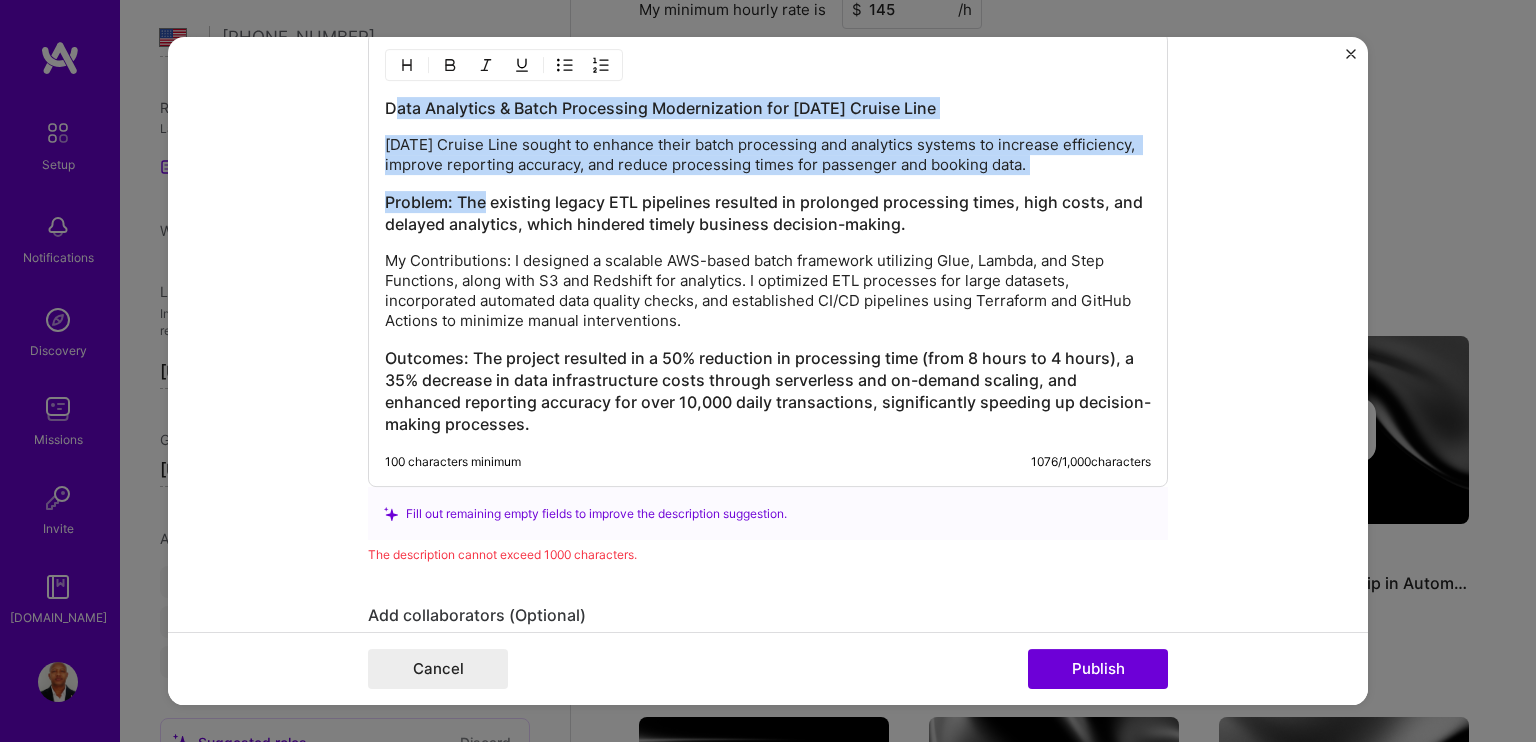 drag, startPoint x: 383, startPoint y: 108, endPoint x: 477, endPoint y: 199, distance: 130.83195 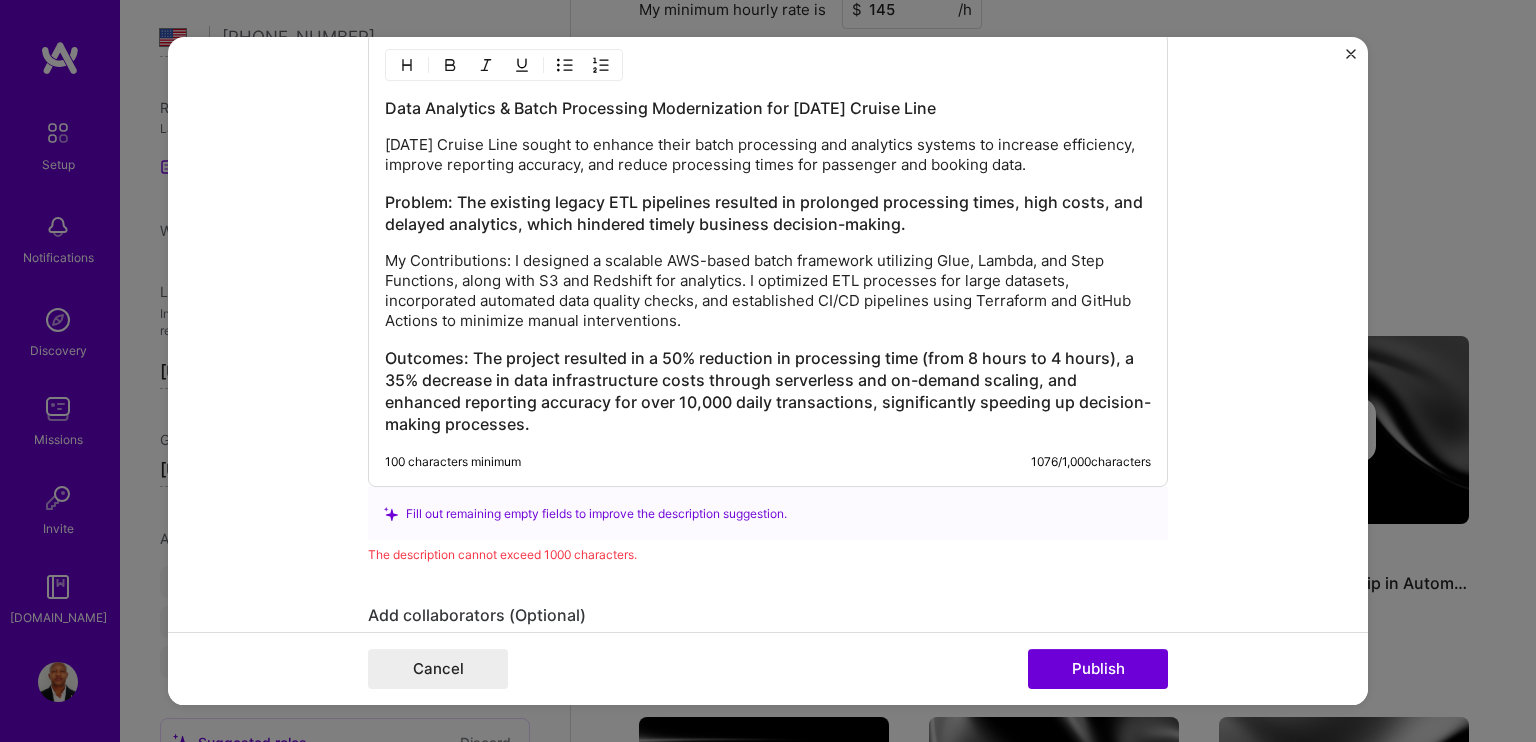 click on "My Contributions: I designed a scalable AWS-based batch framework utilizing Glue, Lambda, and Step Functions, along with S3 and Redshift for analytics. I optimized ETL processes for large datasets, incorporated automated data quality checks, and established CI/CD pipelines using Terraform and GitHub Actions to minimize manual interventions." at bounding box center [768, 292] 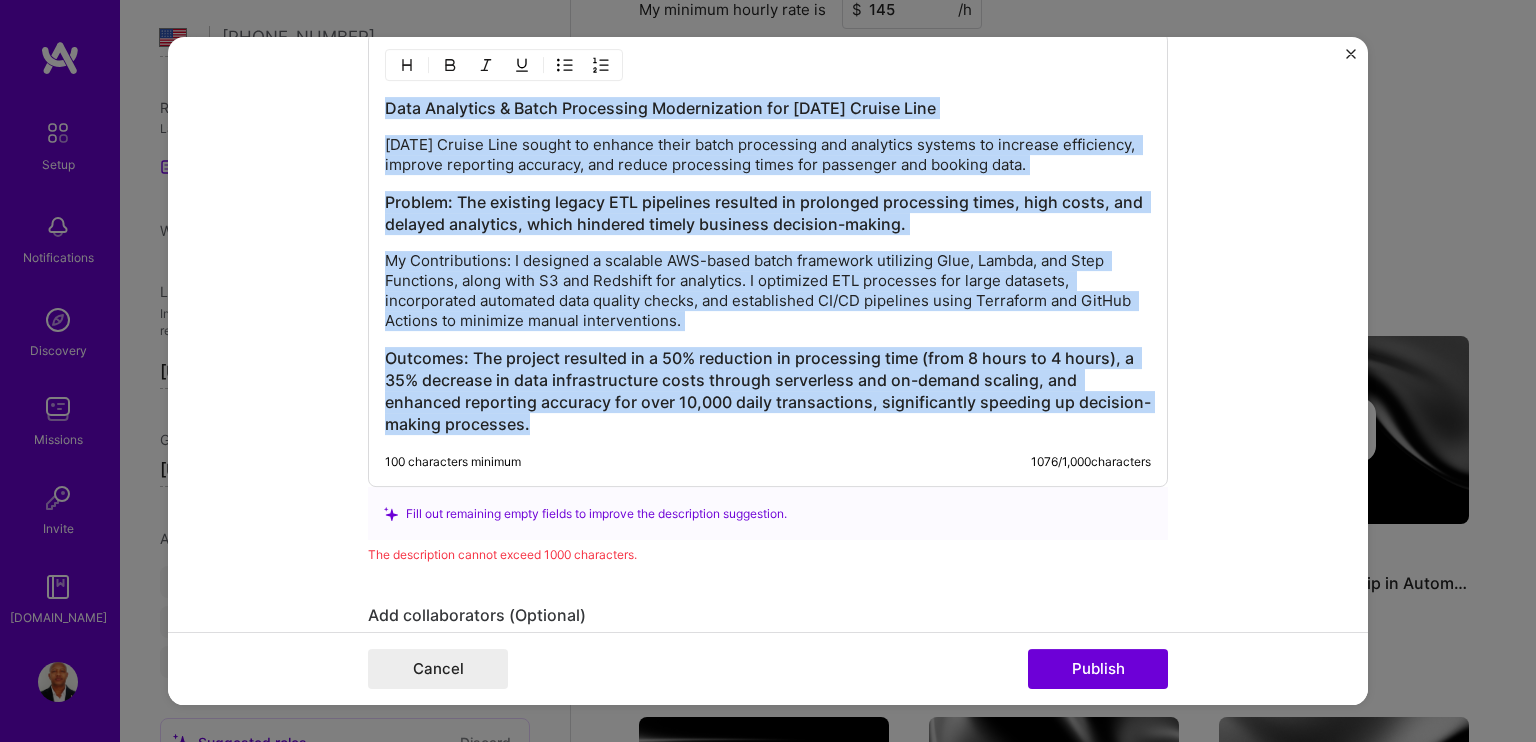drag, startPoint x: 532, startPoint y: 424, endPoint x: 368, endPoint y: 93, distance: 369.40088 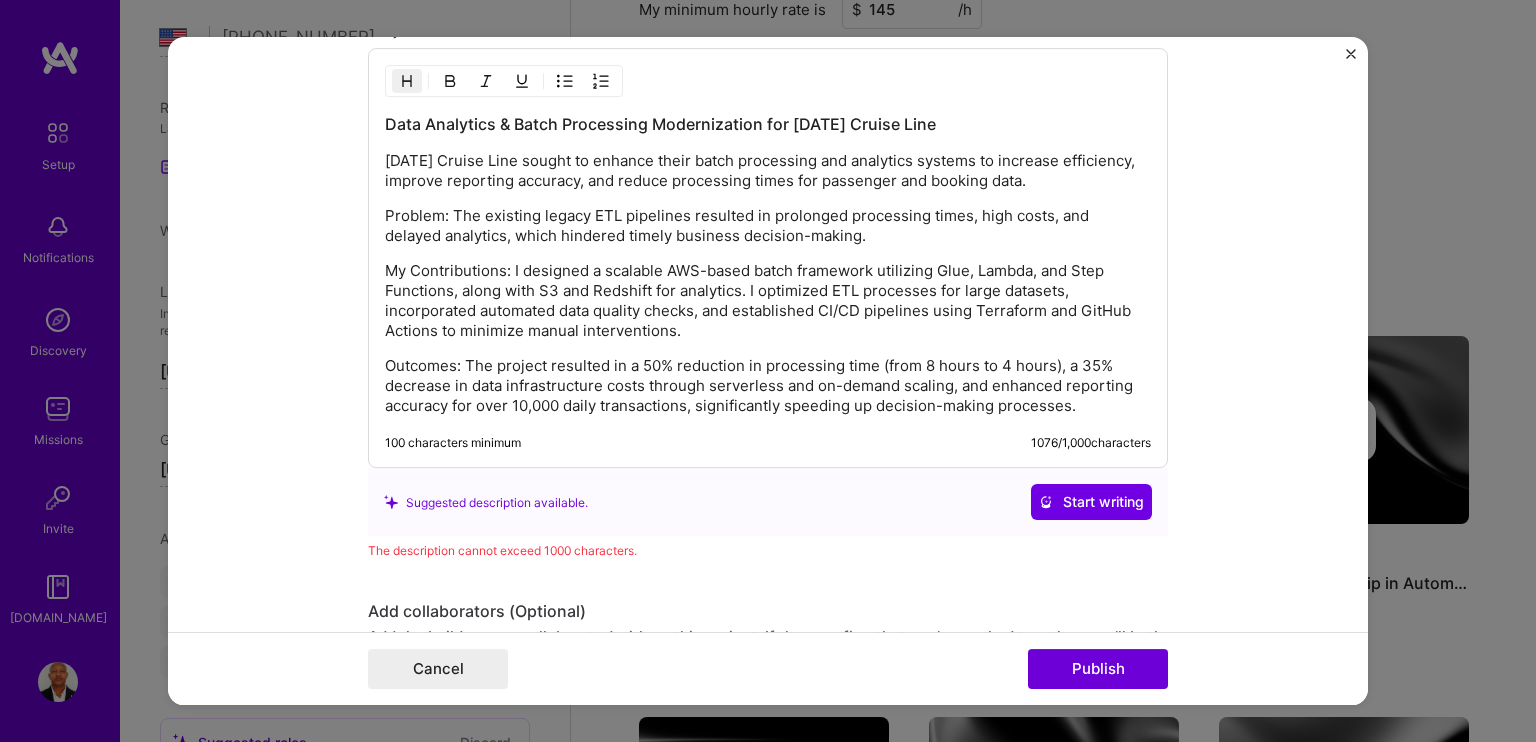 scroll, scrollTop: 2542, scrollLeft: 0, axis: vertical 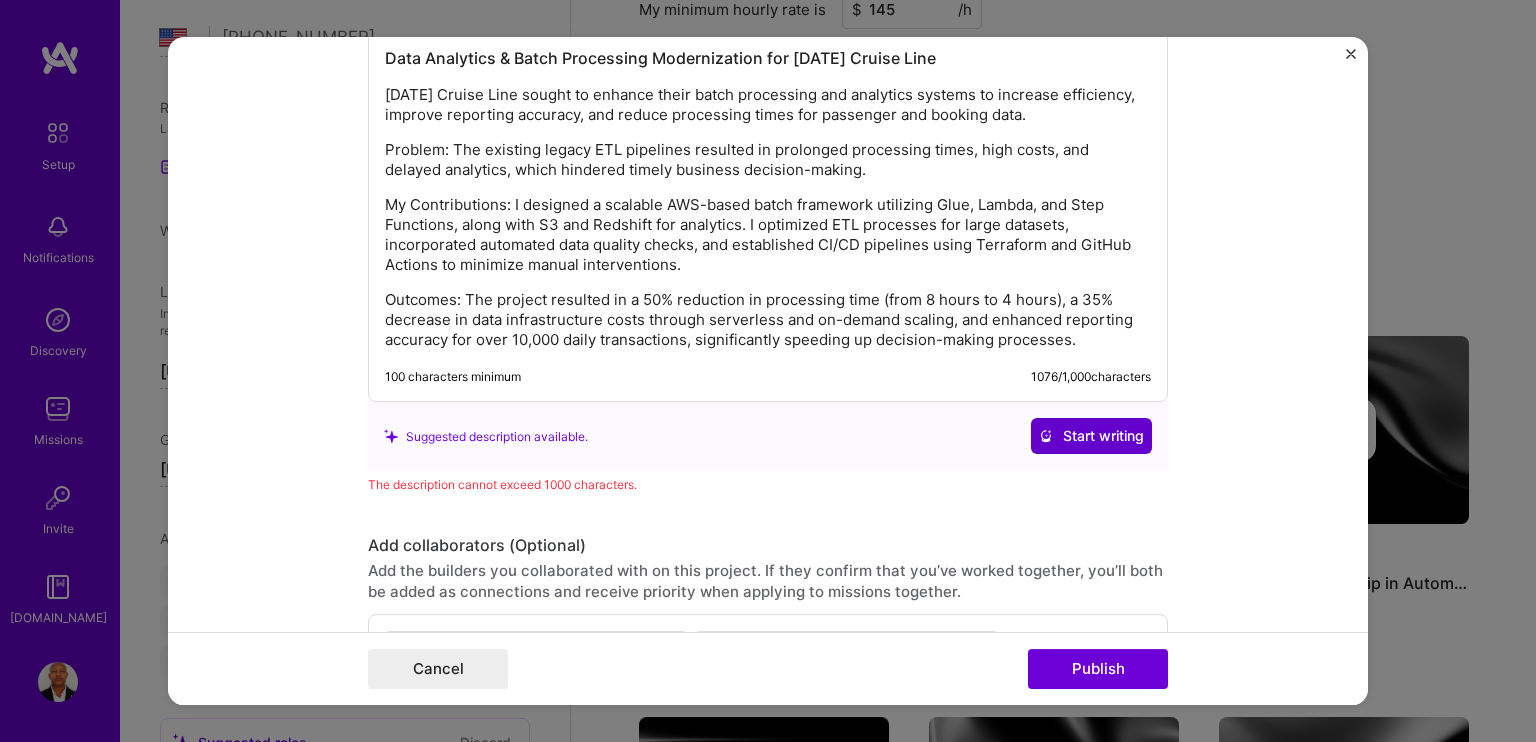 click on "Start writing" at bounding box center (1091, 437) 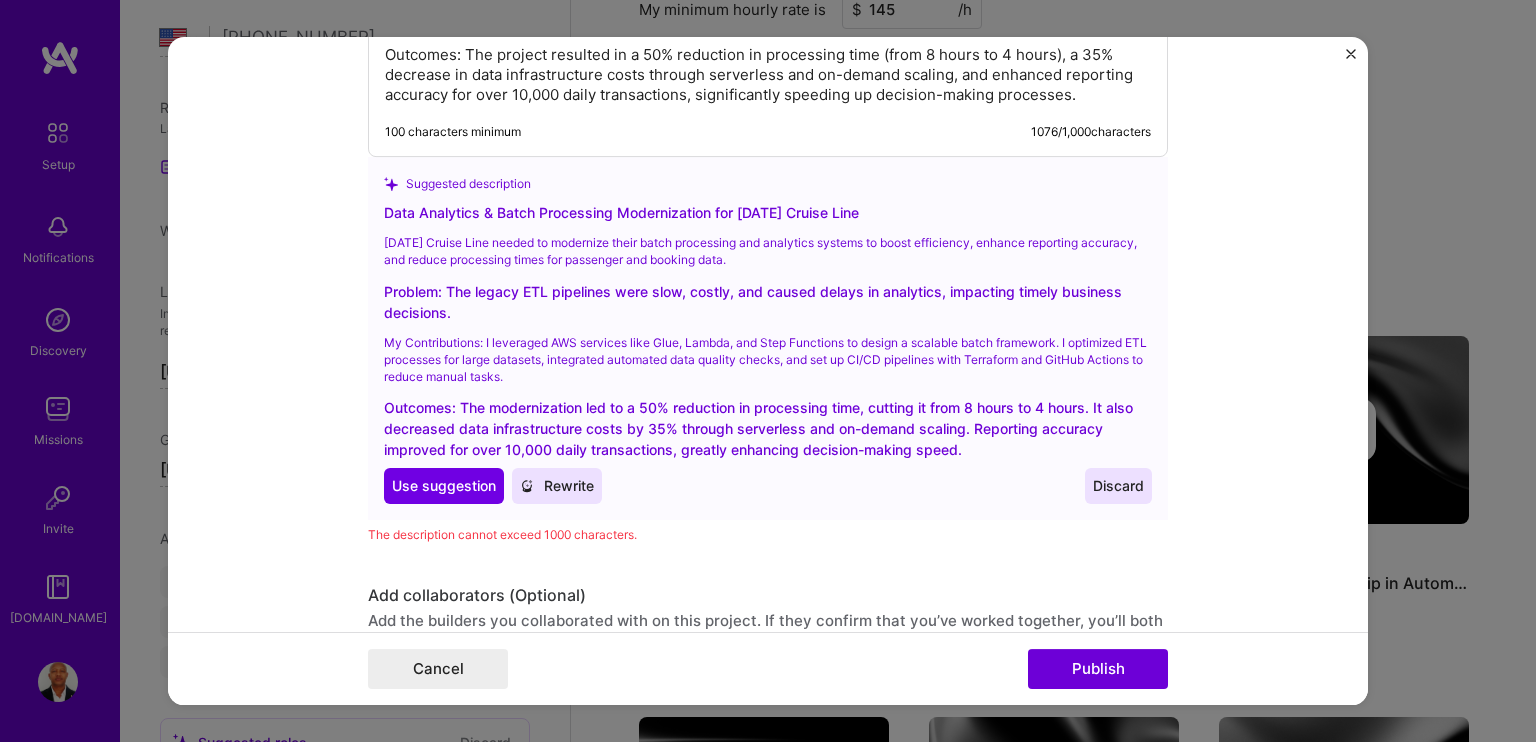 scroll, scrollTop: 2742, scrollLeft: 0, axis: vertical 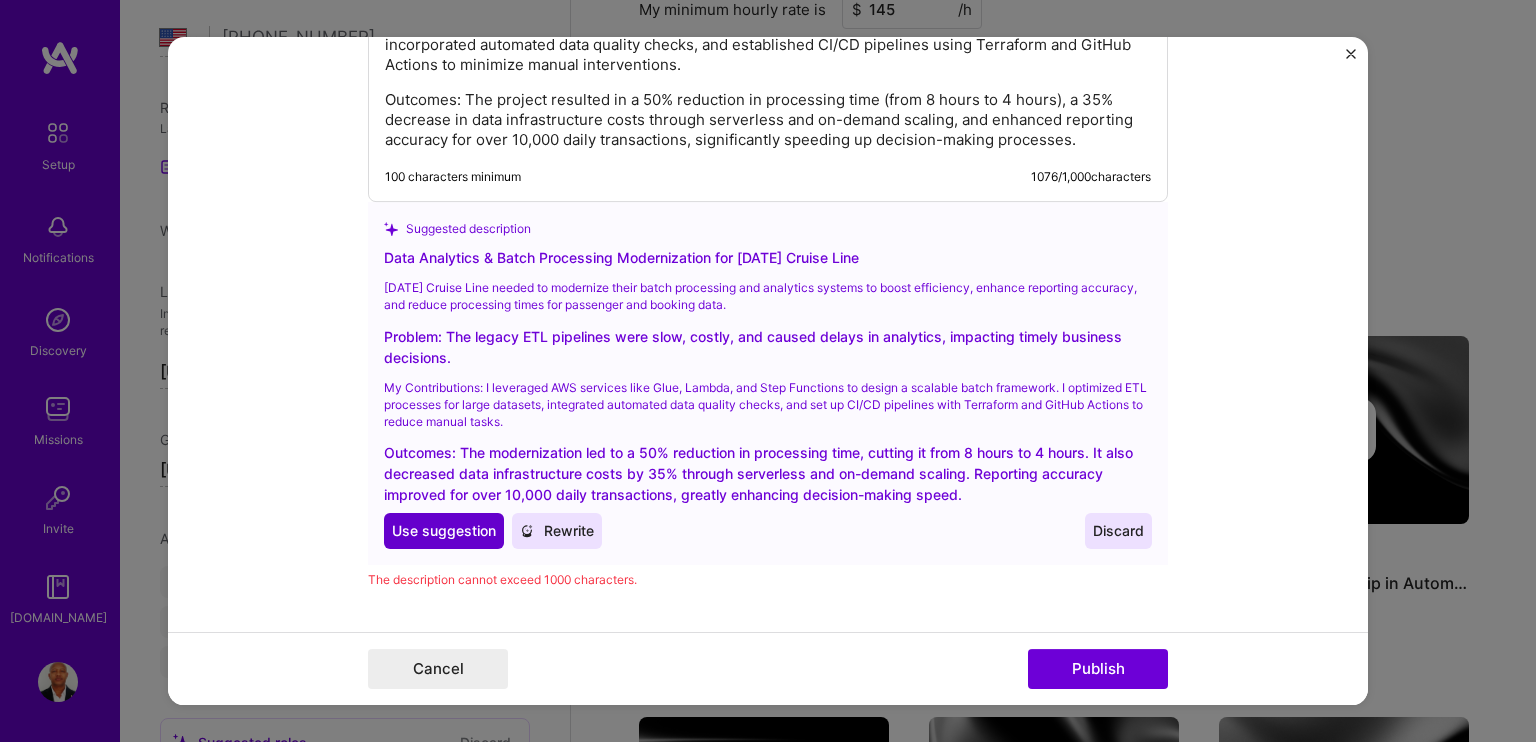 click on "Use suggestion" at bounding box center (444, 532) 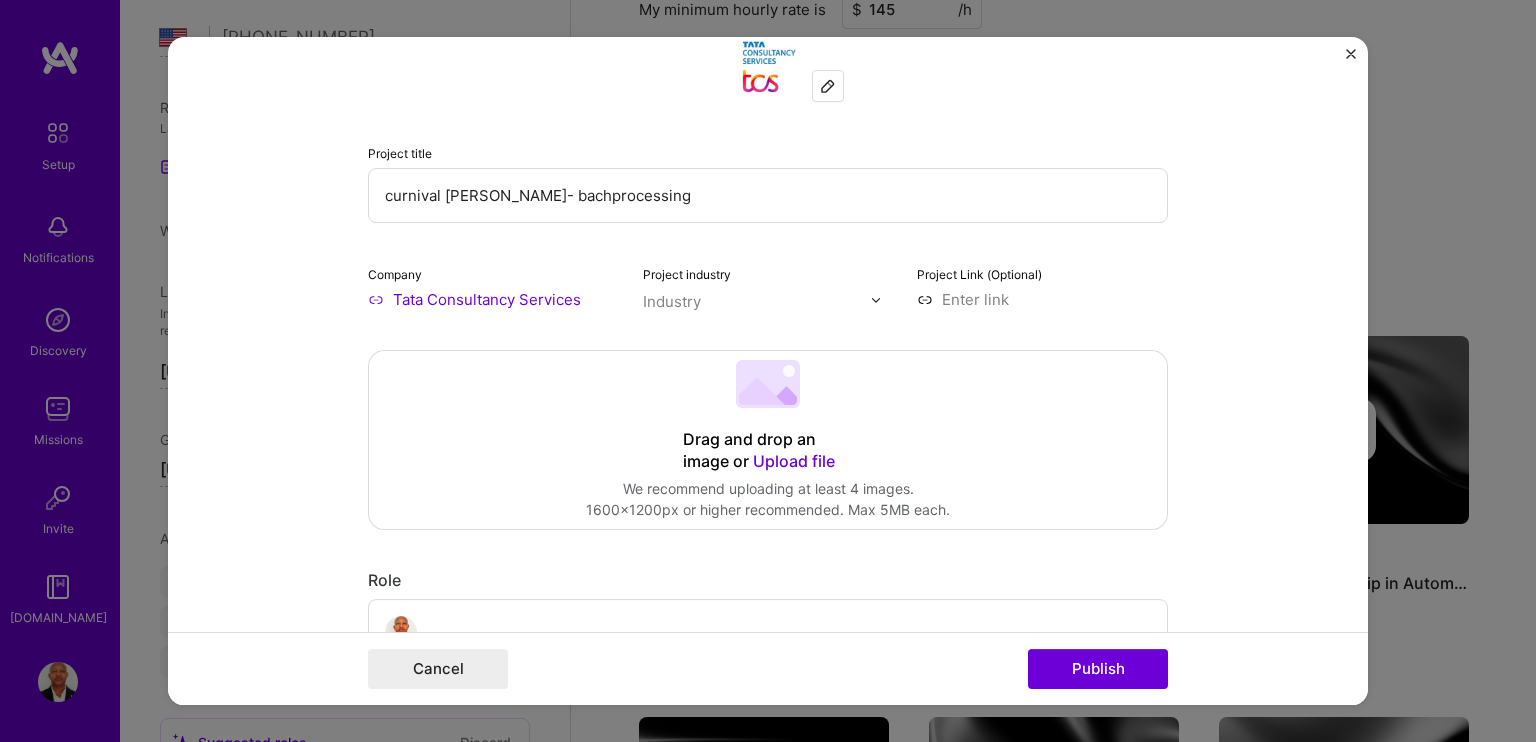 scroll, scrollTop: 0, scrollLeft: 0, axis: both 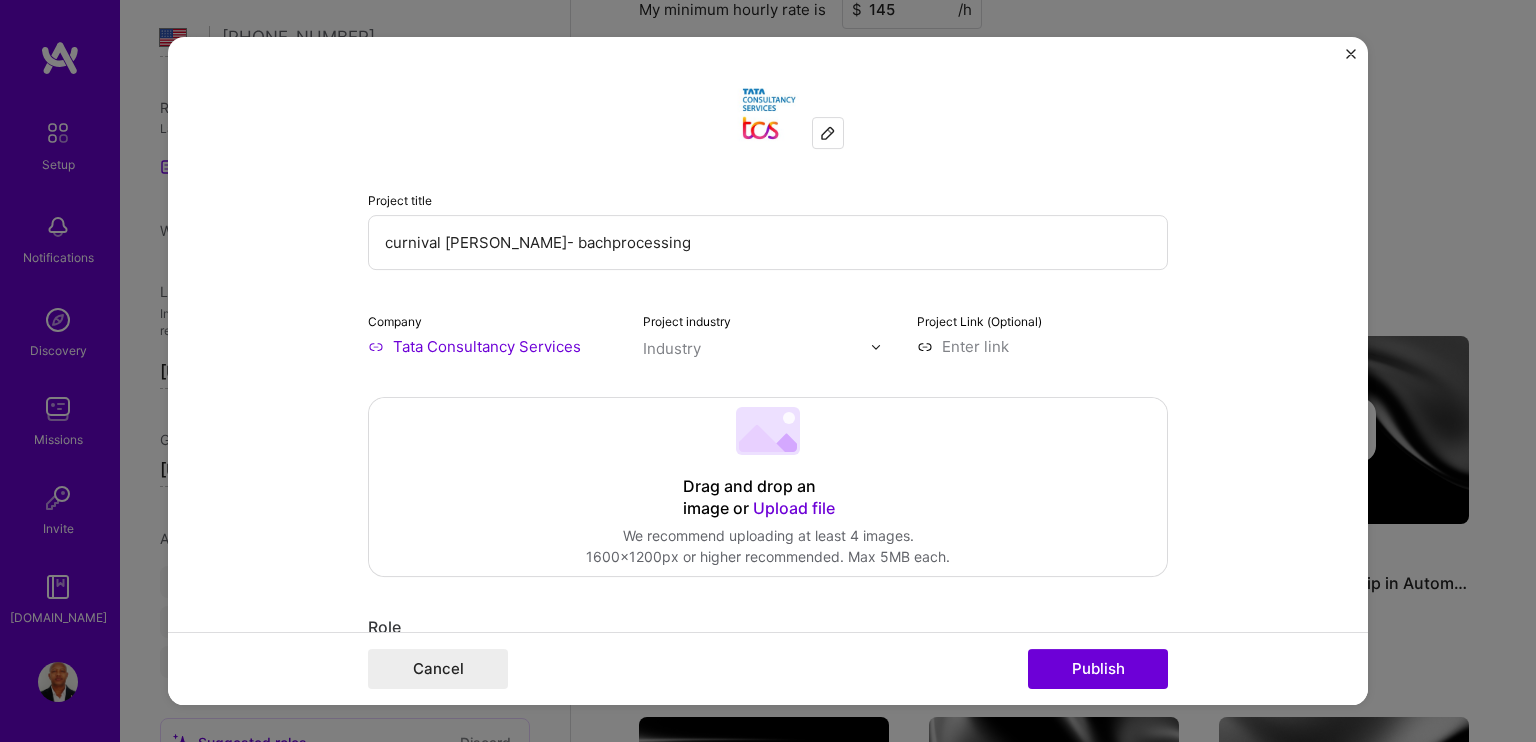 drag, startPoint x: 652, startPoint y: 241, endPoint x: 336, endPoint y: 233, distance: 316.10126 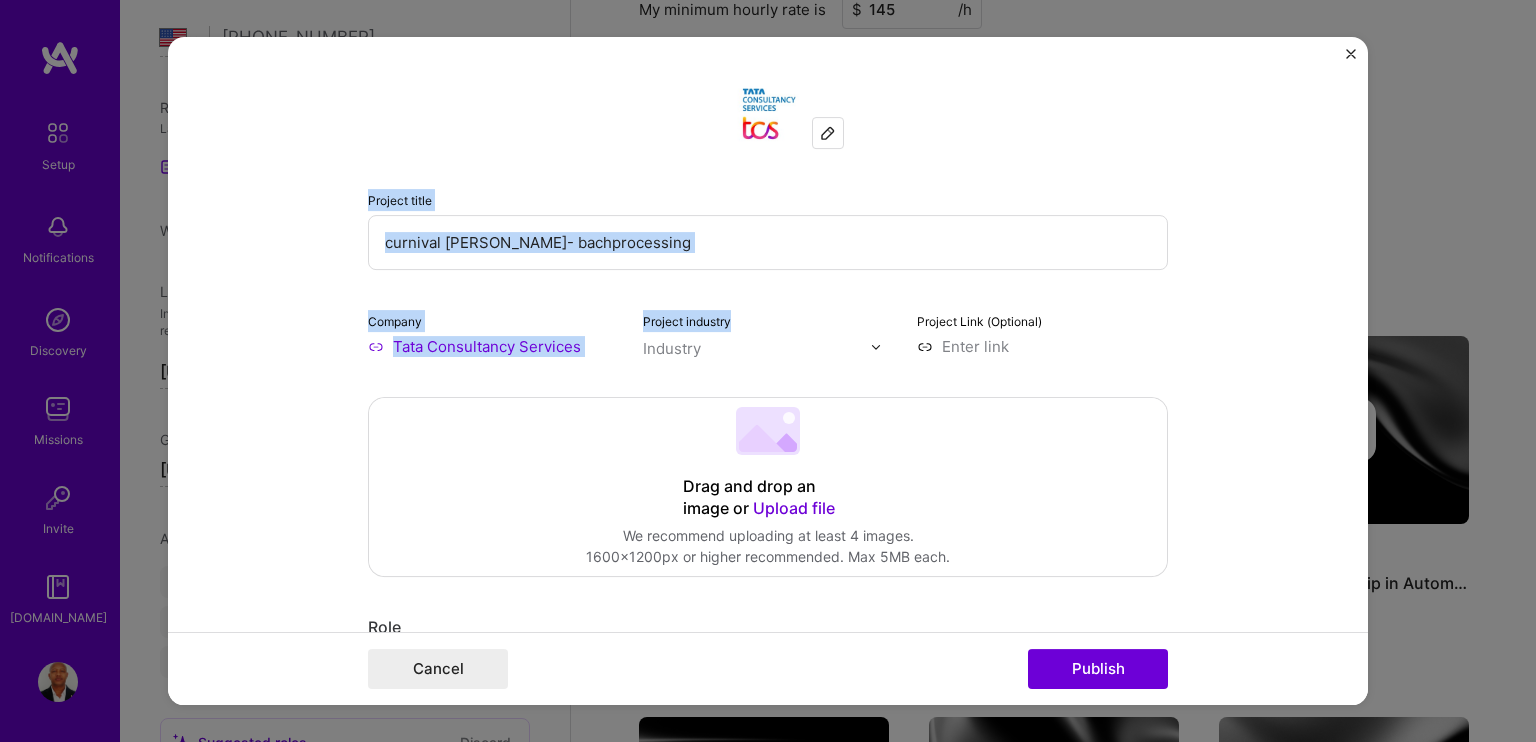 drag, startPoint x: 348, startPoint y: 186, endPoint x: 731, endPoint y: 317, distance: 404.7839 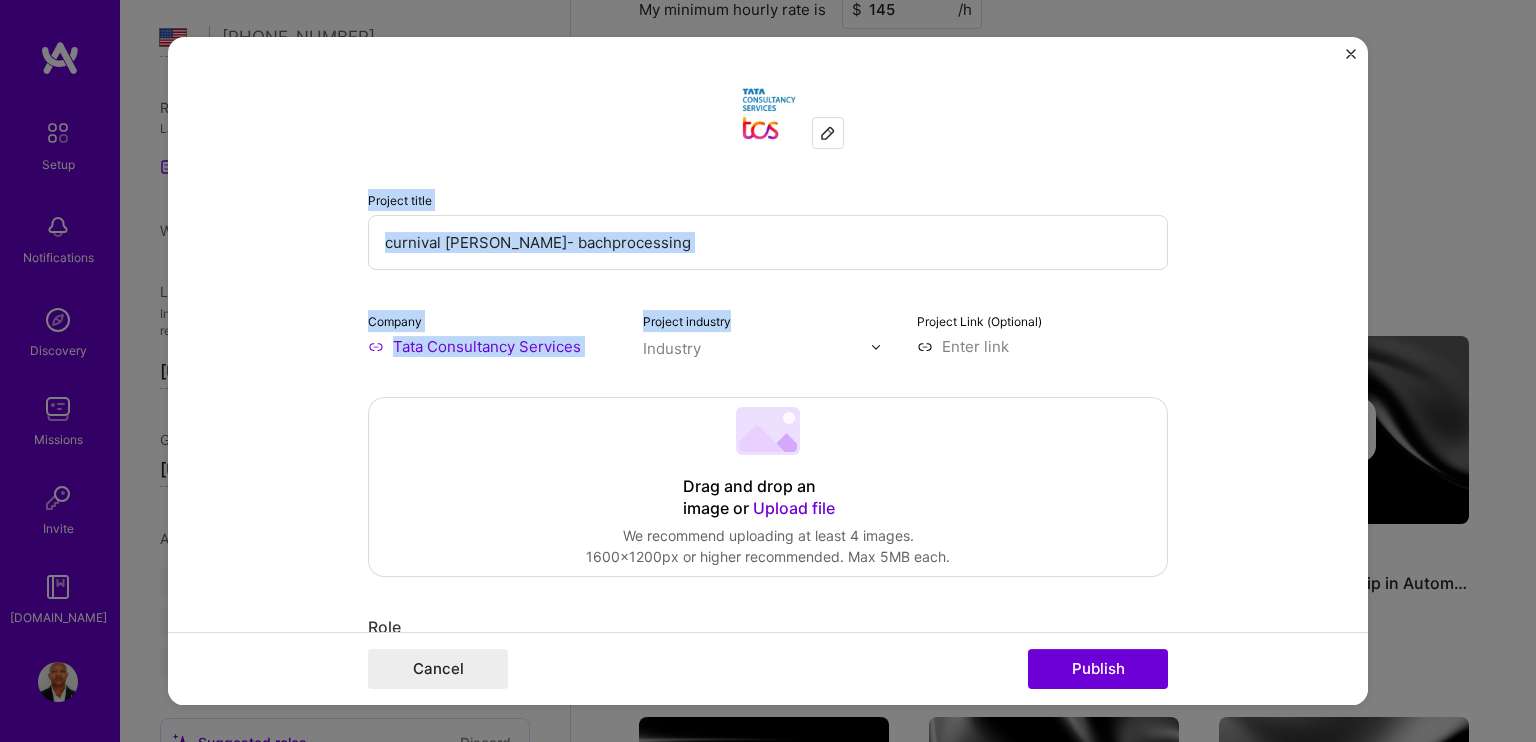 click on "curnival [PERSON_NAME]- bachprocessing" at bounding box center [768, 242] 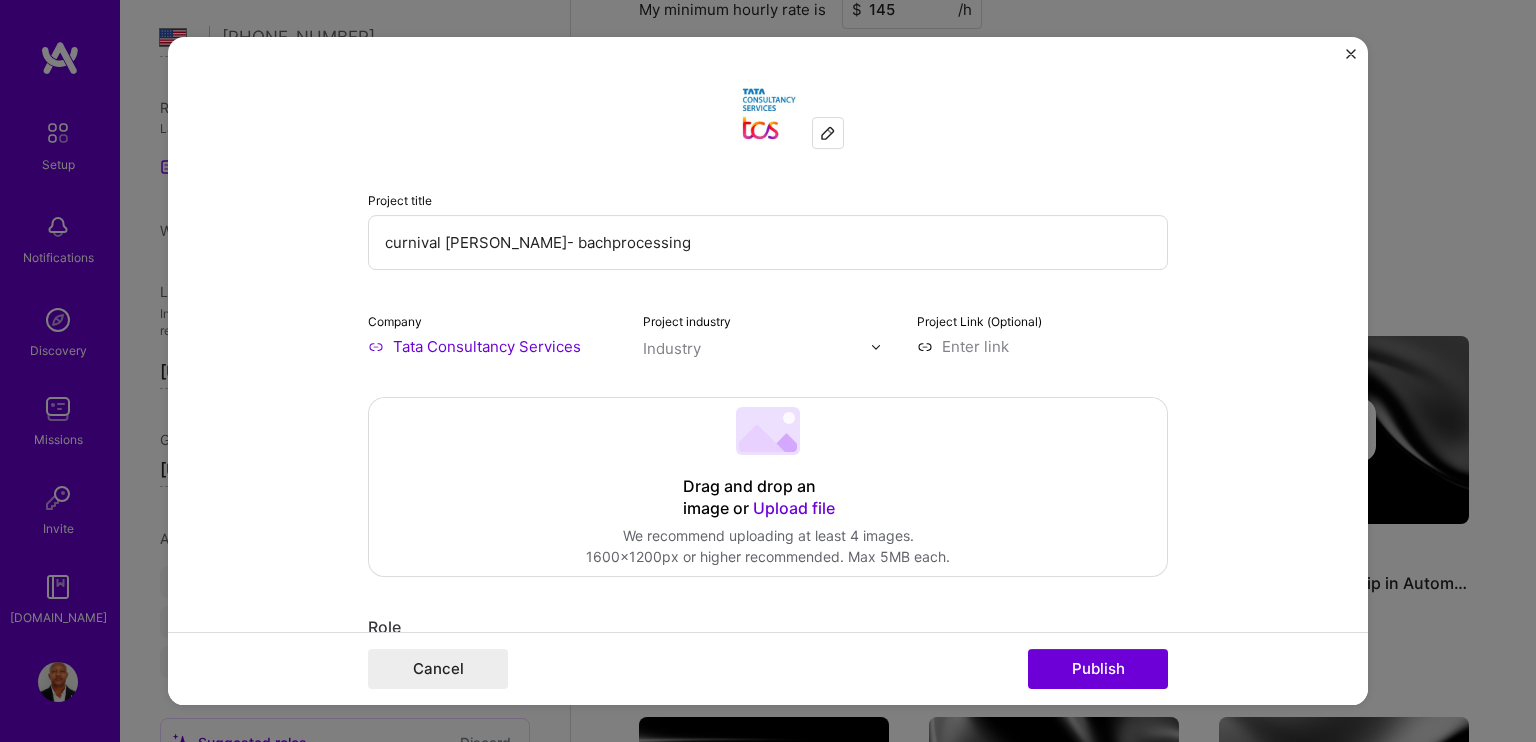 drag, startPoint x: 640, startPoint y: 242, endPoint x: 235, endPoint y: 212, distance: 406.1096 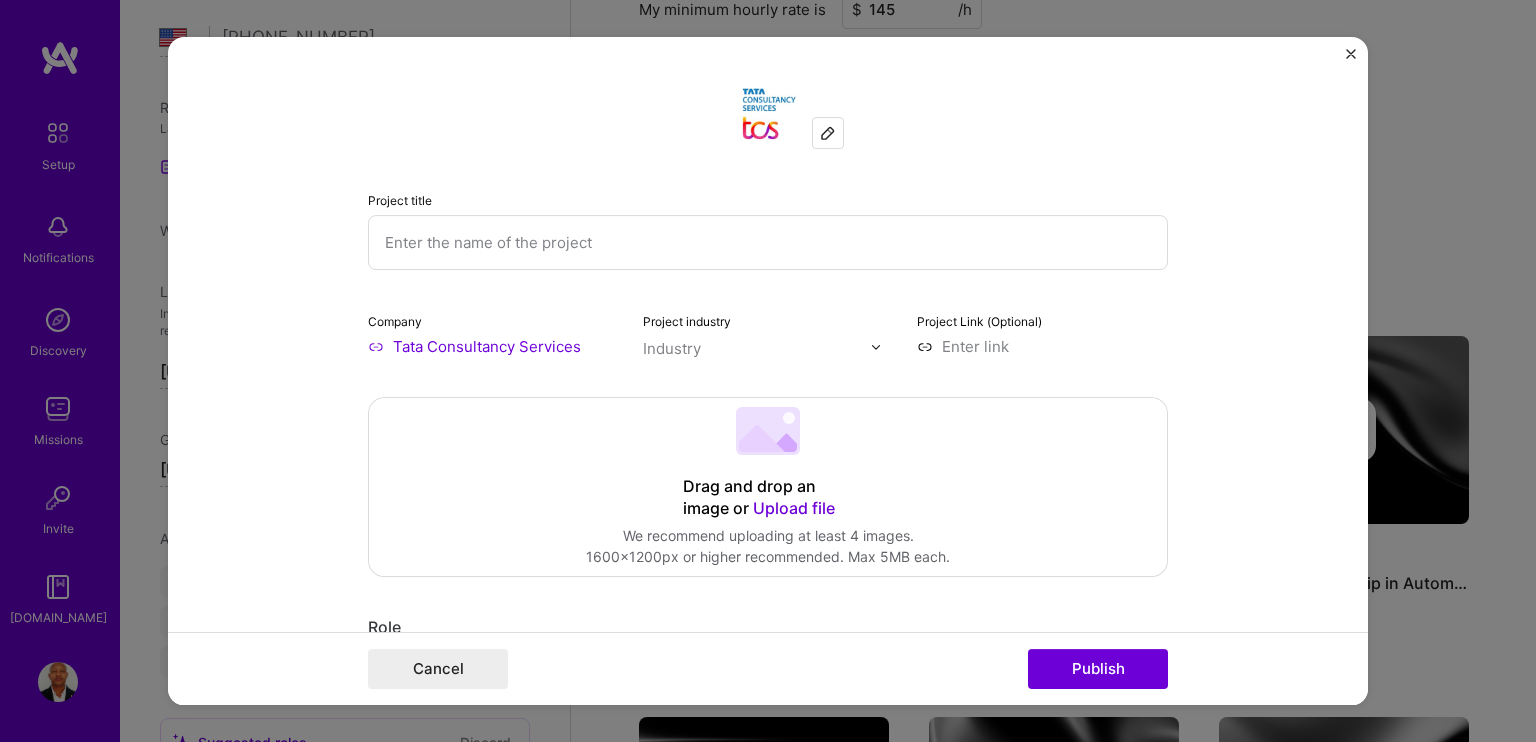 paste on "[DATE] Cruise – Batch Processing Modernization" 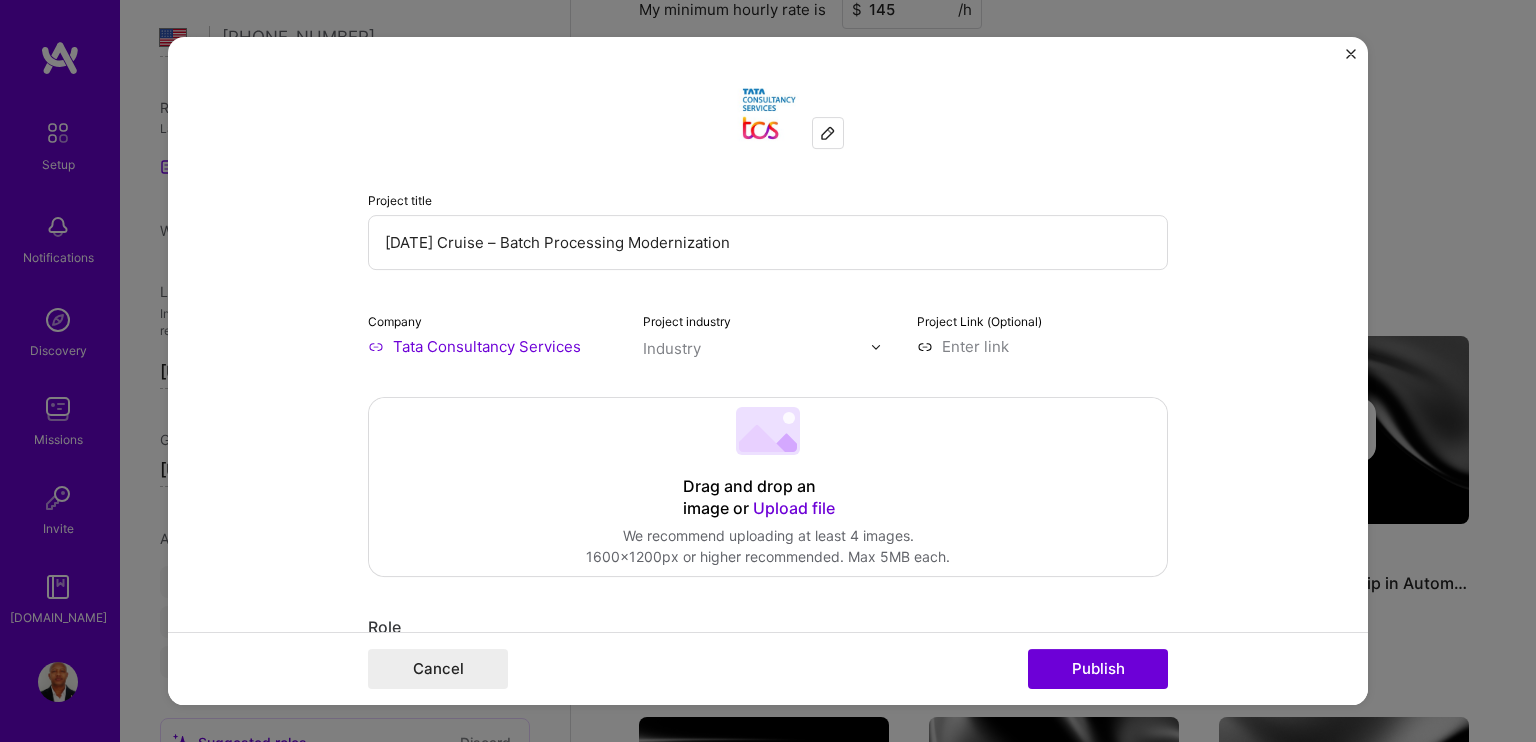type on "[DATE] Cruise – Batch Processing Modernization" 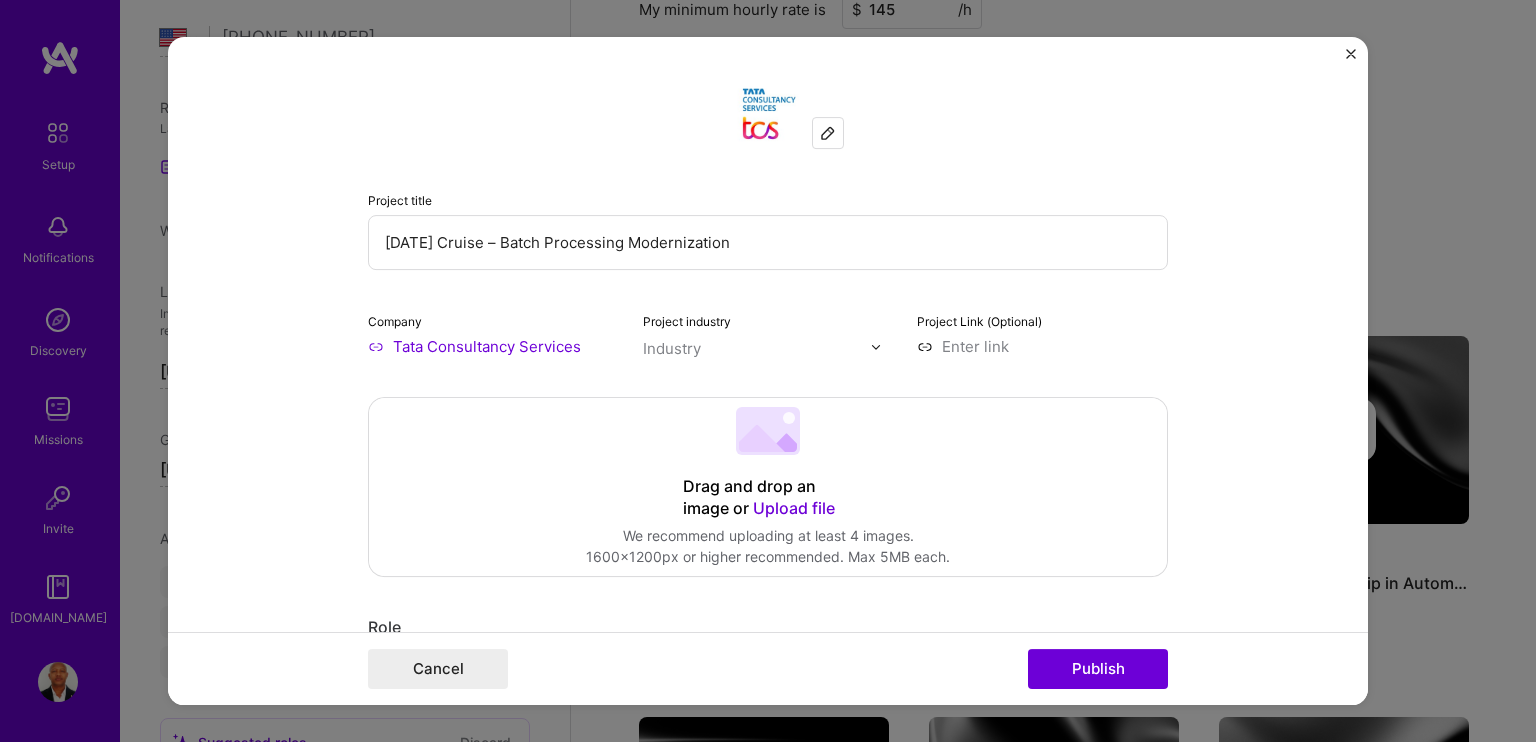 click at bounding box center [876, 347] 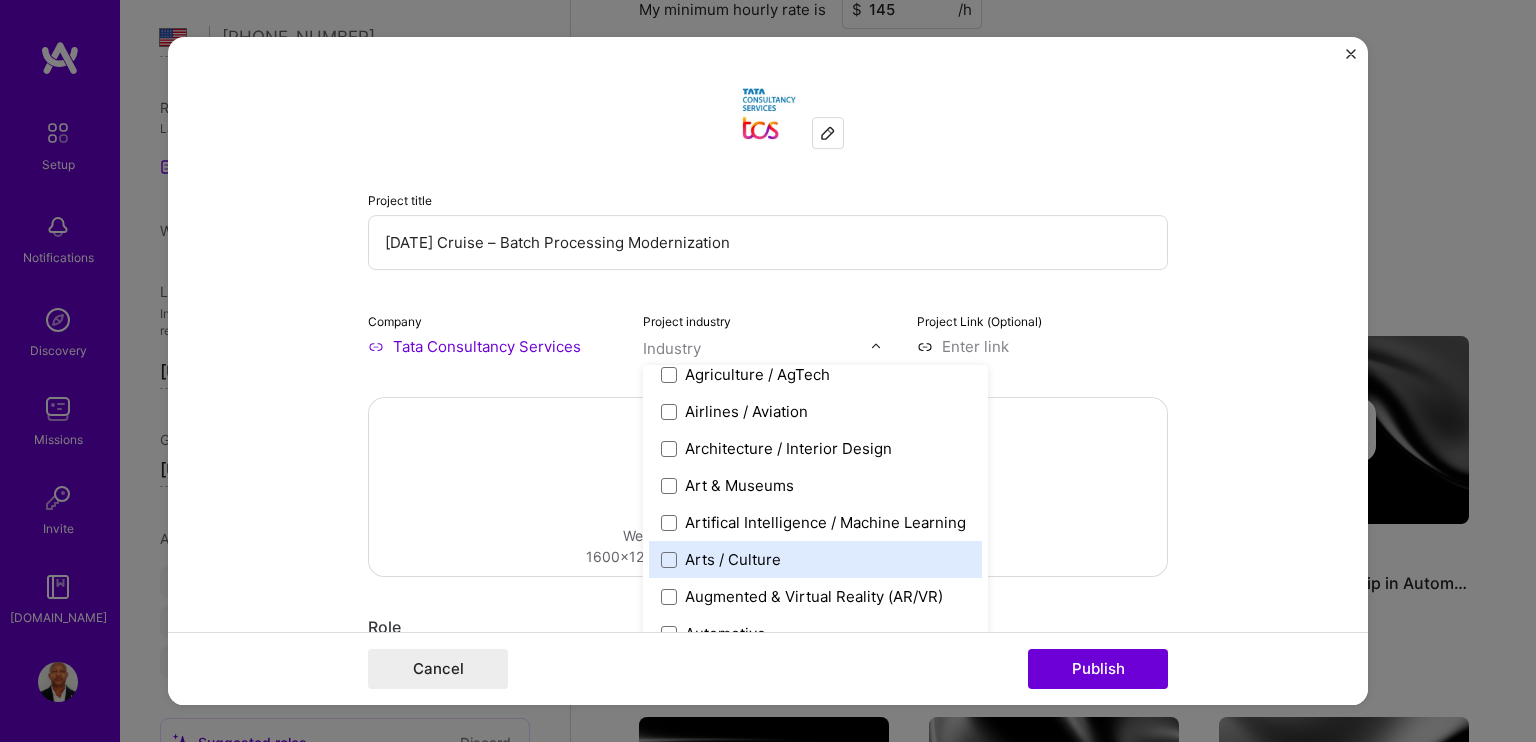 scroll, scrollTop: 0, scrollLeft: 0, axis: both 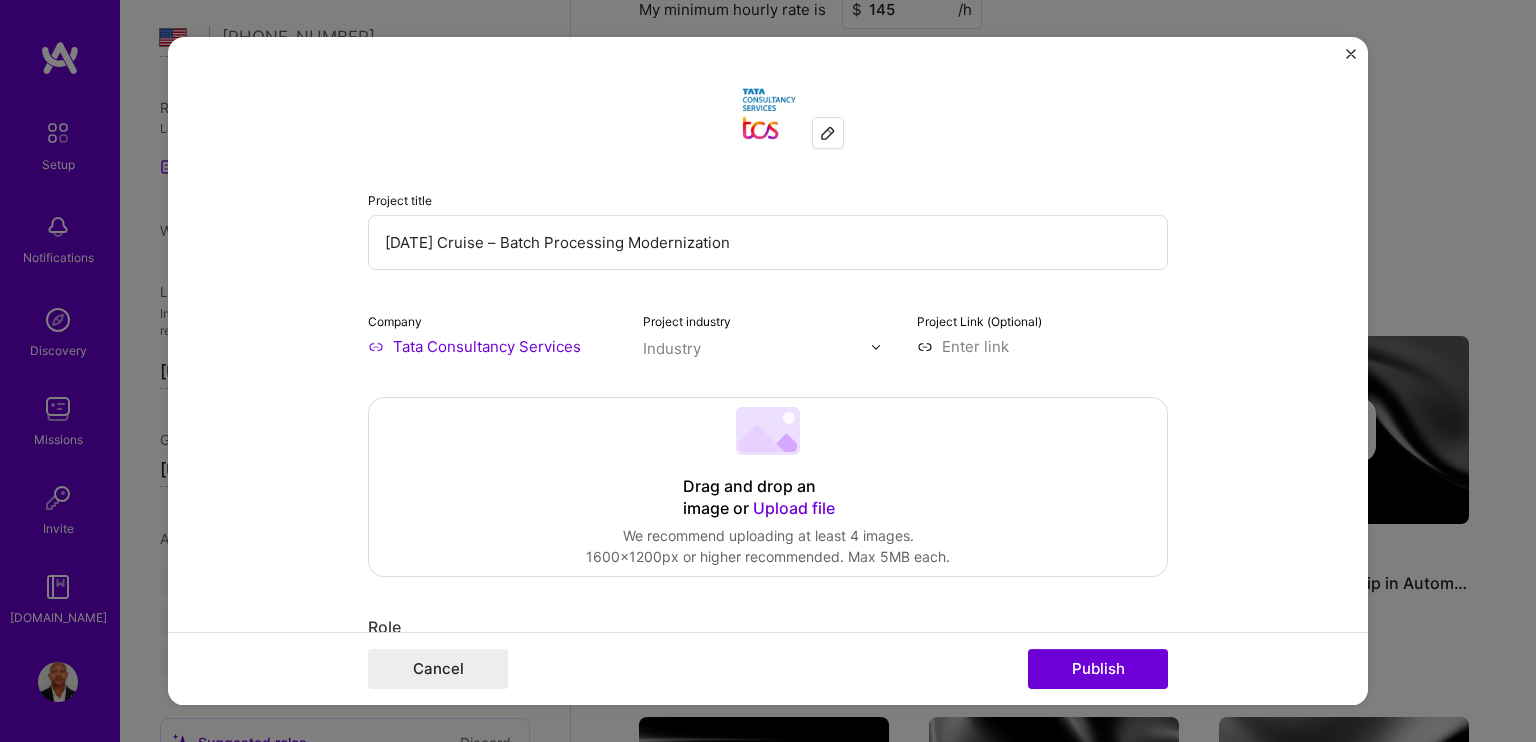 click at bounding box center (876, 347) 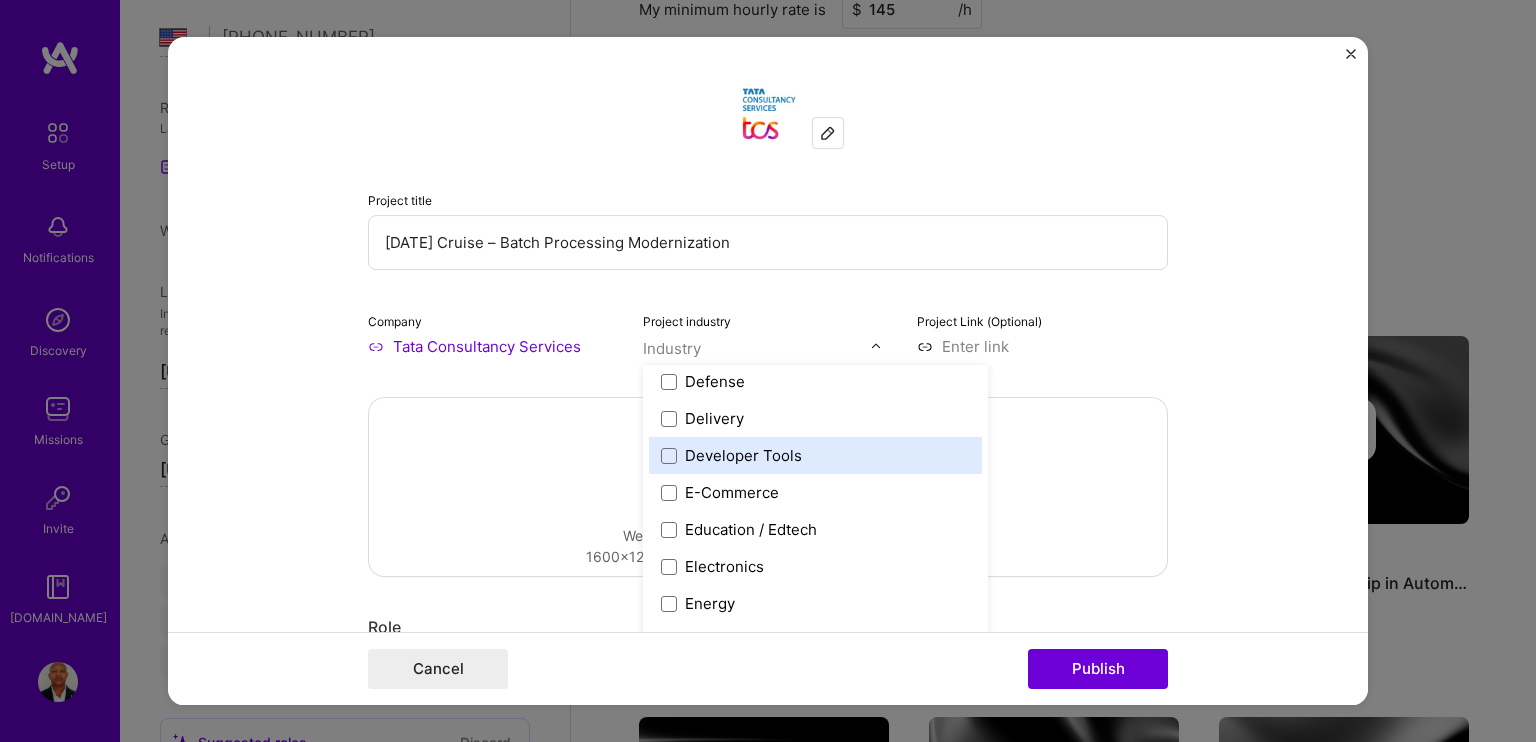 scroll, scrollTop: 1700, scrollLeft: 0, axis: vertical 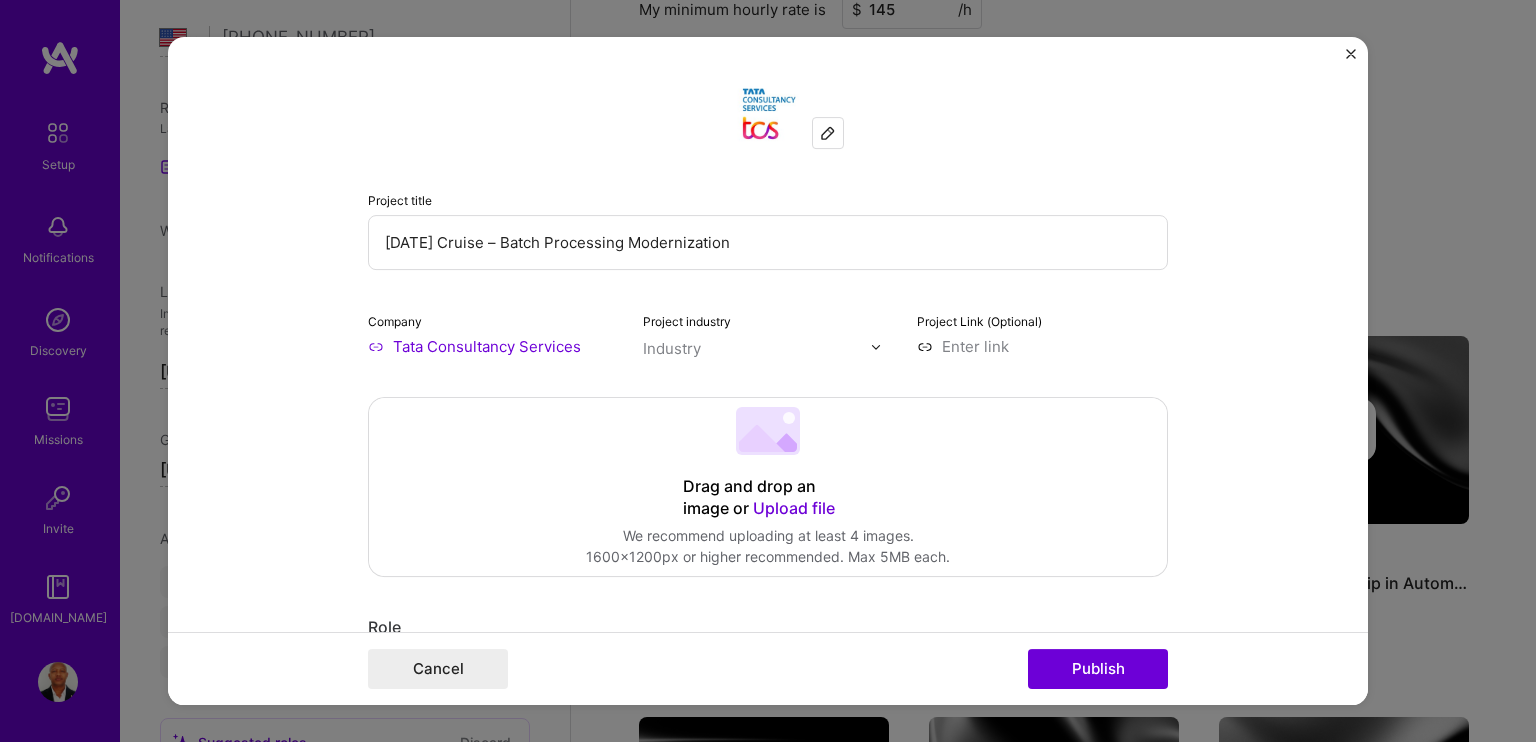 type on "T" 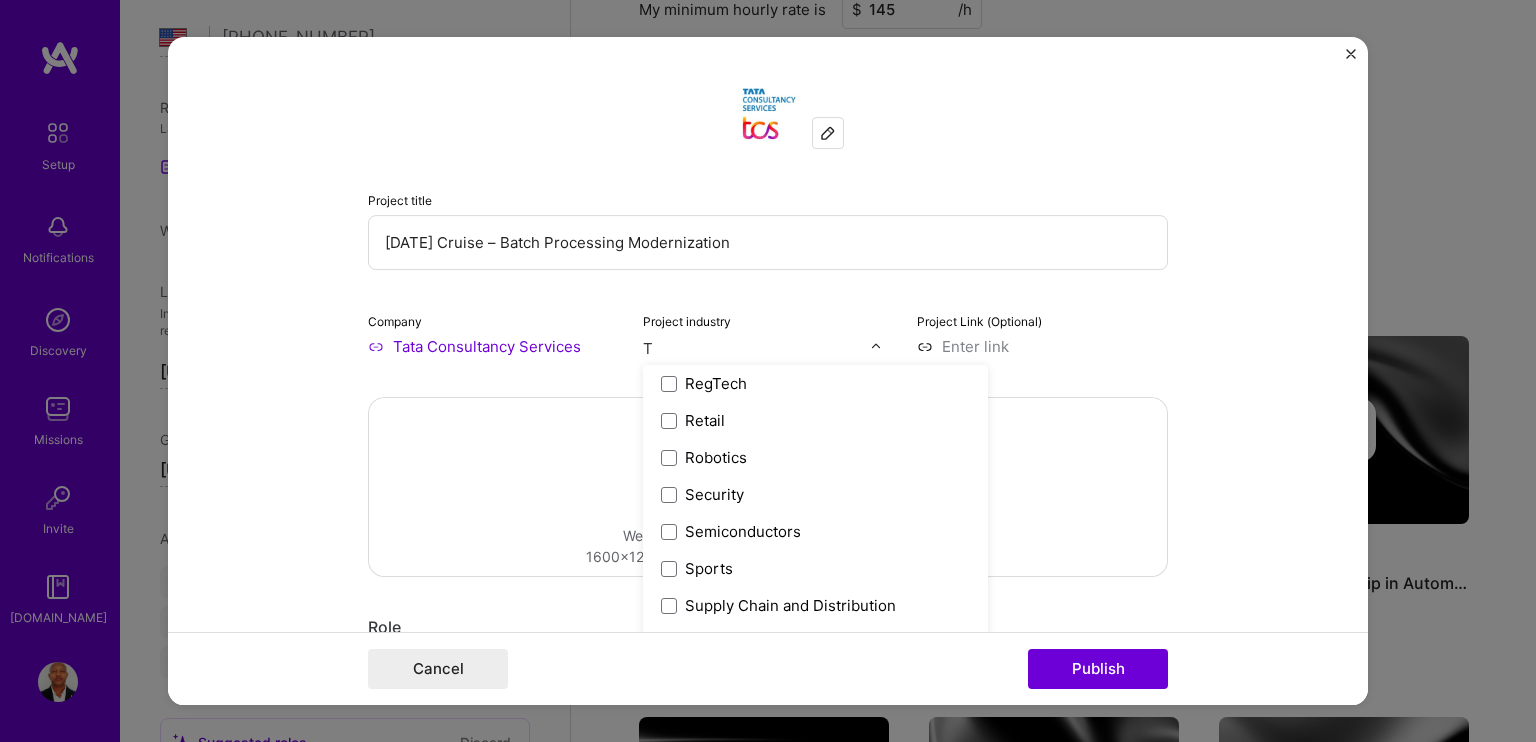scroll, scrollTop: 2598, scrollLeft: 0, axis: vertical 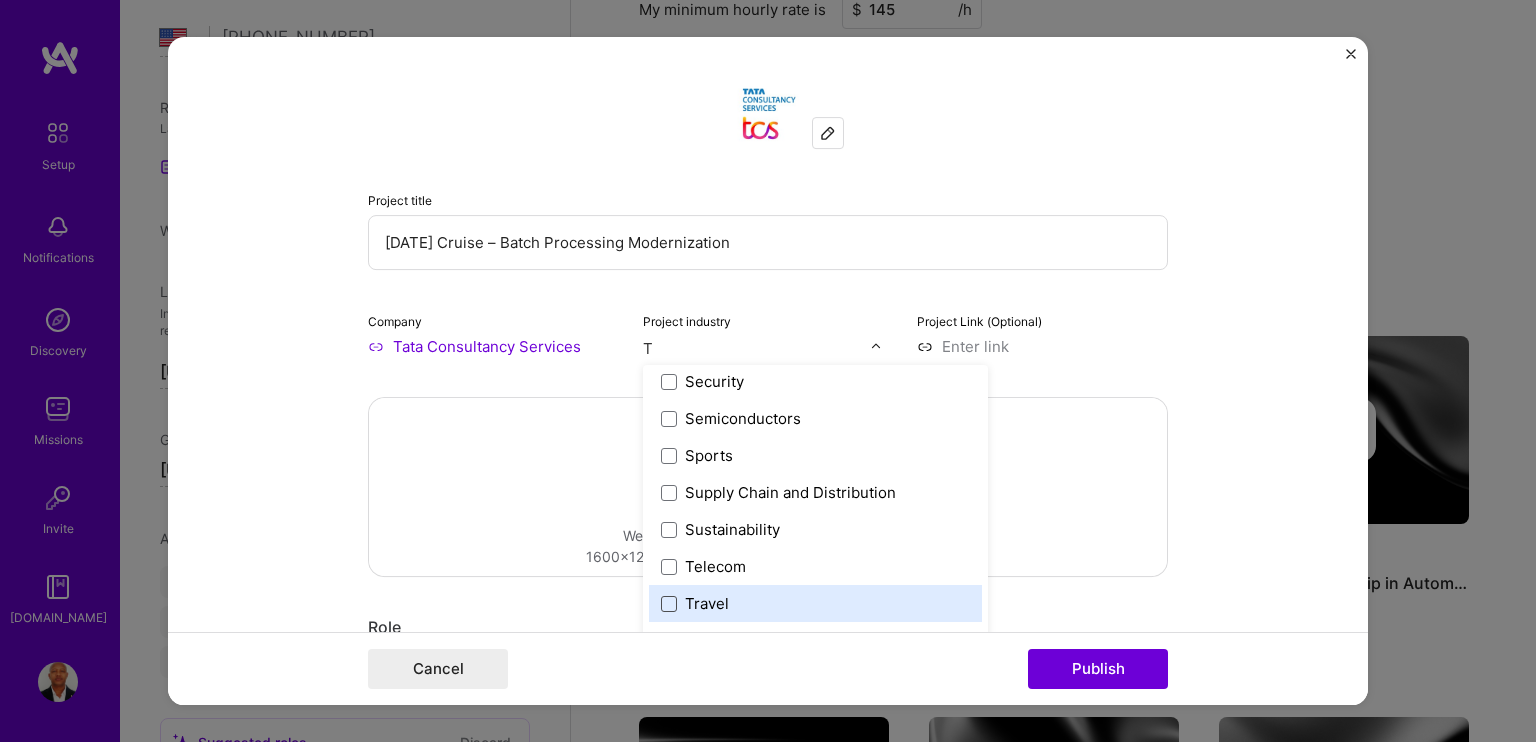 click at bounding box center [669, 604] 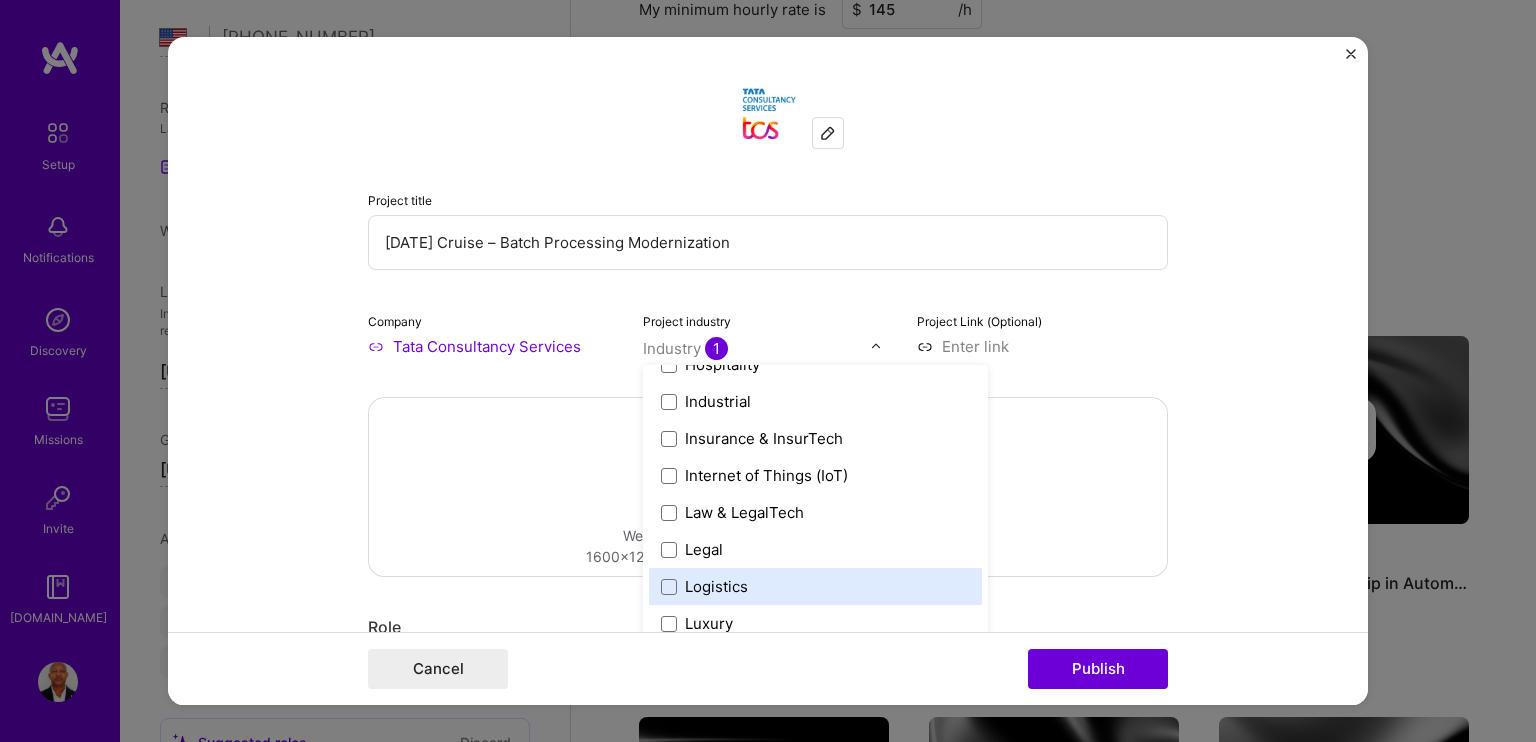 scroll, scrollTop: 2552, scrollLeft: 0, axis: vertical 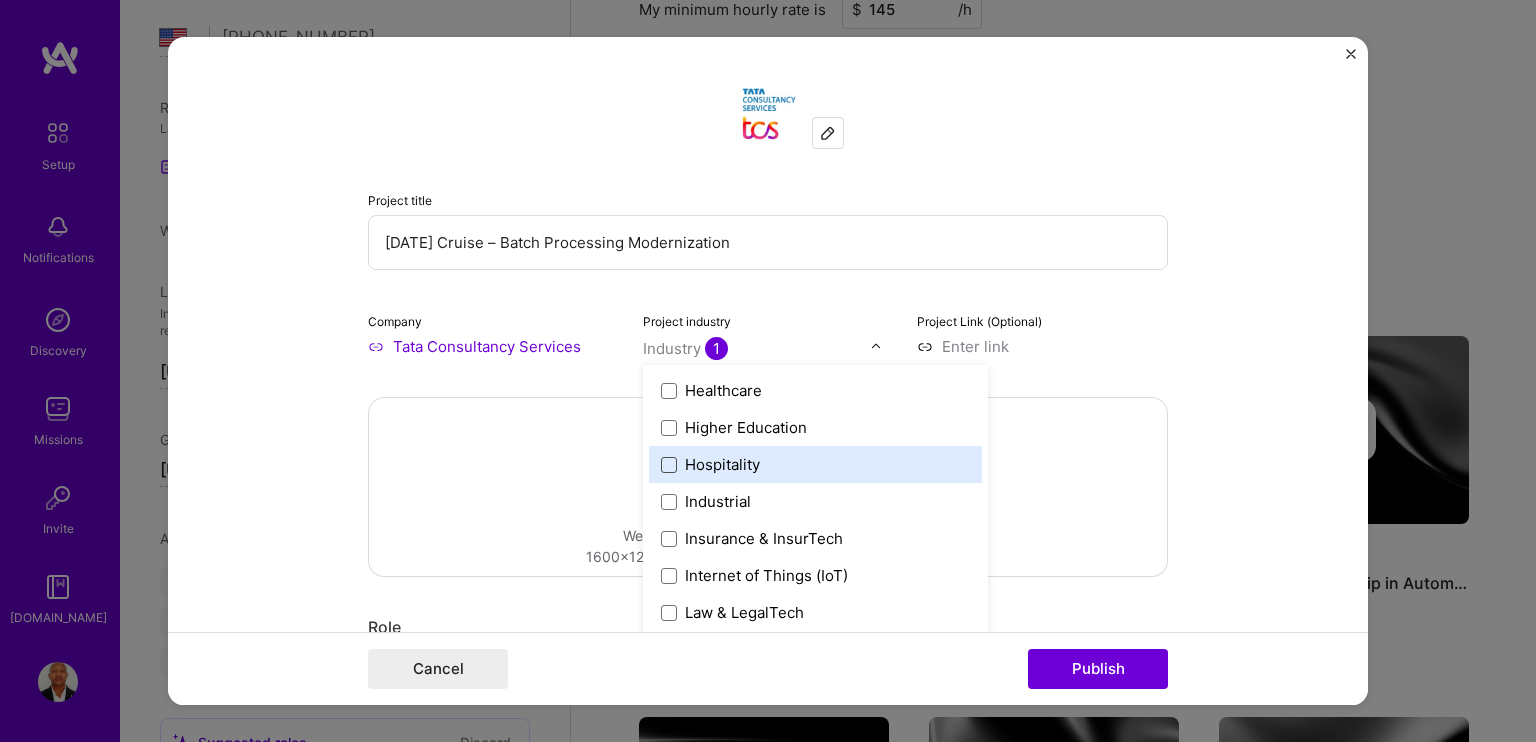 click at bounding box center [669, 465] 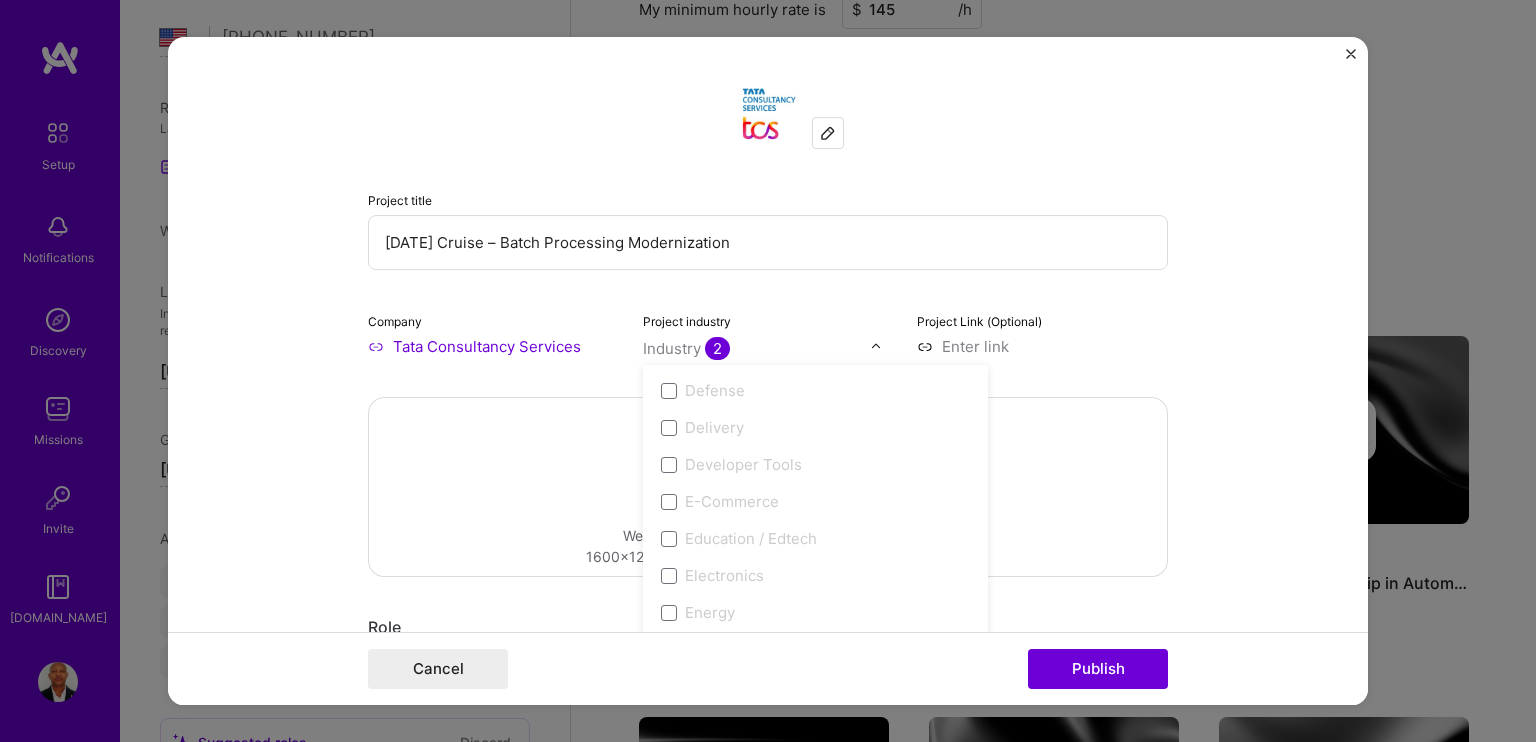 scroll, scrollTop: 1452, scrollLeft: 0, axis: vertical 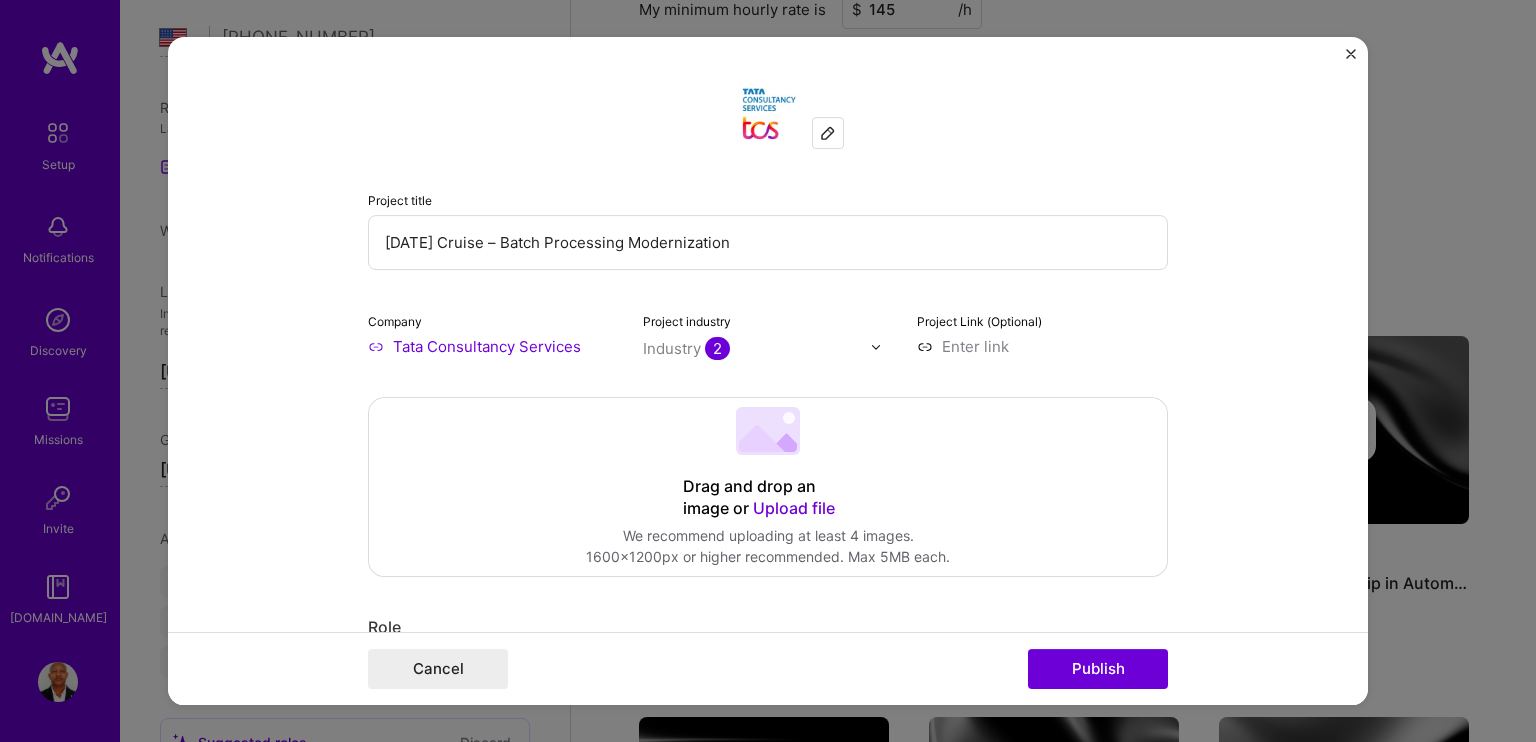 click on "Project title [DATE] Cruise – Batch Processing Modernization Company Tata Consultancy Services
Project industry Industry 2 Project Link (Optional)
Drag and drop an image or   Upload file Upload file We recommend uploading at least 4 images. 1600x1200px or higher recommended. Max 5MB each. Role Cloud Expert
to
I’m still working on this project Skills used — Add up to 12 skills Any new skills will be added to your profile. Enter skills... 12 Data Architecture 1 2 3 4 5 DevOps 1 2 3 4 5 Java 1 2 3 4 5 Machine Learning 1 2 3 4 5 Python 1 2 3 4 5 Terraform 1 2 3 4 5 Microservices 1 2 3 4 5 GitHub 1 2 3 4 5 AWS 1 2 3 4 5 Agile 1 2 3 4 5 Systems Architecture 1 2 3 4 5 Node.js 1 2 3 4 5 Did this role require you to manage team members? (Optional) Yes, I managed 10 team members. Were you involved from inception to launch (0  ->  1)? (Optional) Zero to one is creation and development of a unique product from the ground up. Add metrics (Optional) Project details   982" at bounding box center (768, 371) 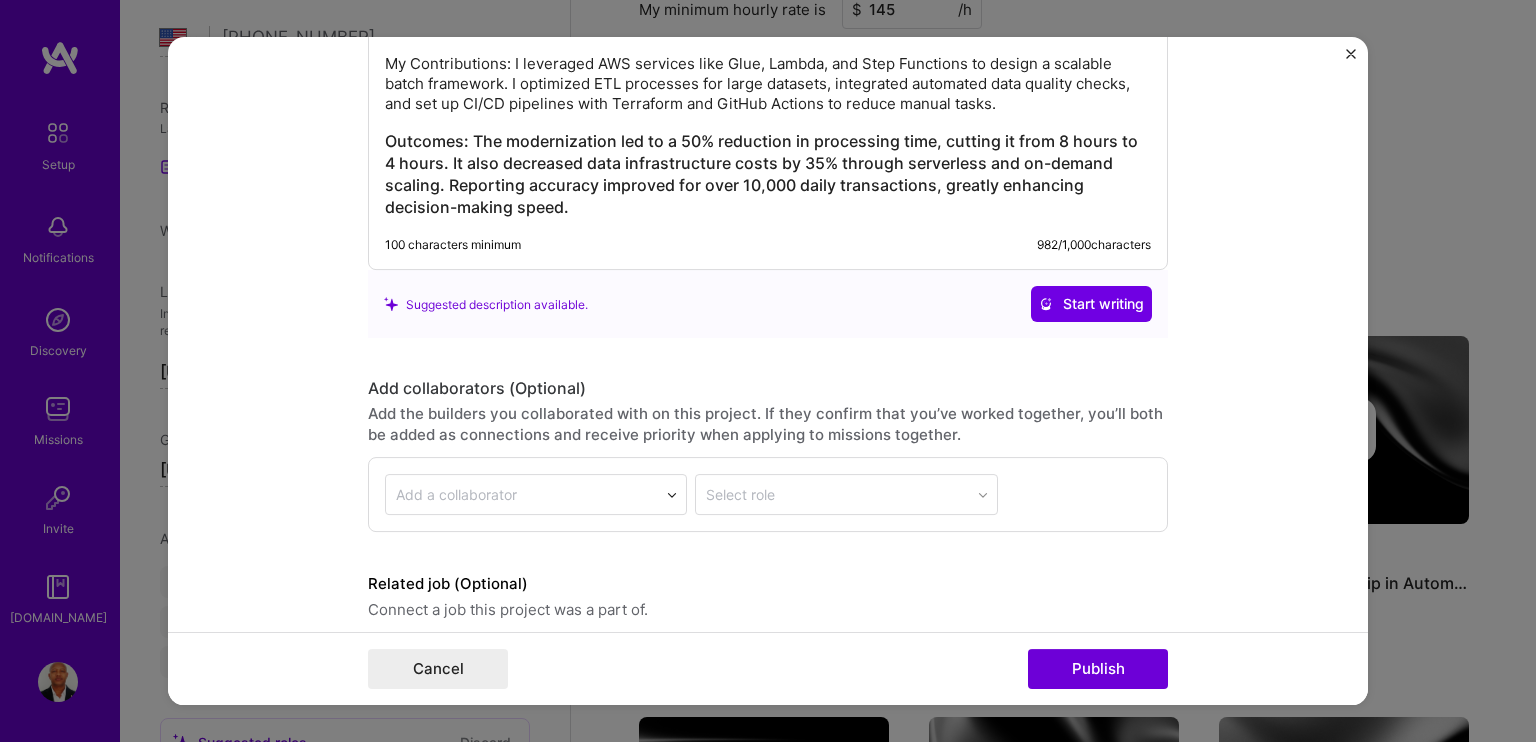 scroll, scrollTop: 2762, scrollLeft: 0, axis: vertical 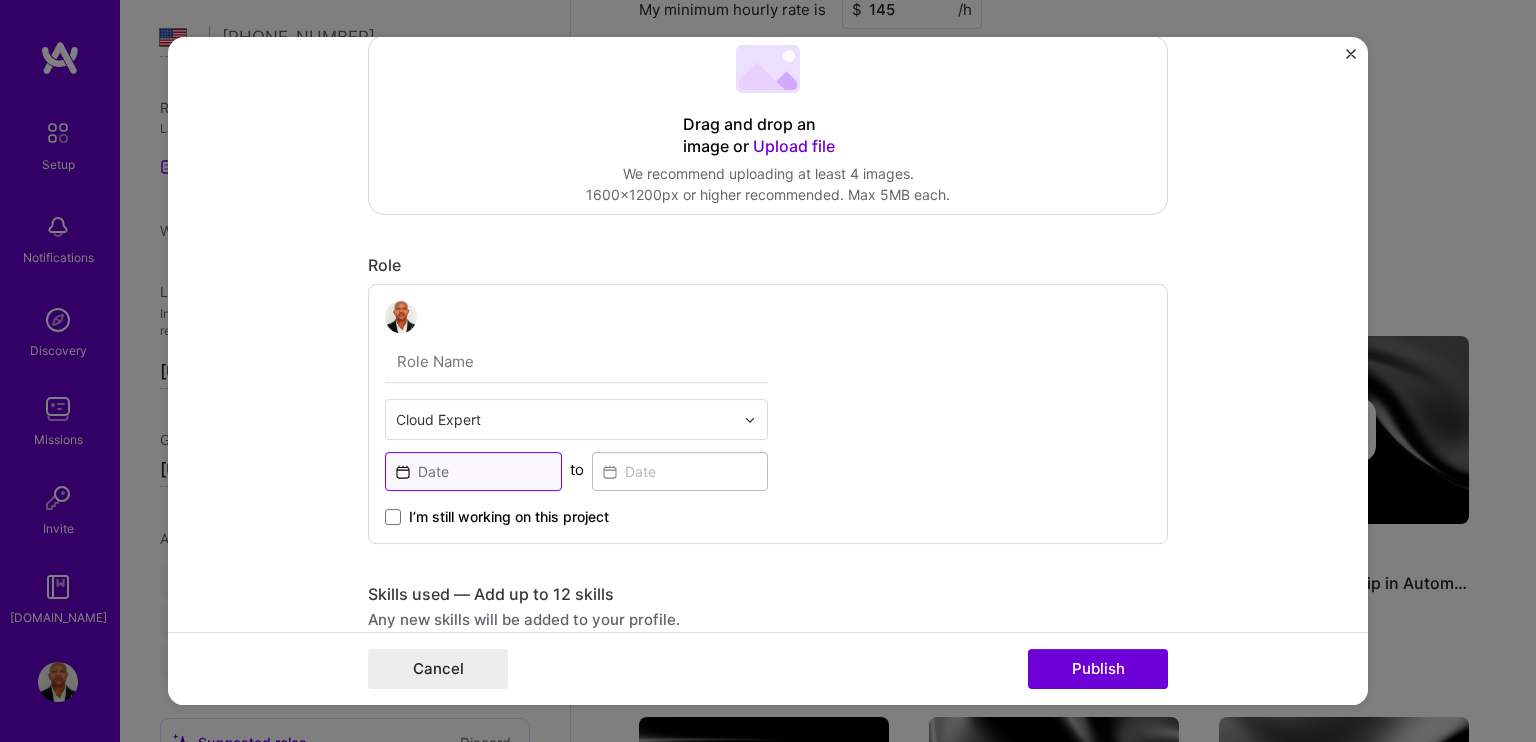 click at bounding box center [473, 471] 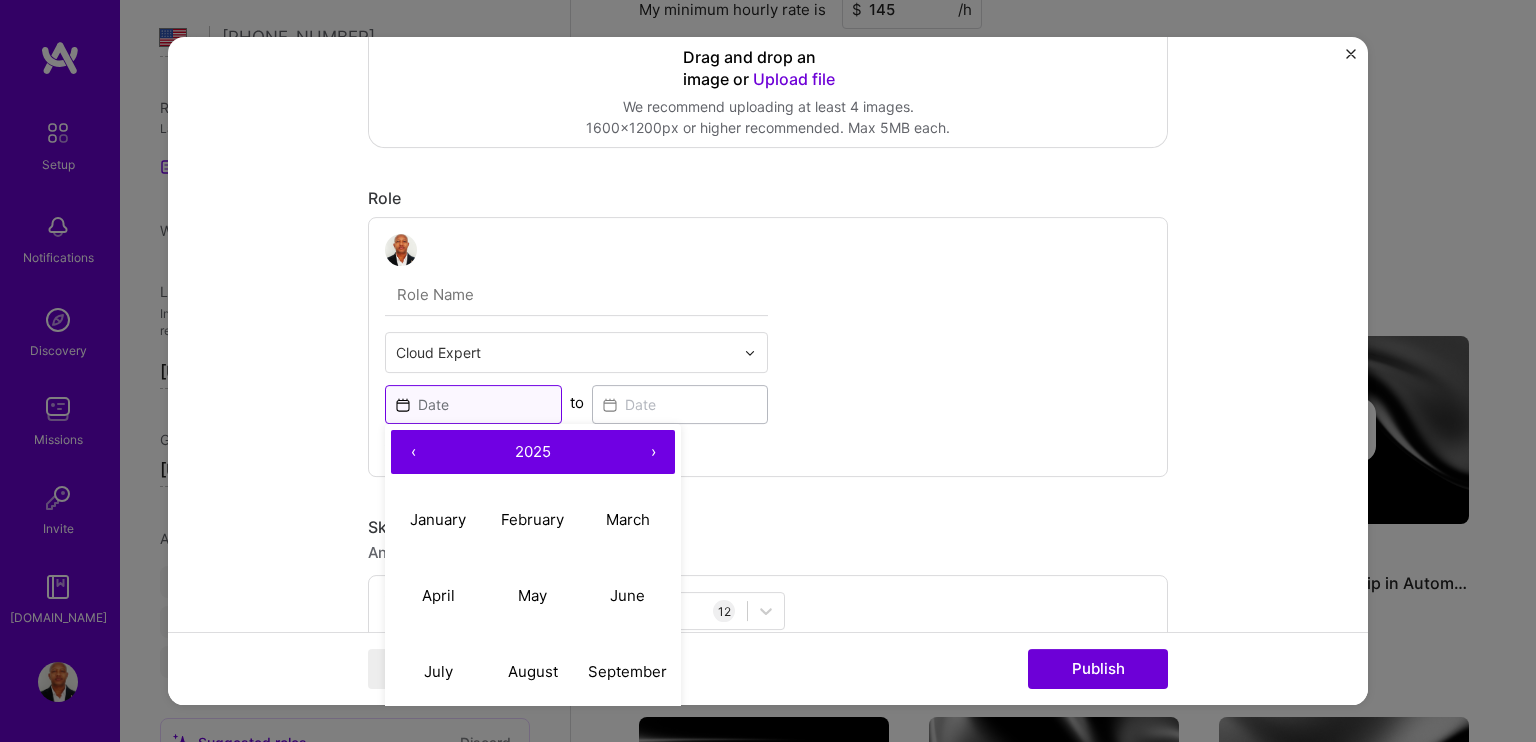 scroll, scrollTop: 562, scrollLeft: 0, axis: vertical 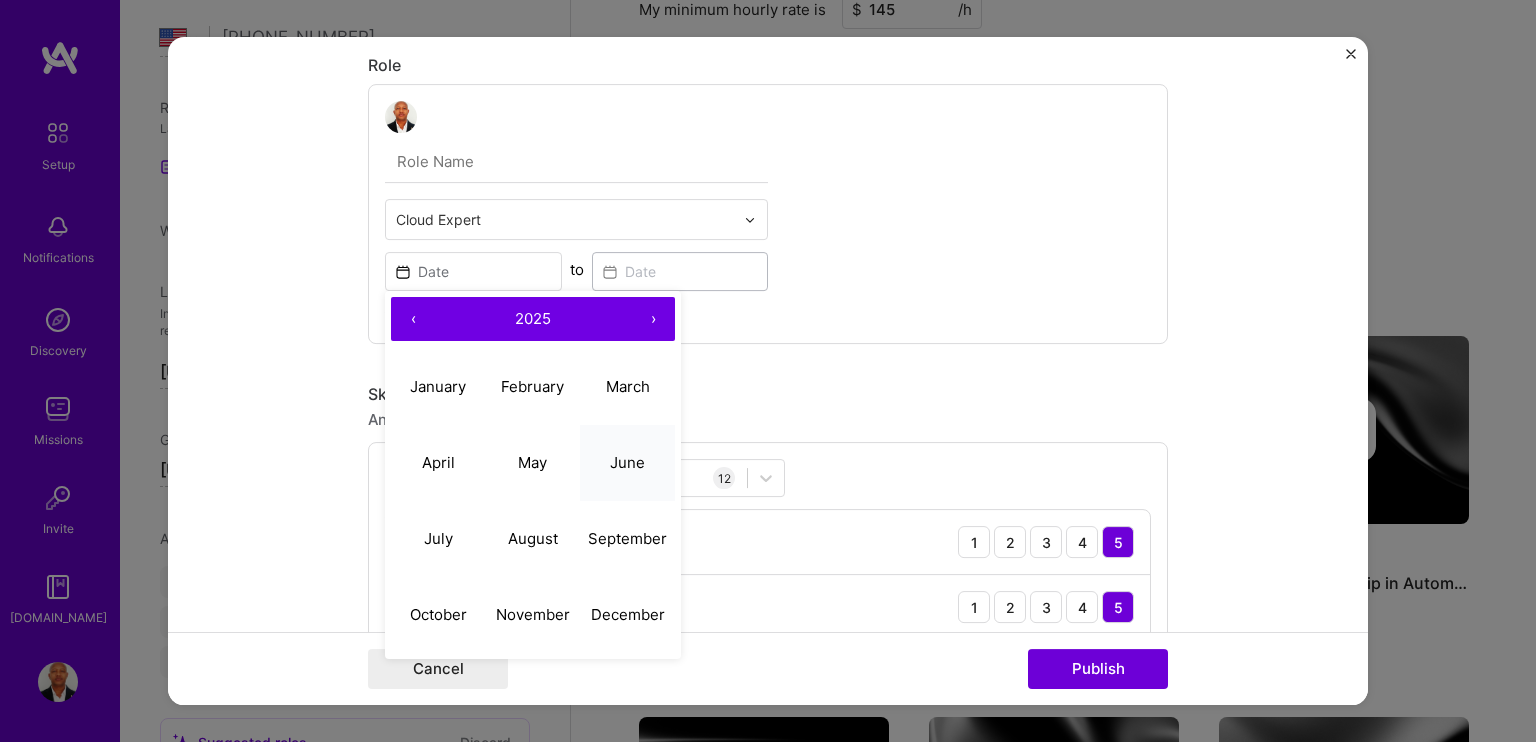 click on "June" at bounding box center [627, 462] 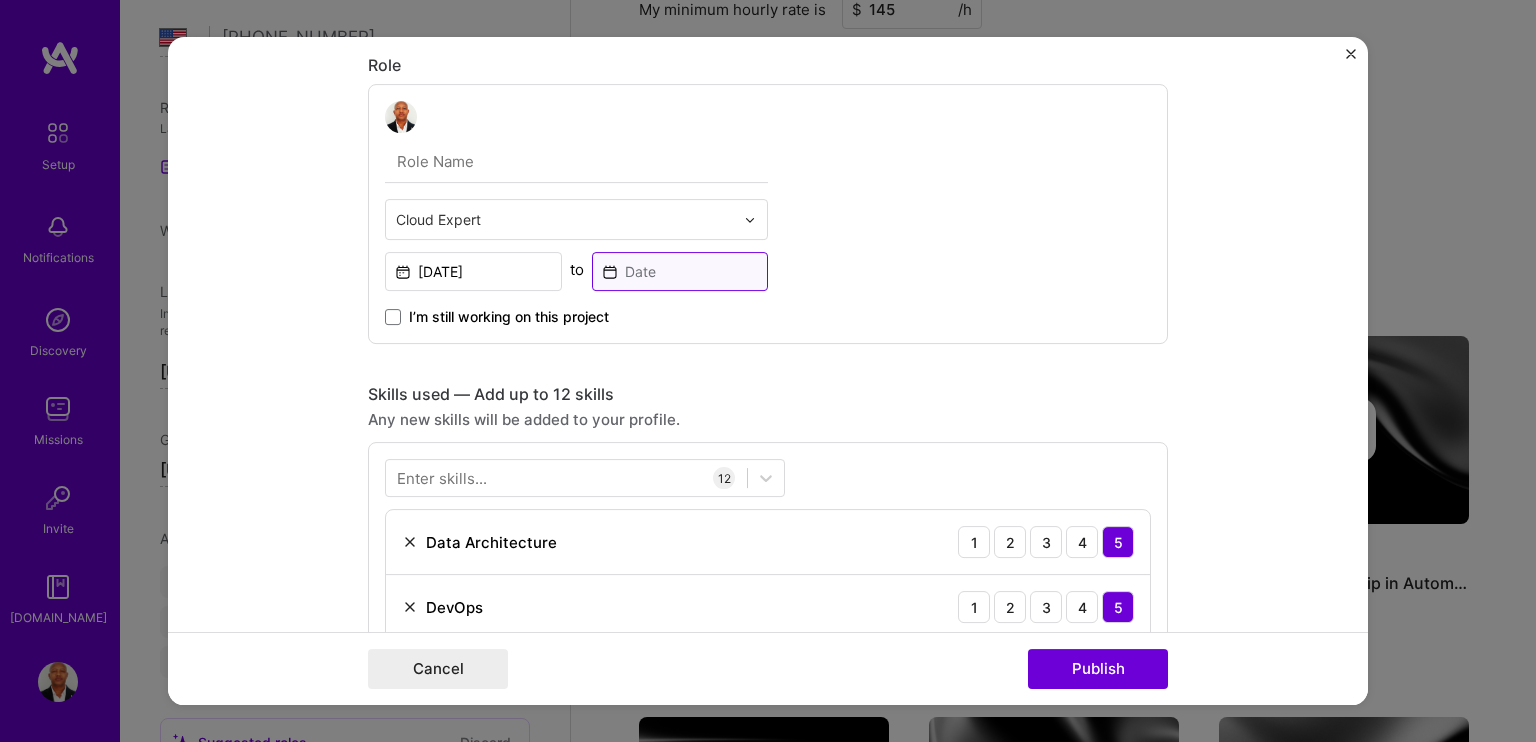 click at bounding box center (680, 271) 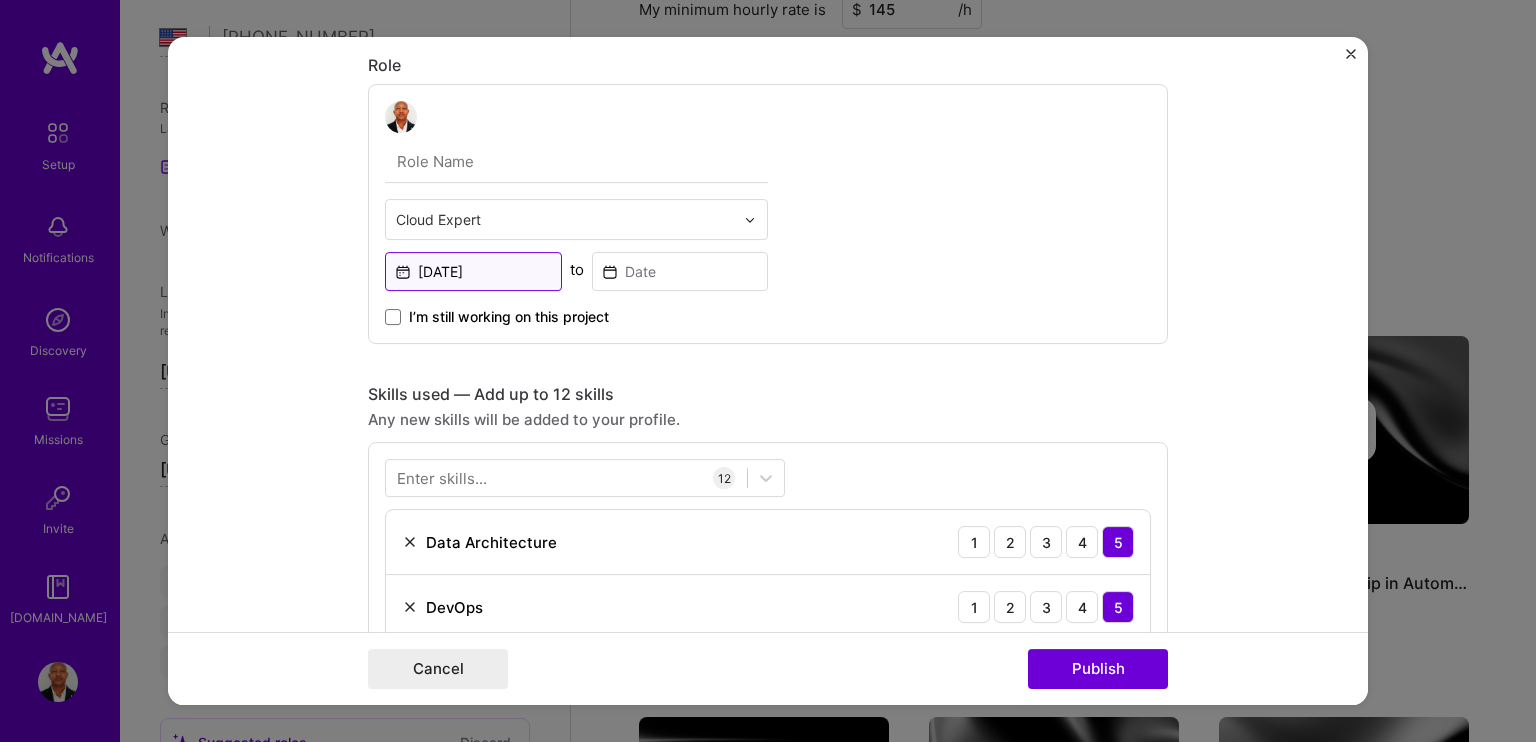 click on "[DATE]" at bounding box center (473, 271) 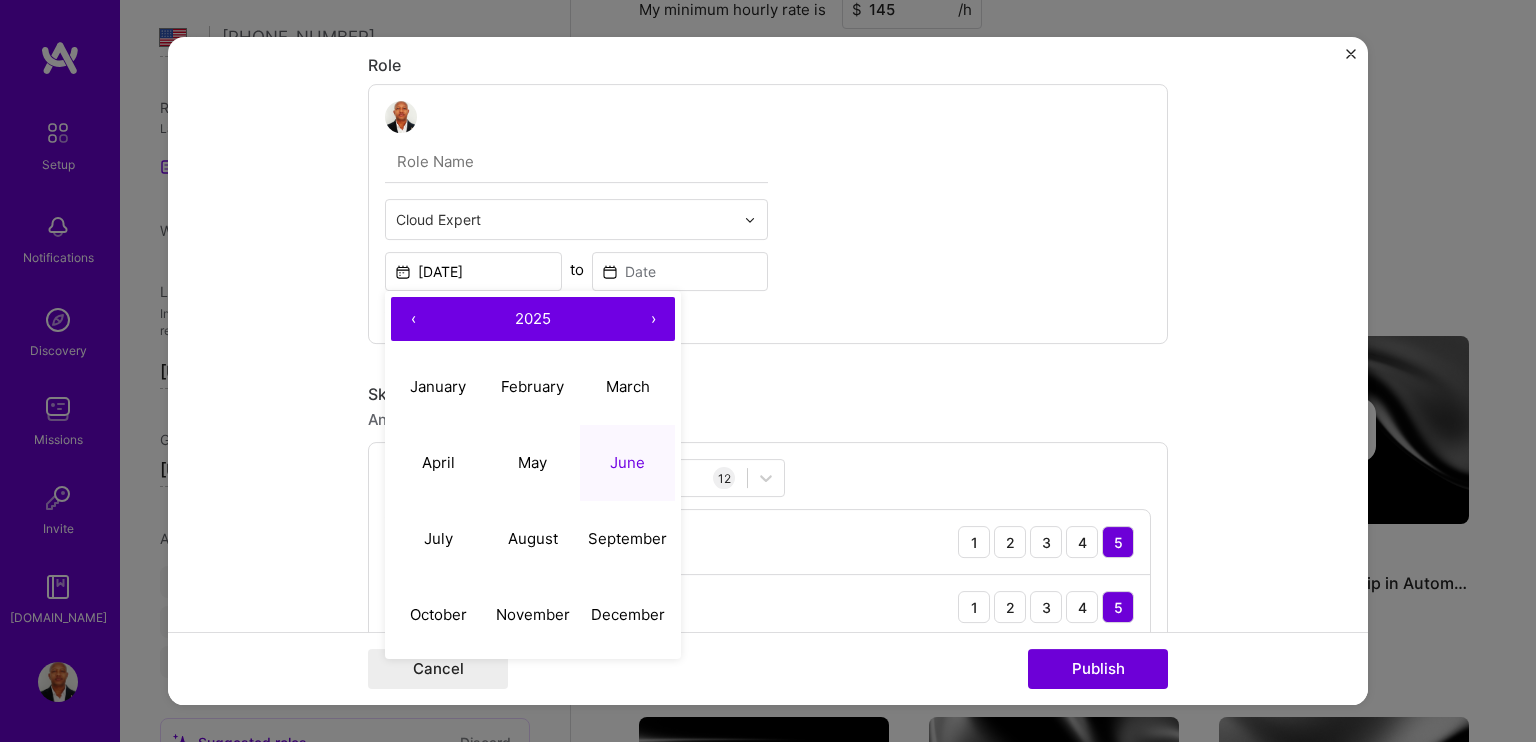 click on "‹" at bounding box center (413, 319) 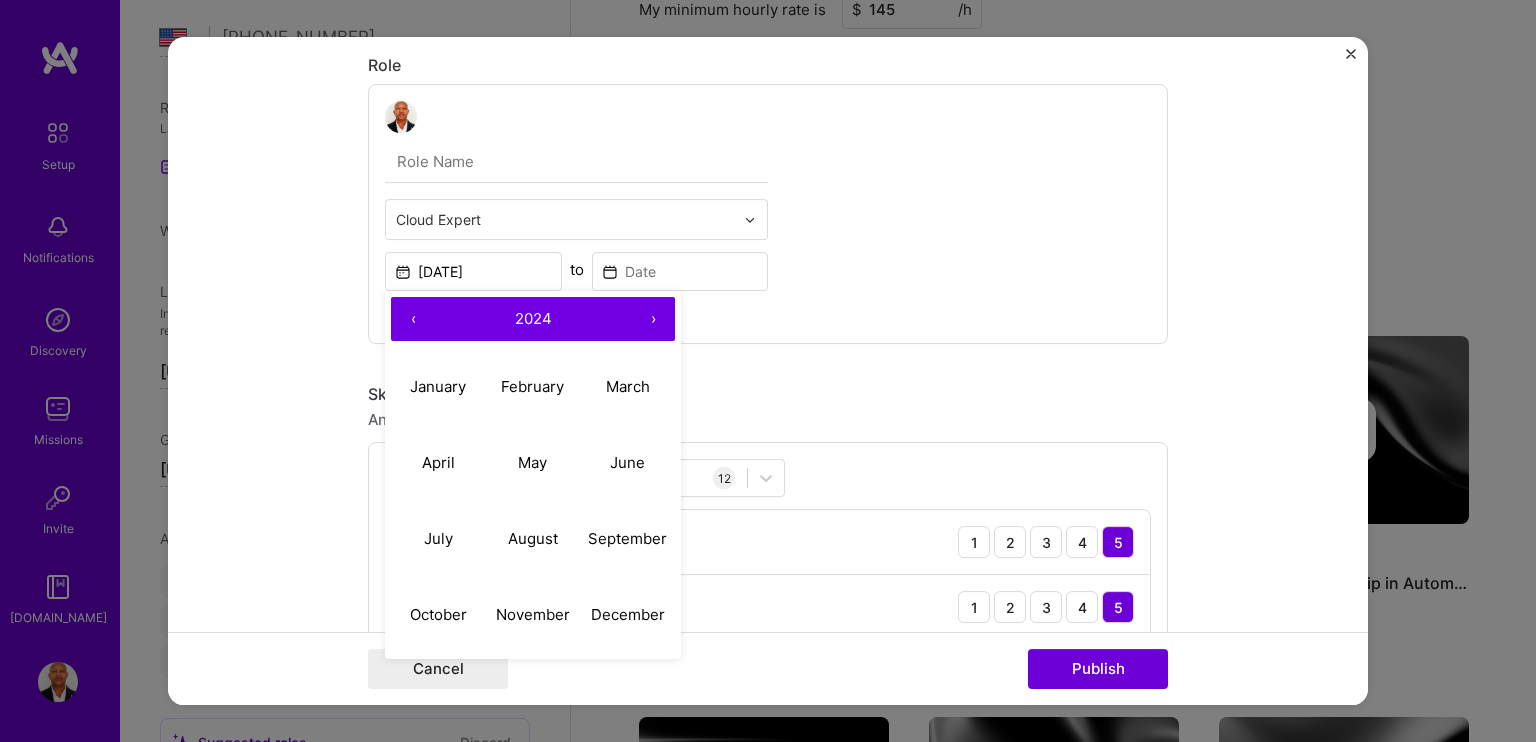 click on "‹" at bounding box center [413, 319] 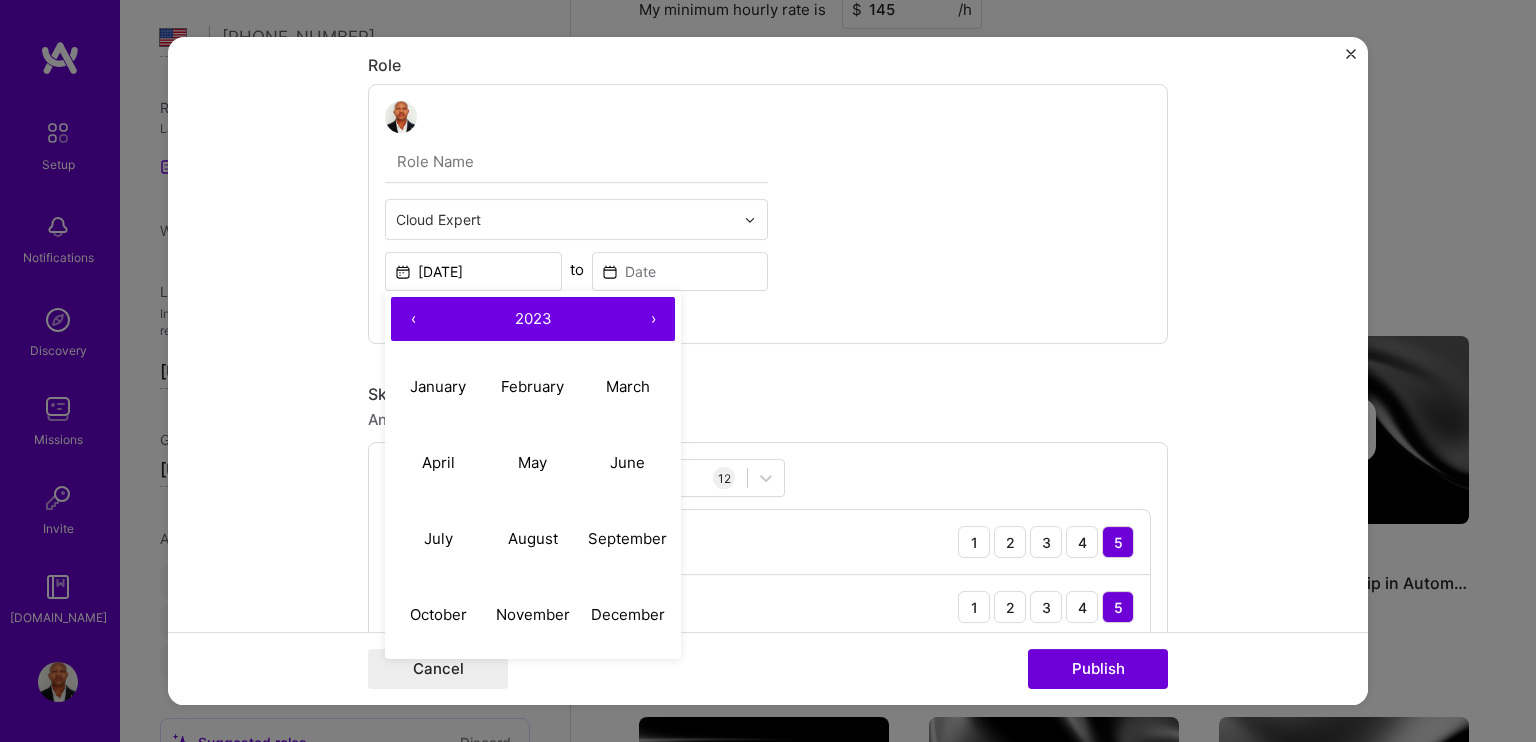 click on "‹" at bounding box center (413, 319) 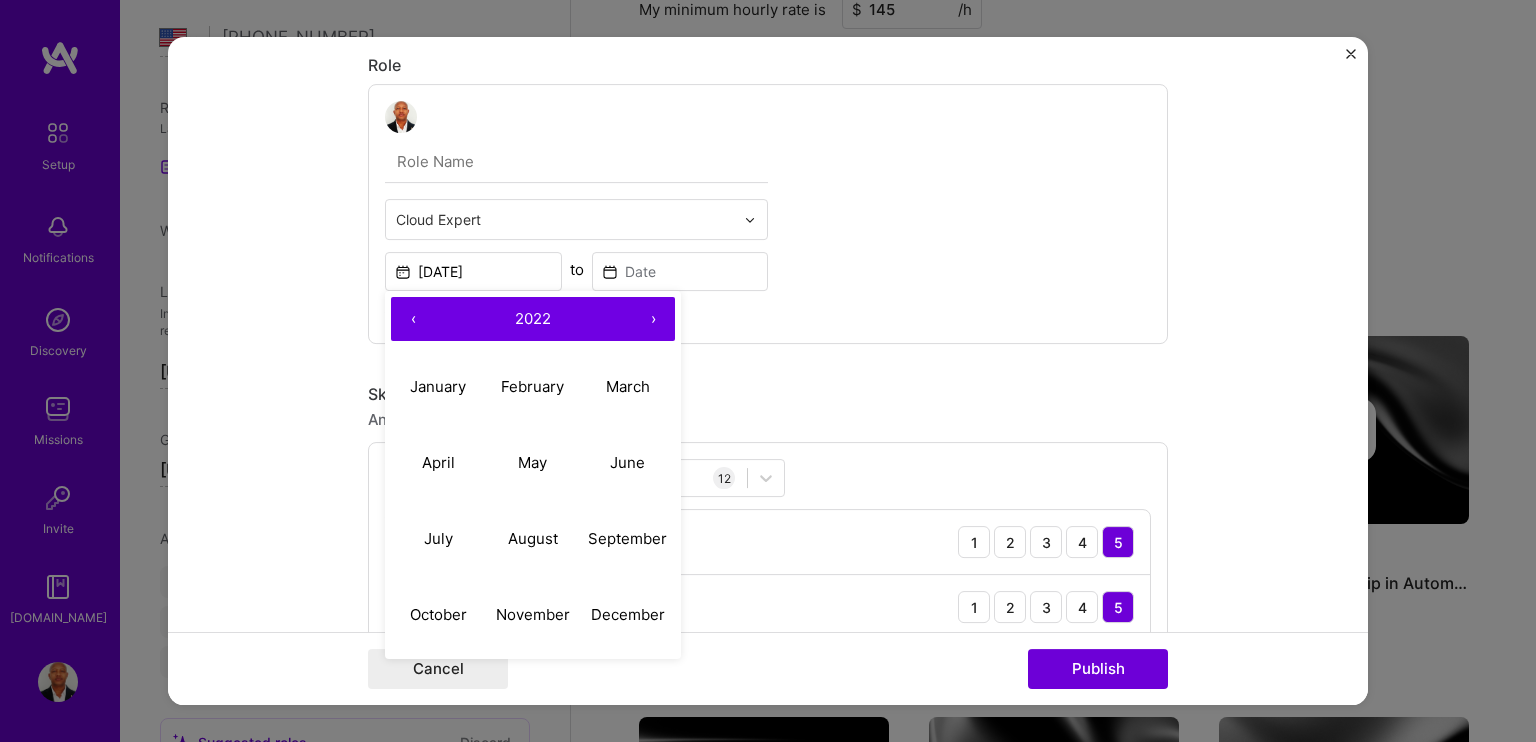 click on "‹" at bounding box center (413, 319) 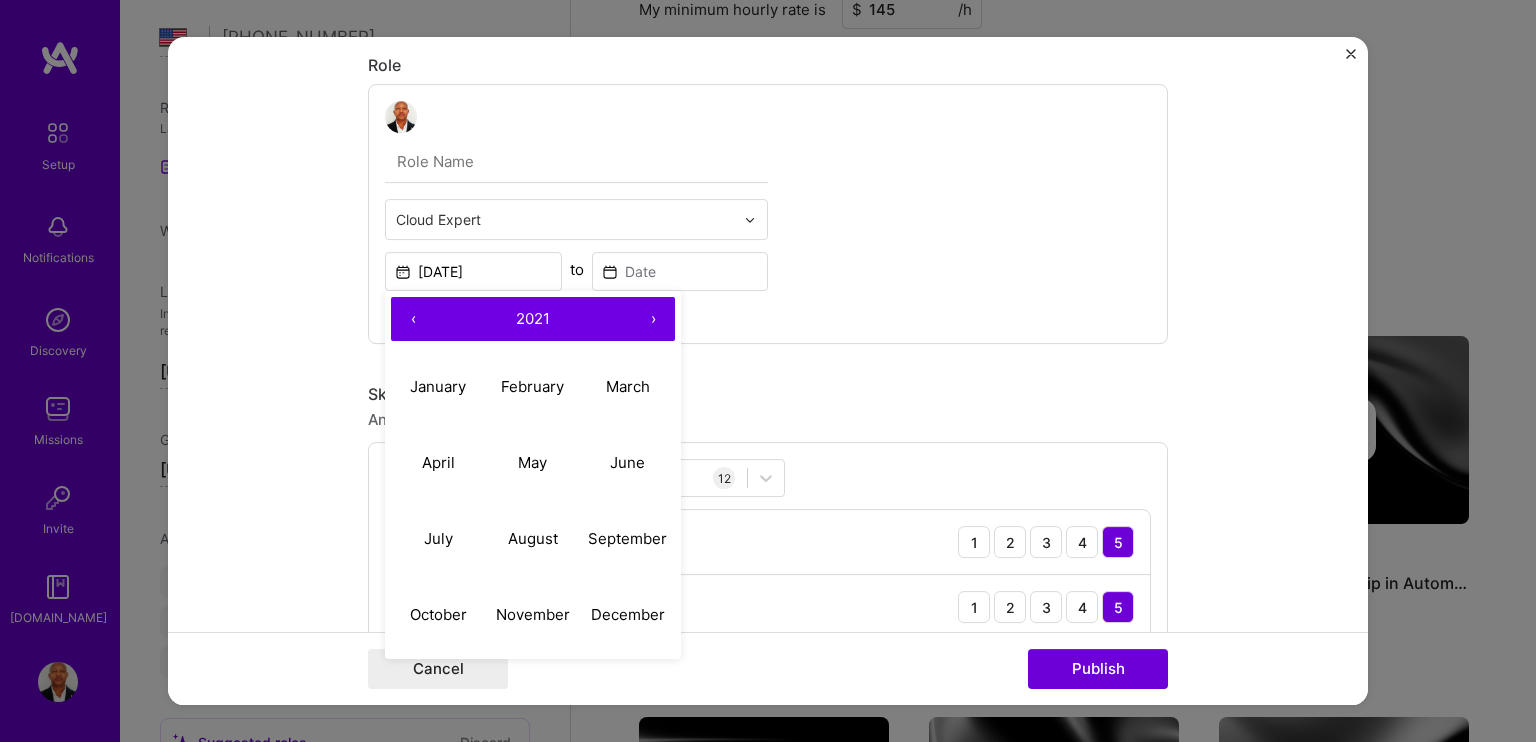 click on "2021" at bounding box center (533, 318) 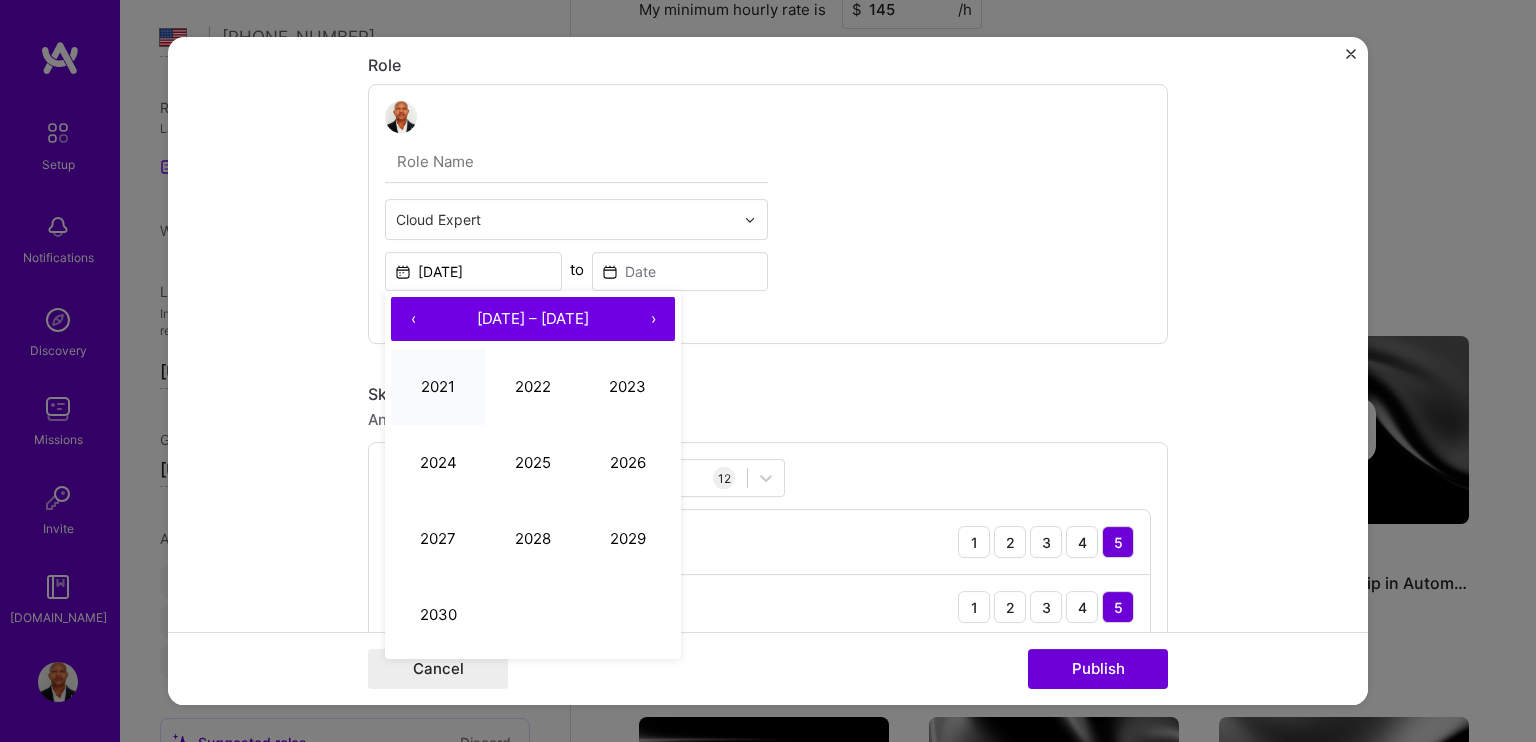 click on "2021" at bounding box center [438, 387] 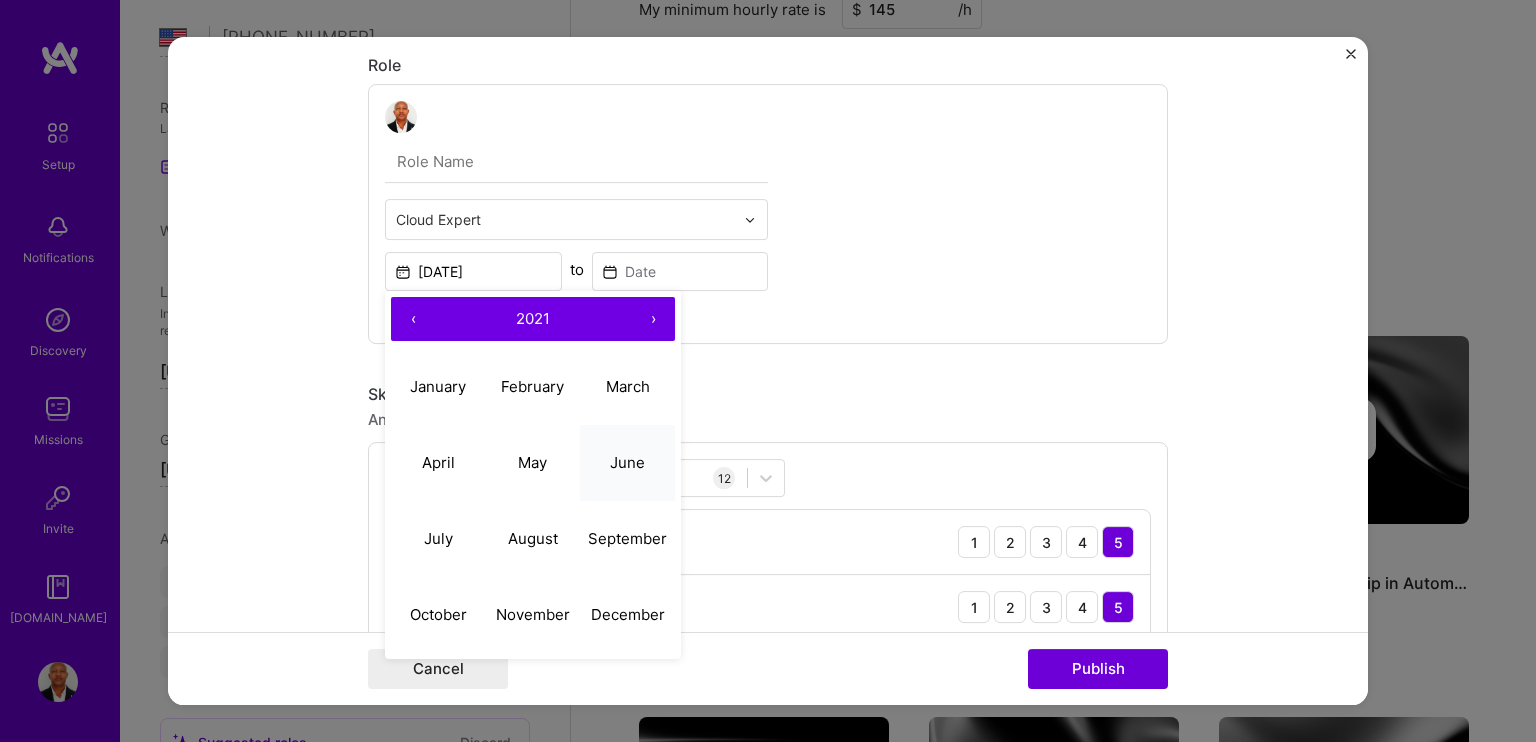 click on "June" at bounding box center [627, 462] 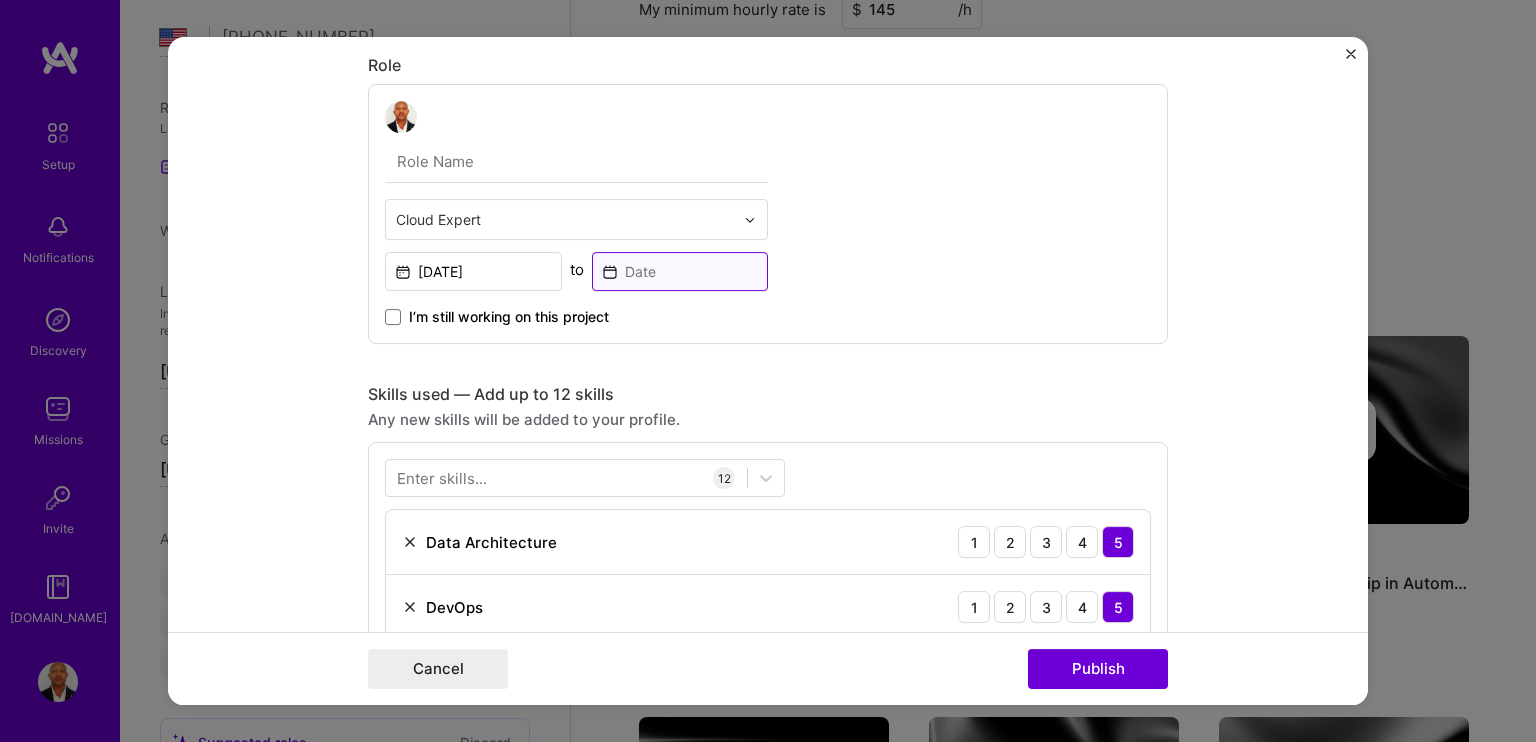 click at bounding box center (680, 271) 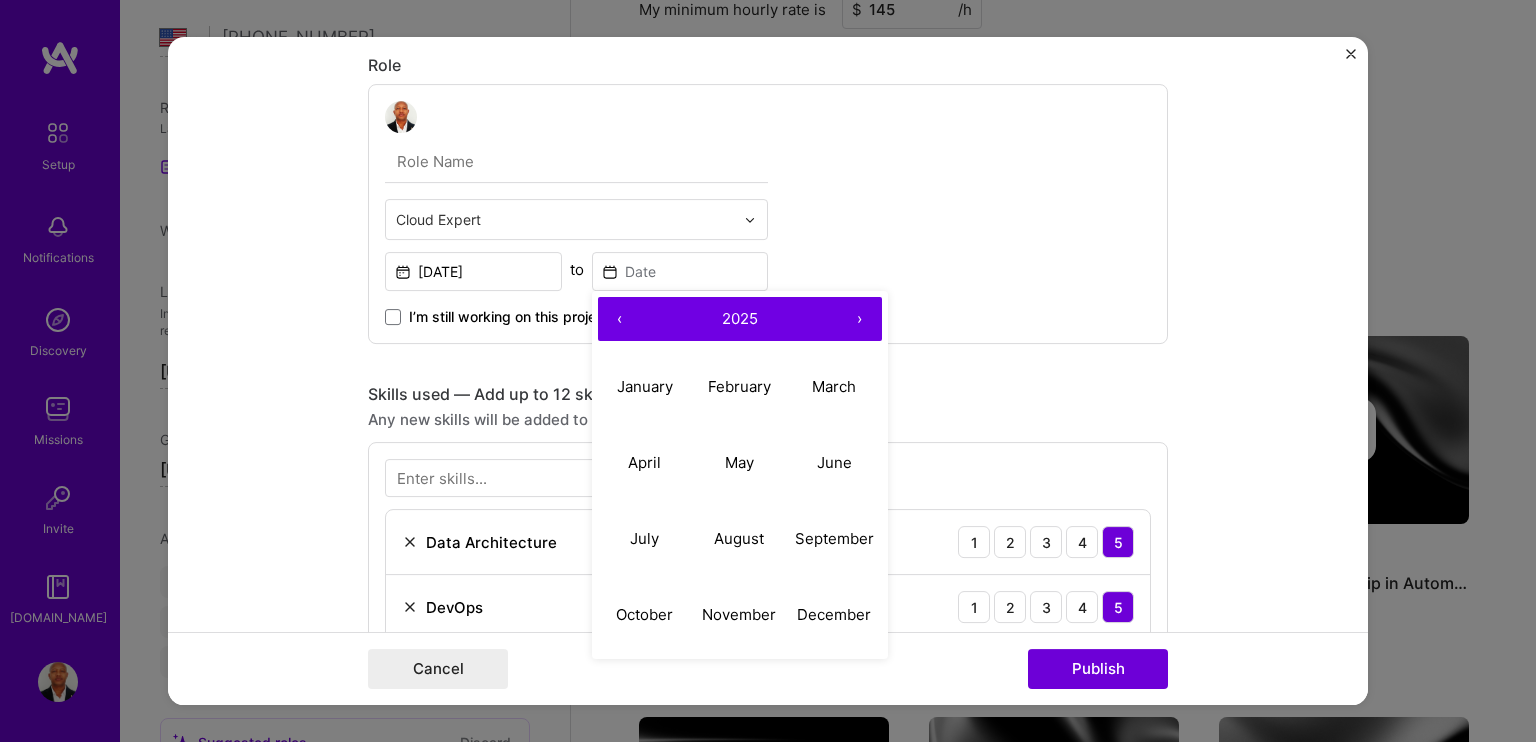 click on "2025" at bounding box center [740, 319] 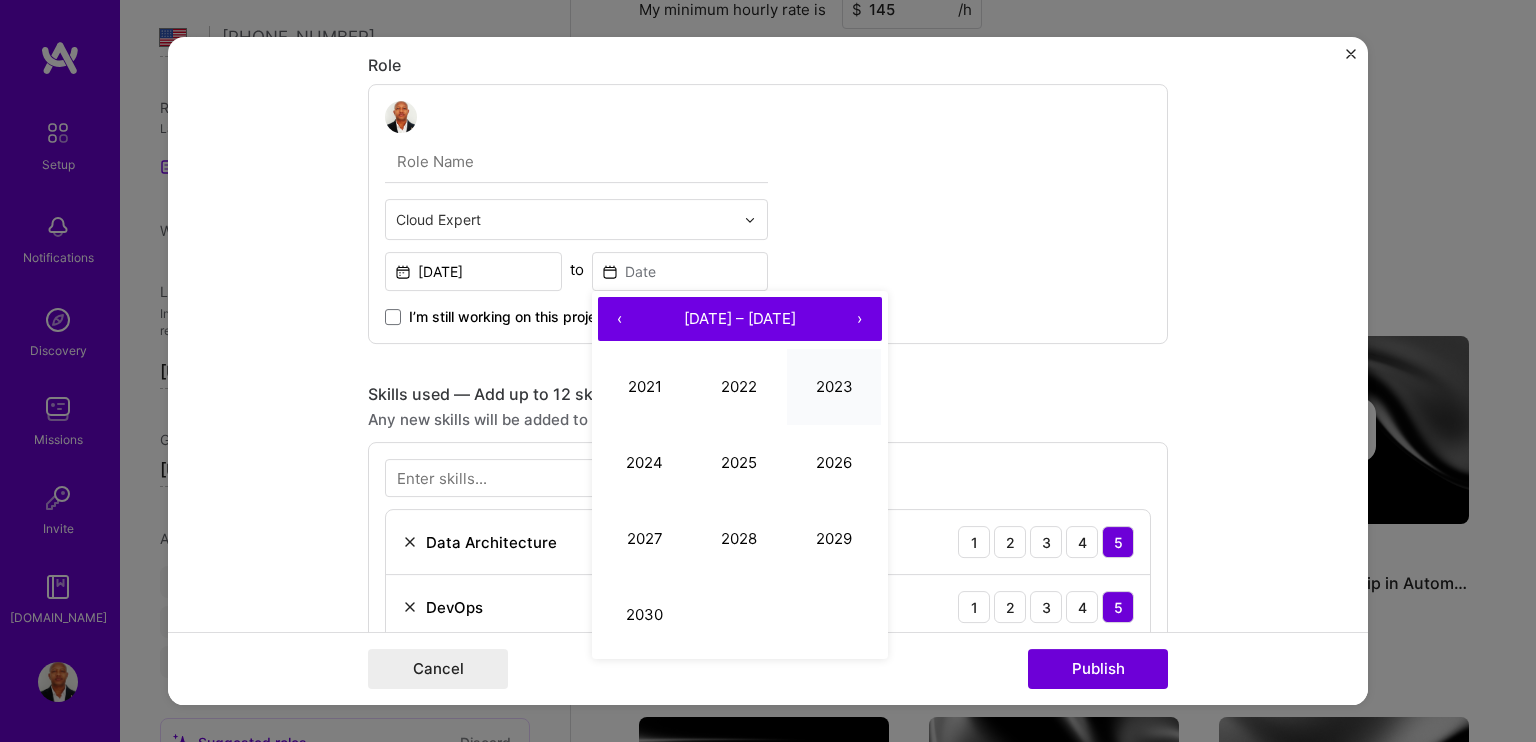 click on "2023" at bounding box center (834, 387) 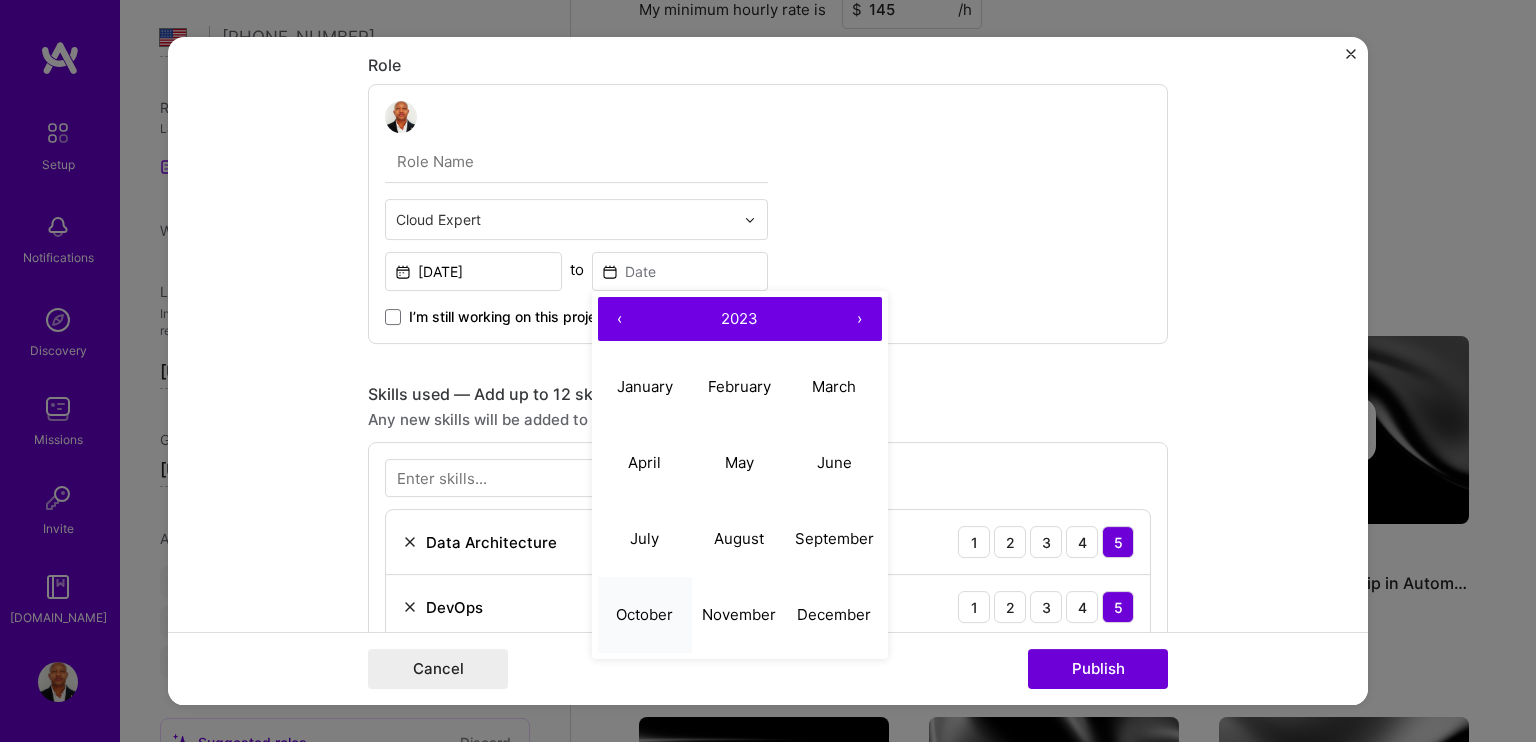 click on "October" at bounding box center [644, 614] 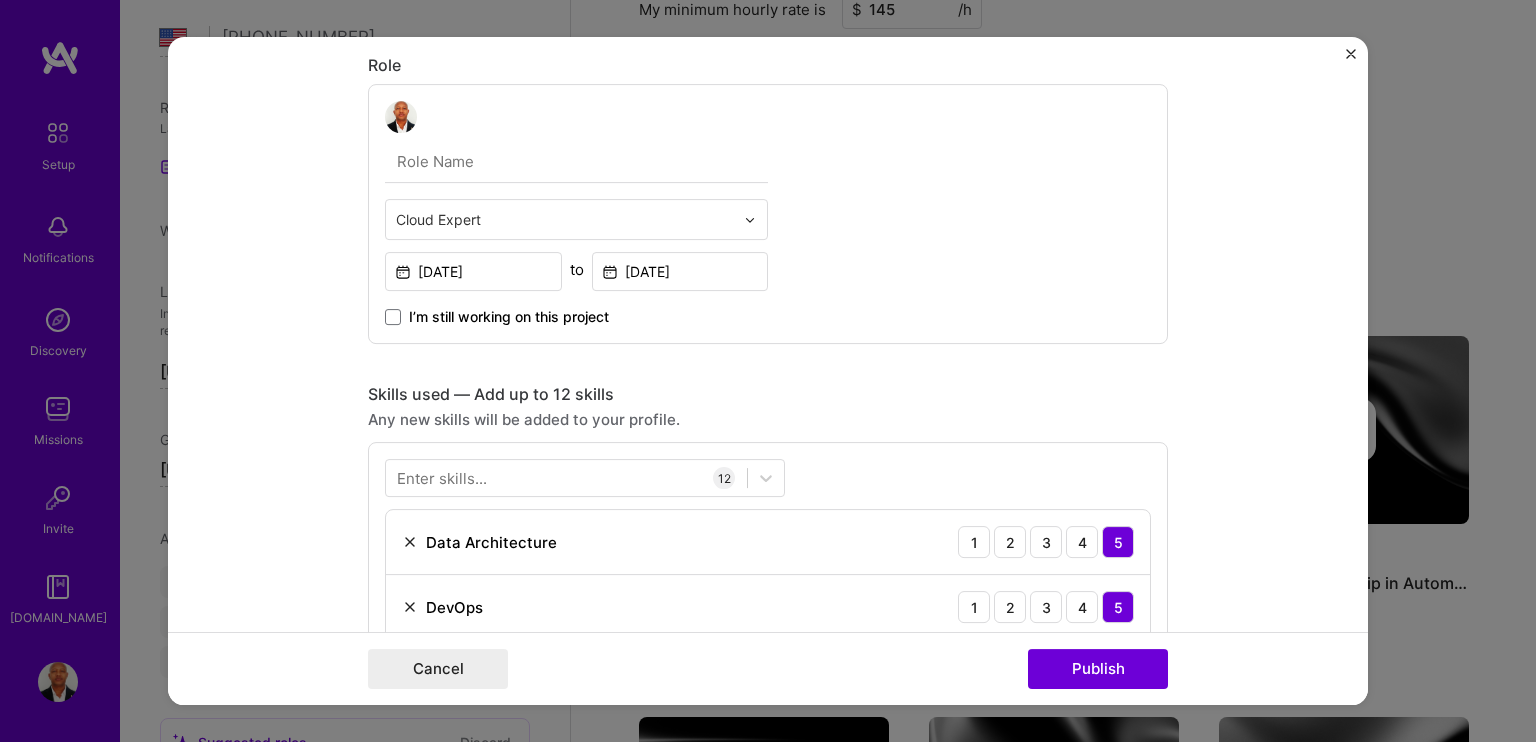 click on "Project title [DATE] Cruise – Batch Processing Modernization Company Tata Consultancy Services
Project industry Industry 2 Project Link (Optional)
Drag and drop an image or   Upload file Upload file We recommend uploading at least 4 images. 1600x1200px or higher recommended. Max 5MB each. Role Cloud Expert [DATE]
to [DATE]
I’m still working on this project Skills used — Add up to 12 skills Any new skills will be added to your profile. Enter skills... 12 Data Architecture 1 2 3 4 5 DevOps 1 2 3 4 5 Java 1 2 3 4 5 Machine Learning 1 2 3 4 5 Python 1 2 3 4 5 Terraform 1 2 3 4 5 Microservices 1 2 3 4 5 GitHub 1 2 3 4 5 AWS 1 2 3 4 5 Agile 1 2 3 4 5 Systems Architecture 1 2 3 4 5 Node.js 1 2 3 4 5 Did this role require you to manage team members? (Optional) Yes, I managed 10 team members. Were you involved from inception to launch (0  ->  1)? (Optional) Project details   982" at bounding box center (768, 371) 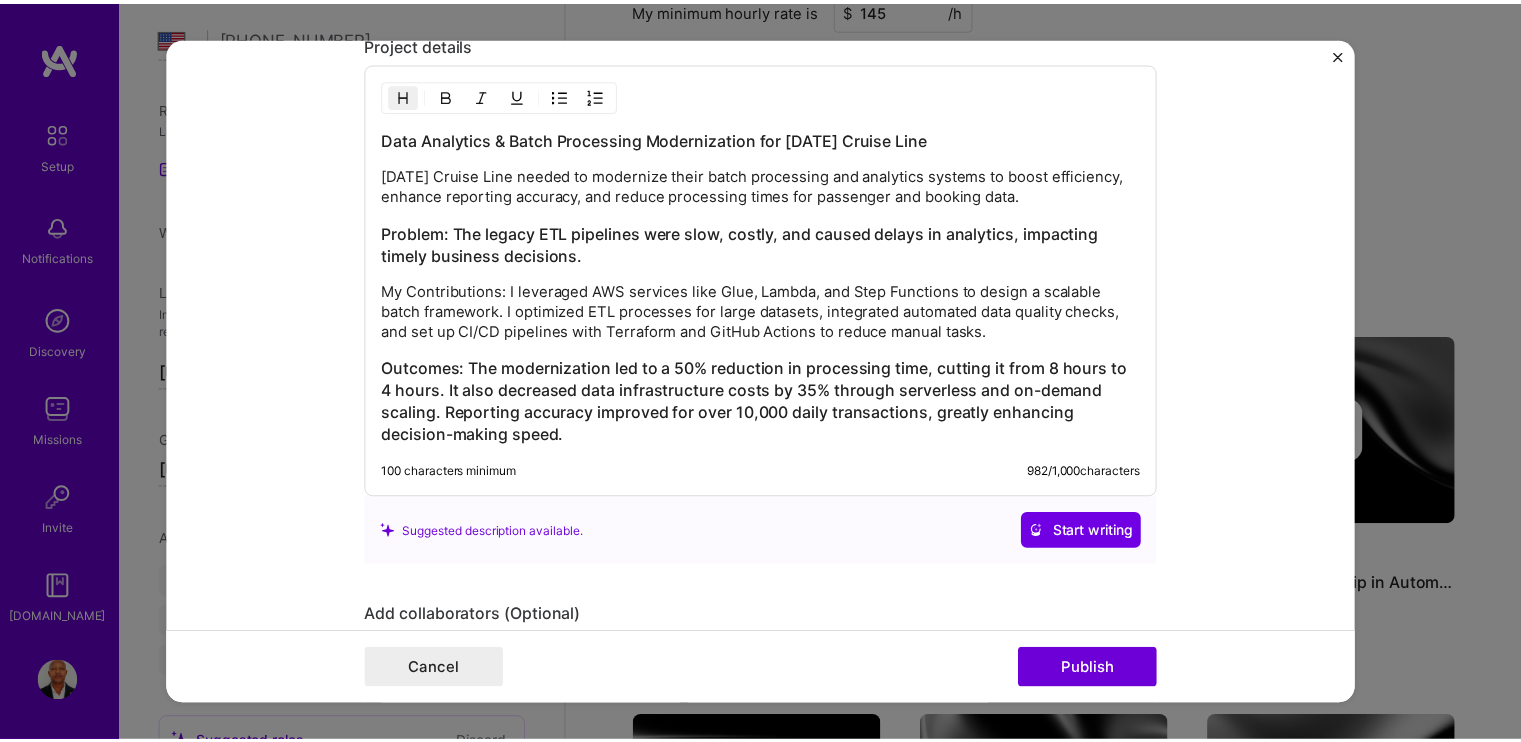 scroll, scrollTop: 2762, scrollLeft: 0, axis: vertical 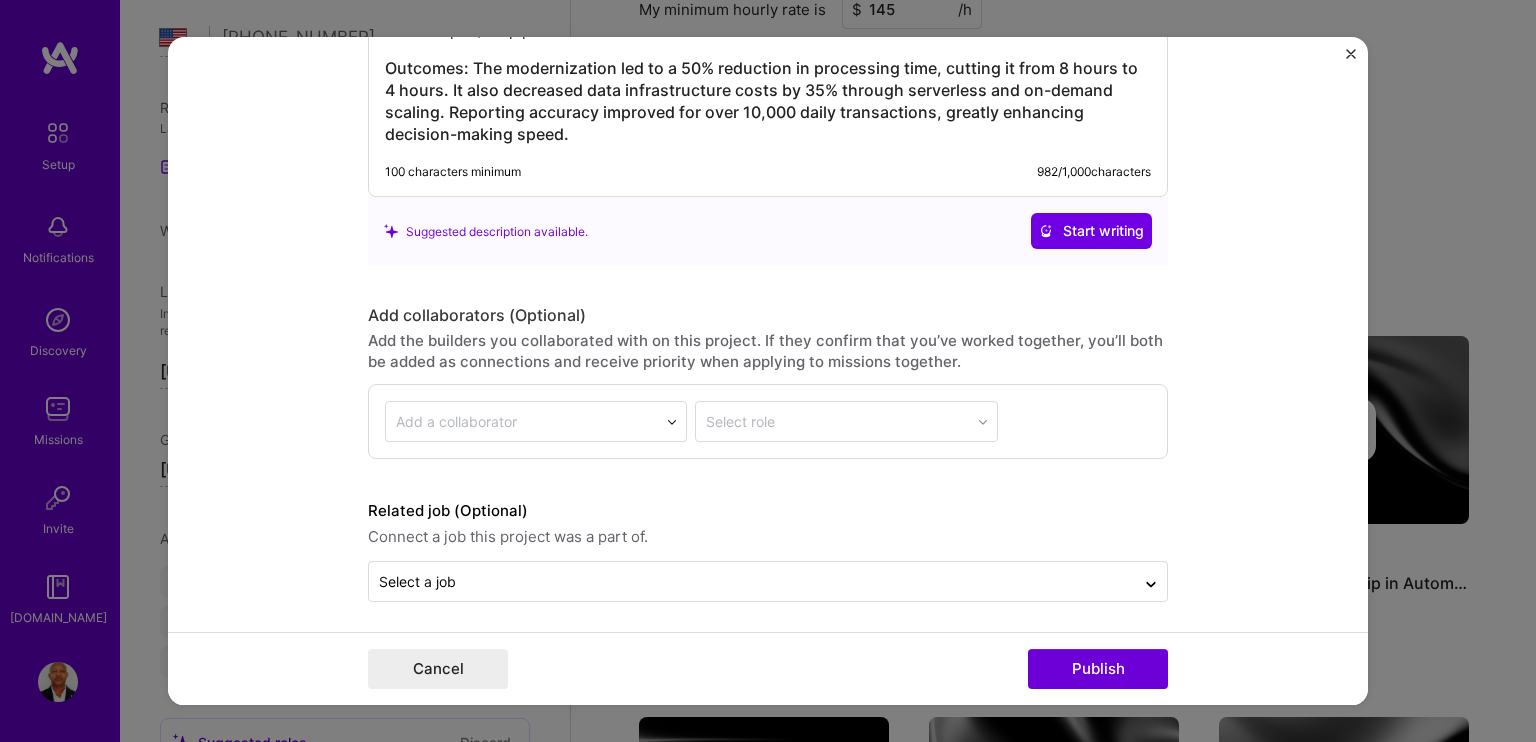 click on "Project title [DATE] Cruise – Batch Processing Modernization Company Tata Consultancy Services
Project industry Industry 2 Project Link (Optional)
Drag and drop an image or   Upload file Upload file We recommend uploading at least 4 images. 1600x1200px or higher recommended. Max 5MB each. Role Cloud Expert [DATE]
to [DATE]
I’m still working on this project Skills used — Add up to 12 skills Any new skills will be added to your profile. Enter skills... 12 Data Architecture 1 2 3 4 5 DevOps 1 2 3 4 5 Java 1 2 3 4 5 Machine Learning 1 2 3 4 5 Python 1 2 3 4 5 Terraform 1 2 3 4 5 Microservices 1 2 3 4 5 GitHub 1 2 3 4 5 AWS 1 2 3 4 5 Agile 1 2 3 4 5 Systems Architecture 1 2 3 4 5 Node.js 1 2 3 4 5 Did this role require you to manage team members? (Optional) Yes, I managed 10 team members. Were you involved from inception to launch (0  ->  1)? (Optional) Project details   982" at bounding box center (768, 371) 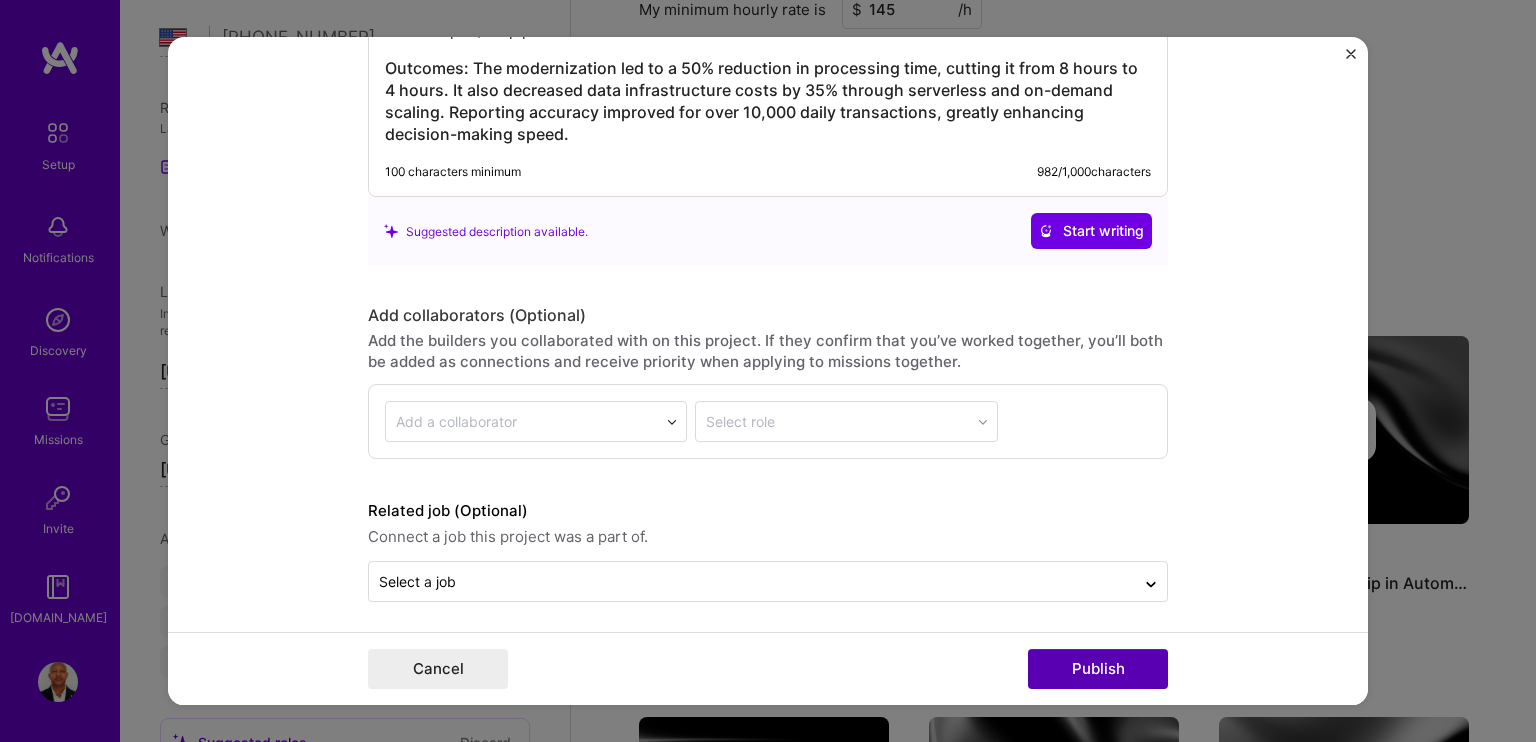 click on "Publish" at bounding box center (1098, 669) 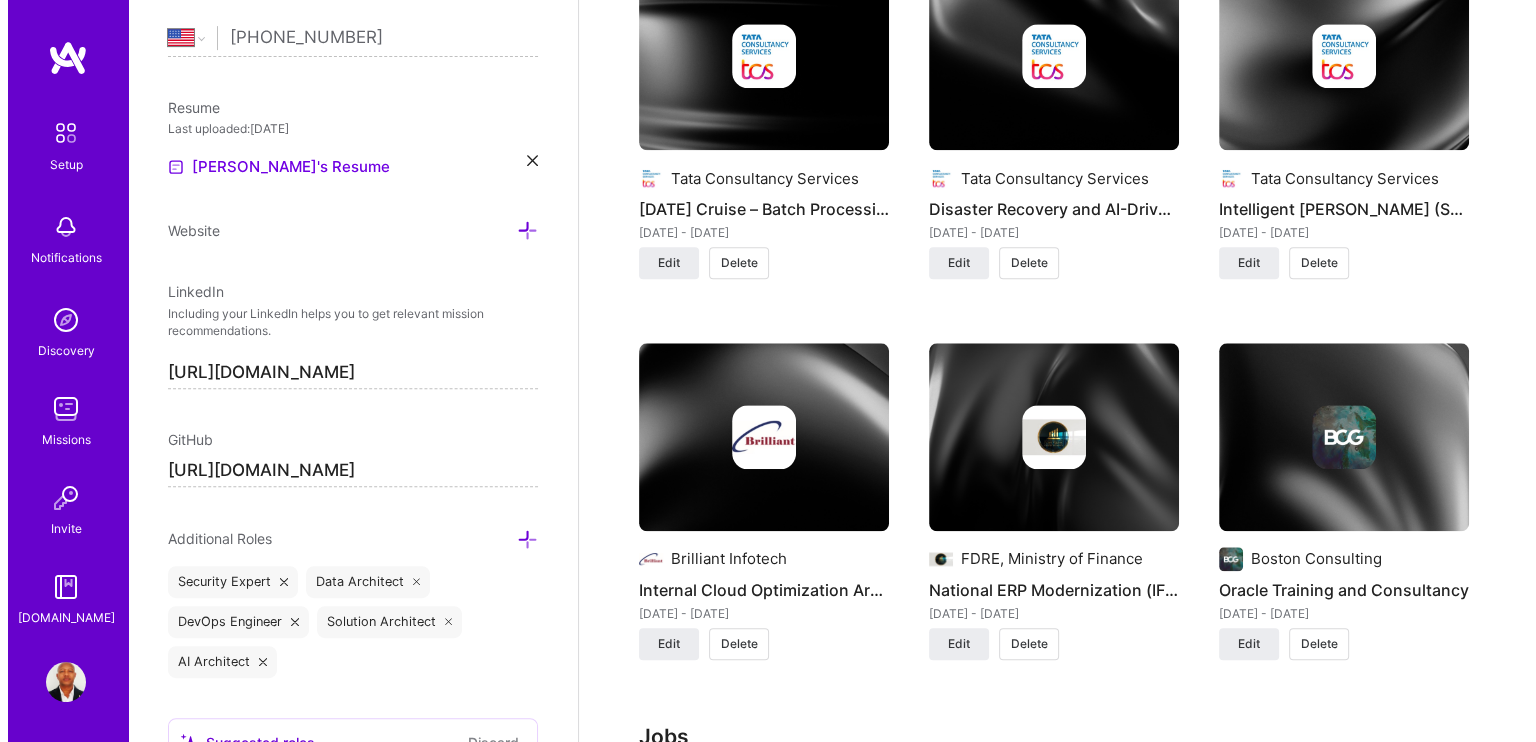 scroll, scrollTop: 2004, scrollLeft: 0, axis: vertical 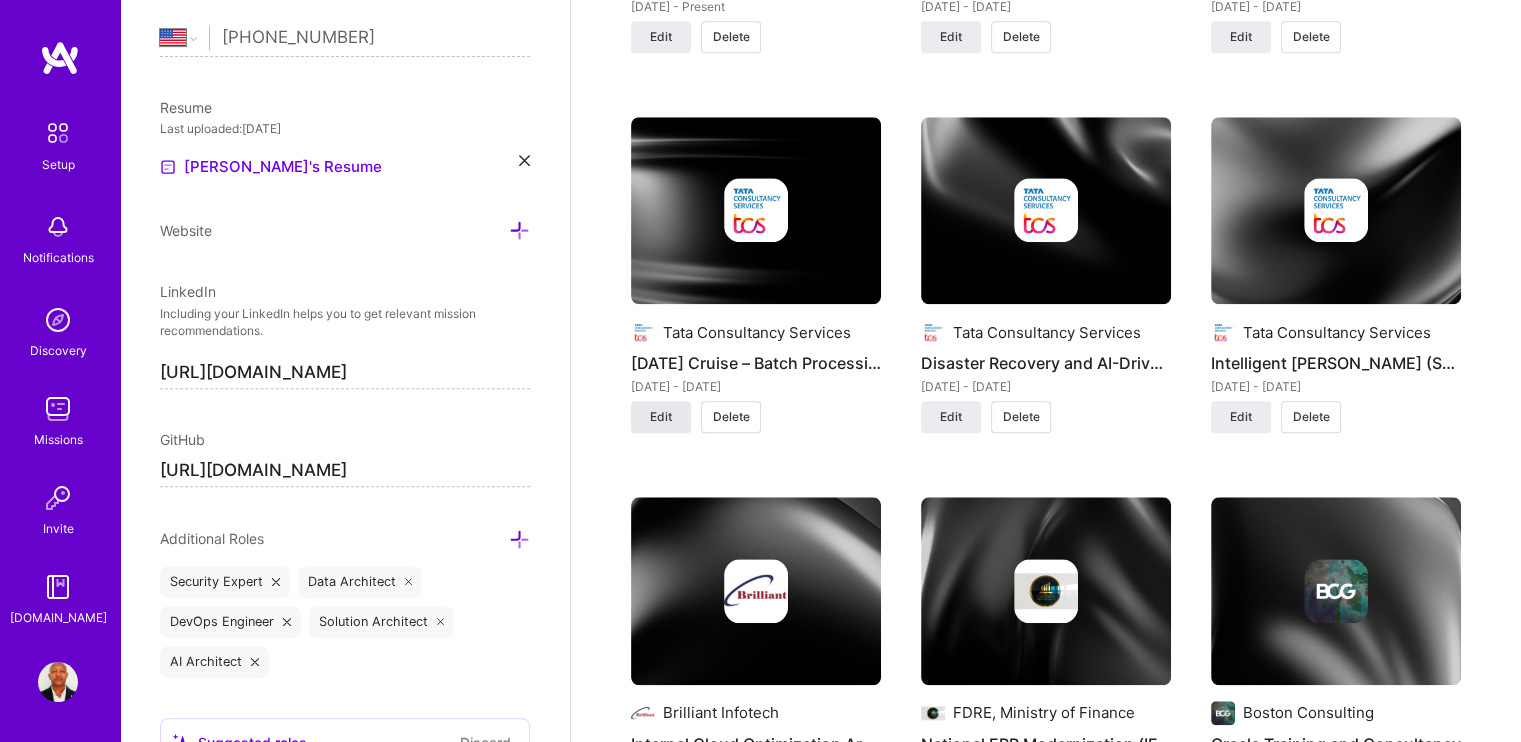 click on "Edit" at bounding box center [661, 417] 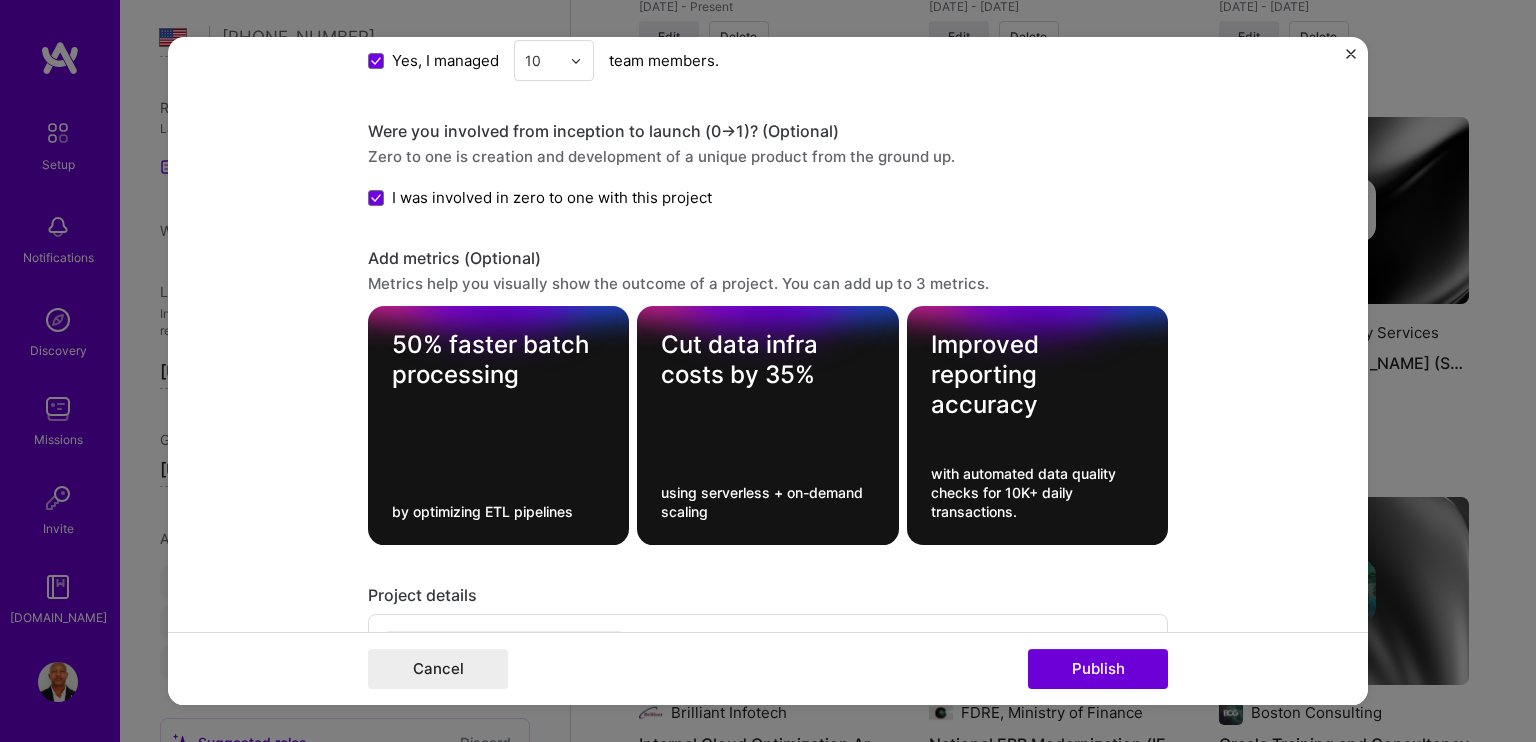 scroll, scrollTop: 2100, scrollLeft: 0, axis: vertical 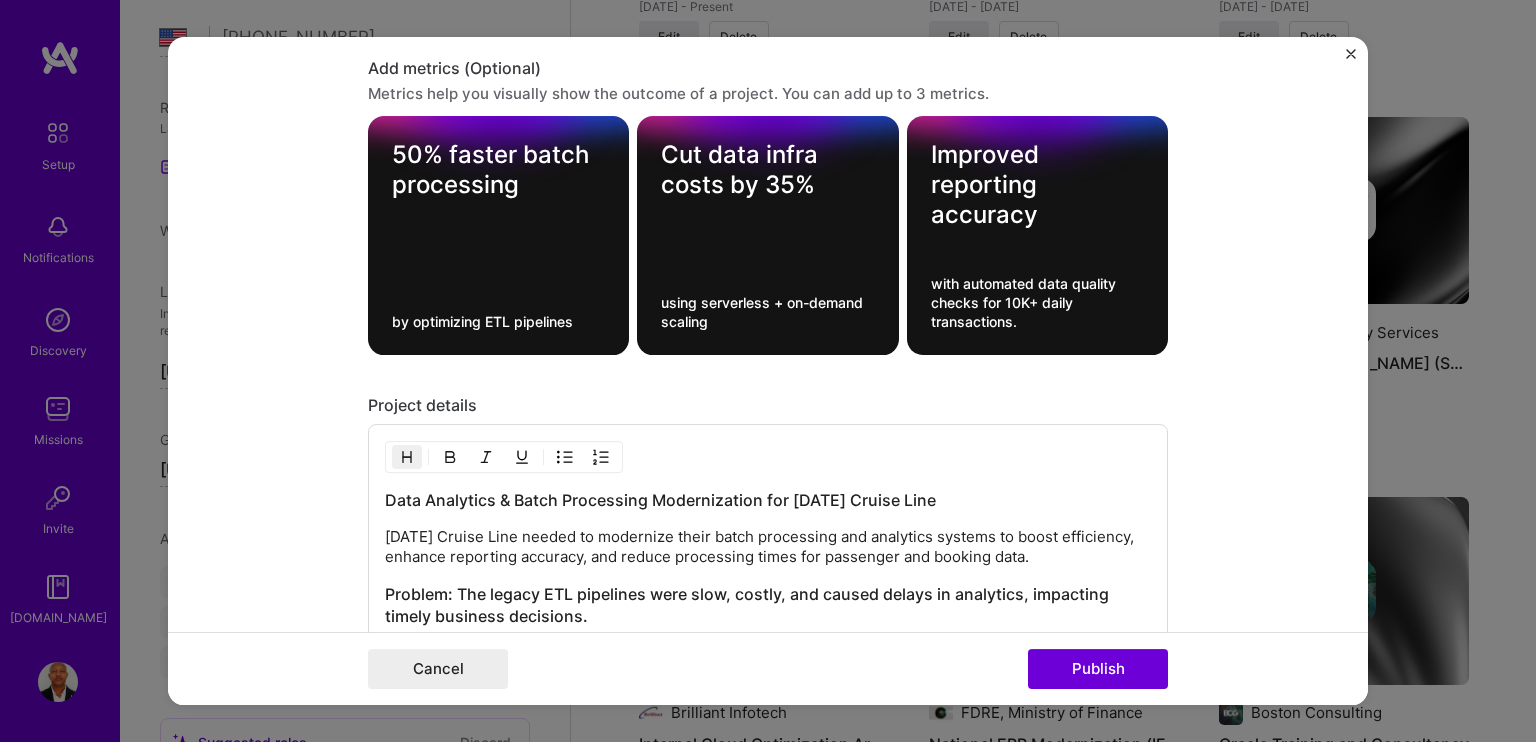 click on "Project title [DATE] Cruise – Batch Processing Modernization Company Tata Consultancy Services
Project industry Industry 2 Project Link (Optional)
Drag and drop an image or   Upload file Upload file We recommend uploading at least 4 images. 1600x1200px or higher recommended. Max 5MB each. Role Cloud Expert [DATE]
to [DATE]
I’m still working on this project Skills used — Add up to 12 skills Any new skills will be added to your profile. Enter skills... 12 AWS 1 2 3 4 5 Agile 1 2 3 4 5 Data Architecture 1 2 3 4 5 DevOps 1 2 3 4 5 GitHub 1 2 3 4 5 Java 1 2 3 4 5 Machine Learning 1 2 3 4 5 Microservices 1 2 3 4 5 Node.js 1 2 3 4 5 Python 1 2 3 4 5 Systems Architecture 1 2 3 4 5 Terraform 1 2 3 4 5 Did this role require you to manage team members? (Optional) Yes, I managed 10 team members. Were you involved from inception to launch (0  ->  1)? (Optional) Project details   982" at bounding box center (768, 371) 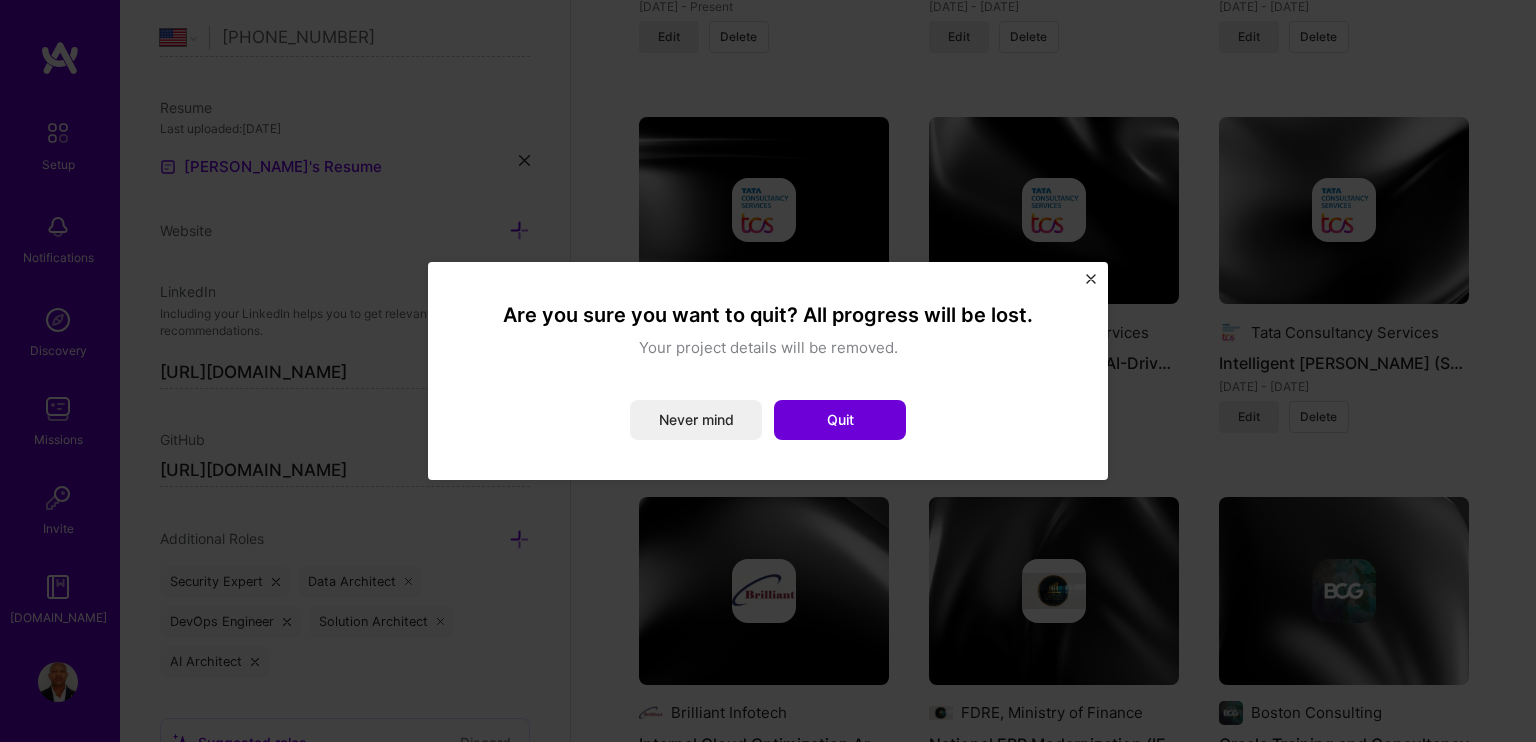 click at bounding box center (1091, 279) 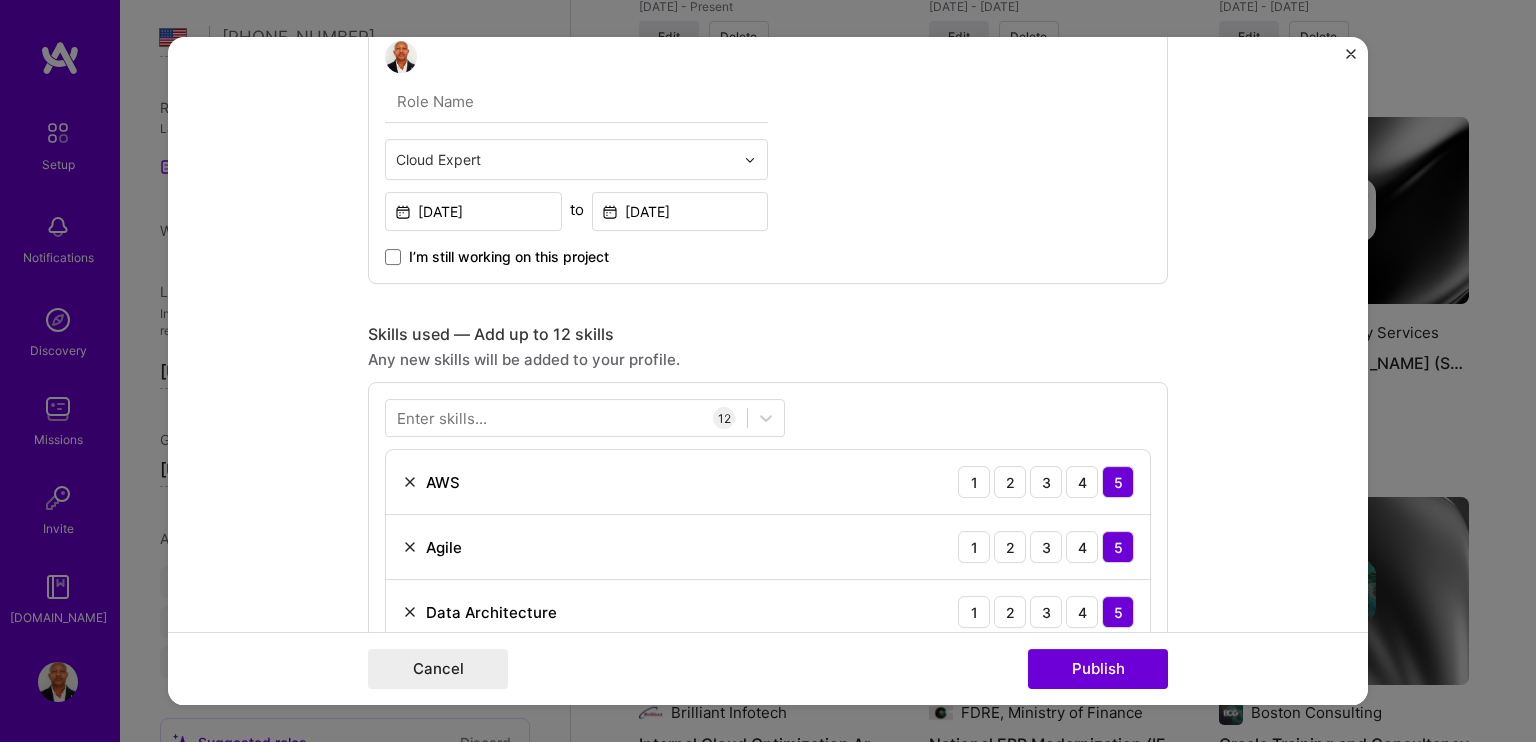 scroll, scrollTop: 400, scrollLeft: 0, axis: vertical 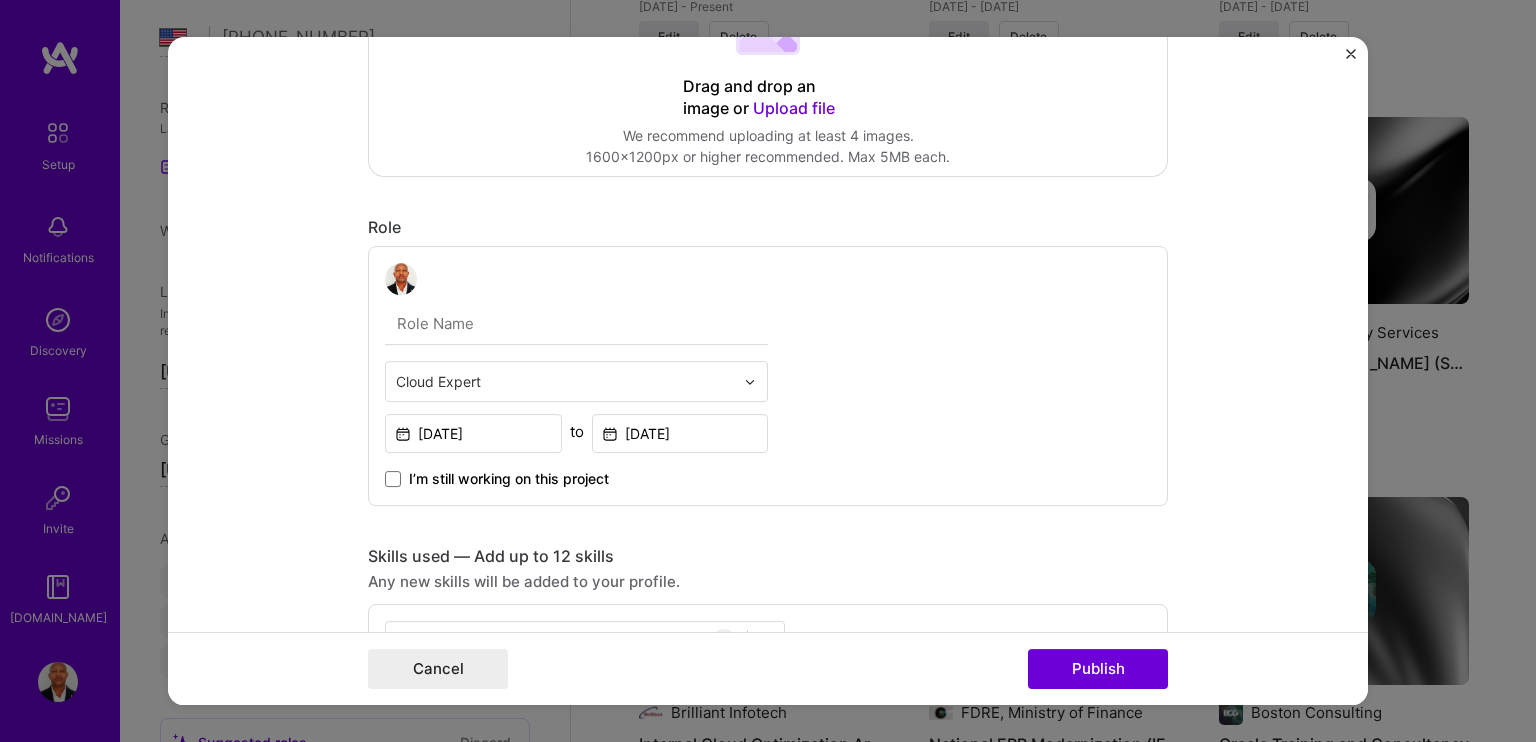 click at bounding box center [750, 382] 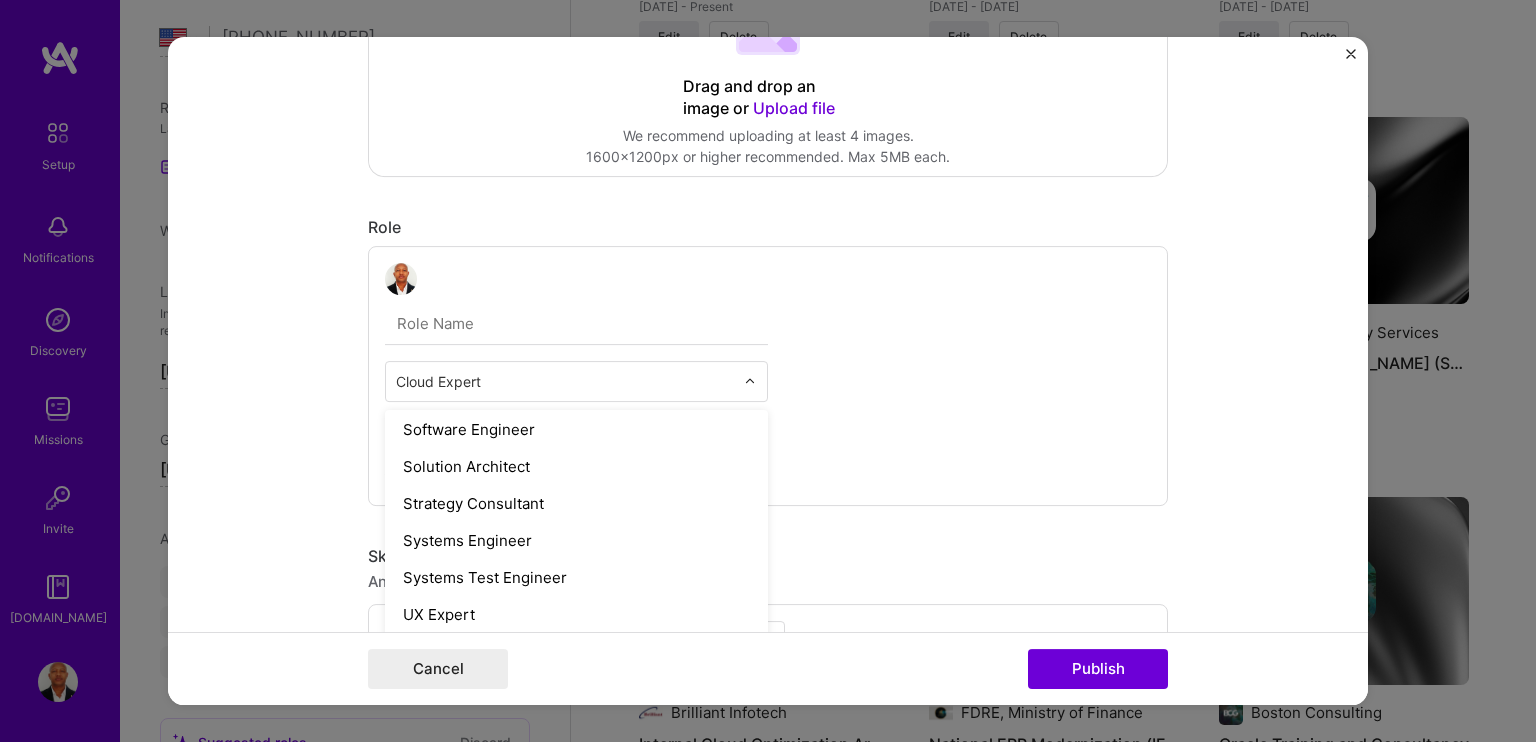 scroll, scrollTop: 2200, scrollLeft: 0, axis: vertical 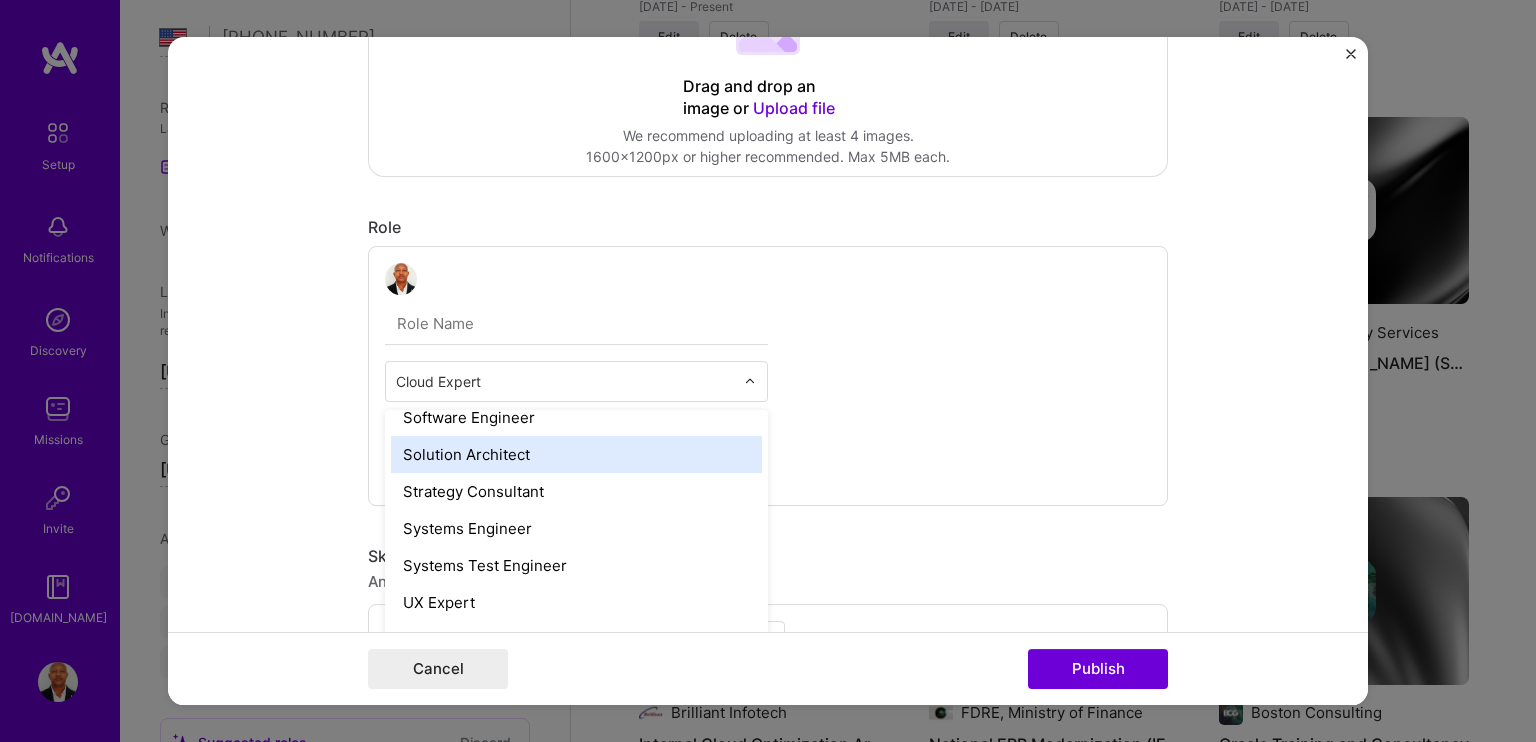 click on "Solution Architect" at bounding box center [576, 454] 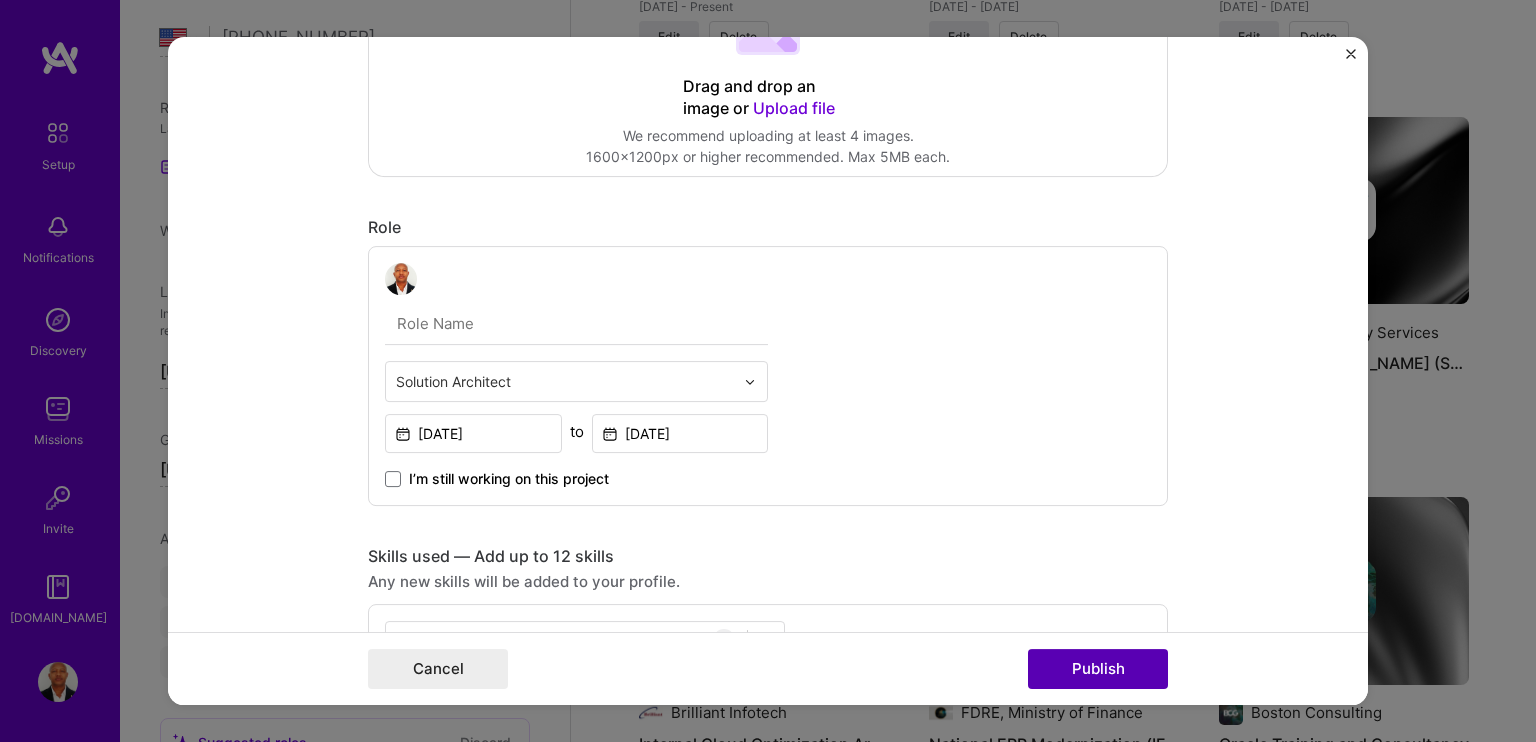 click on "Publish" at bounding box center [1098, 669] 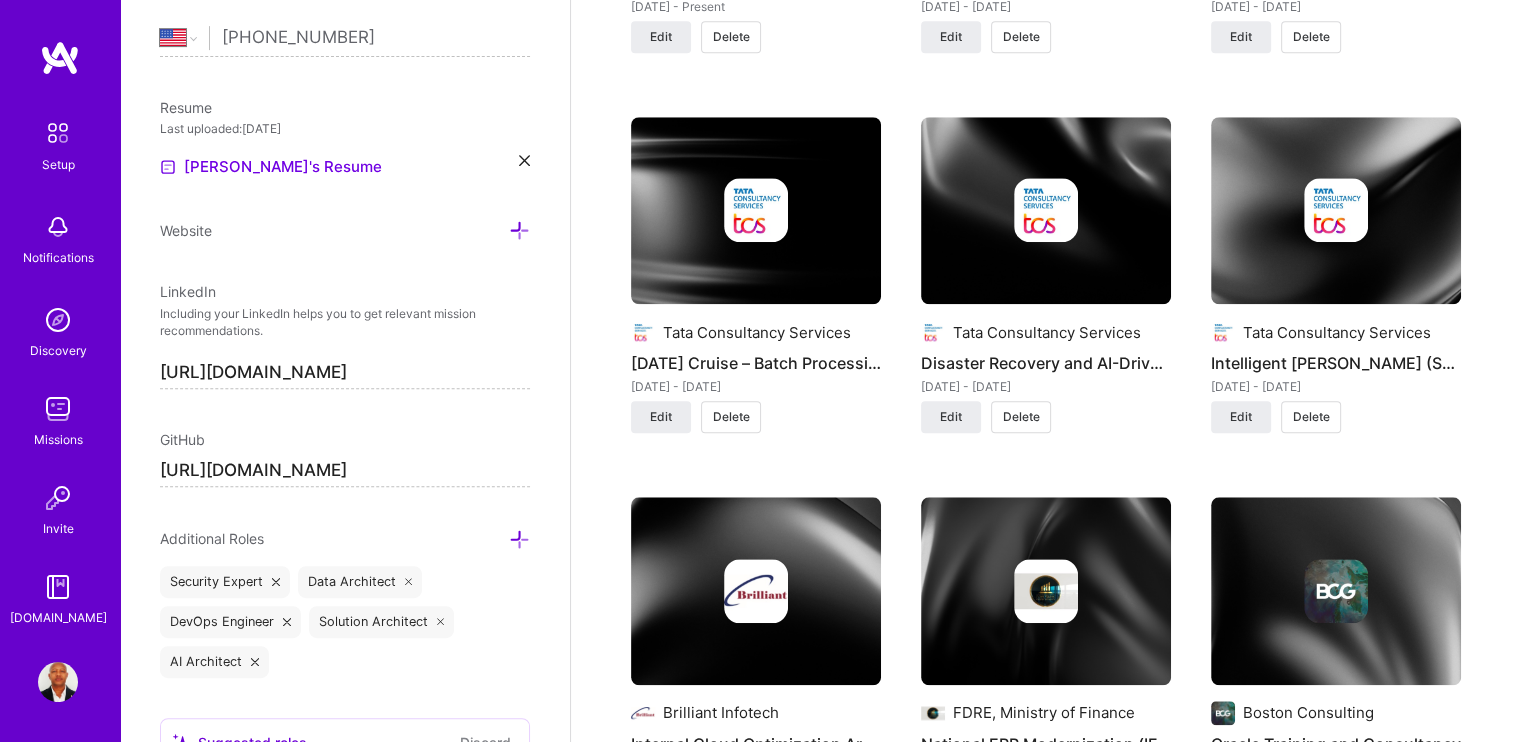 click at bounding box center (756, 210) 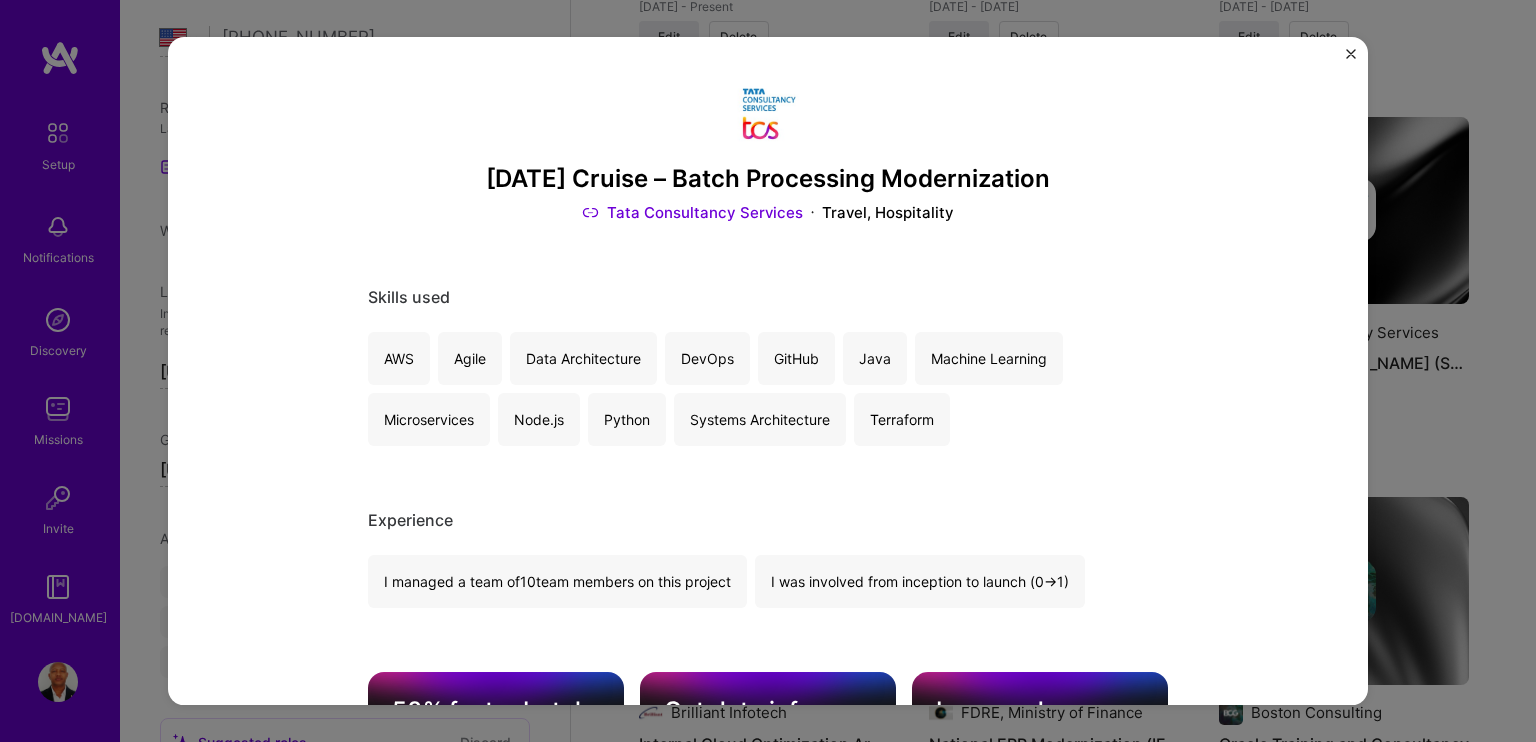 scroll, scrollTop: 0, scrollLeft: 0, axis: both 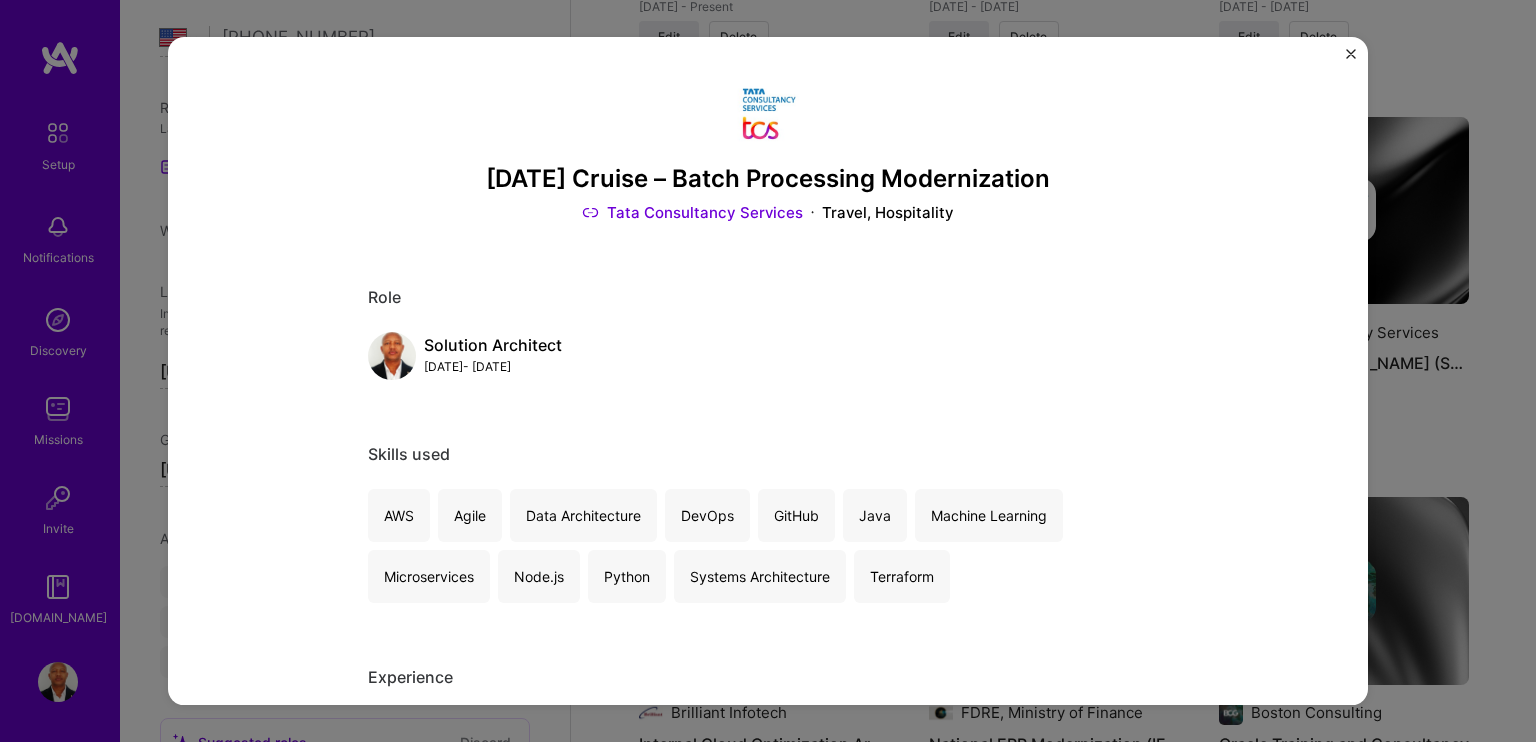 click on "[DATE] Cruise – Batch Processing Modernization   Tata Consultancy Services Travel, Hospitality Role Solution Architect [DATE]  -   [DATE] Skills used AWS Agile Data Architecture DevOps GitHub Java Machine Learning Microservices Node.js Python Systems Architecture Terraform Experience I managed a team of  10  team members on this project I was involved from inception to launch (0  ->  1) 50% faster batch processing by optimizing ETL pipelines Cut data infra costs by 35% using serverless + on-demand scaling Improved reporting accuracy with automated data quality checks for 10K+ daily transactions. Data Analytics & Batch Processing Modernization for [DATE] Cruise Line [DATE] Cruise Line needed to modernize their batch processing and analytics systems to boost efficiency, enhance reporting accuracy, and reduce processing times for passenger and booking data. Problem: The legacy ETL pipelines were slow, costly, and caused delays in analytics, impacting timely business decisions. [DATE] - [DATE]" at bounding box center [768, 371] 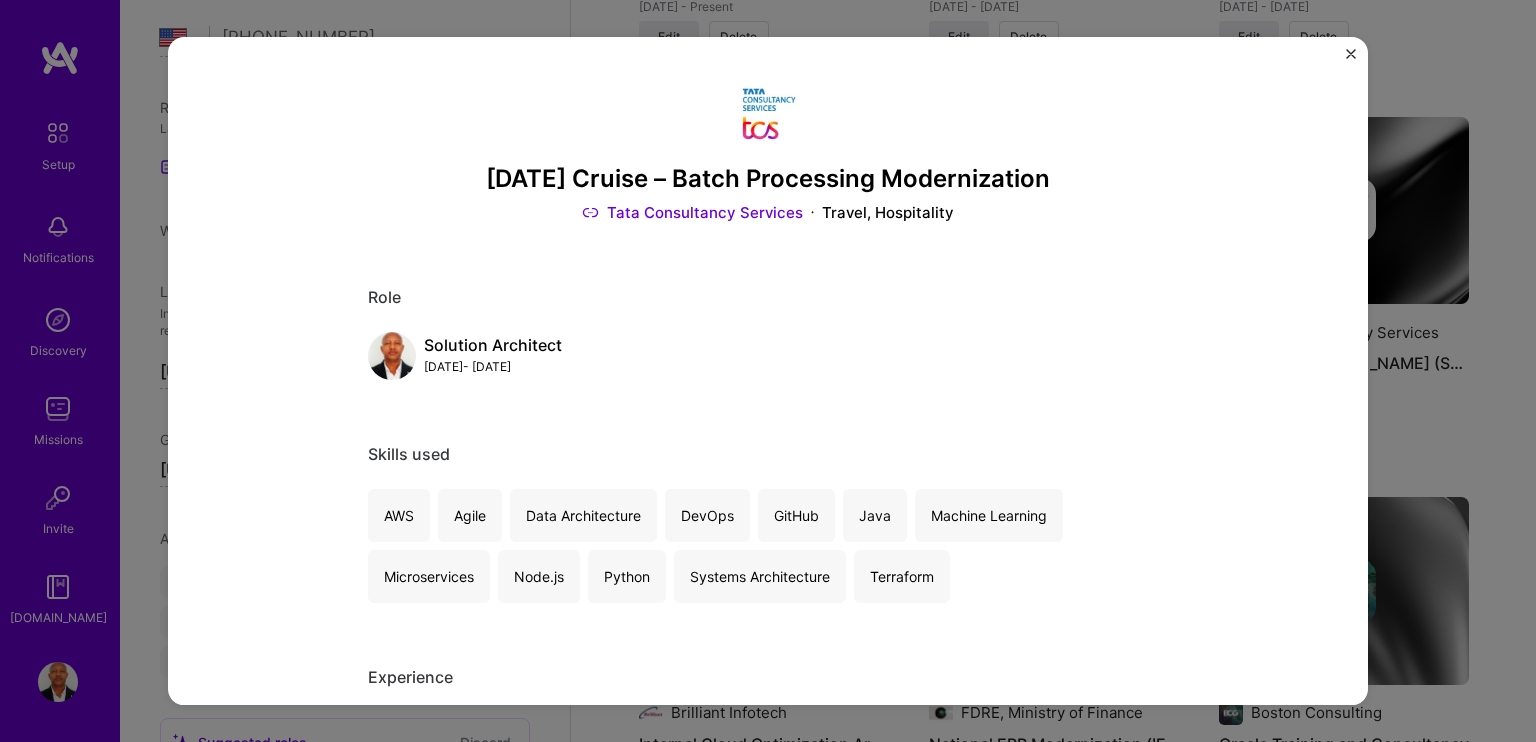 click at bounding box center [1351, 54] 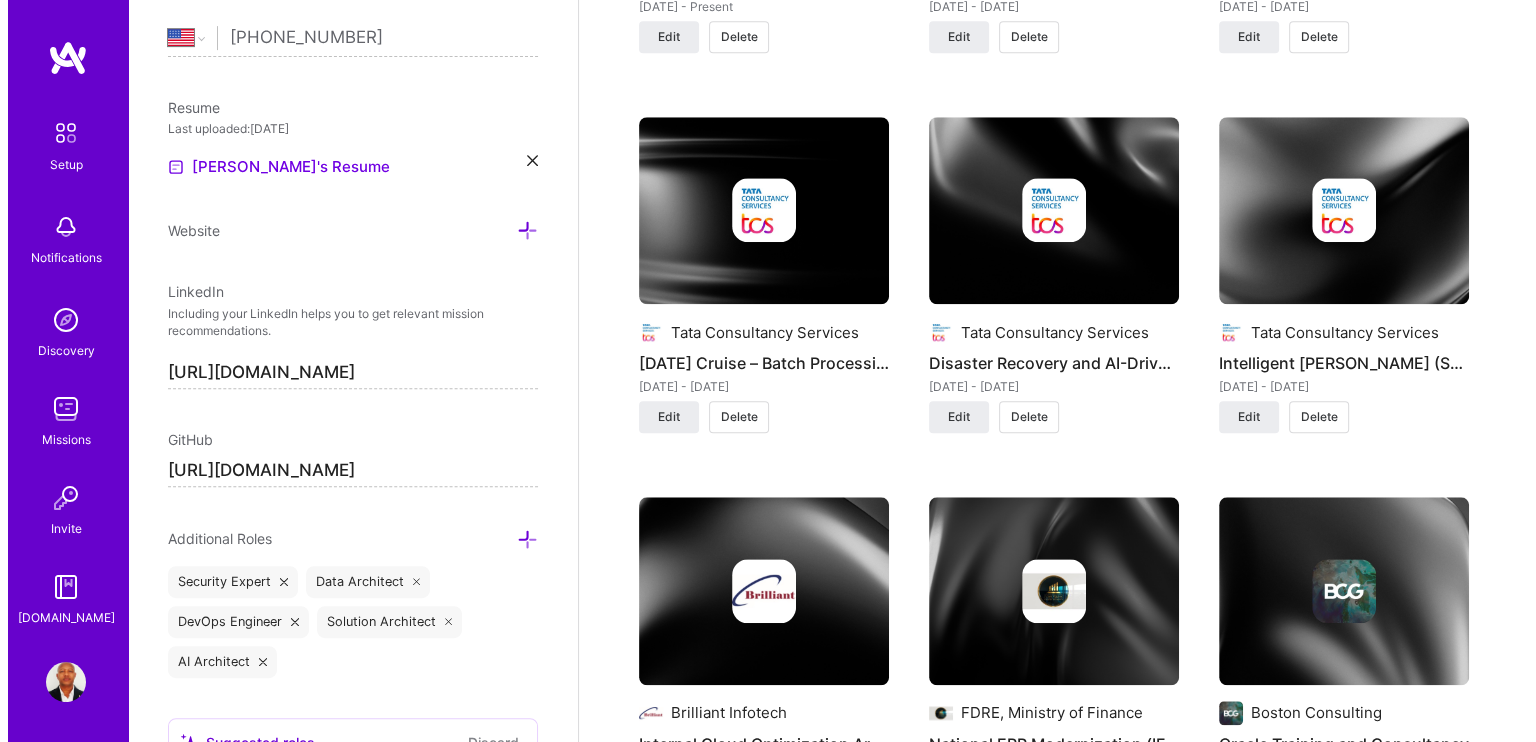 scroll, scrollTop: 0, scrollLeft: 0, axis: both 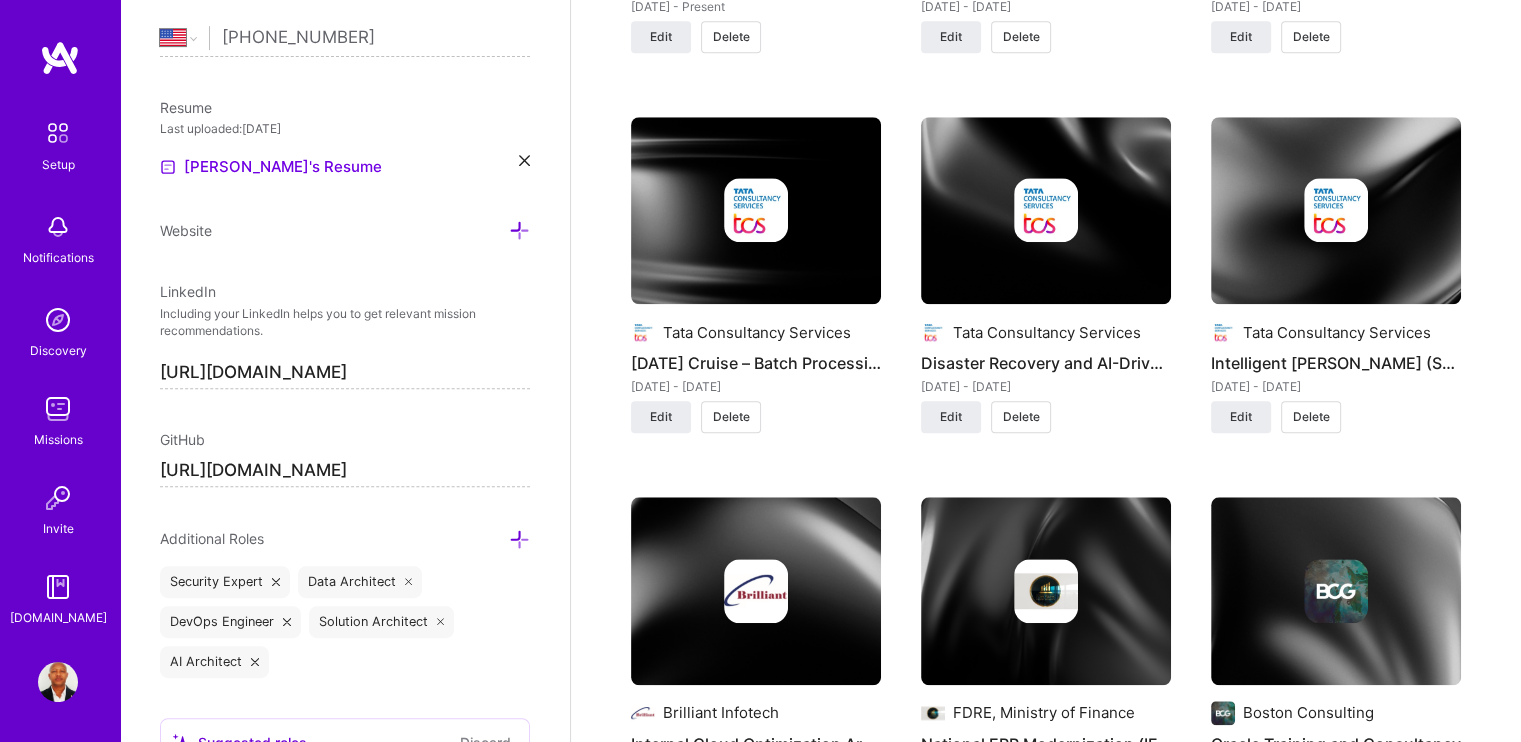 click at bounding box center [1046, 210] 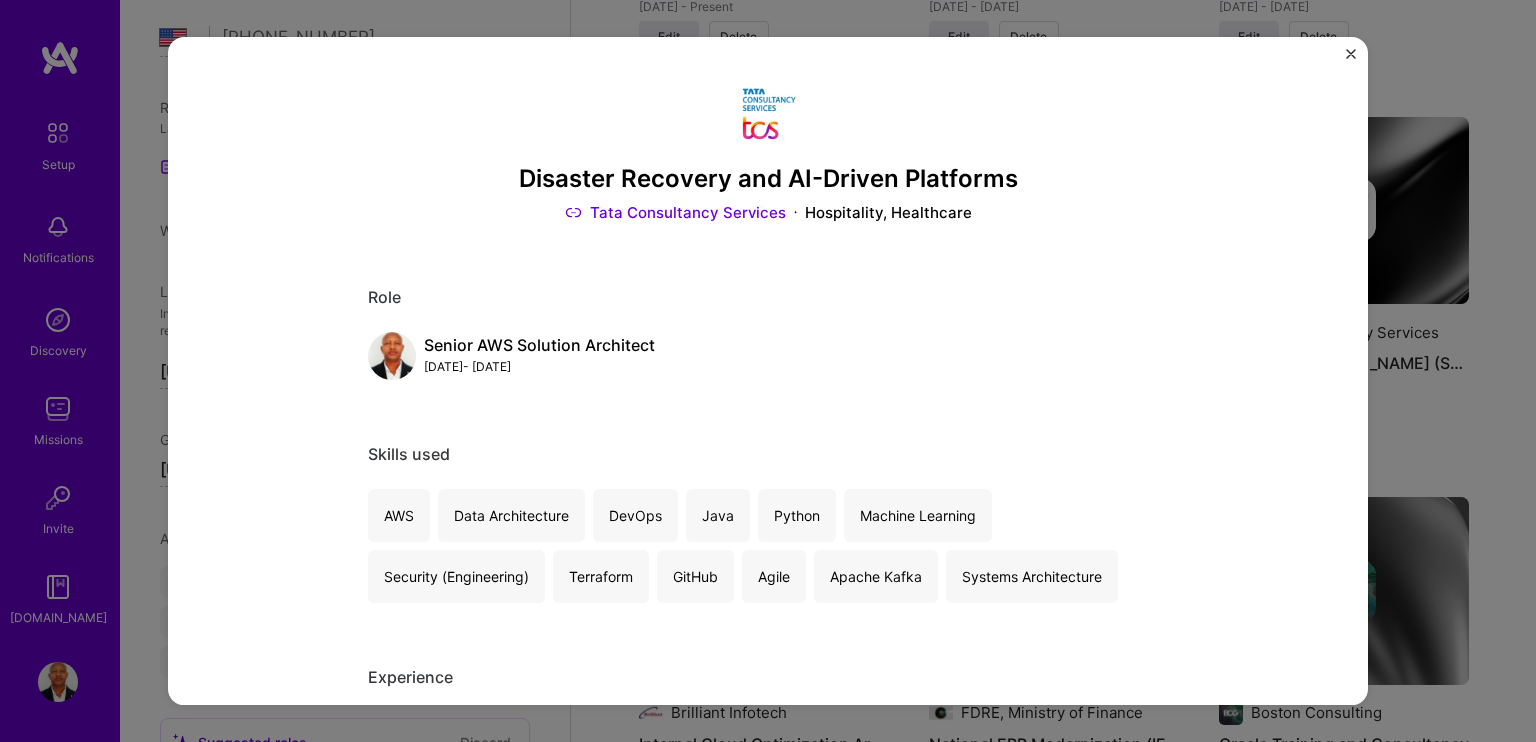 scroll, scrollTop: 0, scrollLeft: 0, axis: both 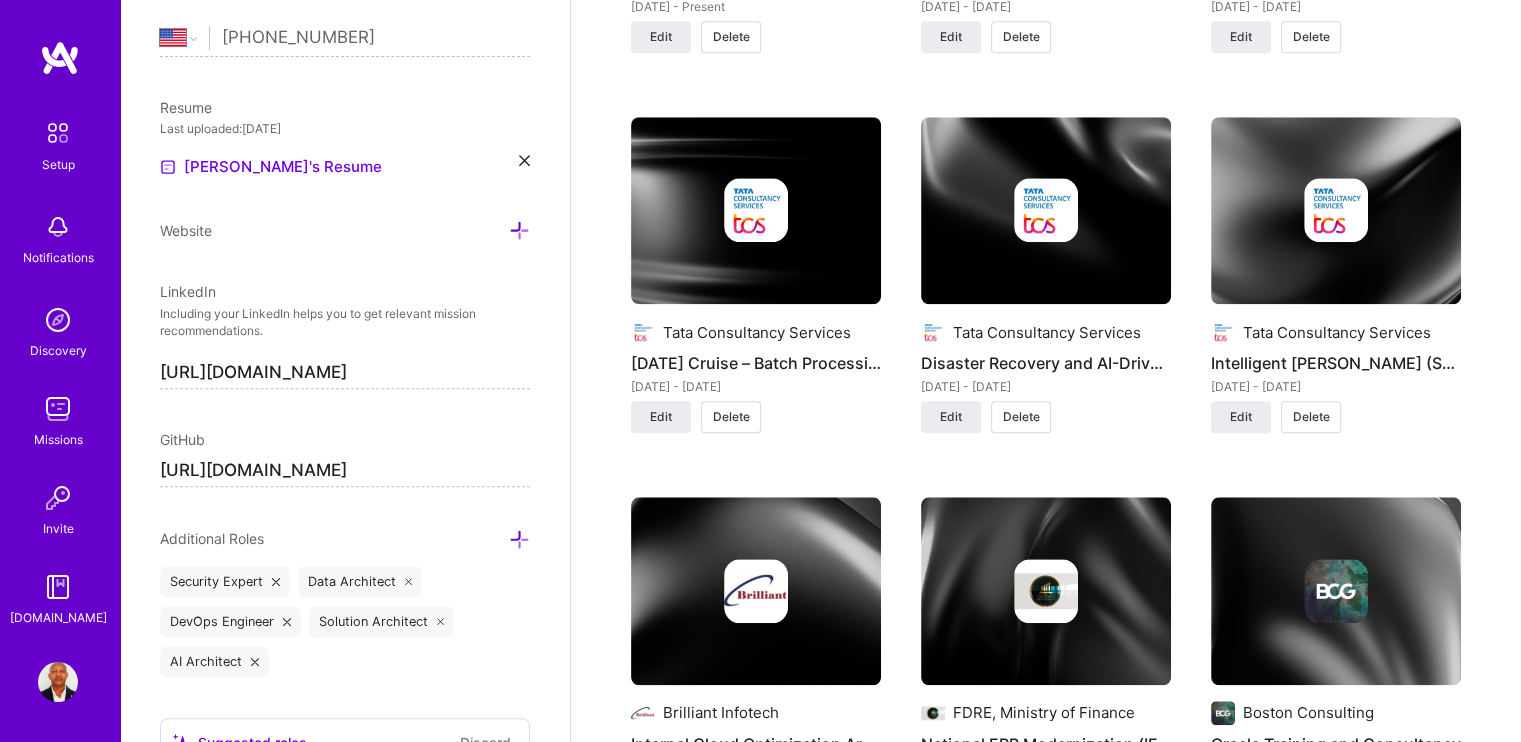 click at bounding box center [1336, 210] 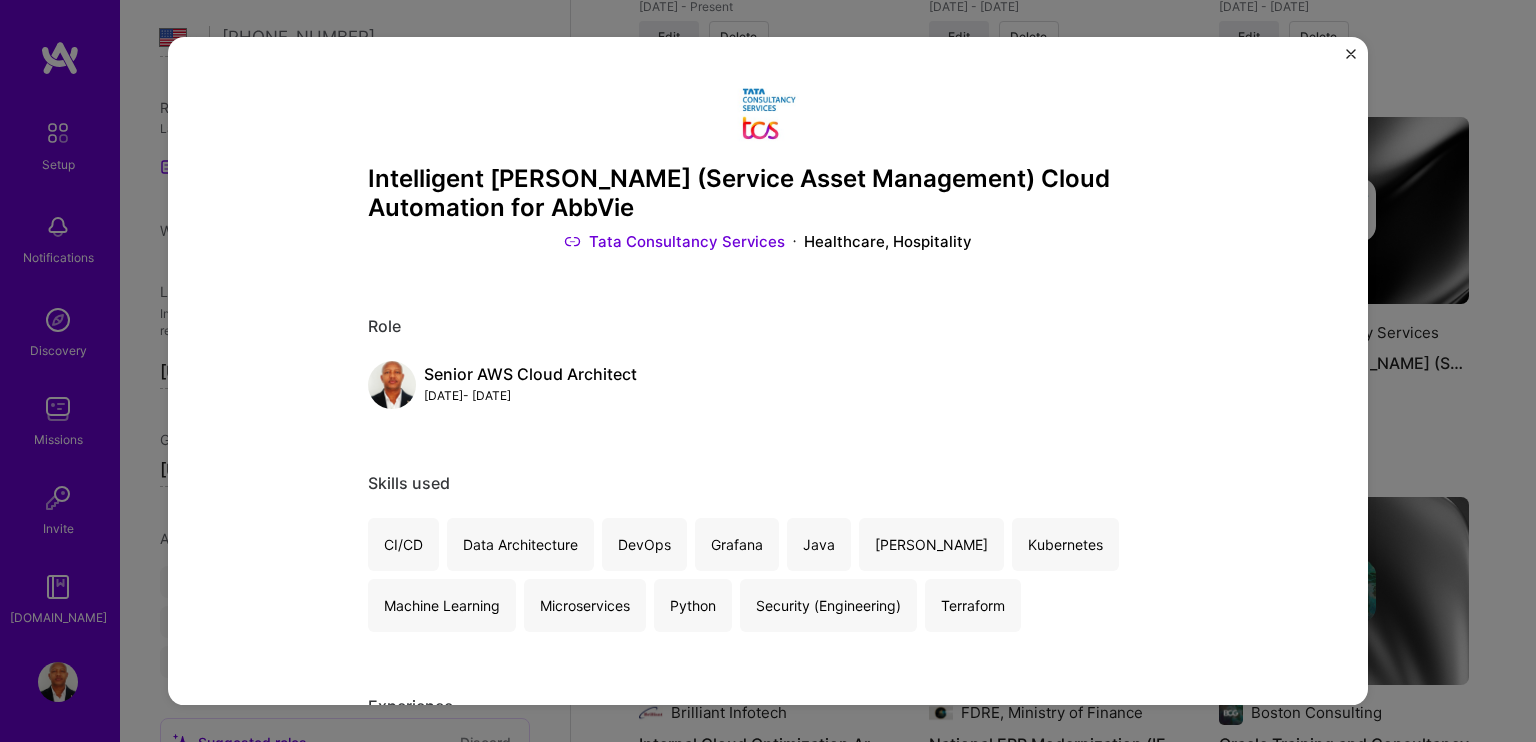scroll, scrollTop: 0, scrollLeft: 0, axis: both 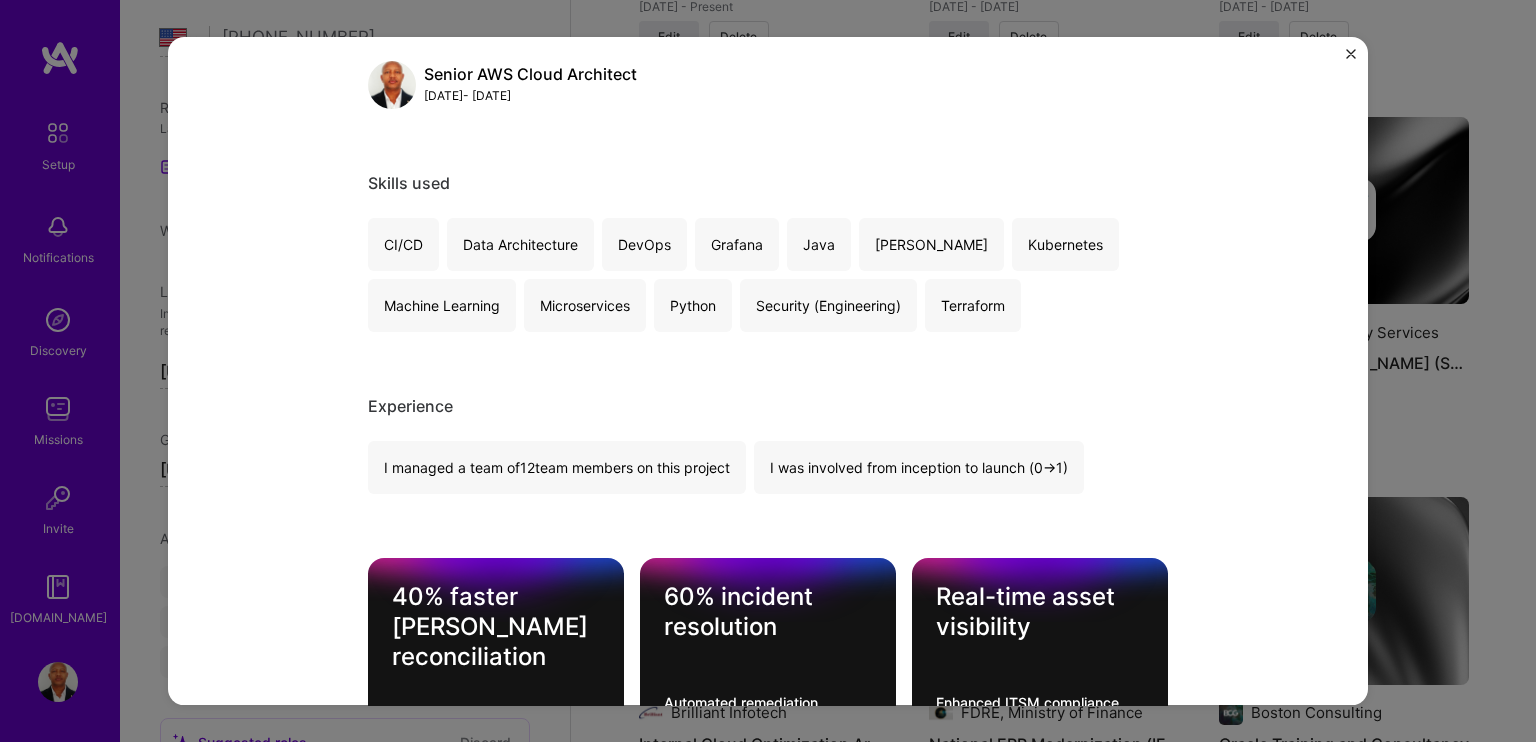 click at bounding box center (1351, 54) 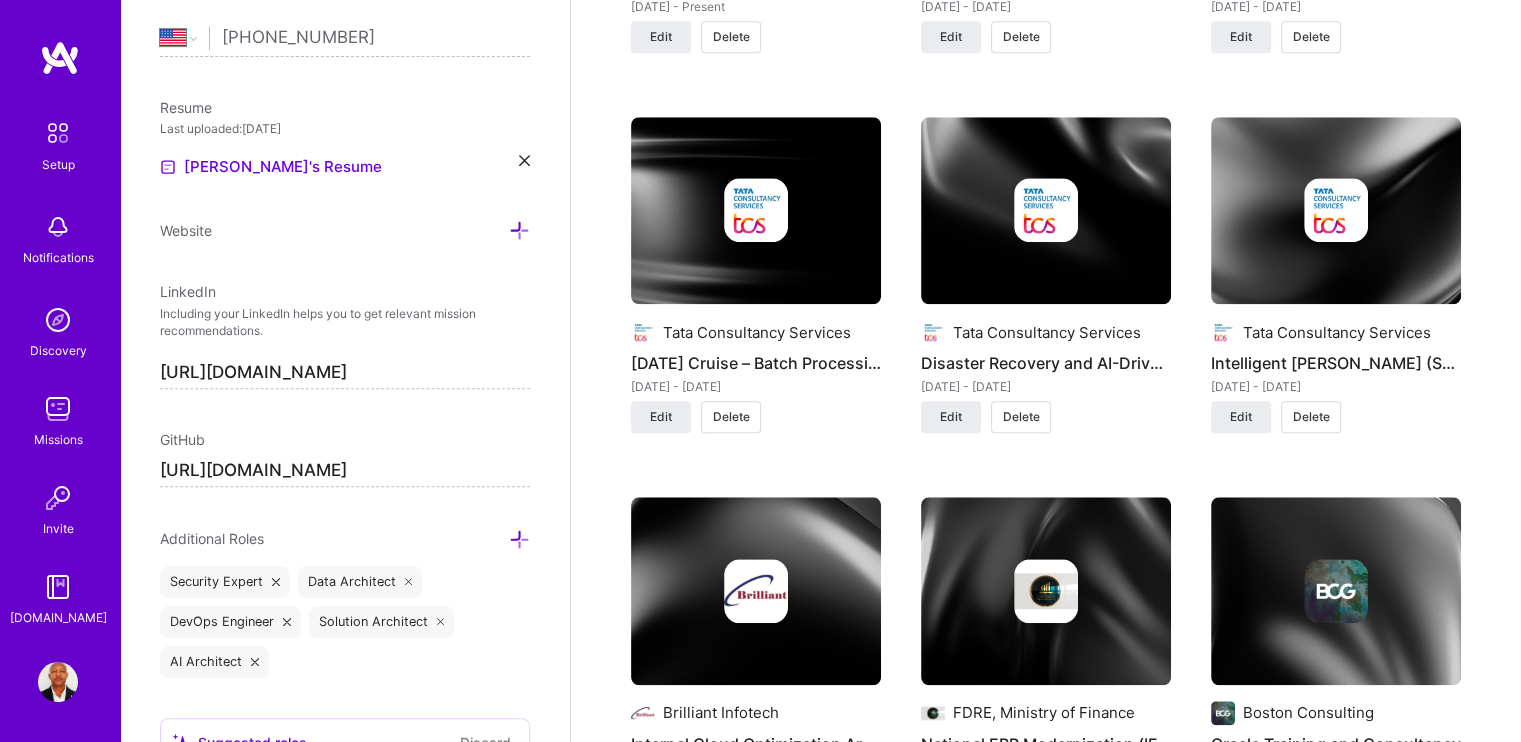 scroll, scrollTop: 0, scrollLeft: 0, axis: both 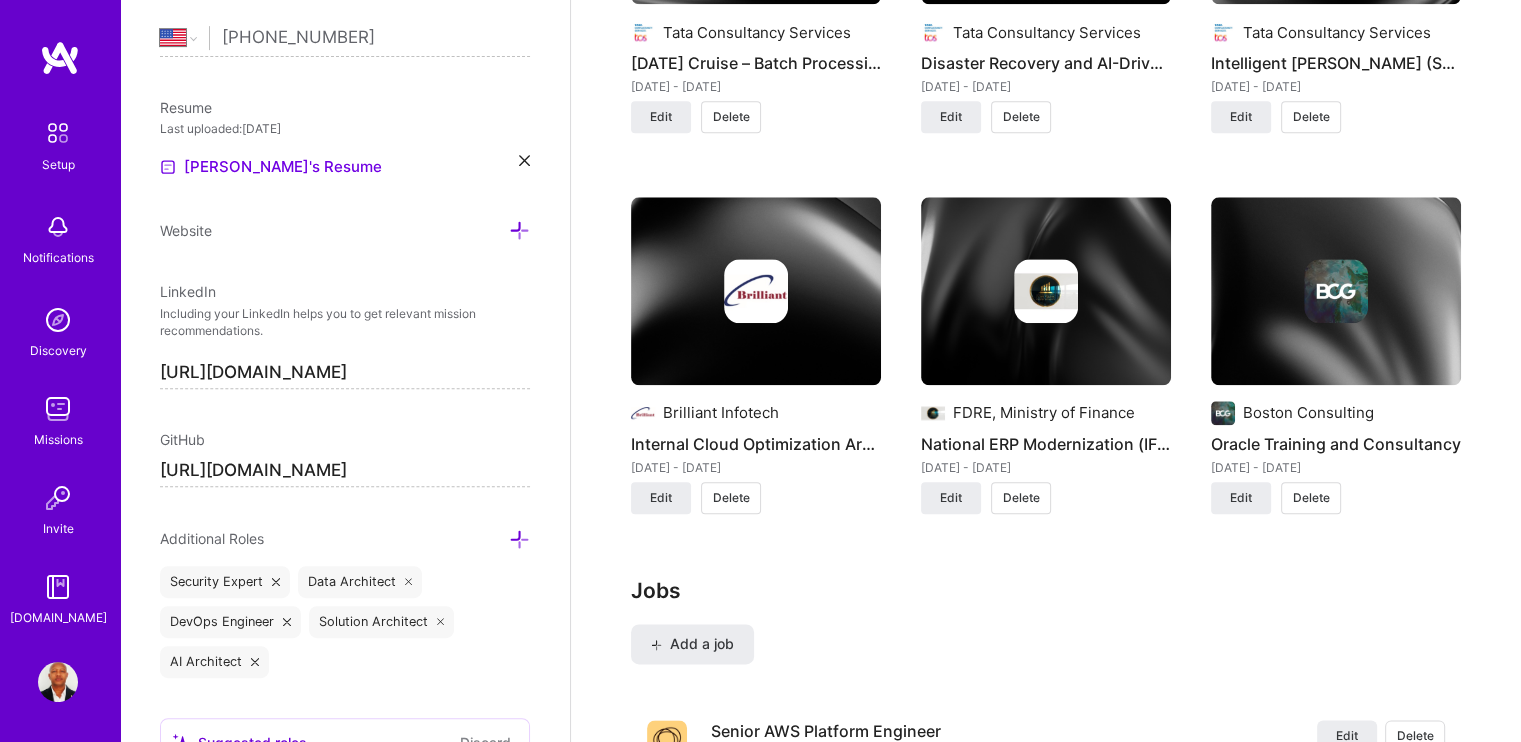 click at bounding box center (756, 291) 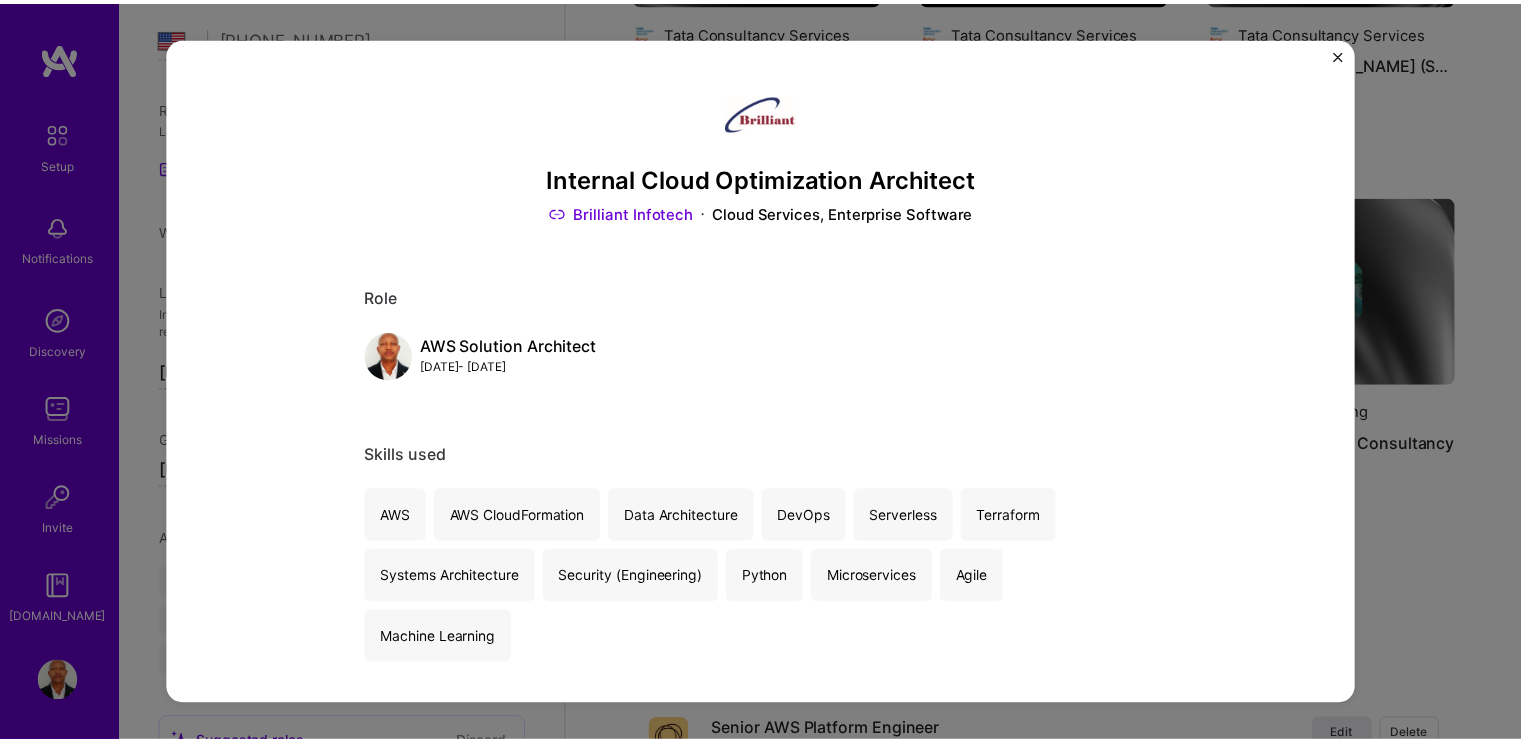 scroll, scrollTop: 0, scrollLeft: 0, axis: both 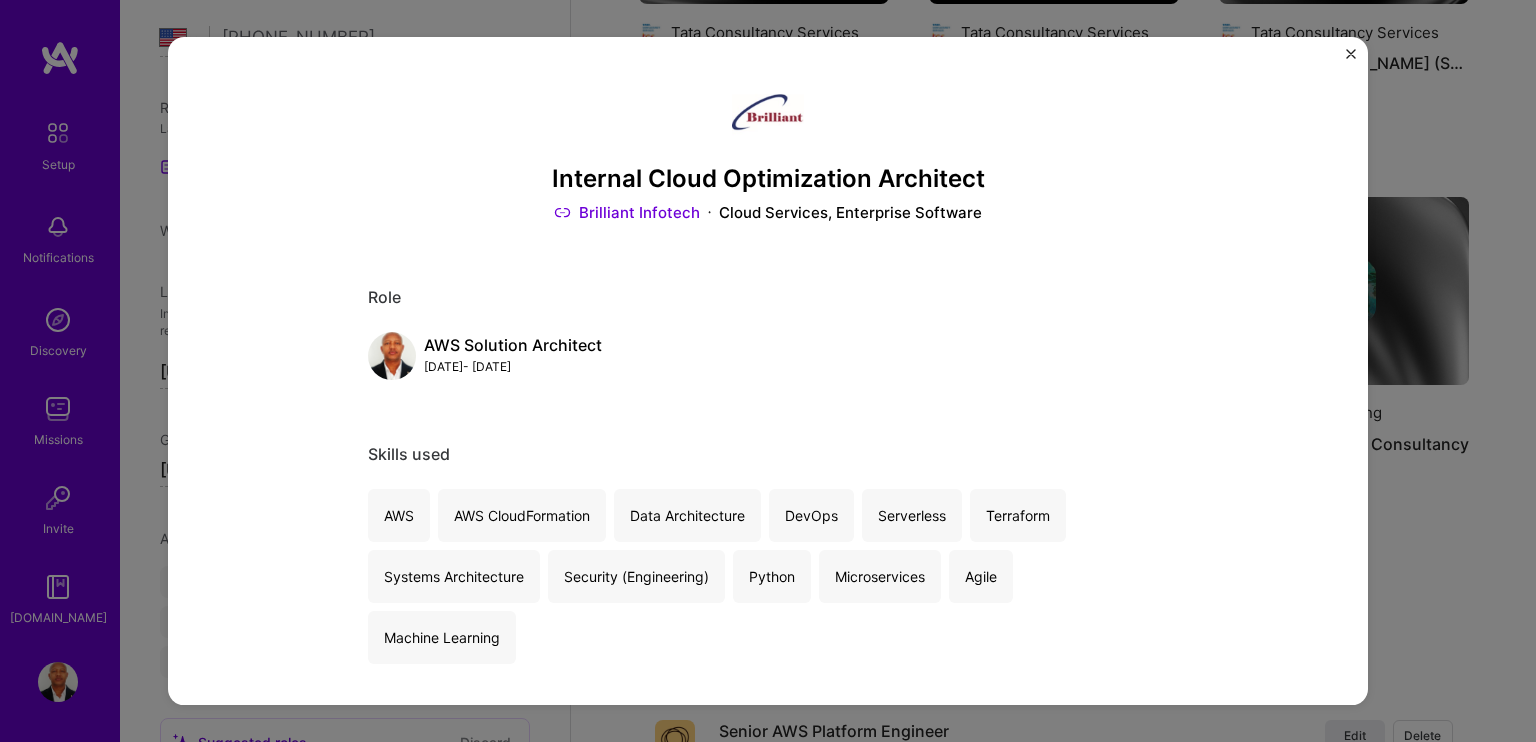 click at bounding box center (1351, 54) 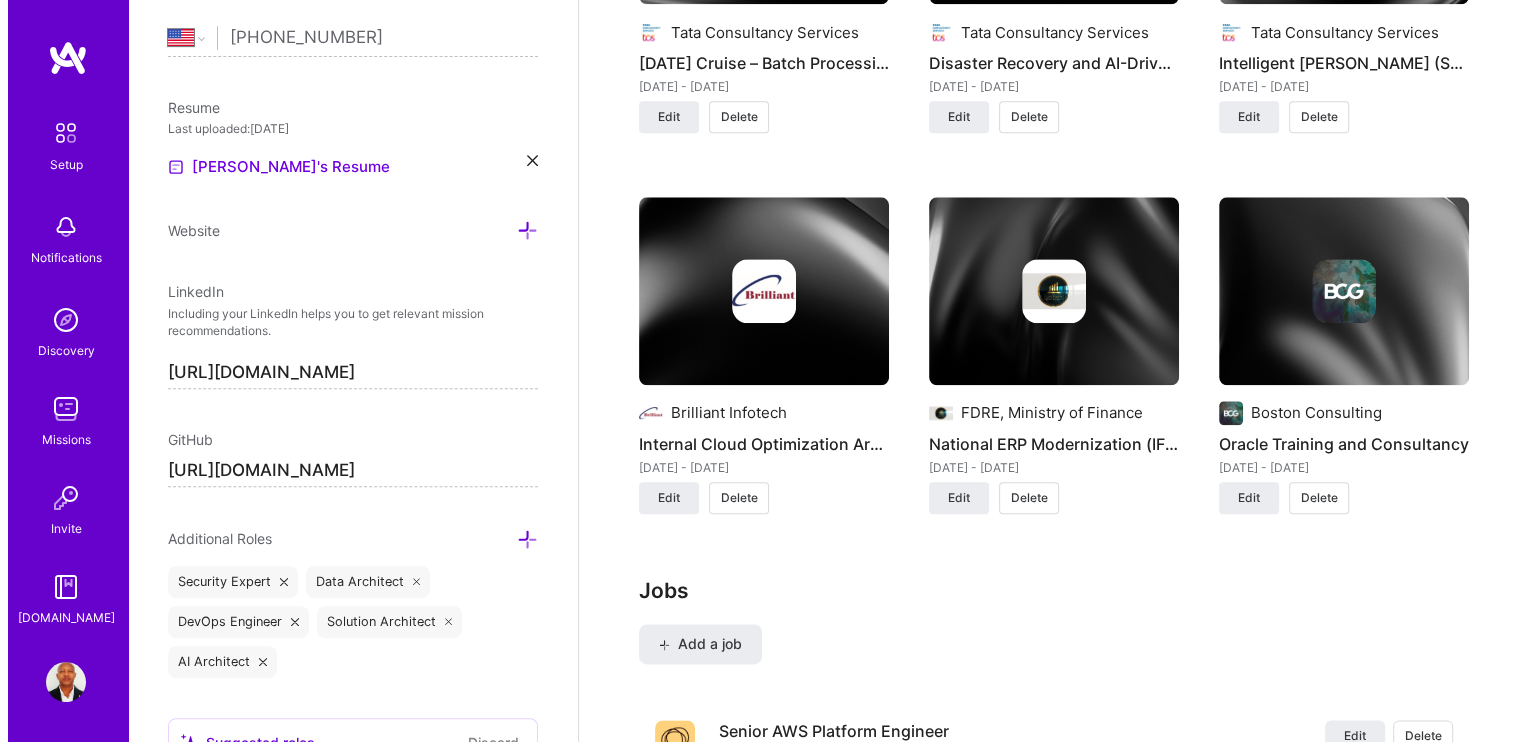 scroll, scrollTop: 0, scrollLeft: 0, axis: both 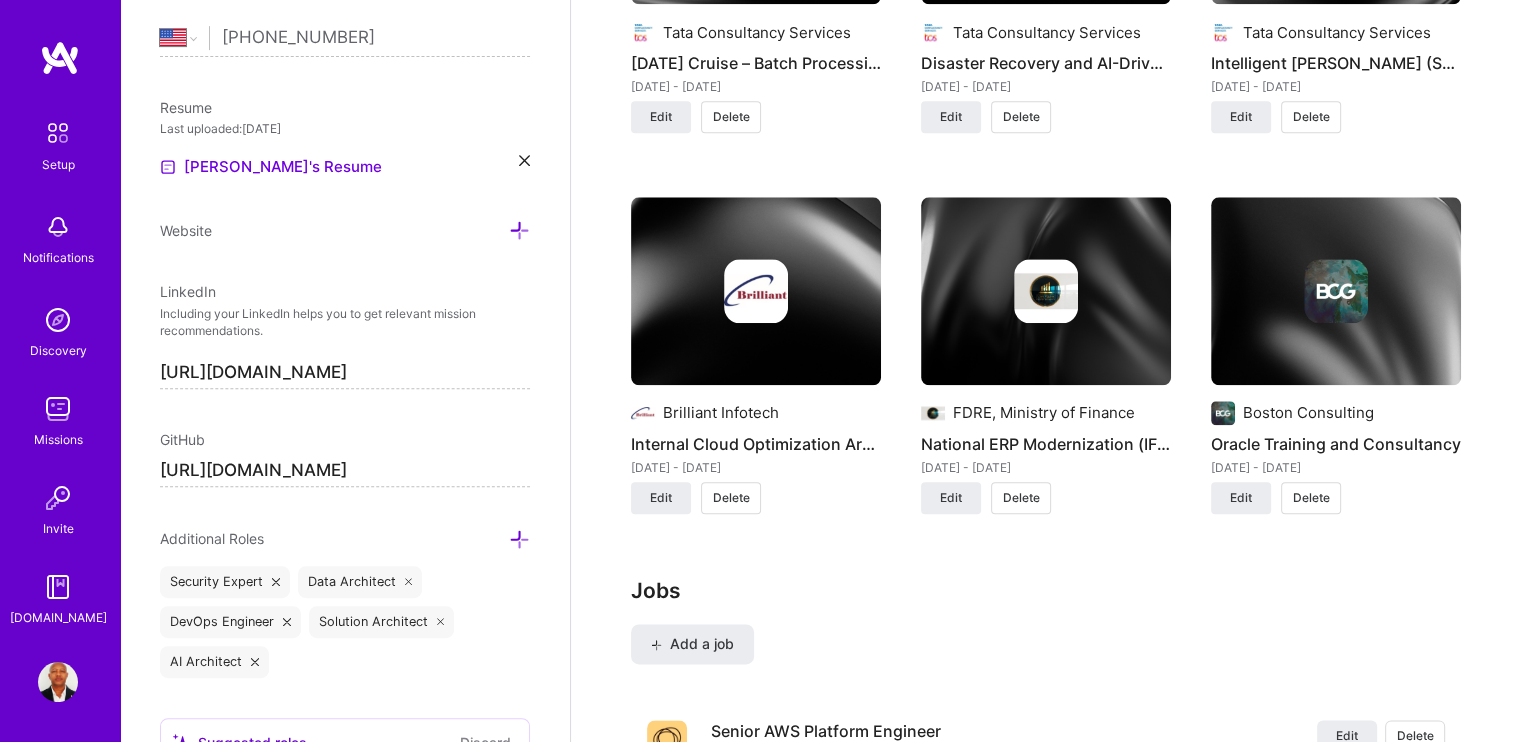 click at bounding box center (1046, 291) 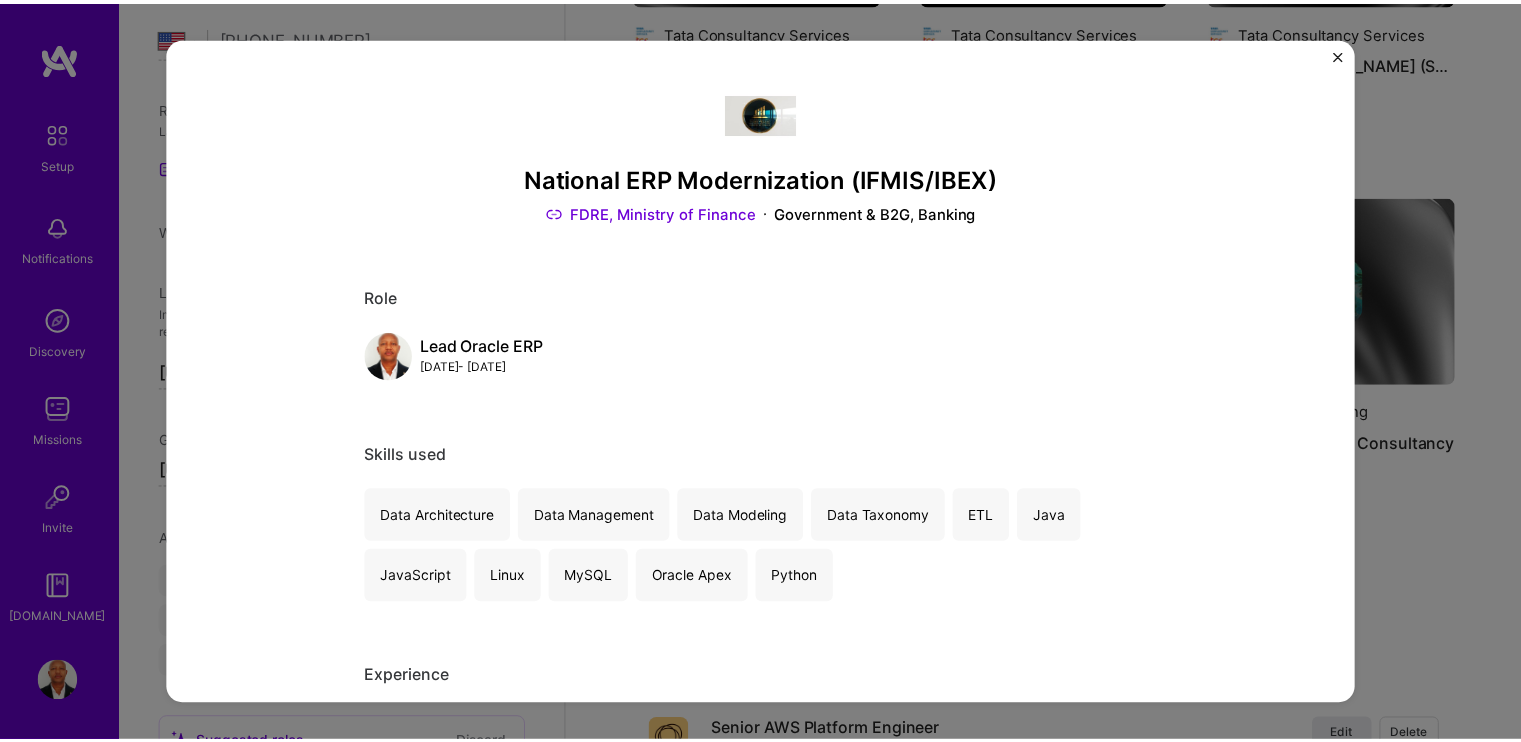 scroll, scrollTop: 0, scrollLeft: 0, axis: both 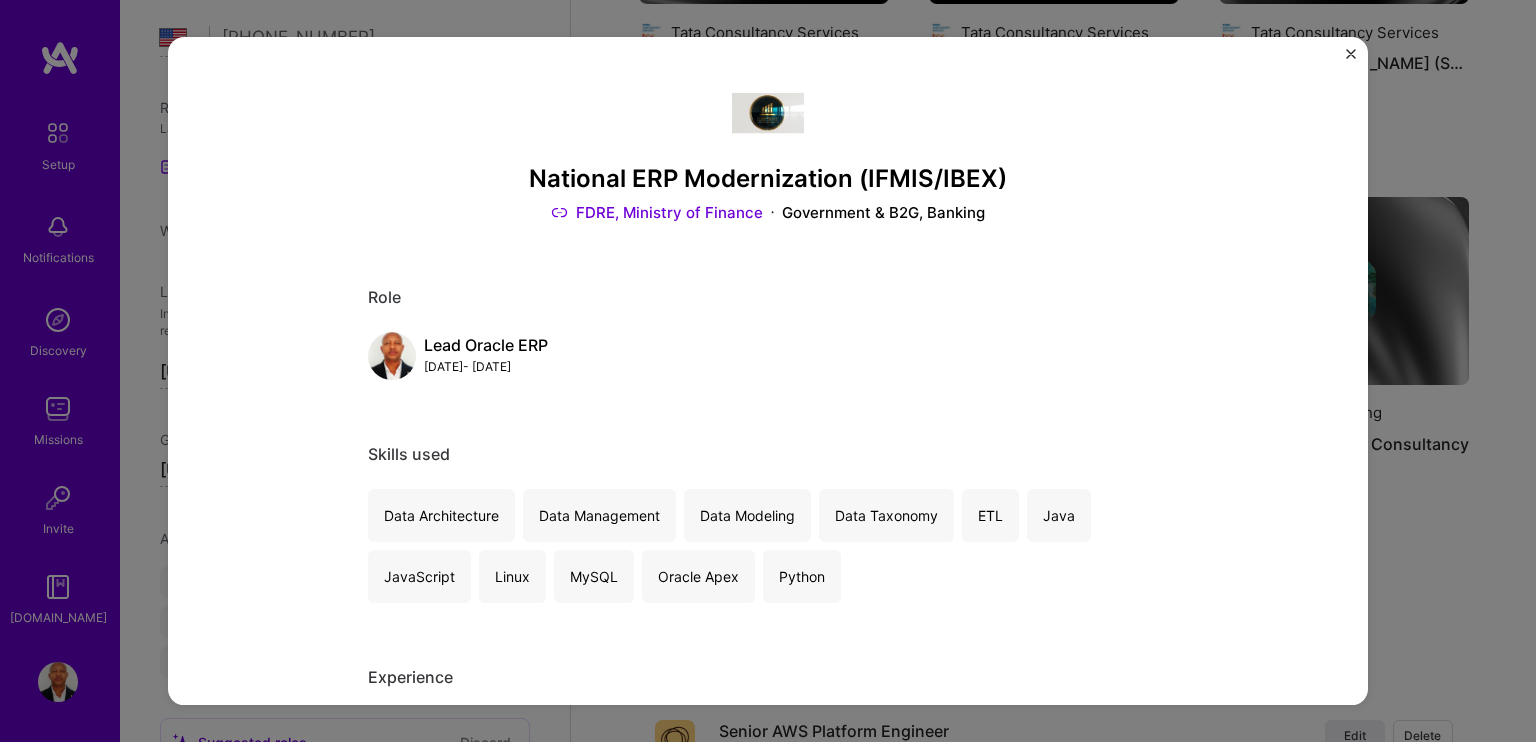 click at bounding box center (1351, 54) 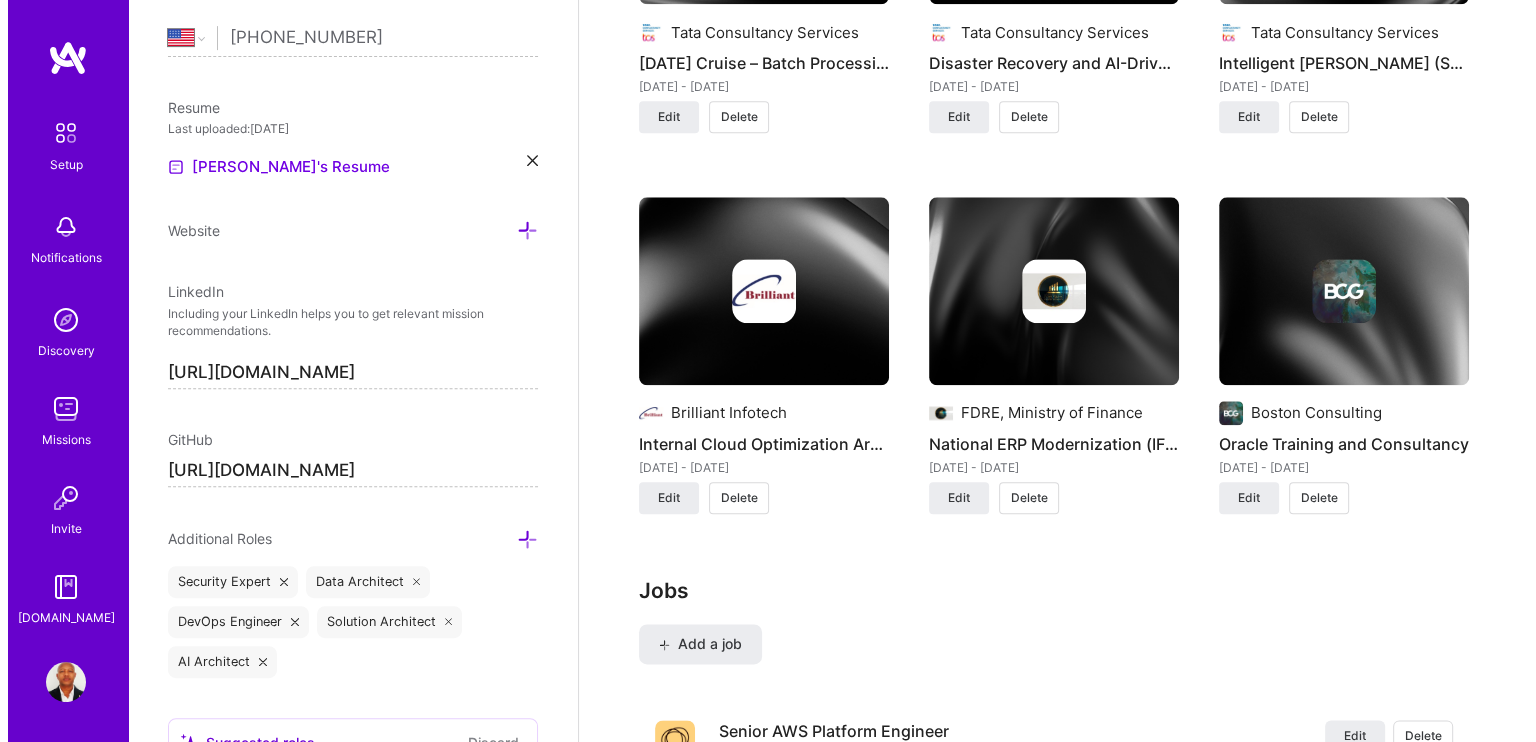 scroll, scrollTop: 0, scrollLeft: 0, axis: both 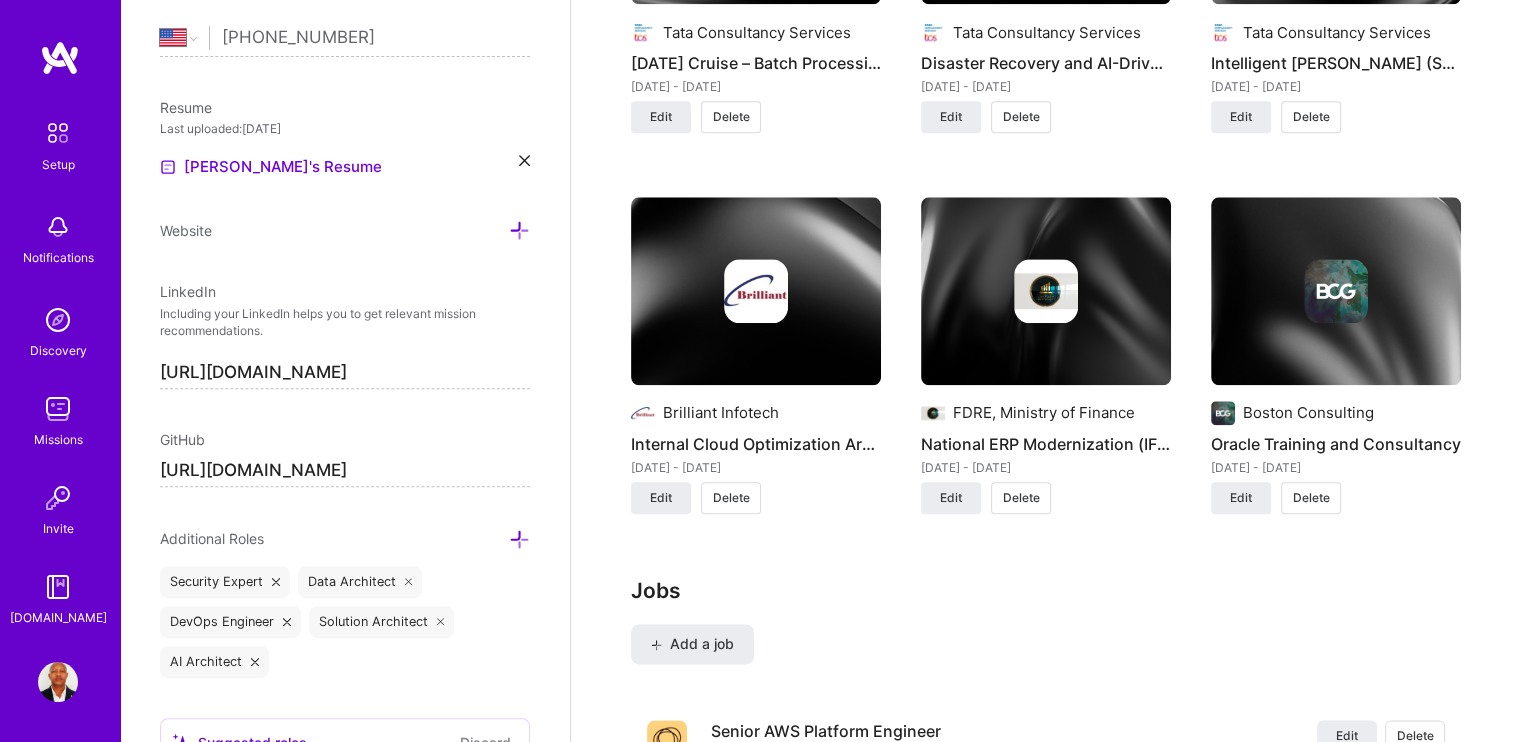 click at bounding box center (1336, 291) 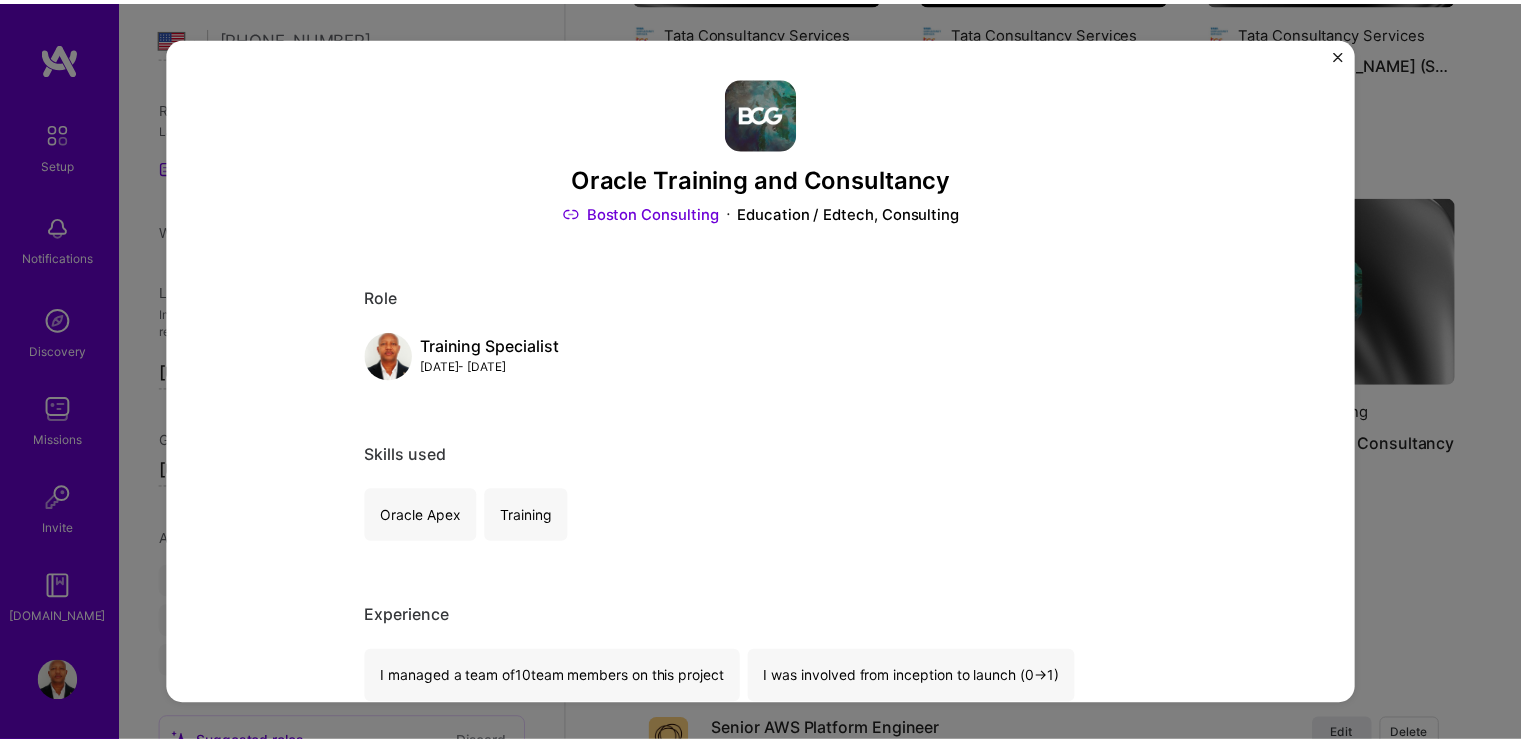 scroll, scrollTop: 0, scrollLeft: 0, axis: both 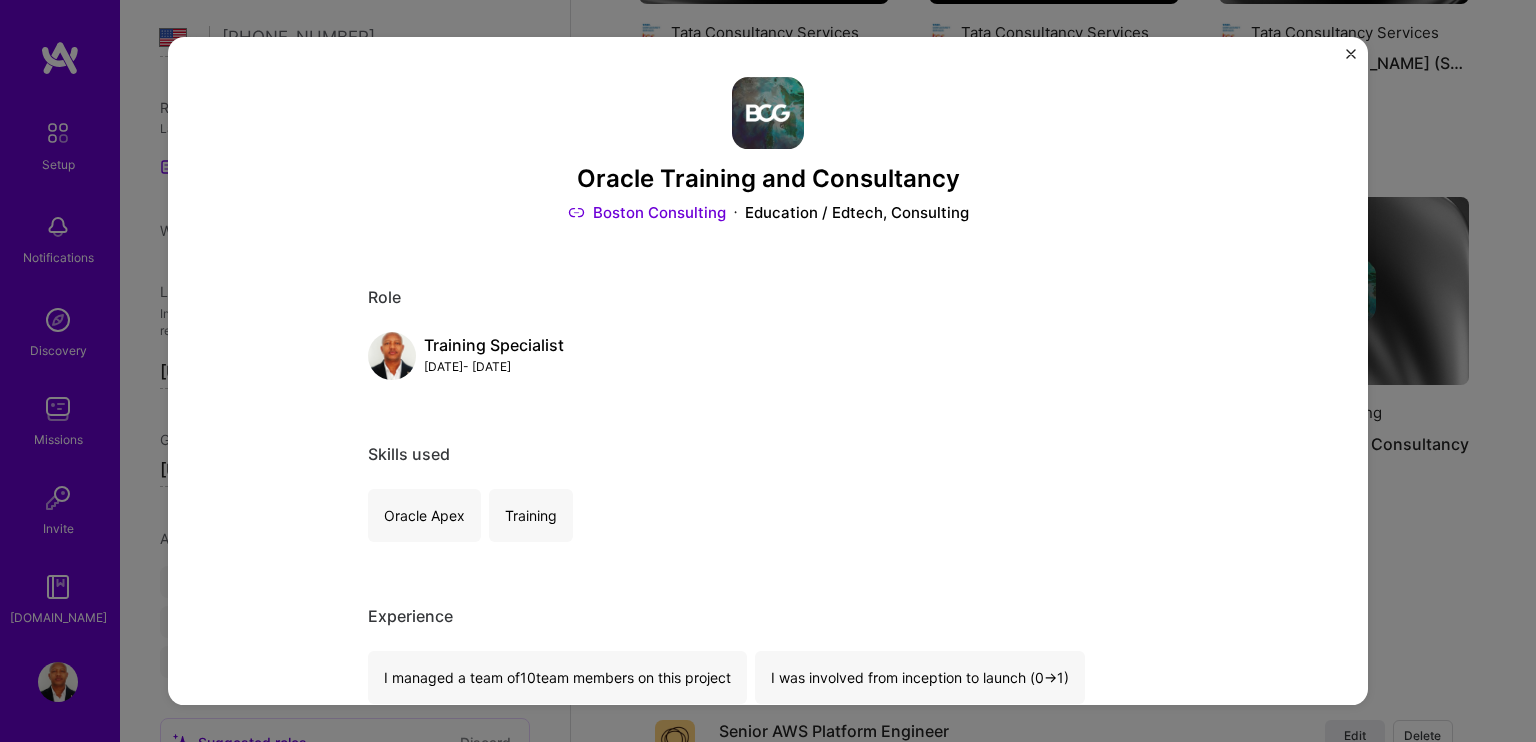 click at bounding box center (1351, 54) 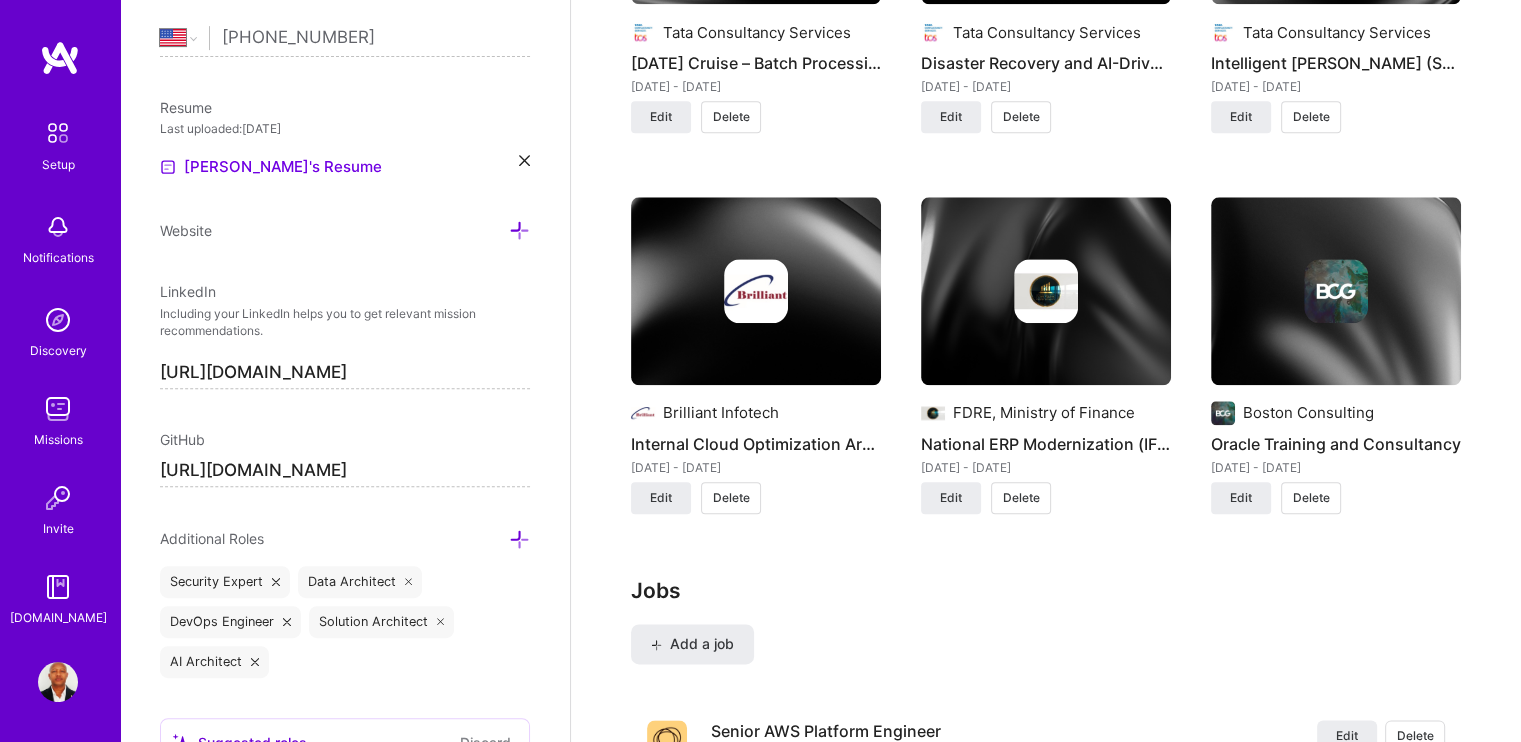 scroll, scrollTop: 0, scrollLeft: 0, axis: both 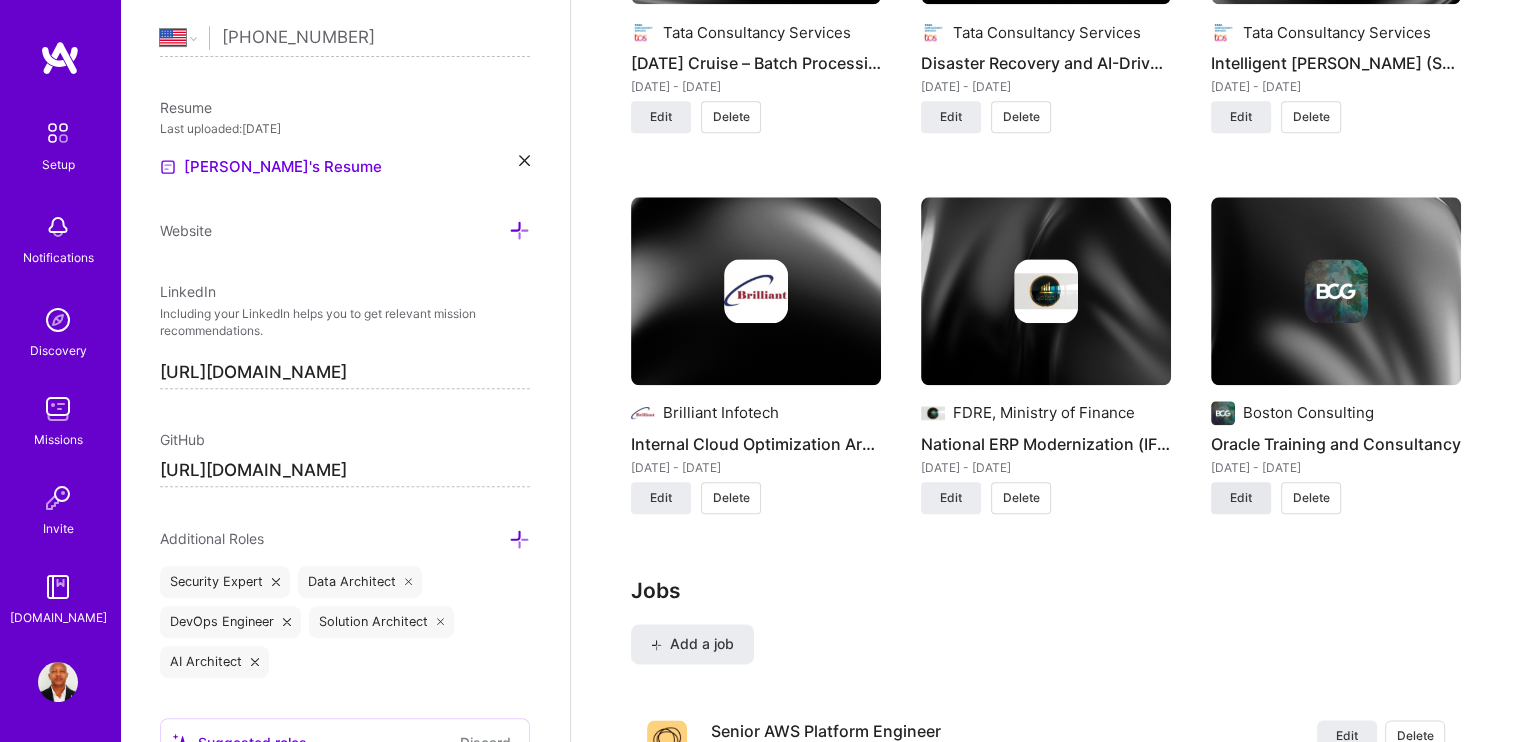 click on "Edit" at bounding box center (1241, 498) 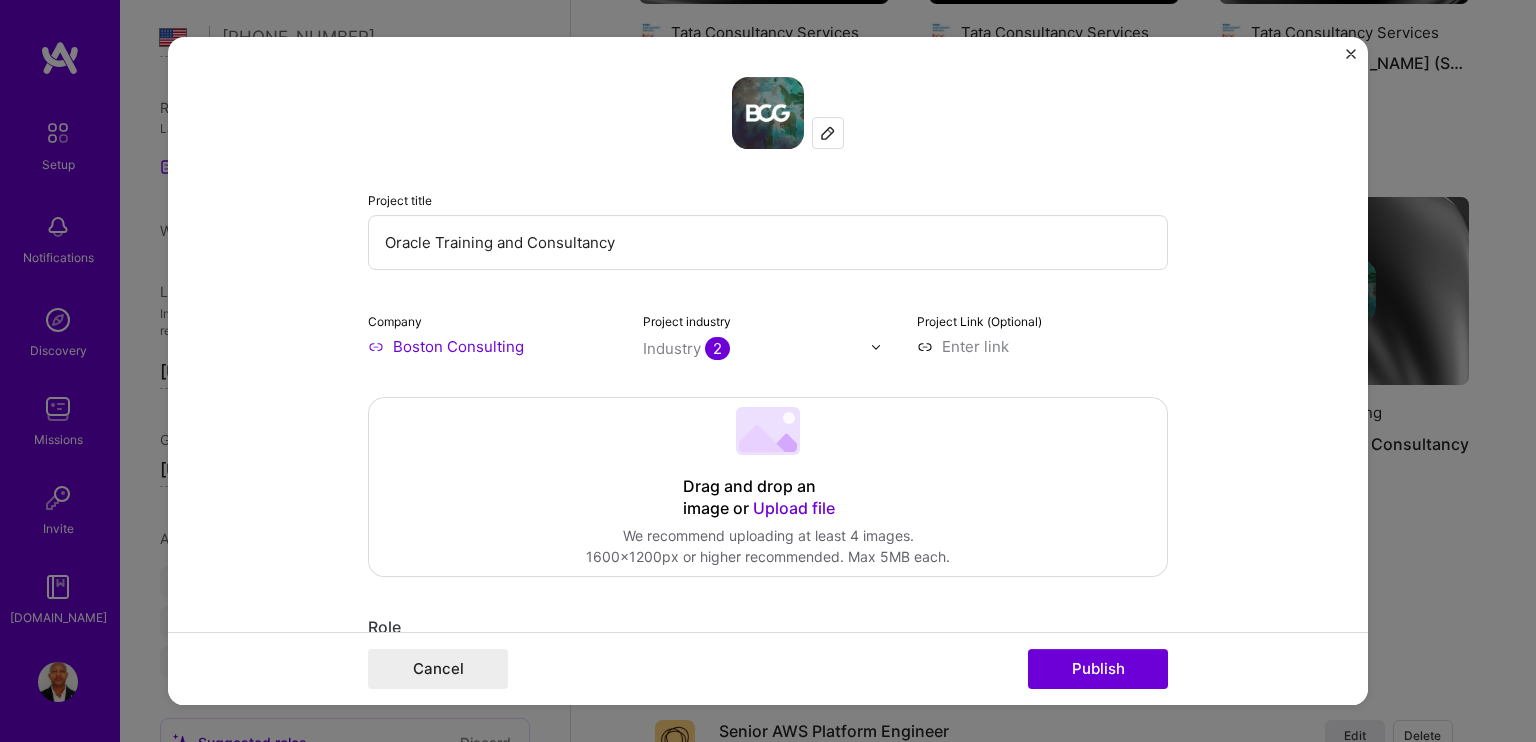 click on "Oracle Training and Consultancy" at bounding box center [768, 242] 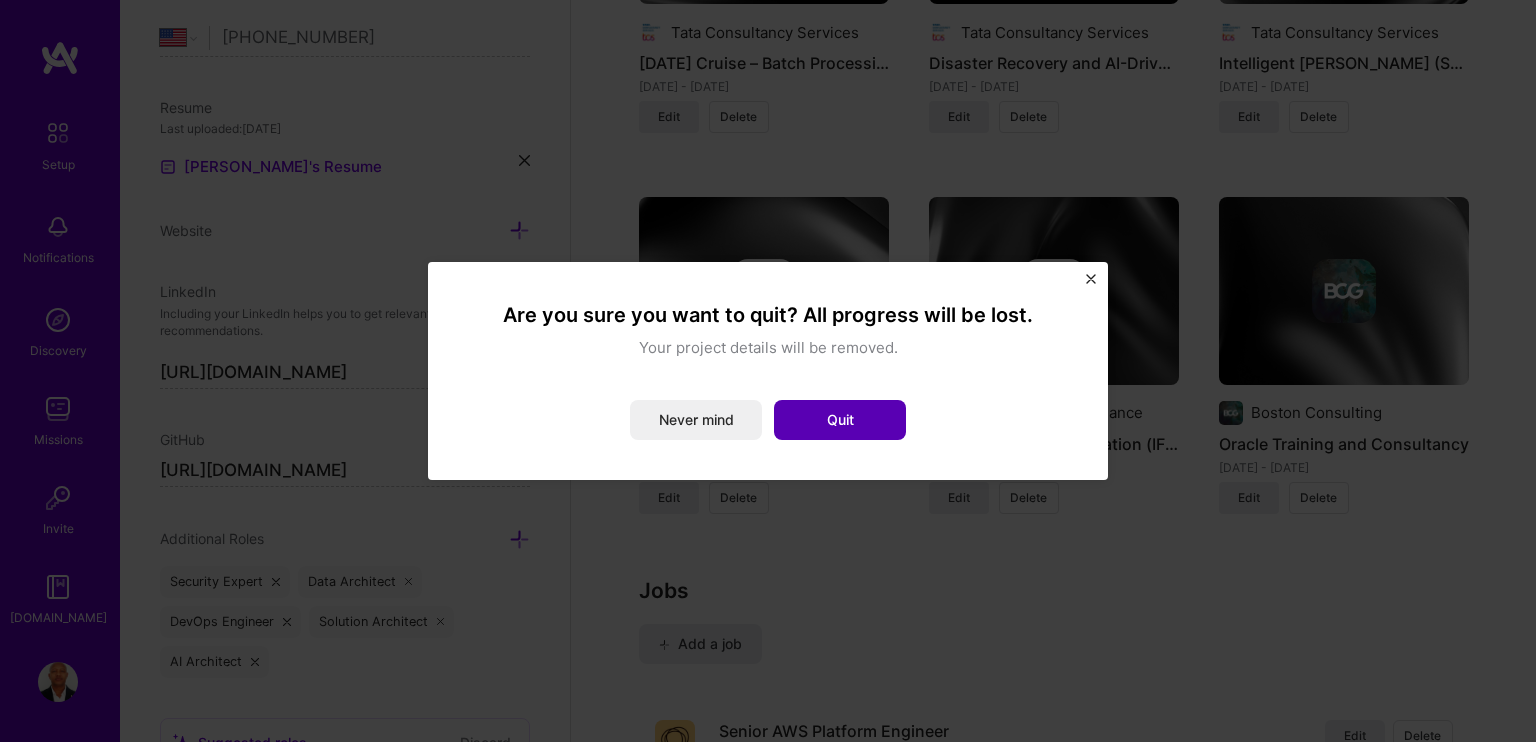click on "Quit" at bounding box center [840, 420] 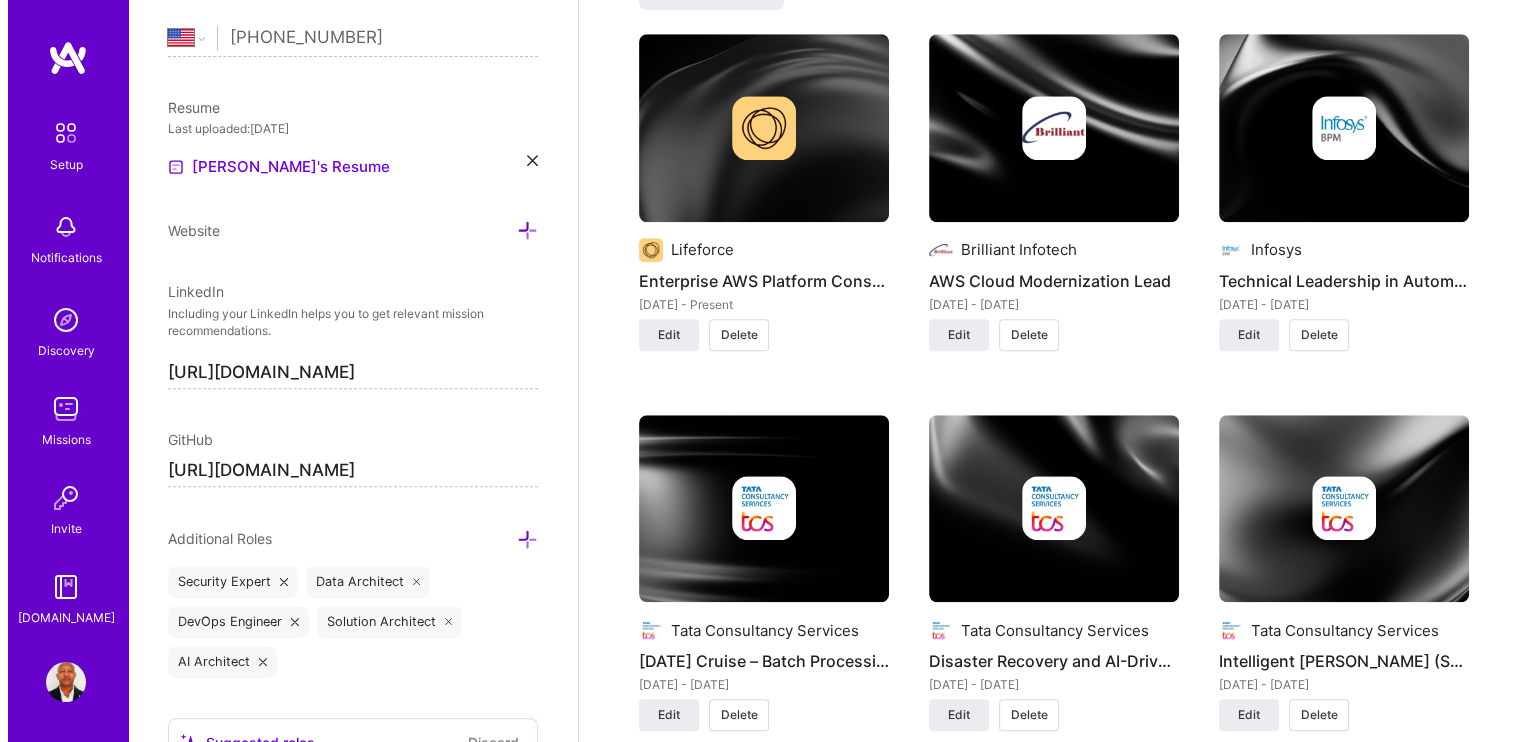 scroll, scrollTop: 1704, scrollLeft: 0, axis: vertical 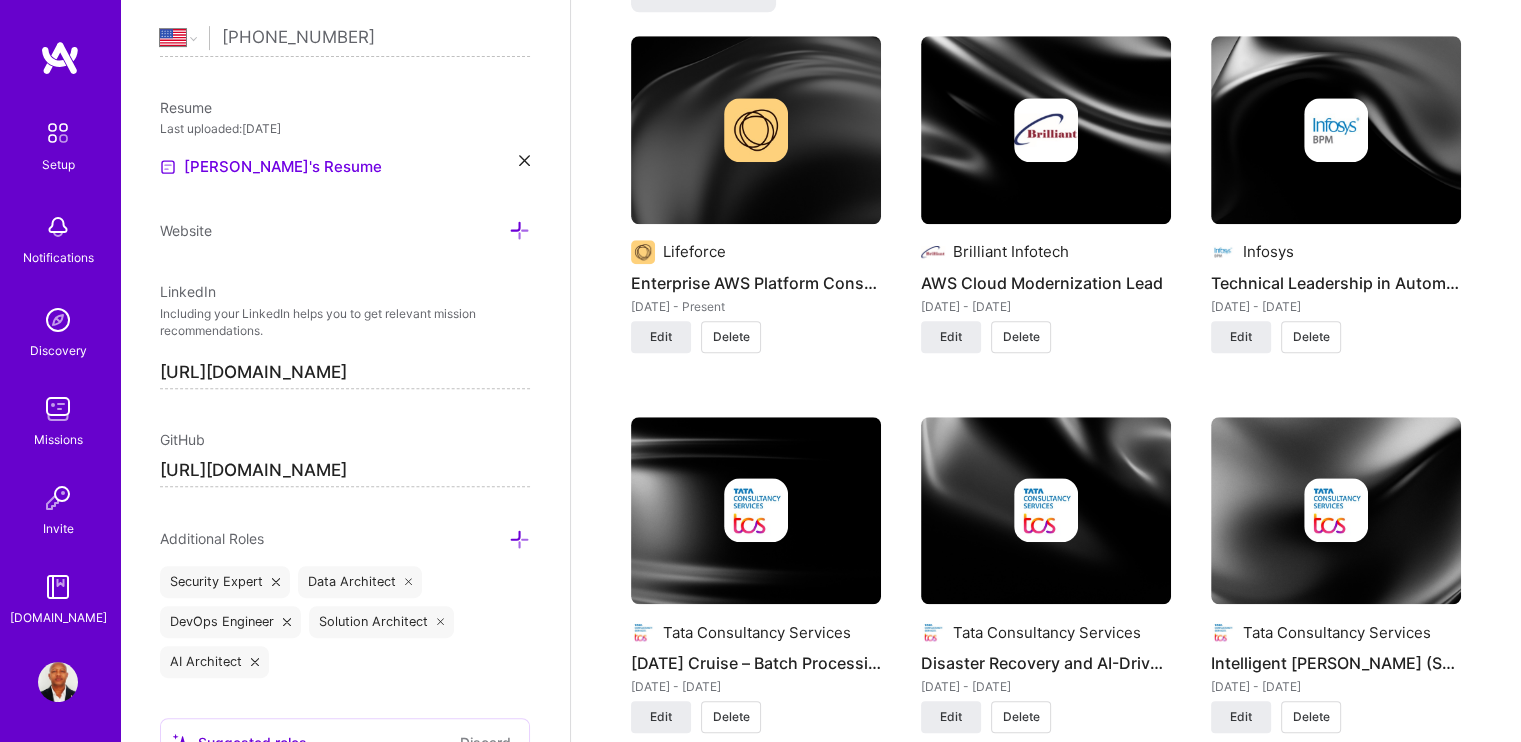 click at bounding box center [756, 130] 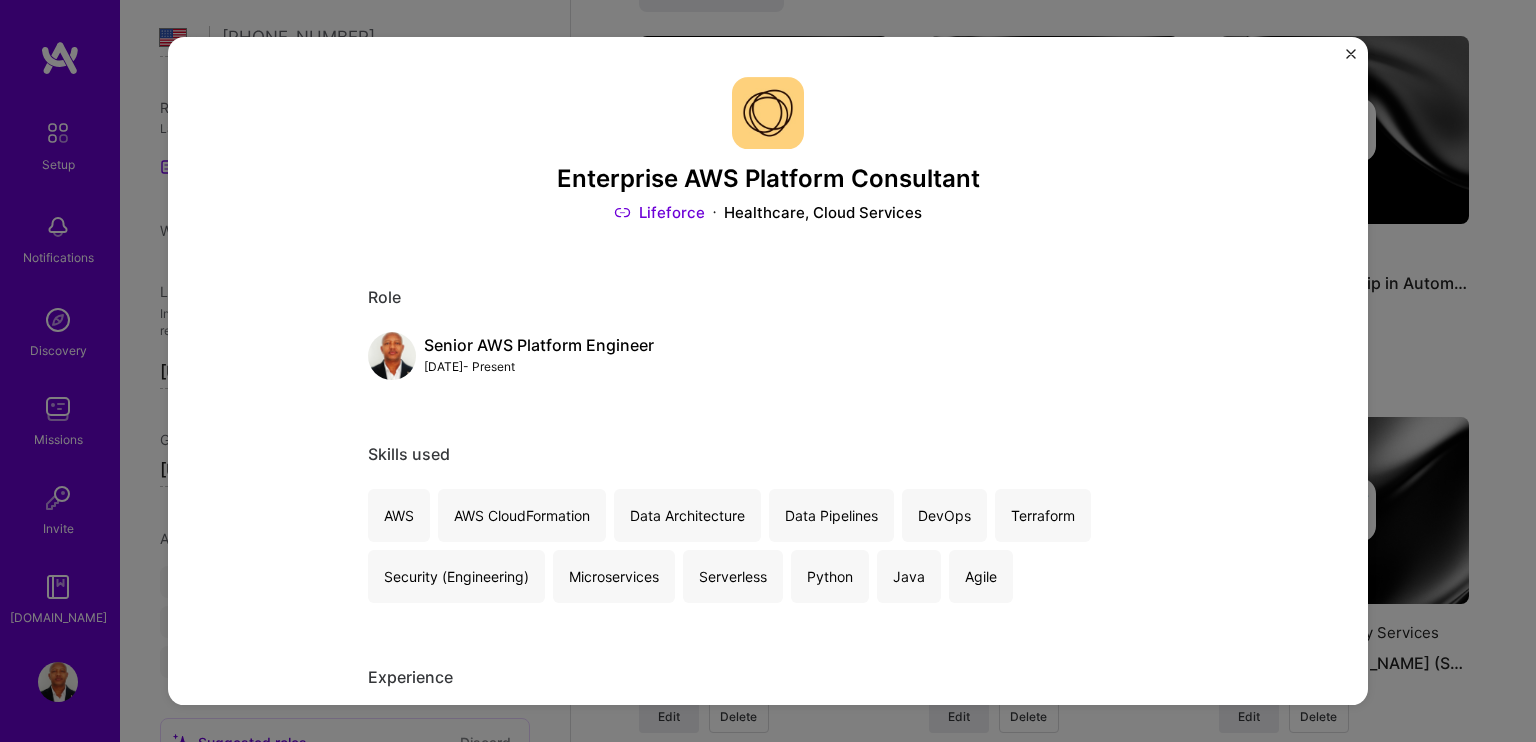 scroll, scrollTop: 0, scrollLeft: 0, axis: both 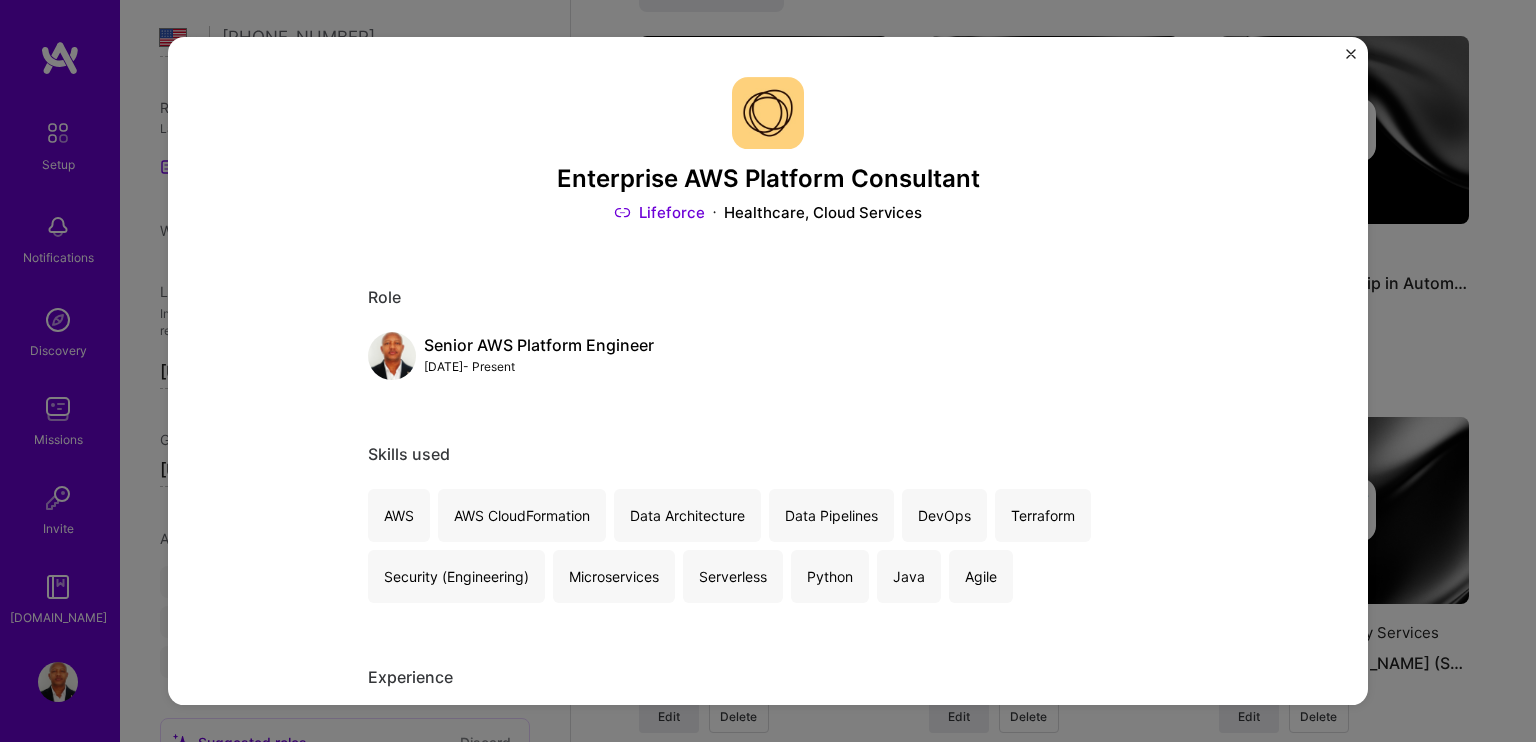 click on "Senior AWS Platform Engineer" at bounding box center (539, 345) 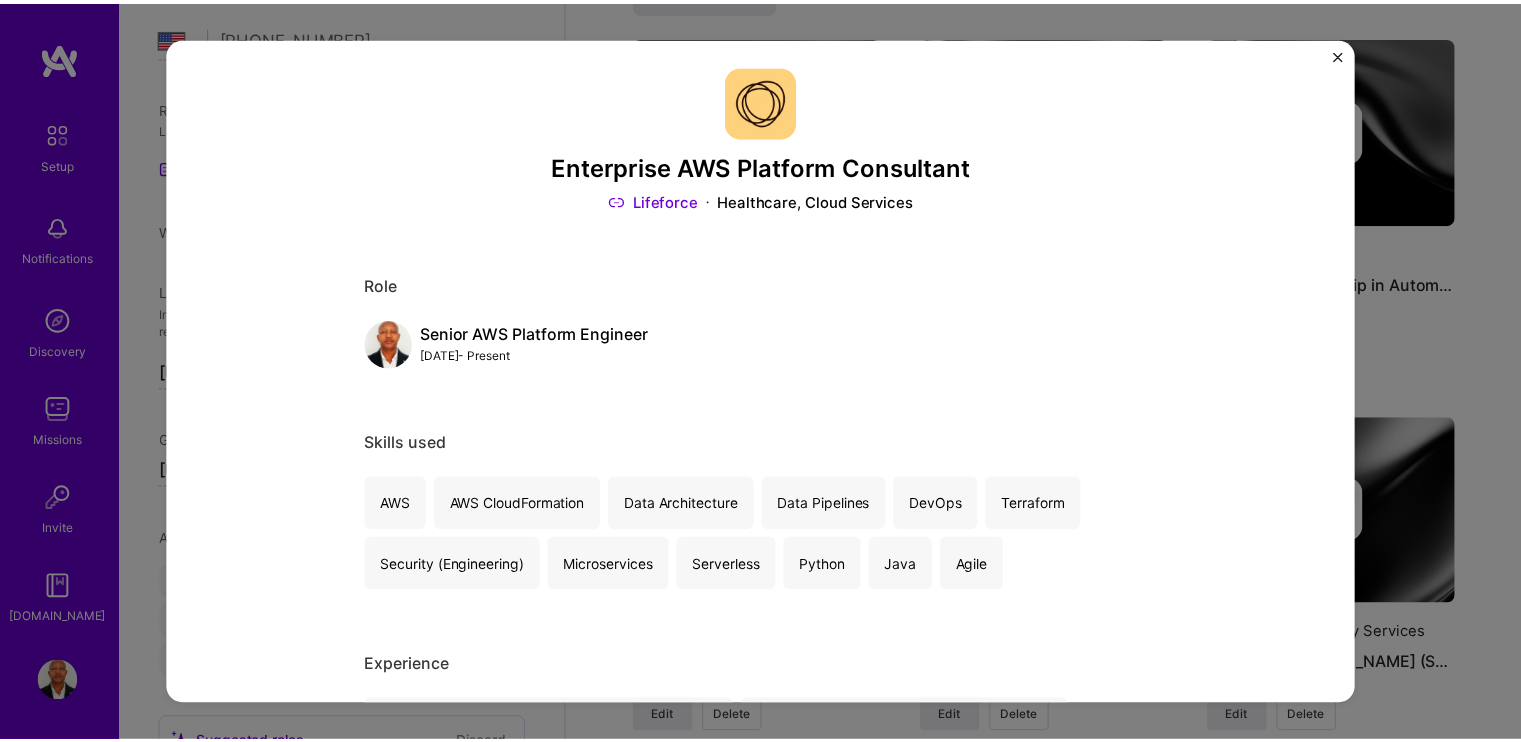 scroll, scrollTop: 0, scrollLeft: 0, axis: both 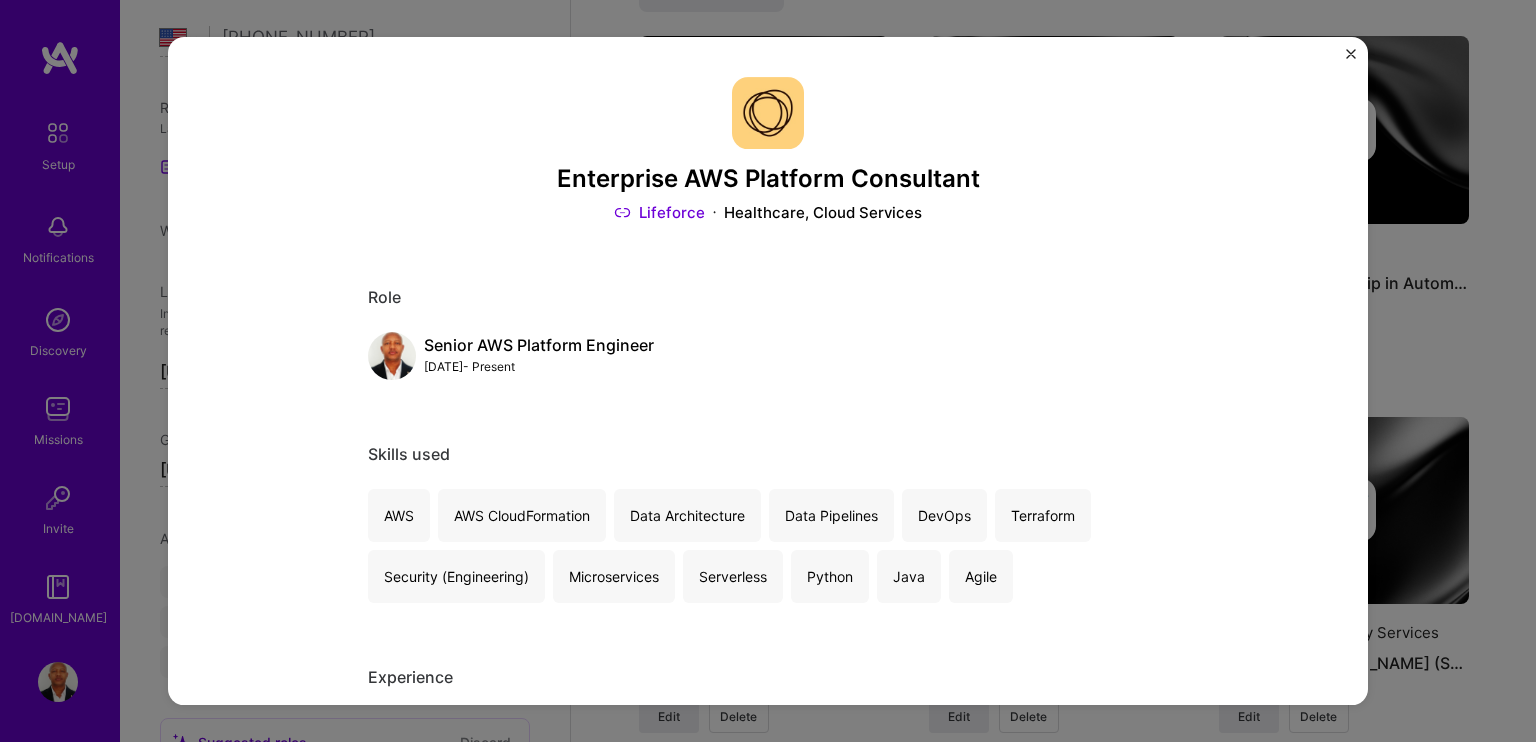 click at bounding box center (1351, 54) 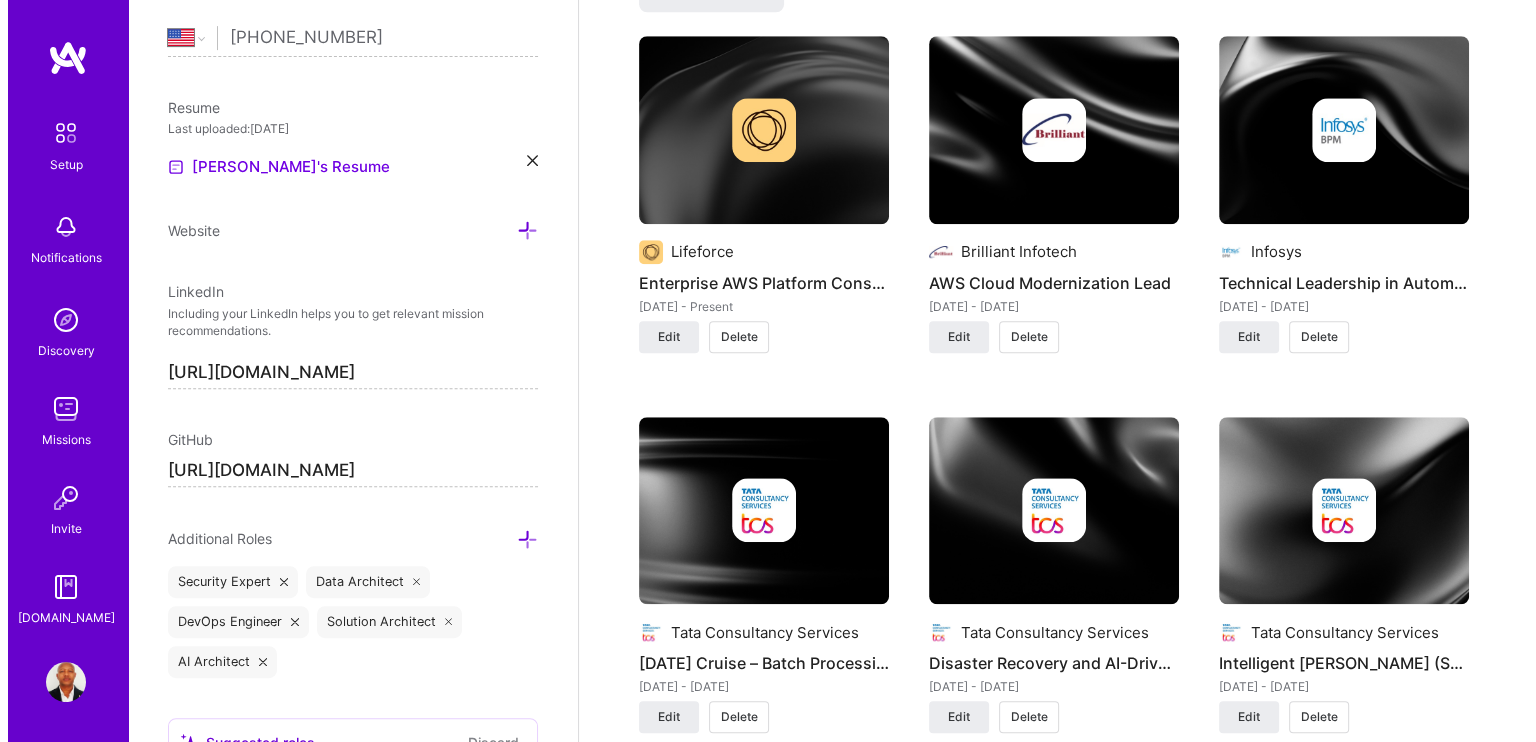 scroll, scrollTop: 0, scrollLeft: 0, axis: both 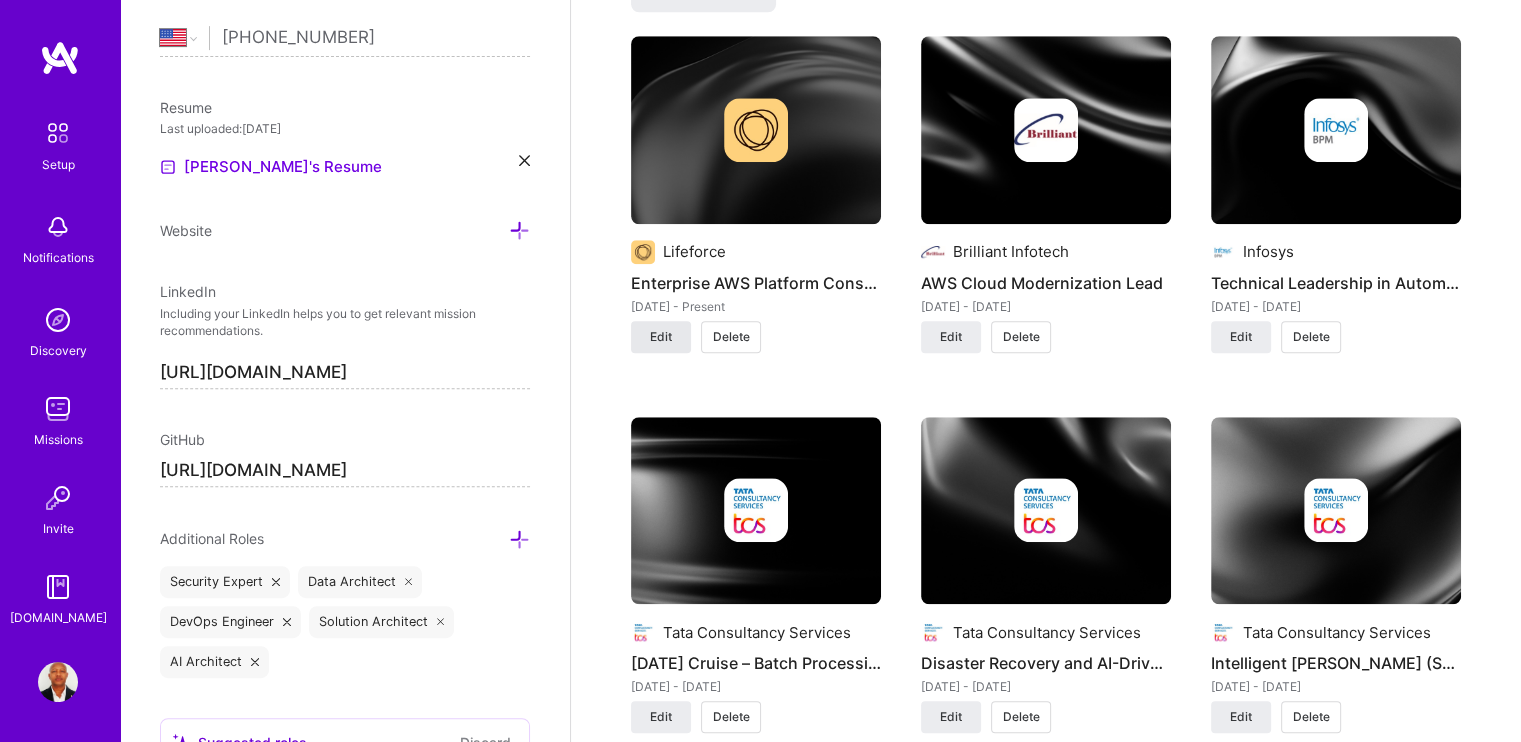 click on "Edit" at bounding box center [661, 337] 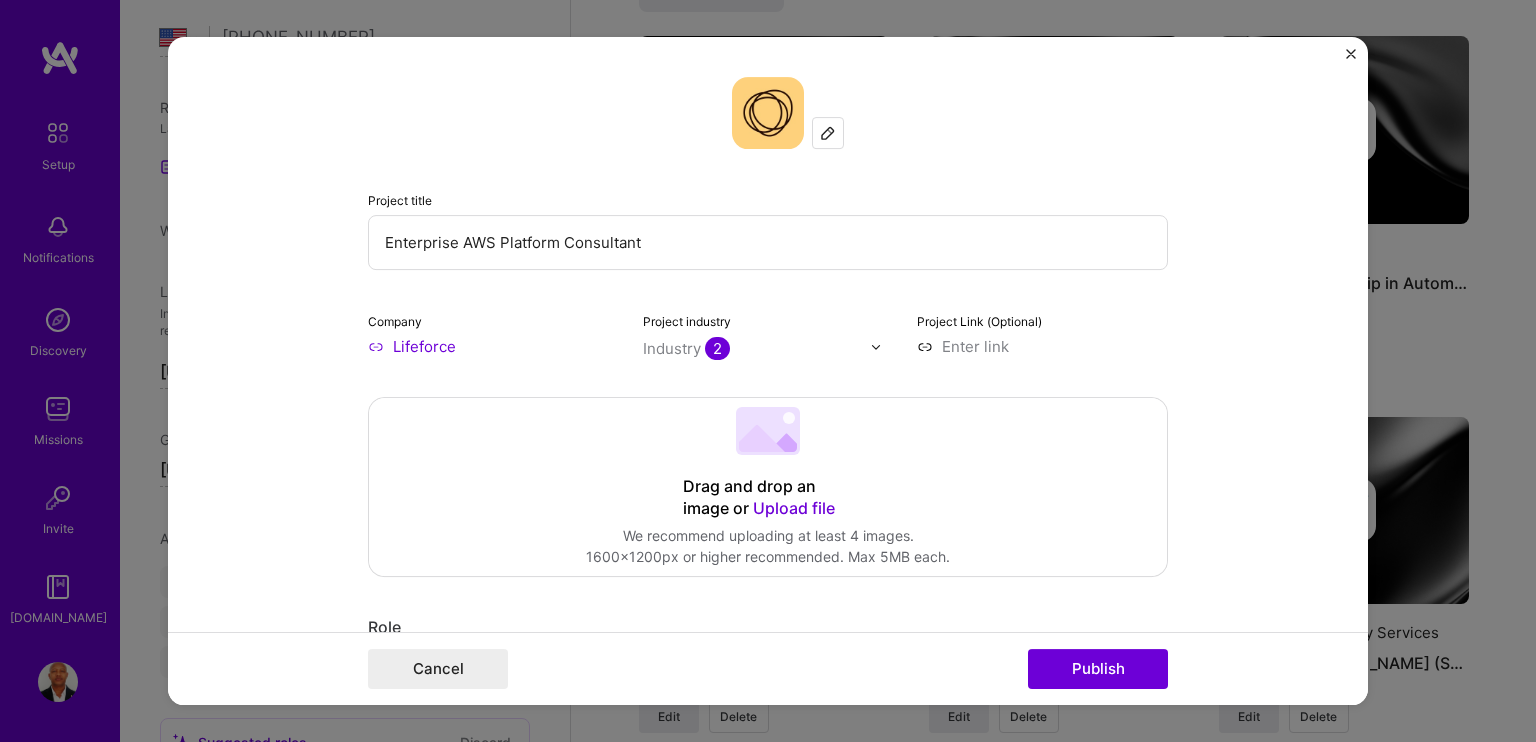 click on "Enterprise AWS Platform Consultant" at bounding box center [768, 242] 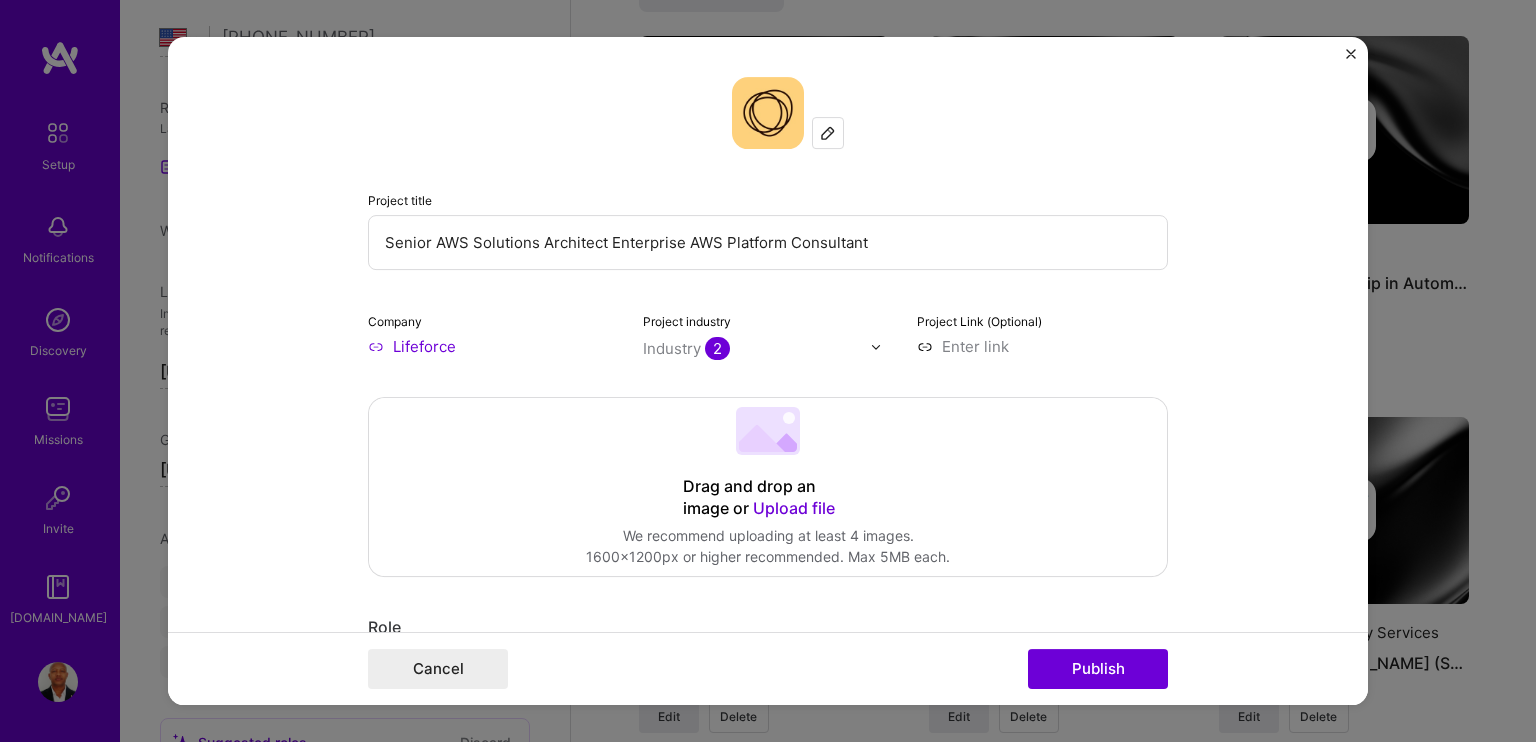 drag, startPoint x: 868, startPoint y: 248, endPoint x: 600, endPoint y: 230, distance: 268.6038 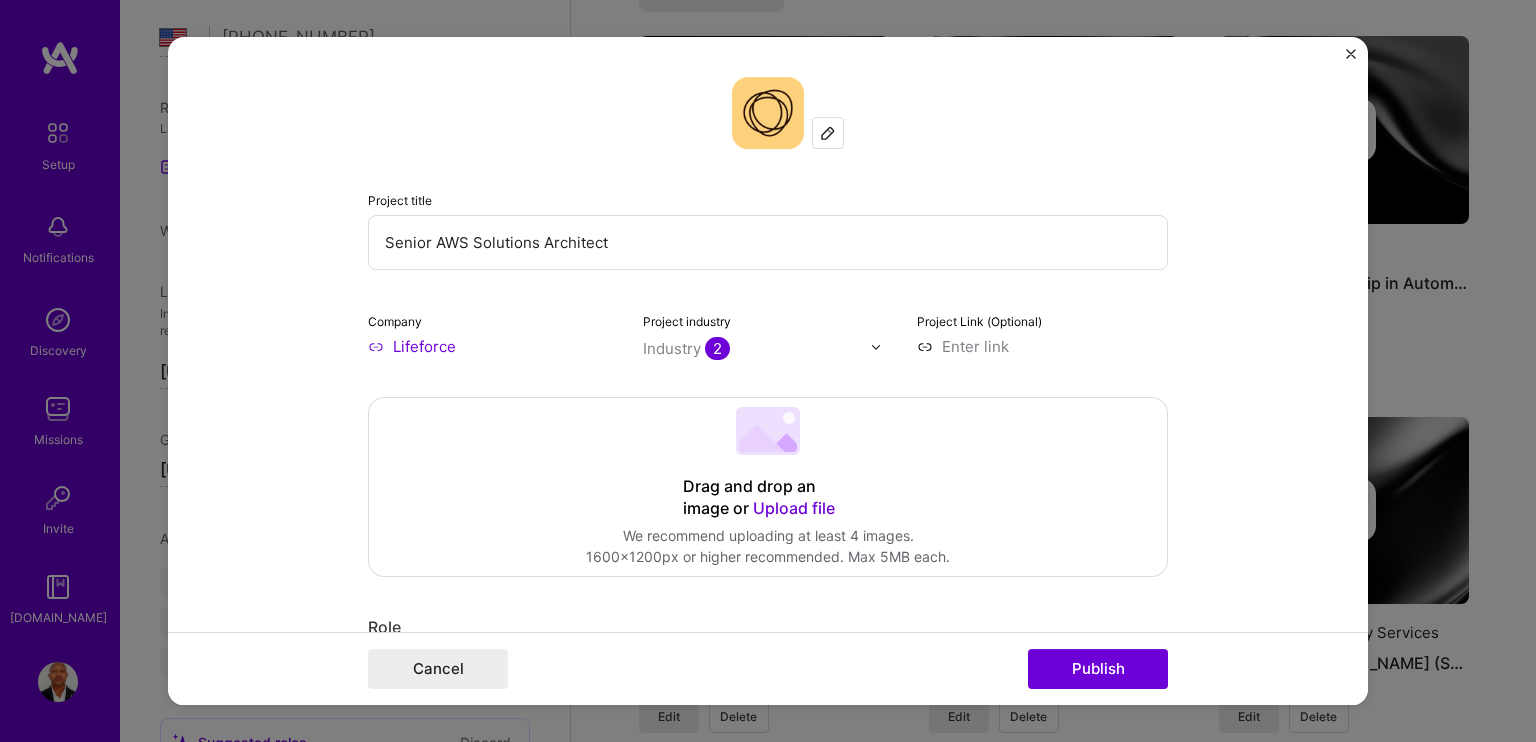 type on "Senior AWS Solutions Architect" 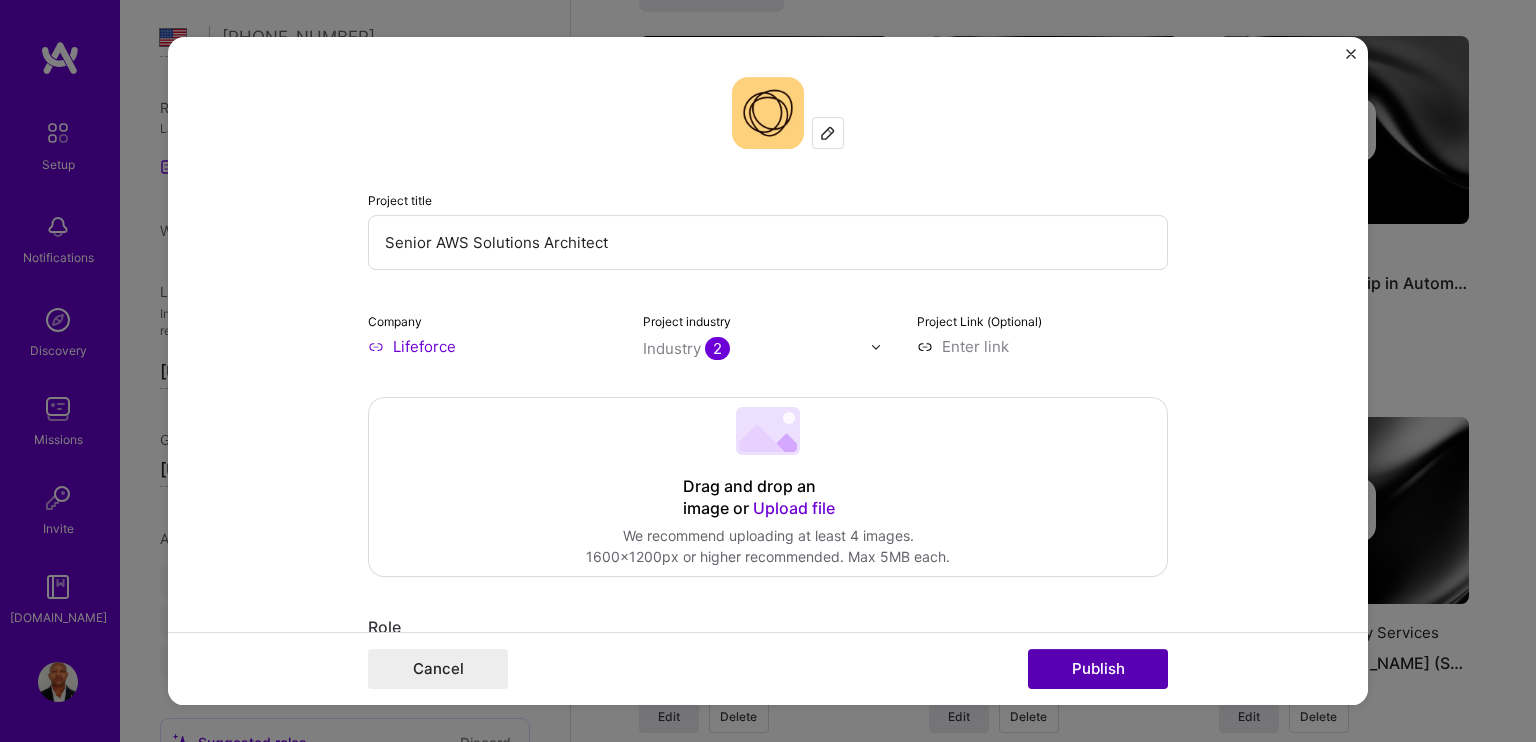 click on "Publish" at bounding box center [1098, 669] 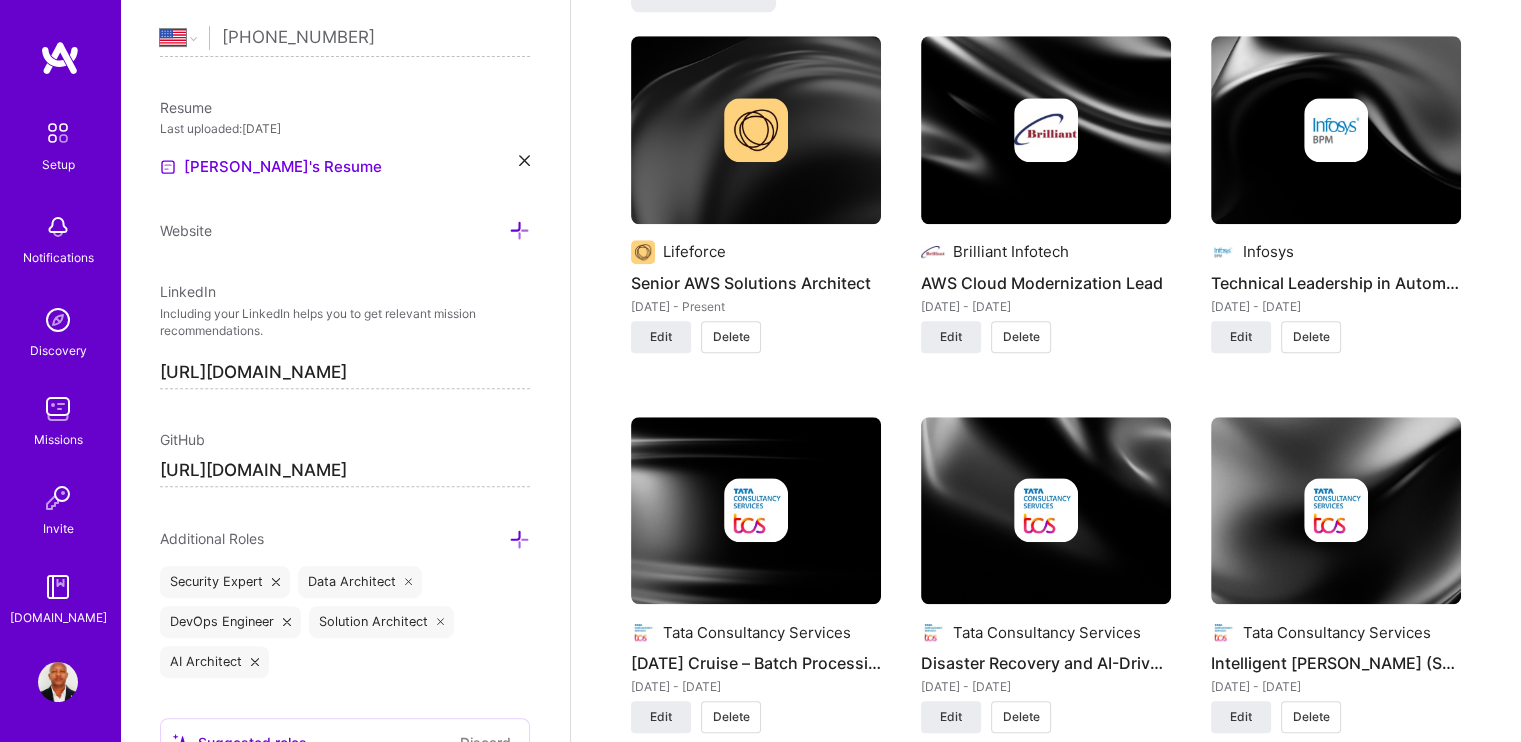 click at bounding box center [756, 130] 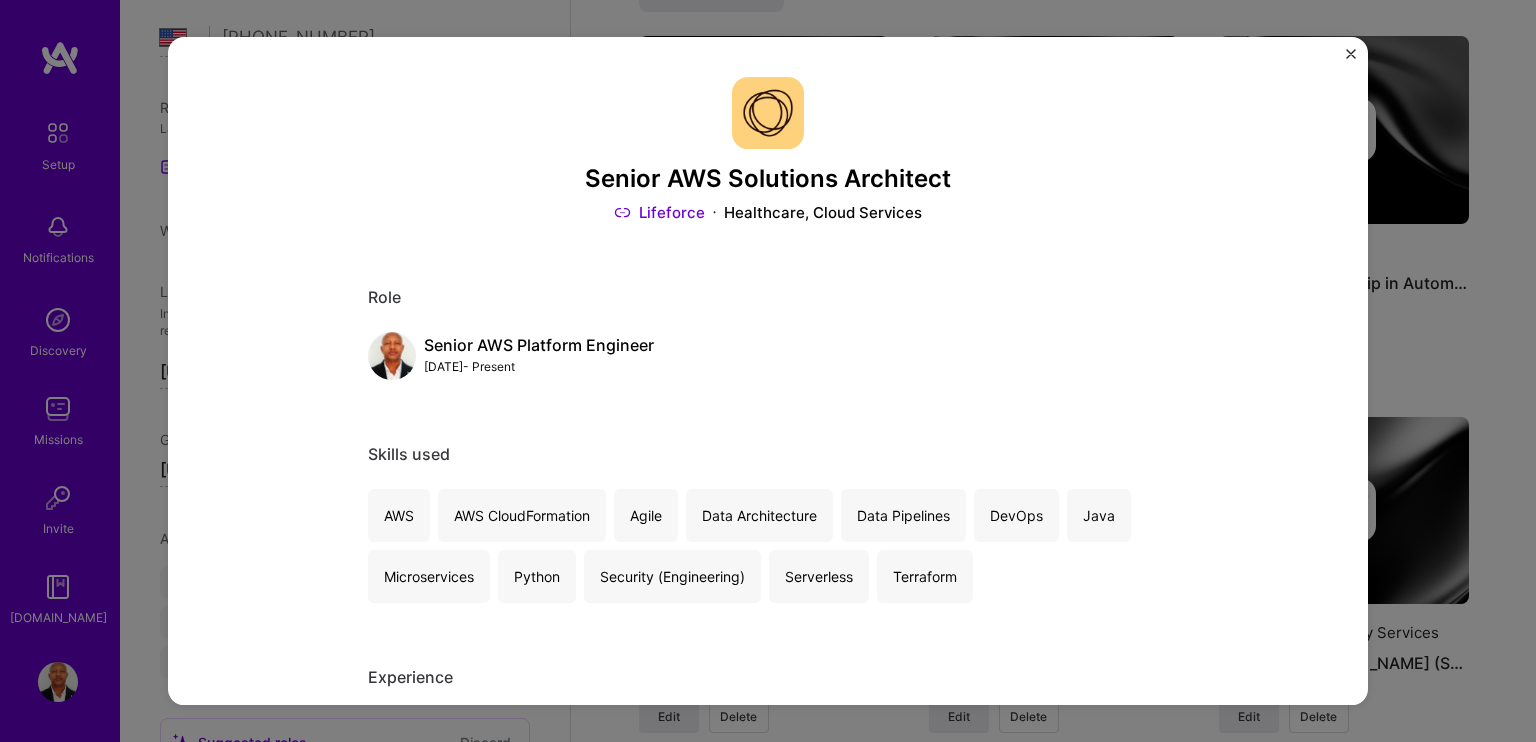 scroll, scrollTop: 0, scrollLeft: 0, axis: both 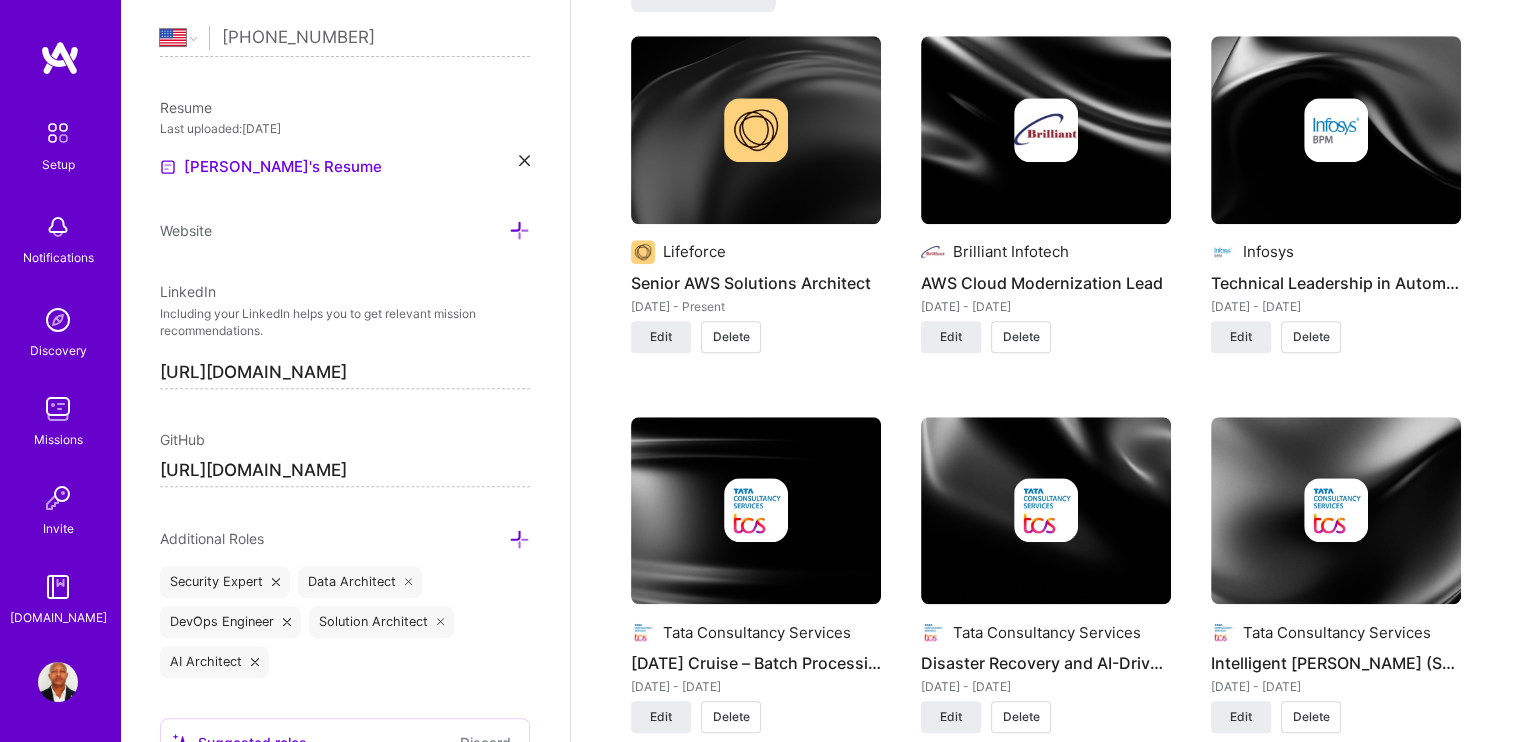 click at bounding box center [1046, 130] 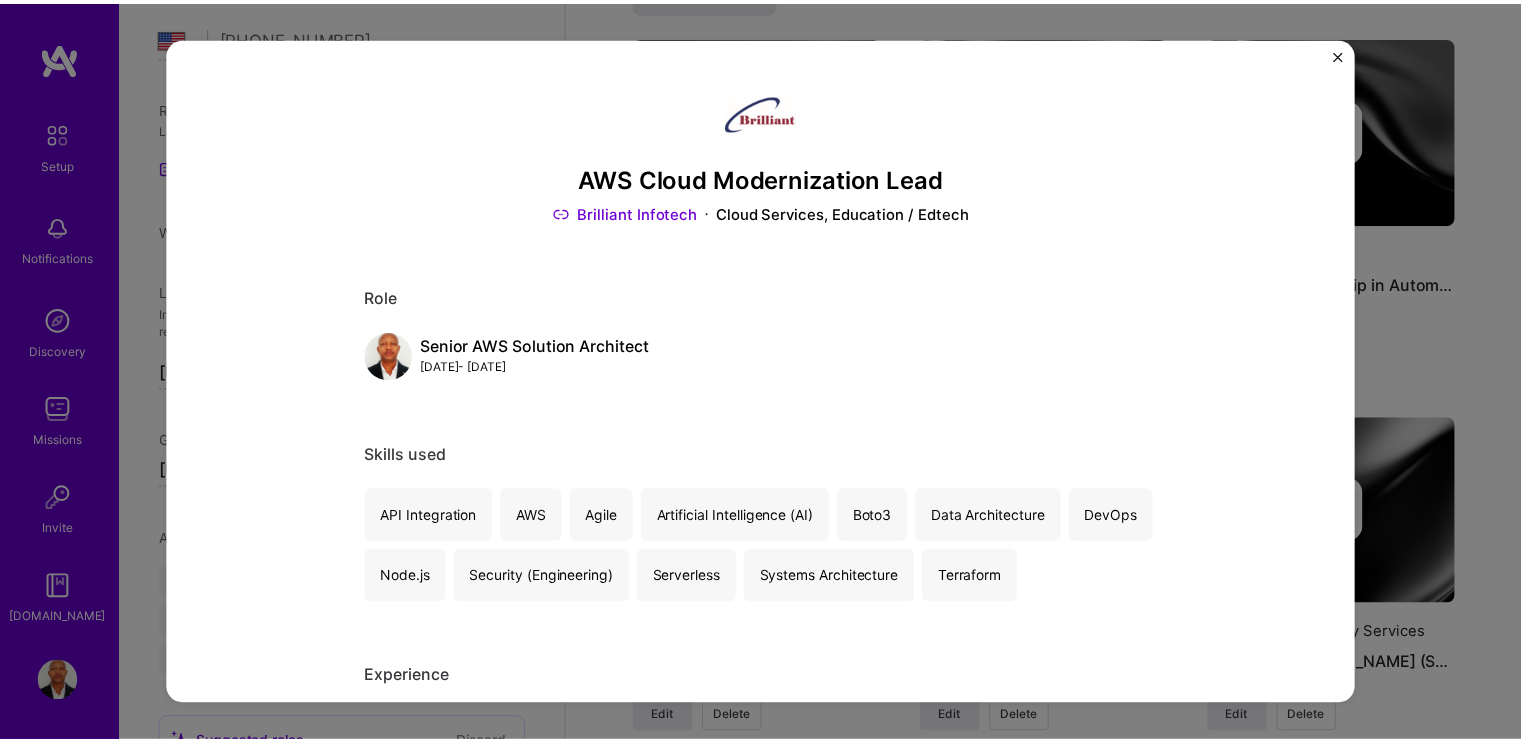 scroll, scrollTop: 0, scrollLeft: 0, axis: both 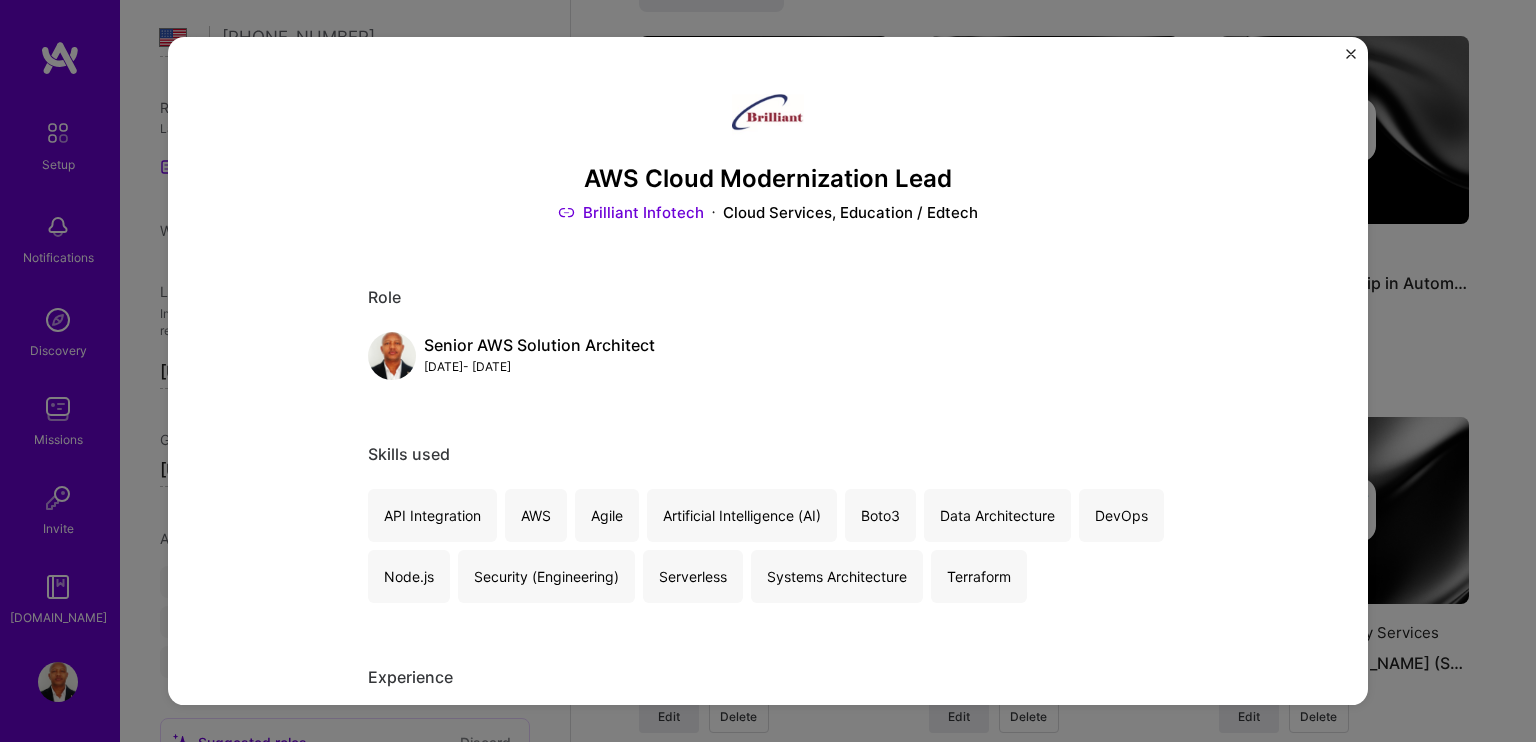 click at bounding box center [1351, 54] 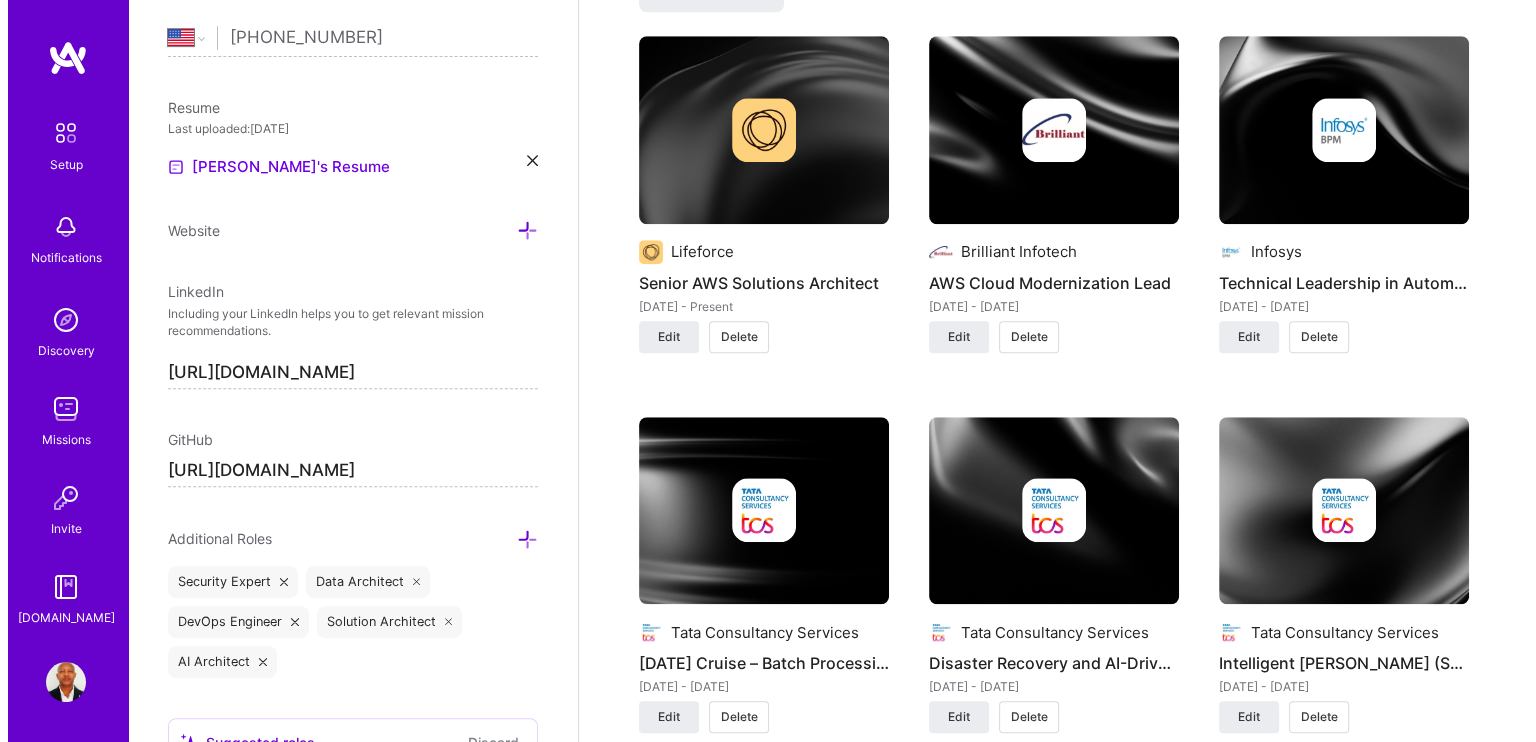 scroll, scrollTop: 0, scrollLeft: 0, axis: both 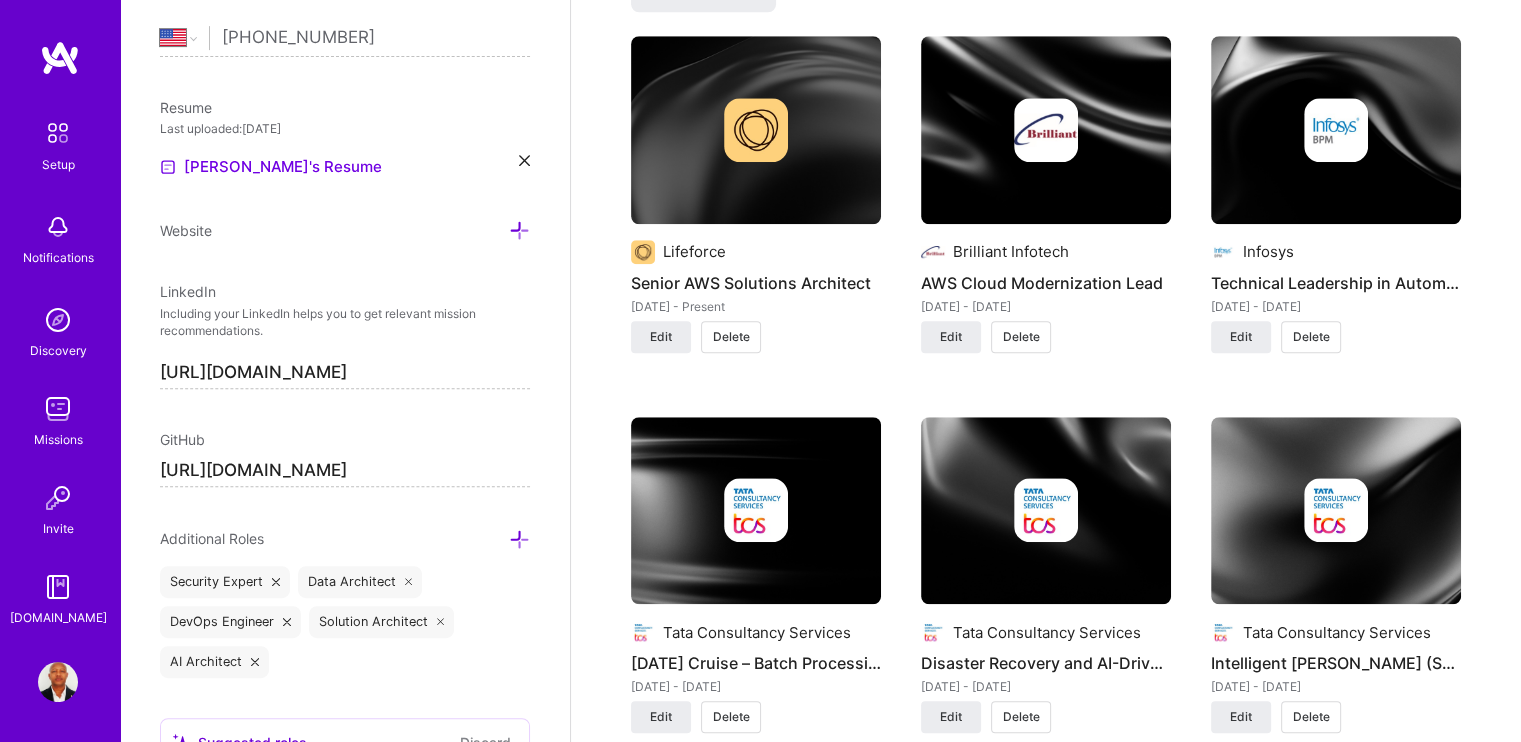 click at bounding box center (1336, 130) 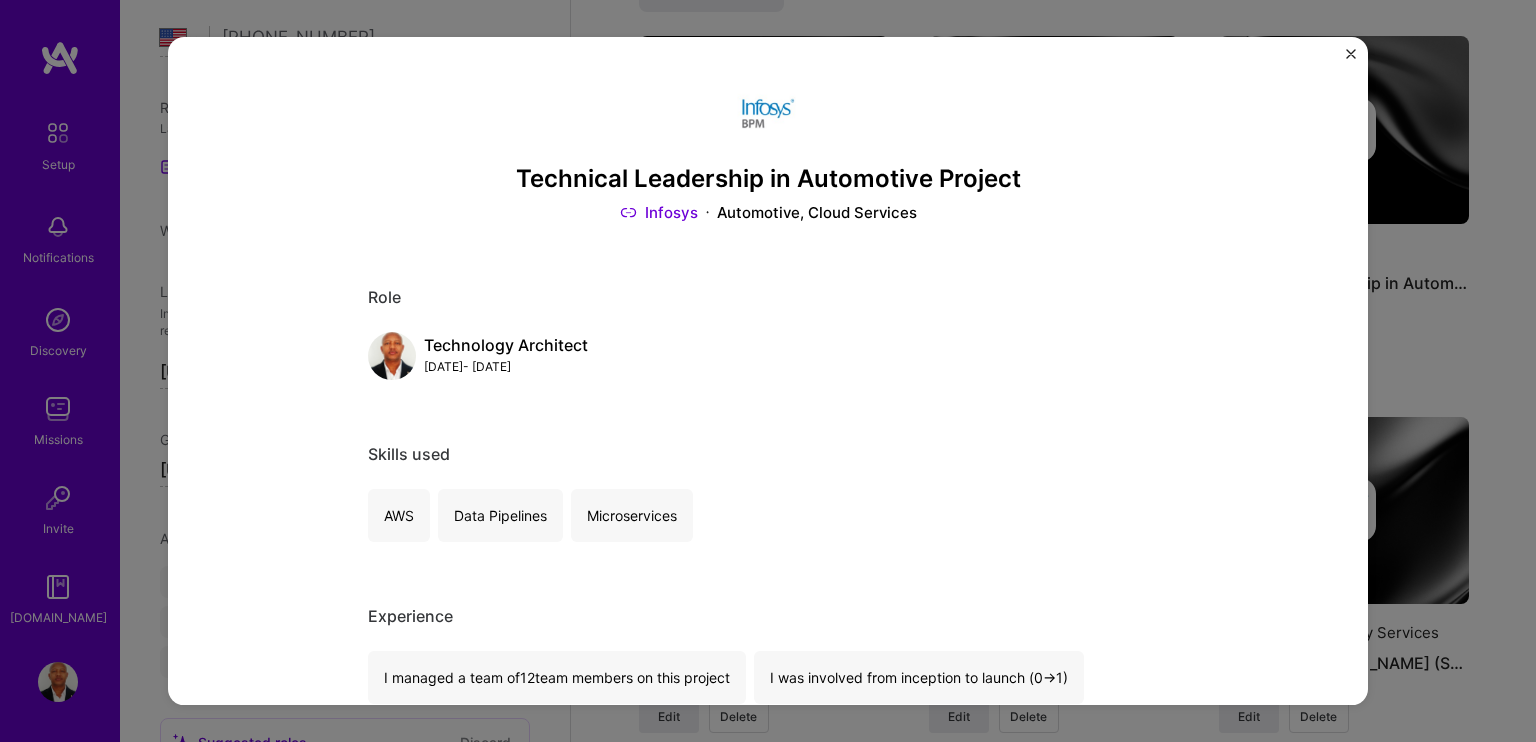 scroll, scrollTop: 0, scrollLeft: 0, axis: both 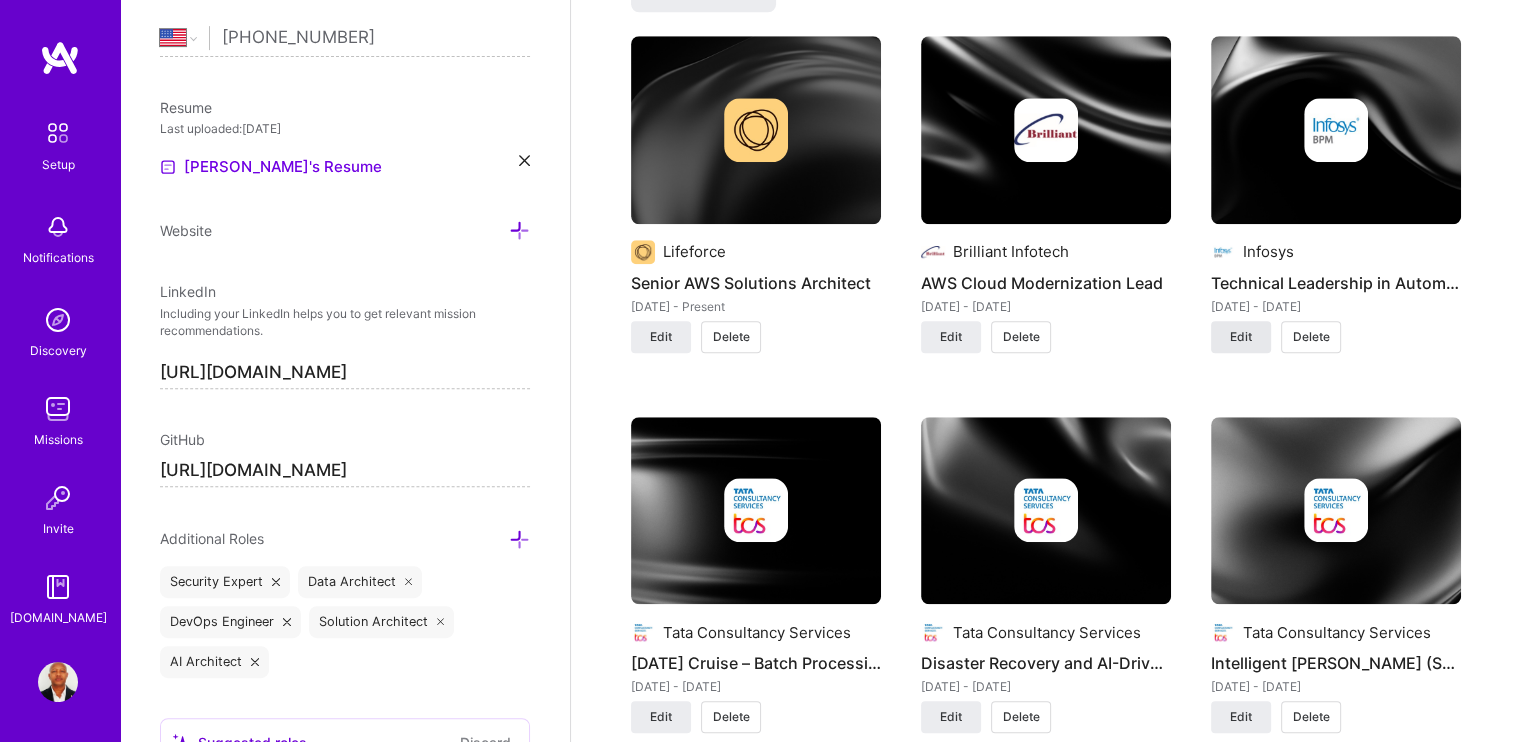 click on "Edit" at bounding box center [1241, 337] 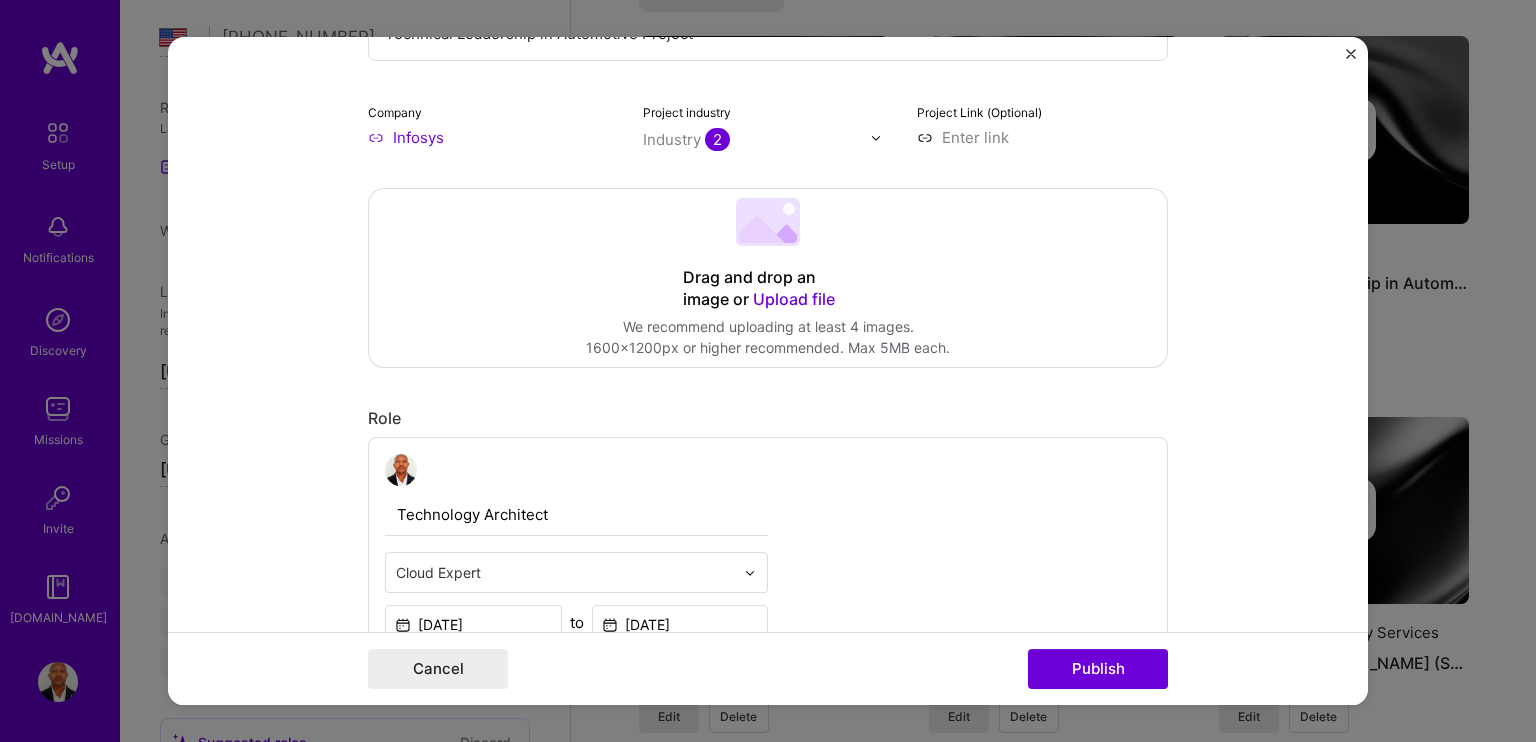 scroll, scrollTop: 300, scrollLeft: 0, axis: vertical 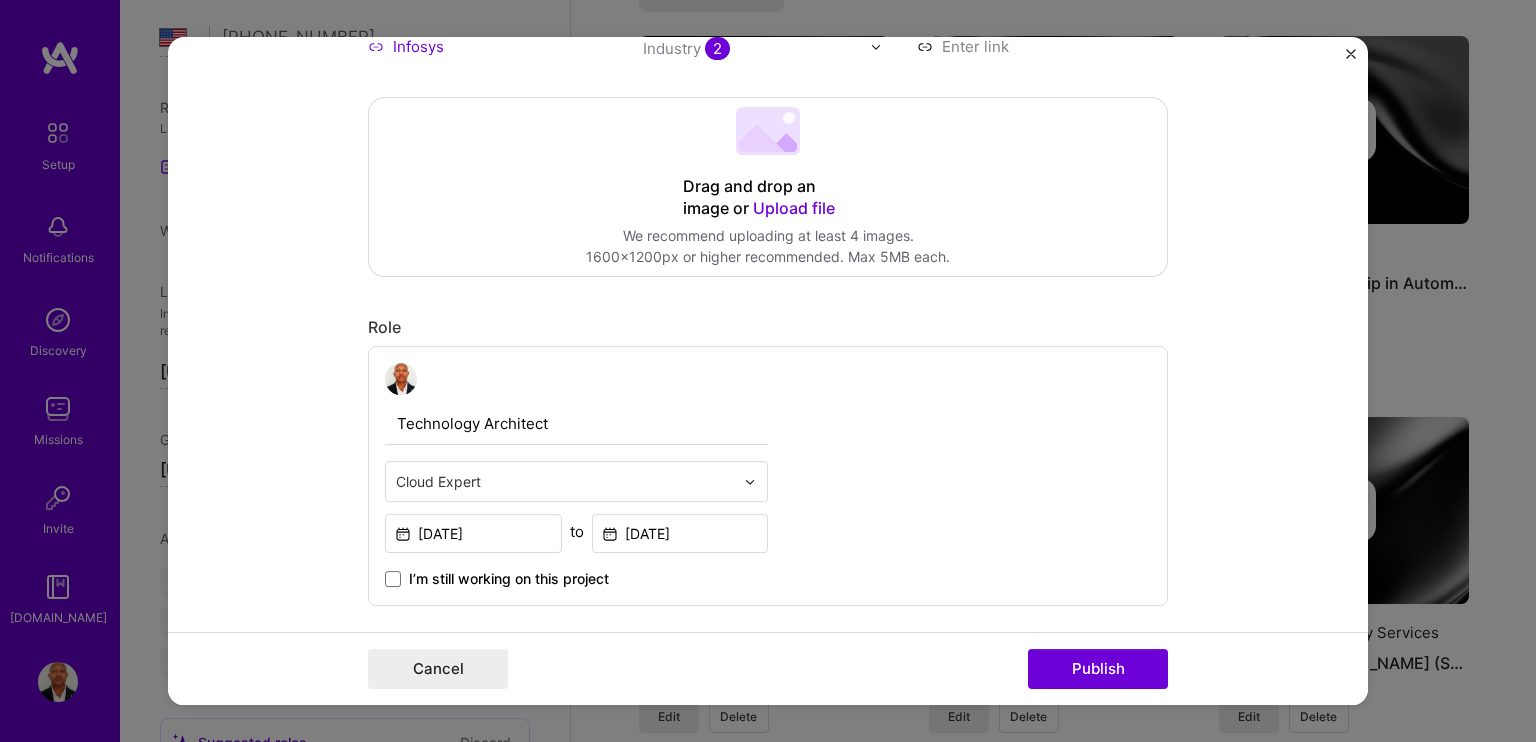 click on "Technology Architect" at bounding box center (576, 424) 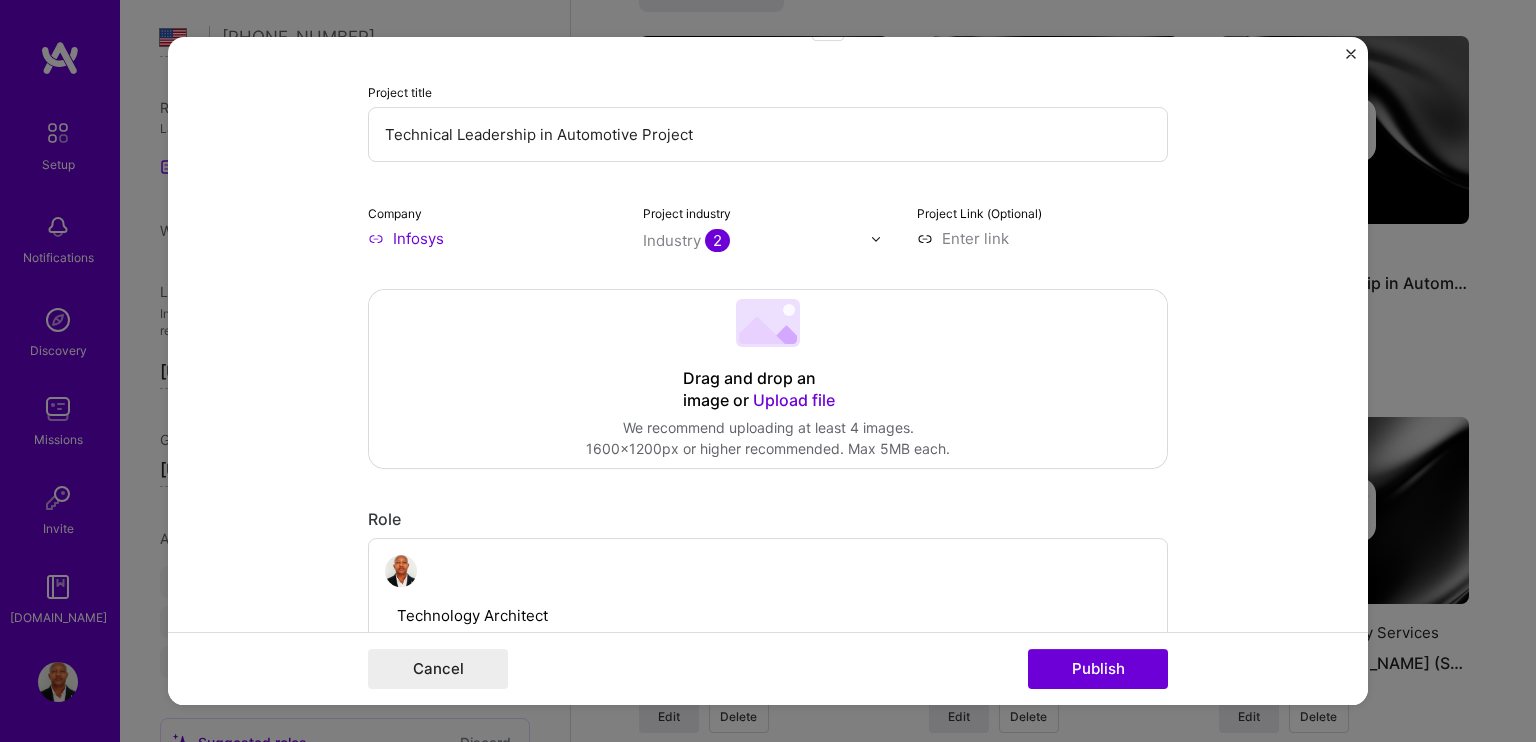 scroll, scrollTop: 0, scrollLeft: 0, axis: both 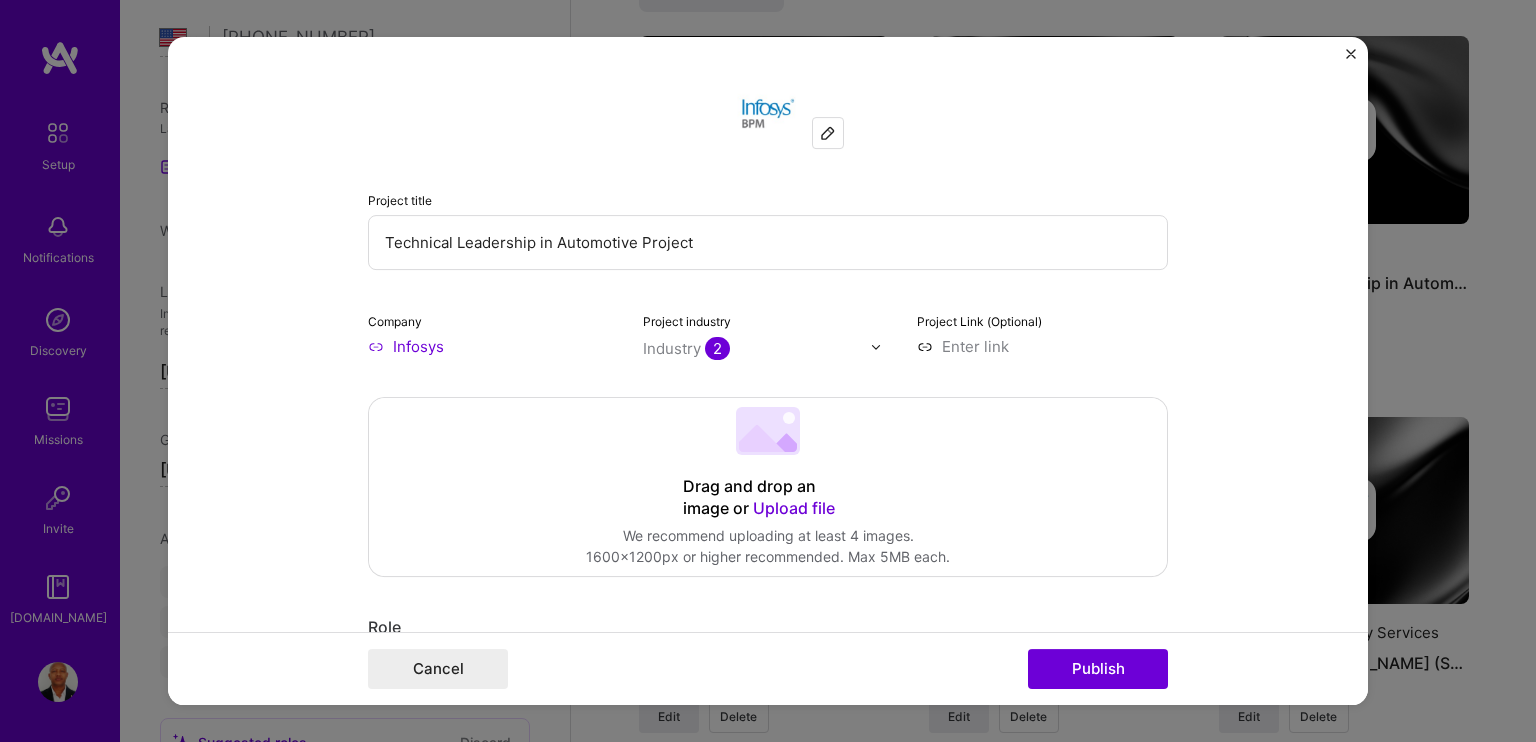 click on "Technical Leadership in Automotive Project" at bounding box center (768, 242) 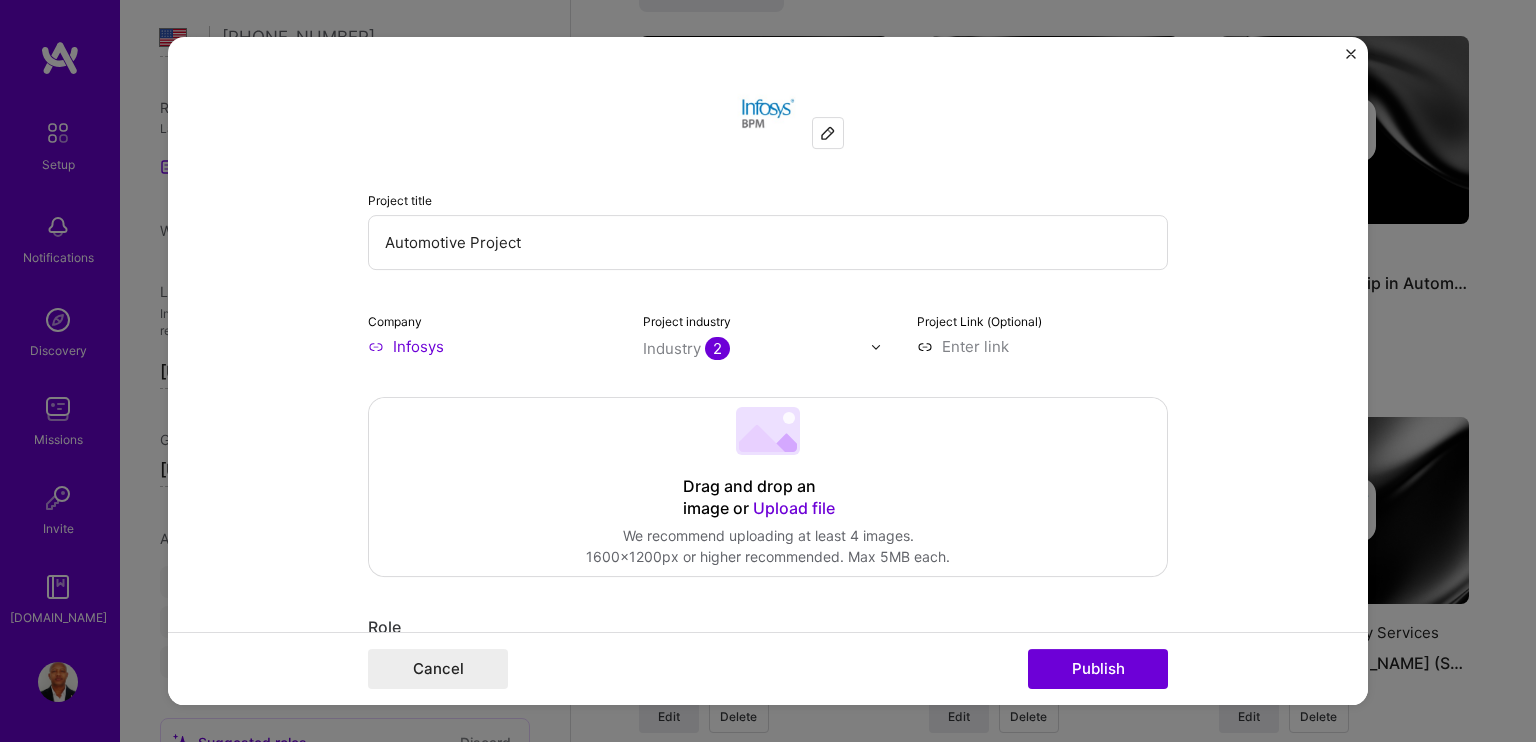 paste on "Enterprise Cloud Modernization & Analytics Platform for" 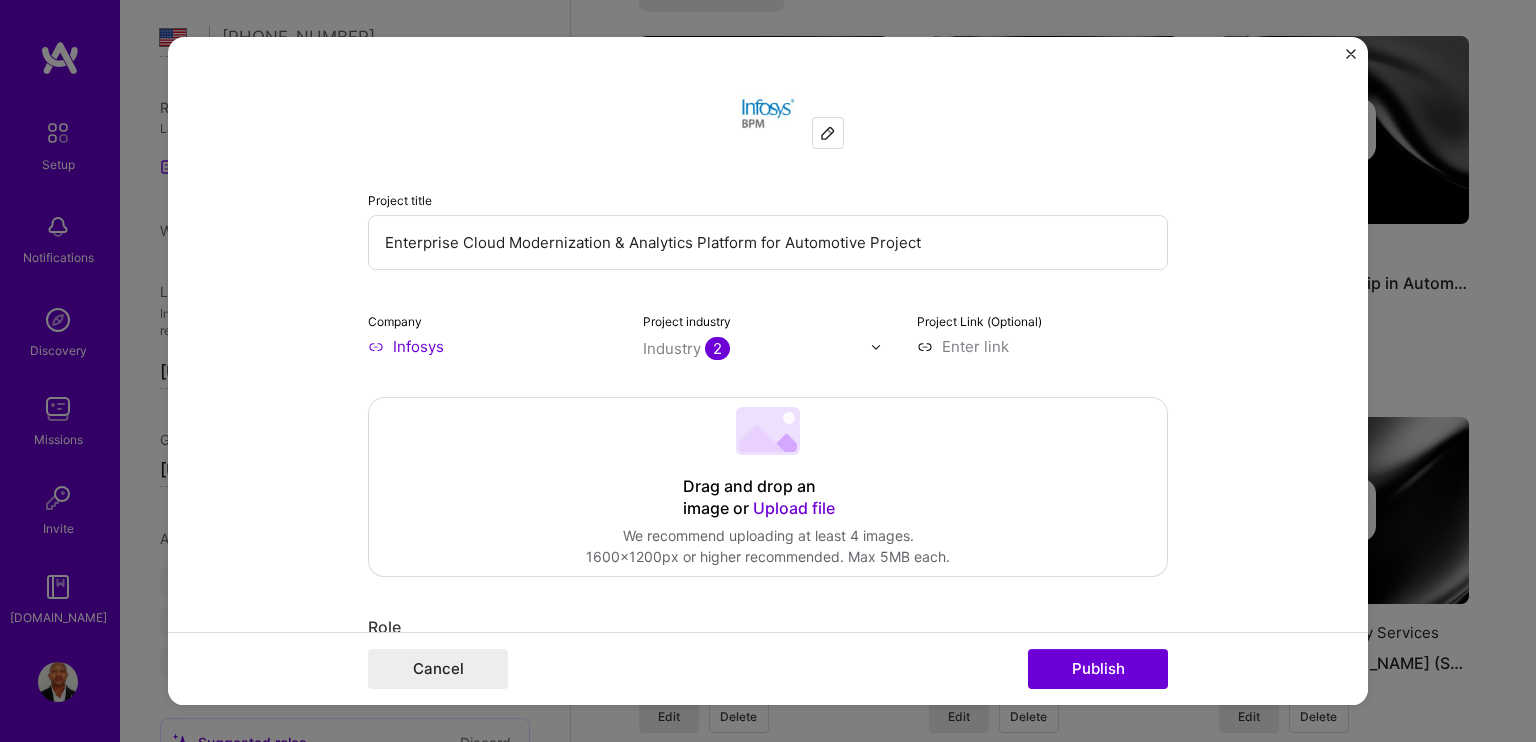 drag, startPoint x: 920, startPoint y: 242, endPoint x: 778, endPoint y: 240, distance: 142.01408 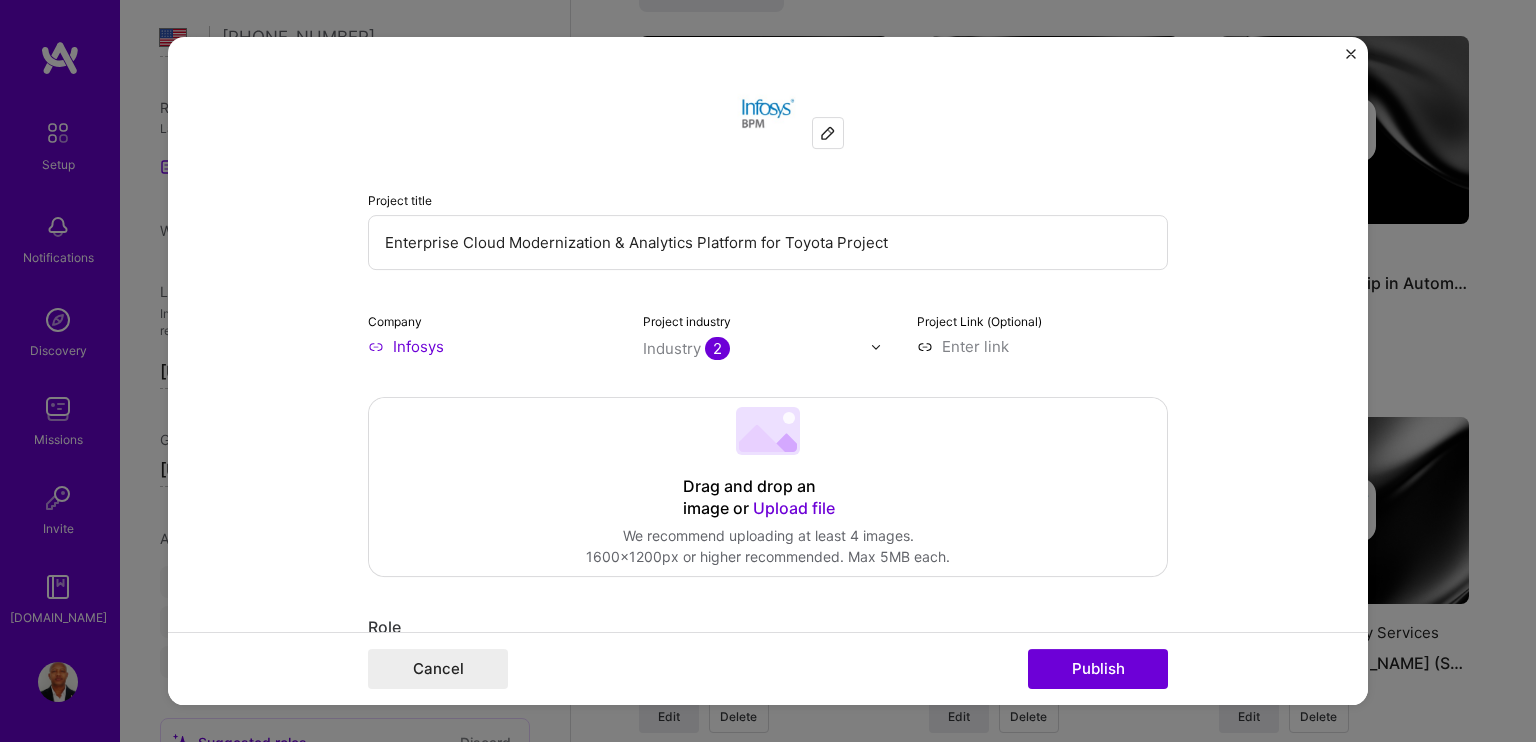 type on "Enterprise Cloud Modernization & Analytics Platform for Toyota Project" 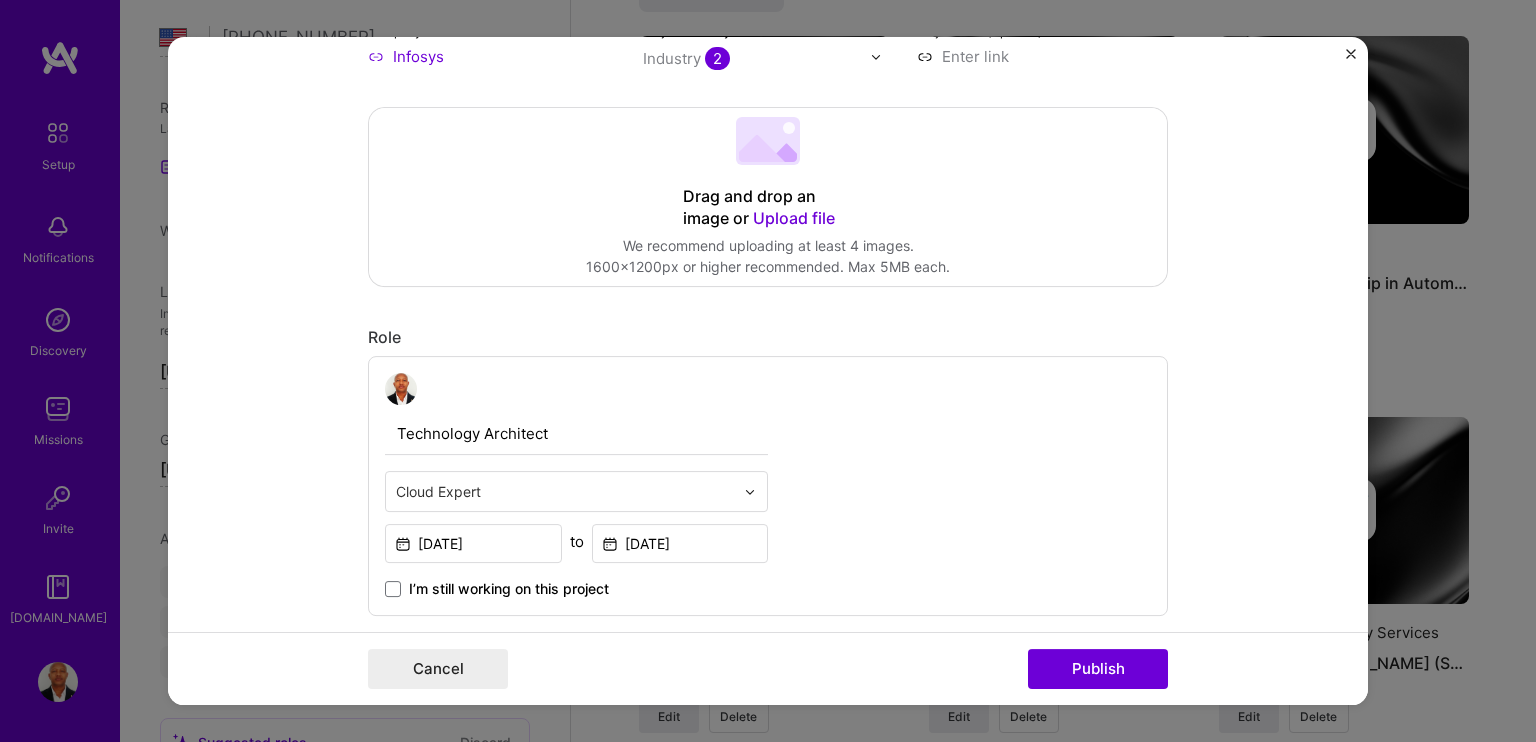 scroll, scrollTop: 300, scrollLeft: 0, axis: vertical 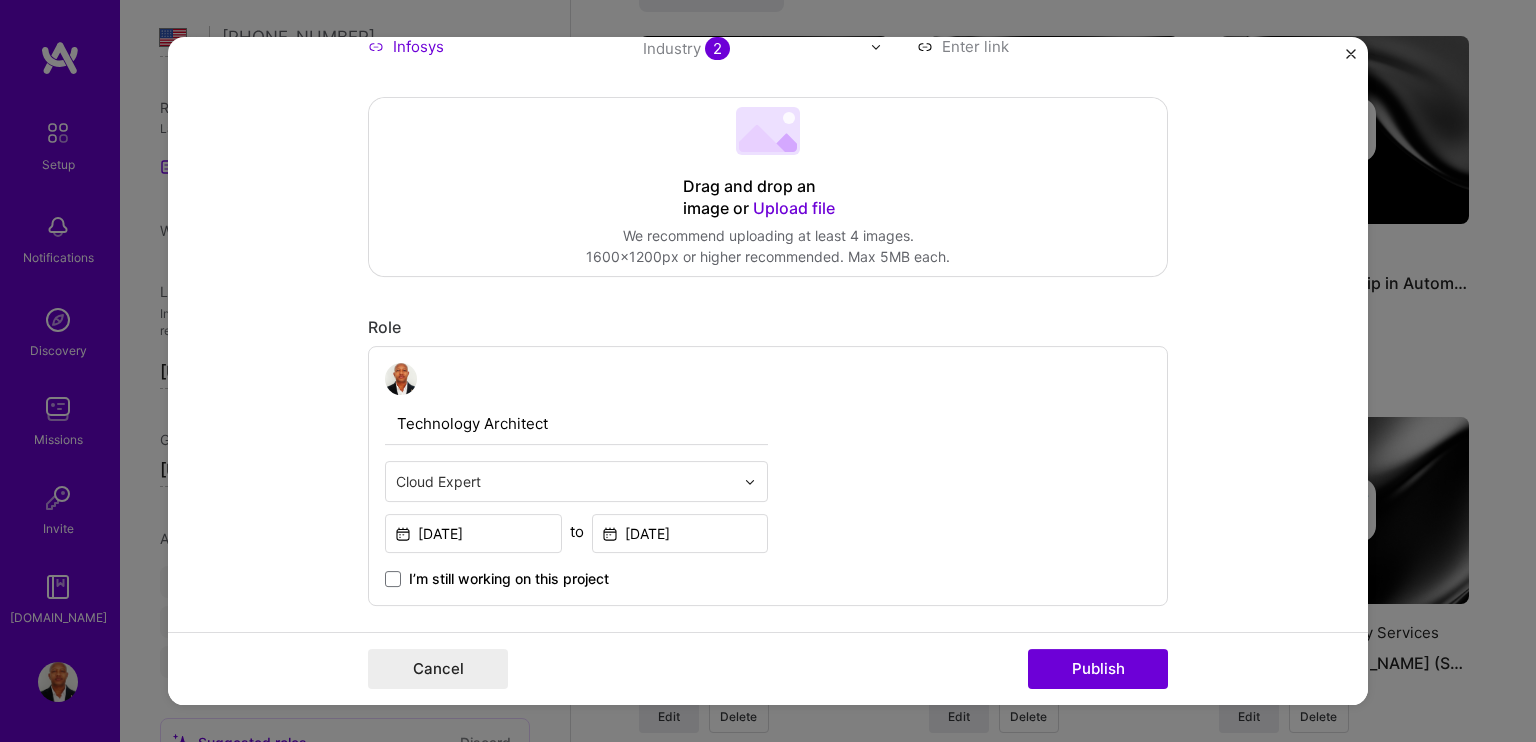 click on "Technology Architect" at bounding box center (576, 424) 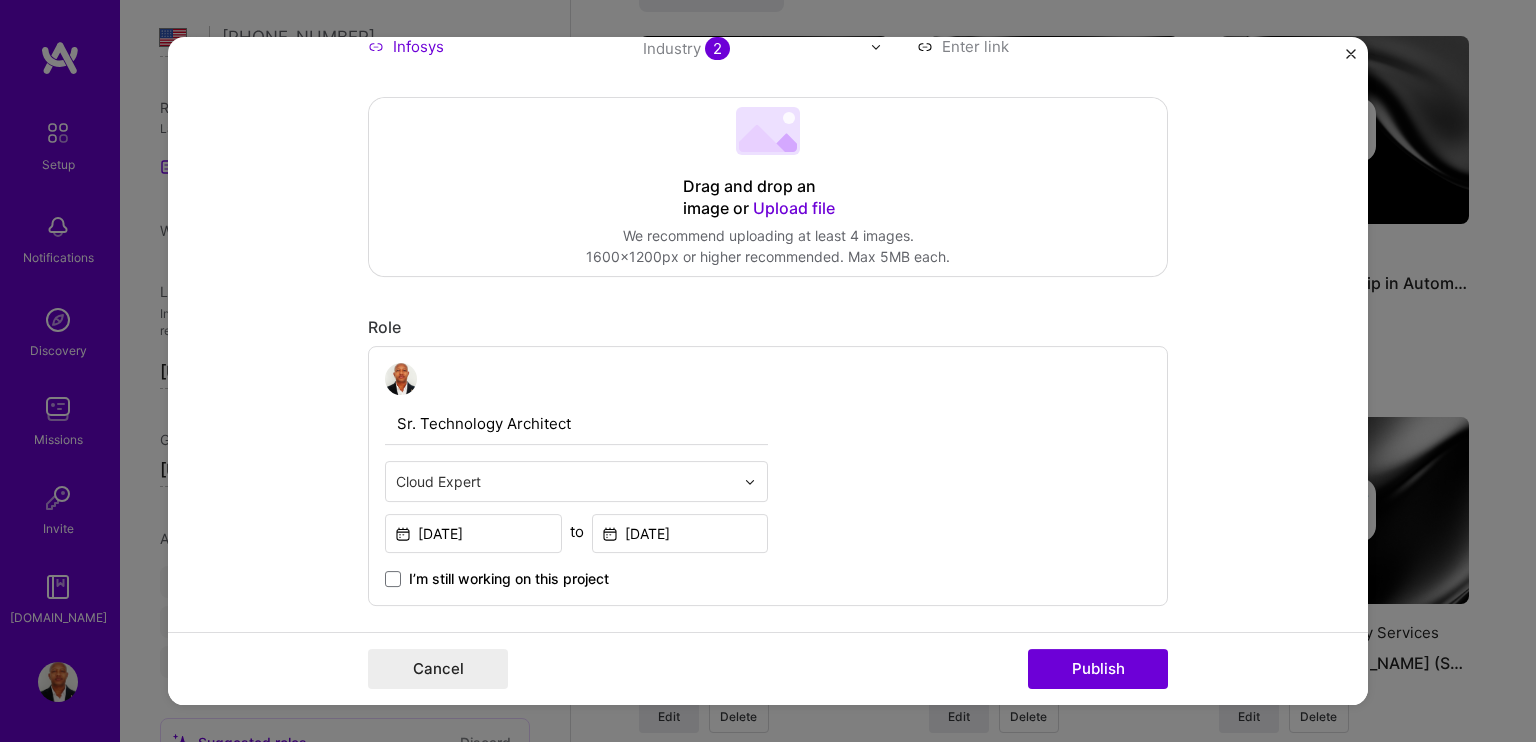 type on "Sr. Technology Architect" 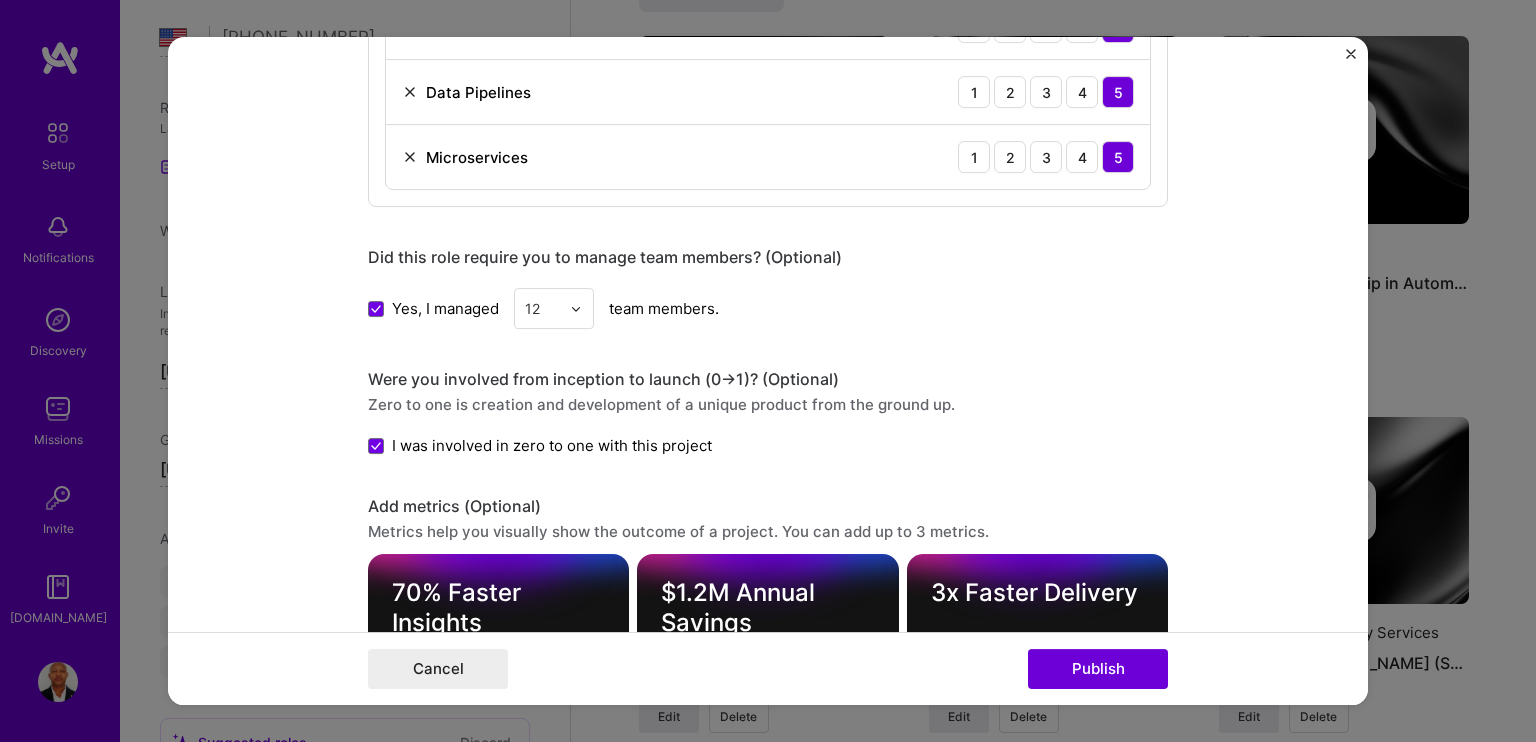 scroll, scrollTop: 1300, scrollLeft: 0, axis: vertical 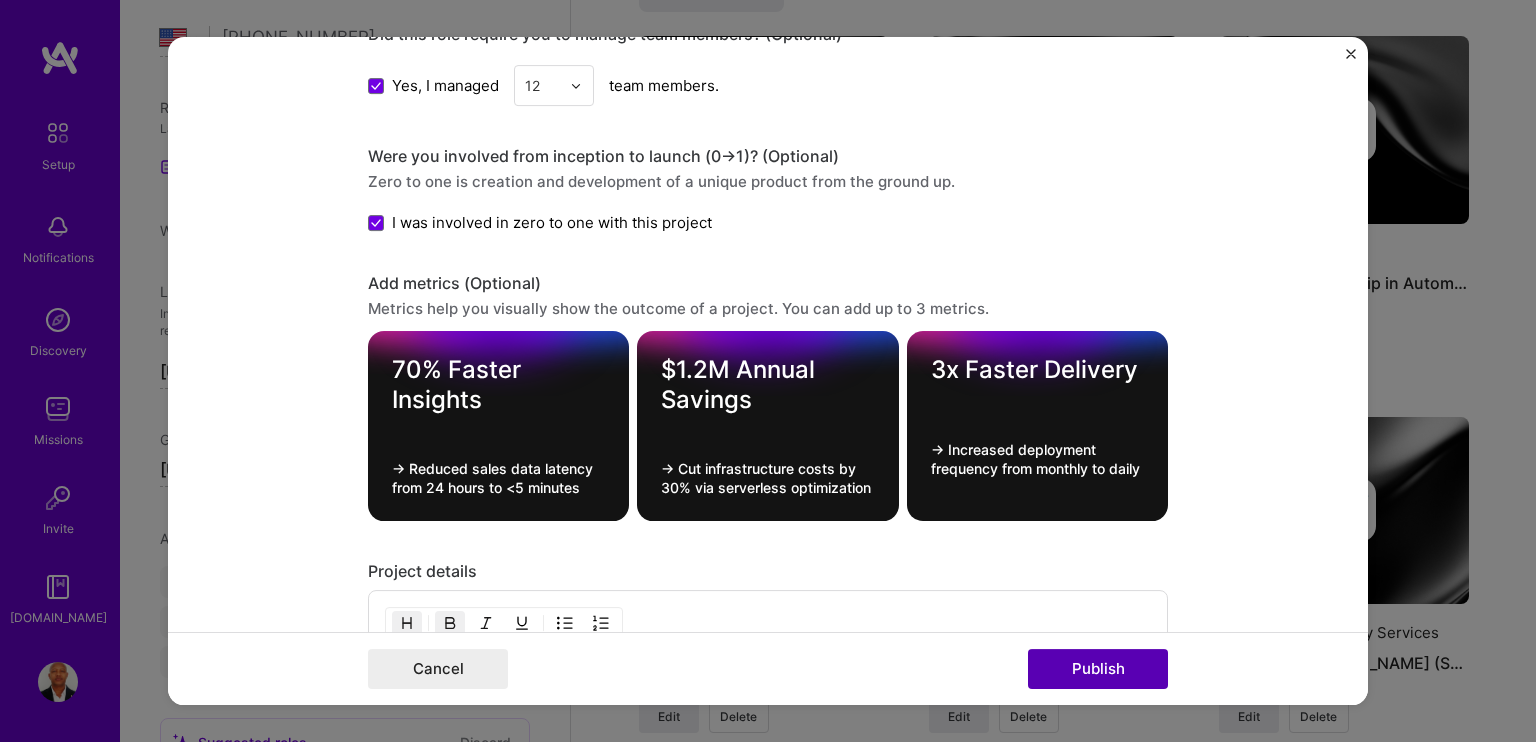 click on "Publish" at bounding box center (1098, 669) 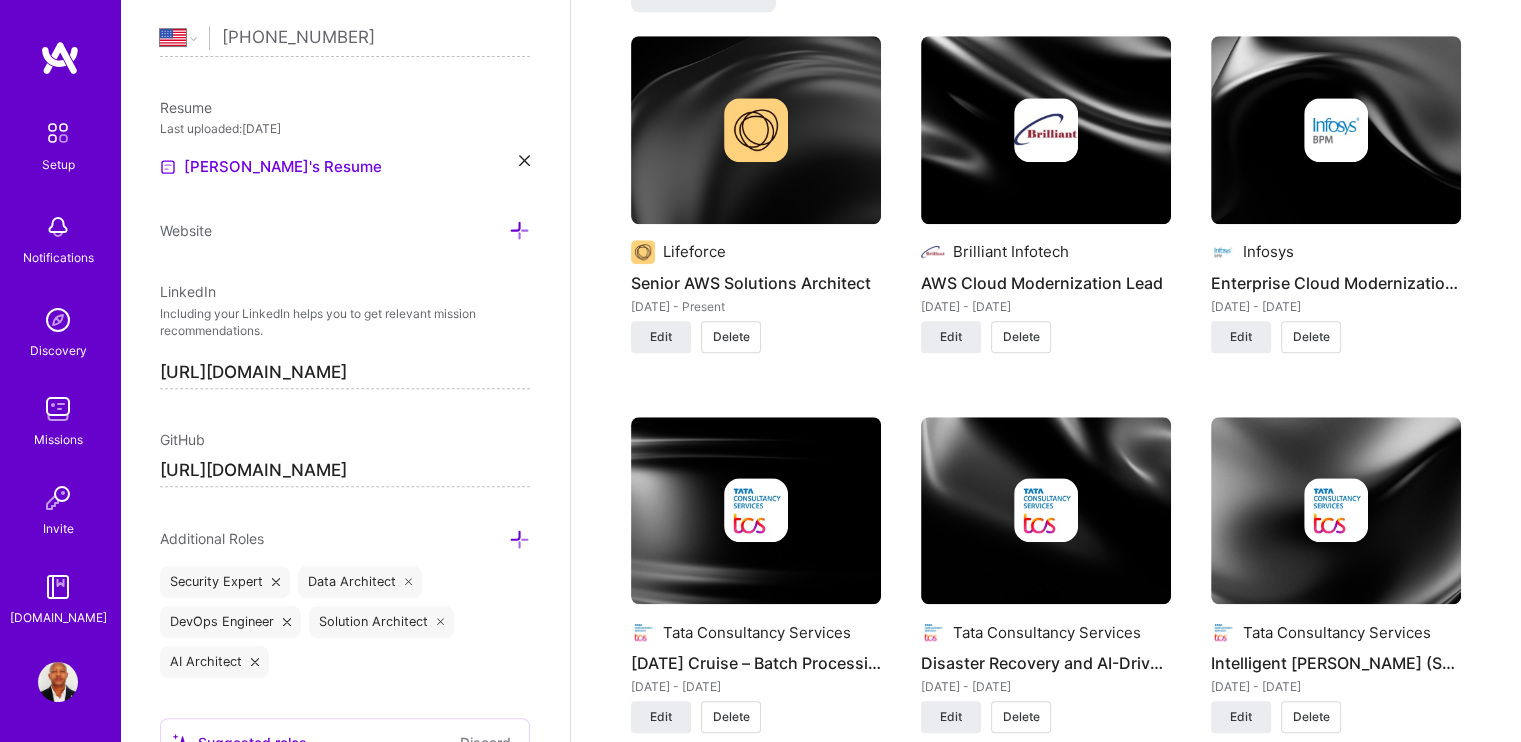 click at bounding box center [756, 130] 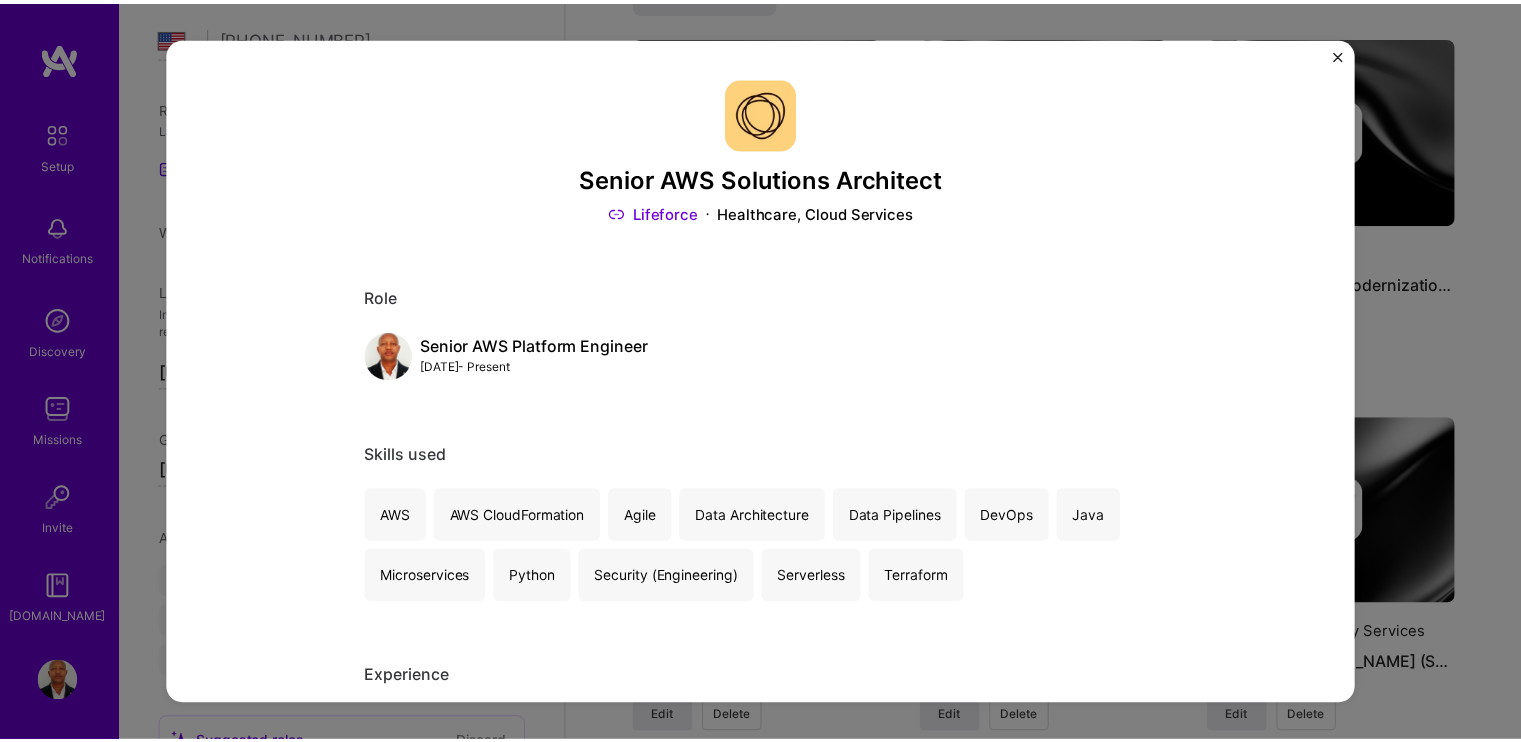 scroll, scrollTop: 0, scrollLeft: 0, axis: both 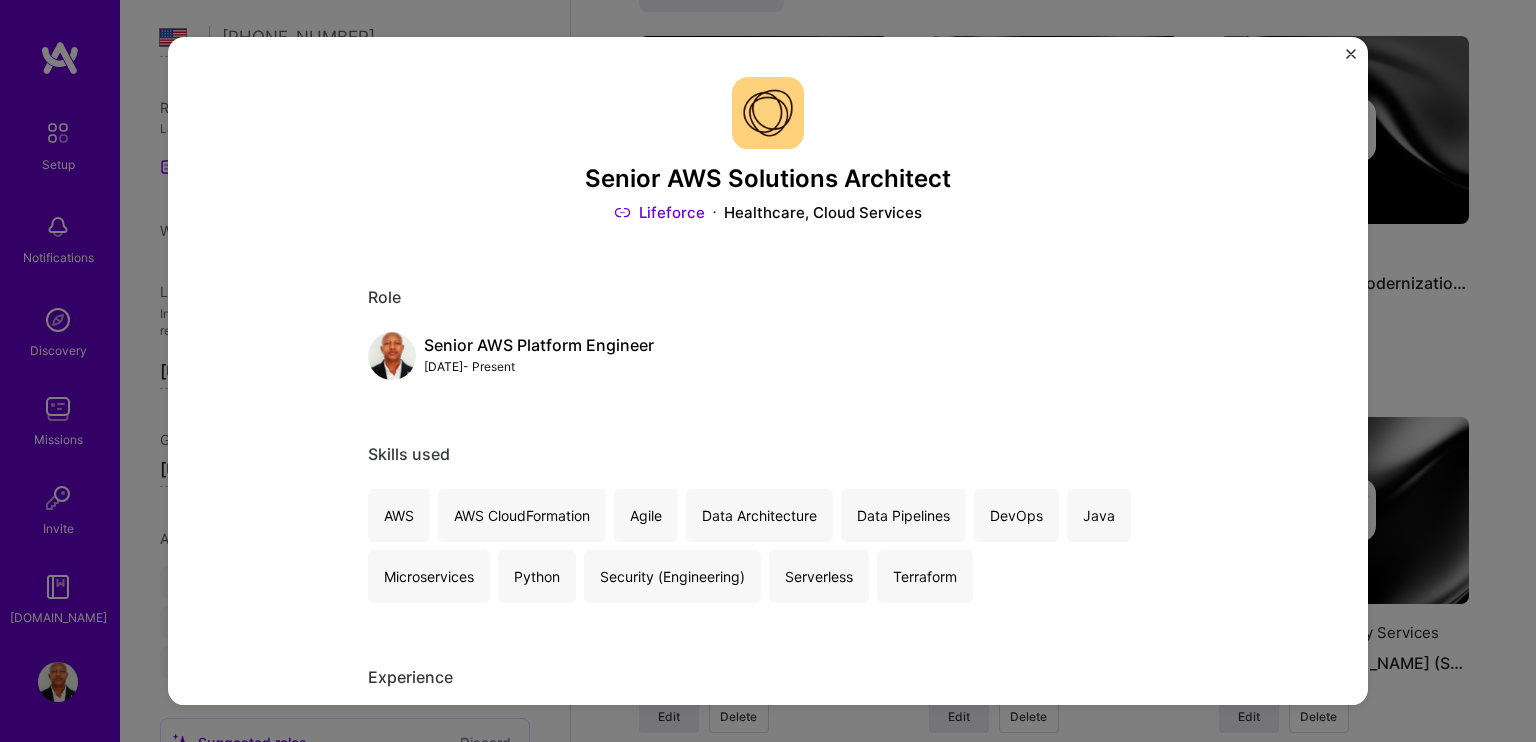 click at bounding box center [1351, 54] 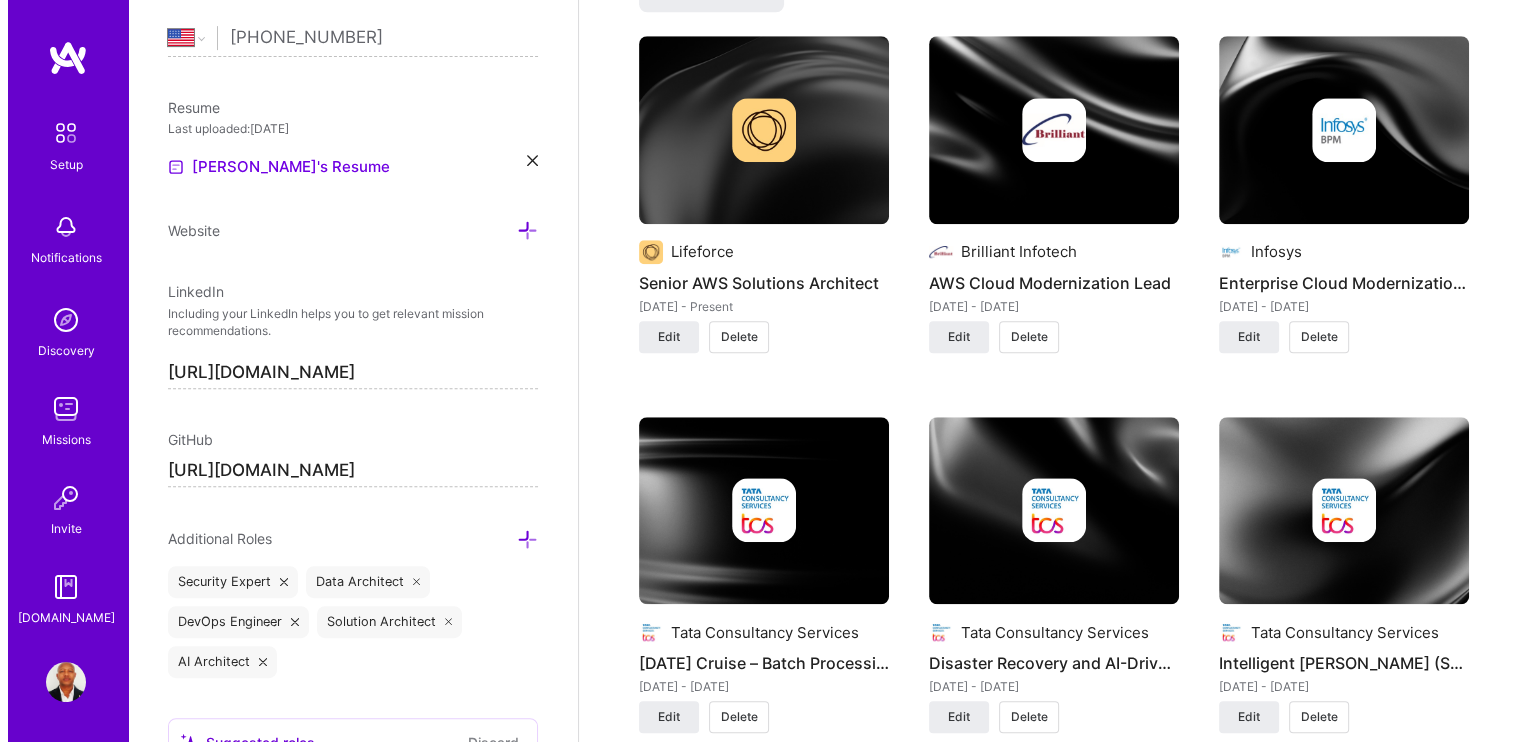 scroll, scrollTop: 0, scrollLeft: 0, axis: both 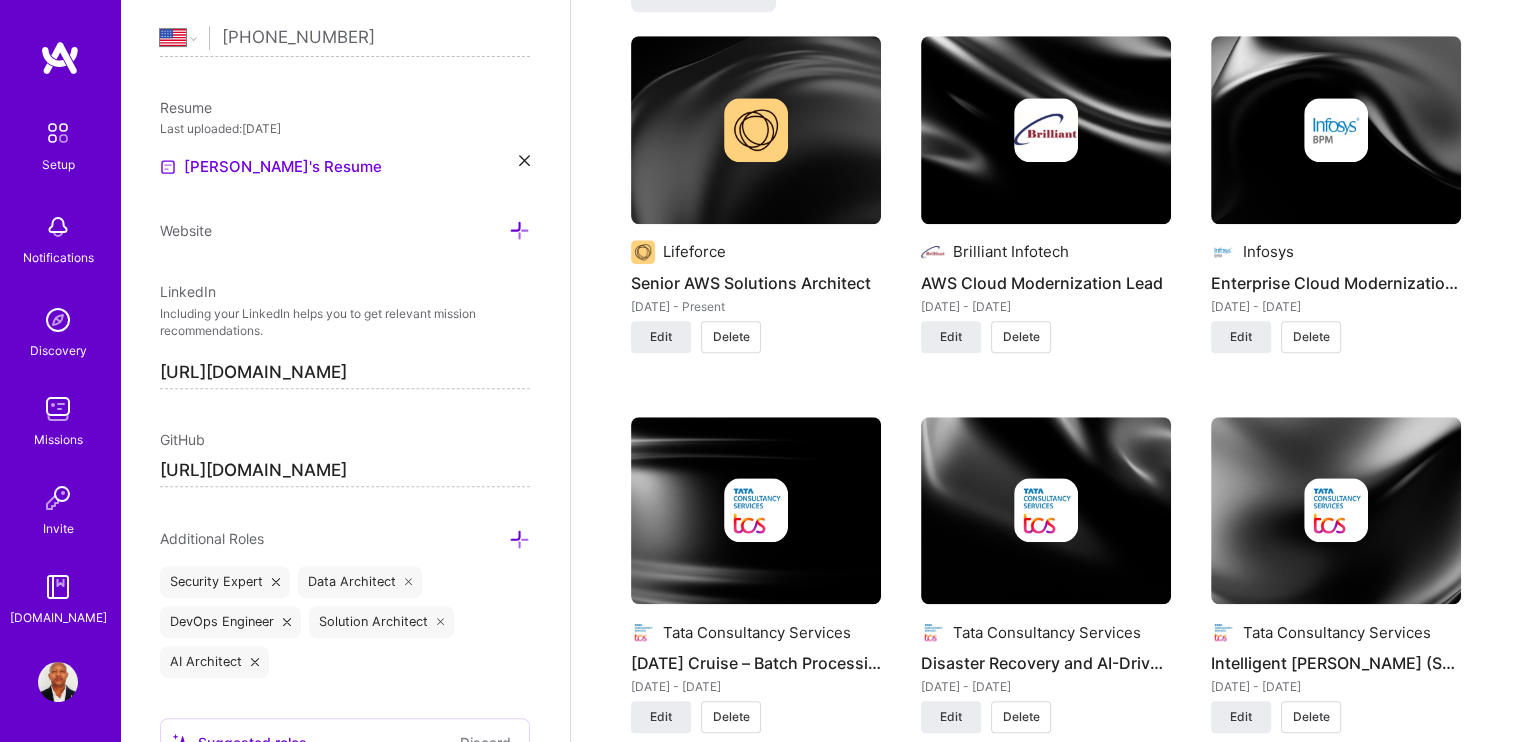 click at bounding box center (1046, 130) 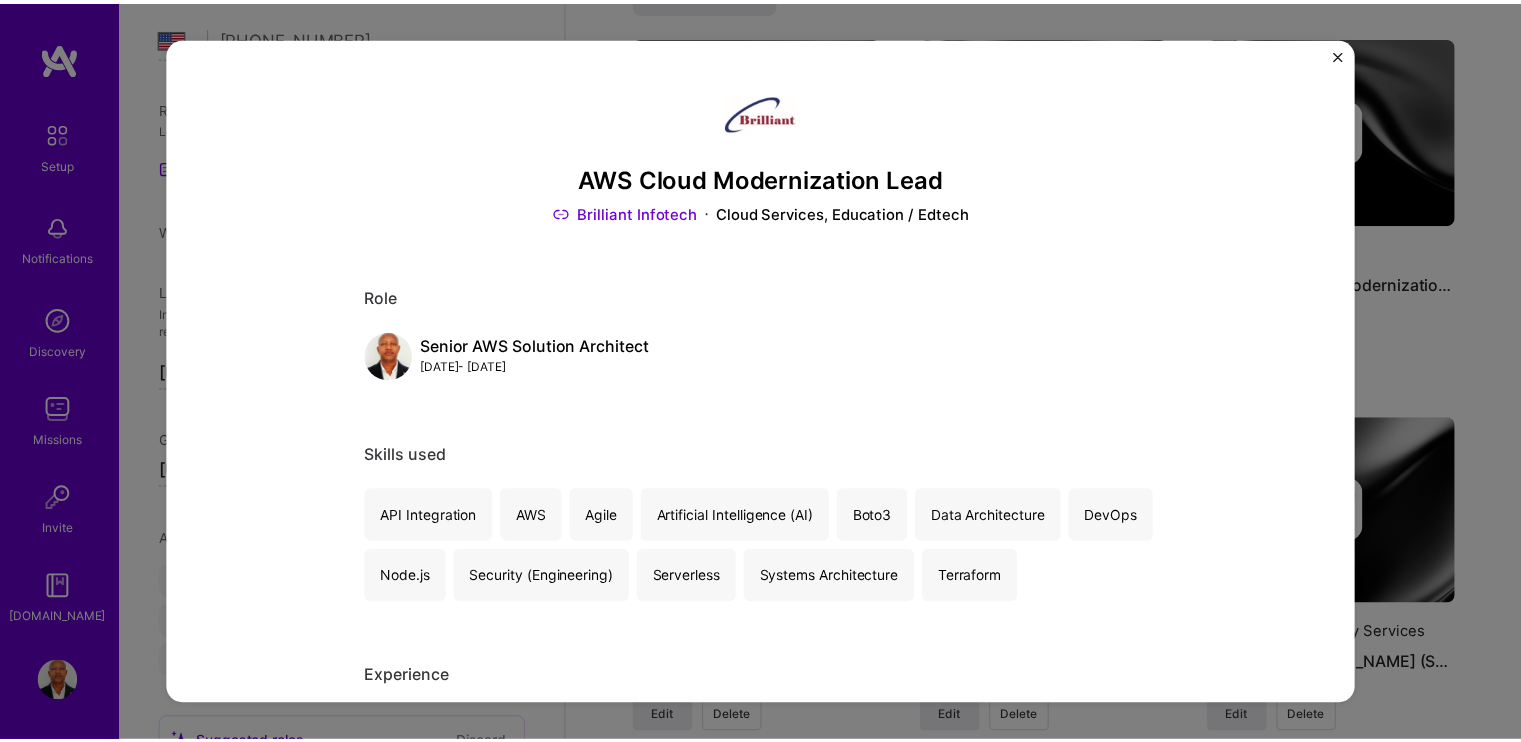 scroll, scrollTop: 0, scrollLeft: 0, axis: both 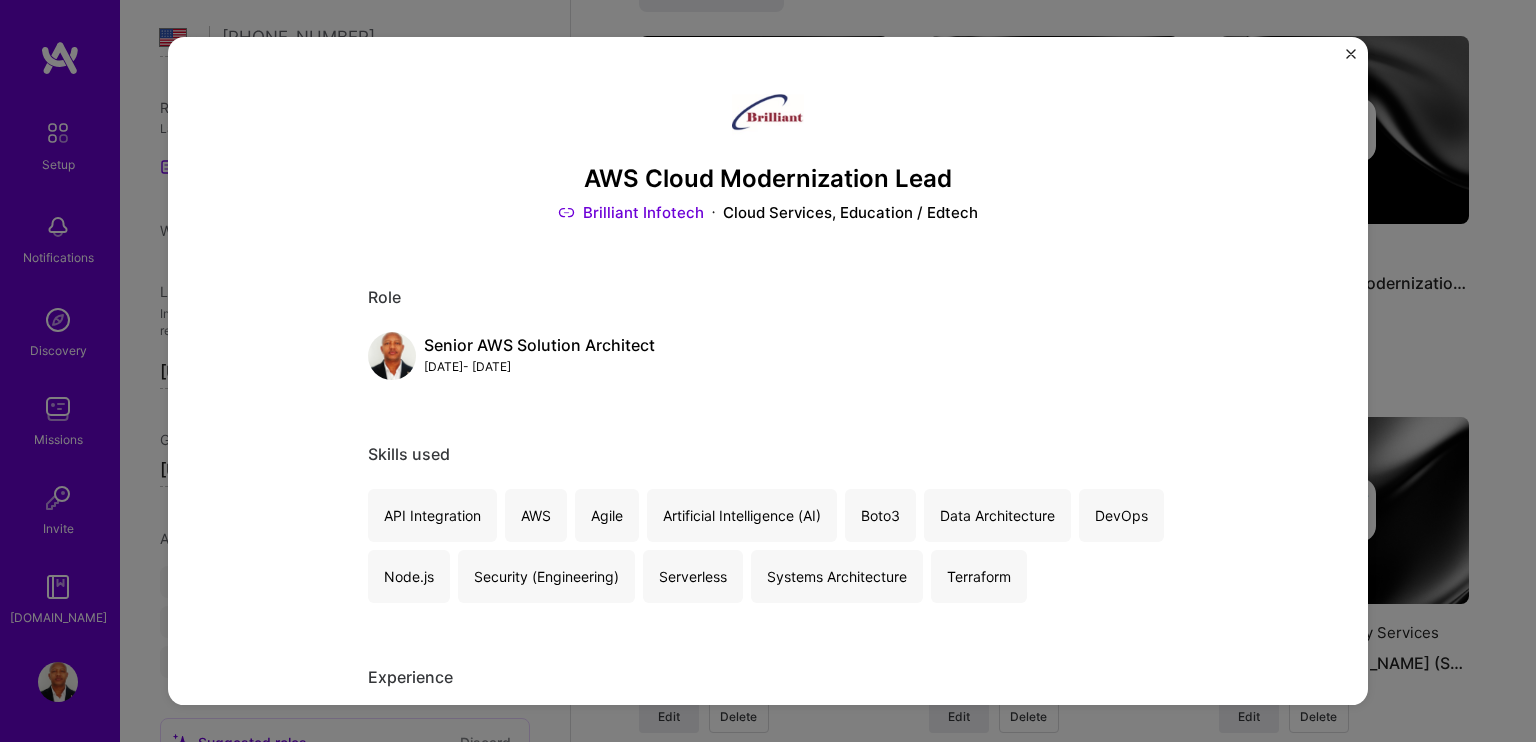 click at bounding box center [1351, 54] 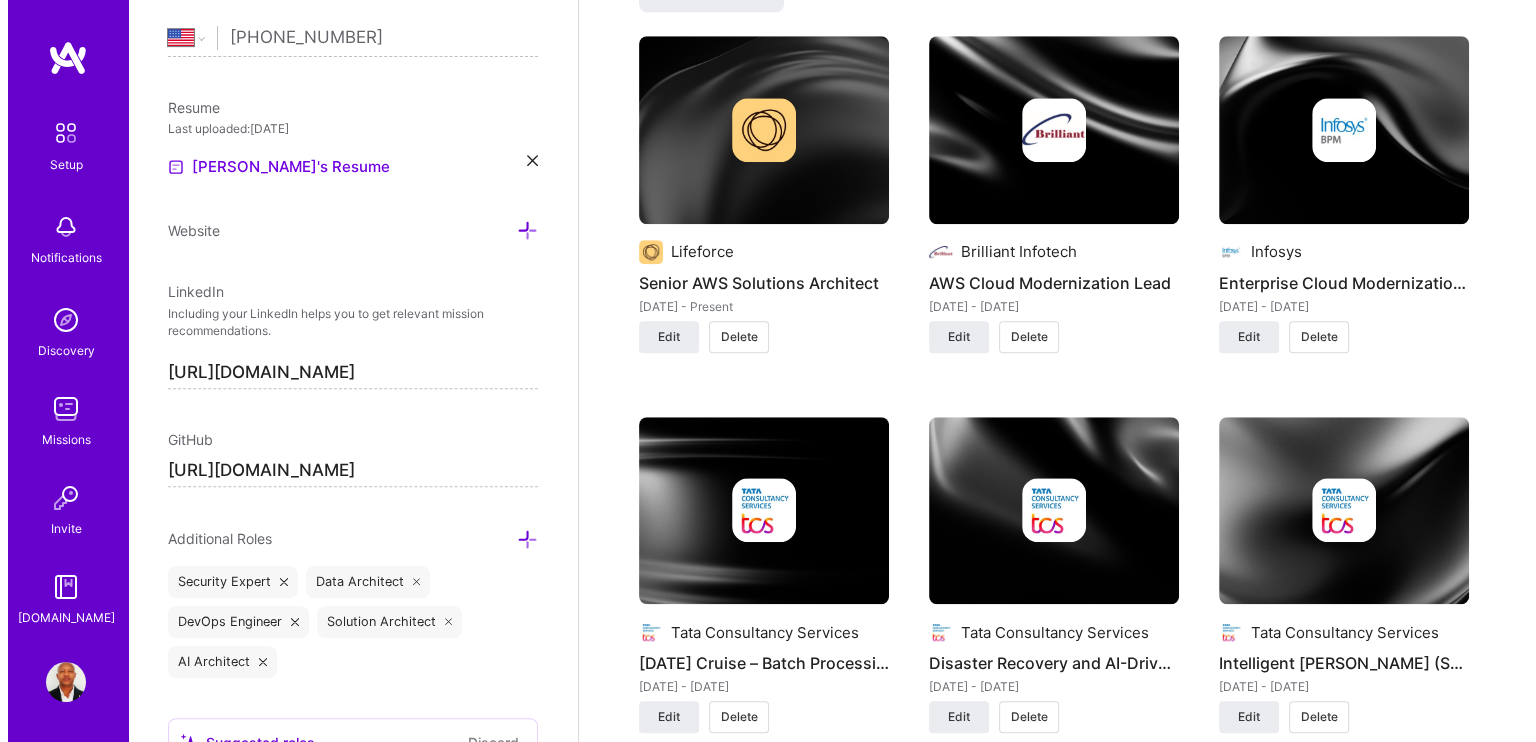 scroll, scrollTop: 0, scrollLeft: 0, axis: both 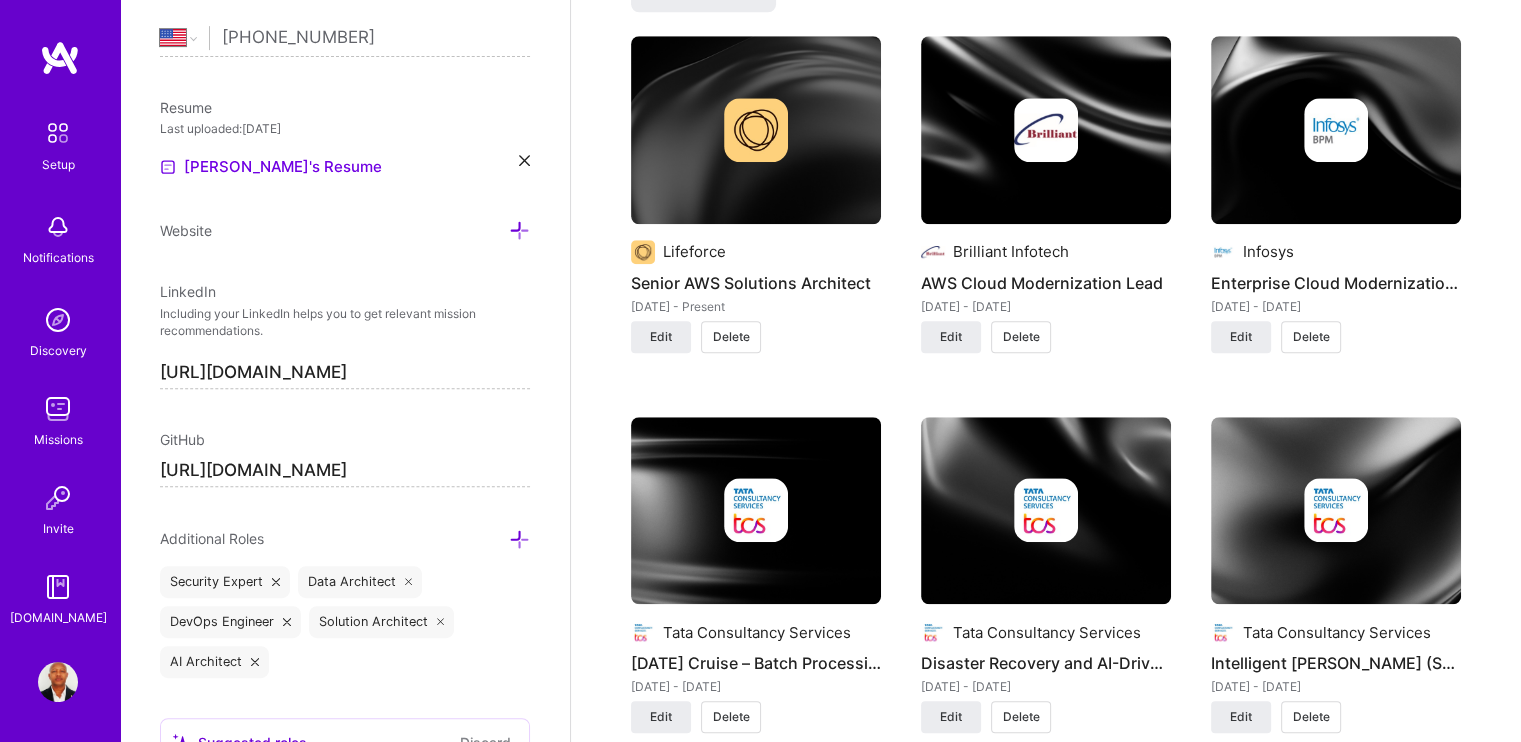 click at bounding box center [1336, 130] 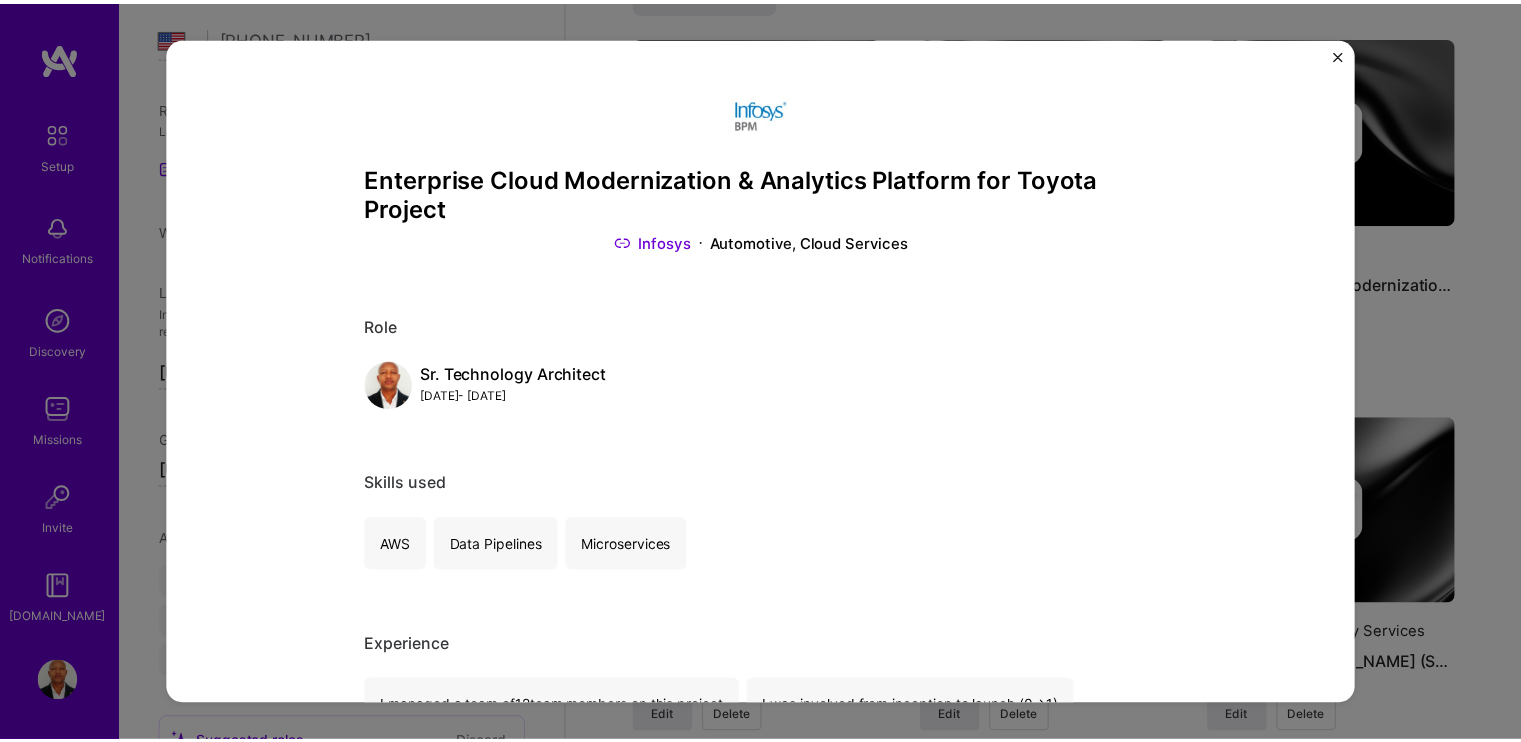 scroll, scrollTop: 0, scrollLeft: 0, axis: both 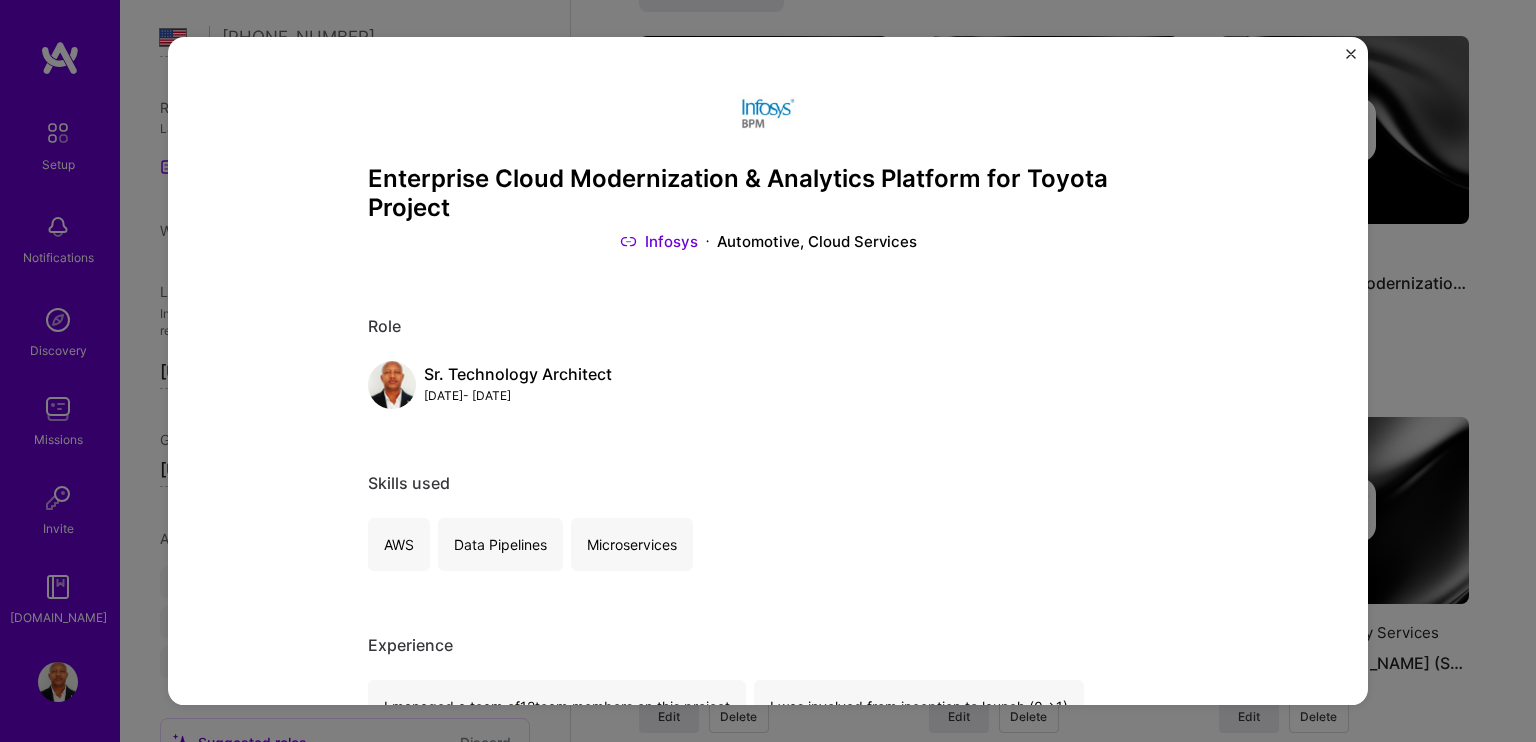 click on "Enterprise Cloud Modernization & Analytics Platform for Toyota Project   Infosys Automotive, Cloud Services Role Sr. Technology Architect [DATE]  -   [DATE] Skills used AWS Data Pipelines Microservices Experience I managed a team of  12  team members on this project I was involved from inception to launch (0  ->  1) 70% Faster Insights → Reduced sales data latency from 24 hours to <5 minutes $1.2M Annual Savings → Cut infrastructure costs by 30% via serverless optimization 3x Faster Delivery → Increased deployment frequency from monthly to daily Real-Time Sales Analytics Platform for Toyota Motor [GEOGRAPHIC_DATA] I developed an advanced analytics platform to centralize sales data from over 500 Toyota dealerships, providing real-time insights to more than 1,200 users across [GEOGRAPHIC_DATA]. Problem:  Toyota struggled with an outdated reporting system that caused a 24-hour delay in data availability, high infrastructure costs, and limited visibility, manual deployments. My Contributions: Open Project" at bounding box center (768, 371) 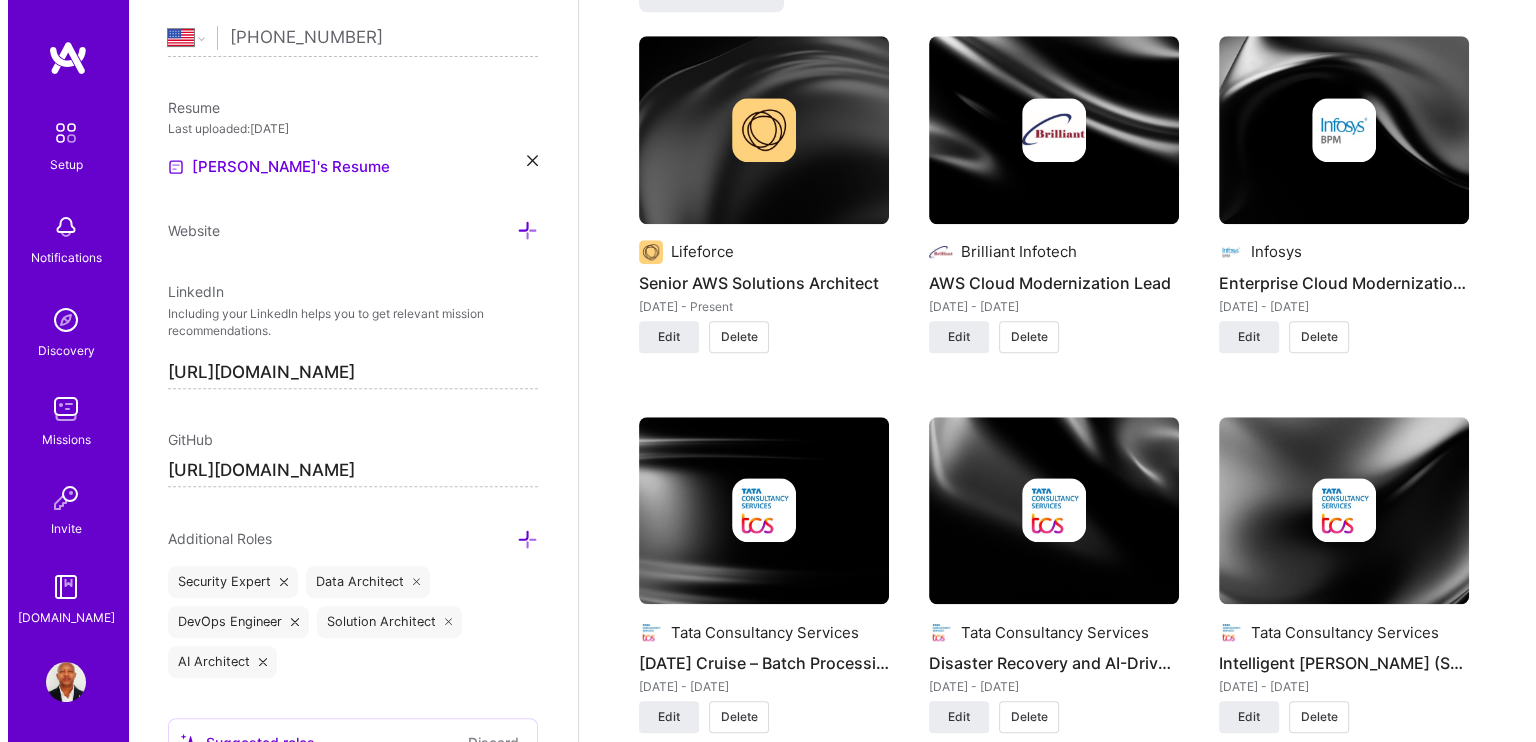 scroll, scrollTop: 0, scrollLeft: 0, axis: both 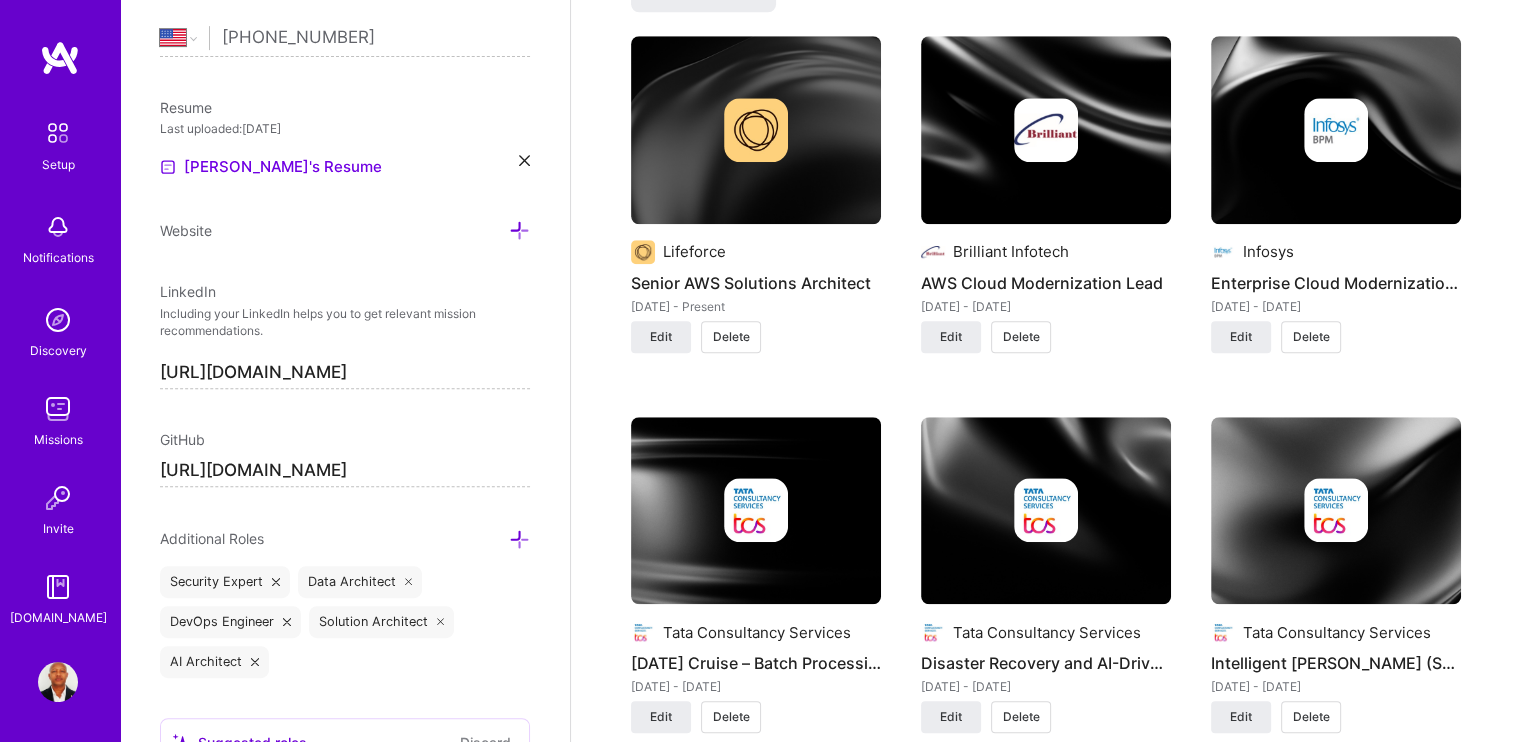 click at bounding box center (756, 130) 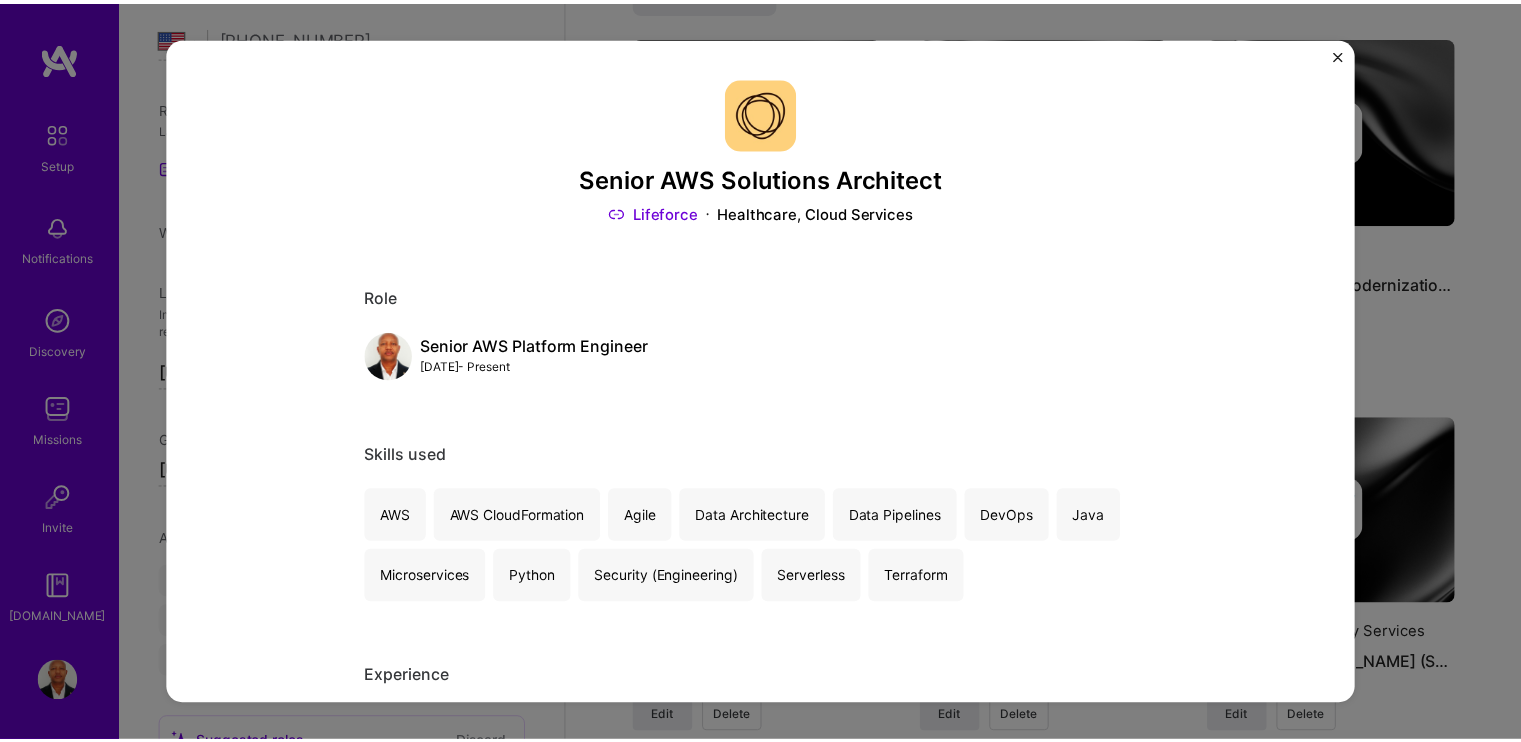 scroll, scrollTop: 0, scrollLeft: 0, axis: both 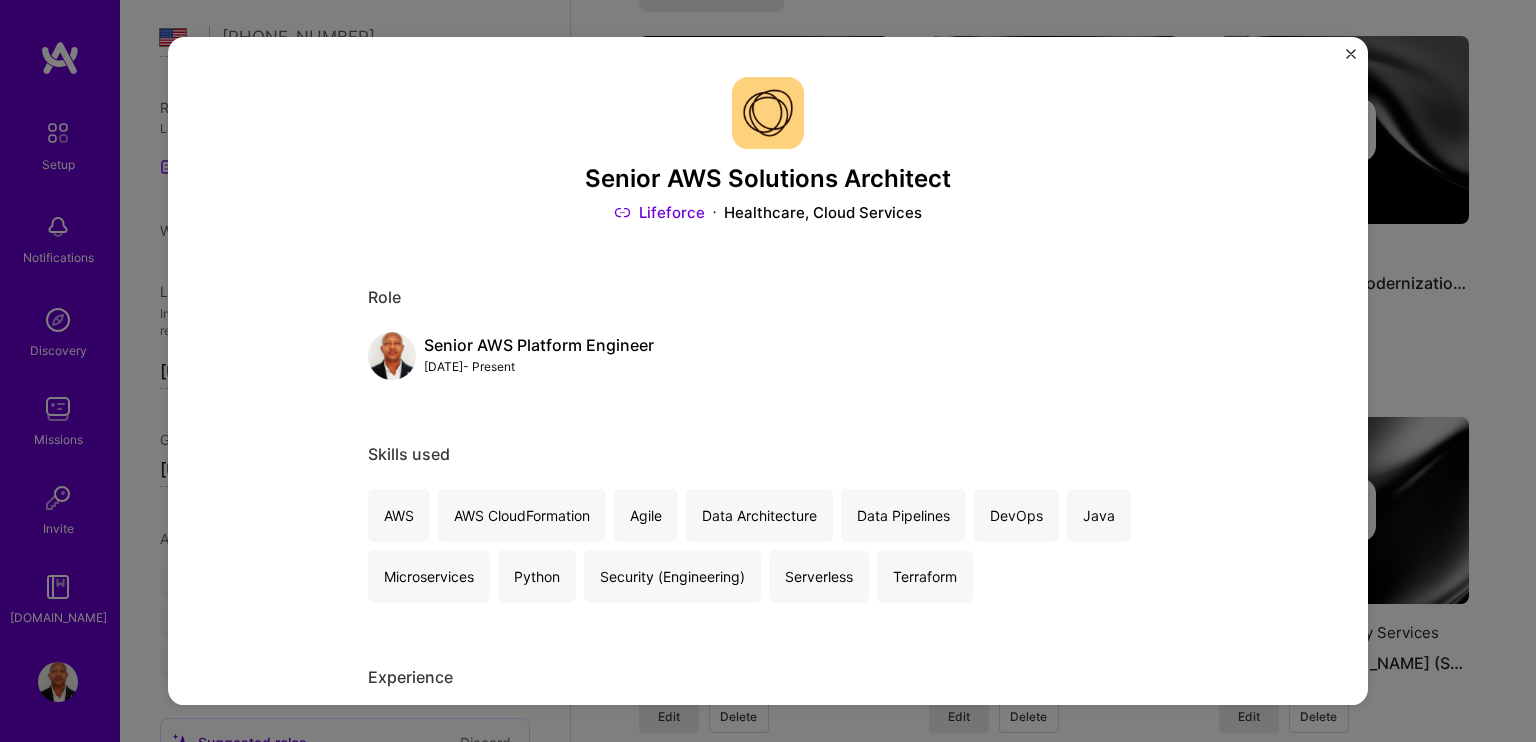 click at bounding box center (1351, 54) 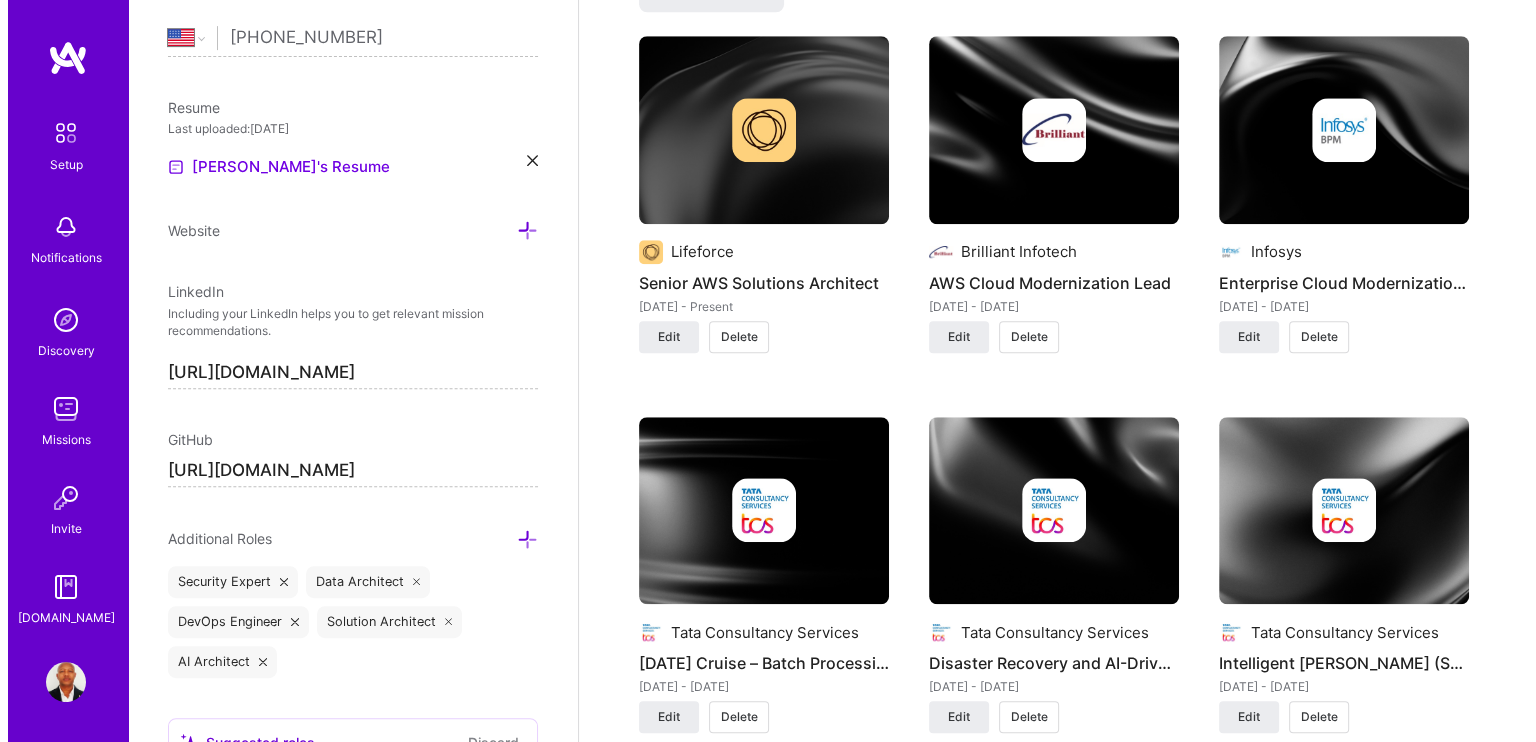 scroll, scrollTop: 0, scrollLeft: 0, axis: both 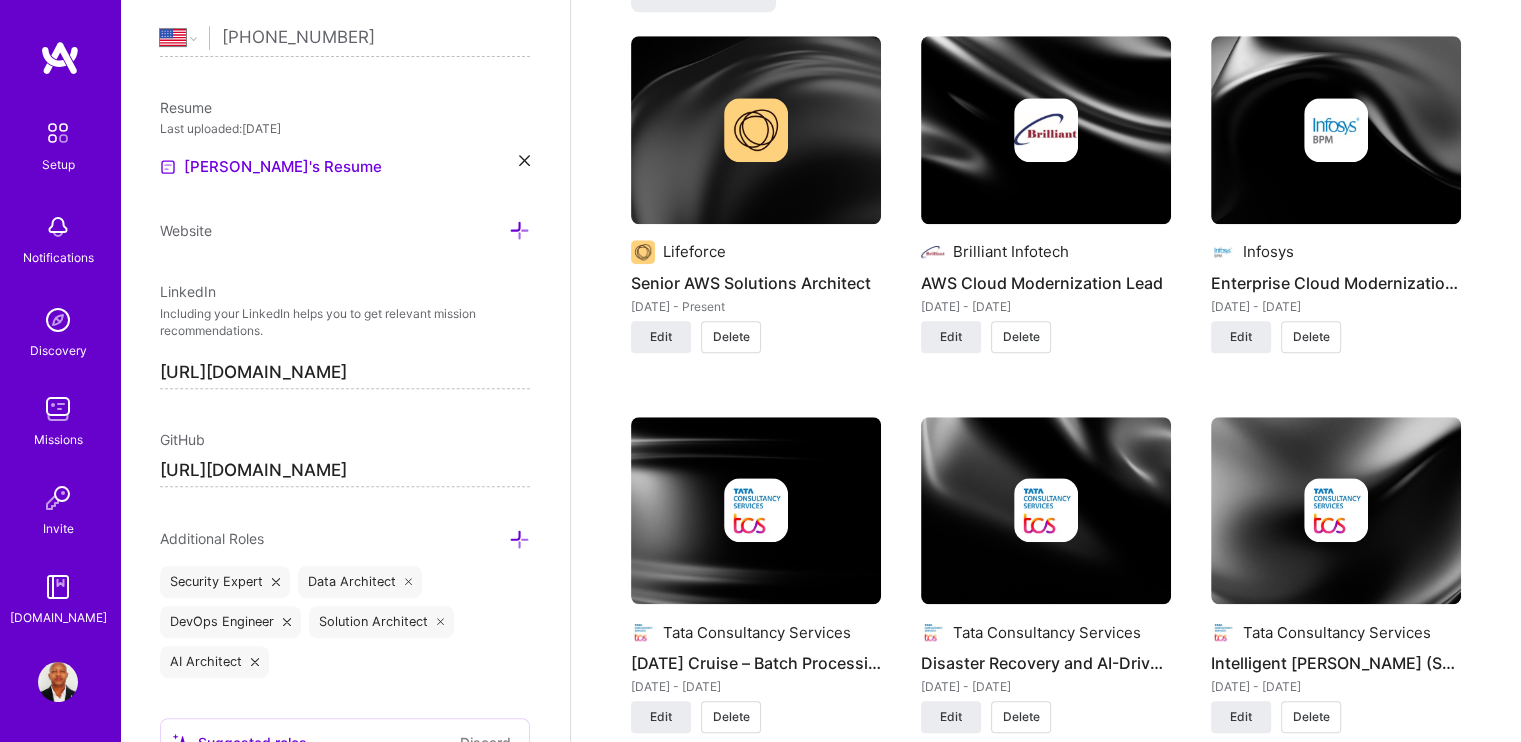click at bounding box center (1046, 130) 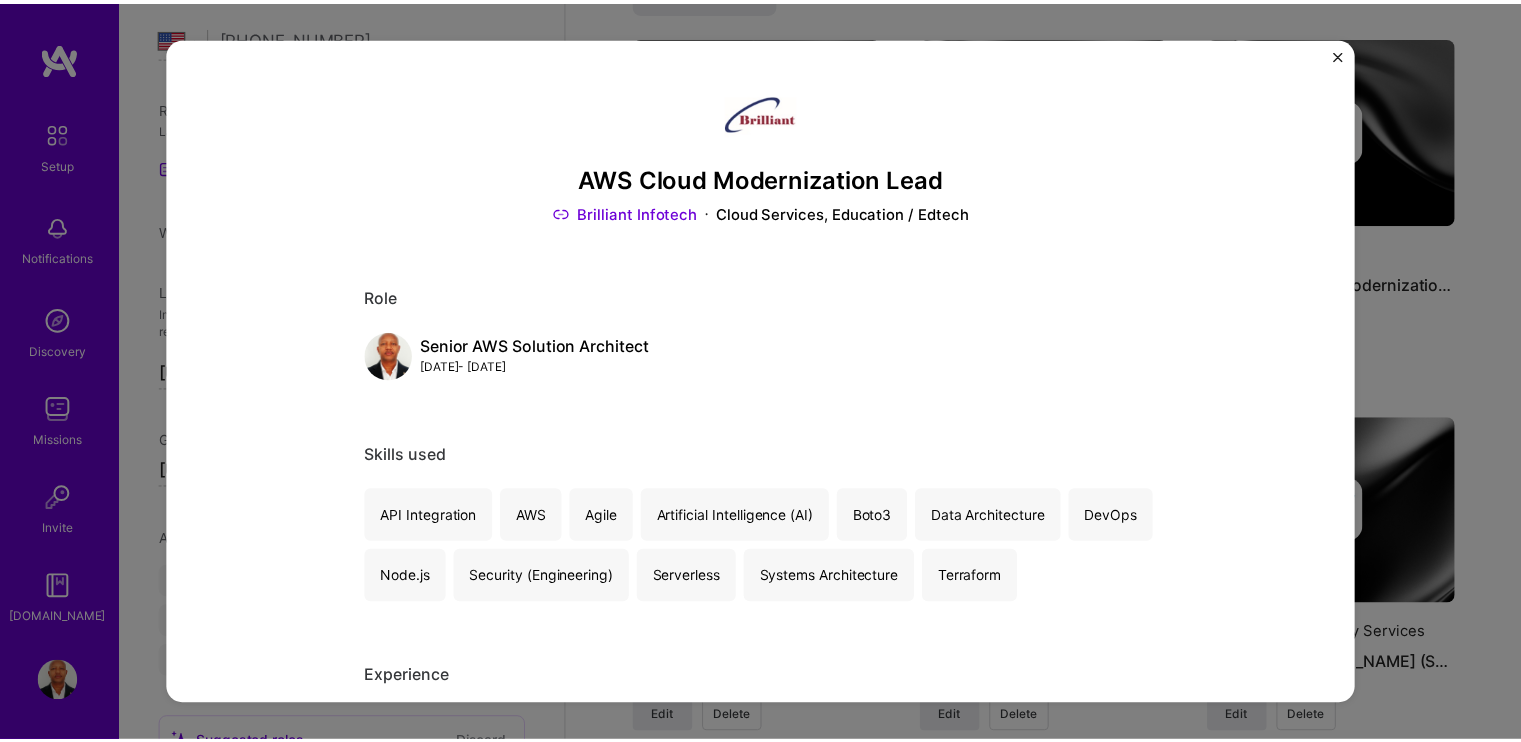 scroll, scrollTop: 0, scrollLeft: 0, axis: both 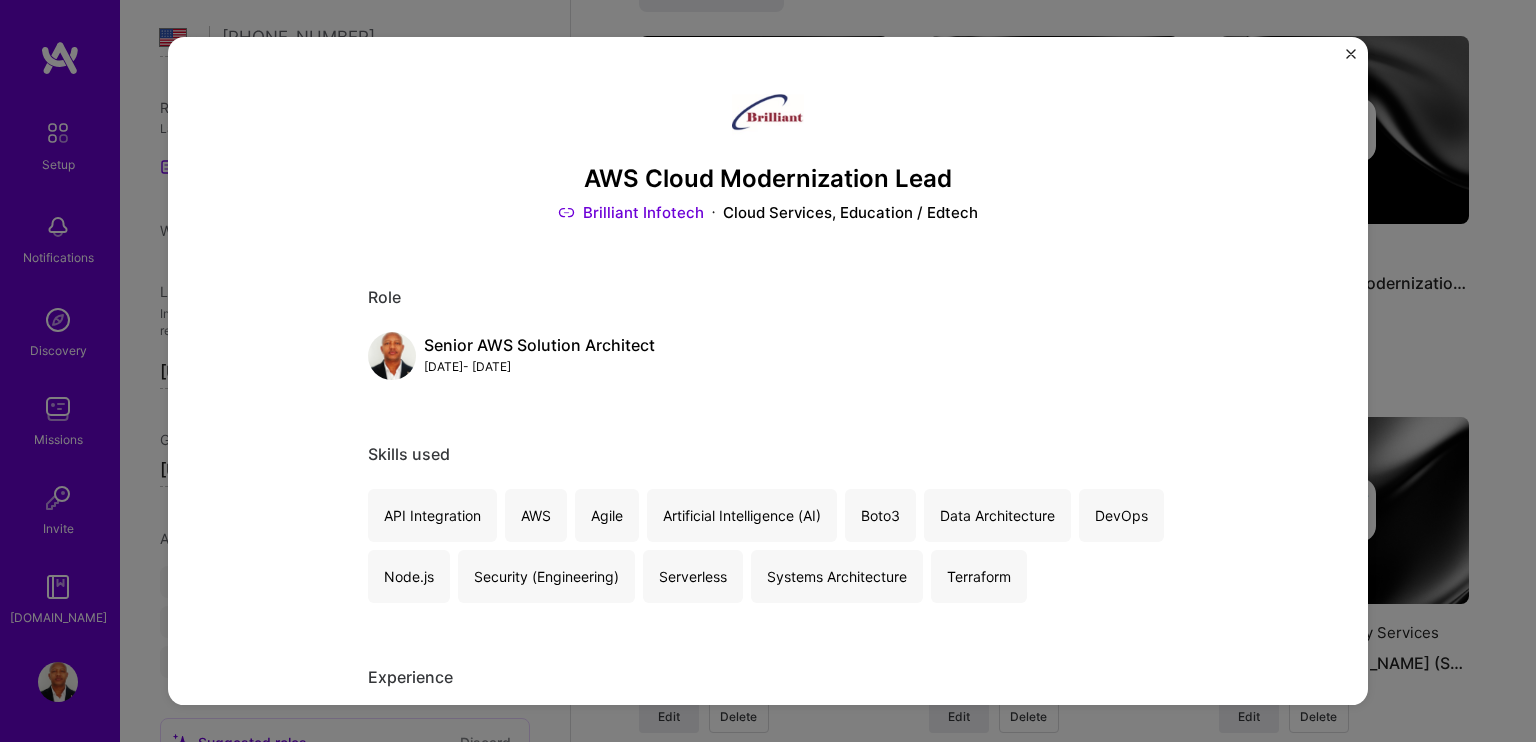 click at bounding box center (1351, 54) 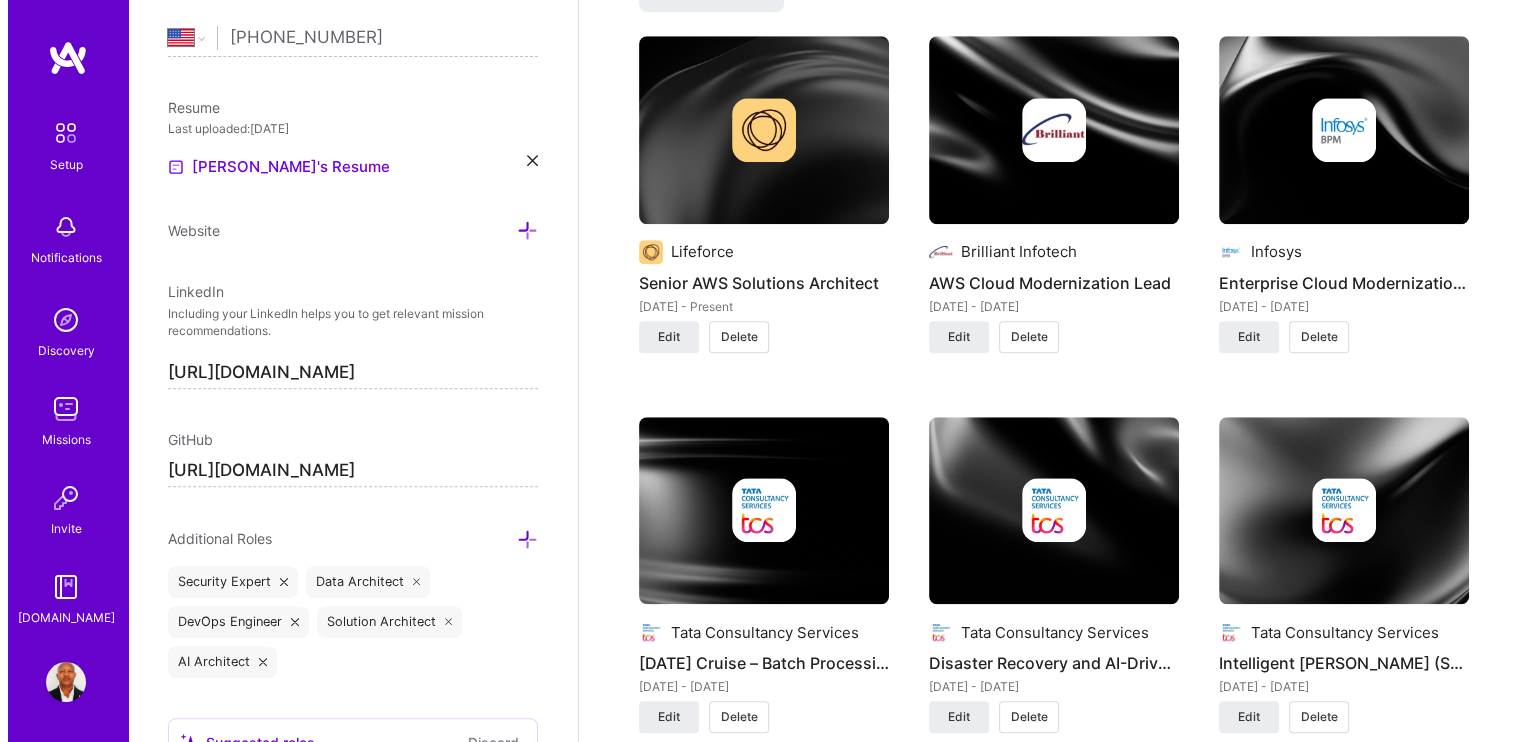 scroll, scrollTop: 0, scrollLeft: 0, axis: both 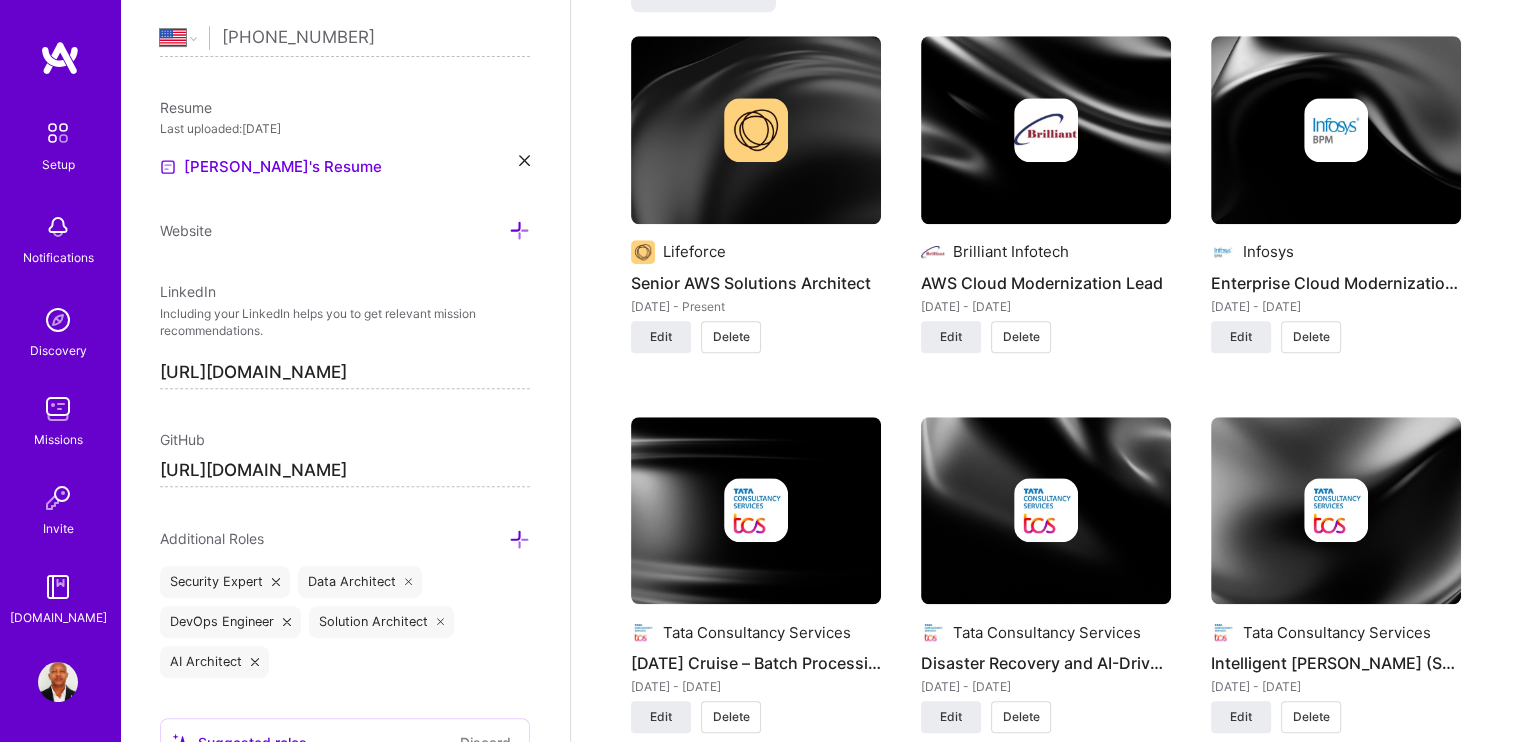 click at bounding box center [1336, 130] 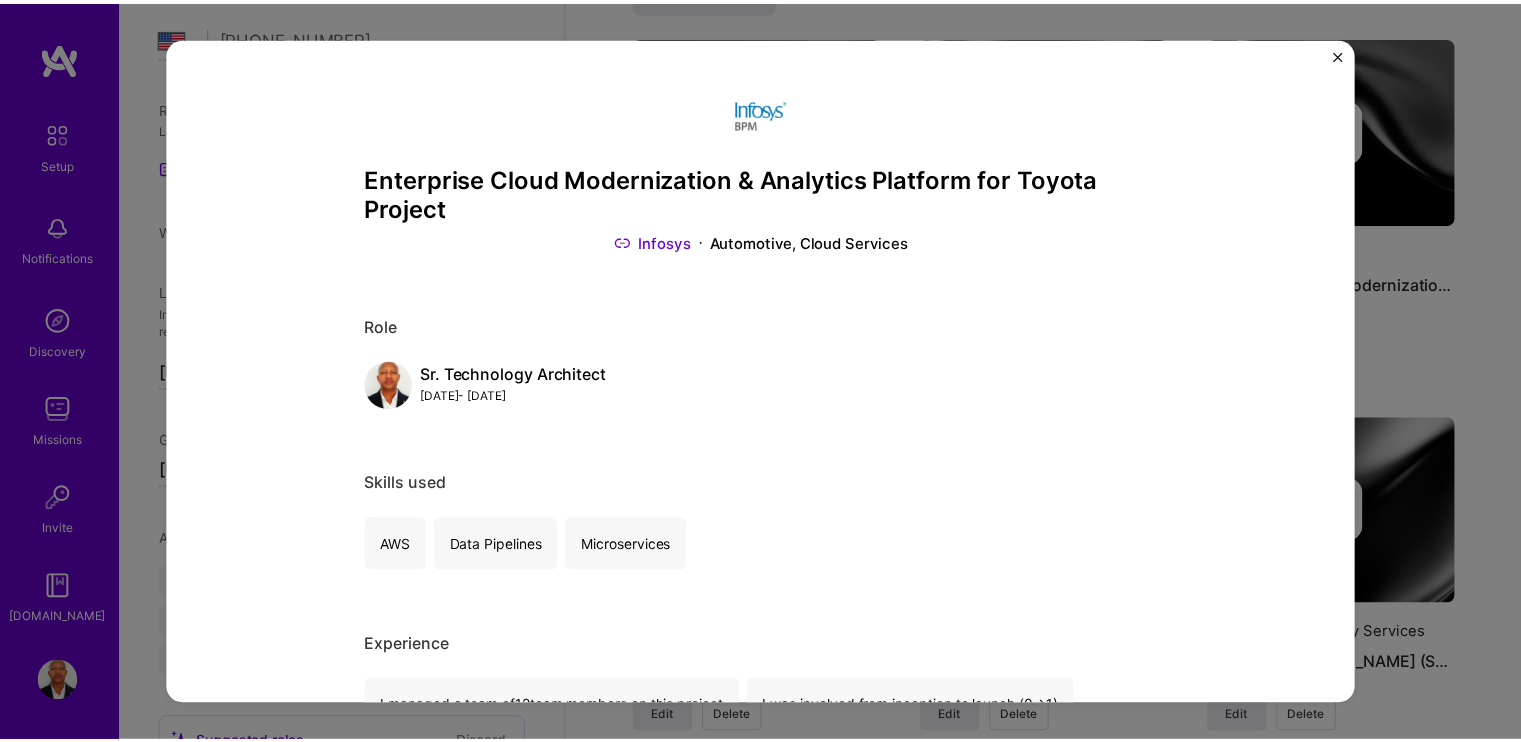 scroll, scrollTop: 0, scrollLeft: 0, axis: both 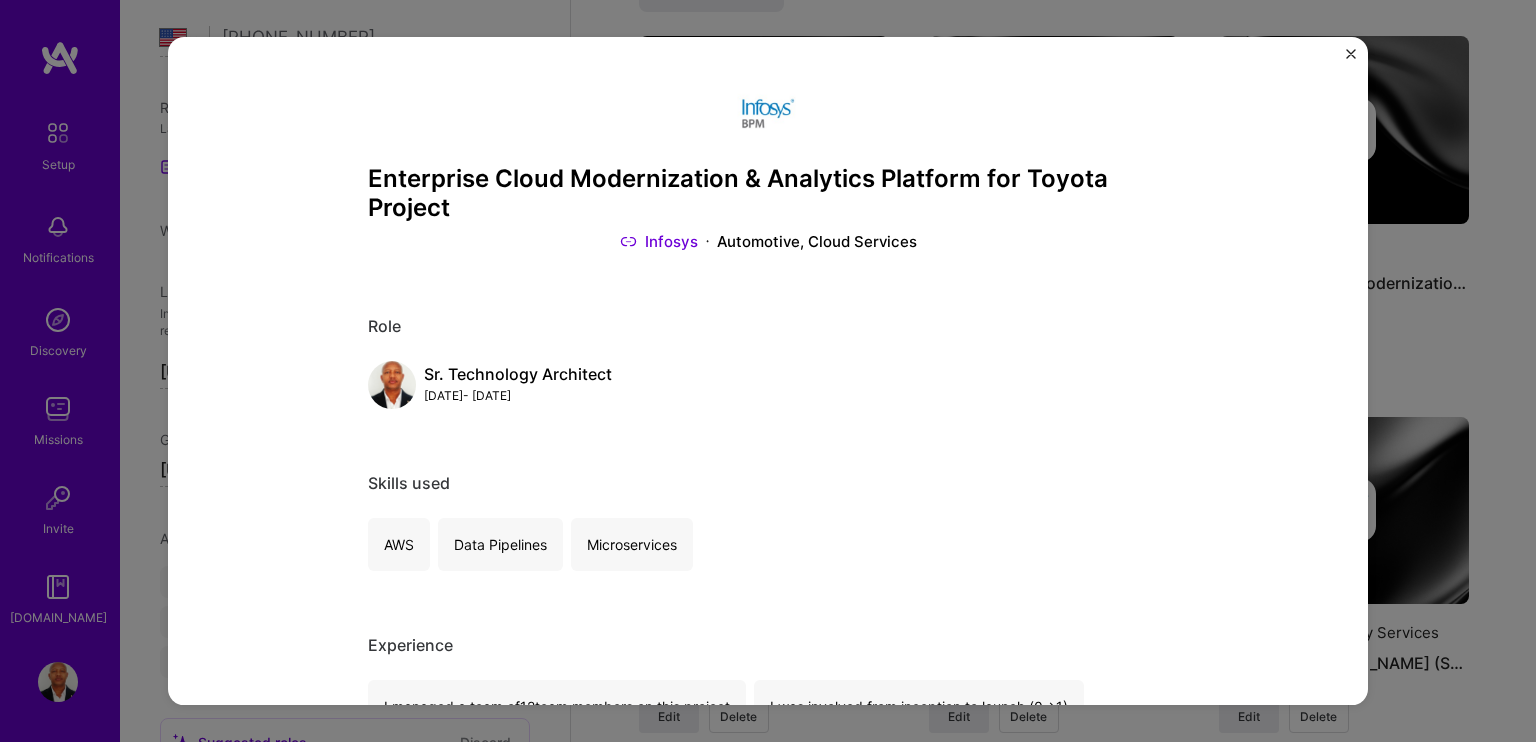 click on "Enterprise Cloud Modernization & Analytics Platform for Toyota Project   Infosys Automotive, Cloud Services Role Sr. Technology Architect [DATE]  -   [DATE] Skills used AWS Data Pipelines Microservices Experience I managed a team of  12  team members on this project I was involved from inception to launch (0  ->  1) 70% Faster Insights → Reduced sales data latency from 24 hours to <5 minutes $1.2M Annual Savings → Cut infrastructure costs by 30% via serverless optimization 3x Faster Delivery → Increased deployment frequency from monthly to daily Real-Time Sales Analytics Platform for Toyota Motor [GEOGRAPHIC_DATA] I developed an advanced analytics platform to centralize sales data from over 500 Toyota dealerships, providing real-time insights to more than 1,200 users across [GEOGRAPHIC_DATA]. Problem:  Toyota struggled with an outdated reporting system that caused a 24-hour delay in data availability, high infrastructure costs, and limited visibility, manual deployments. My Contributions: Open Project" at bounding box center [768, 371] 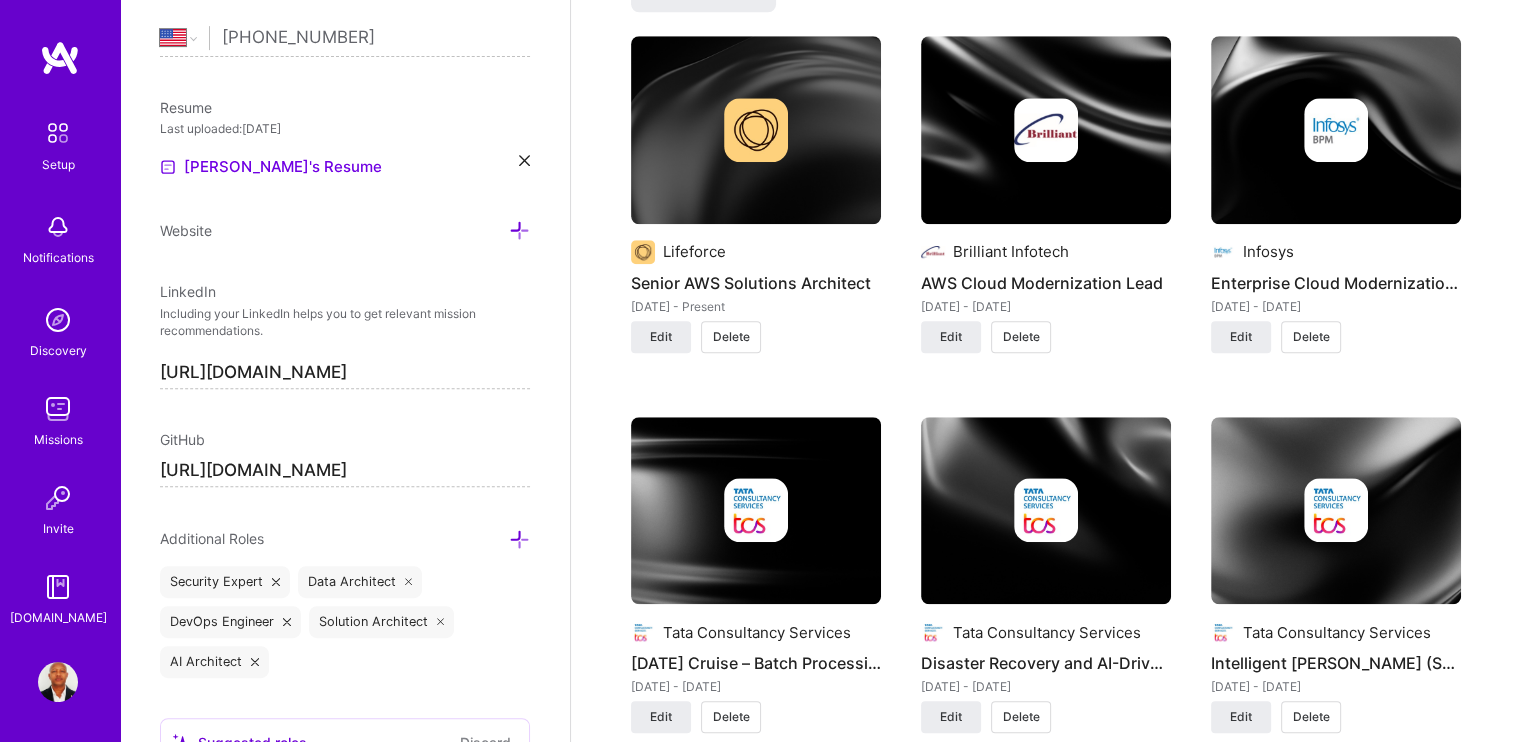 scroll, scrollTop: 0, scrollLeft: 0, axis: both 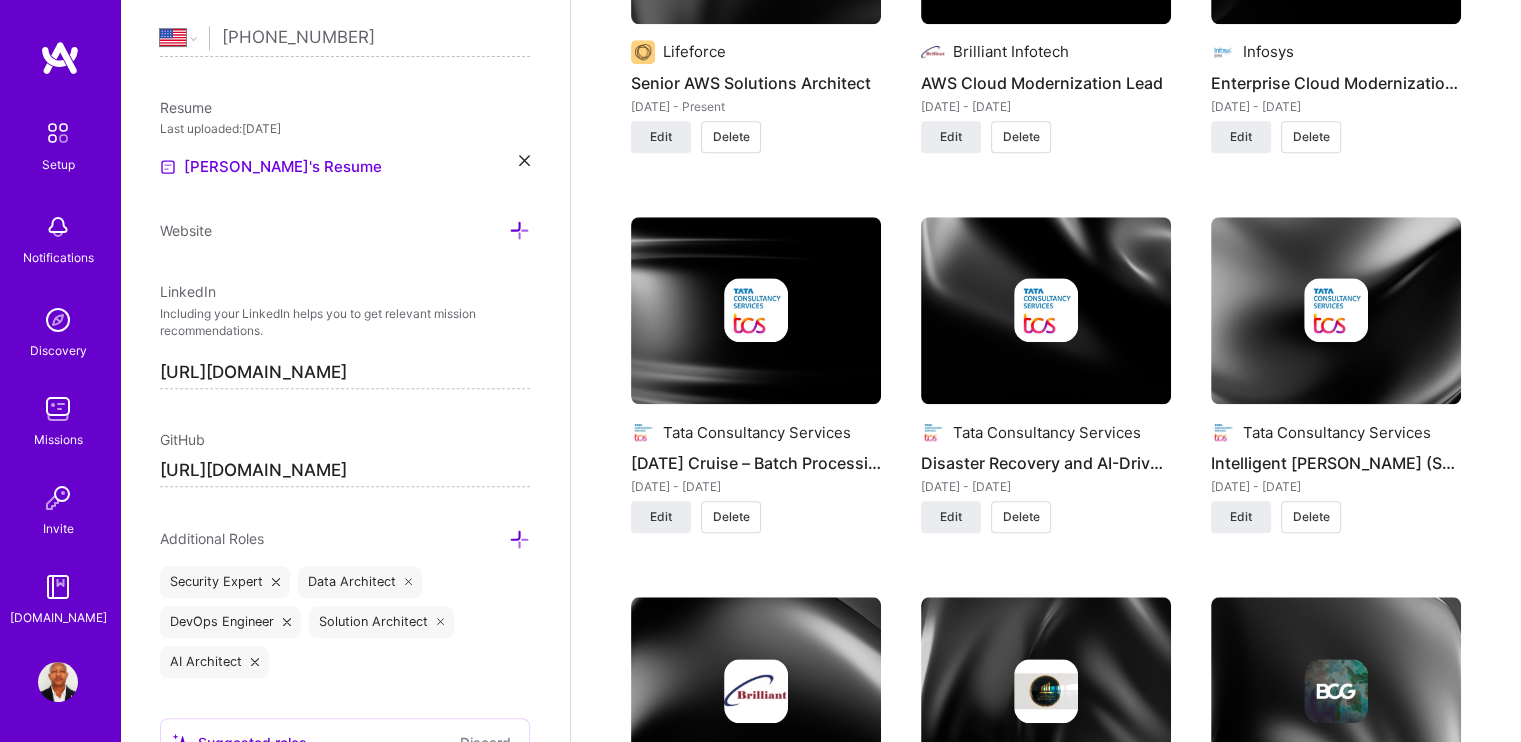click at bounding box center (756, 310) 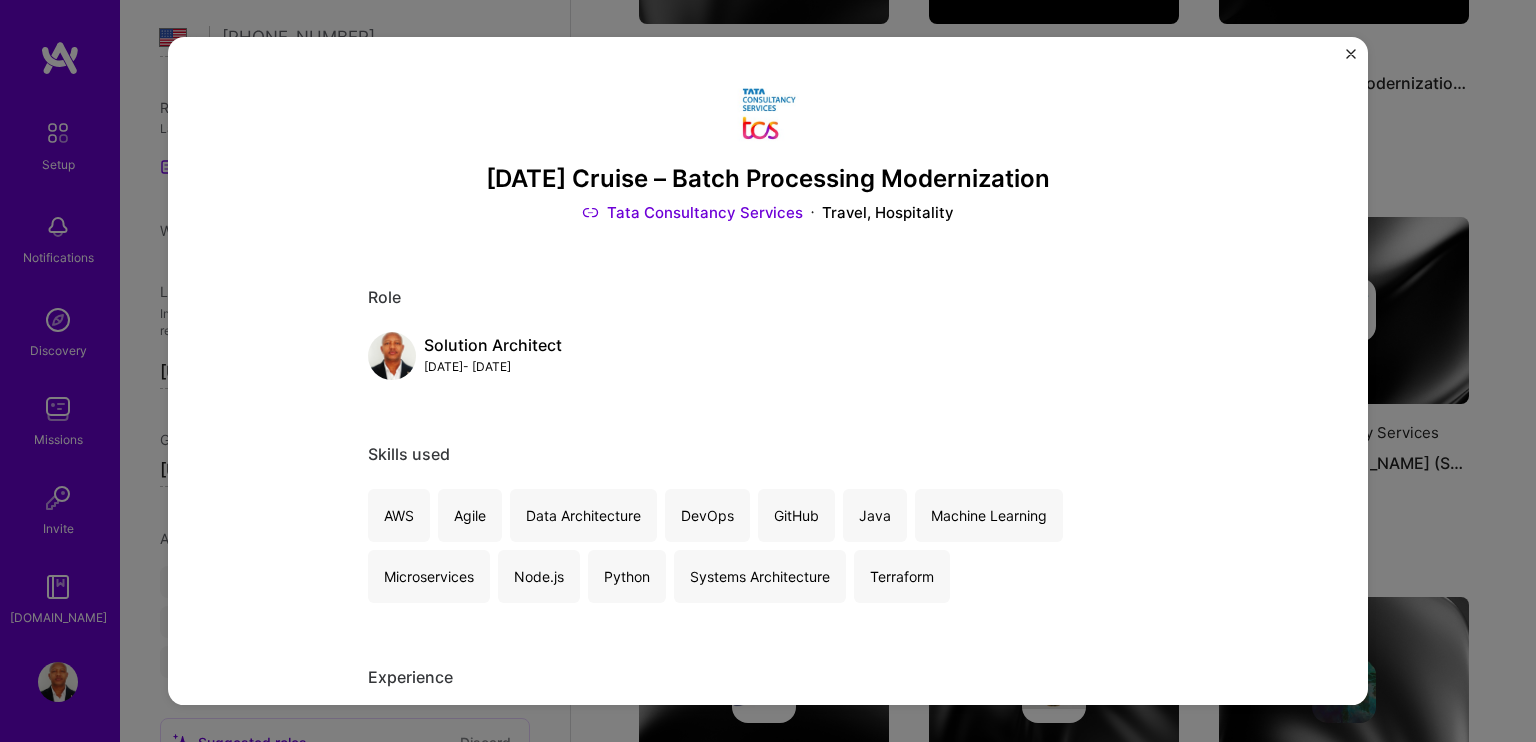 scroll, scrollTop: 0, scrollLeft: 0, axis: both 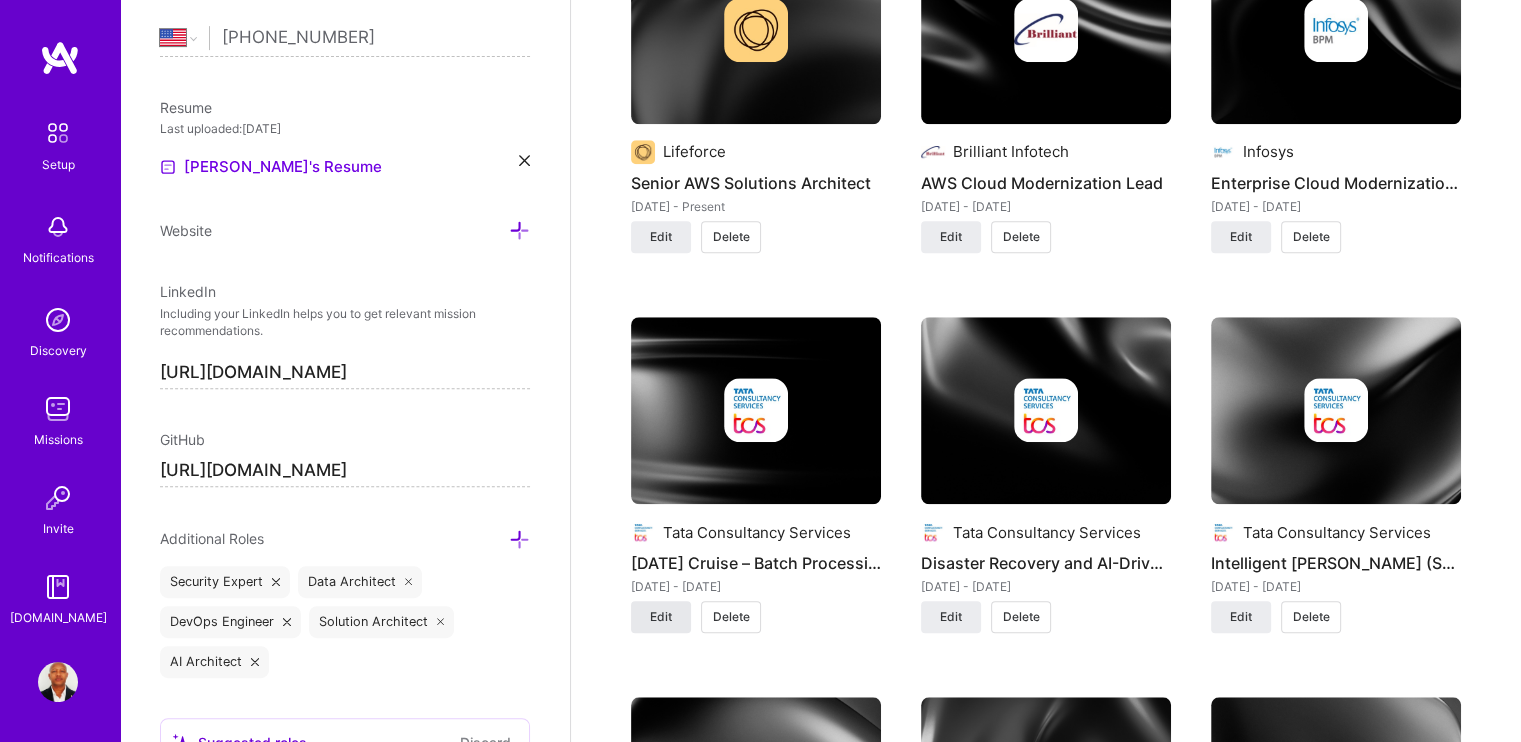 click on "Edit" at bounding box center [661, 617] 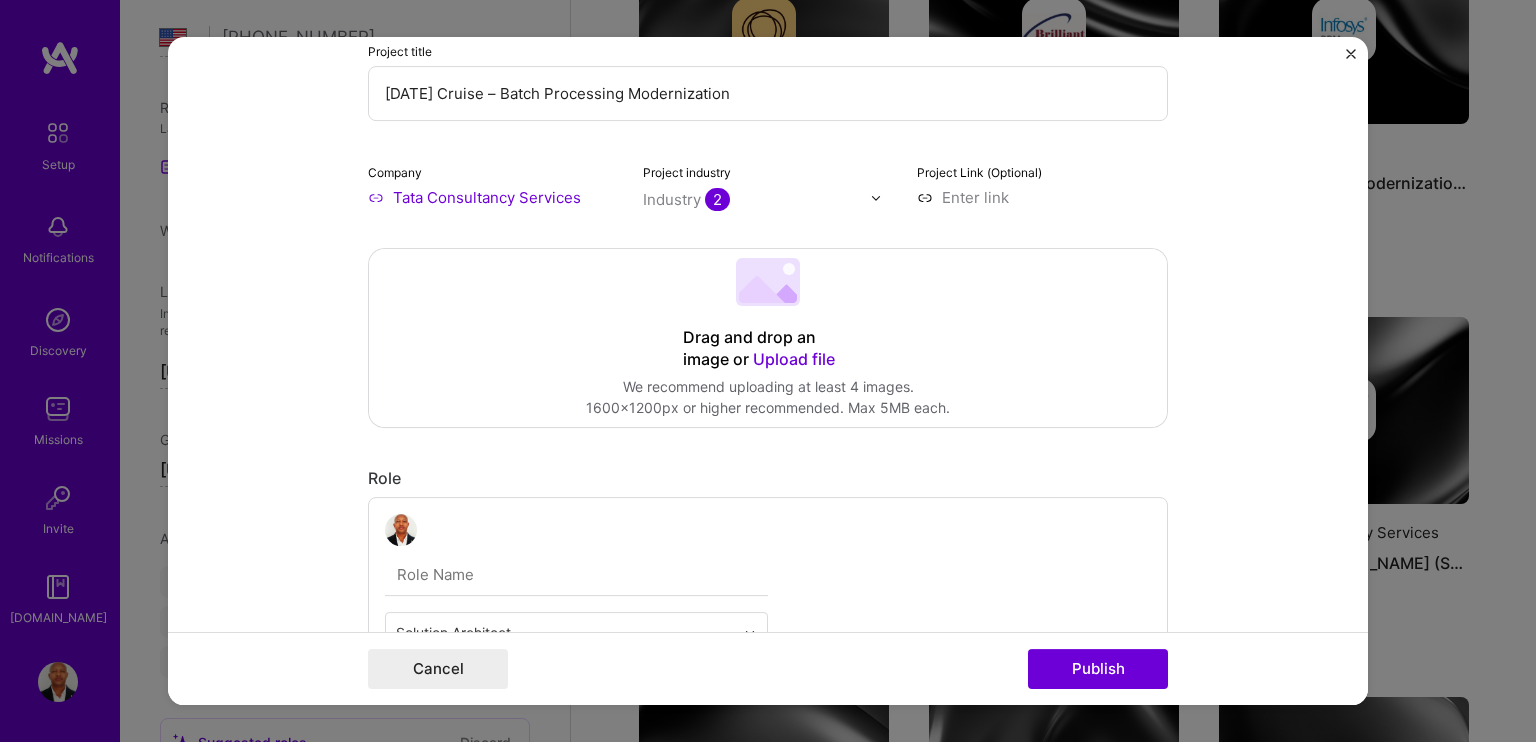 scroll, scrollTop: 200, scrollLeft: 0, axis: vertical 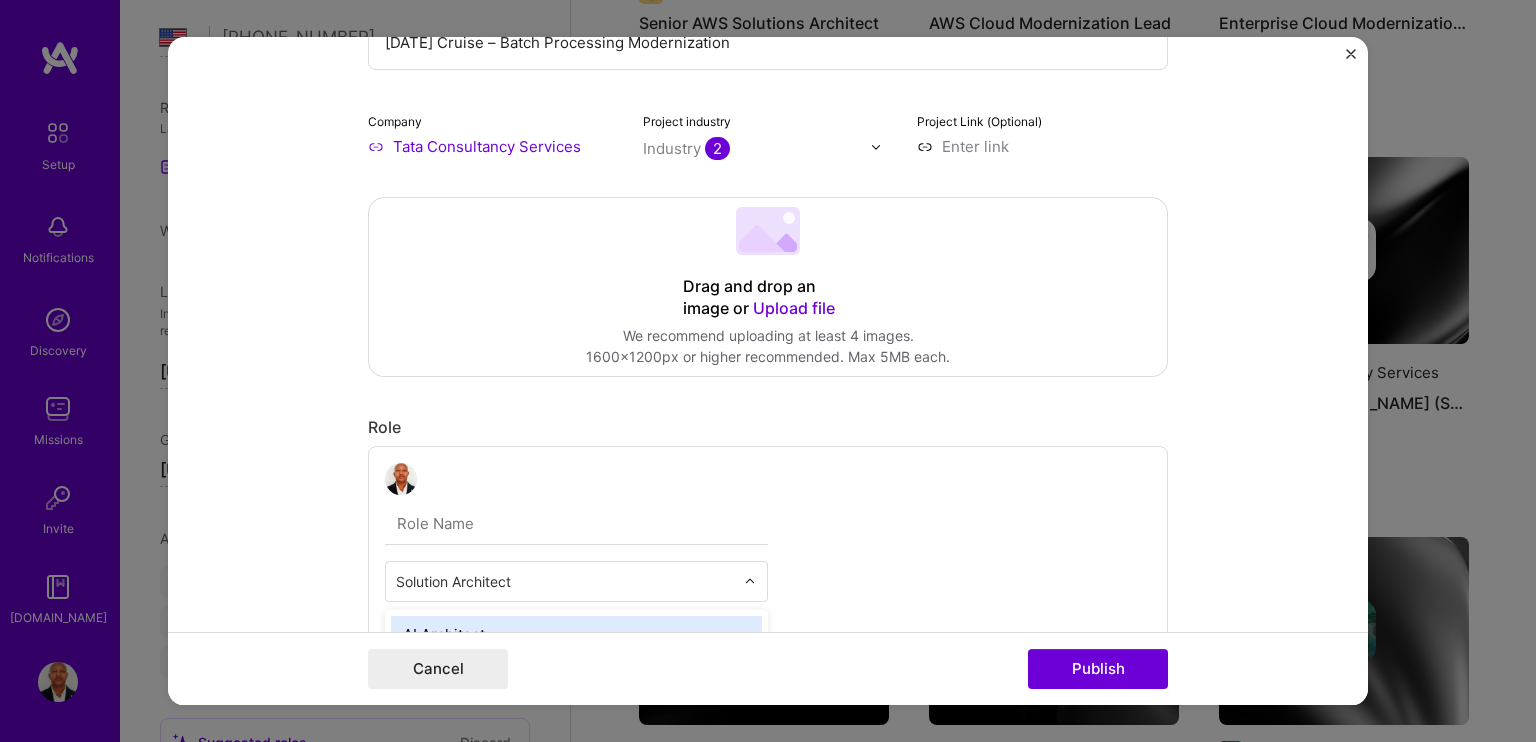 click at bounding box center (565, 581) 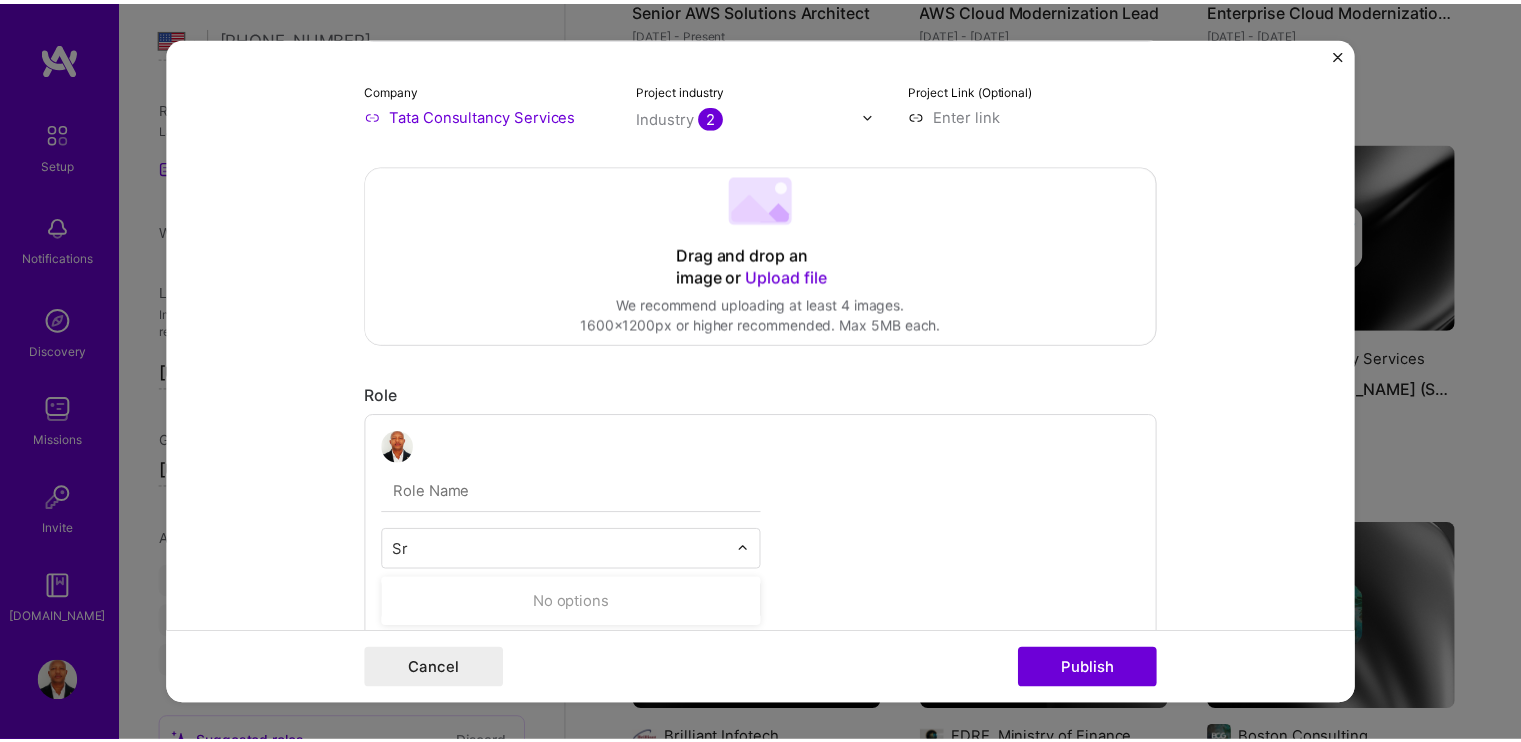 scroll, scrollTop: 400, scrollLeft: 0, axis: vertical 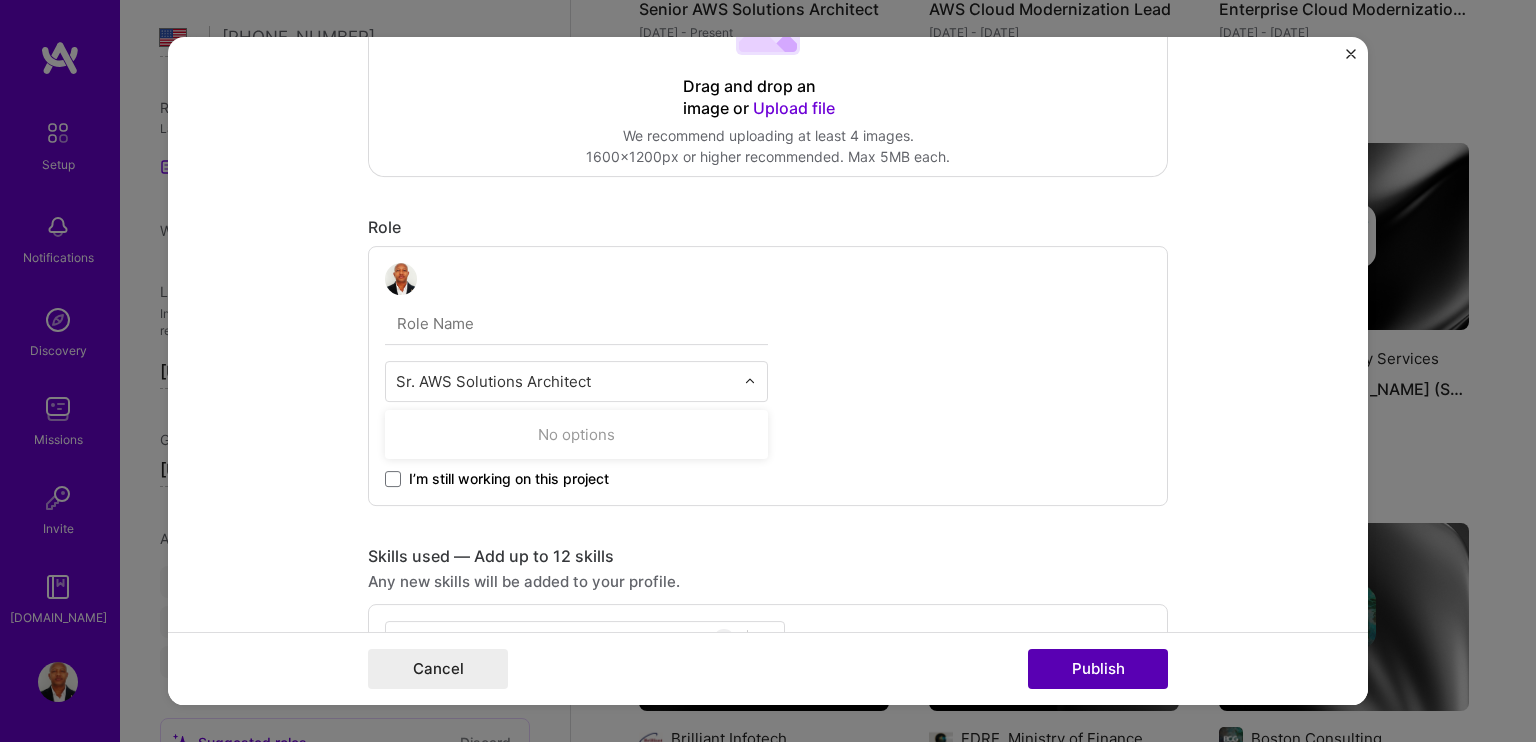 type on "Sr. AWS Solutions Architect" 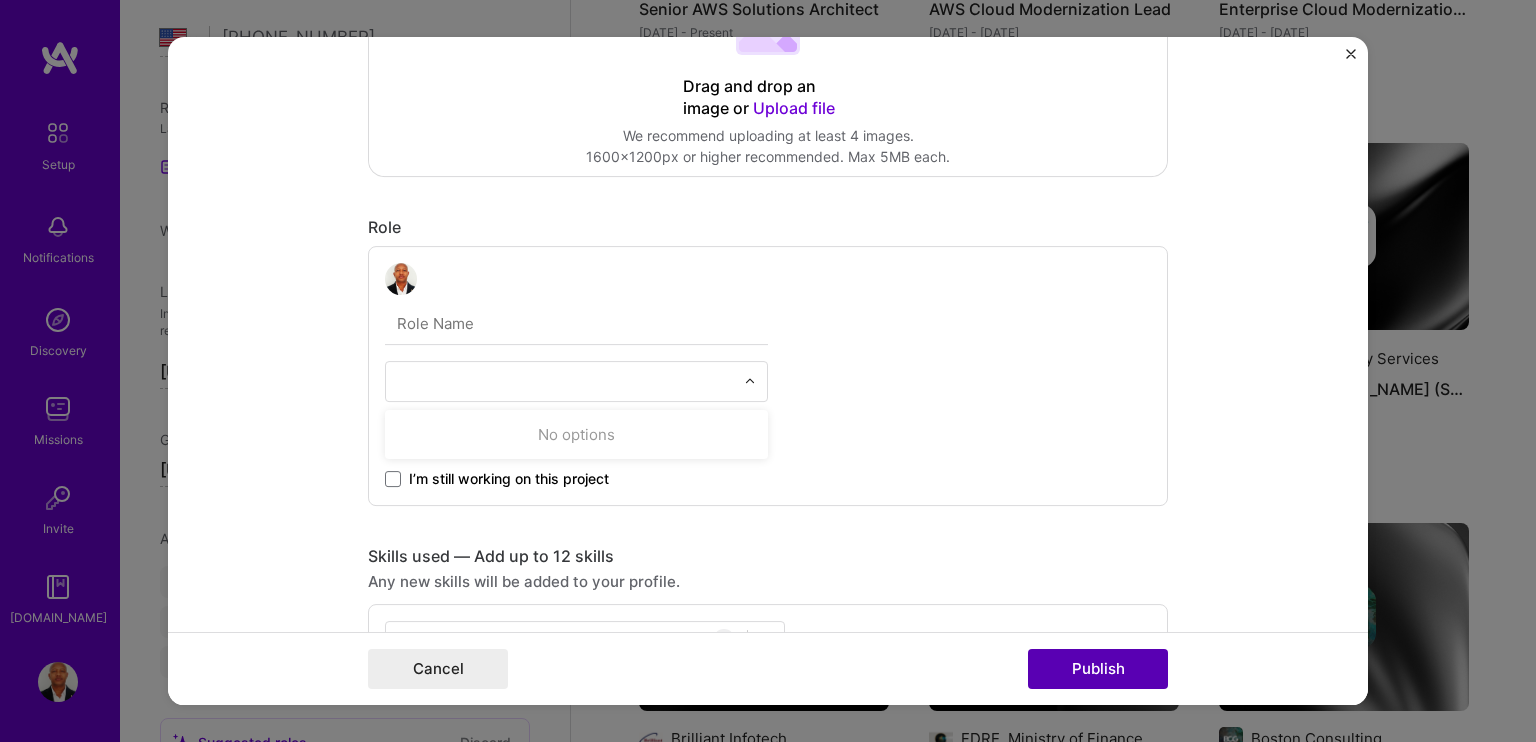 click on "Publish" at bounding box center (1098, 669) 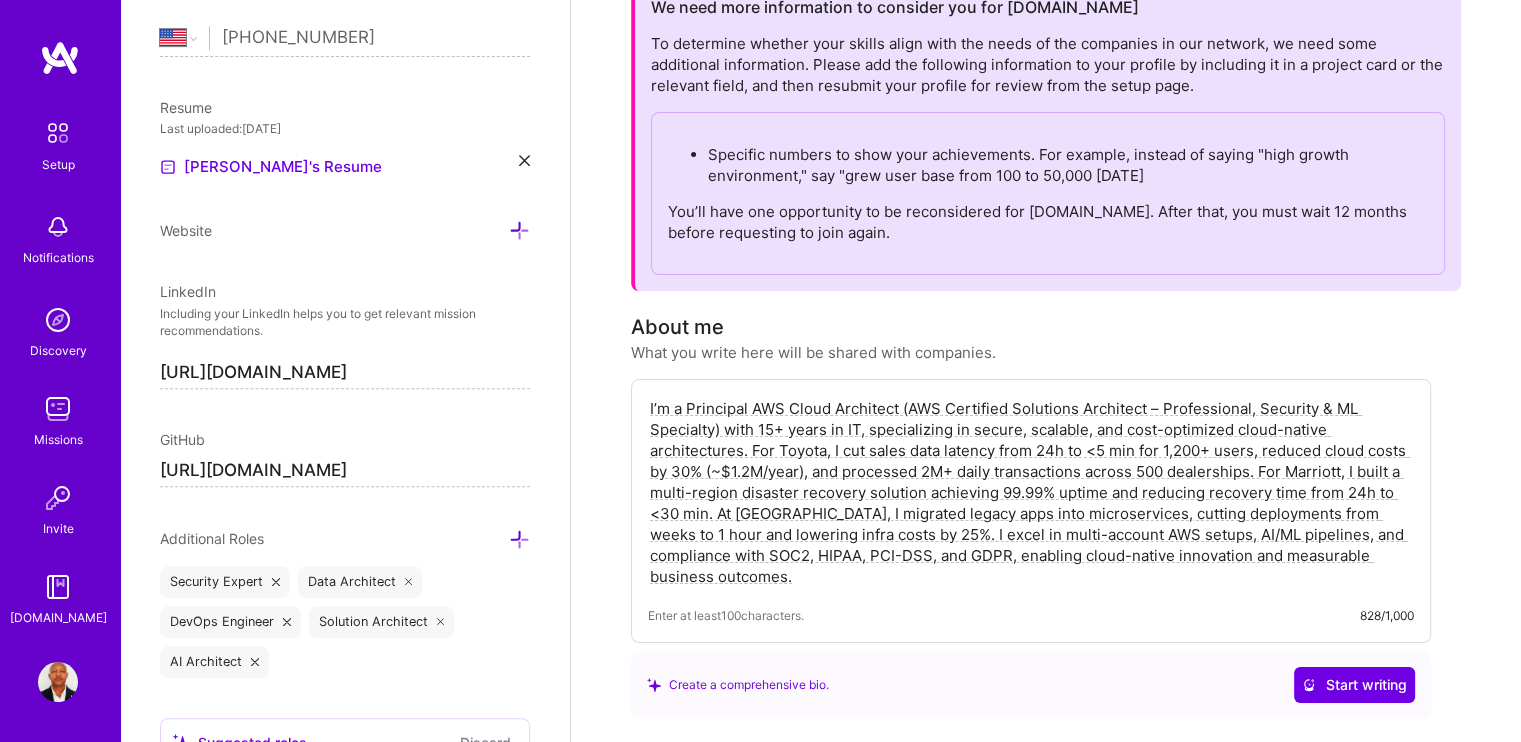 scroll, scrollTop: 0, scrollLeft: 0, axis: both 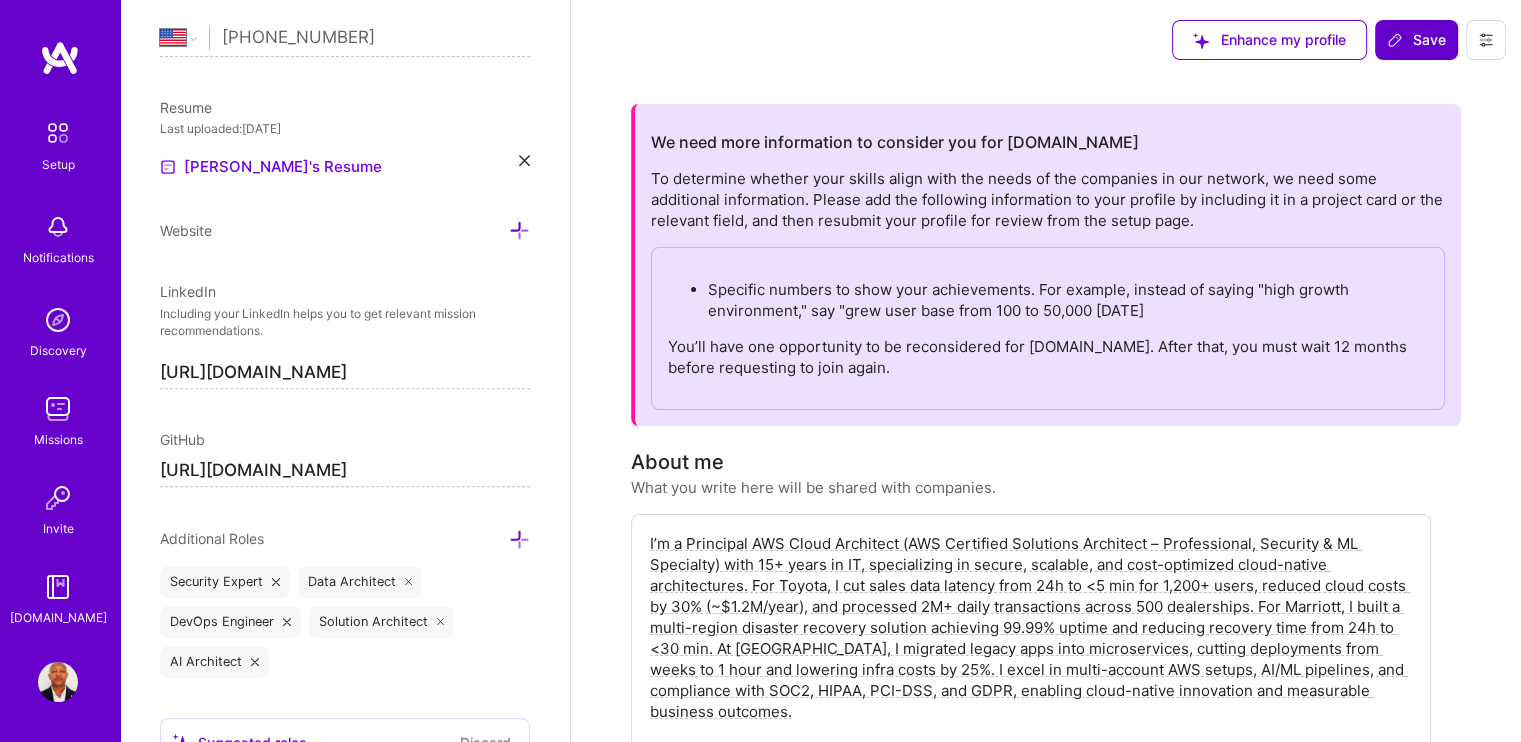 click on "Save" at bounding box center [1416, 40] 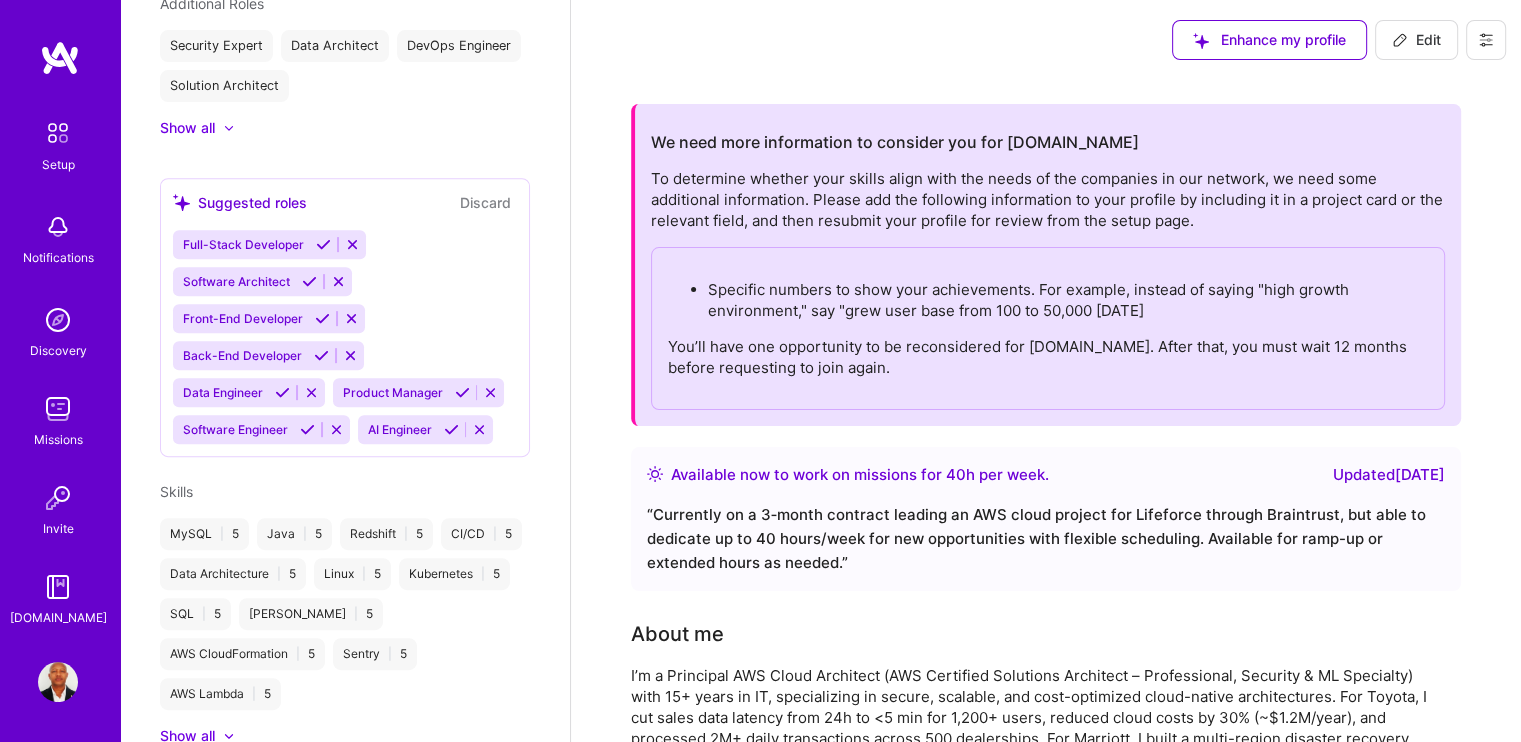 scroll, scrollTop: 569, scrollLeft: 0, axis: vertical 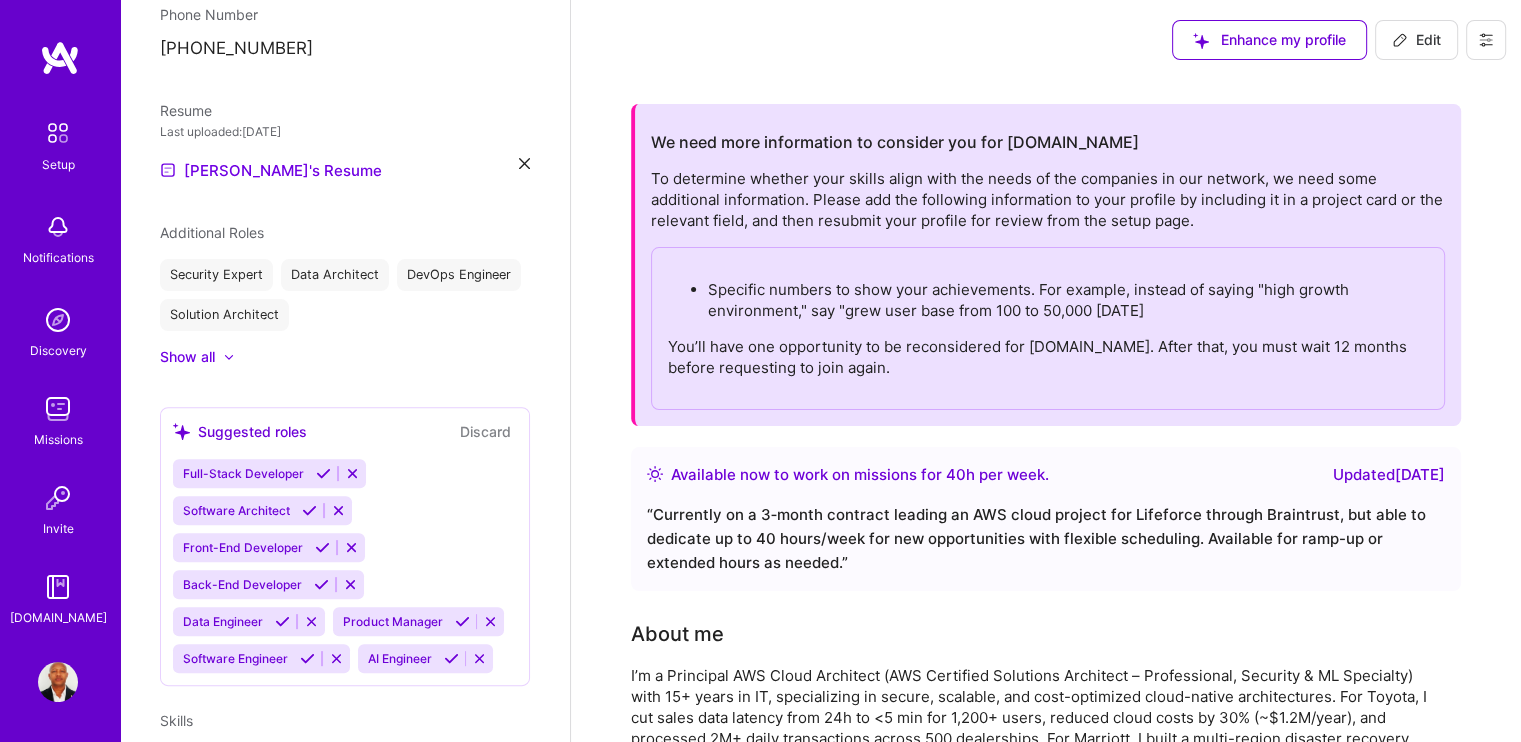 click at bounding box center [60, 58] 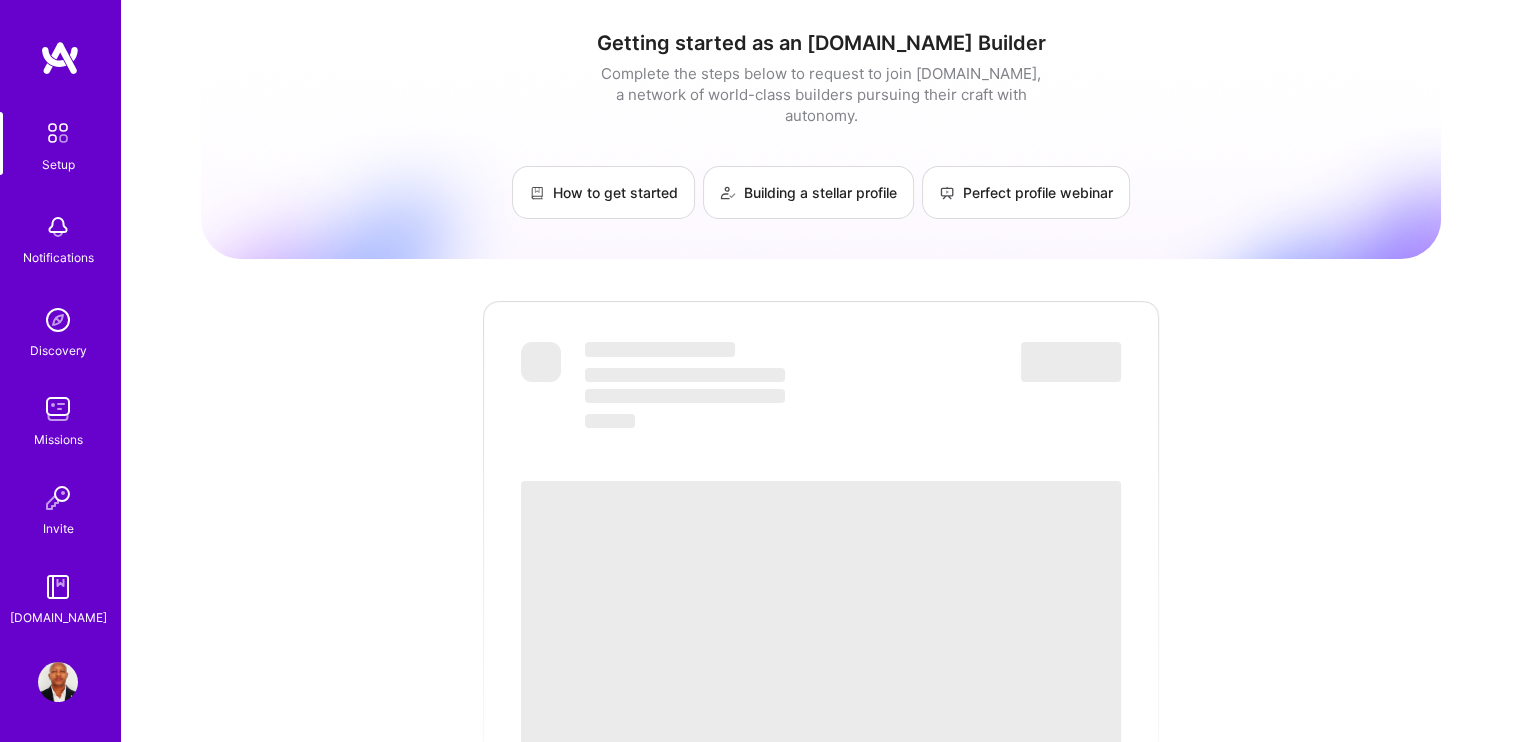 scroll, scrollTop: 0, scrollLeft: 0, axis: both 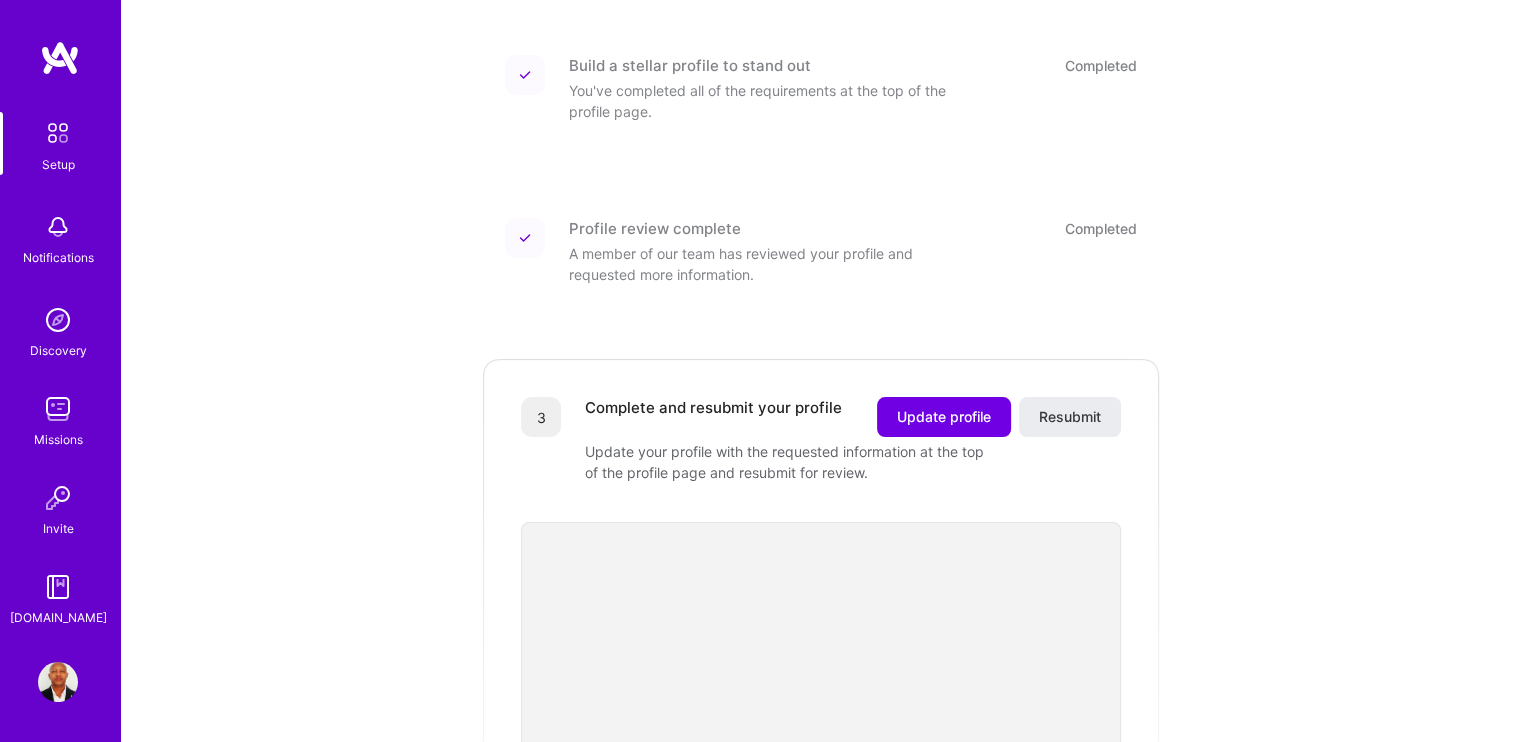click at bounding box center [60, 58] 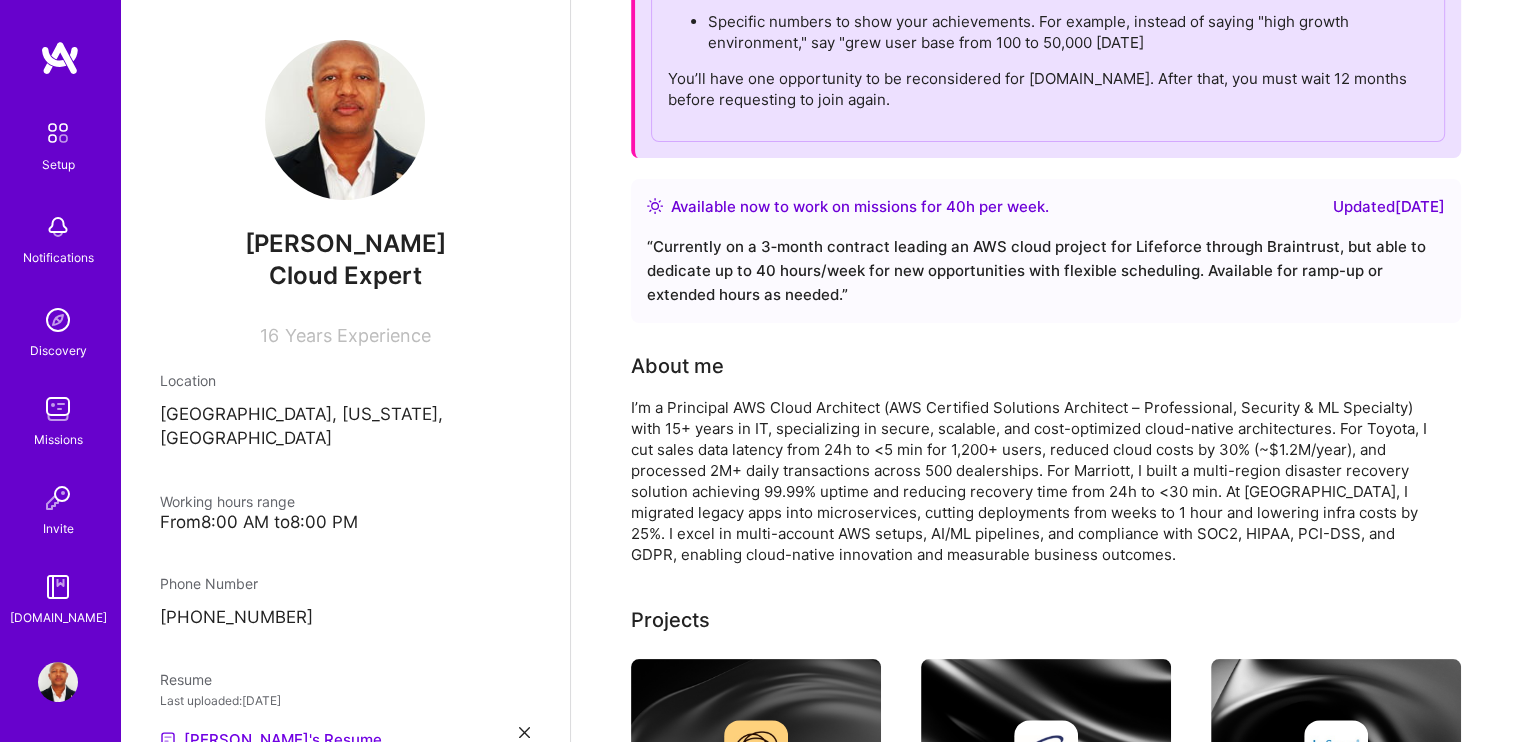 scroll, scrollTop: 0, scrollLeft: 0, axis: both 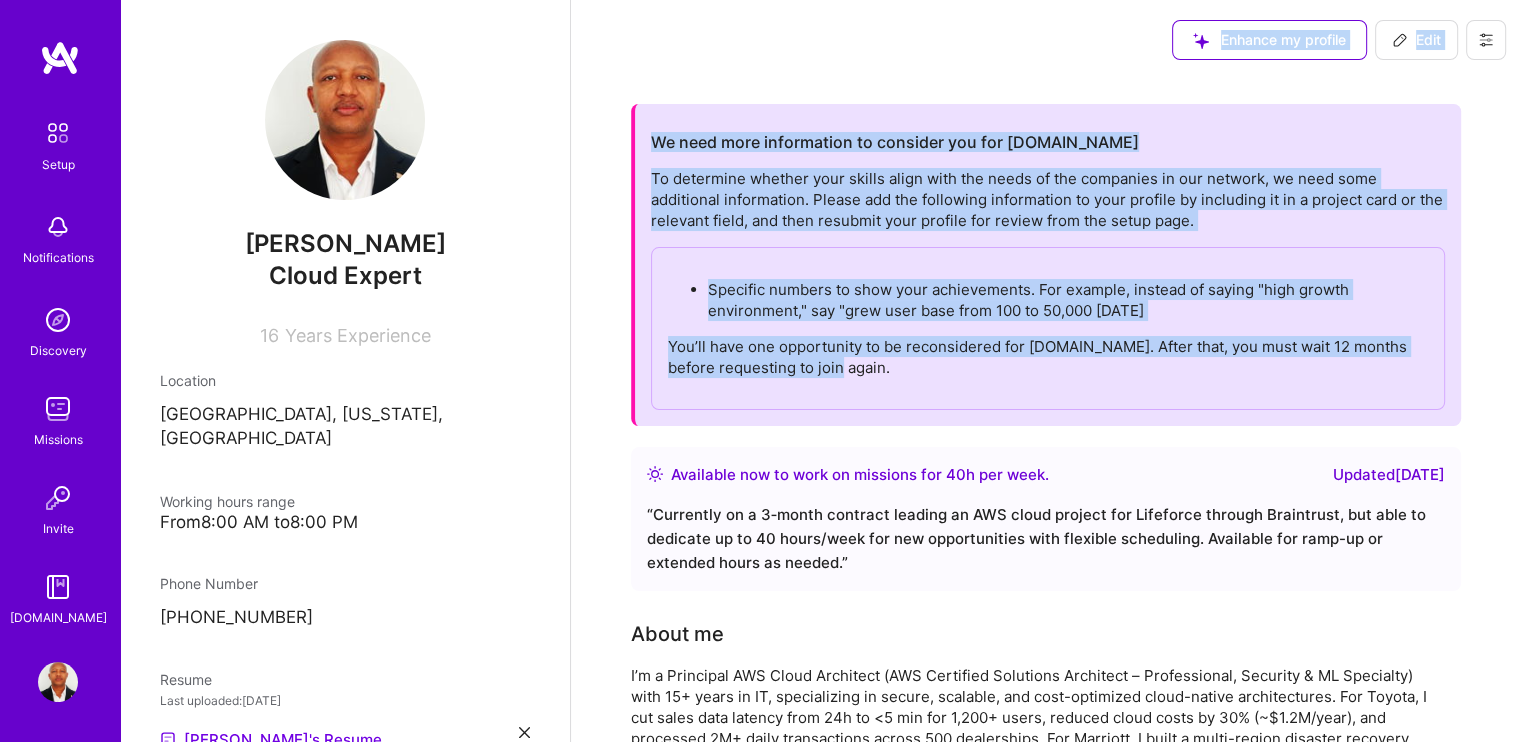 drag, startPoint x: 859, startPoint y: 369, endPoint x: 653, endPoint y: 79, distance: 355.719 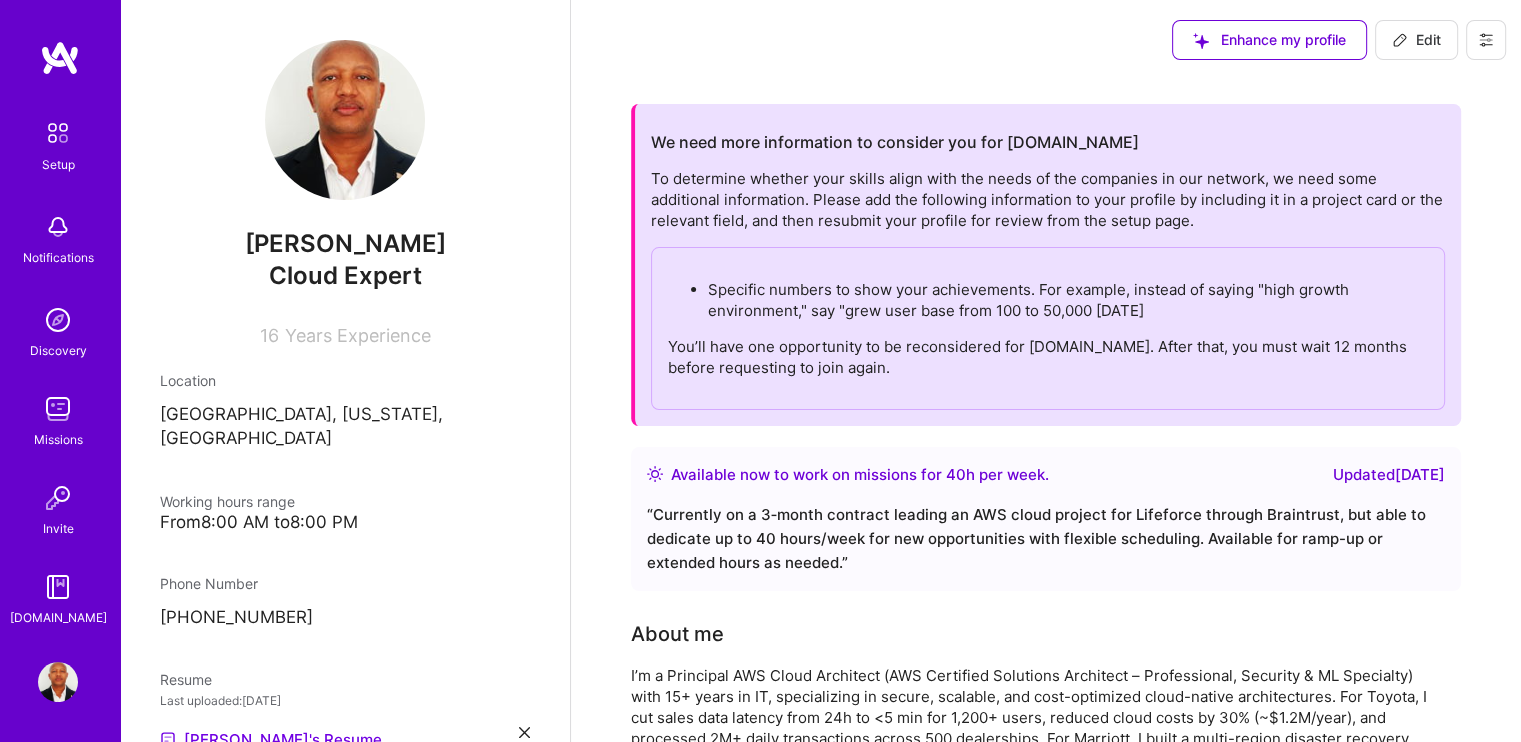 click on "Phone Number" at bounding box center [345, 583] 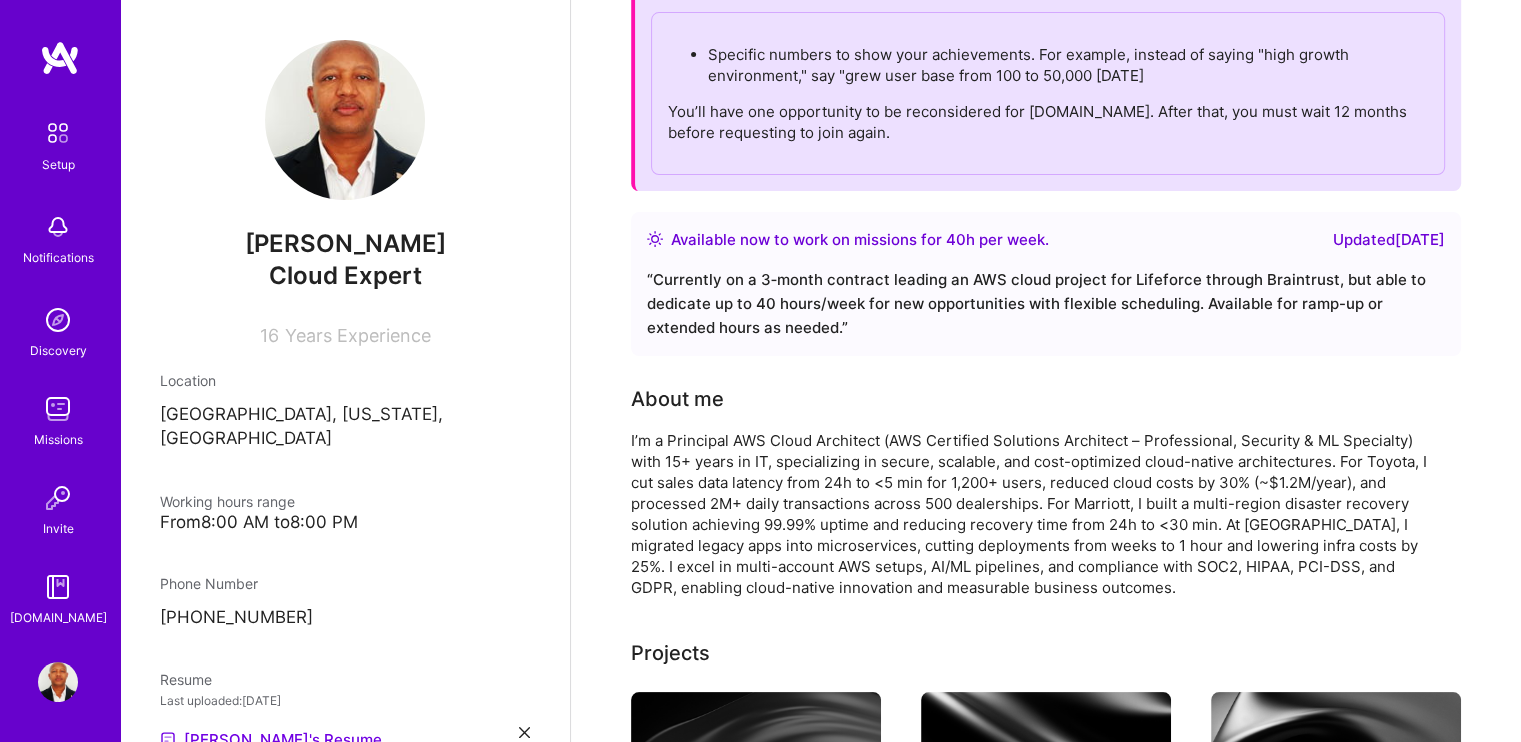 scroll, scrollTop: 300, scrollLeft: 0, axis: vertical 